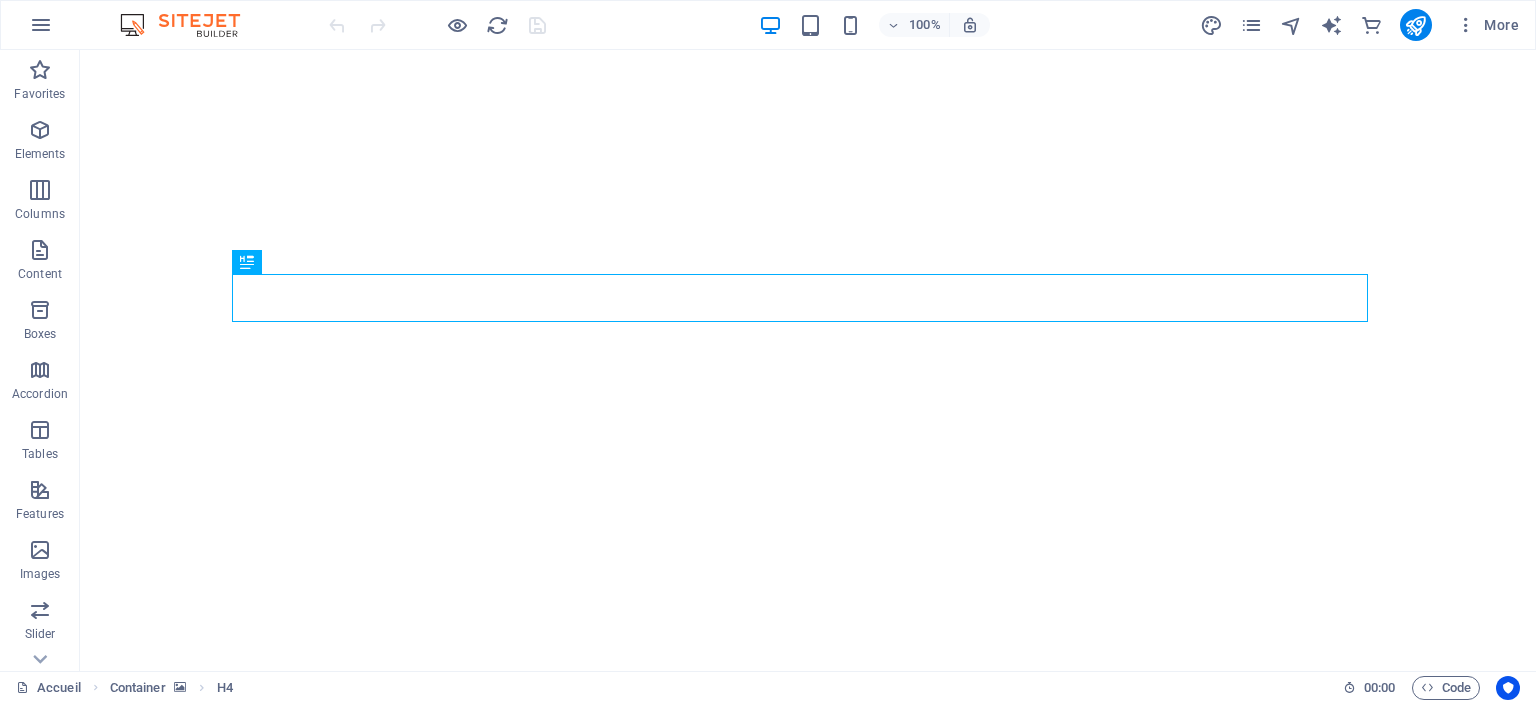 scroll, scrollTop: 0, scrollLeft: 0, axis: both 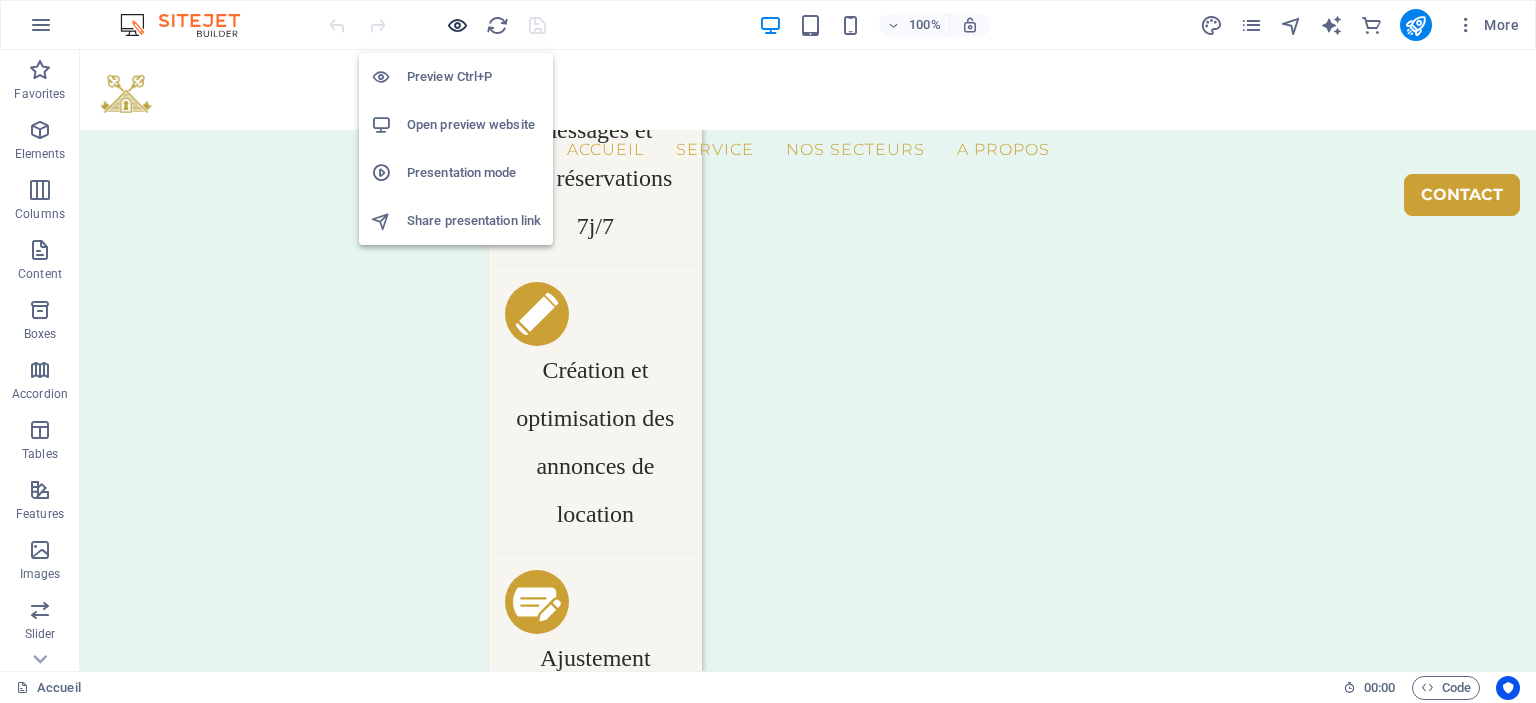 click at bounding box center [457, 25] 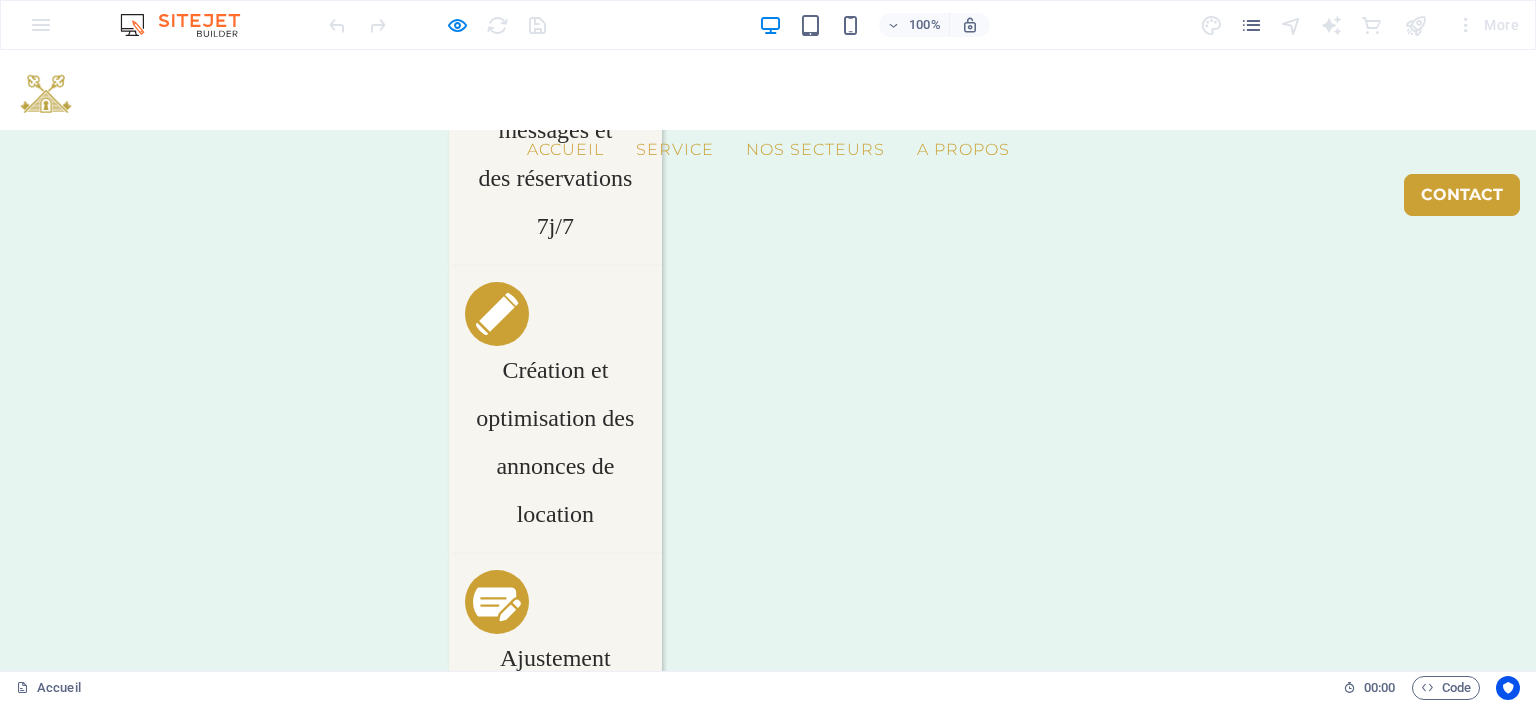 click on "A propos" at bounding box center (963, 150) 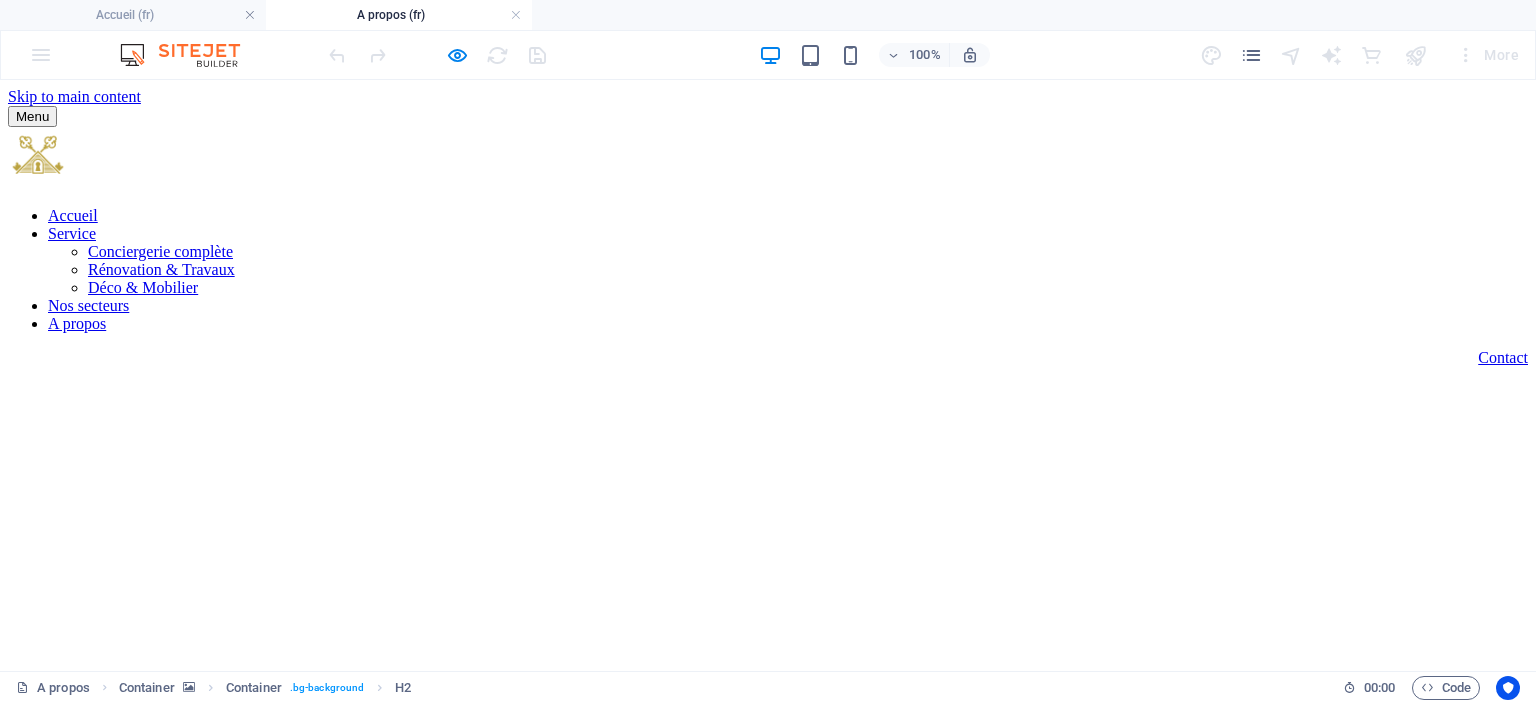 scroll, scrollTop: 0, scrollLeft: 0, axis: both 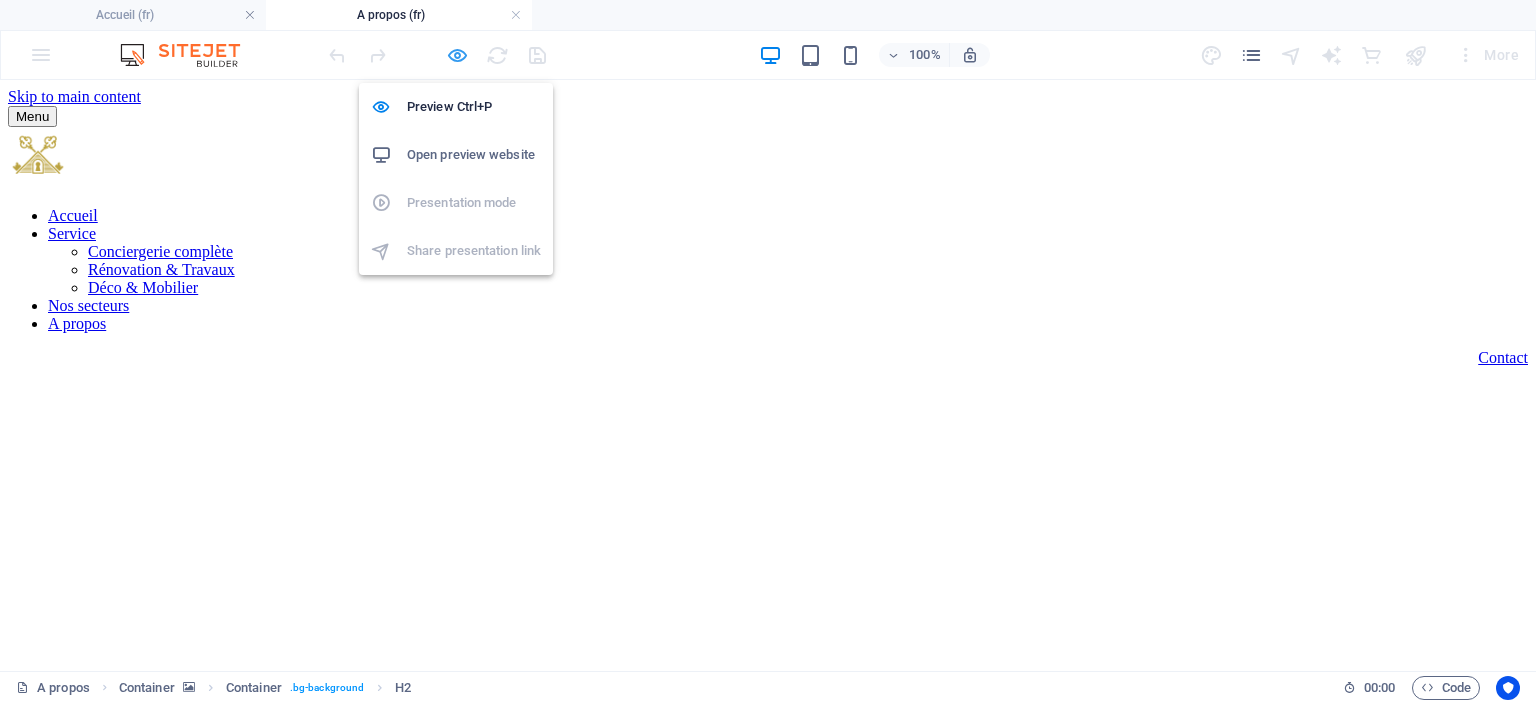 click at bounding box center (457, 55) 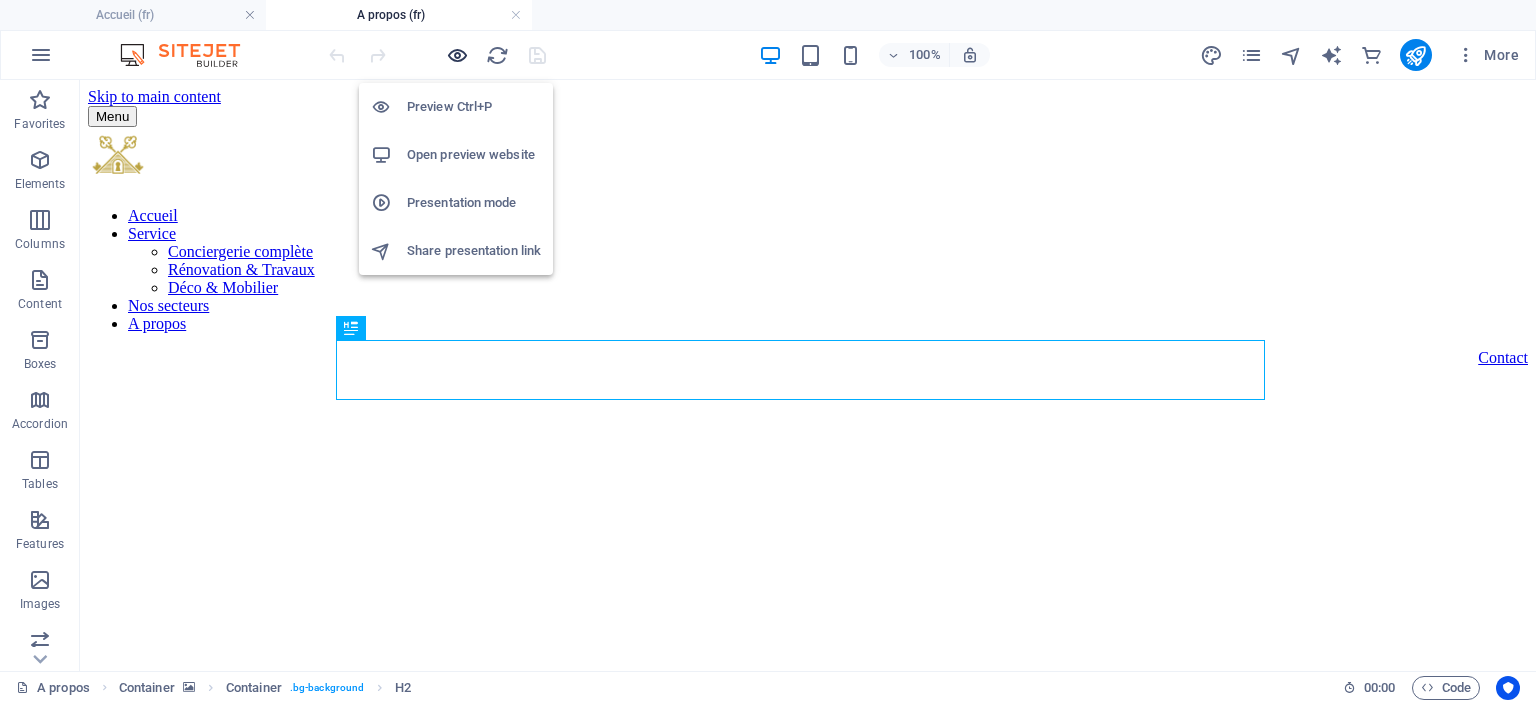 click at bounding box center (457, 55) 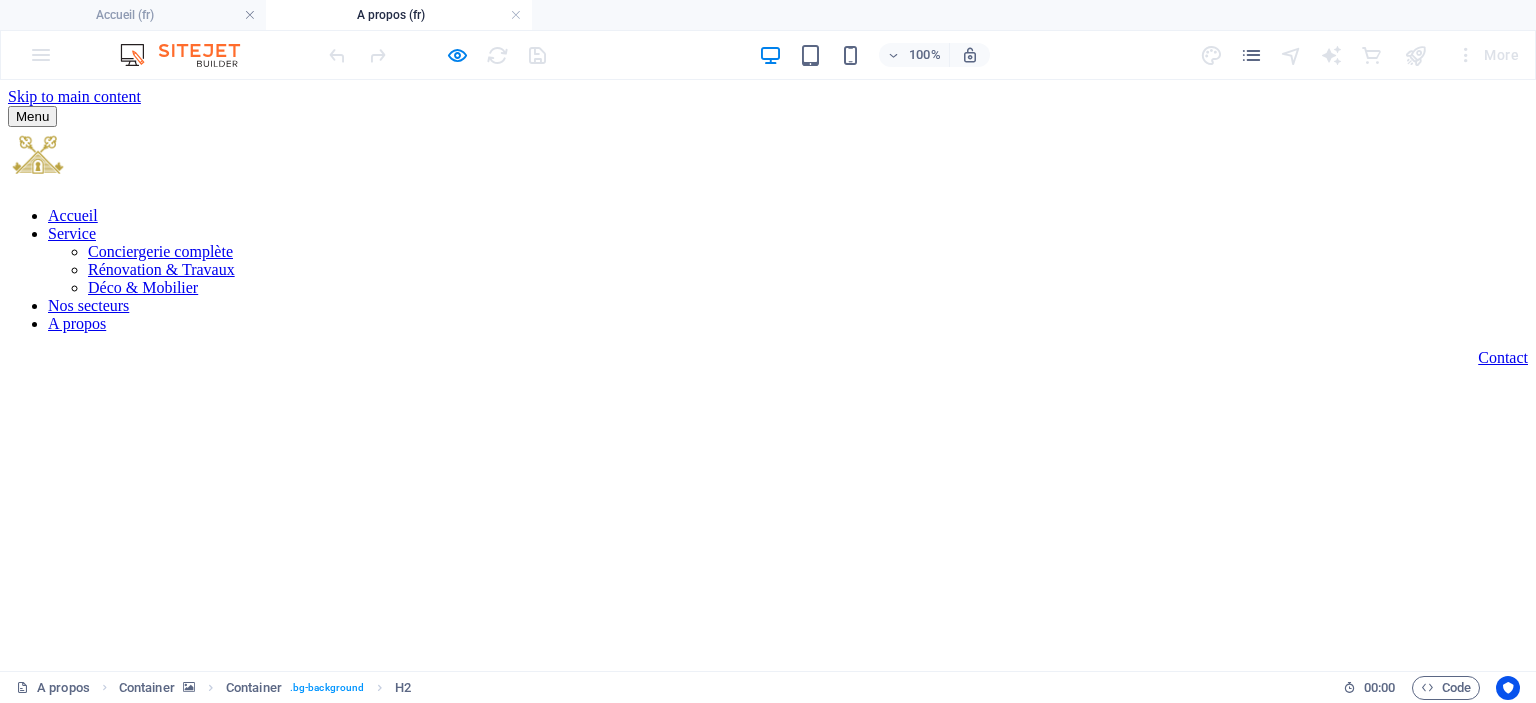 click on "Nos secteurs" at bounding box center [88, 305] 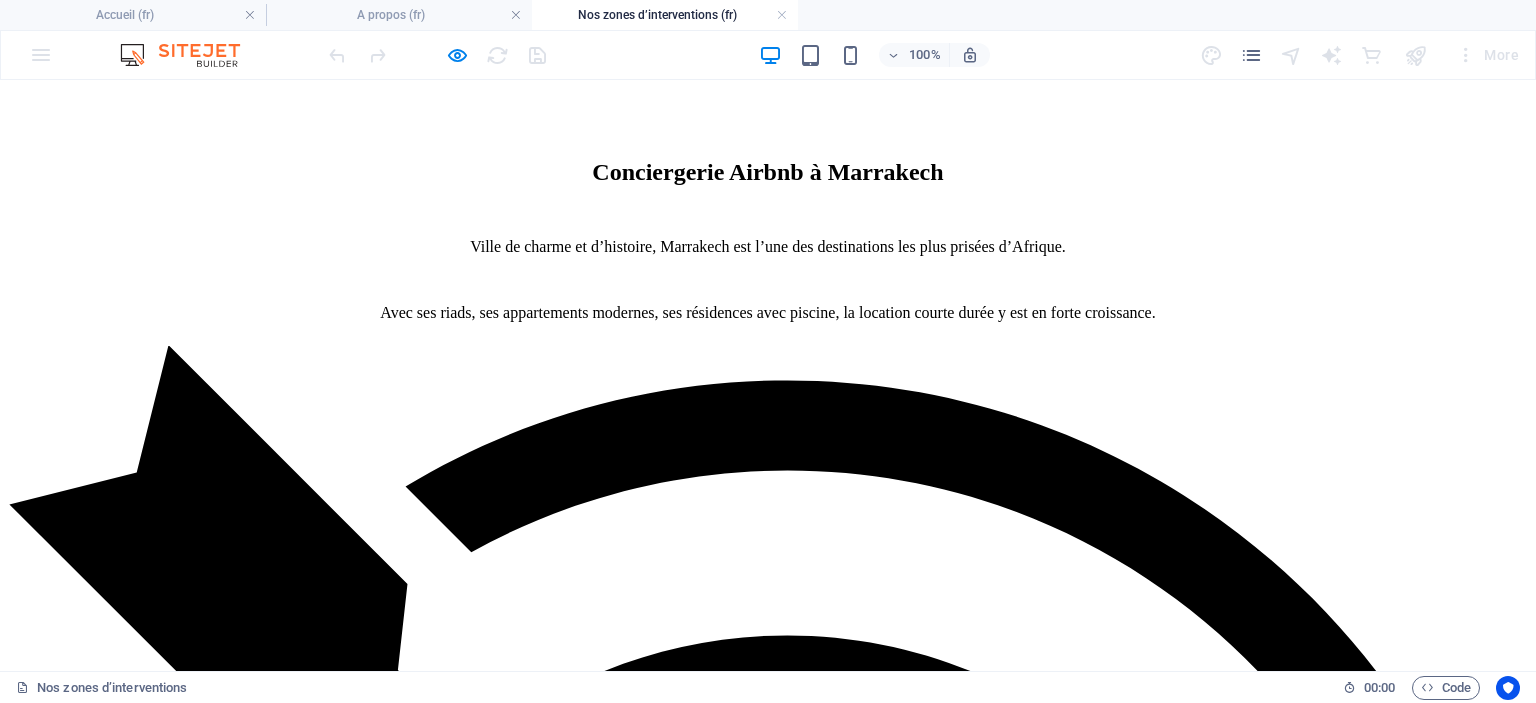 scroll, scrollTop: 2900, scrollLeft: 0, axis: vertical 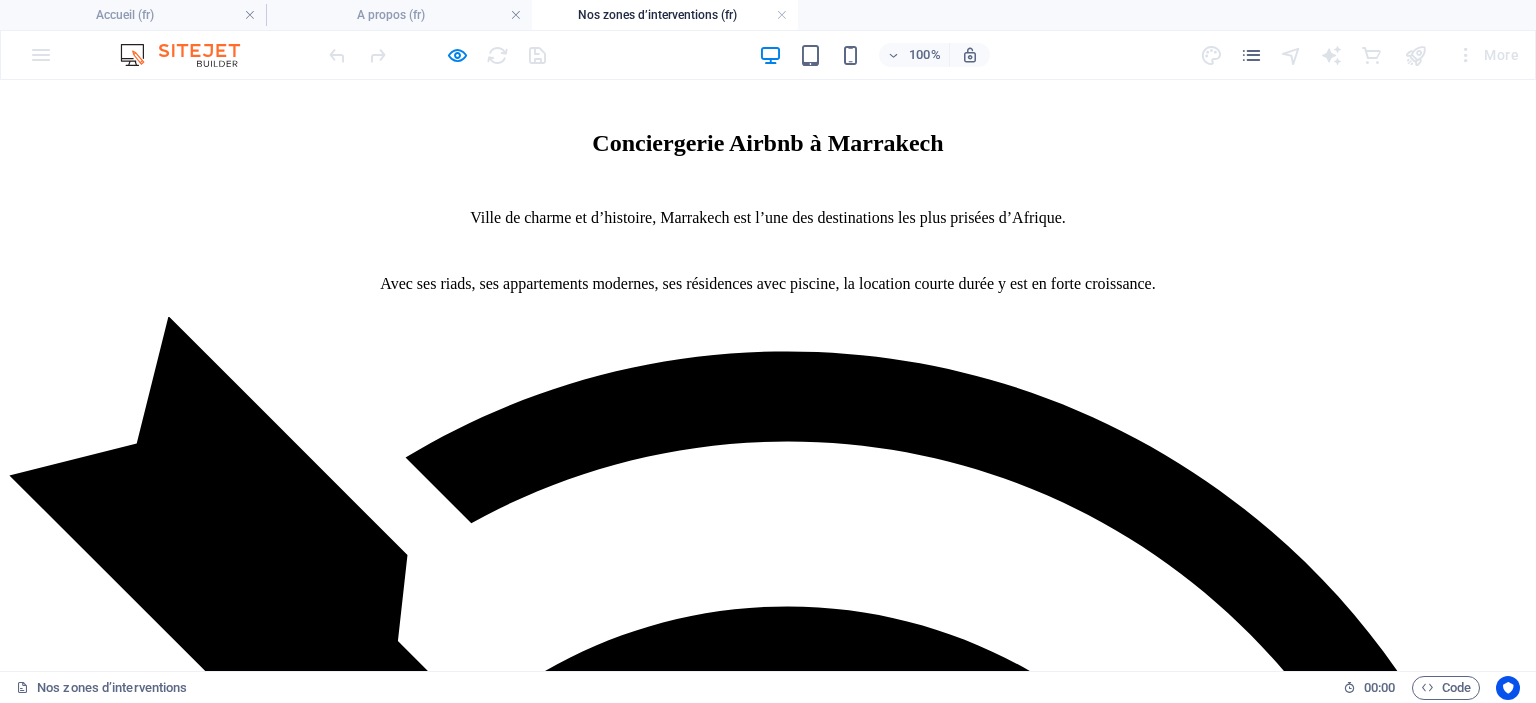 click on "Forte demande pendant l’été, les week-ends et les ponts." at bounding box center (768, 5502) 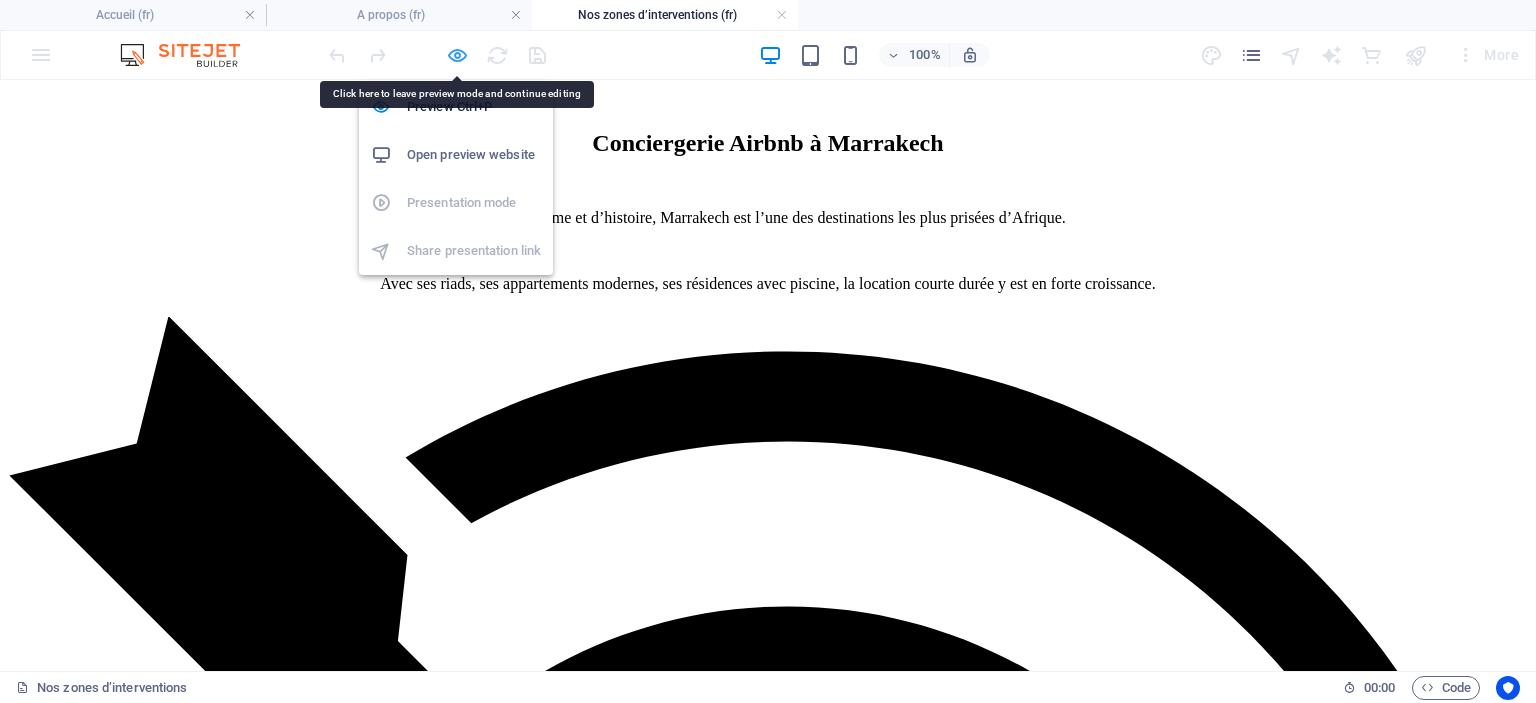 click at bounding box center [457, 55] 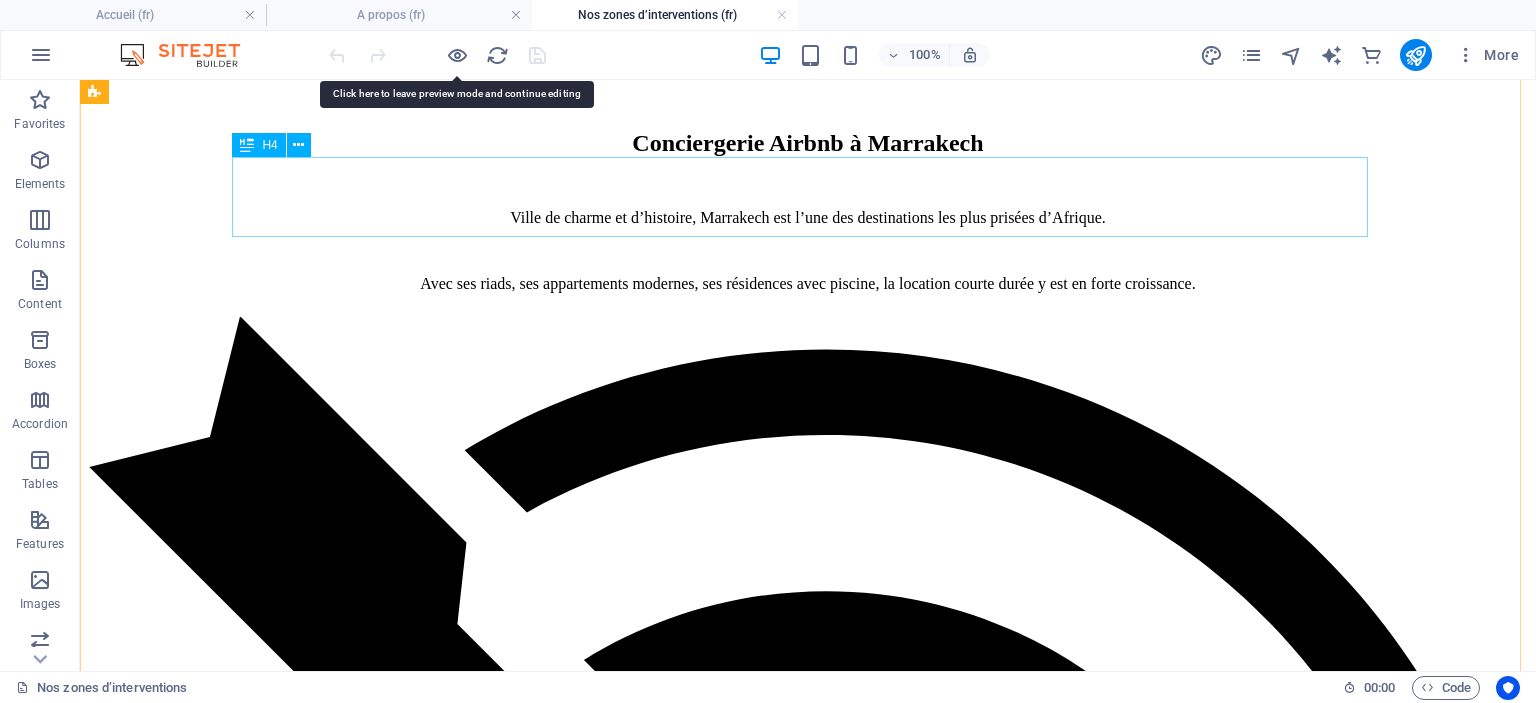 click on "Forte demande pendant l’été, les week-ends et les ponts." at bounding box center (808, 5342) 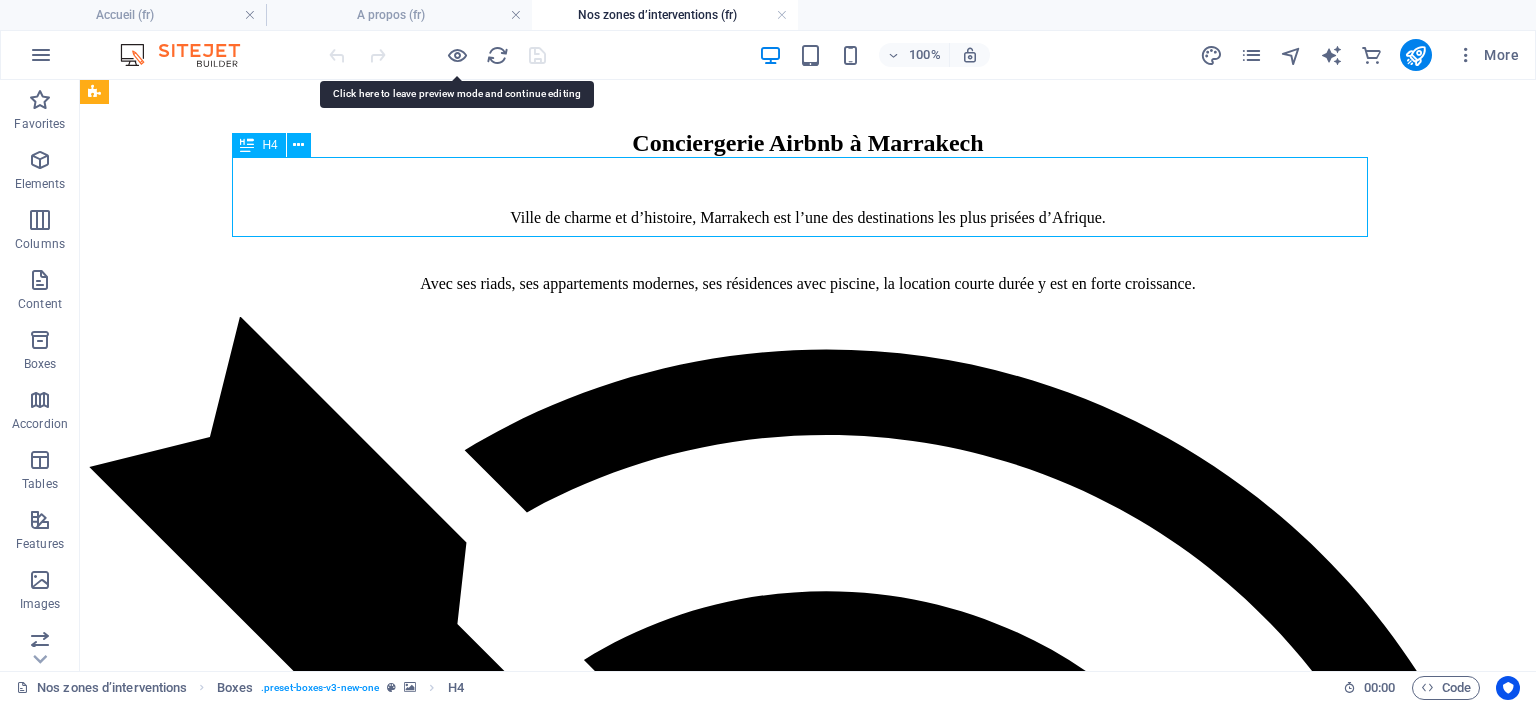 click on "Forte demande pendant l’été, les week-ends et les ponts." at bounding box center [808, 5342] 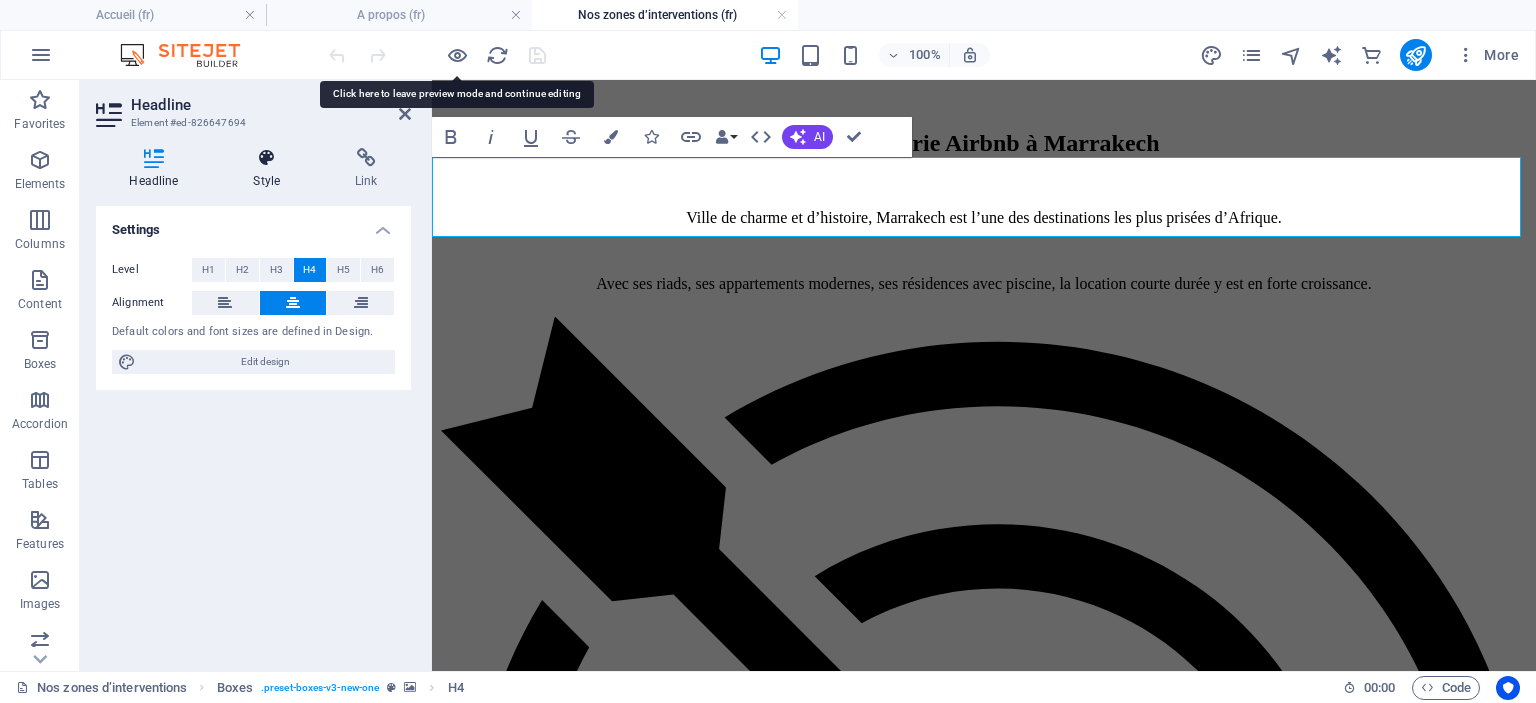 click on "Style" at bounding box center [271, 169] 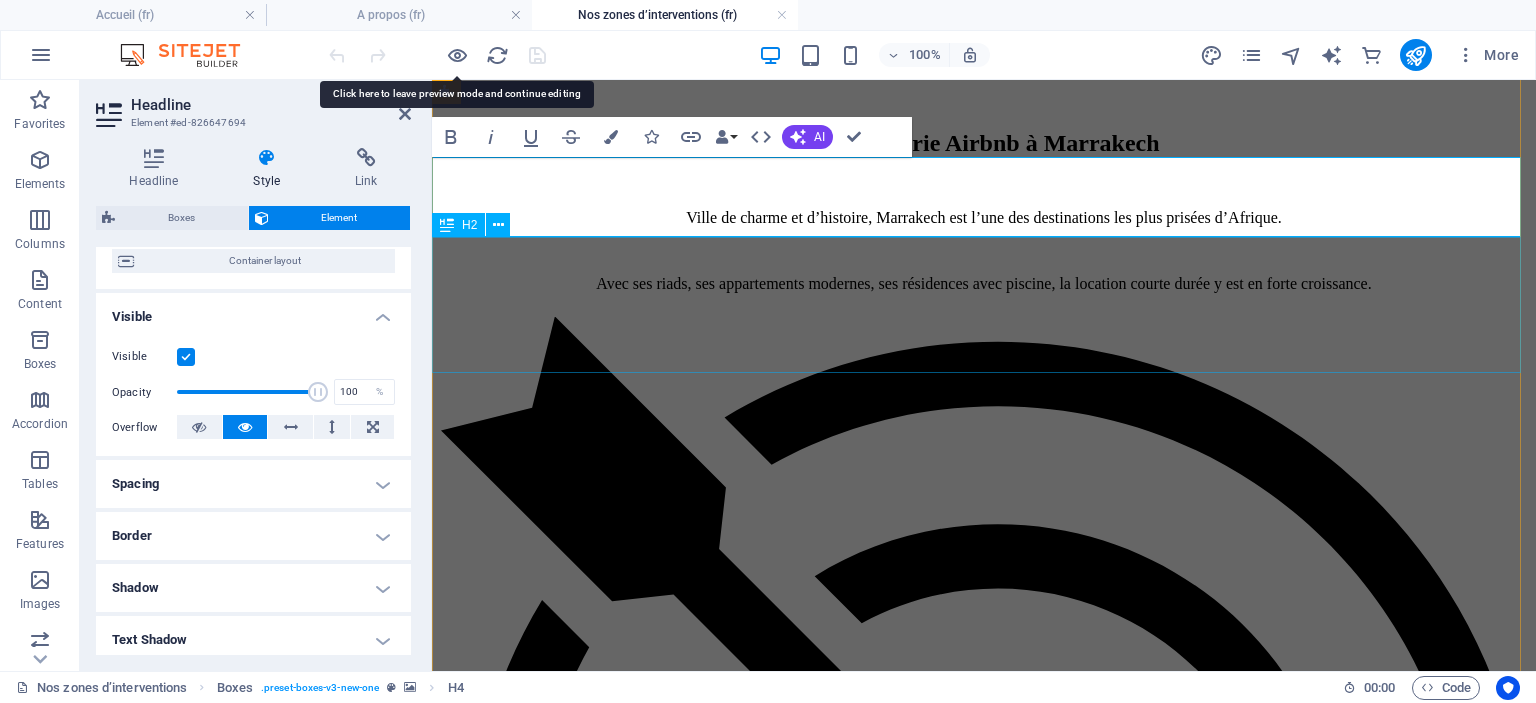 scroll, scrollTop: 100, scrollLeft: 0, axis: vertical 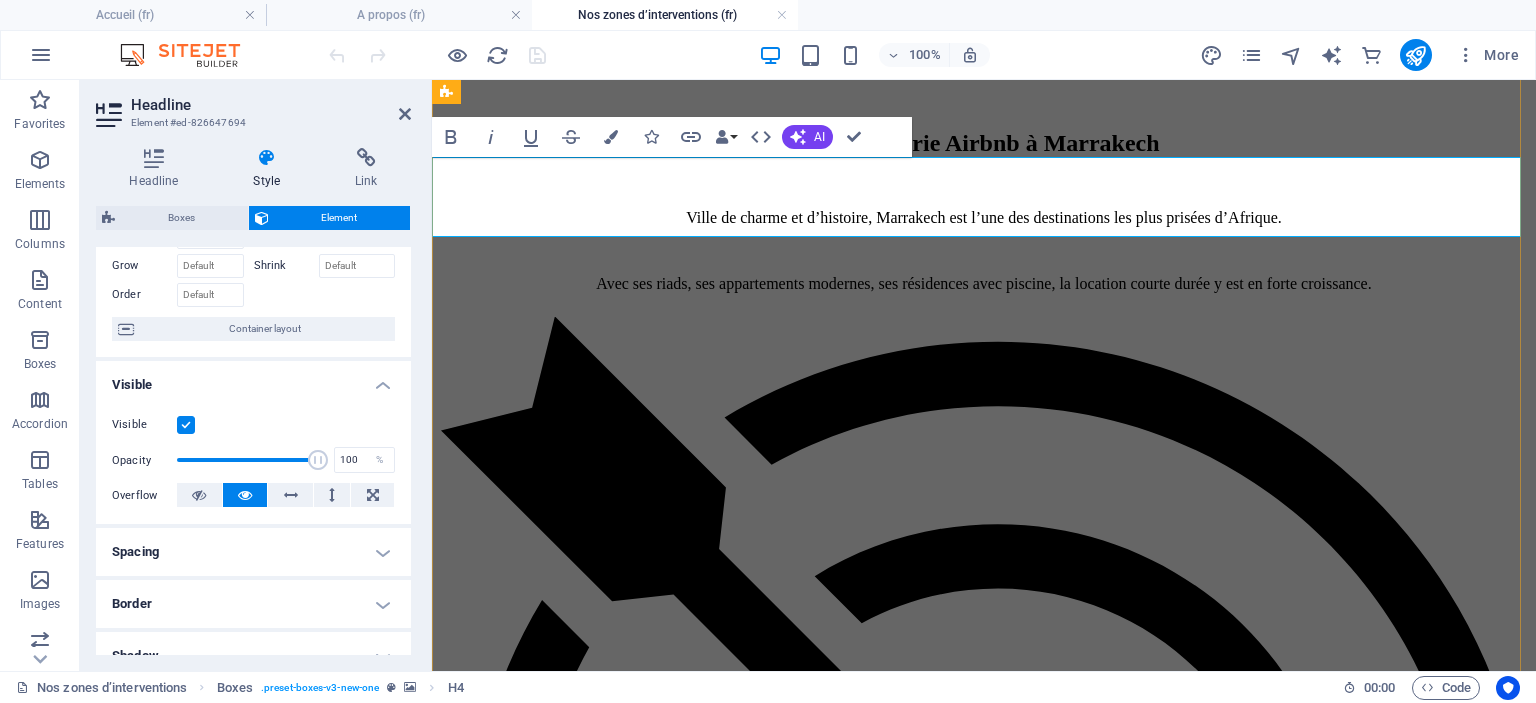 click on "Forte demande pendant l’été, les week-ends et les ponts." at bounding box center (984, 4638) 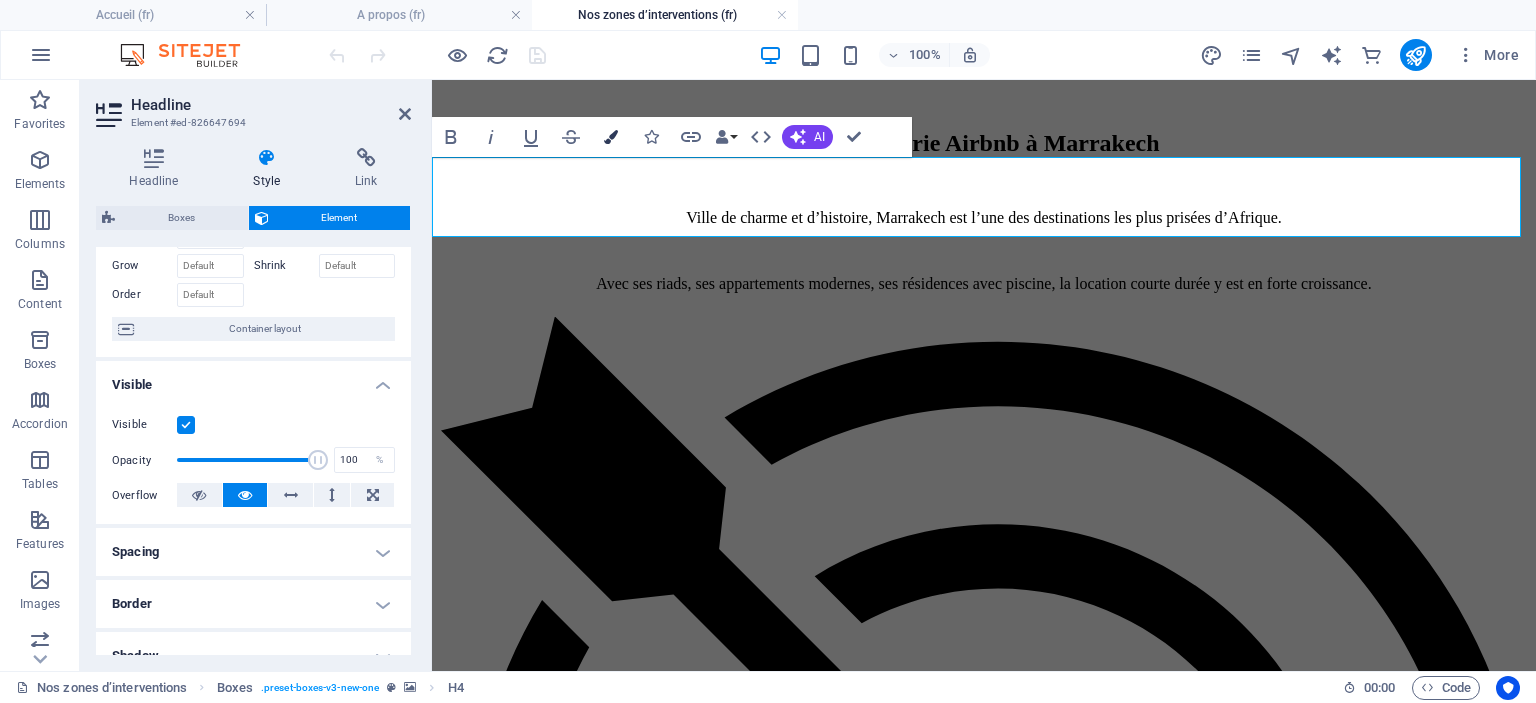 click at bounding box center (611, 137) 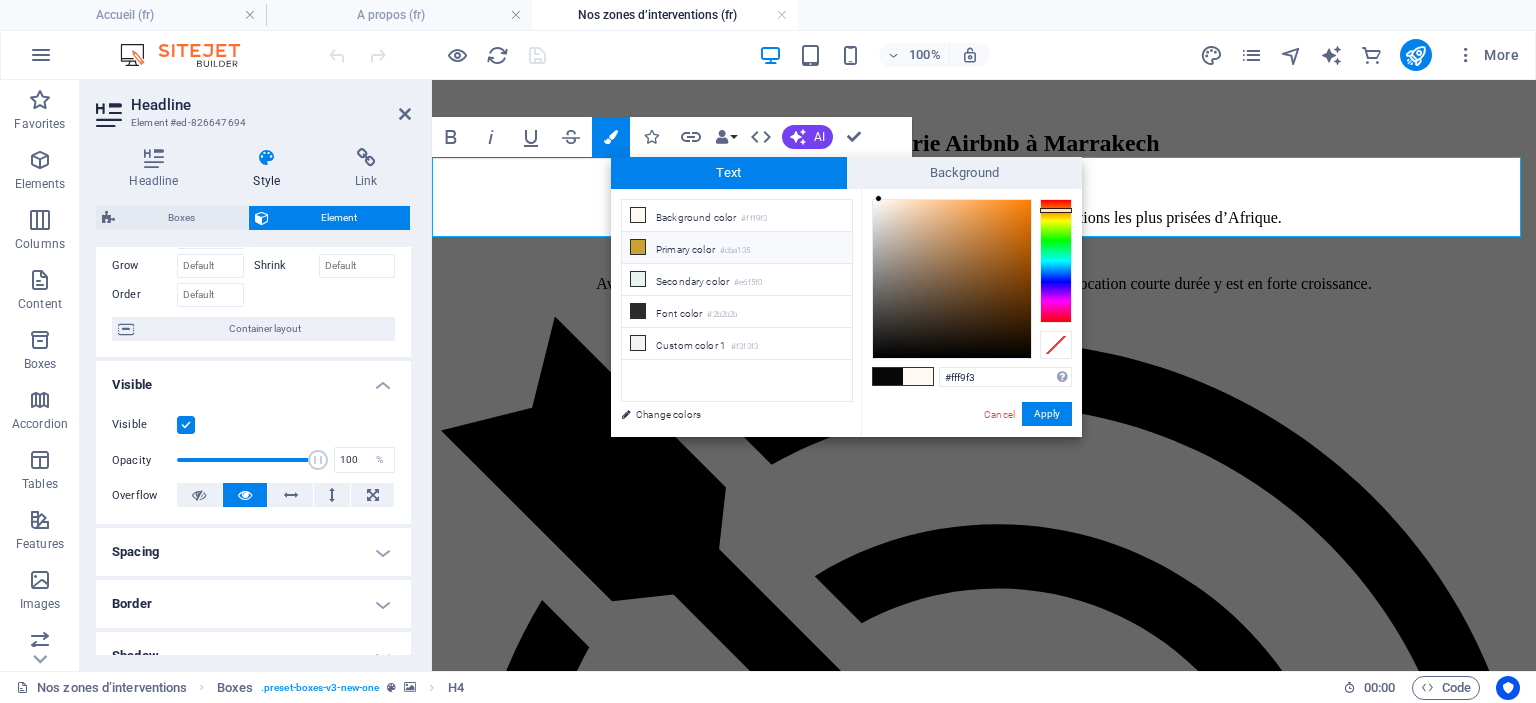 click on "Primary color
#cba135" at bounding box center (737, 248) 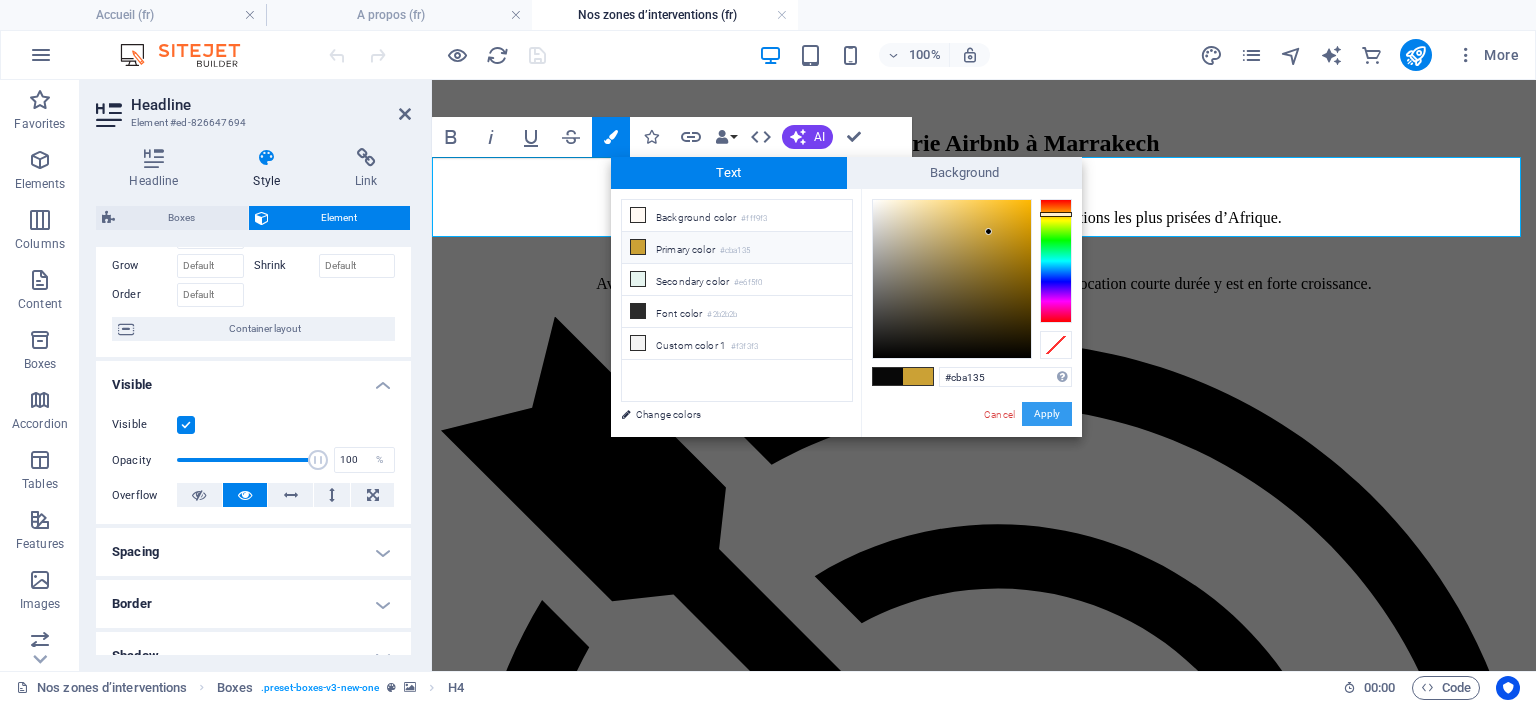 drag, startPoint x: 1045, startPoint y: 418, endPoint x: 164, endPoint y: 155, distance: 919.4183 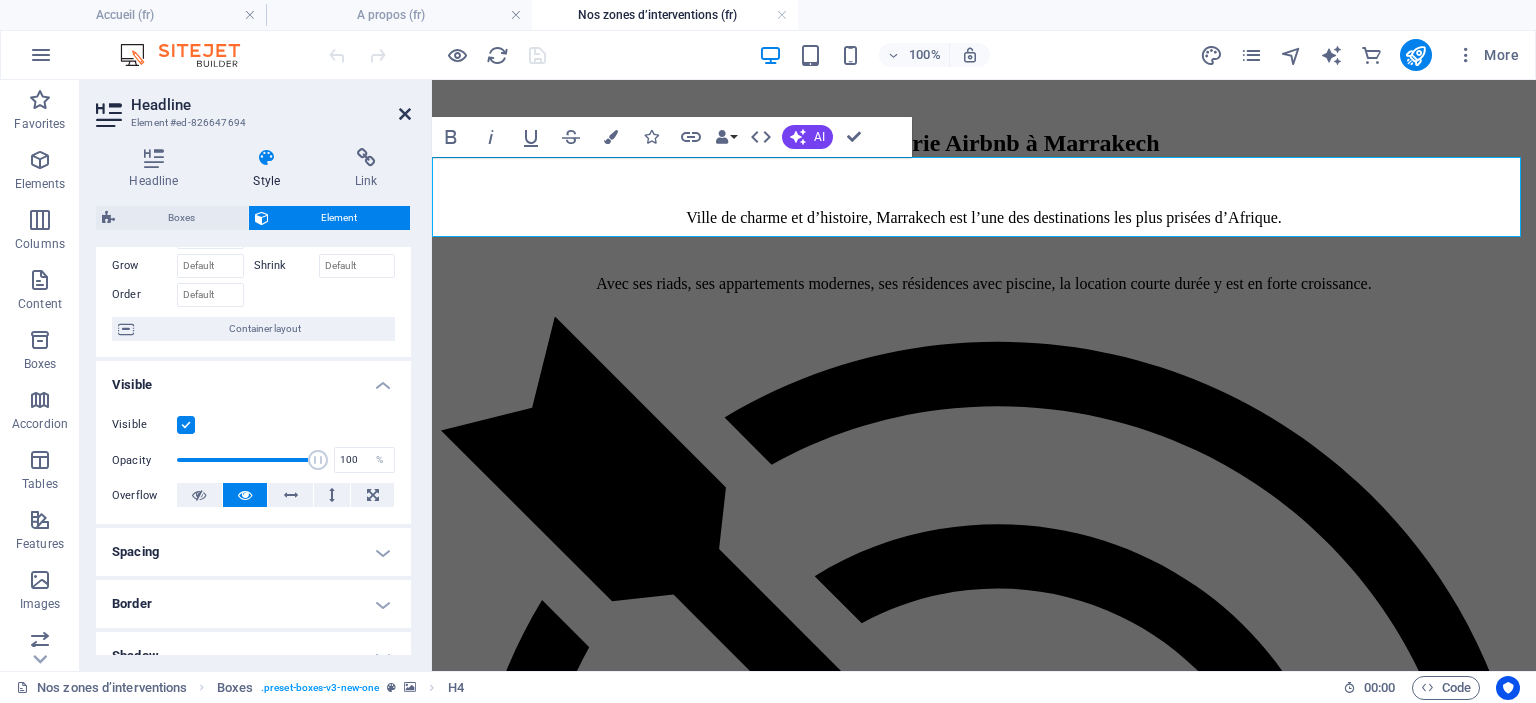click at bounding box center [405, 114] 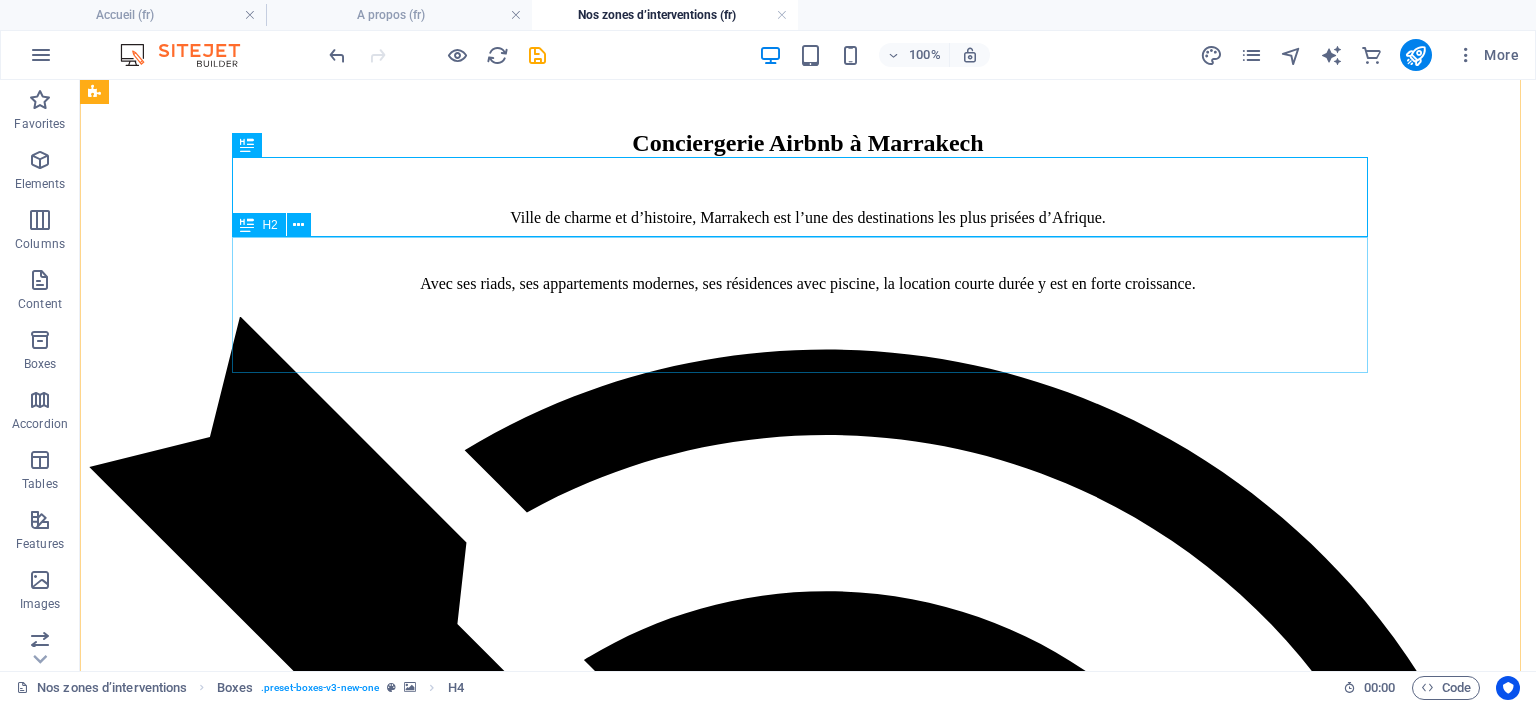 click on "Conciergerie Airbnb sur la côte Atlantique – Stations balnéaires couvertes" at bounding box center (808, 5429) 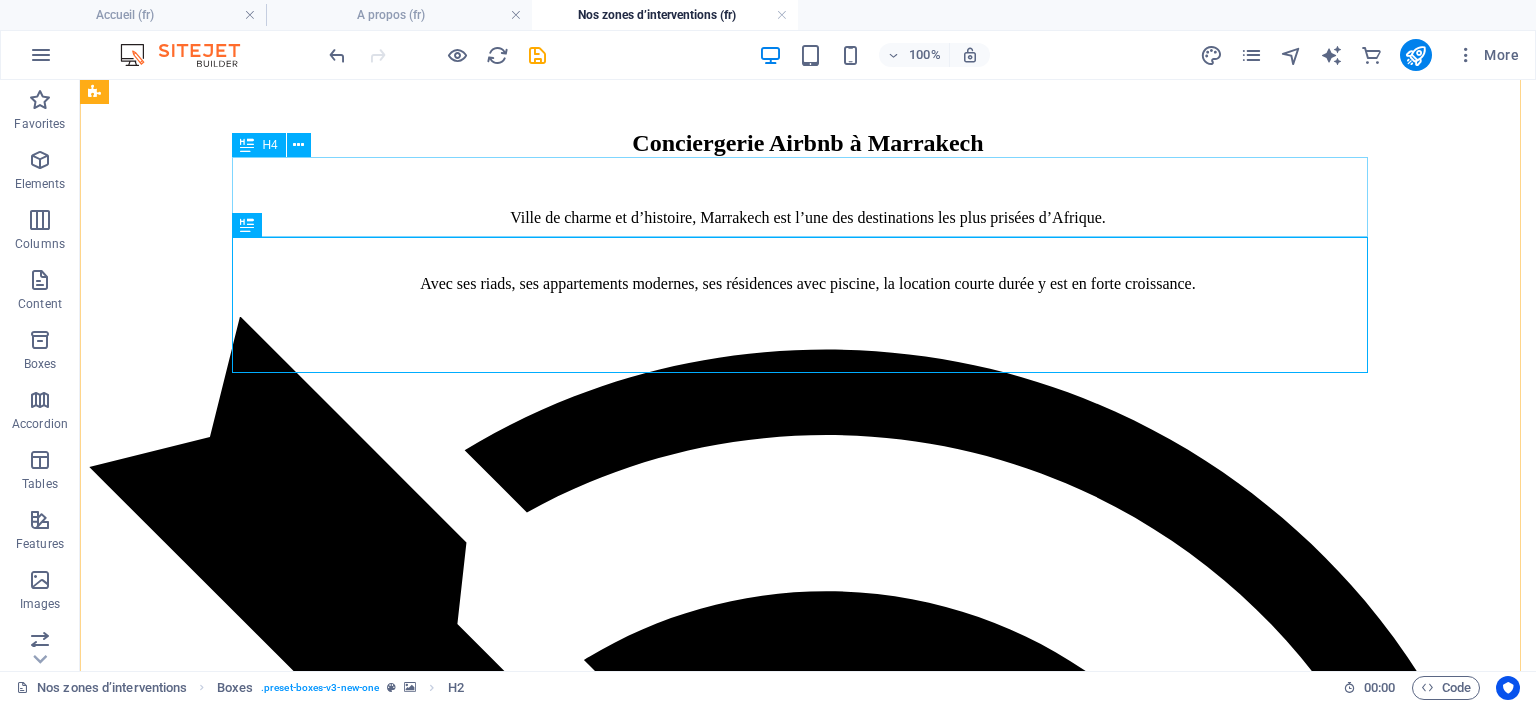 click on "Forte demande pendant l’été, les week-ends et les ponts." at bounding box center [808, 5342] 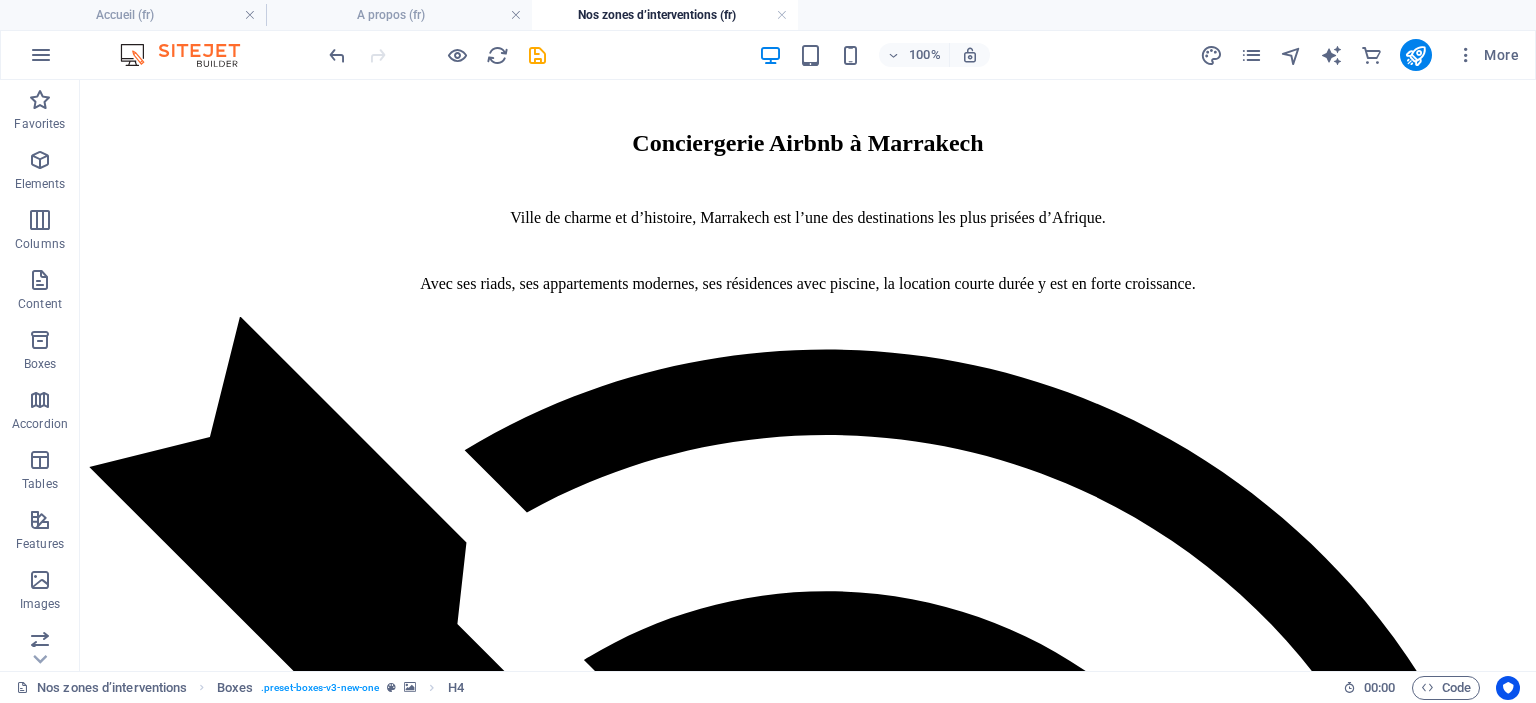 drag, startPoint x: 793, startPoint y: 194, endPoint x: 808, endPoint y: 315, distance: 121.92621 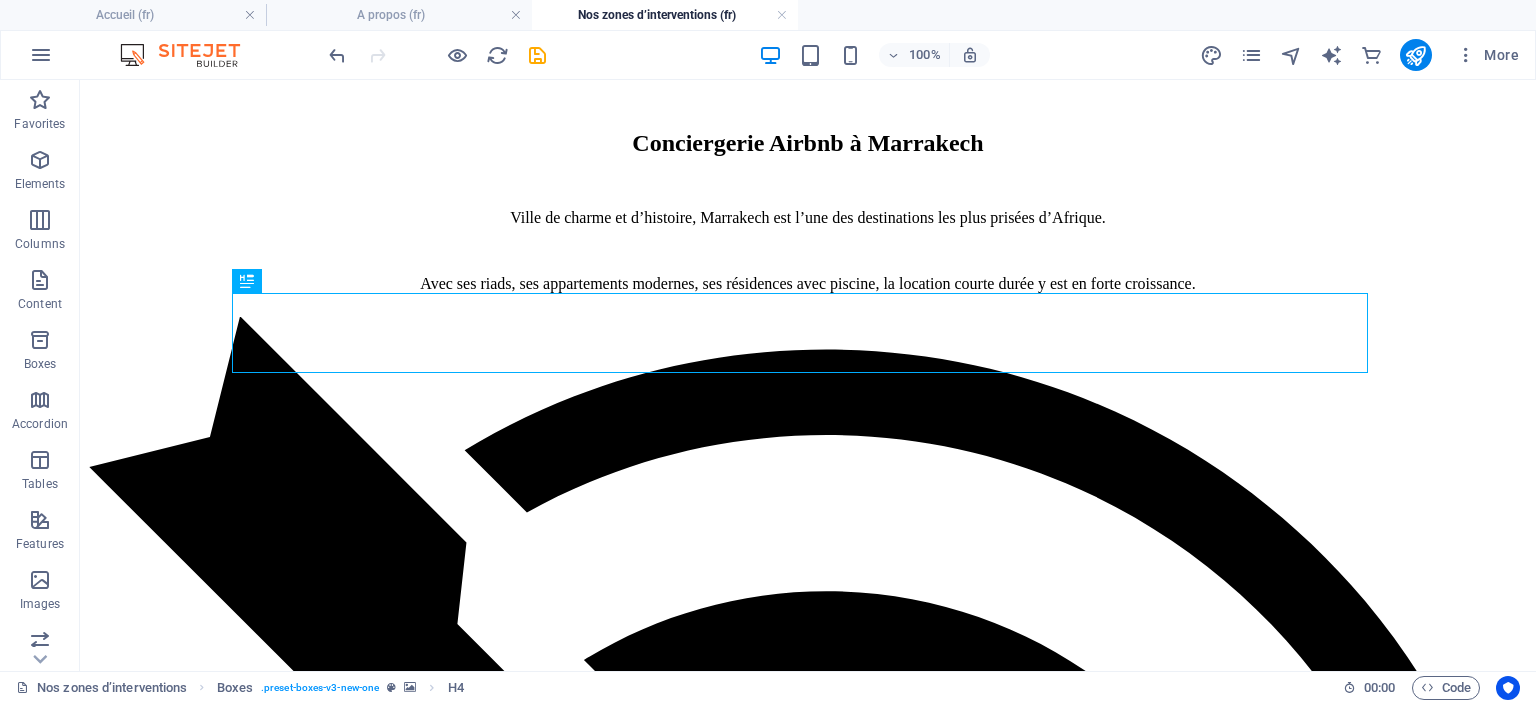 click at bounding box center [808, 4629] 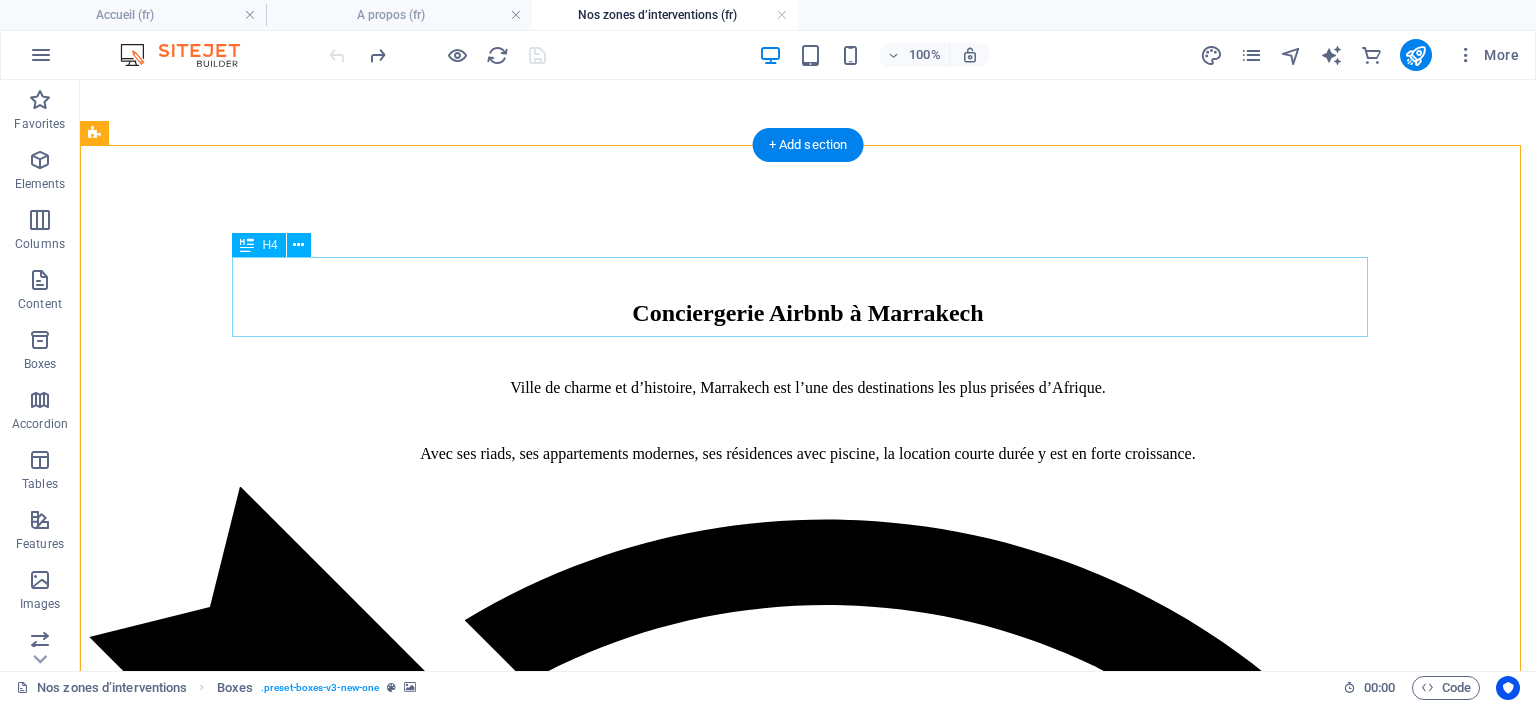 scroll, scrollTop: 2700, scrollLeft: 0, axis: vertical 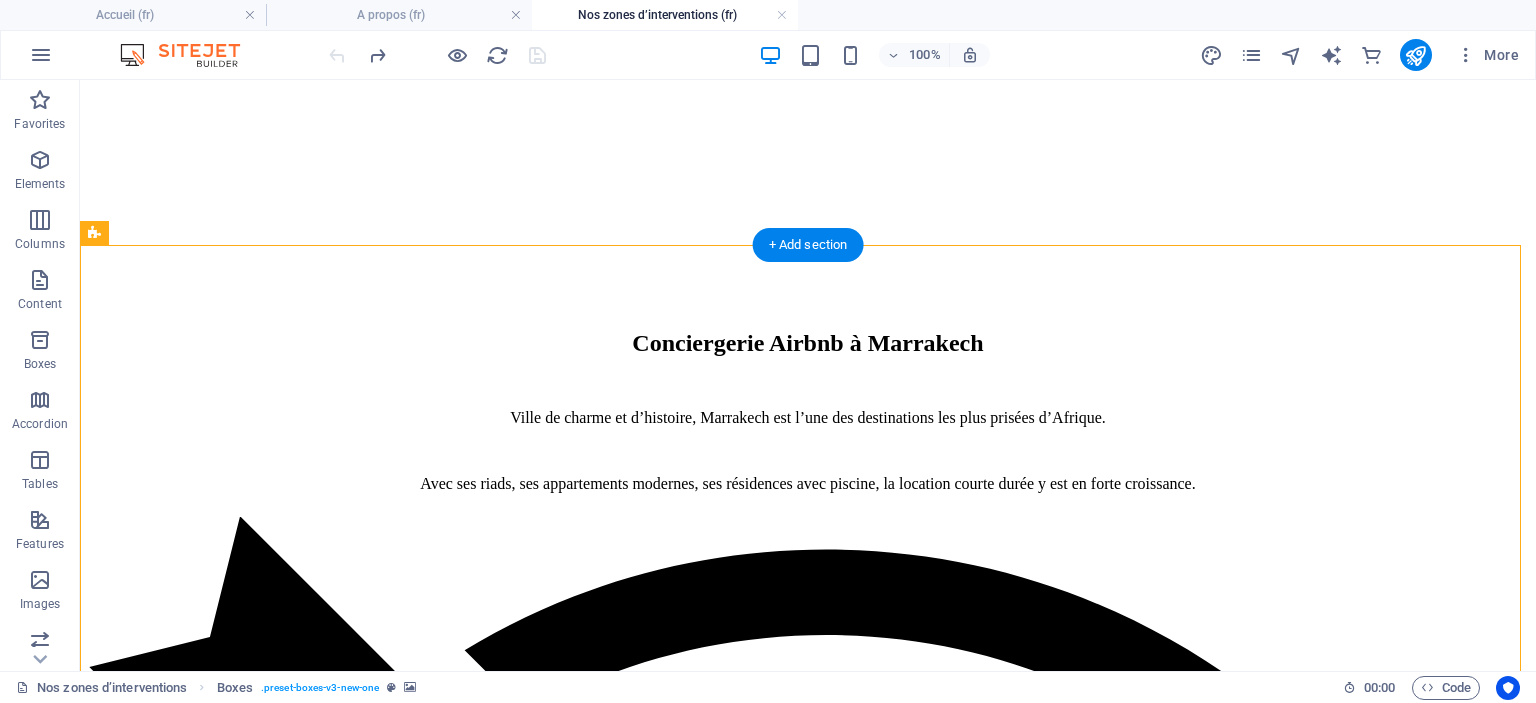 click at bounding box center [808, 4829] 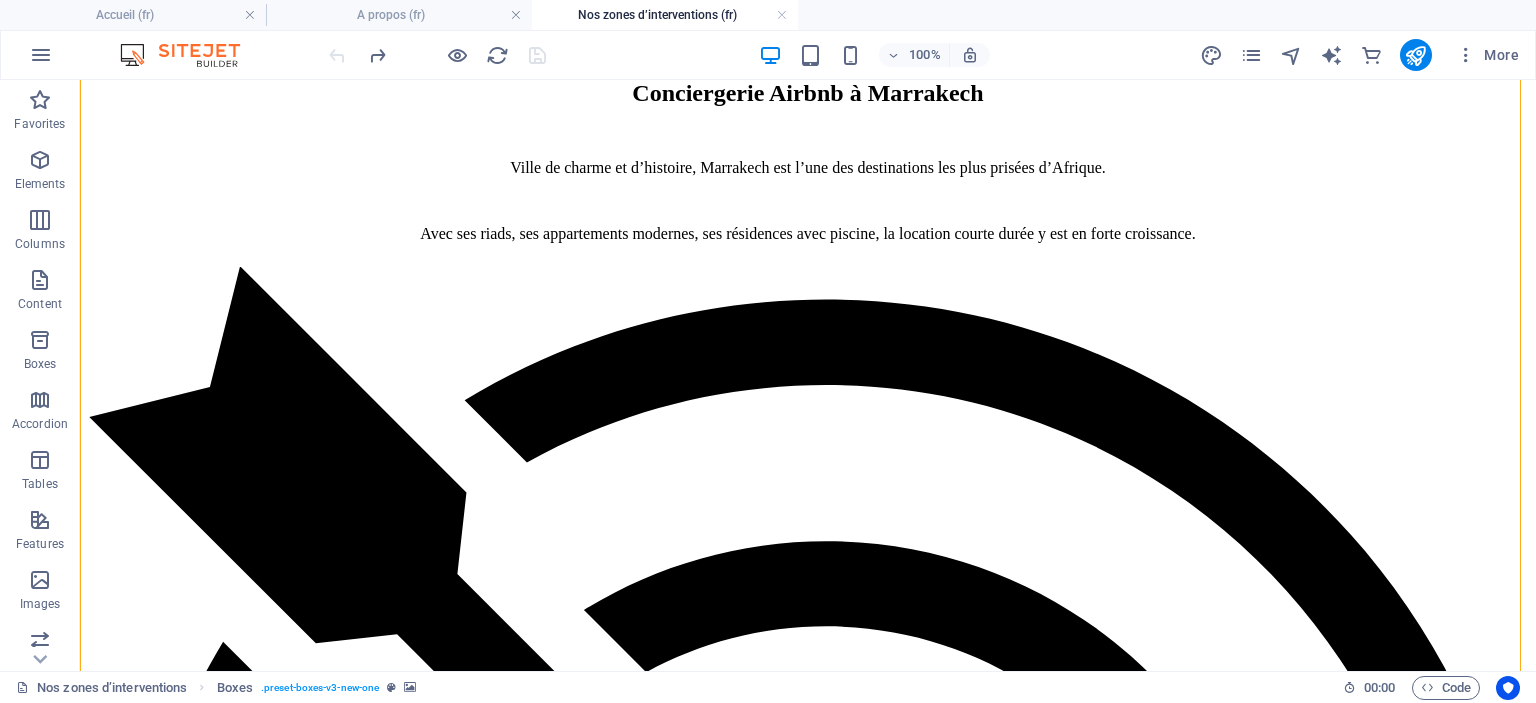 scroll, scrollTop: 3000, scrollLeft: 0, axis: vertical 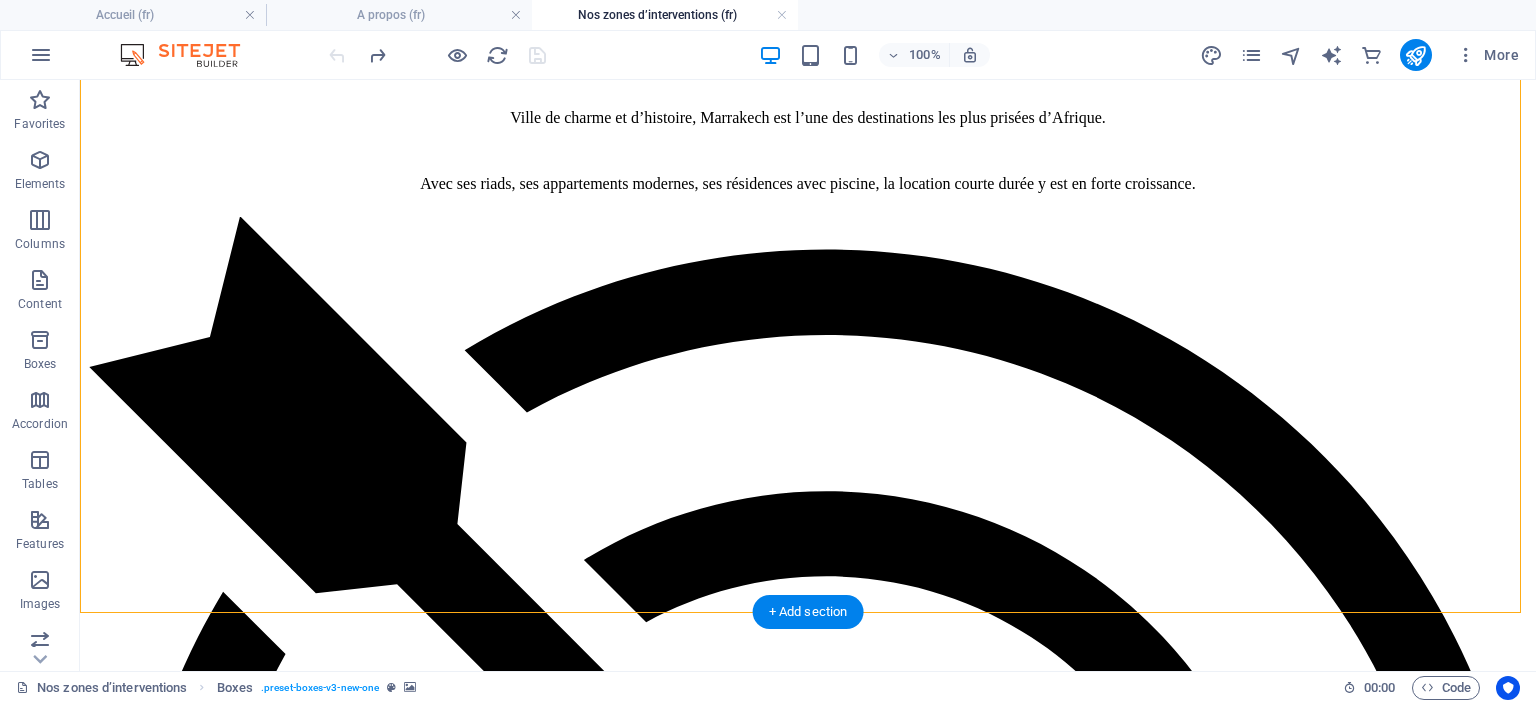 click at bounding box center [808, 4529] 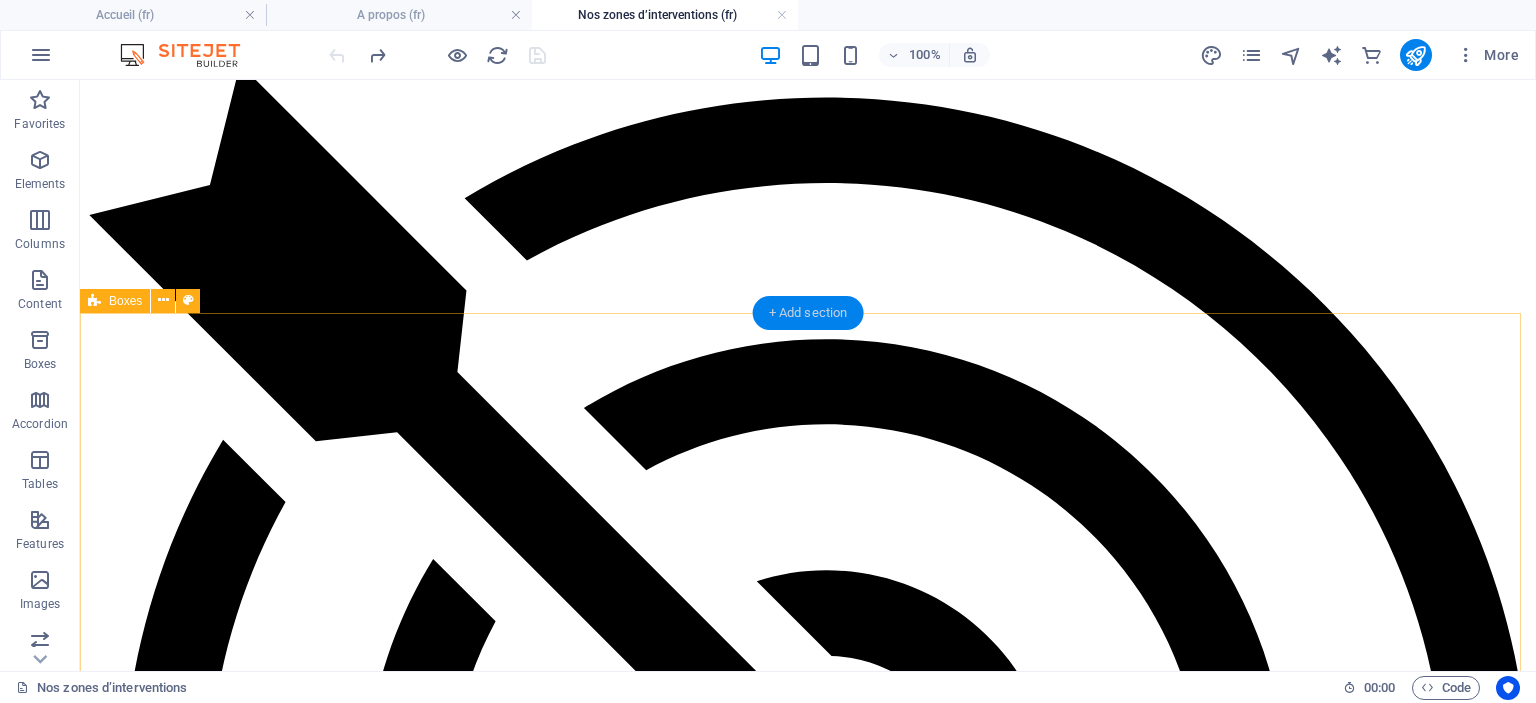 scroll, scrollTop: 3000, scrollLeft: 0, axis: vertical 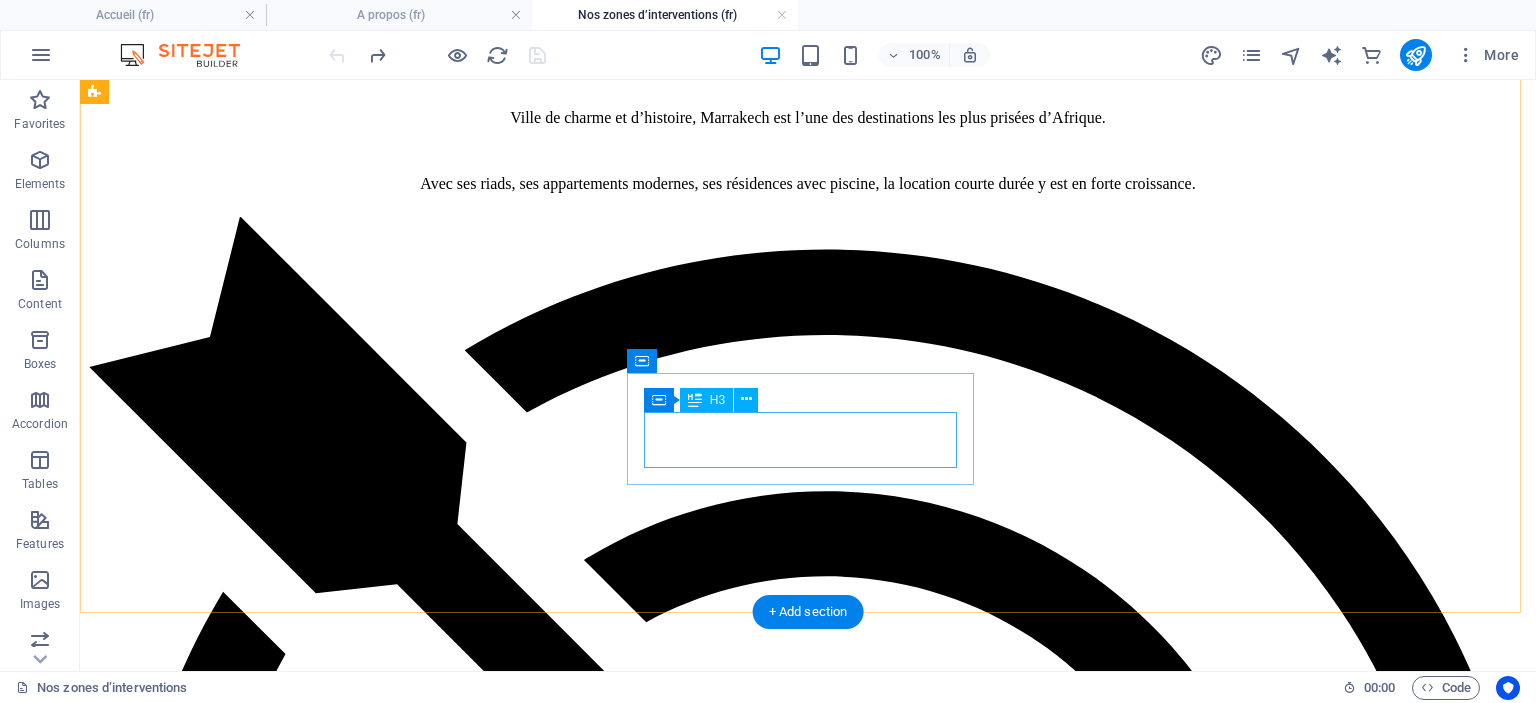 click on "[CITY]" at bounding box center [808, 7819] 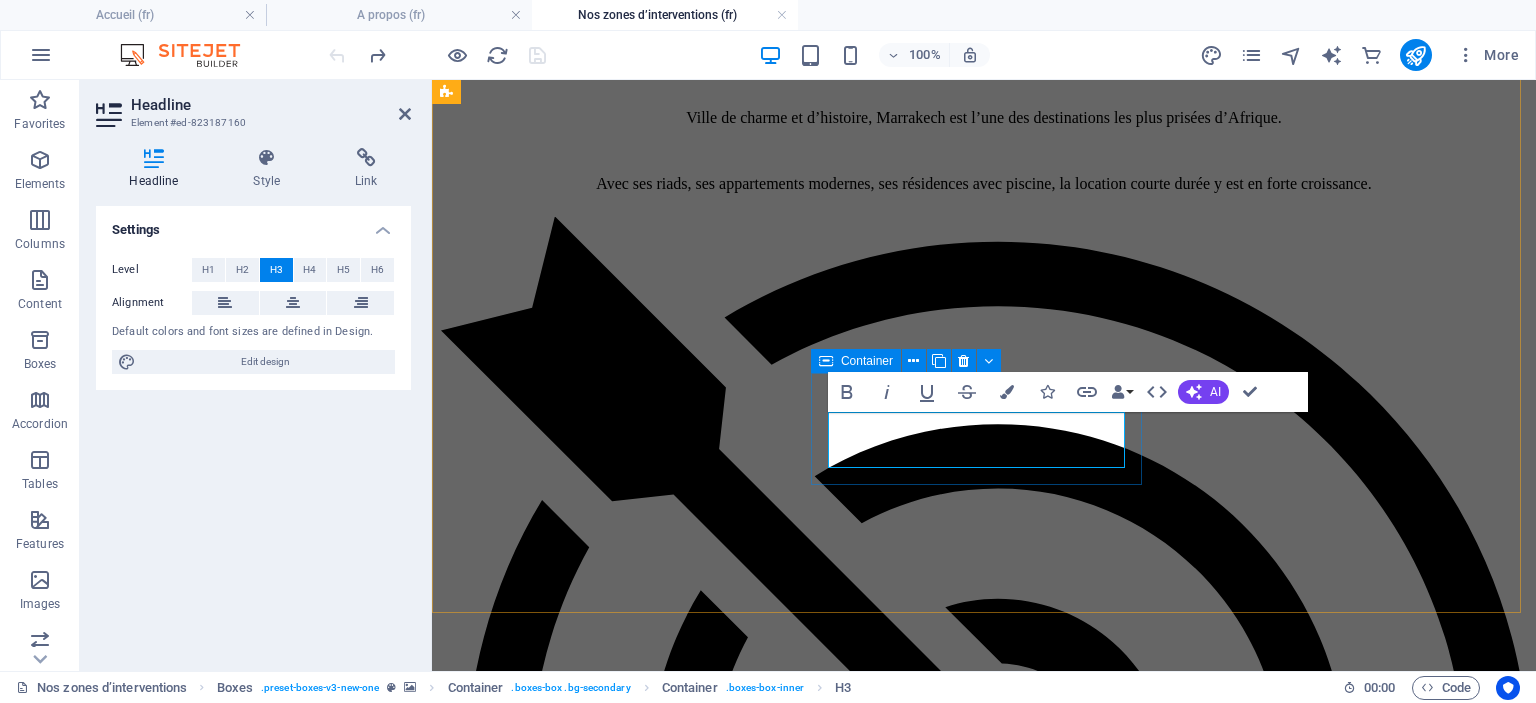 click on "[CITY]" at bounding box center (984, 6180) 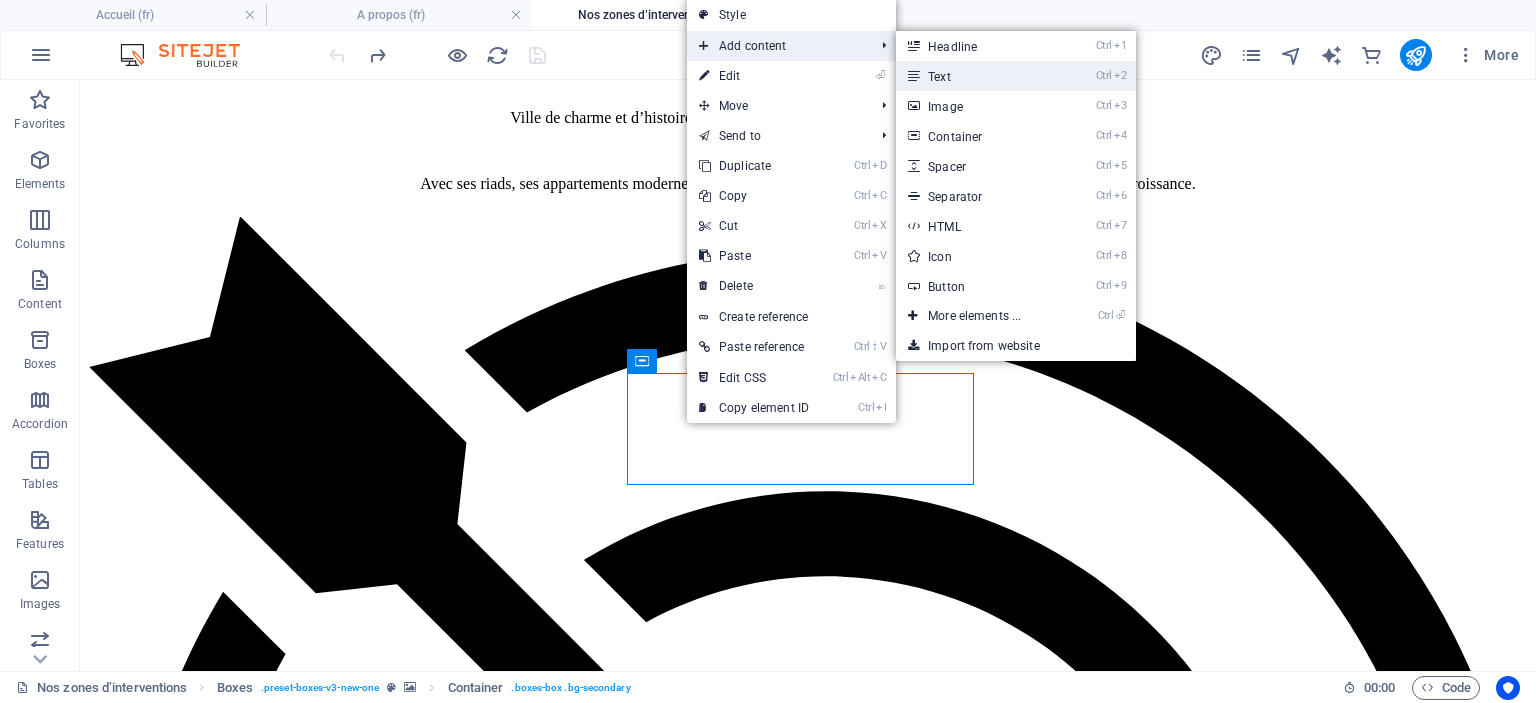 click on "Ctrl 2  Text" at bounding box center (978, 76) 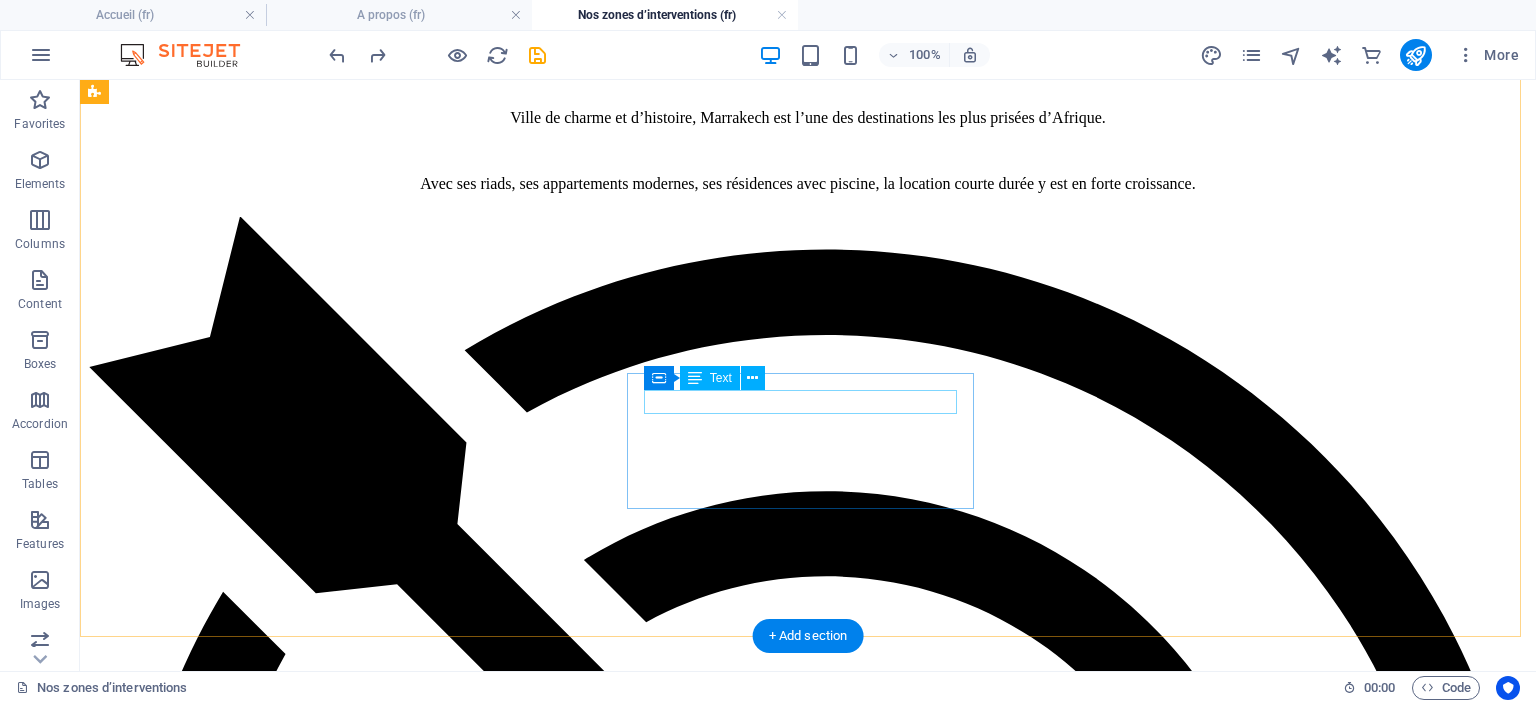 click on "New text element" at bounding box center [808, 6838] 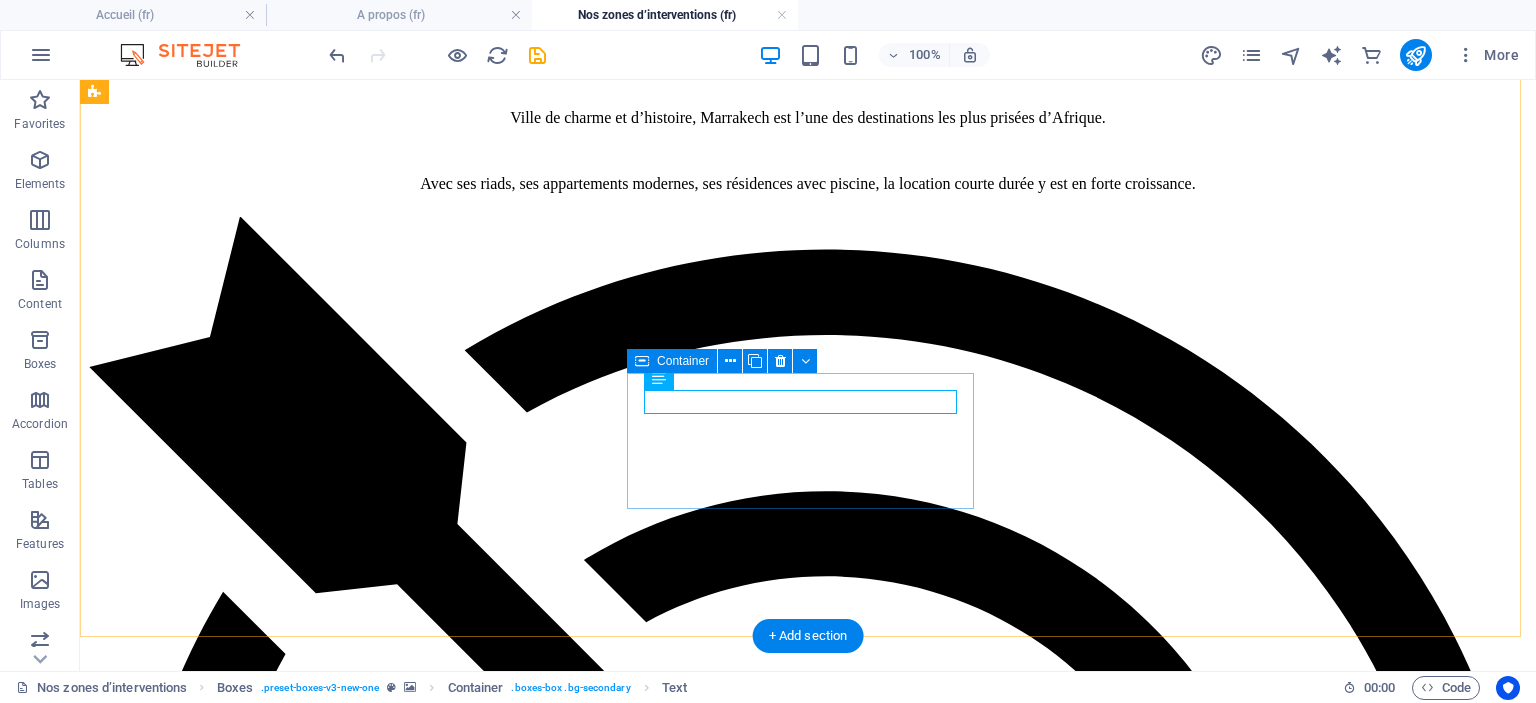 click on "fort potentiel locatif, spots familiaux" at bounding box center (808, 6838) 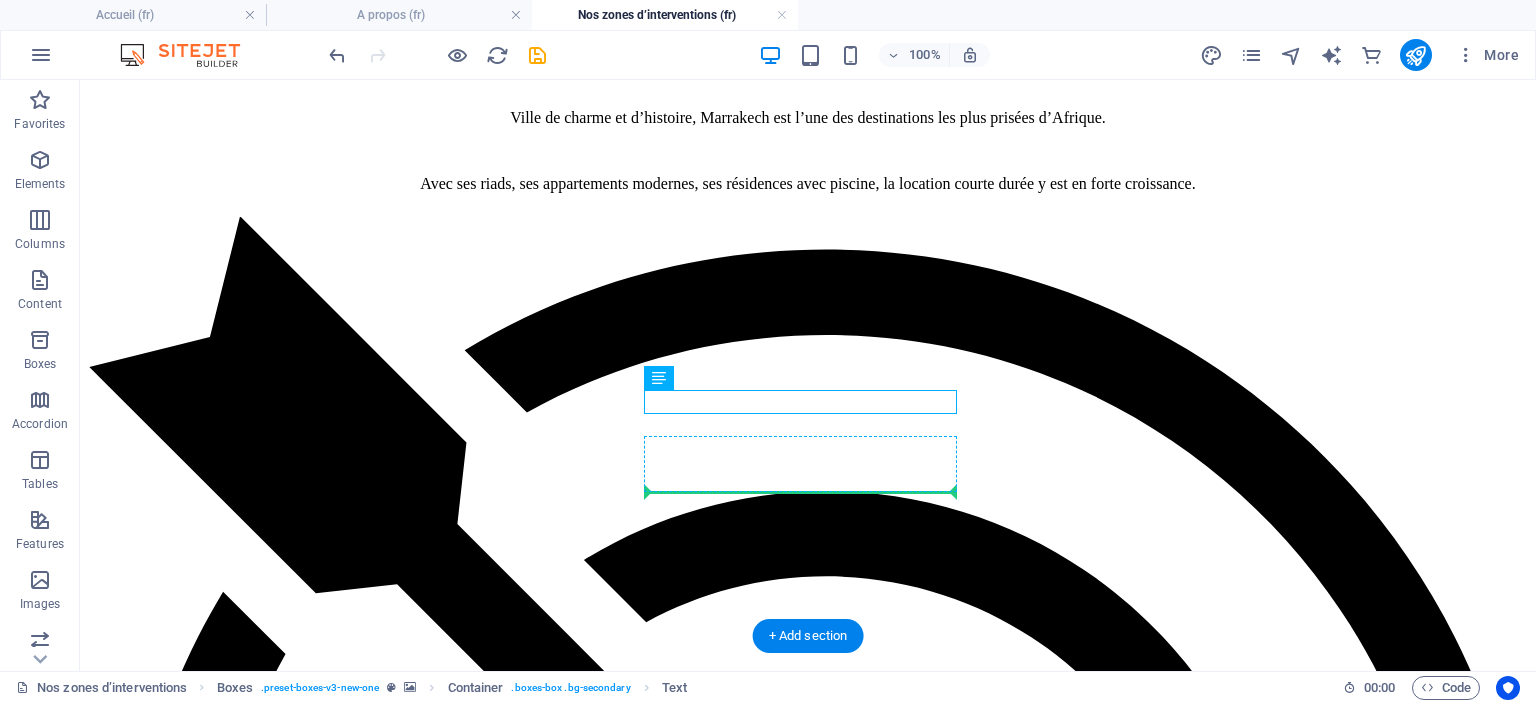 drag, startPoint x: 698, startPoint y: 434, endPoint x: 707, endPoint y: 489, distance: 55.7315 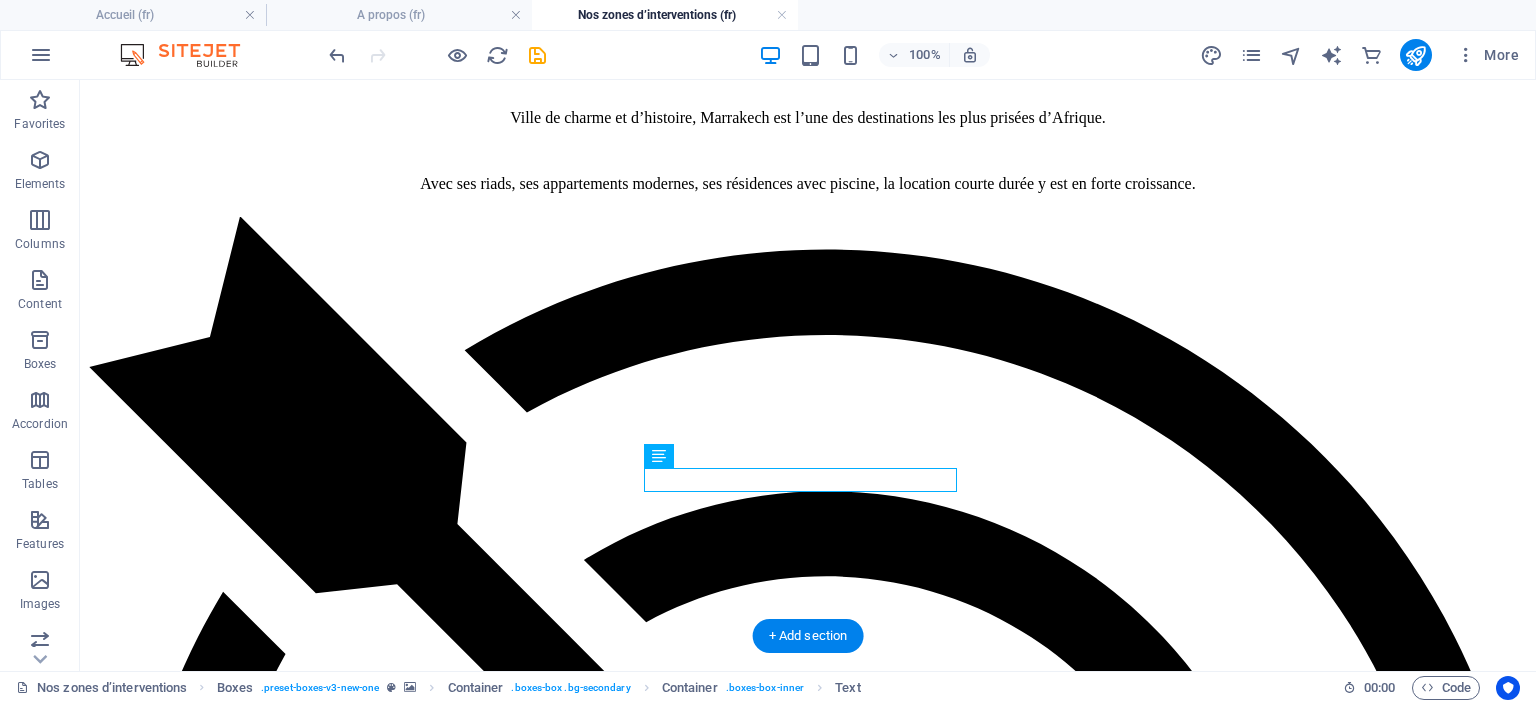 click at bounding box center [808, 4529] 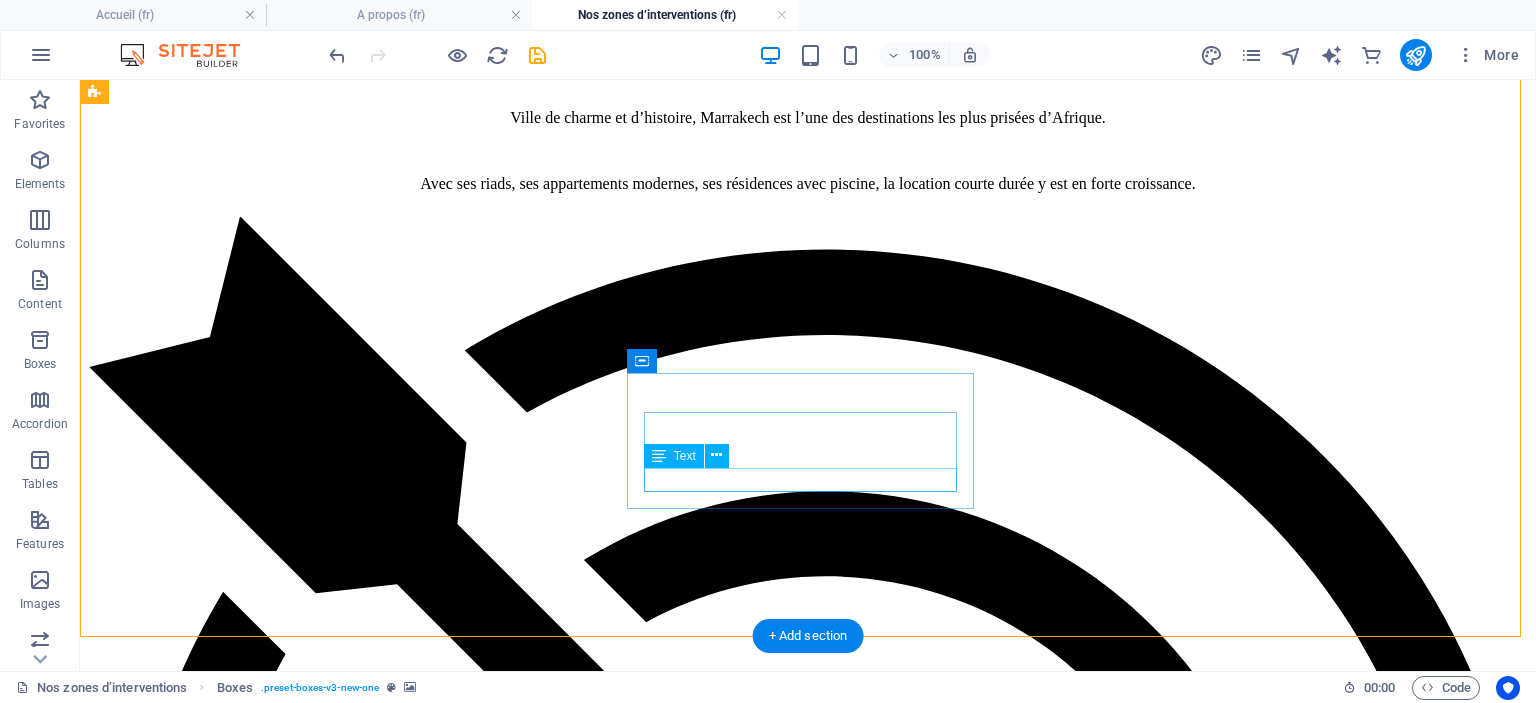 click on "fort potentiel locatif, spots familiaux" at bounding box center [808, 7882] 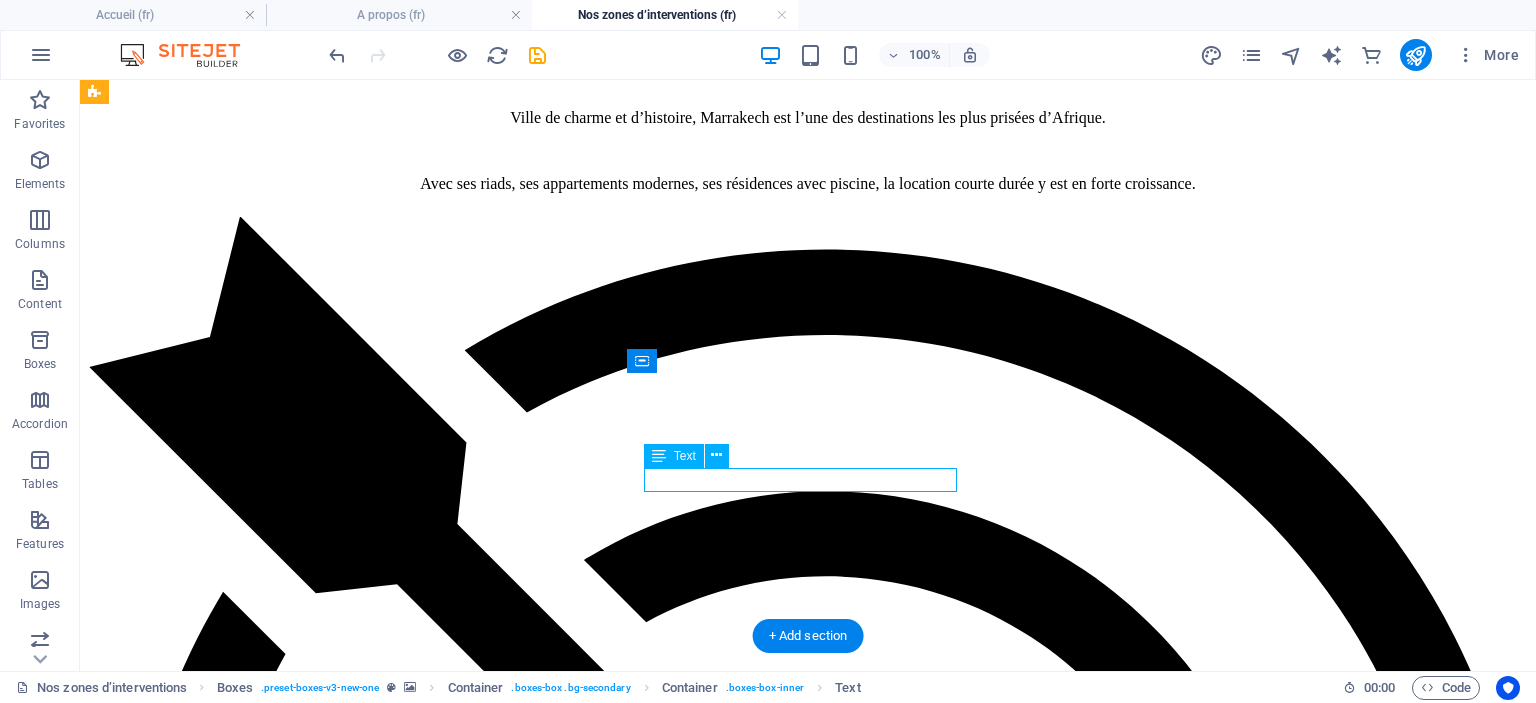 click on "fort potentiel locatif, spots familiaux" at bounding box center [808, 7882] 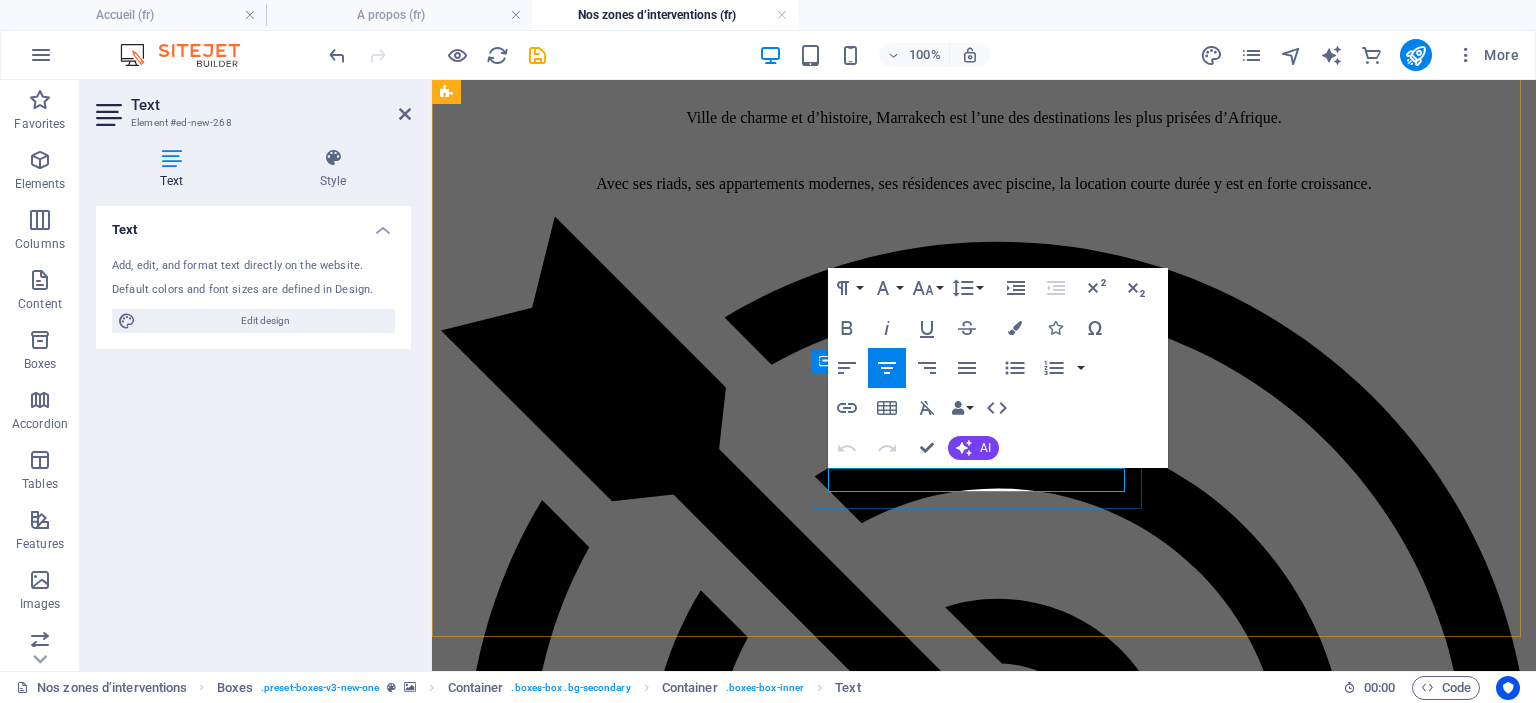 click on "fort potentiel locatif, spots familiaux" at bounding box center [554, 6621] 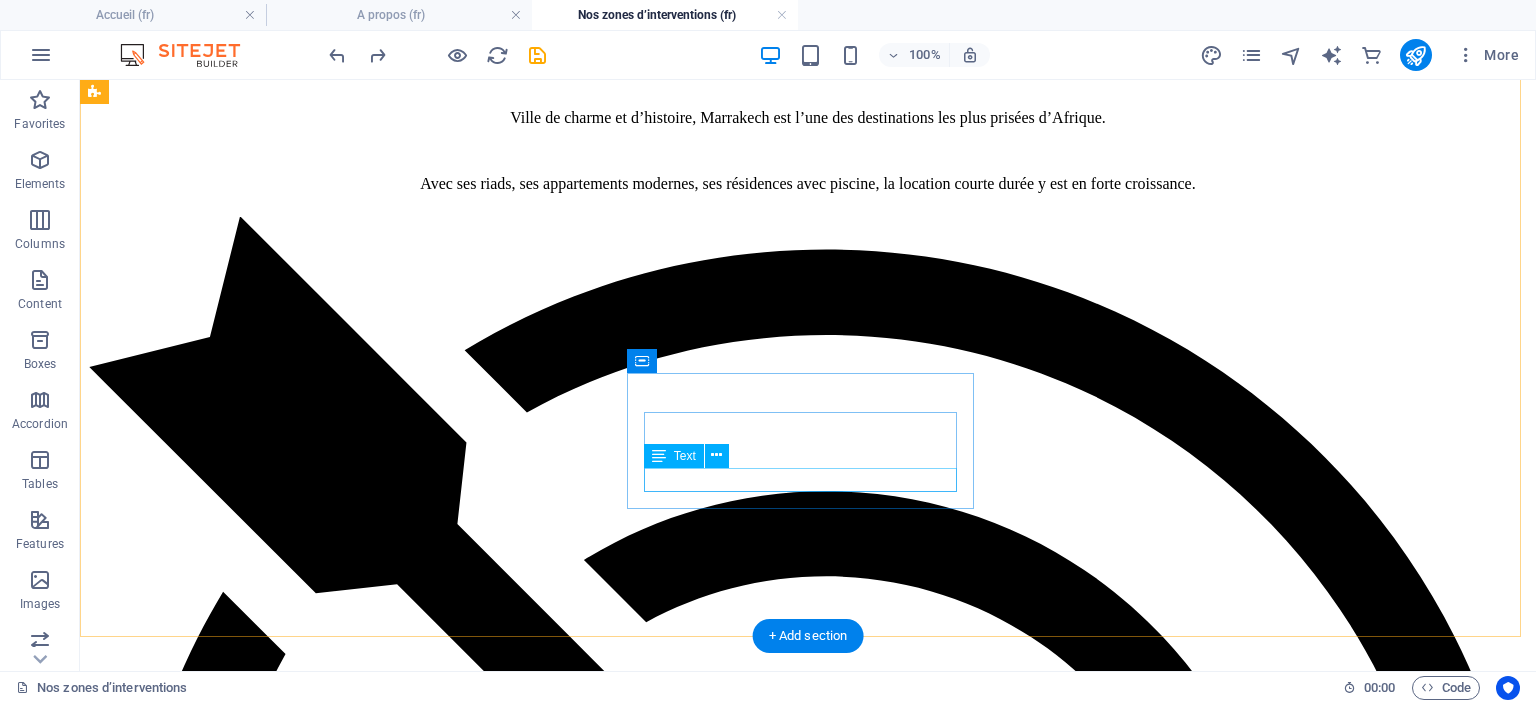 click on "fort potentiel locatif, spots familiaux" at bounding box center [808, 7882] 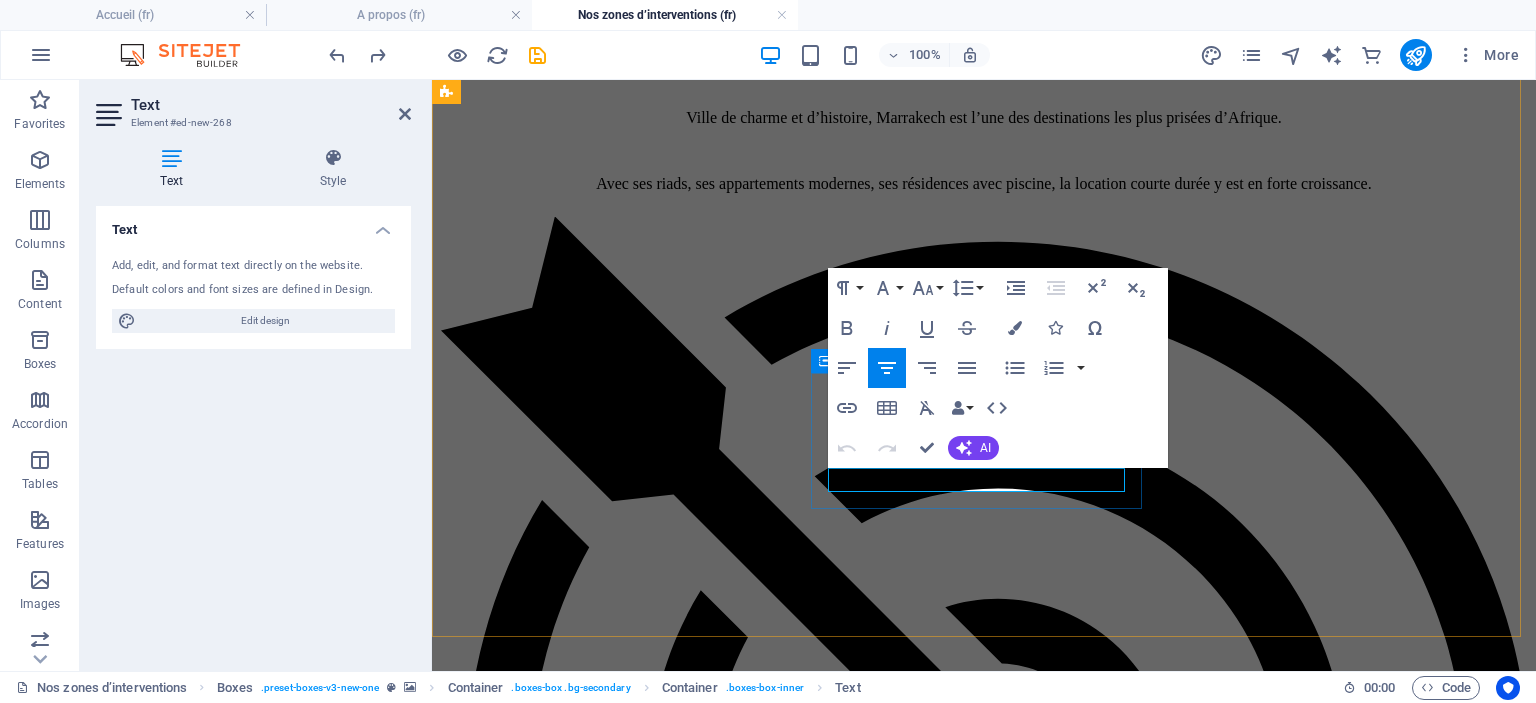 click on "fort potentiel locatif, spots familiaux" at bounding box center [554, 6621] 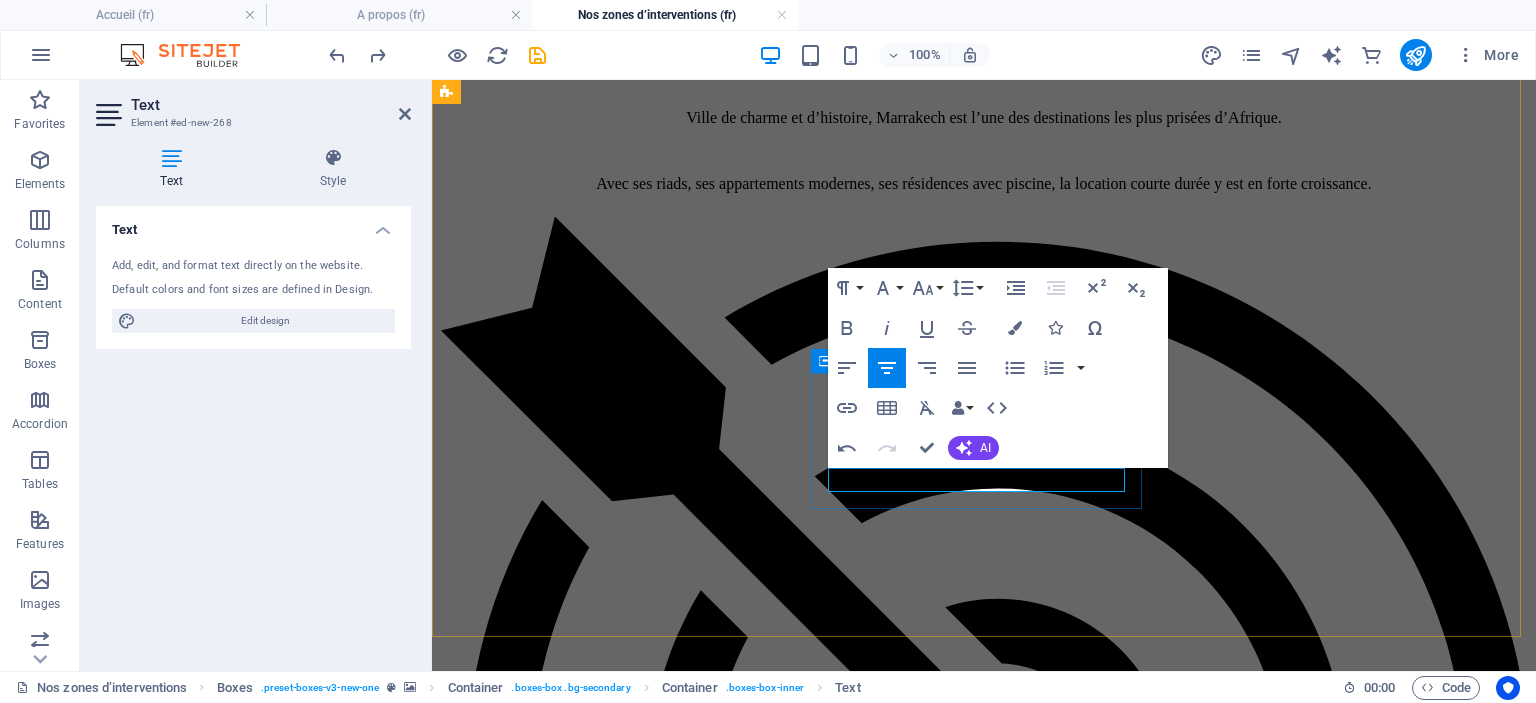 scroll, scrollTop: 191, scrollLeft: 7, axis: both 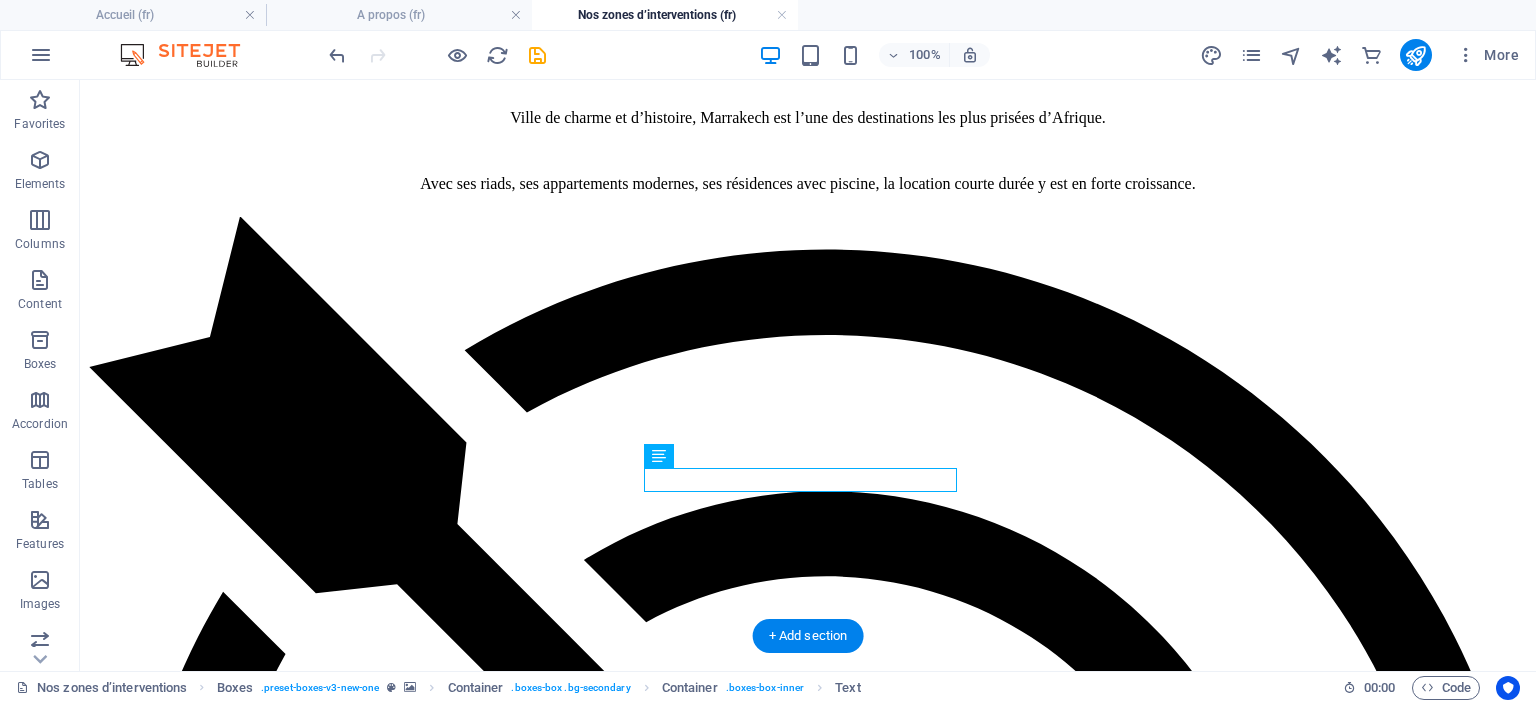 click at bounding box center [808, 4529] 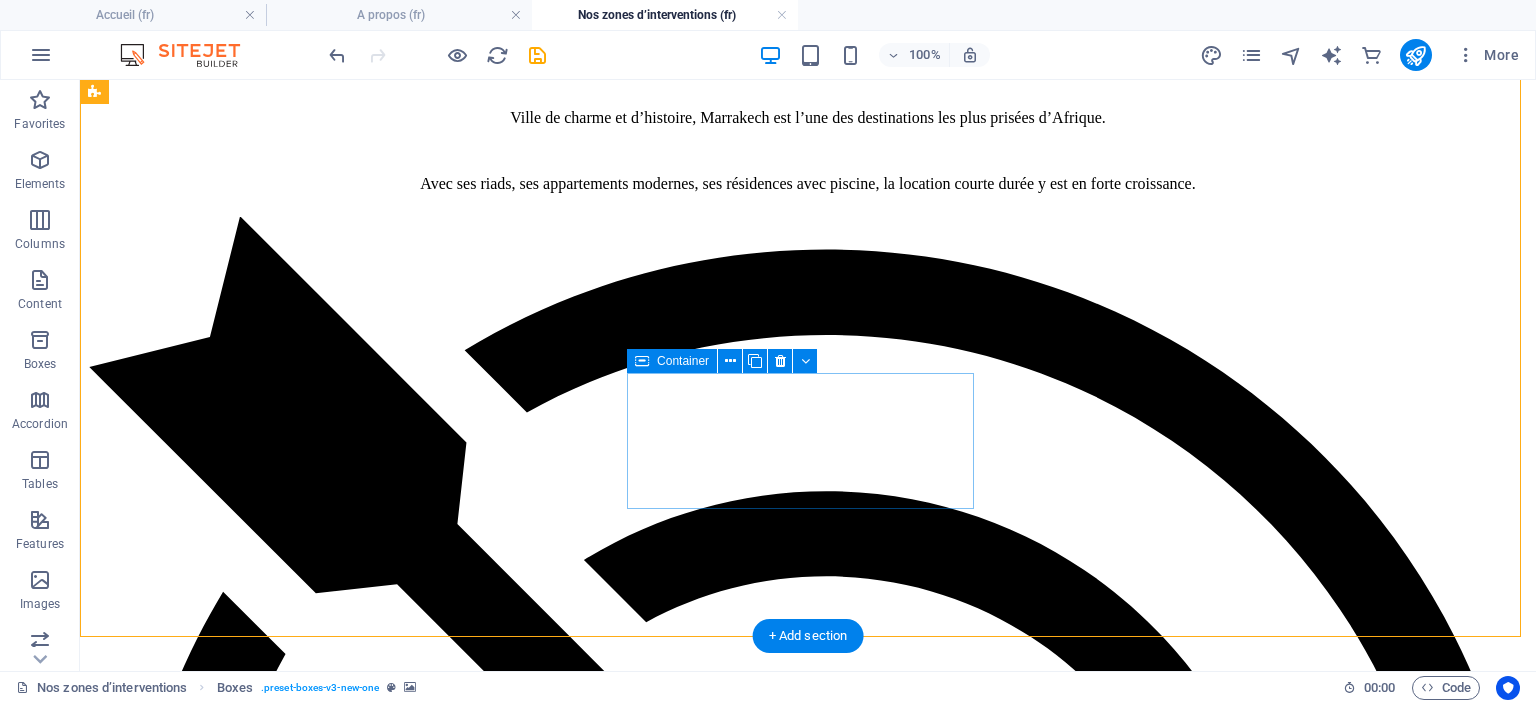 click on "Dar Bouazza fort potentiel locatif, spots familiaux" at bounding box center [808, 7360] 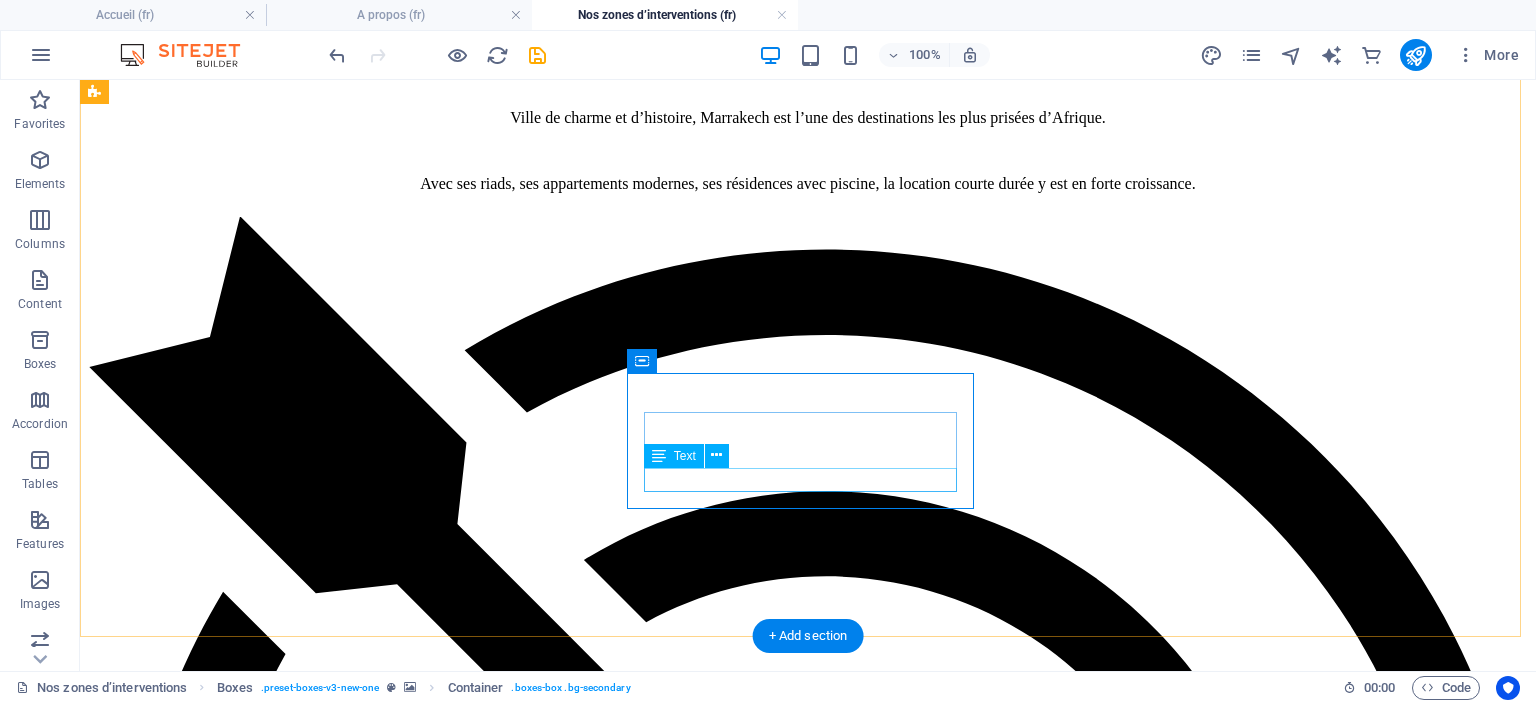 click on "fort potentiel locatif, spots familiaux" at bounding box center [808, 7882] 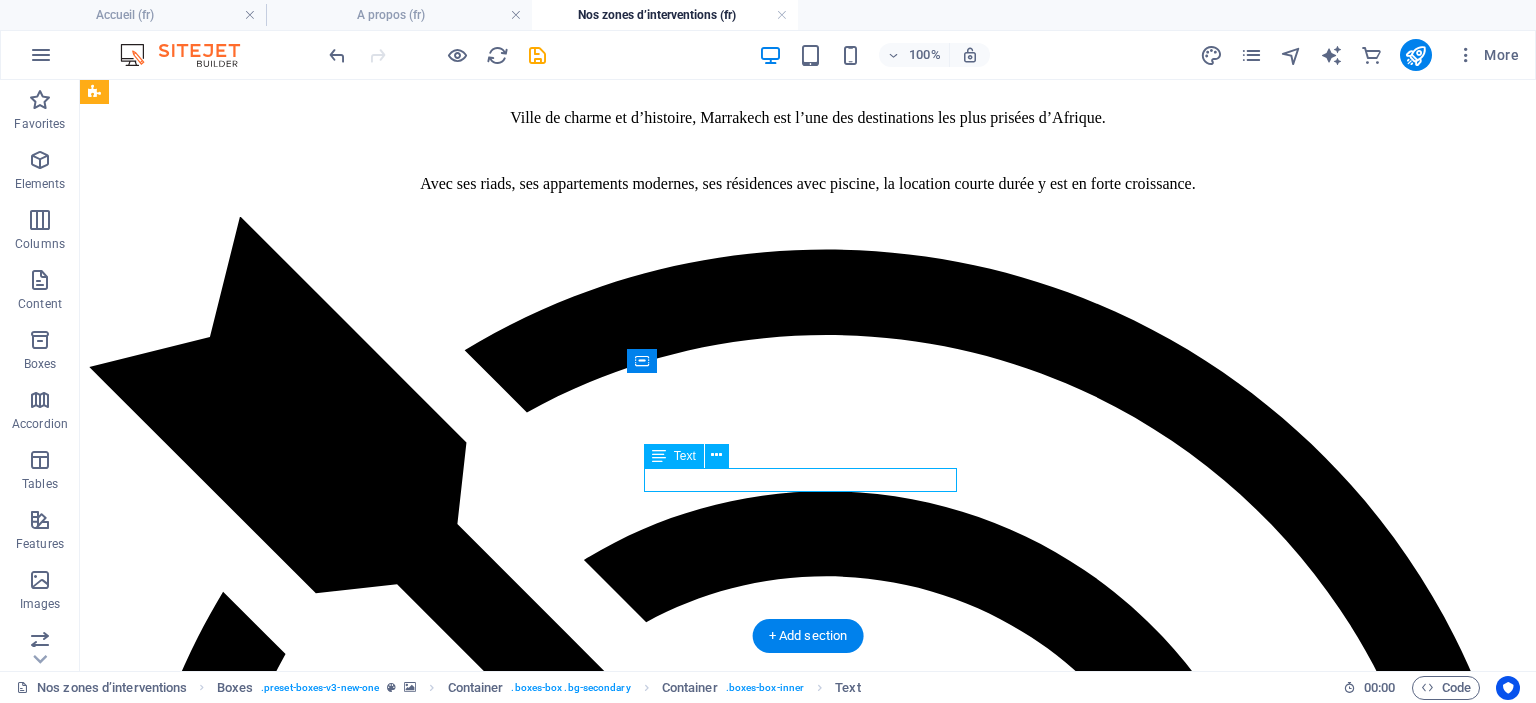 click on "fort potentiel locatif, spots familiaux" at bounding box center (808, 7882) 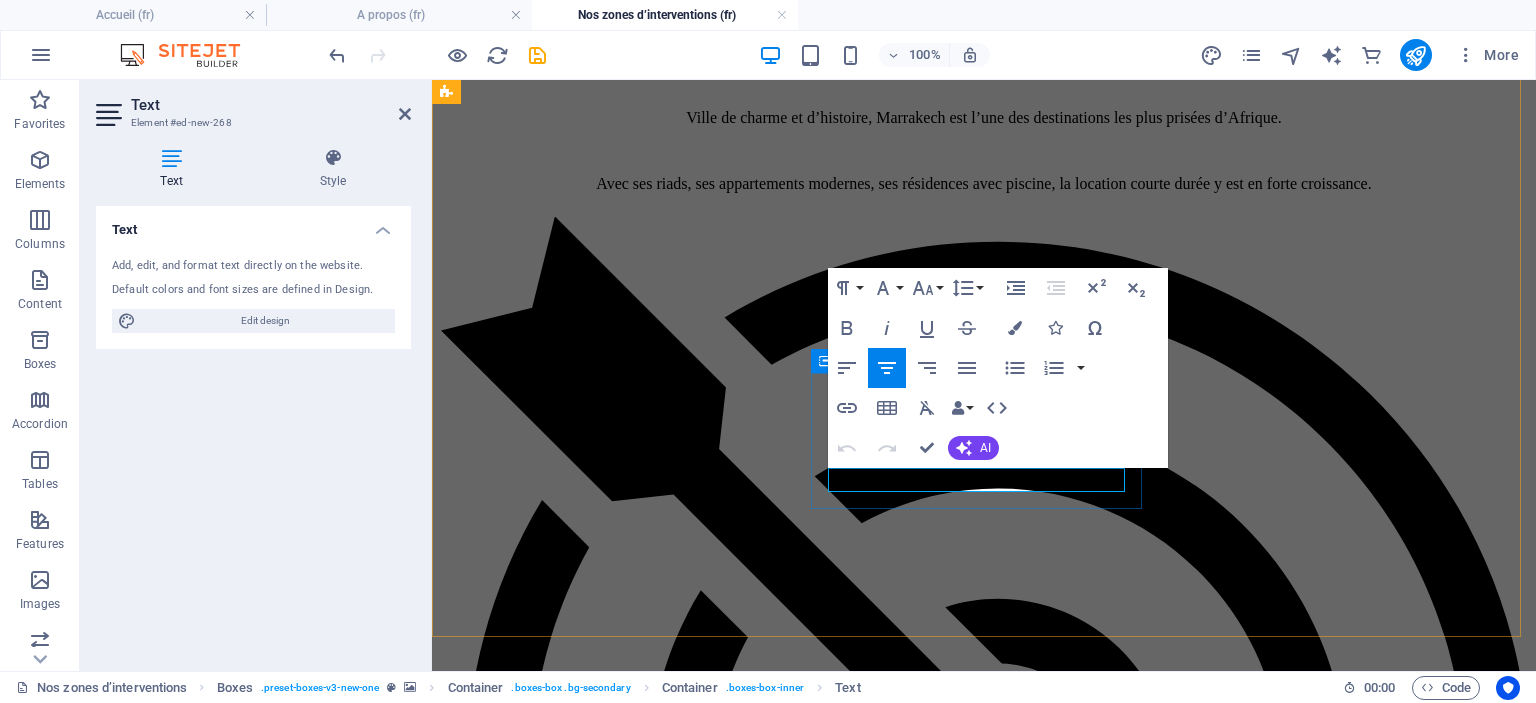 click on "fort potentiel locatif, spots familiaux" at bounding box center (984, 6621) 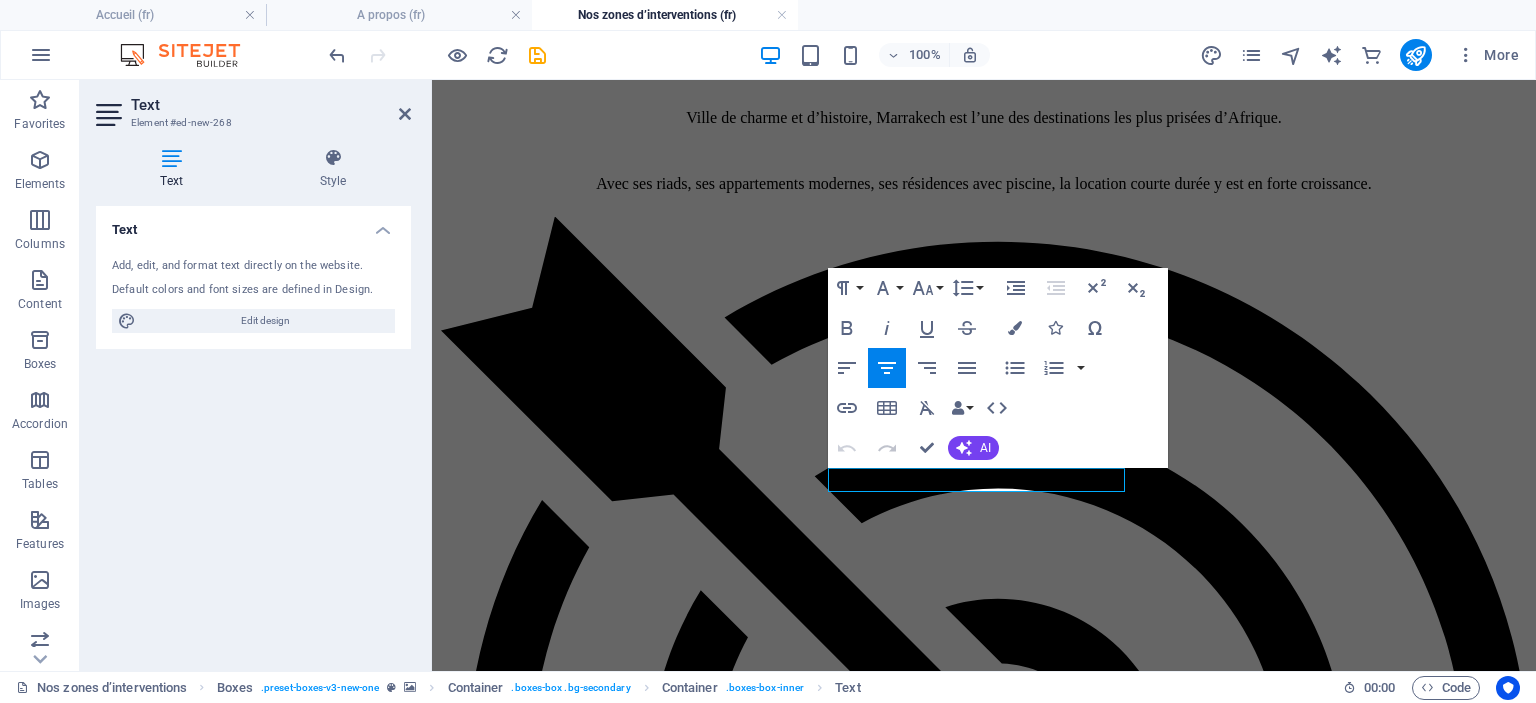 type 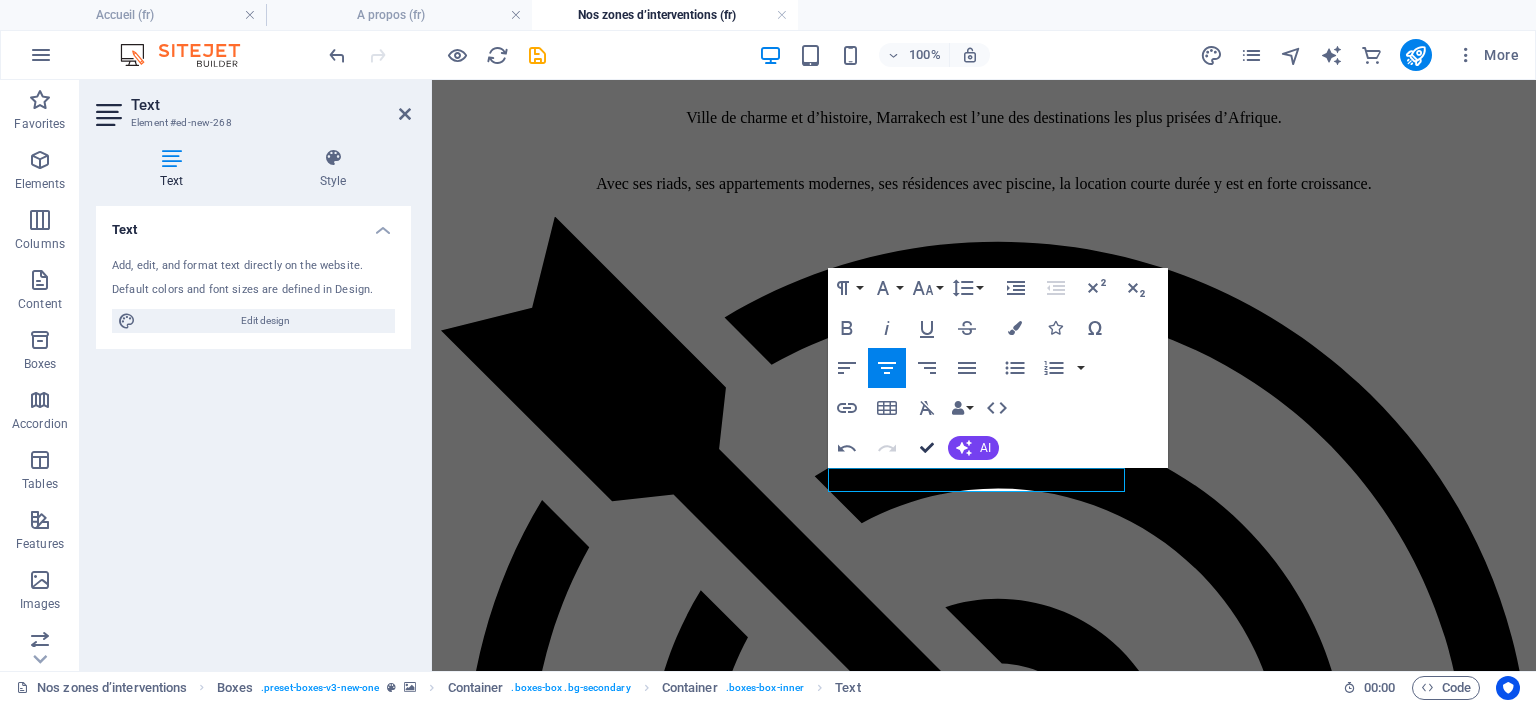 drag, startPoint x: 936, startPoint y: 453, endPoint x: 852, endPoint y: 339, distance: 141.60509 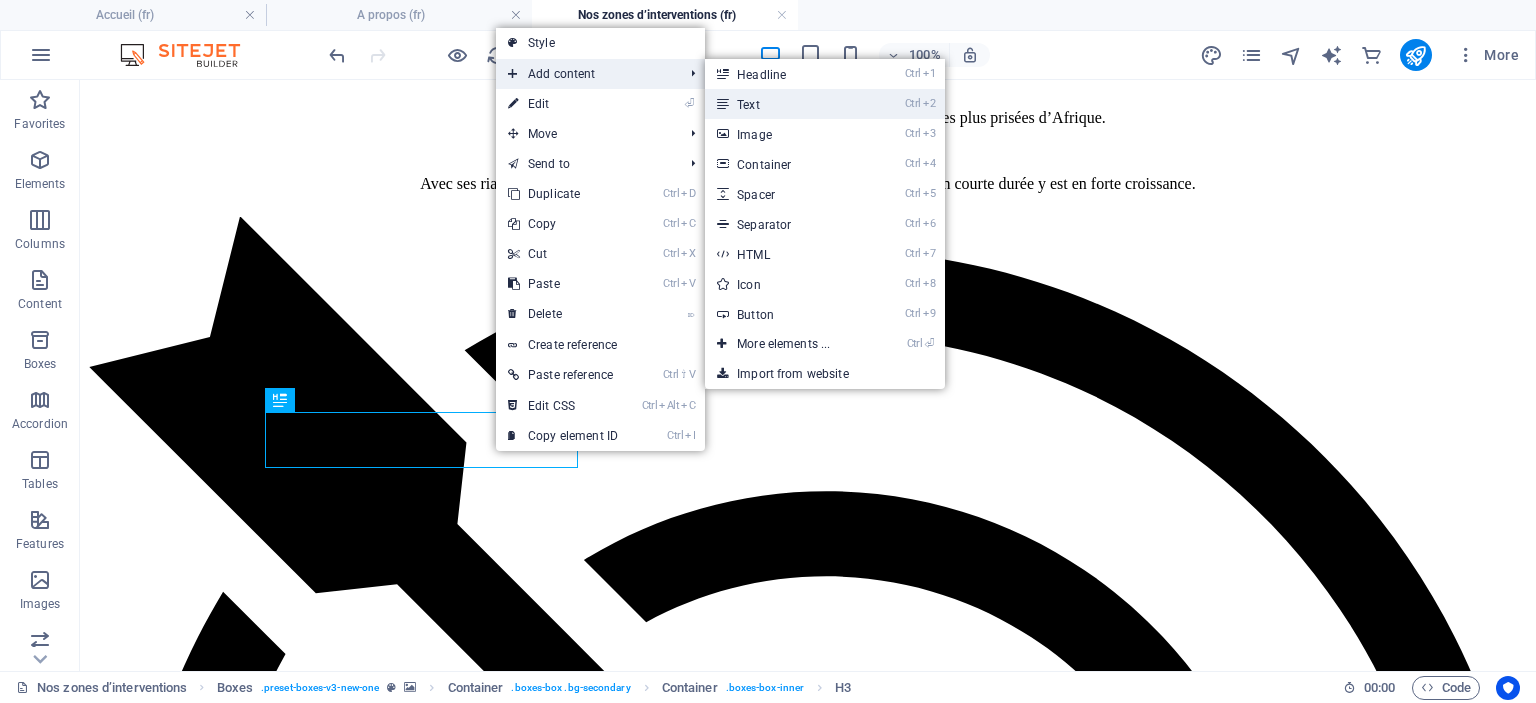 click on "Ctrl 2  Text" at bounding box center (787, 104) 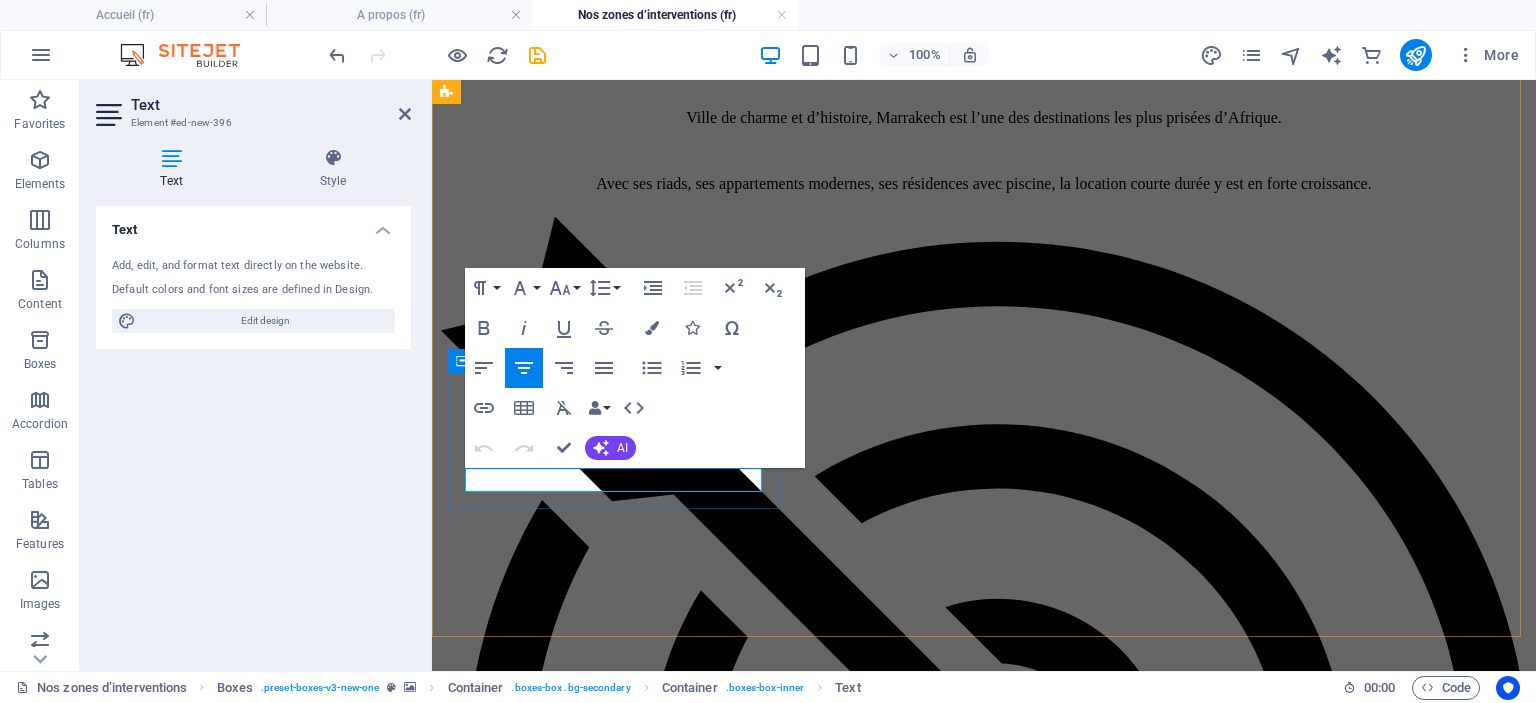 click on "New text element" at bounding box center [984, 5805] 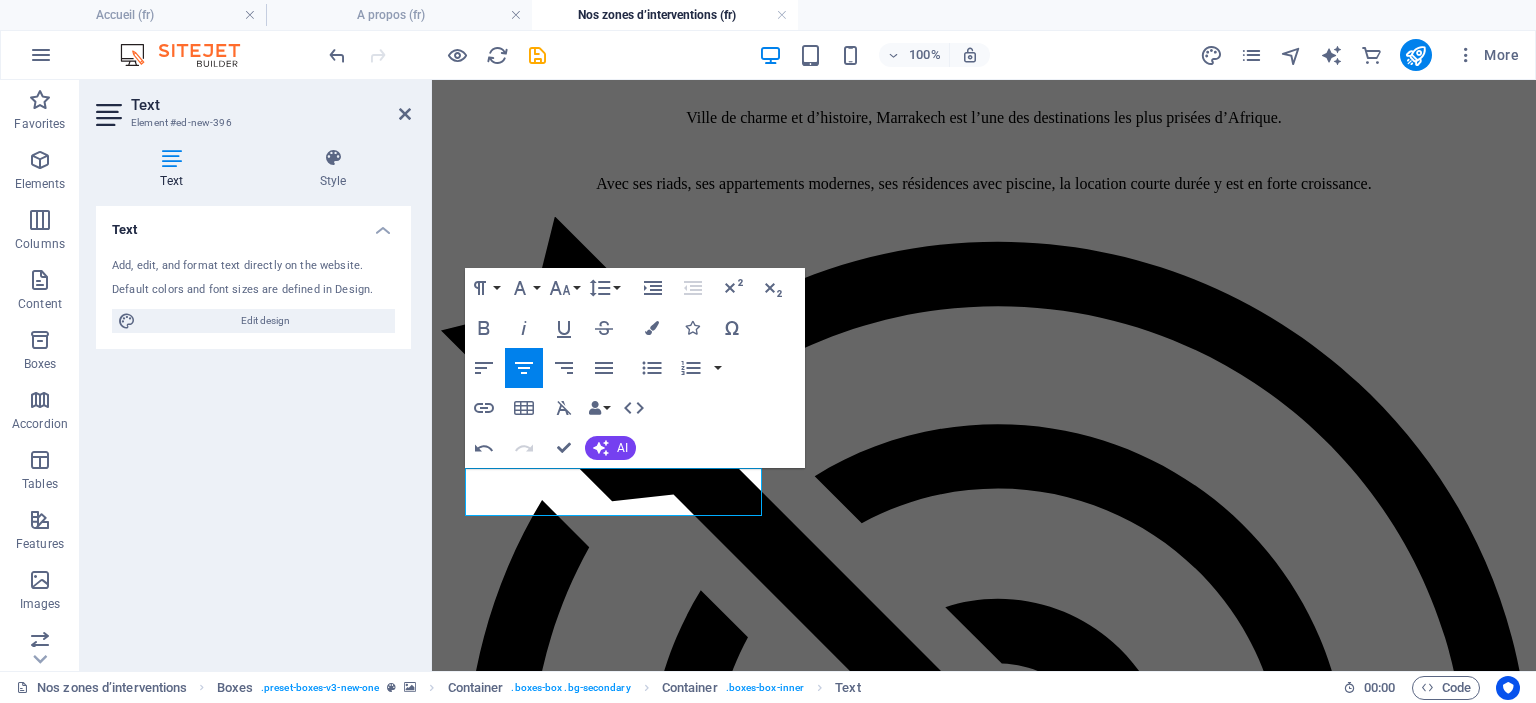 scroll, scrollTop: 236, scrollLeft: 4, axis: both 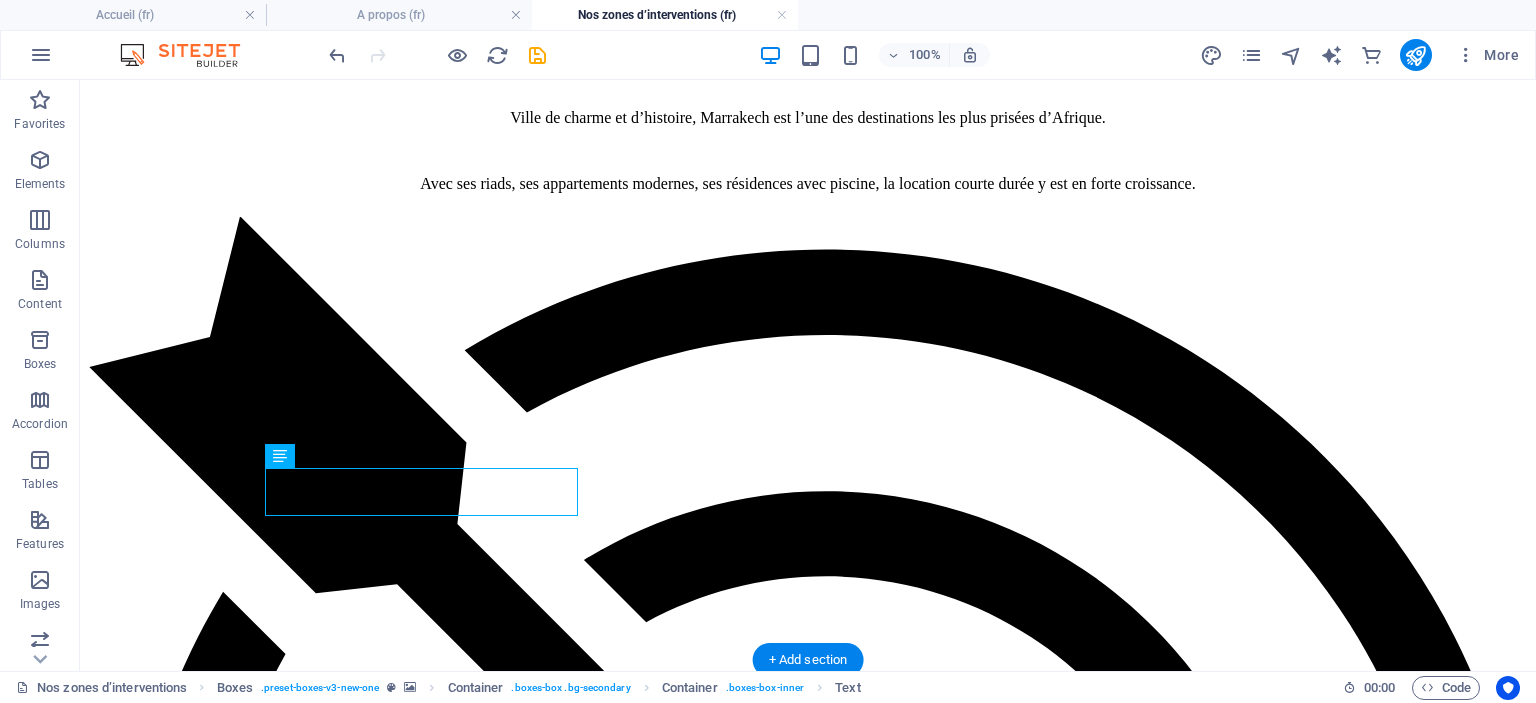 click at bounding box center (808, 4529) 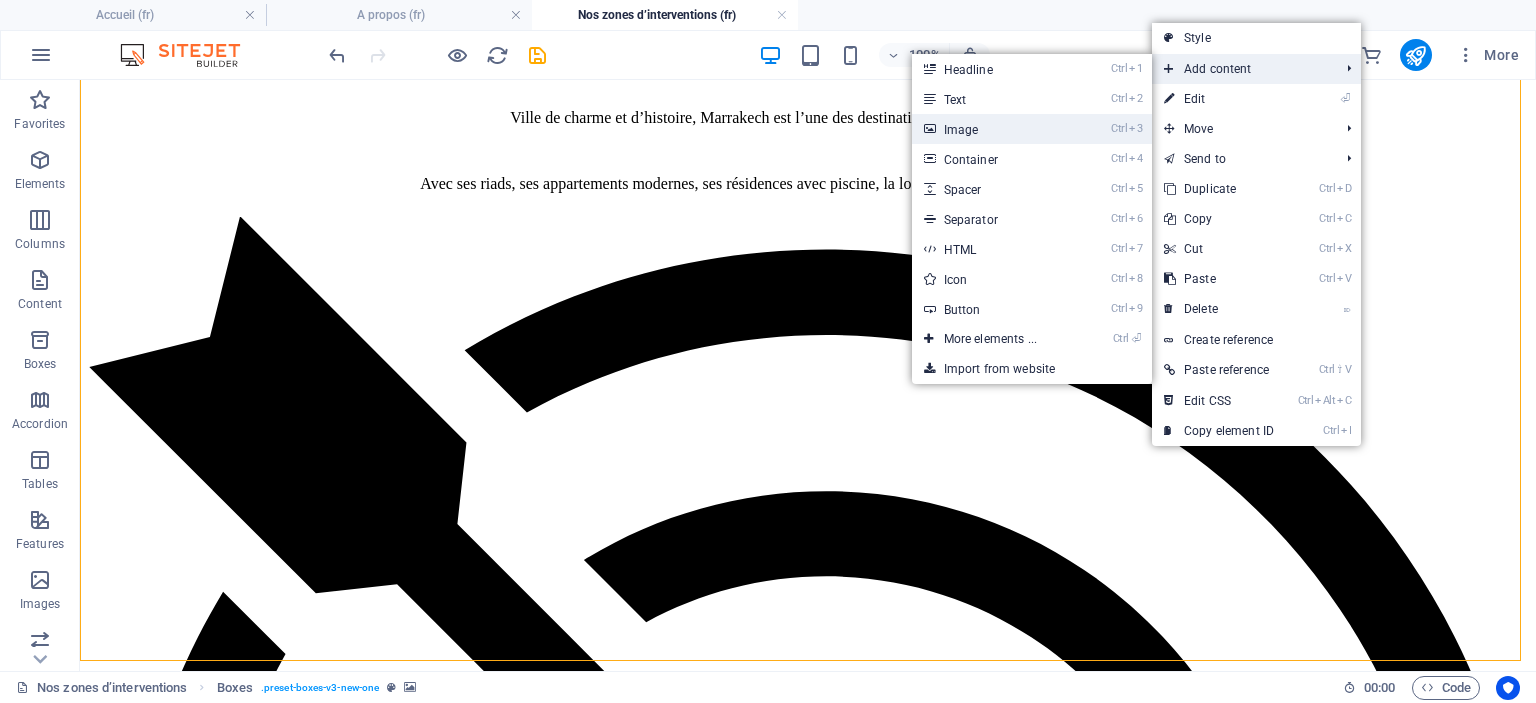 click on "Ctrl 3  Image" at bounding box center [994, 129] 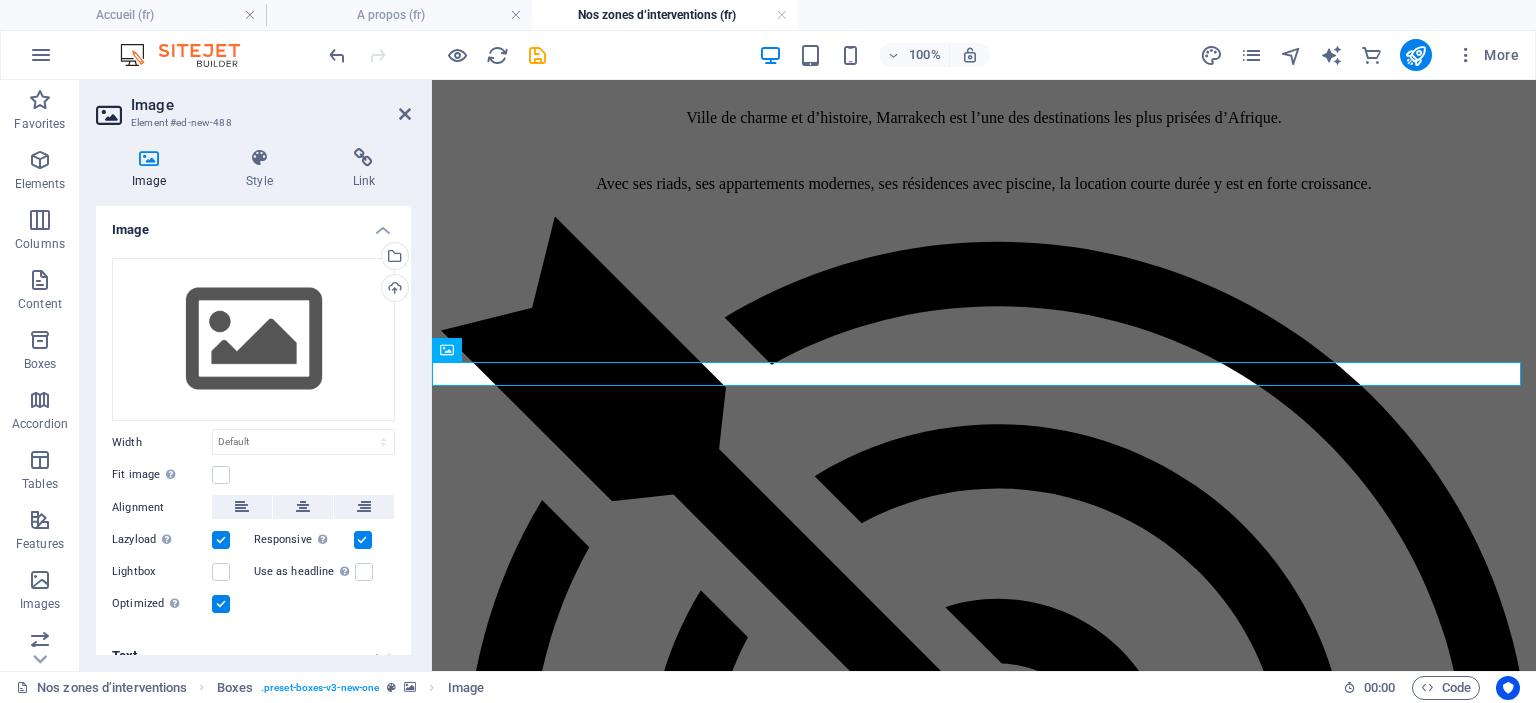scroll, scrollTop: 2695, scrollLeft: 0, axis: vertical 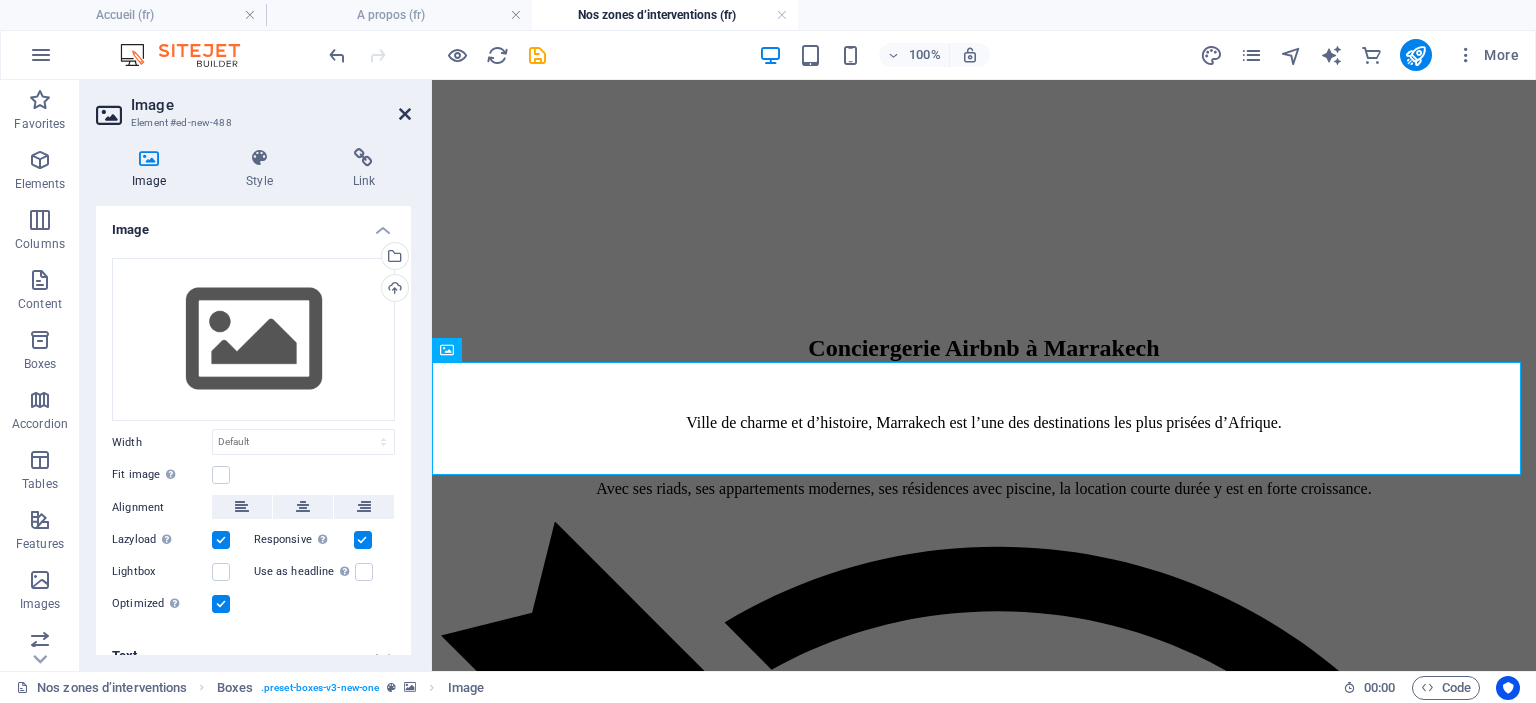 click at bounding box center (405, 114) 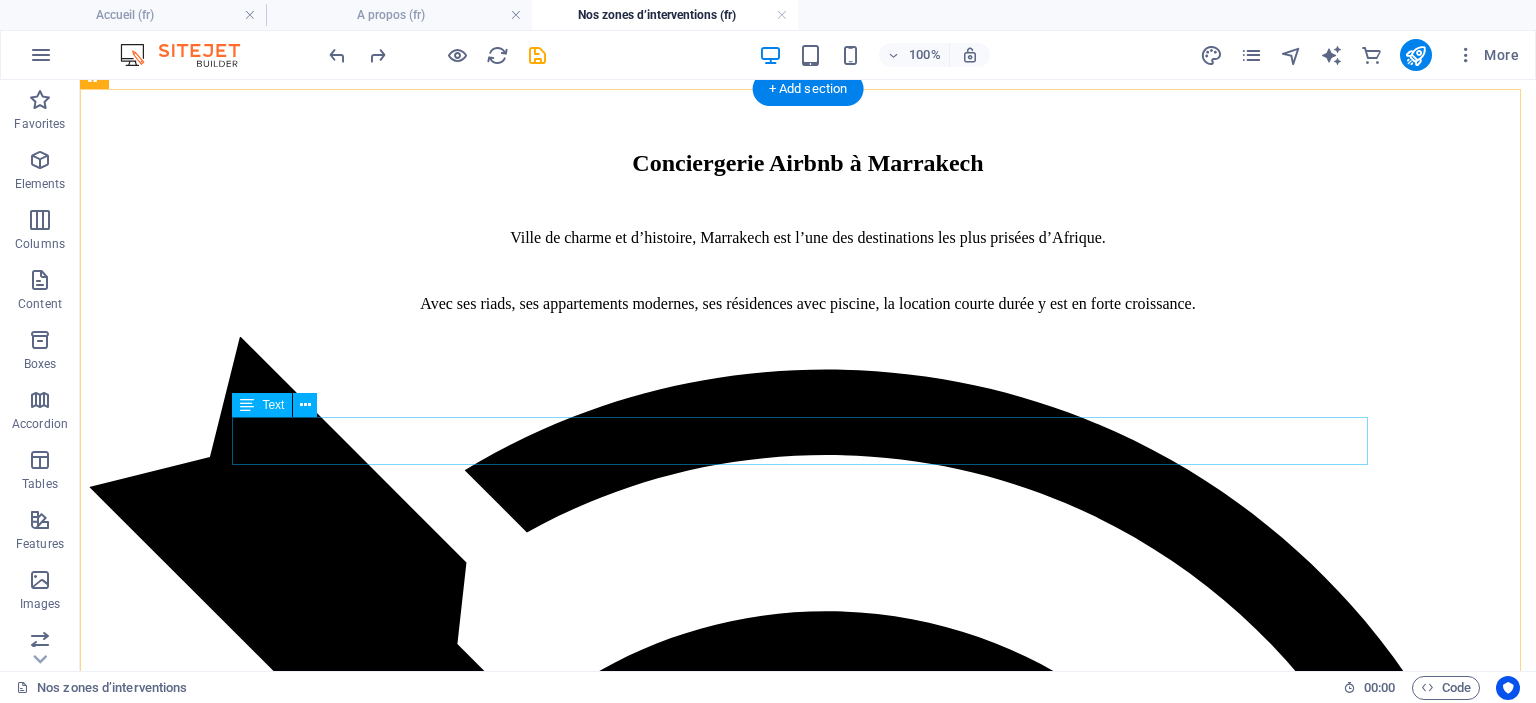 scroll, scrollTop: 2995, scrollLeft: 0, axis: vertical 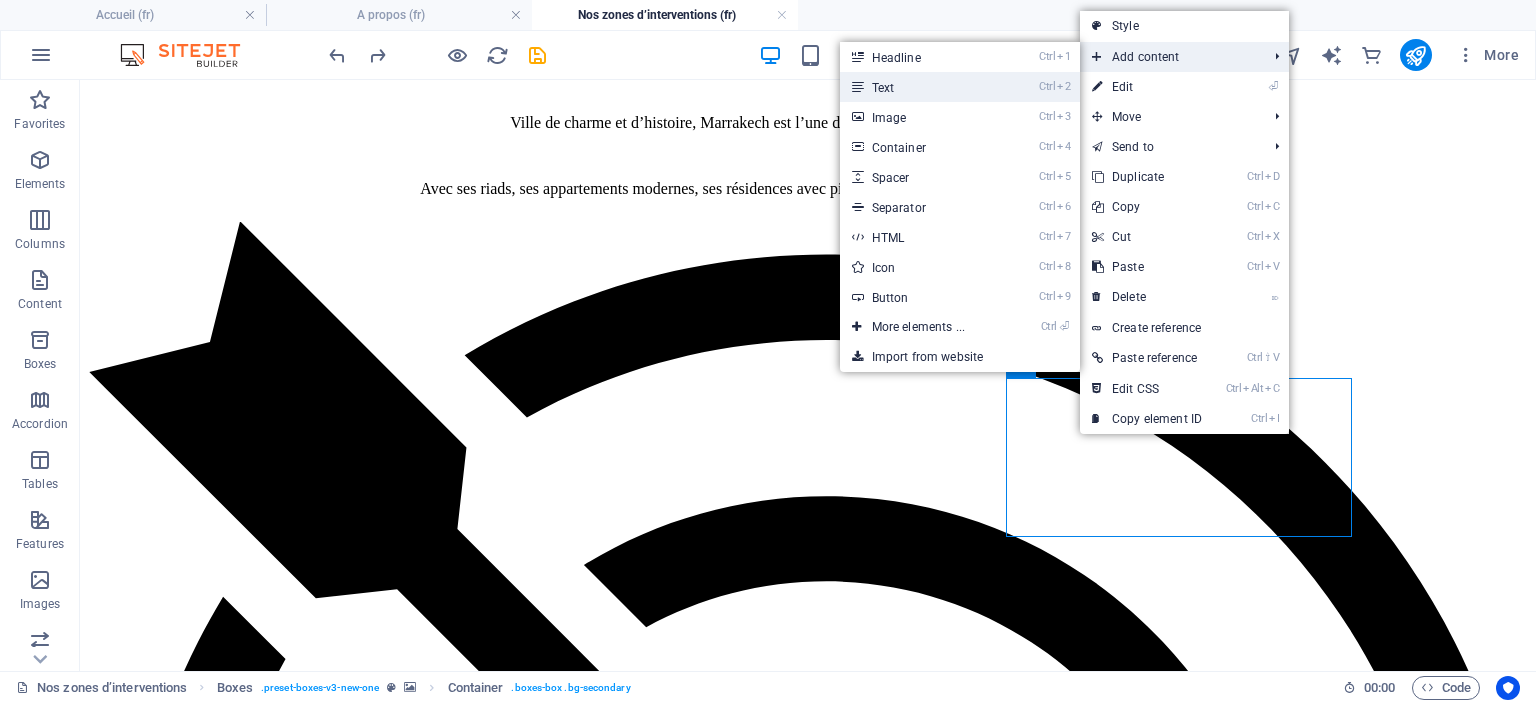 drag, startPoint x: 945, startPoint y: 91, endPoint x: 694, endPoint y: 363, distance: 370.11484 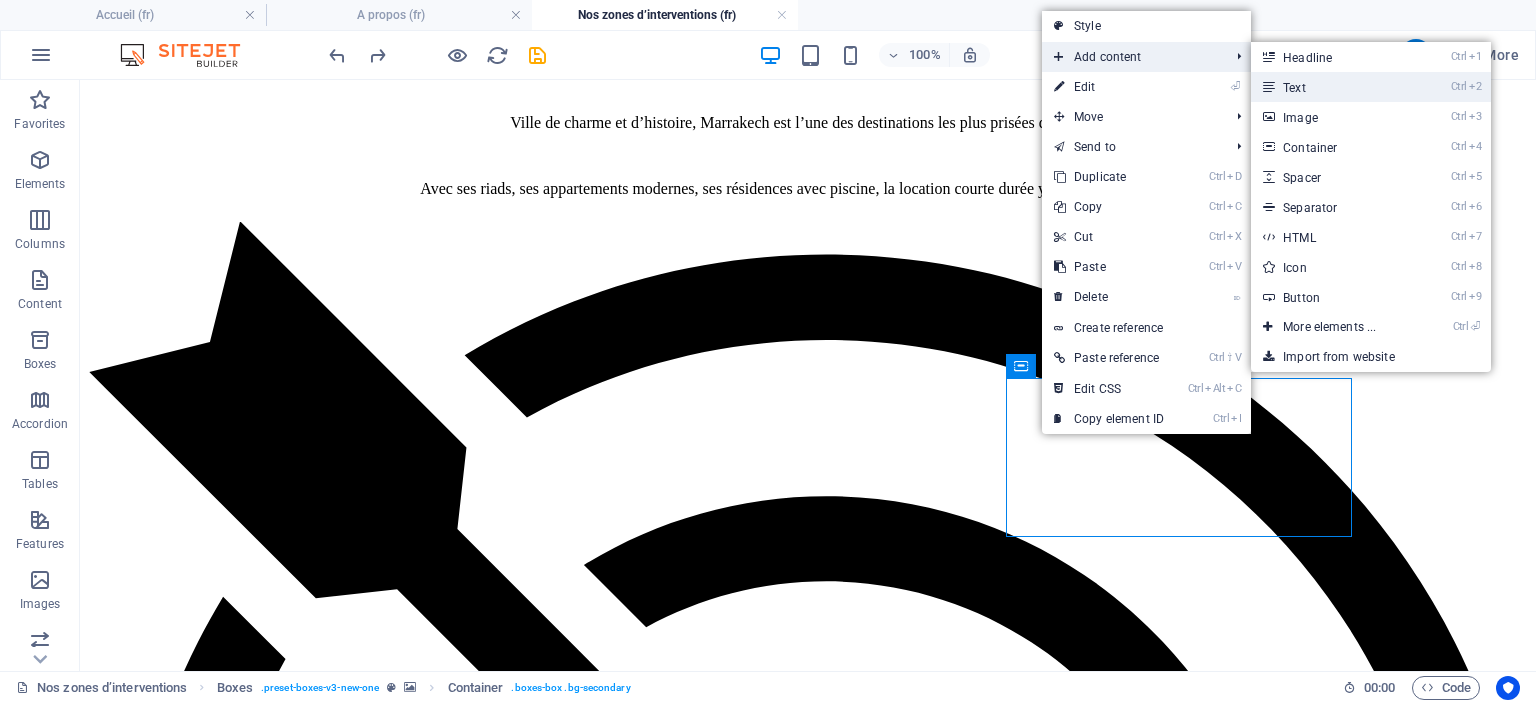 drag, startPoint x: 1322, startPoint y: 83, endPoint x: 887, endPoint y: 21, distance: 439.39618 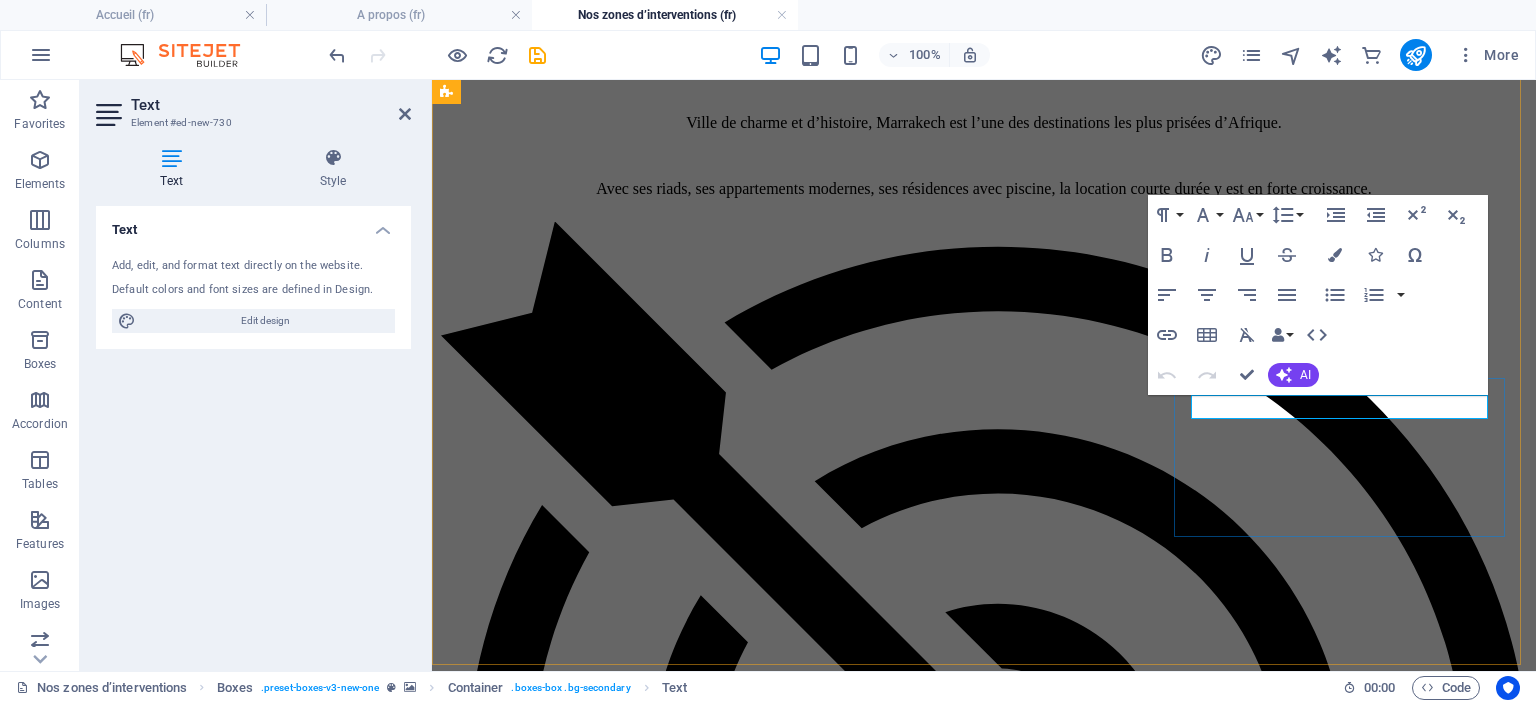 click on "New text element" at bounding box center (984, 6734) 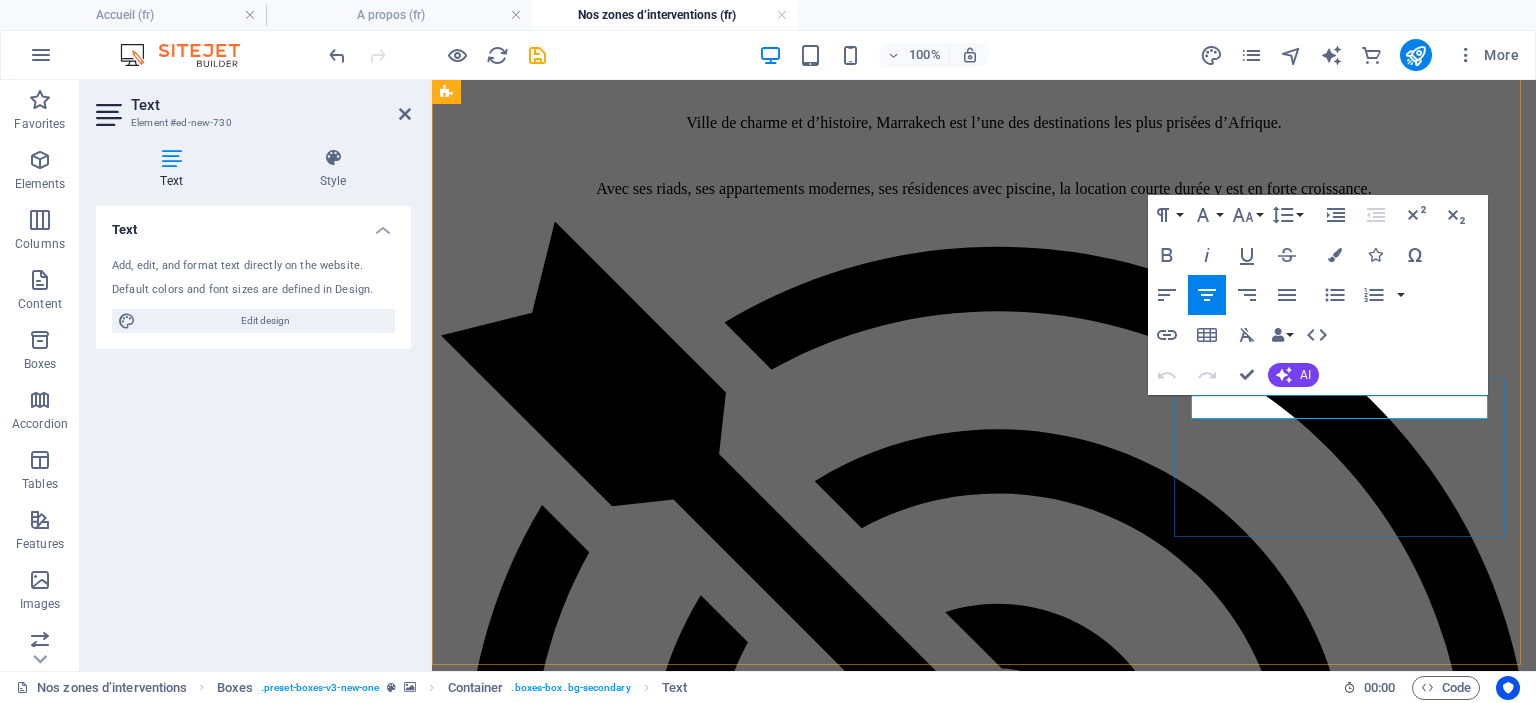 click on "New text element" at bounding box center (984, 6734) 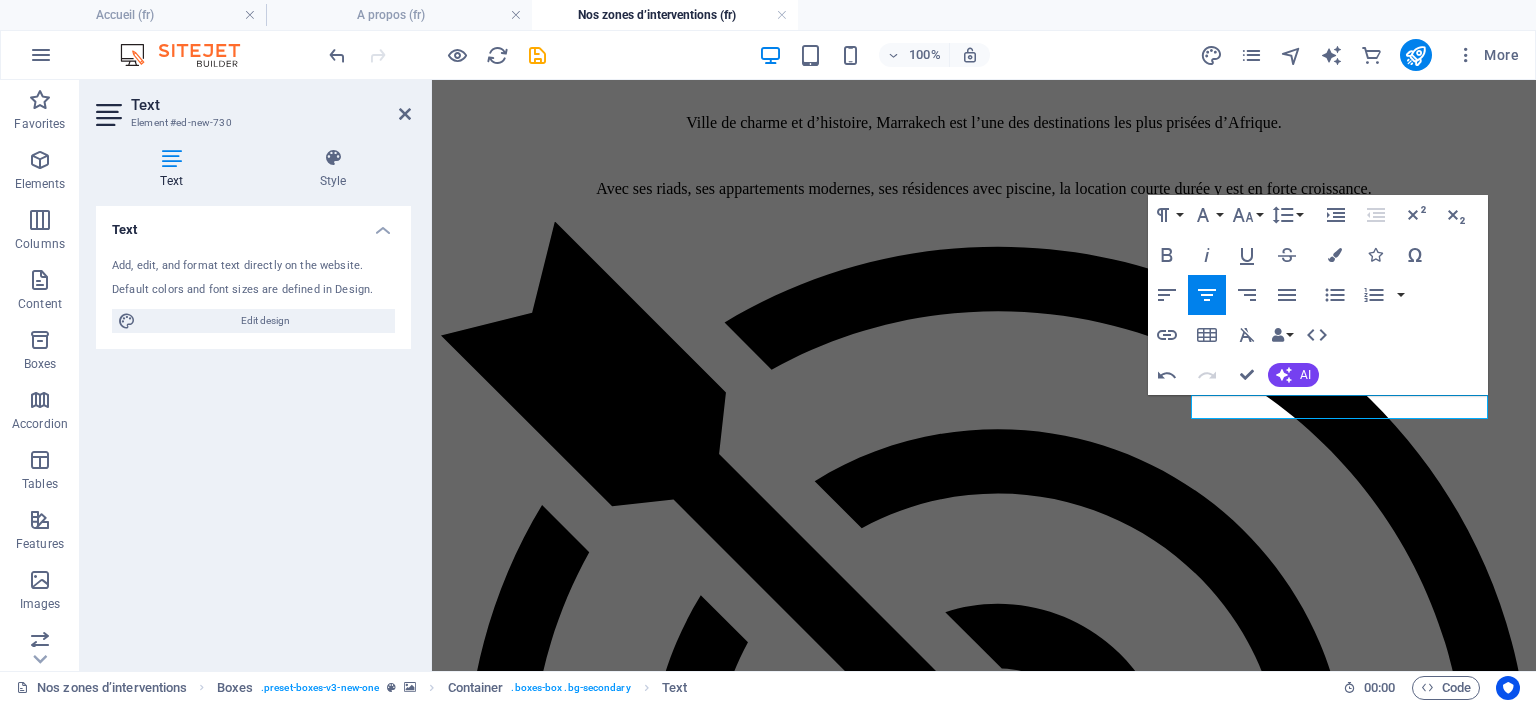 scroll, scrollTop: 79, scrollLeft: 8, axis: both 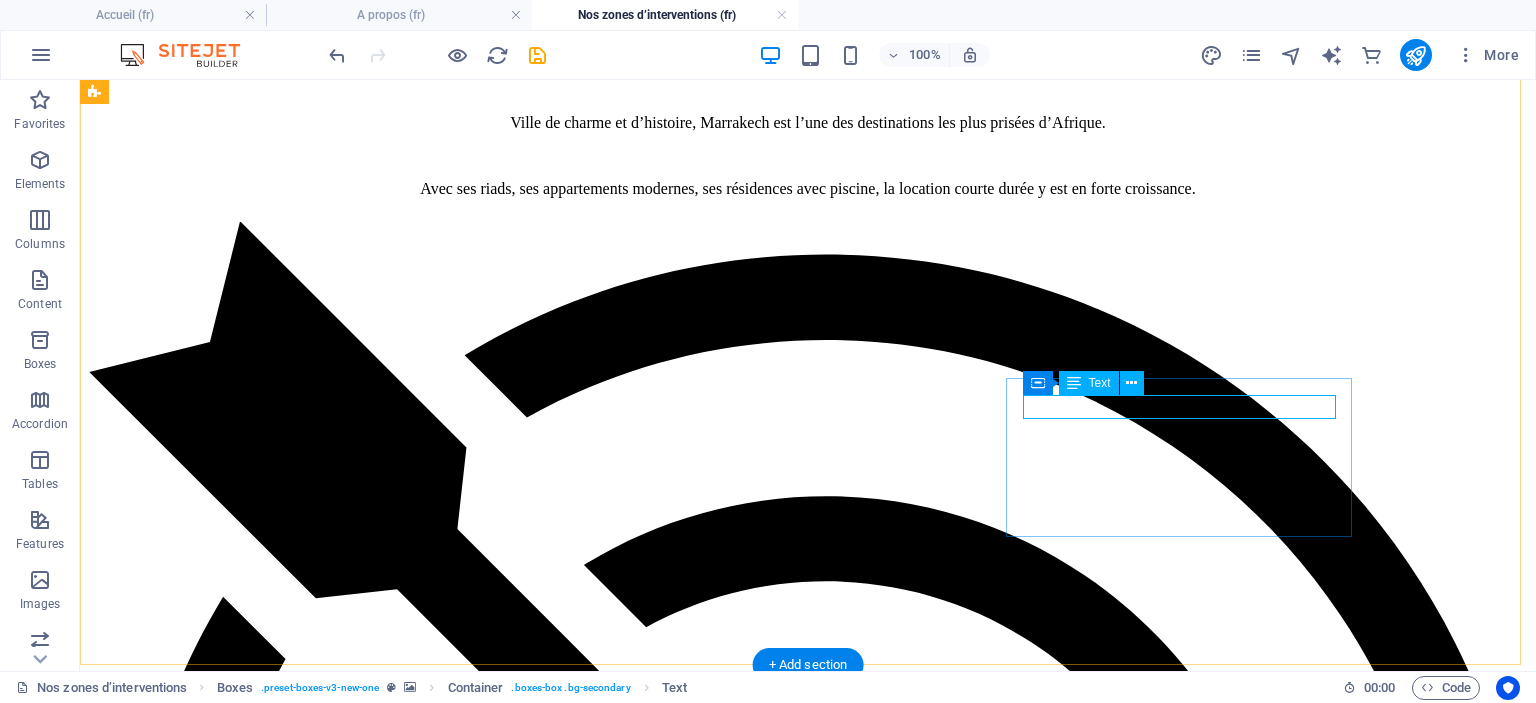click on "location estivale très recherchée" at bounding box center [808, 7995] 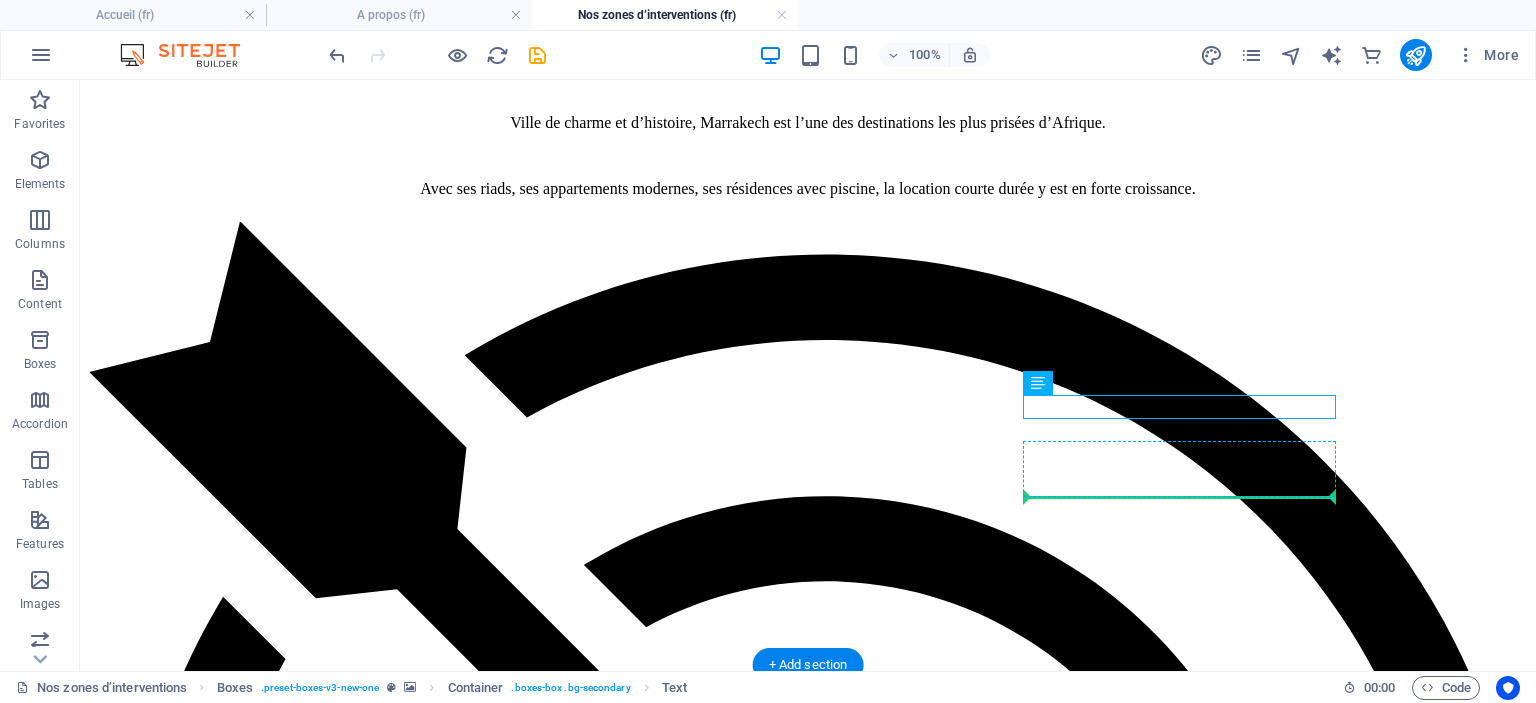 drag, startPoint x: 1079, startPoint y: 407, endPoint x: 1096, endPoint y: 488, distance: 82.764725 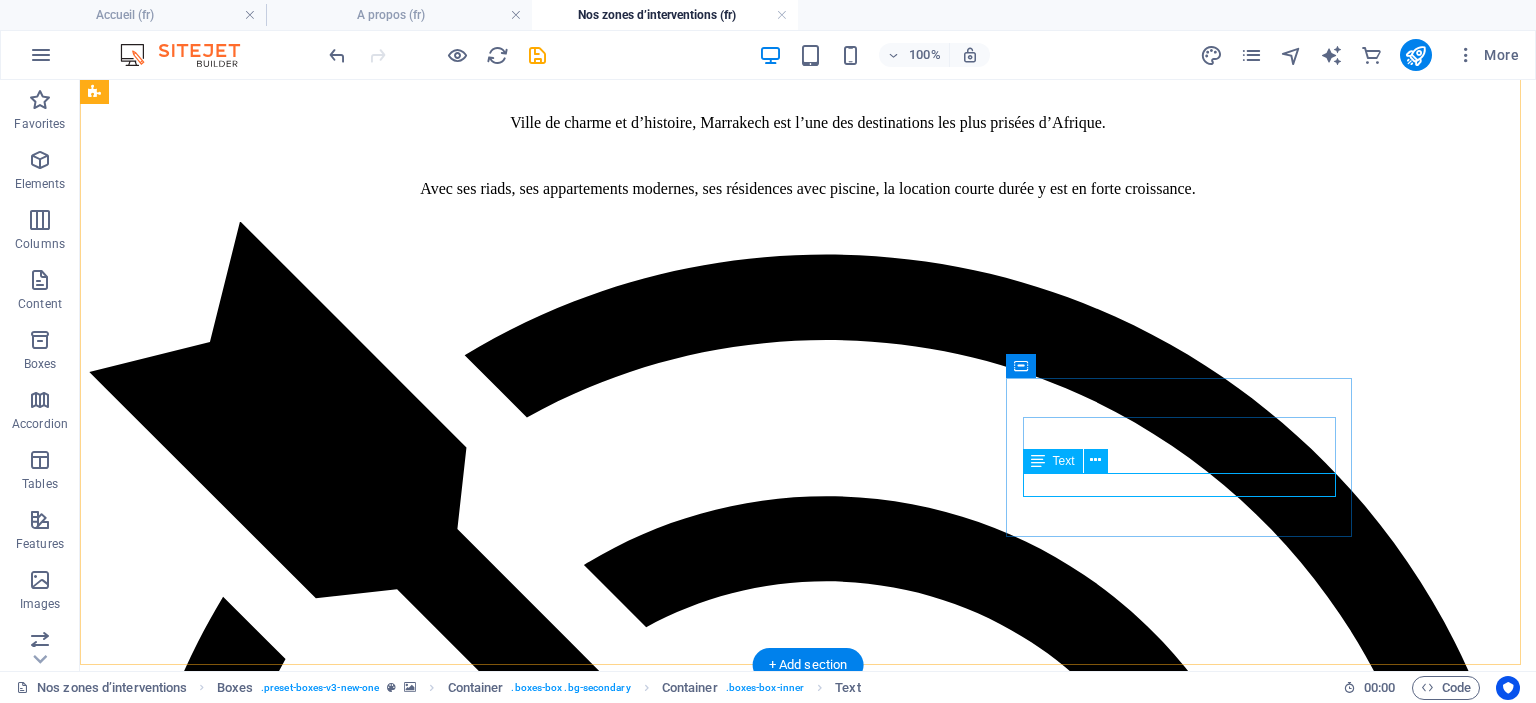 click on "location estivale très recherchée" at bounding box center (808, 9482) 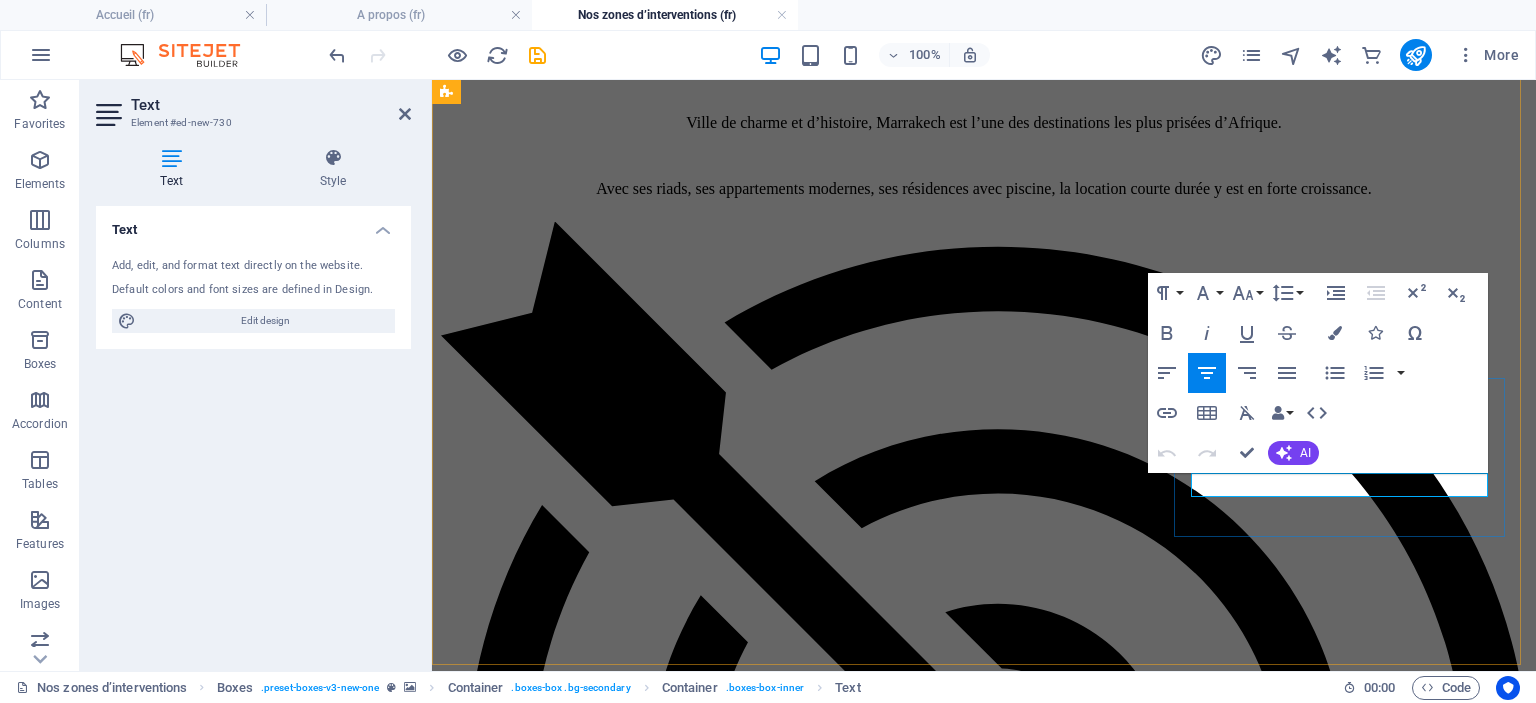 click on "location estivale très recherchée" at bounding box center [984, 7870] 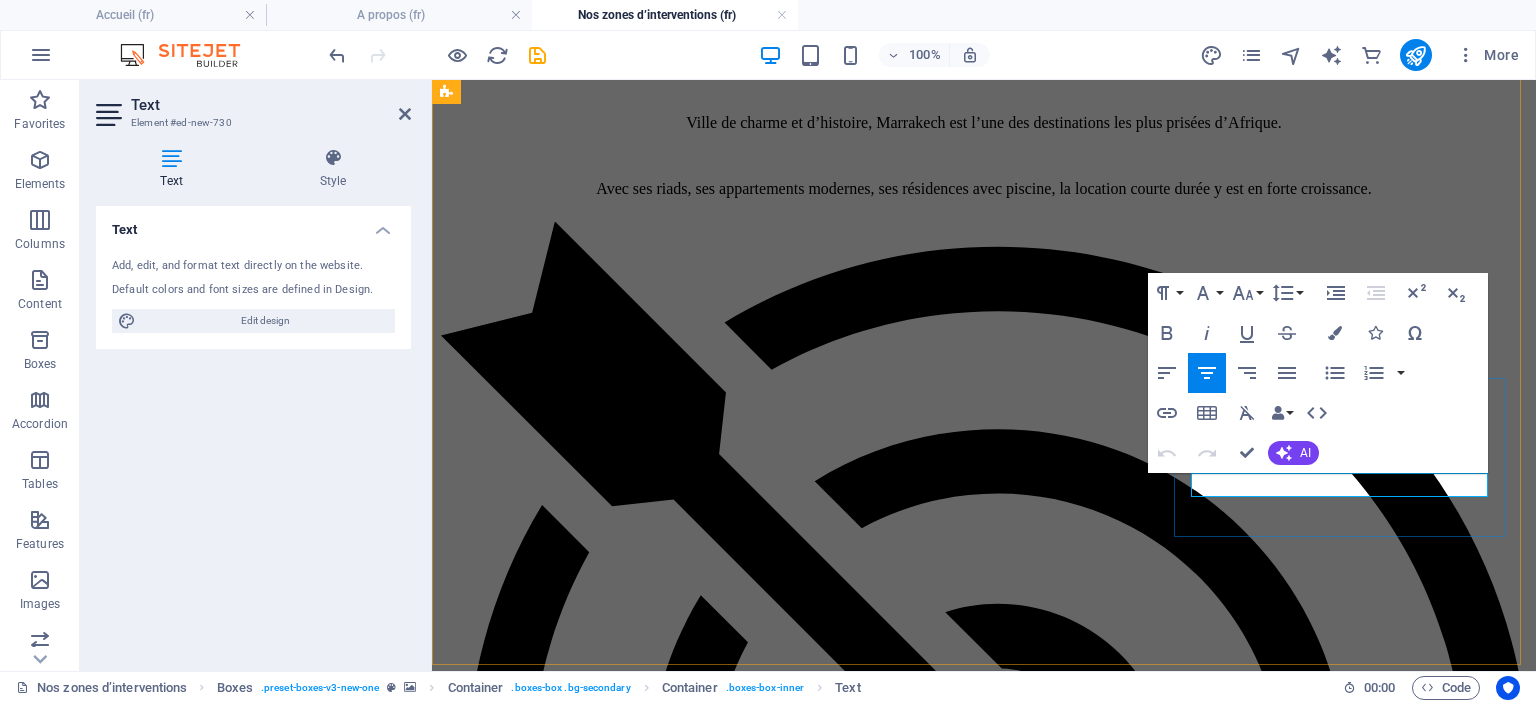 click on "location estivale très recherchée" at bounding box center [984, 7870] 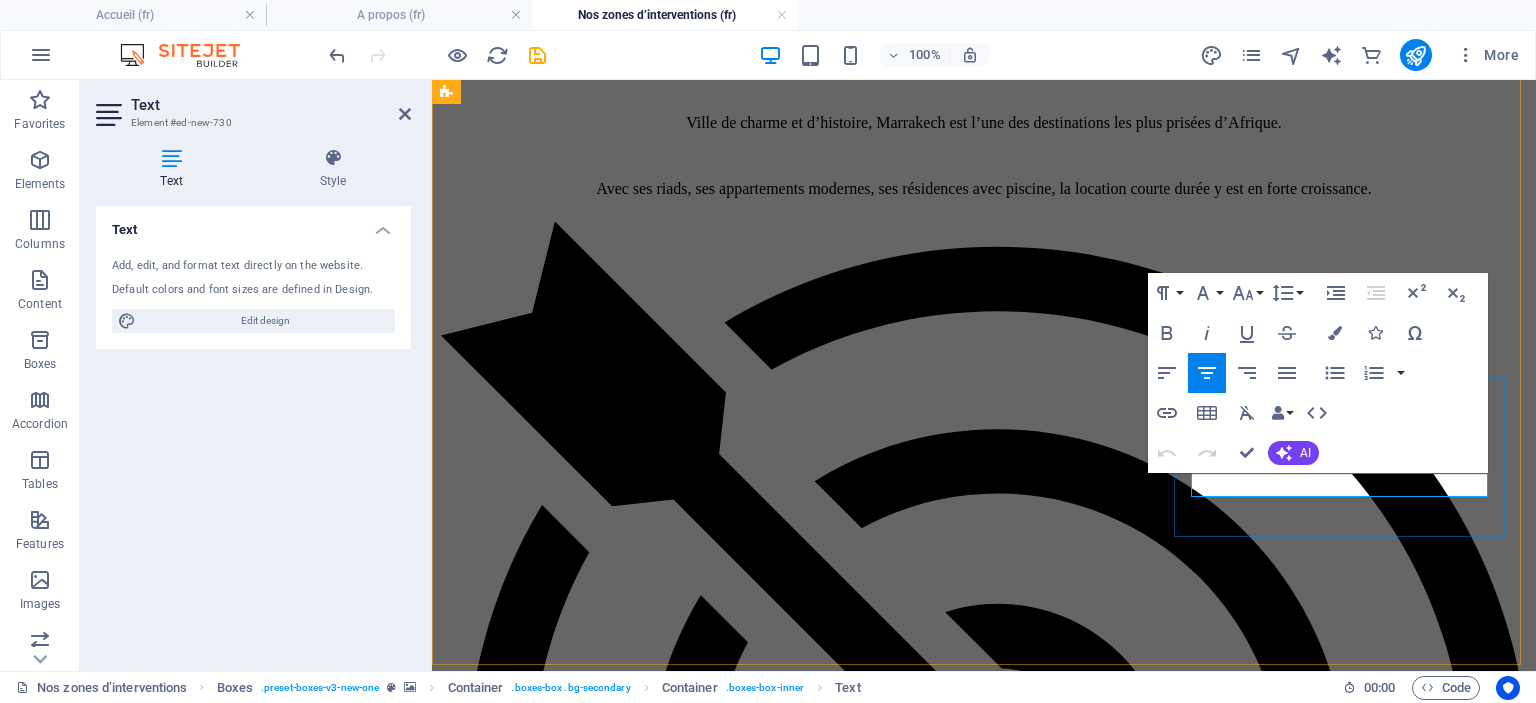 type 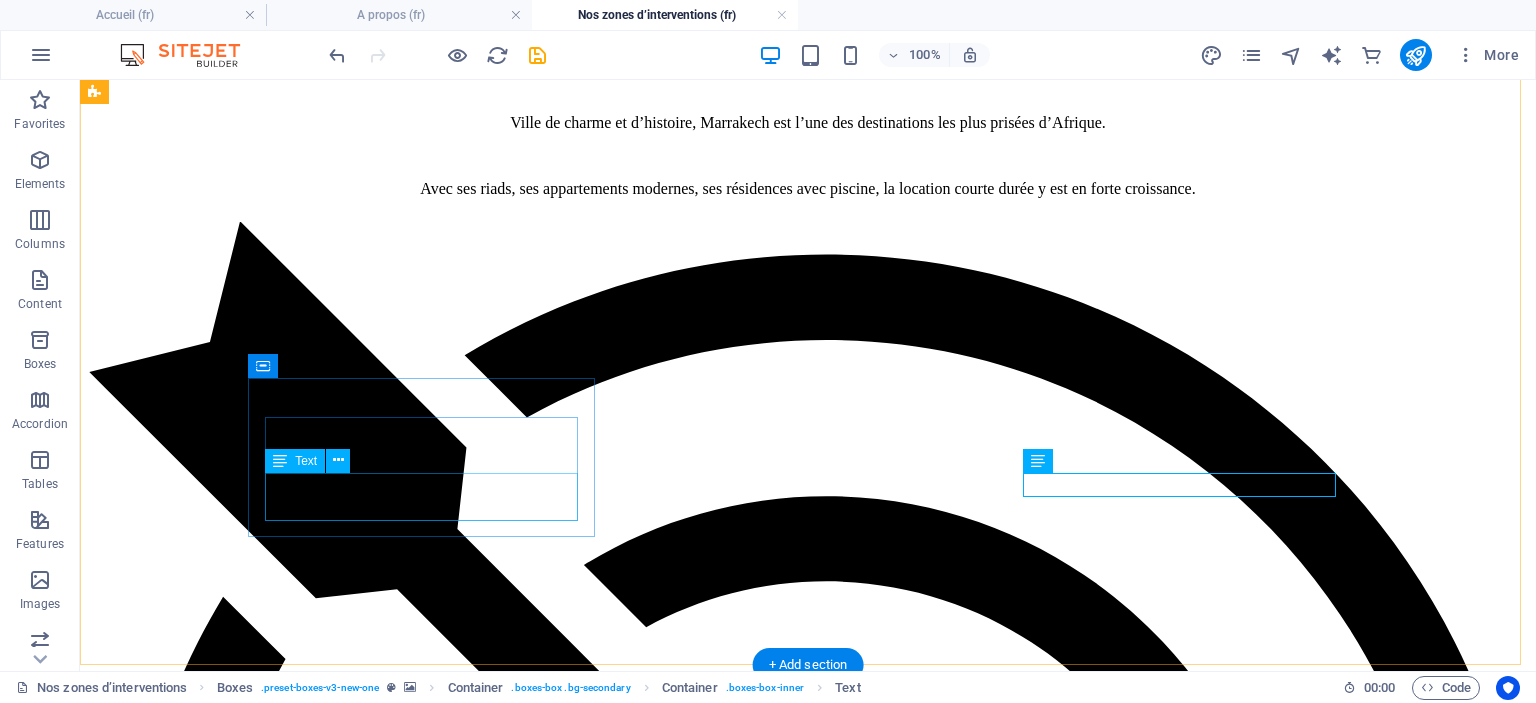 click on "résidences sécurisées, piscines, vues mer" at bounding box center [808, 6851] 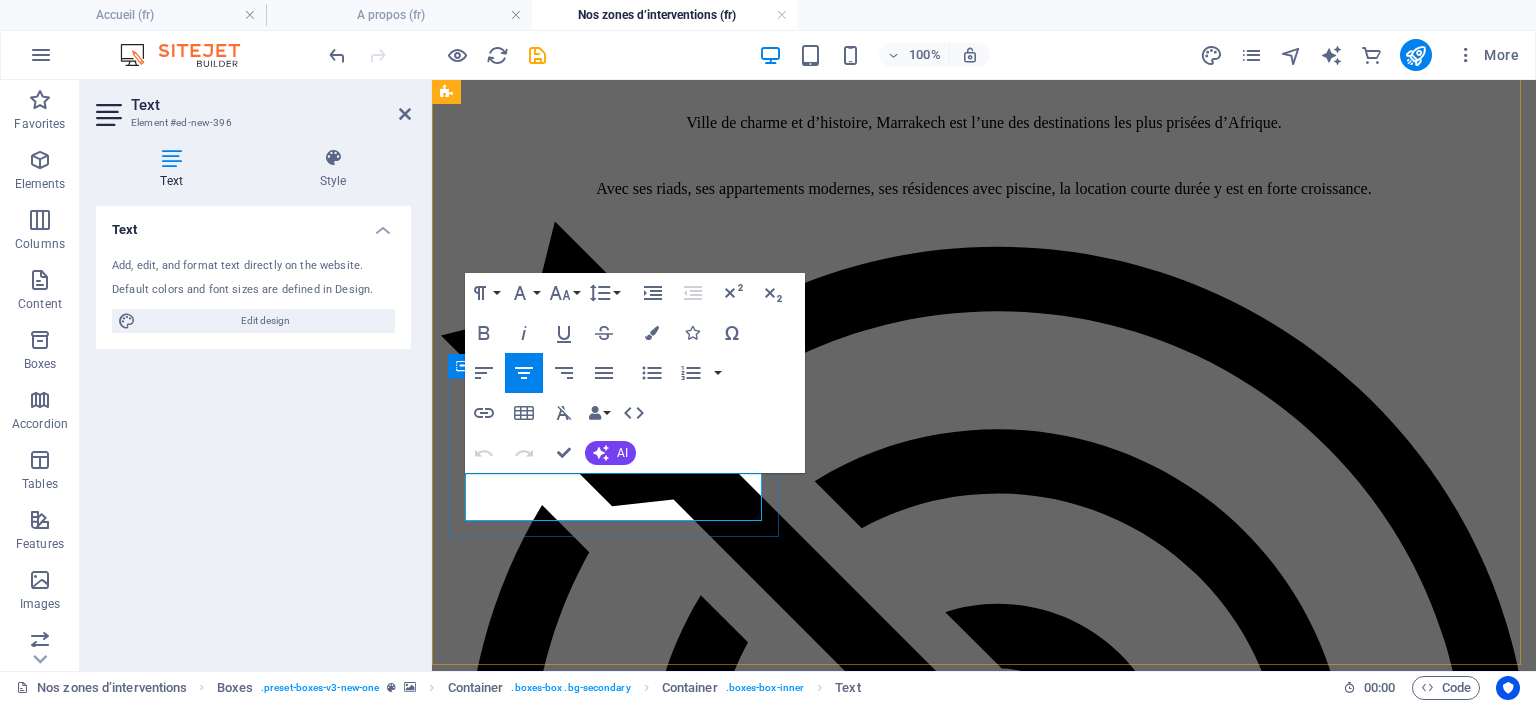 click on "résidences sécurisées, piscines, vues mer" at bounding box center [984, 5834] 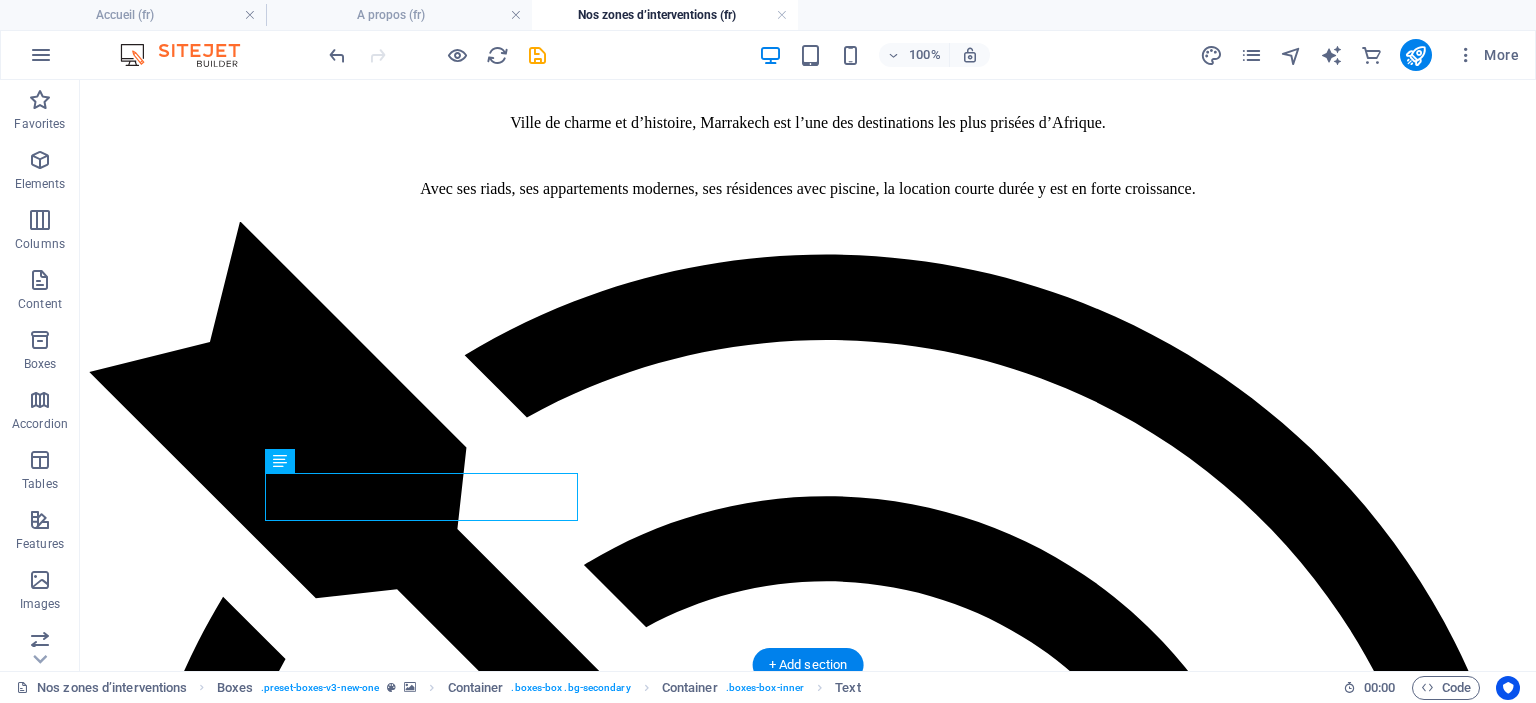 click at bounding box center (808, 4534) 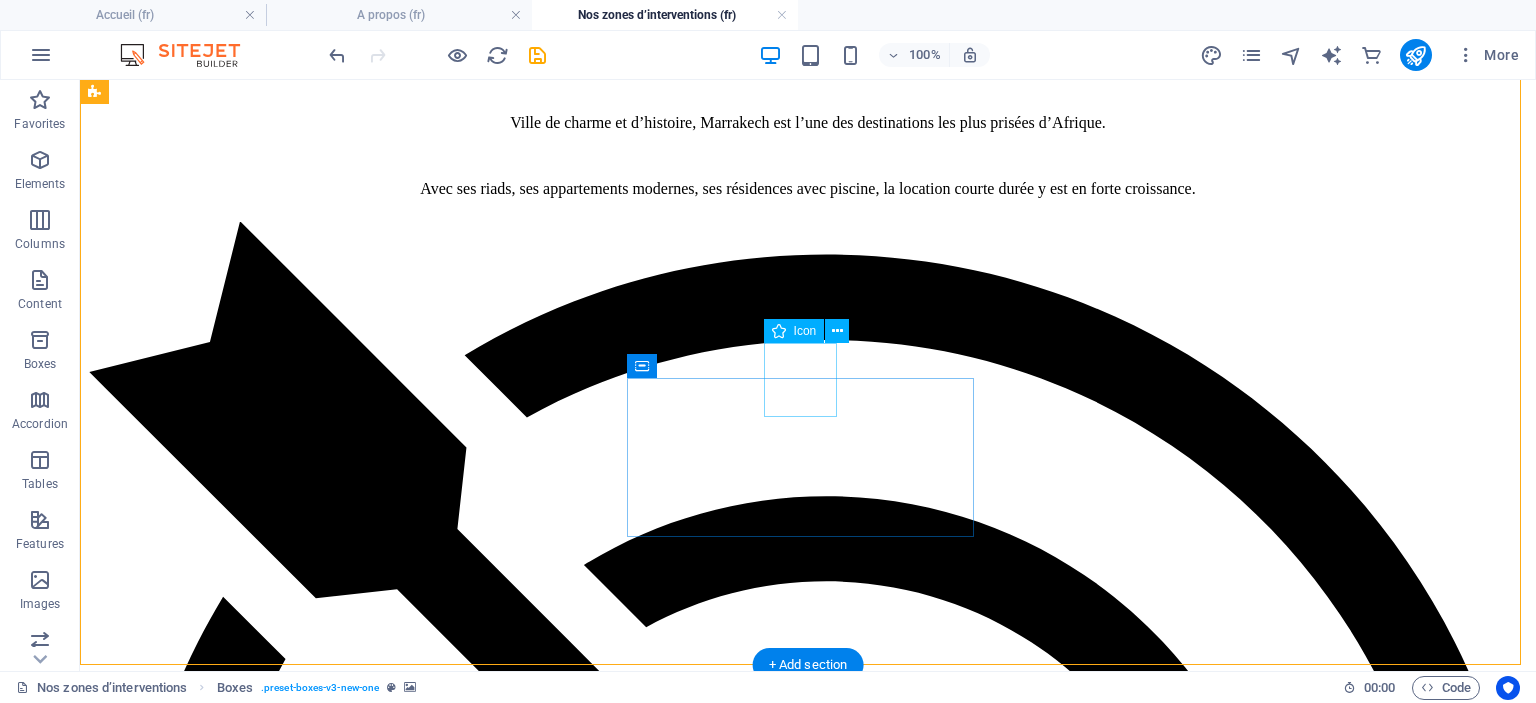 click at bounding box center [808, 7376] 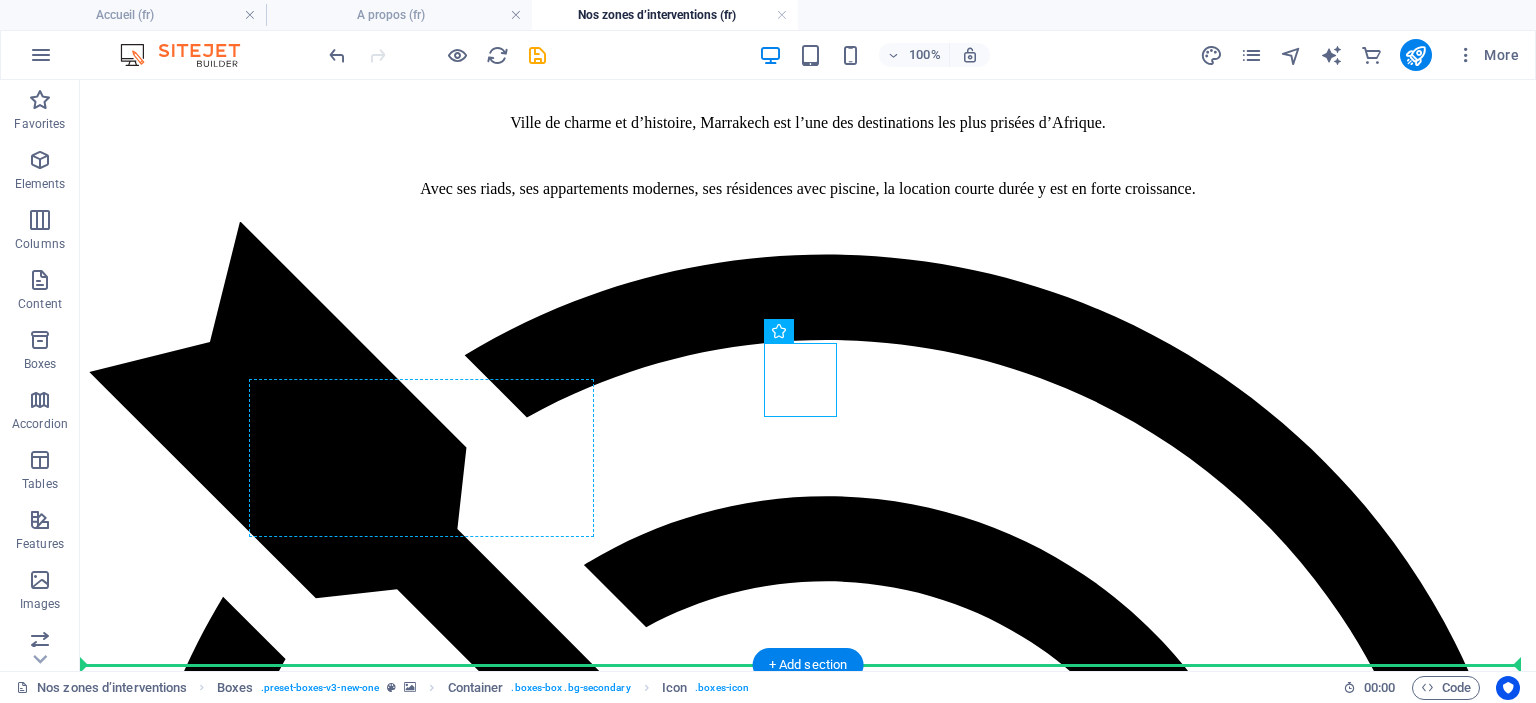 drag, startPoint x: 793, startPoint y: 376, endPoint x: 432, endPoint y: 369, distance: 361.06787 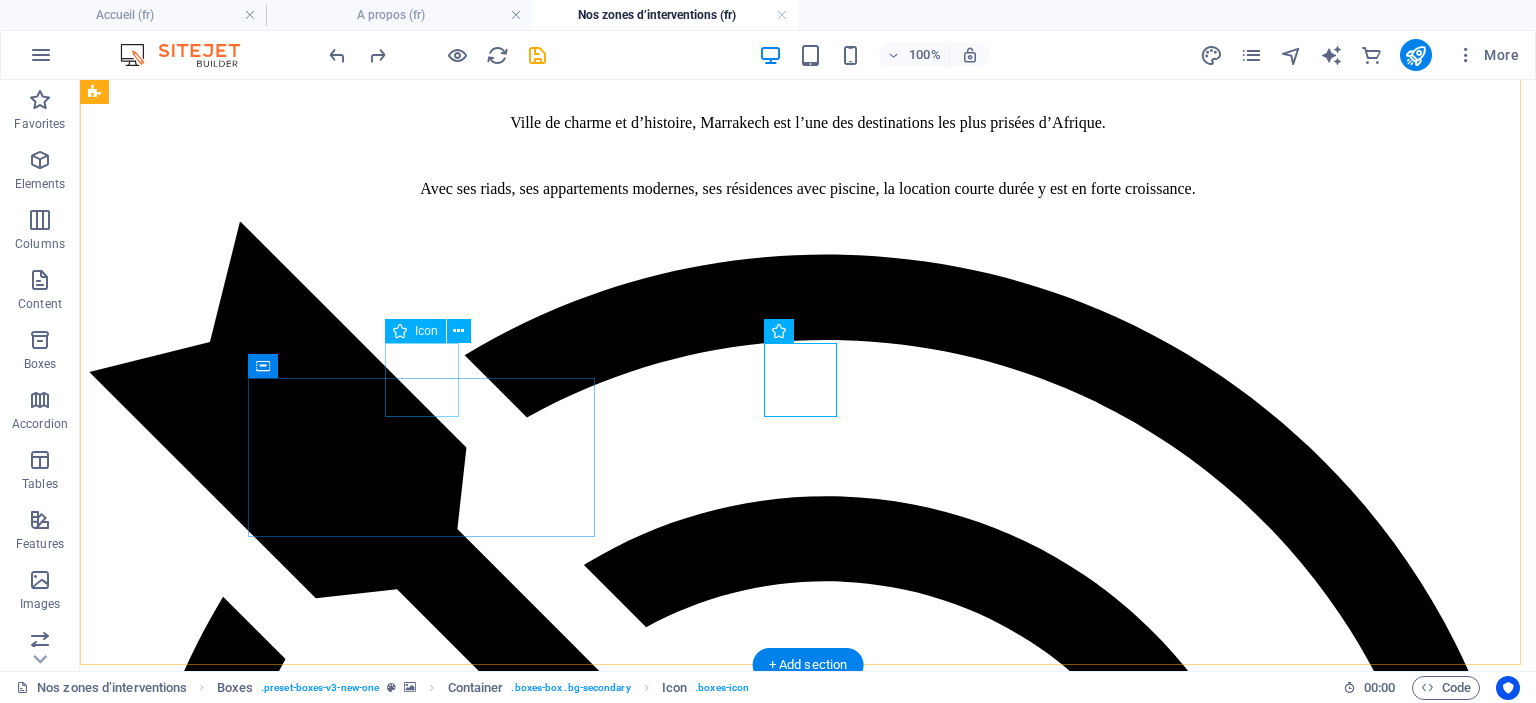 click at bounding box center (808, 6140) 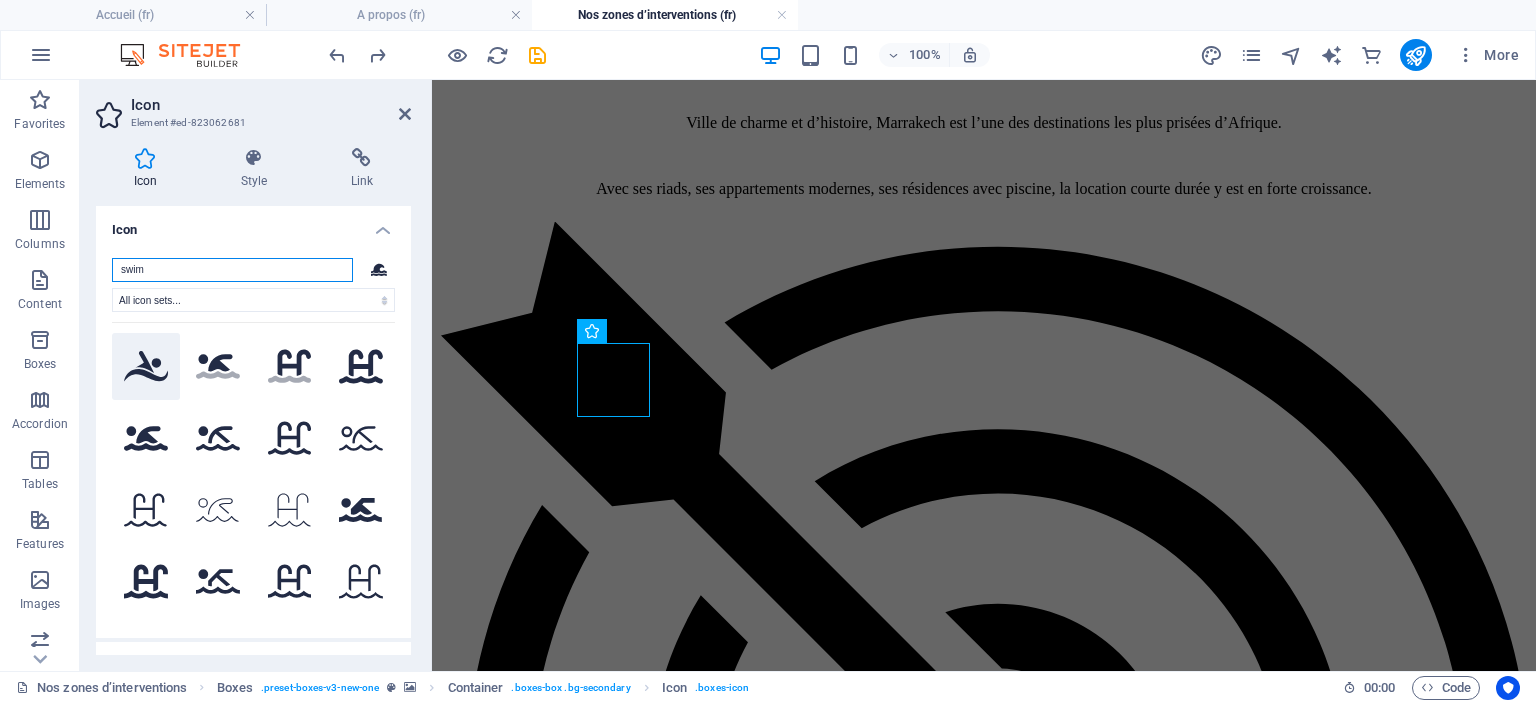 type on "swim" 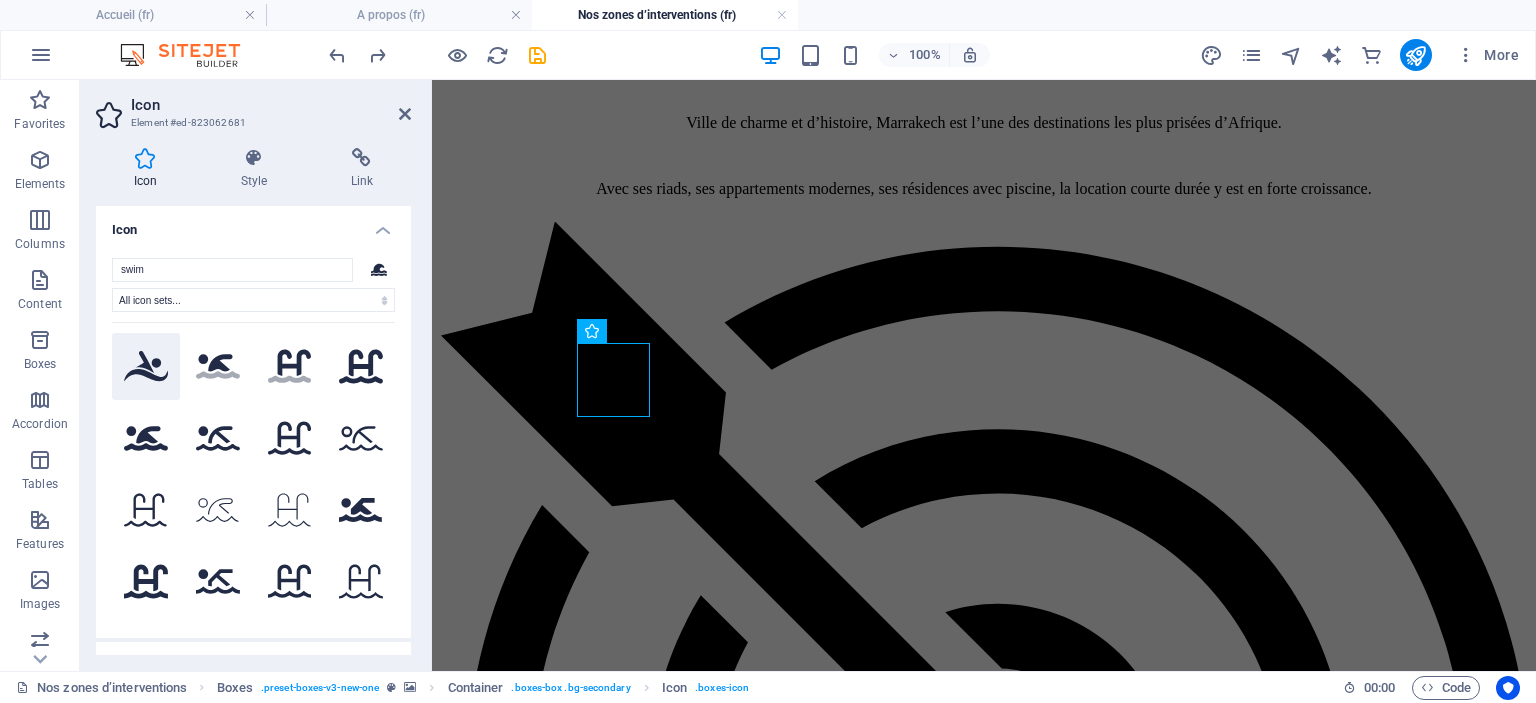 click at bounding box center [146, 367] 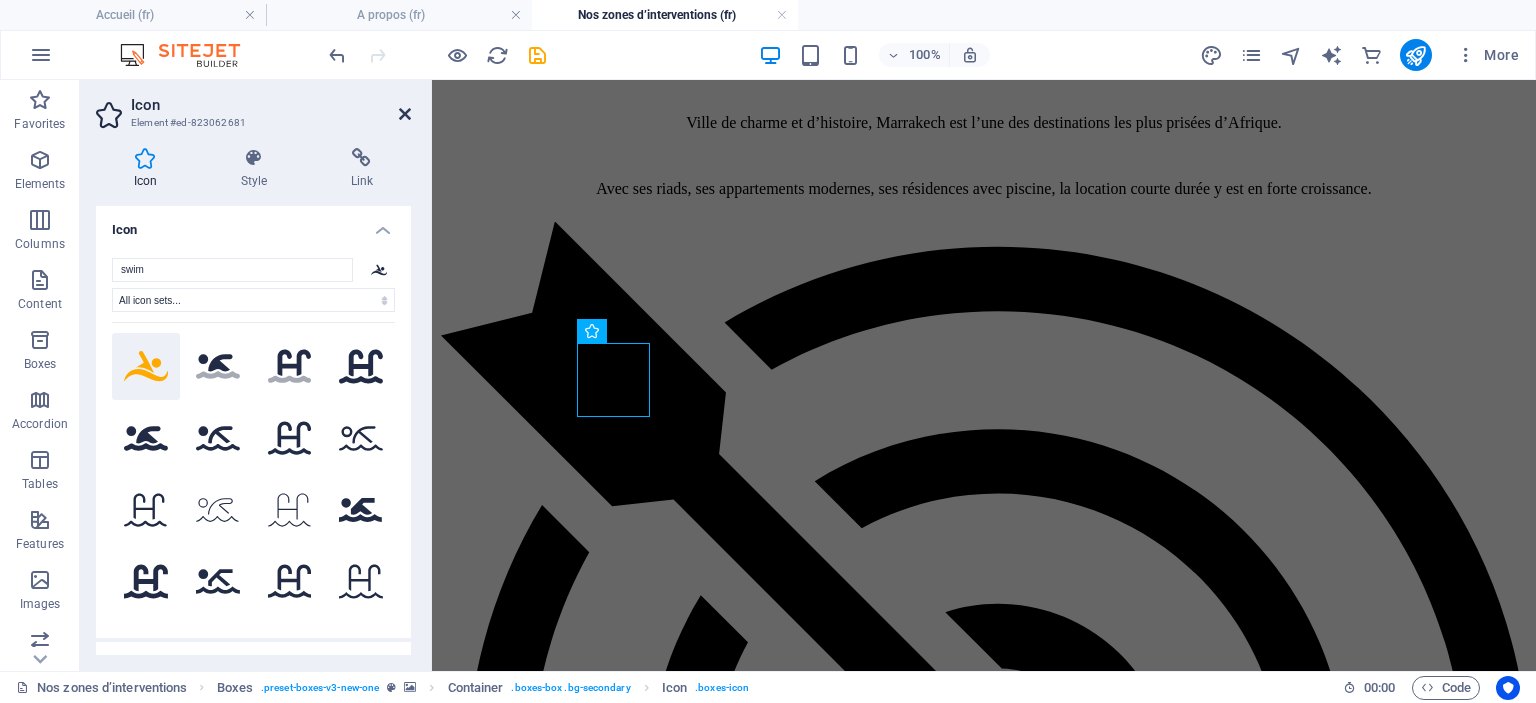 click at bounding box center (405, 114) 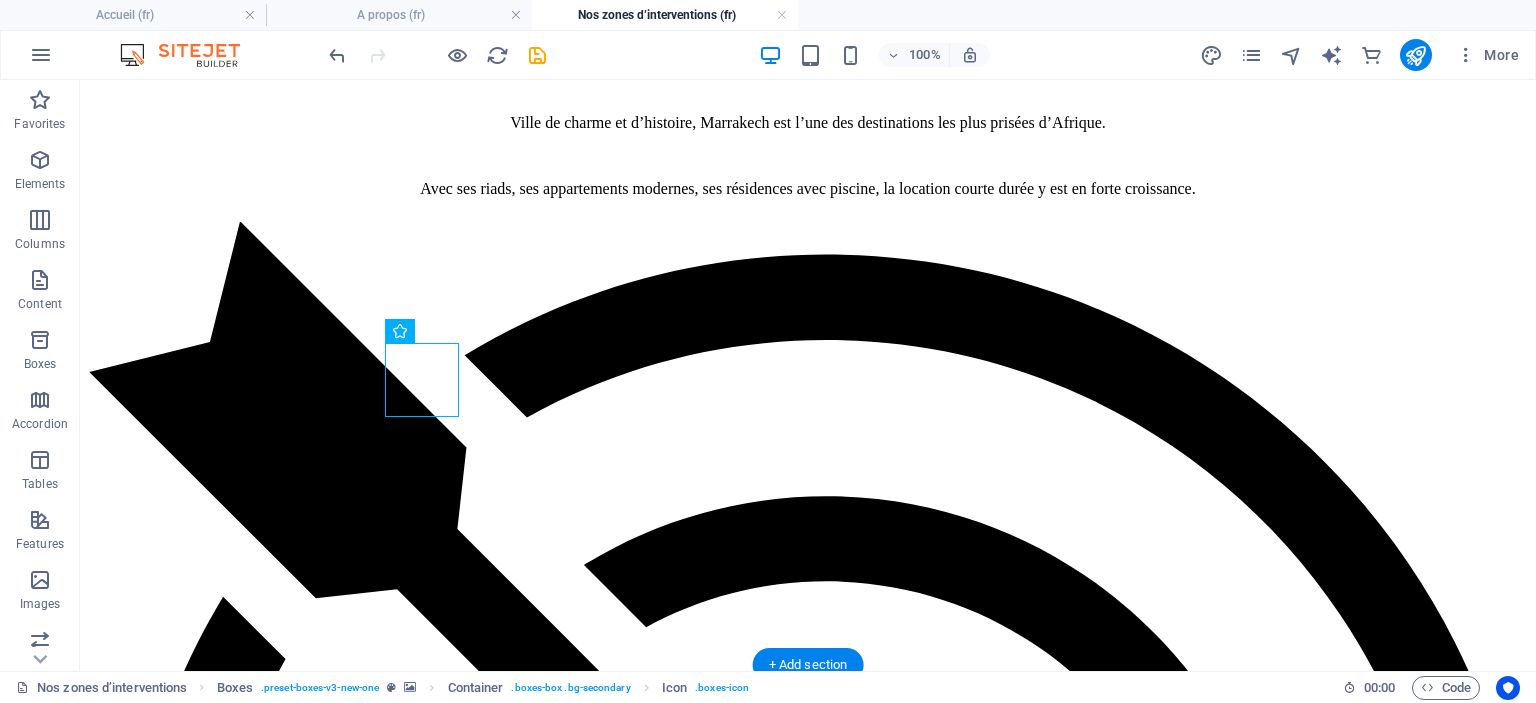 click at bounding box center [808, 4534] 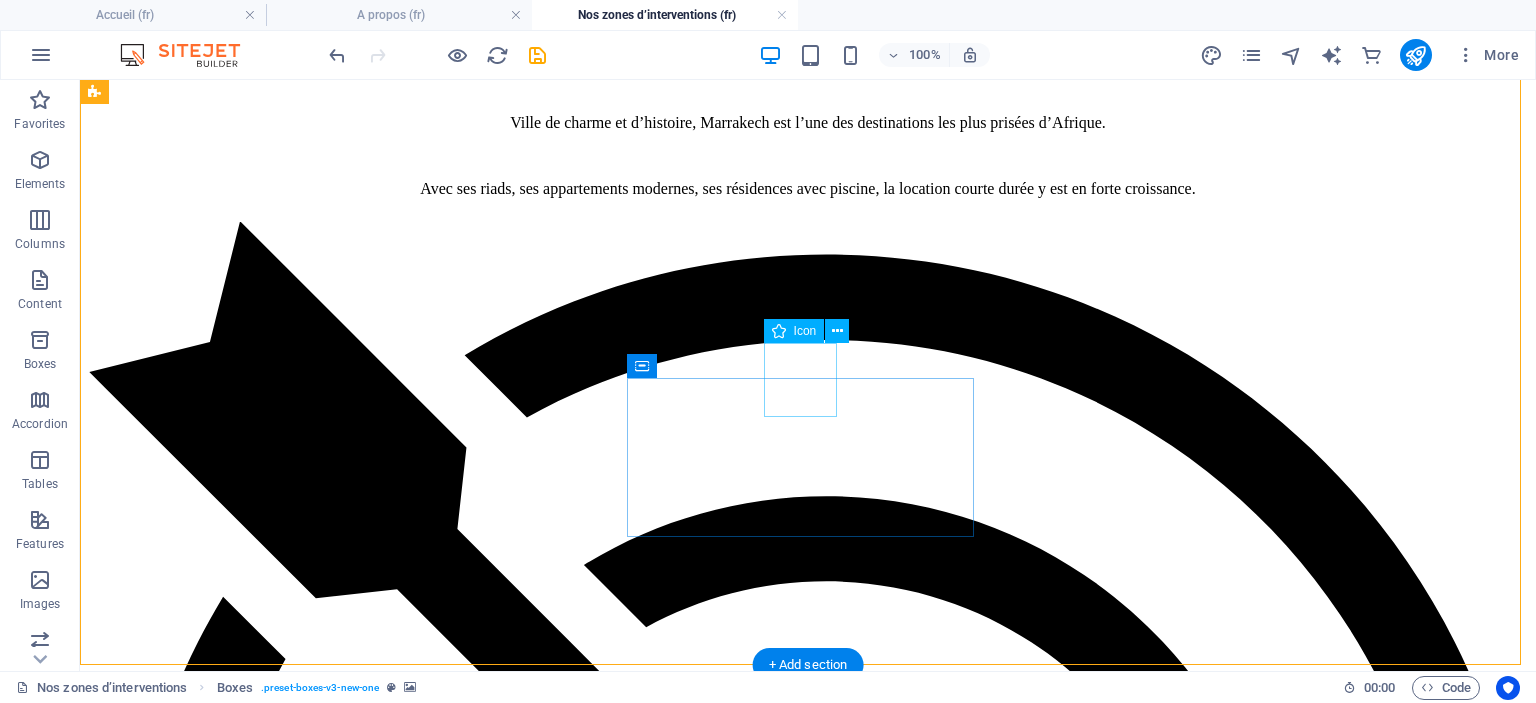 click at bounding box center [808, 7092] 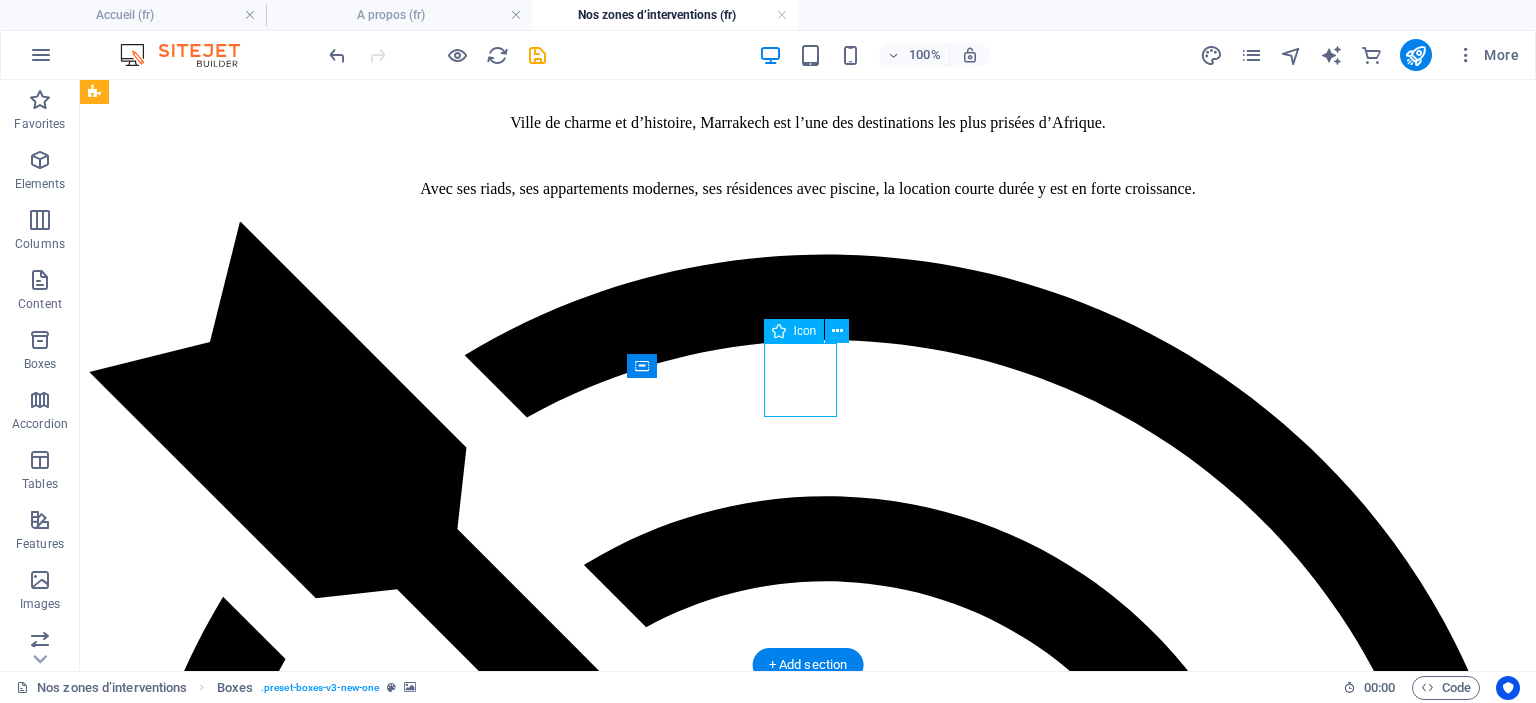 click at bounding box center [808, 7092] 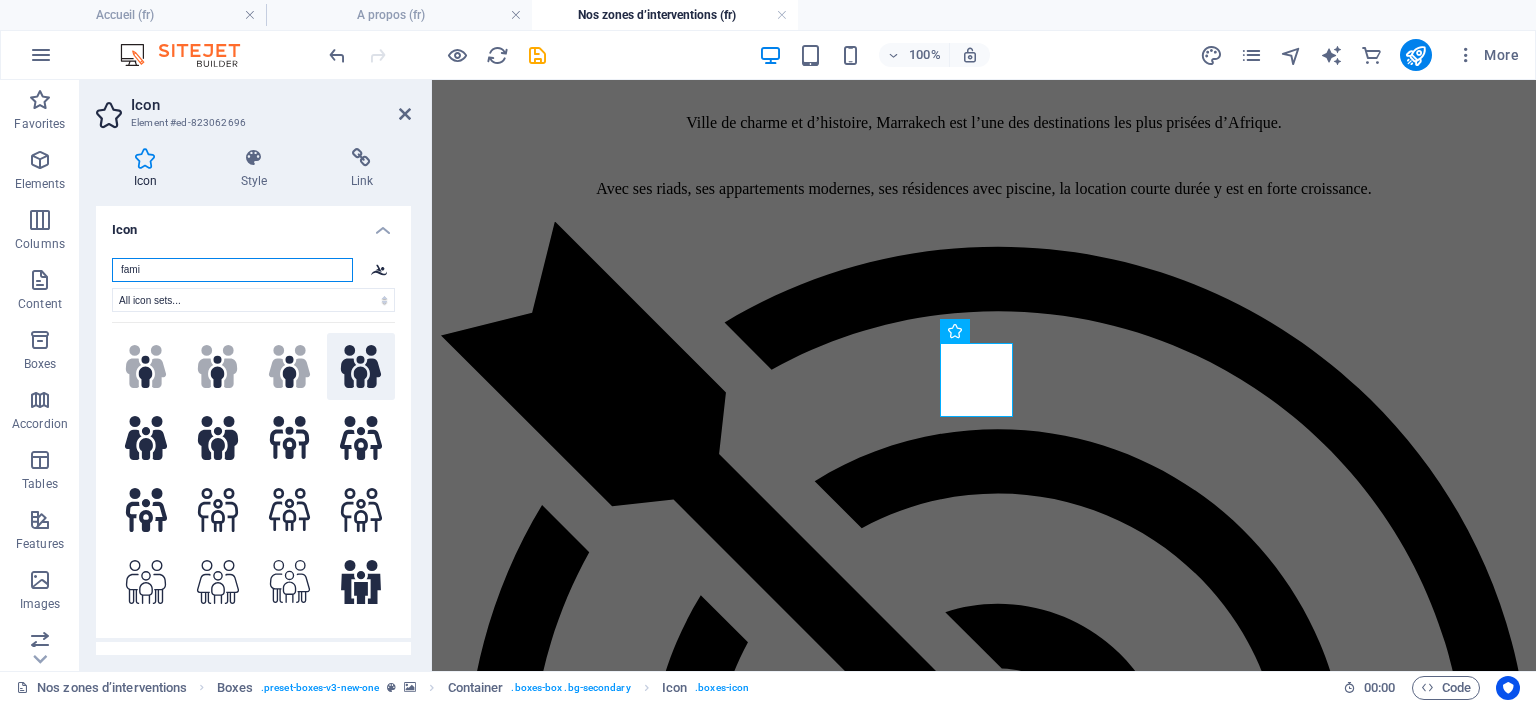 type on "fami" 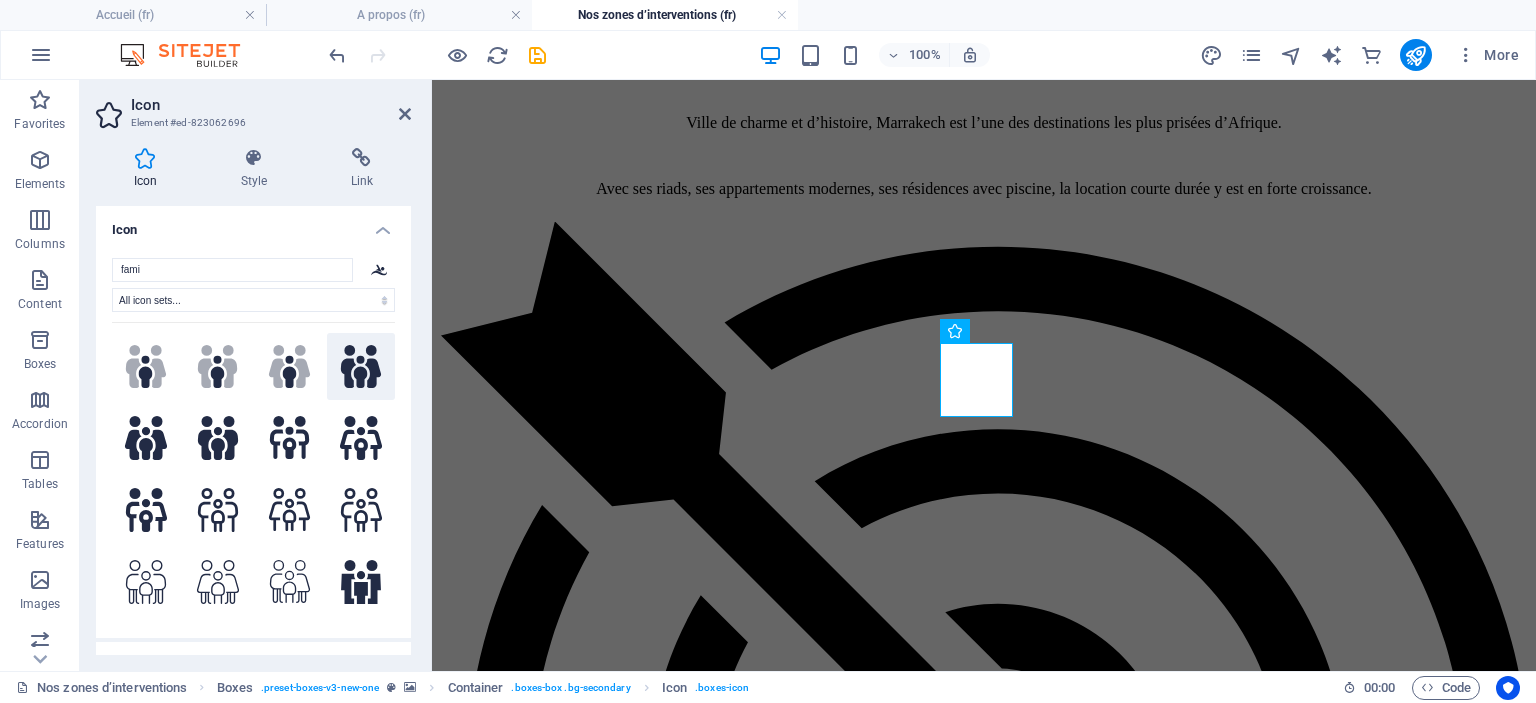 click 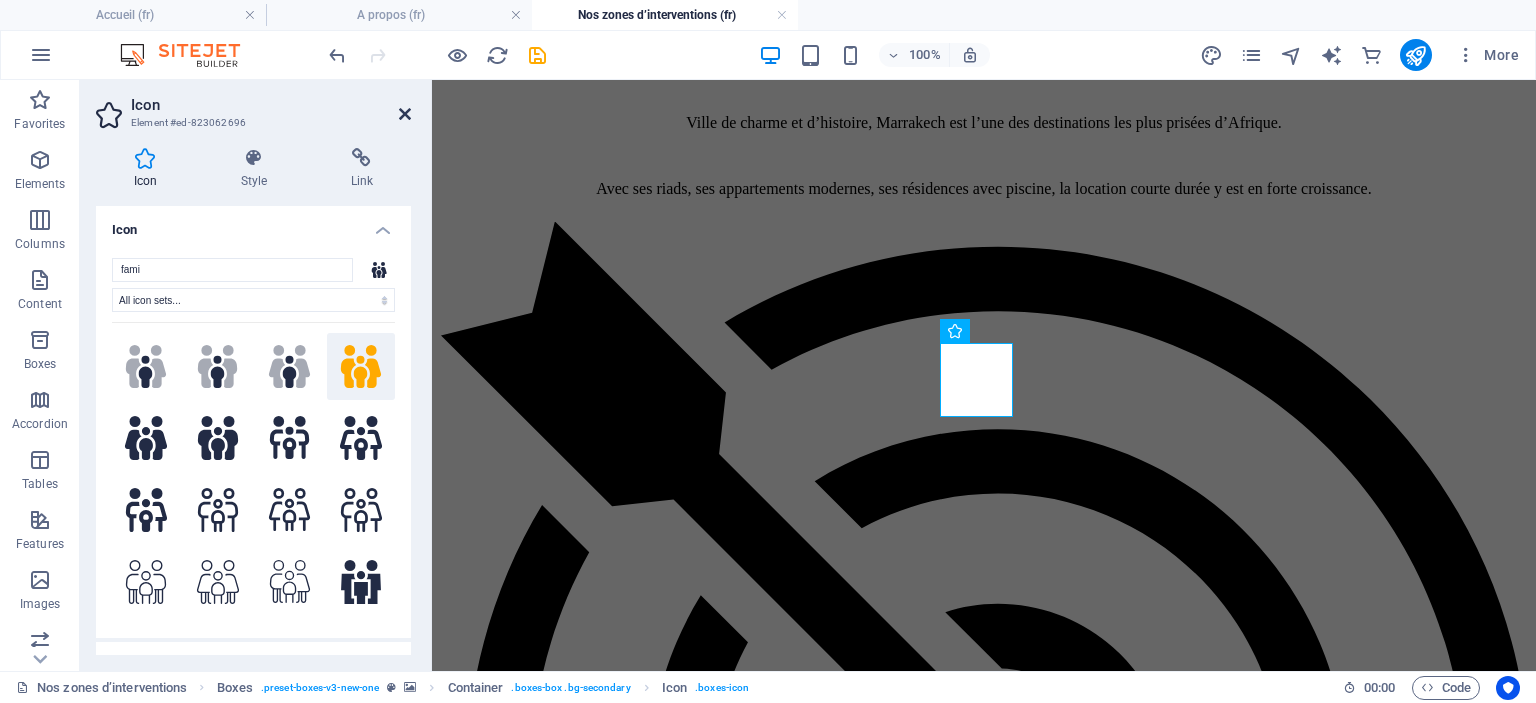 click at bounding box center (405, 114) 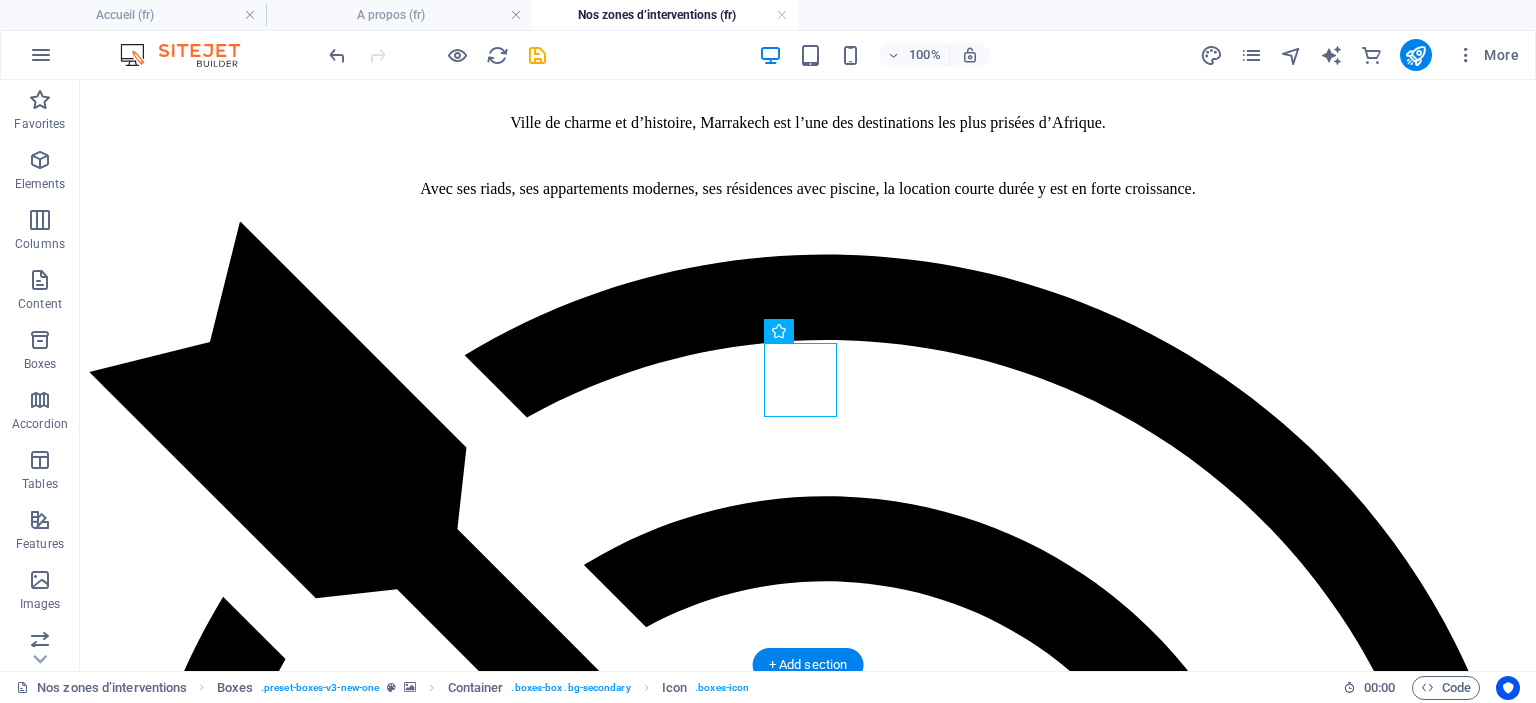 click at bounding box center (808, 4534) 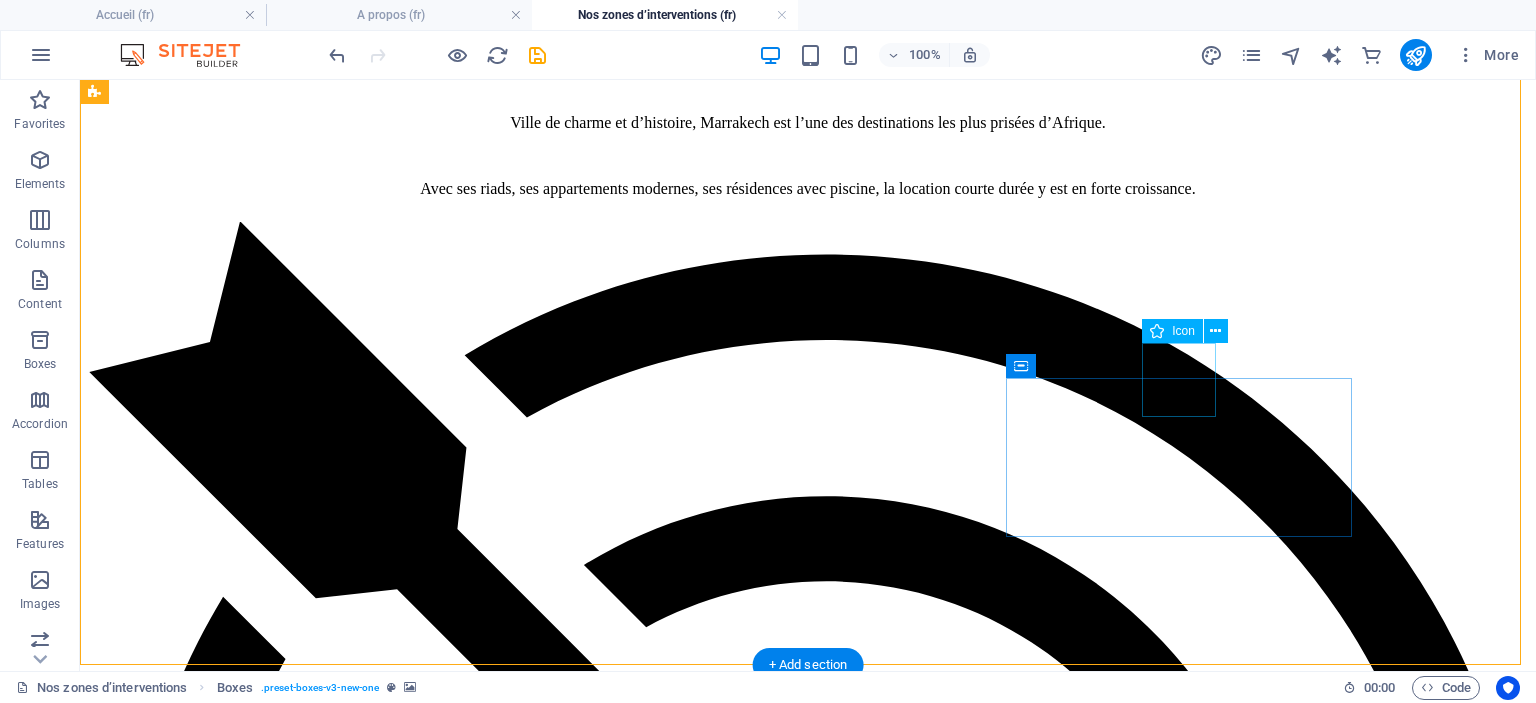 click at bounding box center [808, 8852] 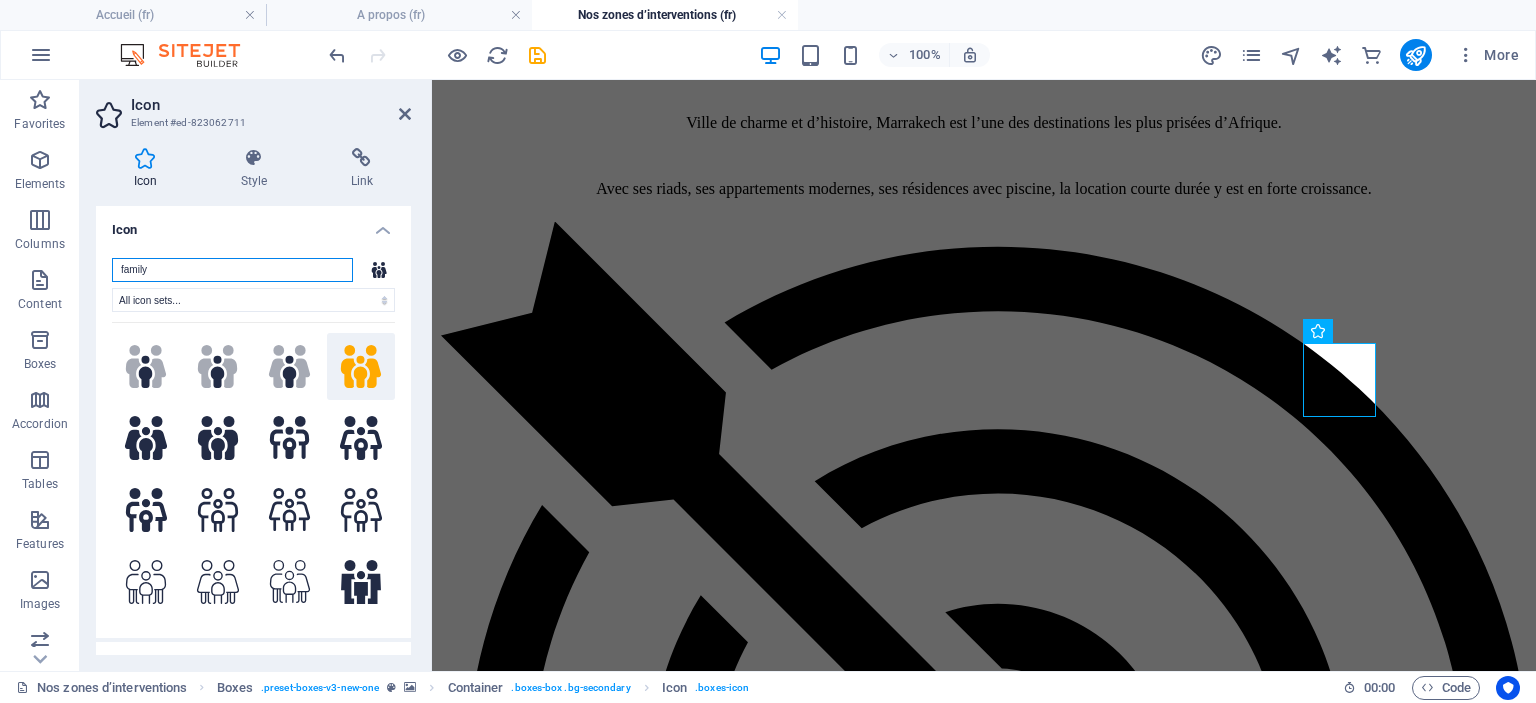 click on "family" at bounding box center (232, 270) 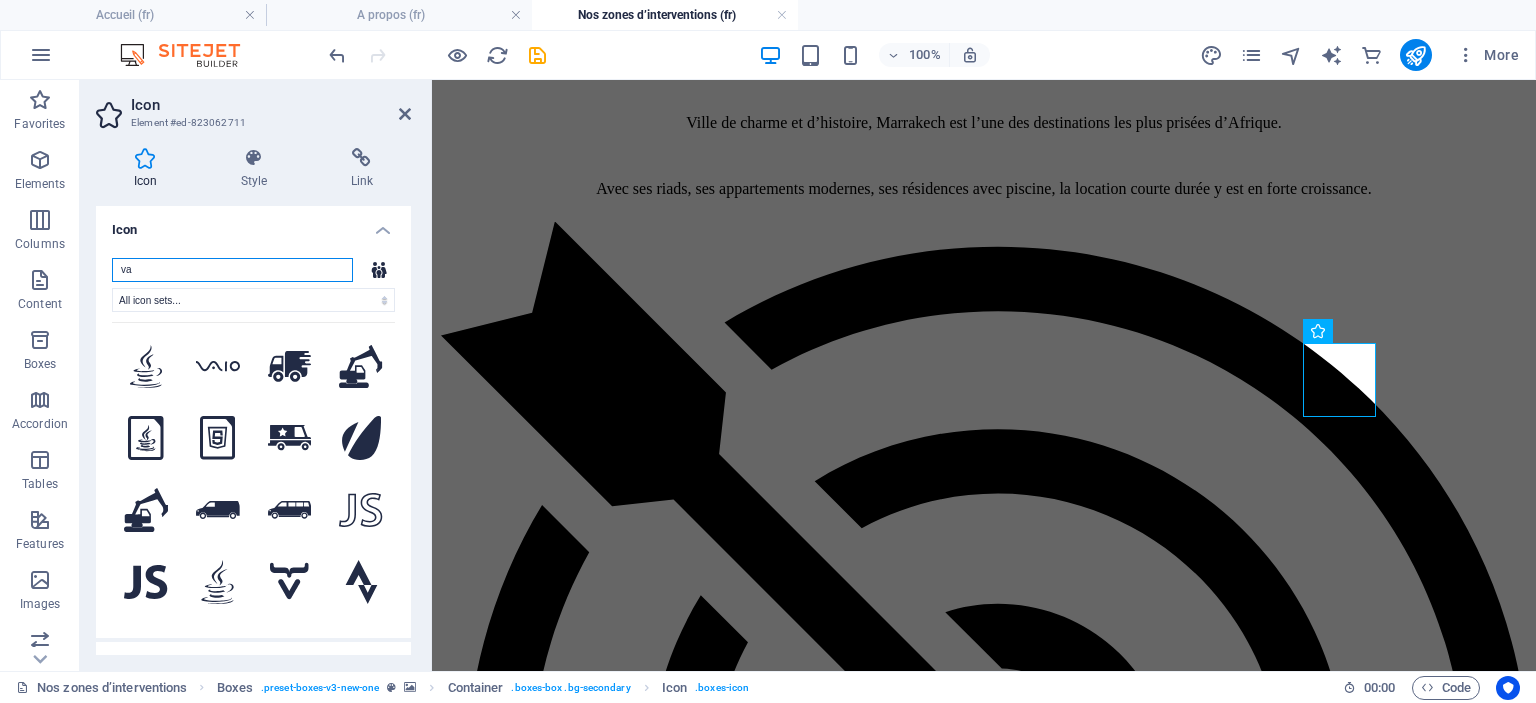 type on "v" 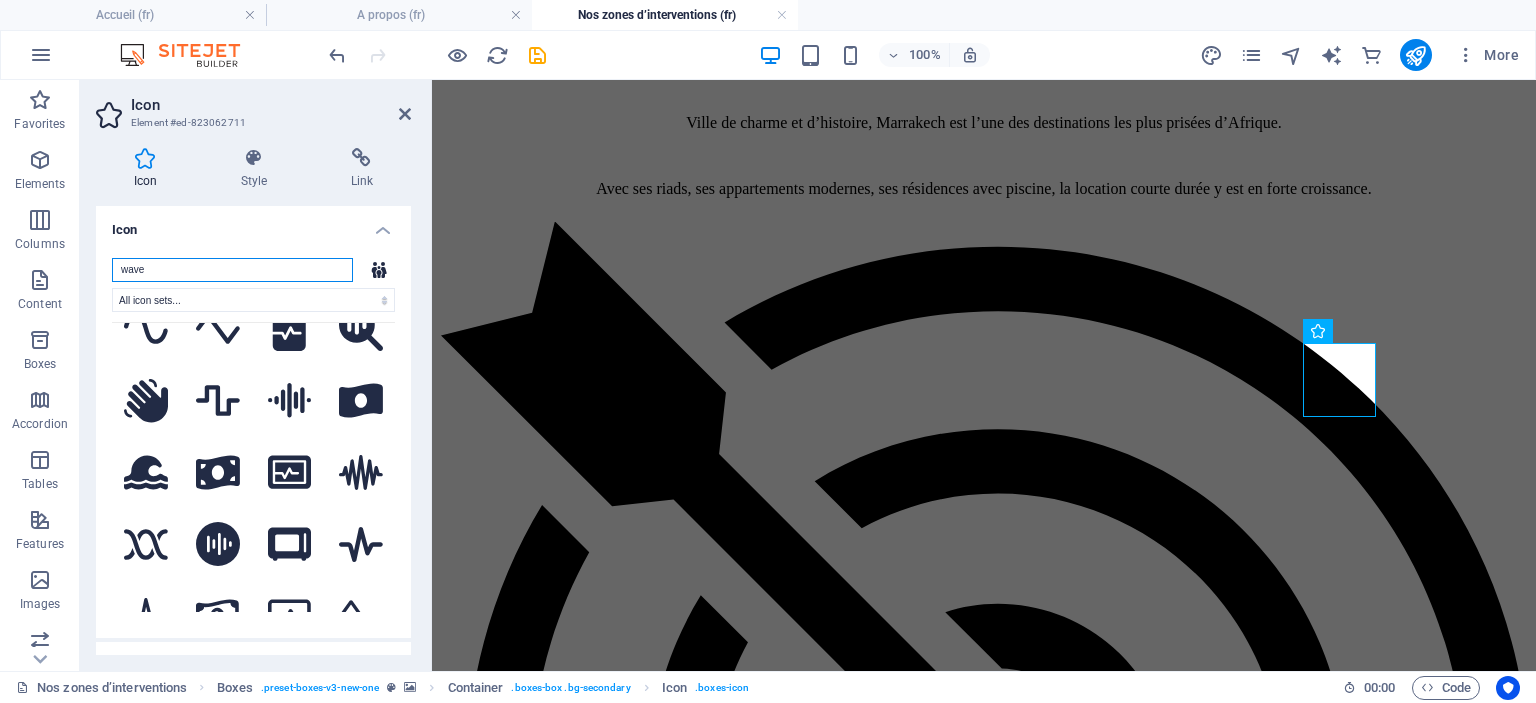 scroll, scrollTop: 500, scrollLeft: 0, axis: vertical 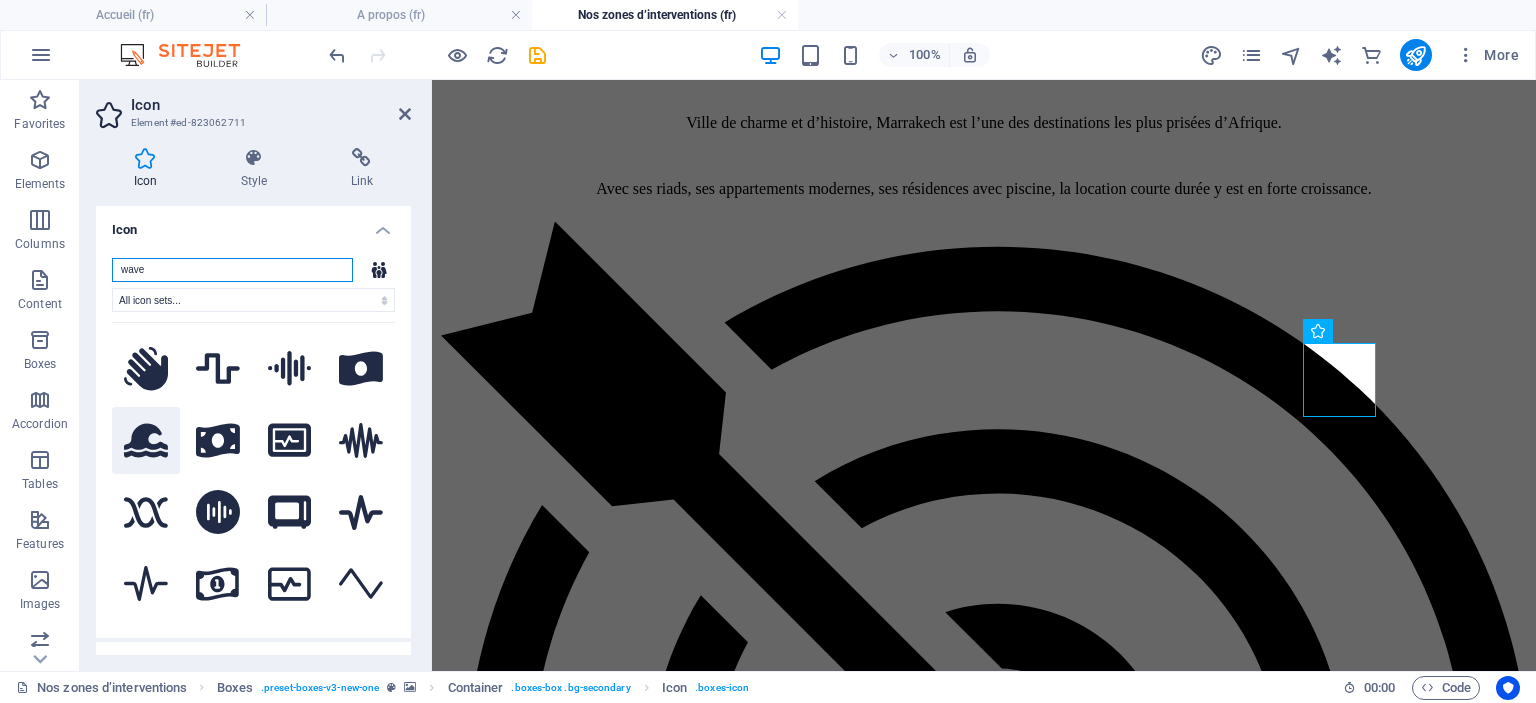 type on "wave" 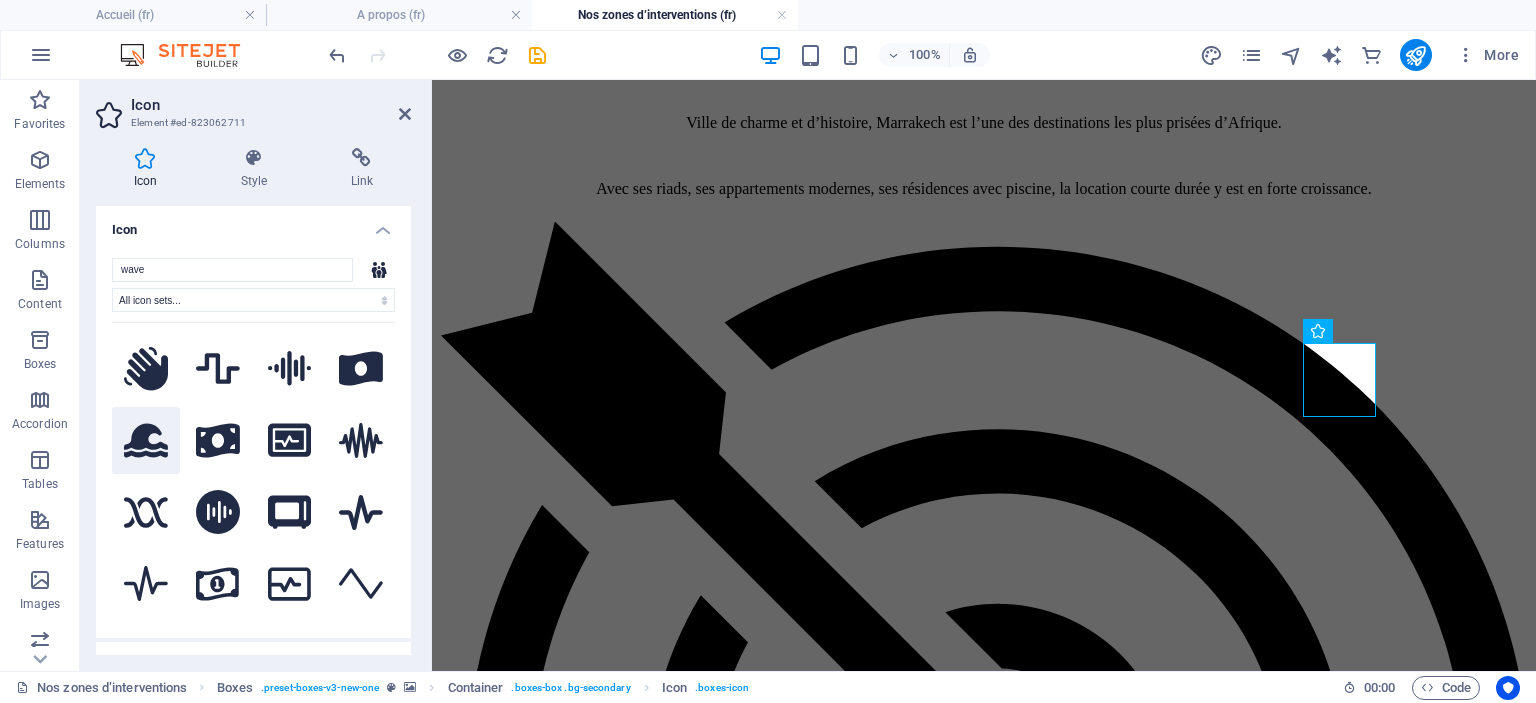 click 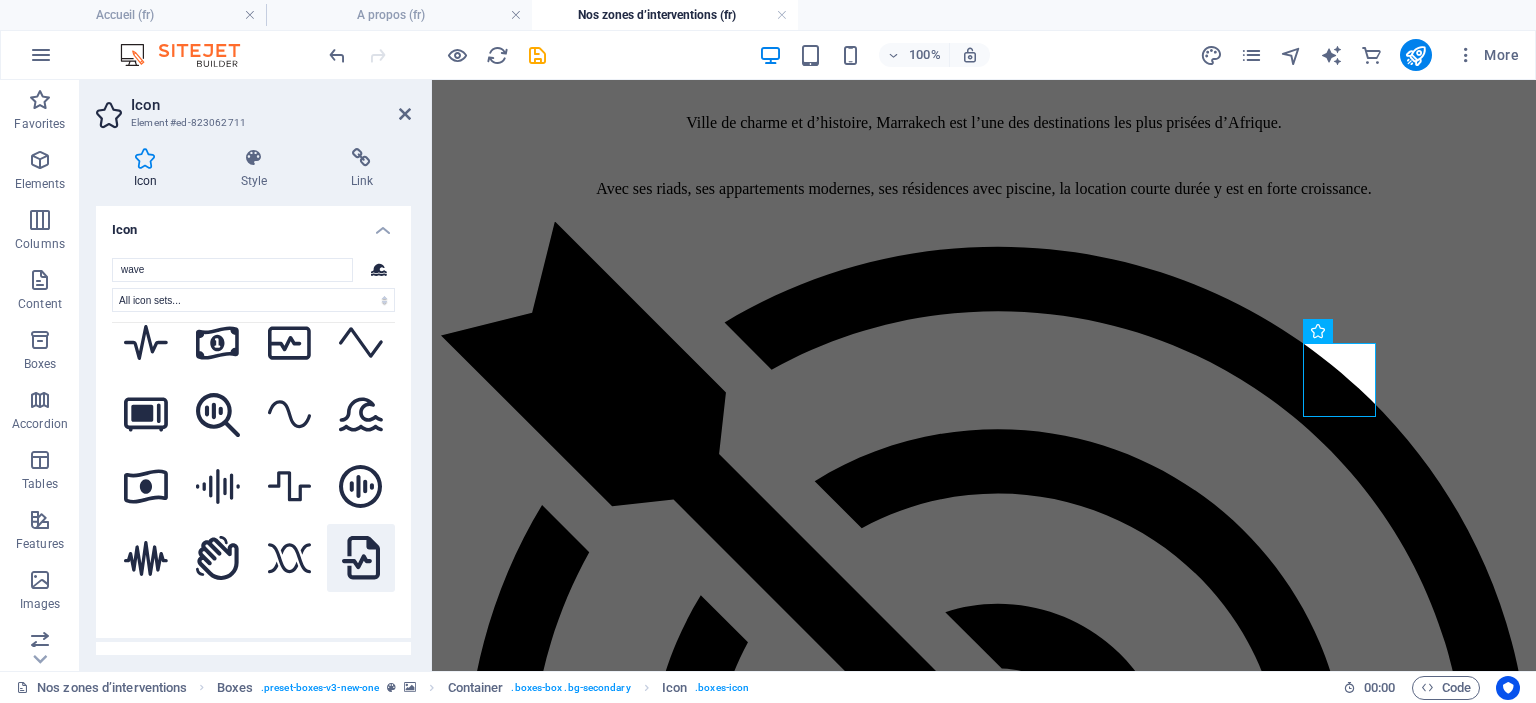 scroll, scrollTop: 800, scrollLeft: 0, axis: vertical 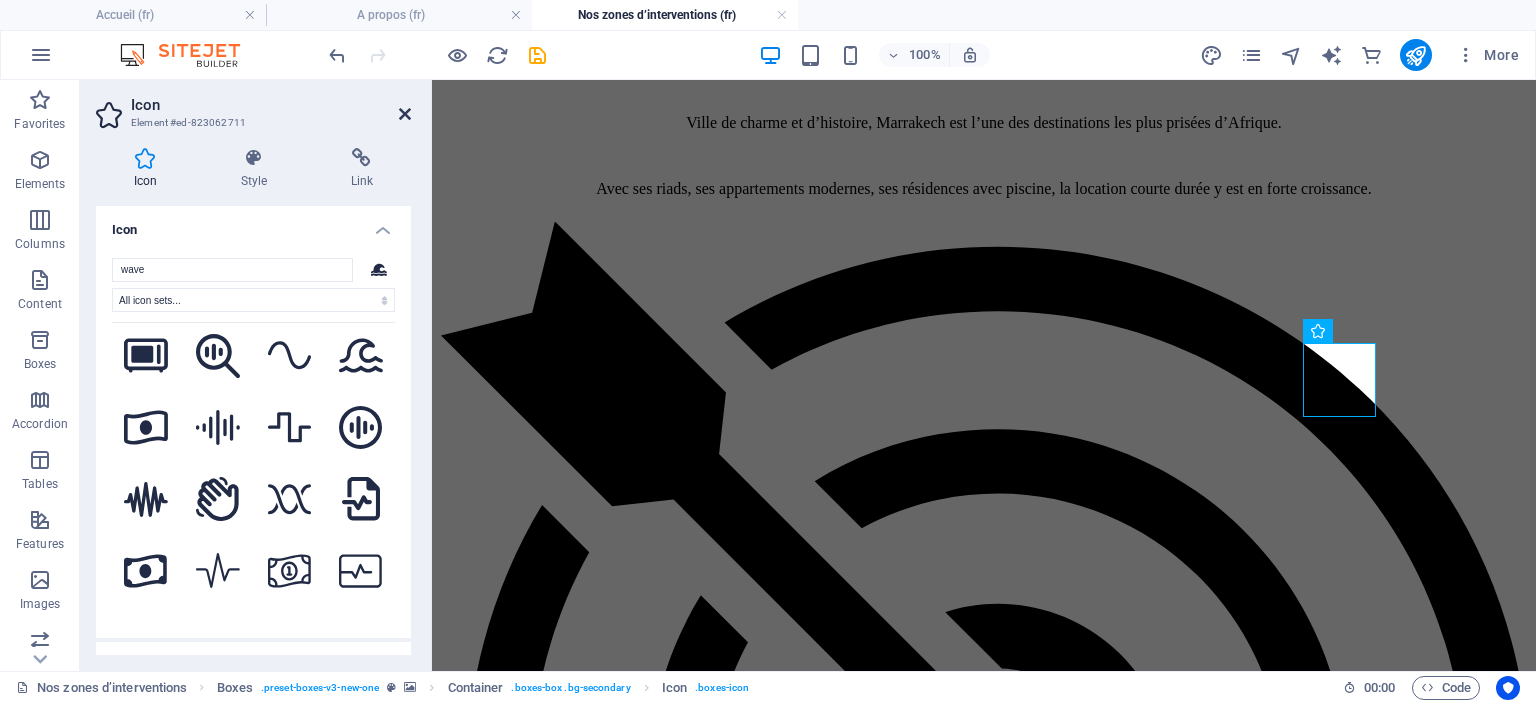 click at bounding box center [405, 114] 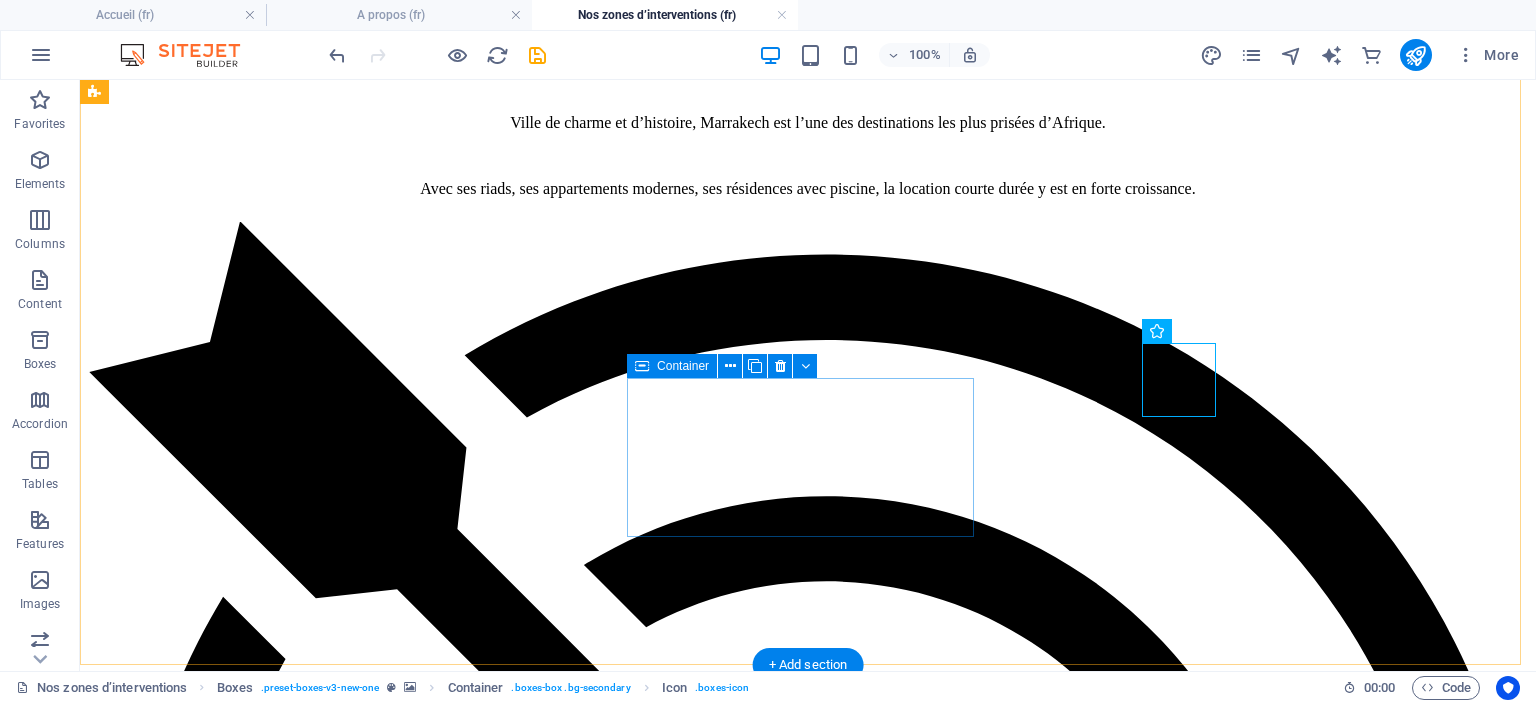 click on "Dar Bouazza Fort potentiel locatif, spots familiaux" at bounding box center (808, 7360) 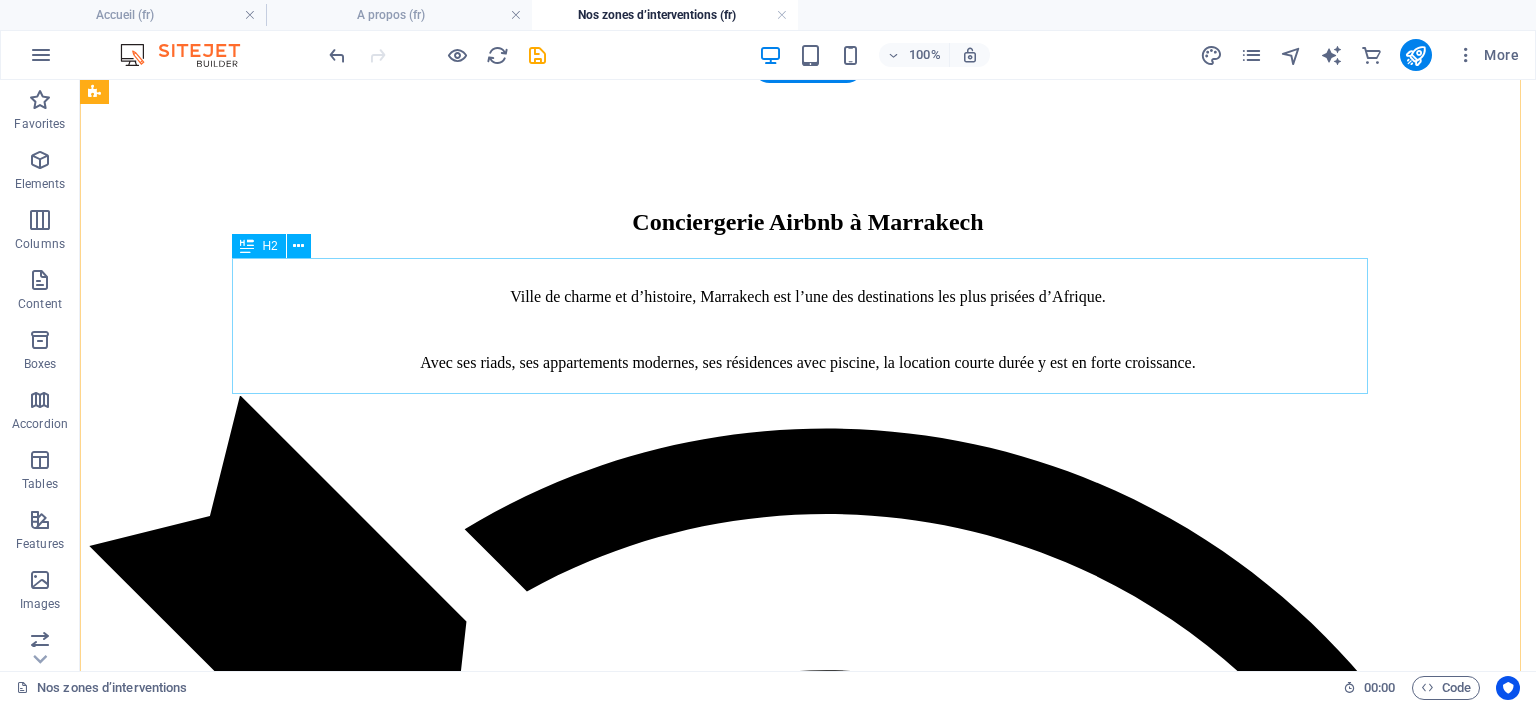scroll, scrollTop: 2795, scrollLeft: 0, axis: vertical 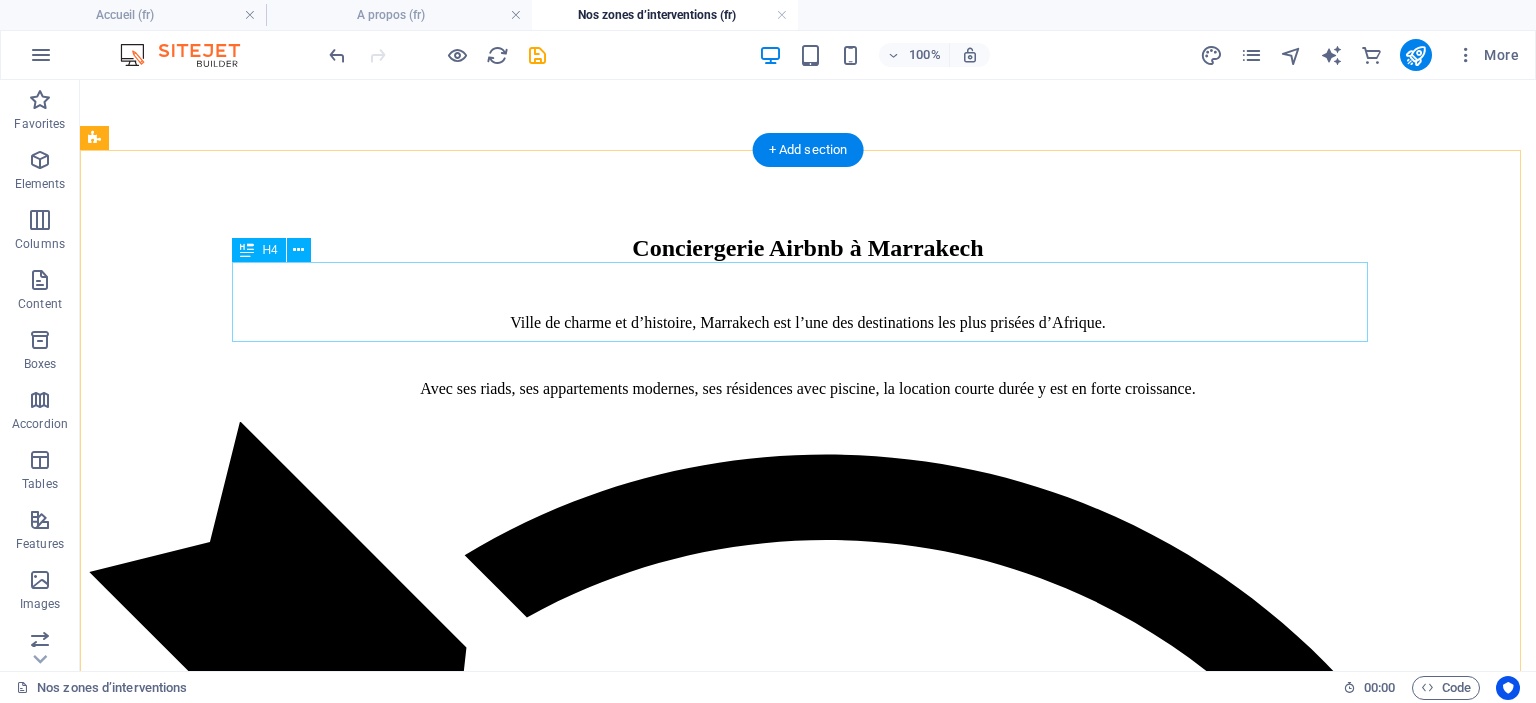 click on "Forte demande pendant l’été, les week-ends et les ponts." at bounding box center (808, 5495) 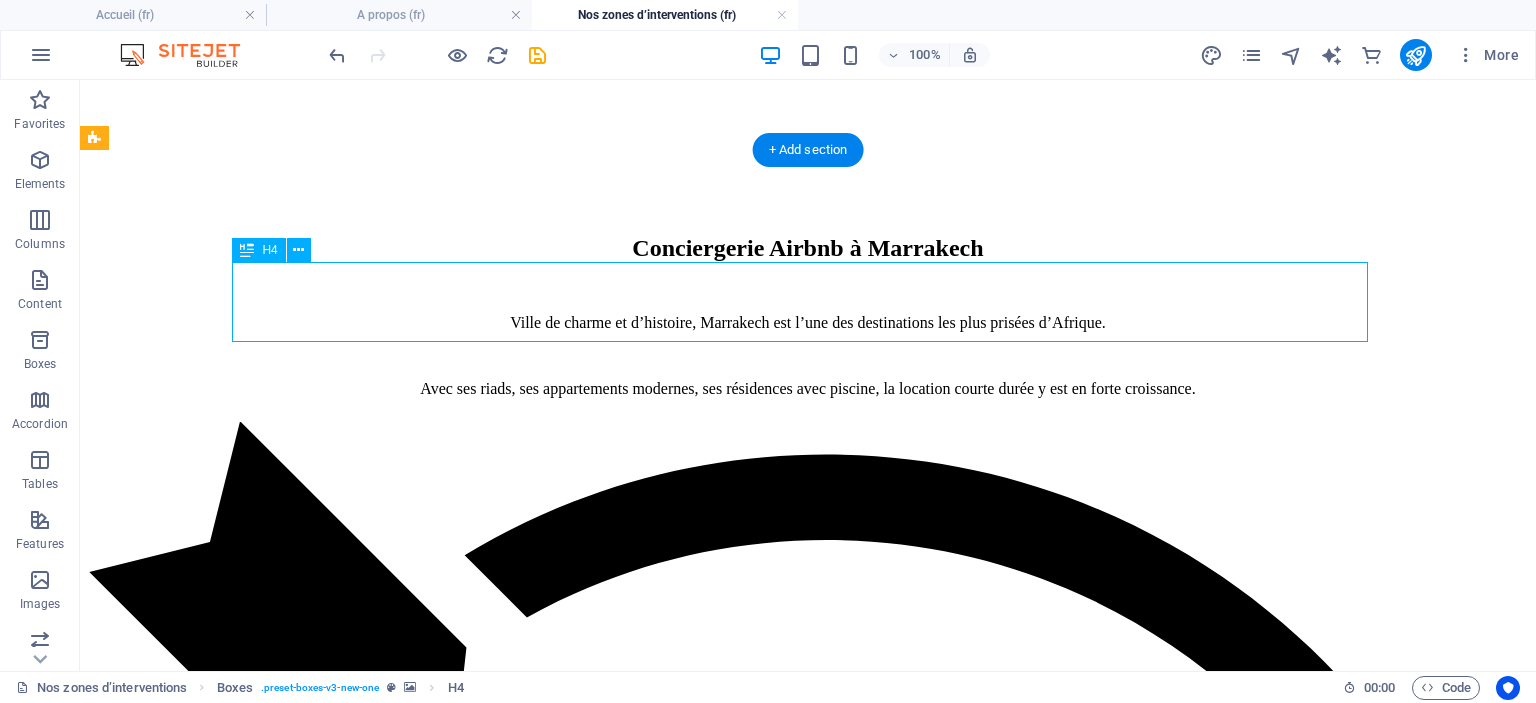 click on "Forte demande pendant l’été, les week-ends et les ponts." at bounding box center [808, 5495] 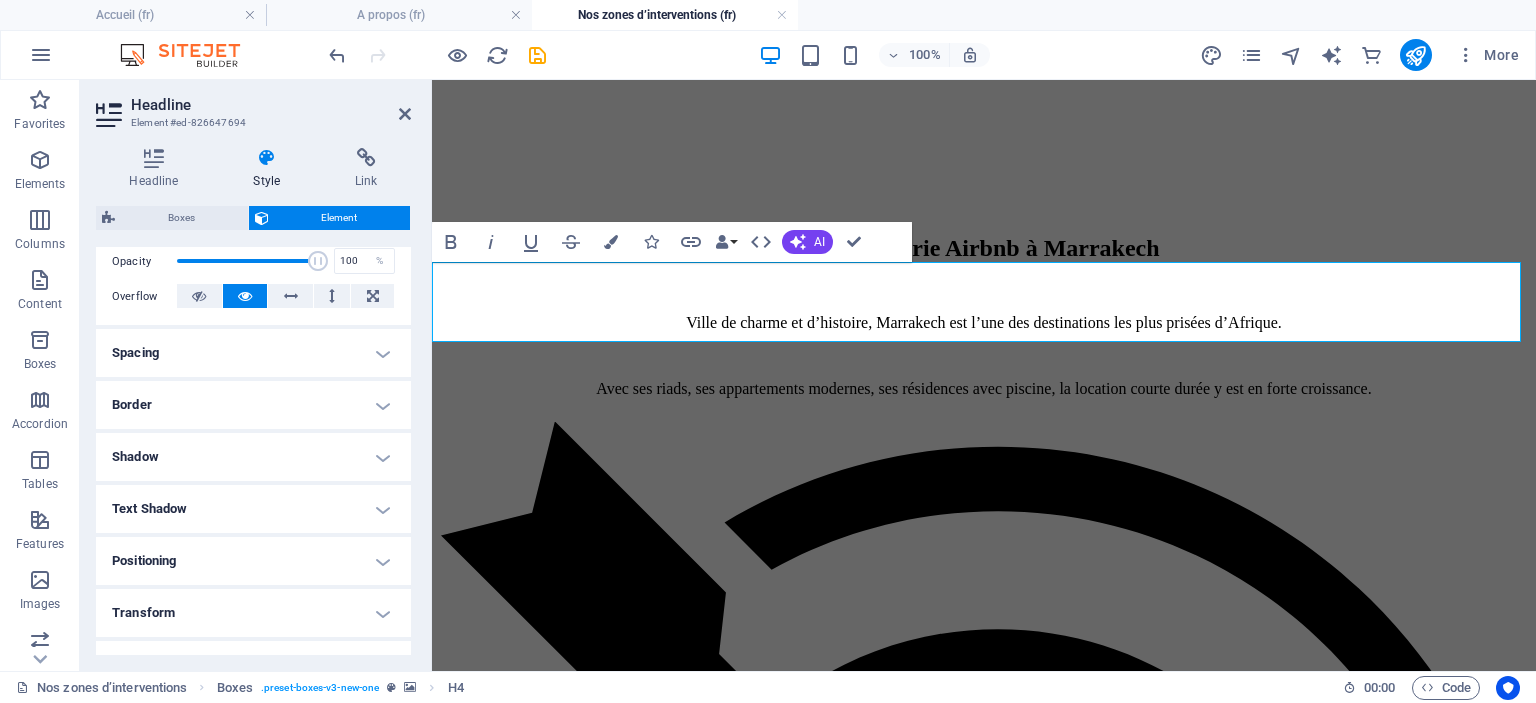 scroll, scrollTop: 300, scrollLeft: 0, axis: vertical 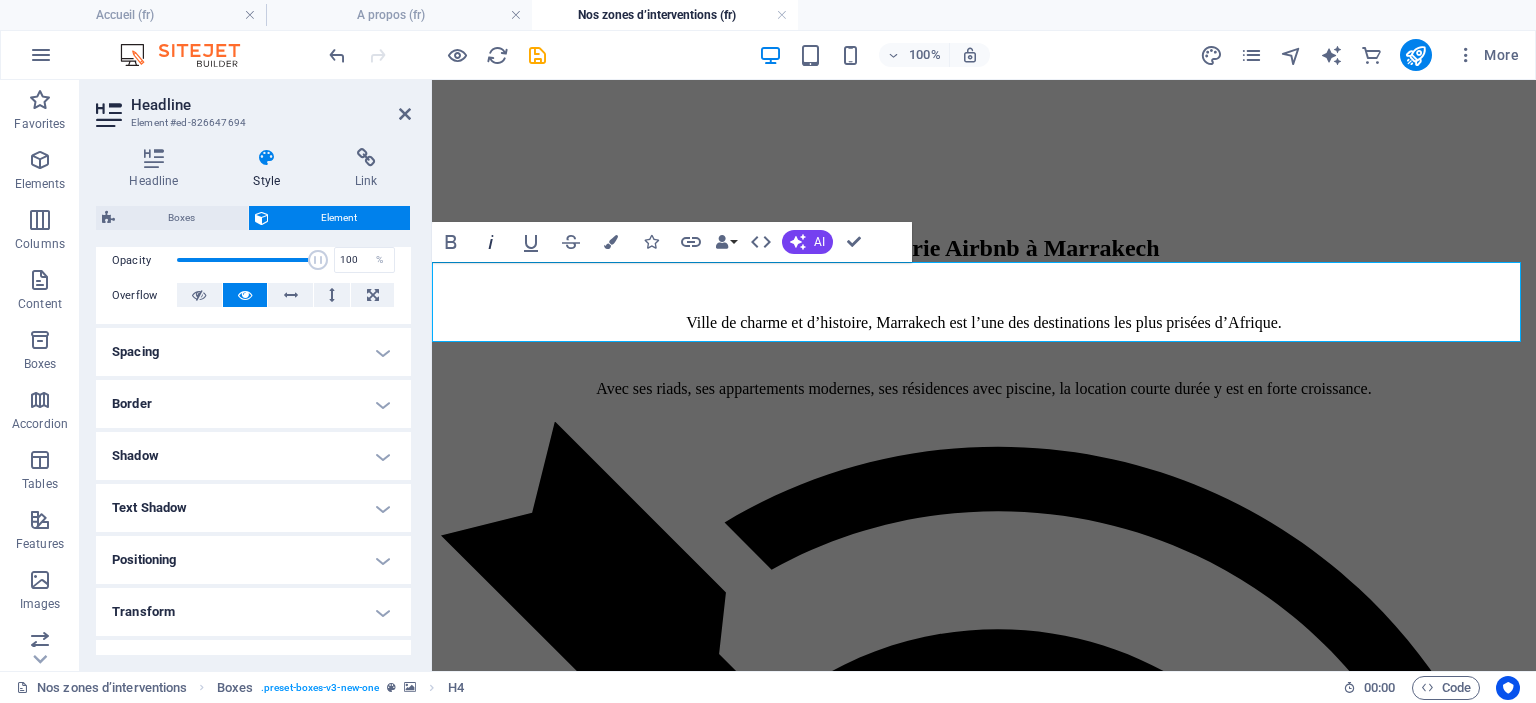 click 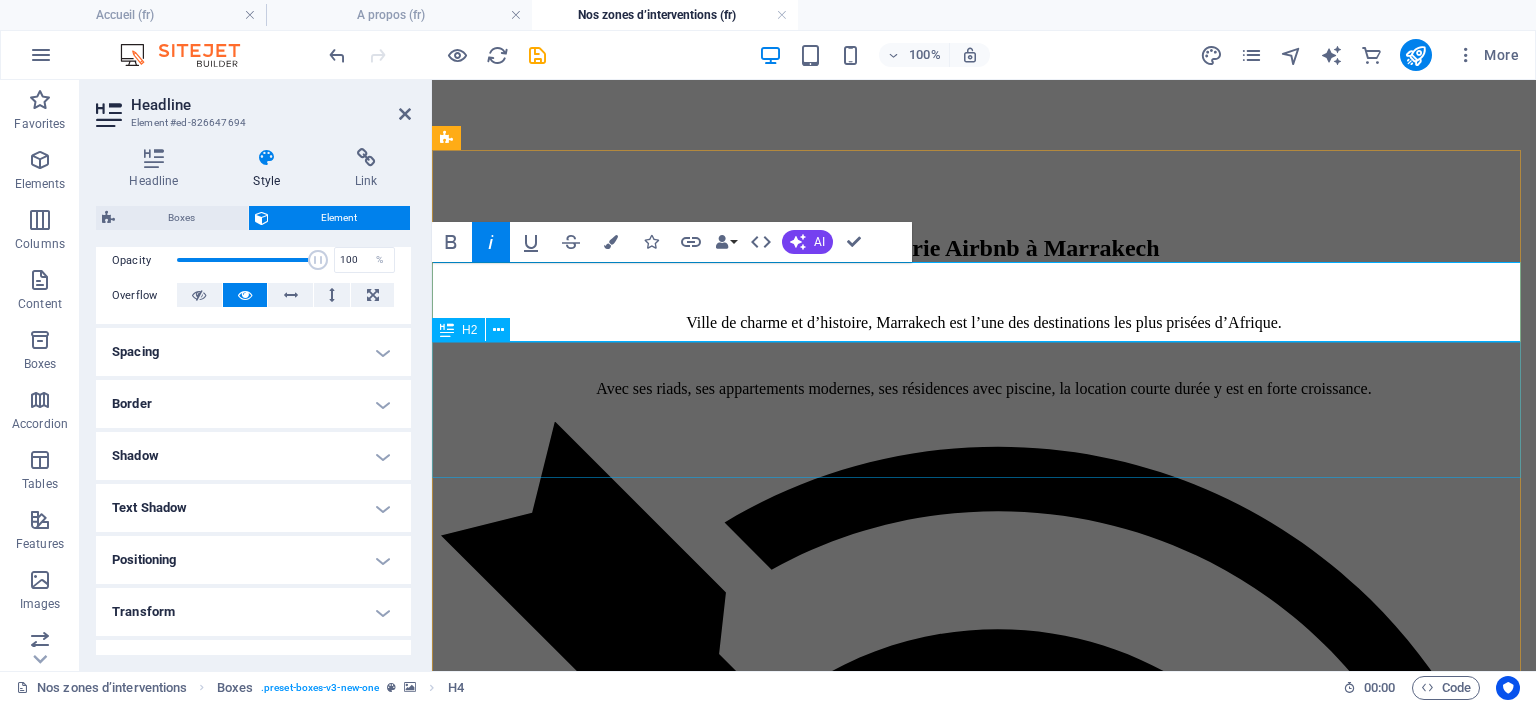 click on "Conciergerie Airbnb sur la côte Atlantique – Stations balnéaires couvertes" at bounding box center [984, 4878] 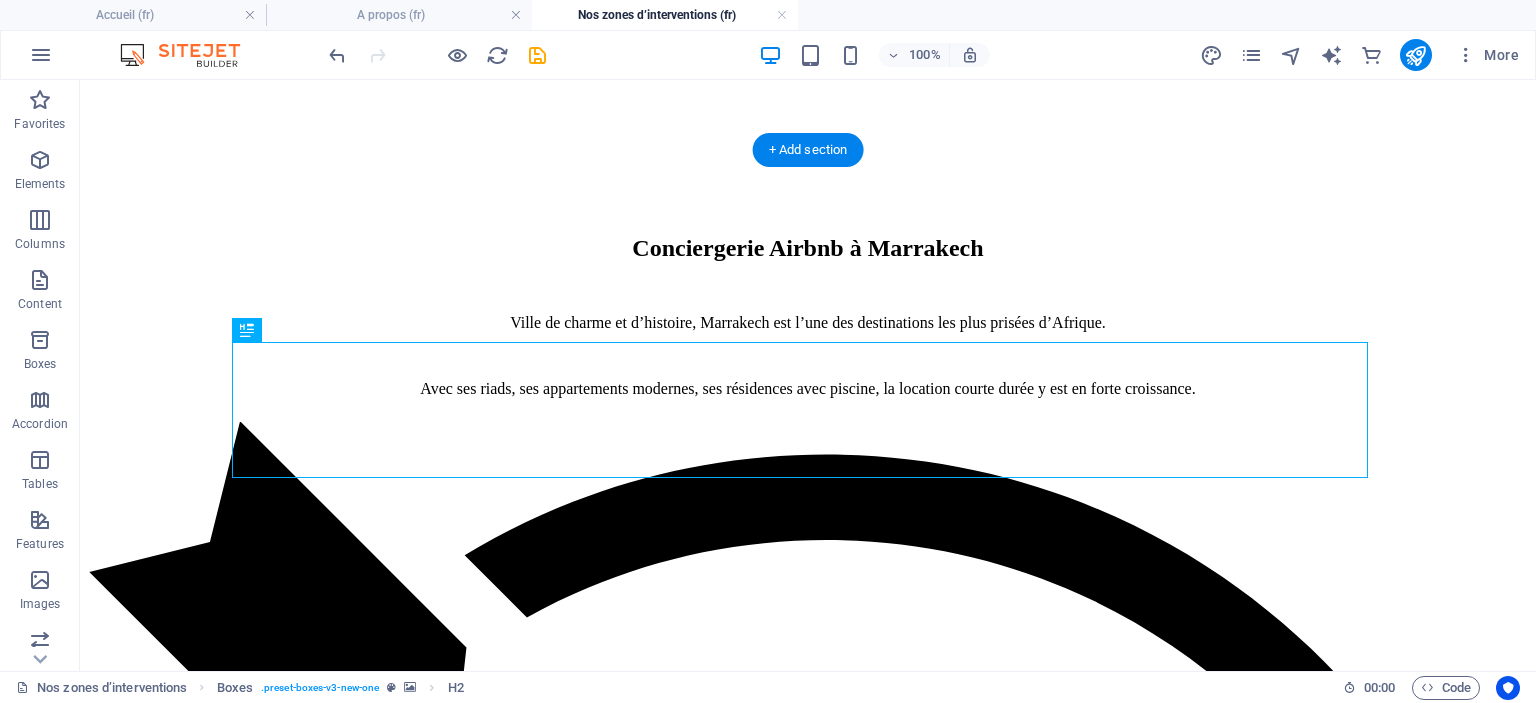 click at bounding box center [808, 4734] 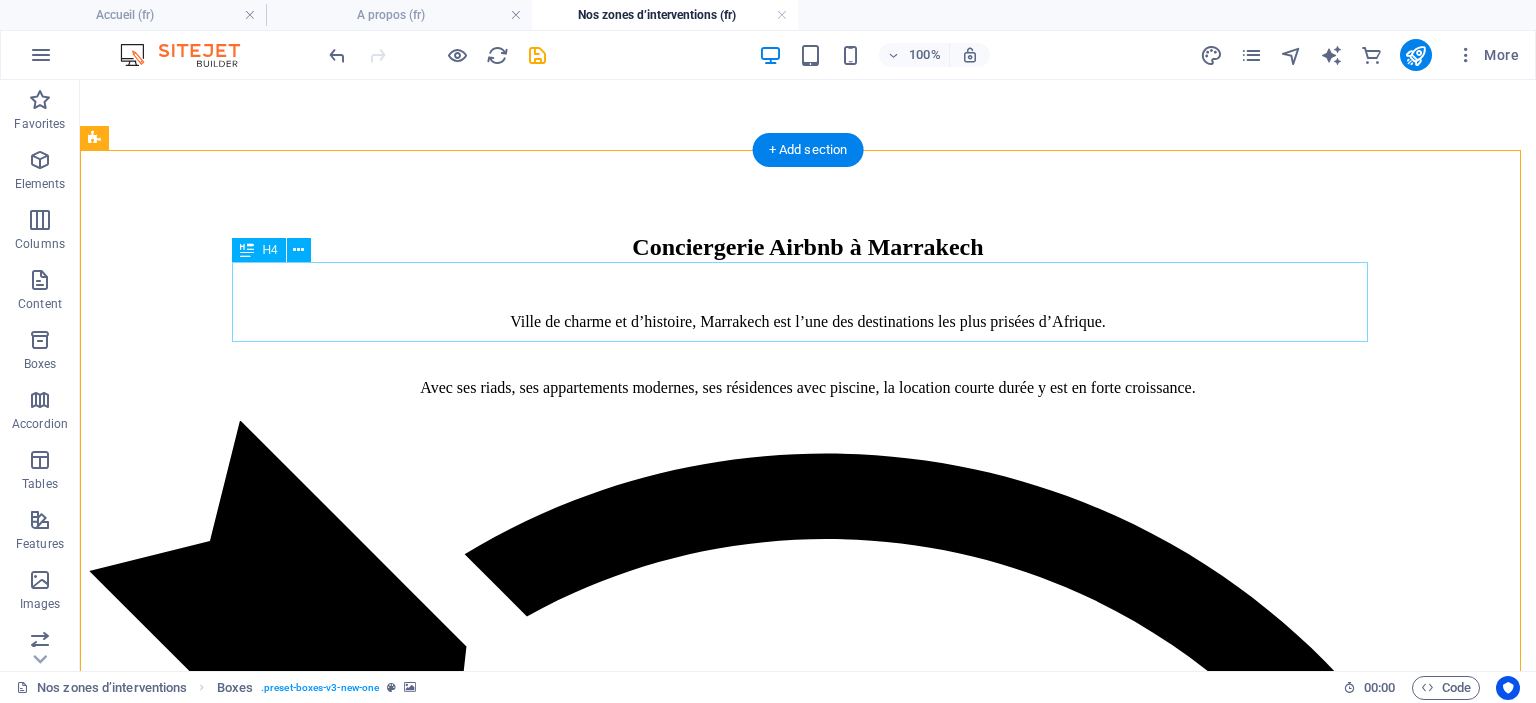 scroll, scrollTop: 2795, scrollLeft: 0, axis: vertical 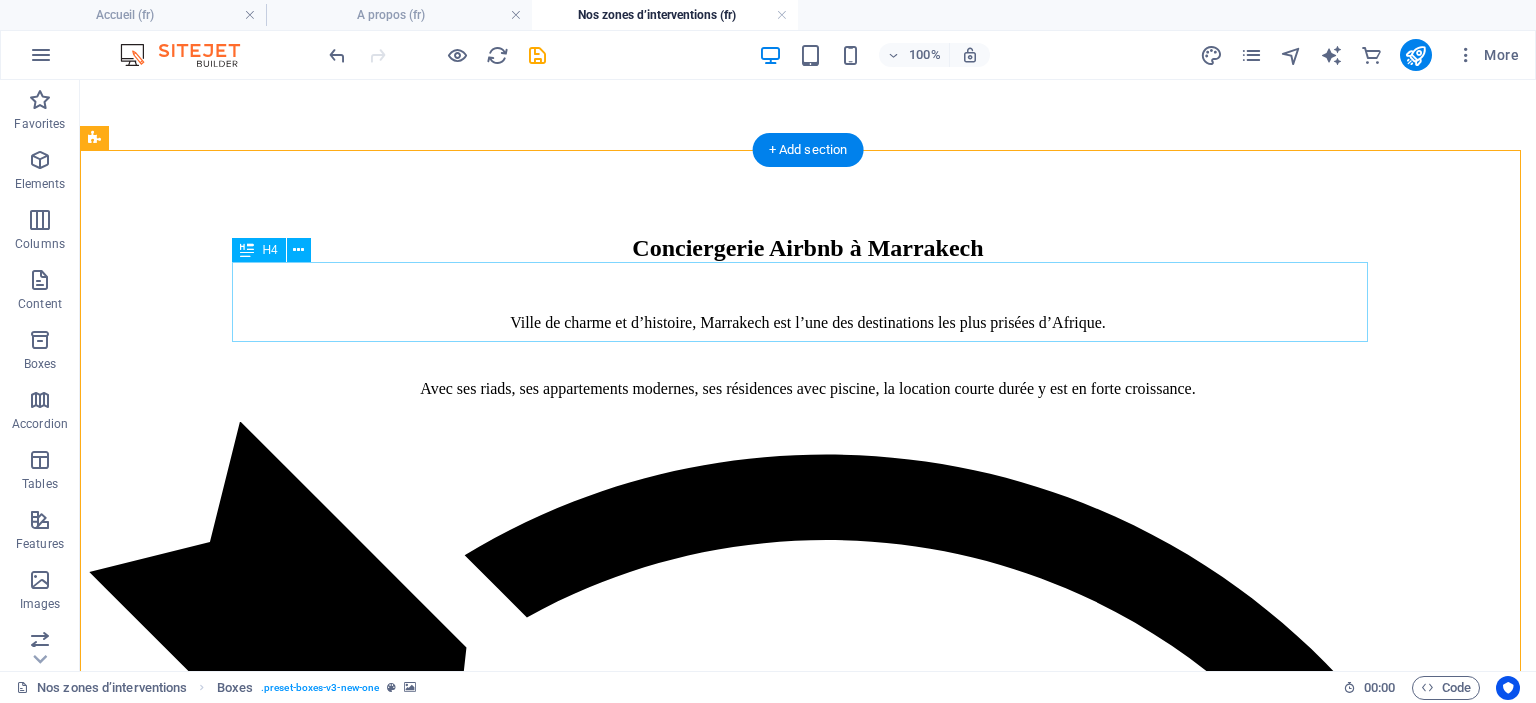 click on "Forte demande pendant l’été, les week-ends et les ponts." at bounding box center (808, 5495) 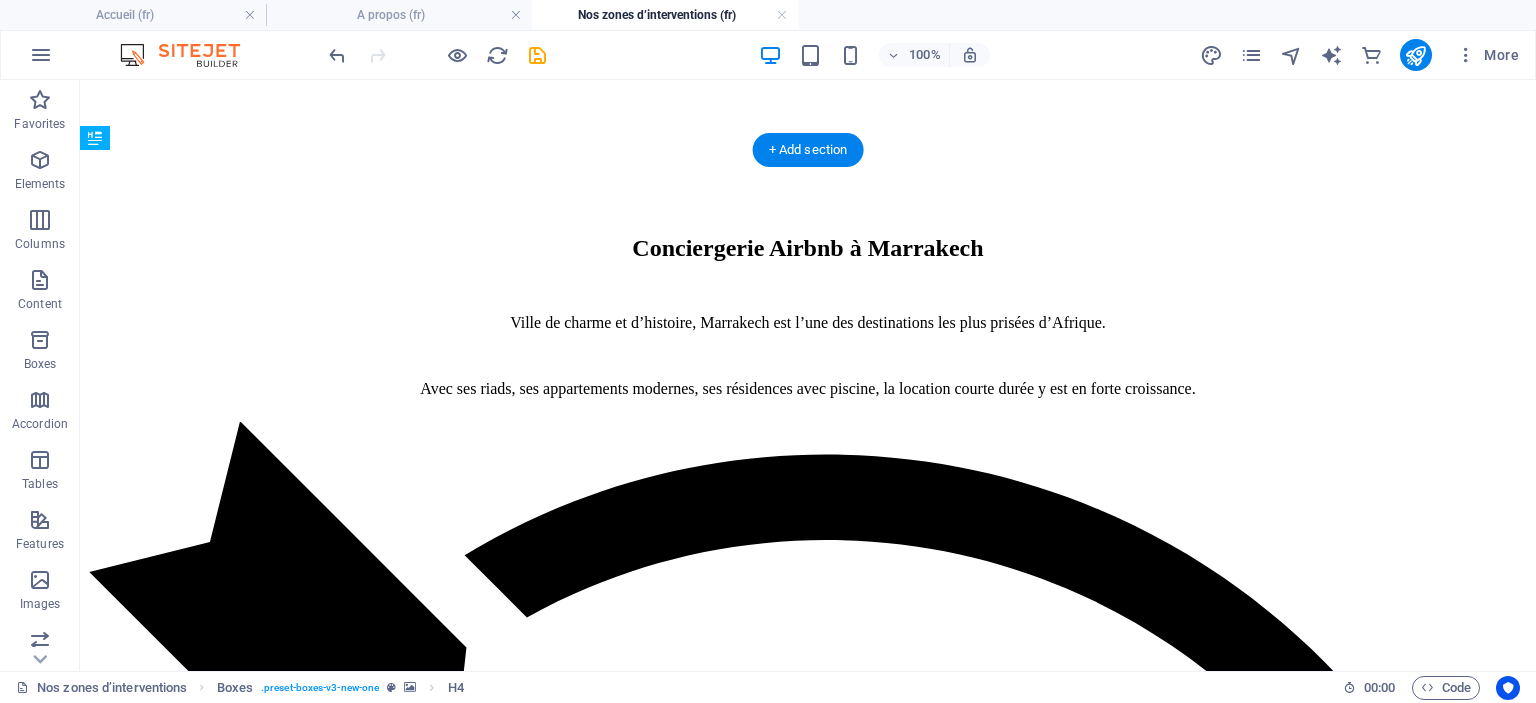 drag, startPoint x: 844, startPoint y: 332, endPoint x: 836, endPoint y: 449, distance: 117.273186 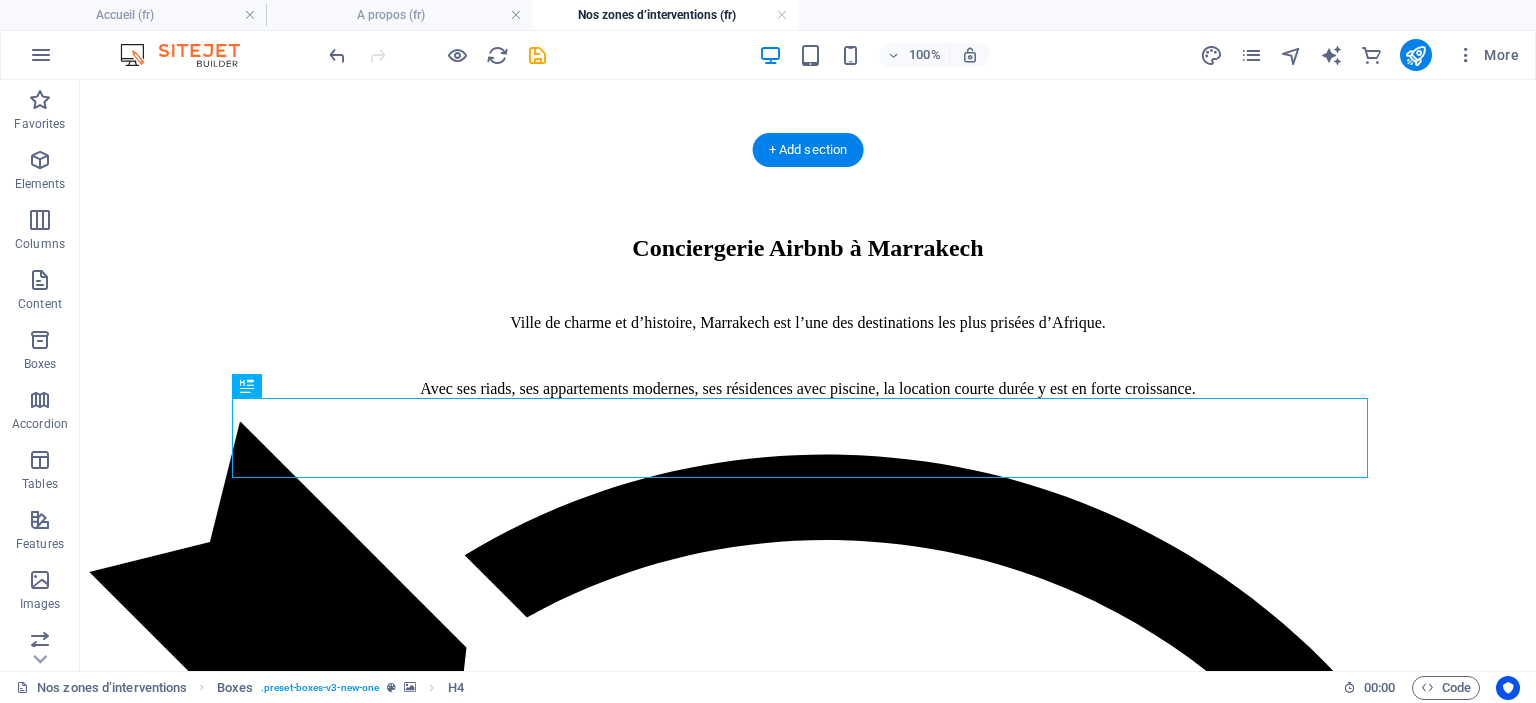 click at bounding box center (808, 4734) 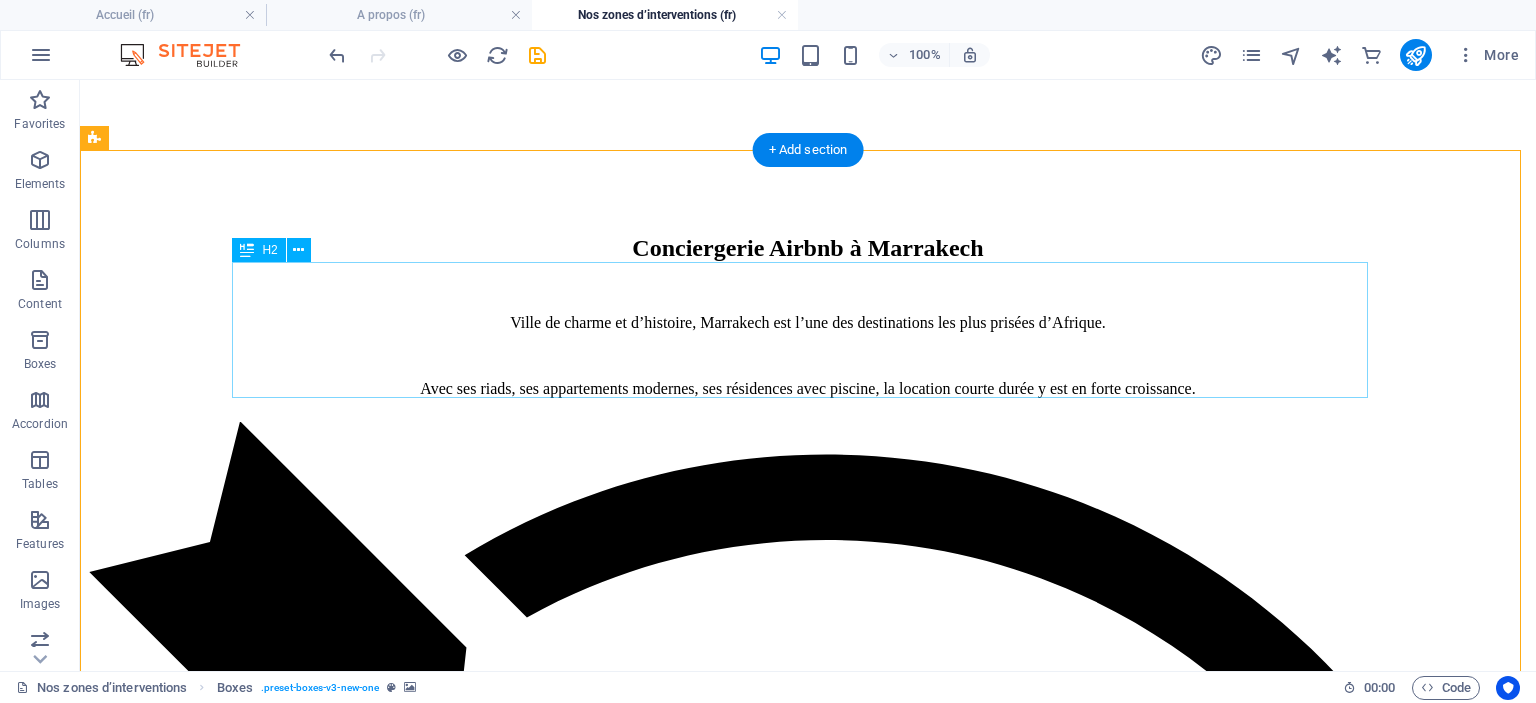 scroll, scrollTop: 2895, scrollLeft: 0, axis: vertical 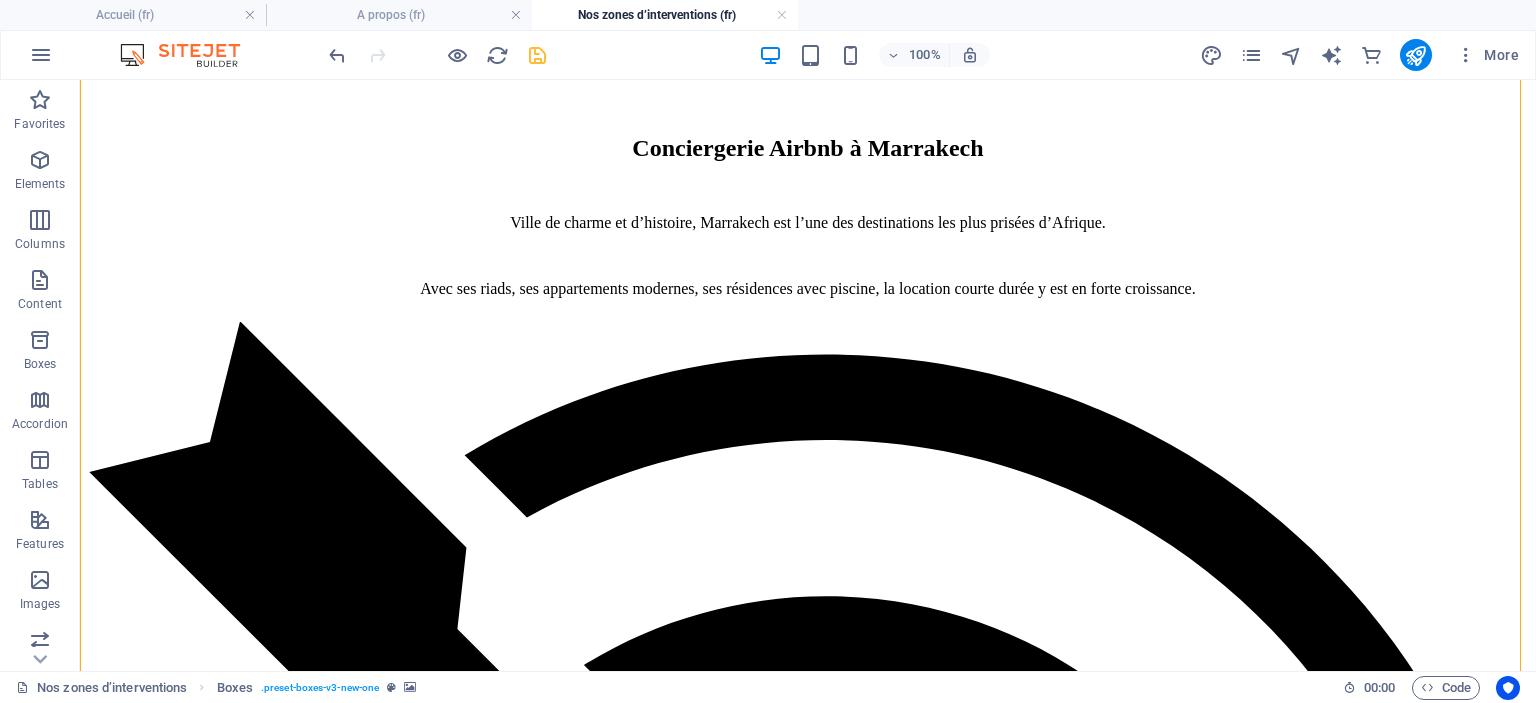 click at bounding box center [537, 55] 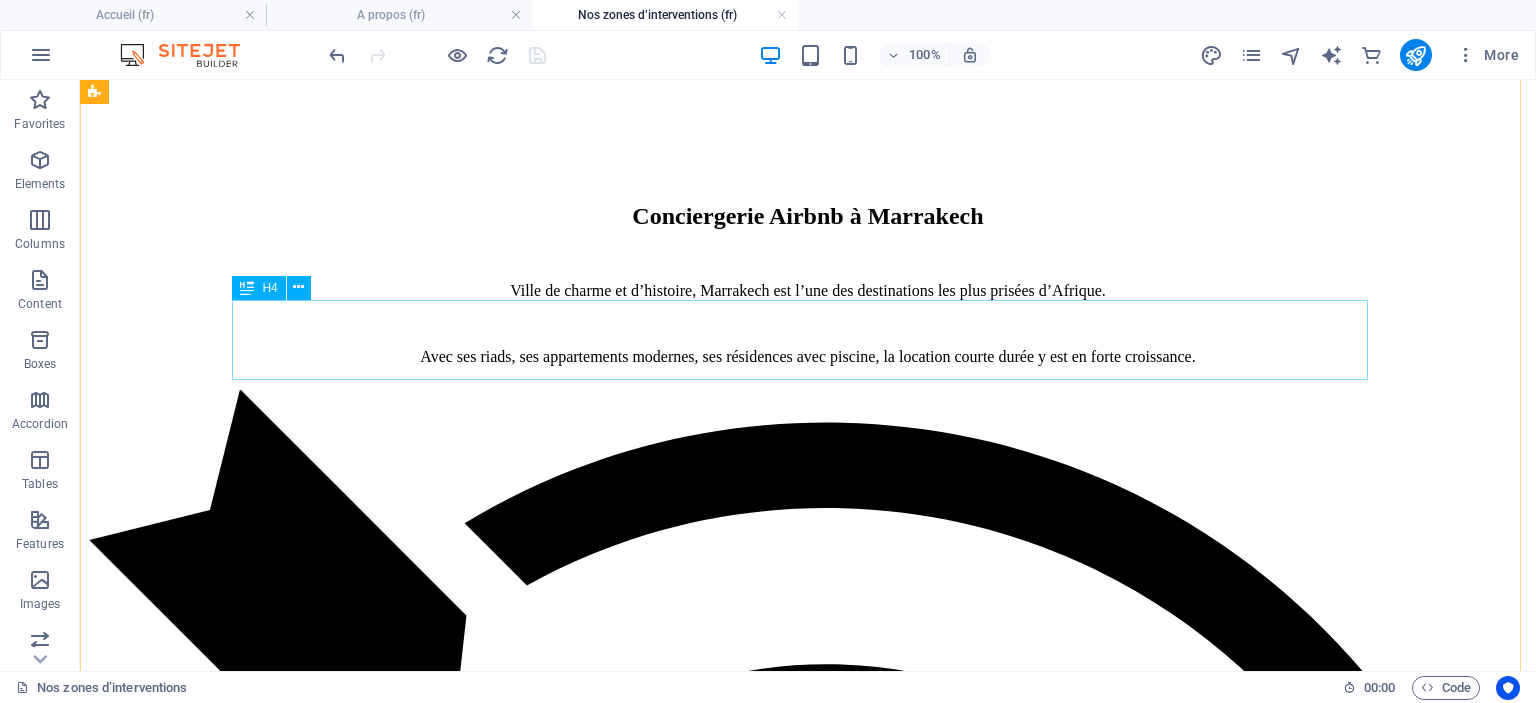 scroll, scrollTop: 2795, scrollLeft: 0, axis: vertical 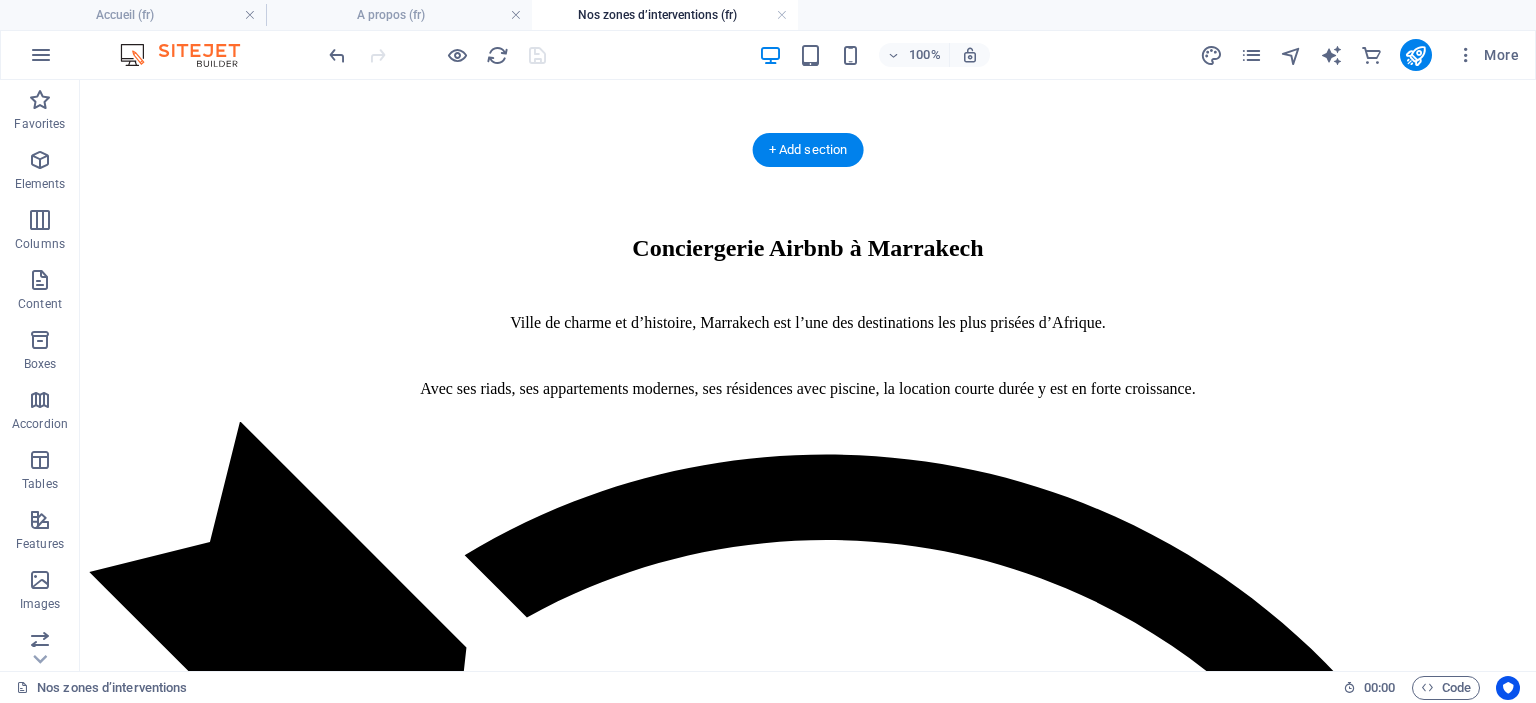 click at bounding box center [808, 4734] 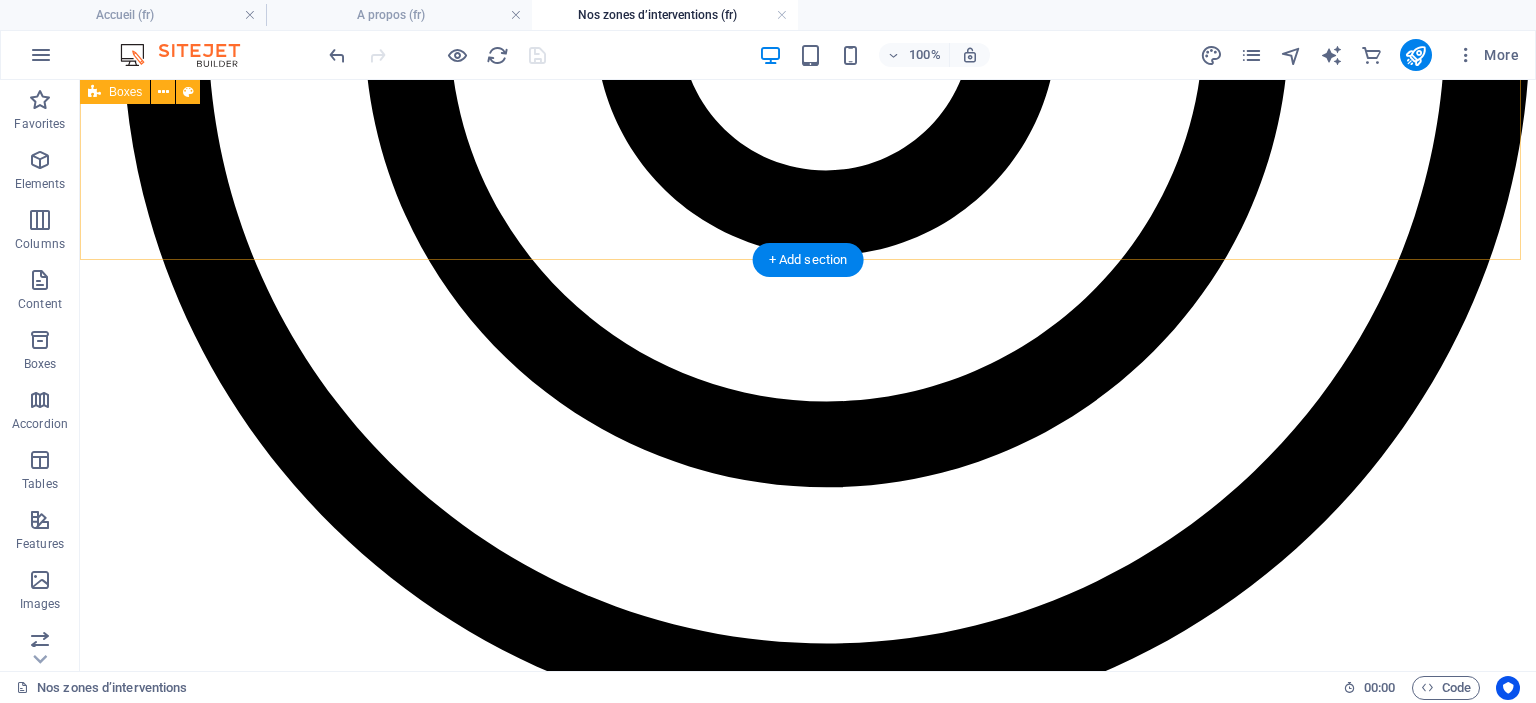scroll, scrollTop: 3921, scrollLeft: 0, axis: vertical 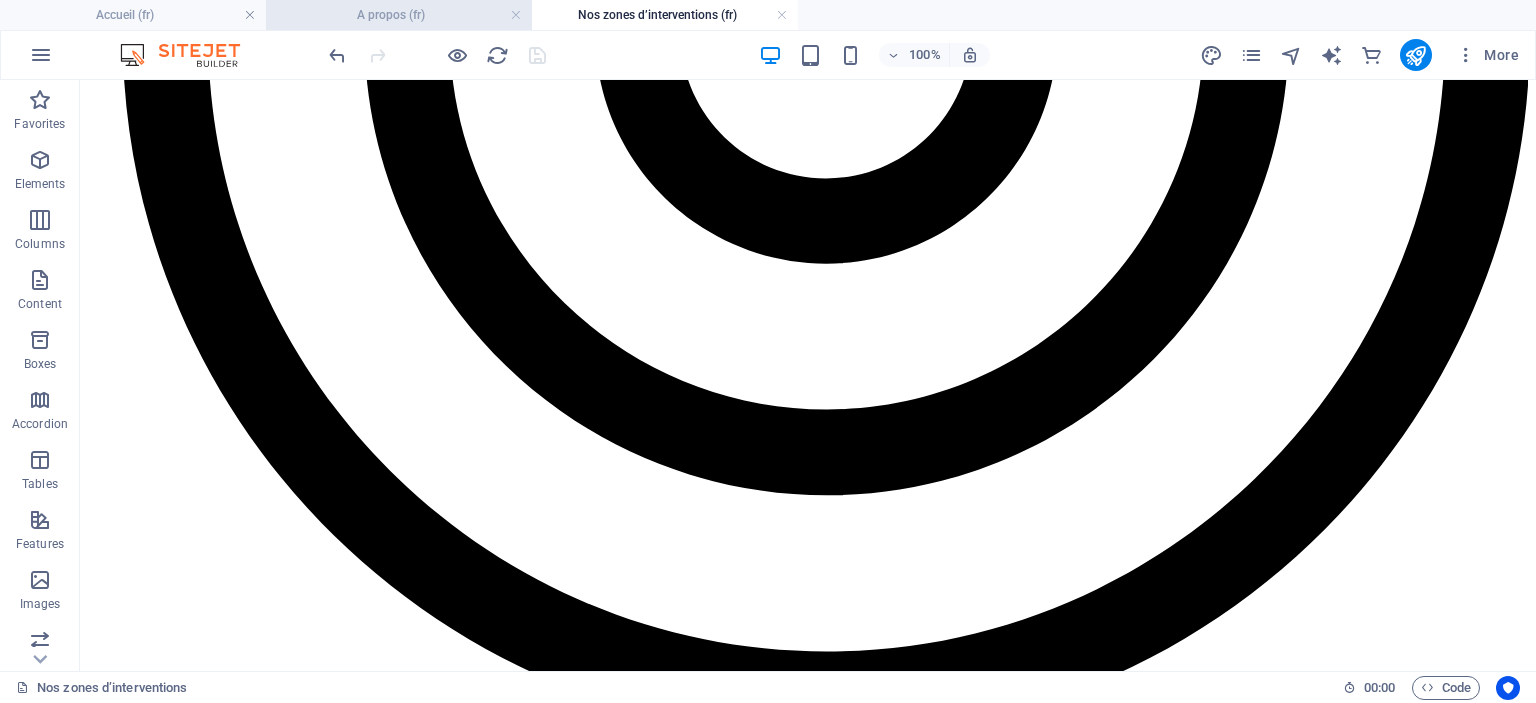 click on "A propos (fr)" at bounding box center (399, 15) 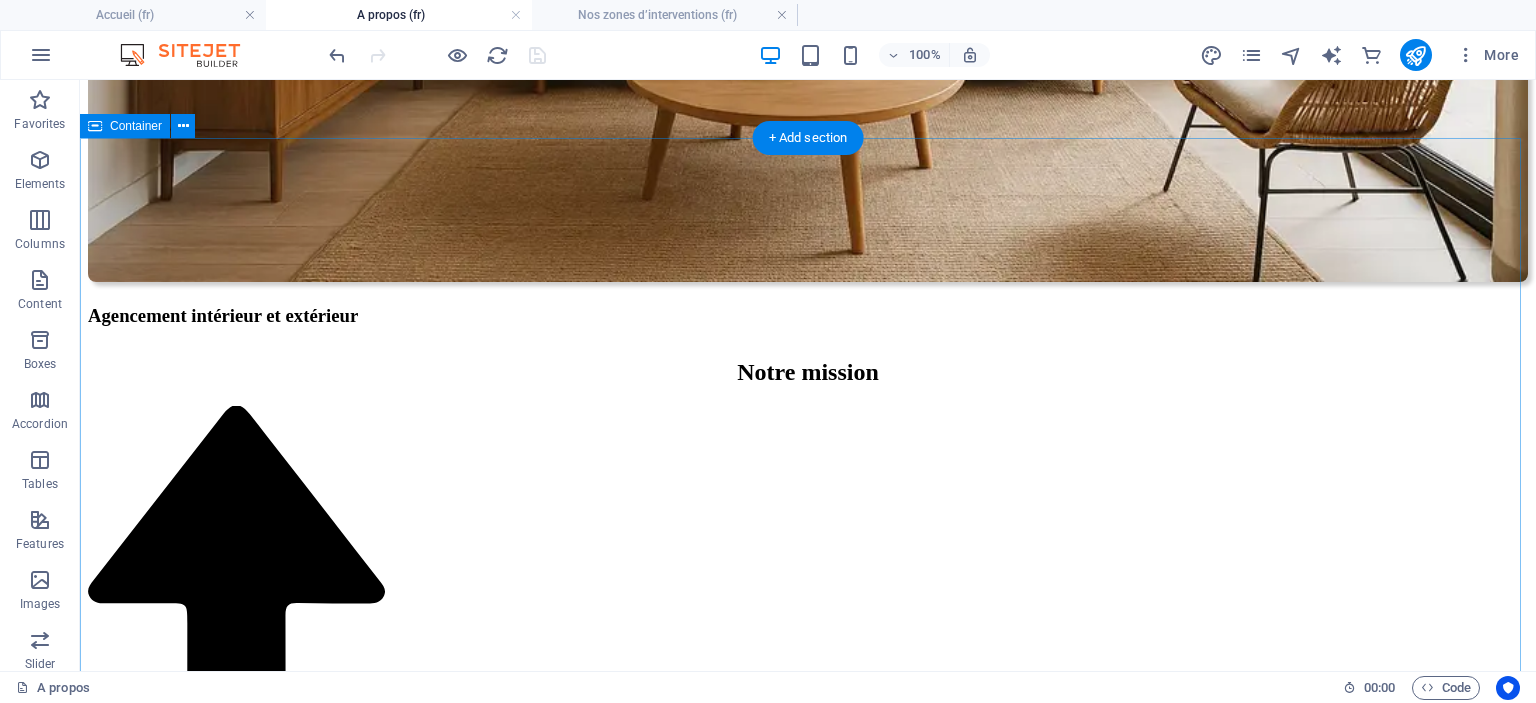 scroll, scrollTop: 3425, scrollLeft: 0, axis: vertical 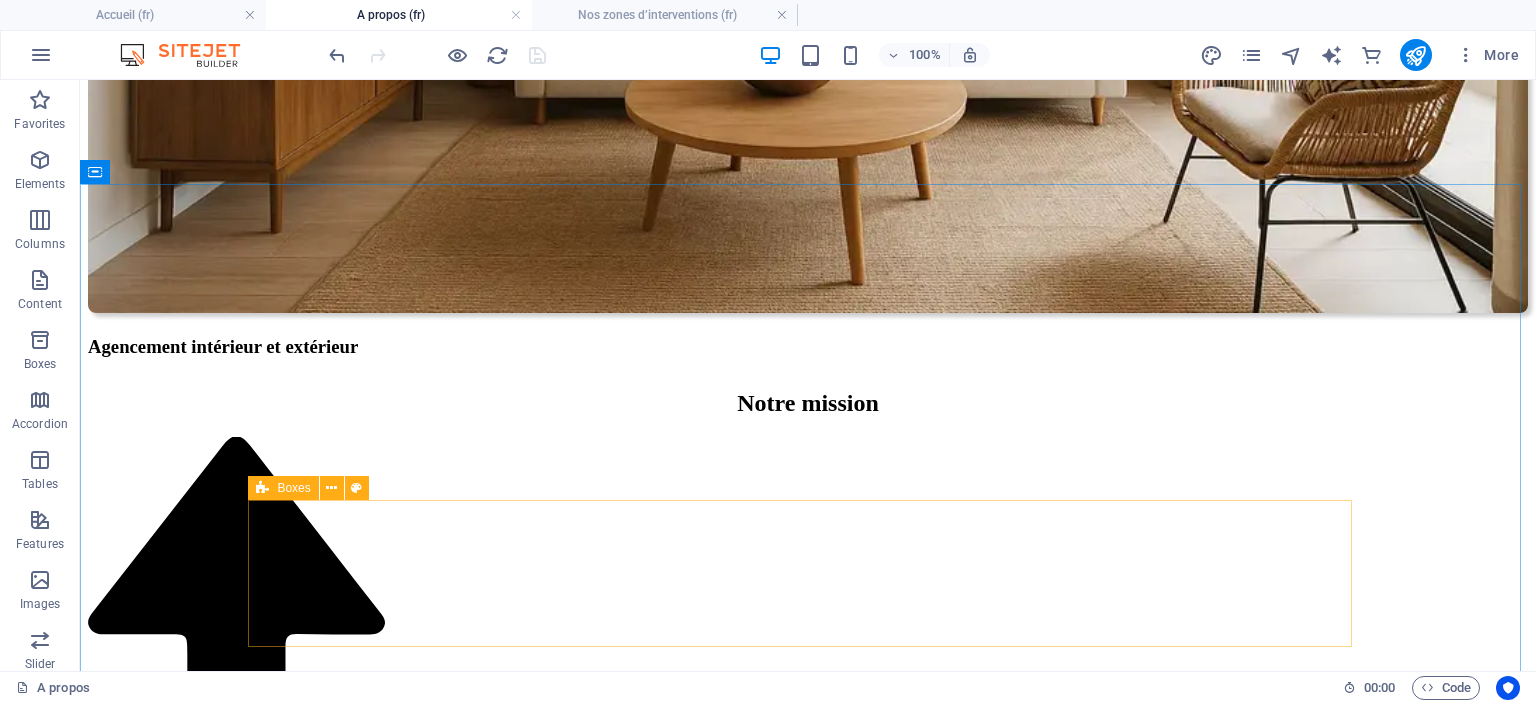 click on "Boxes" at bounding box center [283, 488] 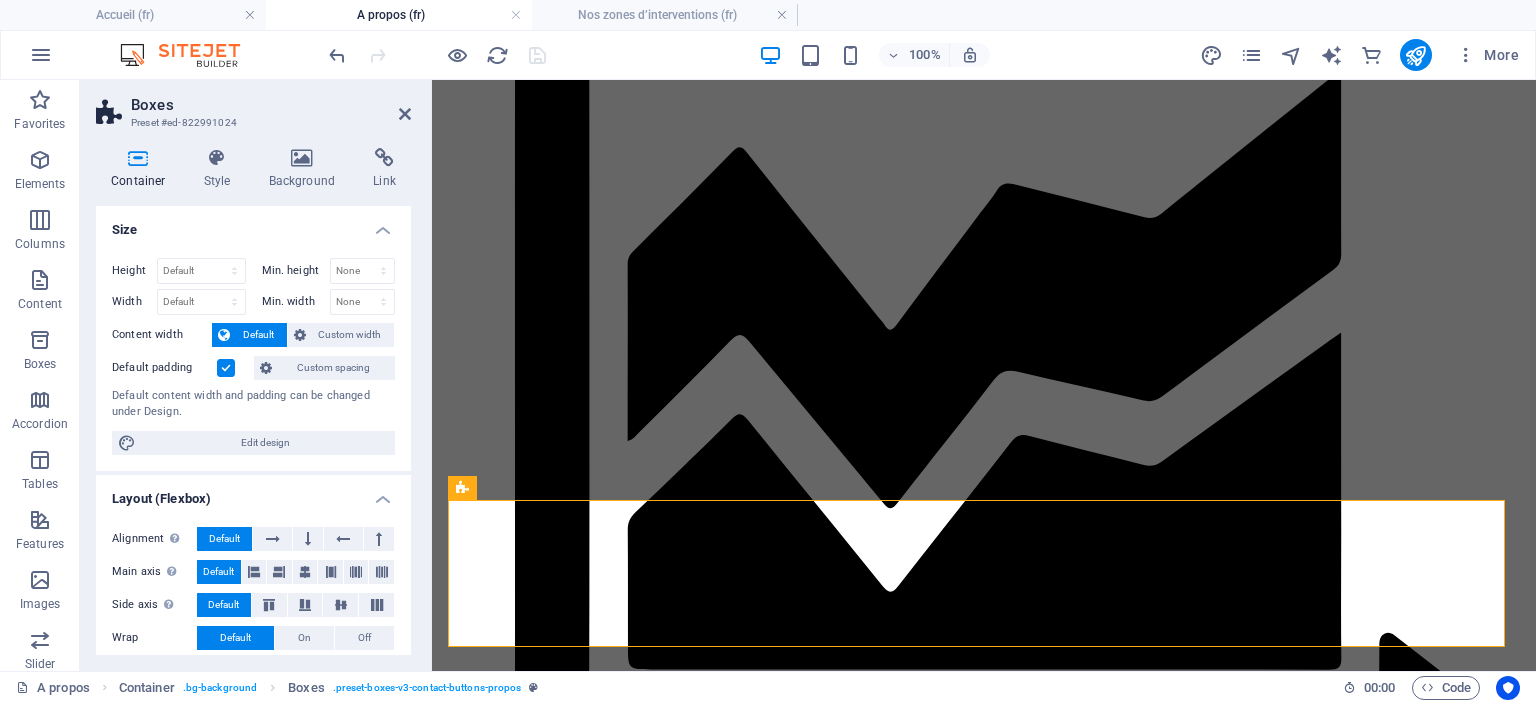 scroll, scrollTop: 3416, scrollLeft: 0, axis: vertical 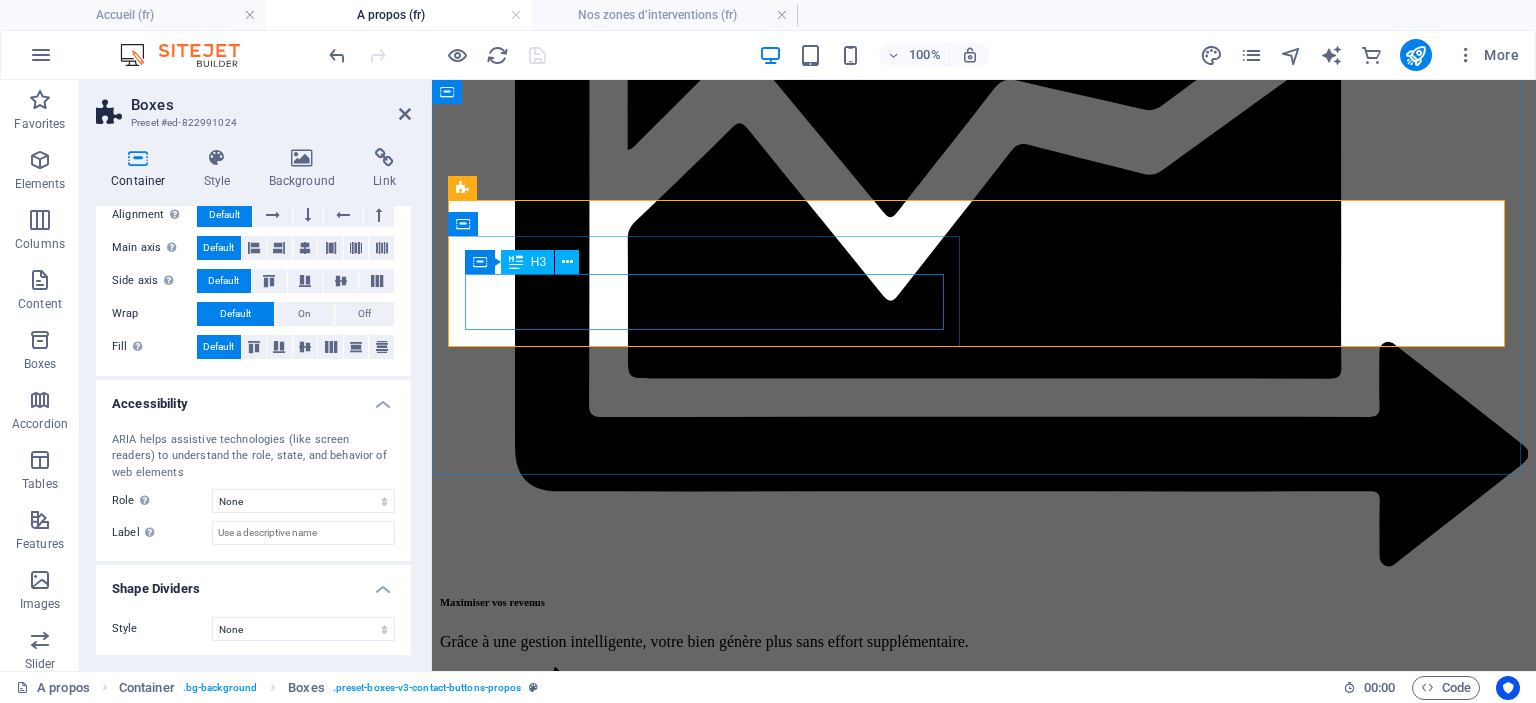 click on "Par Email" at bounding box center [984, 8880] 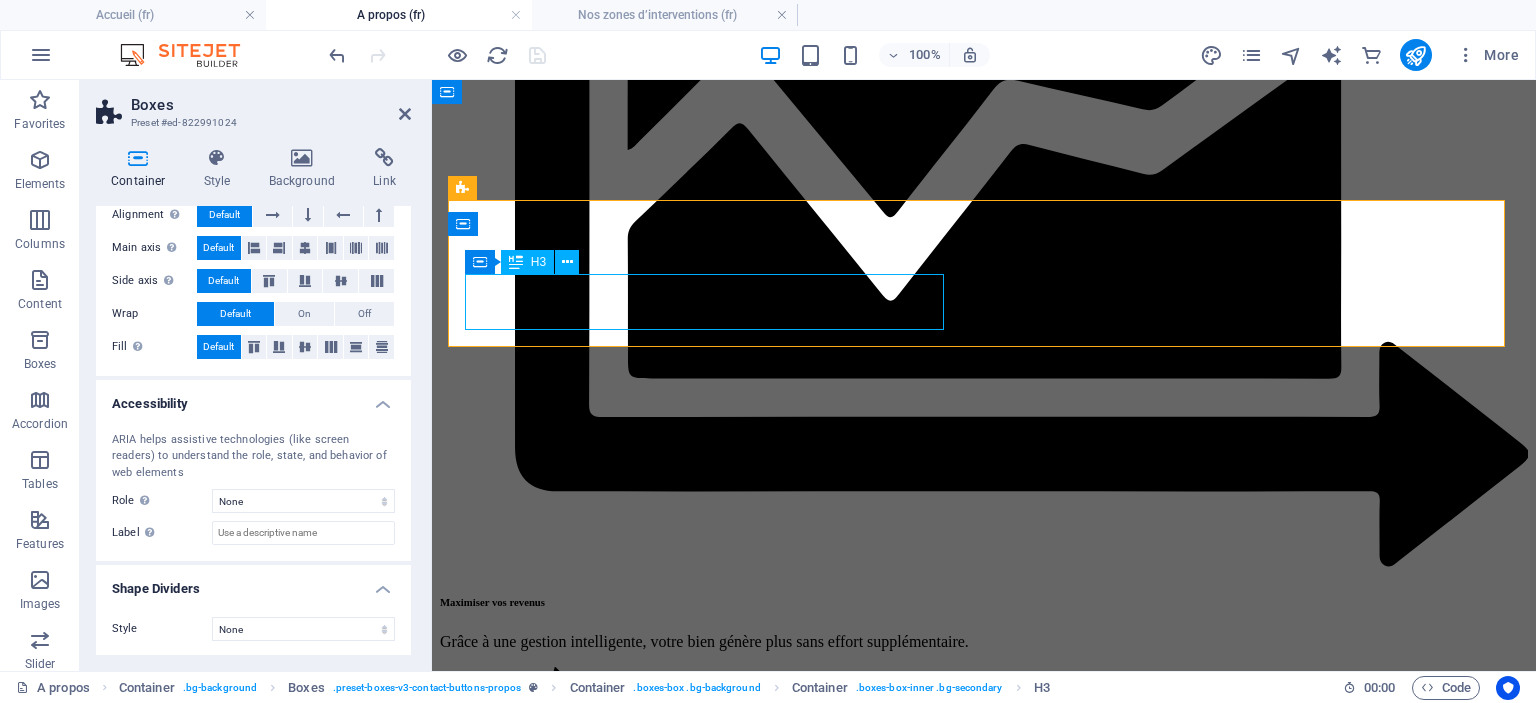 click on "Par Email" at bounding box center [984, 8880] 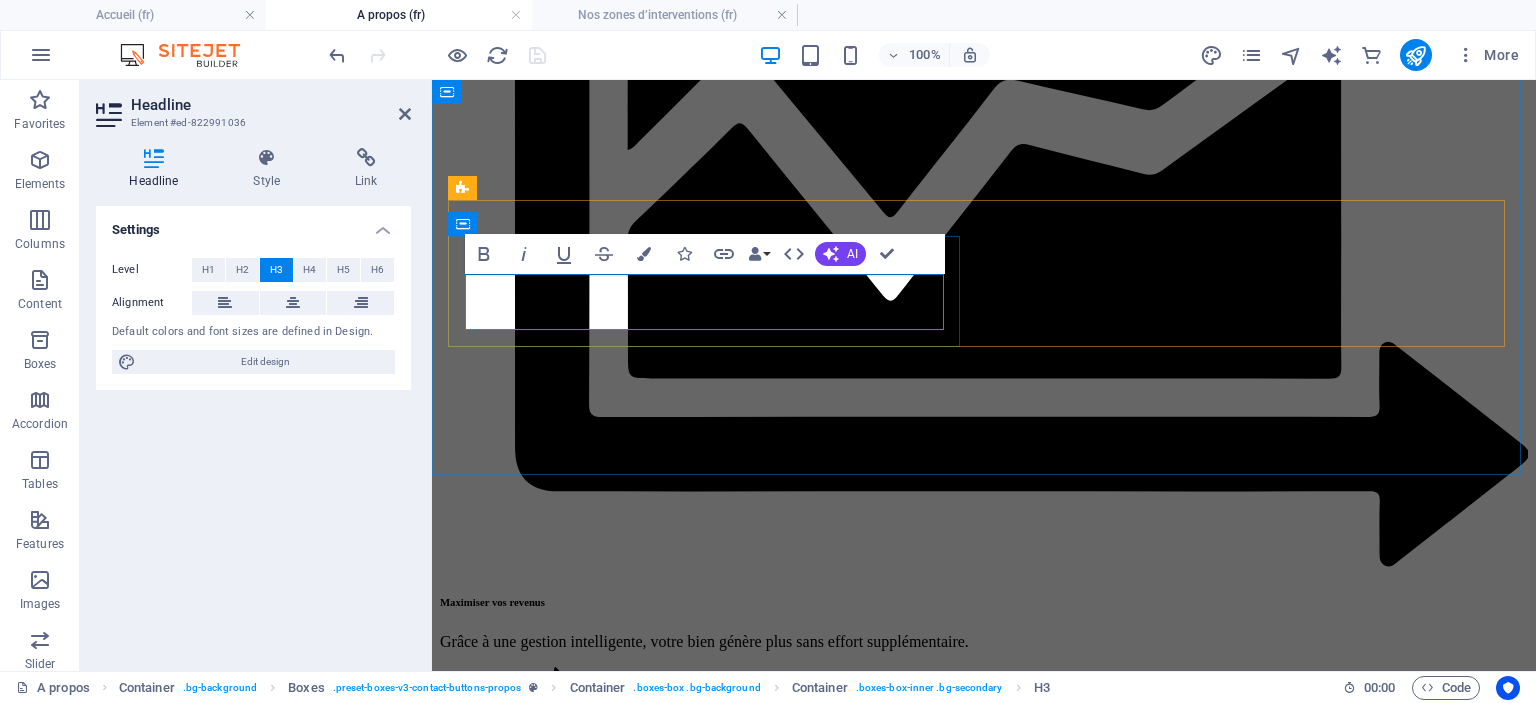 click on "Par Email" at bounding box center (984, 8880) 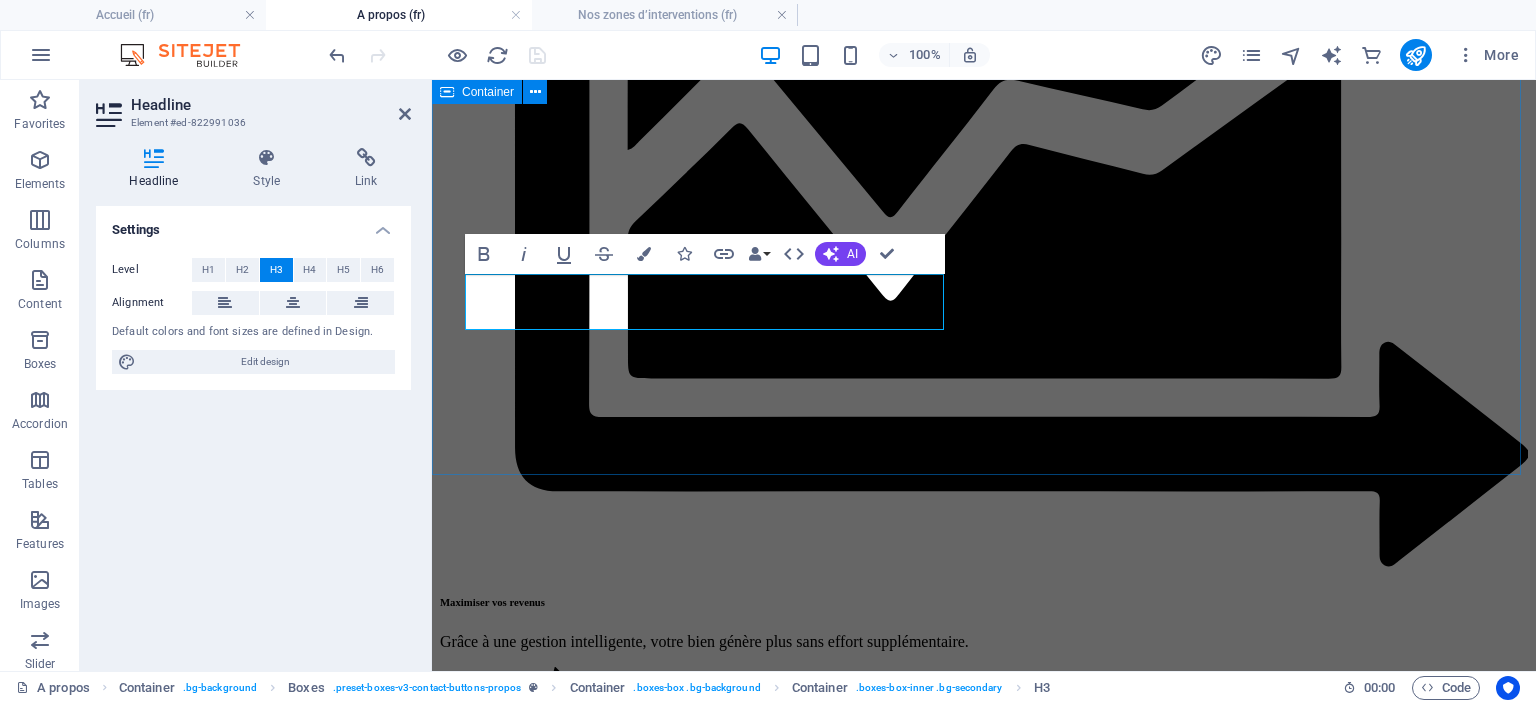 click on "Contact & prise de rendez-vous Vous souhaitez confier la gestion de votre appartement ? Échangeons sur votre projet et vos objectifs. Par Email Par Whatsapp" at bounding box center [984, 8968] 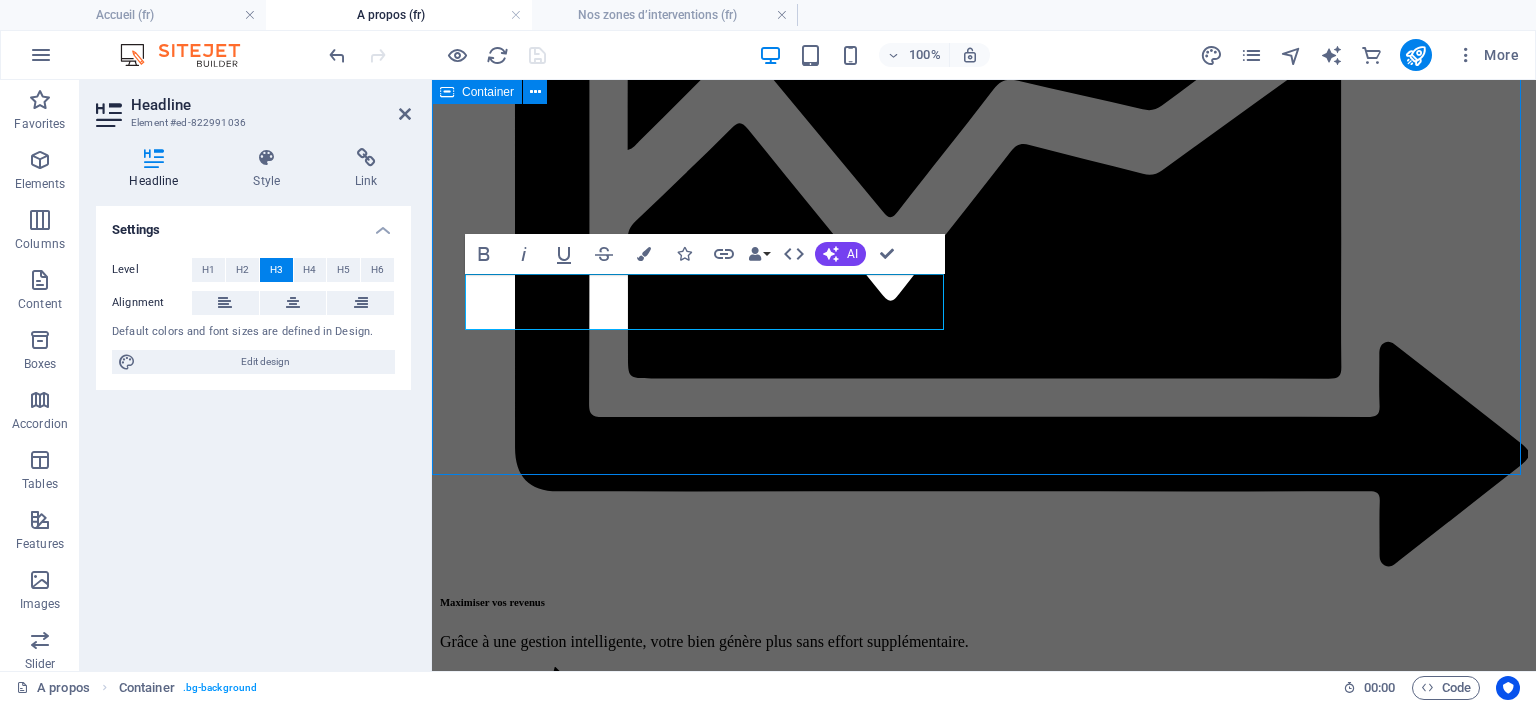 scroll, scrollTop: 3725, scrollLeft: 0, axis: vertical 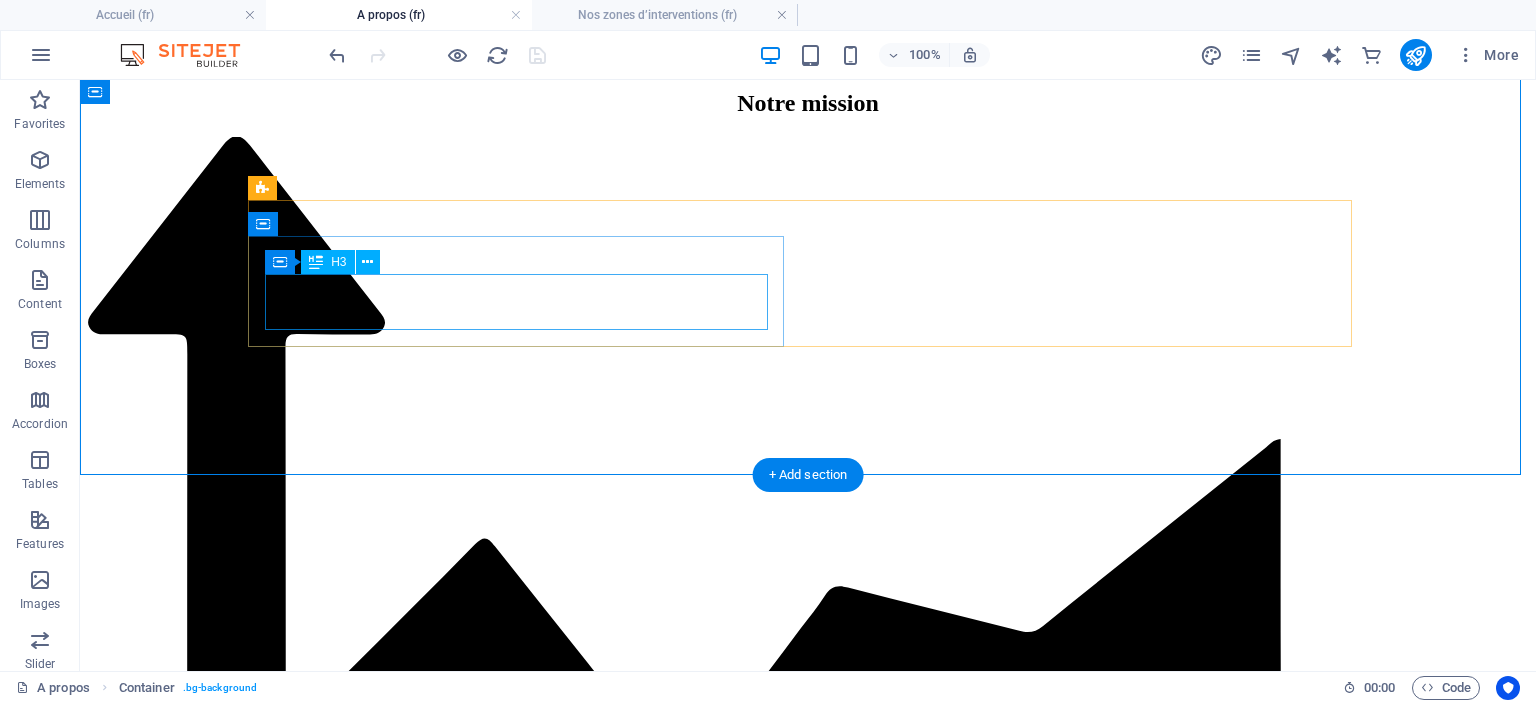 click on "Par Email" at bounding box center (808, 11677) 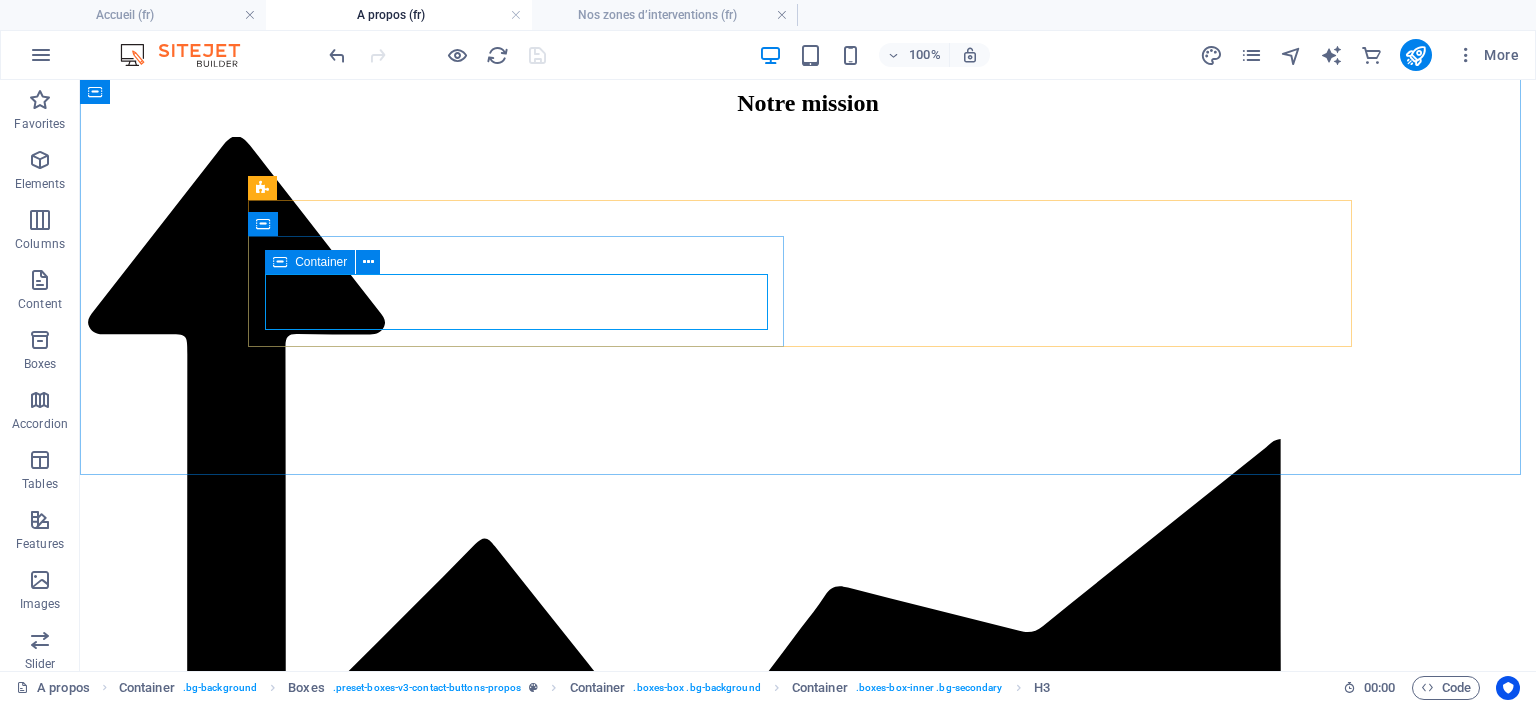 click on "Container" at bounding box center (321, 262) 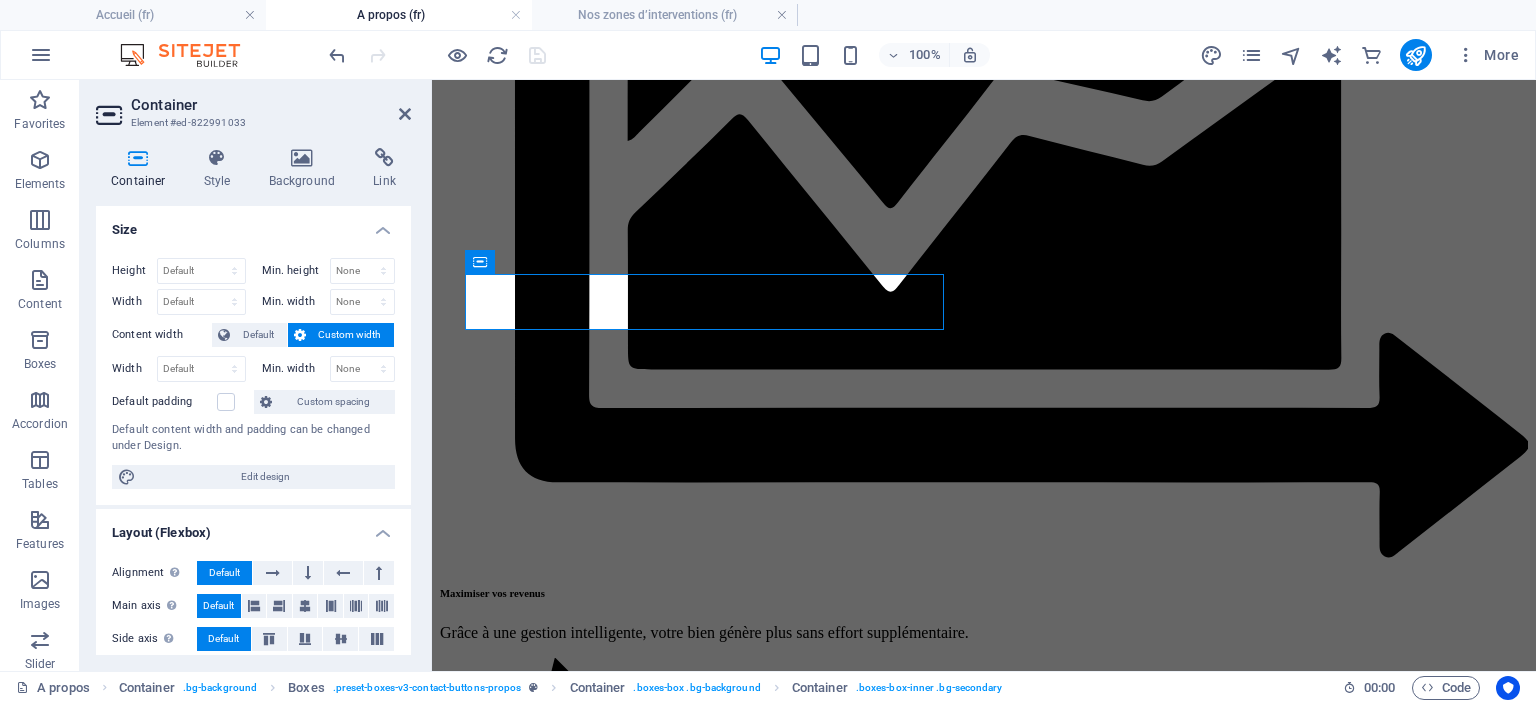 scroll, scrollTop: 3716, scrollLeft: 0, axis: vertical 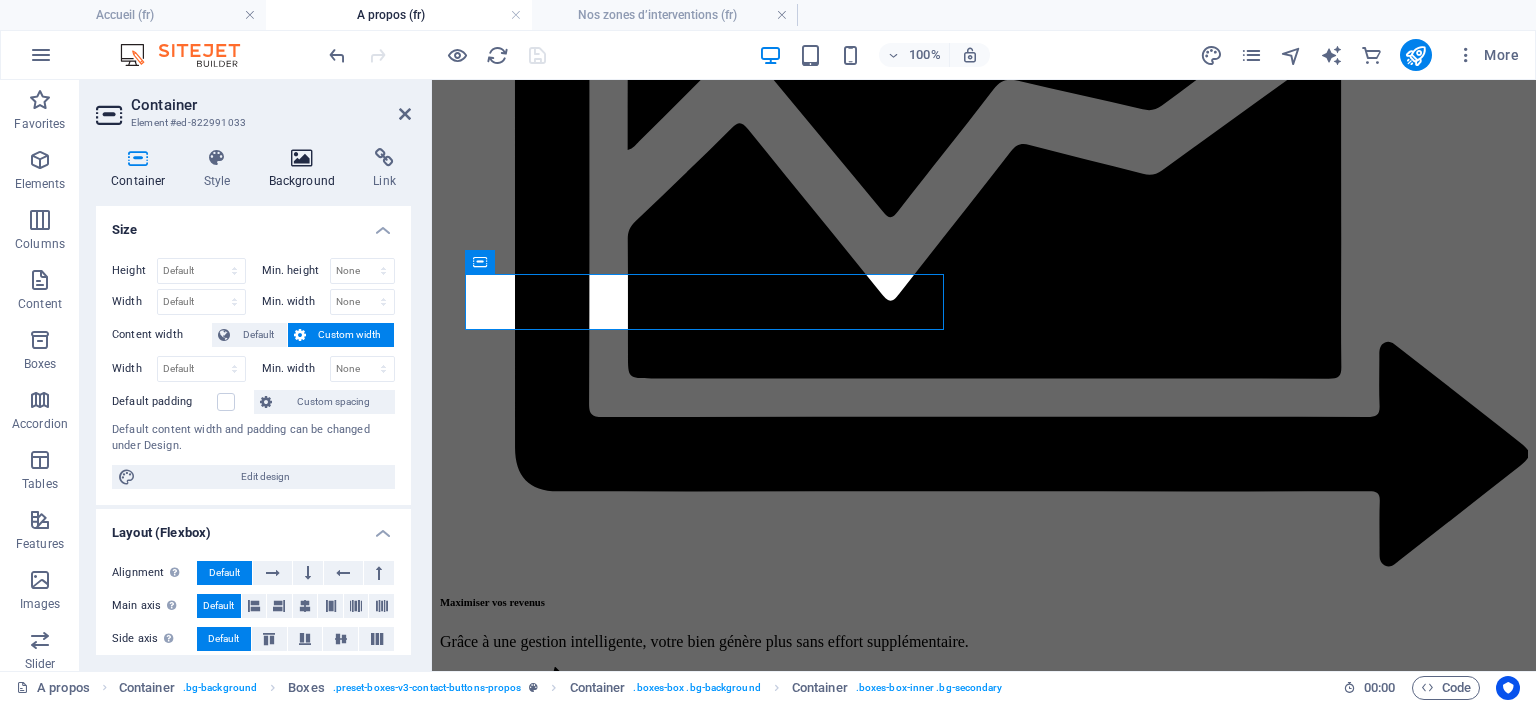 click on "Background" at bounding box center [306, 169] 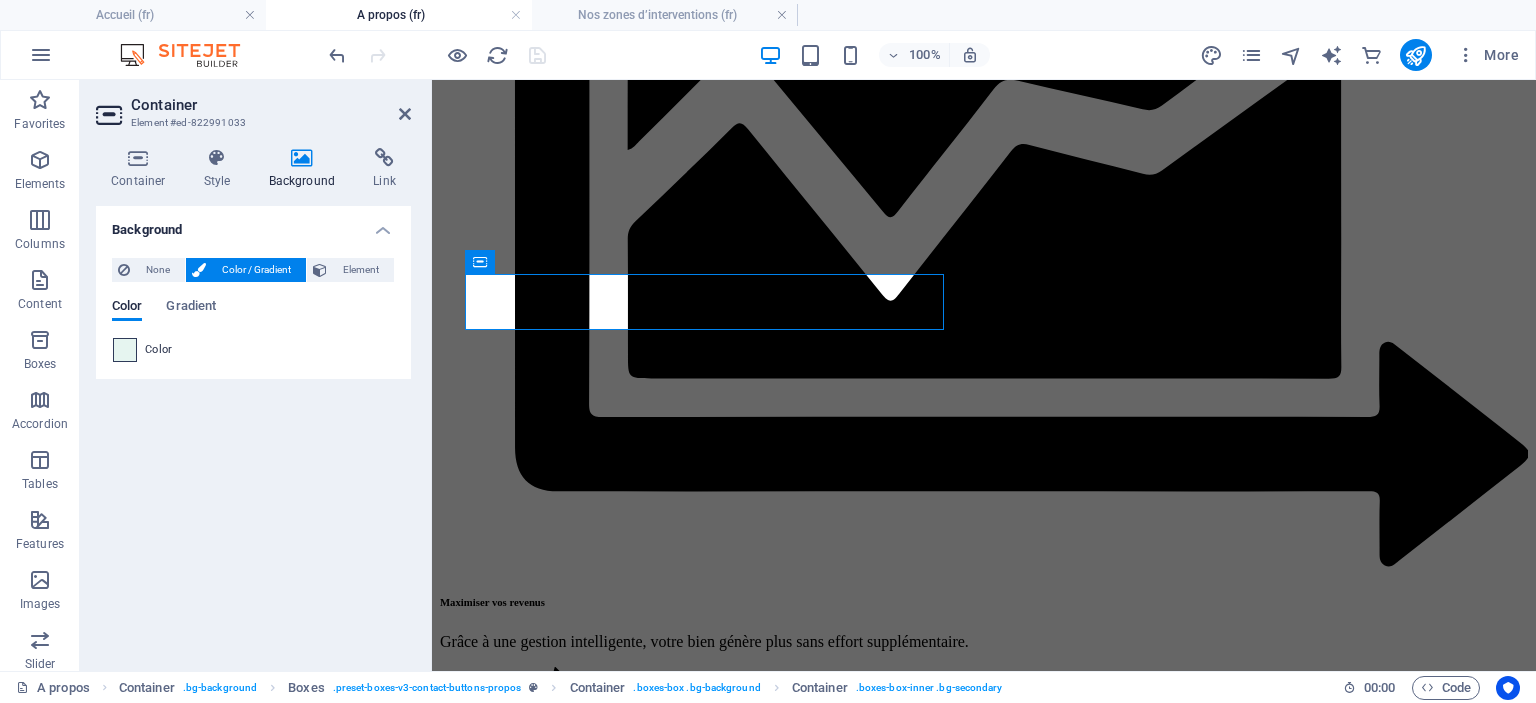 click at bounding box center (125, 350) 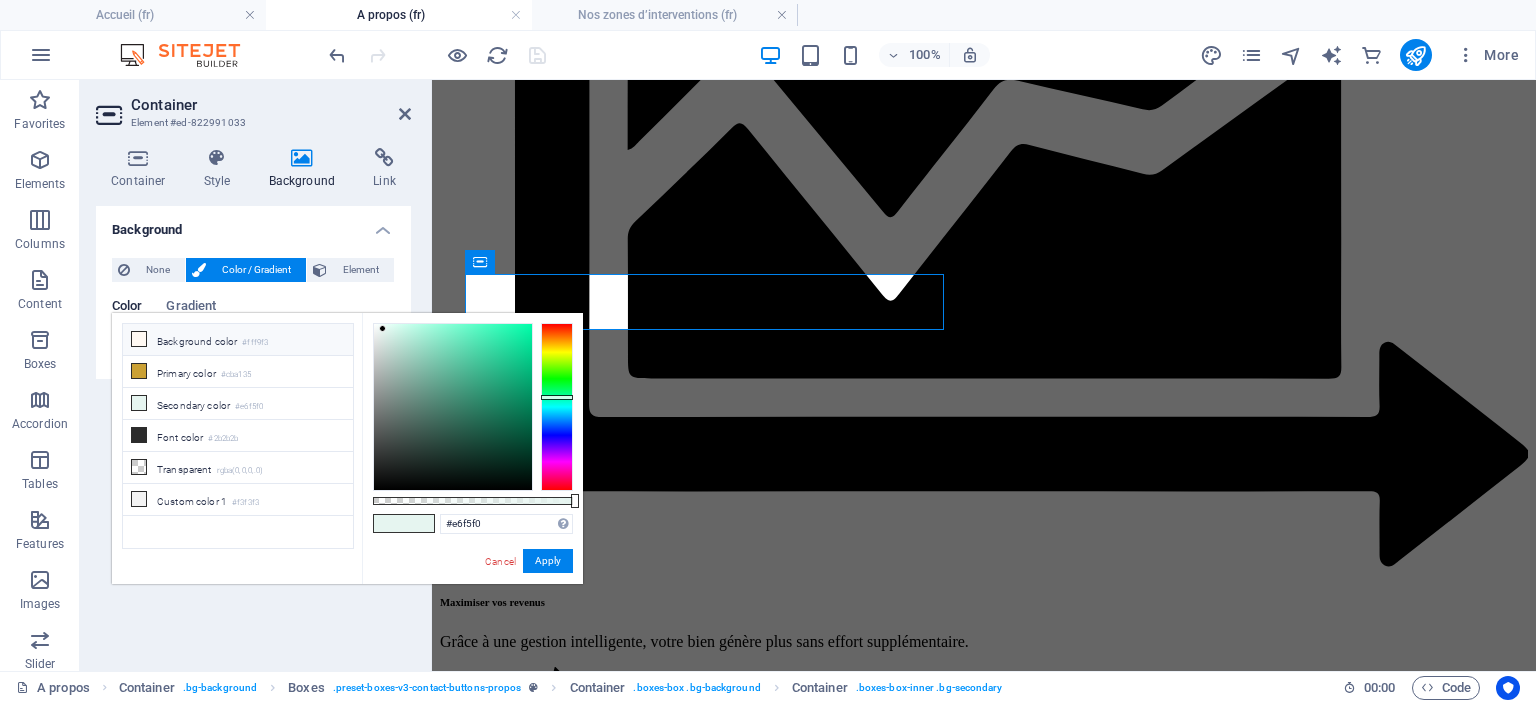 click on "Background color
#fff9f3" at bounding box center [238, 340] 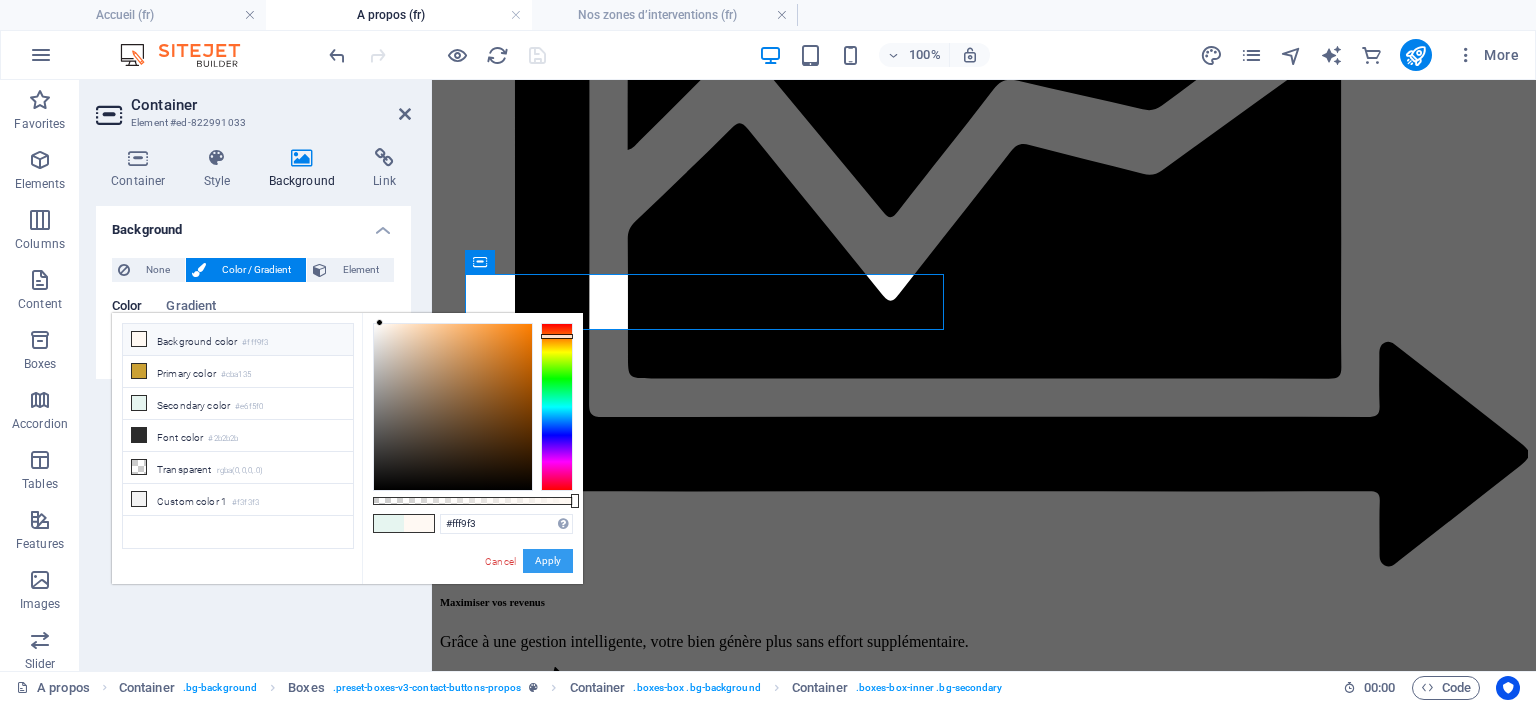 click on "Apply" at bounding box center [548, 561] 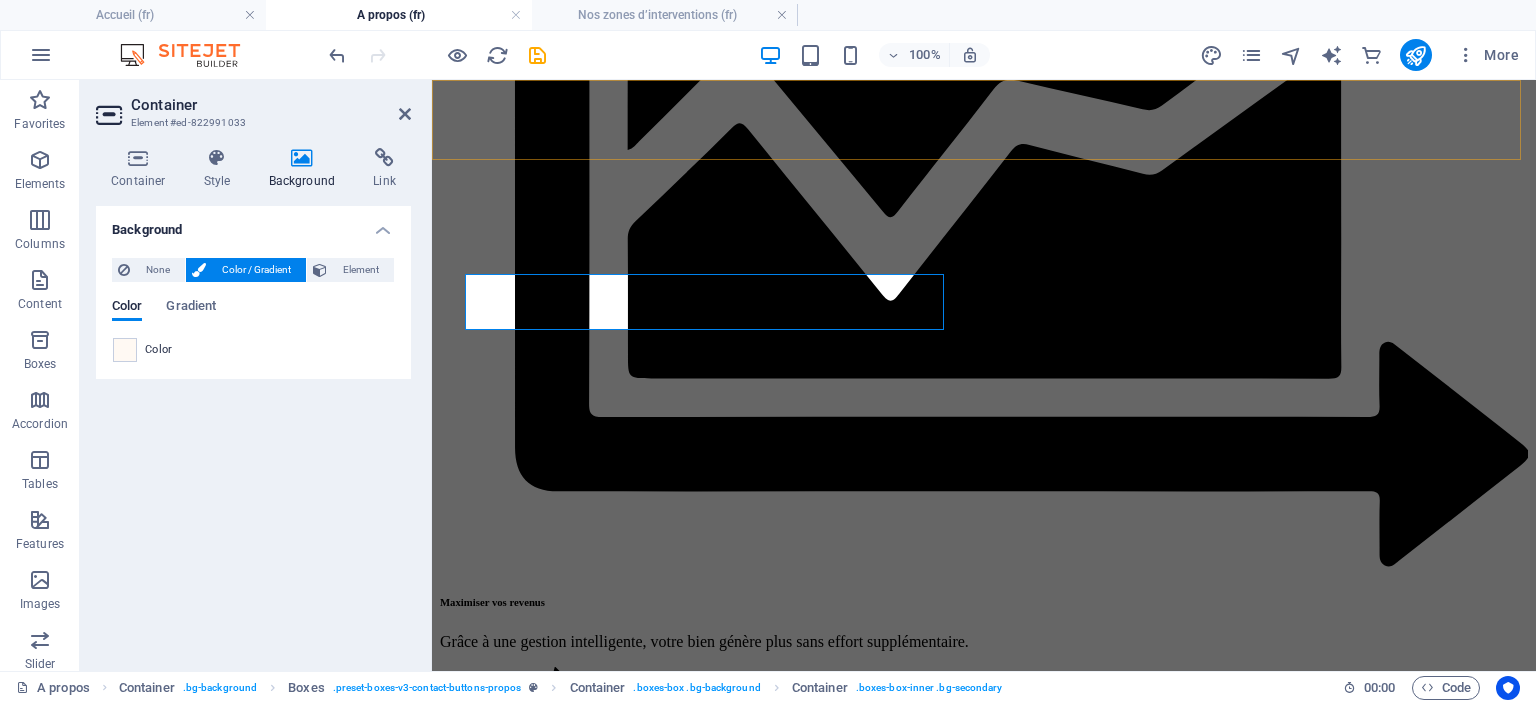 click on "Accueil Service Conciergerie complète Rénovation & Travaux Déco & Mobilier Nos secteurs A propos" at bounding box center (984, -3446) 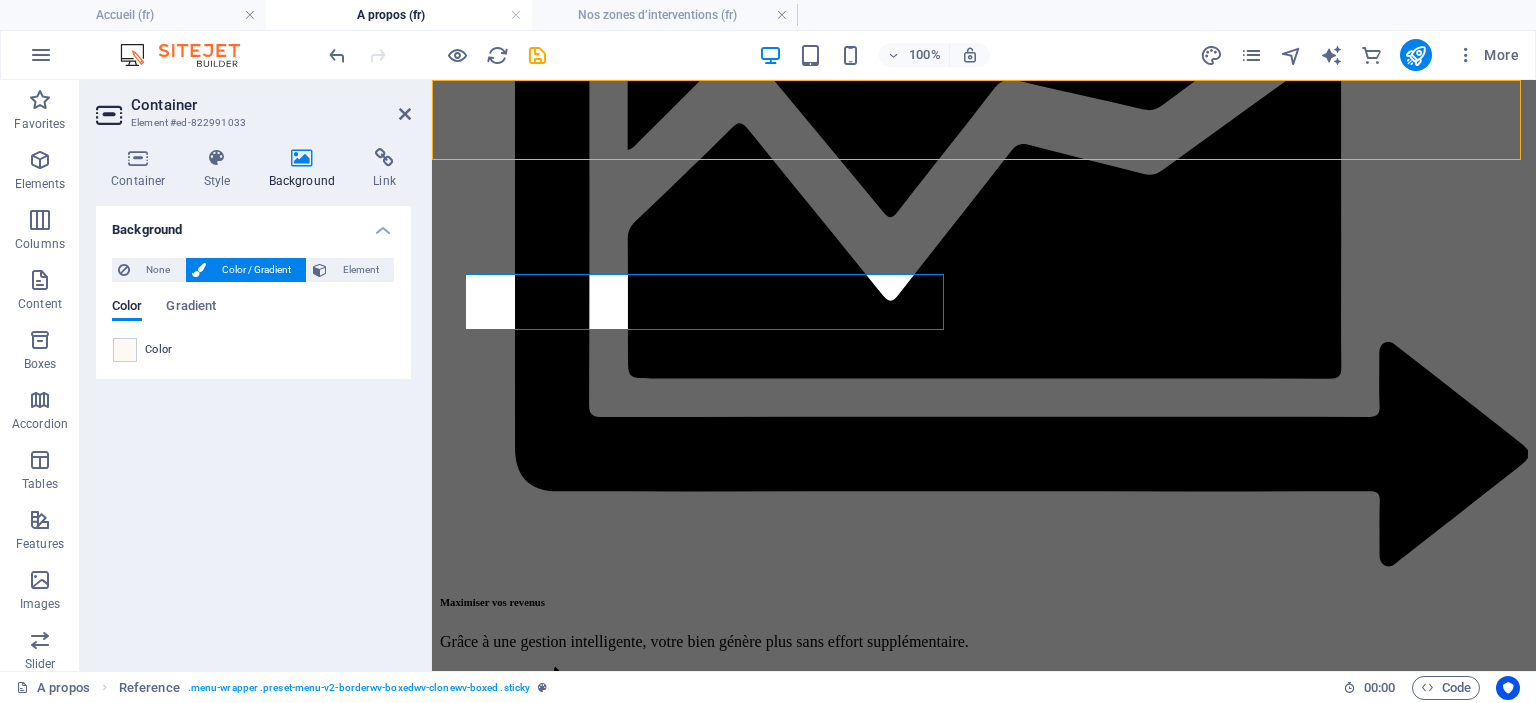 scroll, scrollTop: 3725, scrollLeft: 0, axis: vertical 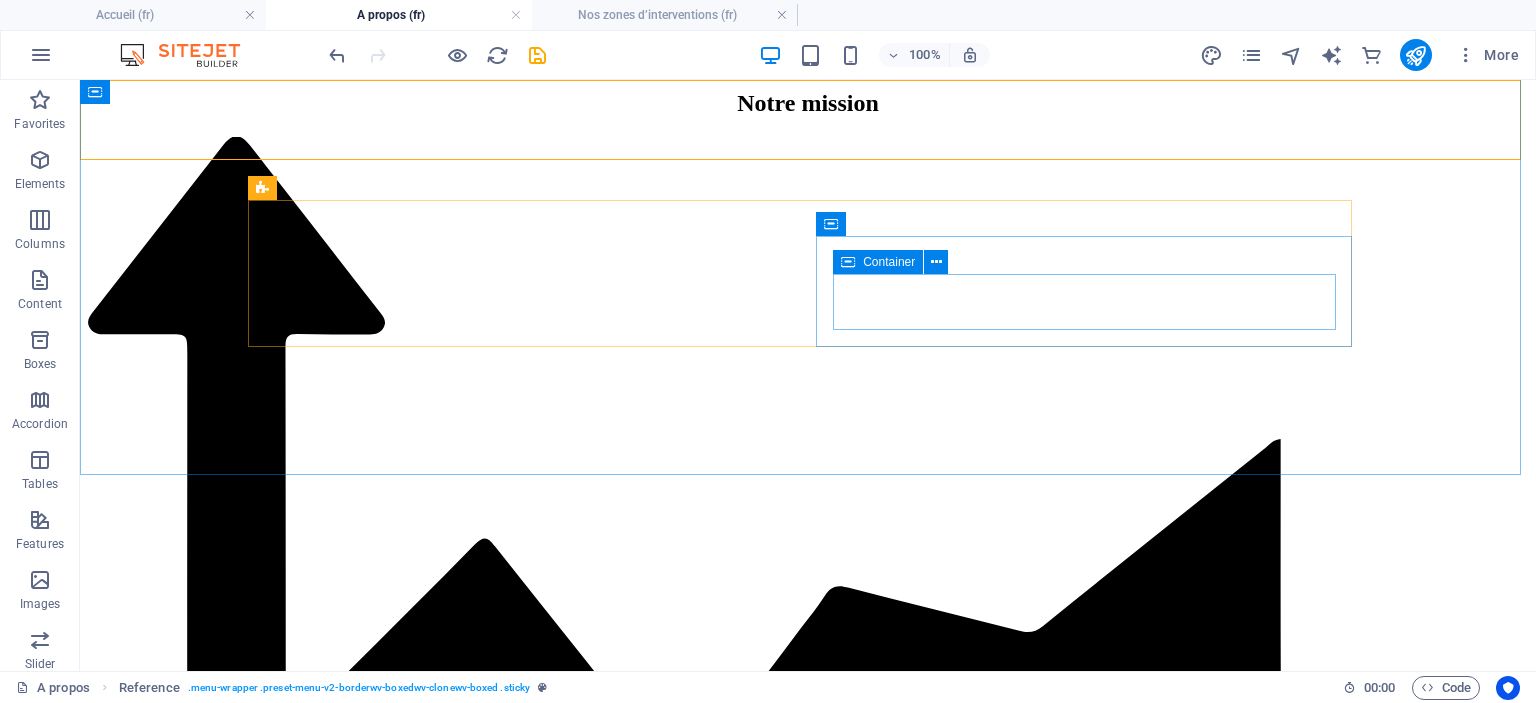 click on "Container" at bounding box center (889, 262) 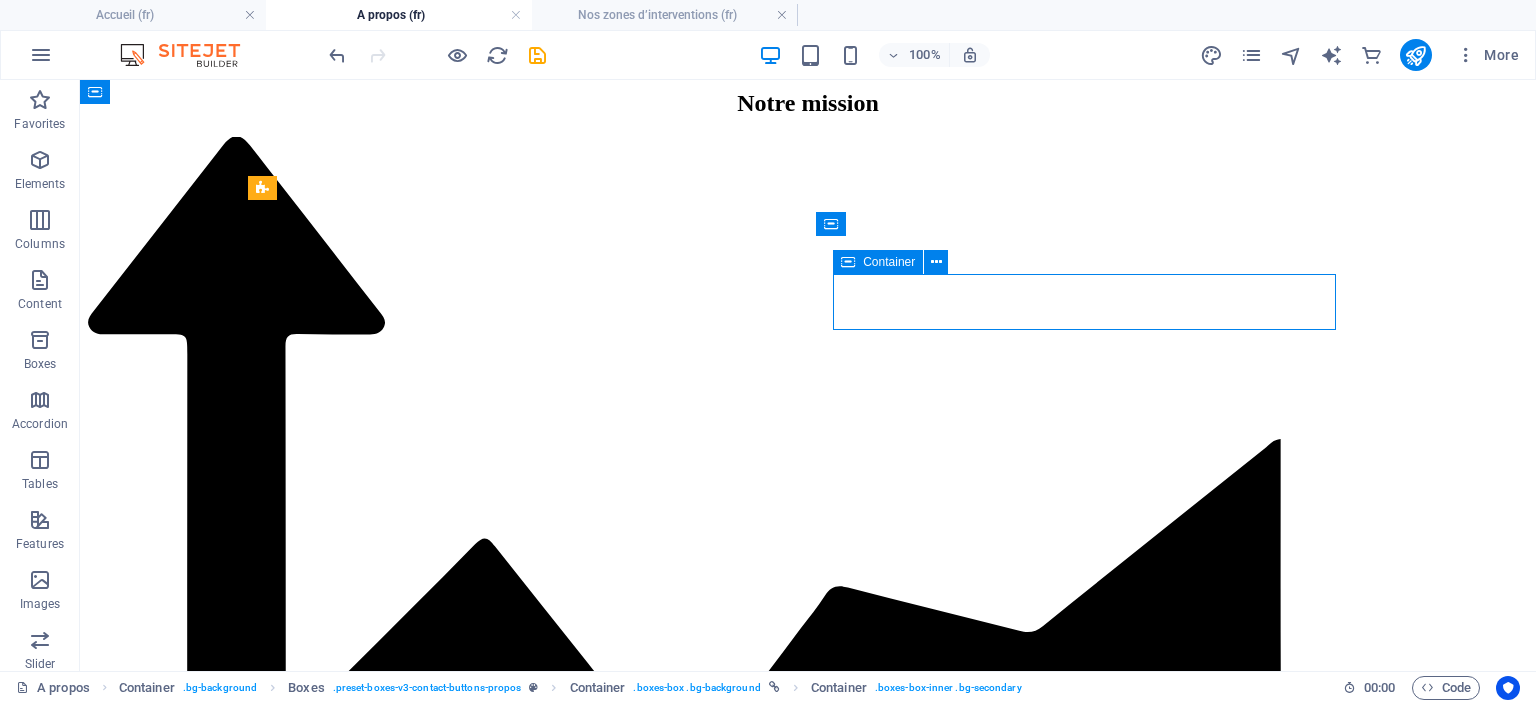 drag, startPoint x: 886, startPoint y: 260, endPoint x: 30, endPoint y: 273, distance: 856.0987 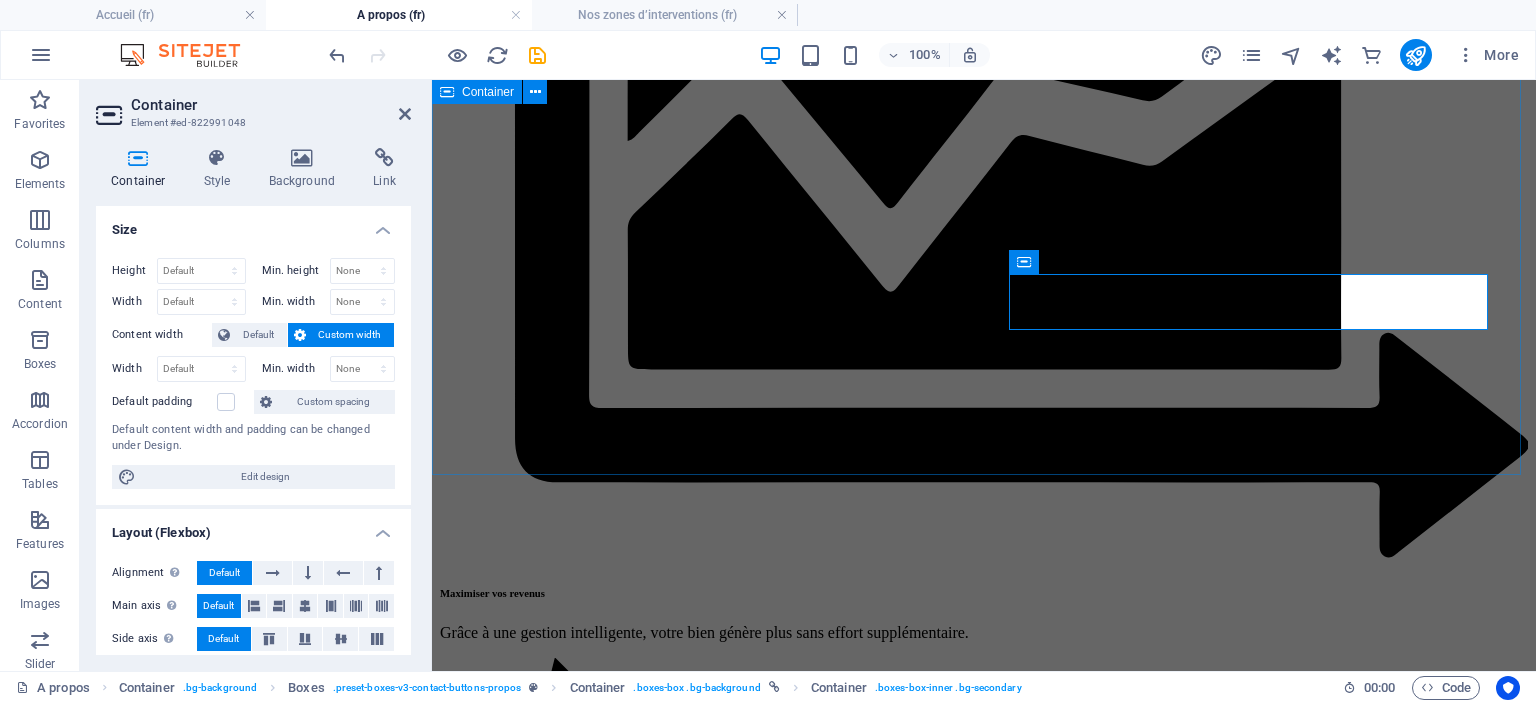 scroll, scrollTop: 3716, scrollLeft: 0, axis: vertical 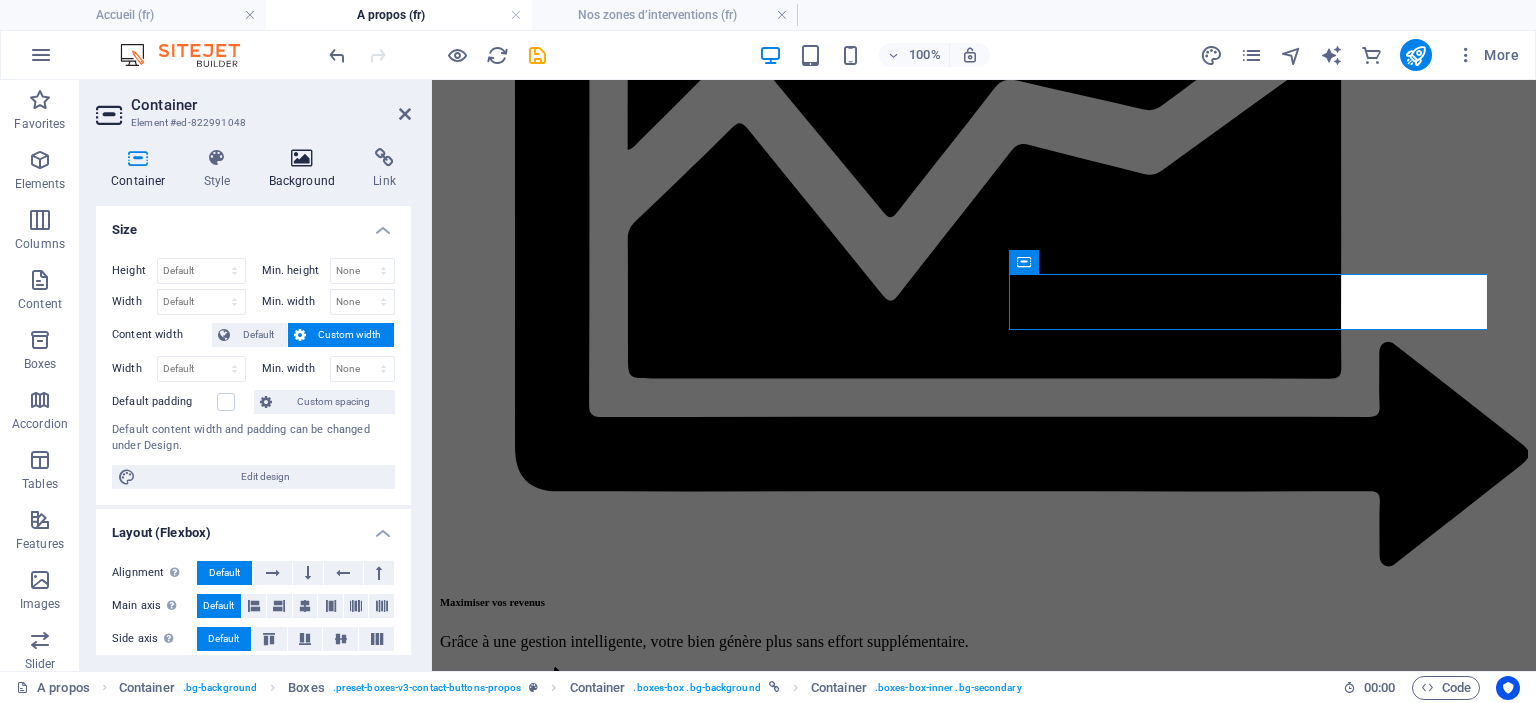click at bounding box center [302, 158] 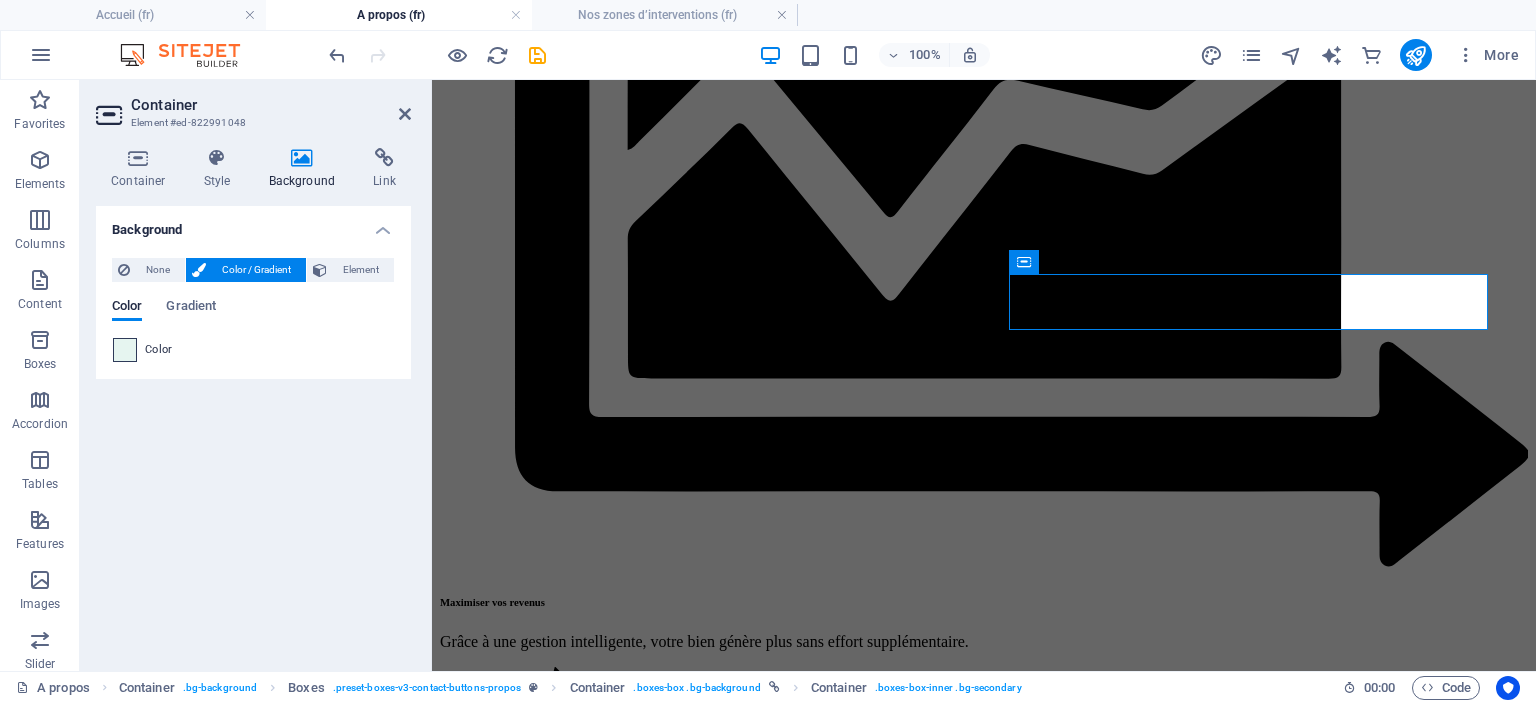 click at bounding box center [125, 350] 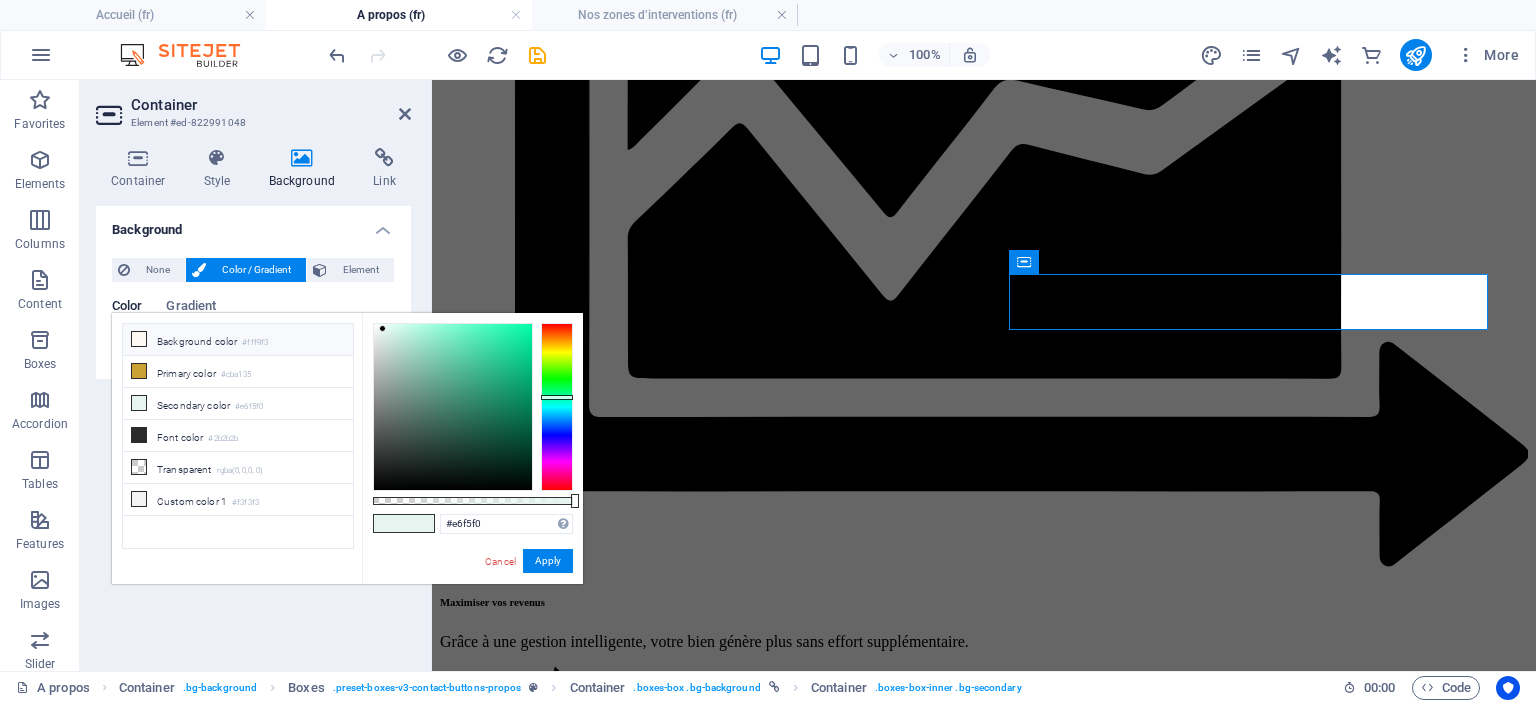 click on "Background color
#fff9f3" at bounding box center (238, 340) 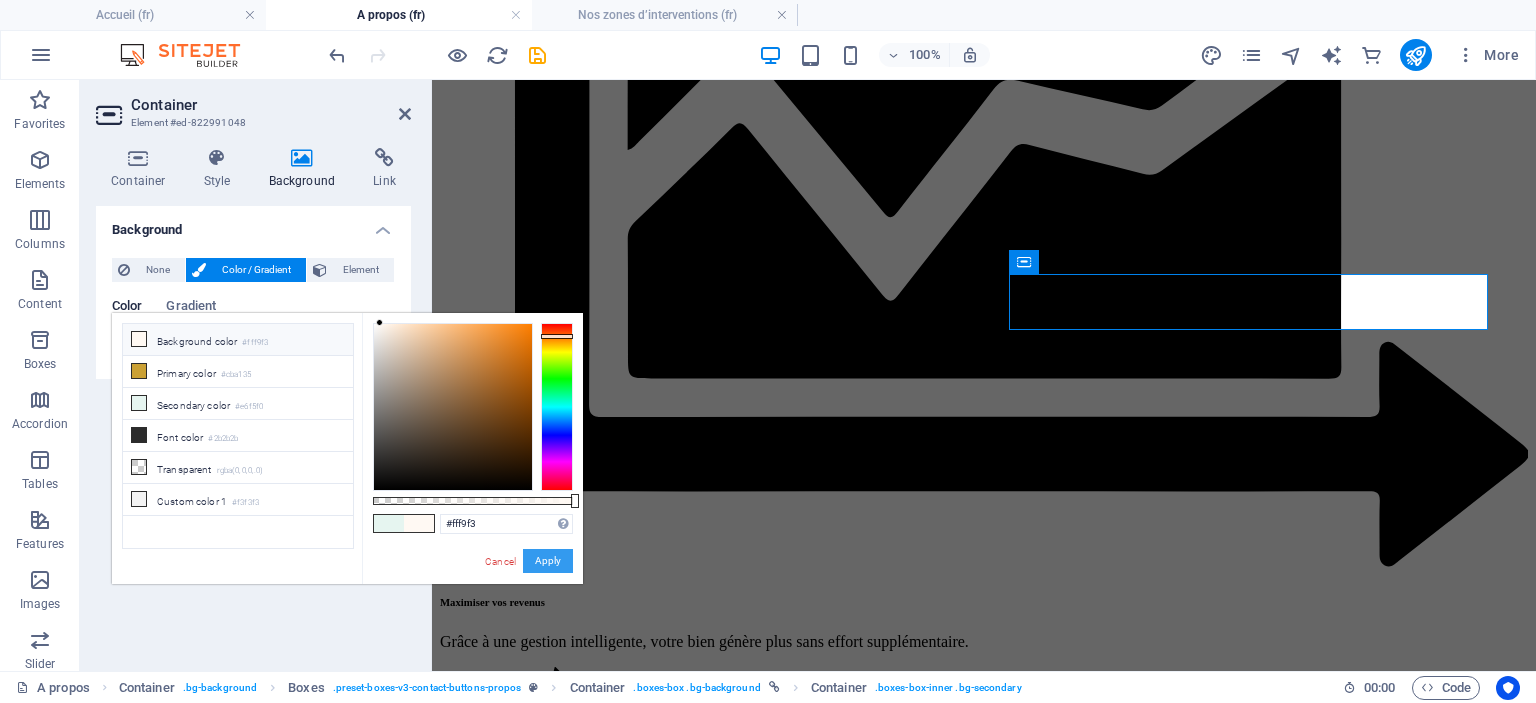 click on "Apply" at bounding box center [548, 561] 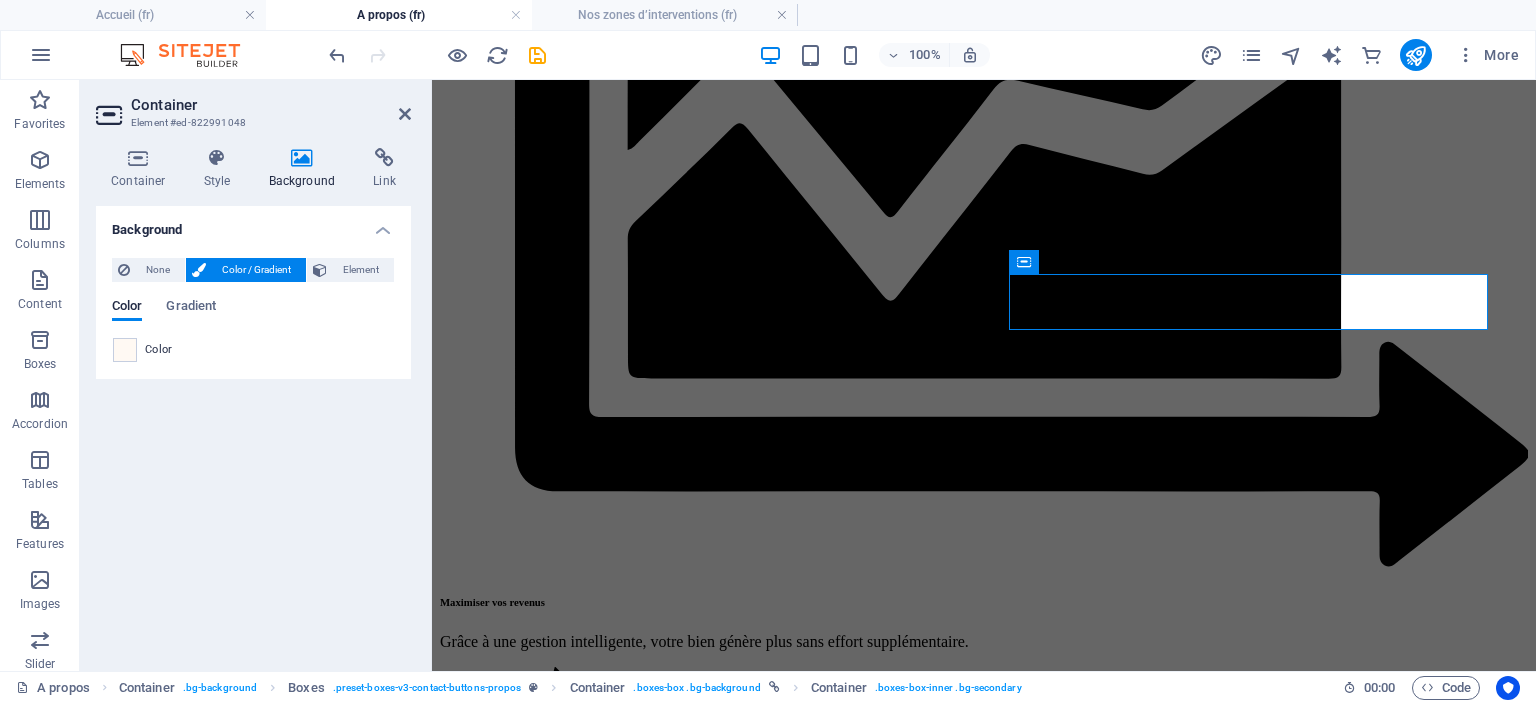 click on "Container Element #ed-822991048
Container Style Background Link Size Height Default px rem % vh vw Min. height None px rem % vh vw Width Default px rem % em vh vw Min. width None px rem % vh vw Content width Default Custom width Width Default px rem % em vh vw Min. width None px rem % vh vw Default padding Custom spacing Default content width and padding can be changed under Design. Edit design Layout (Flexbox) Alignment Determines the flex direction. Default Main axis Determine how elements should behave along the main axis inside this container (justify content). Default Side axis Control the vertical direction of the element inside of the container (align items). Default Wrap Default On Off Fill Controls the distances and direction of elements on the y-axis across several lines (align content). Default Accessibility ARIA helps assistive technologies (like screen readers) to understand the role, state, and behavior of web elements Role The ARIA role defines the purpose of an element.  None" at bounding box center (256, 375) 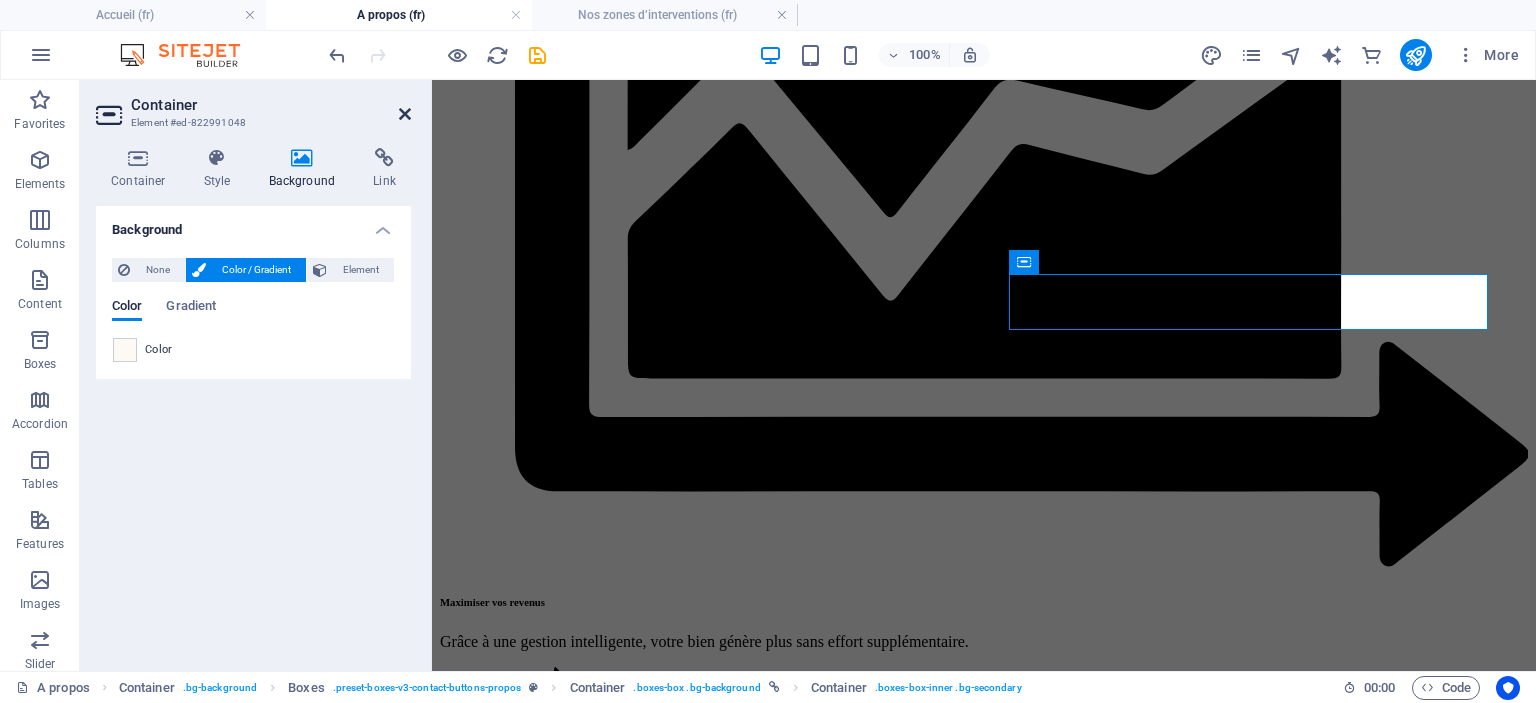 click at bounding box center [405, 114] 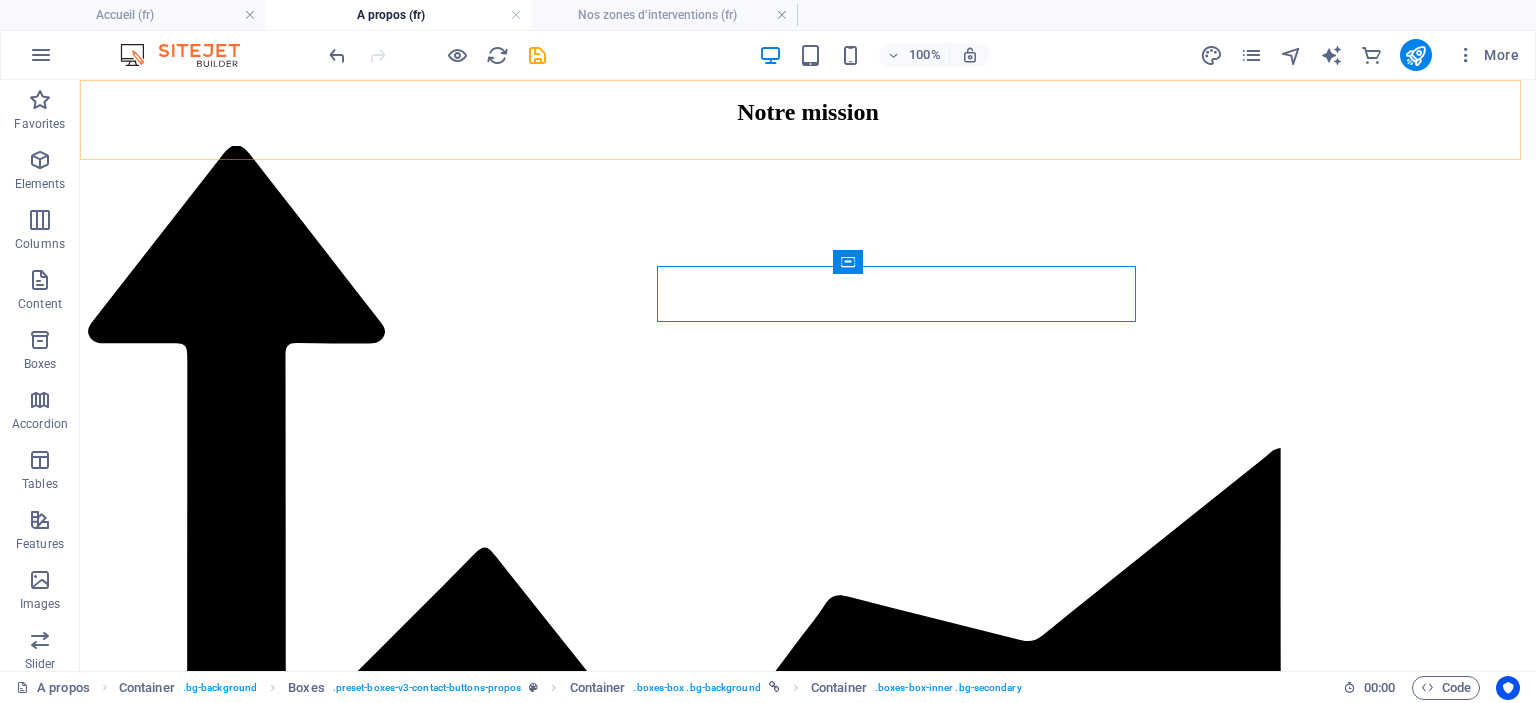 scroll, scrollTop: 3725, scrollLeft: 0, axis: vertical 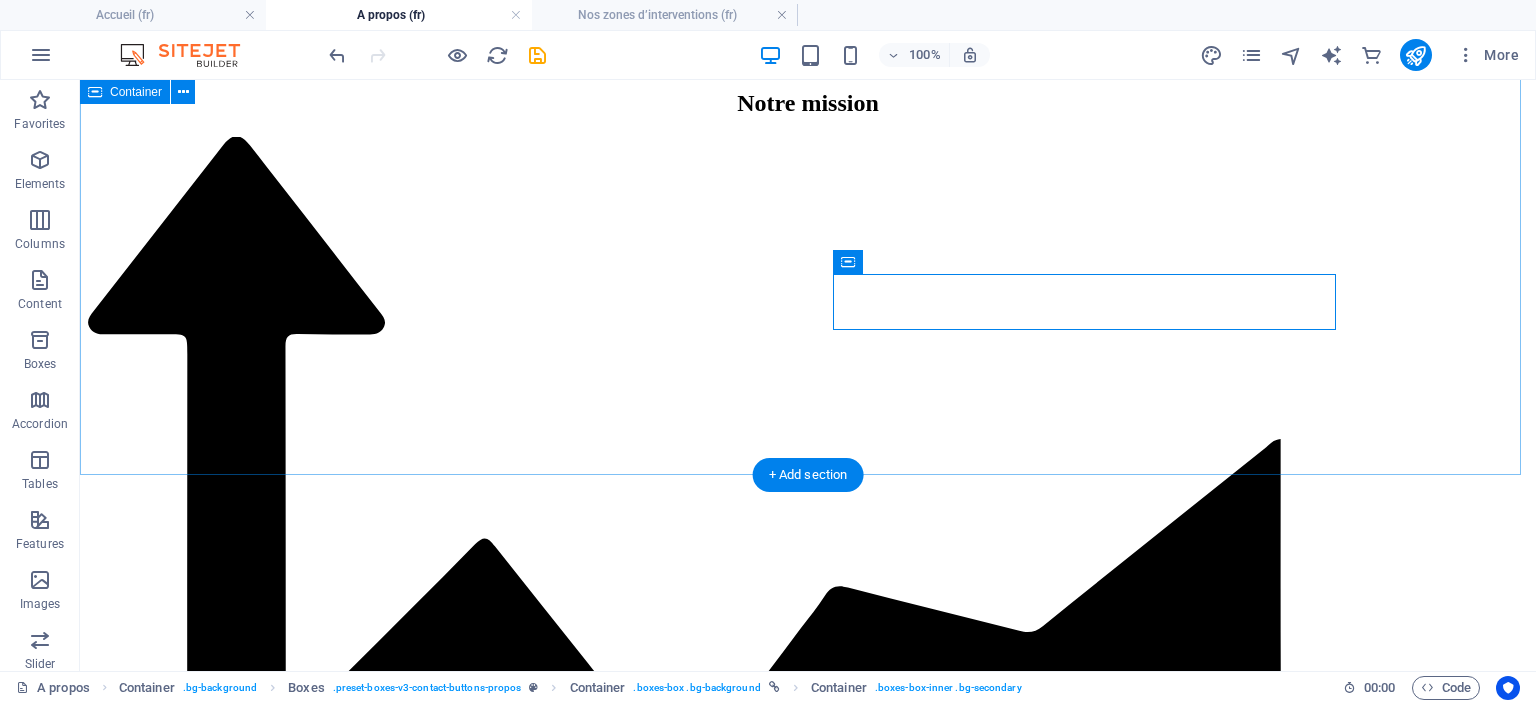 click on "Contact & prise de rendez-vous Vous souhaitez confier la gestion de votre appartement ? Échangeons sur votre projet et vos objectifs. Par Email Par Whatsapp" at bounding box center (808, 11823) 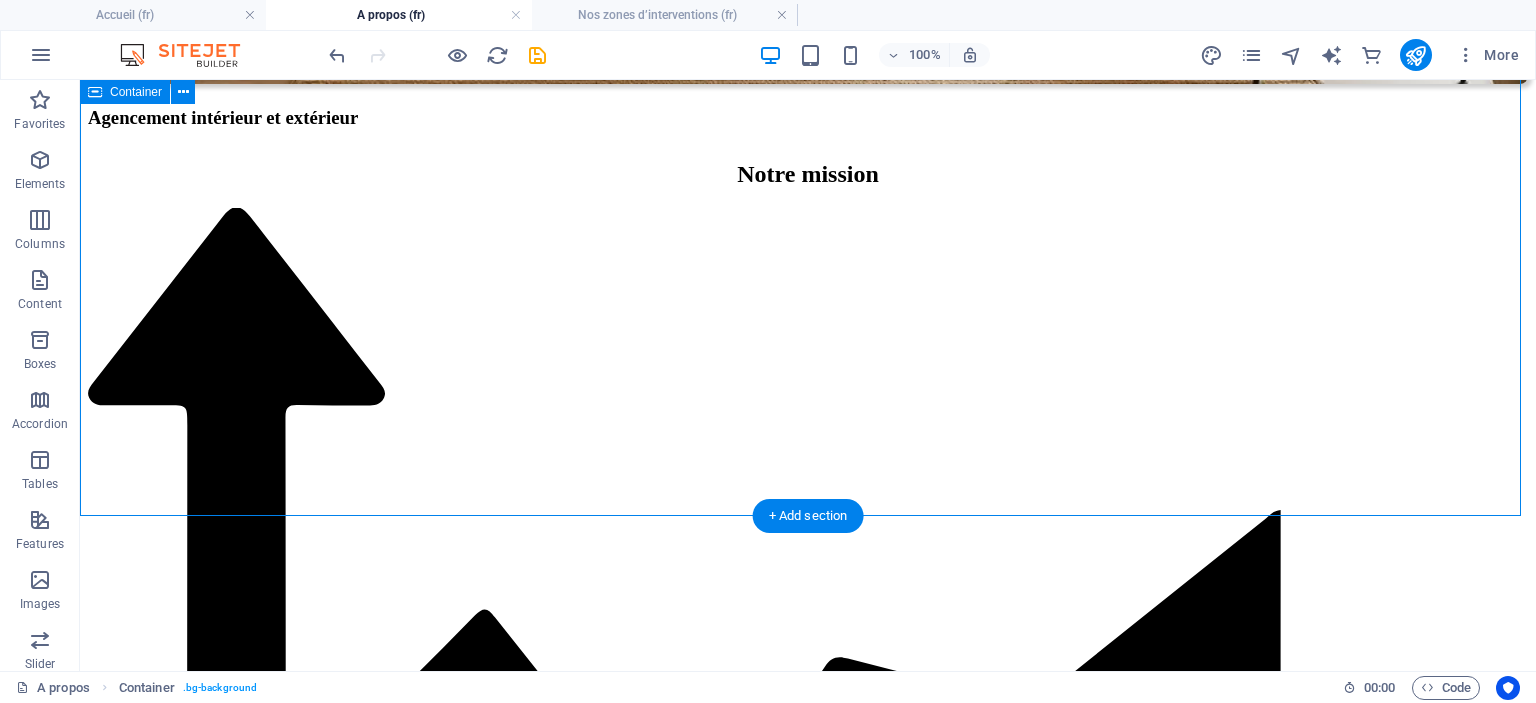 scroll, scrollTop: 3625, scrollLeft: 0, axis: vertical 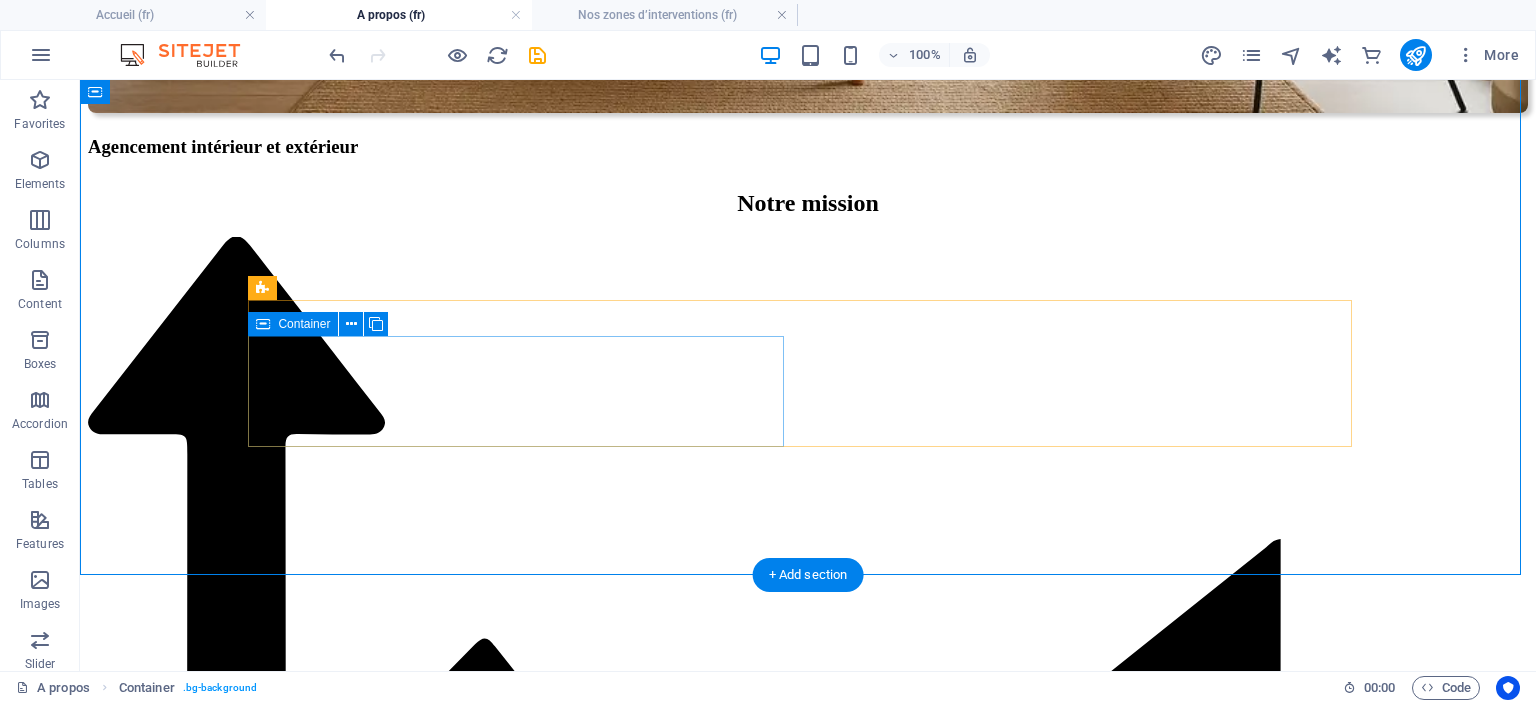 click on "Par Email" at bounding box center (808, 11294) 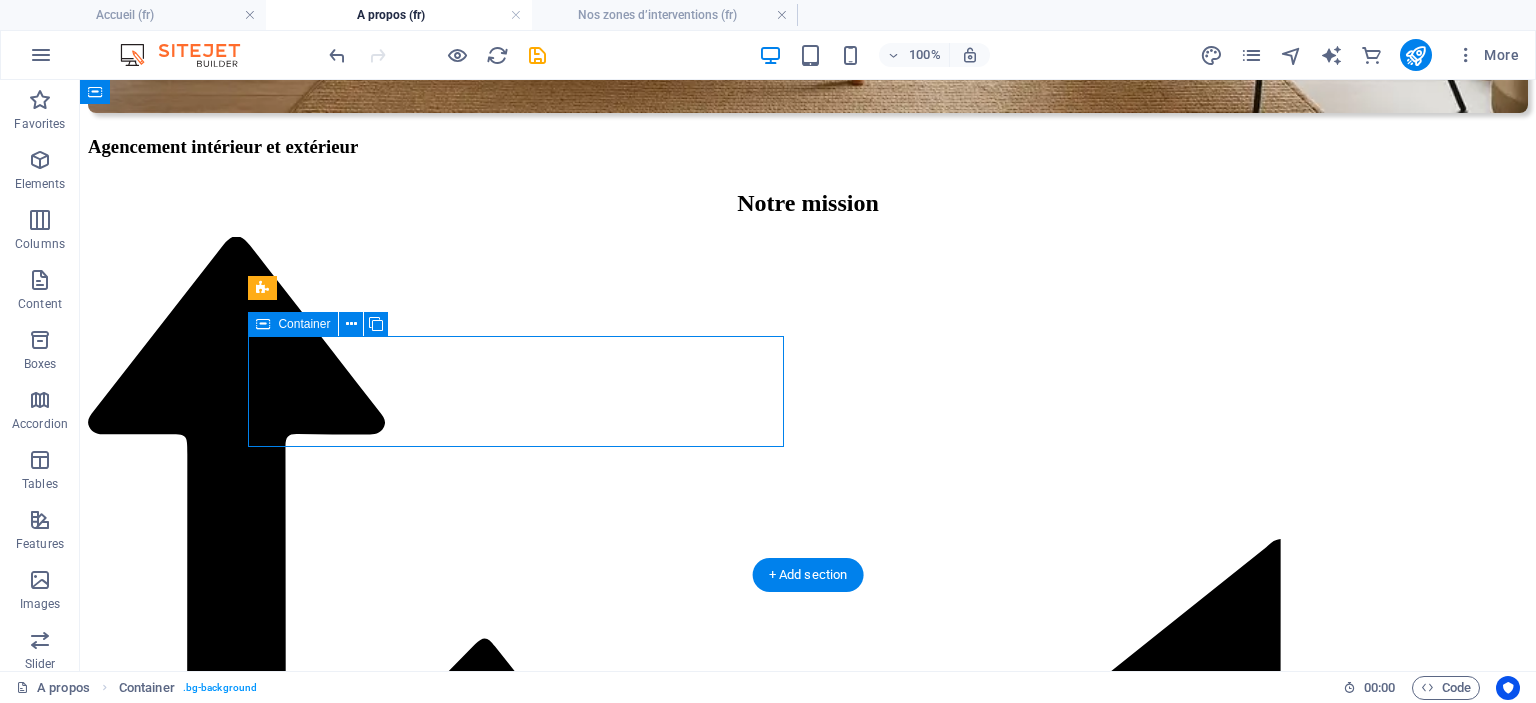 click on "Par Email" at bounding box center (808, 11294) 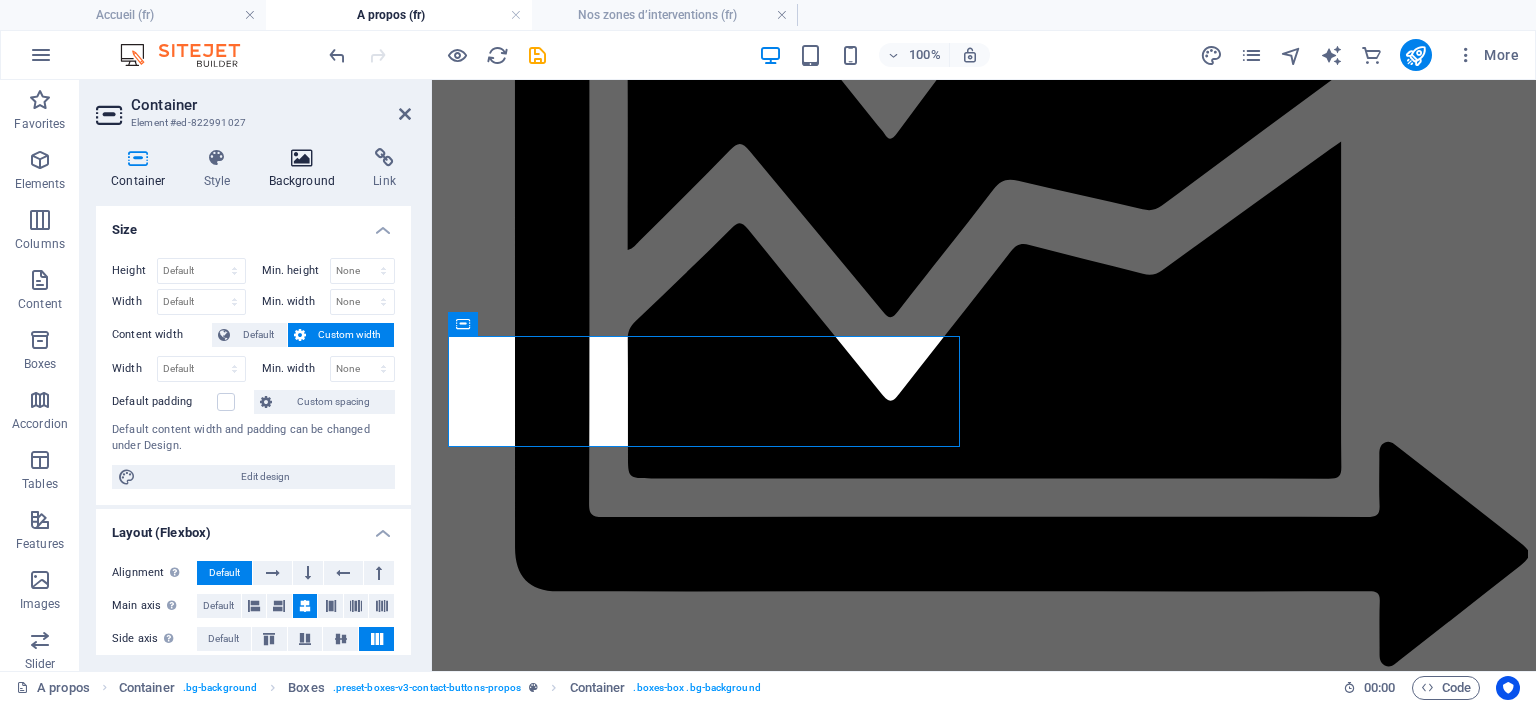click on "Background" at bounding box center [306, 169] 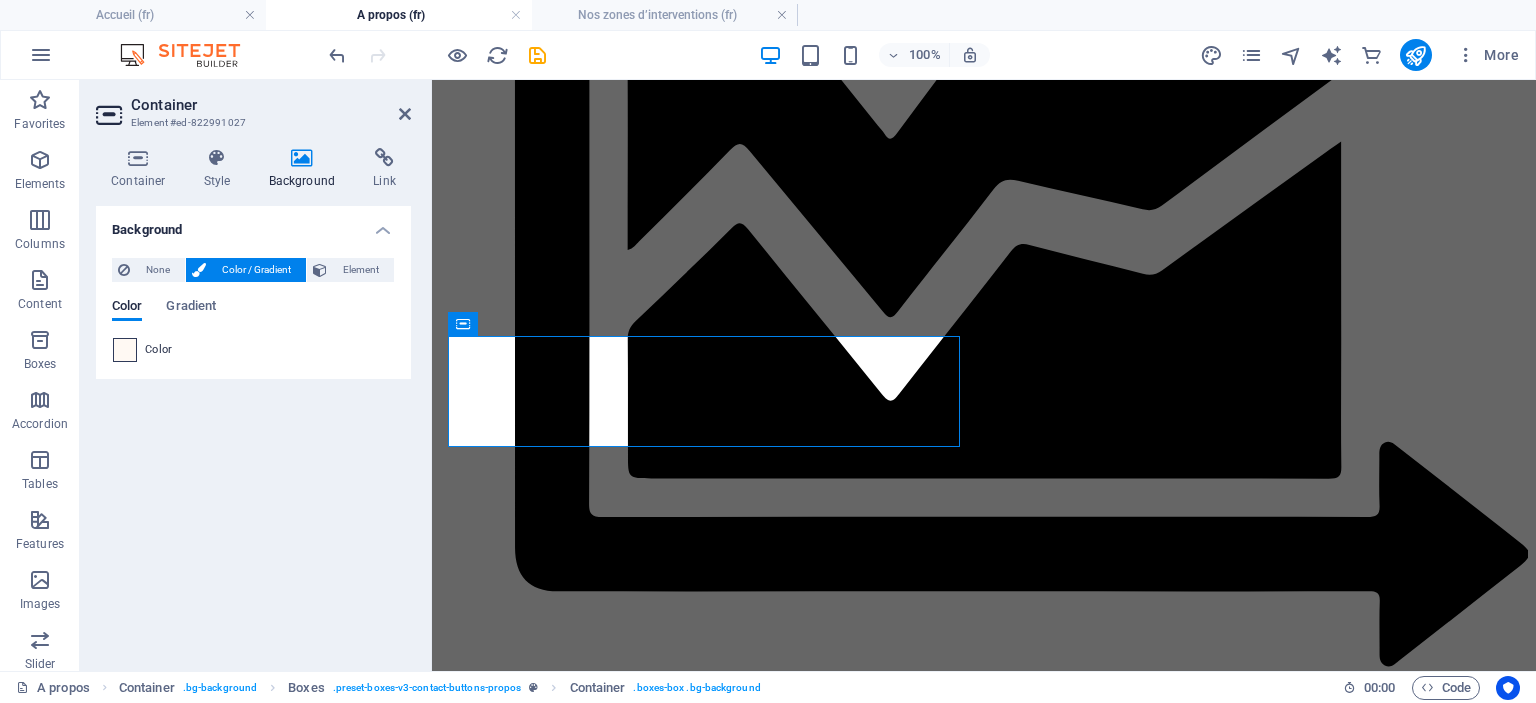 click at bounding box center [125, 350] 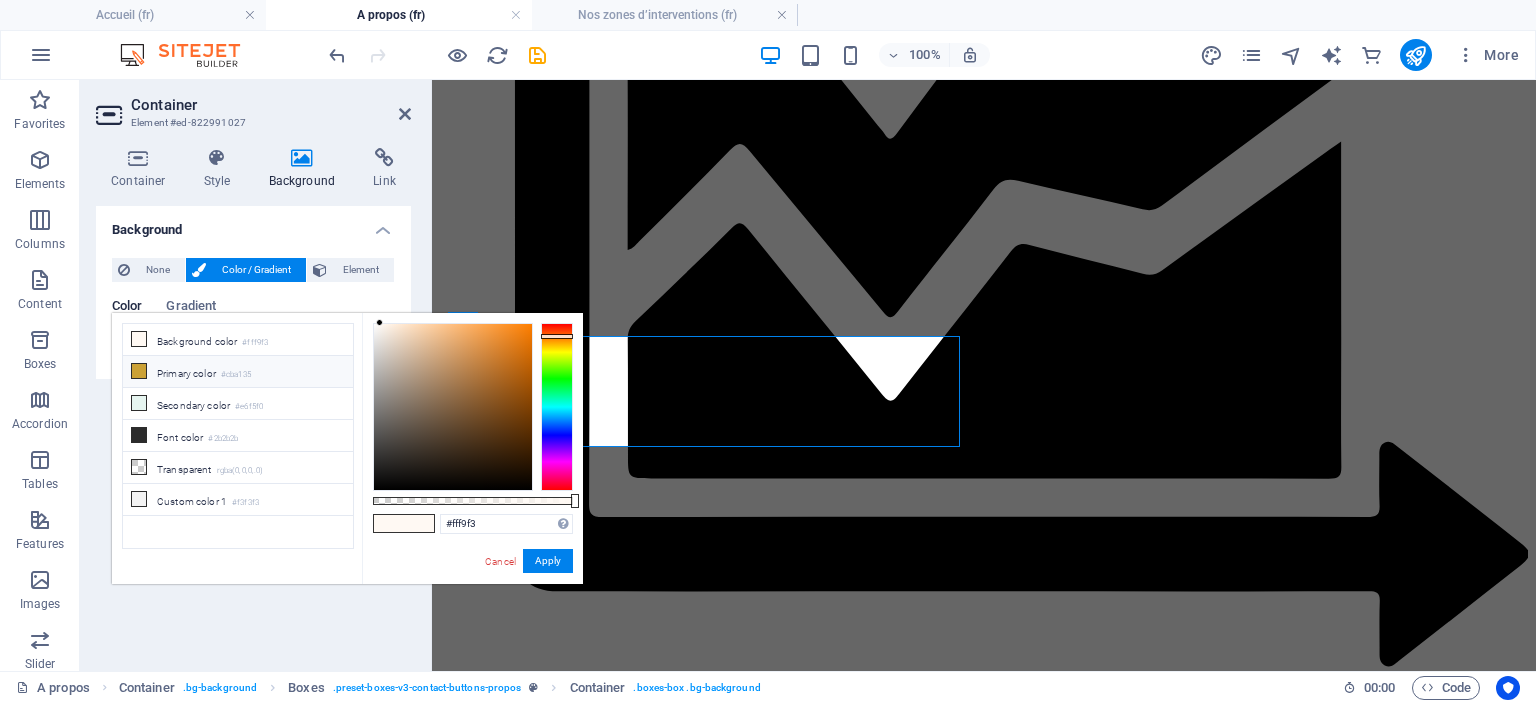 click on "Primary color
#cba135" at bounding box center [238, 372] 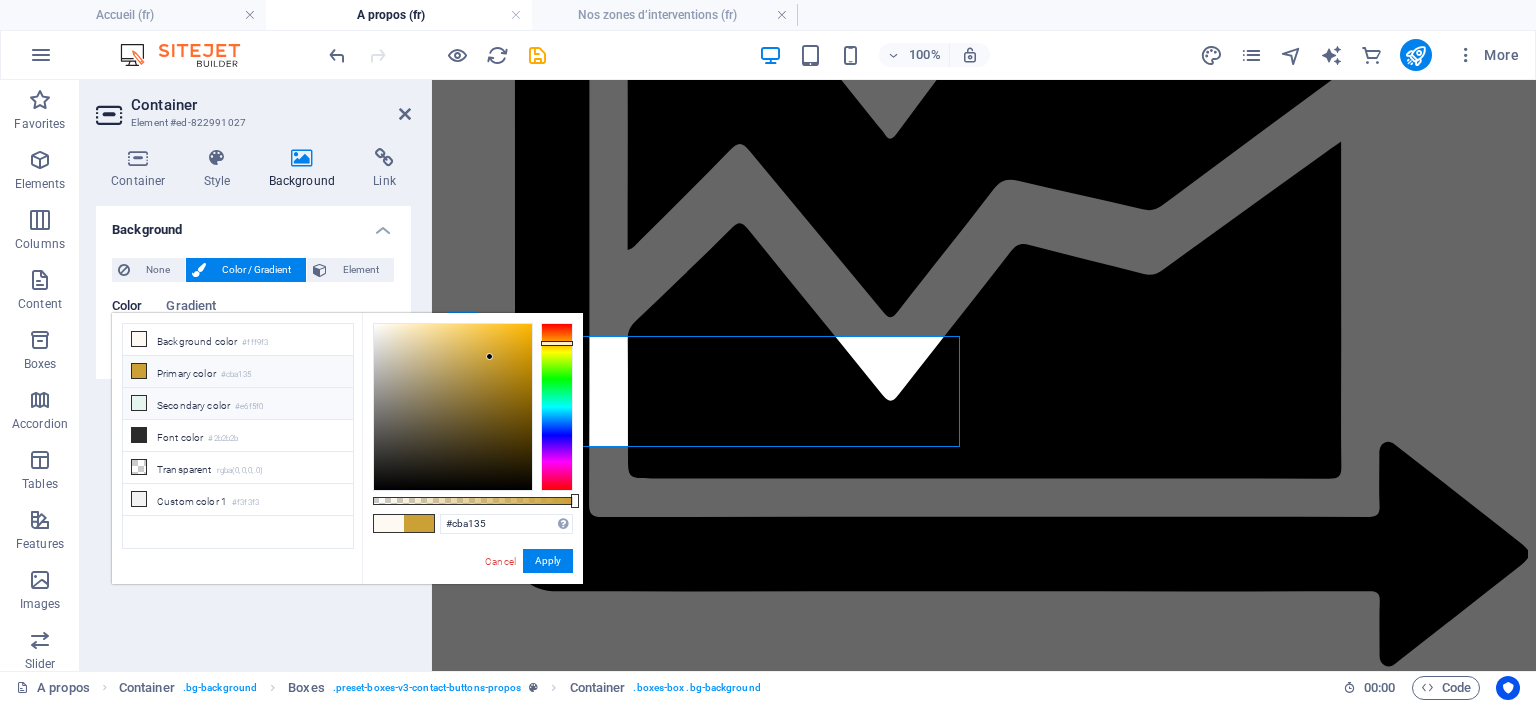 click on "Secondary color
#e6f5f0" at bounding box center (238, 404) 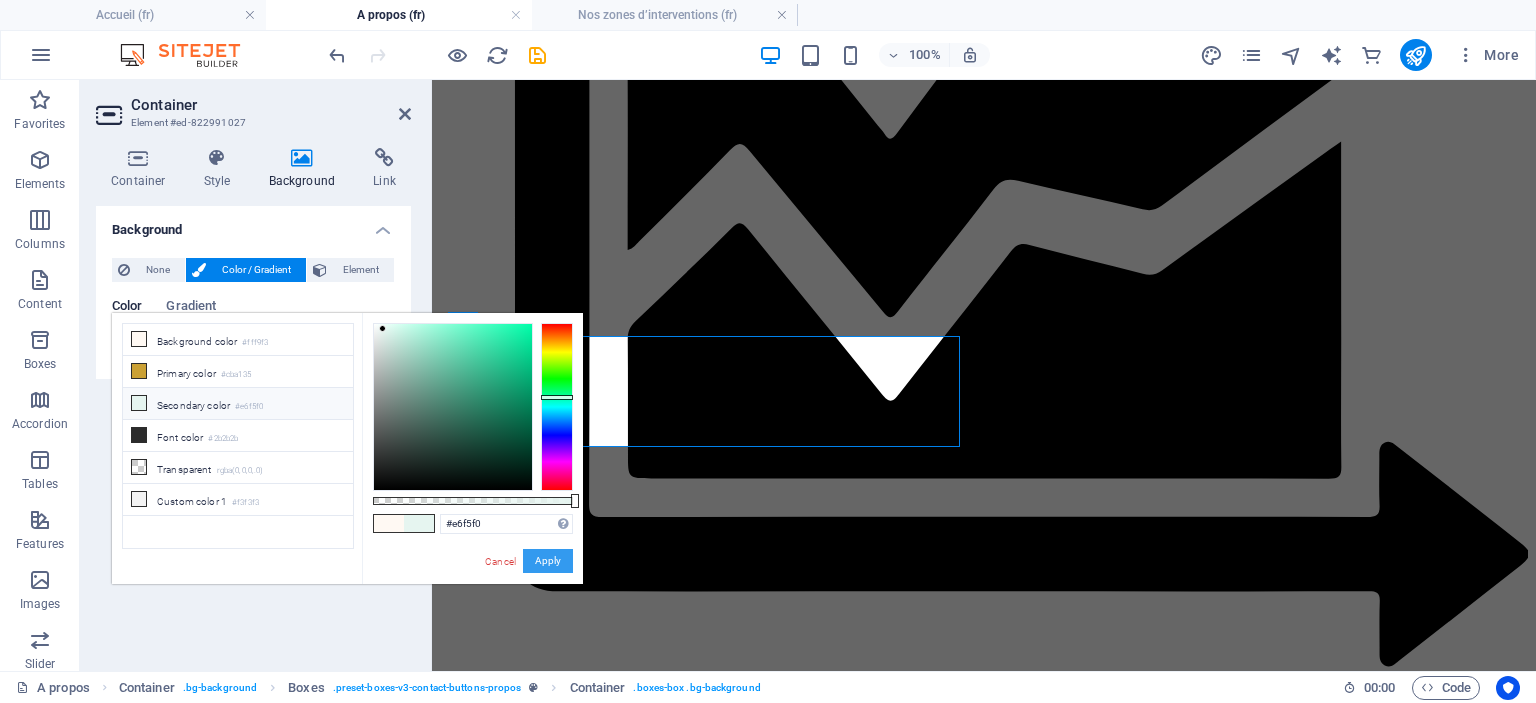 click on "Apply" at bounding box center (548, 561) 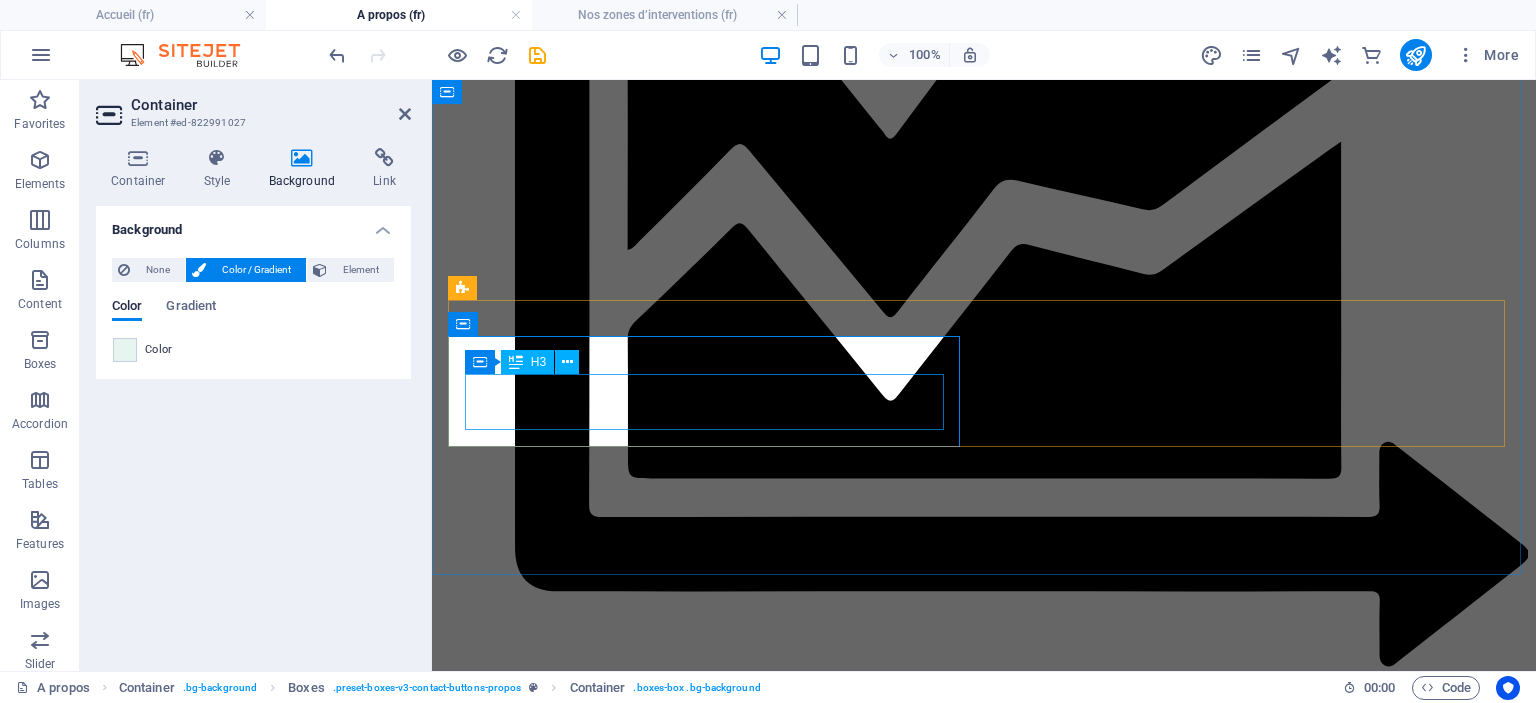 click on "Par Email" at bounding box center [984, 8980] 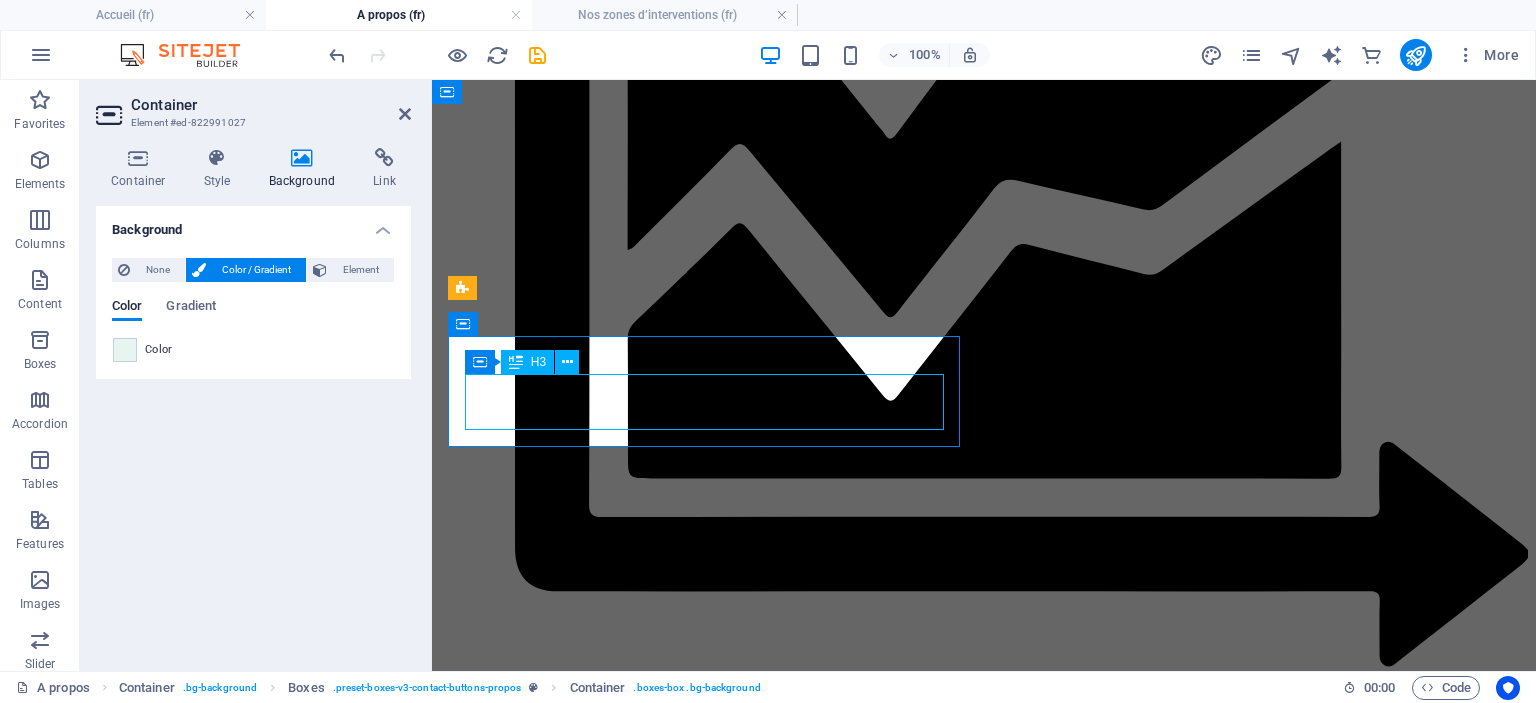 click on "Par Email" at bounding box center (984, 8980) 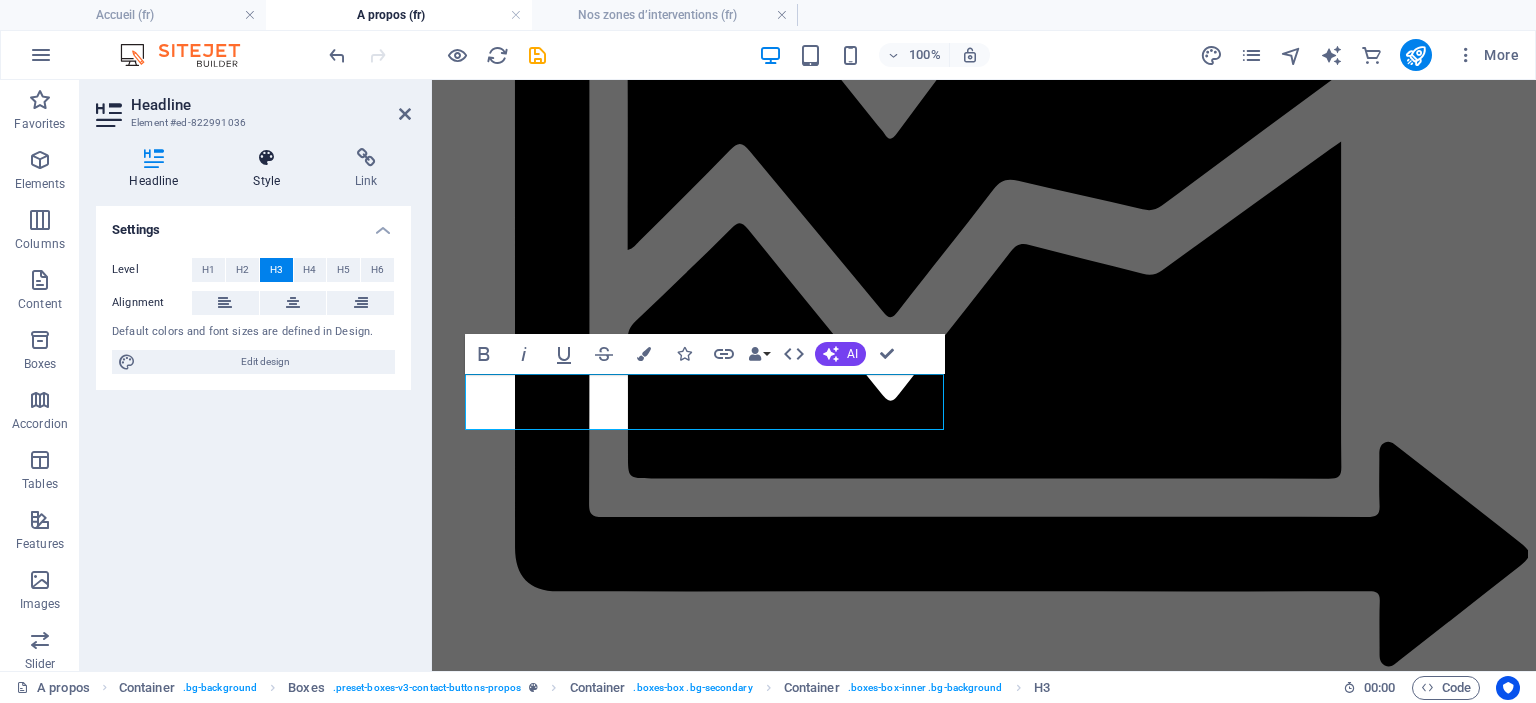 click on "Style" at bounding box center [271, 169] 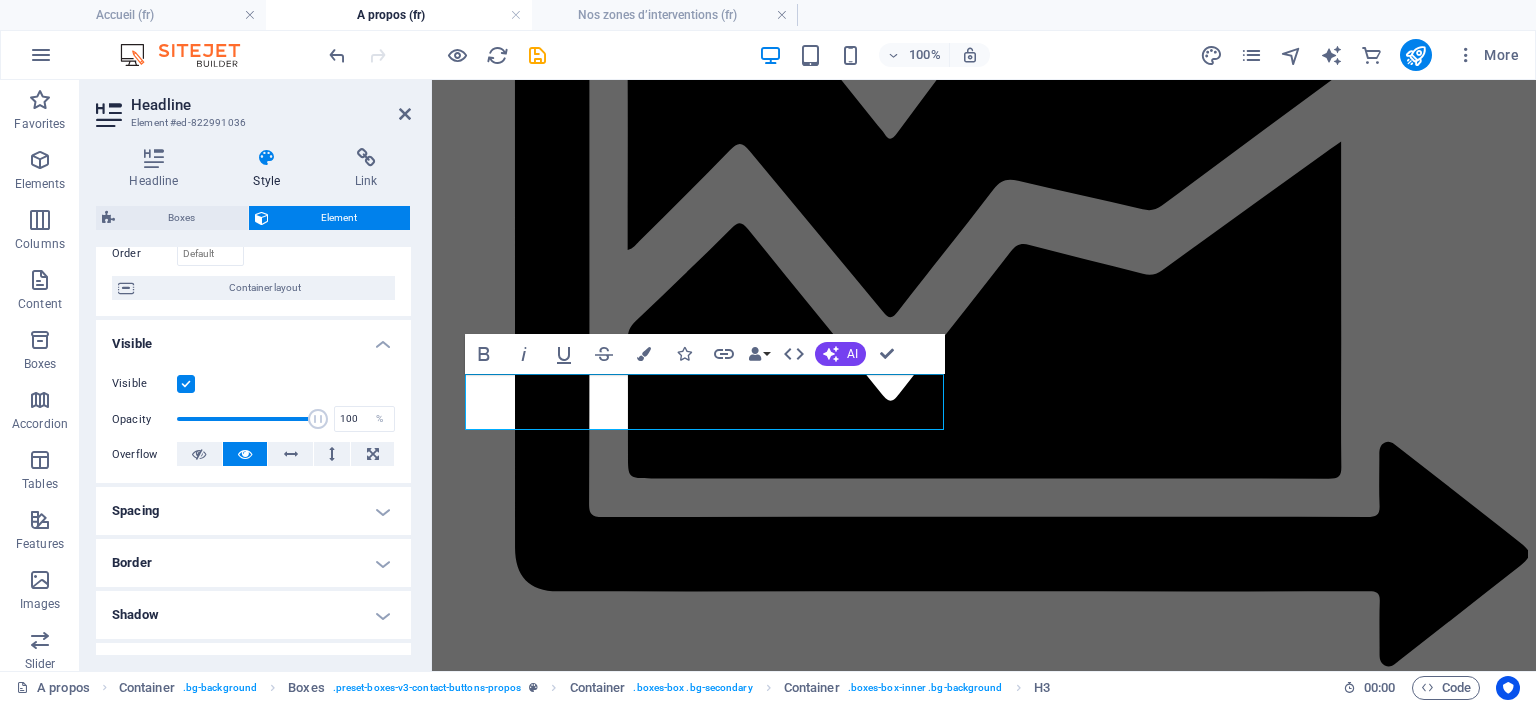 scroll, scrollTop: 300, scrollLeft: 0, axis: vertical 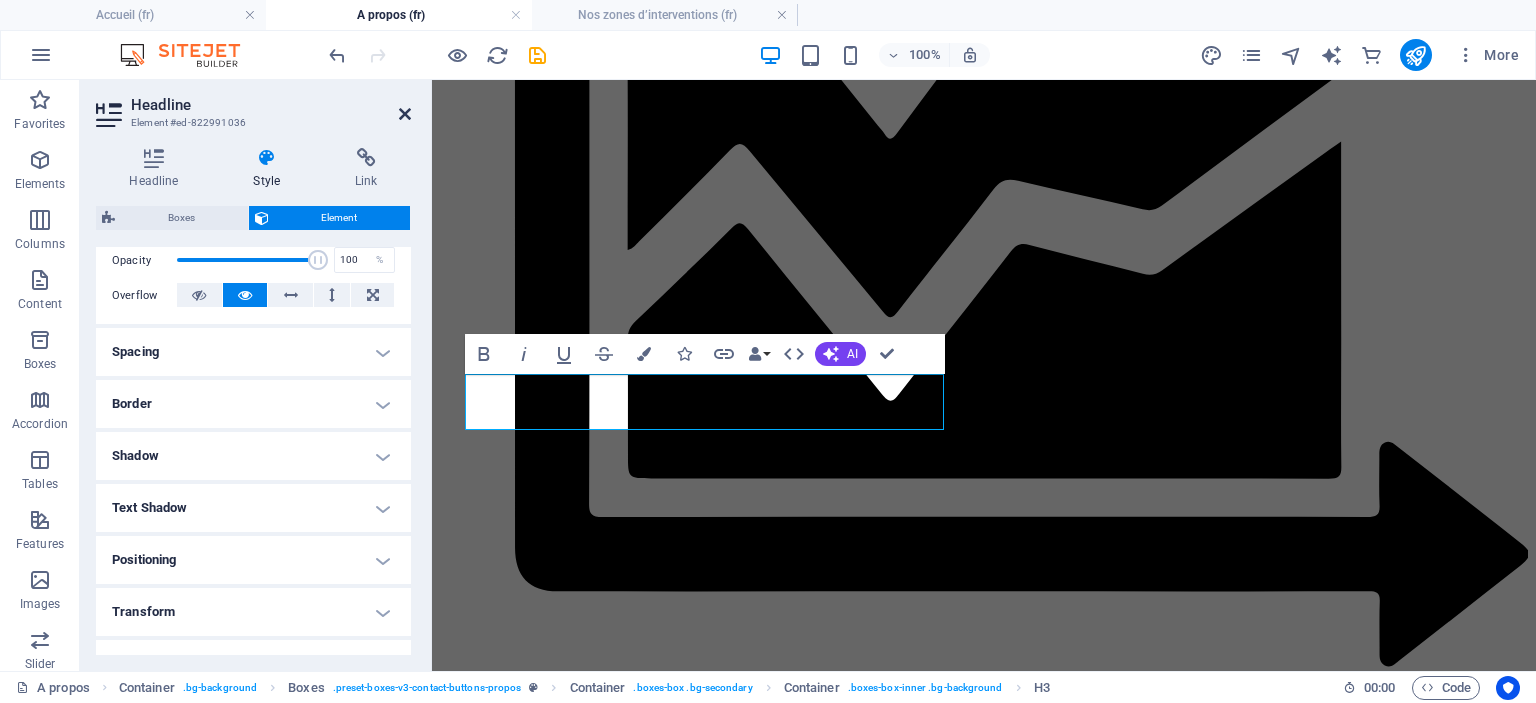 click at bounding box center (405, 114) 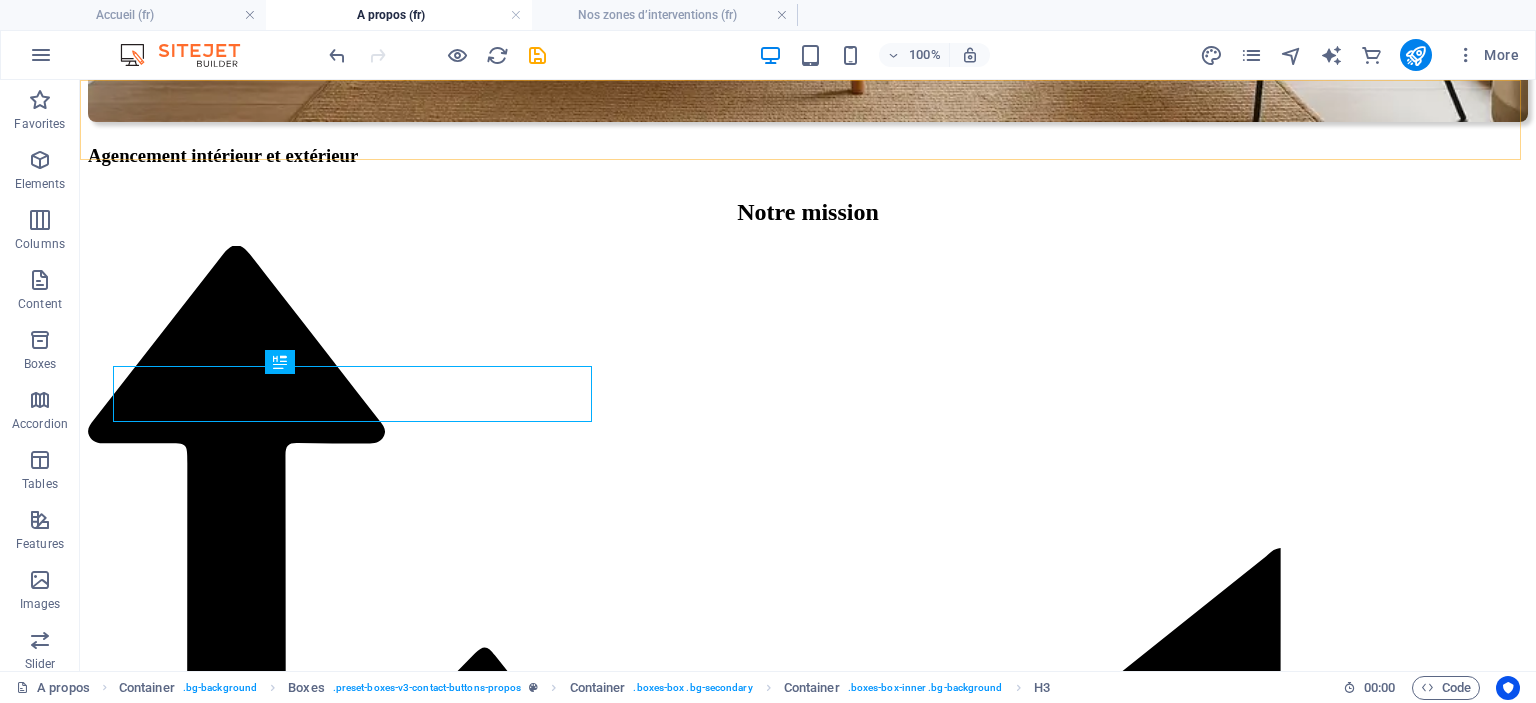 scroll, scrollTop: 3625, scrollLeft: 0, axis: vertical 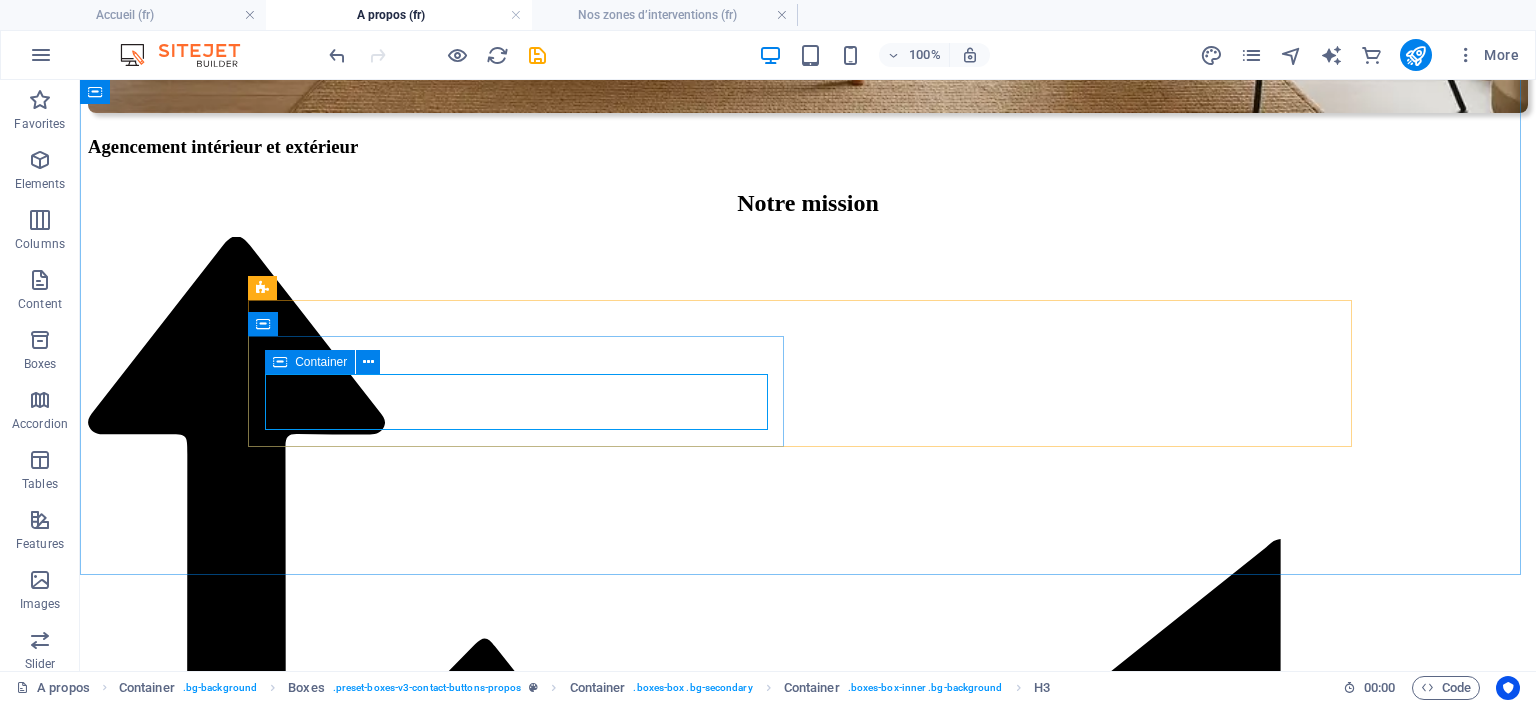 click on "Container" at bounding box center [321, 362] 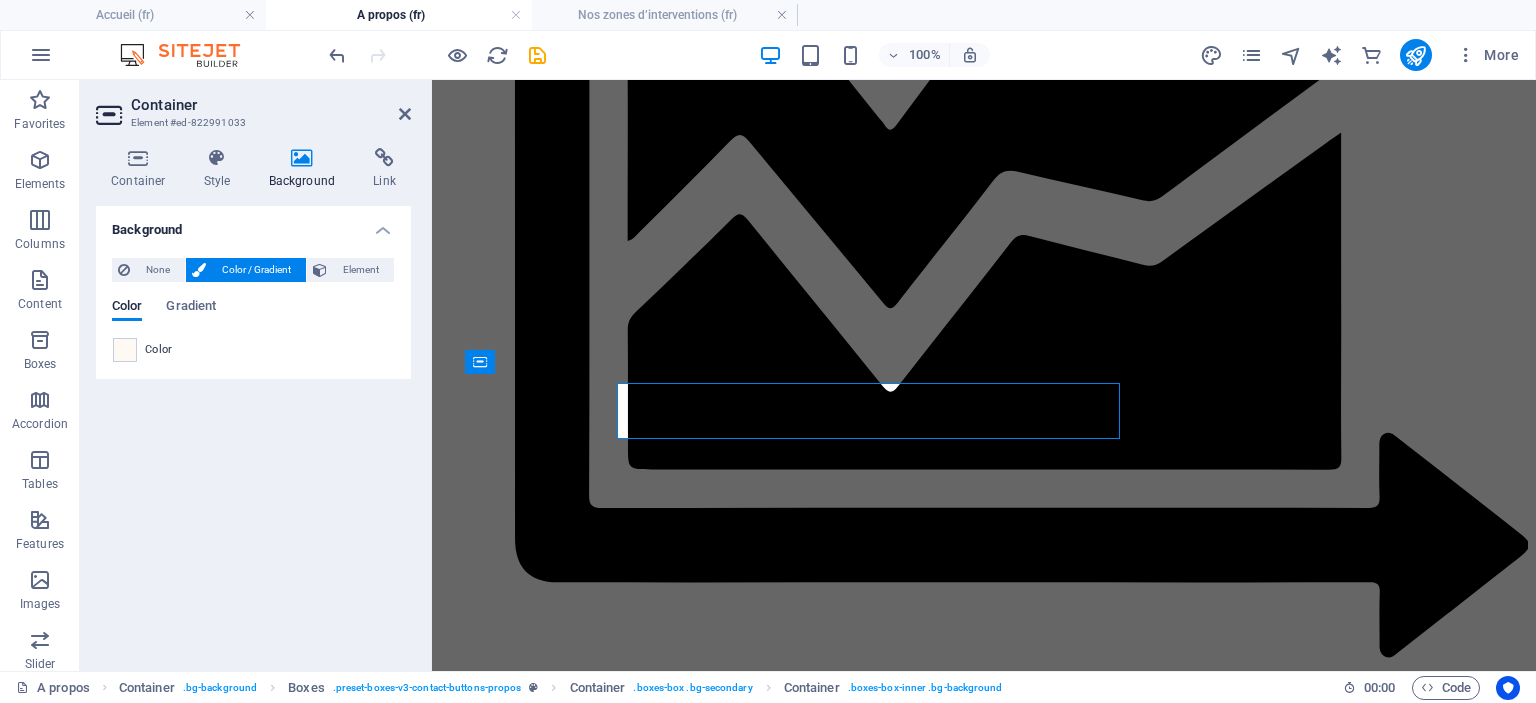 scroll, scrollTop: 3616, scrollLeft: 0, axis: vertical 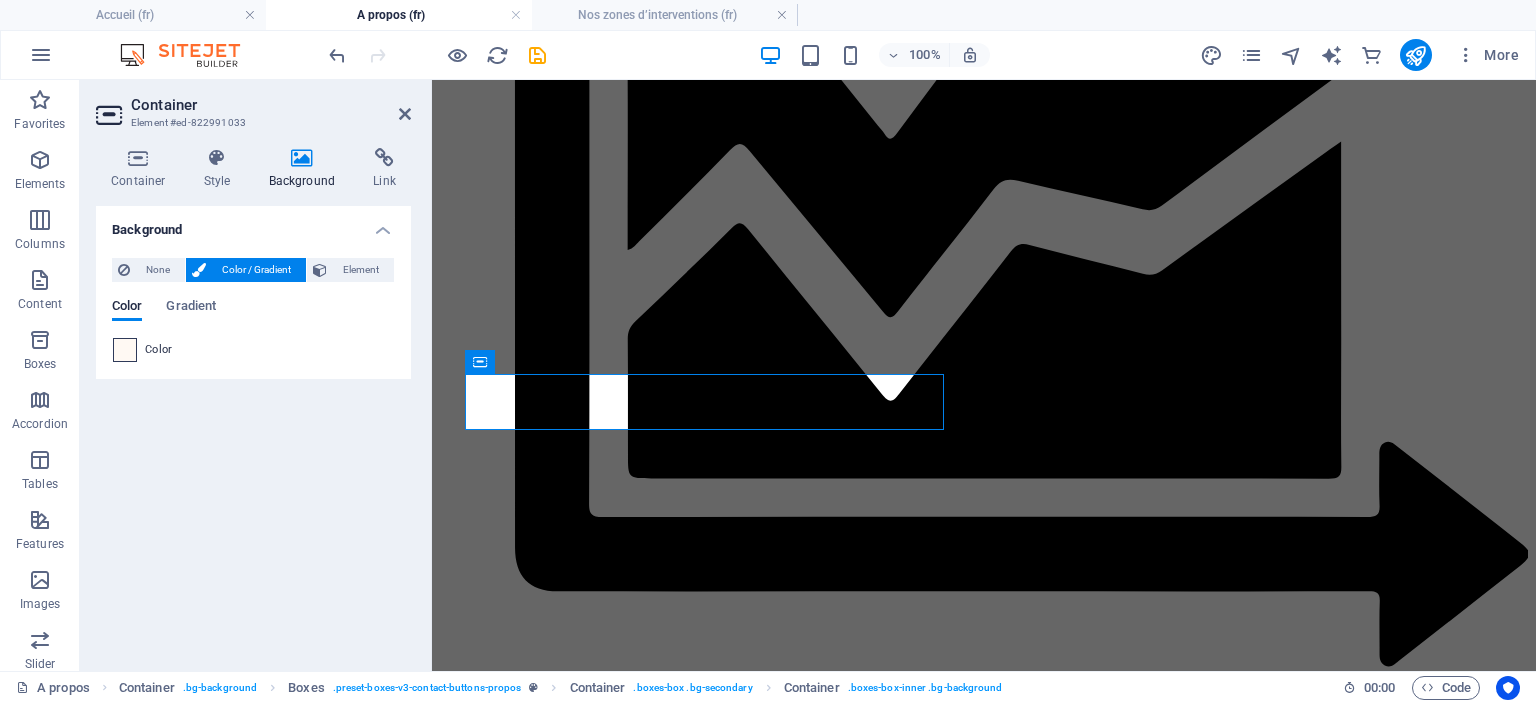 click at bounding box center [125, 350] 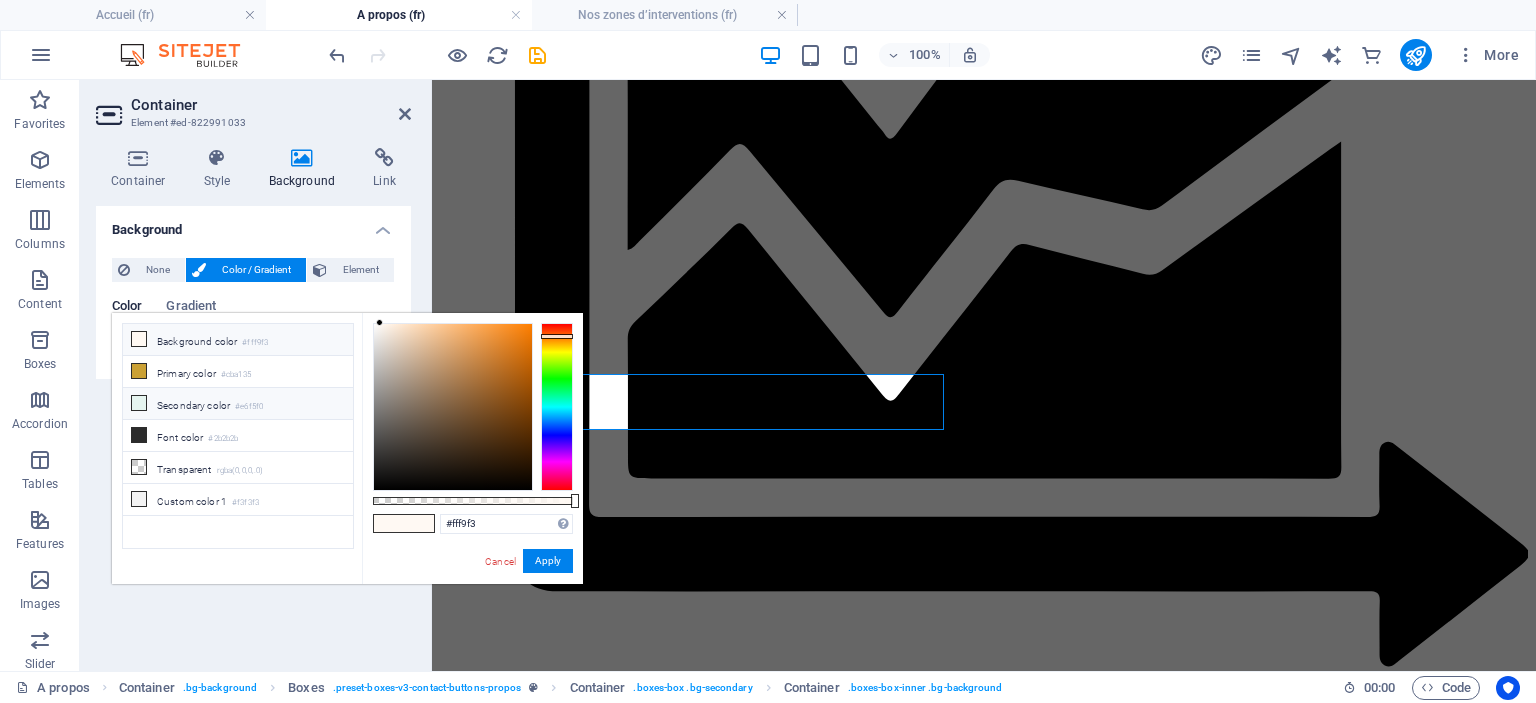 click on "Secondary color
#e6f5f0" at bounding box center (238, 404) 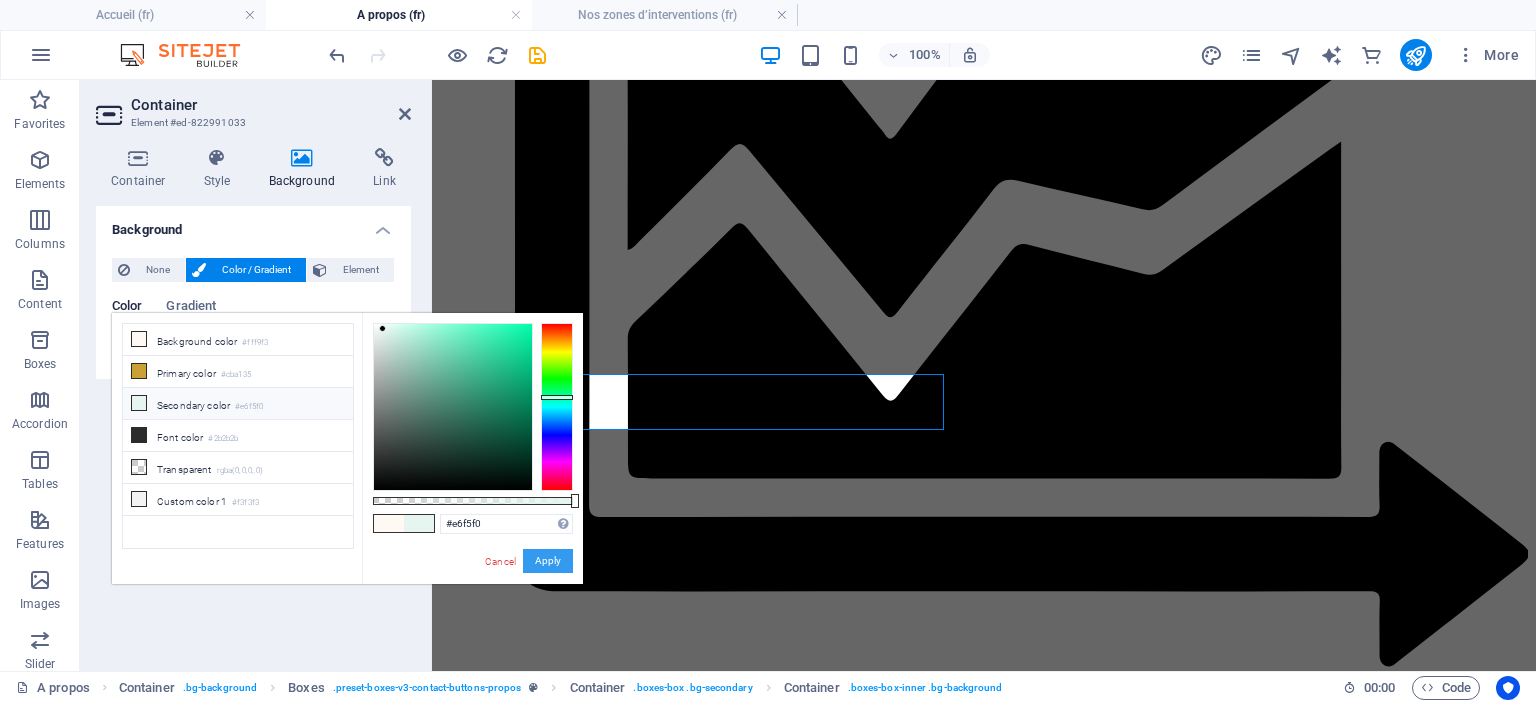 click on "Apply" at bounding box center (548, 561) 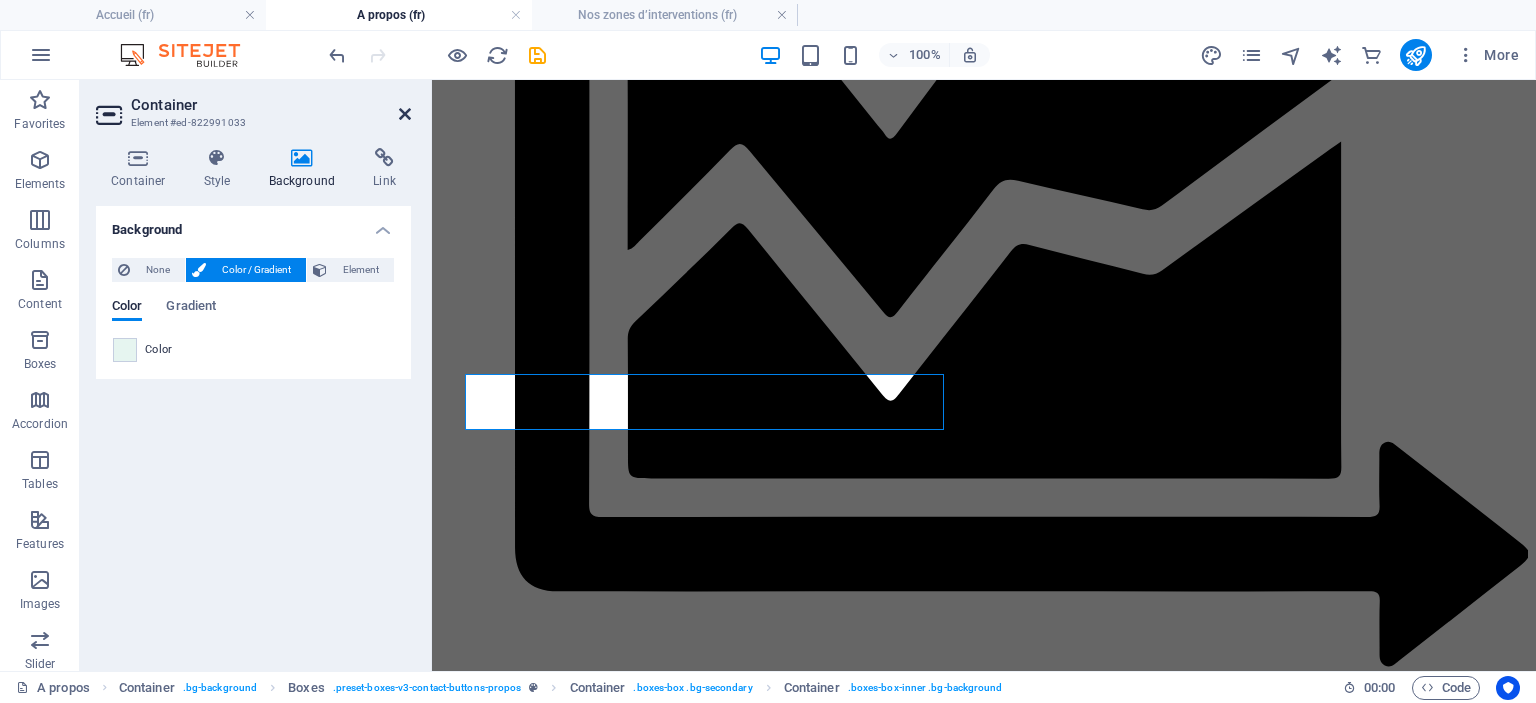 click at bounding box center (405, 114) 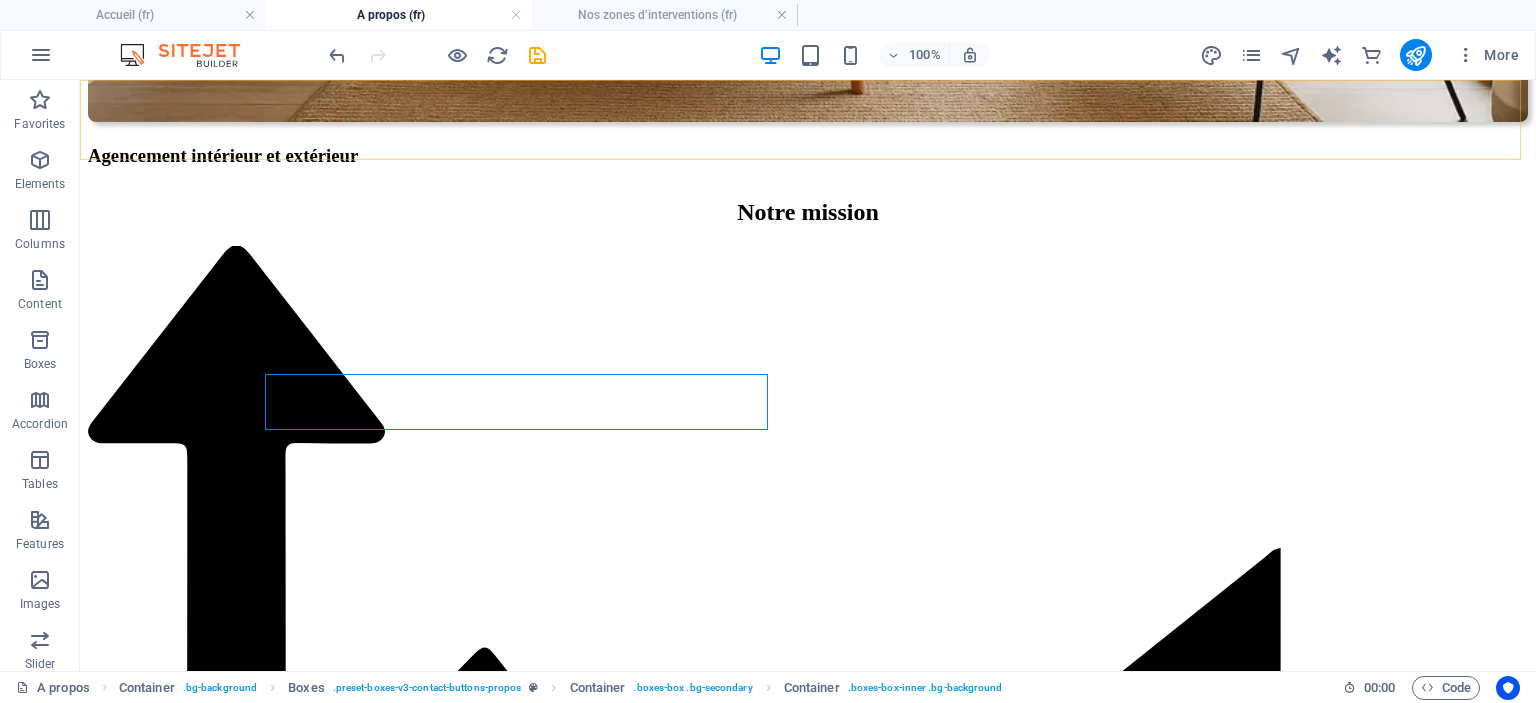 scroll, scrollTop: 3625, scrollLeft: 0, axis: vertical 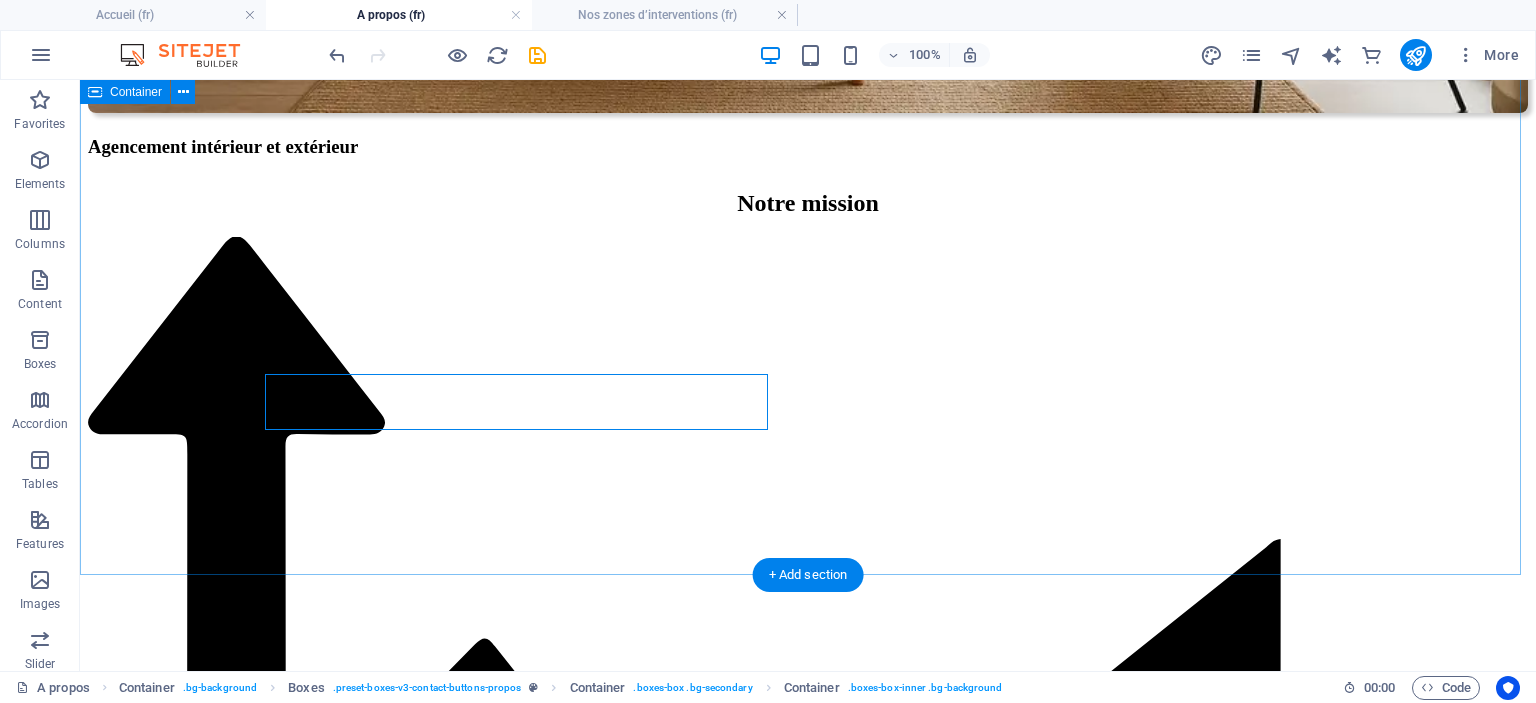 click on "Contact & prise de rendez-vous Vous souhaitez confier la gestion de votre appartement ? Échangeons sur votre projet et vos objectifs. Par Email Par Whatsapp" at bounding box center (808, 11923) 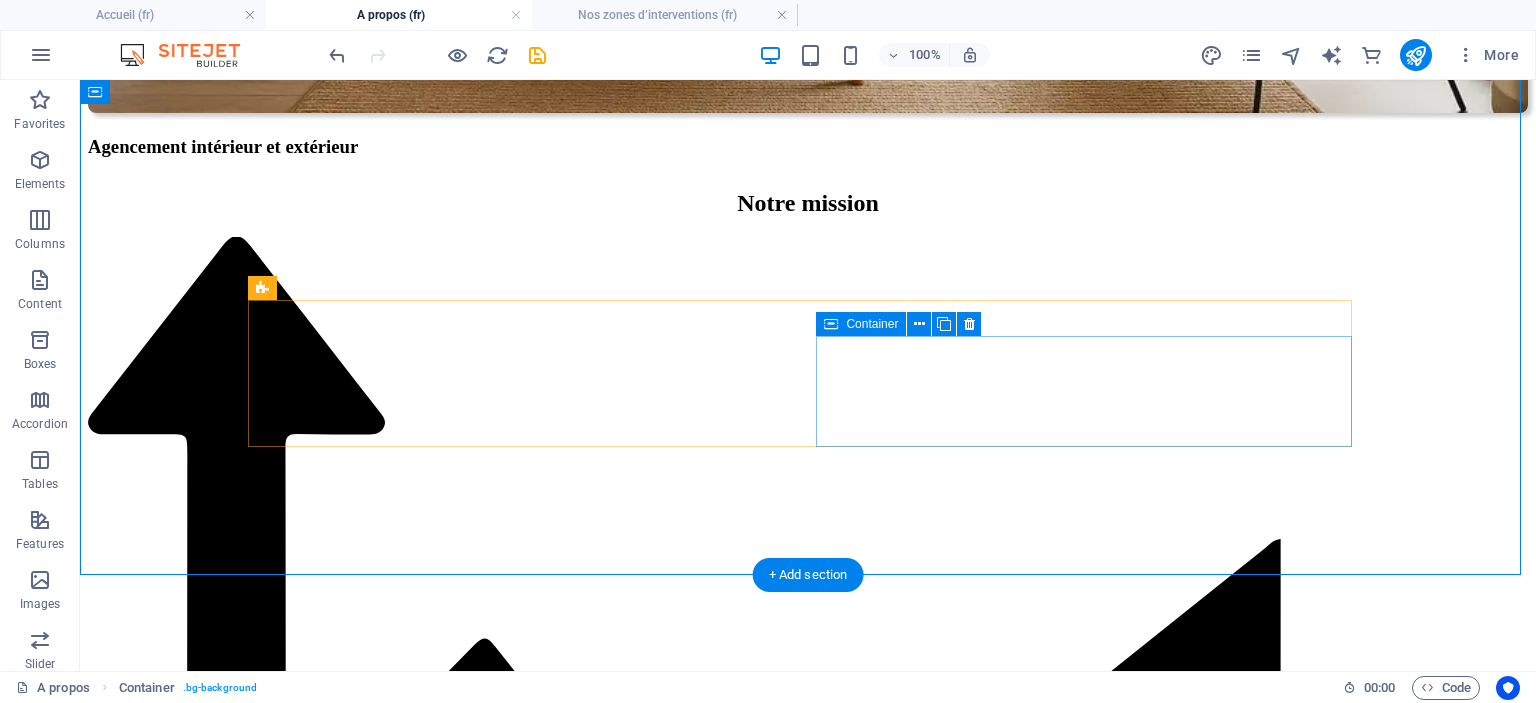drag, startPoint x: 824, startPoint y: 347, endPoint x: 424, endPoint y: 353, distance: 400.04498 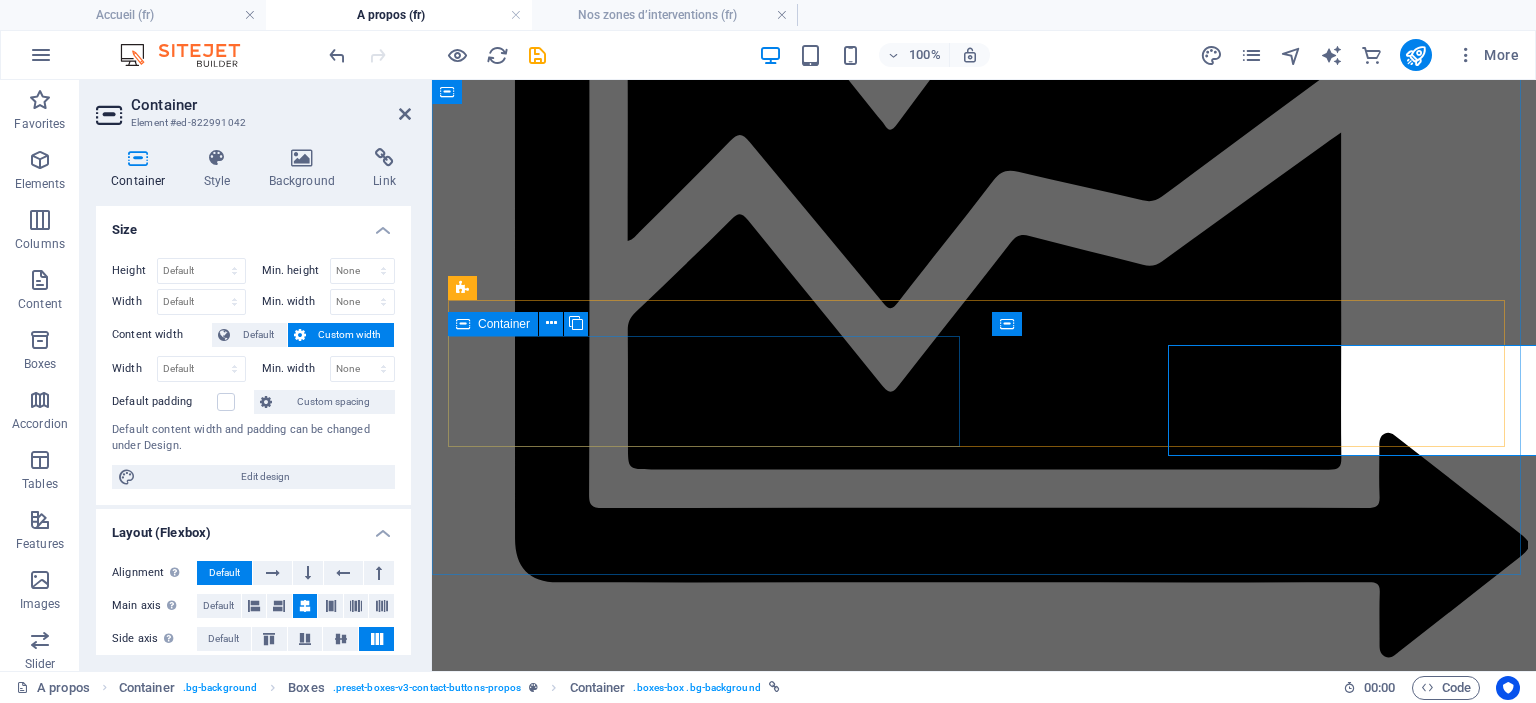 scroll, scrollTop: 3616, scrollLeft: 0, axis: vertical 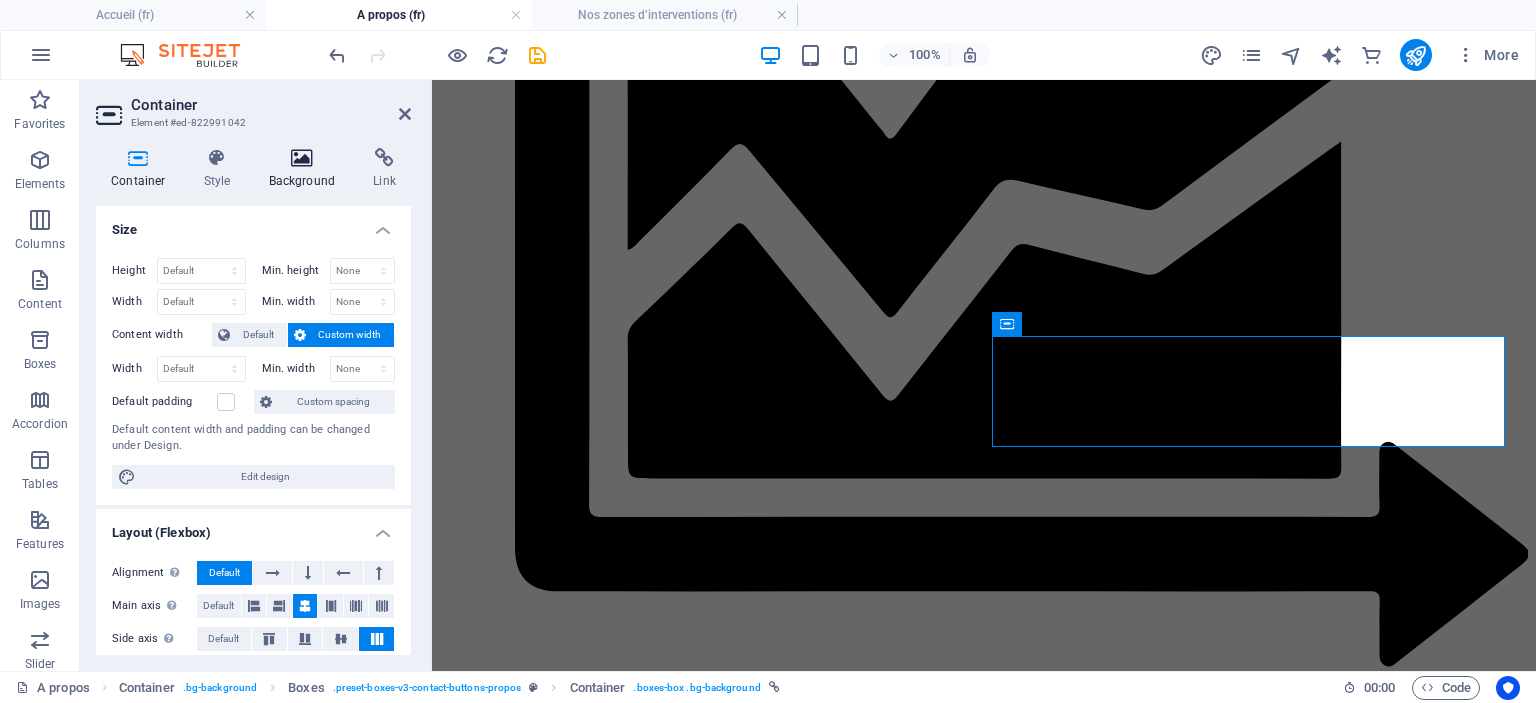 click at bounding box center [302, 158] 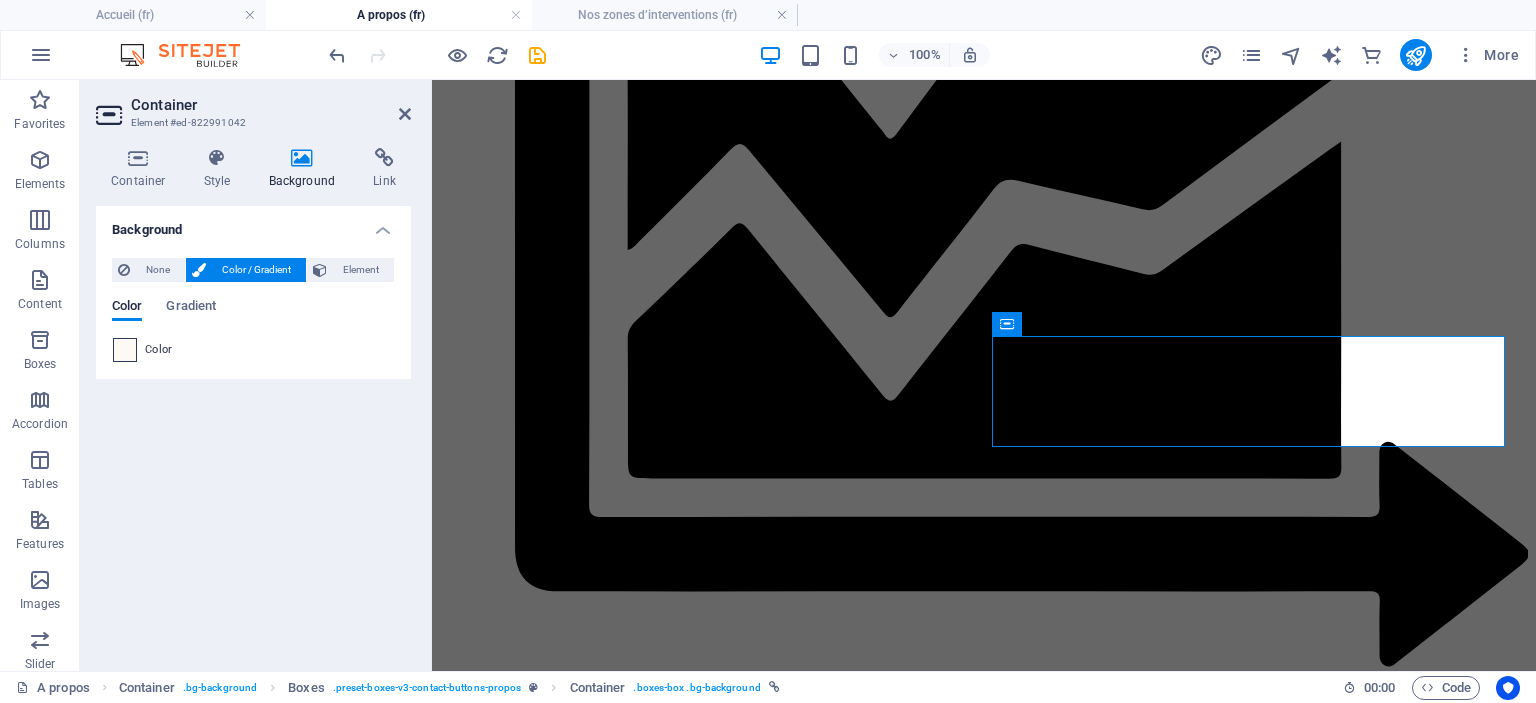 drag, startPoint x: 126, startPoint y: 355, endPoint x: 136, endPoint y: 390, distance: 36.40055 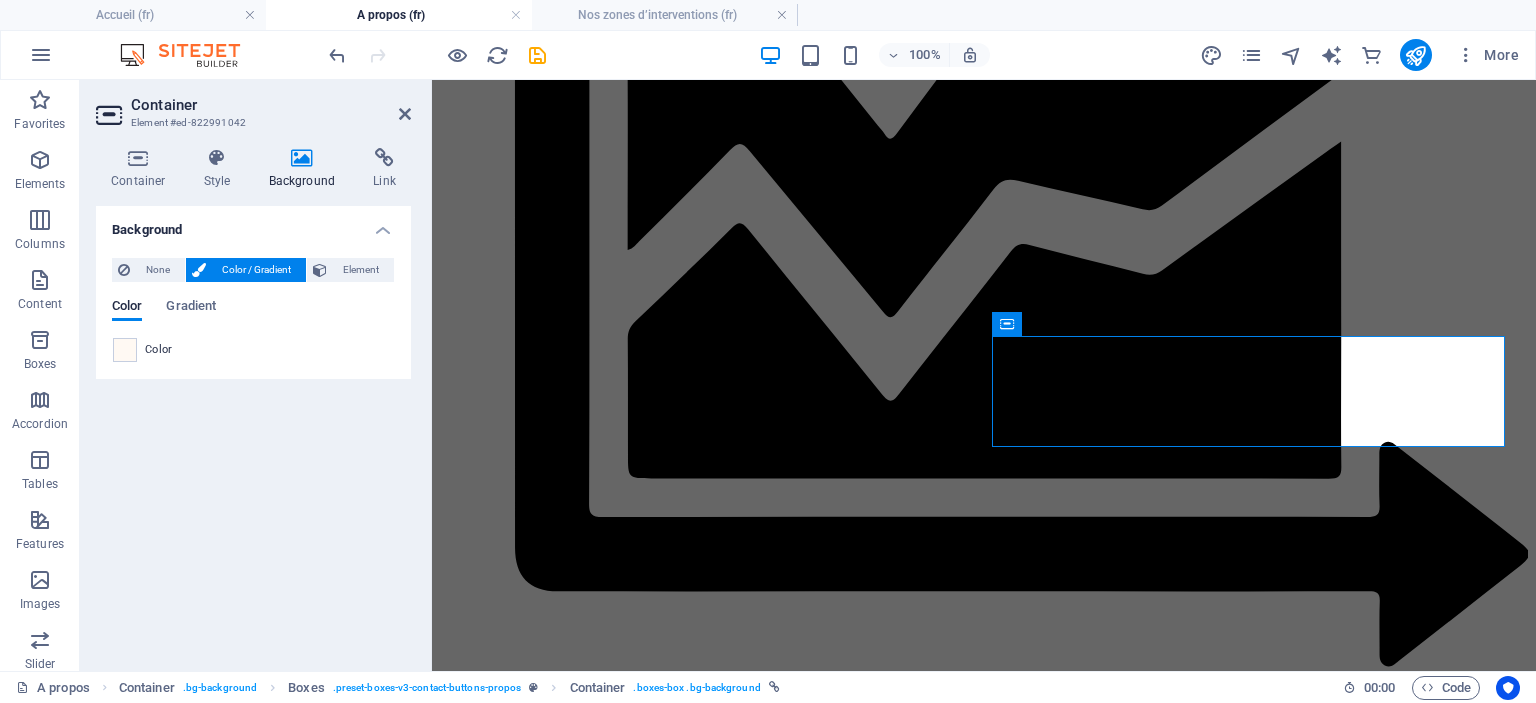 click at bounding box center (125, 350) 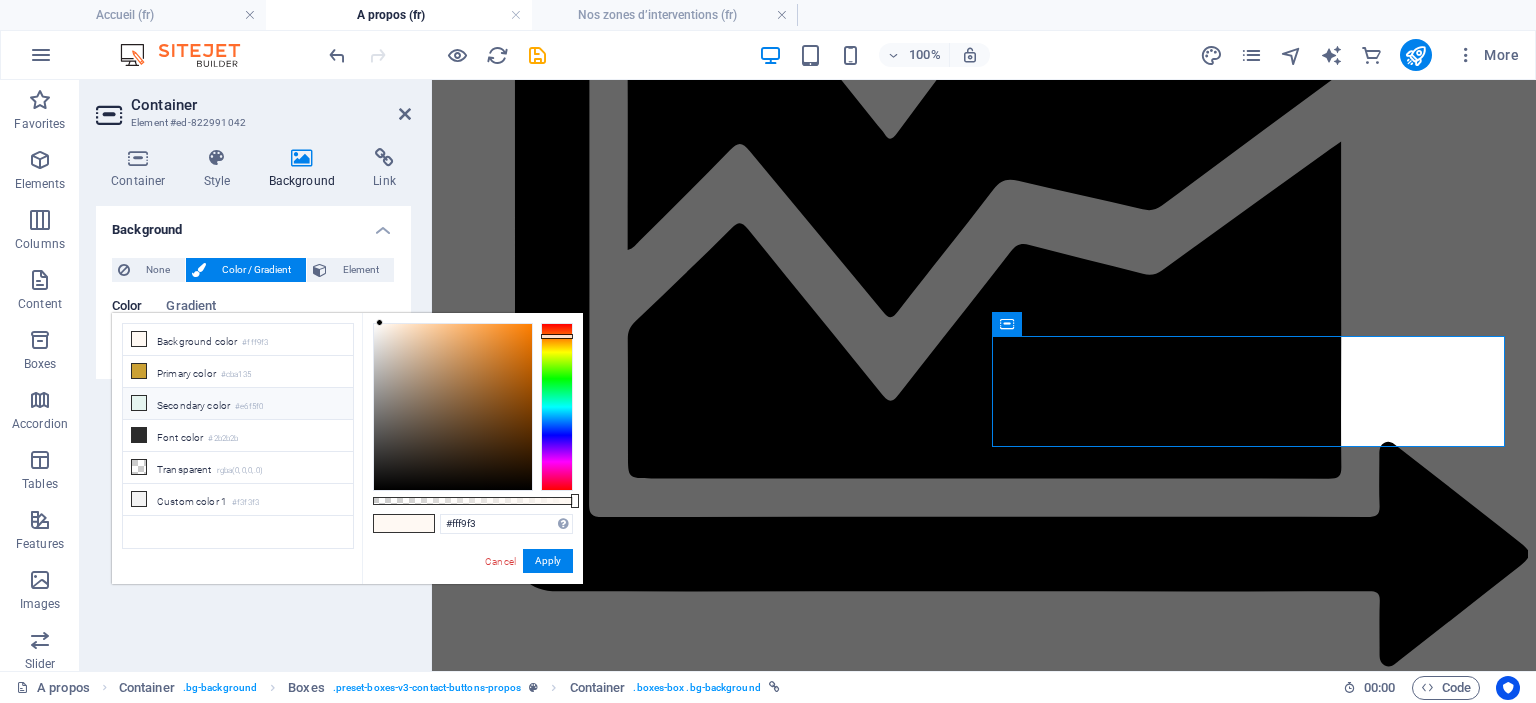 click on "Secondary color
#e6f5f0" at bounding box center (238, 404) 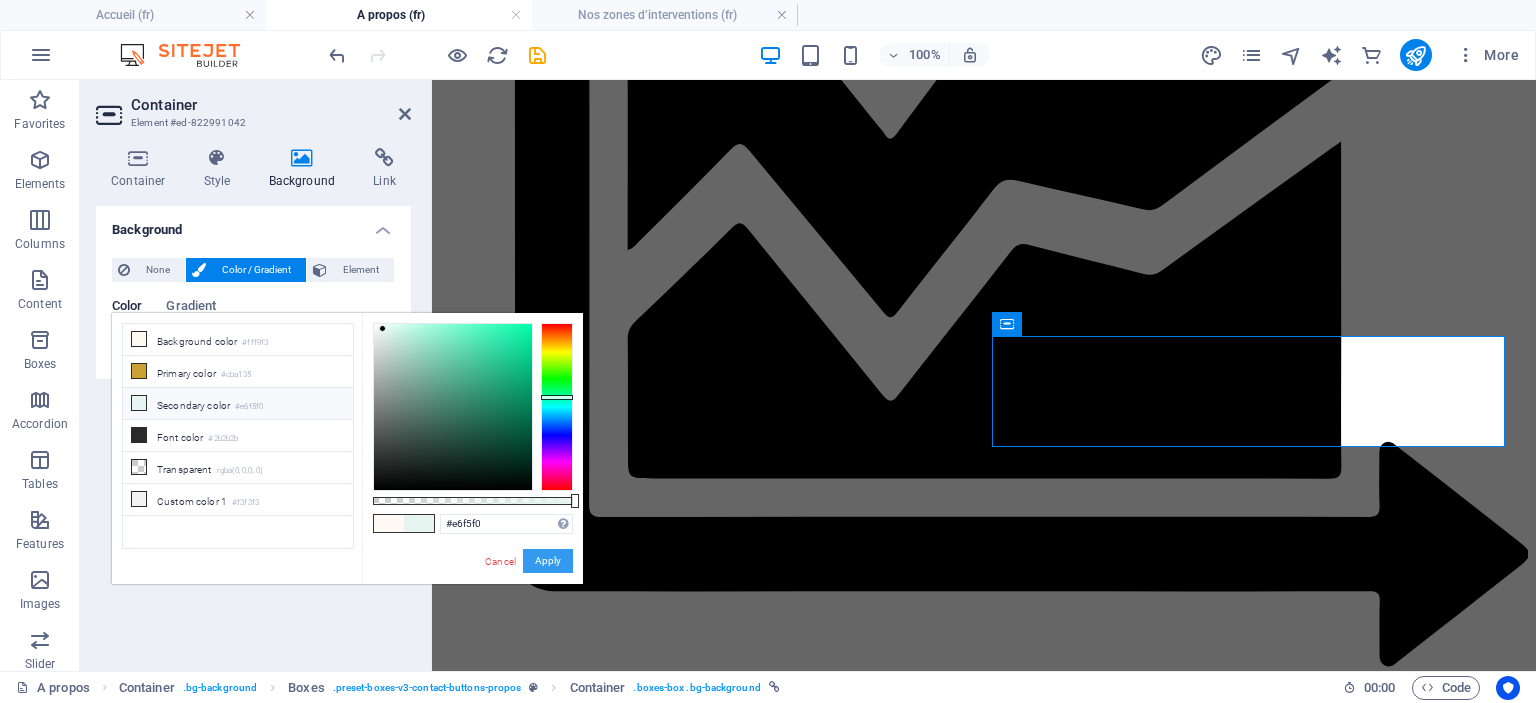 click on "Apply" at bounding box center [548, 561] 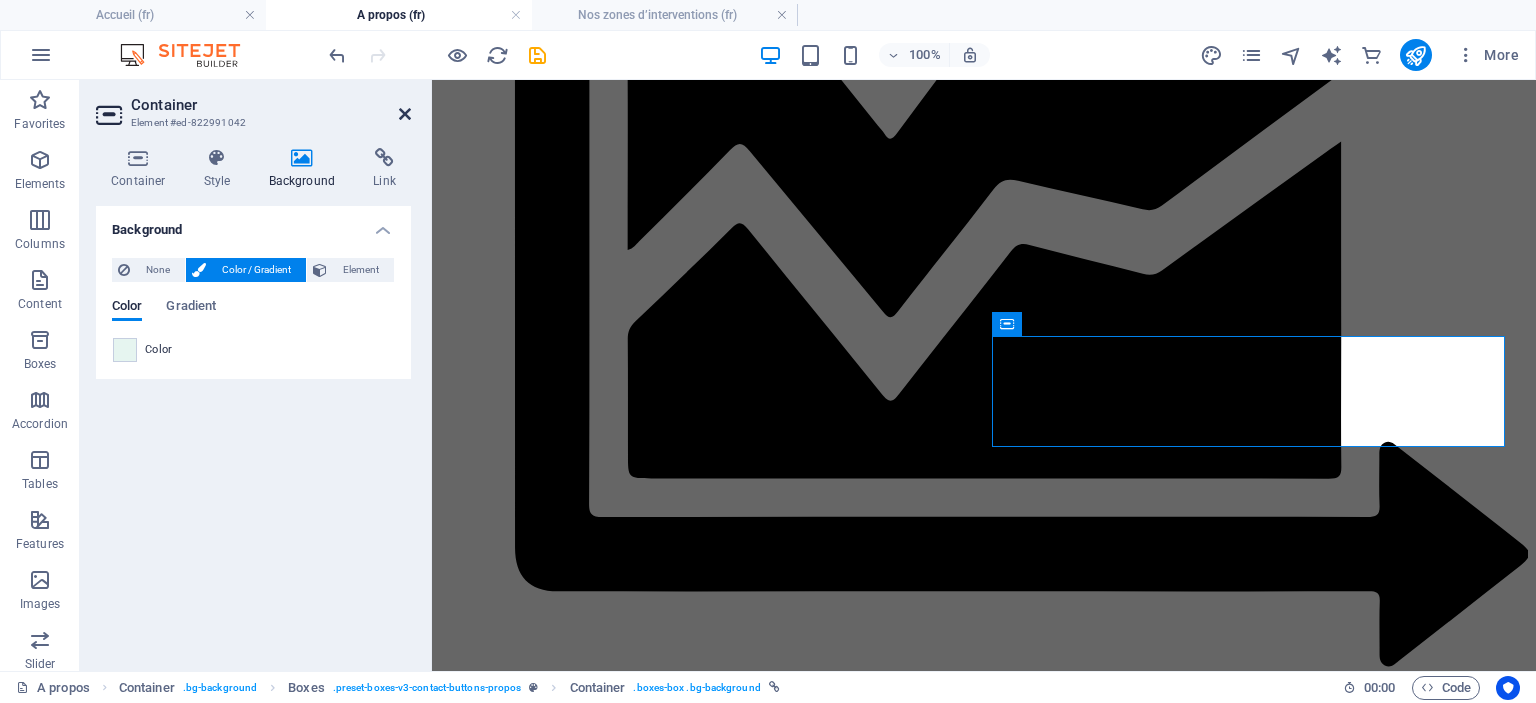 click at bounding box center [405, 114] 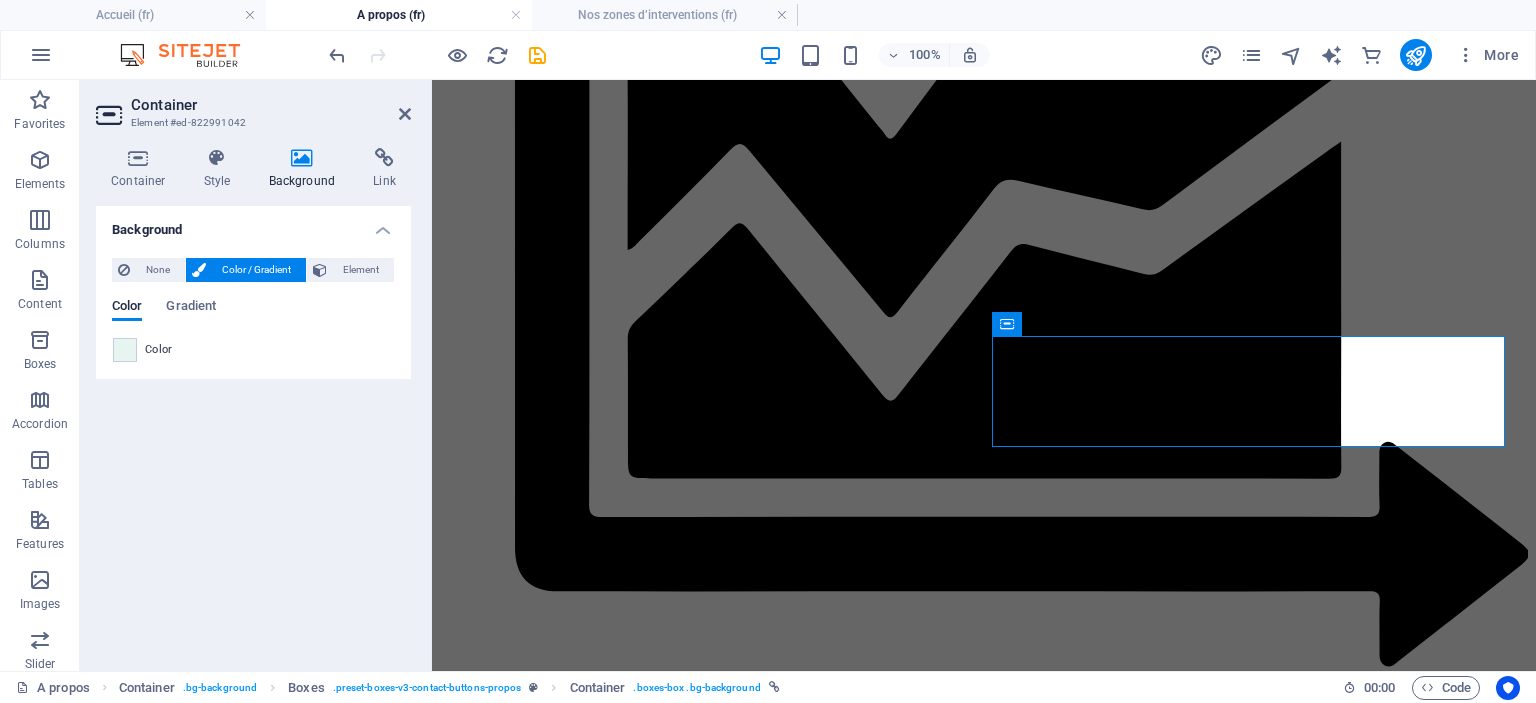 scroll, scrollTop: 3625, scrollLeft: 0, axis: vertical 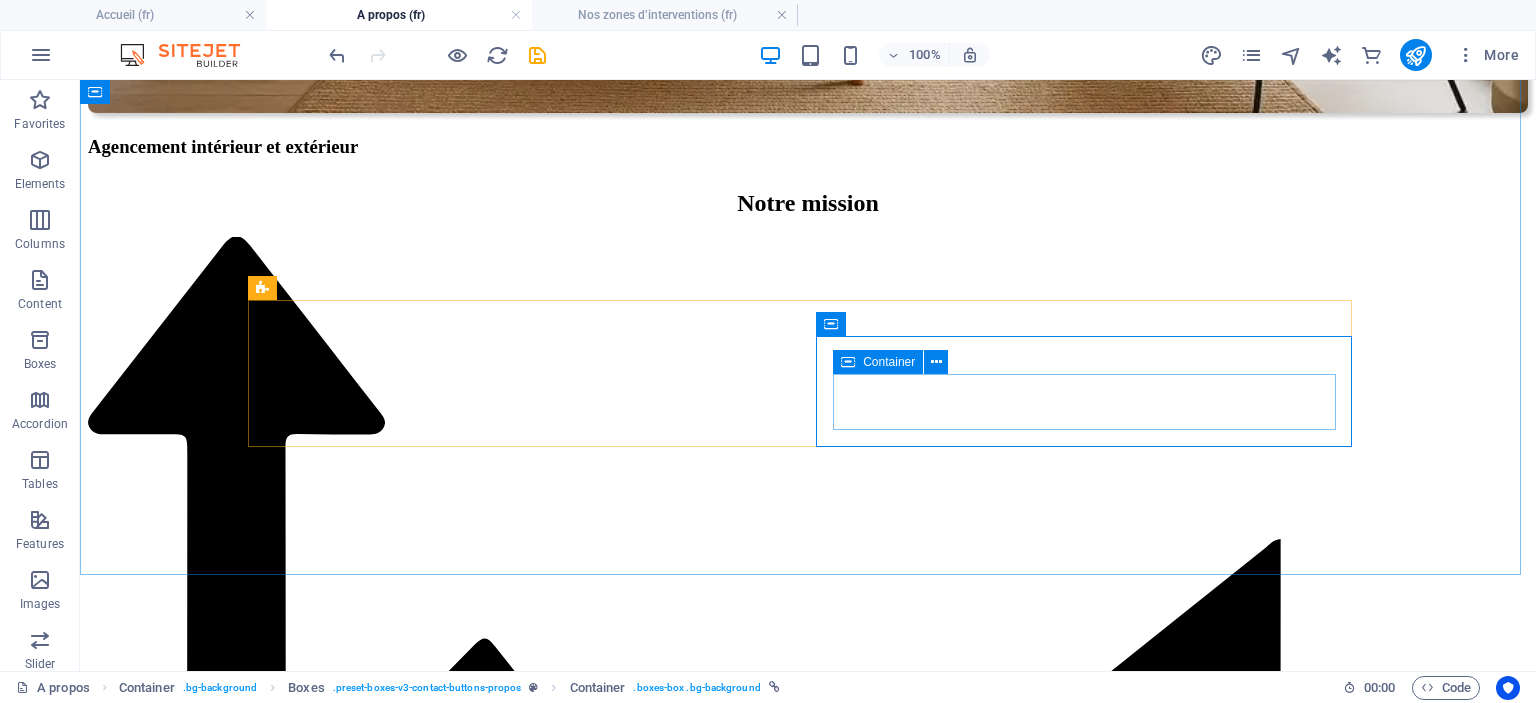 click at bounding box center [848, 362] 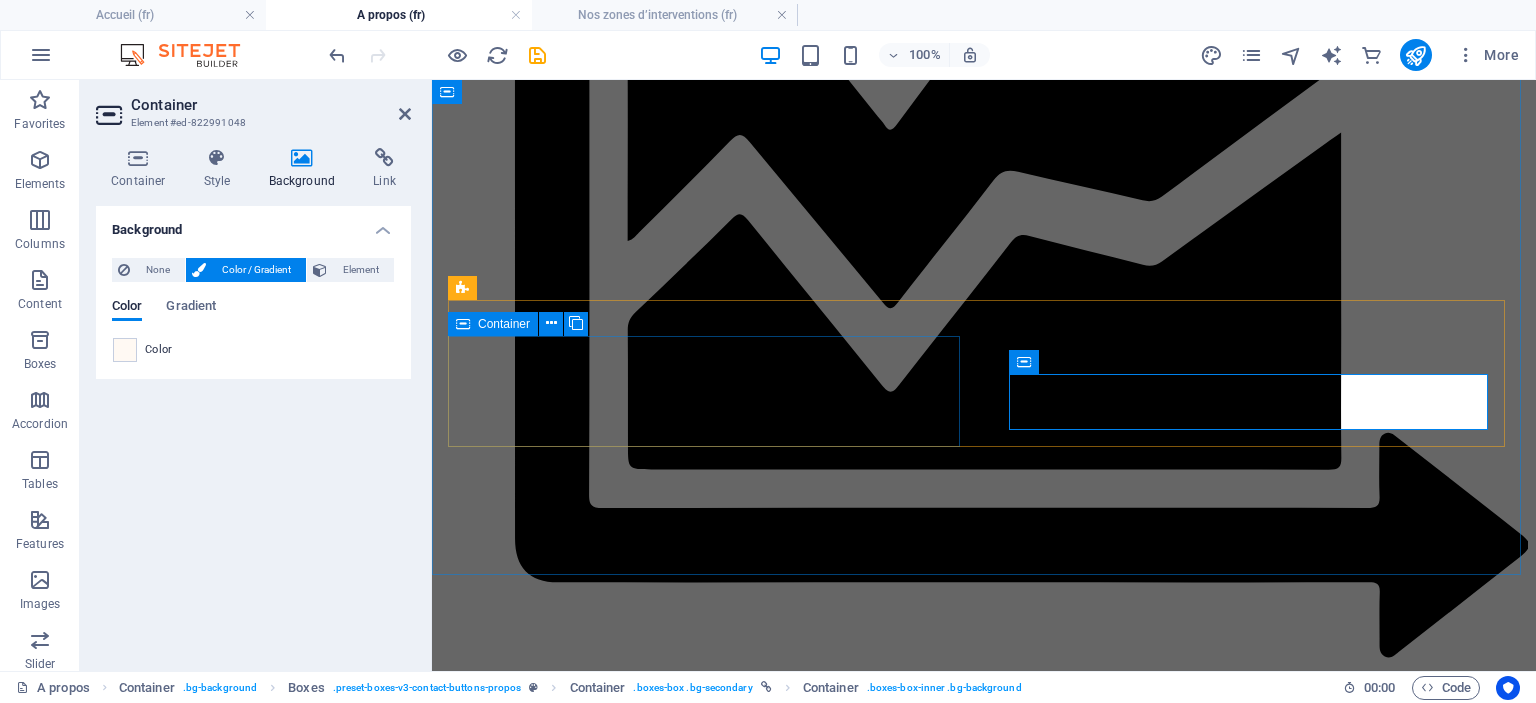 scroll, scrollTop: 3616, scrollLeft: 0, axis: vertical 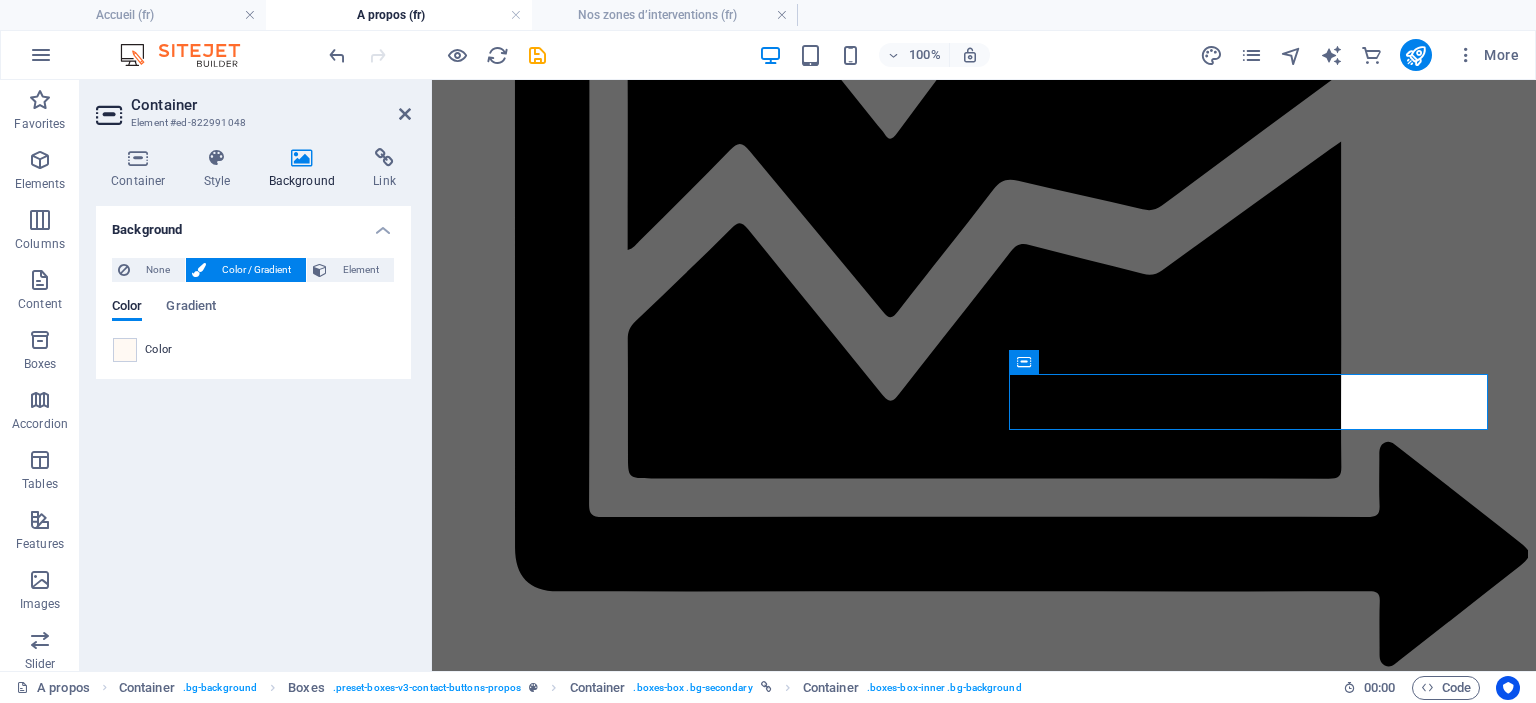 click at bounding box center [125, 350] 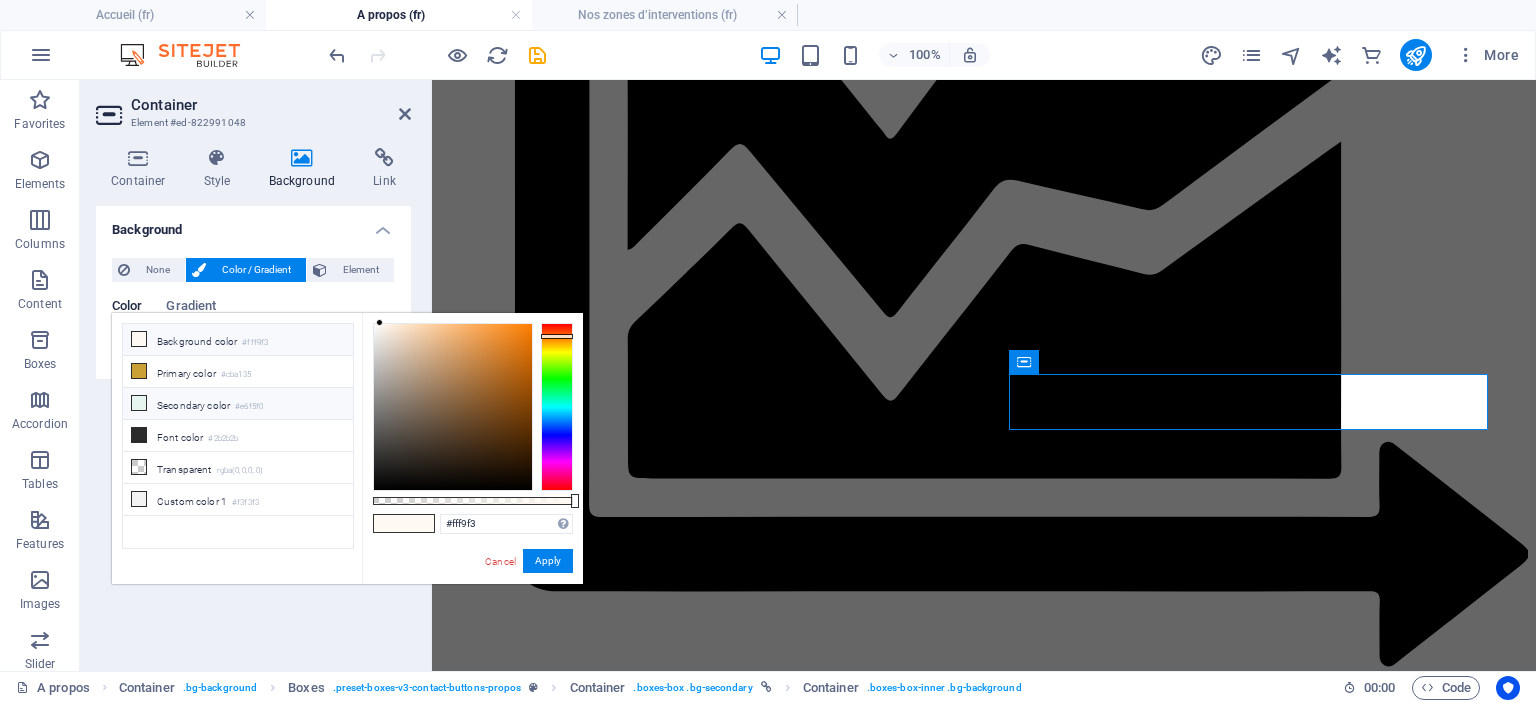 click on "Secondary color
#e6f5f0" at bounding box center (238, 404) 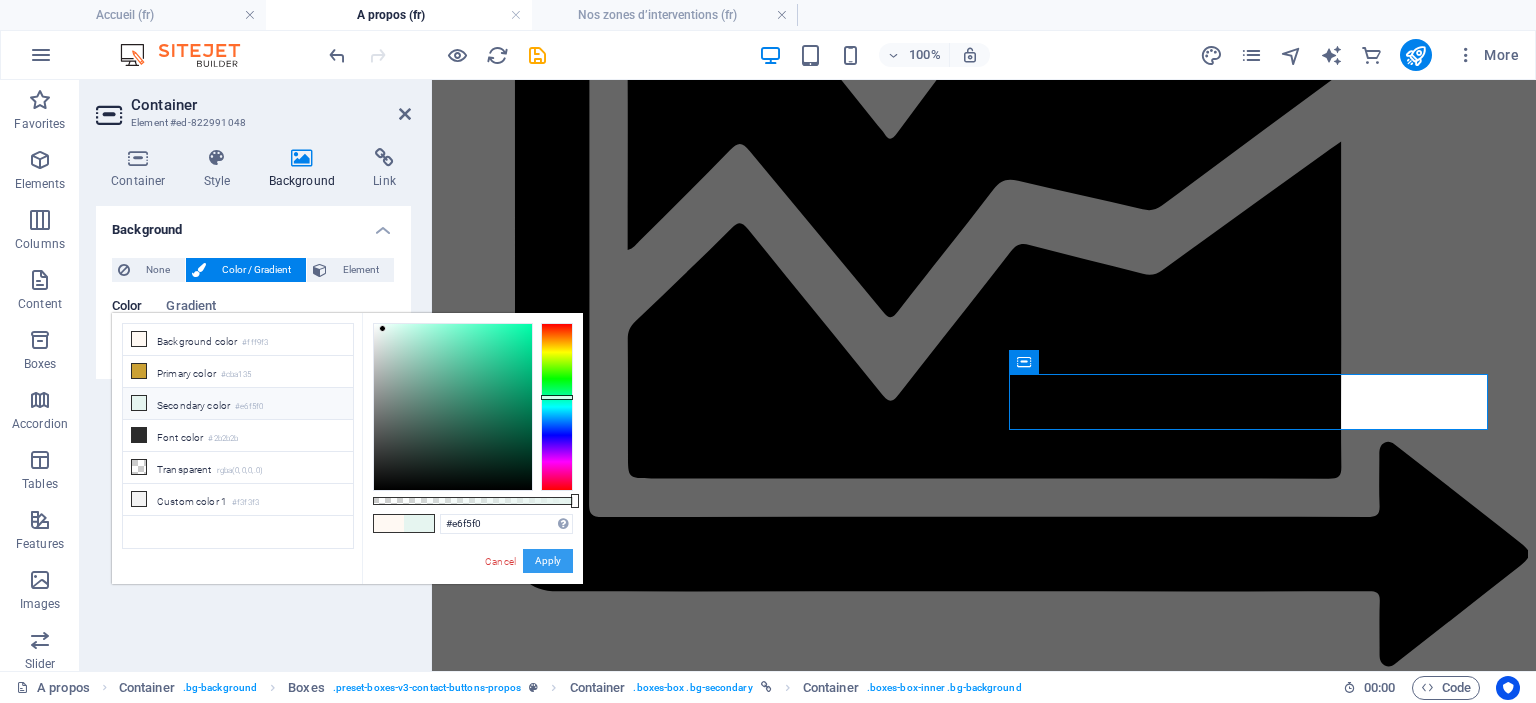 click on "Apply" at bounding box center (548, 561) 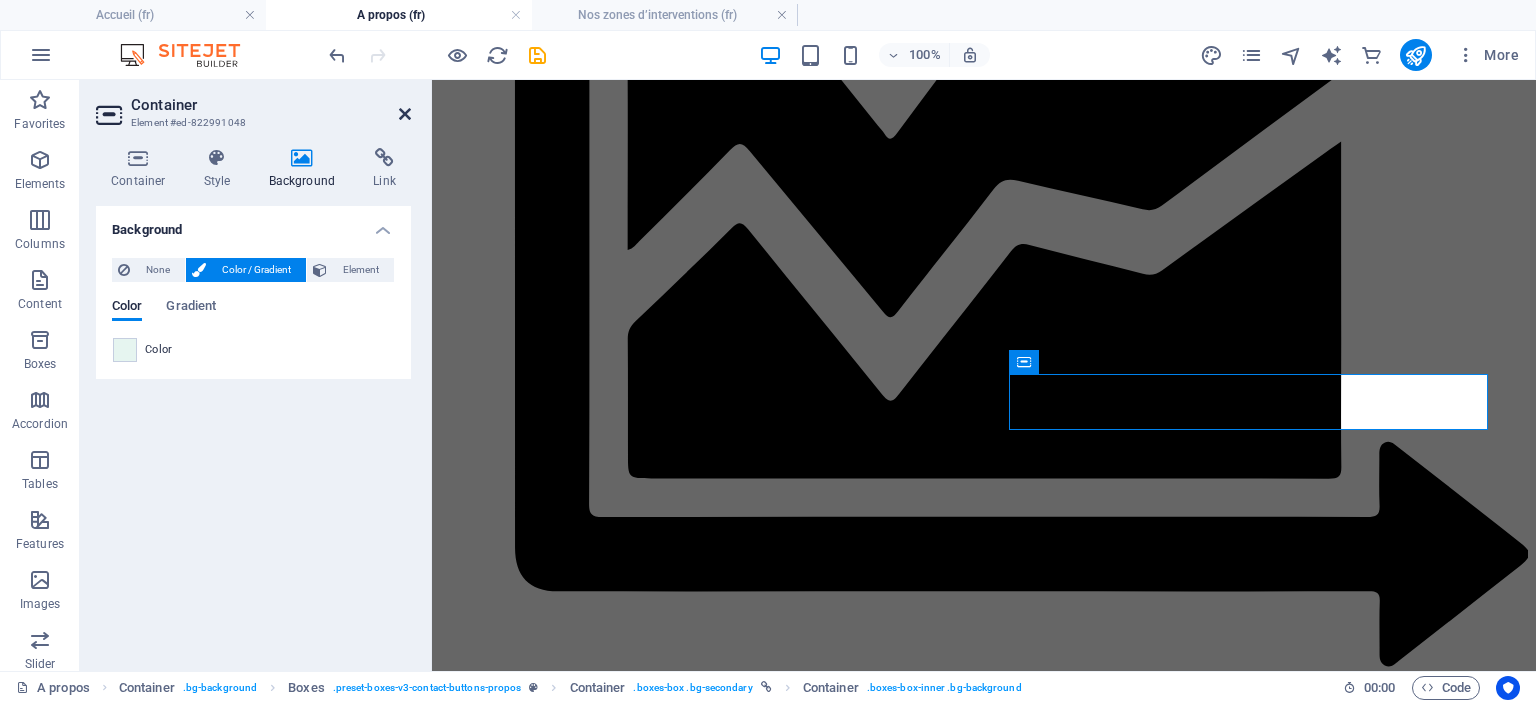 drag, startPoint x: 402, startPoint y: 107, endPoint x: 323, endPoint y: 29, distance: 111.01801 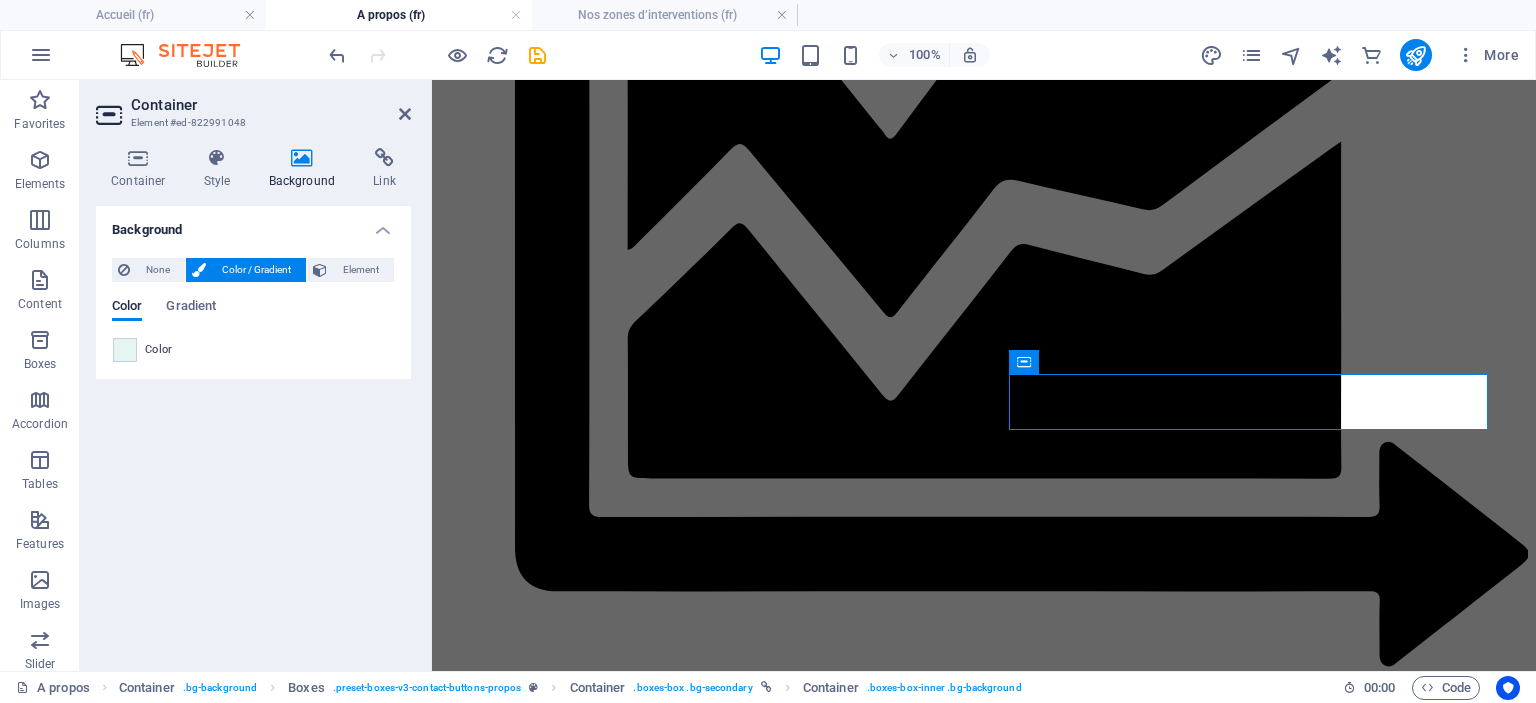 scroll, scrollTop: 3625, scrollLeft: 0, axis: vertical 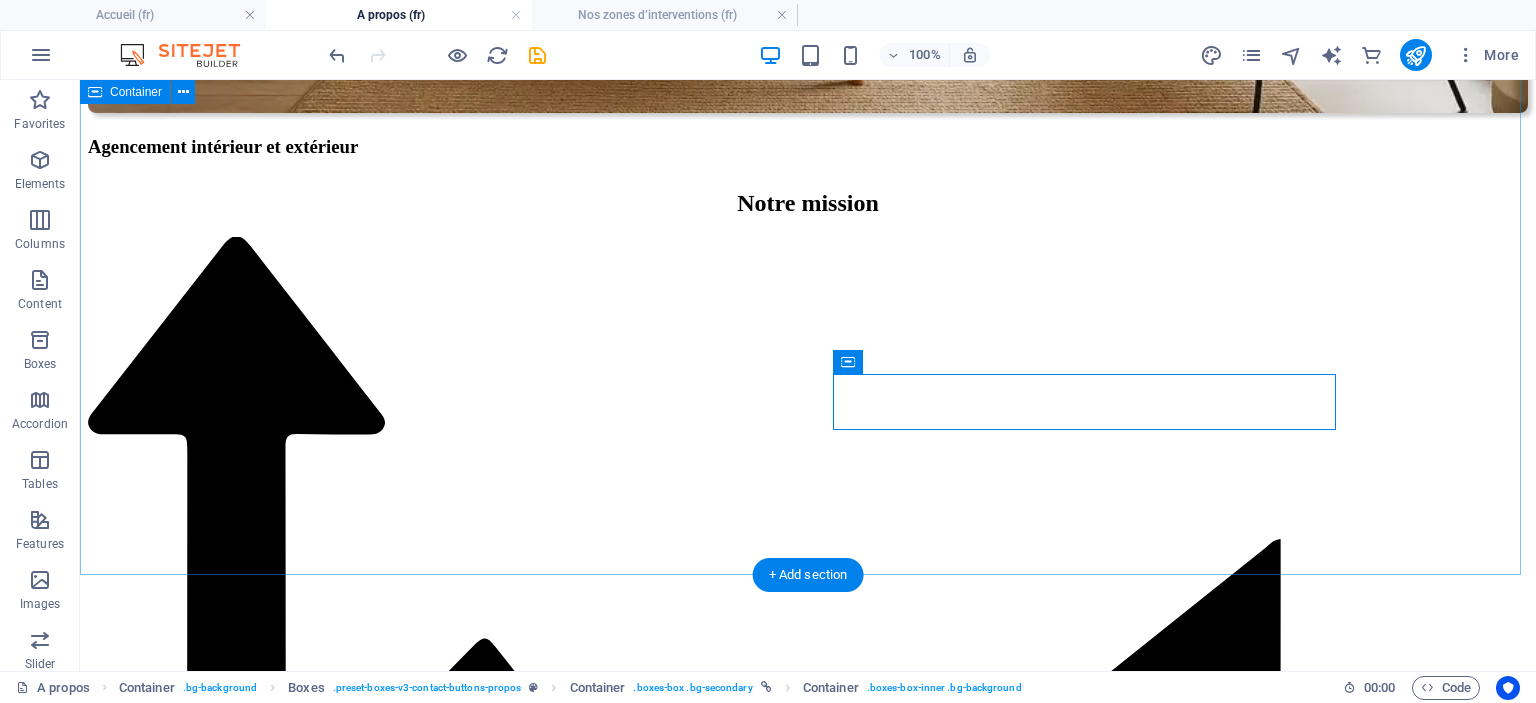 click on "Contact & prise de rendez-vous Vous souhaitez confier la gestion de votre appartement ? Échangeons sur votre projet et vos objectifs. Par Email Par Whatsapp" at bounding box center (808, 11923) 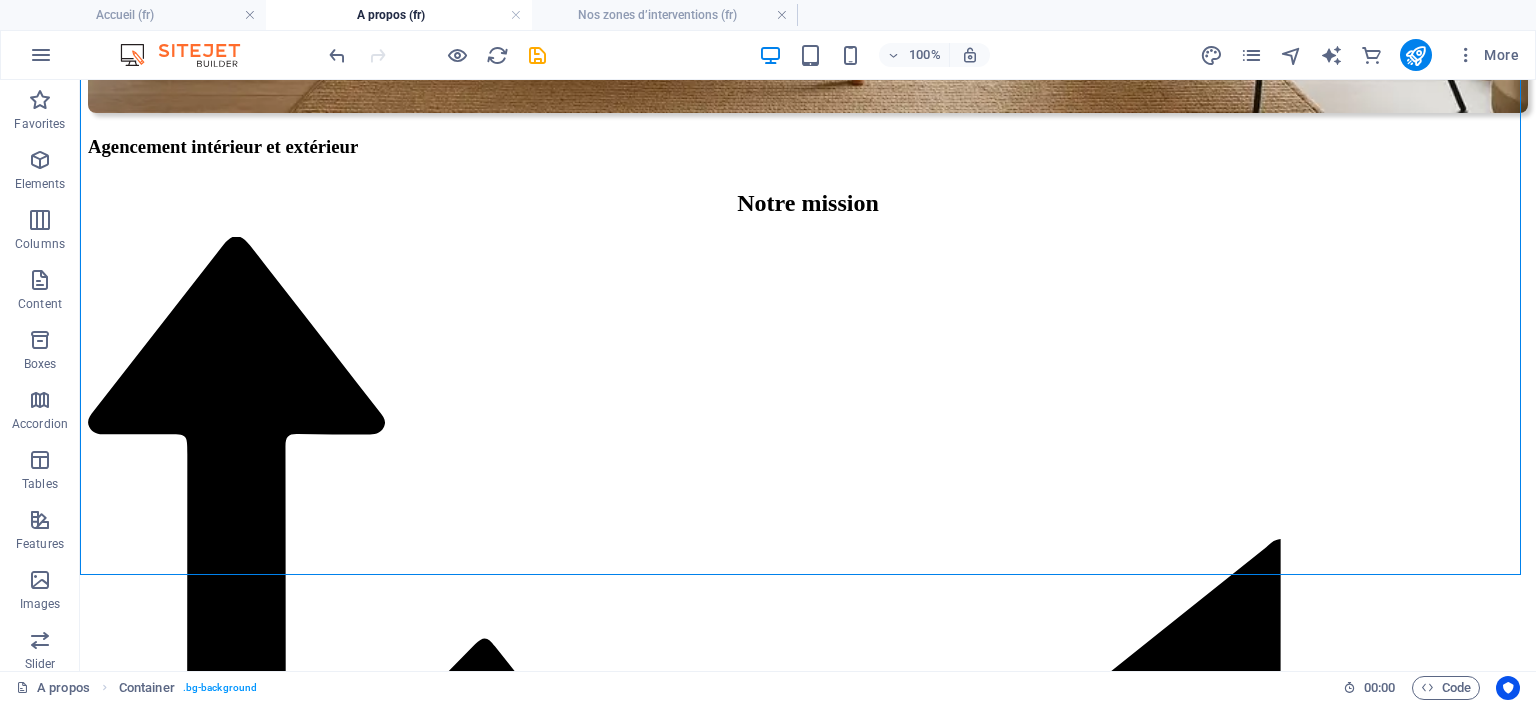 click on "100% More" at bounding box center [926, 55] 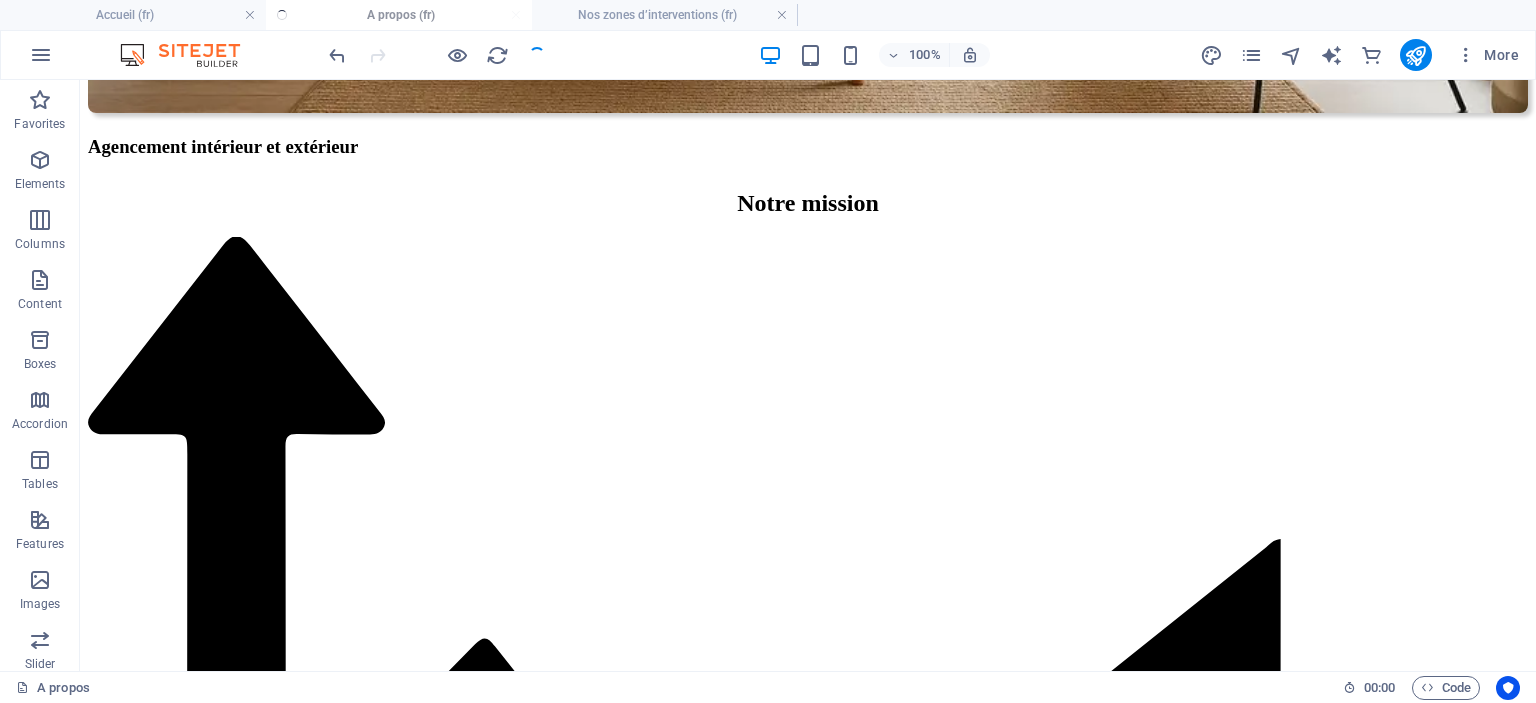click at bounding box center (437, 55) 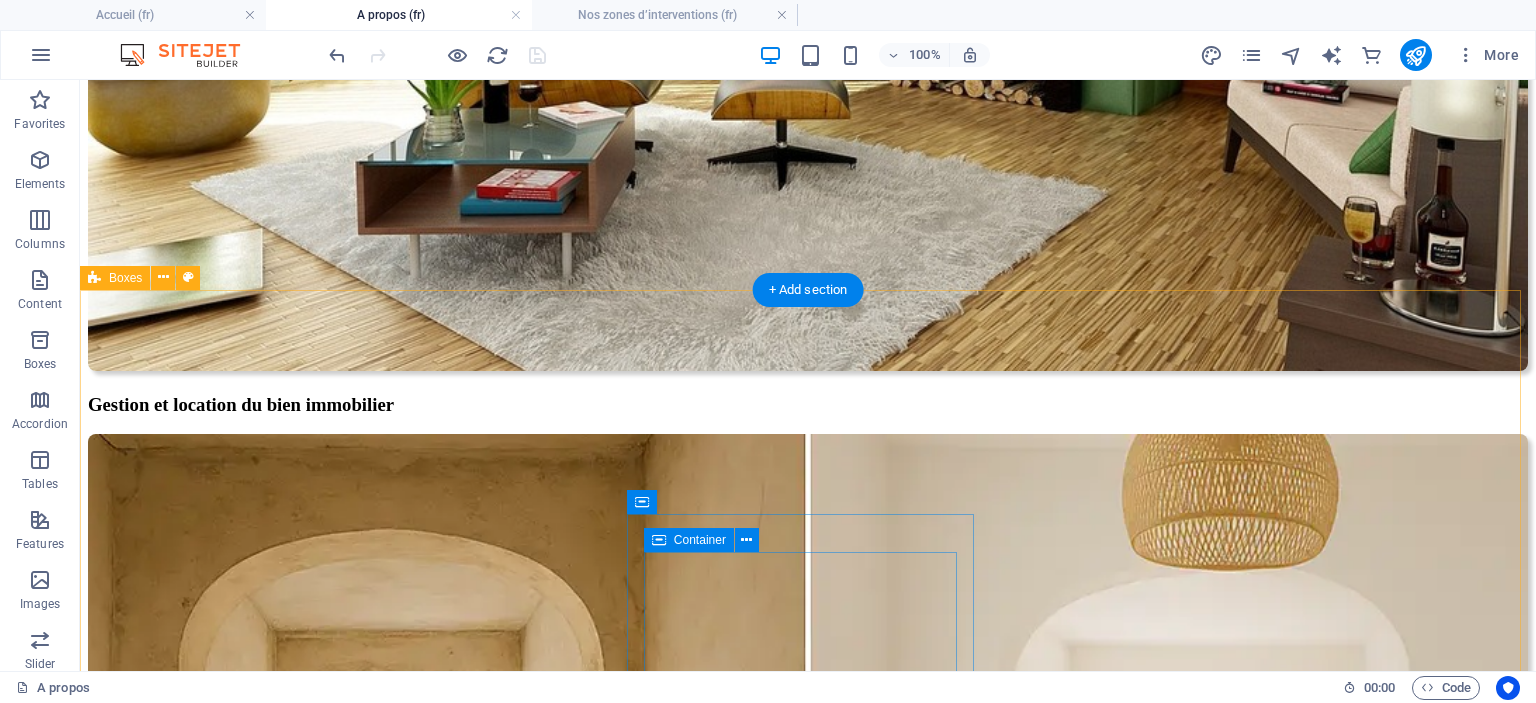 scroll, scrollTop: 1025, scrollLeft: 0, axis: vertical 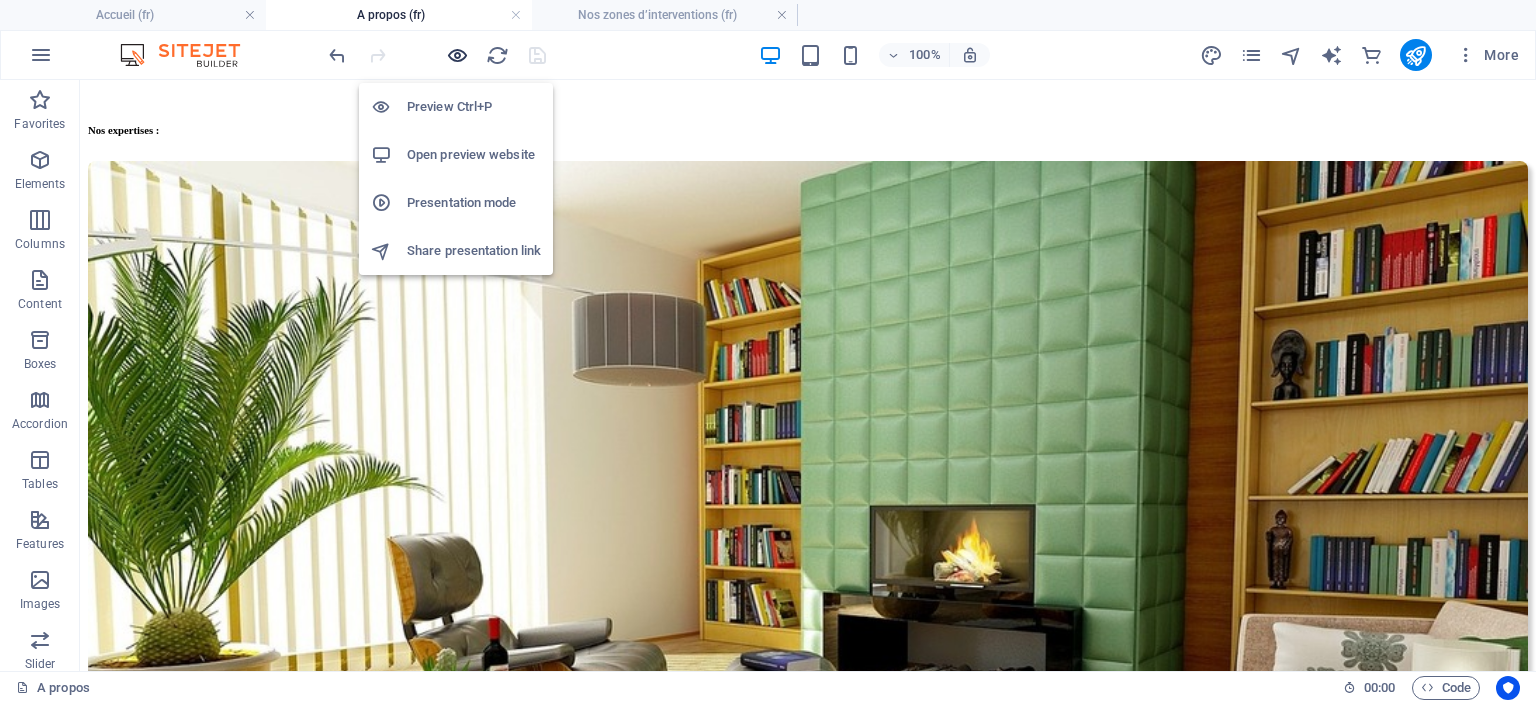 click at bounding box center (457, 55) 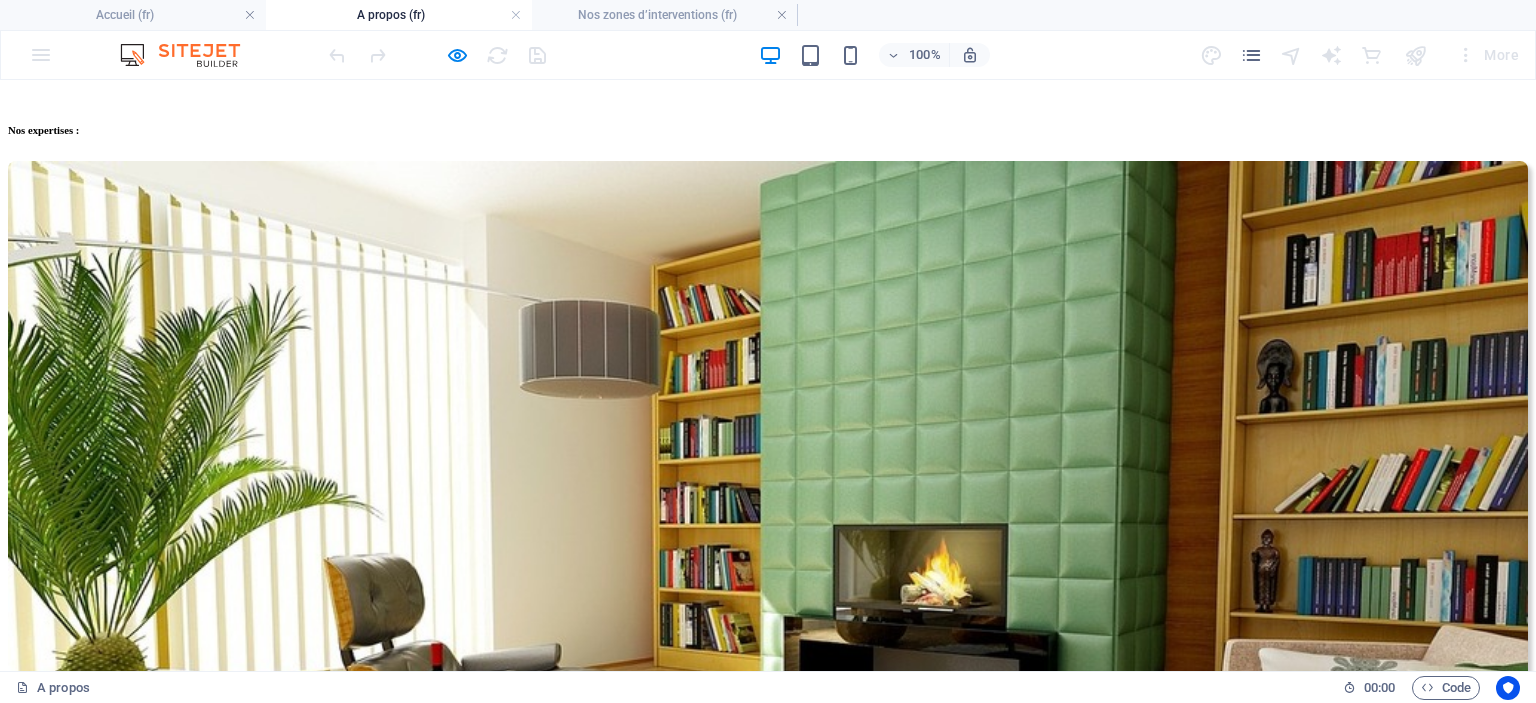 click on "Accueil" at bounding box center [73, -810] 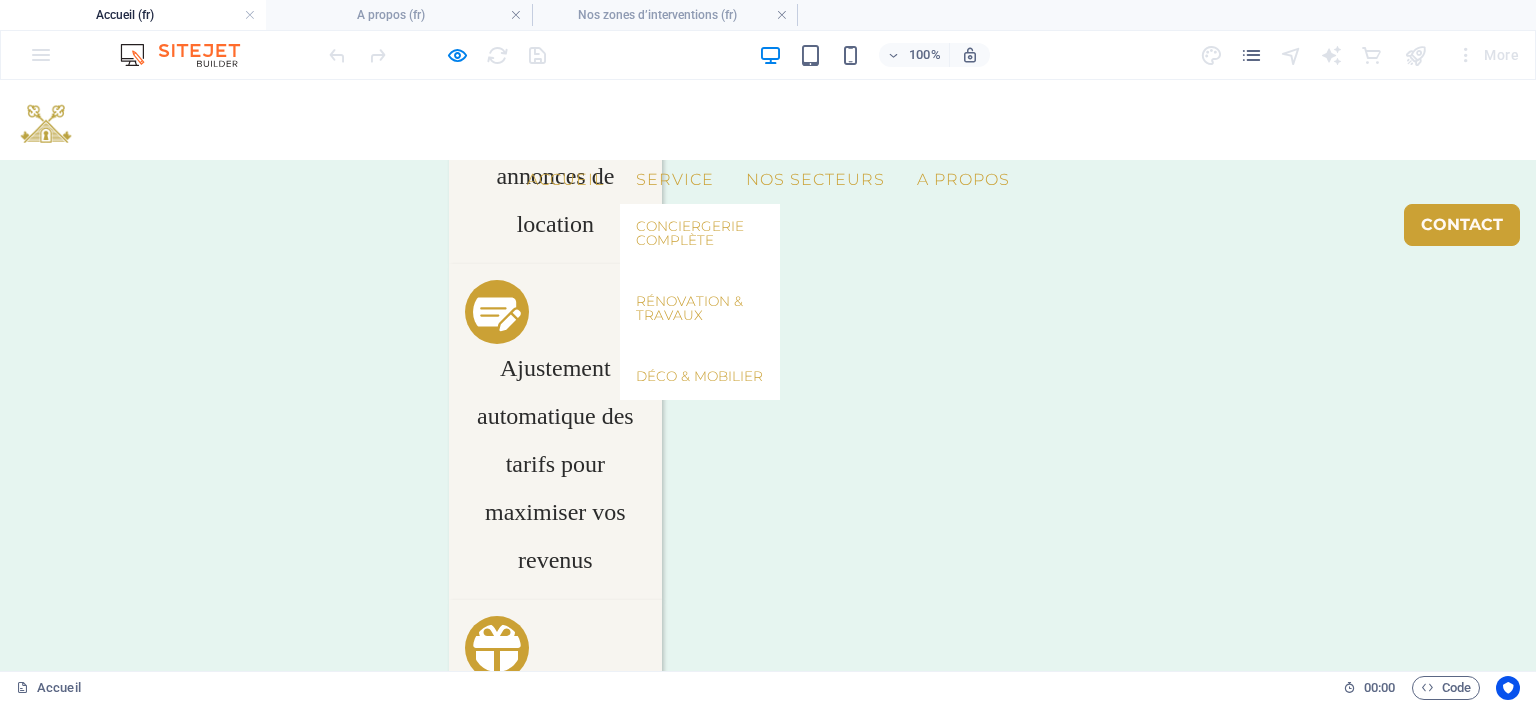 scroll, scrollTop: 3877, scrollLeft: 0, axis: vertical 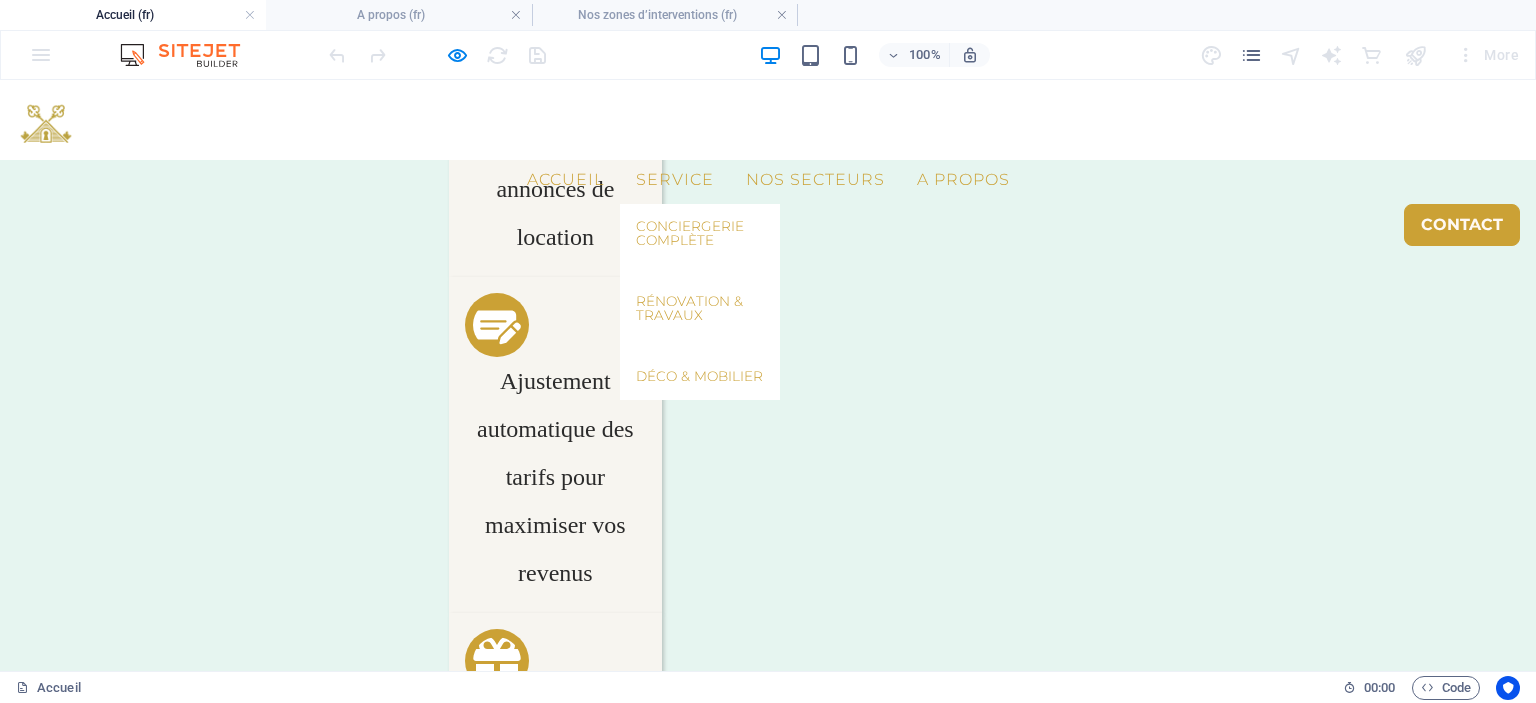 click on "Service" at bounding box center [675, 180] 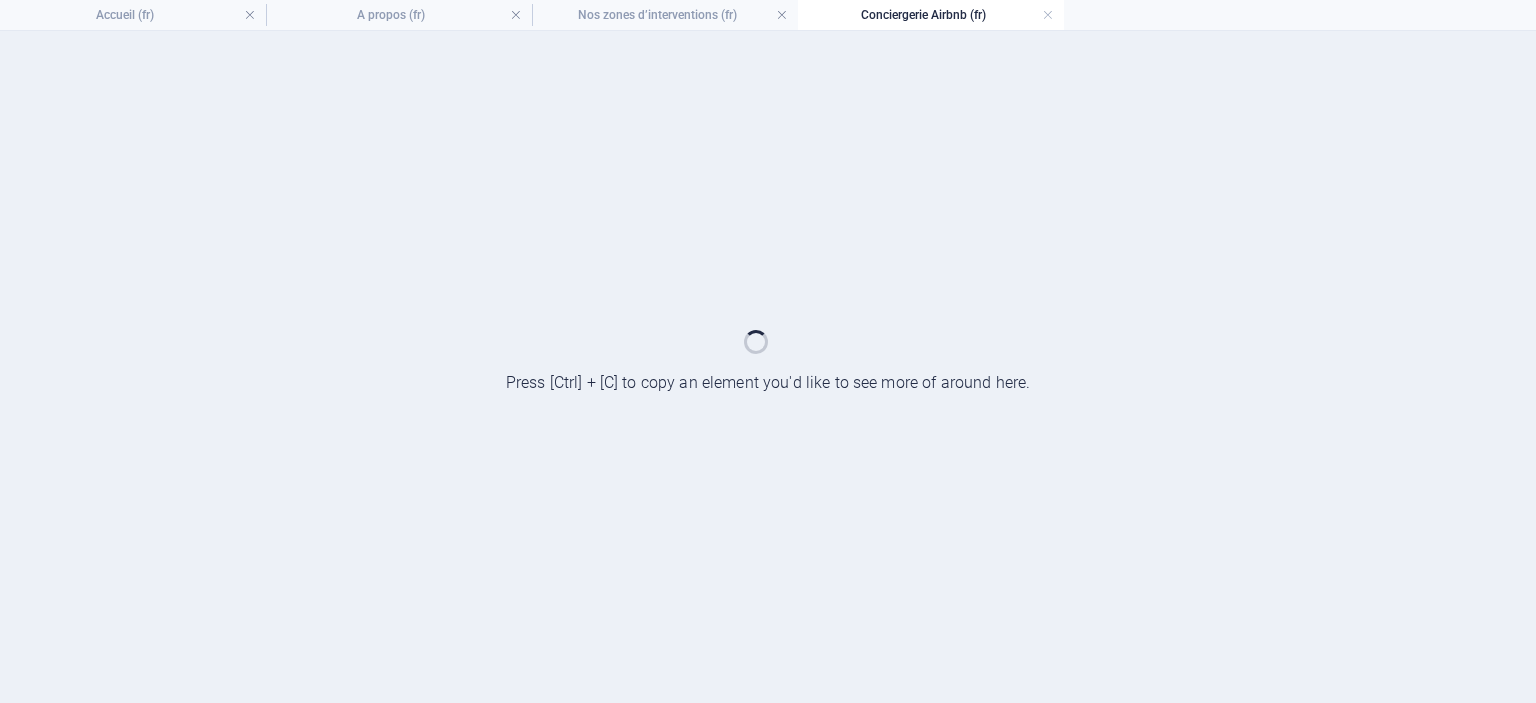 scroll, scrollTop: 0, scrollLeft: 0, axis: both 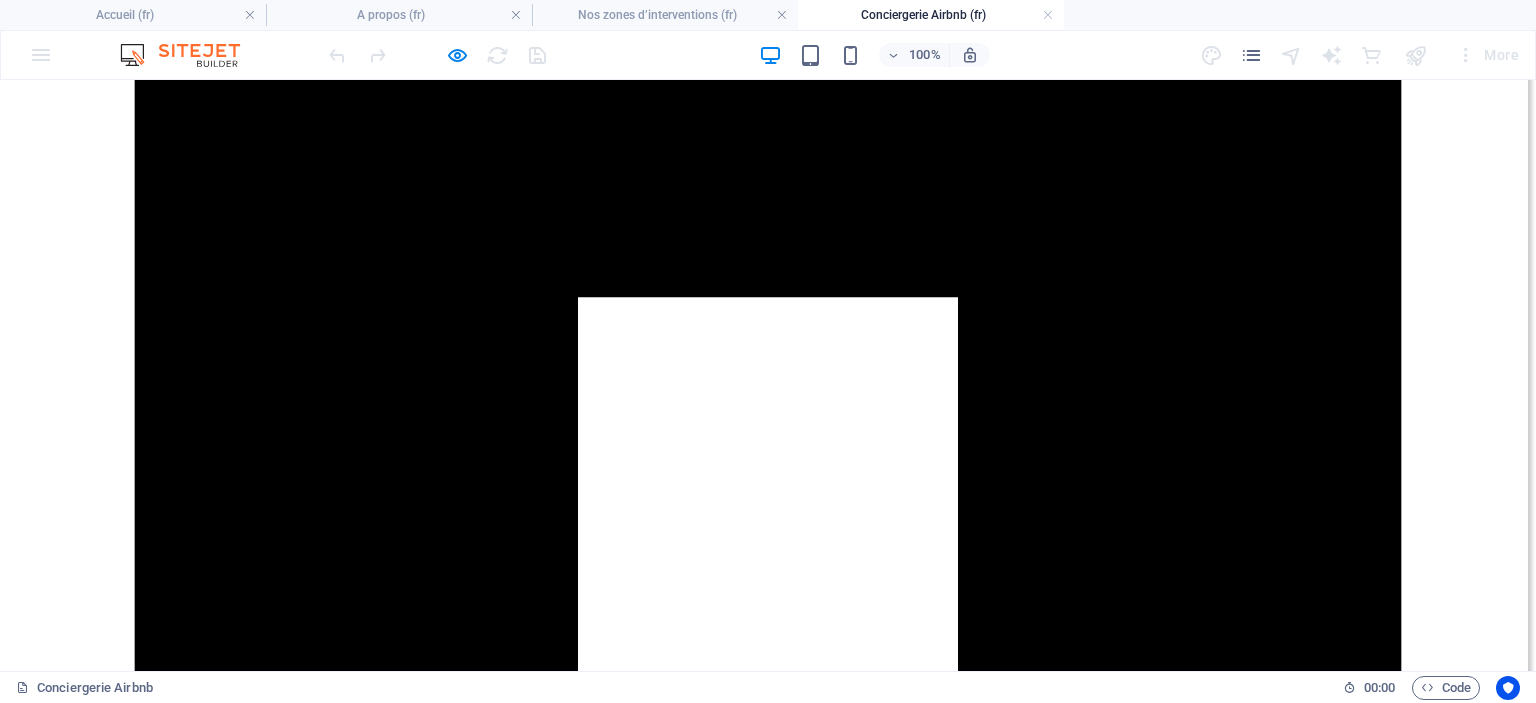 click at bounding box center (437, 55) 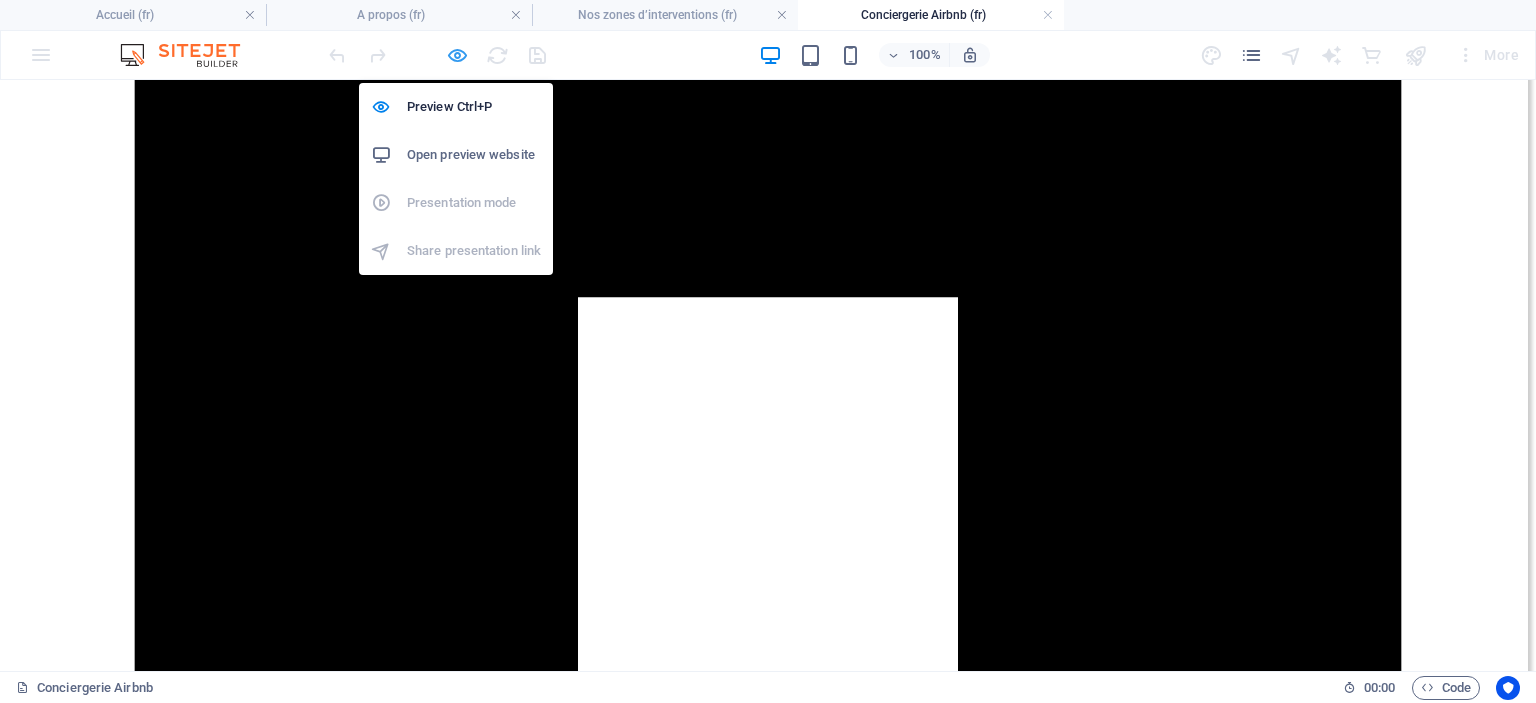 click at bounding box center (457, 55) 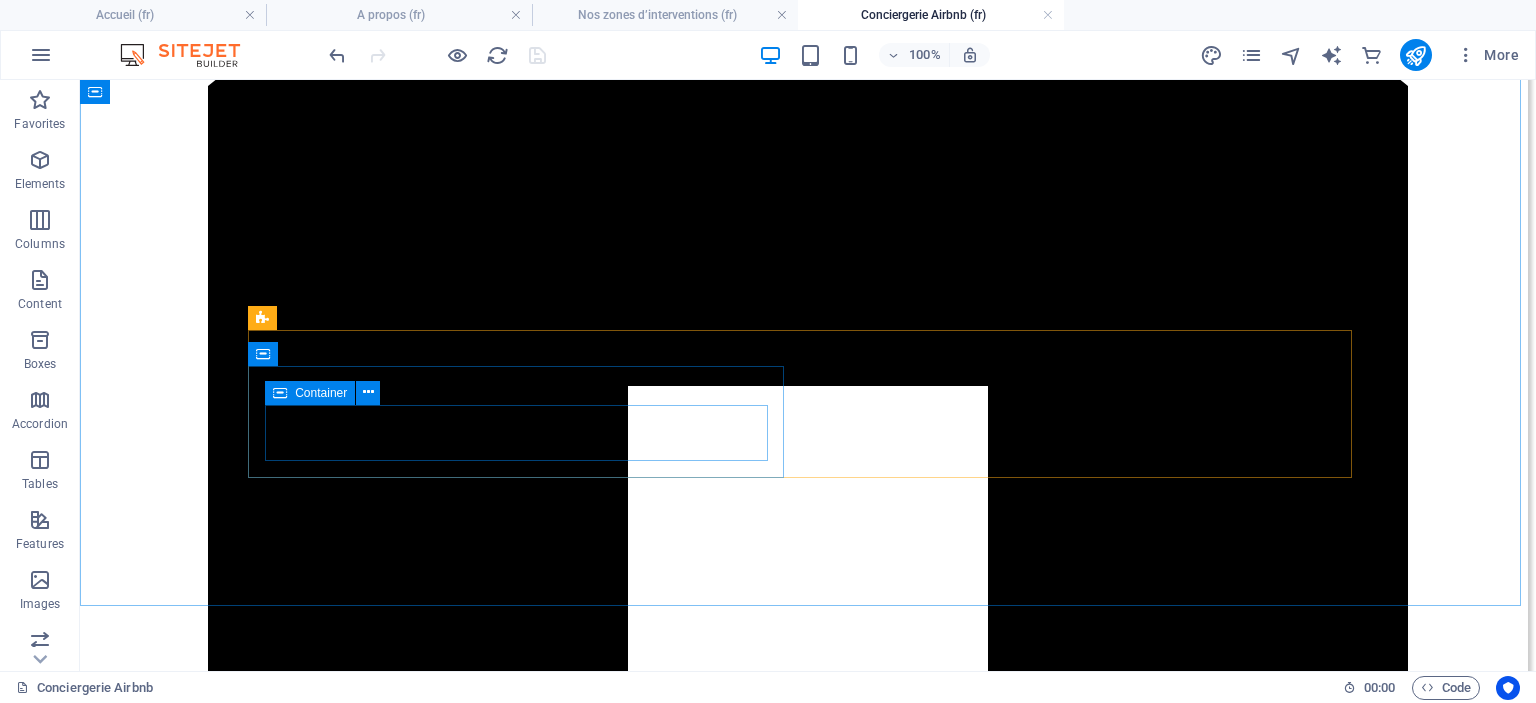click at bounding box center (280, 393) 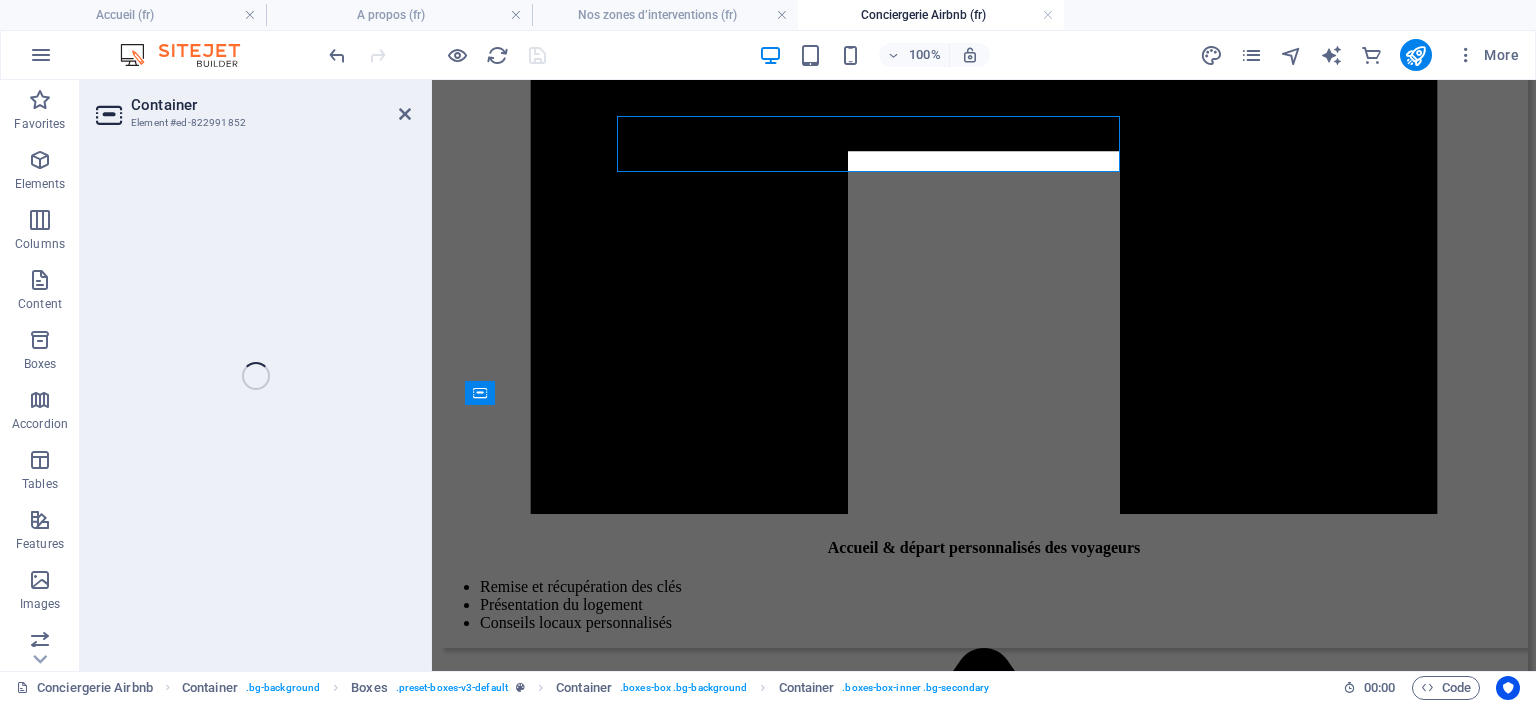 scroll, scrollTop: 3388, scrollLeft: 0, axis: vertical 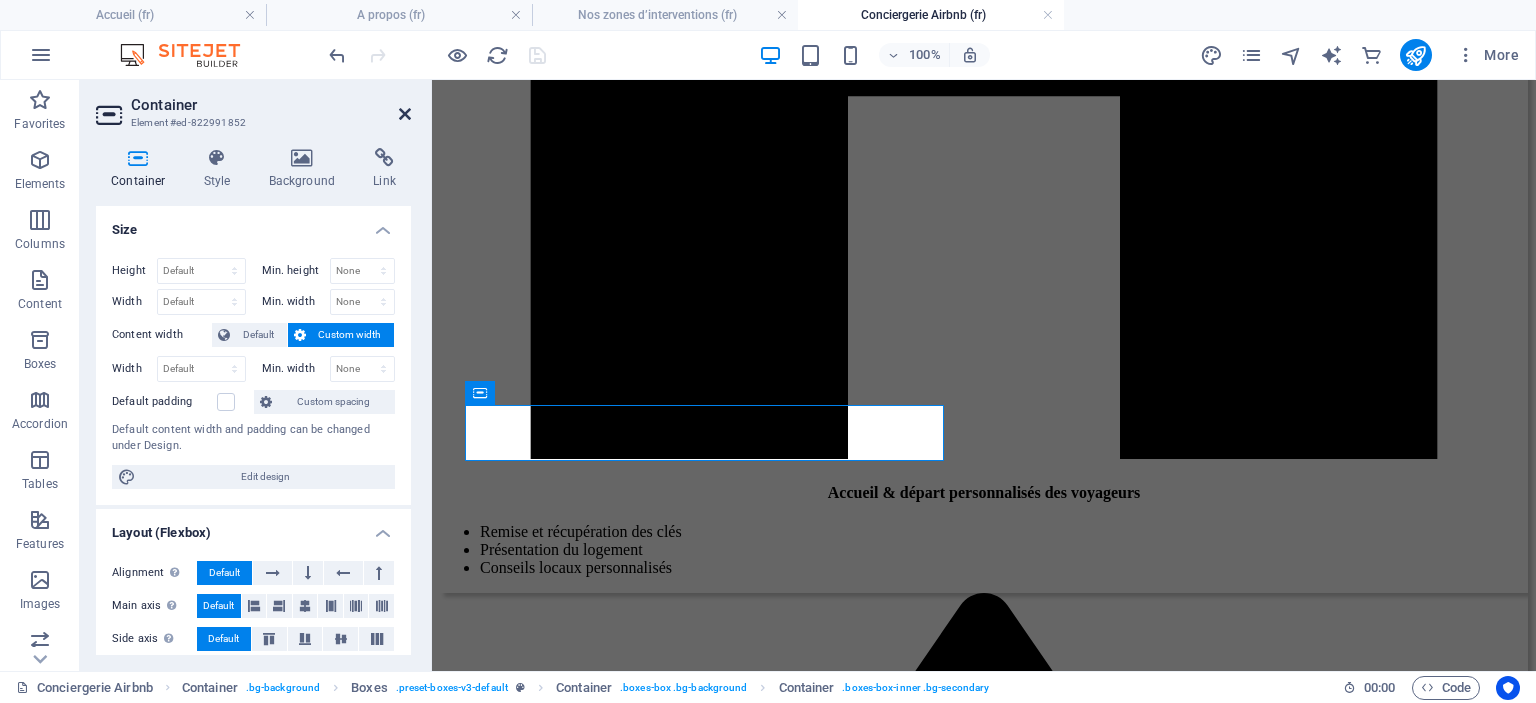 drag, startPoint x: 399, startPoint y: 107, endPoint x: 318, endPoint y: 42, distance: 103.85567 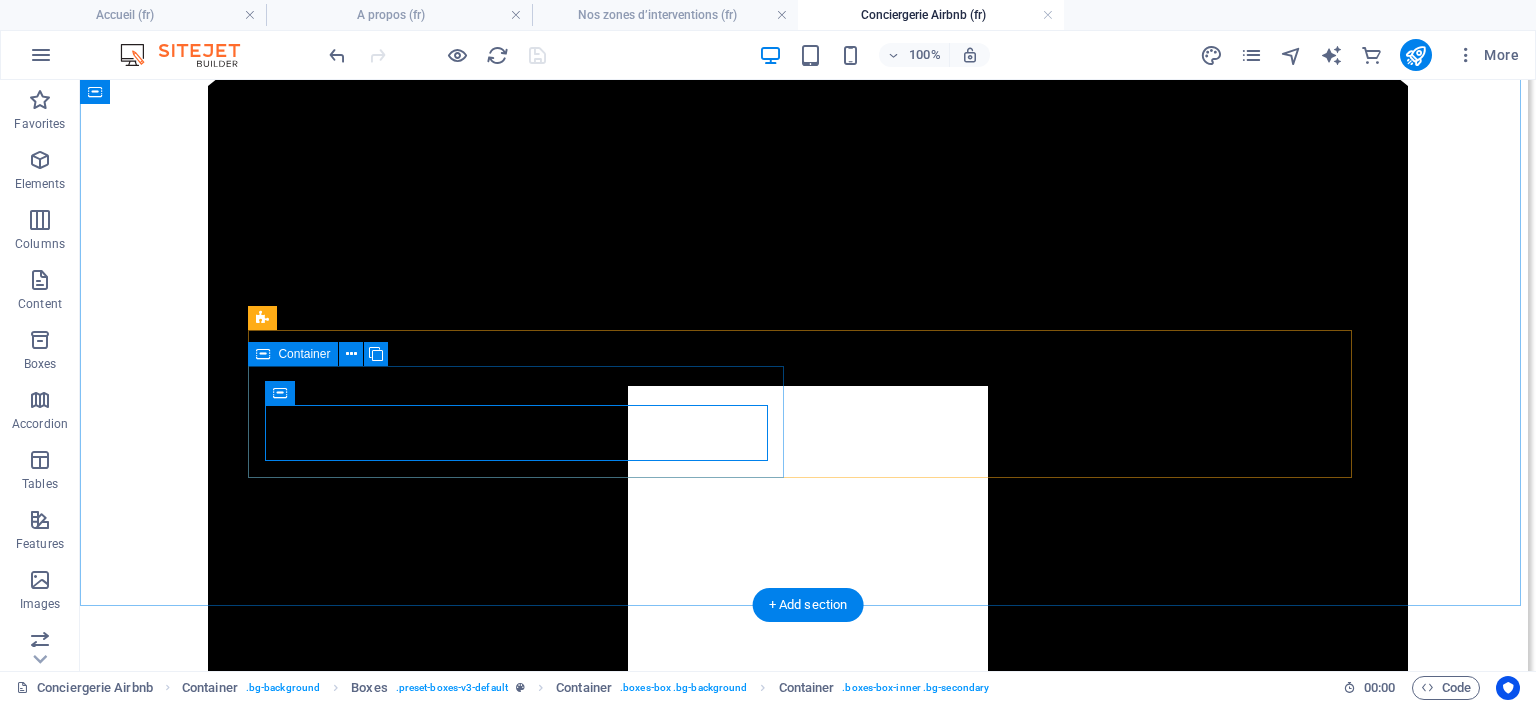click on "Par Email" at bounding box center (808, 14420) 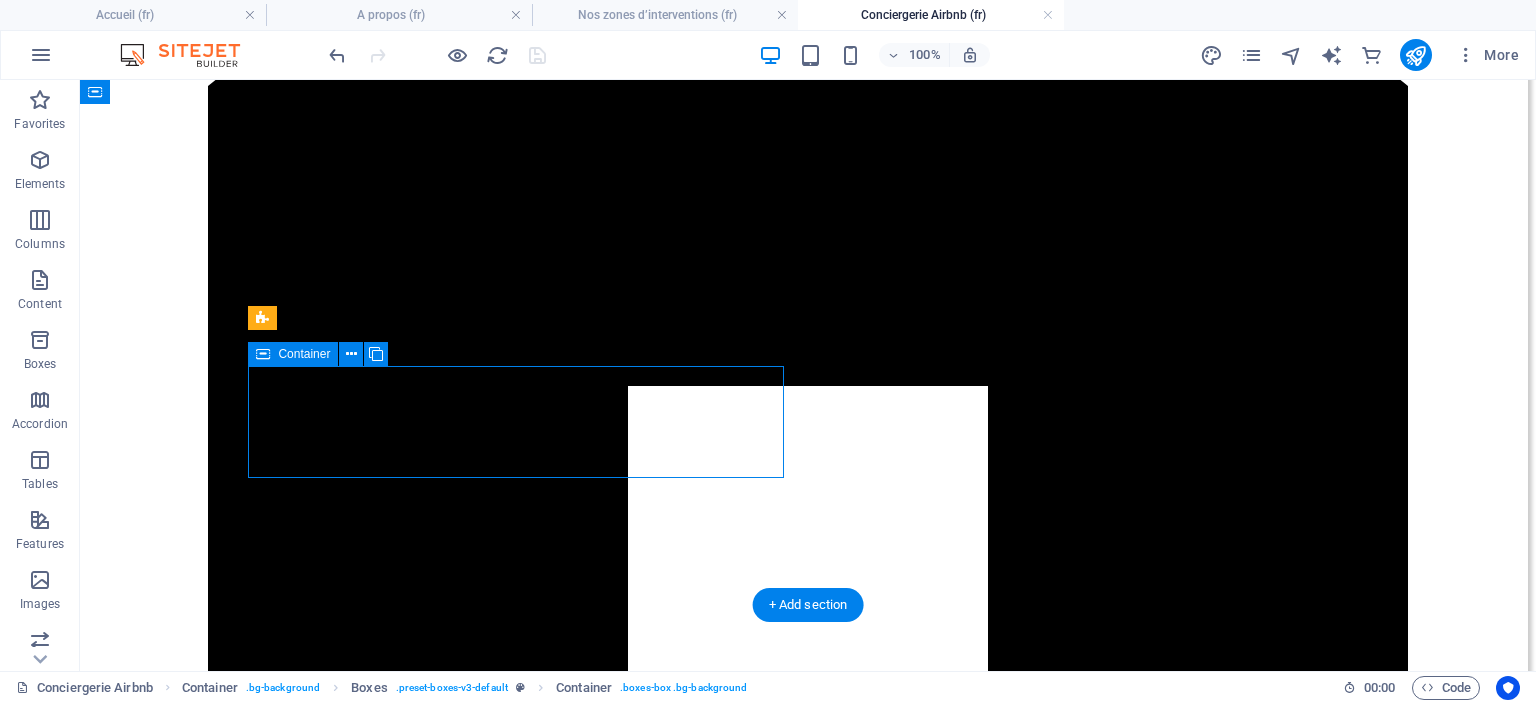 click on "Par Email" at bounding box center (808, 14420) 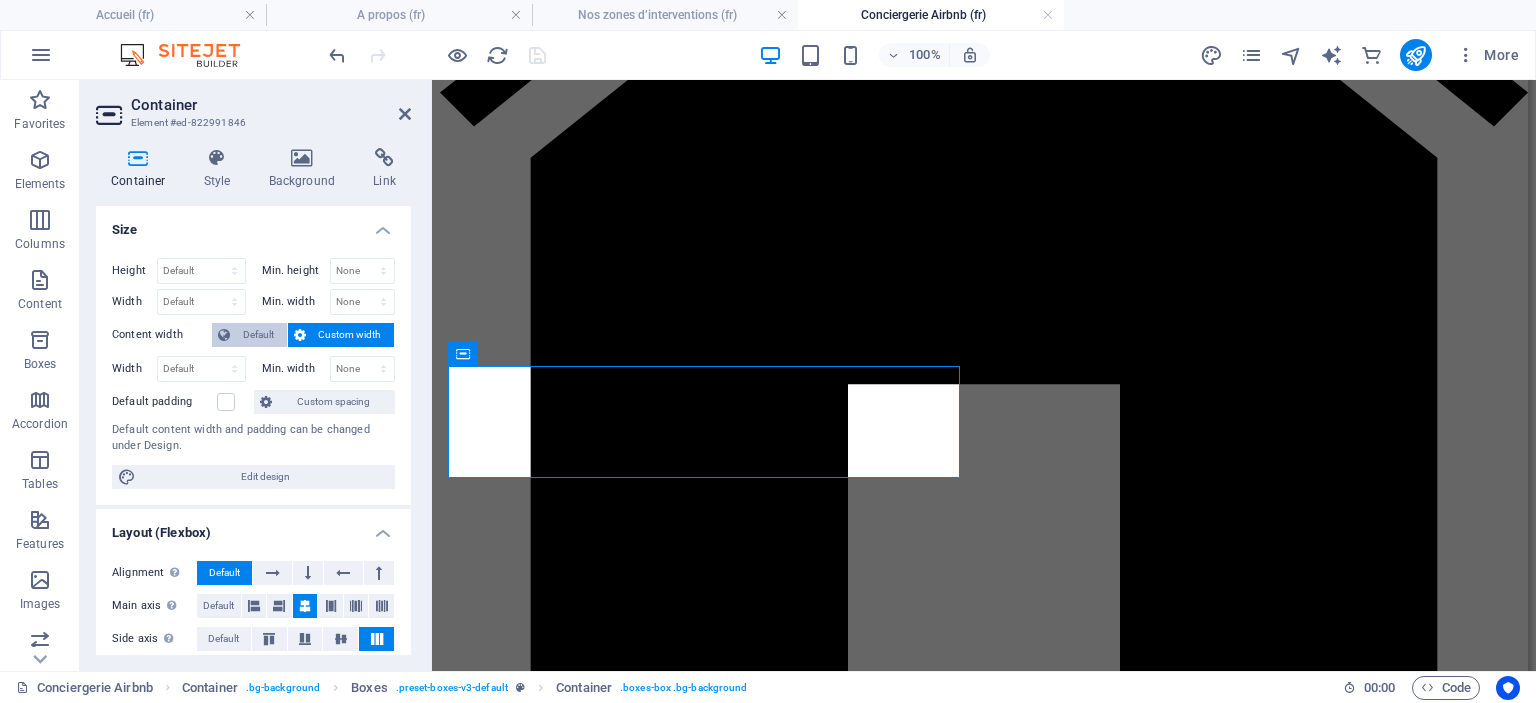 scroll, scrollTop: 3388, scrollLeft: 0, axis: vertical 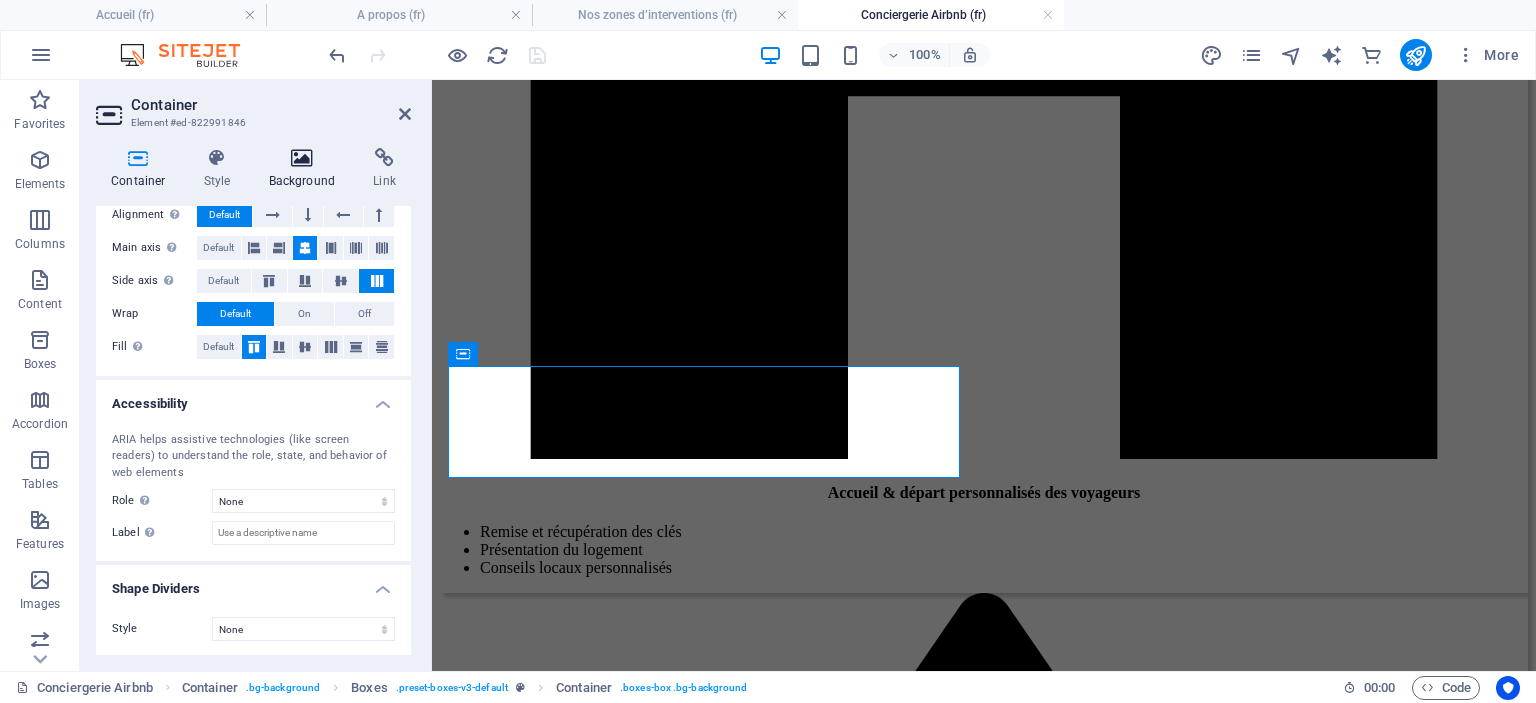 click on "Background" at bounding box center (306, 169) 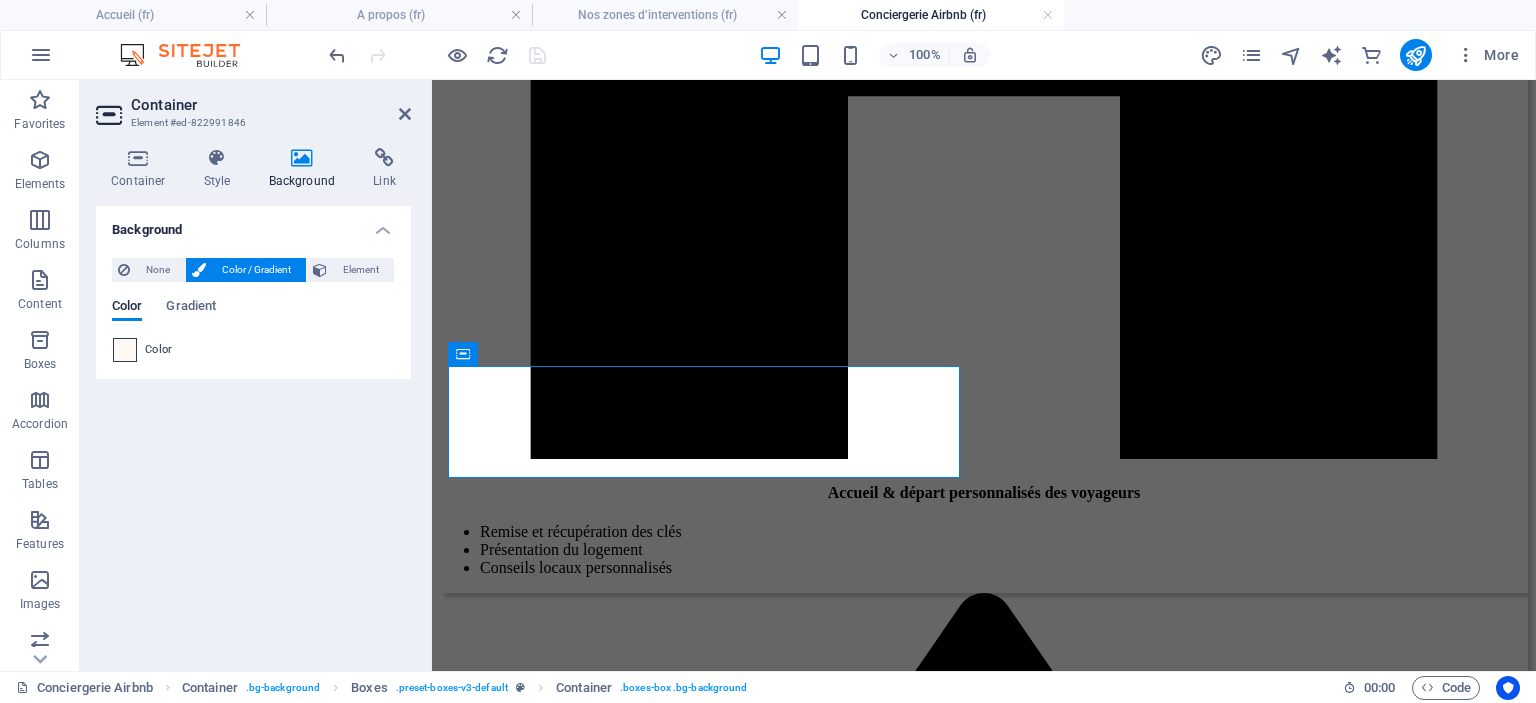 click at bounding box center [125, 350] 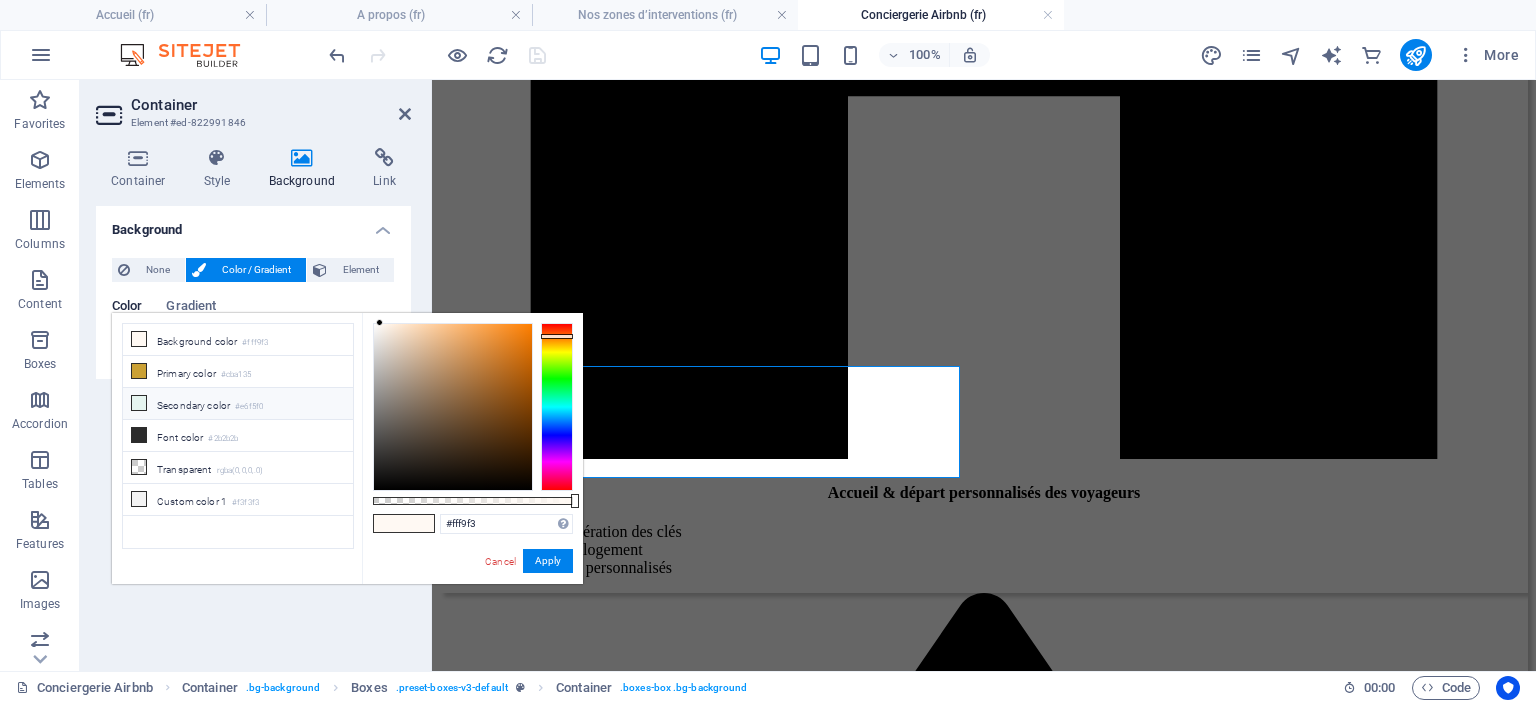 click on "Secondary color
#e6f5f0" at bounding box center [238, 404] 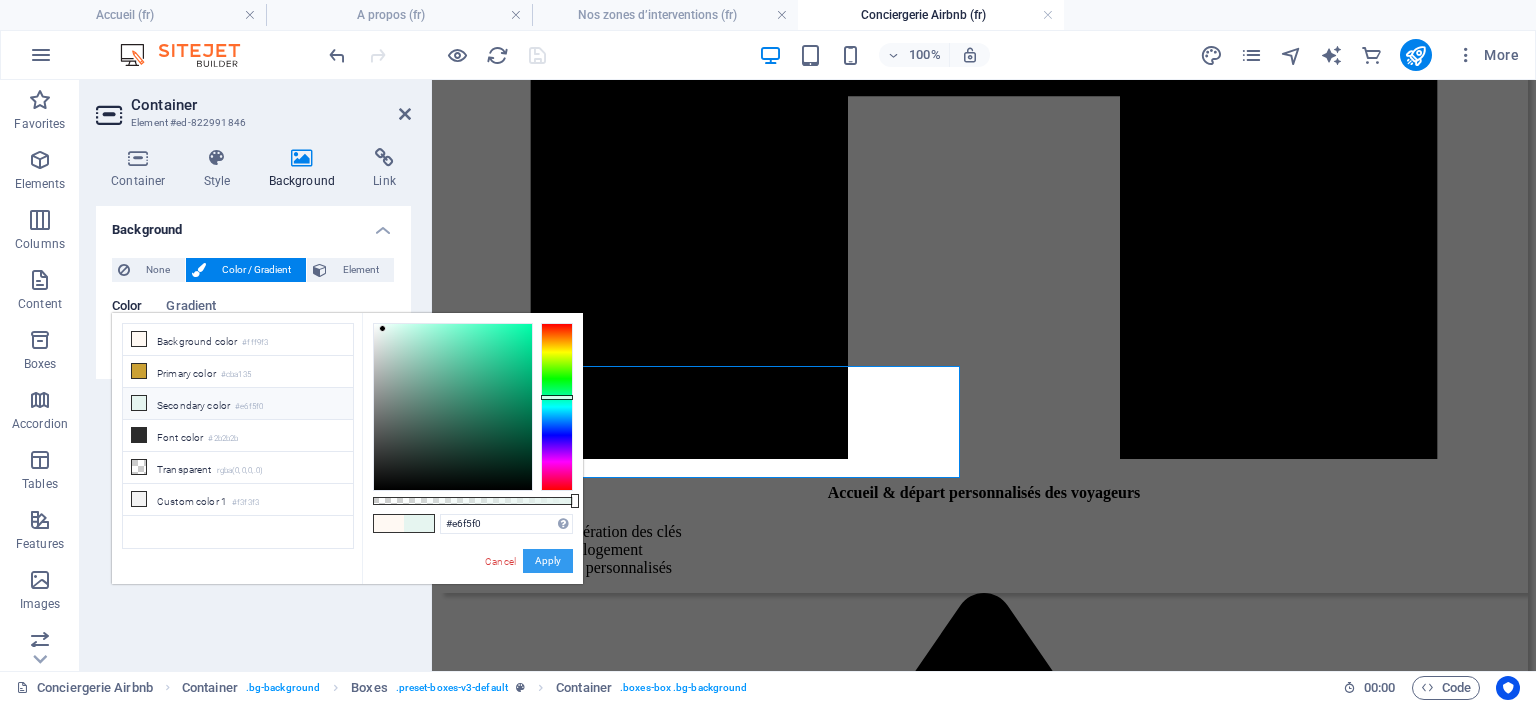 click on "Apply" at bounding box center [548, 561] 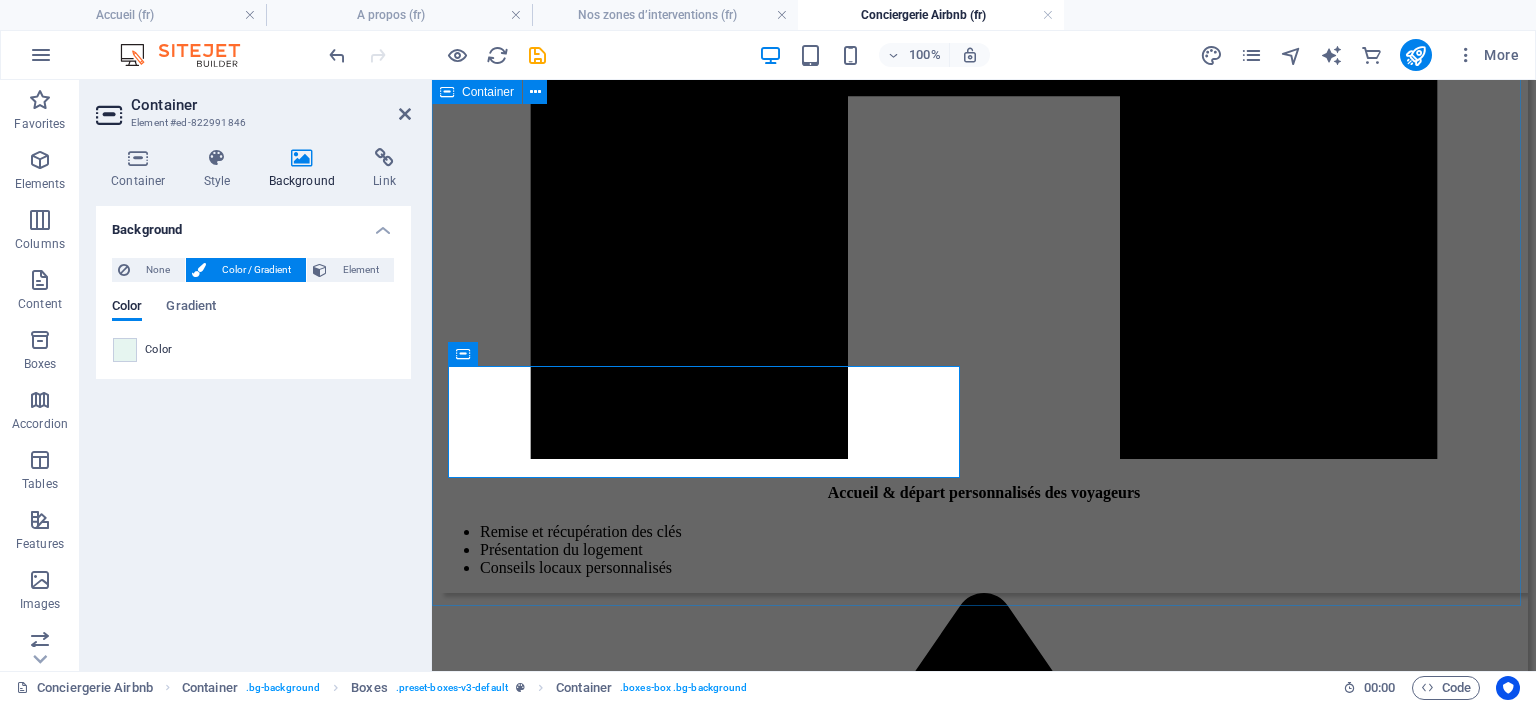 click on "Contact & prise de rendez-vous Vous souhaitez confier la gestion de votre appartement ? Échangeons sur votre projet et vos objectifs. Par Email Par Whatsapp" at bounding box center (984, 11622) 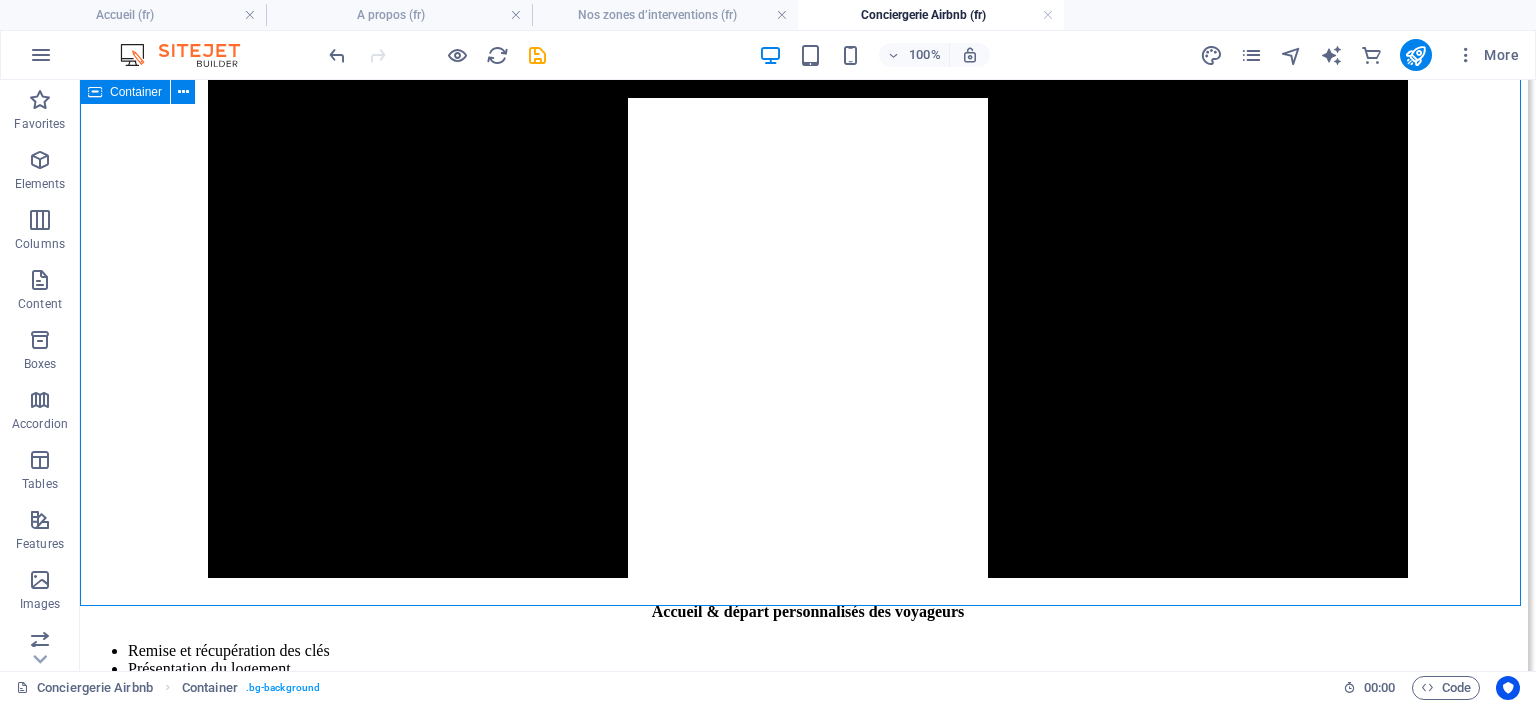 scroll, scrollTop: 3100, scrollLeft: 0, axis: vertical 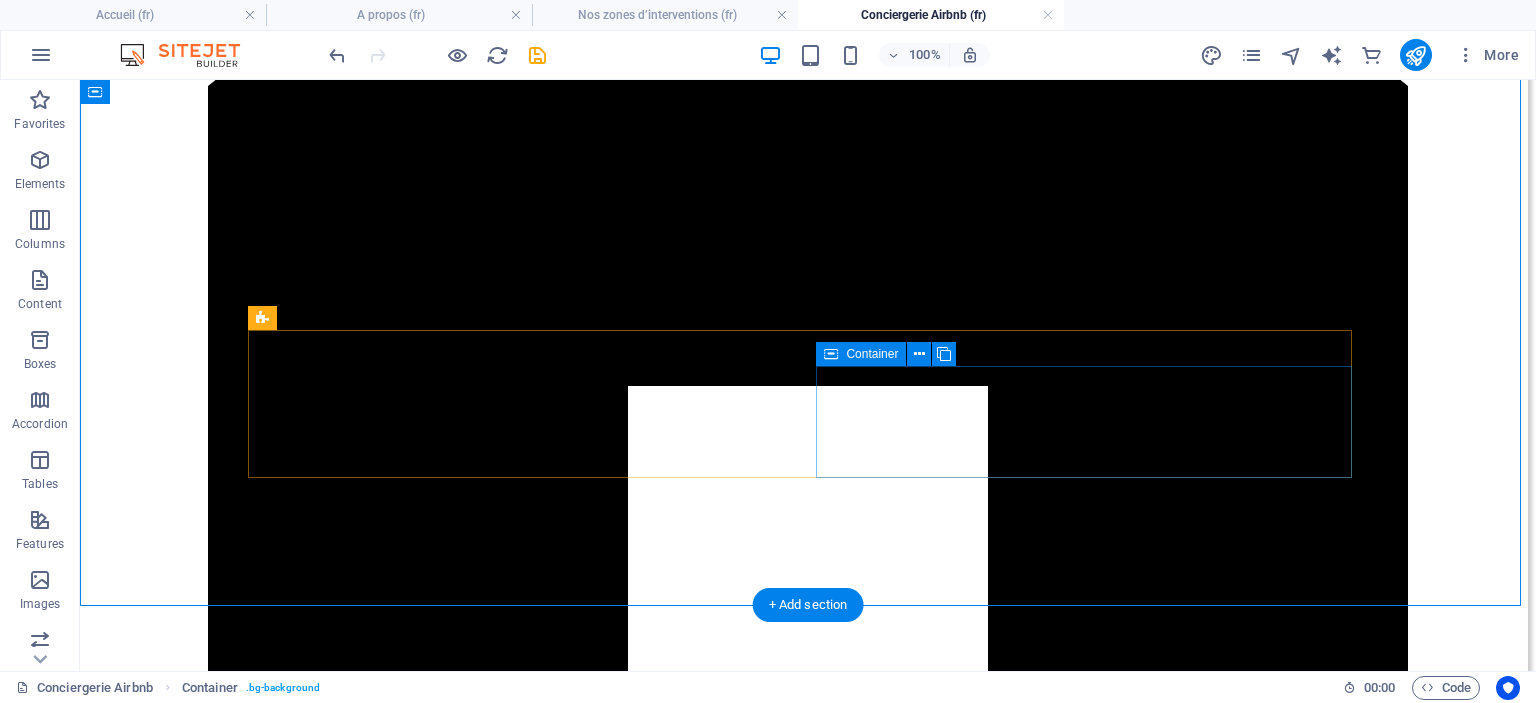 click on "Par Whatsapp" at bounding box center (808, 15675) 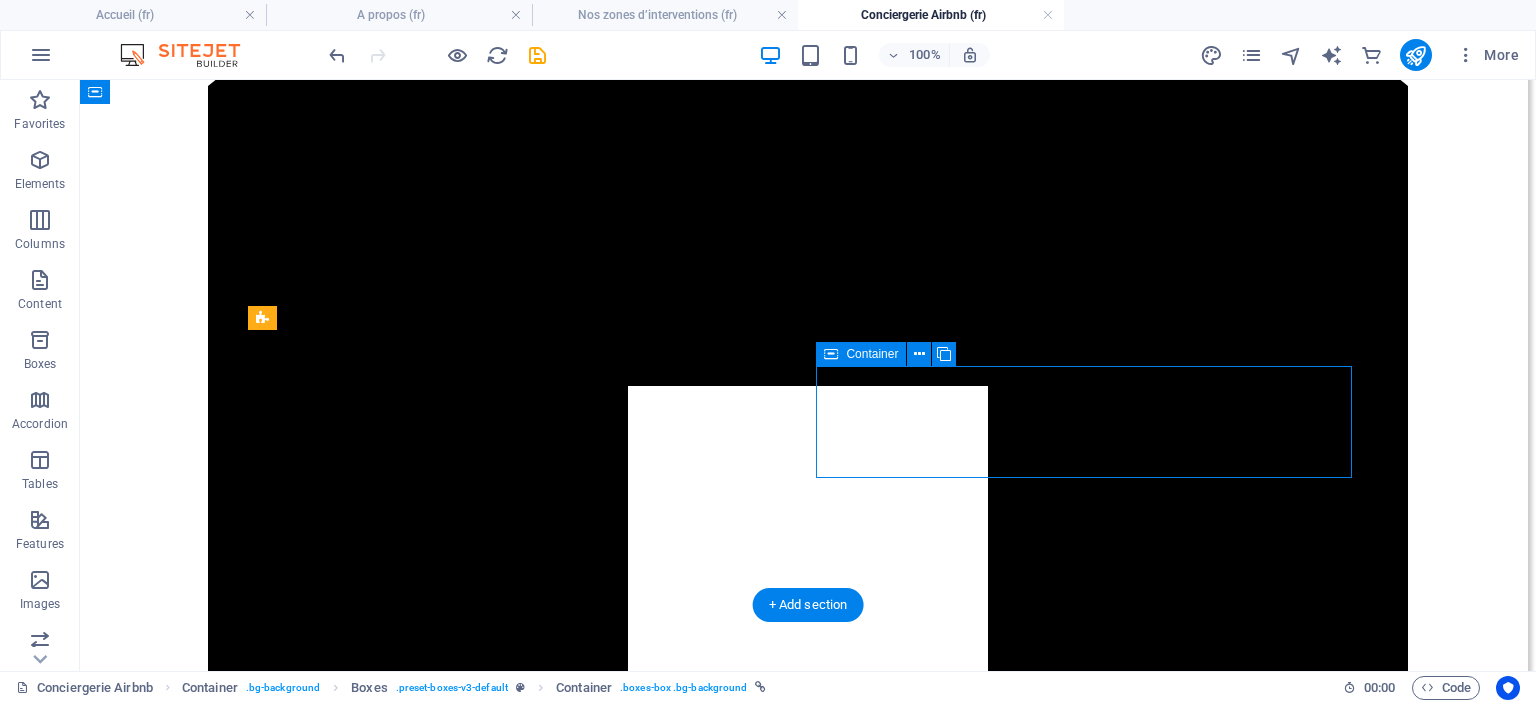 click on "Par Whatsapp" at bounding box center (808, 15675) 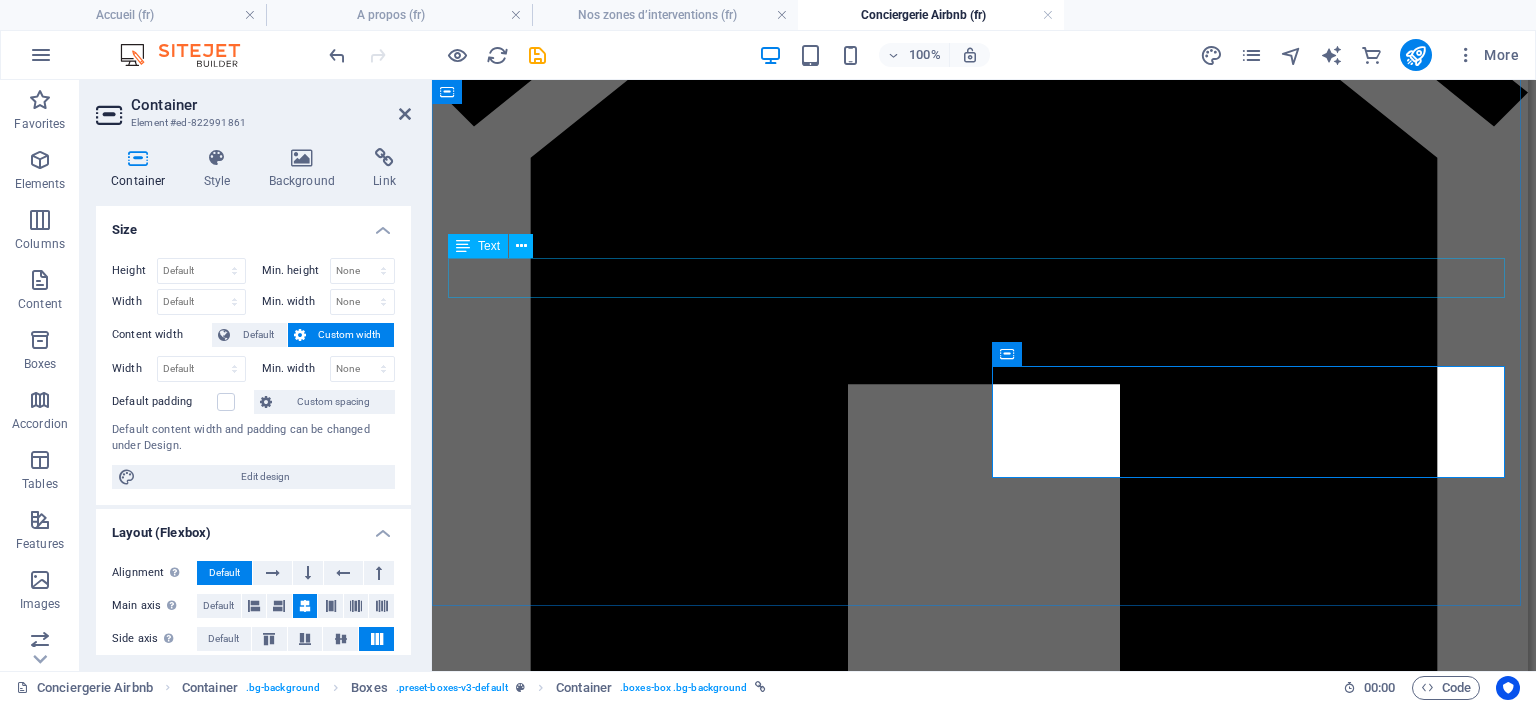 scroll, scrollTop: 3388, scrollLeft: 0, axis: vertical 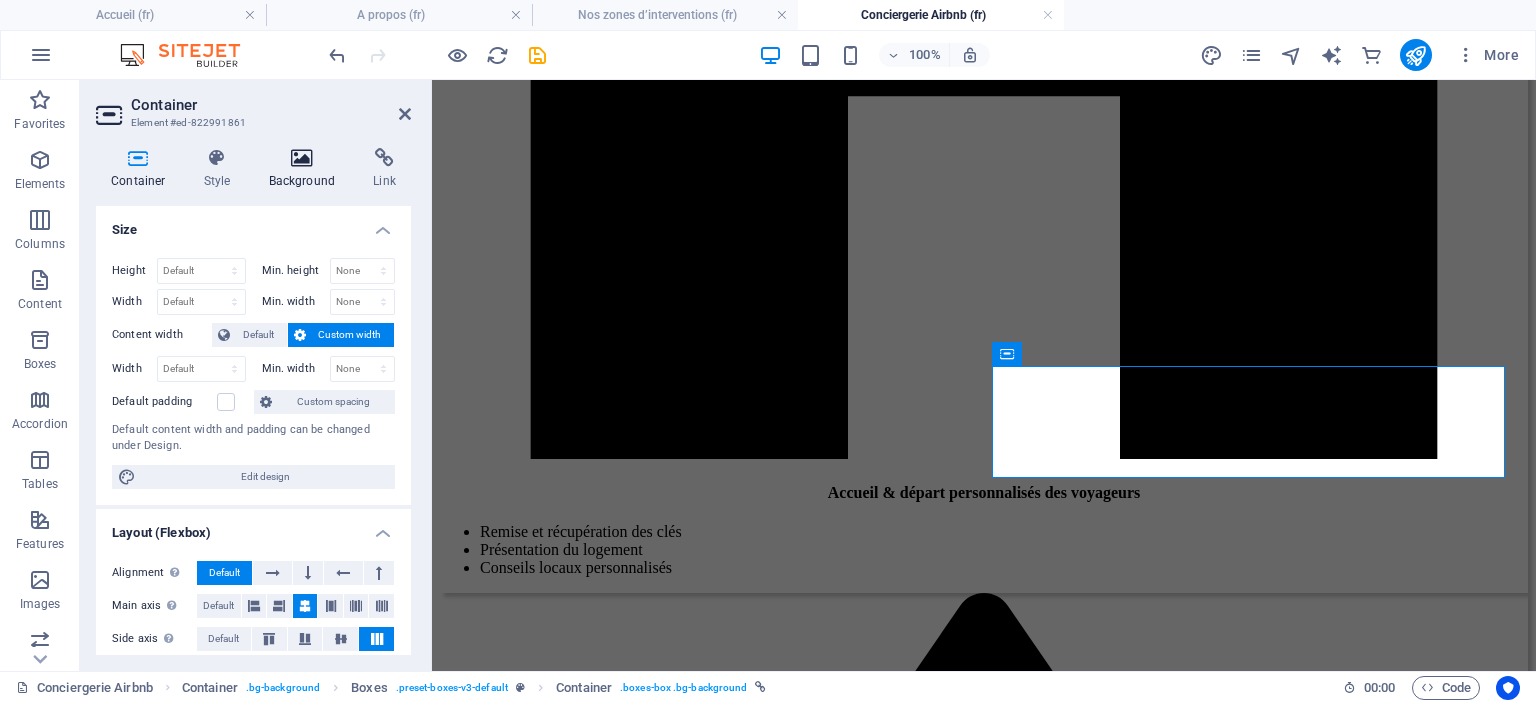 click on "Background" at bounding box center (306, 169) 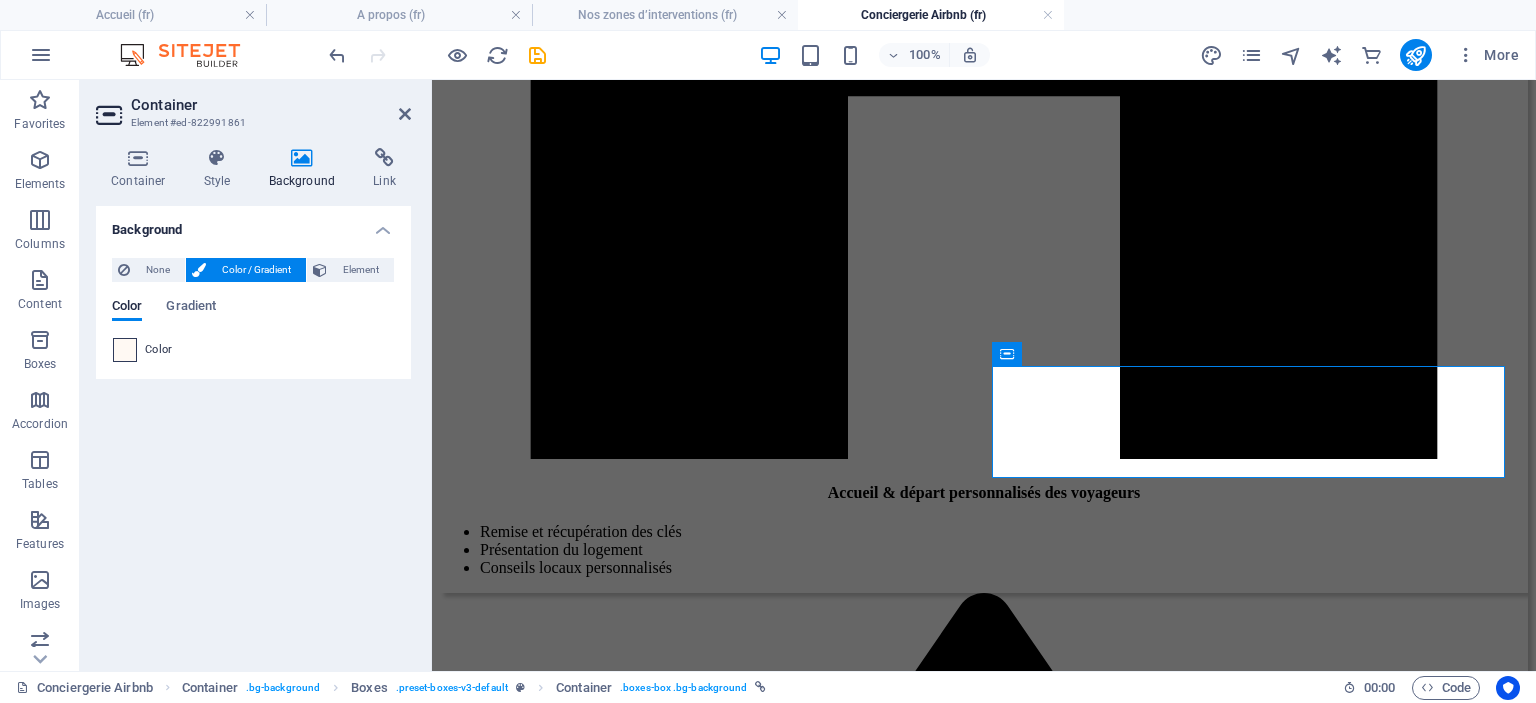 click at bounding box center (125, 350) 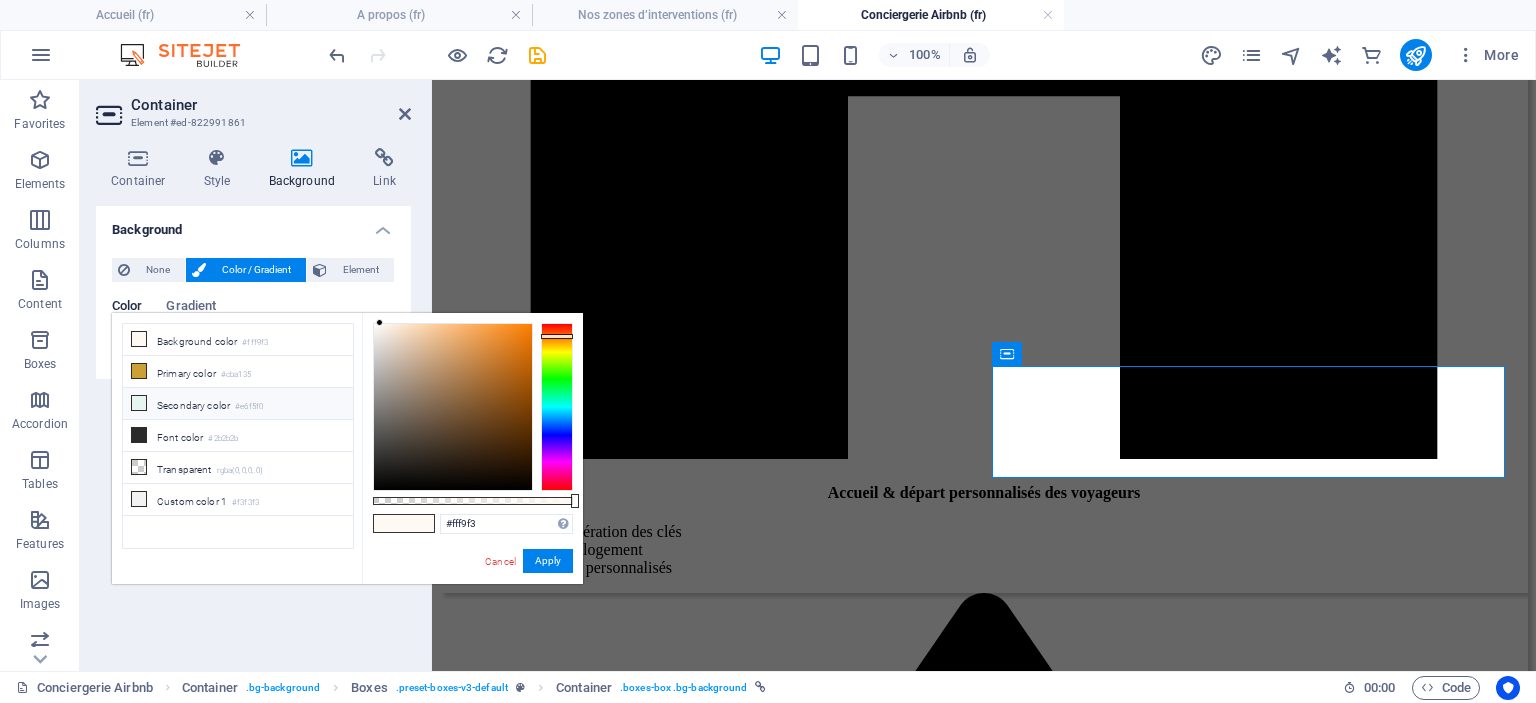 click on "Secondary color
#e6f5f0" at bounding box center [238, 404] 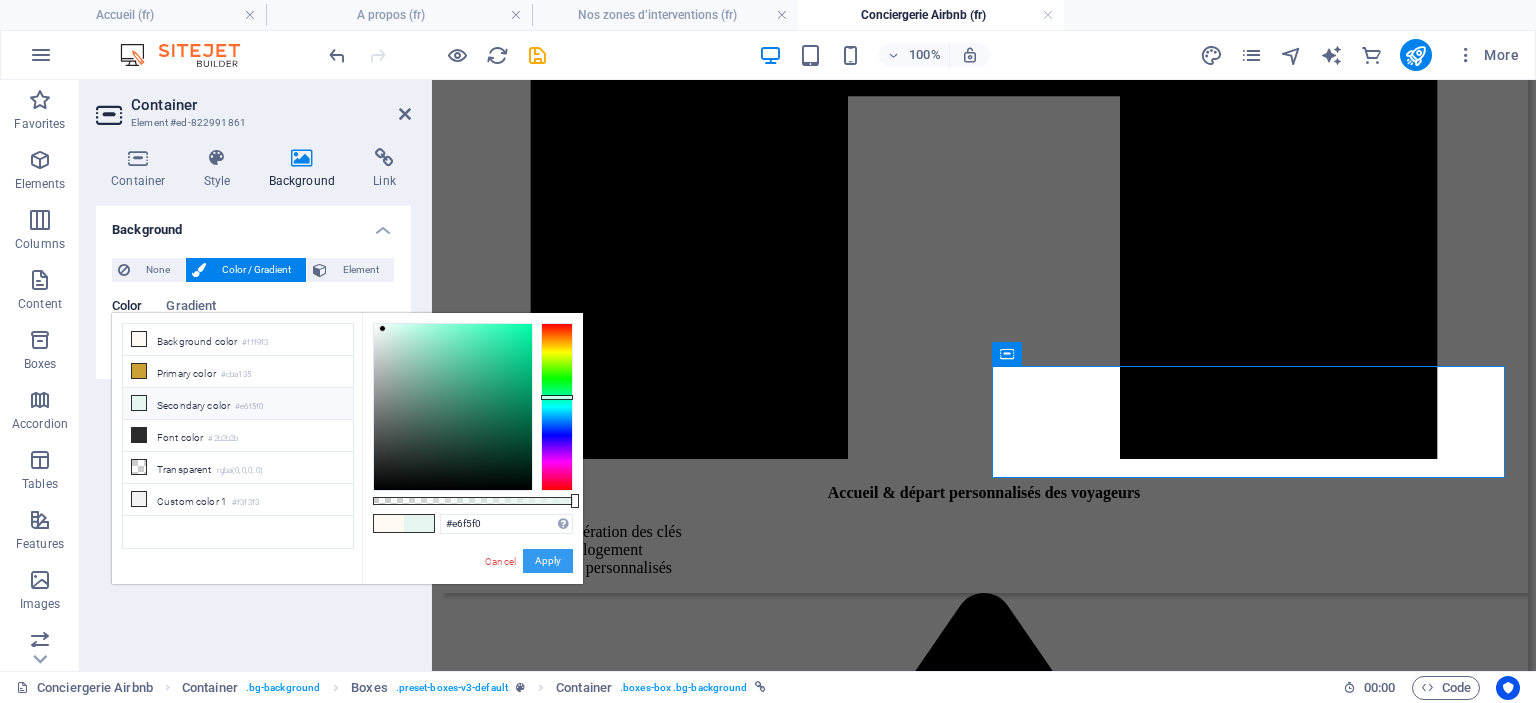 click on "Apply" at bounding box center (548, 561) 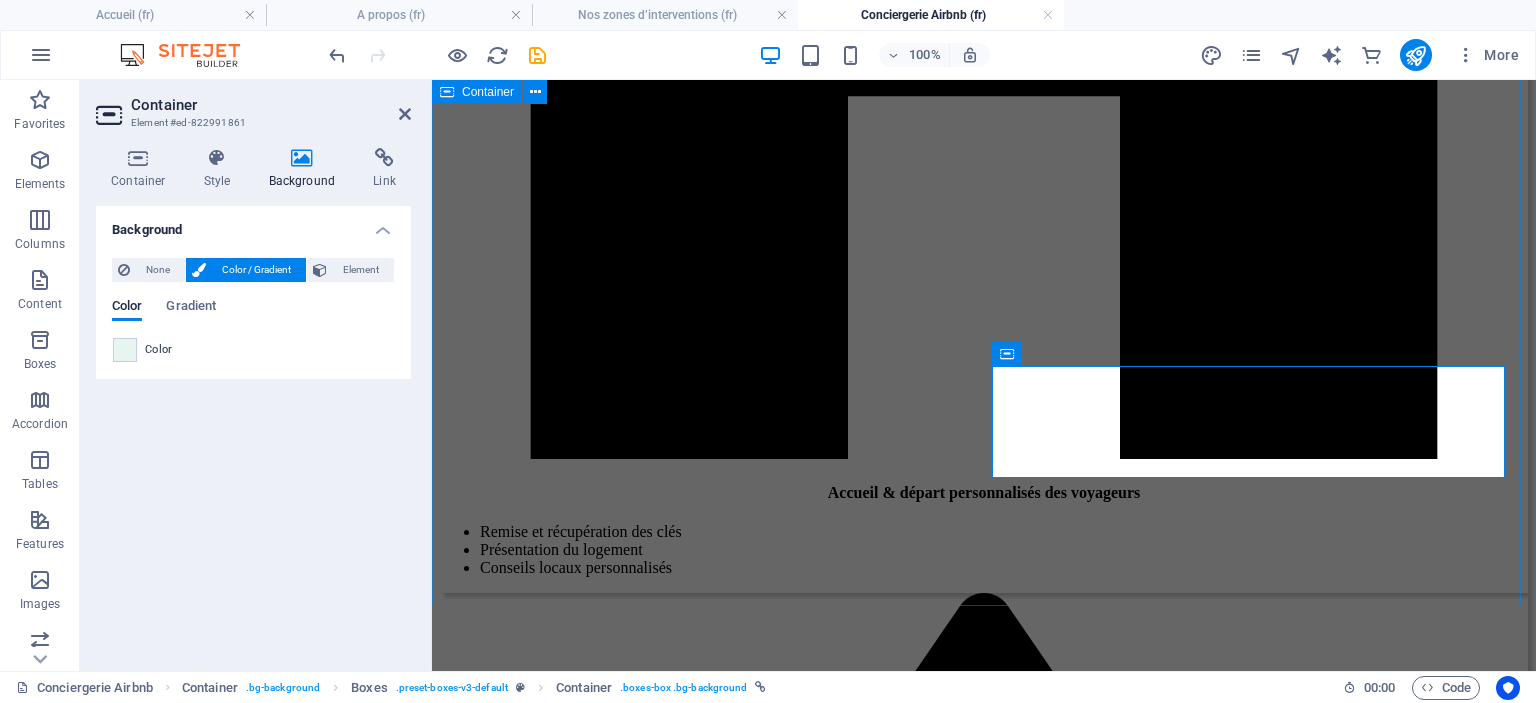 click on "Contact & prise de rendez-vous Vous souhaitez confier la gestion de votre appartement ? Échangeons sur votre projet et vos objectifs. Par Email Par Whatsapp" at bounding box center (984, 11622) 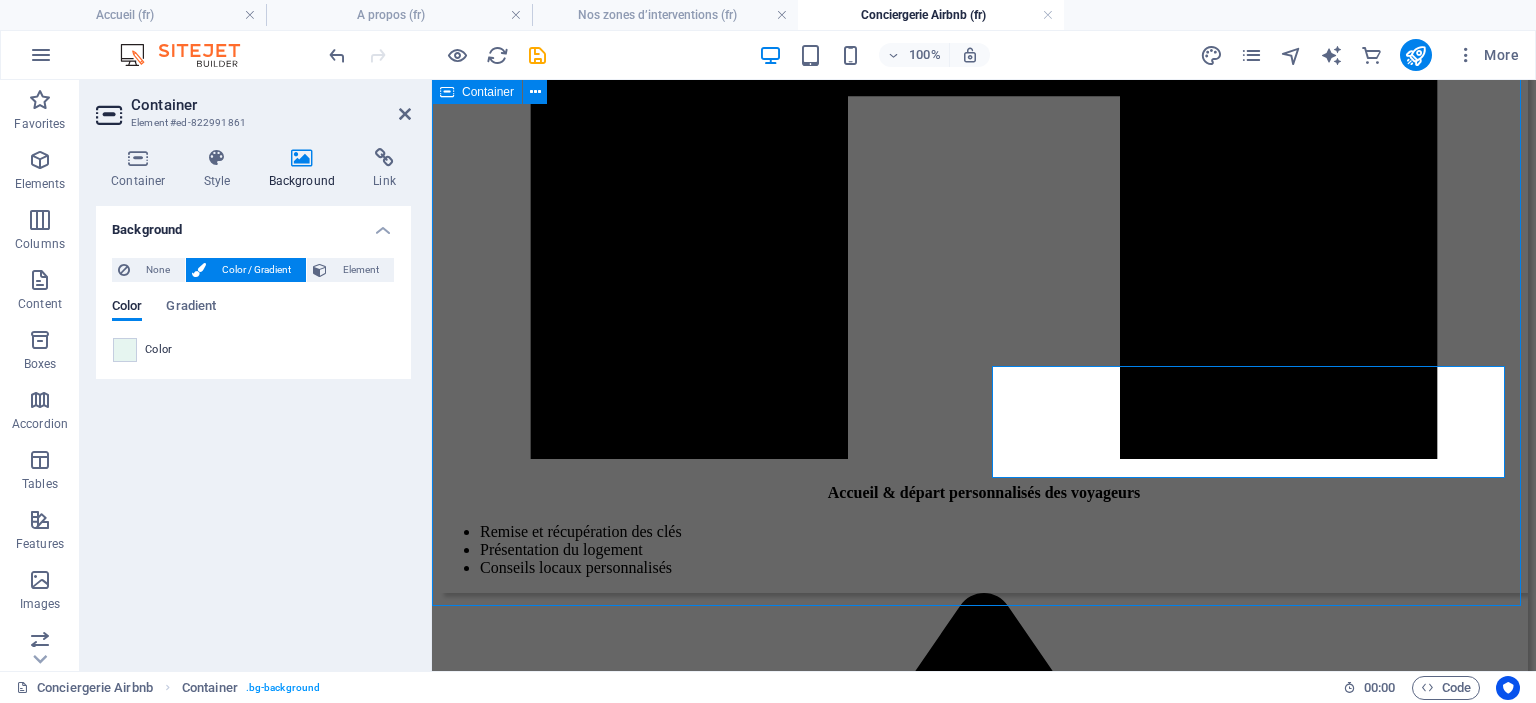 scroll, scrollTop: 3100, scrollLeft: 0, axis: vertical 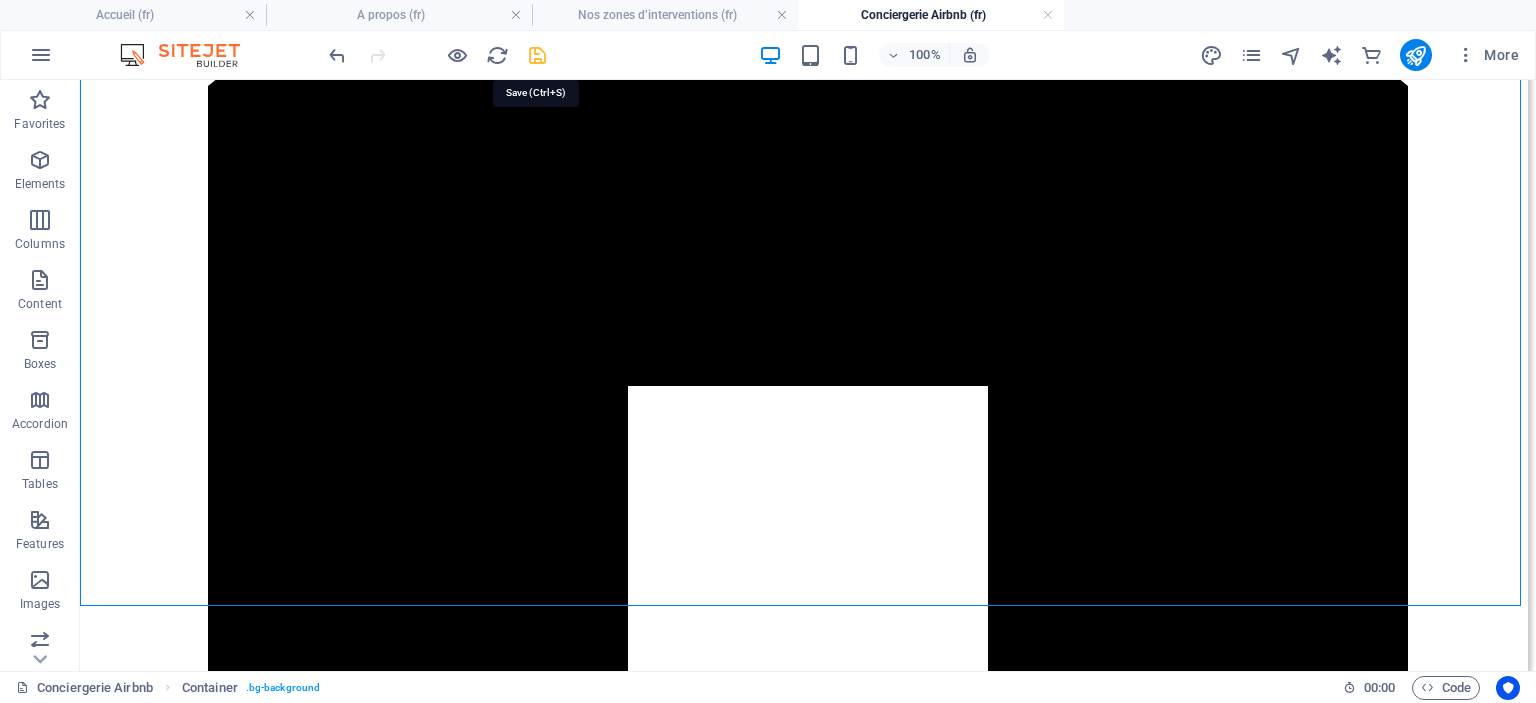 drag, startPoint x: 537, startPoint y: 59, endPoint x: 469, endPoint y: 131, distance: 99.03535 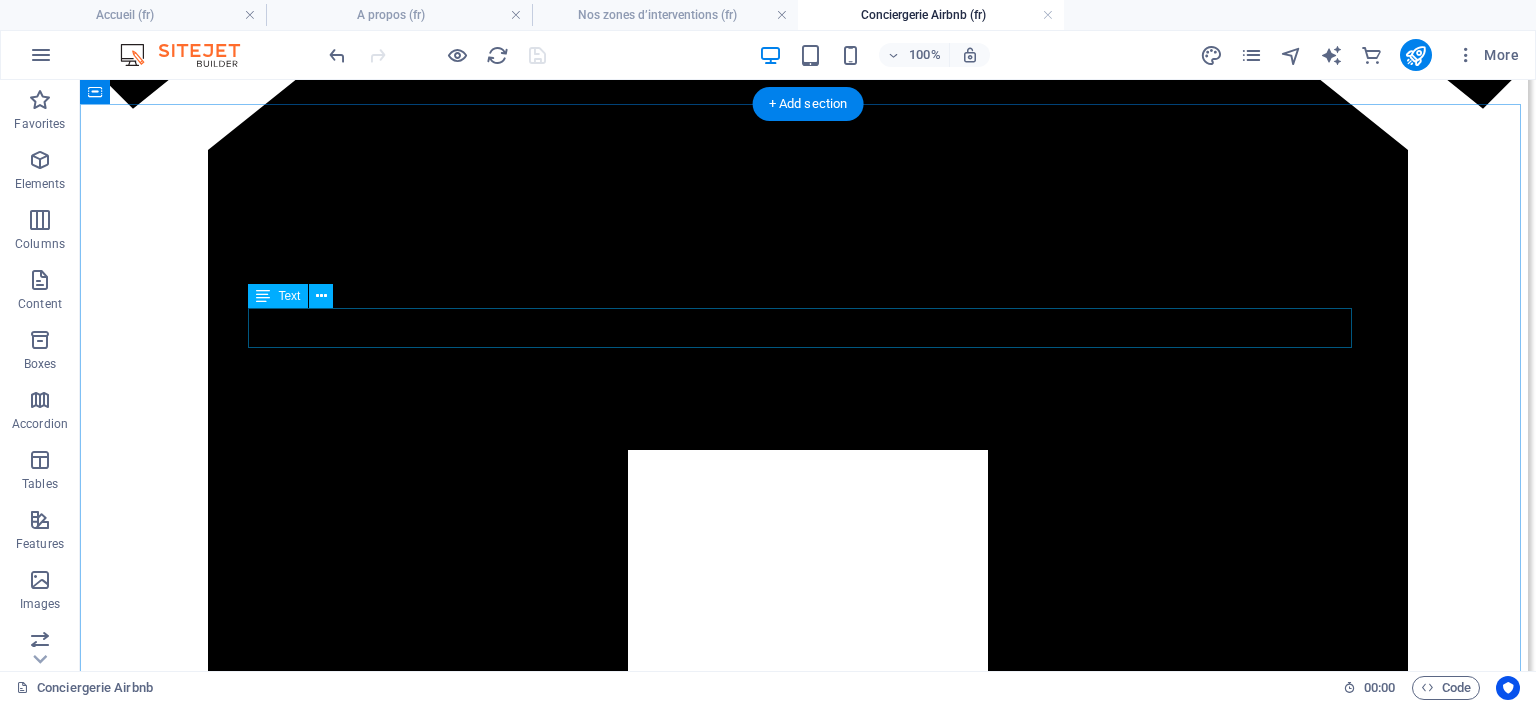 scroll, scrollTop: 3000, scrollLeft: 0, axis: vertical 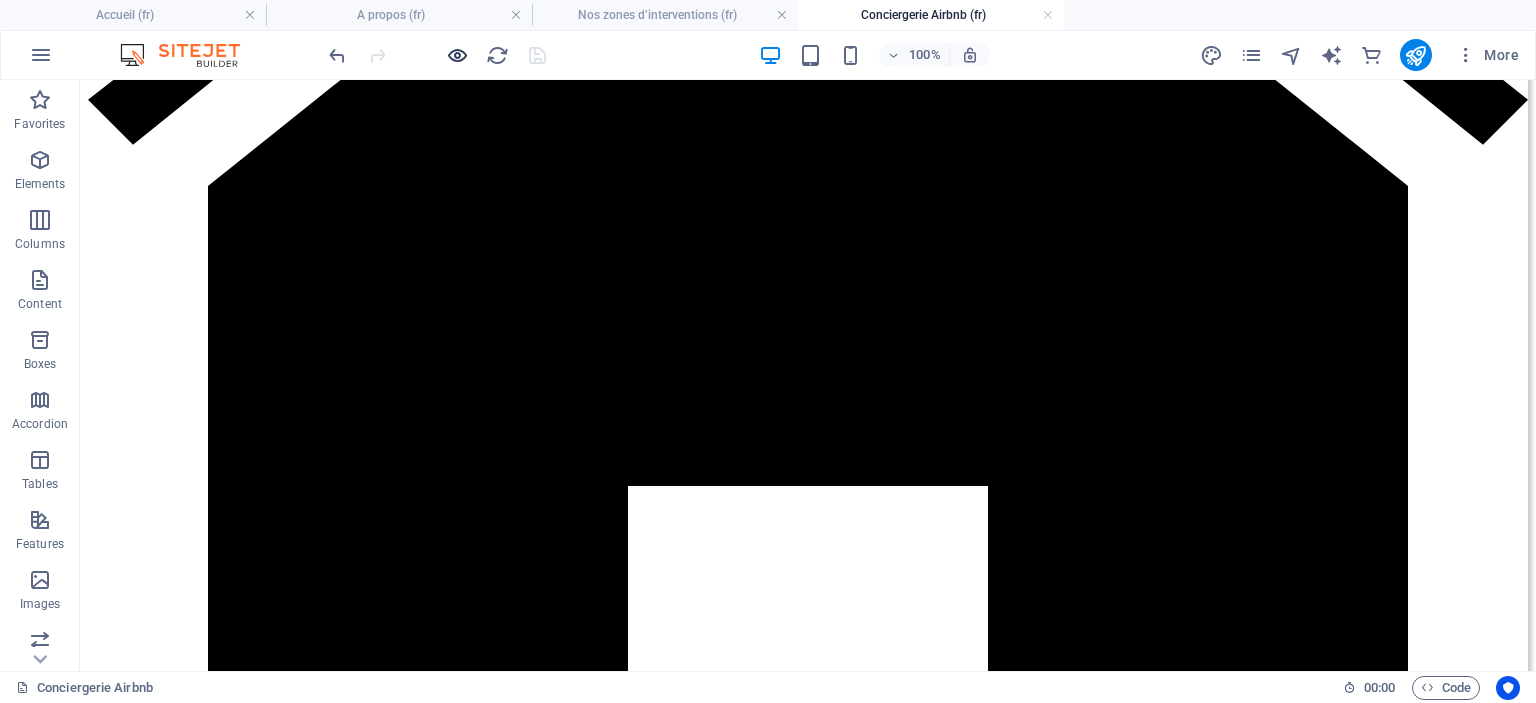 click at bounding box center [457, 55] 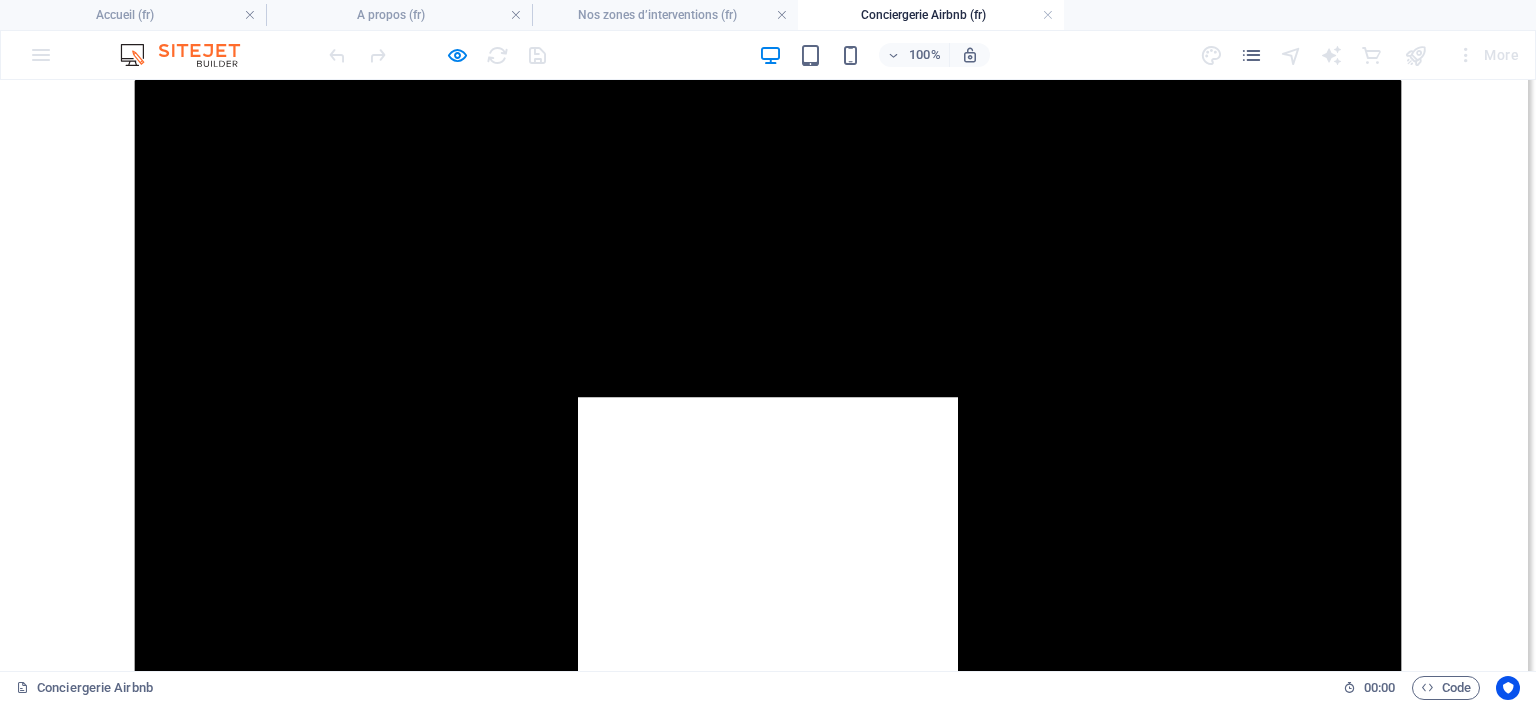 click on "Rénovation & Travaux" at bounding box center (161, -2731) 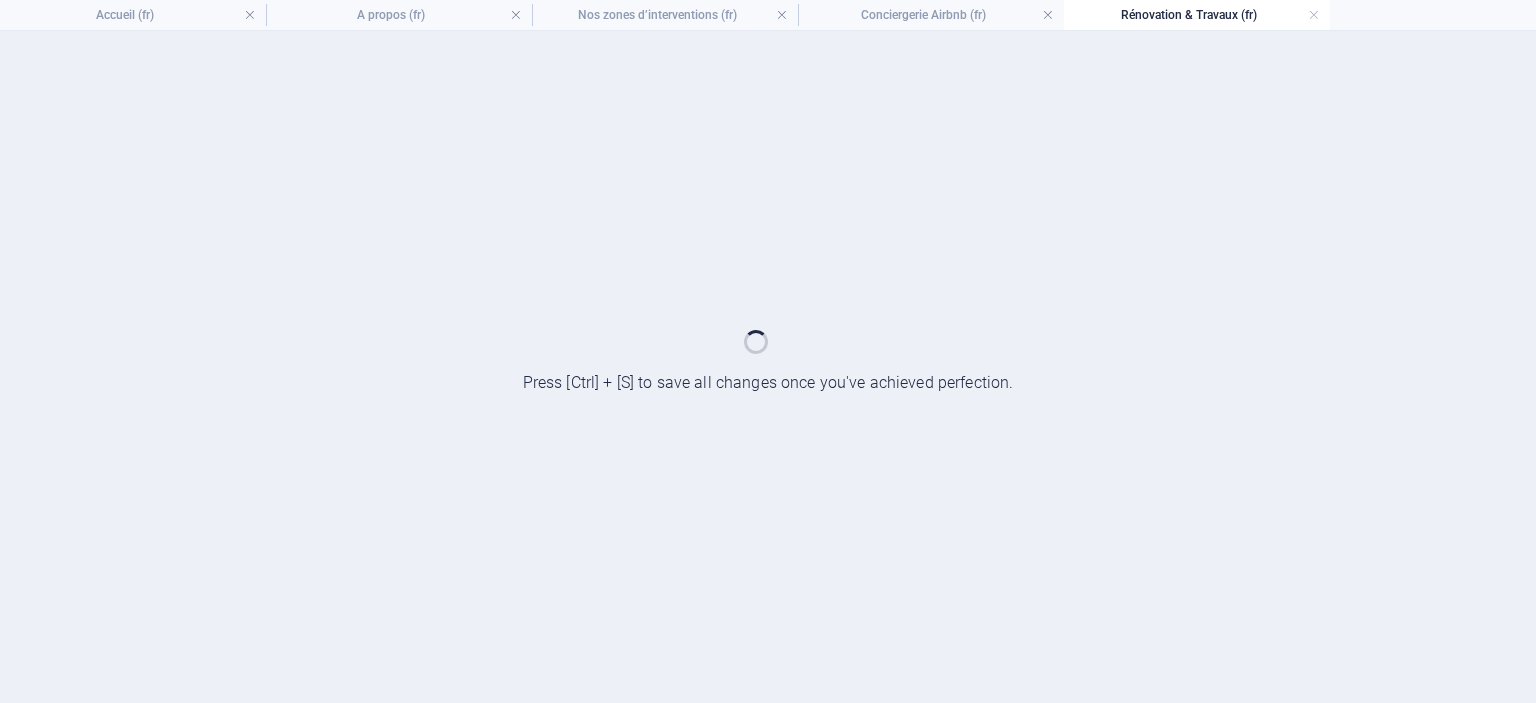 scroll, scrollTop: 0, scrollLeft: 0, axis: both 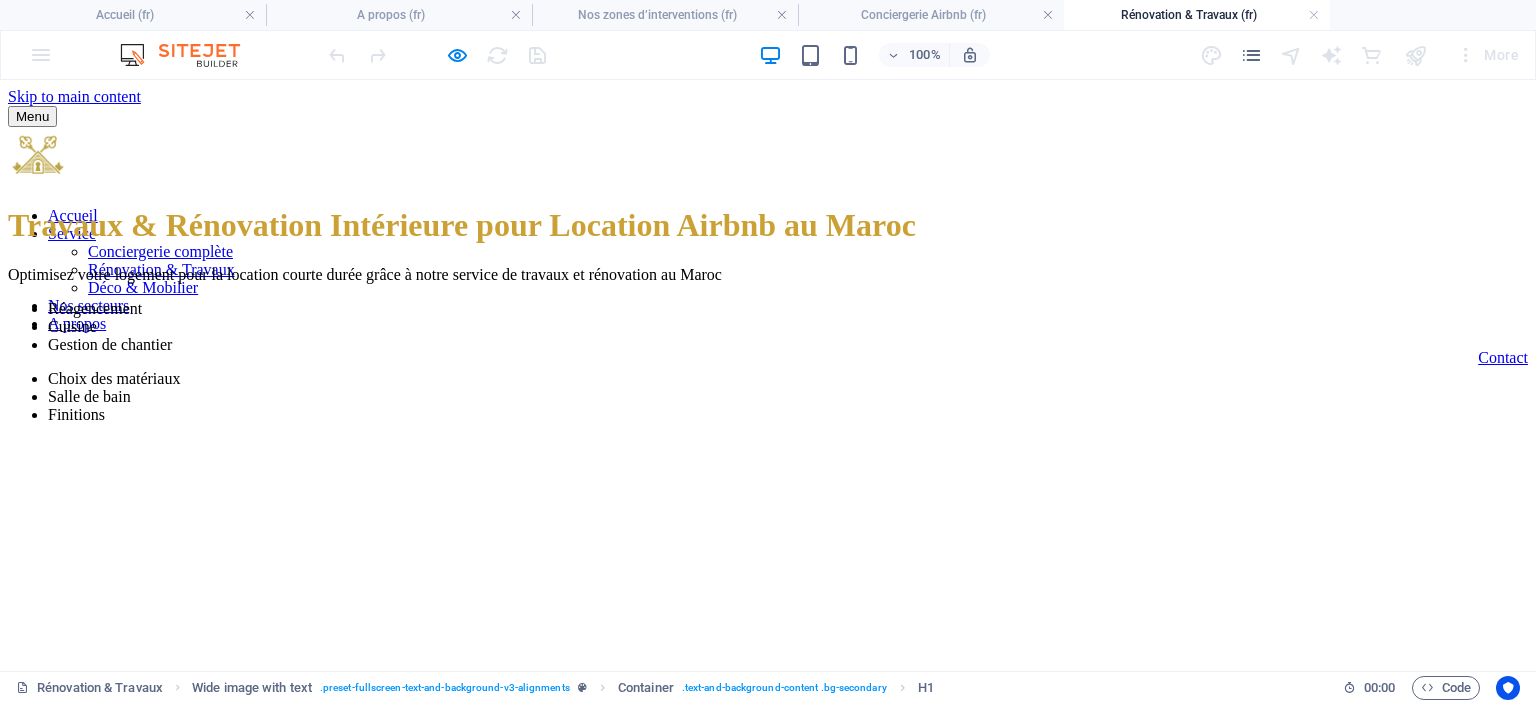 click on "Travaux & Rénovation Intérieure pour Location Airbnb au Maroc" at bounding box center [768, 225] 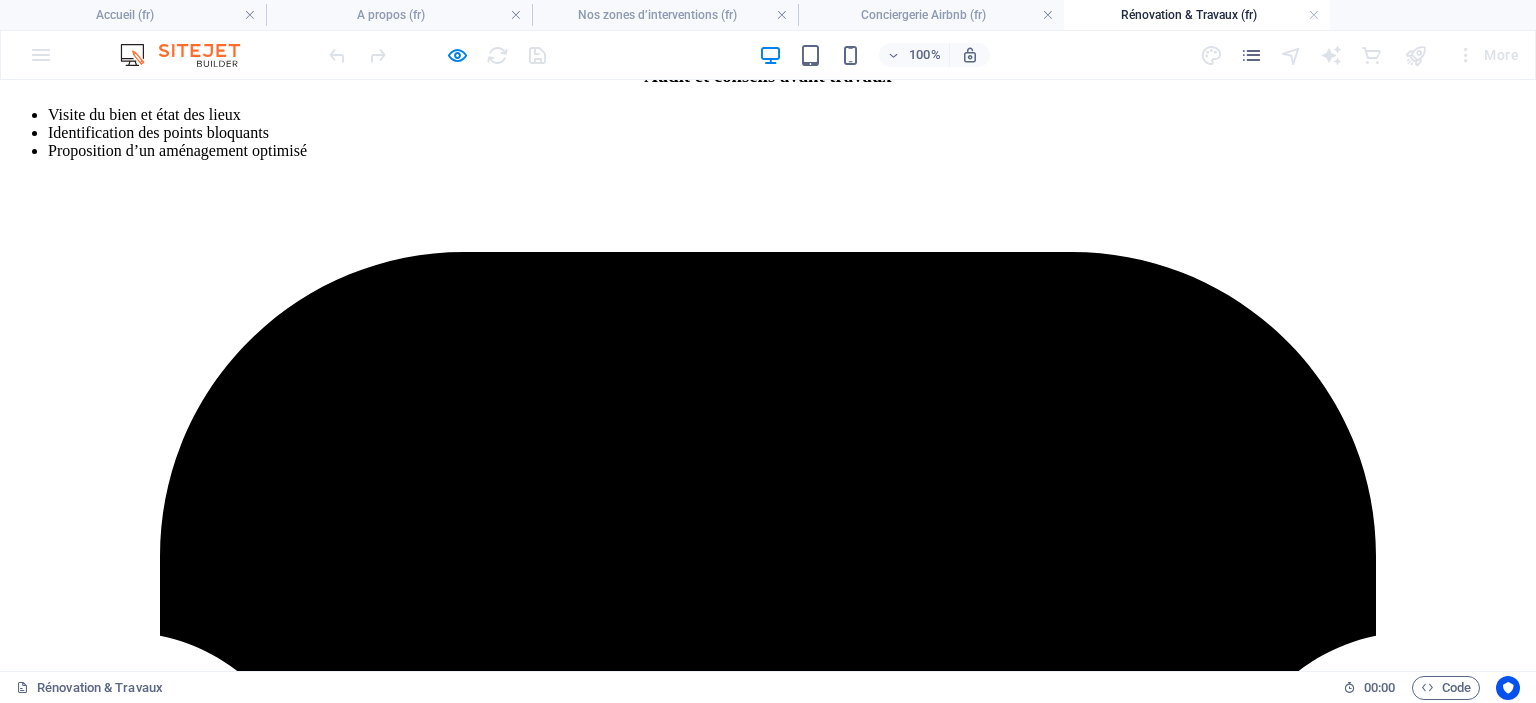 scroll, scrollTop: 2800, scrollLeft: 0, axis: vertical 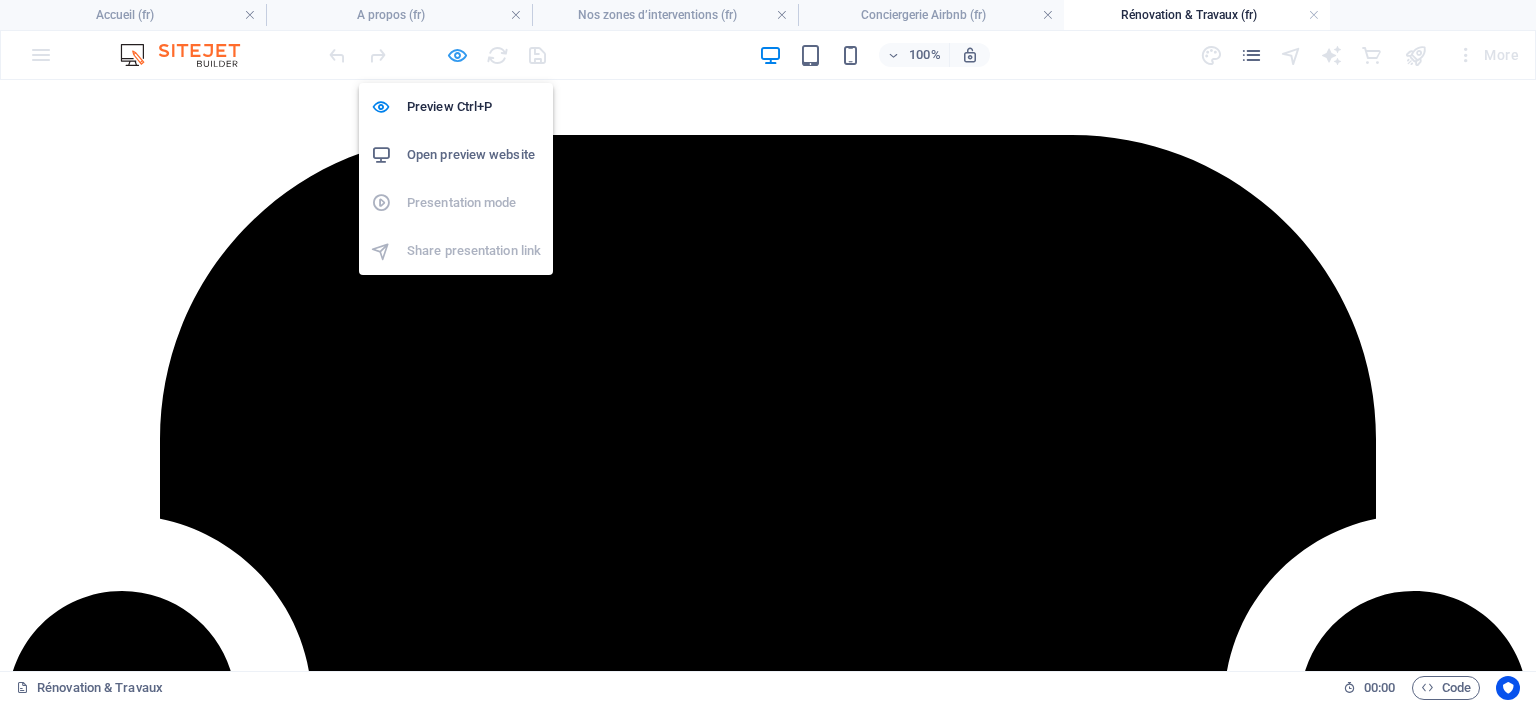 click at bounding box center [457, 55] 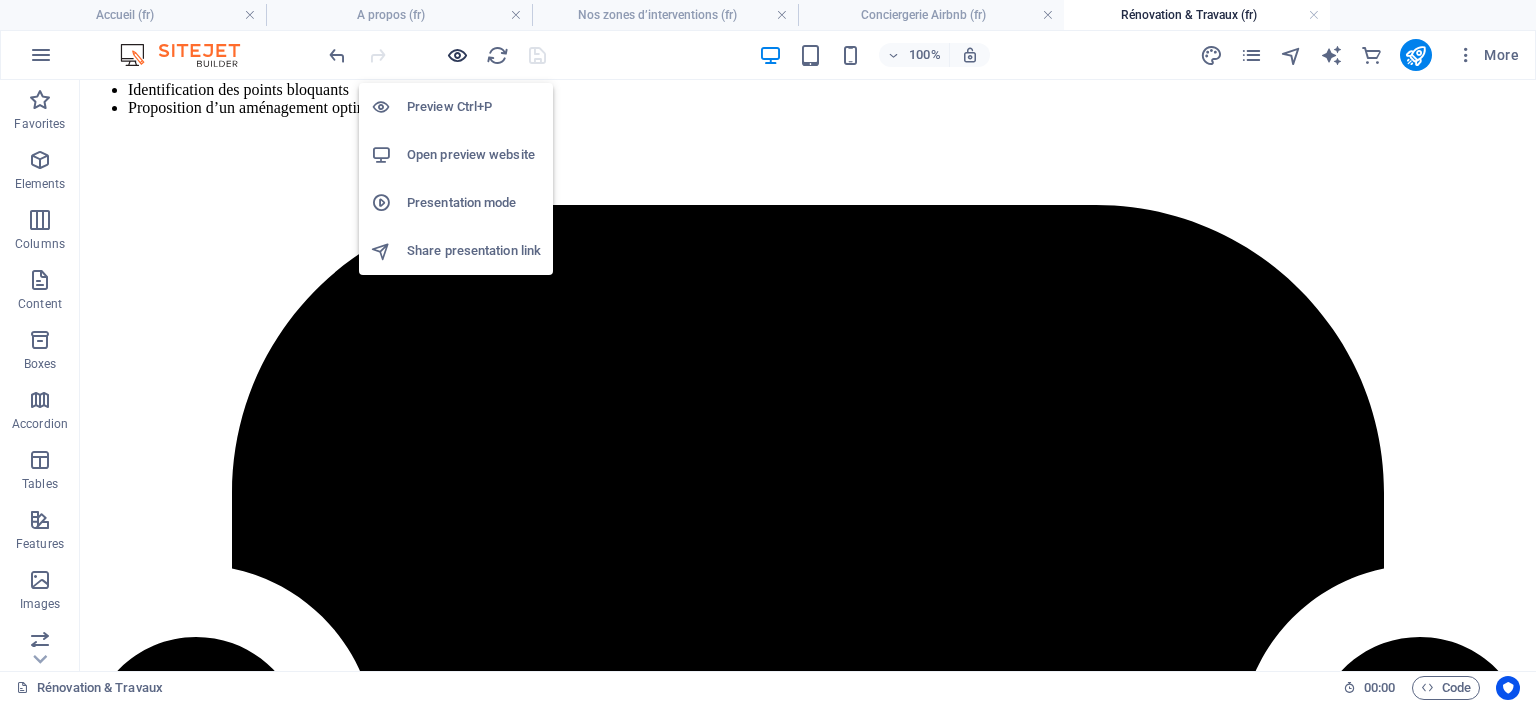 click at bounding box center [457, 55] 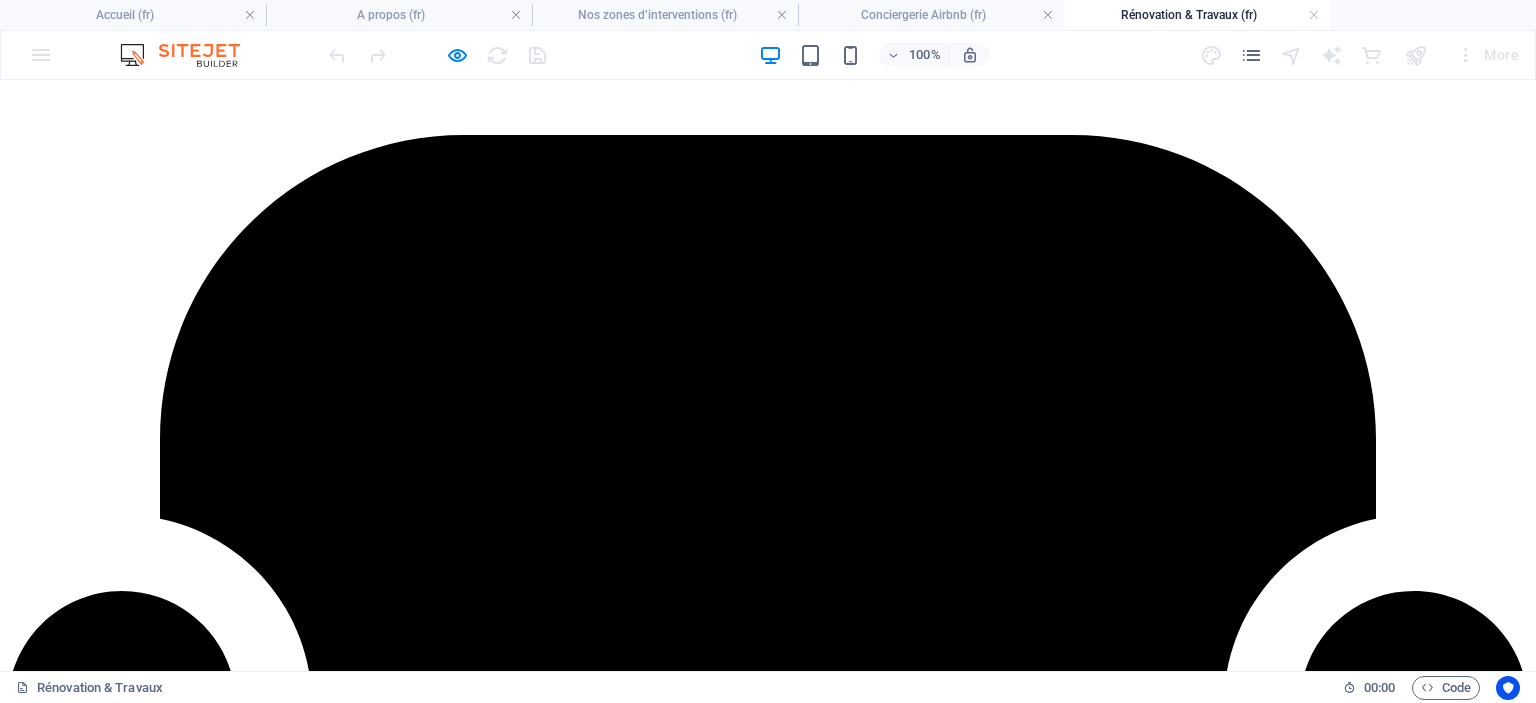click on "Déco & Mobilier" at bounding box center (143, -2513) 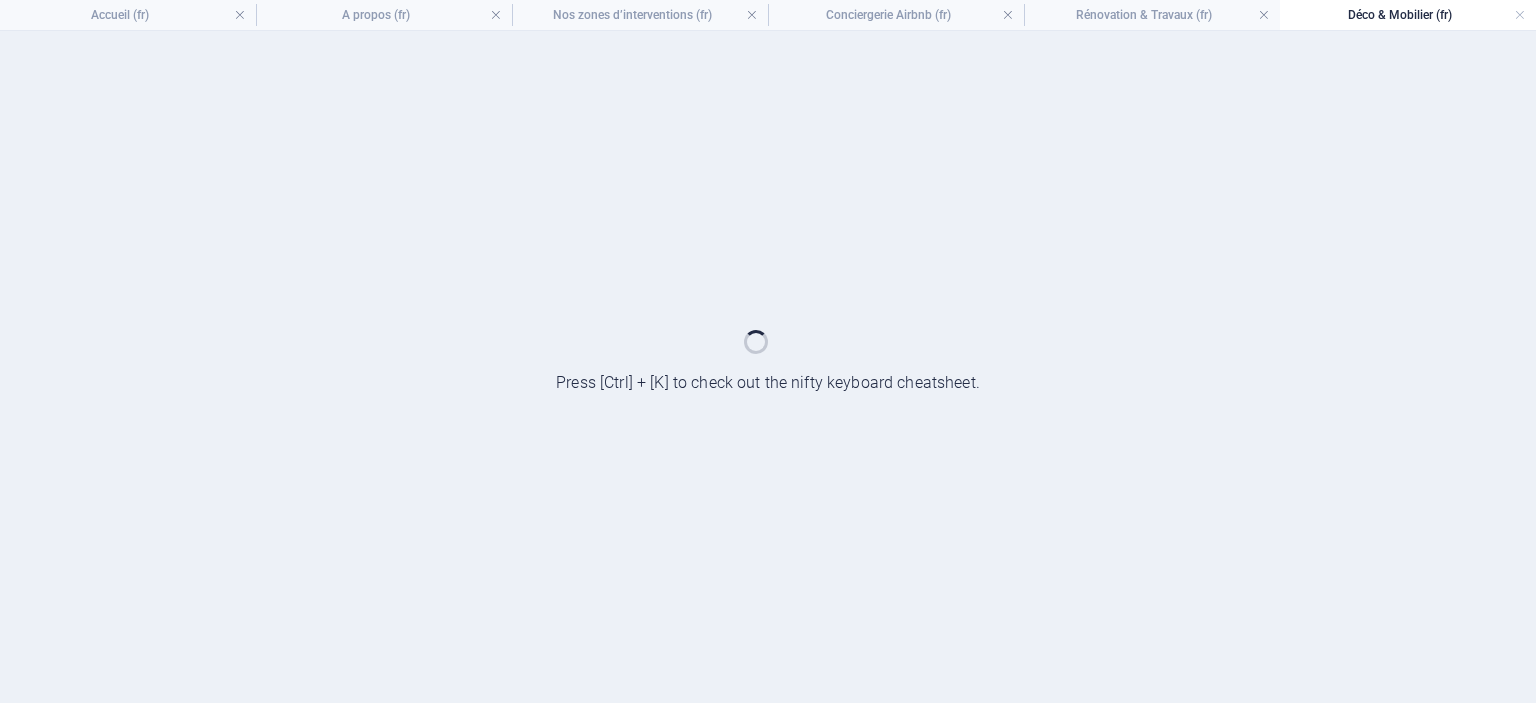 scroll, scrollTop: 0, scrollLeft: 0, axis: both 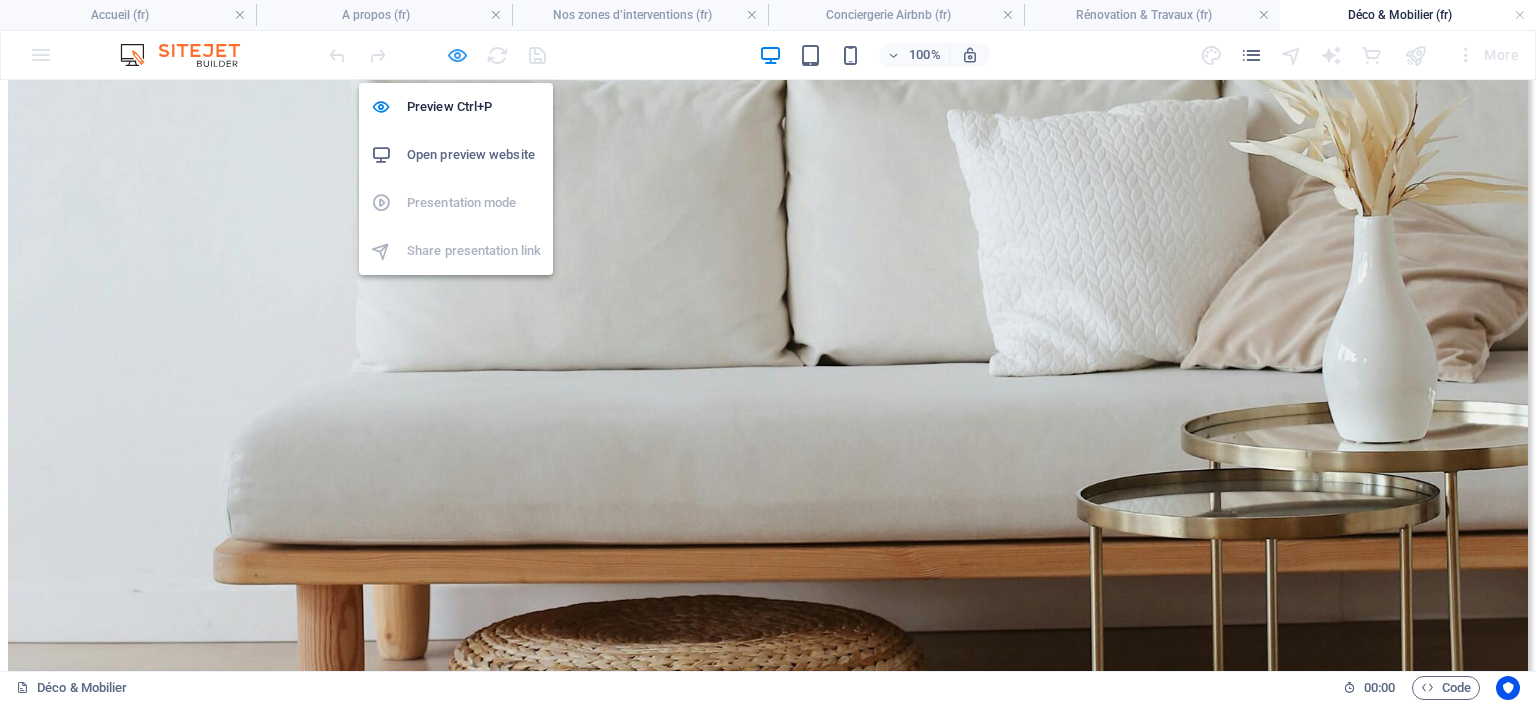 click at bounding box center (457, 55) 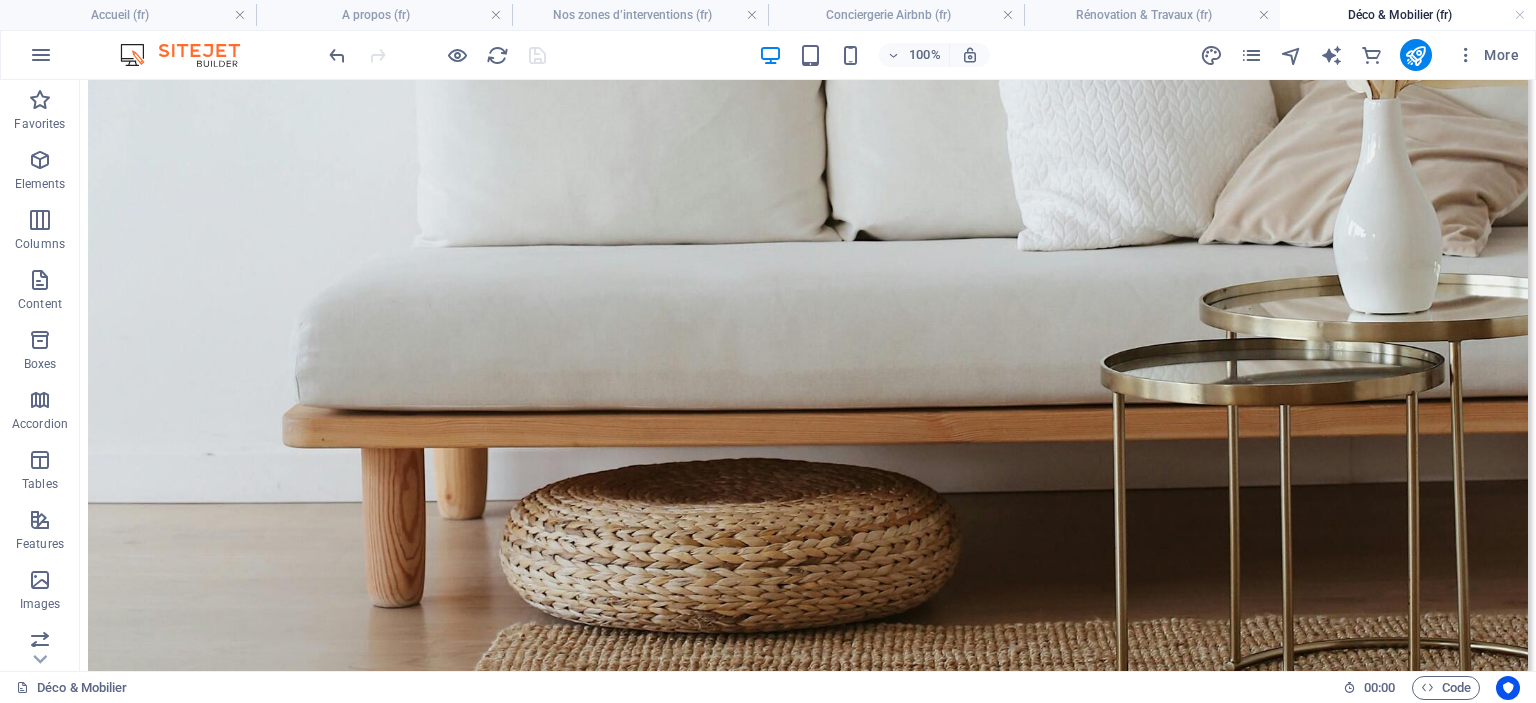 click at bounding box center [437, 55] 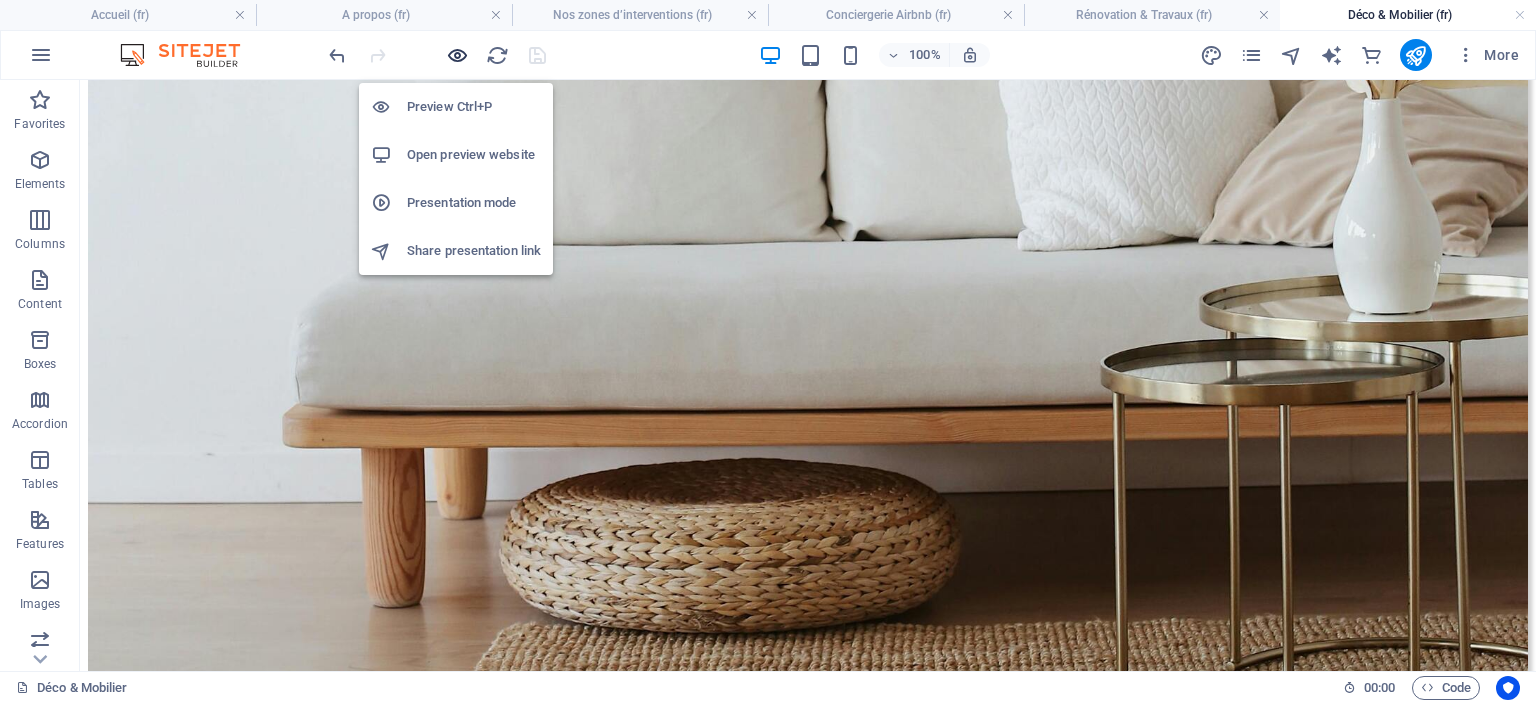 click at bounding box center [457, 55] 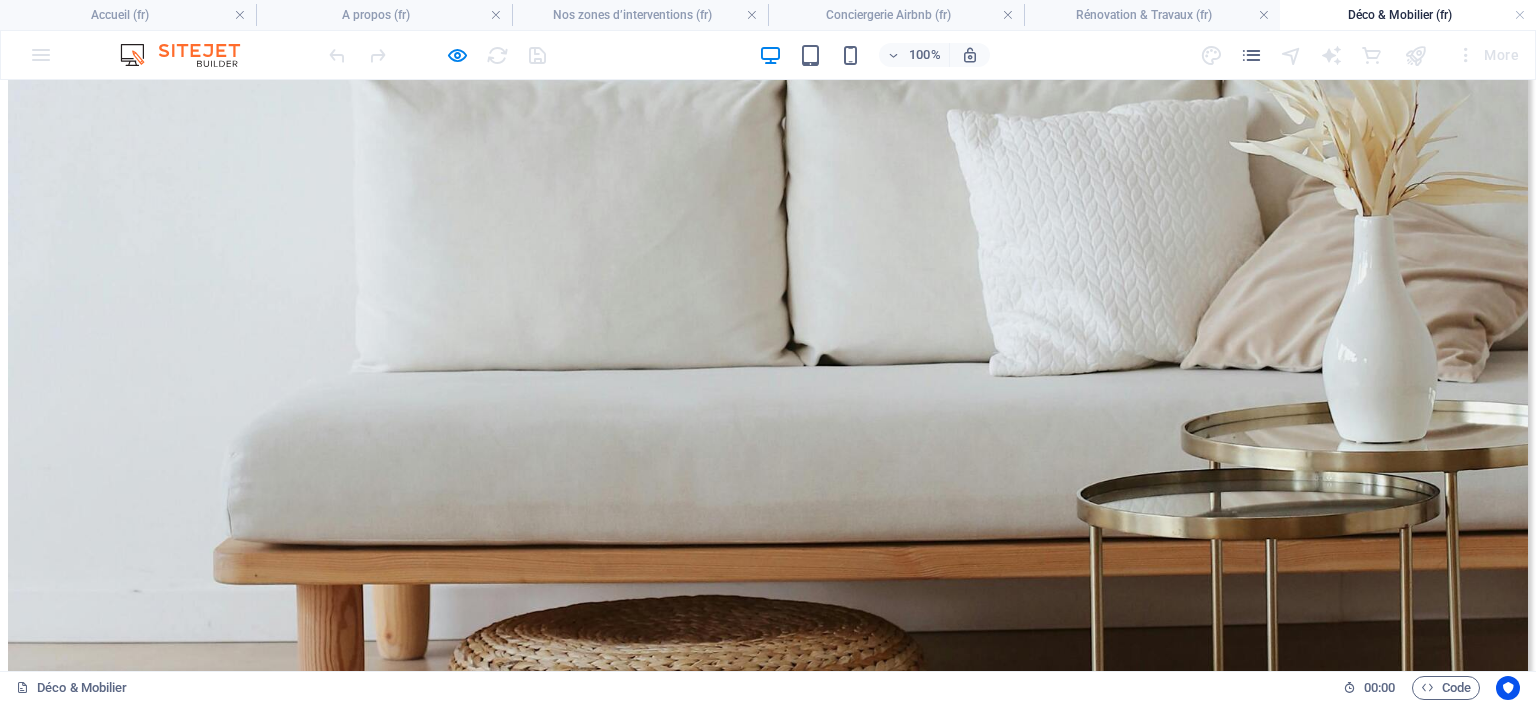 click on "Nos secteurs" at bounding box center [88, -2995] 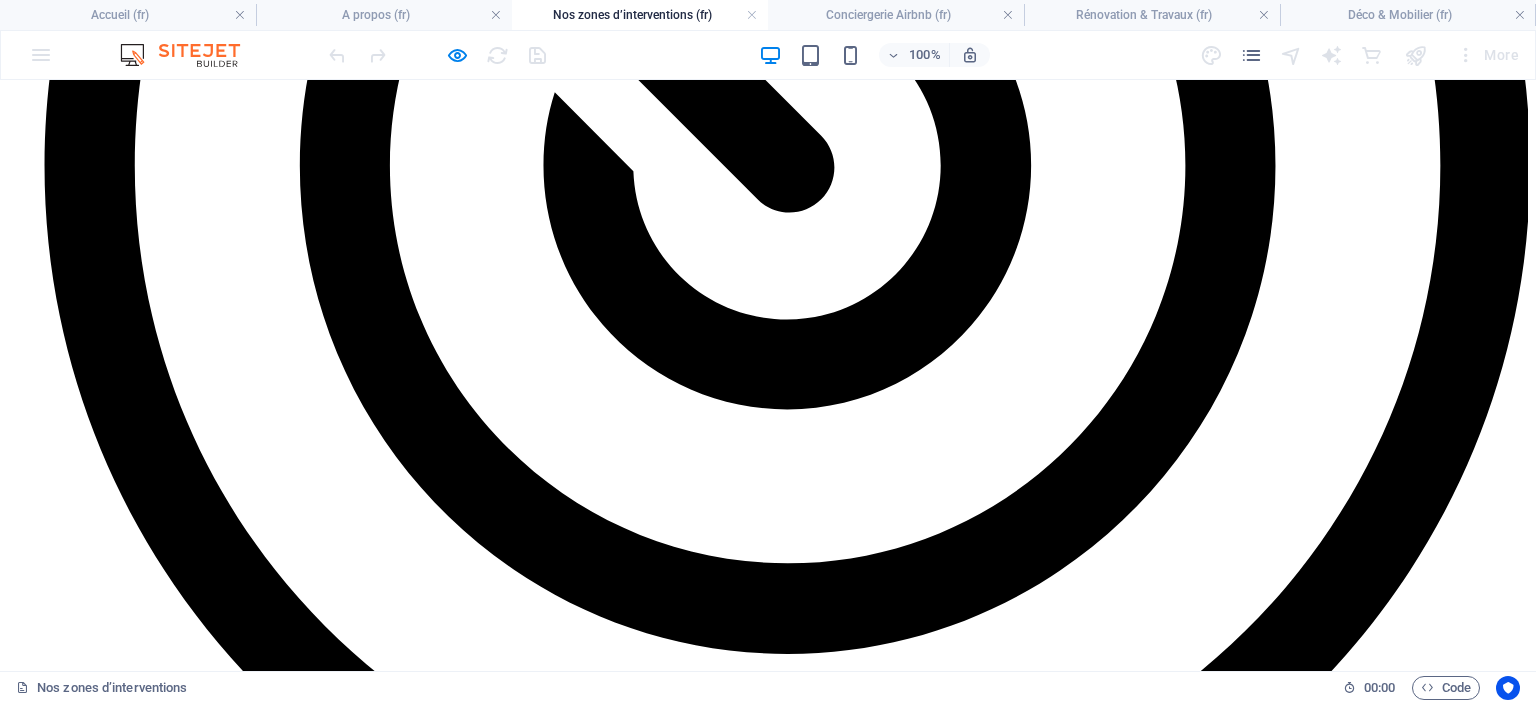 scroll, scrollTop: 3721, scrollLeft: 0, axis: vertical 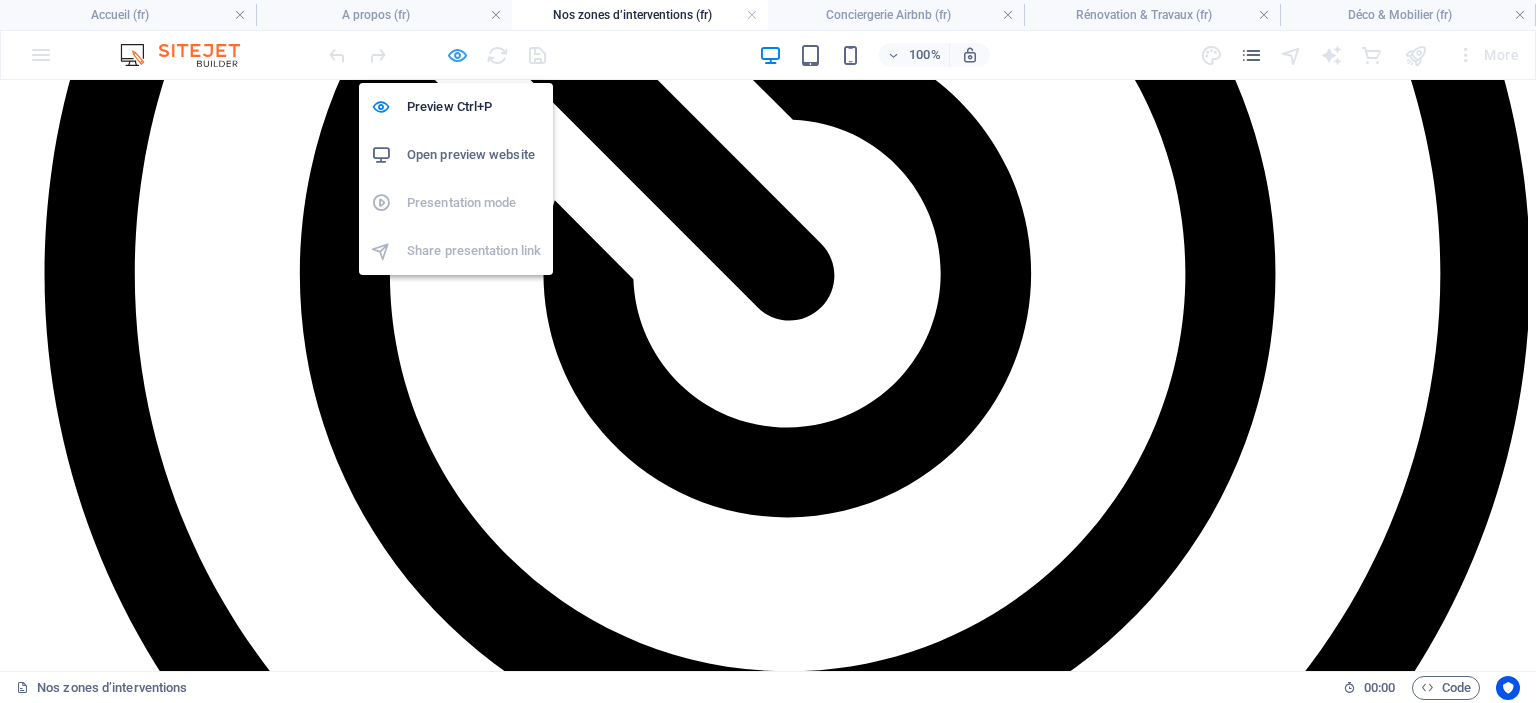 click at bounding box center [457, 55] 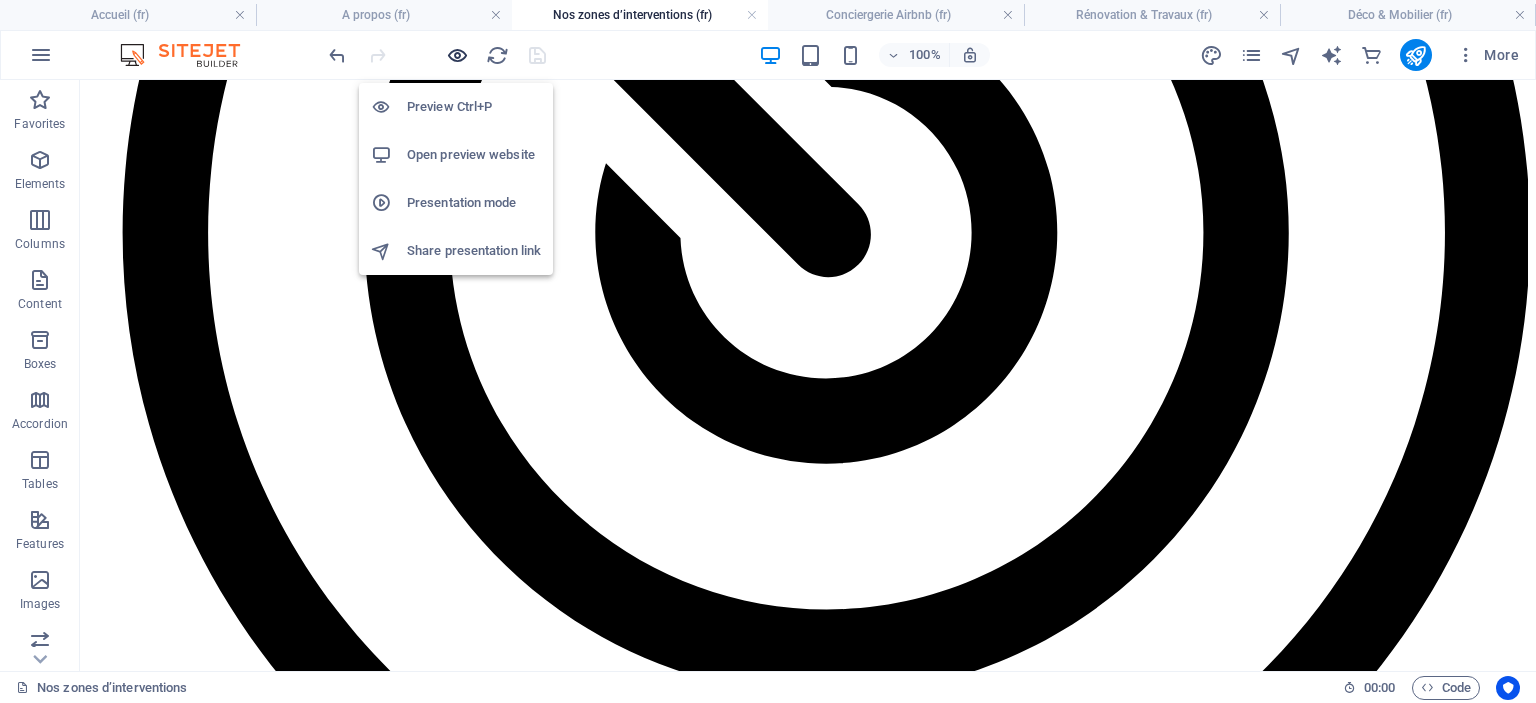 click at bounding box center [457, 55] 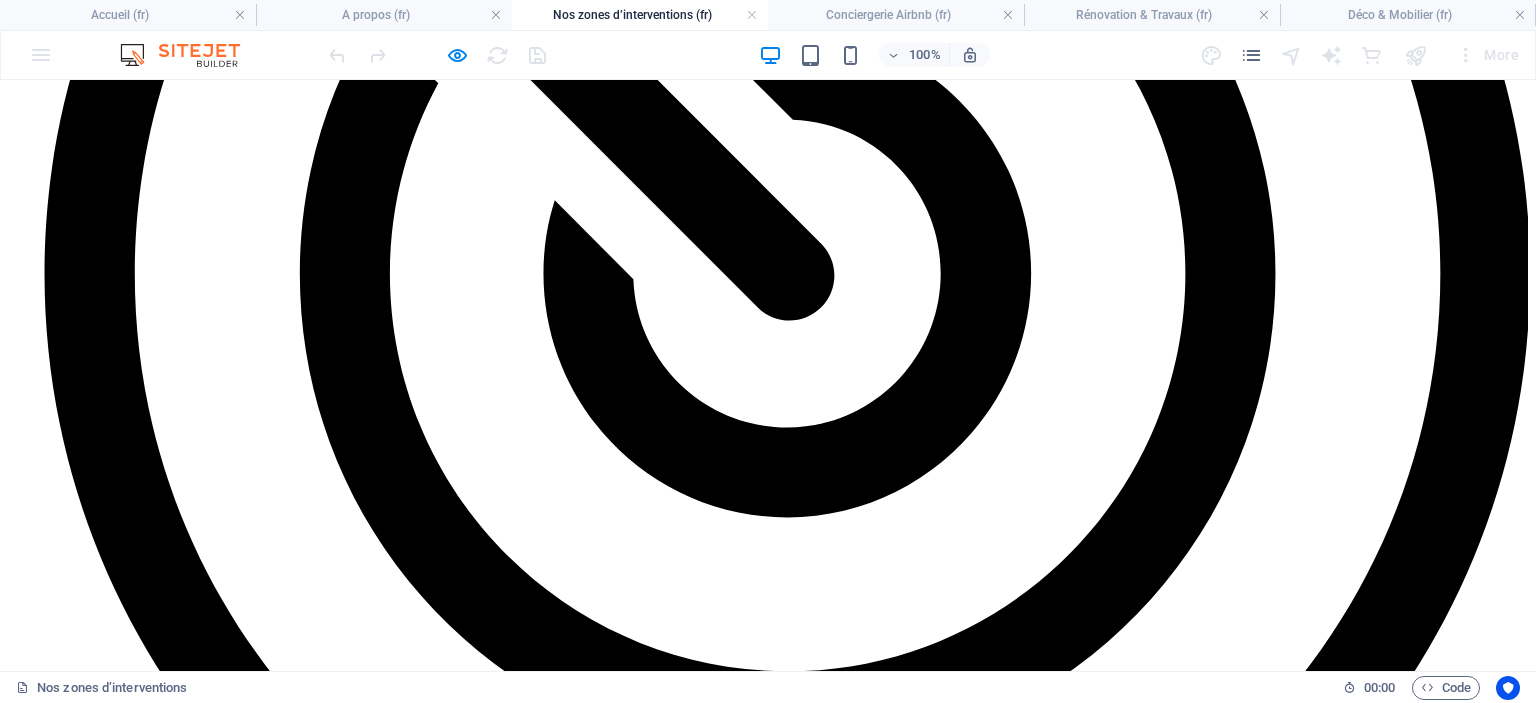 click on "A propos" at bounding box center [77, -3398] 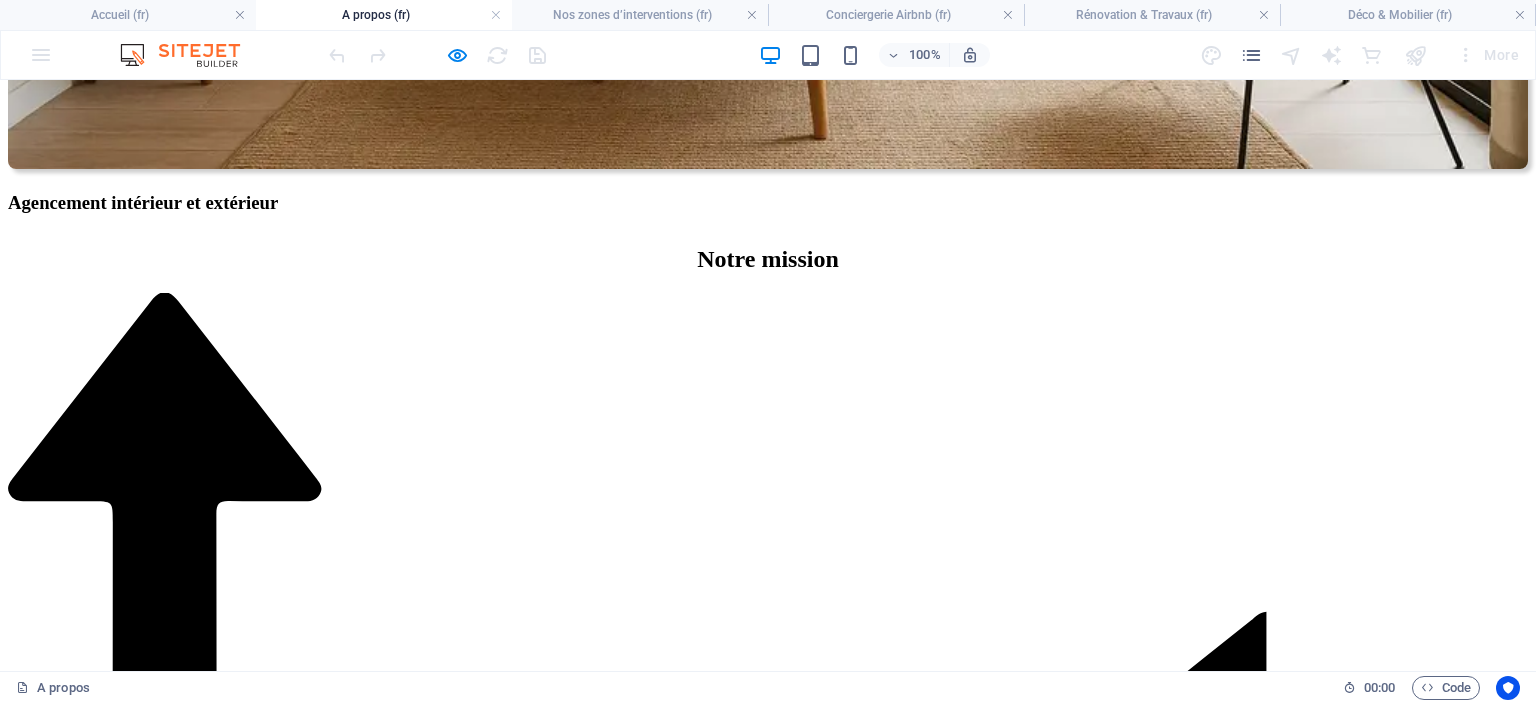 scroll, scrollTop: 3625, scrollLeft: 0, axis: vertical 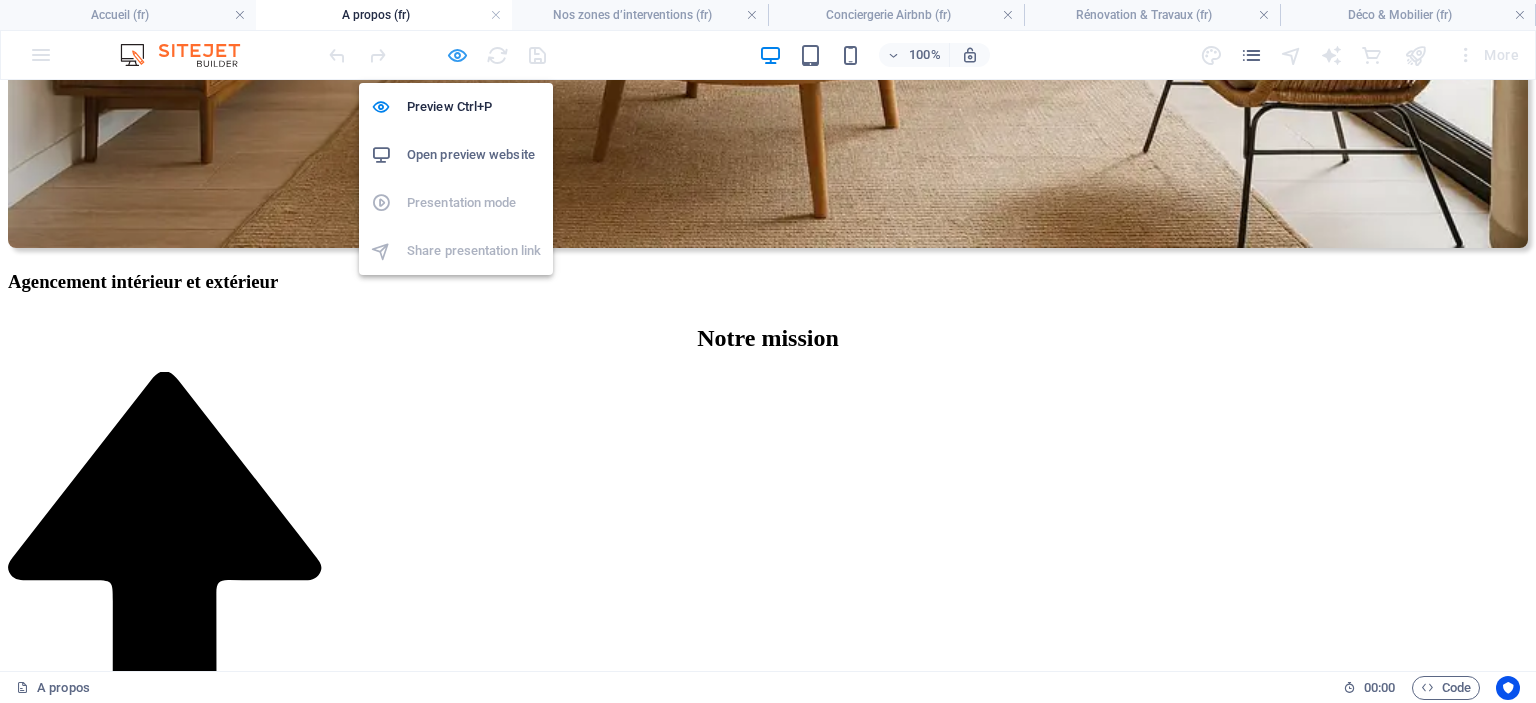 click at bounding box center (457, 55) 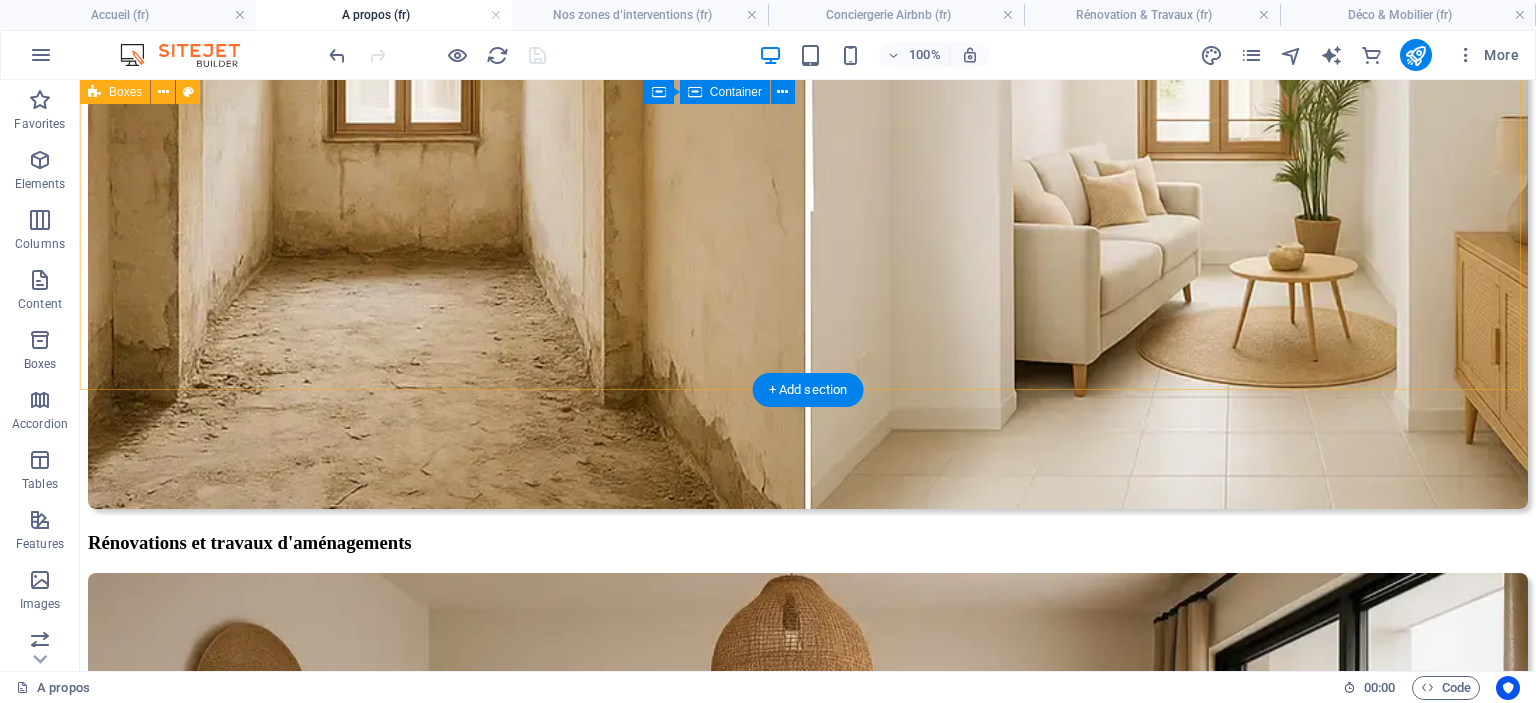 scroll, scrollTop: 2325, scrollLeft: 0, axis: vertical 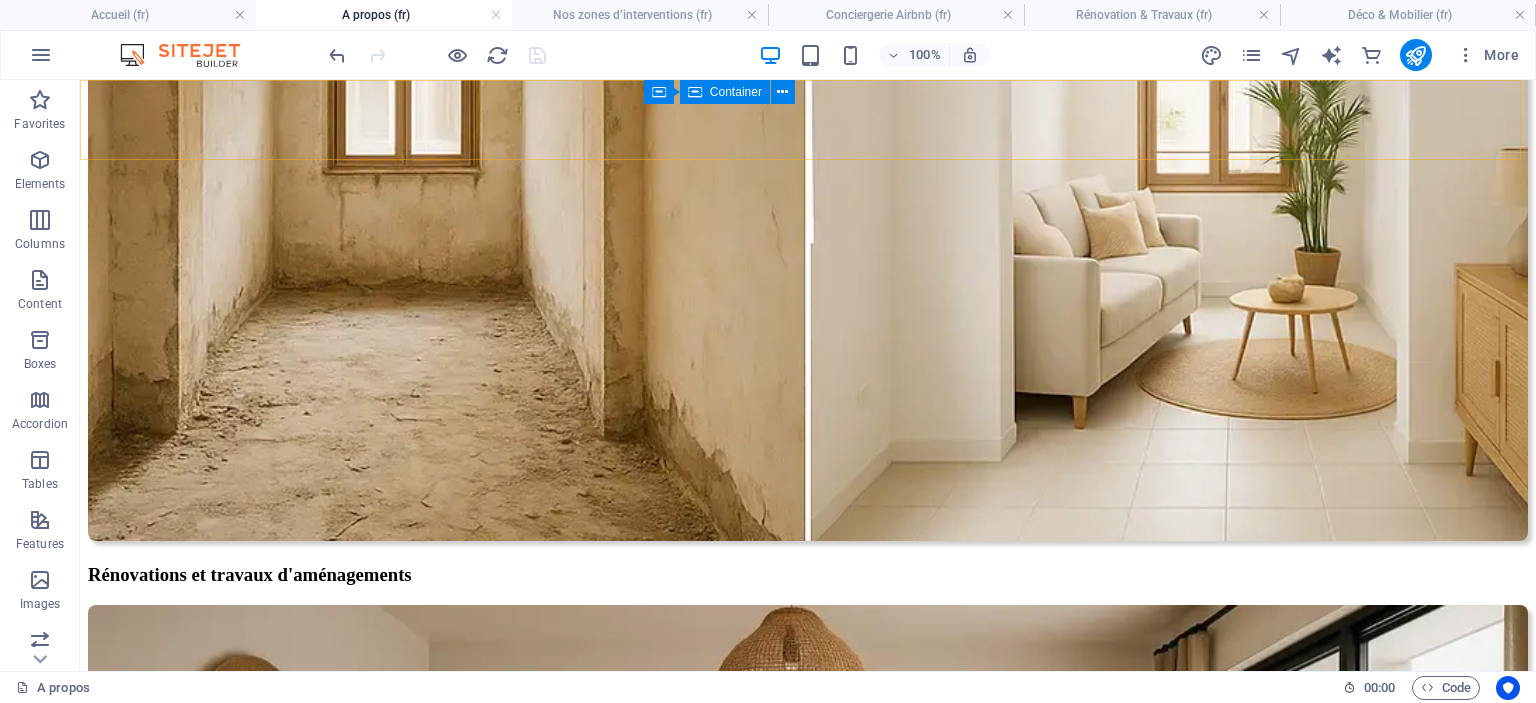 click on "Accueil Service Conciergerie complète Rénovation & Travaux Déco & Mobilier Nos secteurs A propos" at bounding box center (808, -2055) 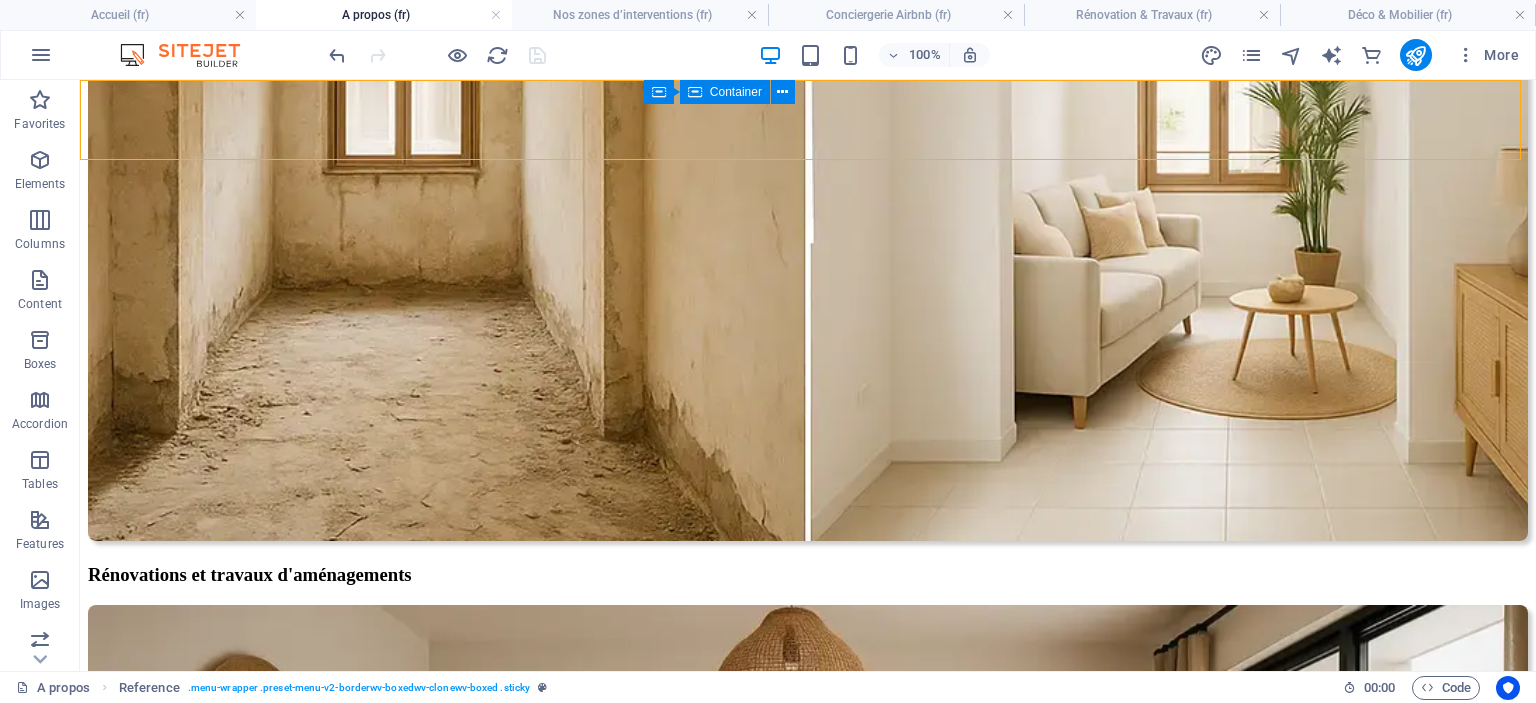 click at bounding box center (437, 55) 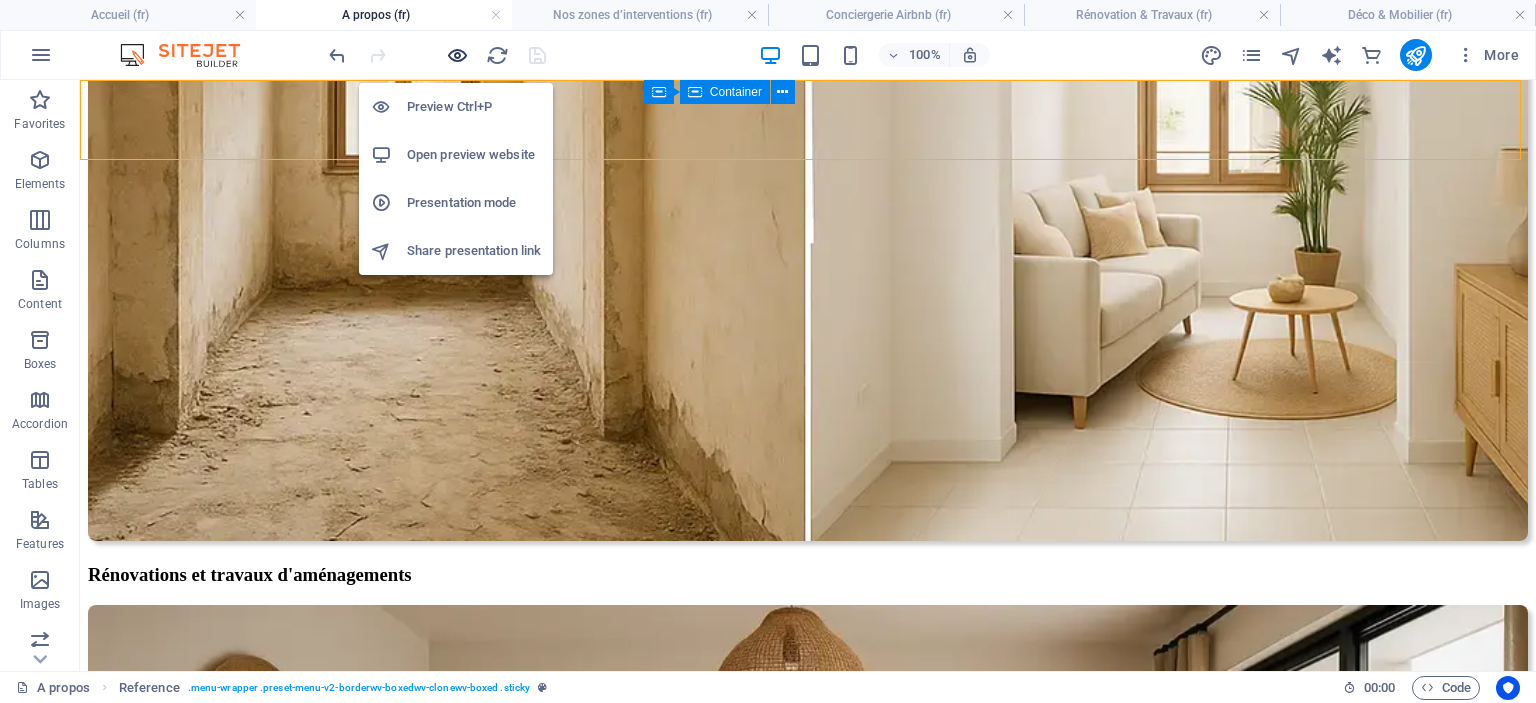 click at bounding box center (457, 55) 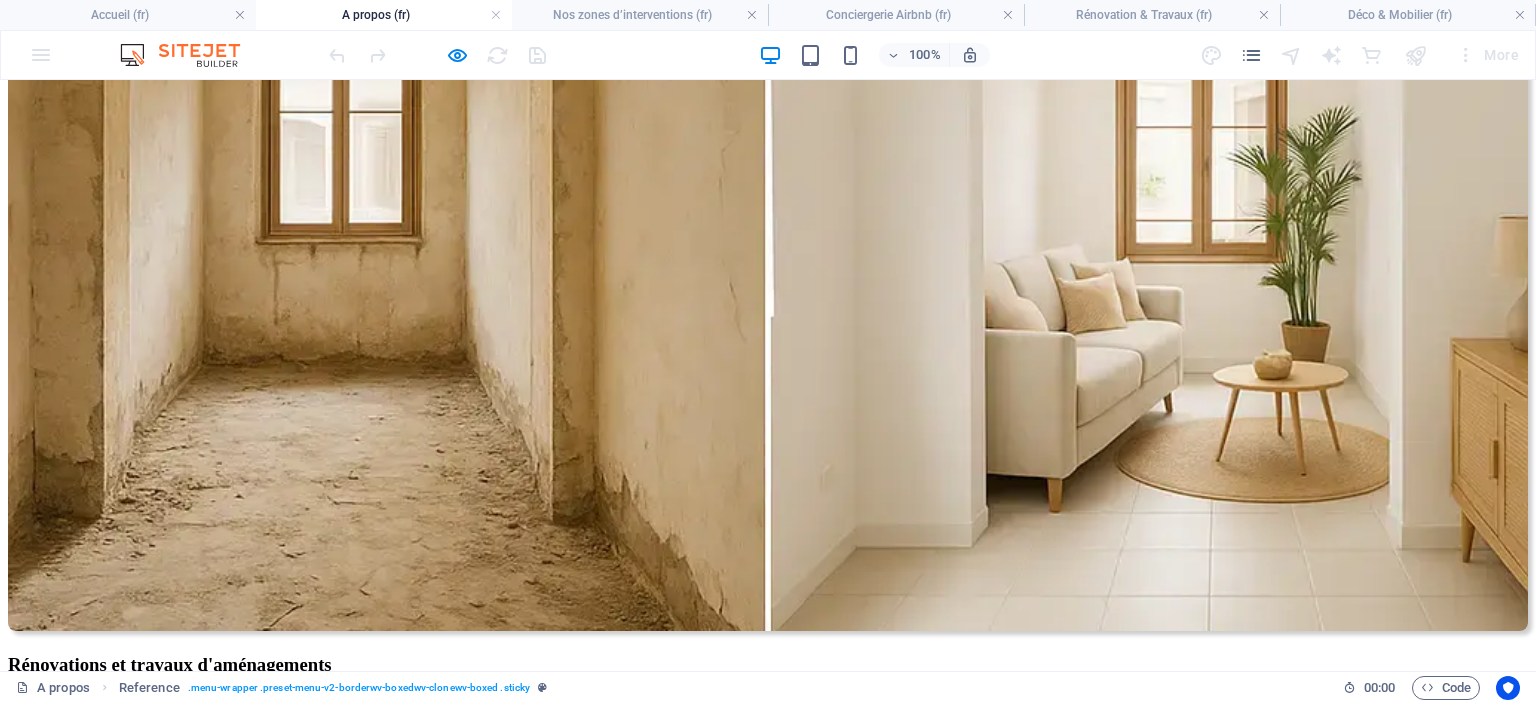 click on "Accueil" at bounding box center [73, -2110] 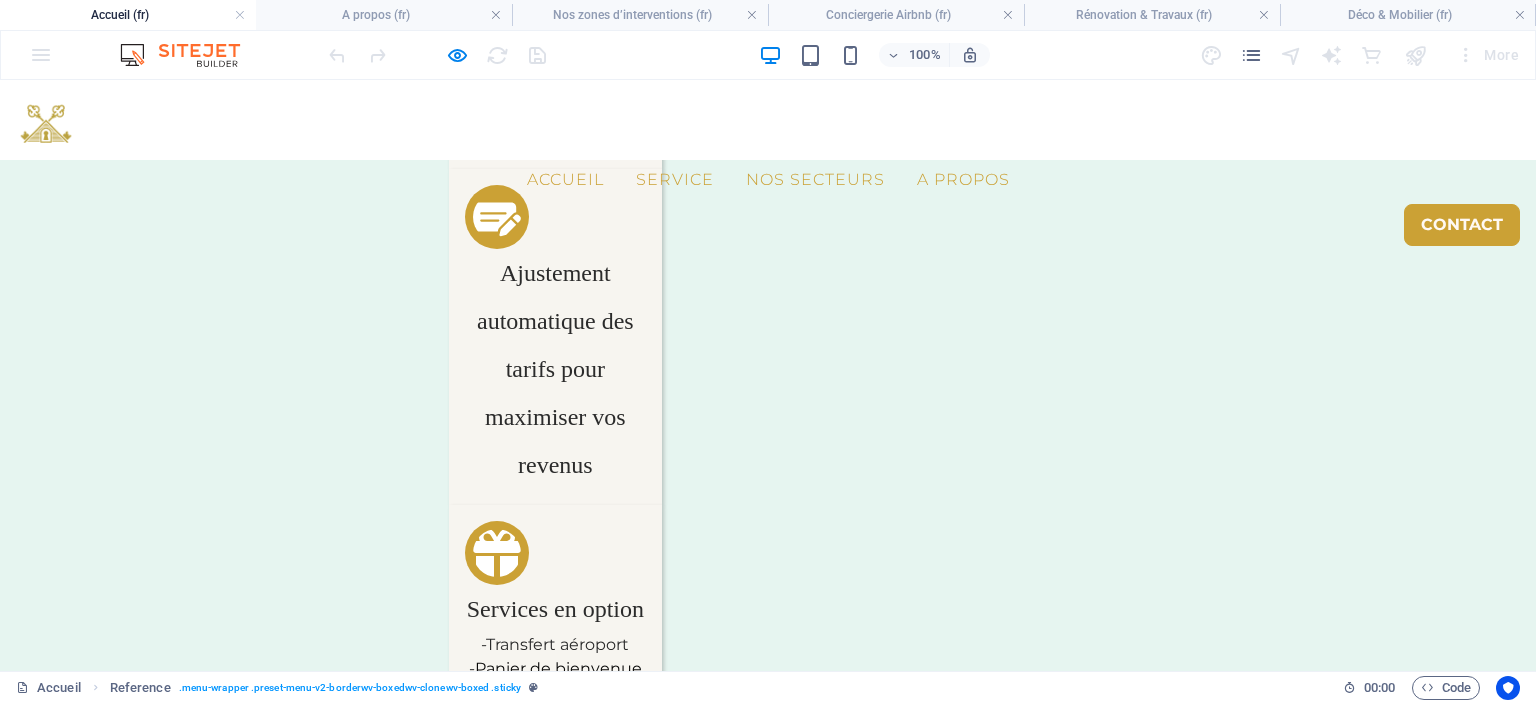 scroll, scrollTop: 0, scrollLeft: 0, axis: both 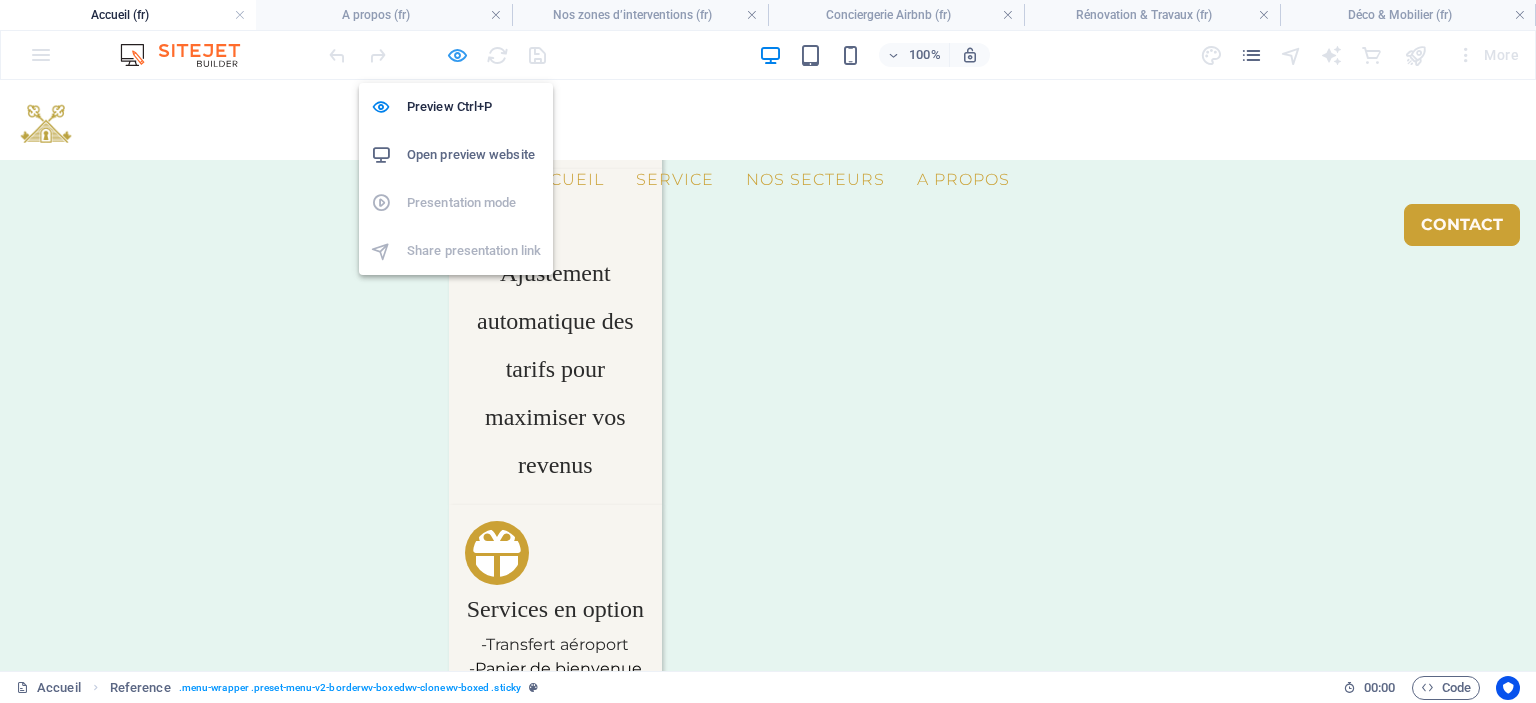click at bounding box center [457, 55] 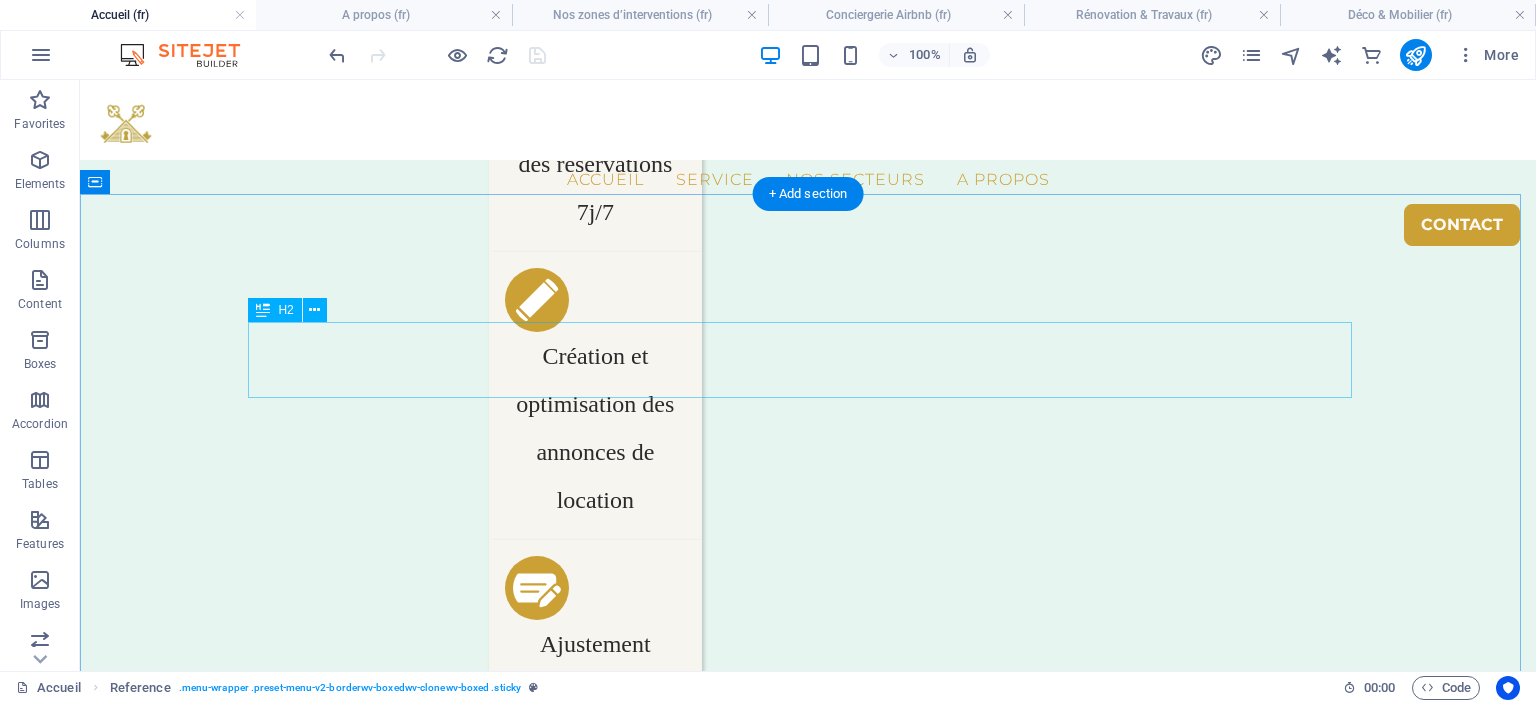 scroll, scrollTop: 3585, scrollLeft: 0, axis: vertical 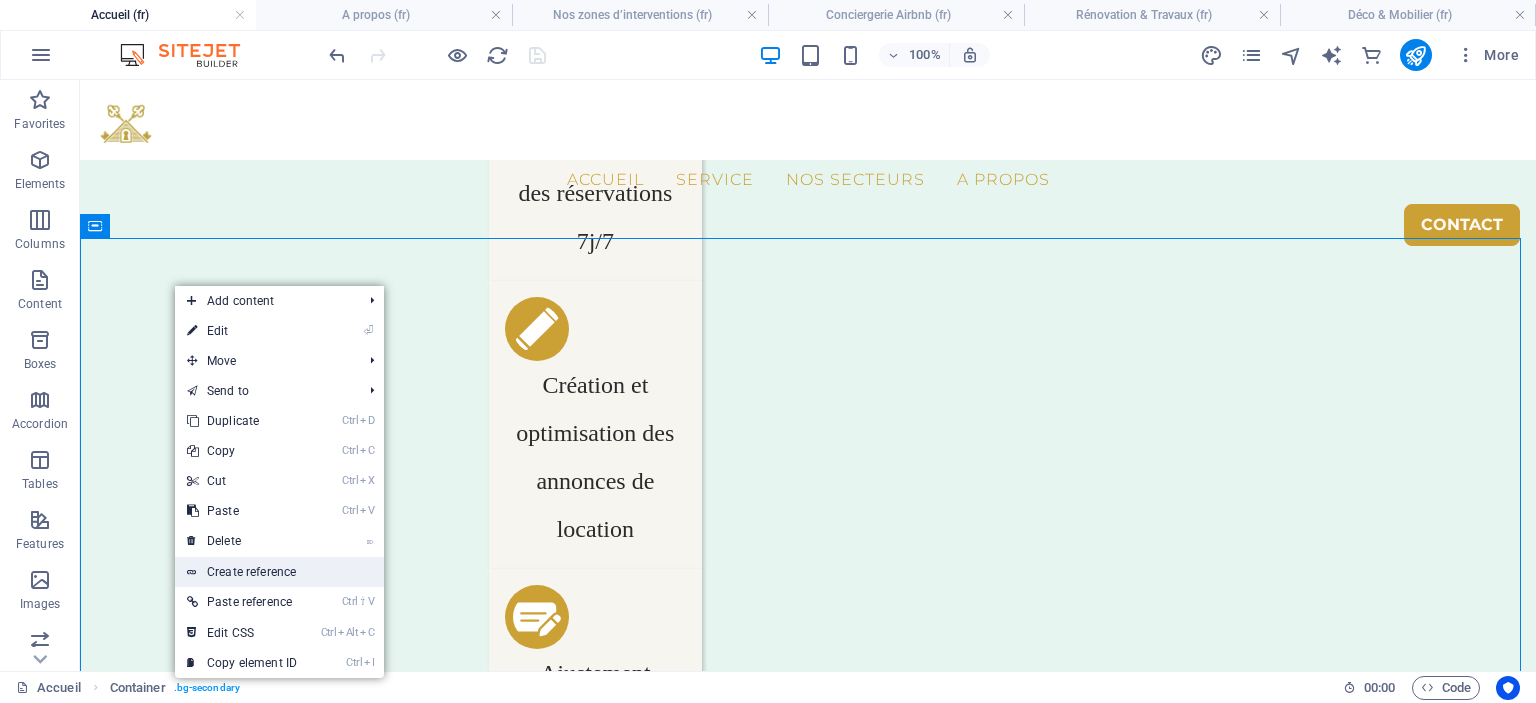 click on "Create reference" at bounding box center (279, 572) 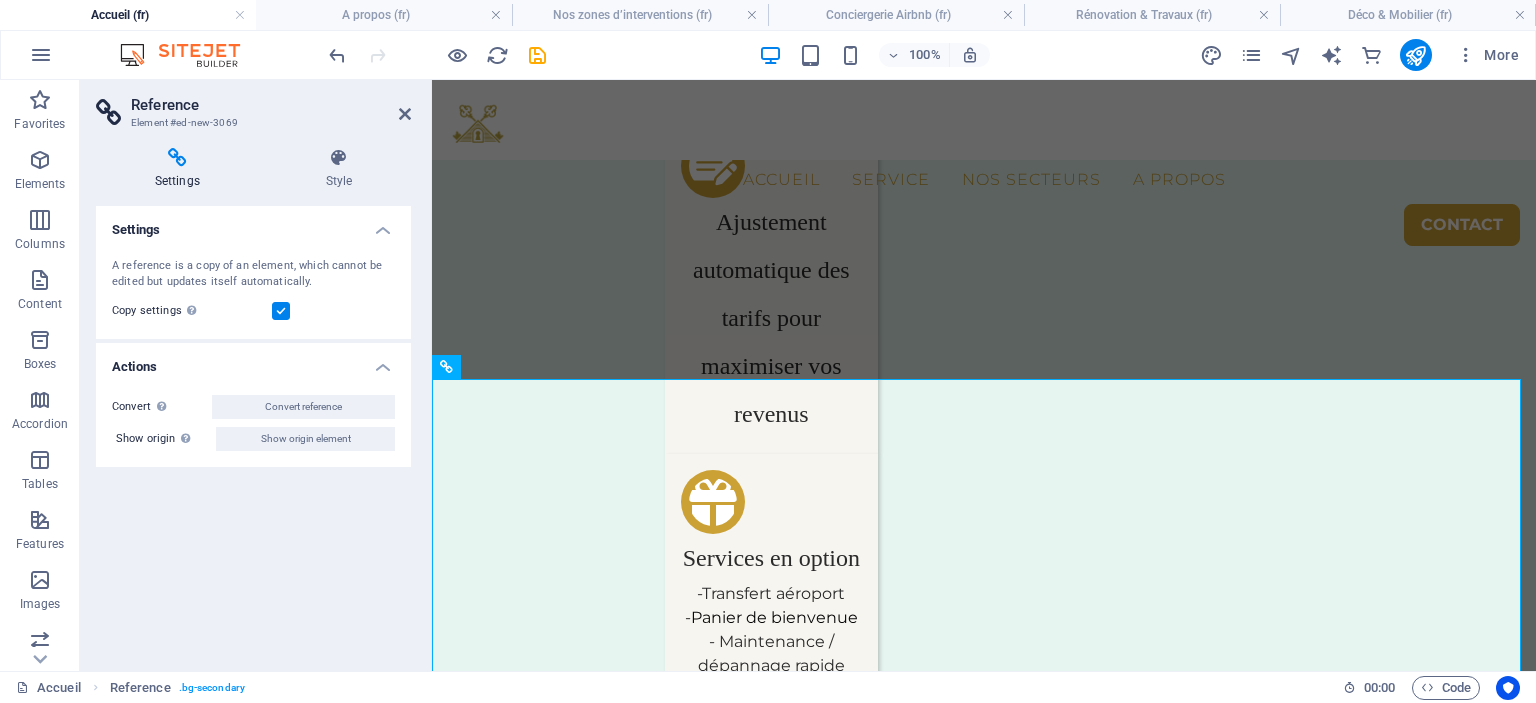 scroll, scrollTop: 4358, scrollLeft: 0, axis: vertical 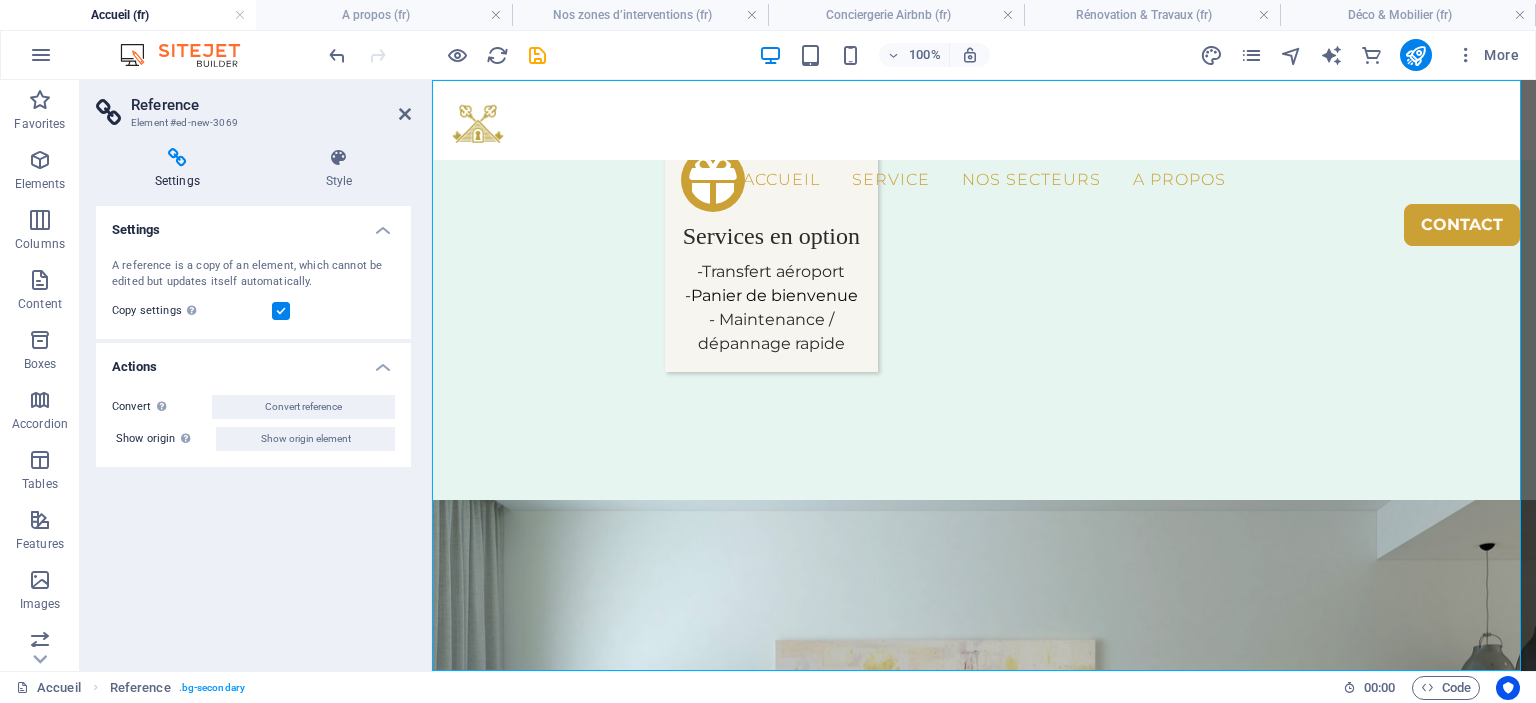 click on "Reference Element #ed-new-3069 Settings Style Settings A reference is a copy of an element, which cannot be edited but updates itself automatically.  Copy settings Use the same settings (flex, animation, position, style) as for the reference target element Actions Convert Convert the reference into a separate element. All subsequent changes made won't affect the initially referenced element. Convert reference Show origin Jump to the referenced element. If the referenced element is on another page, it will be opened in a new tab. Show origin element Preset Element Layout How this element expands within the layout (Flexbox). Size Default auto px % 1/1 1/2 1/3 1/4 1/5 1/6 1/7 1/8 1/9 1/10 Grow Shrink Order Container layout Visible Visible Opacity 100 % Overflow Spacing Margin Default auto px % rem vw vh Custom Custom auto px % rem vw vh auto px % rem vw vh auto px % rem vw vh auto px % rem vw vh Padding Default px rem % vh vw Custom Custom px rem % vh vw px rem % vh vw px rem % vh vw px rem % vh vw Border Style" at bounding box center [256, 375] 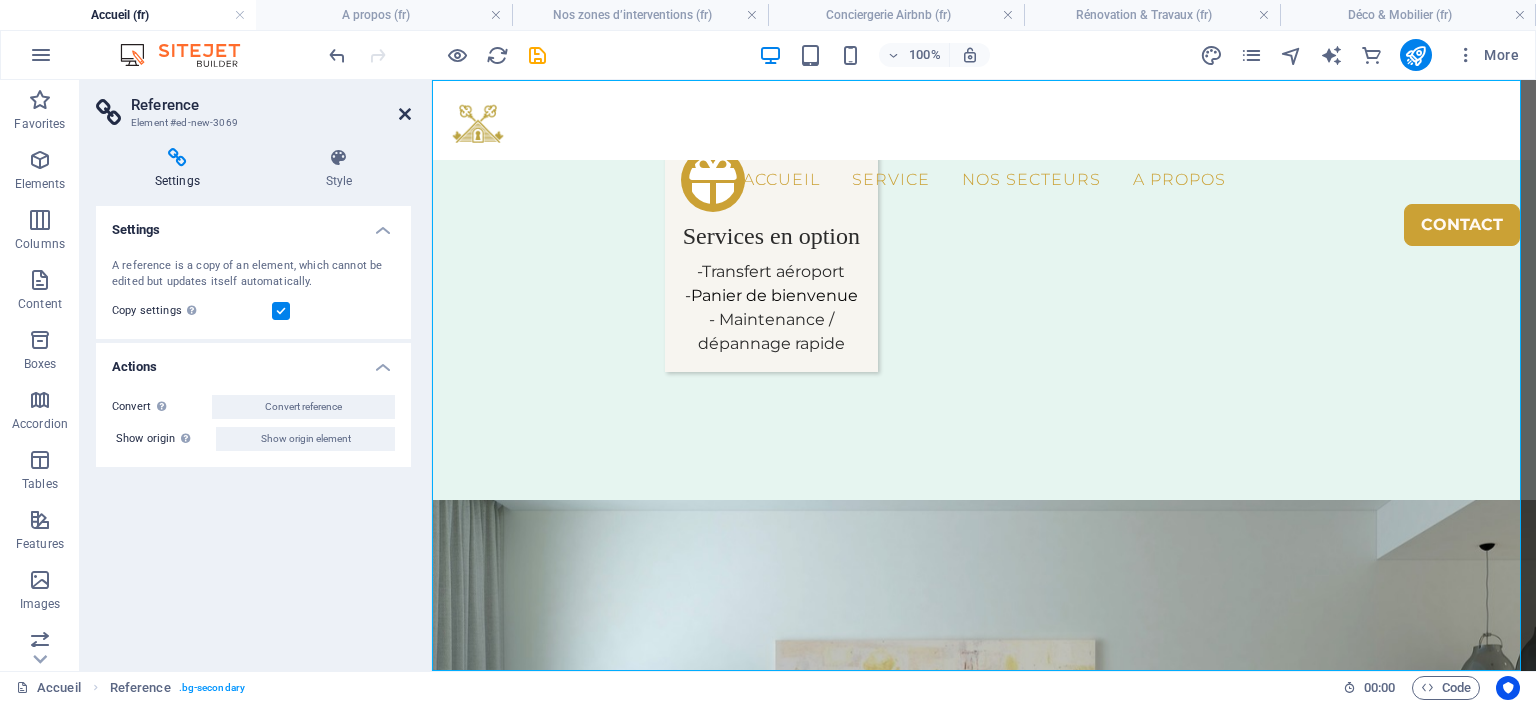 click at bounding box center [405, 114] 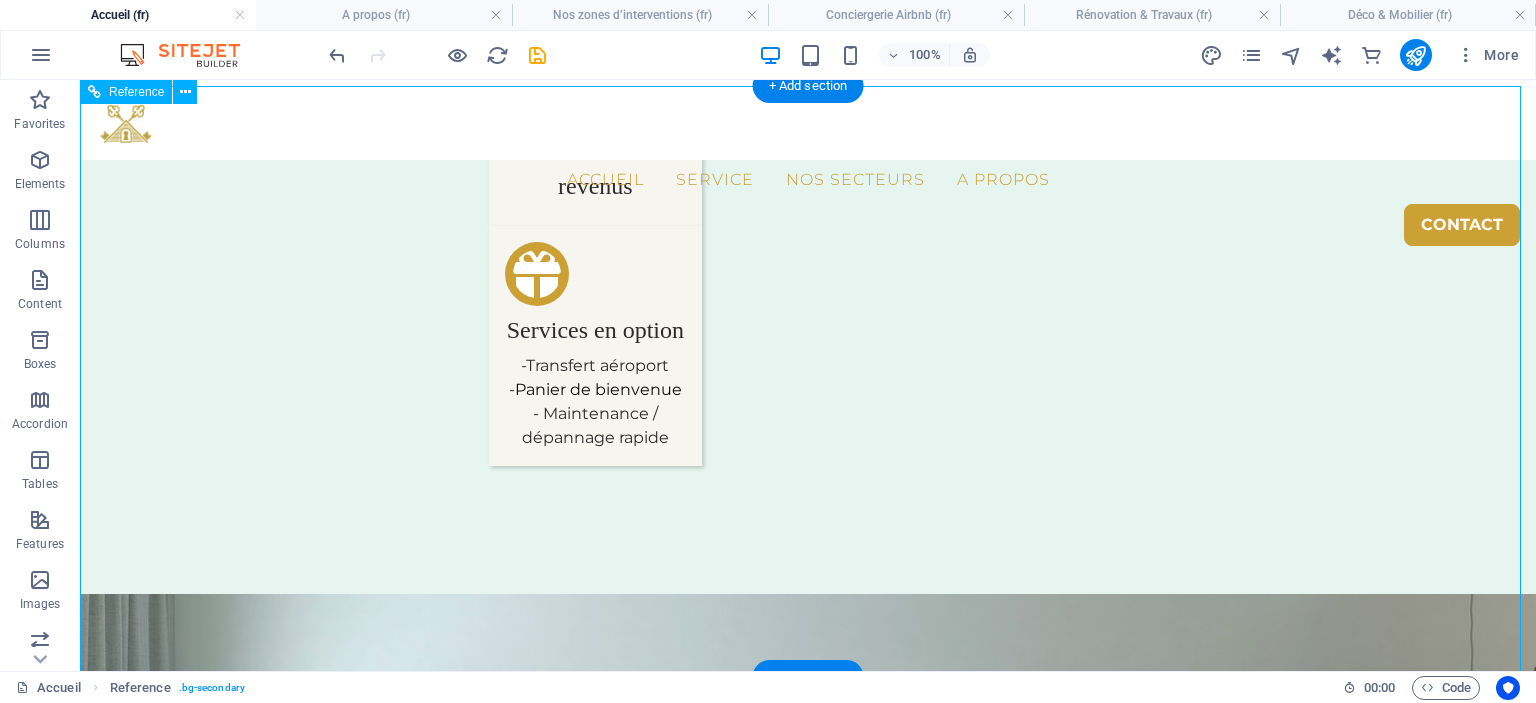 scroll, scrollTop: 4234, scrollLeft: 0, axis: vertical 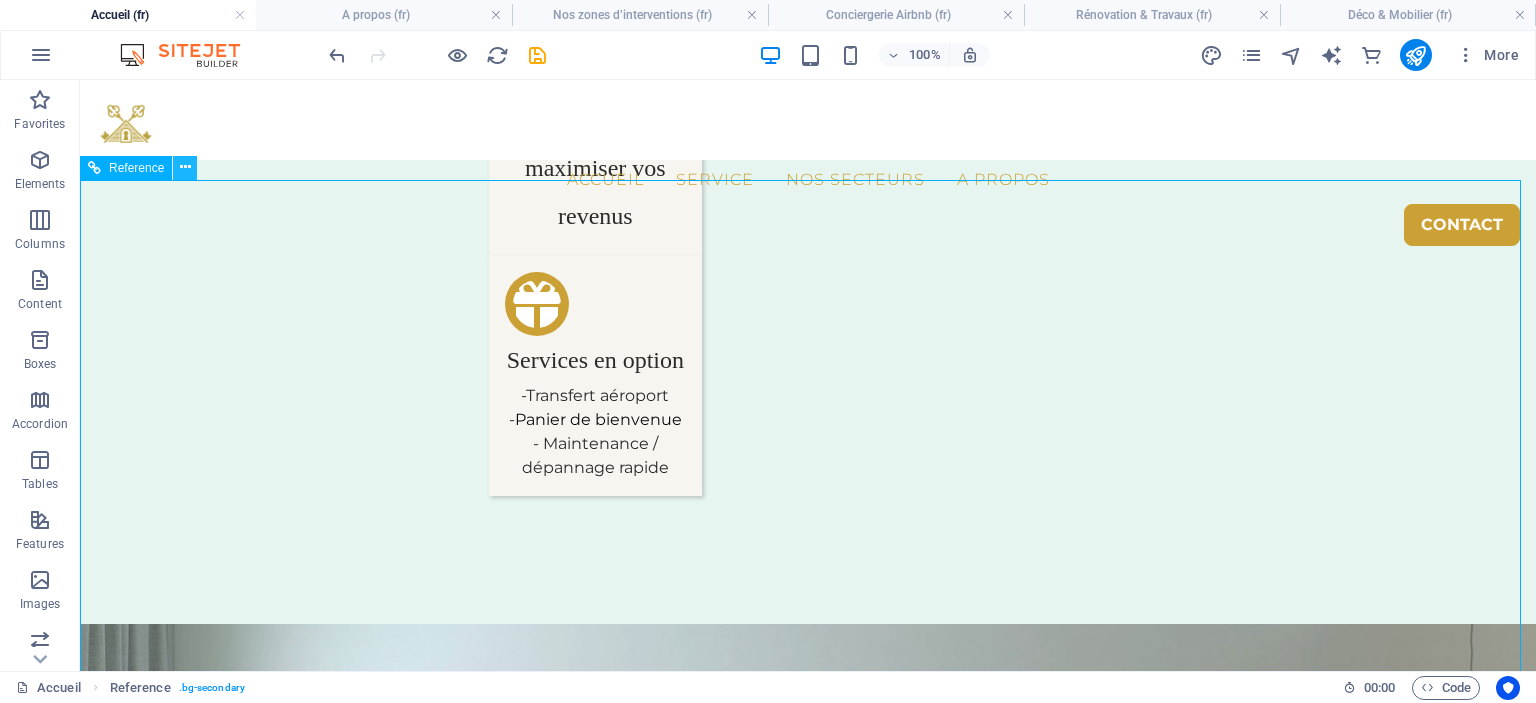 click at bounding box center [185, 167] 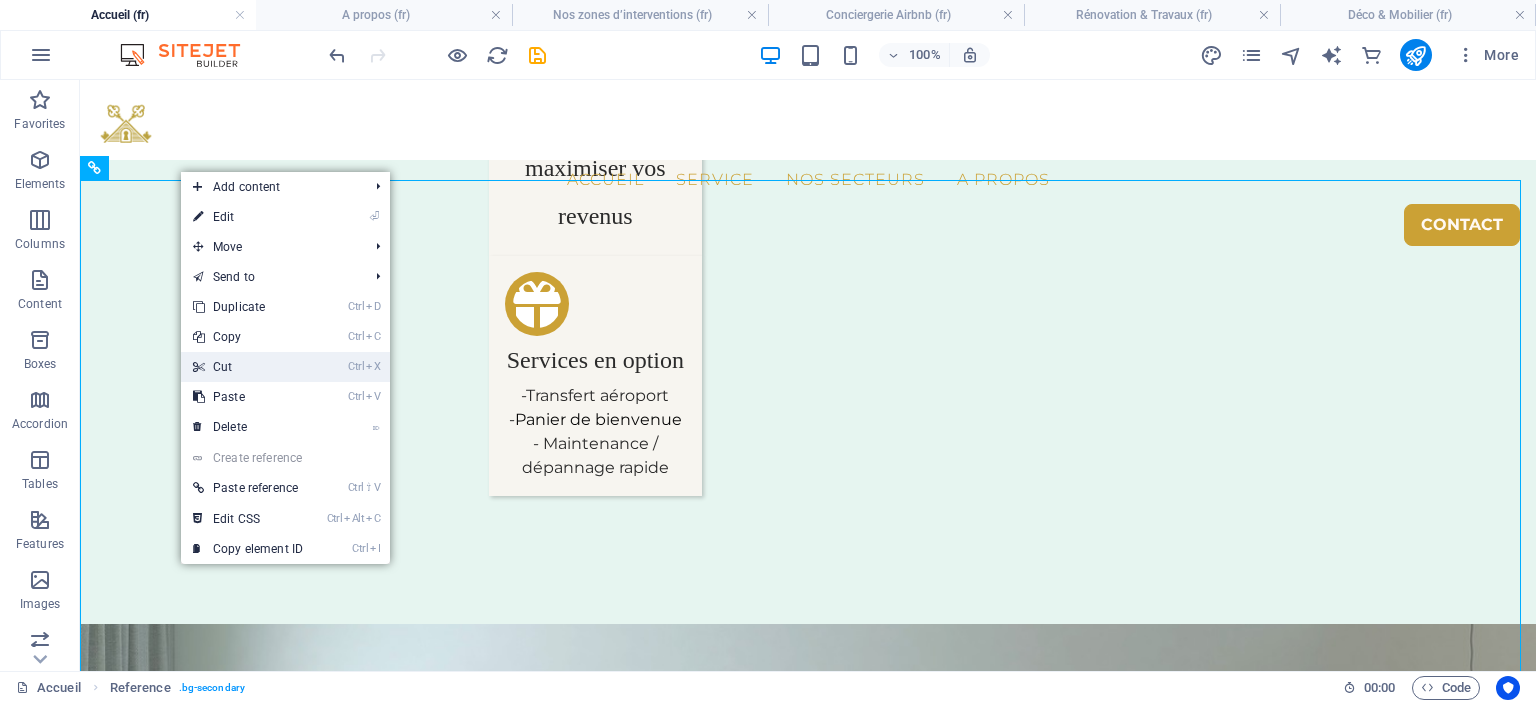 click on "Ctrl X  Cut" at bounding box center [248, 367] 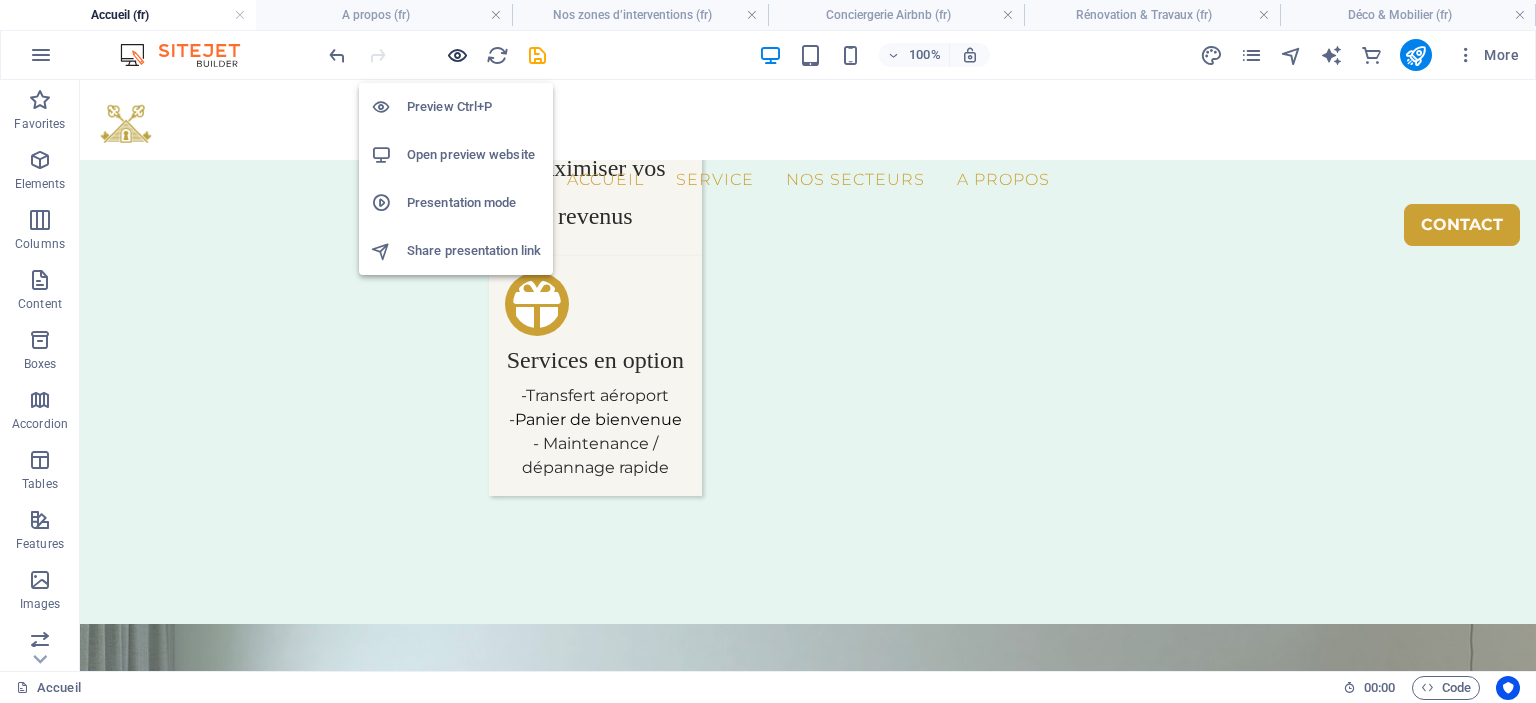 click at bounding box center (457, 55) 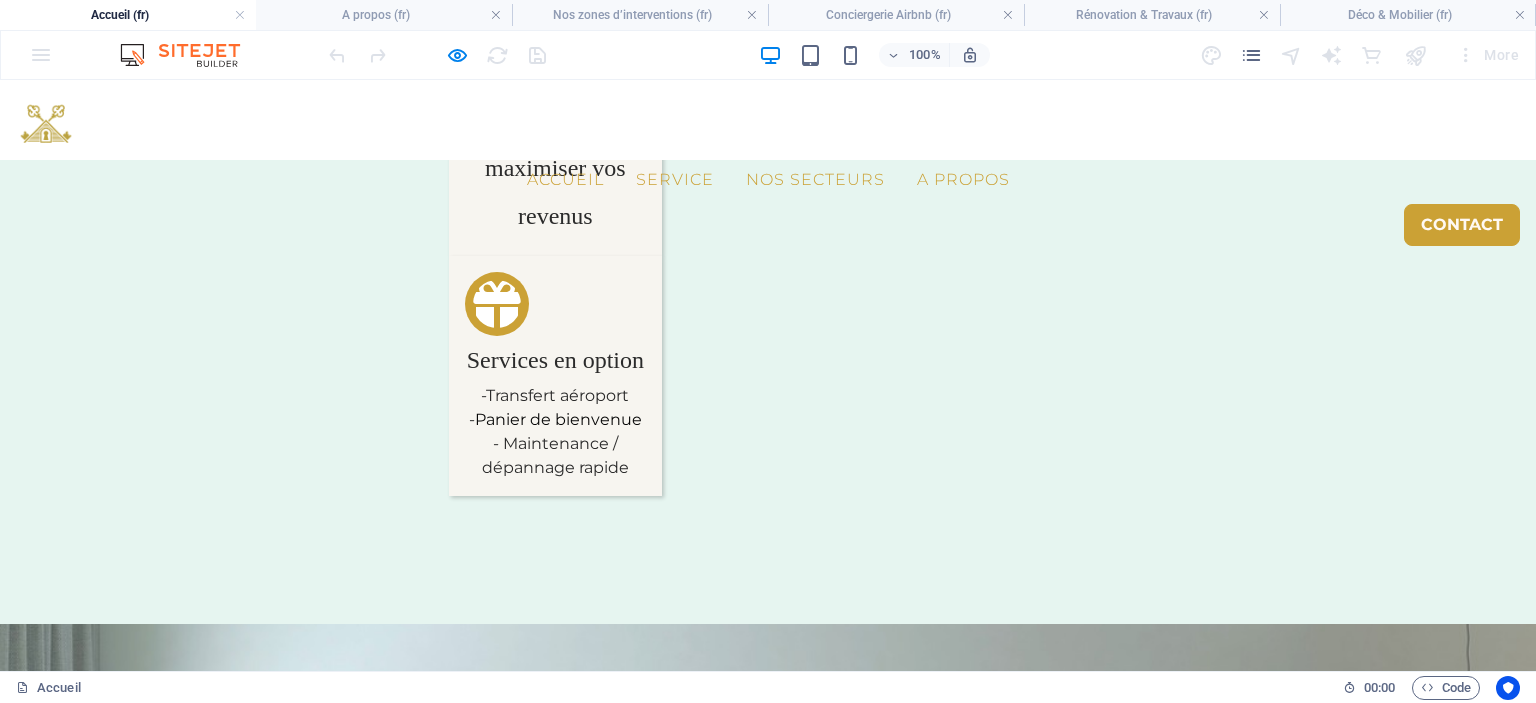 click on "Nos secteurs" at bounding box center [815, 180] 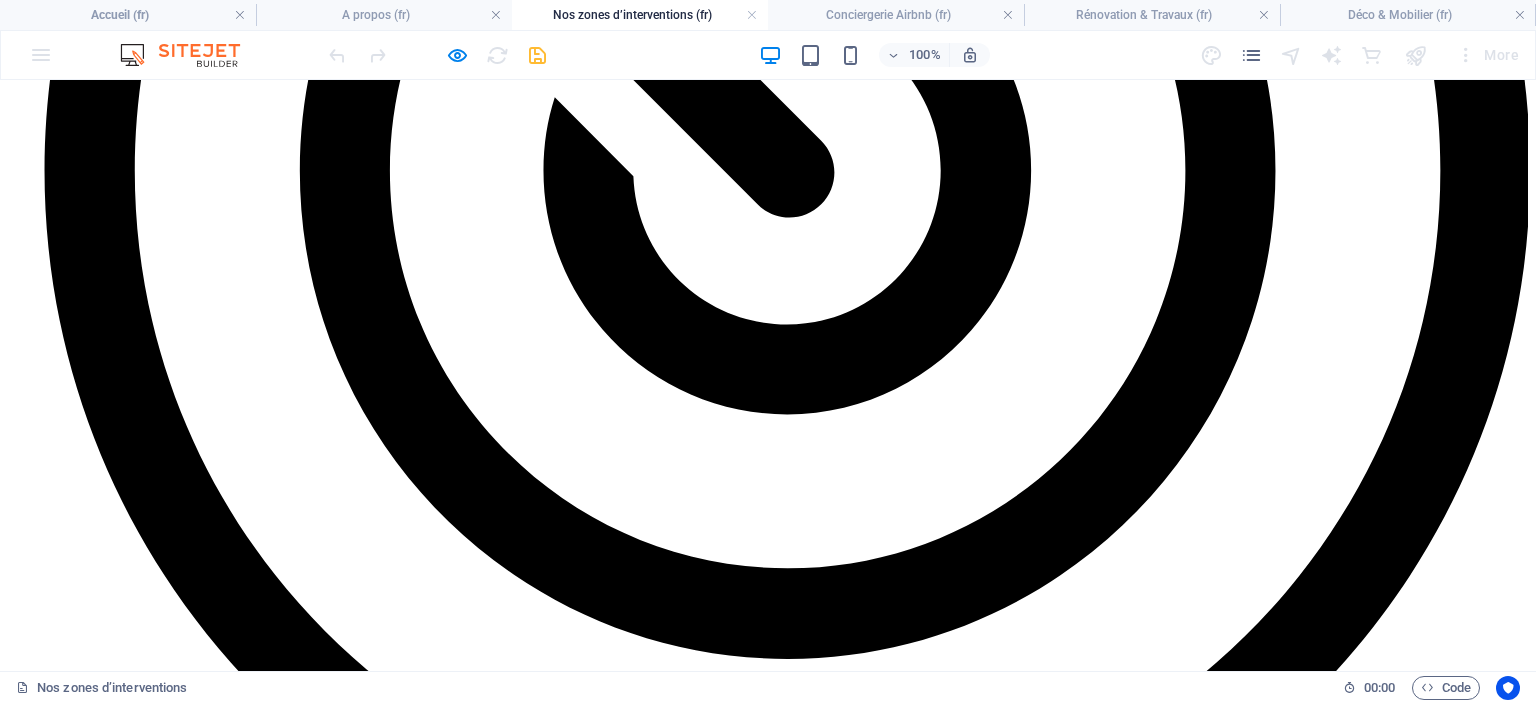 scroll, scrollTop: 3821, scrollLeft: 0, axis: vertical 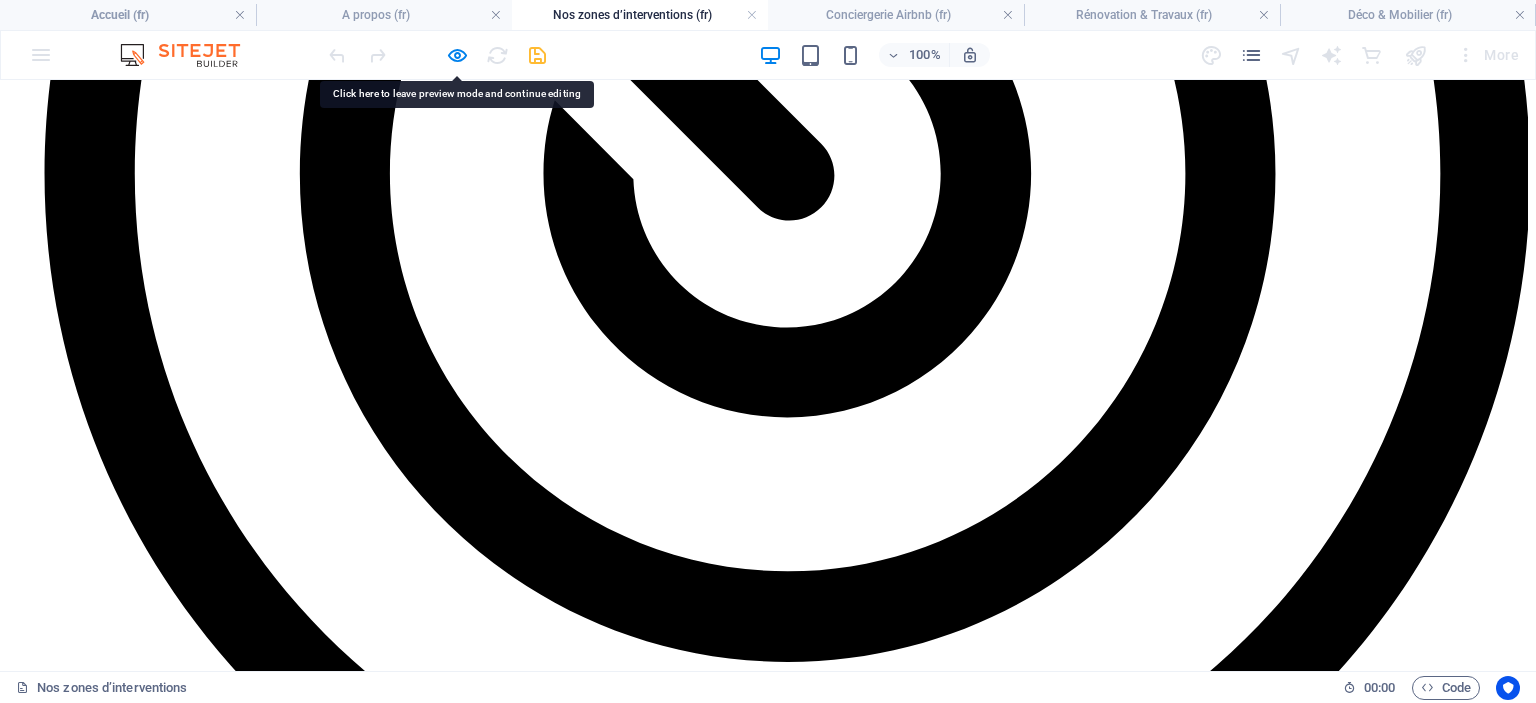 drag, startPoint x: 384, startPoint y: 431, endPoint x: 295, endPoint y: 342, distance: 125.865005 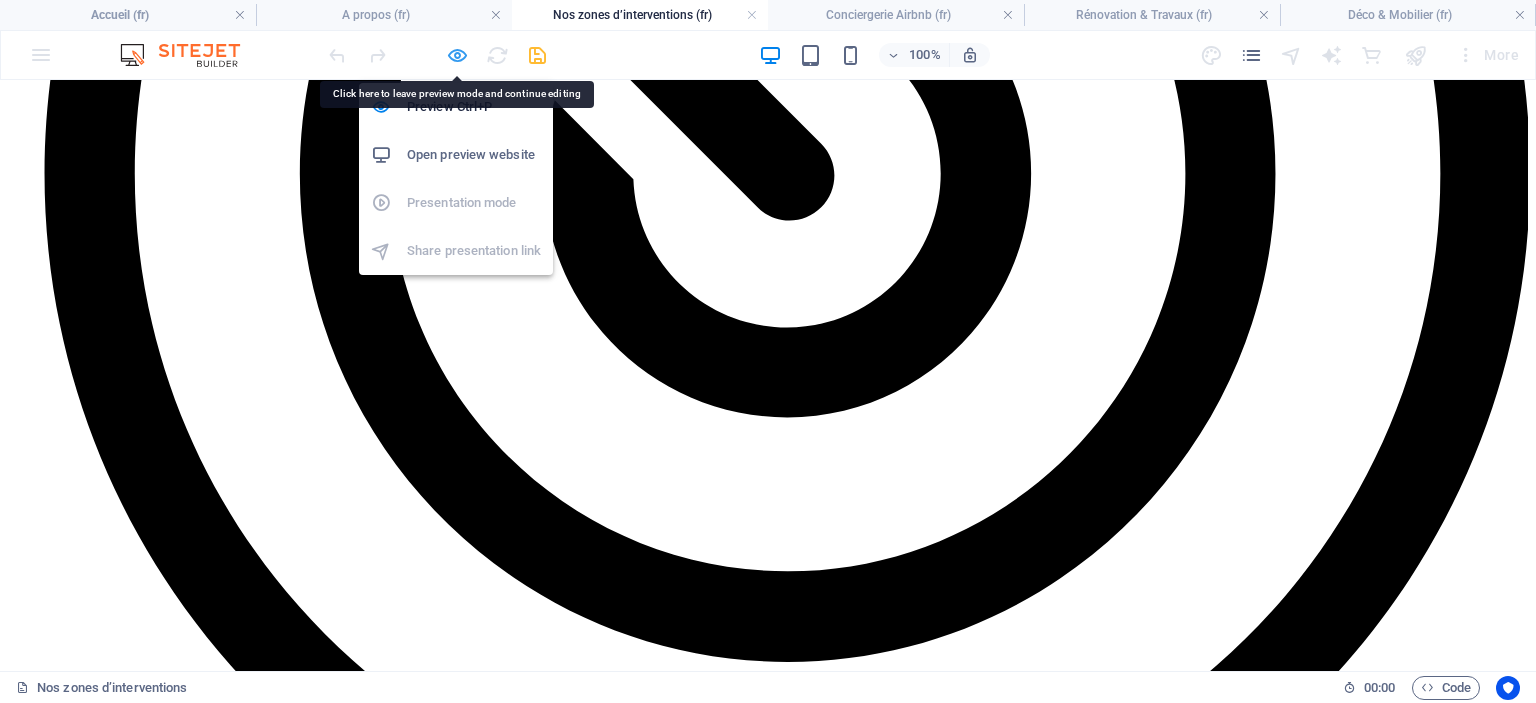 click at bounding box center [457, 55] 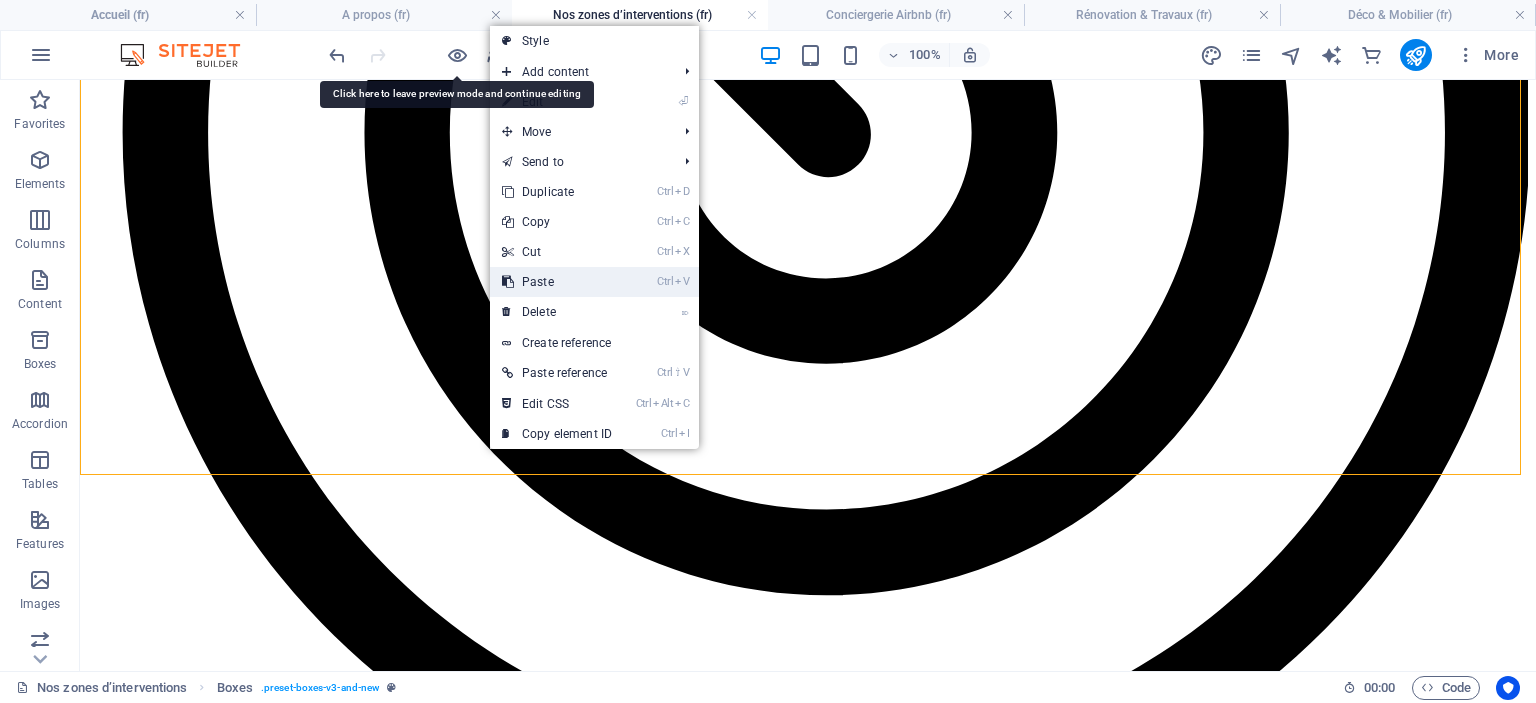 click on "Ctrl V  Paste" at bounding box center [557, 282] 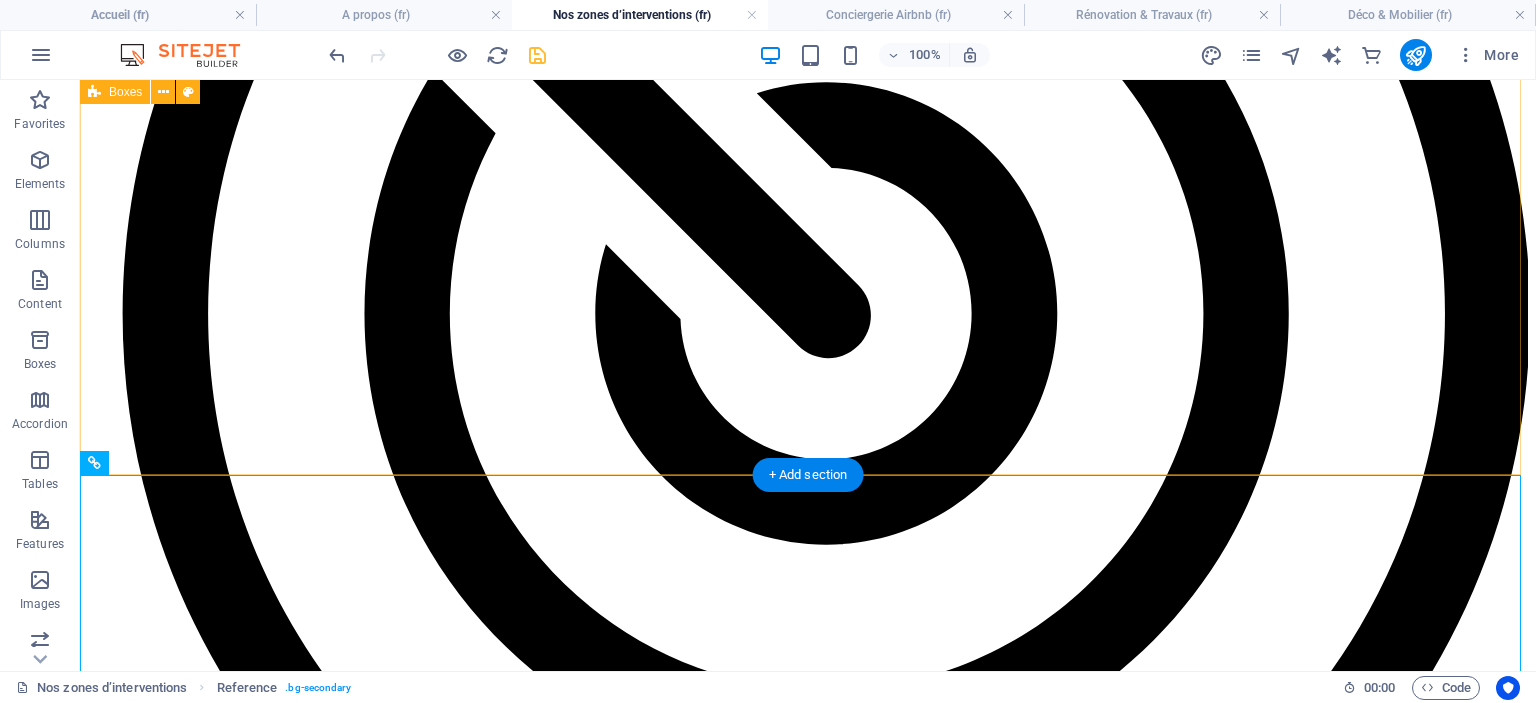 scroll, scrollTop: 3521, scrollLeft: 0, axis: vertical 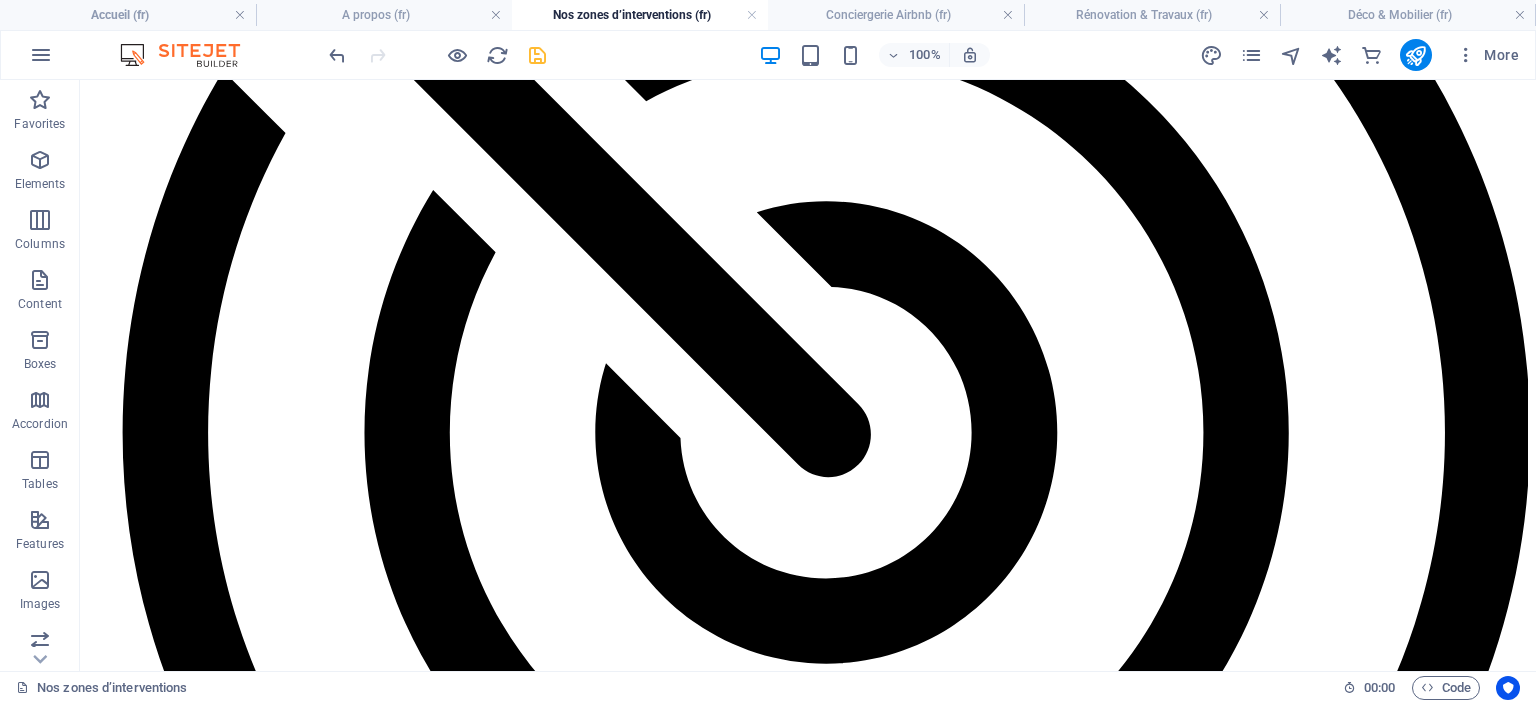 click at bounding box center (437, 55) 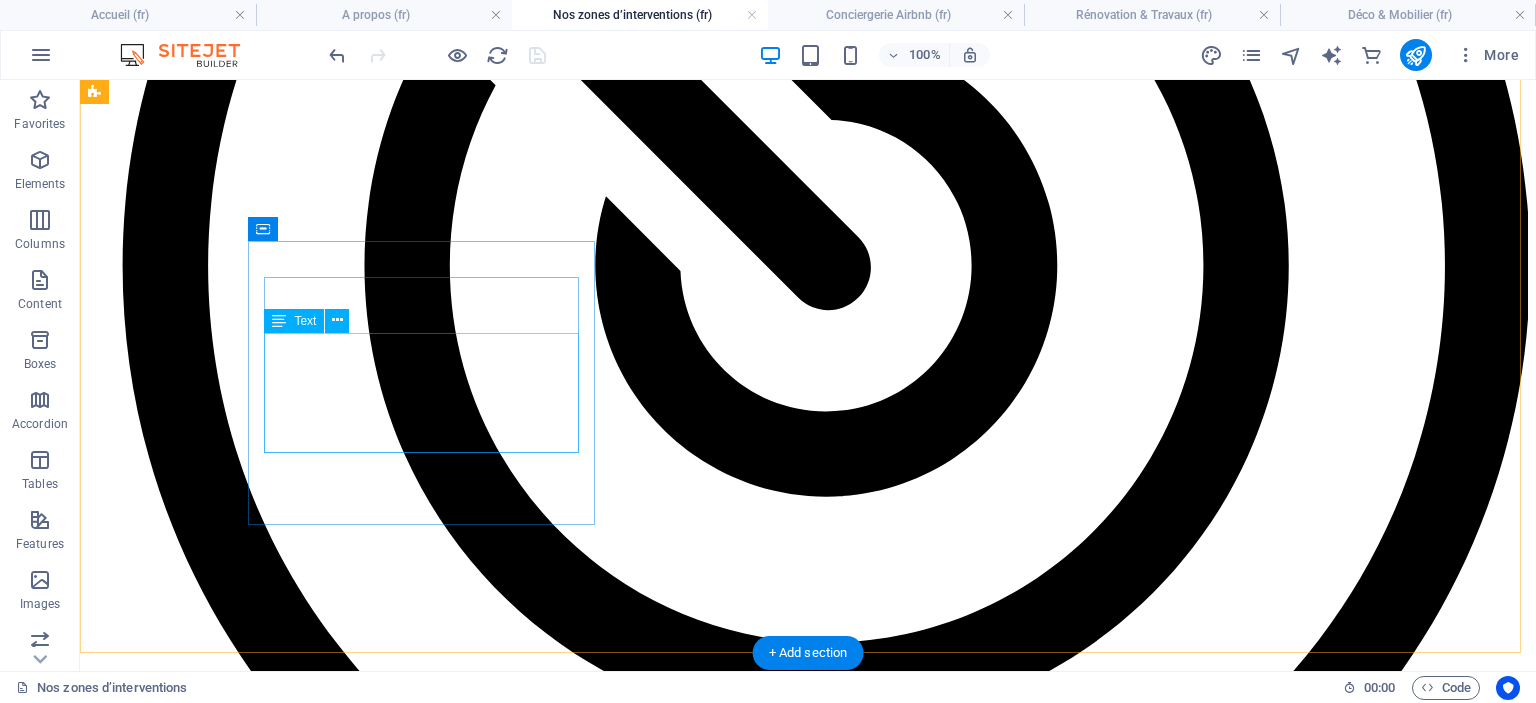 scroll, scrollTop: 3621, scrollLeft: 0, axis: vertical 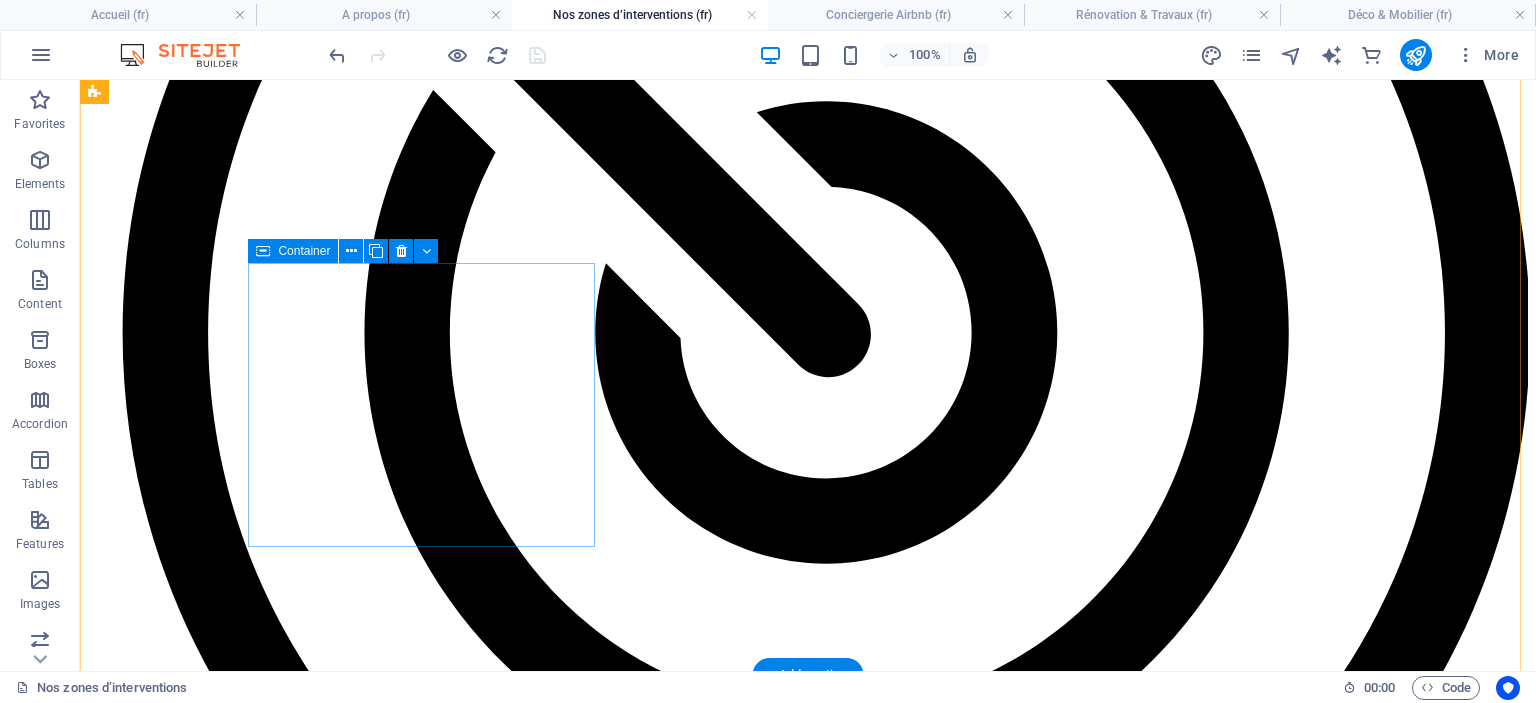 click on "Investisseurs Lorem ipsum dolor sit amet, consectetuer adipiscing elit. Aenean commodo ligula eget dolor. Lorem ipsum dolor sit amet, consectetuer adipiscing elit leget dolor." at bounding box center [808, 9693] 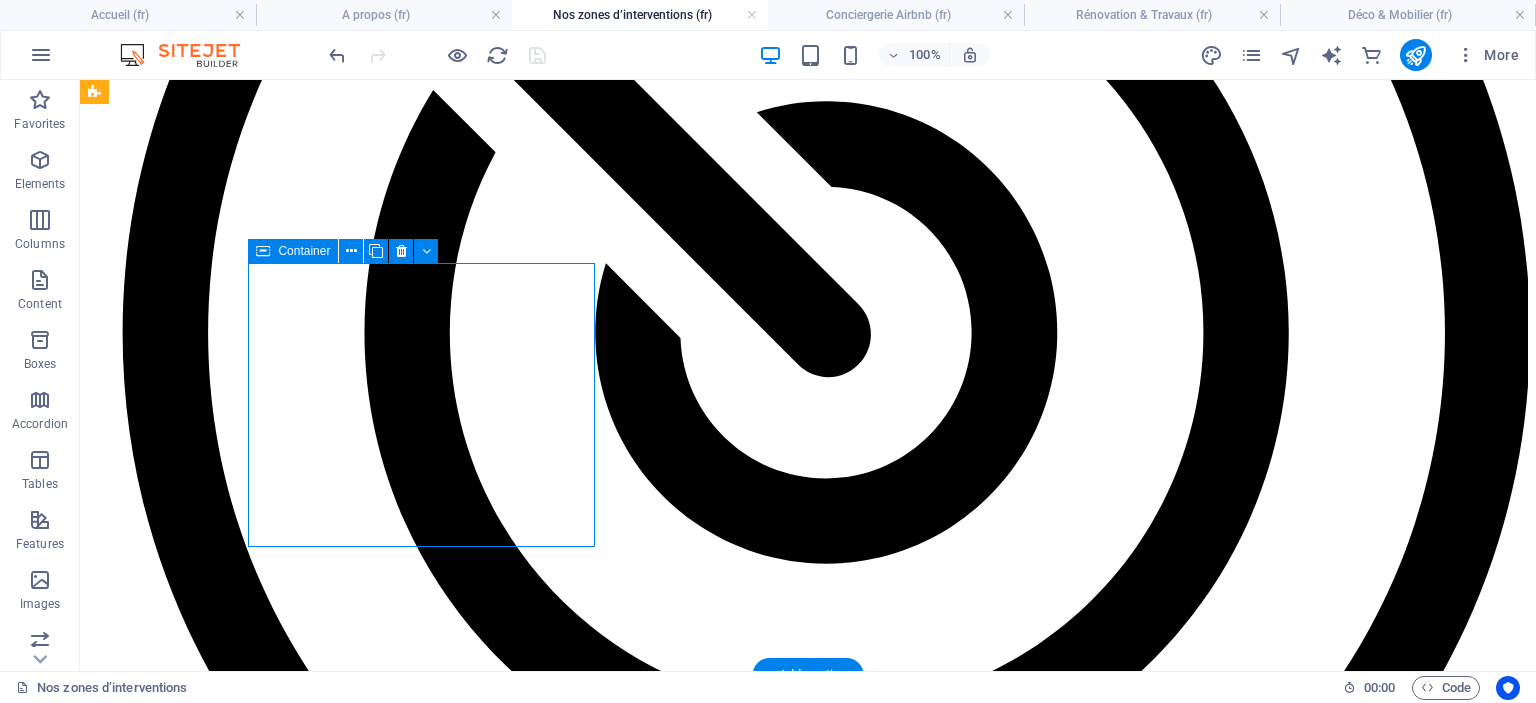 click on "Investisseurs Lorem ipsum dolor sit amet, consectetuer adipiscing elit. Aenean commodo ligula eget dolor. Lorem ipsum dolor sit amet, consectetuer adipiscing elit leget dolor." at bounding box center [808, 9693] 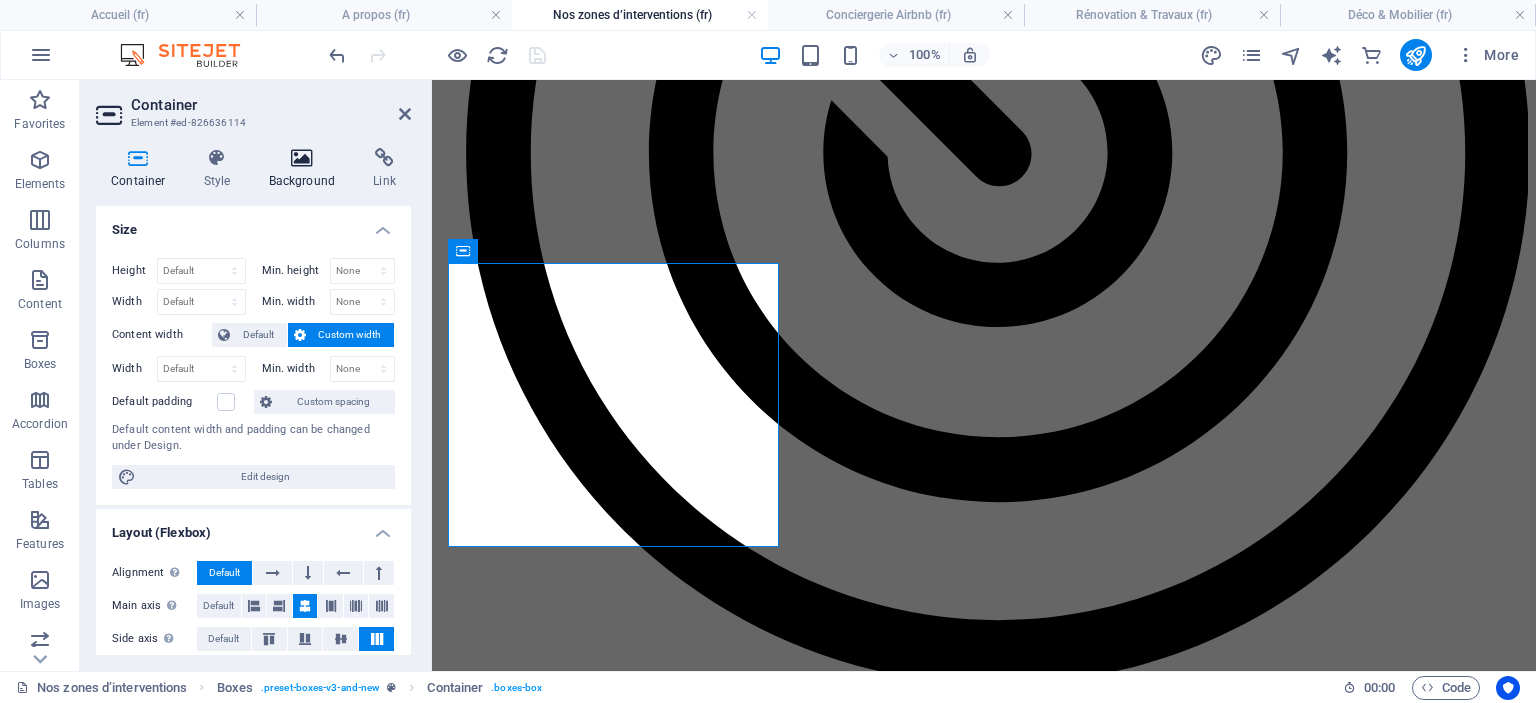 click at bounding box center (302, 158) 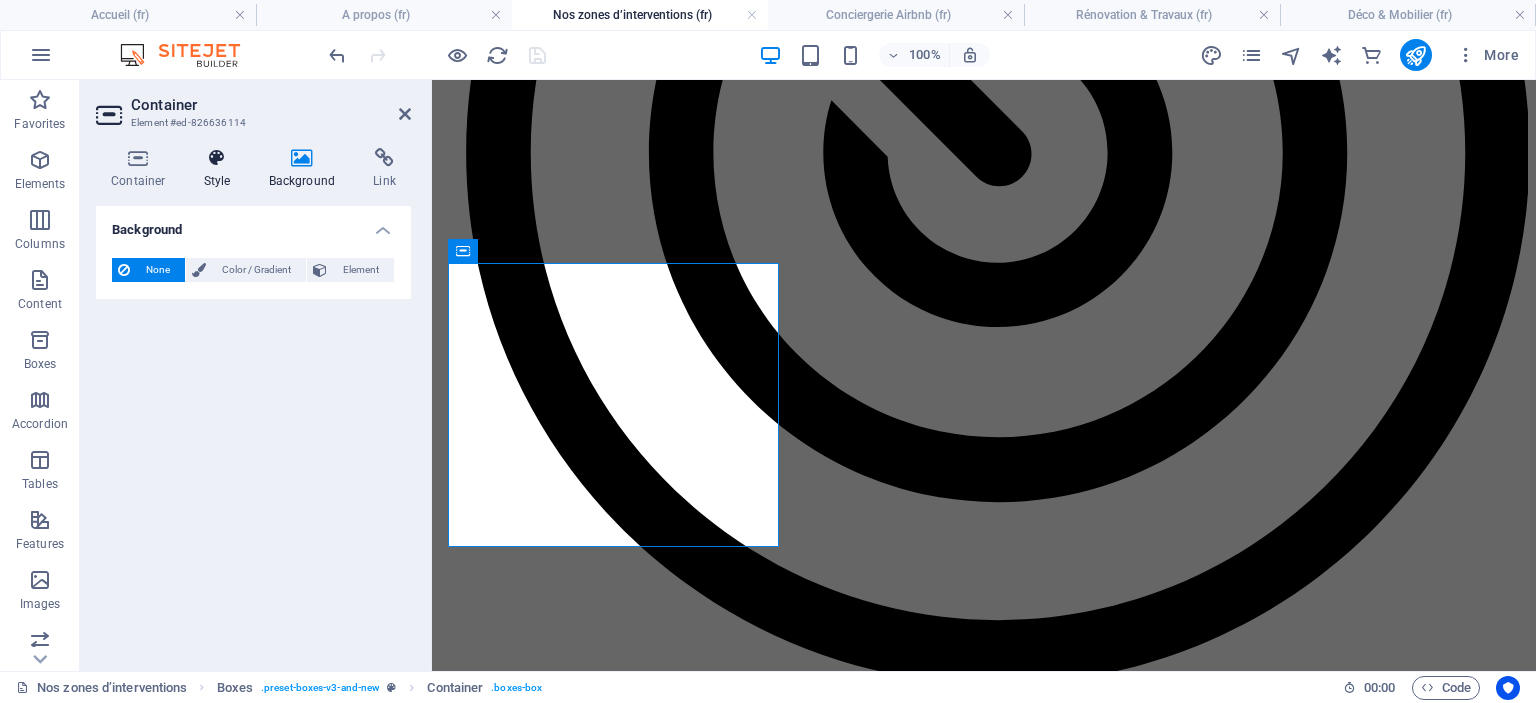 click on "Style" at bounding box center (221, 169) 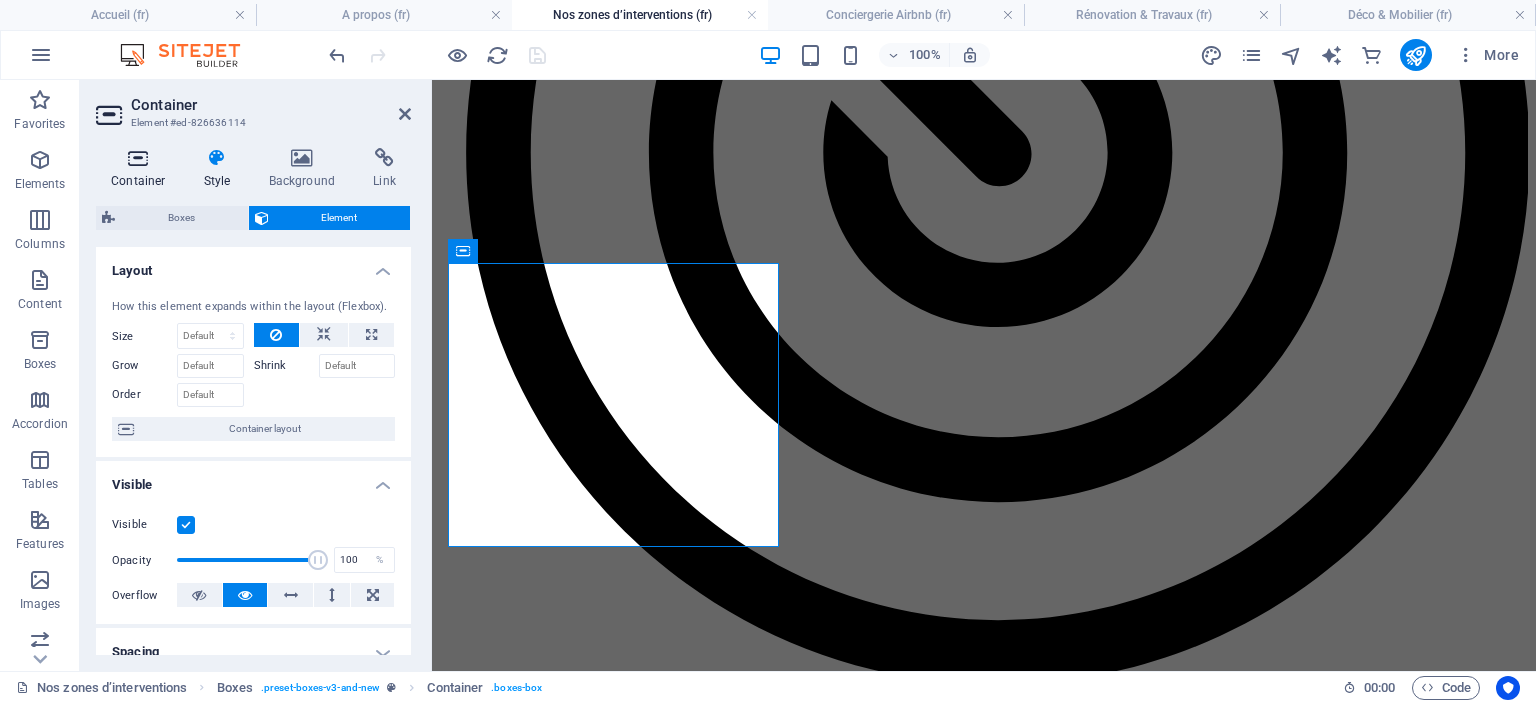 click at bounding box center (138, 158) 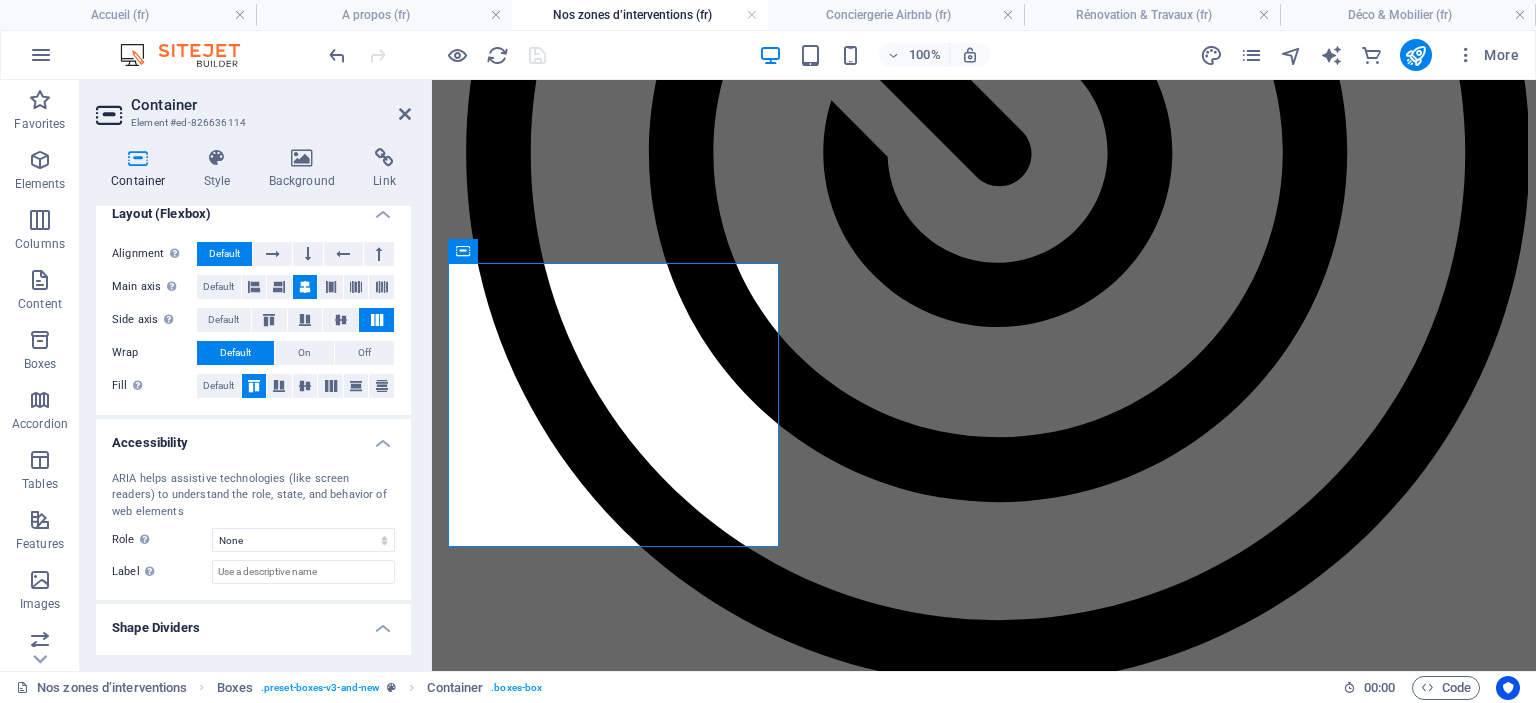 scroll, scrollTop: 358, scrollLeft: 0, axis: vertical 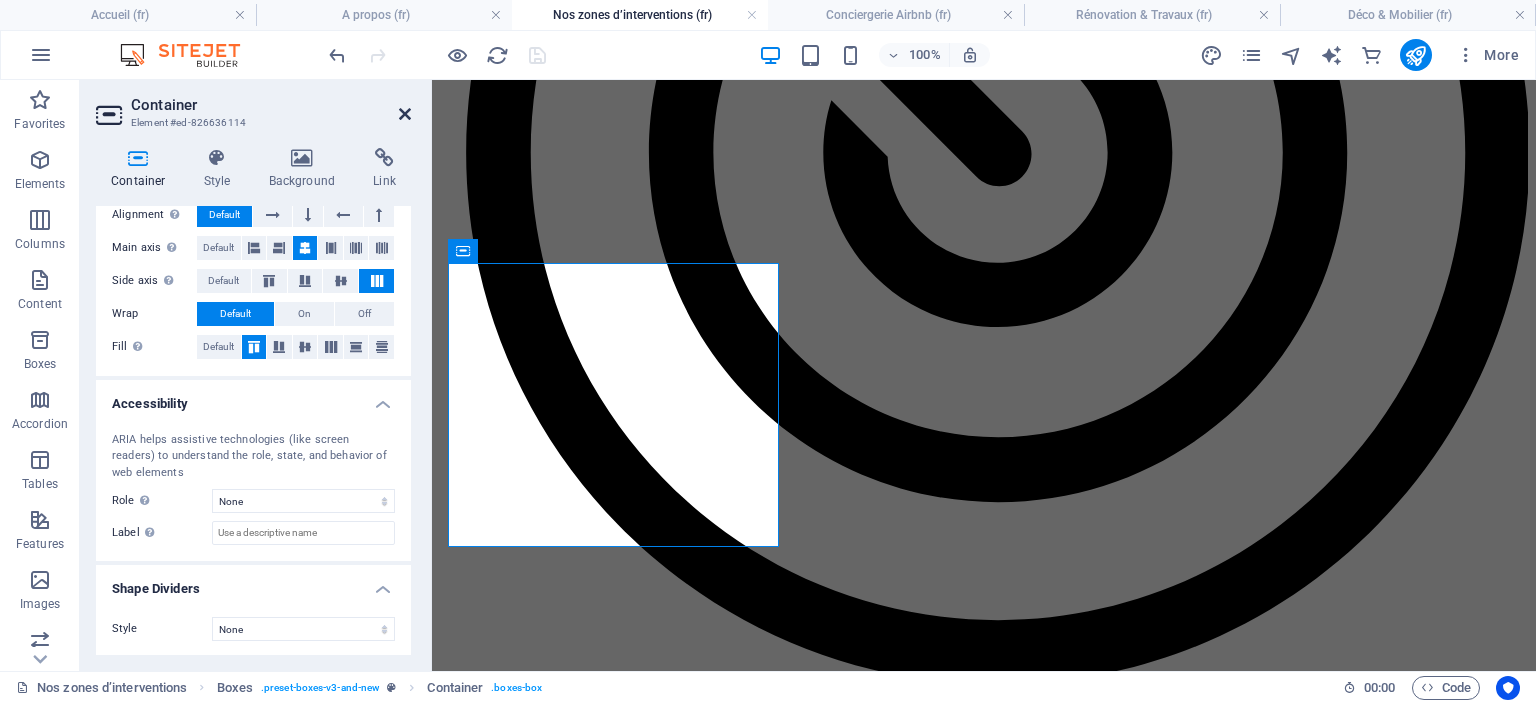 click at bounding box center [405, 114] 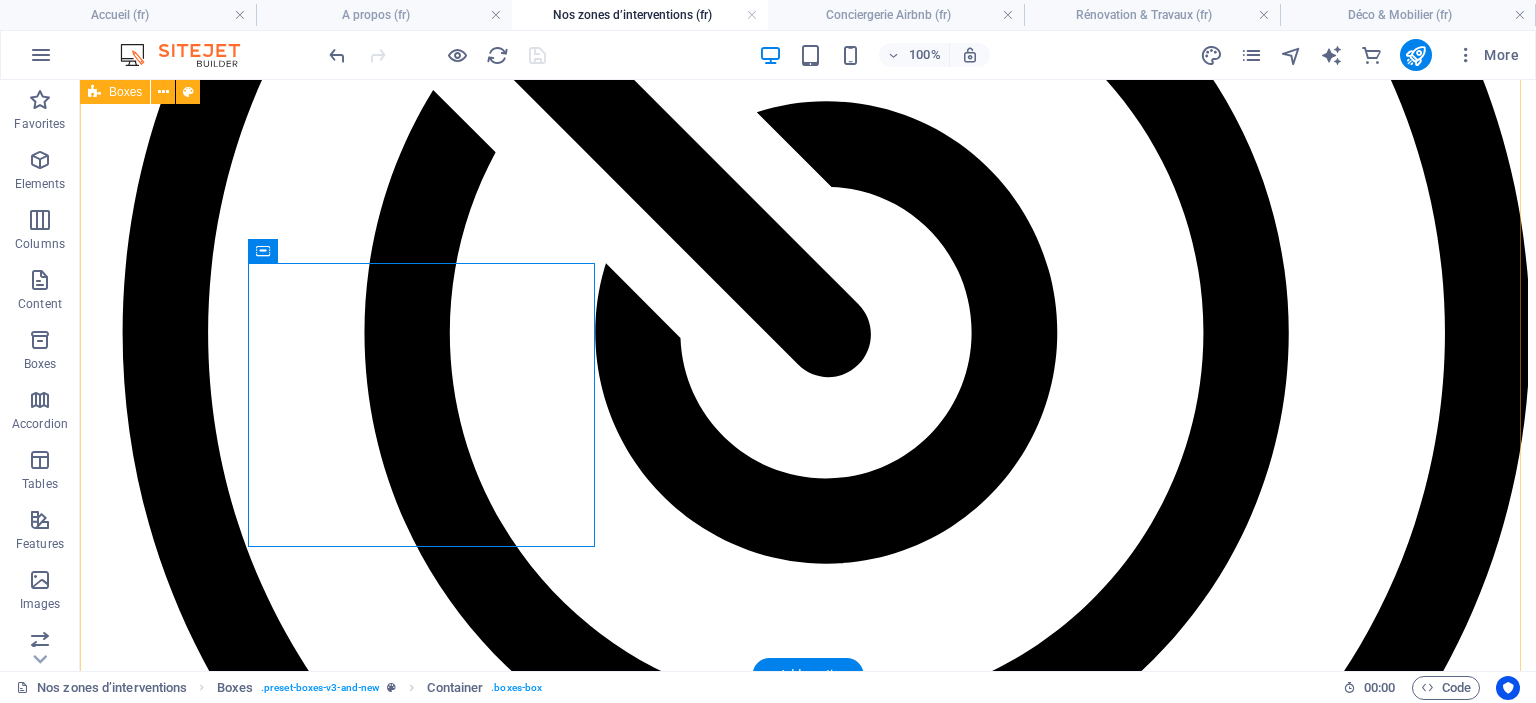 click on "Nos clients Investisseurs Lorem ipsum dolor sit amet, consectetuer adipiscing elit. Aenean commodo ligula eget dolor. Lorem ipsum dolor sit amet, consectetuer adipiscing elit leget dolor. Propriétaires non-résidents Lorem ipsum dolor sit amet, consectetuer adipiscing elit. Aenean commodo ligula eget dolor. Lorem ipsum dolor sit amet, consectetuer adipiscing elit leget dolor. Familles avec résidences secondaires Lorem ipsum dolor sit amet, consectetuer adipiscing elit. Aenean commodo ligula eget dolor. Lorem ipsum dolor sit amet, consectetuer adipiscing elit leget dolor." at bounding box center (808, 11344) 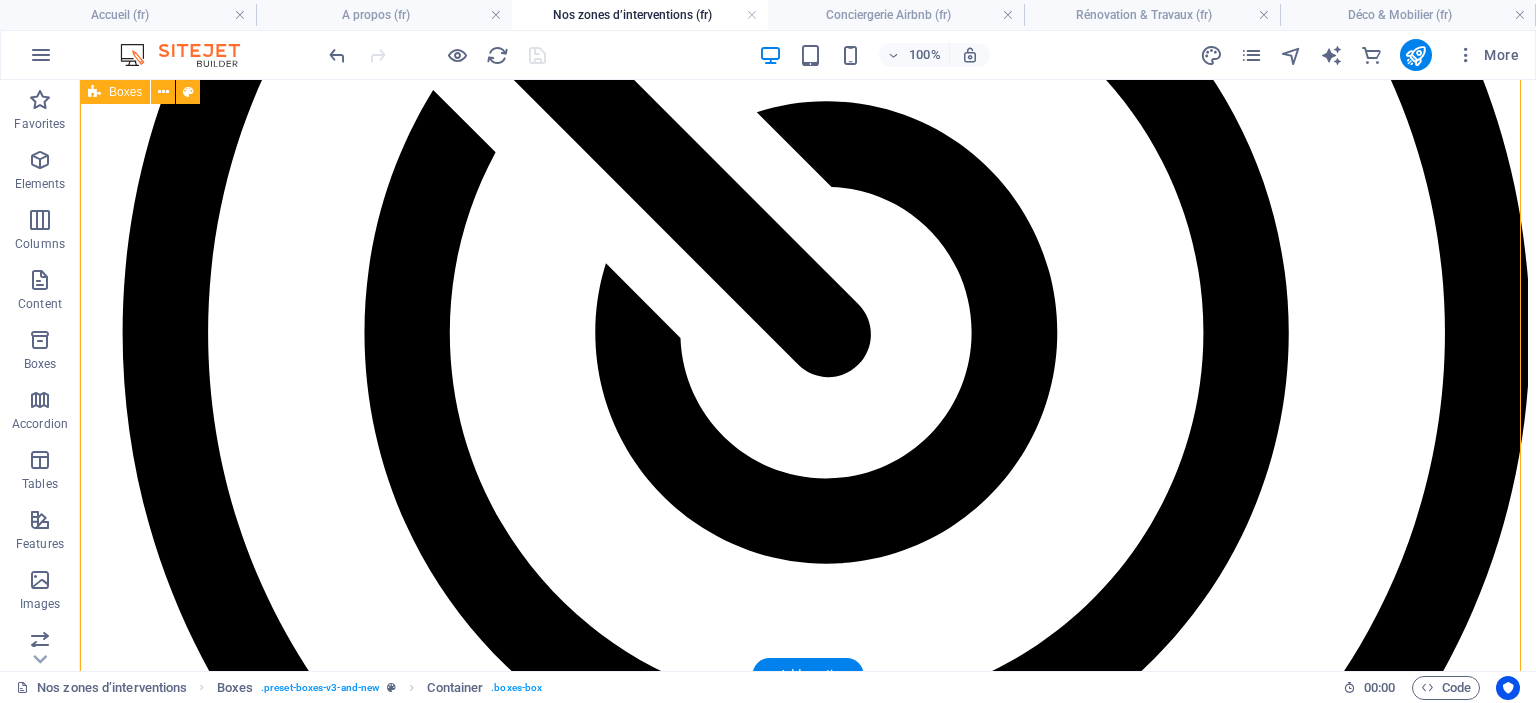 click on "Nos clients Investisseurs Lorem ipsum dolor sit amet, consectetuer adipiscing elit. Aenean commodo ligula eget dolor. Lorem ipsum dolor sit amet, consectetuer adipiscing elit leget dolor. Propriétaires non-résidents Lorem ipsum dolor sit amet, consectetuer adipiscing elit. Aenean commodo ligula eget dolor. Lorem ipsum dolor sit amet, consectetuer adipiscing elit leget dolor. Familles avec résidences secondaires Lorem ipsum dolor sit amet, consectetuer adipiscing elit. Aenean commodo ligula eget dolor. Lorem ipsum dolor sit amet, consectetuer adipiscing elit leget dolor." at bounding box center (808, 11344) 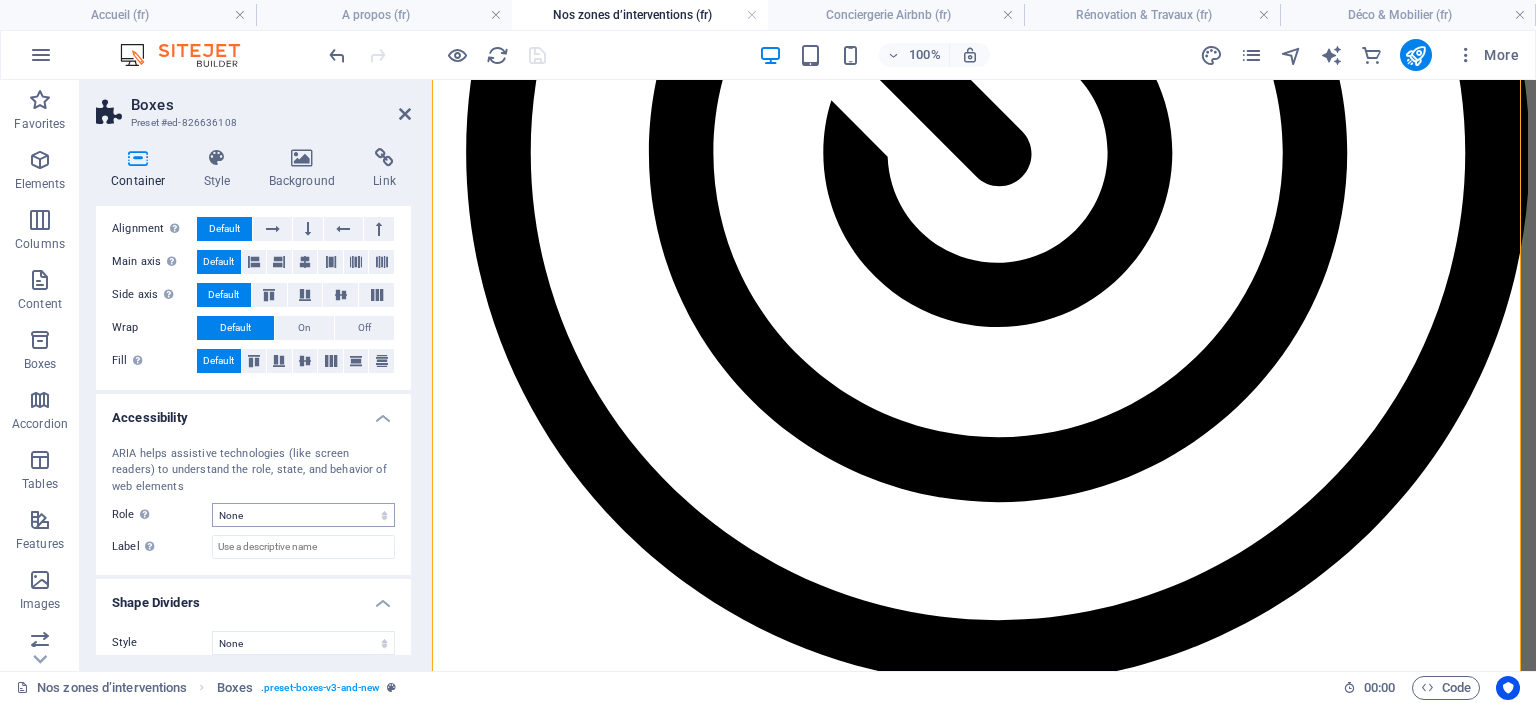 scroll, scrollTop: 324, scrollLeft: 0, axis: vertical 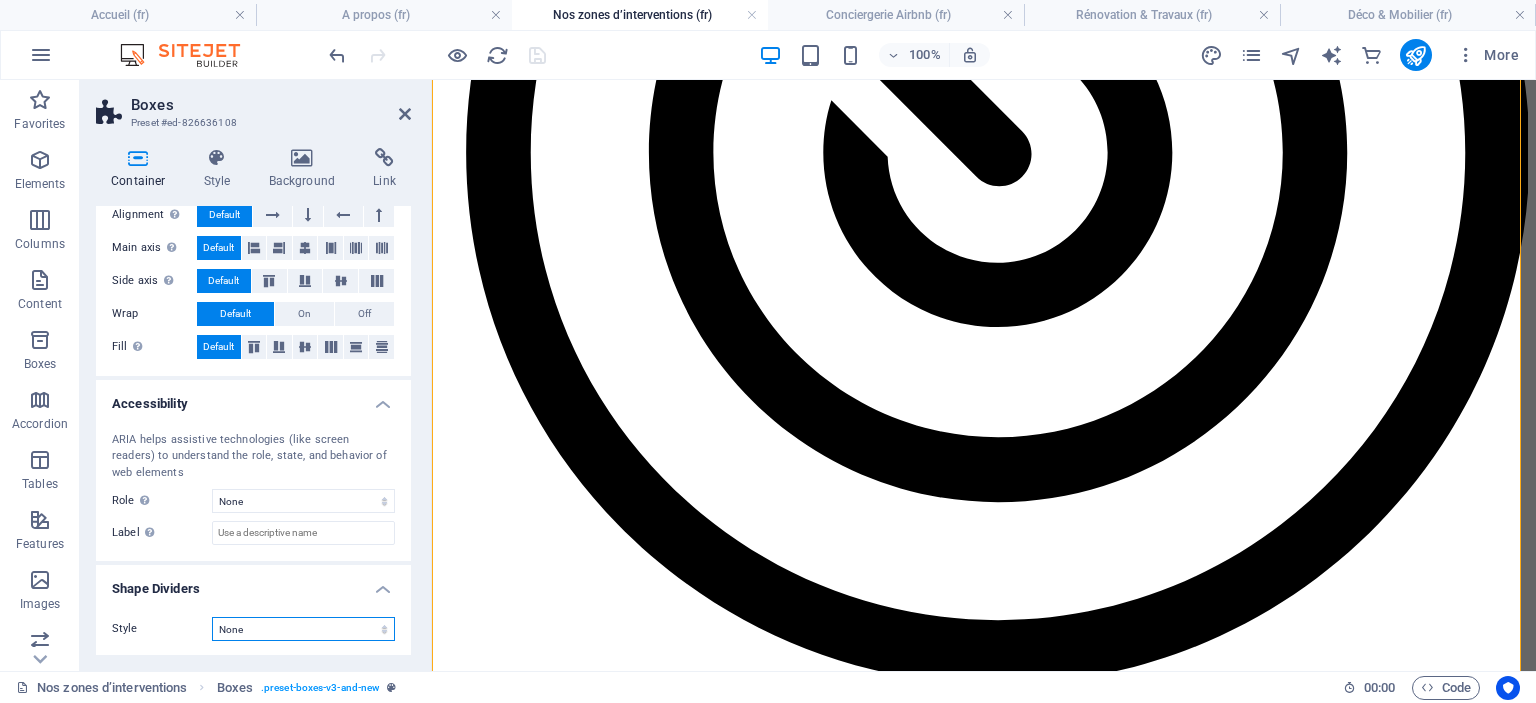 click on "None Triangle Square Diagonal Polygon 1 Polygon 2 Zigzag Multiple Zigzags Waves Multiple Waves Half Circle Circle Circle Shadow Blocks Hexagons Clouds Multiple Clouds Fan Pyramids Book Paint Drip Fire Shredded Paper Arrow" at bounding box center [303, 629] 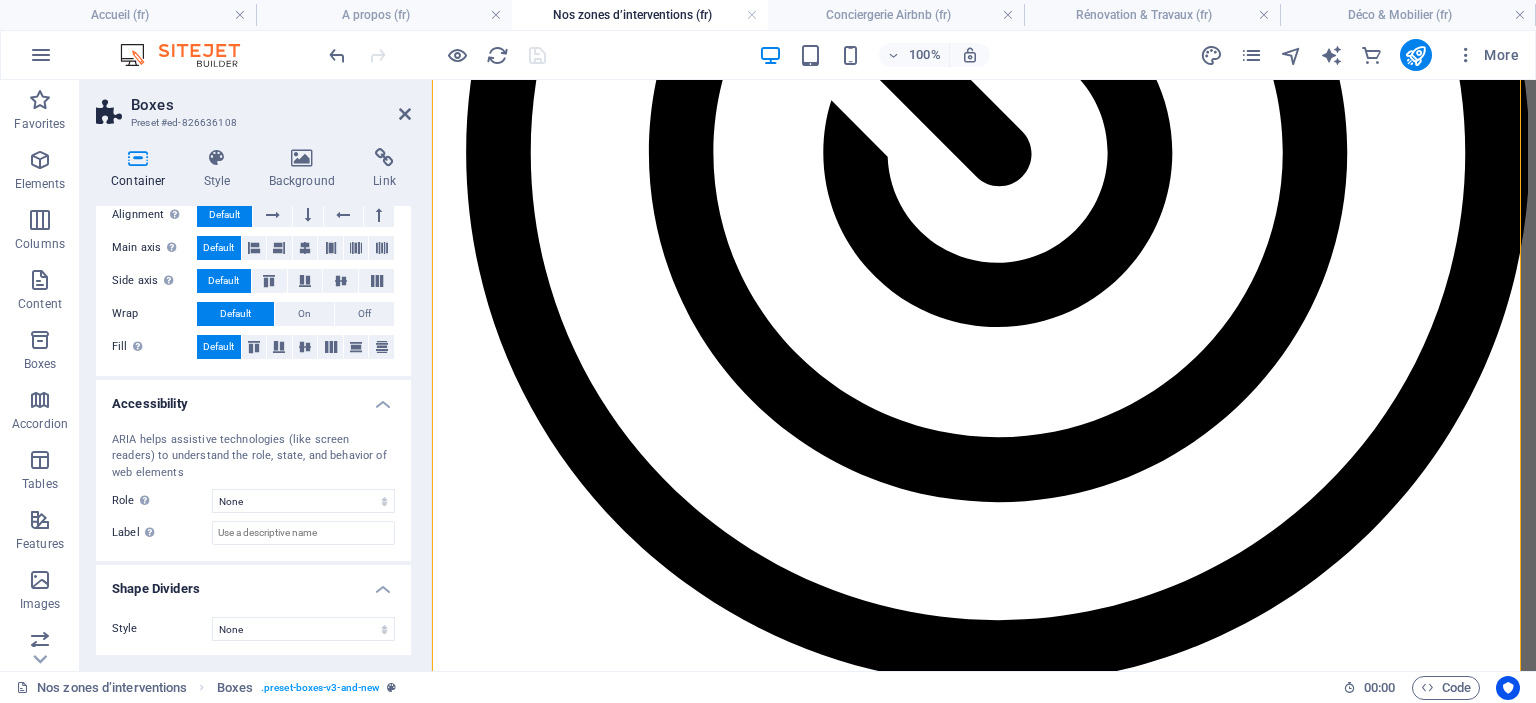 click at bounding box center (138, 158) 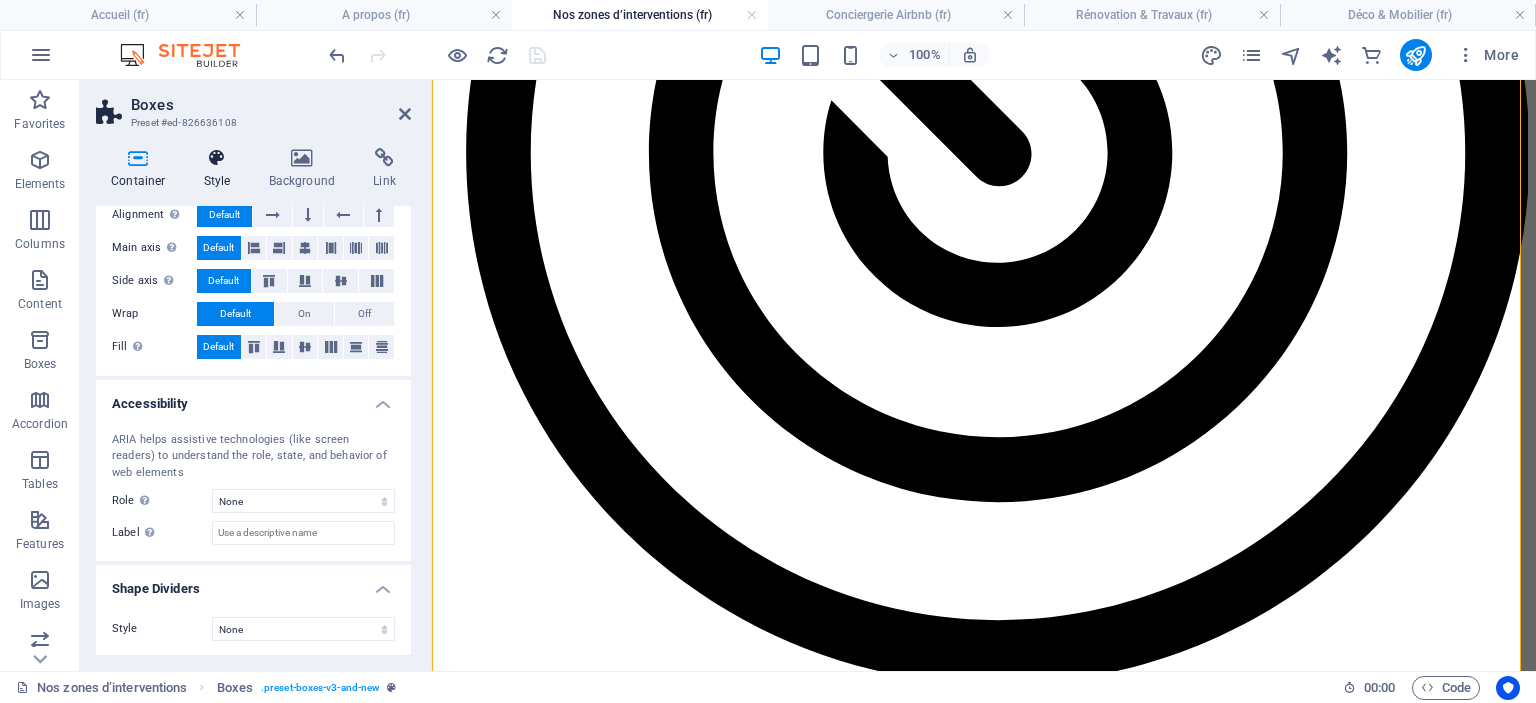 click at bounding box center [217, 158] 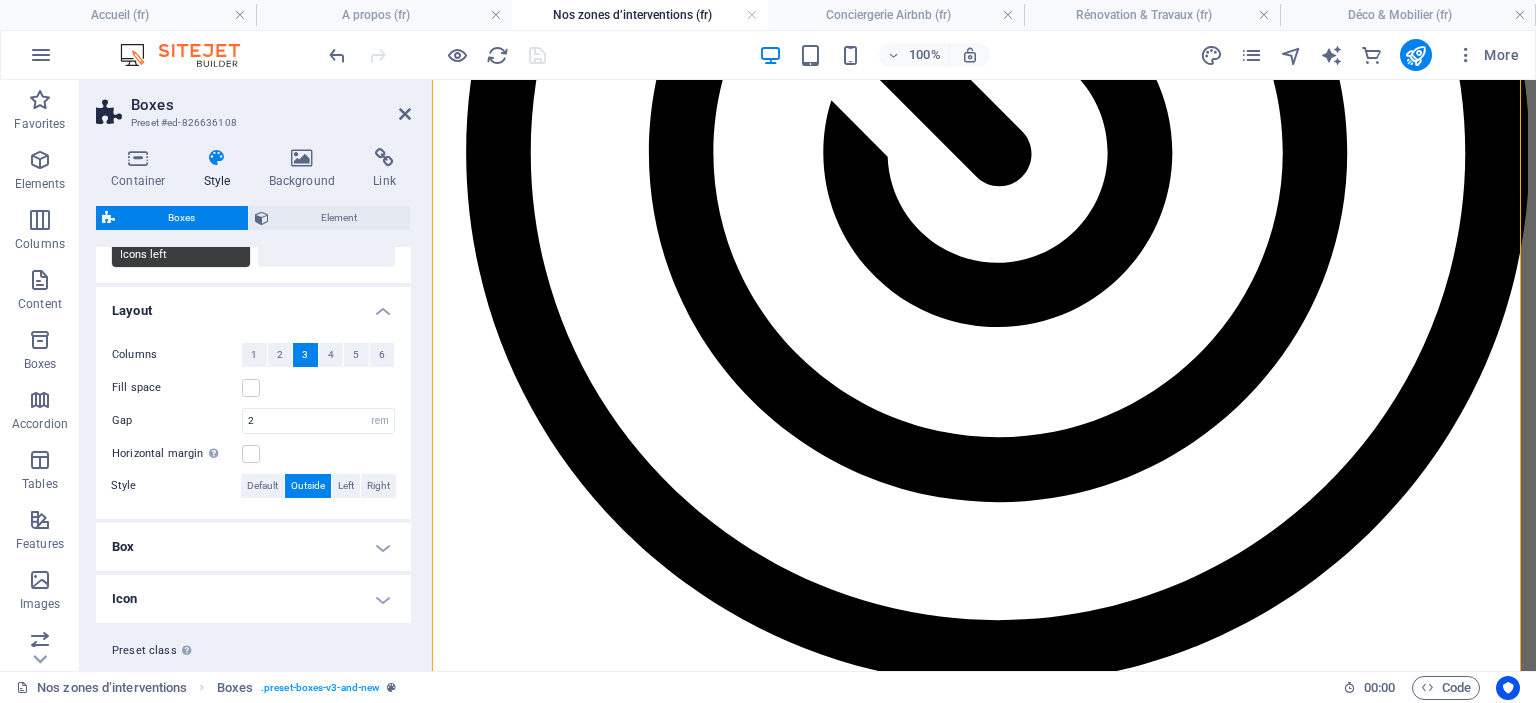 scroll, scrollTop: 351, scrollLeft: 0, axis: vertical 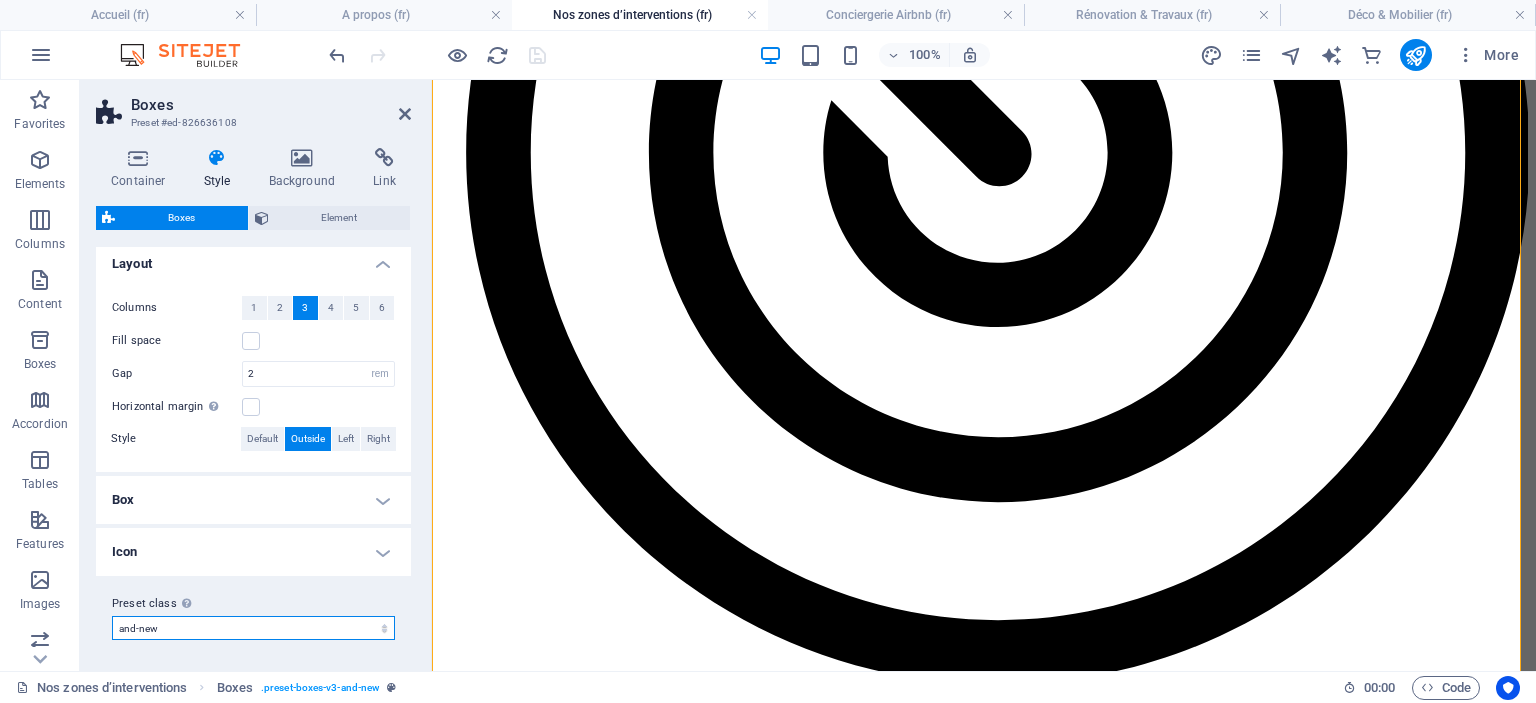 click on "default border icons-left icons-outside contact-buttons contanct-pre default-left ed-element-preset-boxes-v3-default-left wwe new-one contact-buttons-propos deco-contact and-new Add preset class" at bounding box center (253, 628) 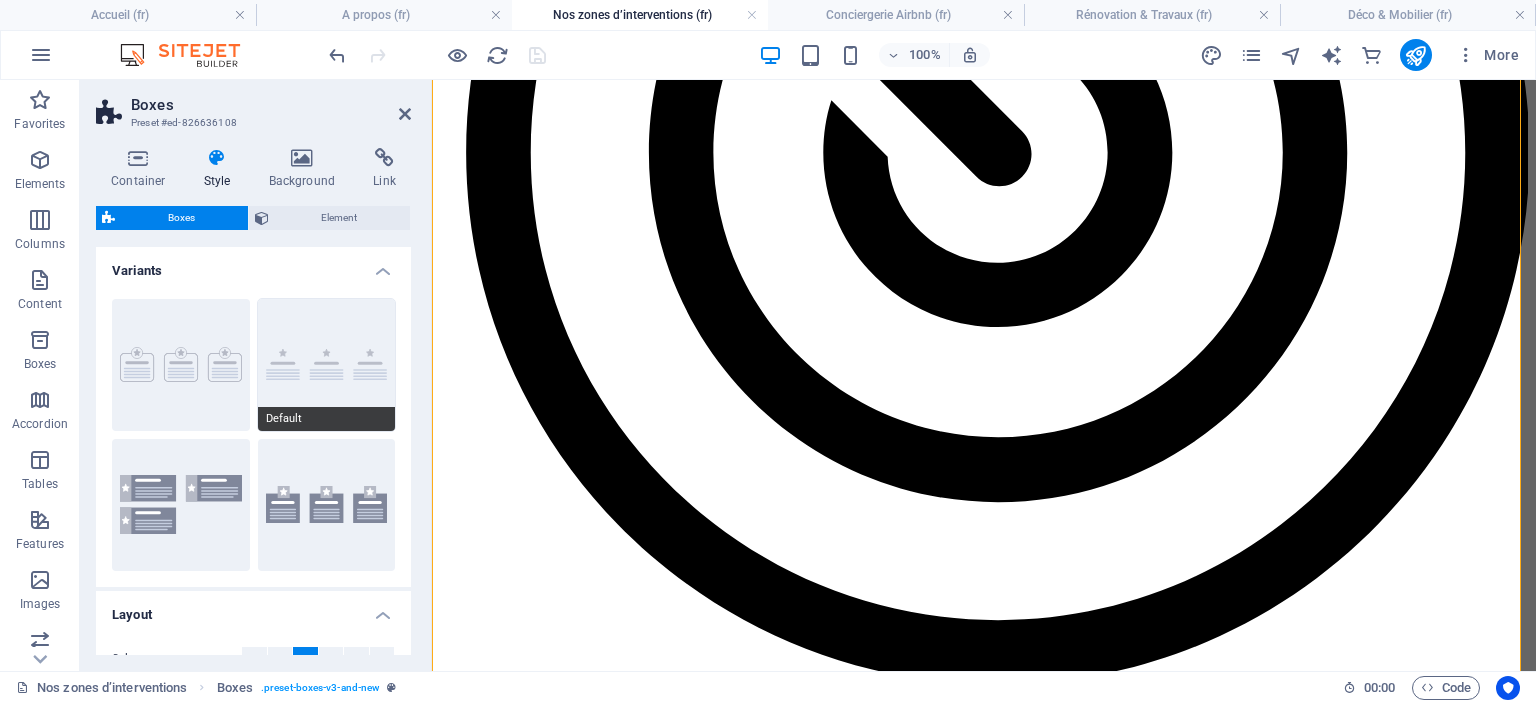 scroll, scrollTop: 351, scrollLeft: 0, axis: vertical 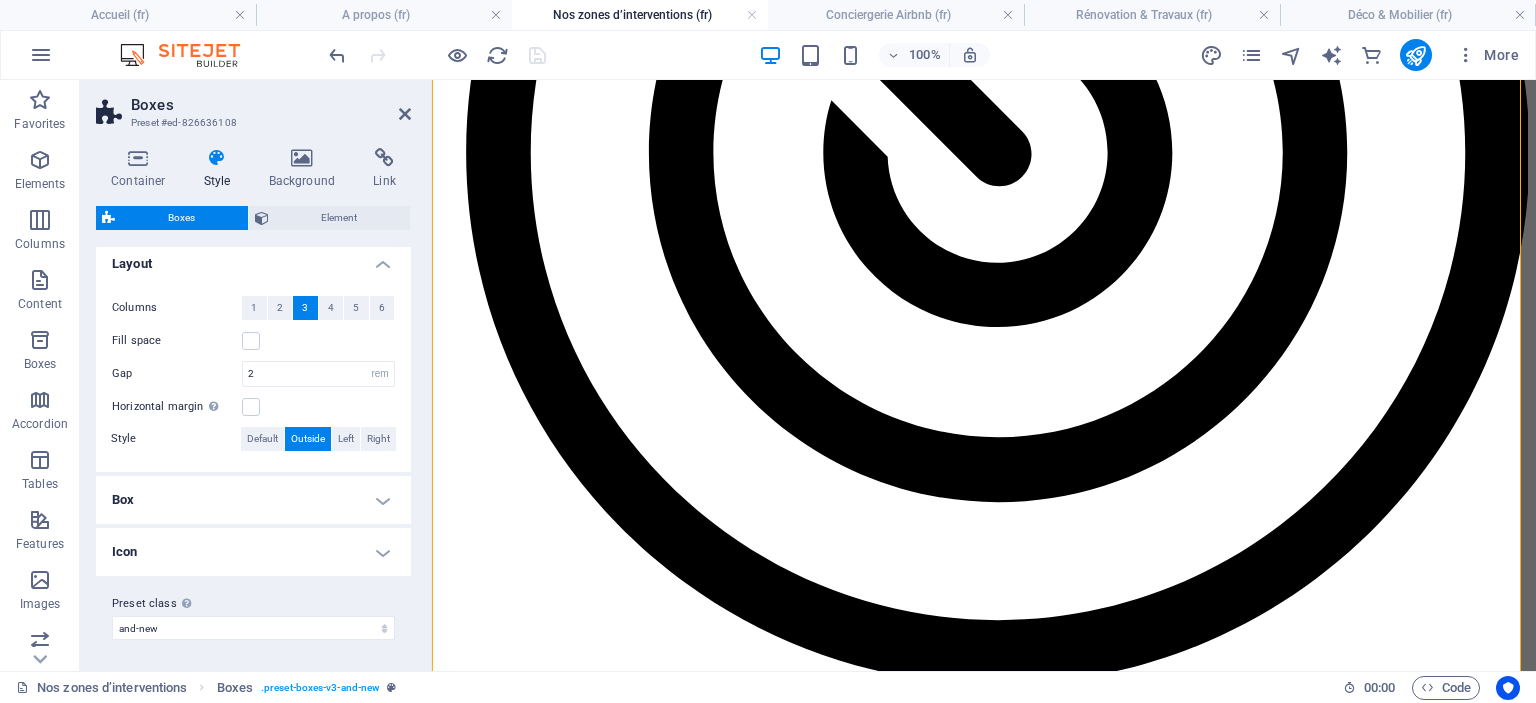 click on "Box" at bounding box center [253, 500] 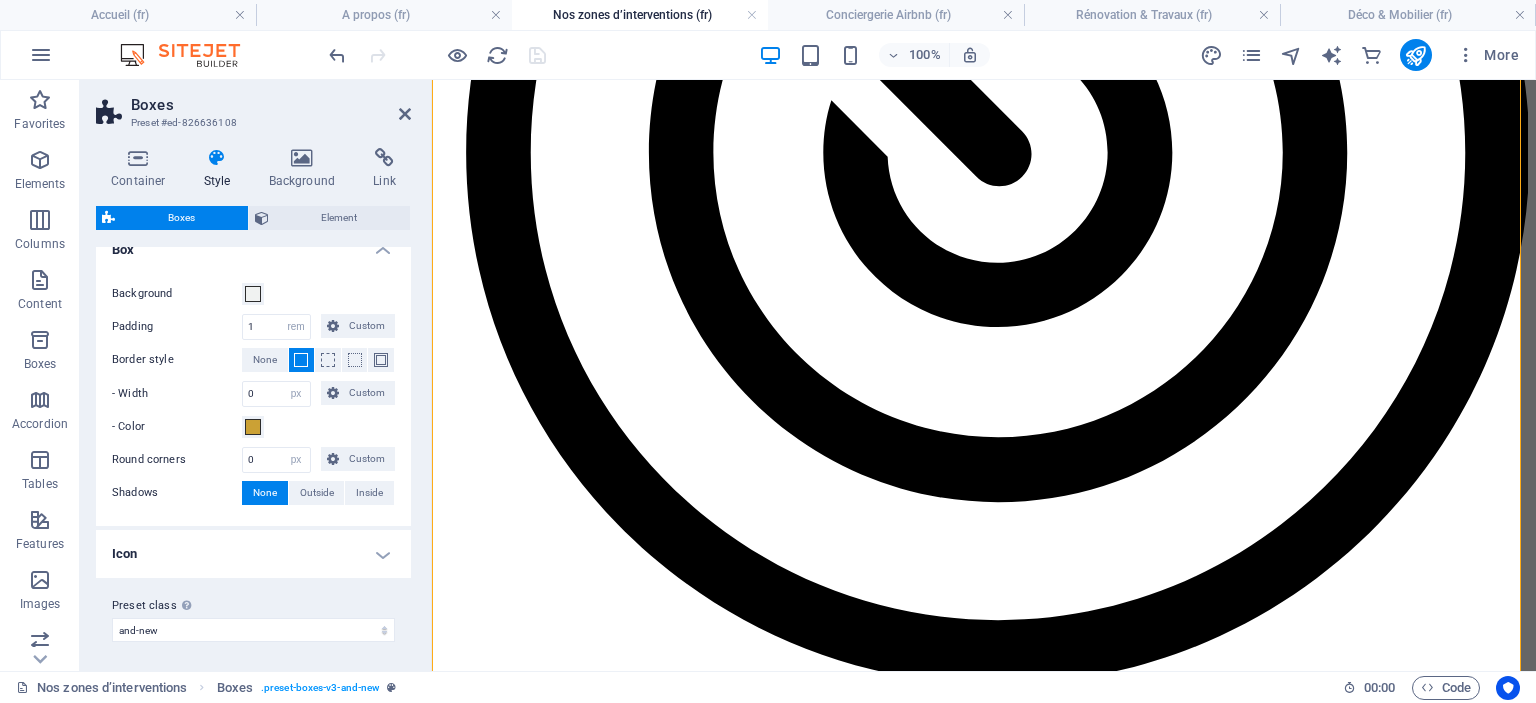 scroll, scrollTop: 501, scrollLeft: 0, axis: vertical 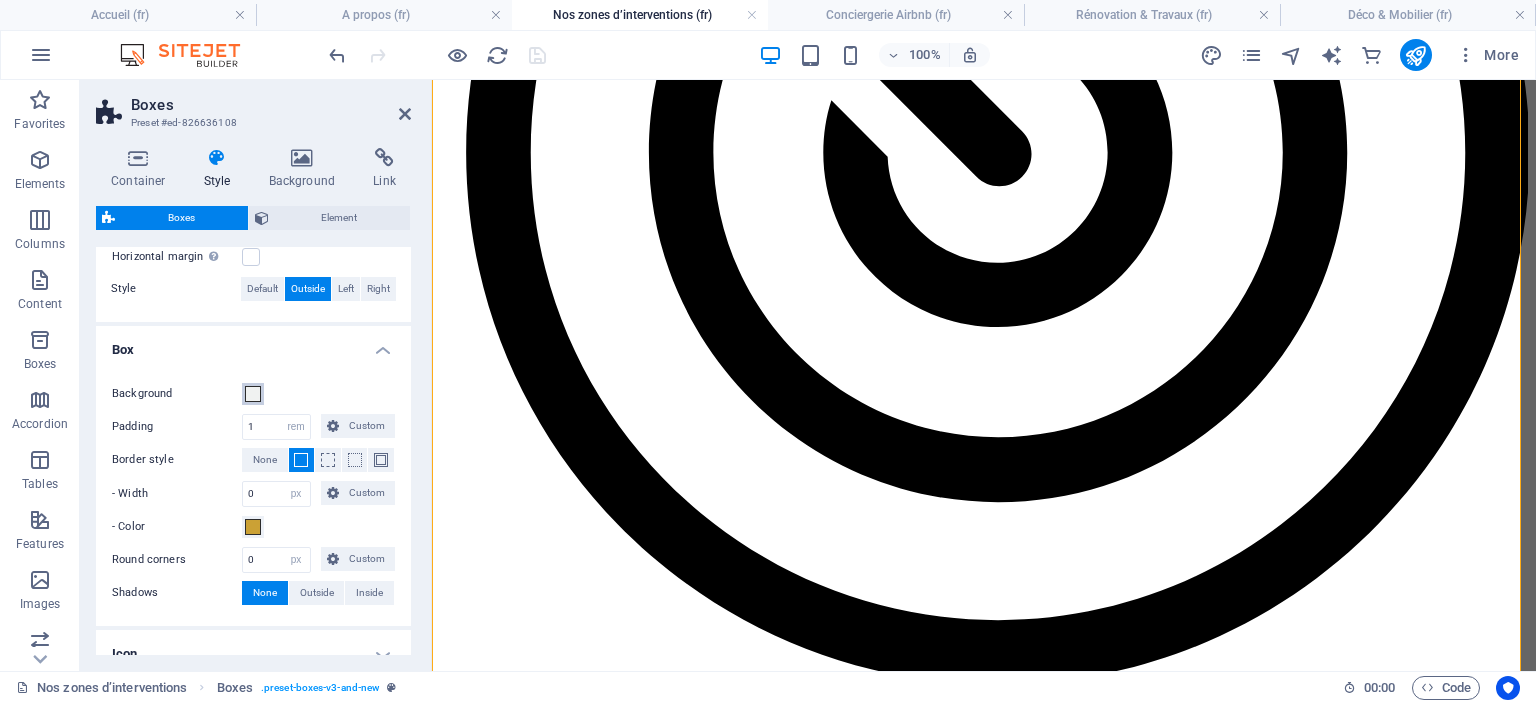 click at bounding box center (253, 394) 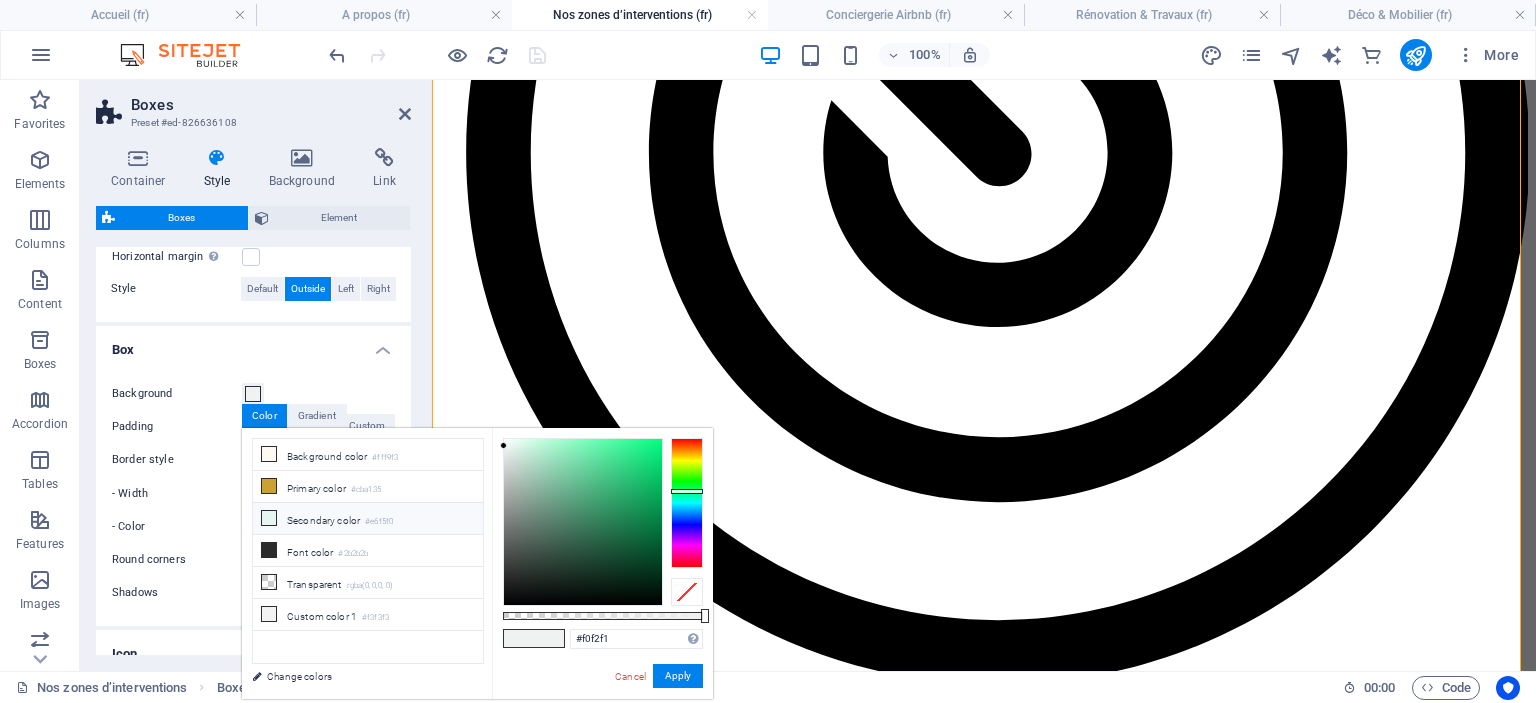 click on "Secondary color
#e6f5f0" at bounding box center (368, 519) 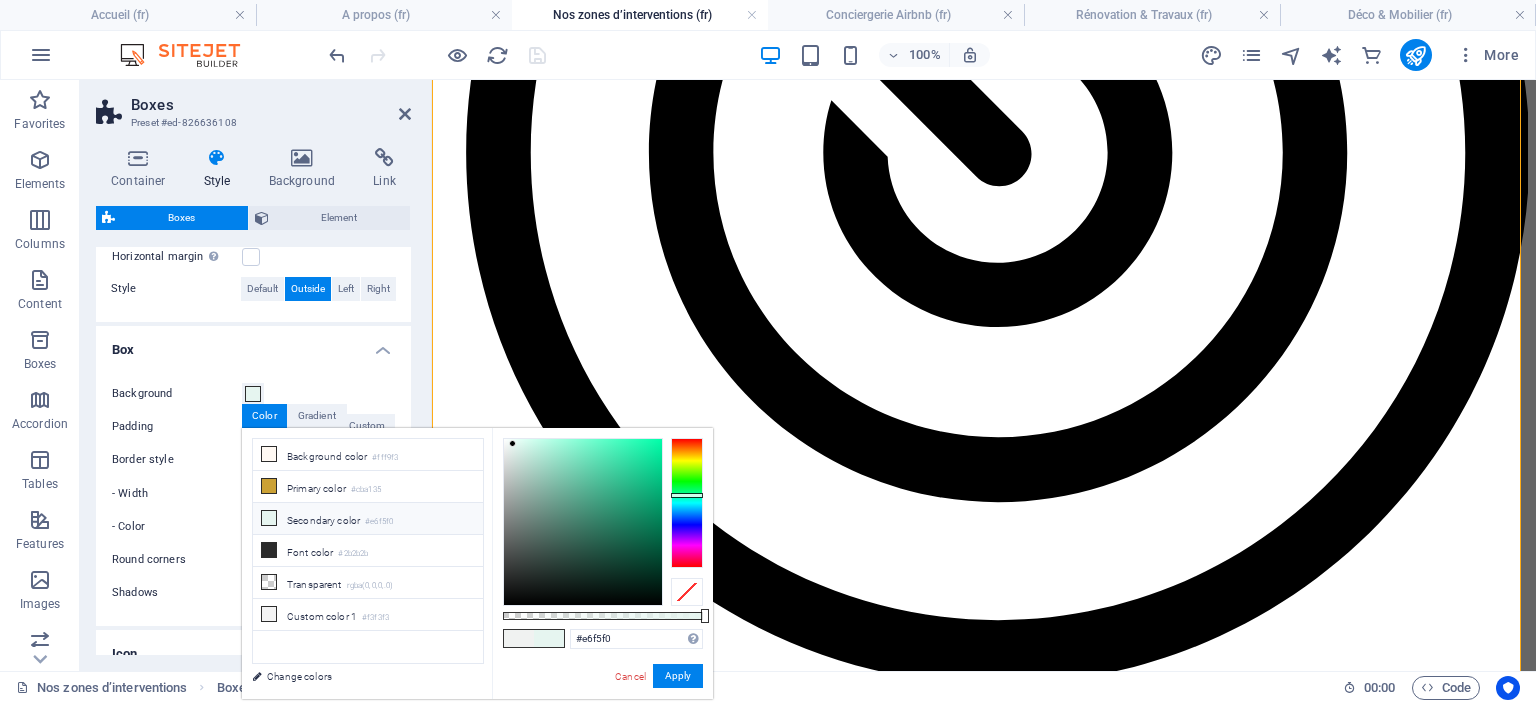 click on "Cancel Apply" at bounding box center (658, 676) 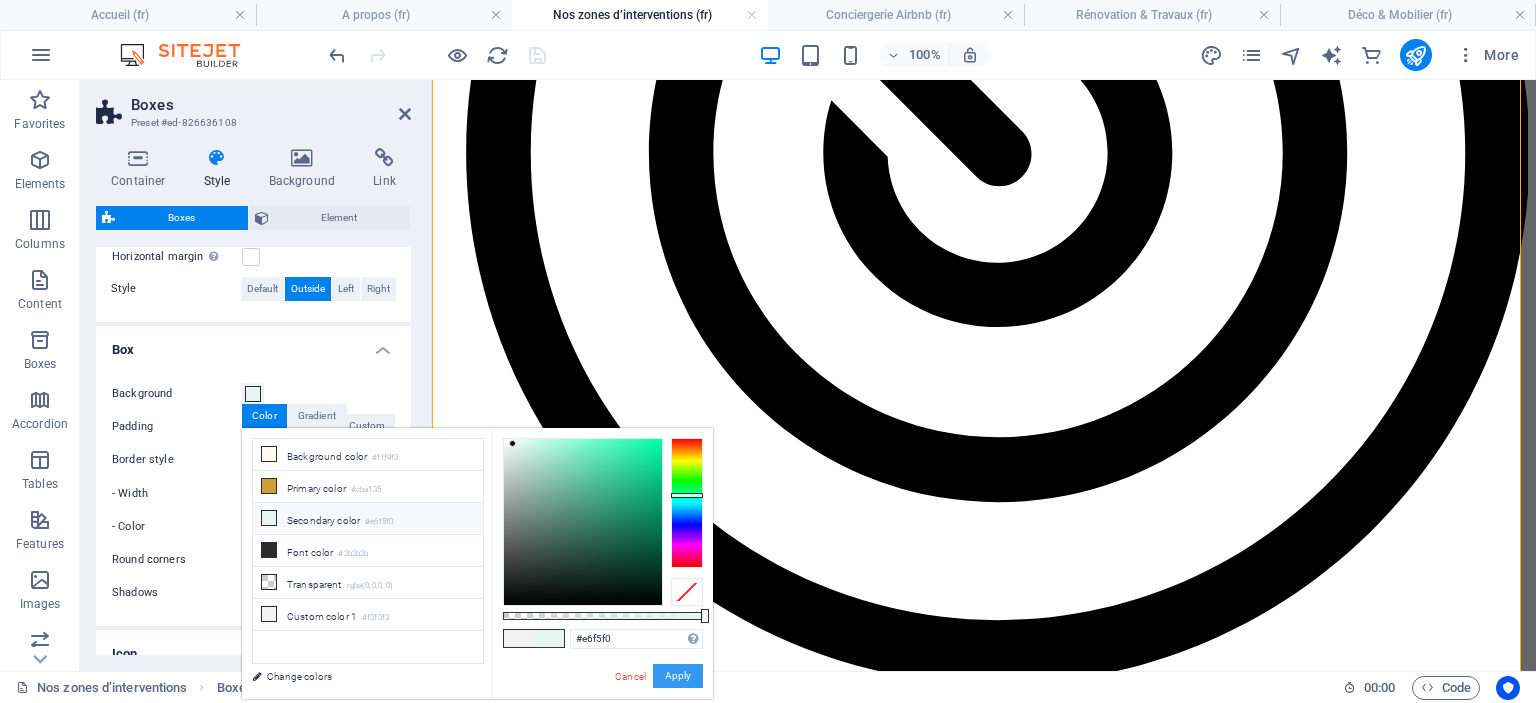 drag, startPoint x: 687, startPoint y: 680, endPoint x: 80, endPoint y: 331, distance: 700.1785 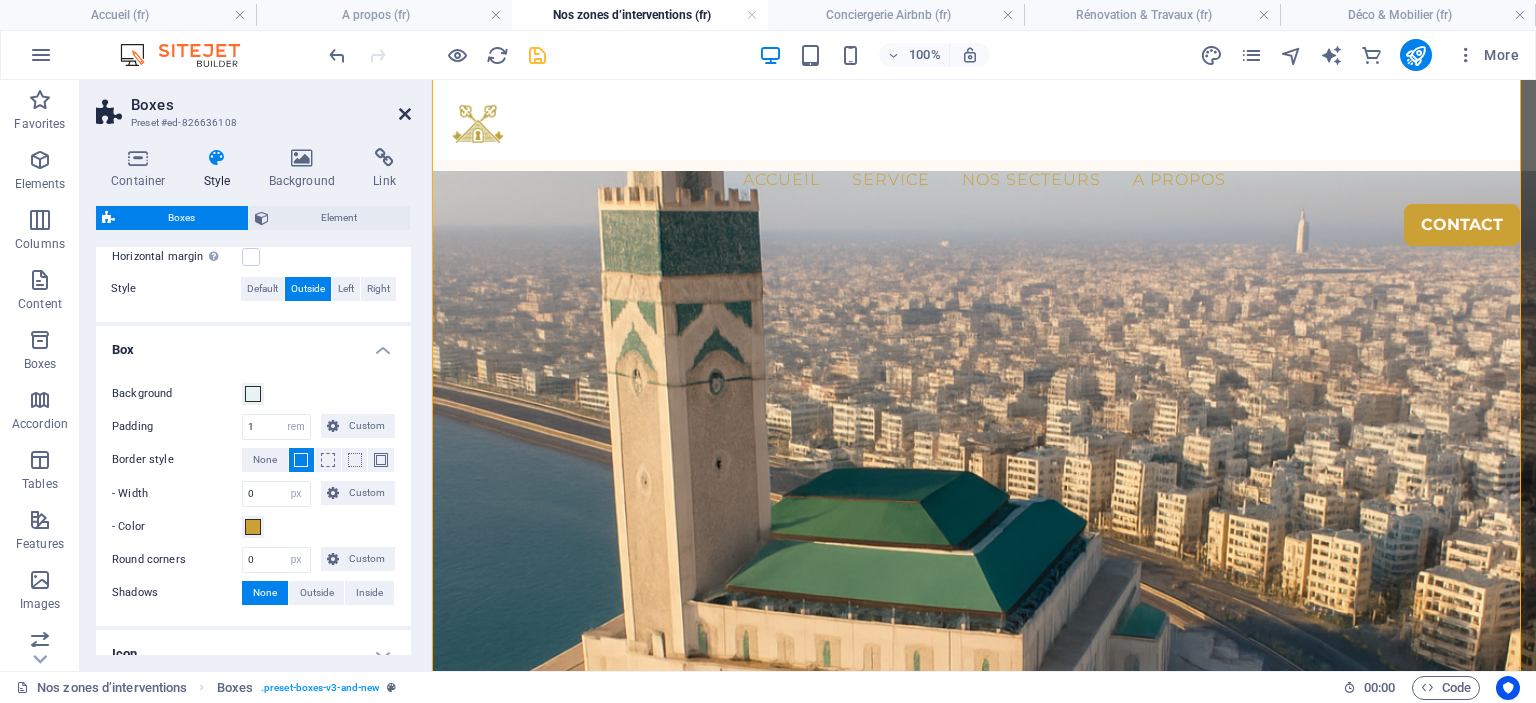 click at bounding box center [405, 114] 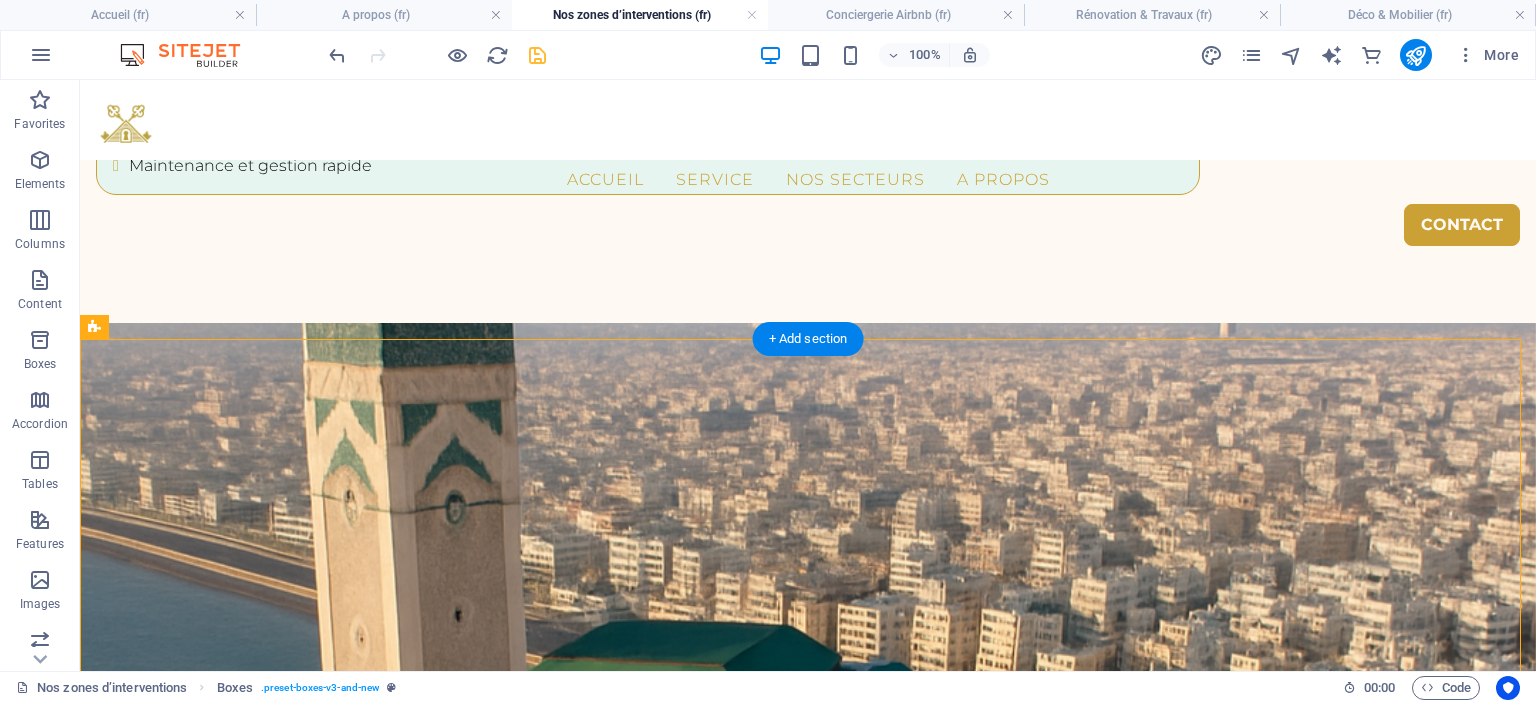 scroll, scrollTop: 3621, scrollLeft: 0, axis: vertical 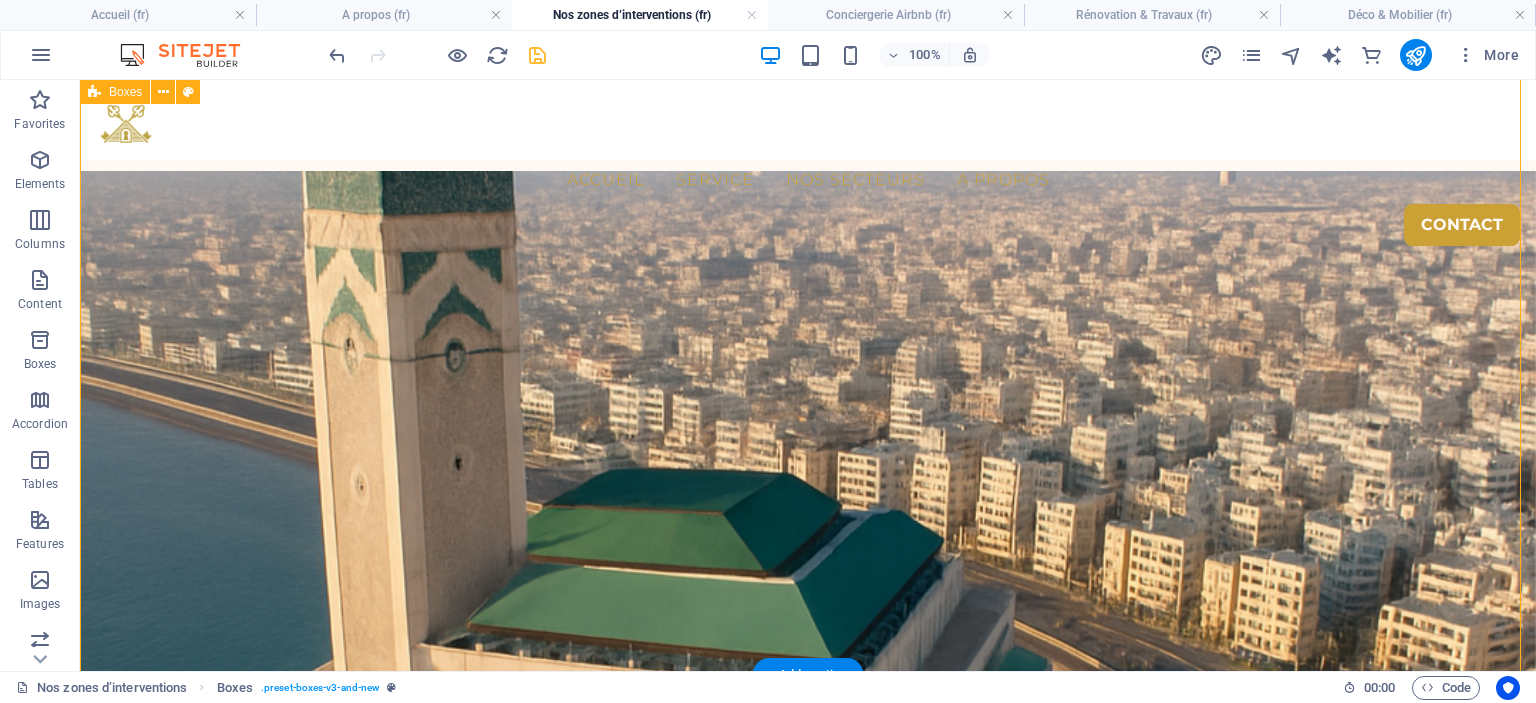 click on "Nos clients Investisseurs Lorem ipsum dolor sit amet, consectetuer adipiscing elit. Aenean commodo ligula eget dolor. Lorem ipsum dolor sit amet, consectetuer adipiscing elit leget dolor. Propriétaires non-résidents Lorem ipsum dolor sit amet, consectetuer adipiscing elit. Aenean commodo ligula eget dolor. Lorem ipsum dolor sit amet, consectetuer adipiscing elit leget dolor. Familles avec résidences secondaires Lorem ipsum dolor sit amet, consectetuer adipiscing elit. Aenean commodo ligula eget dolor. Lorem ipsum dolor sit amet, consectetuer adipiscing elit leget dolor." at bounding box center [808, 4336] 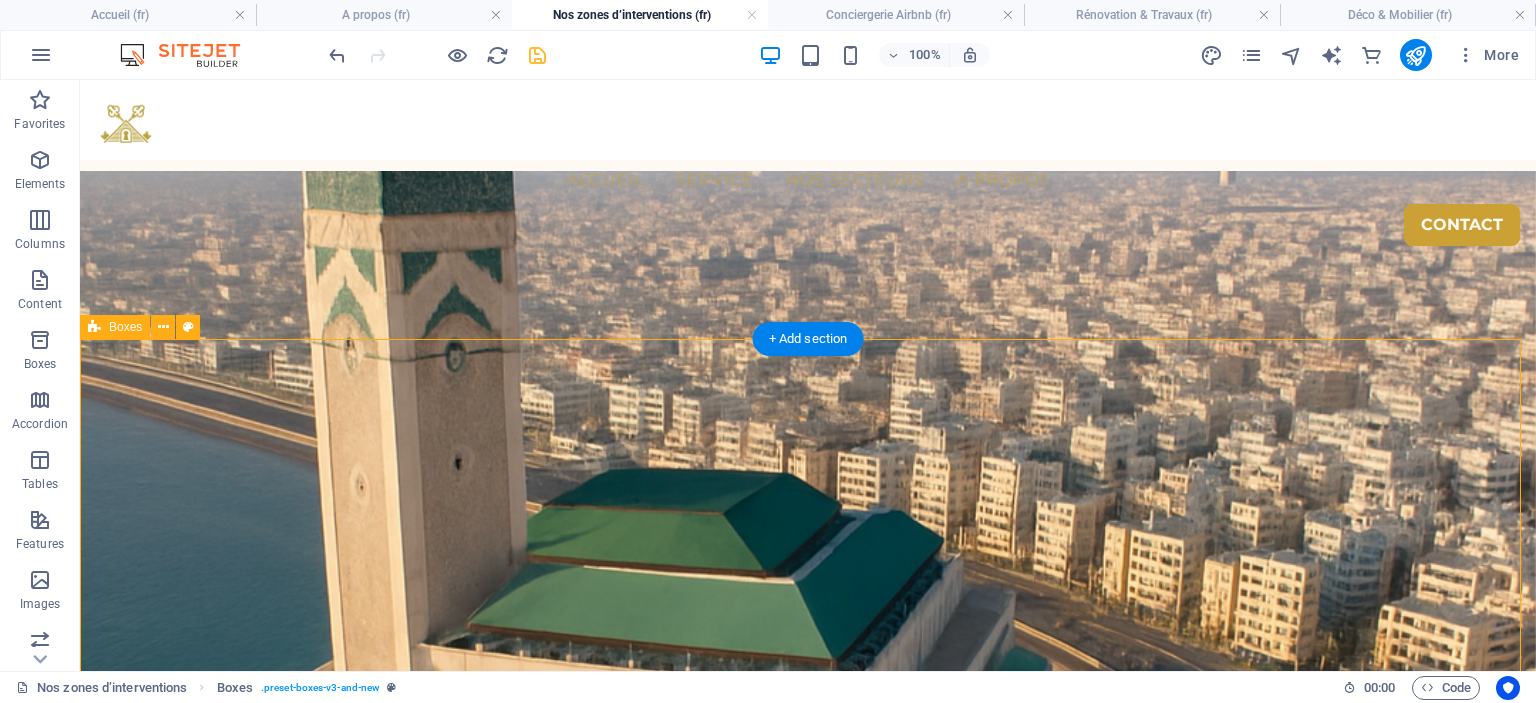 scroll, scrollTop: 3321, scrollLeft: 0, axis: vertical 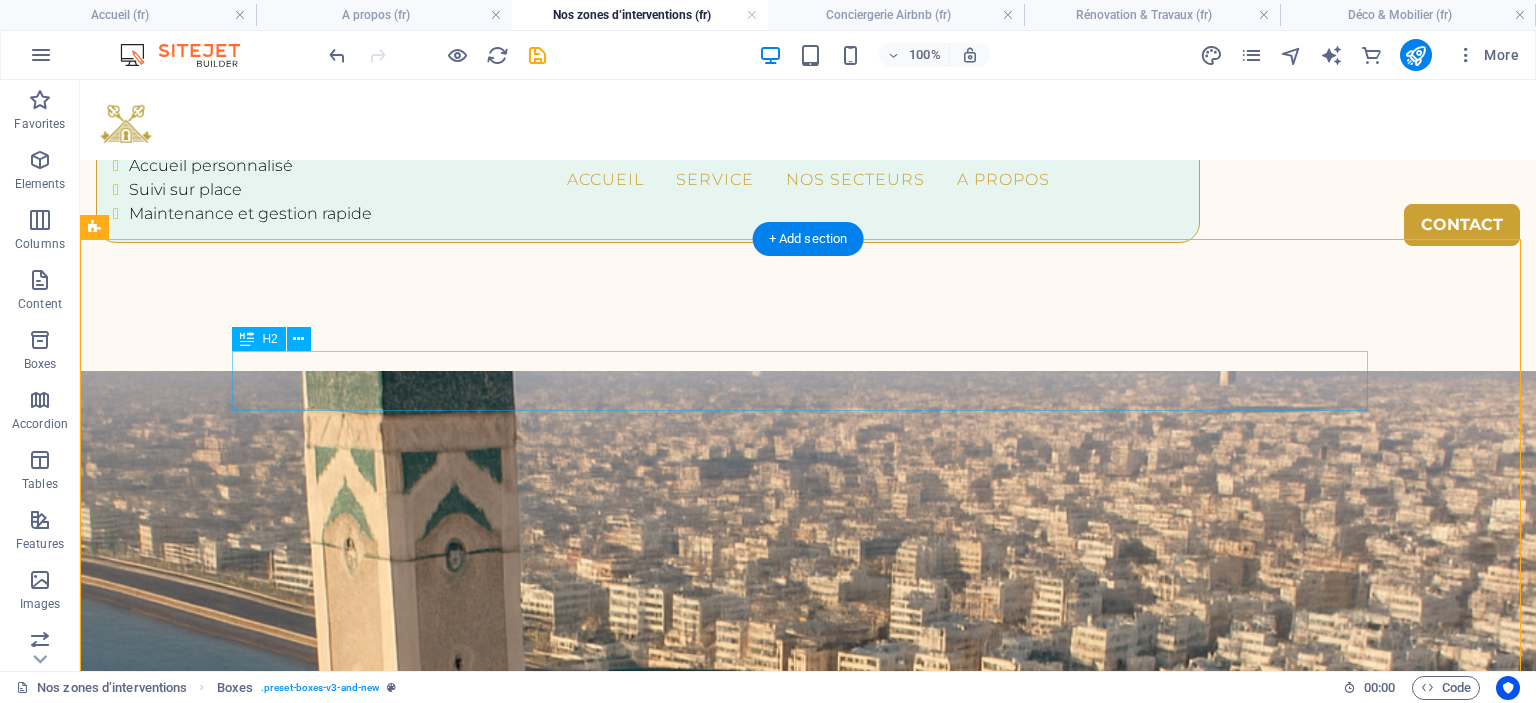 click on "Nos clients" at bounding box center [648, 4080] 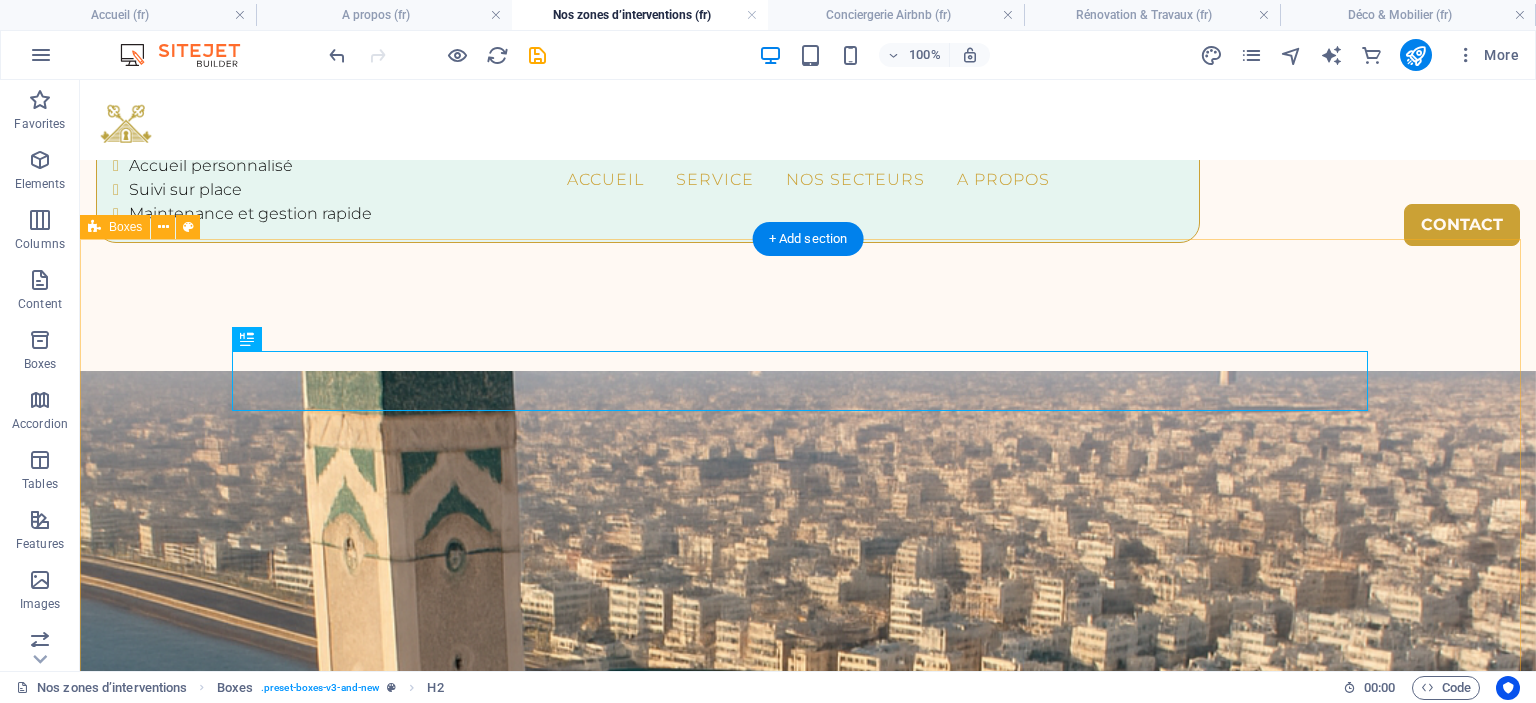 click on "Nous accompagnons autant Investisseurs Lorem ipsum dolor sit amet, consectetuer adipiscing elit. Aenean commodo ligula eget dolor. Lorem ipsum dolor sit amet, consectetuer adipiscing elit leget dolor. Propriétaires non-résidents Lorem ipsum dolor sit amet, consectetuer adipiscing elit. Aenean commodo ligula eget dolor. Lorem ipsum dolor sit amet, consectetuer adipiscing elit leget dolor. Familles avec résidences secondaires Lorem ipsum dolor sit amet, consectetuer adipiscing elit. Aenean commodo ligula eget dolor. Lorem ipsum dolor sit amet, consectetuer adipiscing elit leget dolor." at bounding box center [808, 4536] 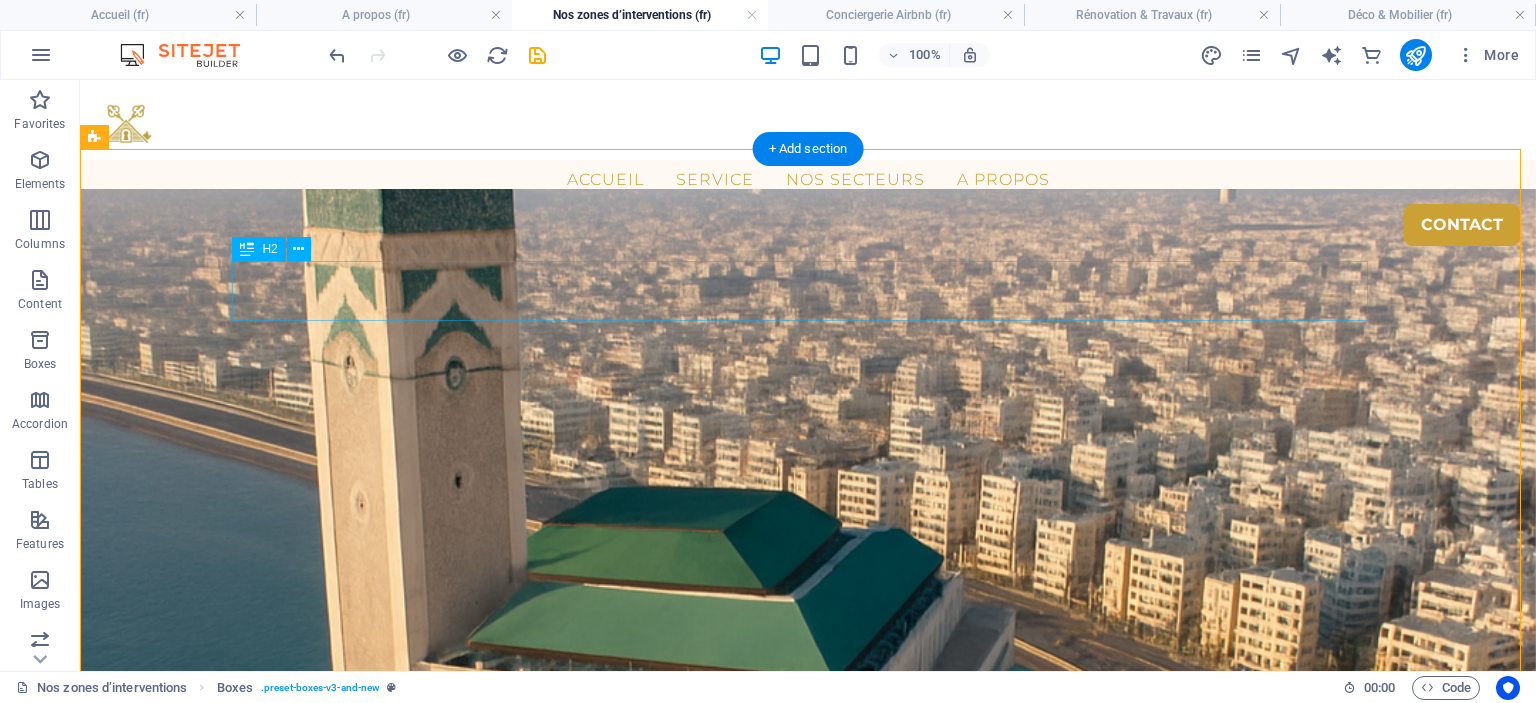 scroll, scrollTop: 3621, scrollLeft: 0, axis: vertical 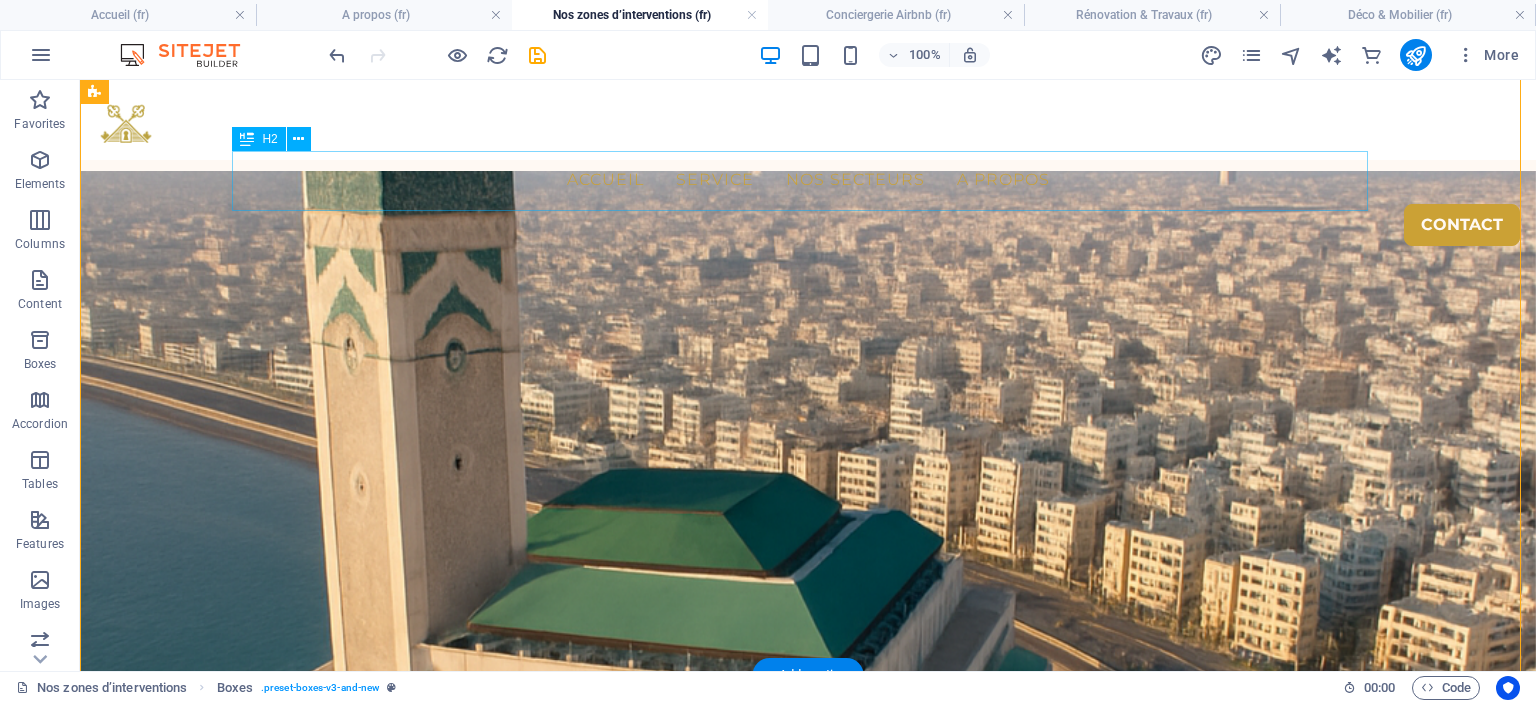 click on "Nous accompagnons autant" at bounding box center [648, 3880] 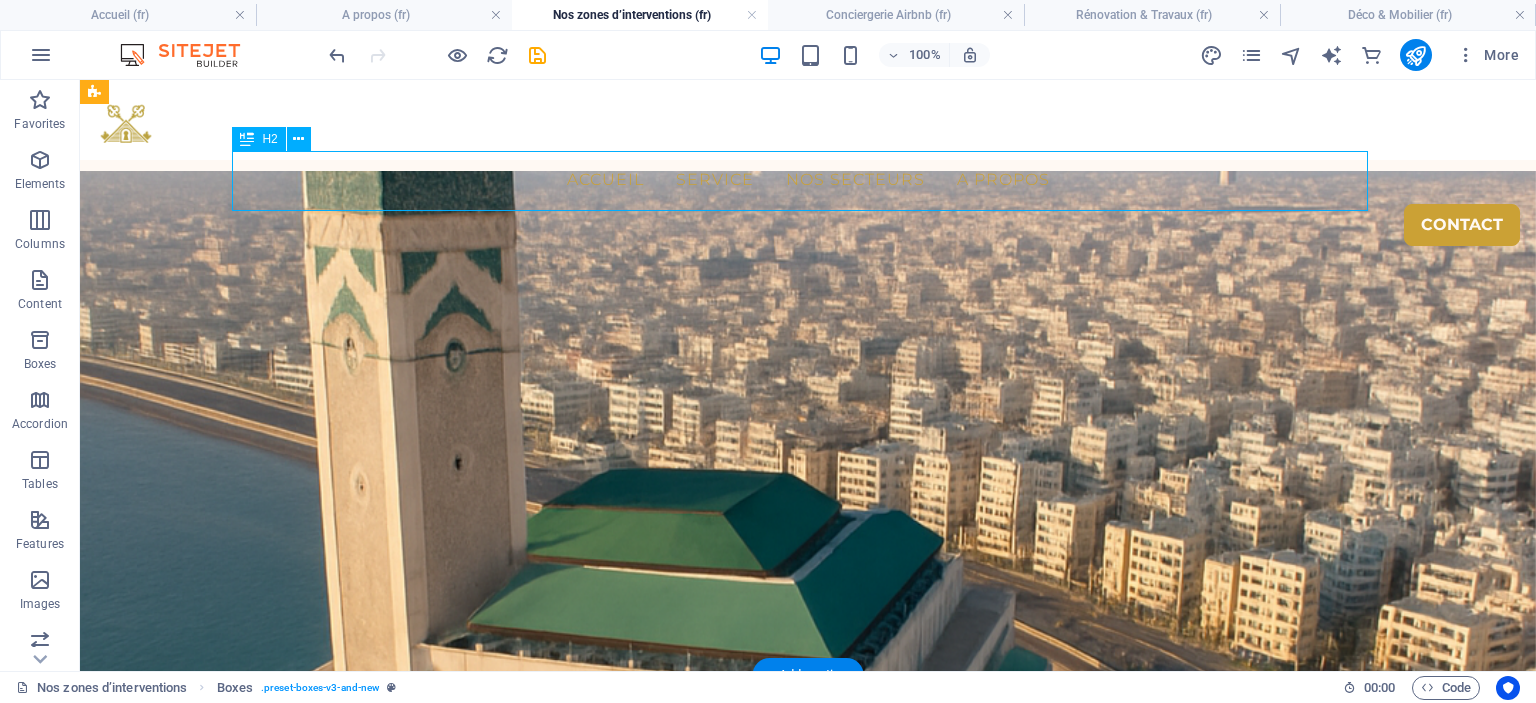 click on "Nous accompagnons autant" at bounding box center [648, 3880] 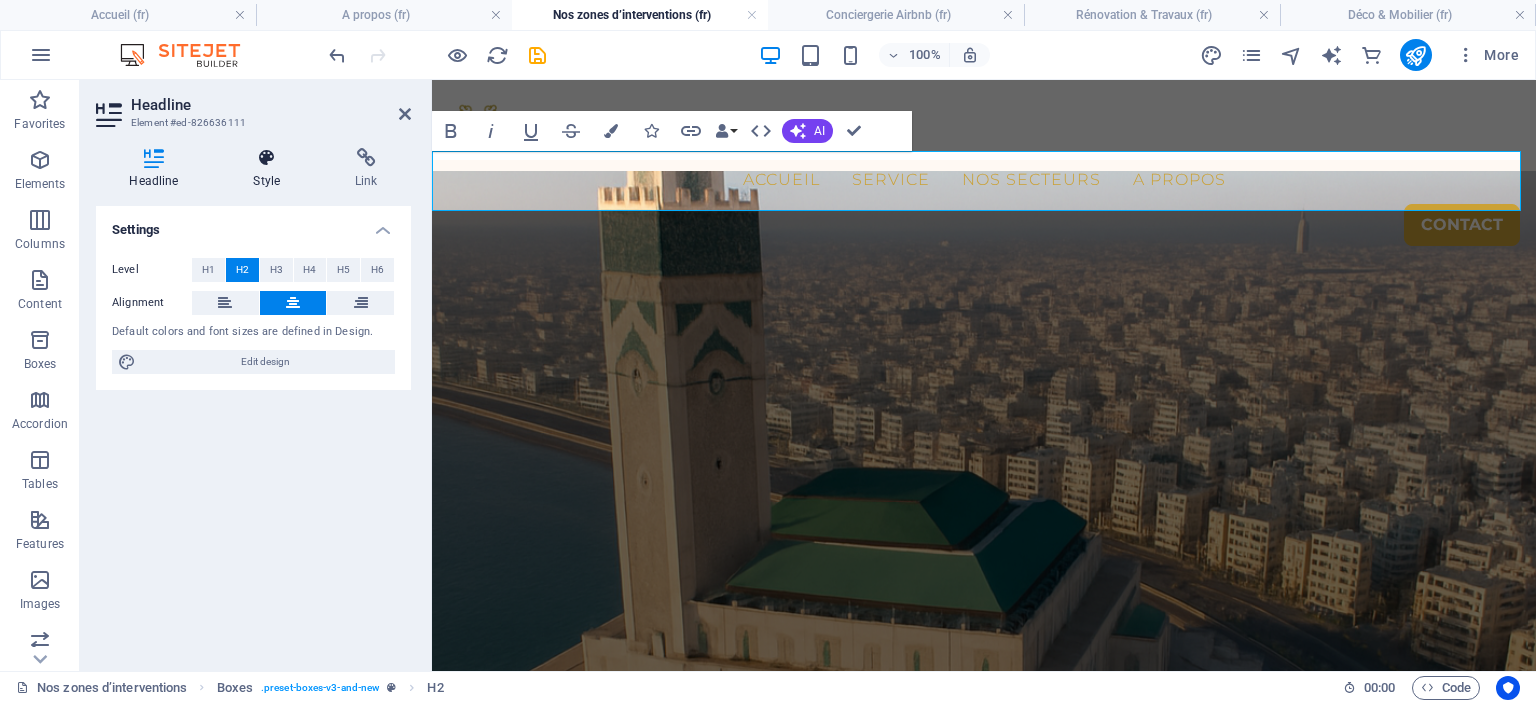 click at bounding box center [267, 158] 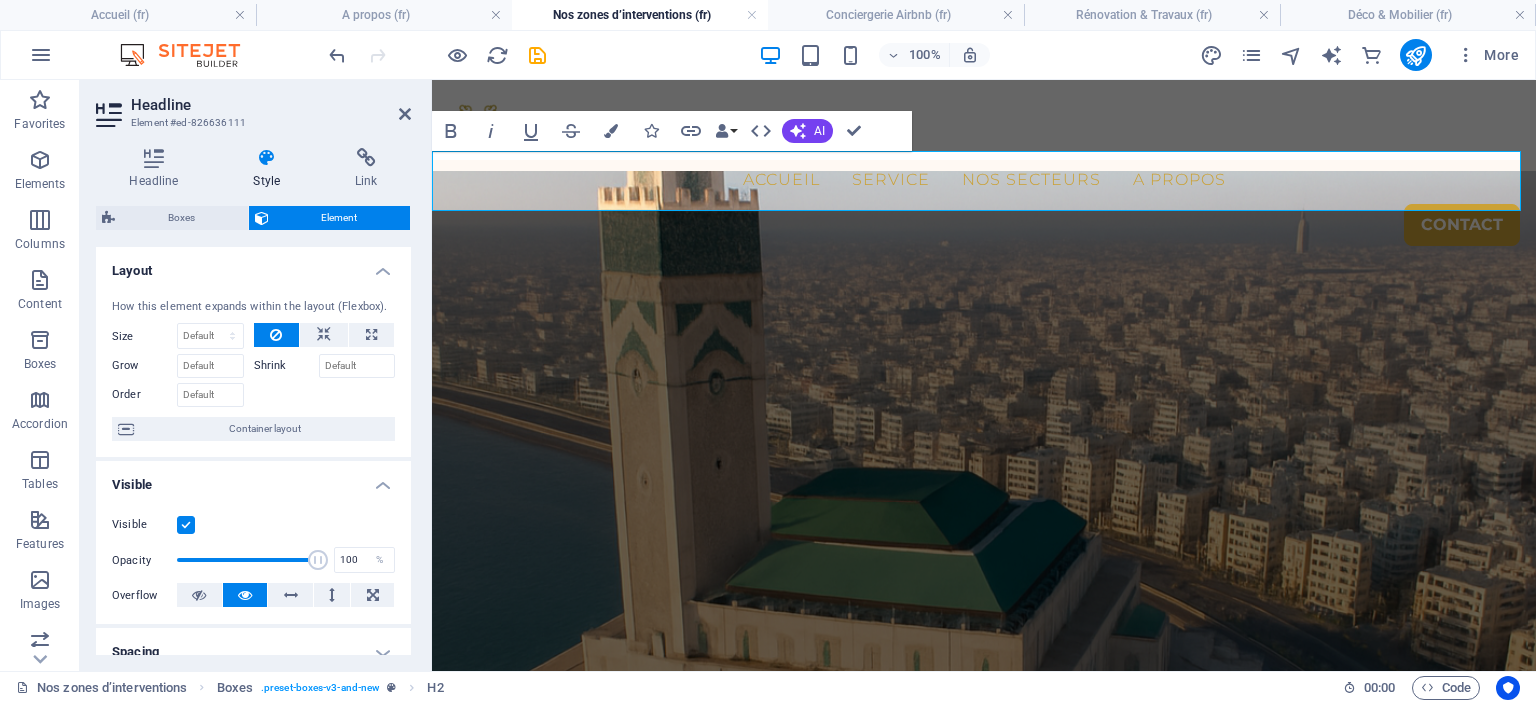 scroll, scrollTop: 300, scrollLeft: 0, axis: vertical 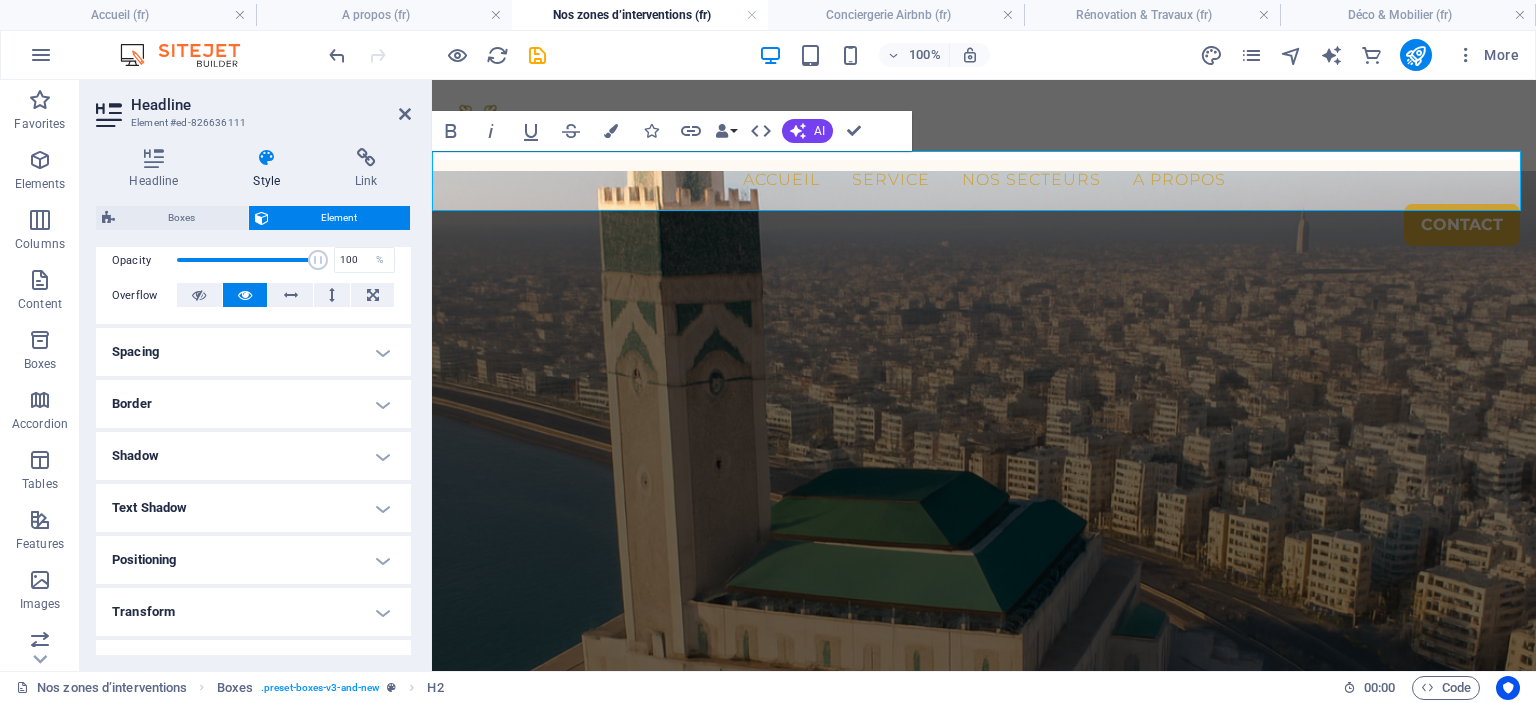 click on "Spacing" at bounding box center [253, 352] 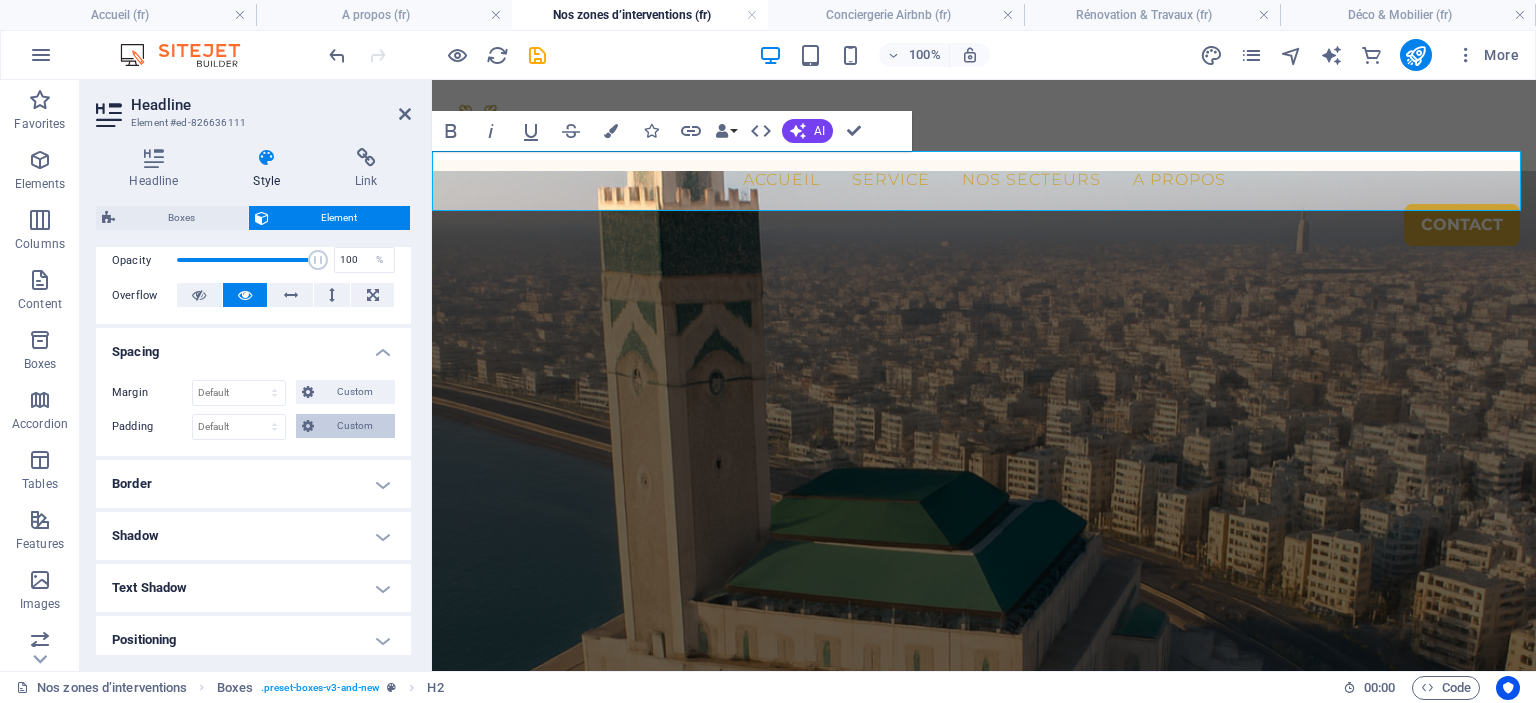 click at bounding box center [308, 426] 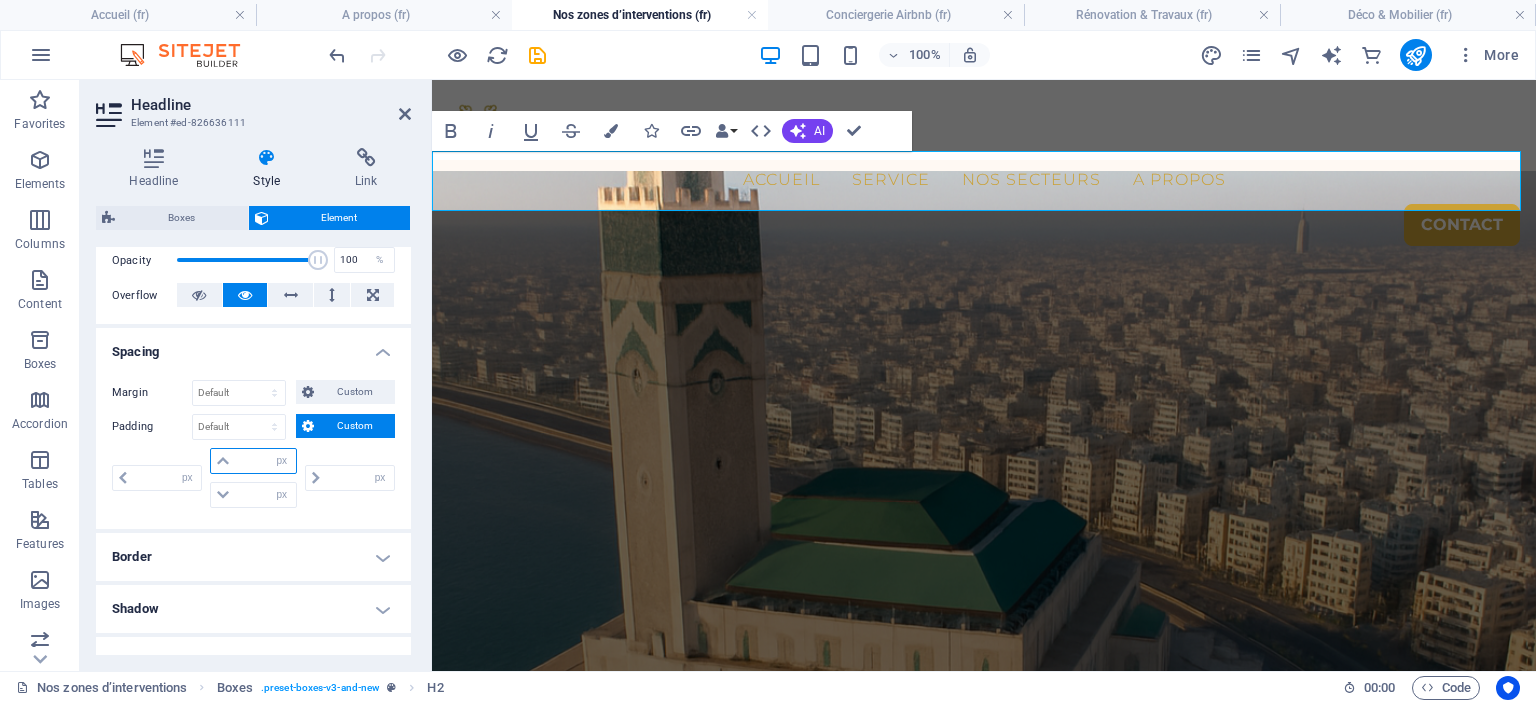 click at bounding box center (265, 461) 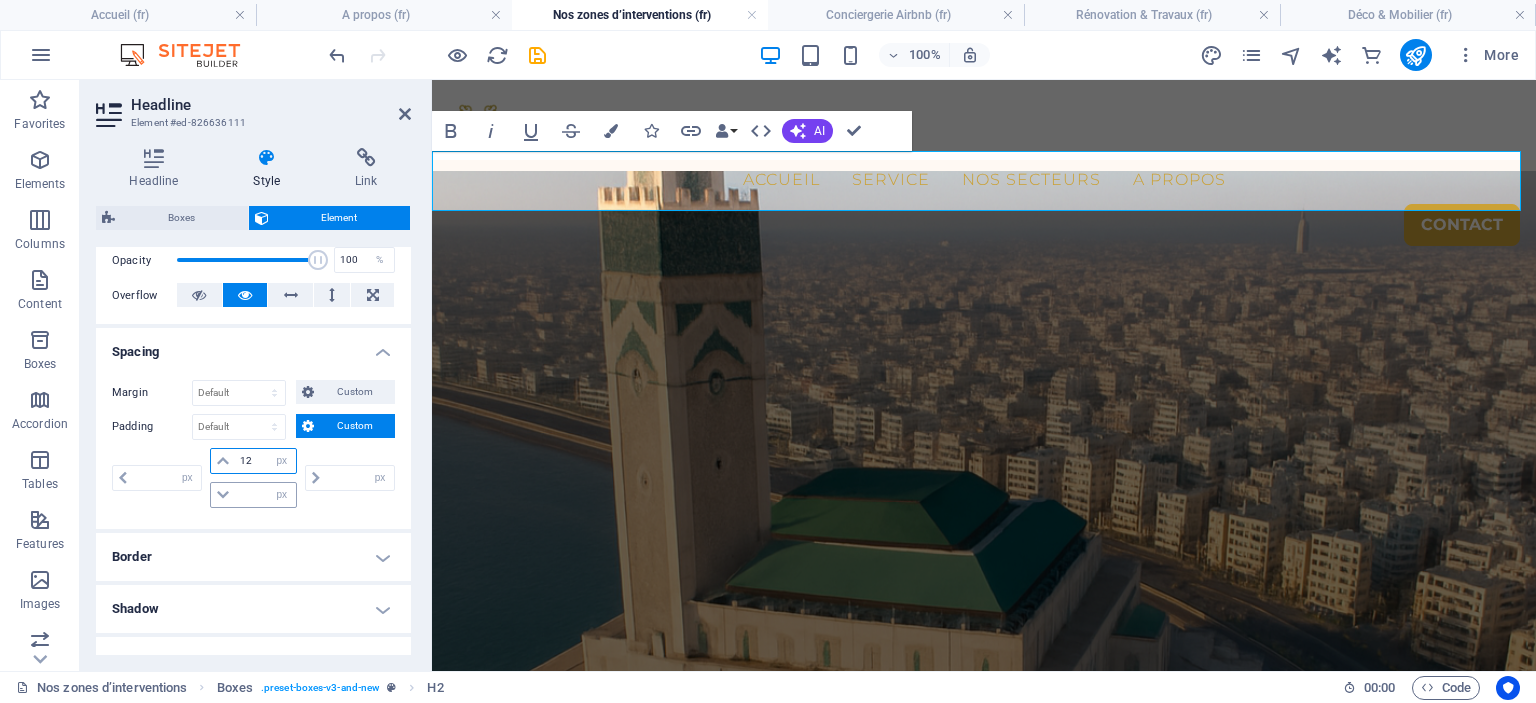 type on "12" 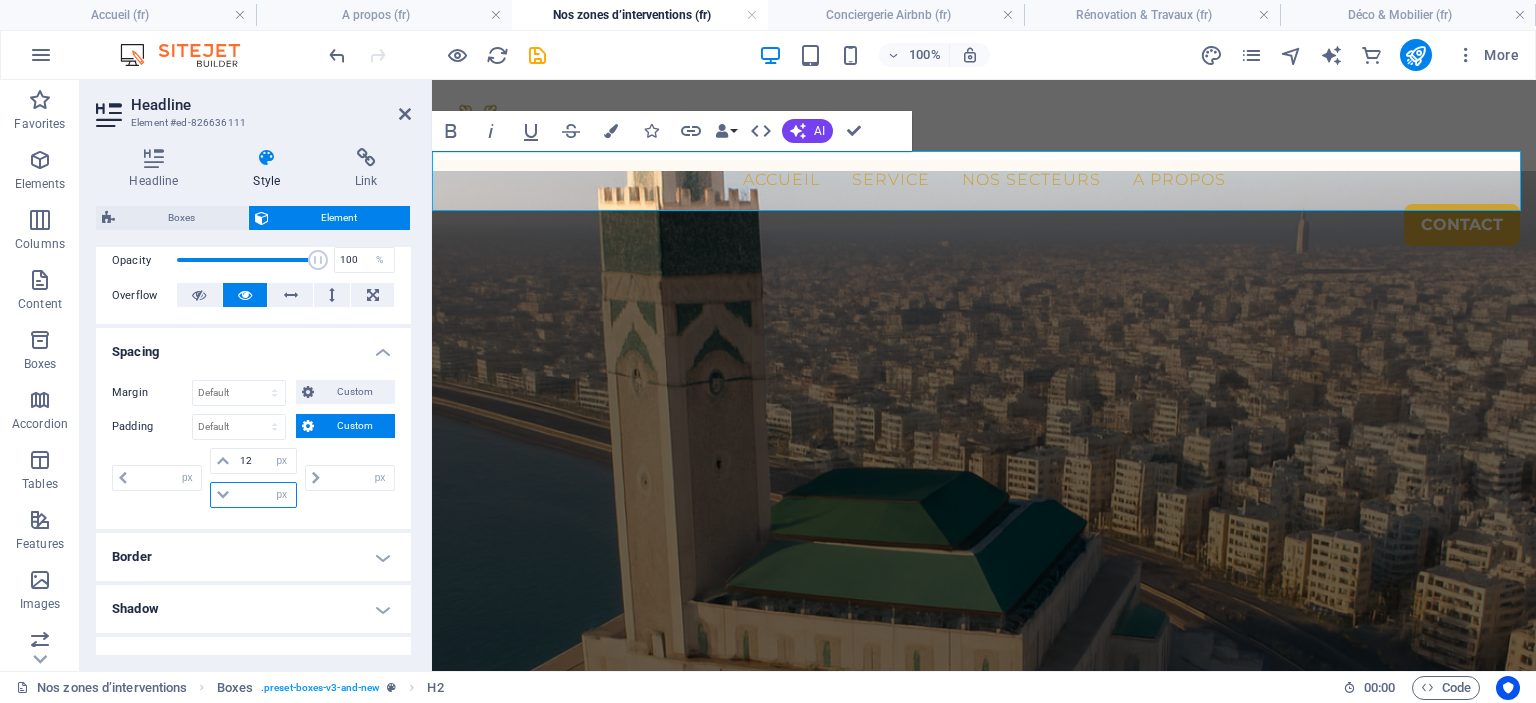 type on "0" 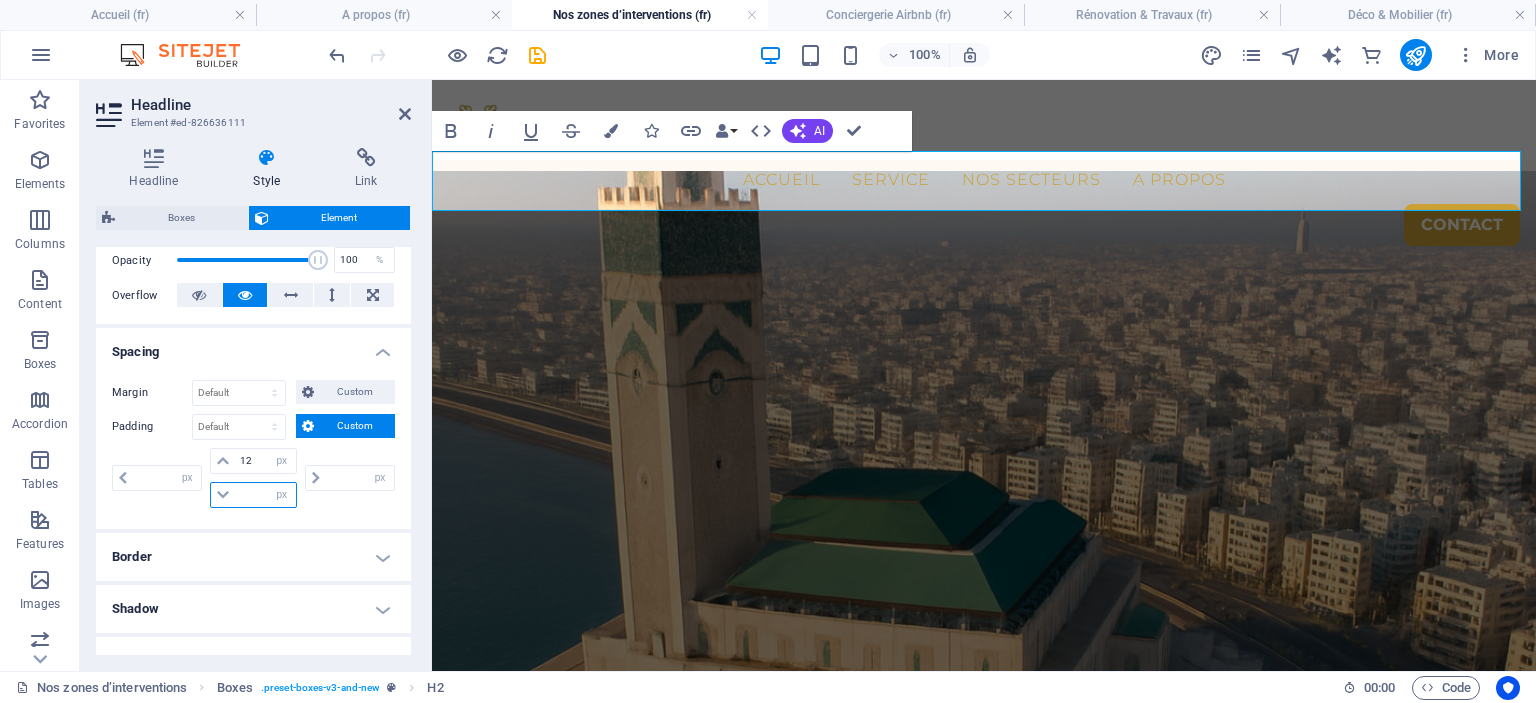 type on "0" 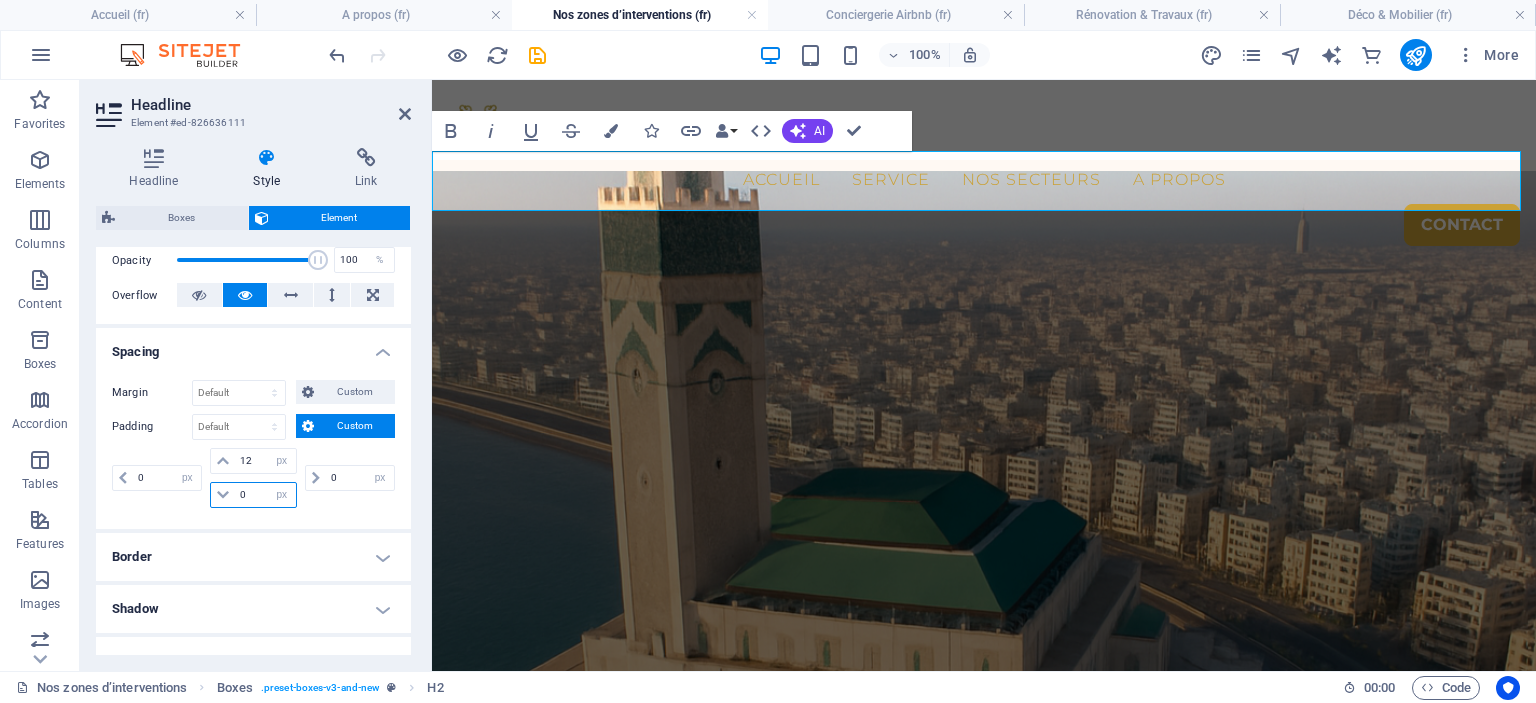 click on "0" at bounding box center (265, 495) 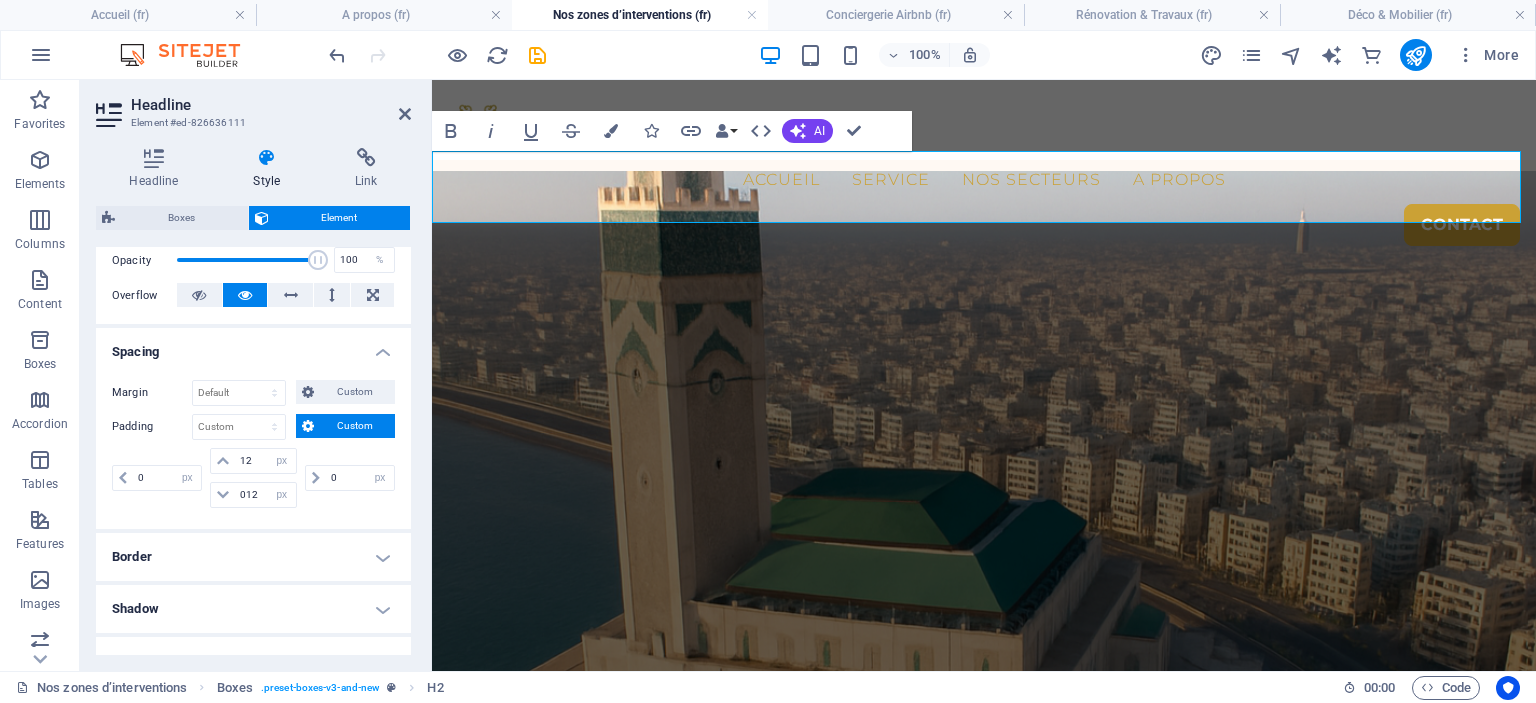 type on "12" 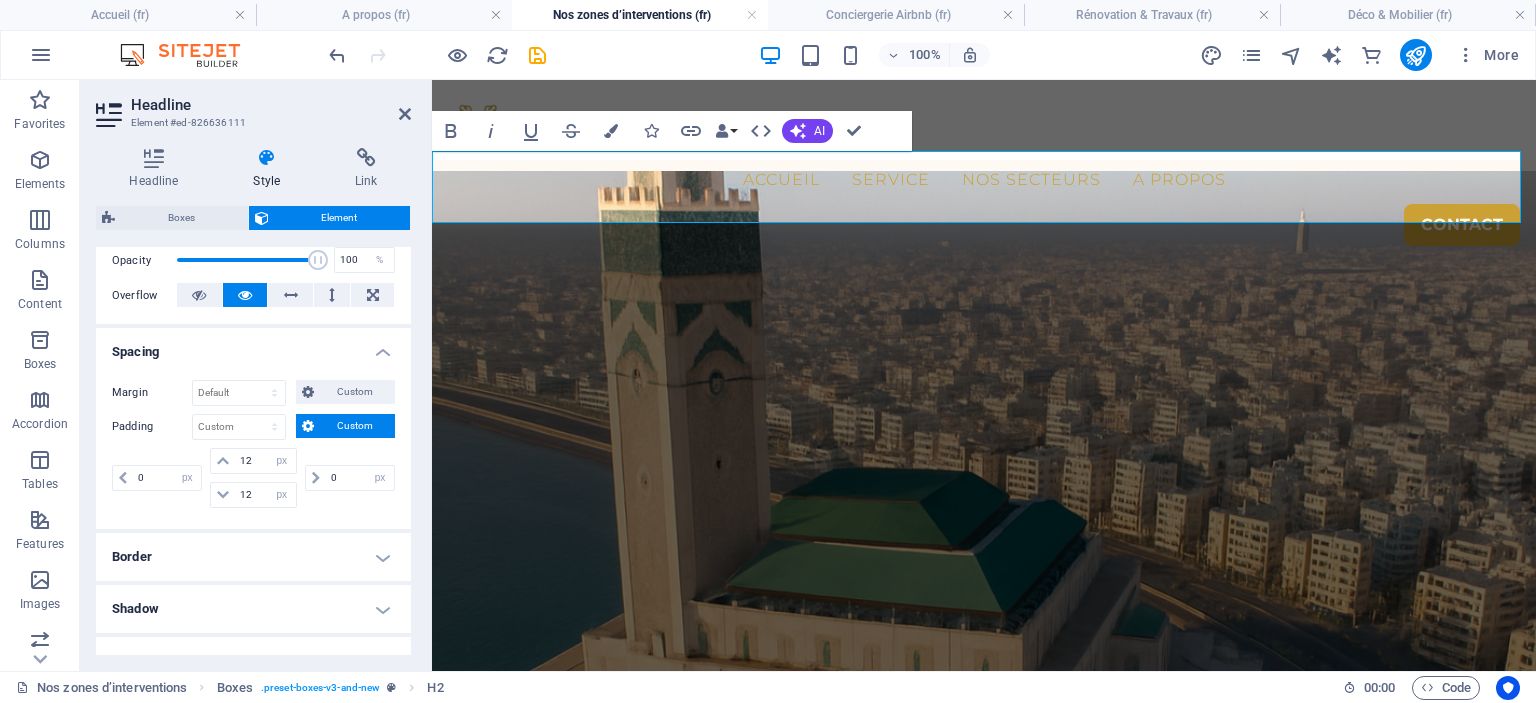 click on "Headline Style Link Settings Level H1 H2 H3 H4 H5 H6 Alignment Default colors and font sizes are defined in Design. Edit design Boxes Element Layout How this element expands within the layout (Flexbox). Size Default auto px % 1/1 1/2 1/3 1/4 1/5 1/6 1/7 1/8 1/9 1/10 Grow Shrink Order Container layout Visible Visible Opacity 100 % Overflow Spacing Margin Default auto px % rem vw vh Custom Custom auto px % rem vw vh auto px % rem vw vh auto px % rem vw vh auto px % rem vw vh Padding Default px rem % vh vw Custom Custom 0 px rem % vh vw 12 px rem % vh vw 12 px rem % vh vw 0 px rem % vh vw Border Style              - Width 1 auto px rem % vh vw Custom Custom 1 auto px rem % vh vw 1 auto px rem % vh vw 1 auto px rem % vh vw 1 auto px rem % vh vw  - Color Round corners Default px rem % vh vw Custom Custom px rem % vh vw px rem % vh vw px rem % vh vw px rem % vh vw Shadow Default None Outside Inside Color X offset 0 px rem vh vw Y offset 0 px rem vh vw Blur 0 px rem % vh vw Spread 0 px rem vh vw Default 0" at bounding box center (253, 401) 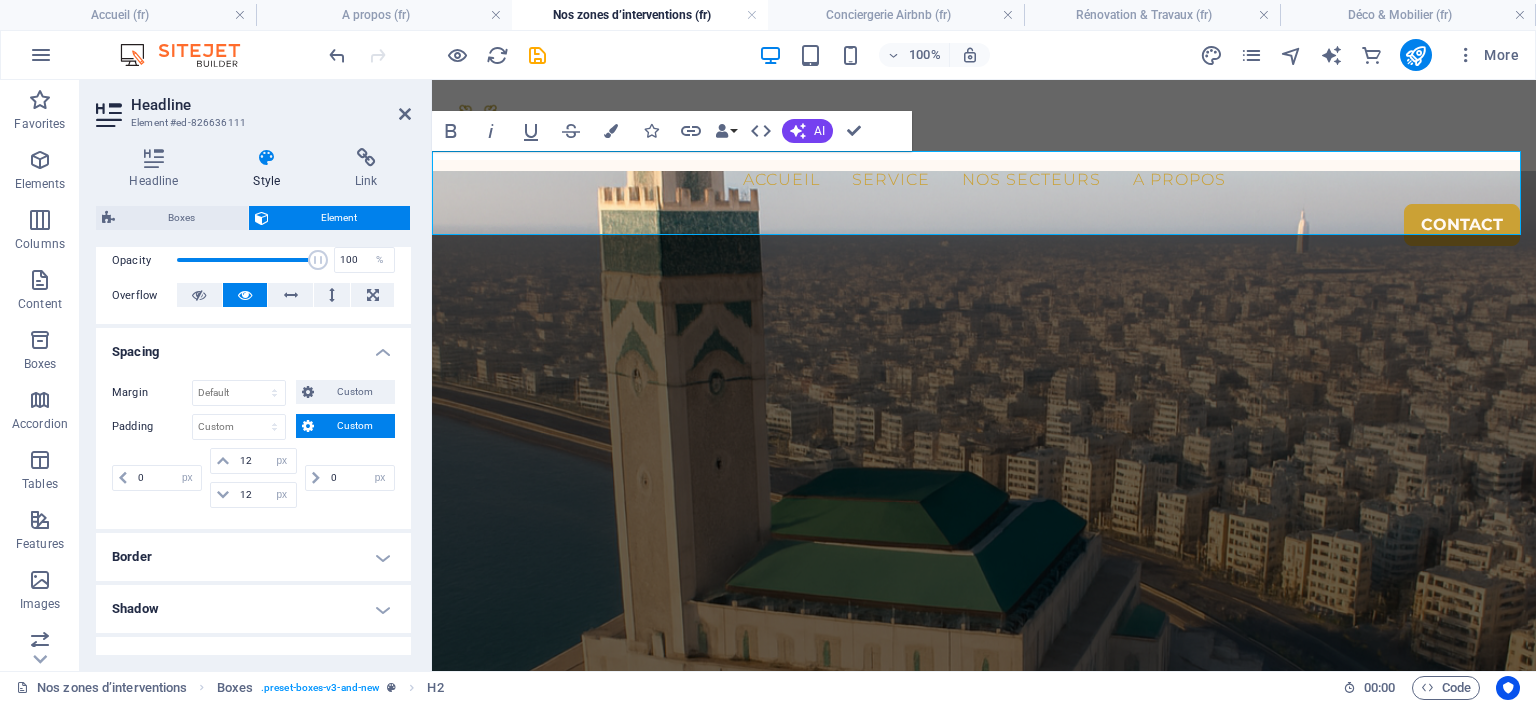 click on "Headline Element Headline Style Link Settings Level H1 H2 H3 H4 H5 H6 Alignment Default colors and font sizes are defined in Design. Edit design Boxes Element Layout How this element expands within the layout (Flexbox). Size Default auto px % 1/1 1/2 1/3 1/4 1/5 1/6 1/7 1/8 1/9 1/10 Grow Shrink Order Container layout Visible Visible Opacity 100 % Overflow Spacing Margin Default auto px % rem vw vh Custom Custom auto px % rem vw vh auto px % rem vw vh auto px % rem vw vh auto px % rem vw vh Padding Default px rem % vh vw Custom Custom 0 px rem % vh vw 12 px rem % vh vw 12 px rem % vh vw 0 px rem % vh vw Border Style              - Width 1 auto px rem % vh vw Custom Custom 1 auto px rem % vh vw 1 auto px rem % vh vw 1 auto px rem % vh vw 1 auto px rem % vh vw  - Color Round corners Default px rem % vh vw Custom Custom px rem % vh vw px rem % vh vw px rem % vh vw px rem % vh vw Shadow Default None Outside Inside Color X offset 0 px rem vh vw Y offset 0 px rem vh vw Blur 0 px rem % vh vw 0" at bounding box center [256, 375] 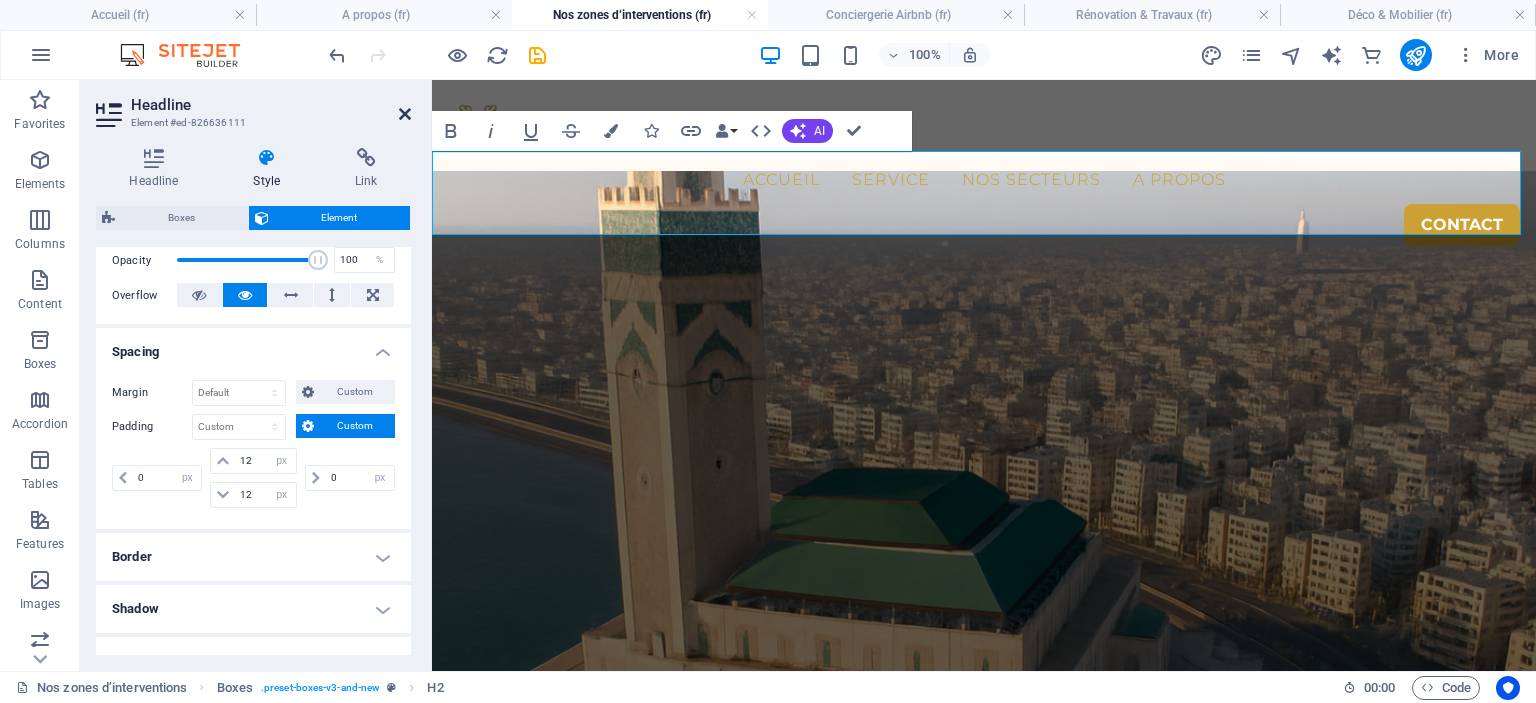 drag, startPoint x: 407, startPoint y: 111, endPoint x: 557, endPoint y: 51, distance: 161.55495 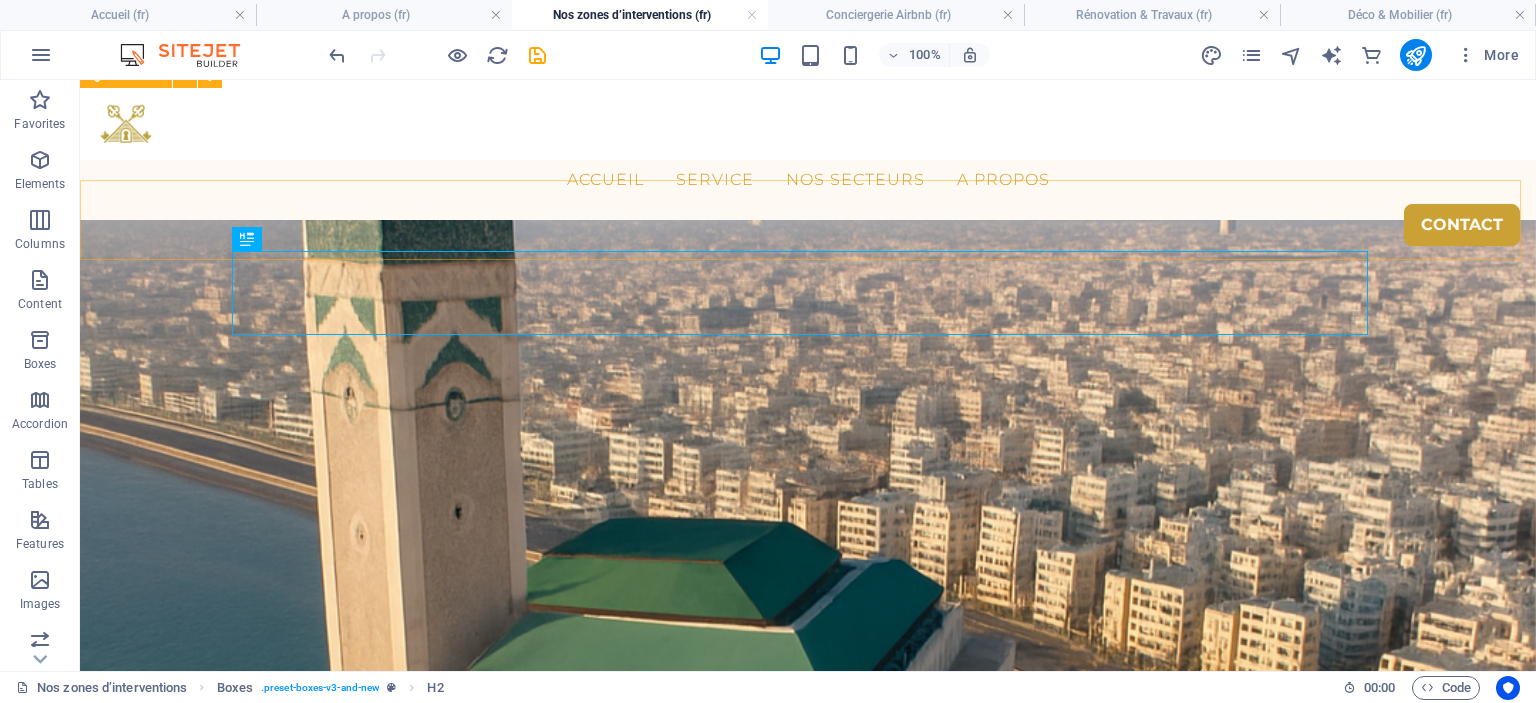 scroll, scrollTop: 3521, scrollLeft: 0, axis: vertical 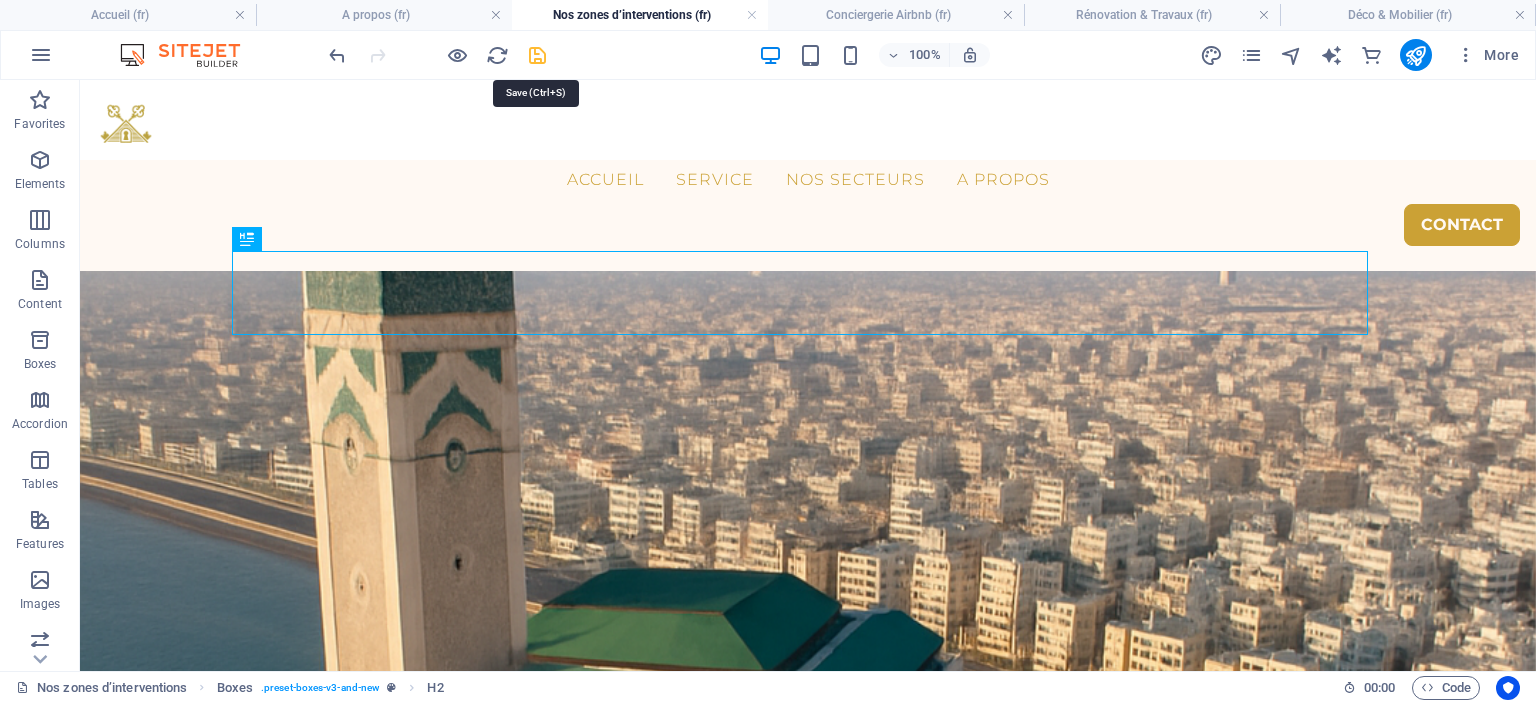 click at bounding box center [537, 55] 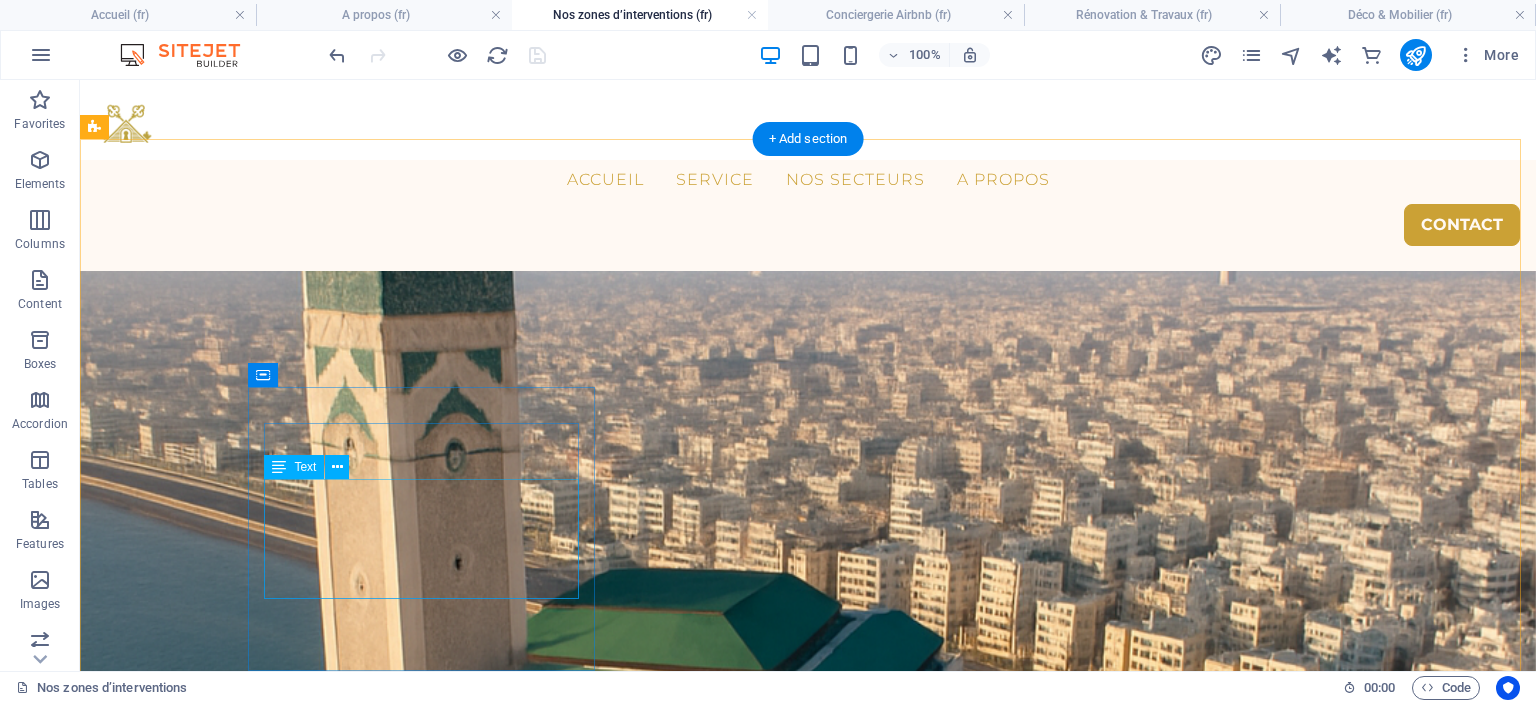 click on "Lorem ipsum dolor sit amet, consectetuer adipiscing elit. Aenean commodo ligula eget dolor. Lorem ipsum dolor sit amet, consectetuer adipiscing elit leget dolor." at bounding box center (269, 4238) 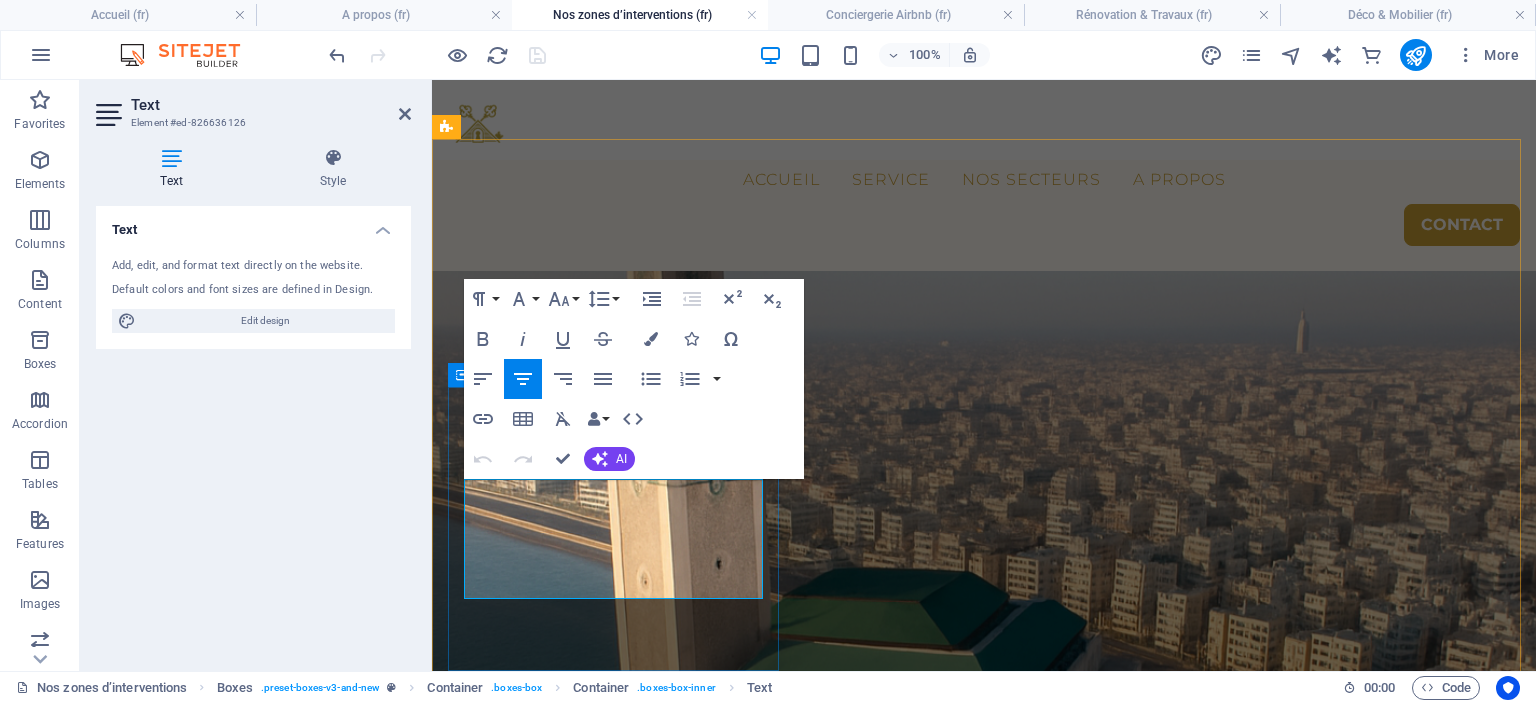 click on "Lorem ipsum dolor sit amet, consectetuer adipiscing elit. Aenean commodo ligula eget dolor. Lorem ipsum dolor sit amet, consectetuer adipiscing elit leget dolor." at bounding box center [616, 4238] 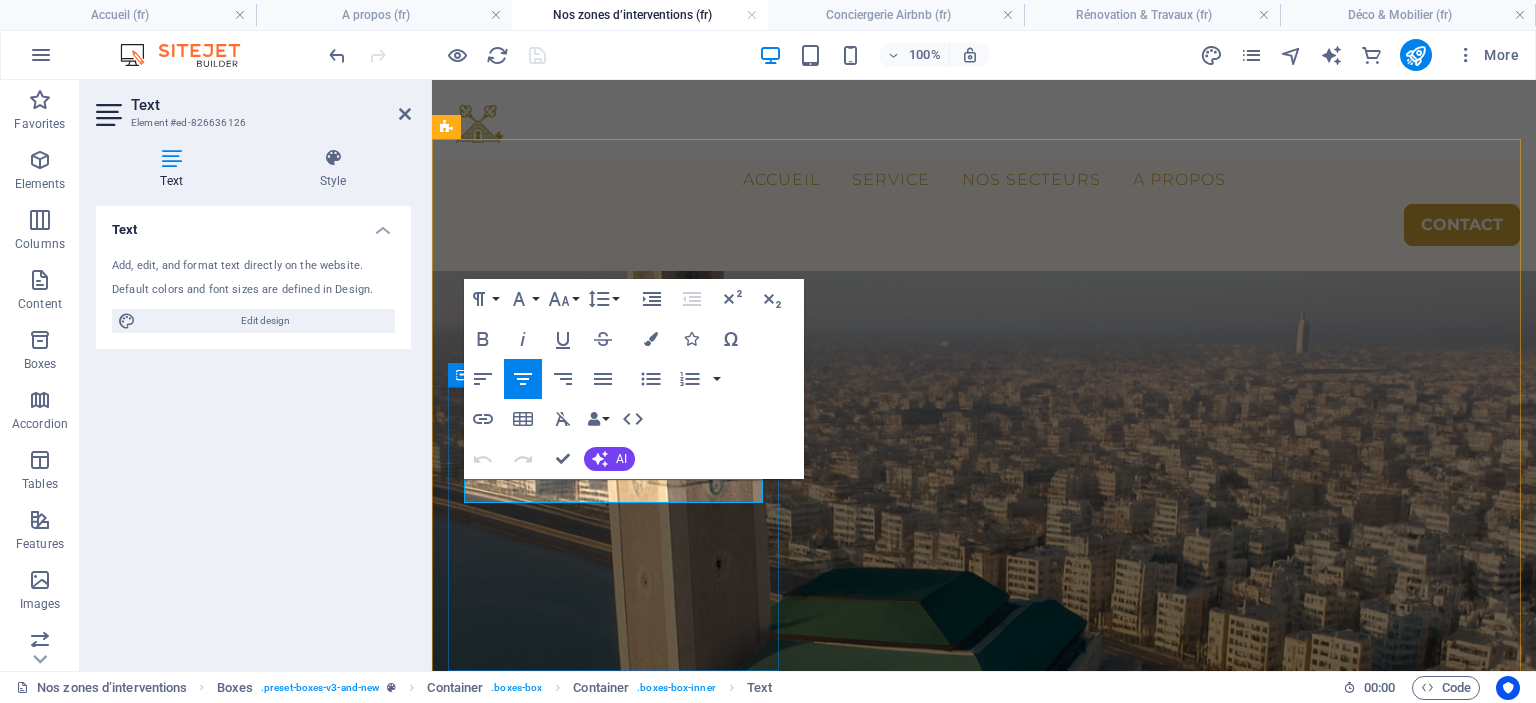 click on "Investisseurs" at bounding box center [616, 4152] 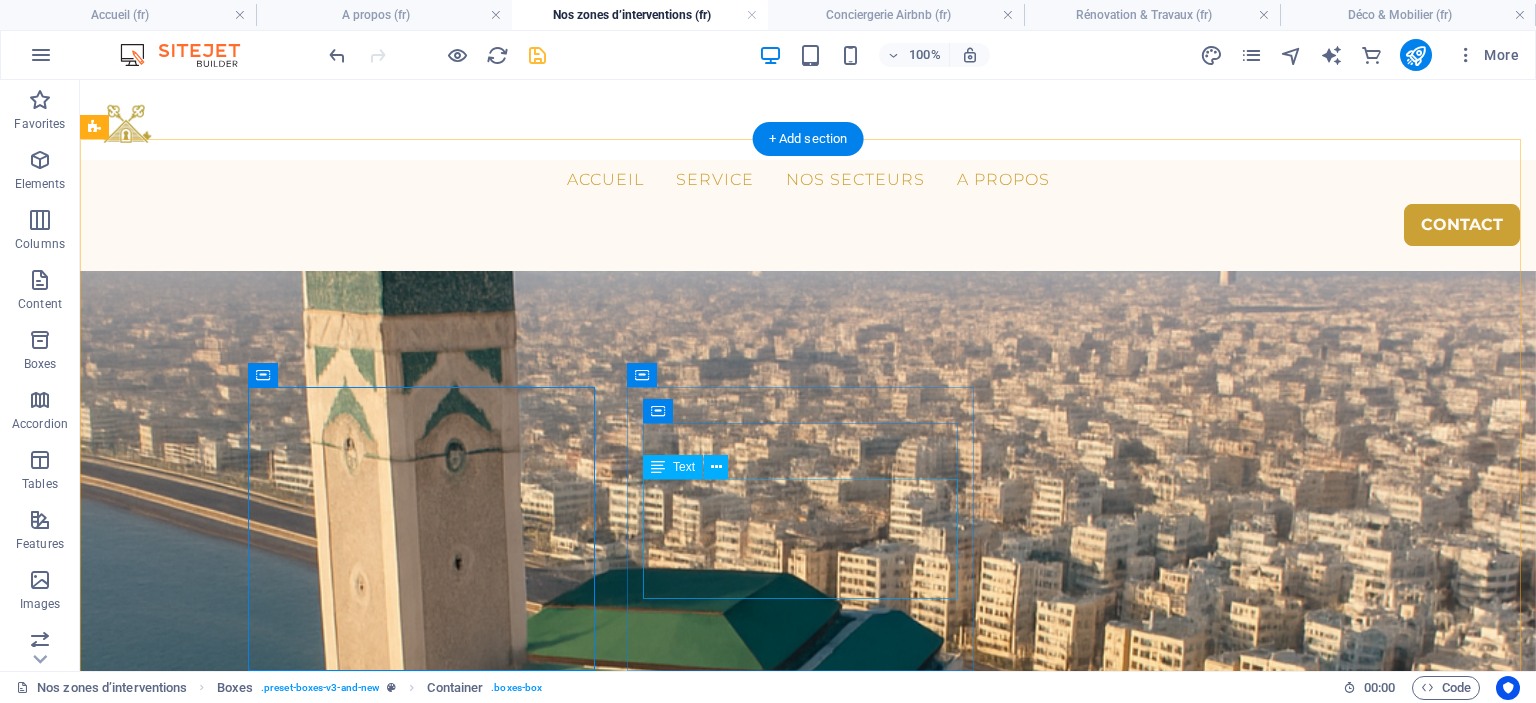 click on "Lorem ipsum dolor sit amet, consectetuer adipiscing elit. Aenean commodo ligula eget dolor. Lorem ipsum dolor sit amet, consectetuer adipiscing elit leget dolor." at bounding box center [269, 4398] 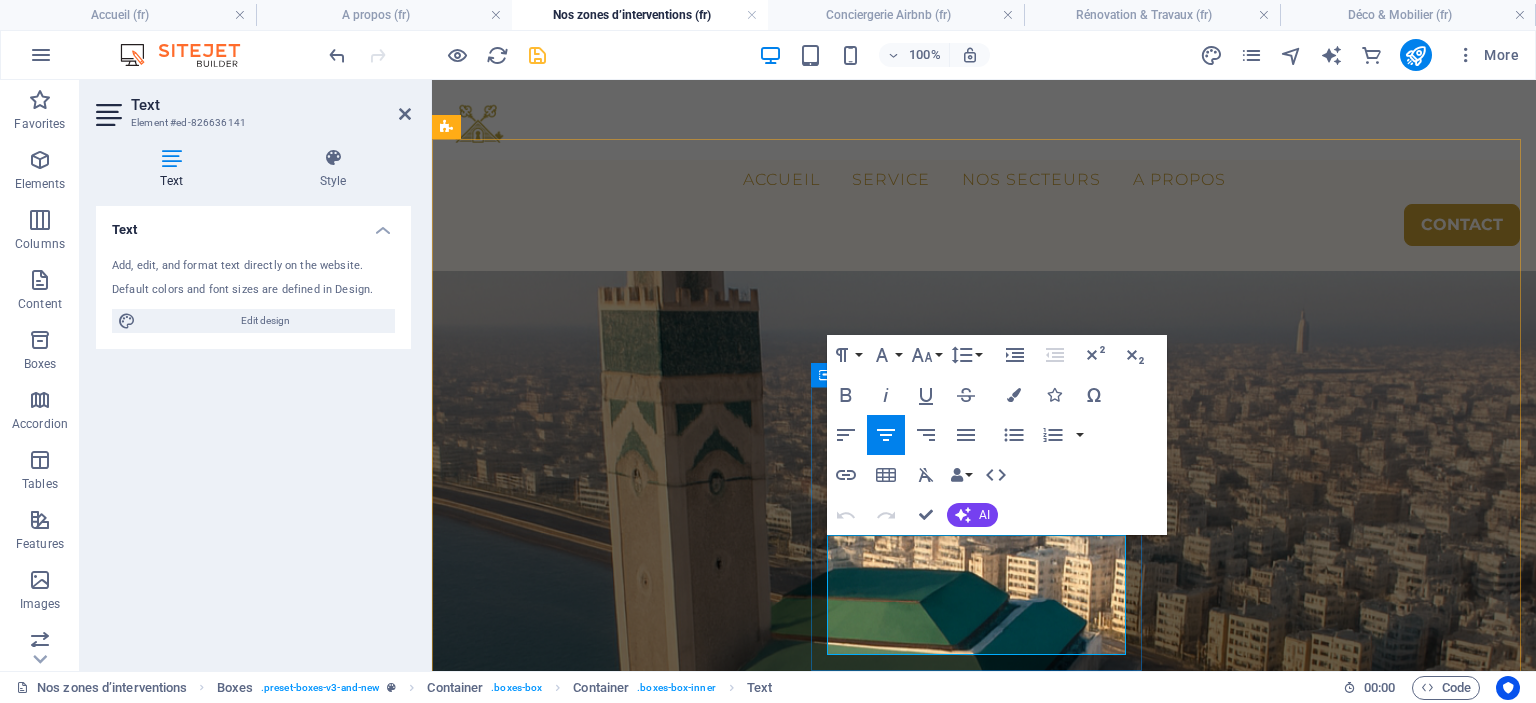 click on "Lorem ipsum dolor sit amet, consectetuer adipiscing elit. Aenean commodo ligula eget dolor. Lorem ipsum dolor sit amet, consectetuer adipiscing elit leget dolor." at bounding box center (616, 4398) 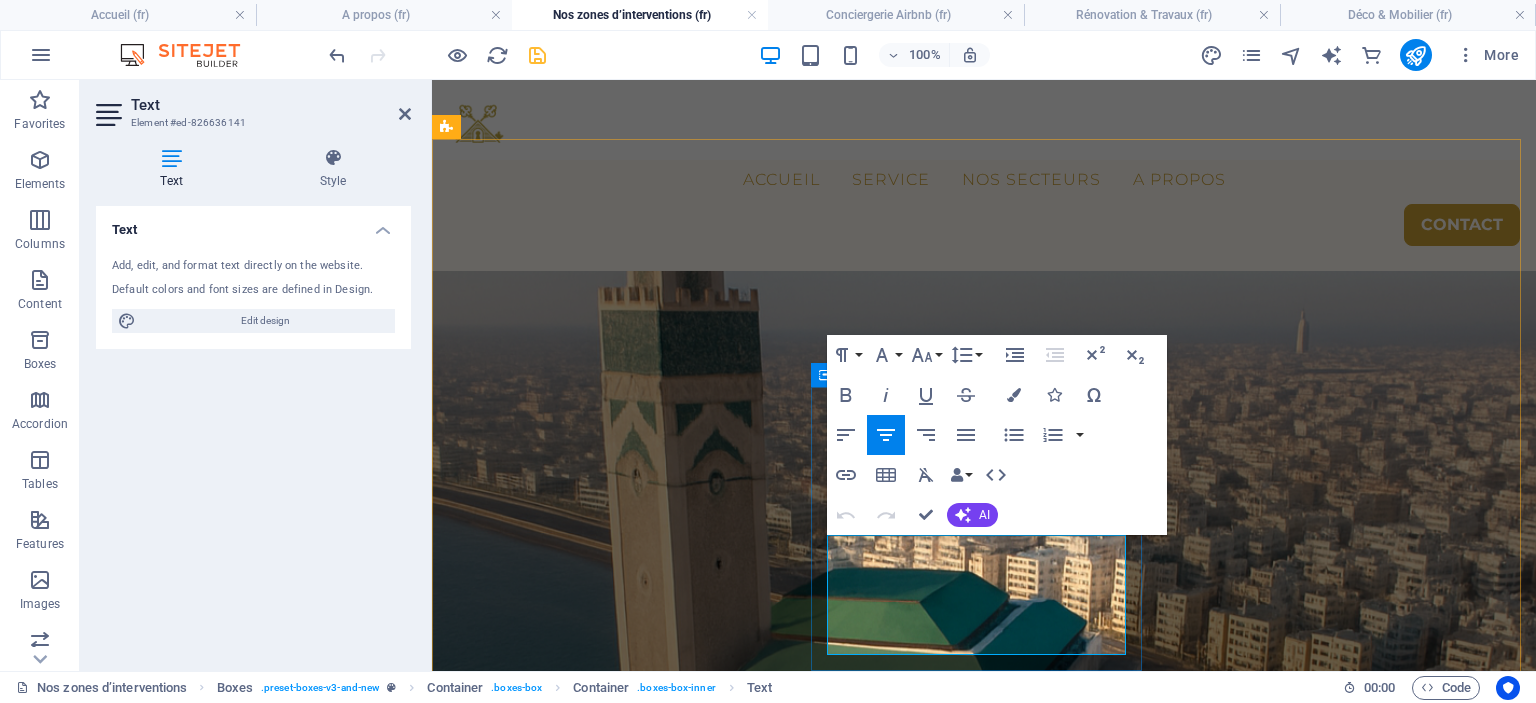 click on "Lorem ipsum dolor sit amet, consectetuer adipiscing elit. Aenean commodo ligula eget dolor. Lorem ipsum dolor sit amet, consectetuer adipiscing elit leget dolor." at bounding box center [616, 4398] 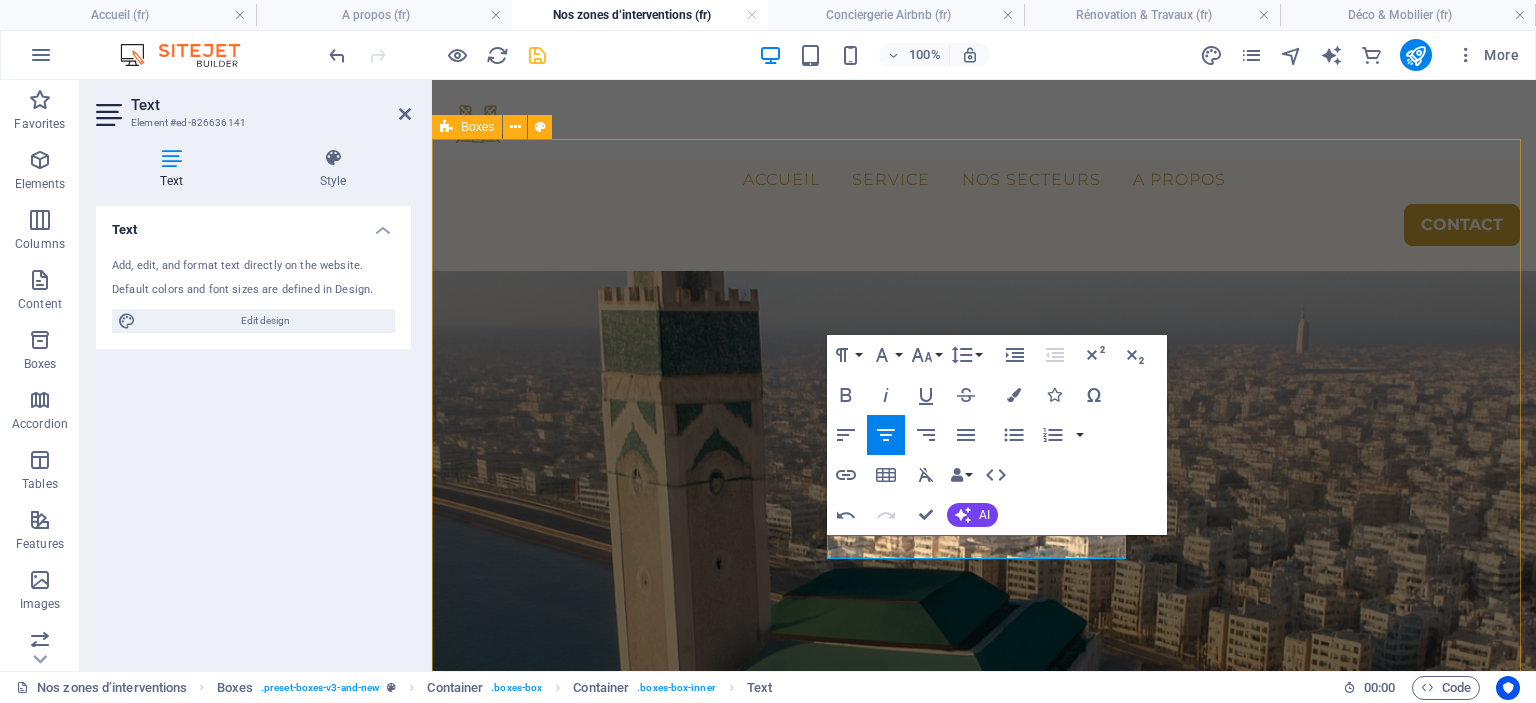 click on "Nous accompagnons autant Investisseurs Propriétaires non-résidents Familles avec résidences secondaires Lorem ipsum dolor sit amet, consectetuer adipiscing elit. Aenean commodo ligula eget dolor. Lorem ipsum dolor sit amet, consectetuer adipiscing elit leget dolor." at bounding box center [984, 4340] 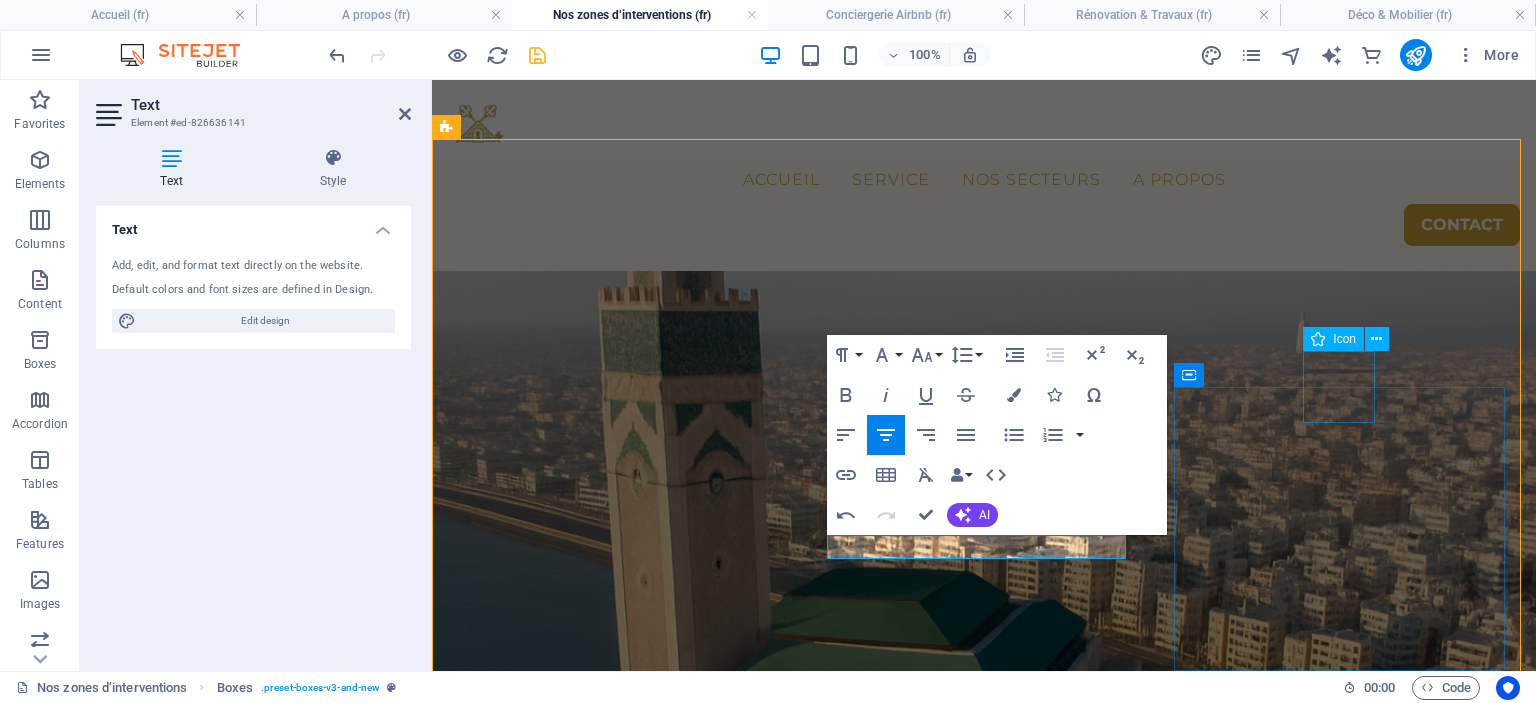 scroll, scrollTop: 3465, scrollLeft: 0, axis: vertical 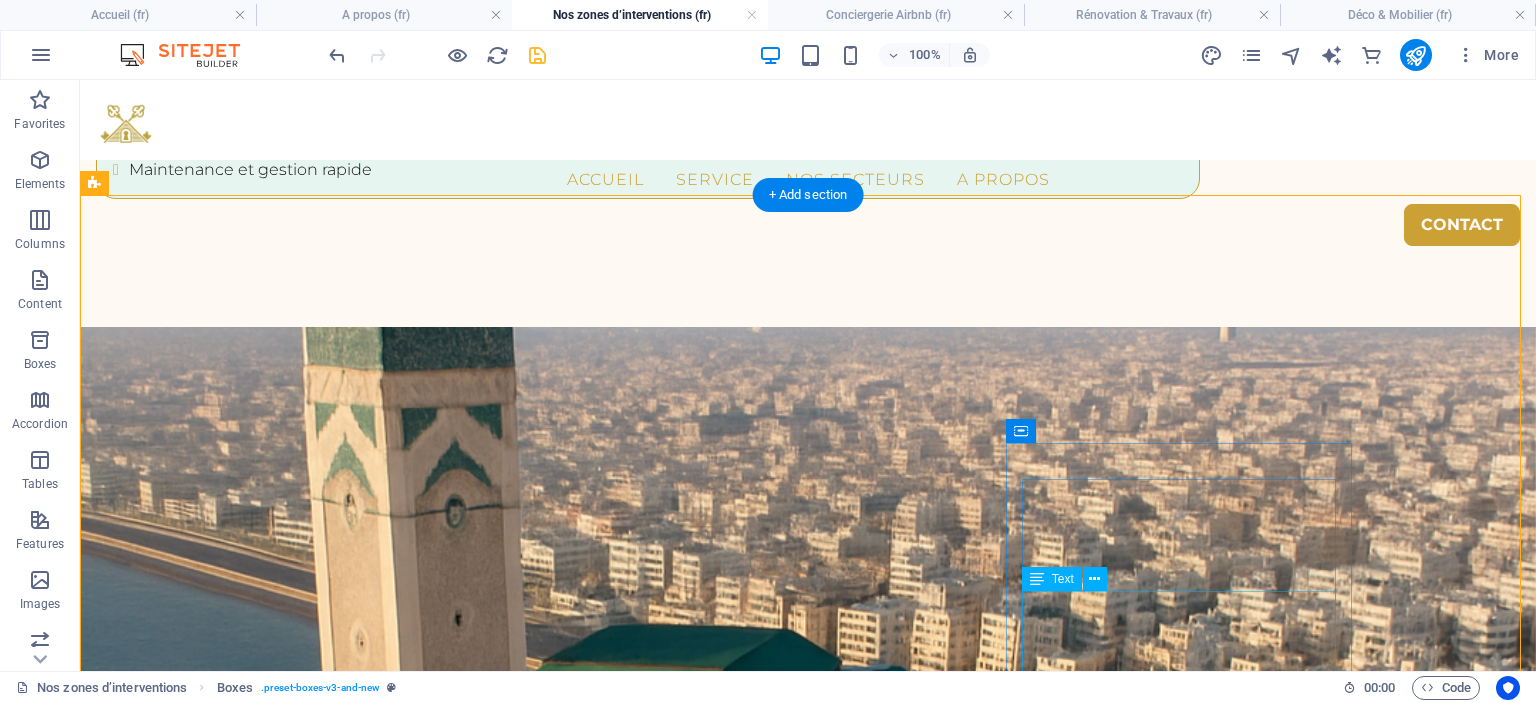click on "Lorem ipsum dolor sit amet, consectetuer adipiscing elit. Aenean commodo ligula eget dolor. Lorem ipsum dolor sit amet, consectetuer adipiscing elit leget dolor." at bounding box center [269, 4670] 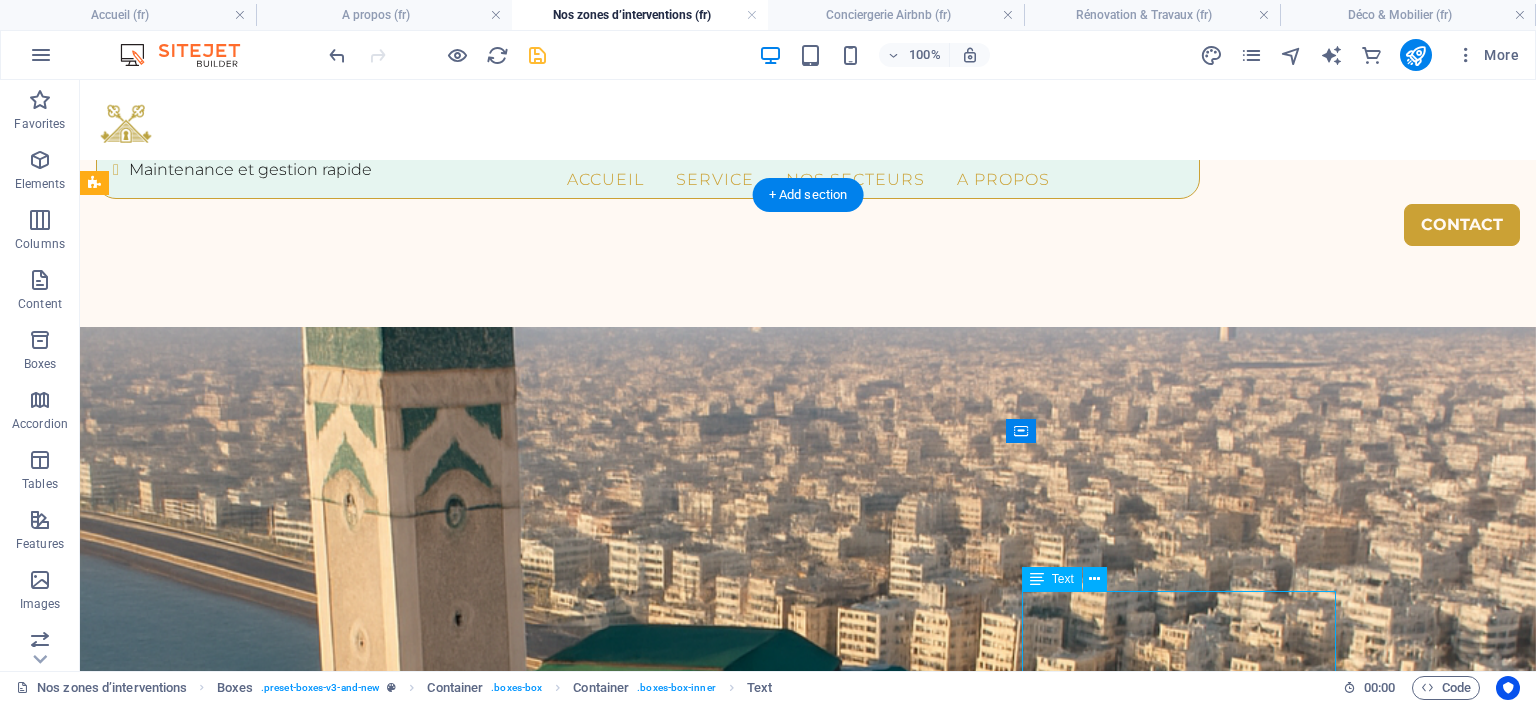 click on "Lorem ipsum dolor sit amet, consectetuer adipiscing elit. Aenean commodo ligula eget dolor. Lorem ipsum dolor sit amet, consectetuer adipiscing elit leget dolor." at bounding box center (269, 4670) 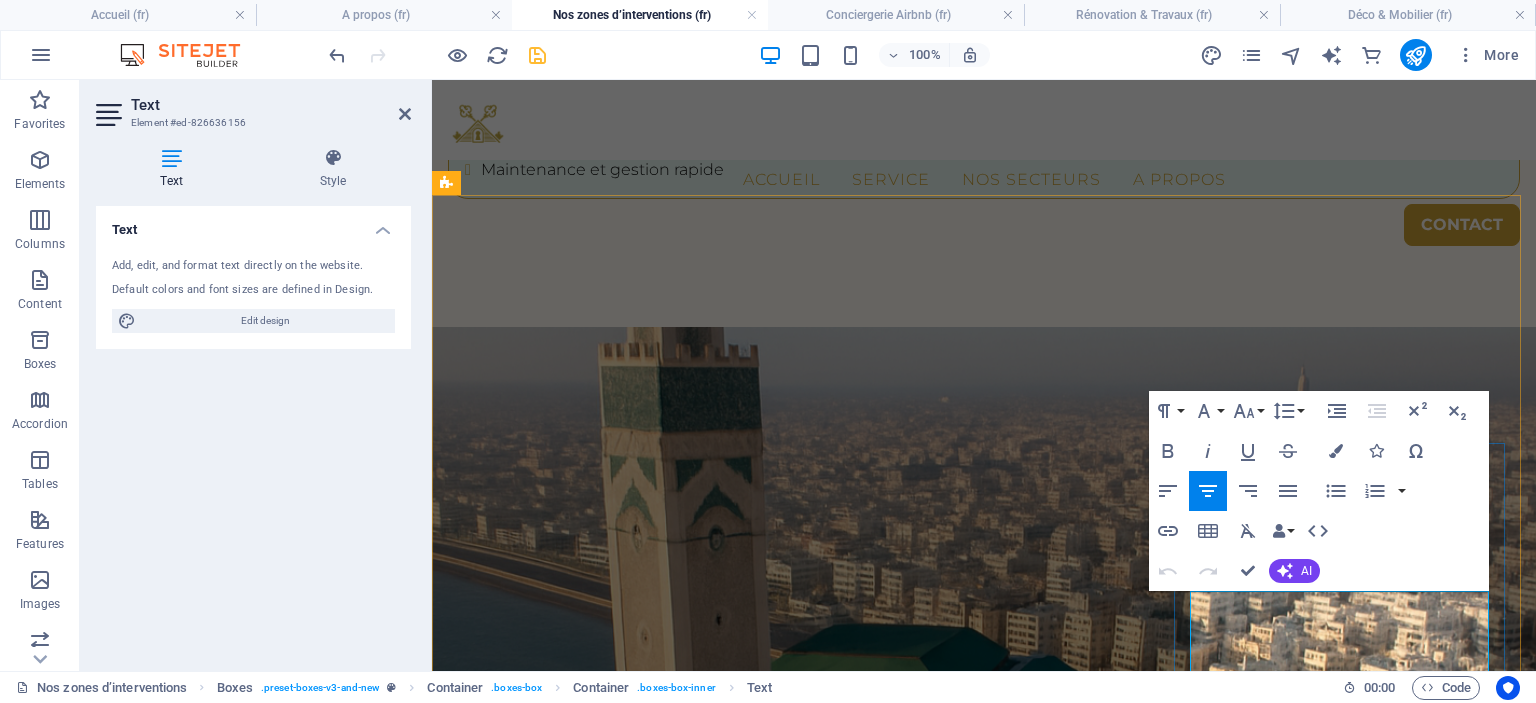 click on "Lorem ipsum dolor sit amet, consectetuer adipiscing elit. Aenean commodo ligula eget dolor. Lorem ipsum dolor sit amet, consectetuer adipiscing elit leget dolor." at bounding box center (616, 4670) 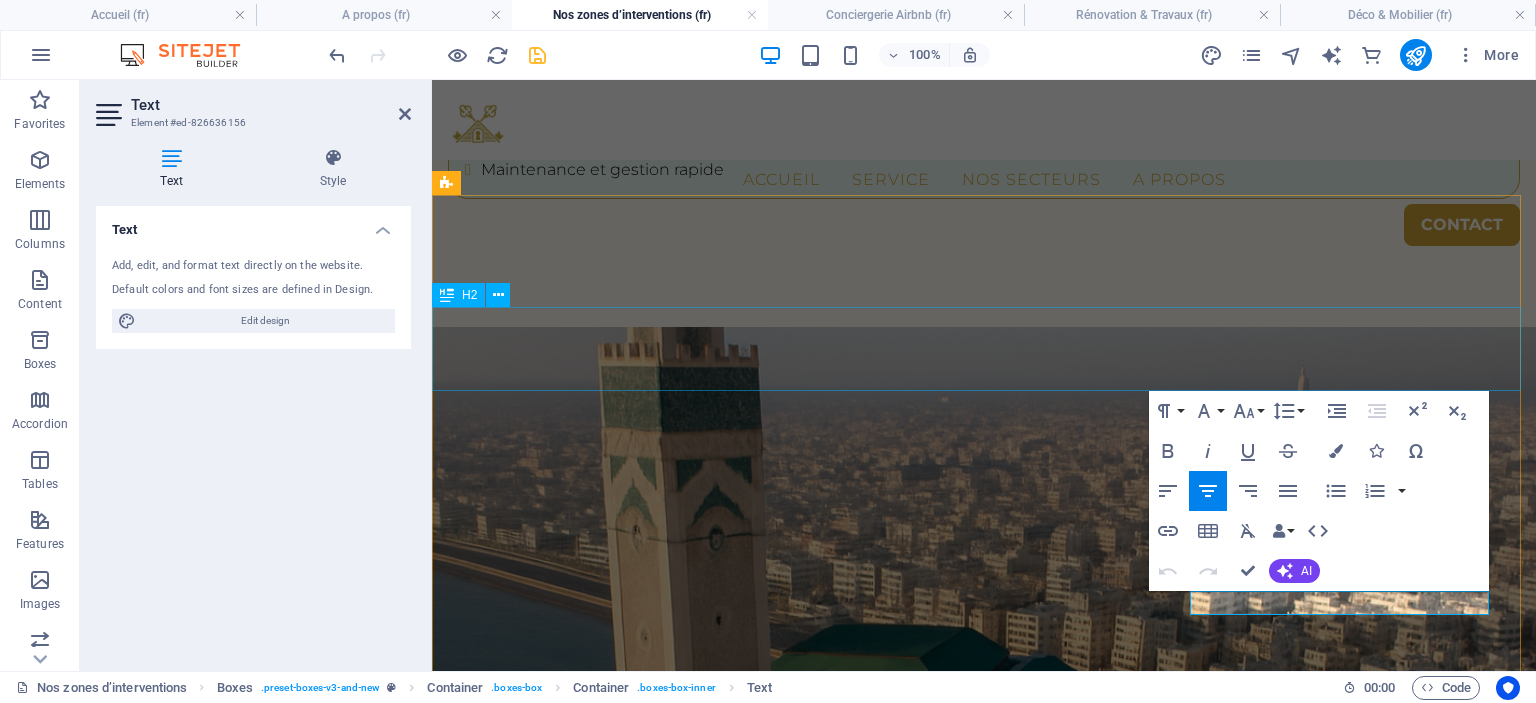 click on "Nous accompagnons autant Investisseurs Propriétaires non-résidents Familles avec résidences secondaires" at bounding box center (984, 4336) 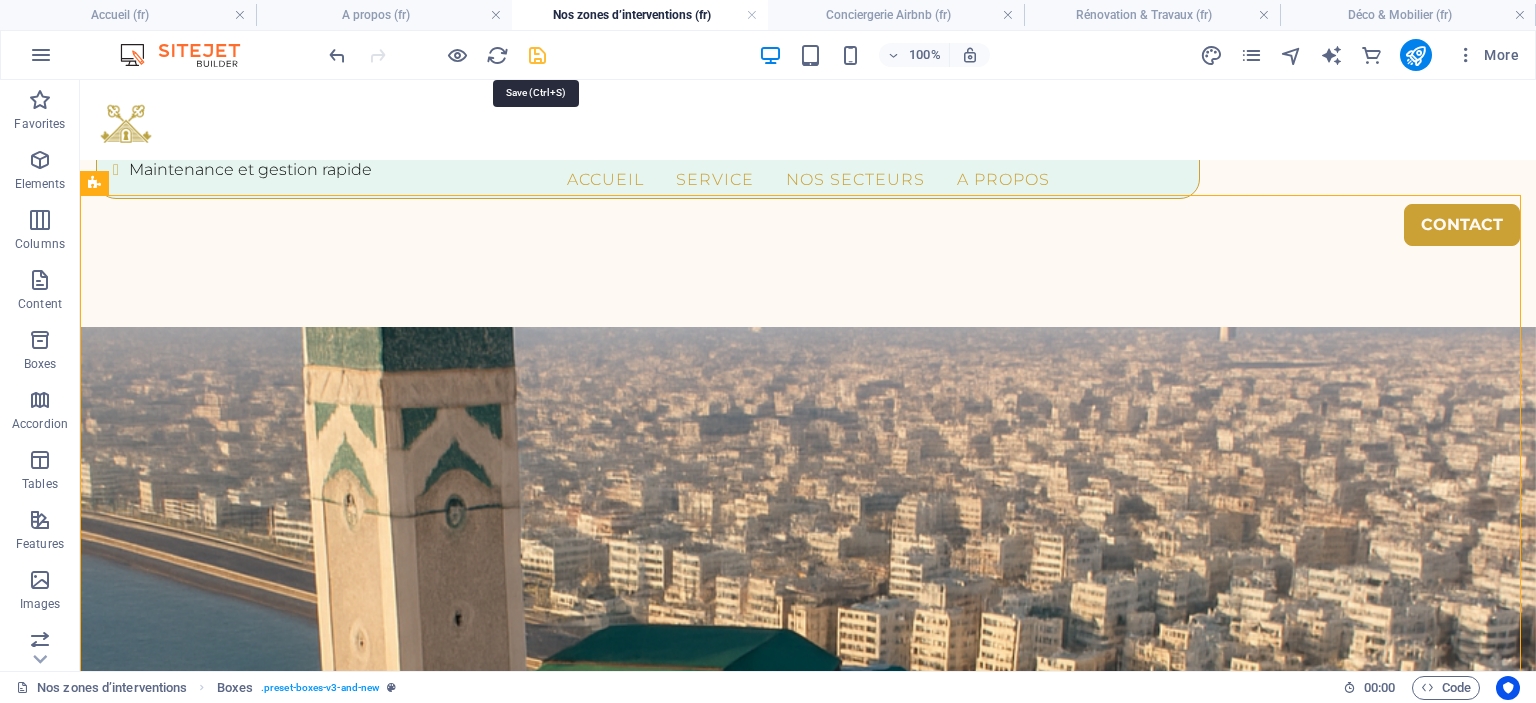 click at bounding box center [537, 55] 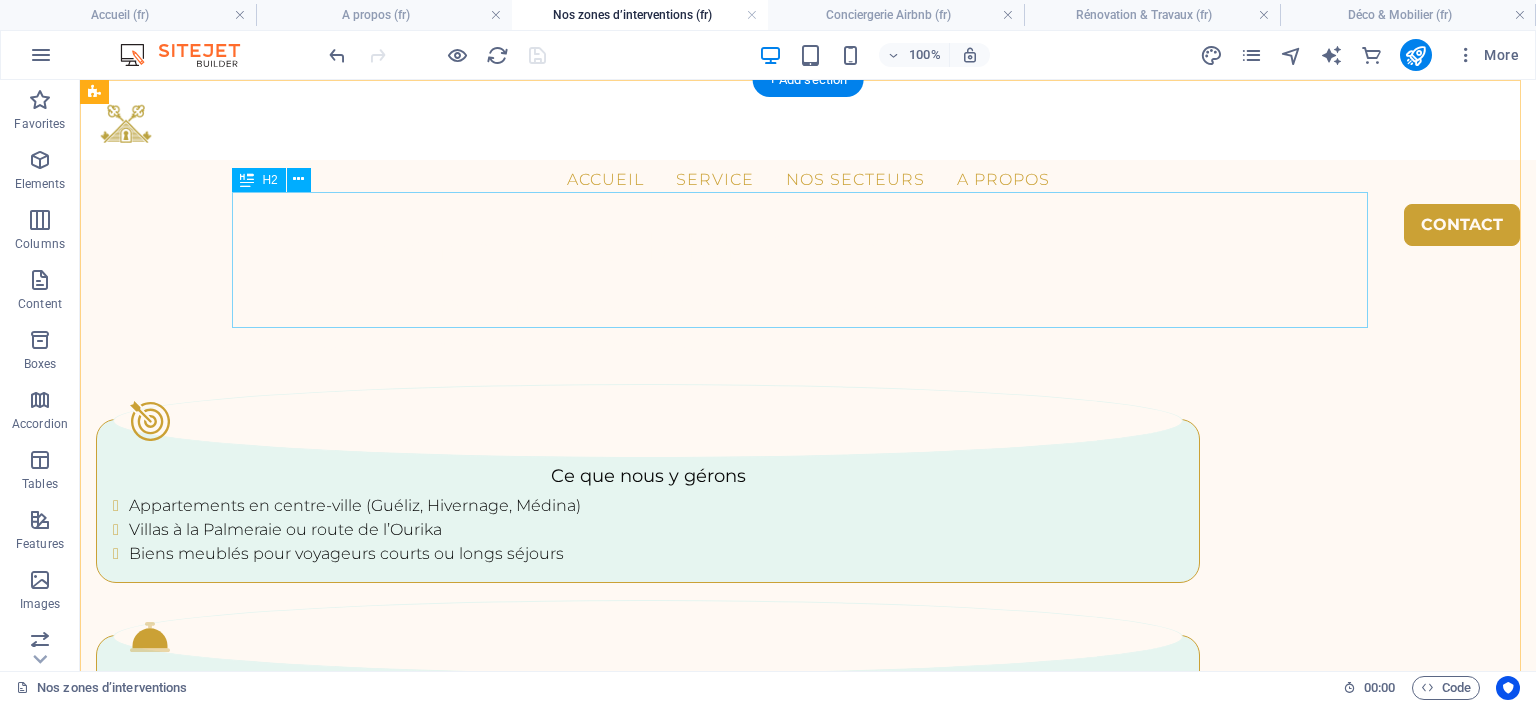 scroll, scrollTop: 2765, scrollLeft: 0, axis: vertical 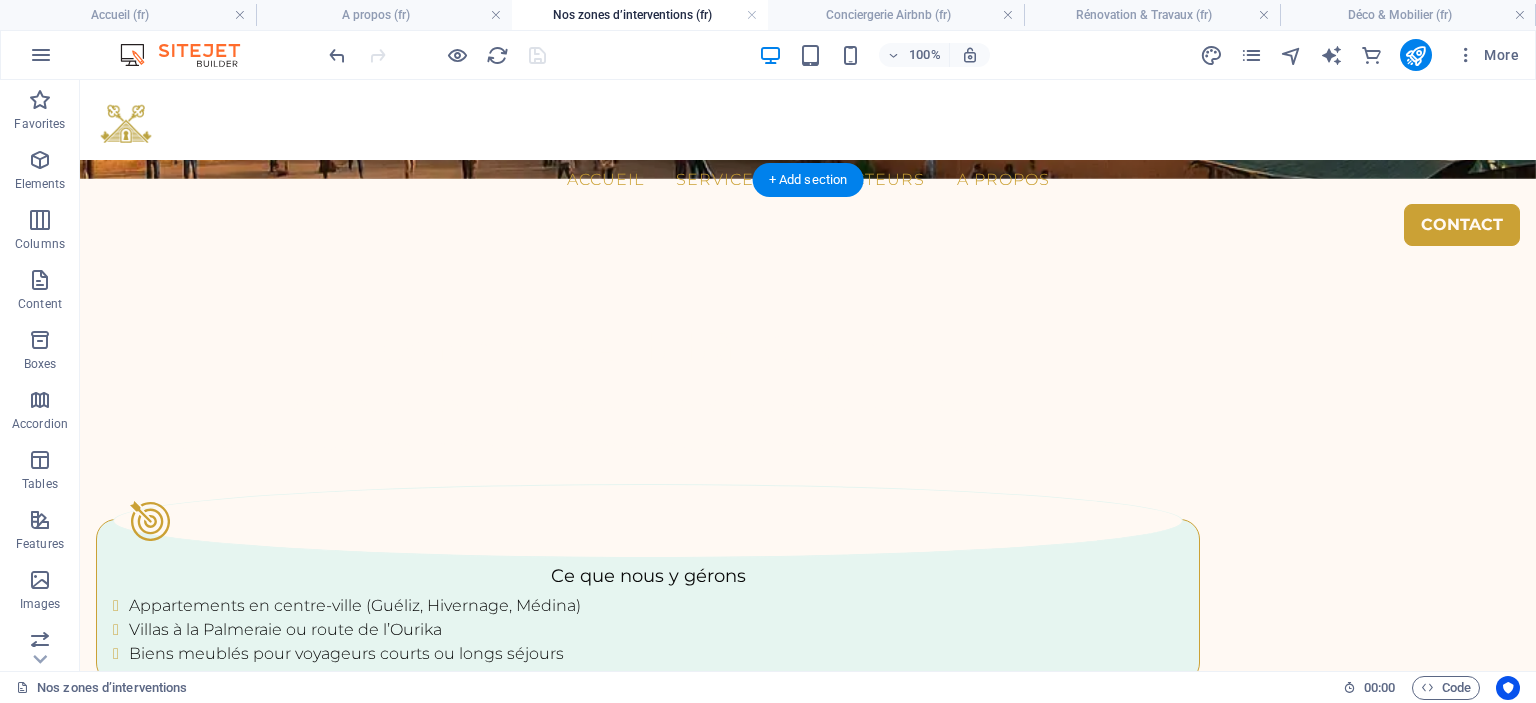 click at bounding box center (808, 3168) 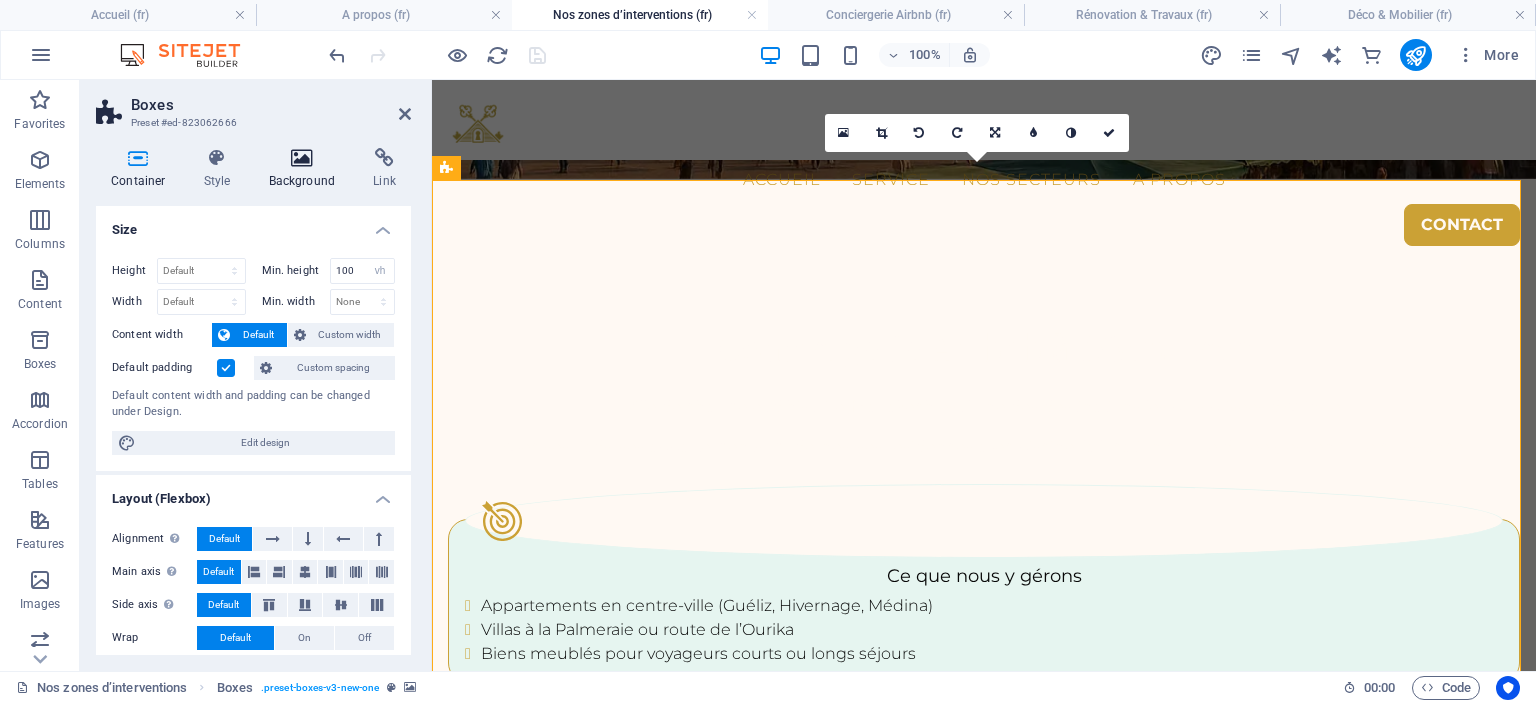 click on "Background" at bounding box center (306, 169) 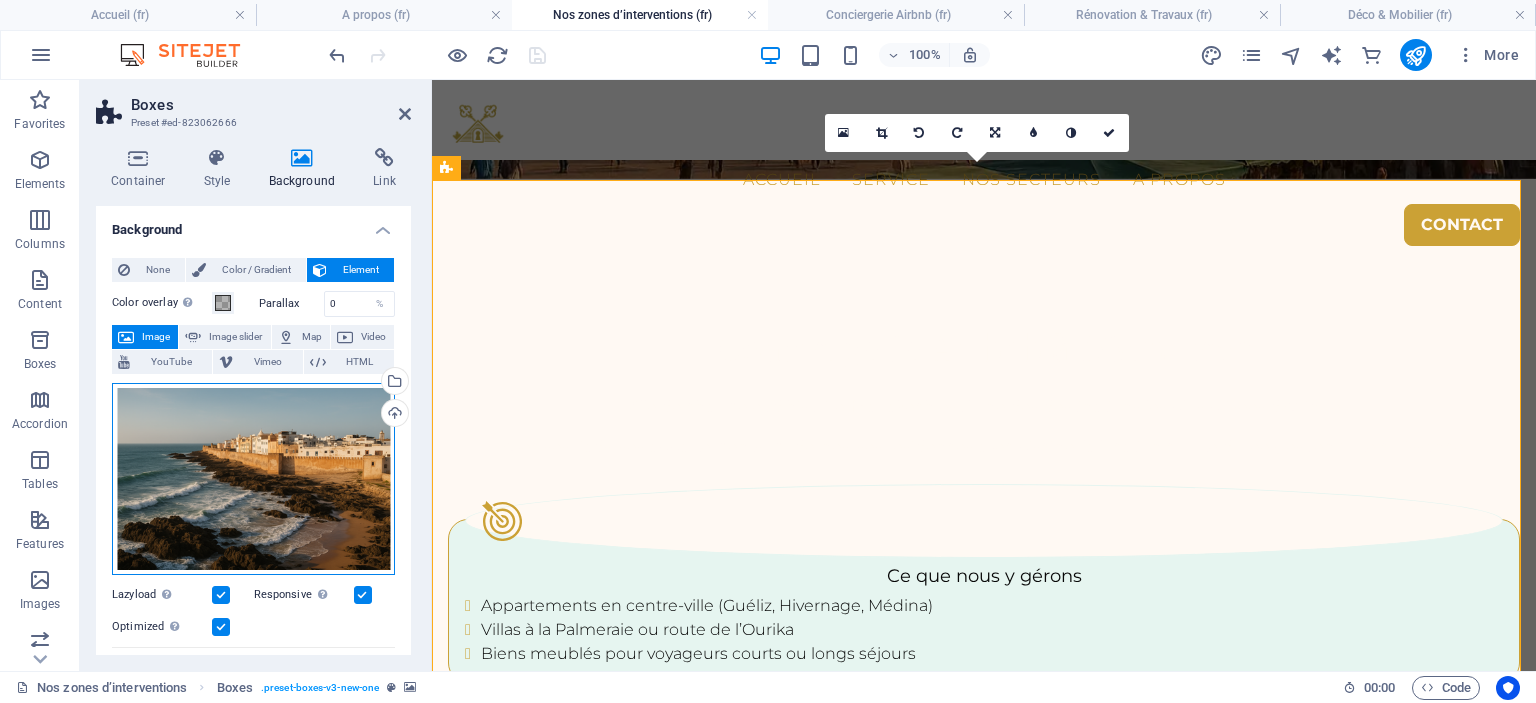 click on "Drag files here, click to choose files or select files from Files or our free stock photos & videos" at bounding box center (253, 479) 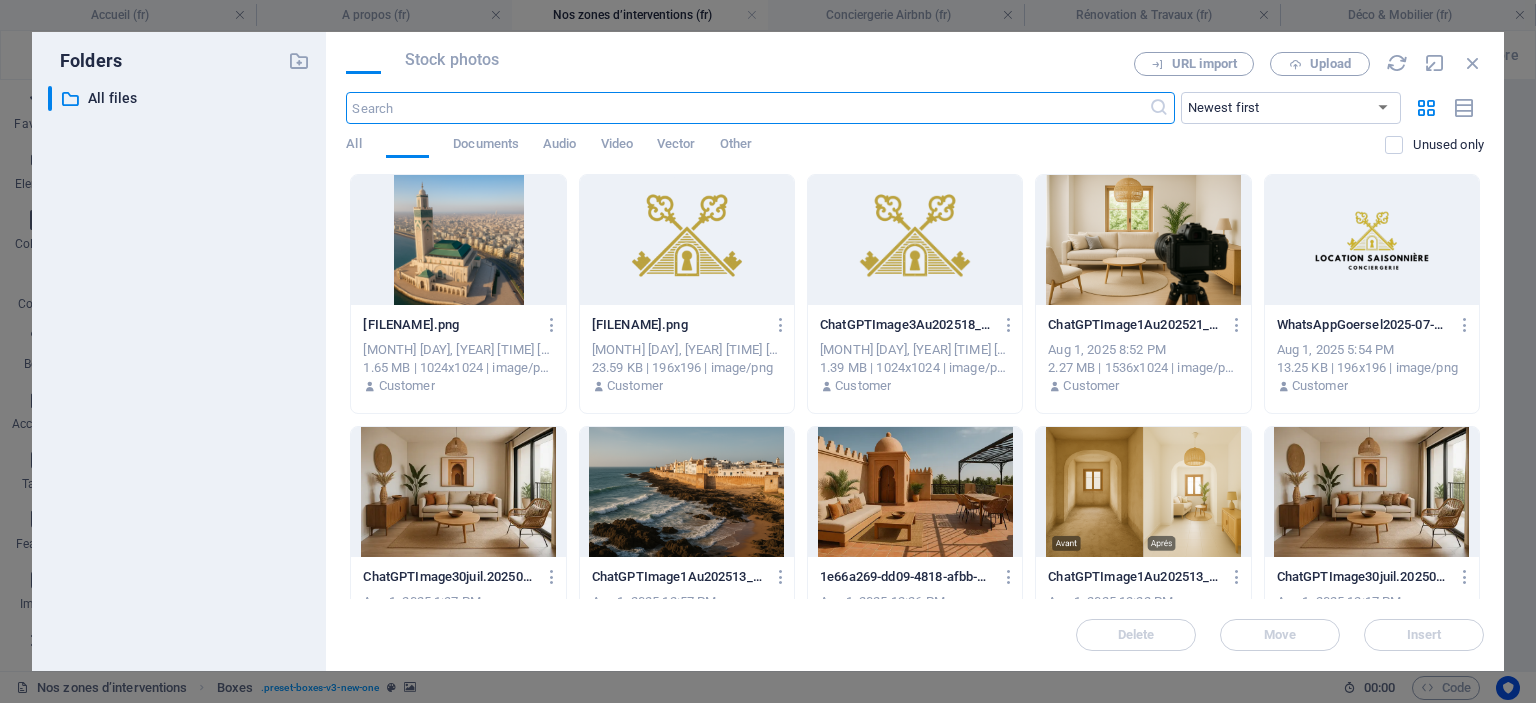 scroll, scrollTop: 4054, scrollLeft: 0, axis: vertical 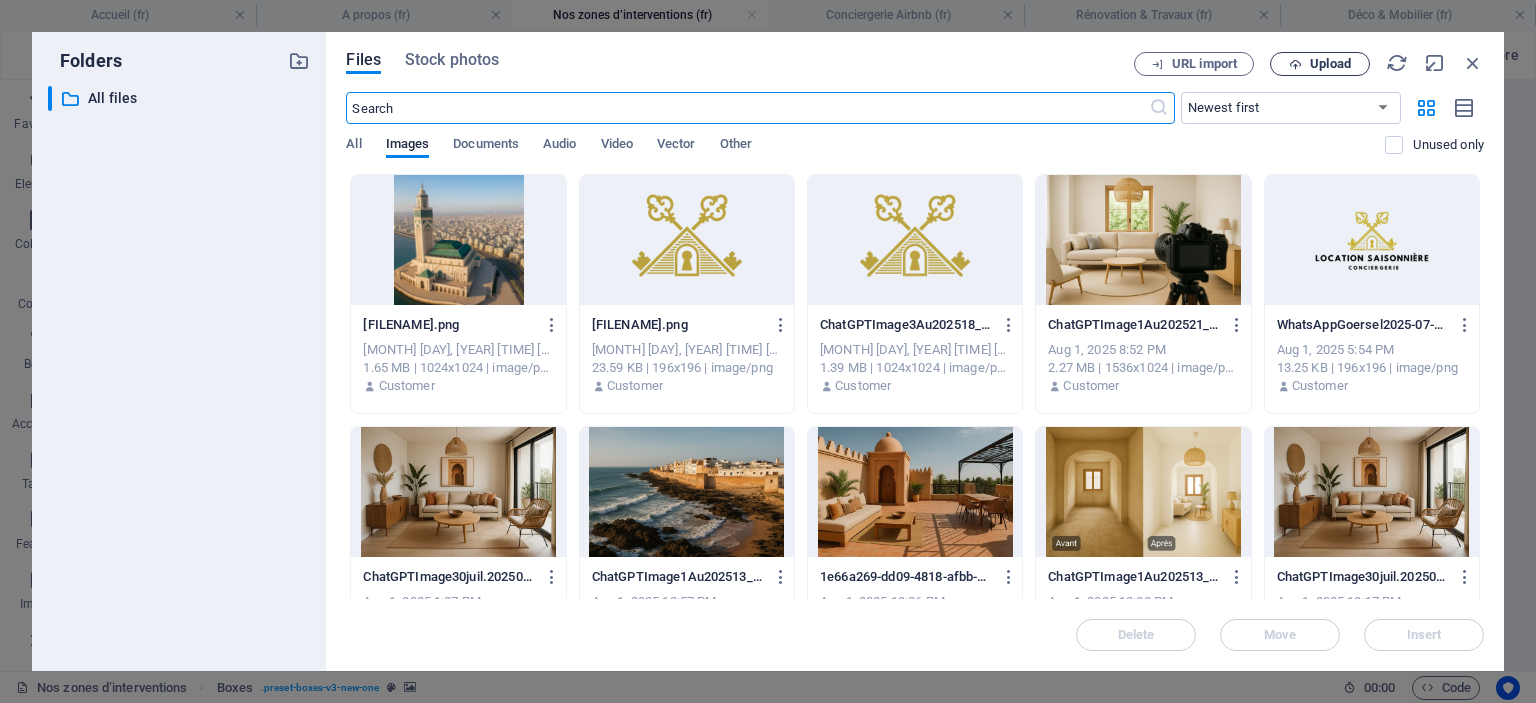 click on "Upload" at bounding box center (1320, 64) 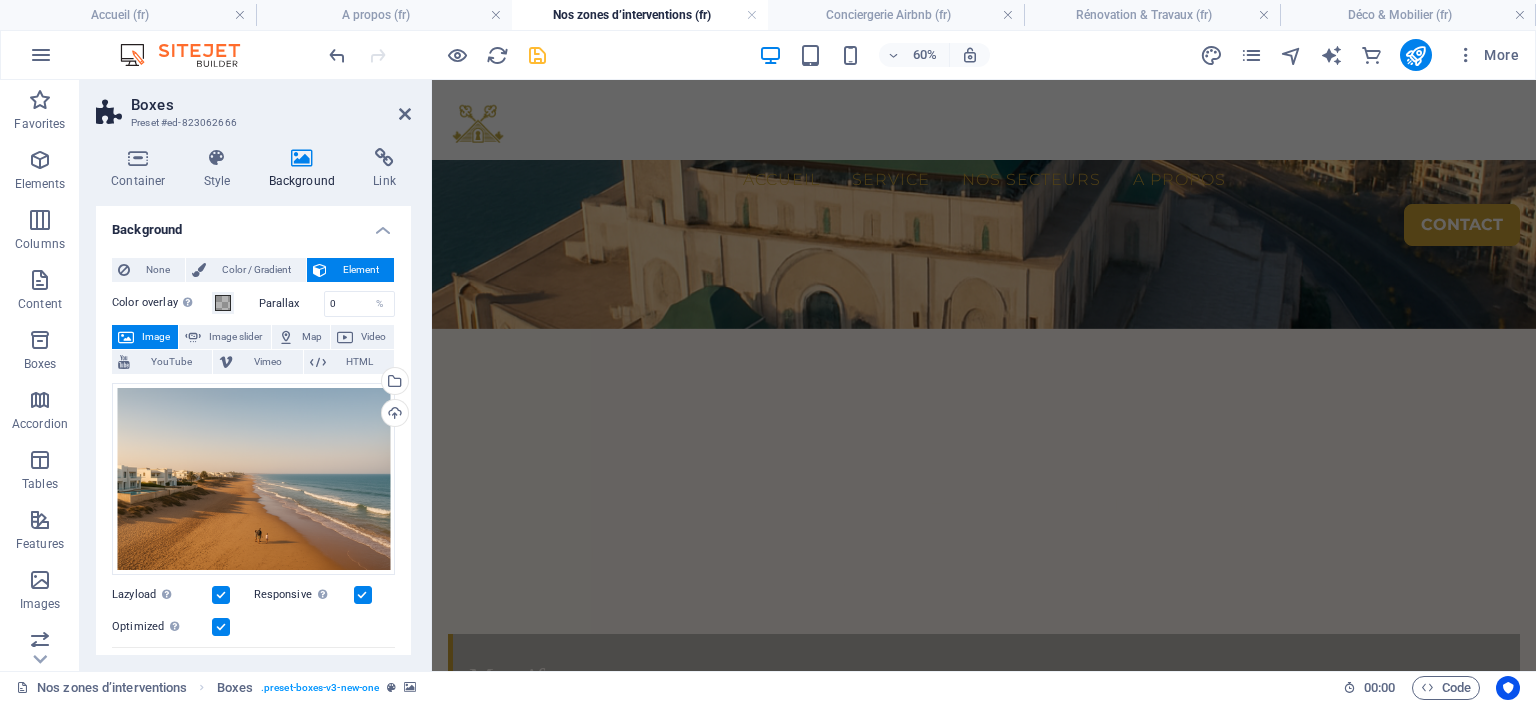 scroll, scrollTop: 2927, scrollLeft: 0, axis: vertical 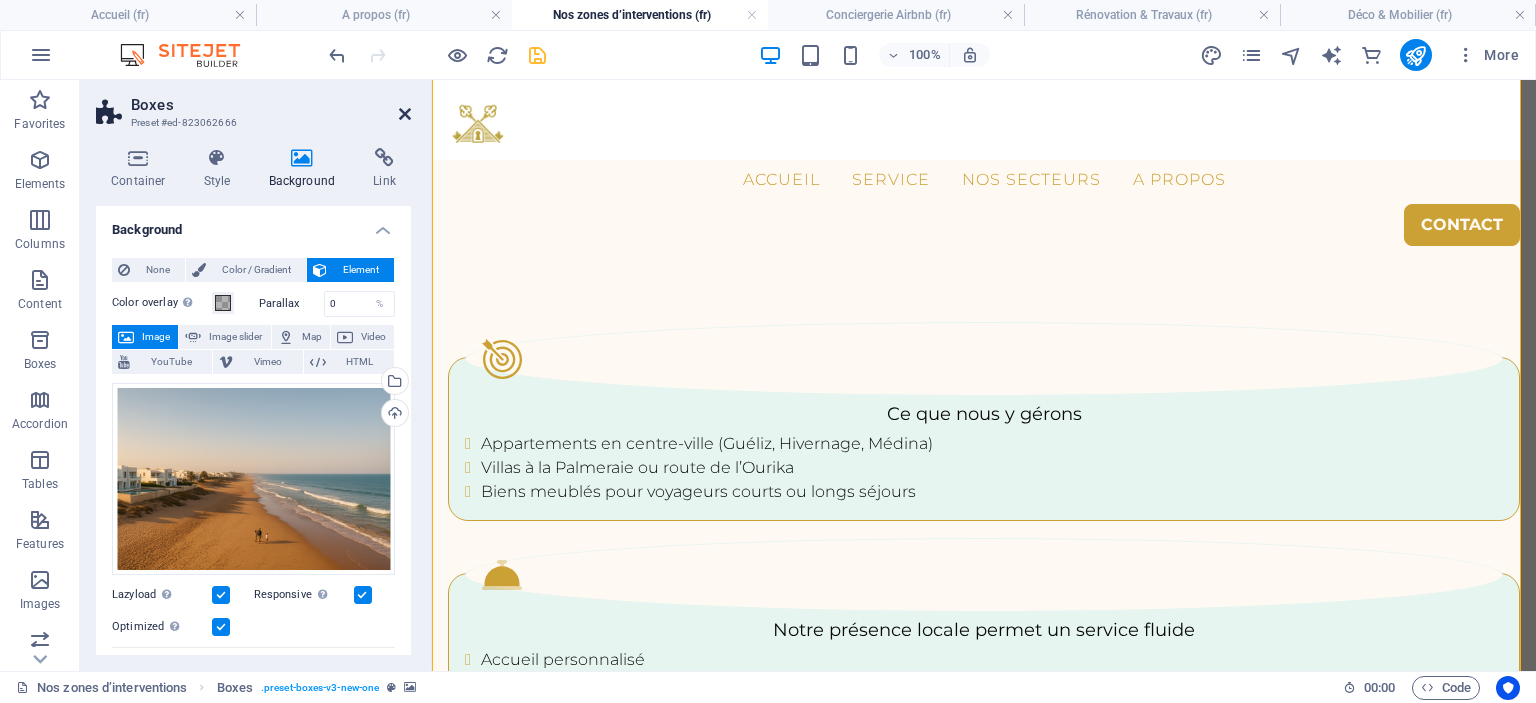 click at bounding box center (405, 114) 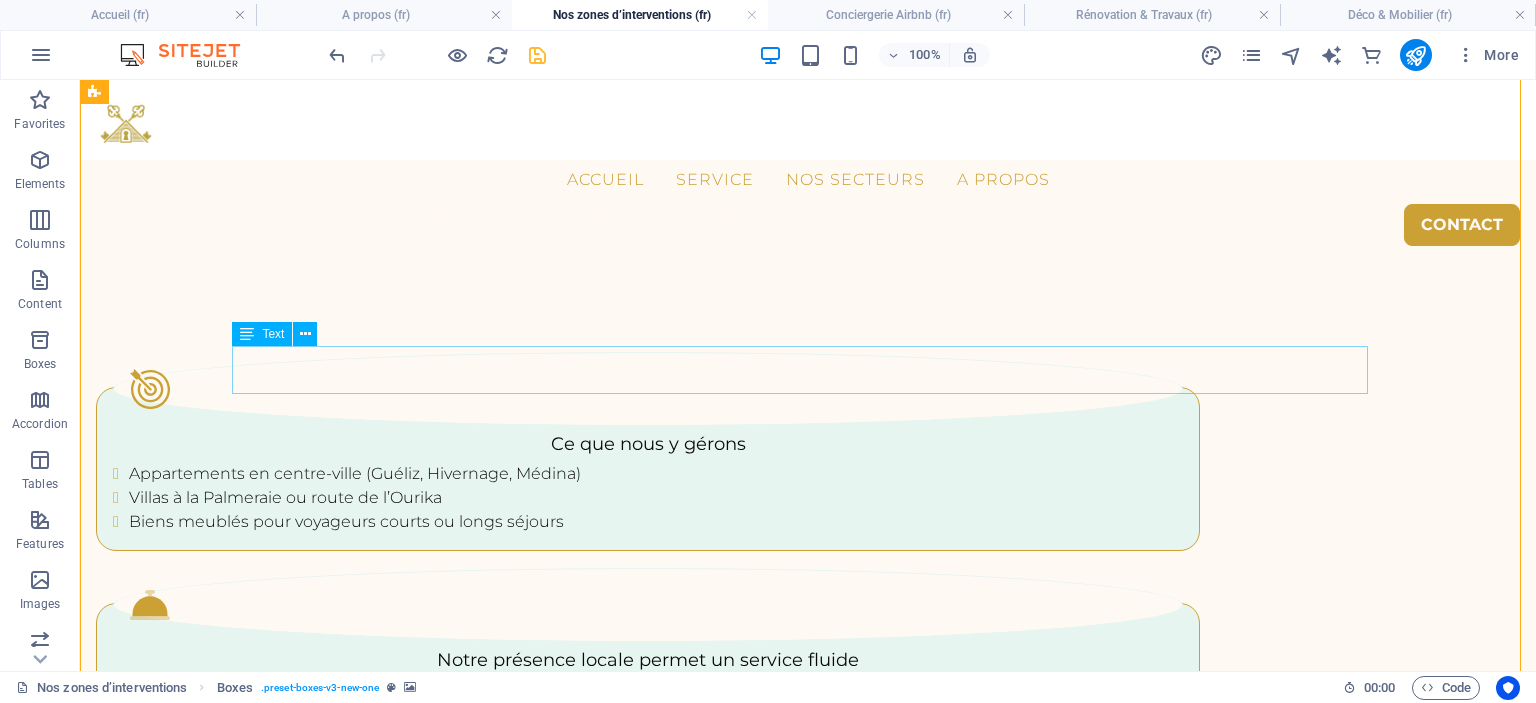 scroll, scrollTop: 2827, scrollLeft: 0, axis: vertical 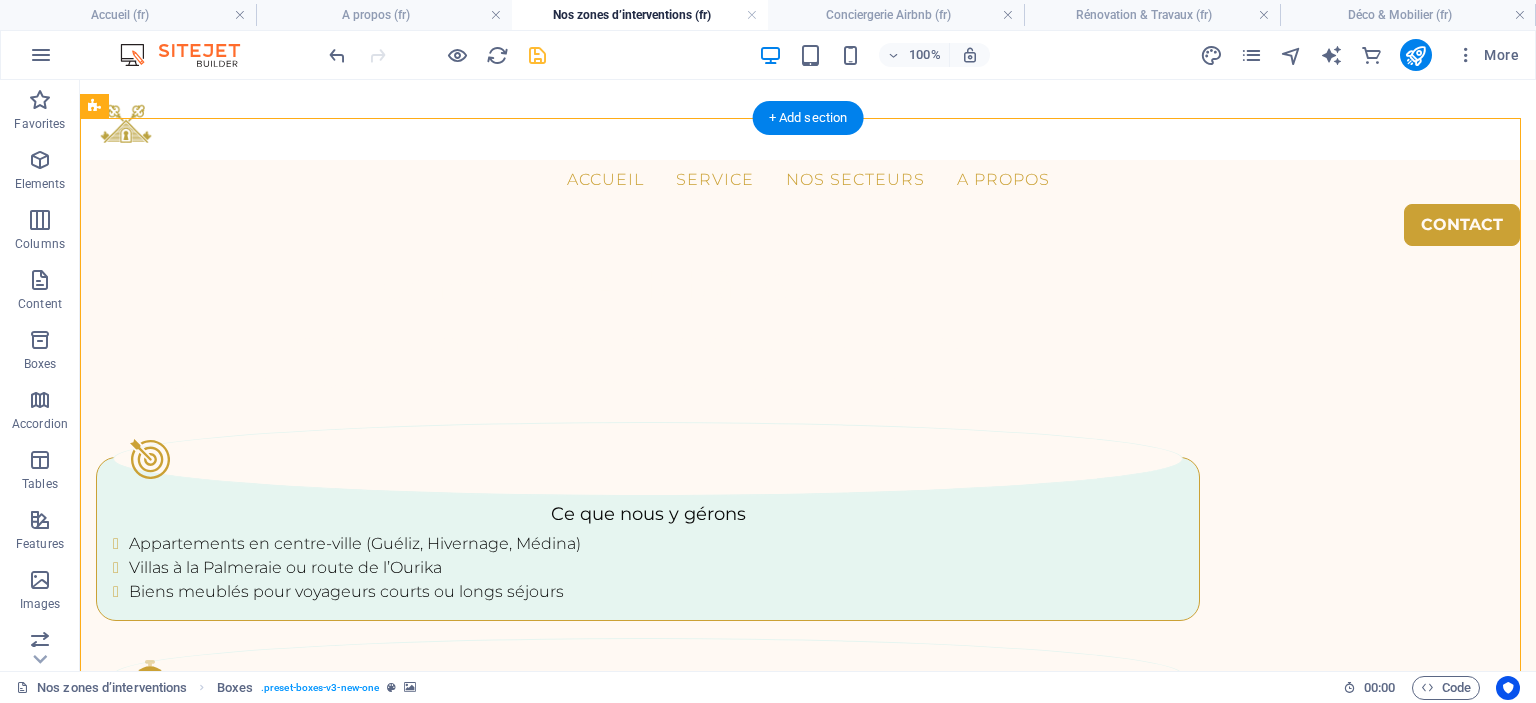 click at bounding box center [808, 3106] 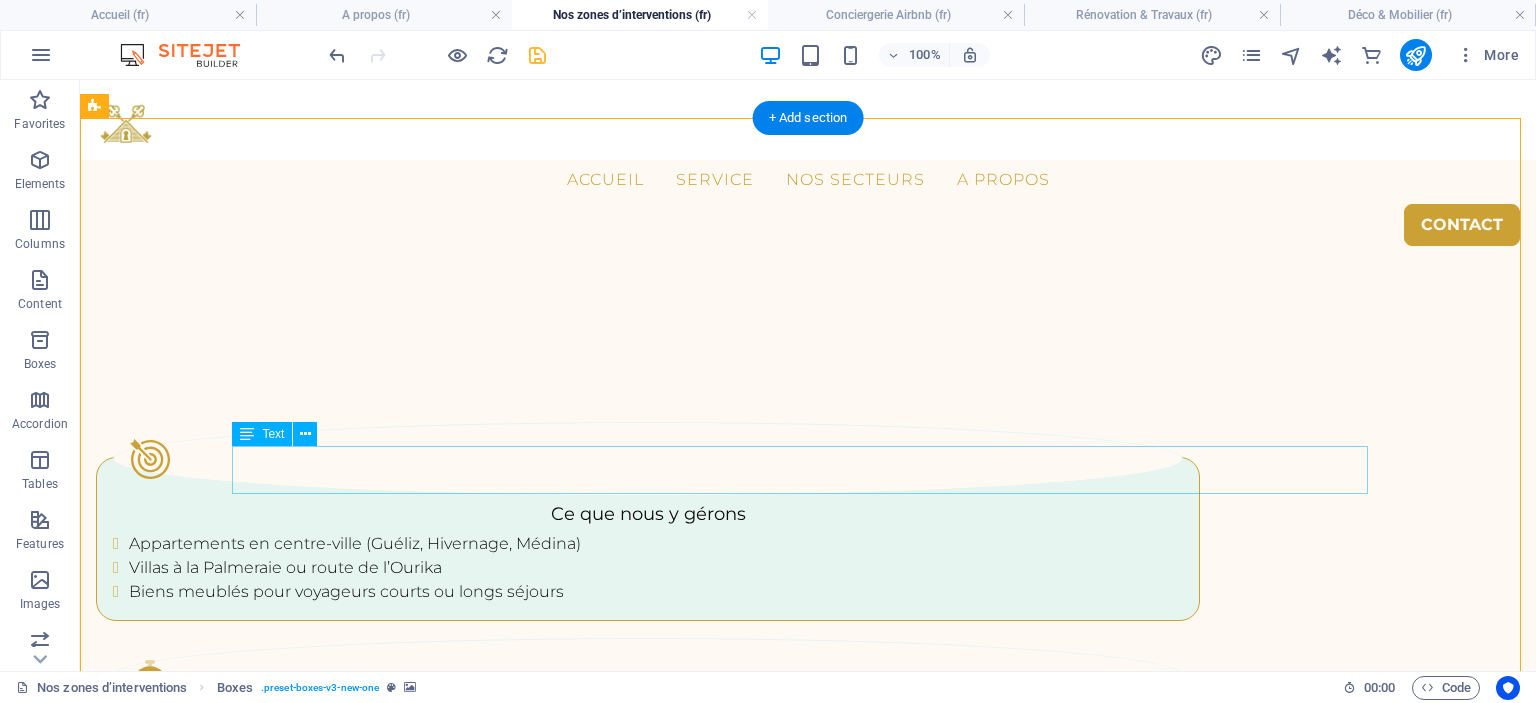 click on "À quelques minutes de Casablanca, nous couvrons aussi les  zones balnéaires prisées , parfaites pour la location saisonnière" at bounding box center [648, 3816] 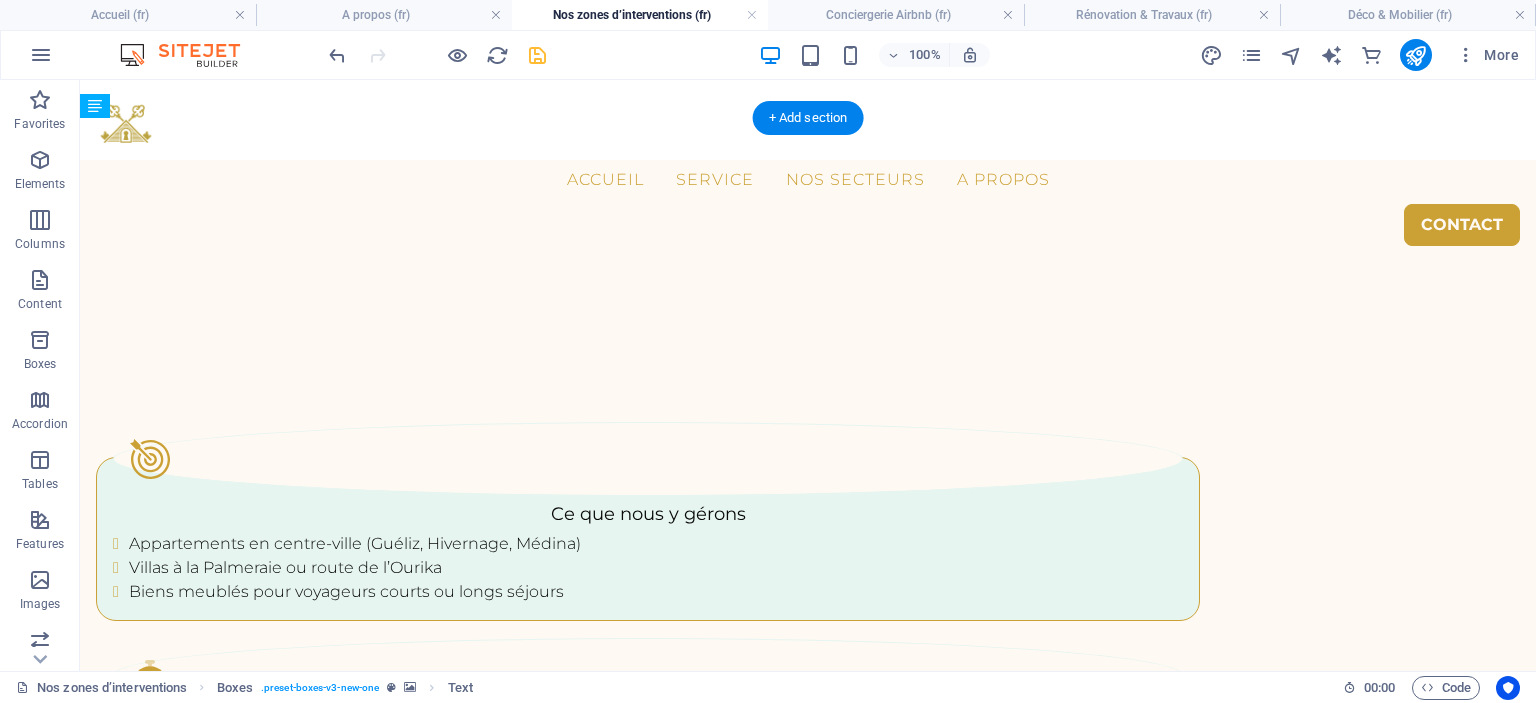 drag, startPoint x: 811, startPoint y: 468, endPoint x: 823, endPoint y: 418, distance: 51.41984 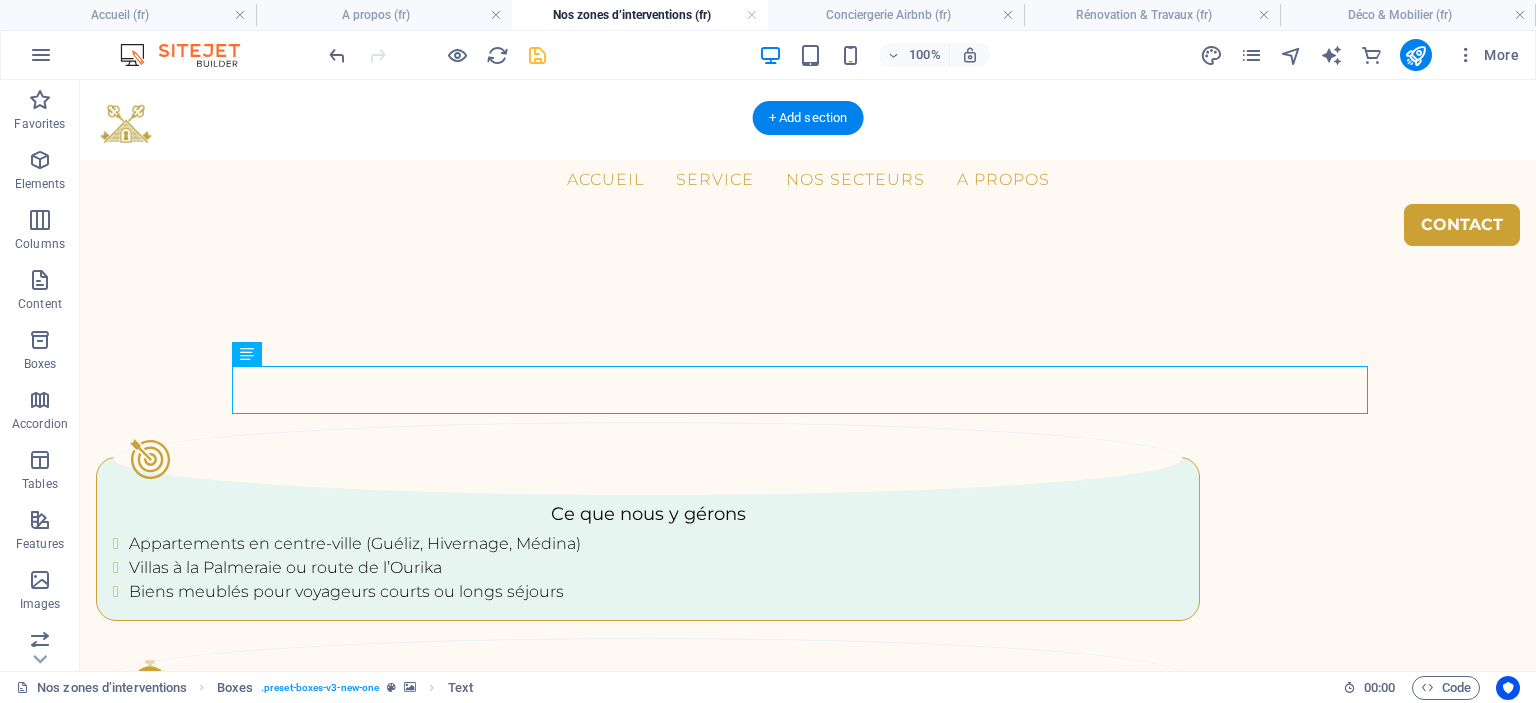 click at bounding box center (808, 3130) 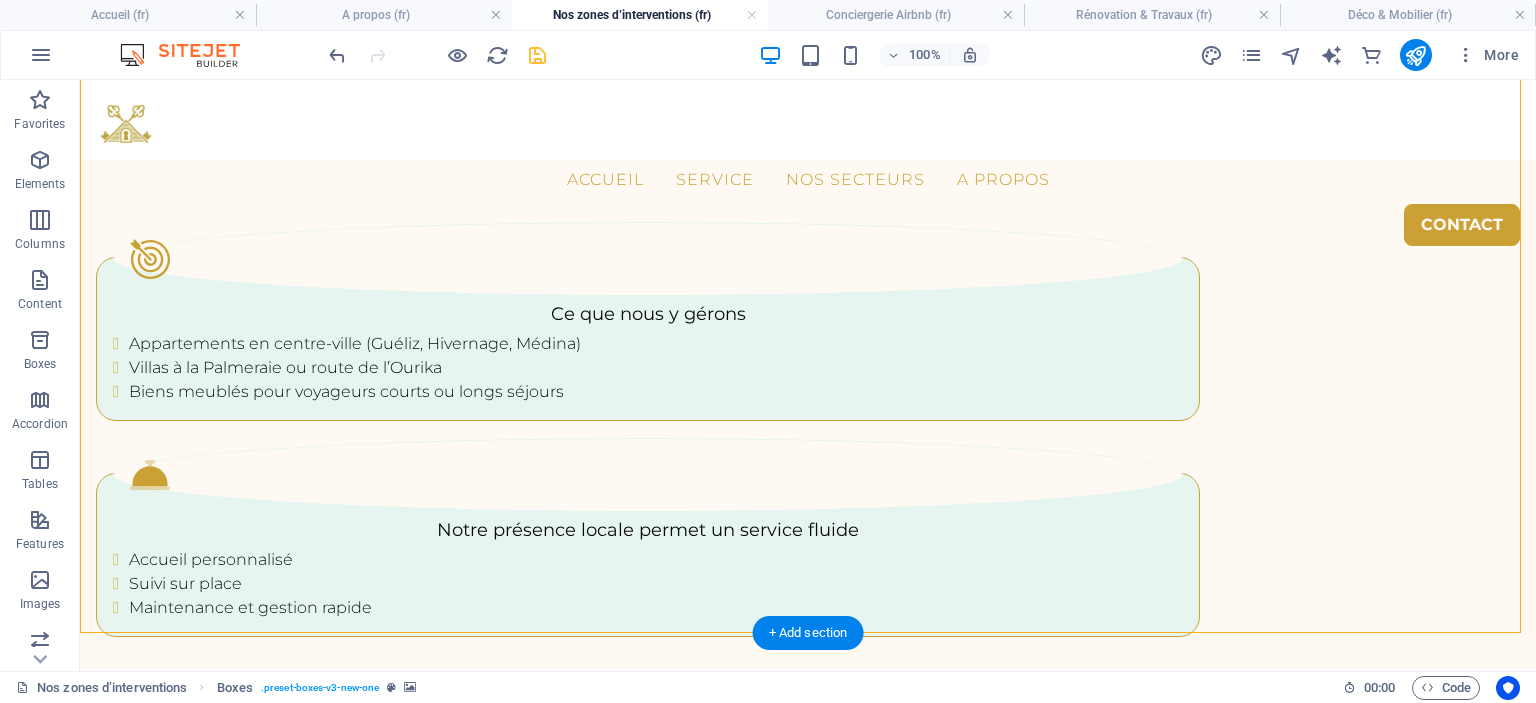 scroll, scrollTop: 2827, scrollLeft: 0, axis: vertical 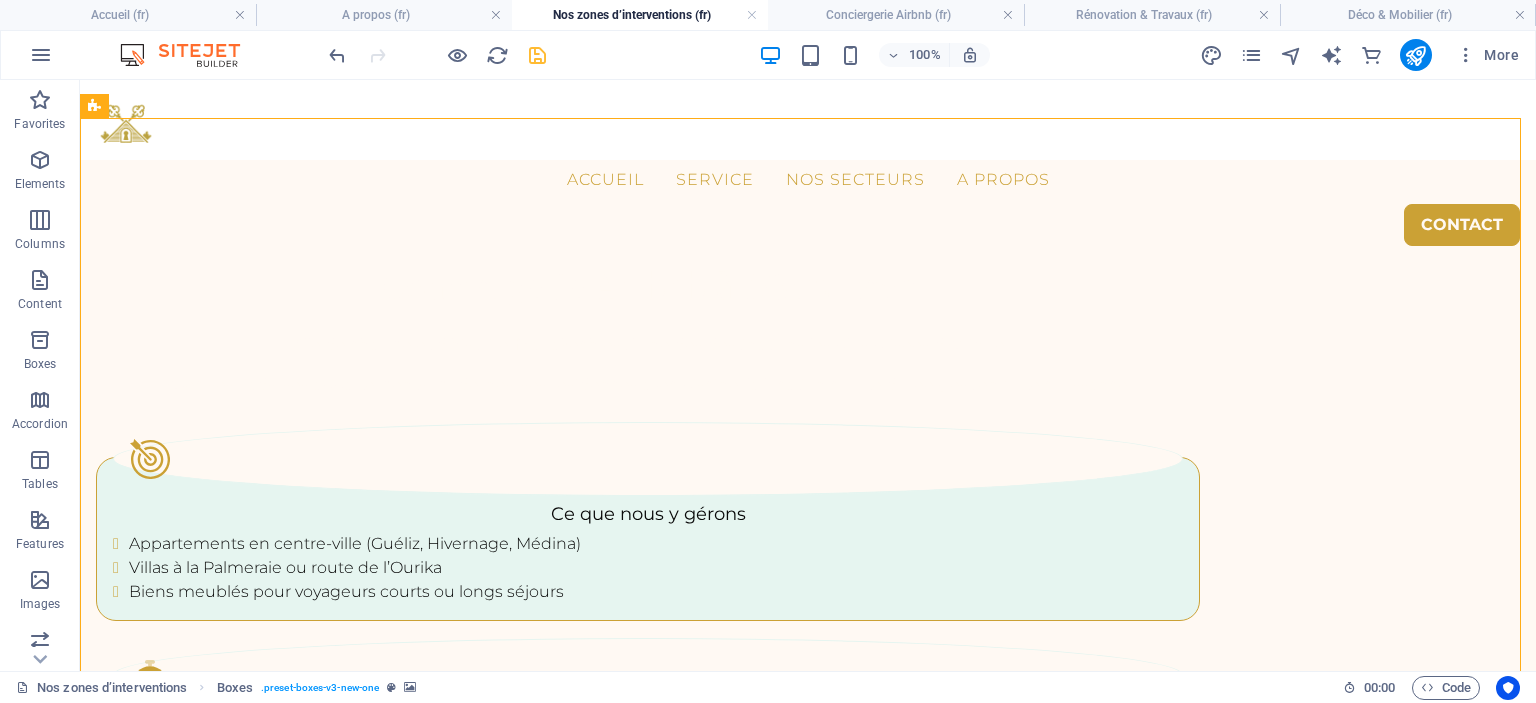 click on "100% More" at bounding box center (926, 55) 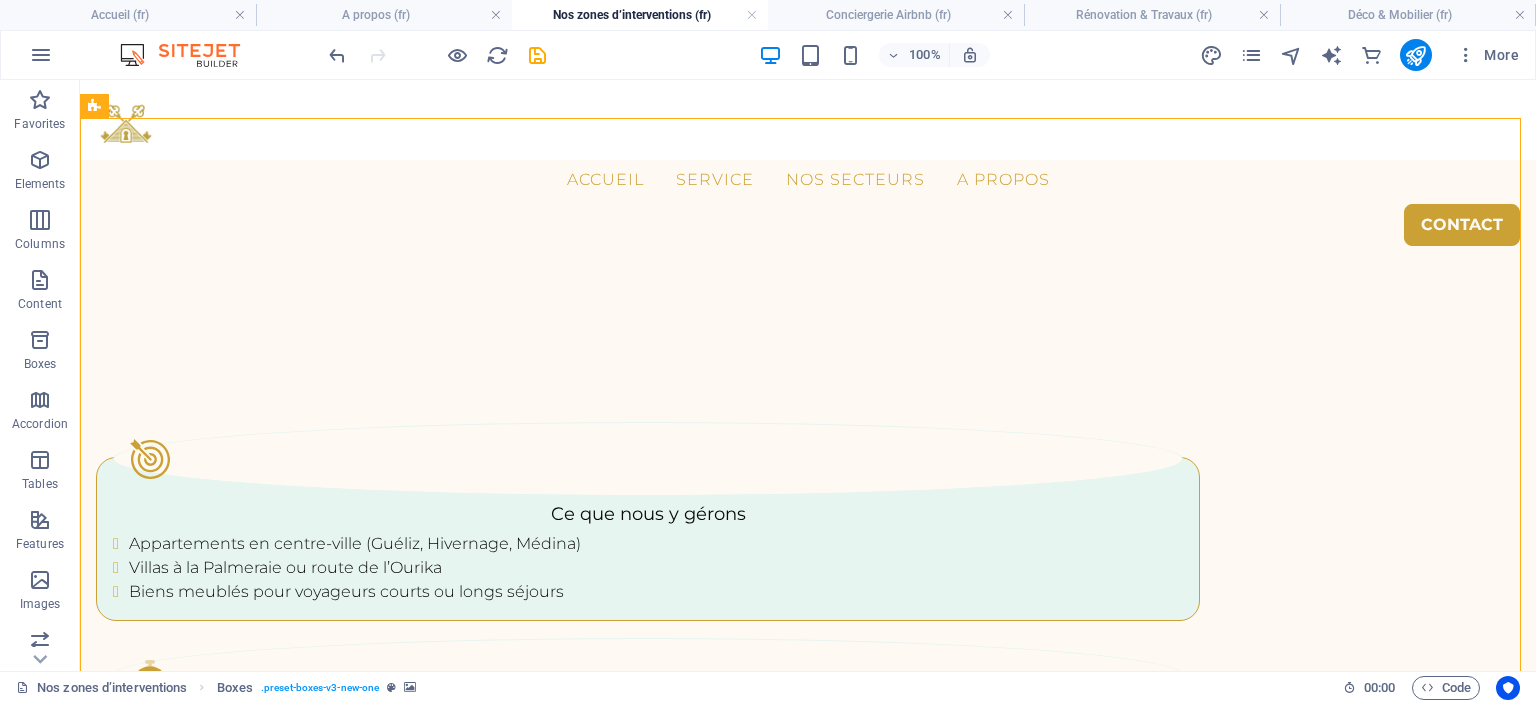 click at bounding box center [437, 55] 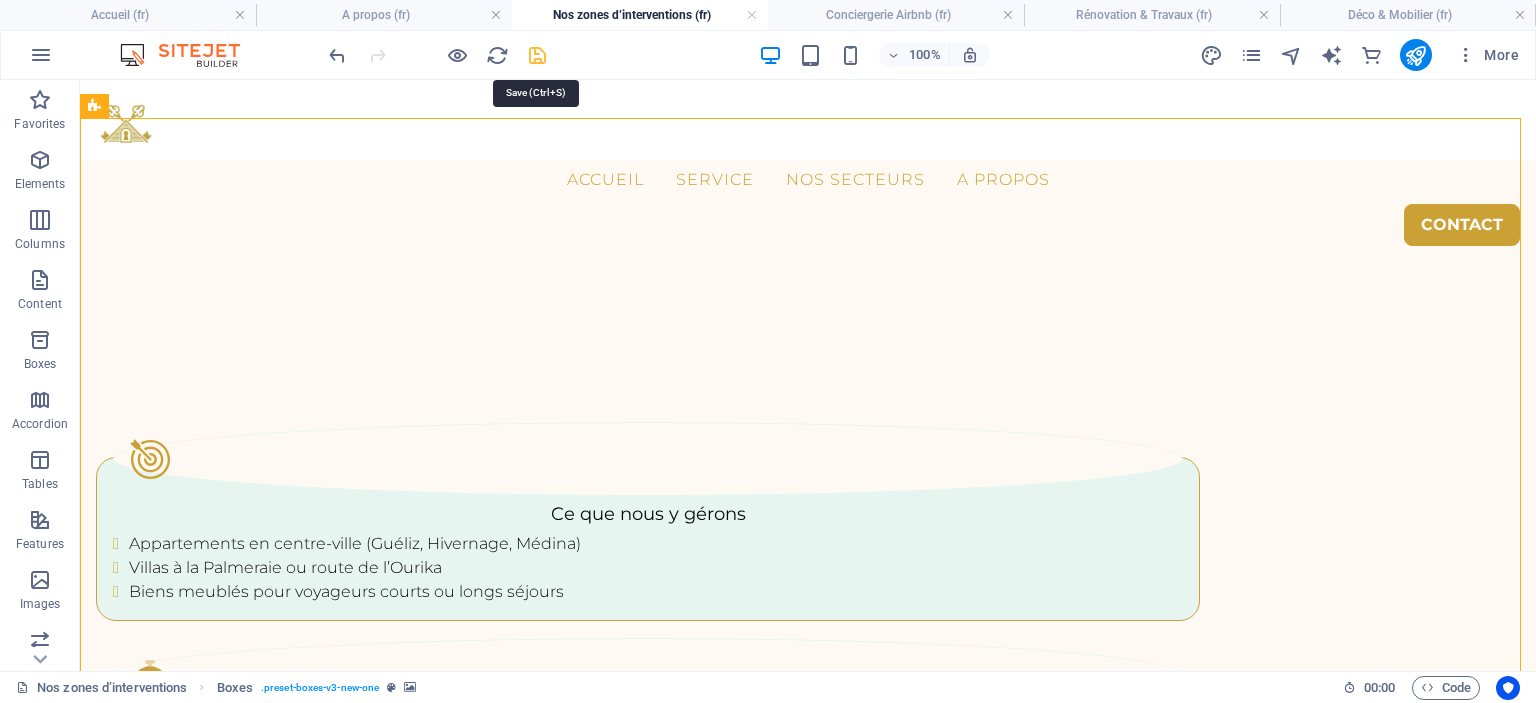 drag, startPoint x: 537, startPoint y: 65, endPoint x: 328, endPoint y: 218, distance: 259.01736 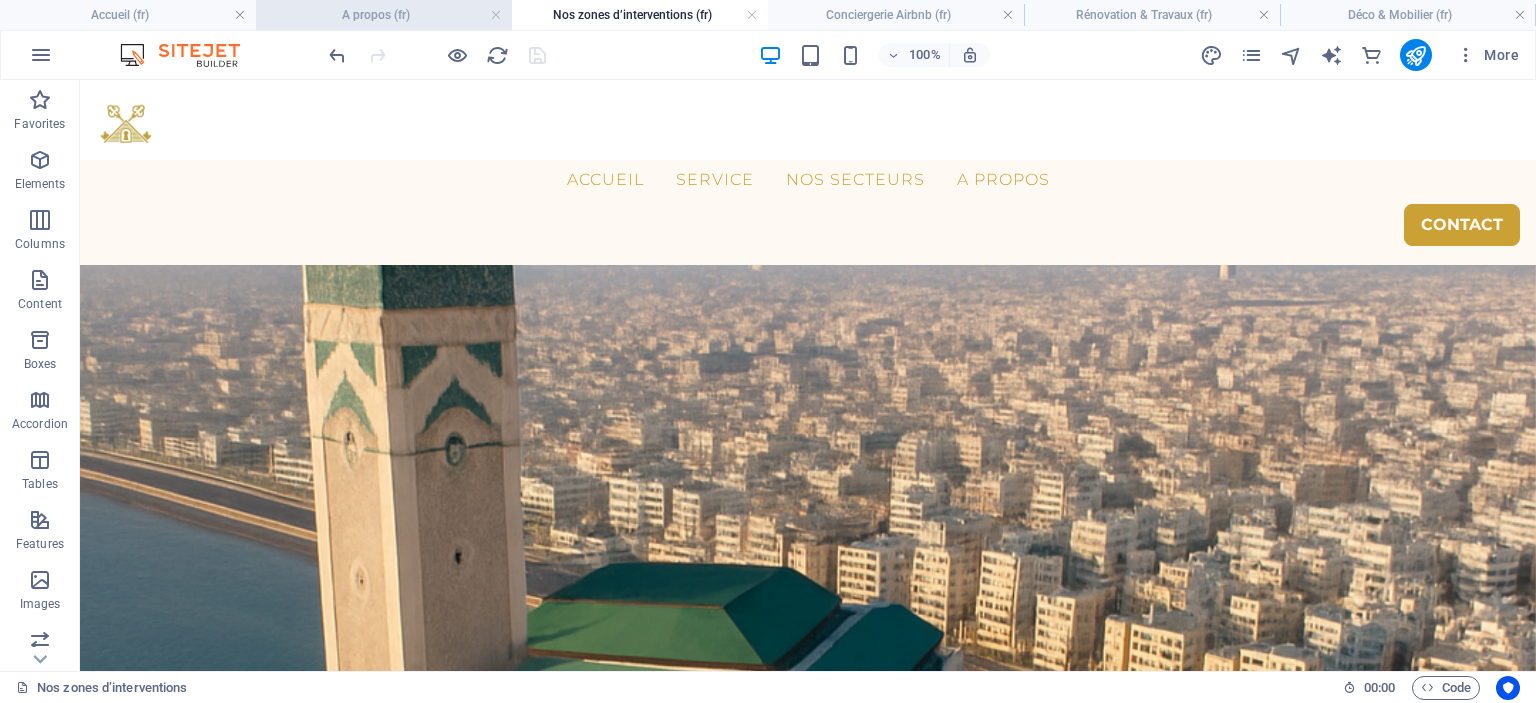 scroll, scrollTop: 3427, scrollLeft: 0, axis: vertical 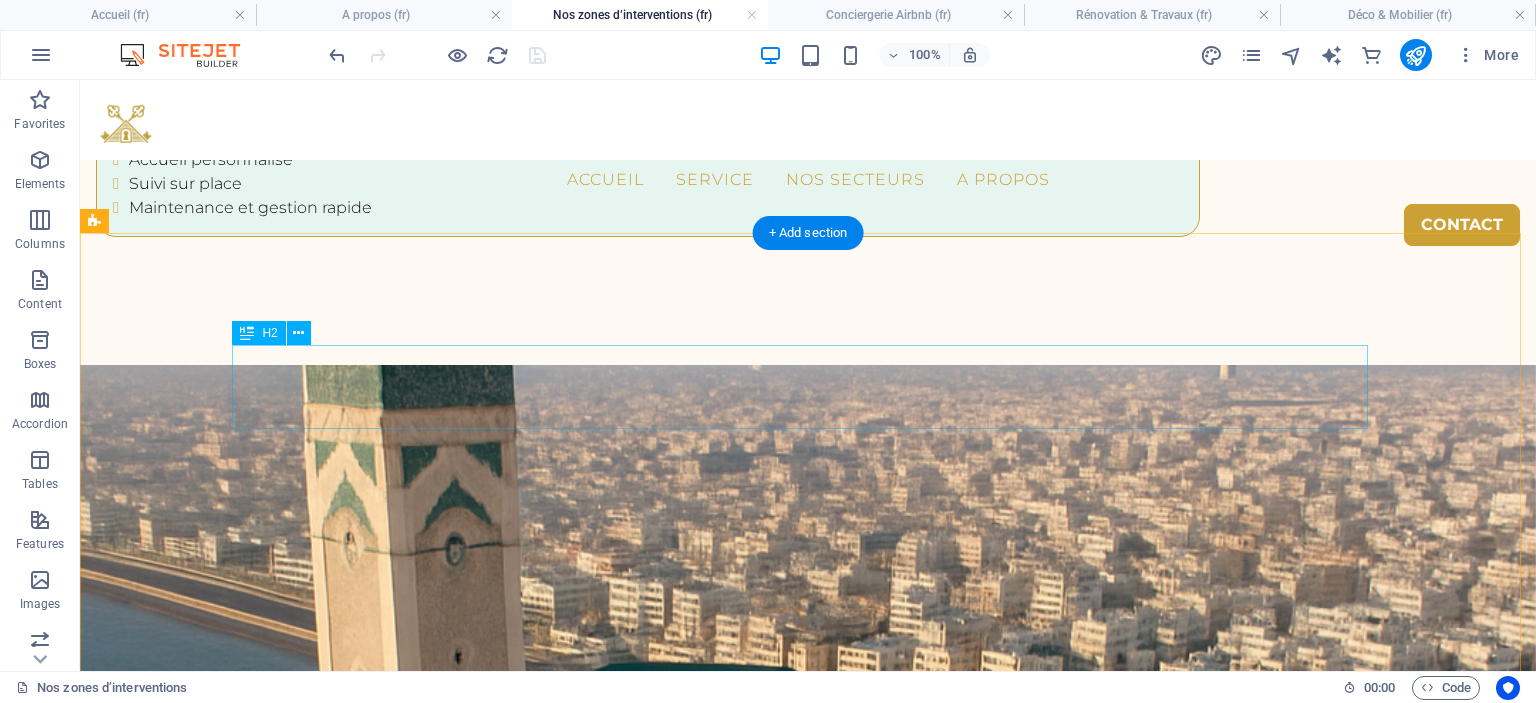 click on "Nous accompagnons autant" at bounding box center (648, 4086) 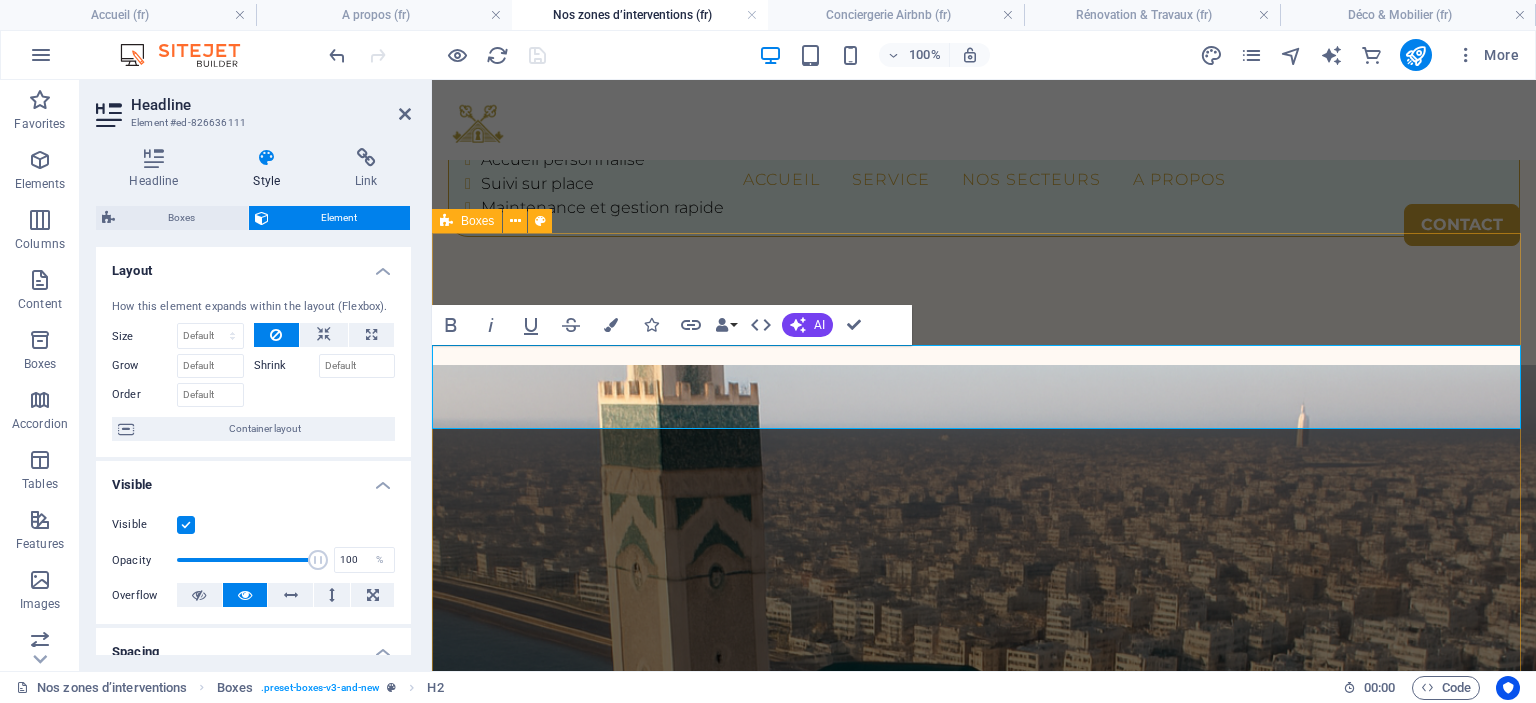 click on "Nous accompagnons autant Investisseurs Propriétaires non-résidents Familles avec résidences secondaires" at bounding box center (984, 4362) 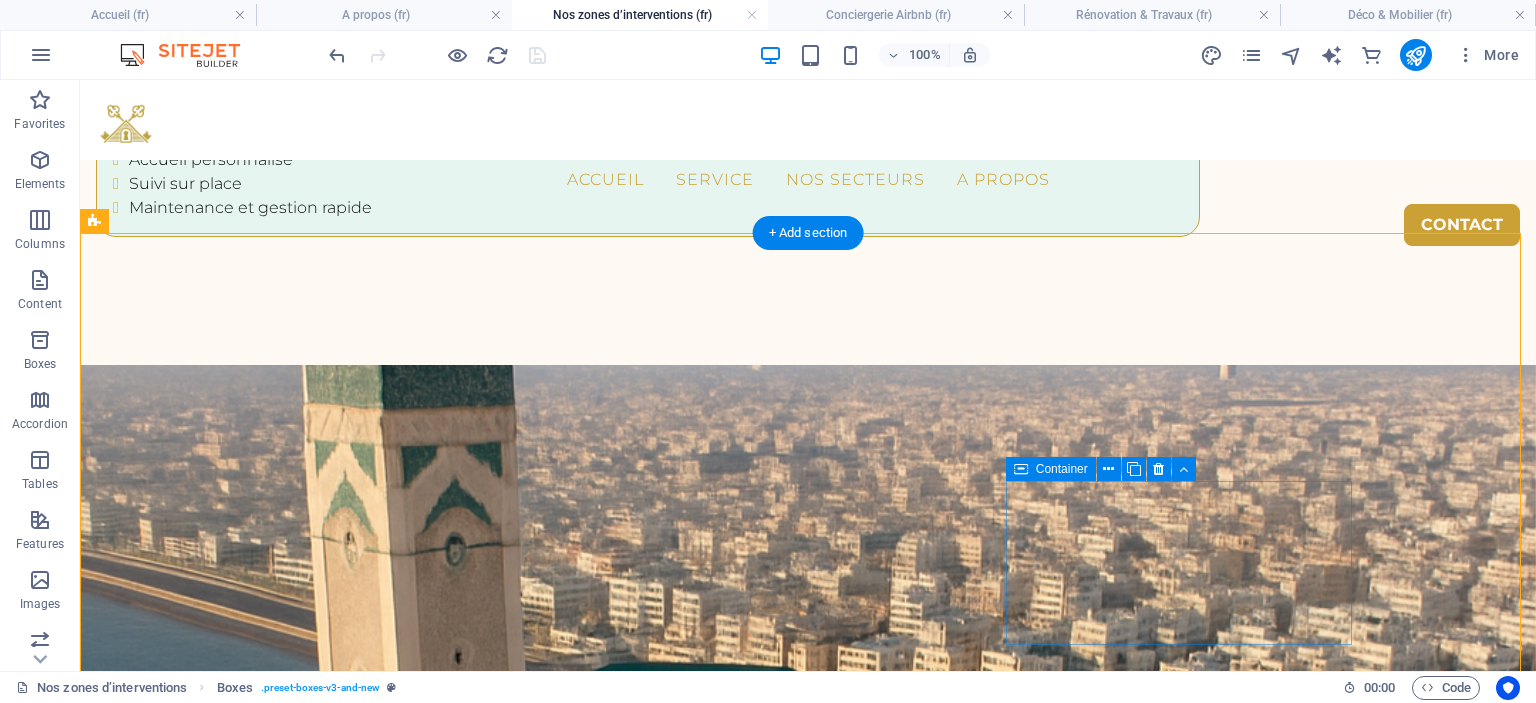 click on "Familles avec résidences secondaires" at bounding box center [269, 4582] 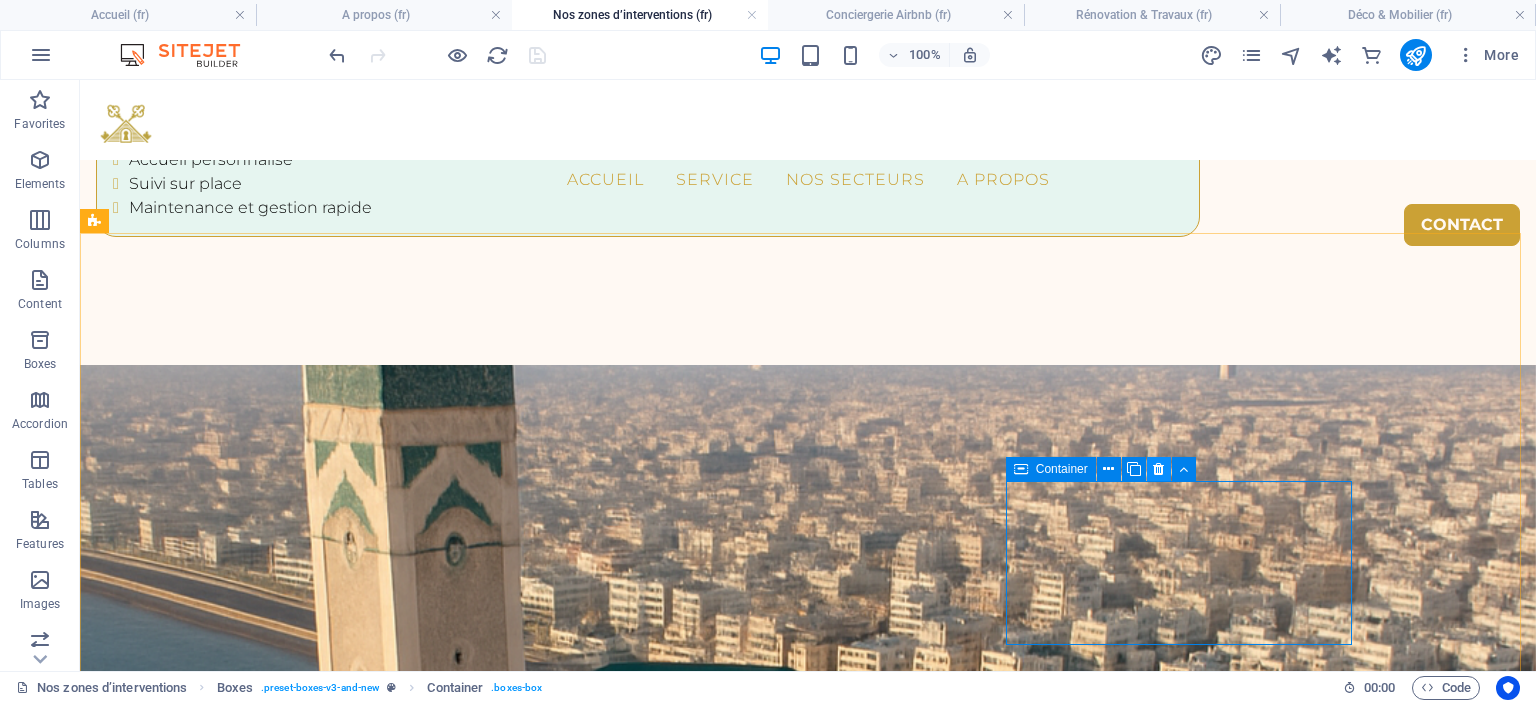 click at bounding box center [1158, 469] 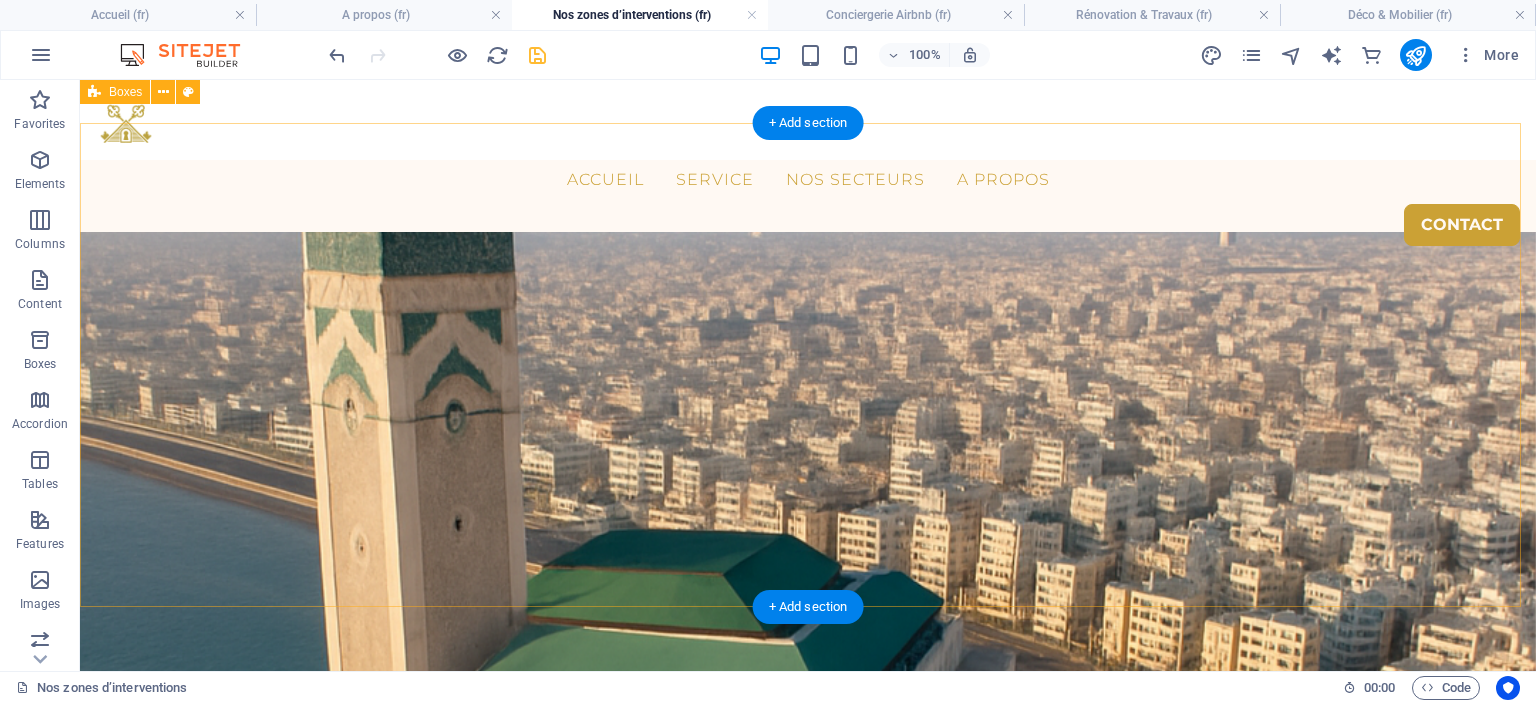 scroll, scrollTop: 3527, scrollLeft: 0, axis: vertical 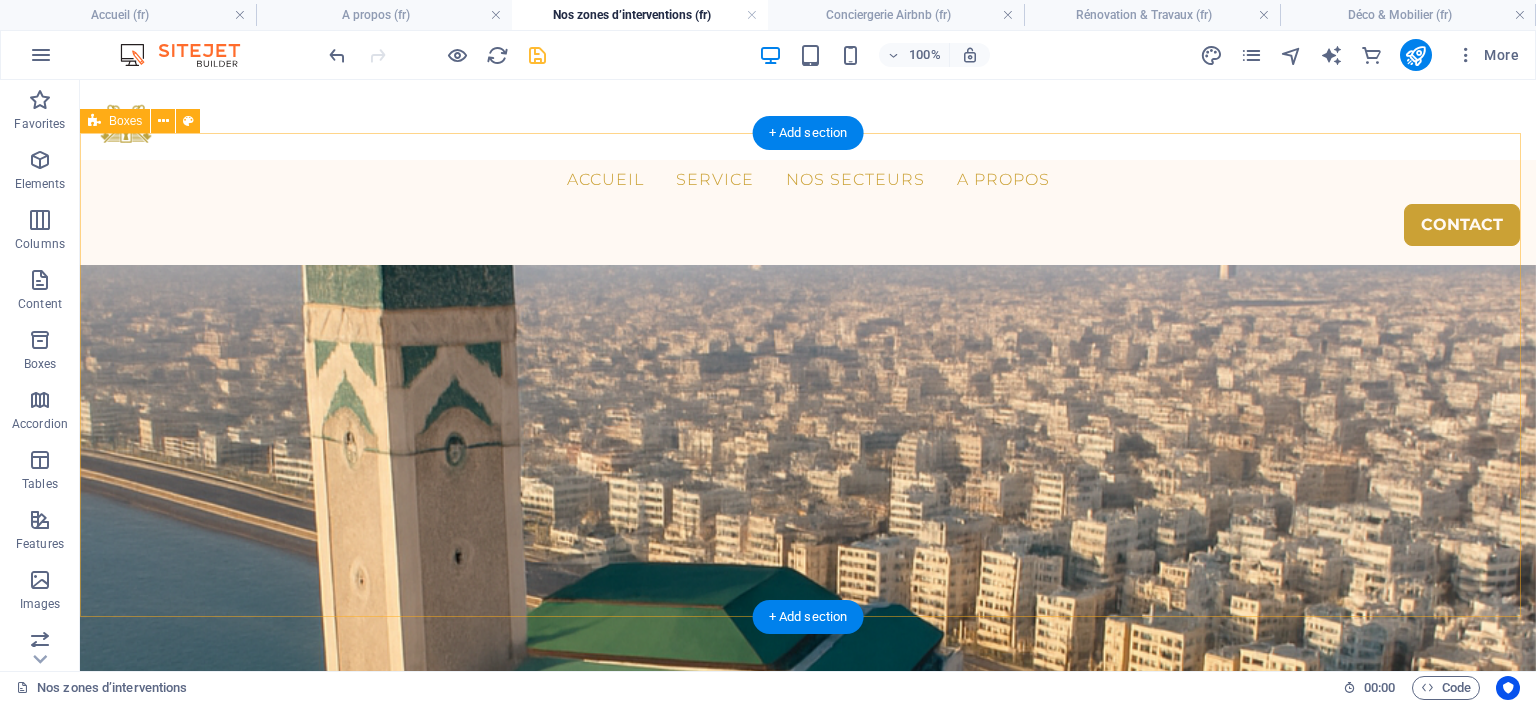 click on "Nous accompagnons autant Investisseurs Propriétaires non-résidents" at bounding box center [808, 4154] 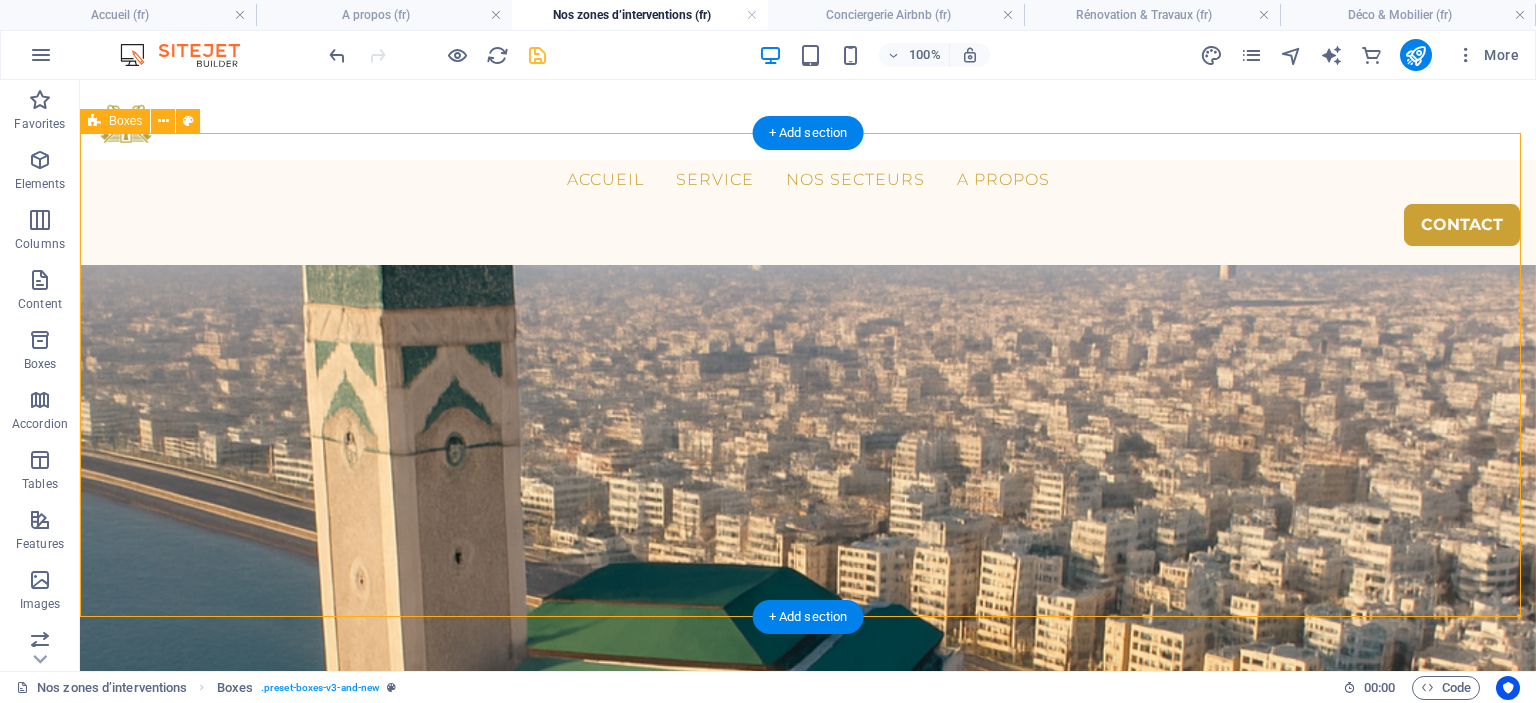 click on "Nous accompagnons autant Investisseurs Propriétaires non-résidents" at bounding box center (808, 4154) 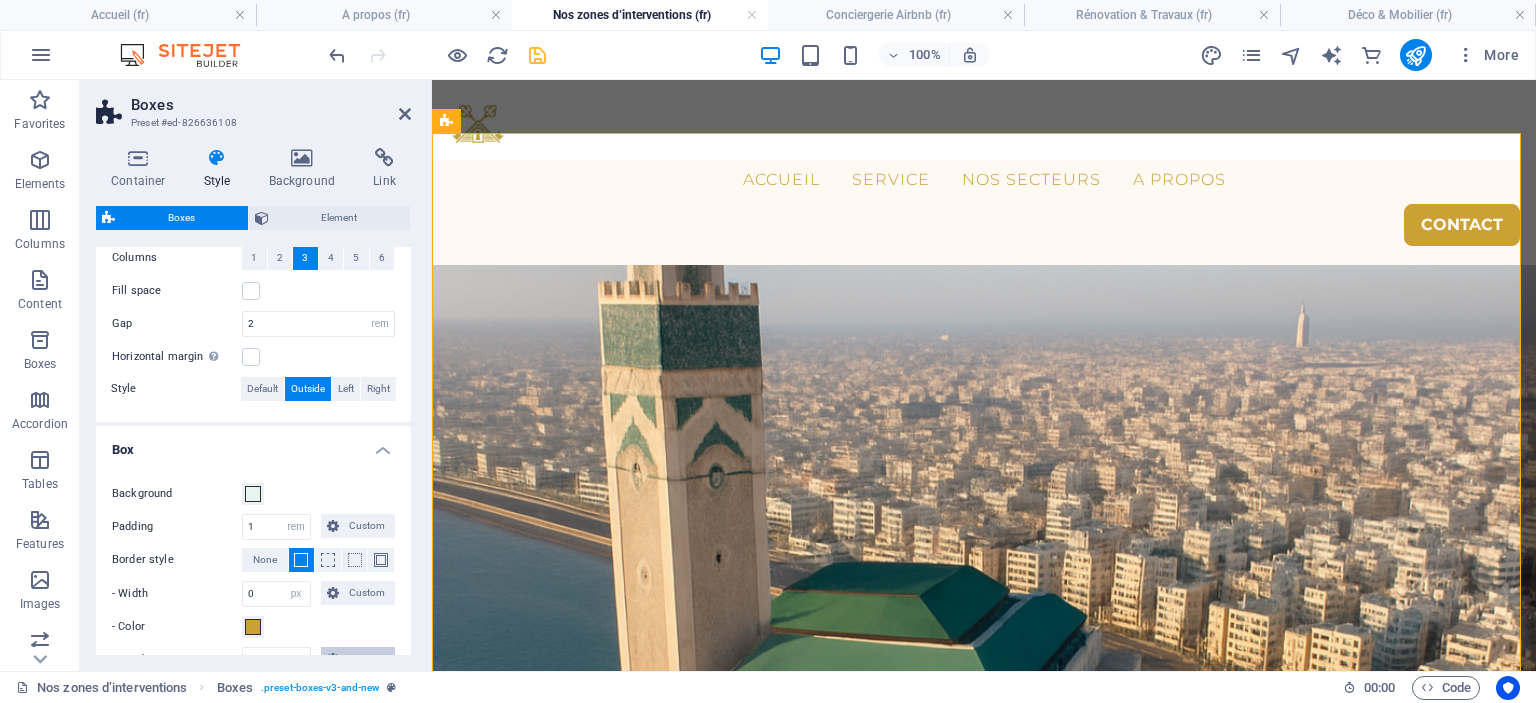 scroll, scrollTop: 301, scrollLeft: 0, axis: vertical 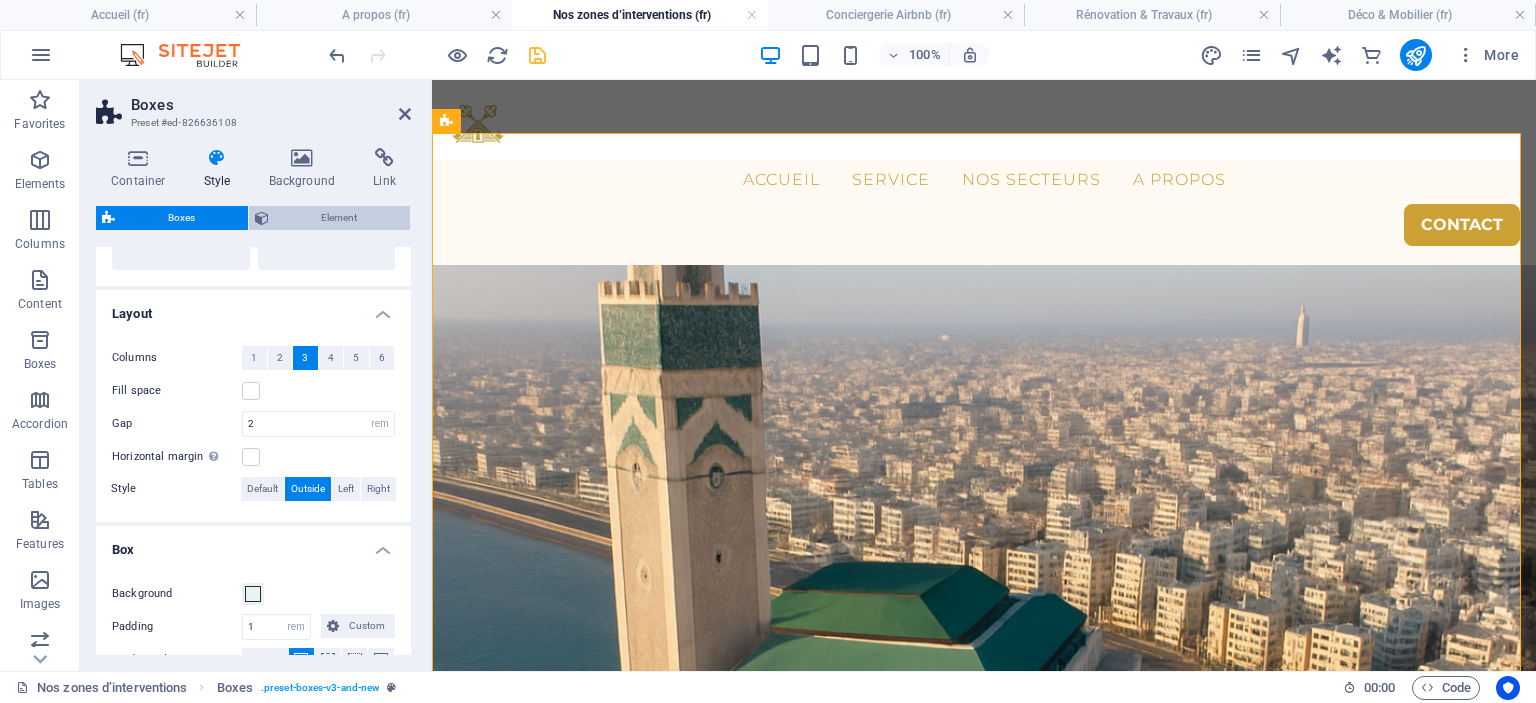 click on "2" at bounding box center [280, 358] 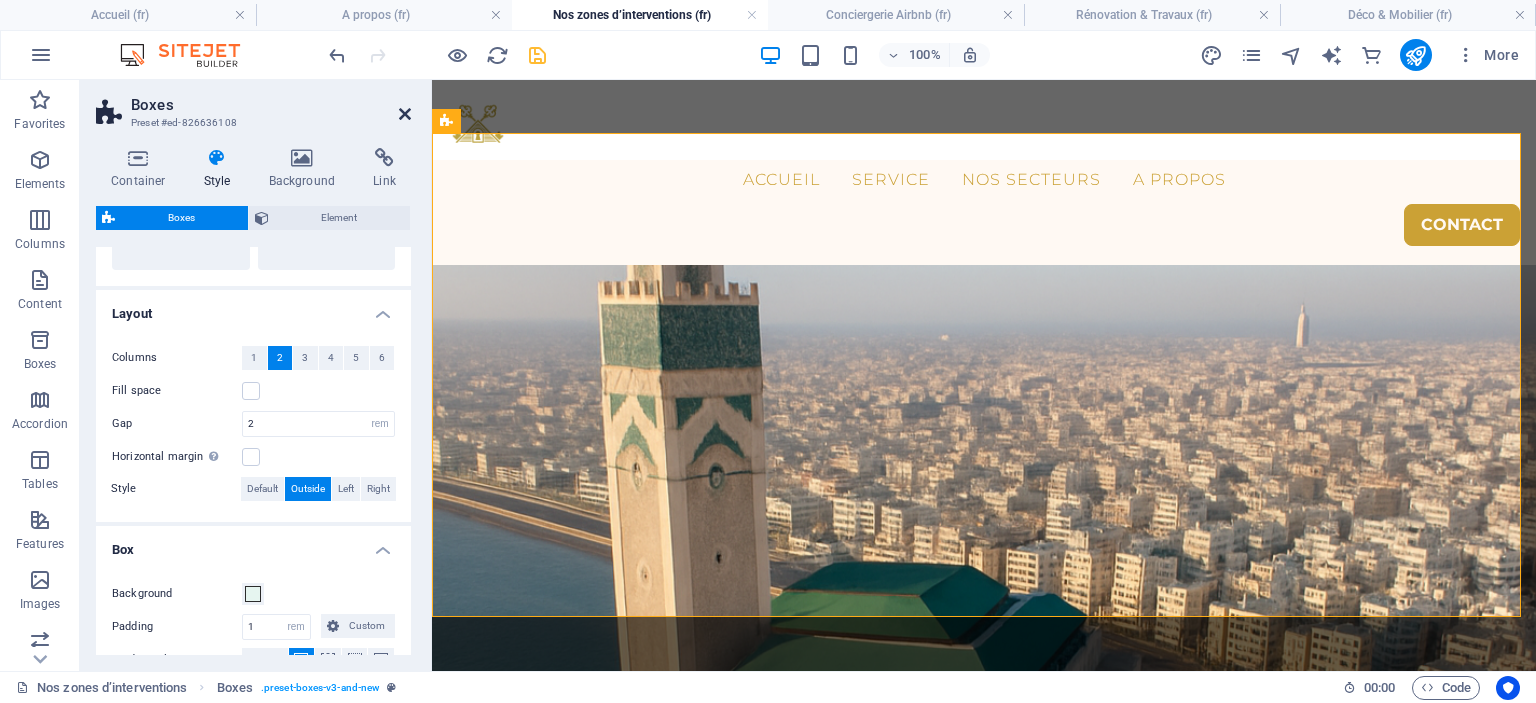 click at bounding box center [405, 114] 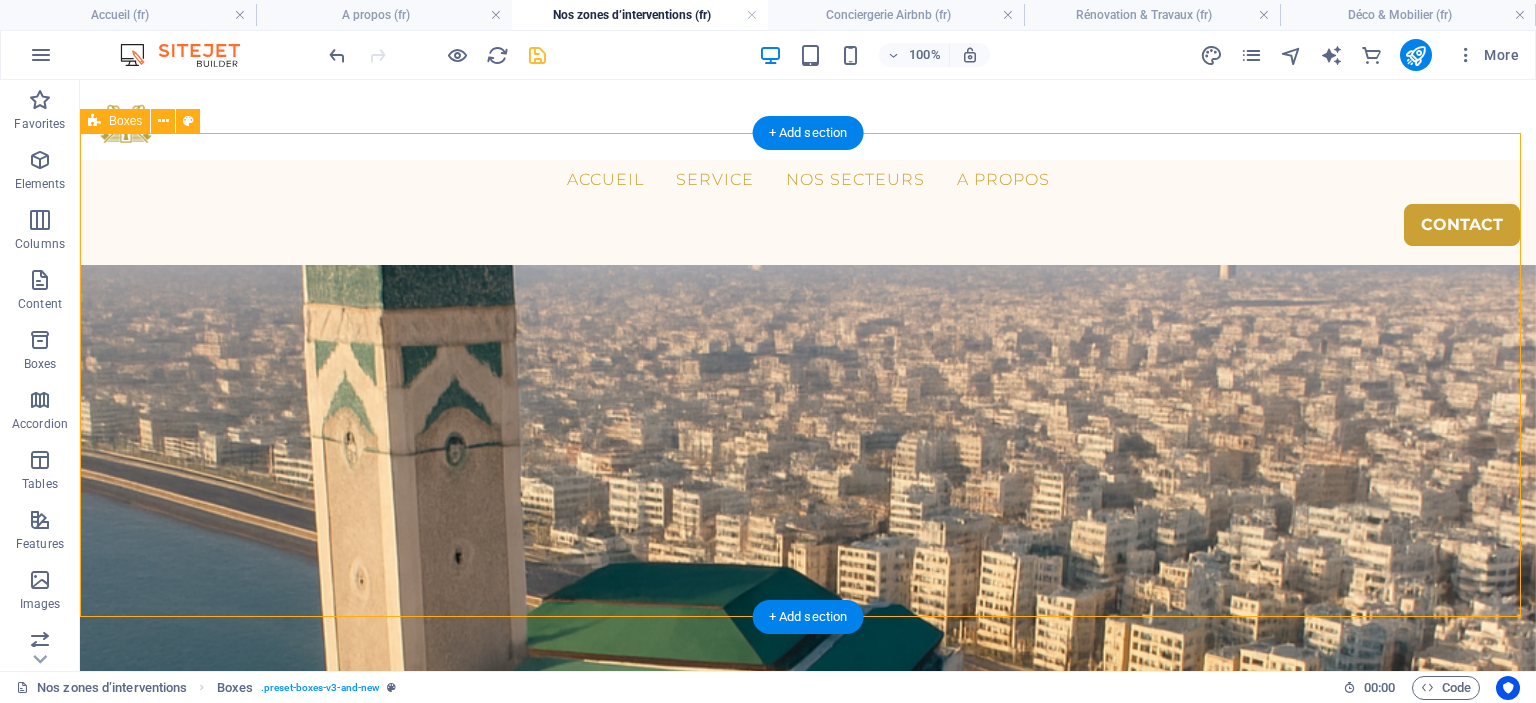click on "Nous accompagnons autant Investisseurs Propriétaires non-résidents" at bounding box center [808, 4154] 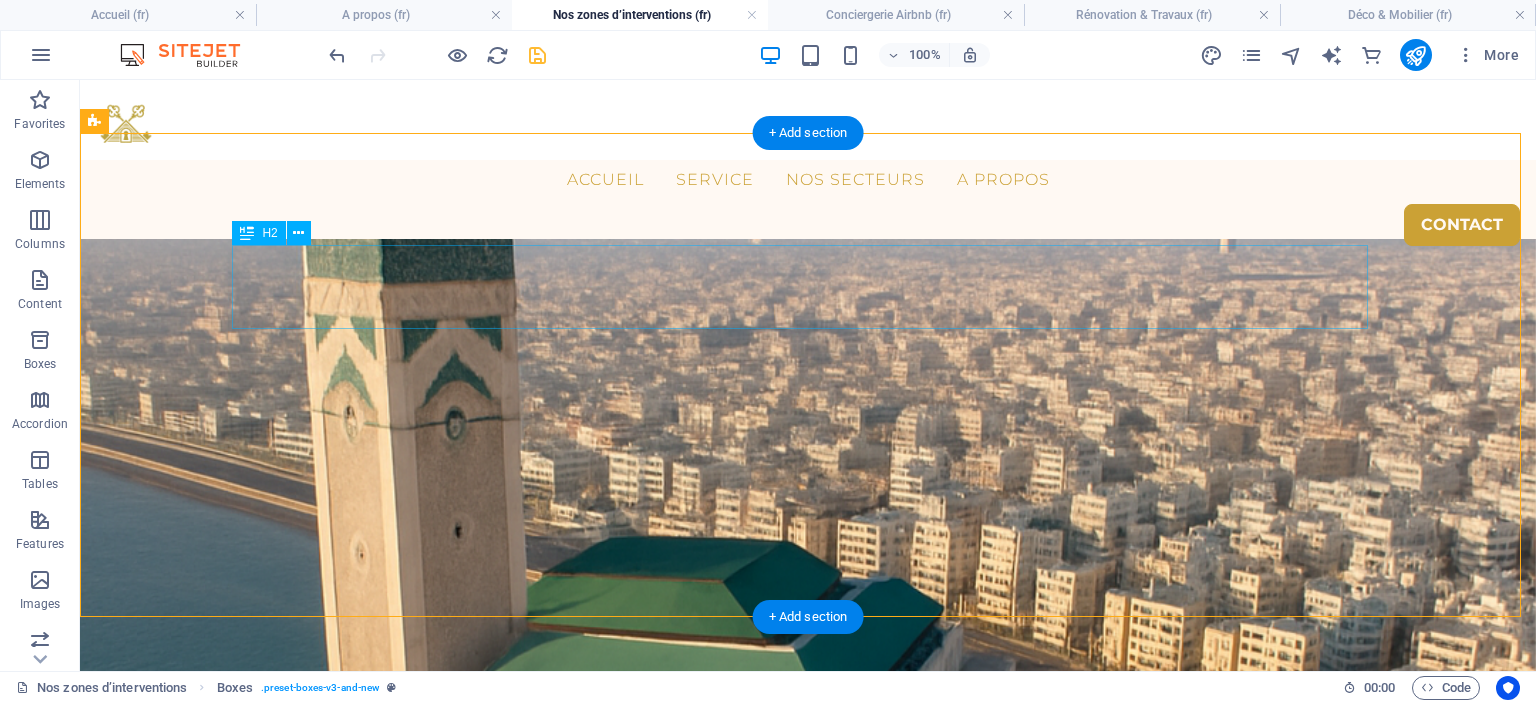 scroll, scrollTop: 3527, scrollLeft: 0, axis: vertical 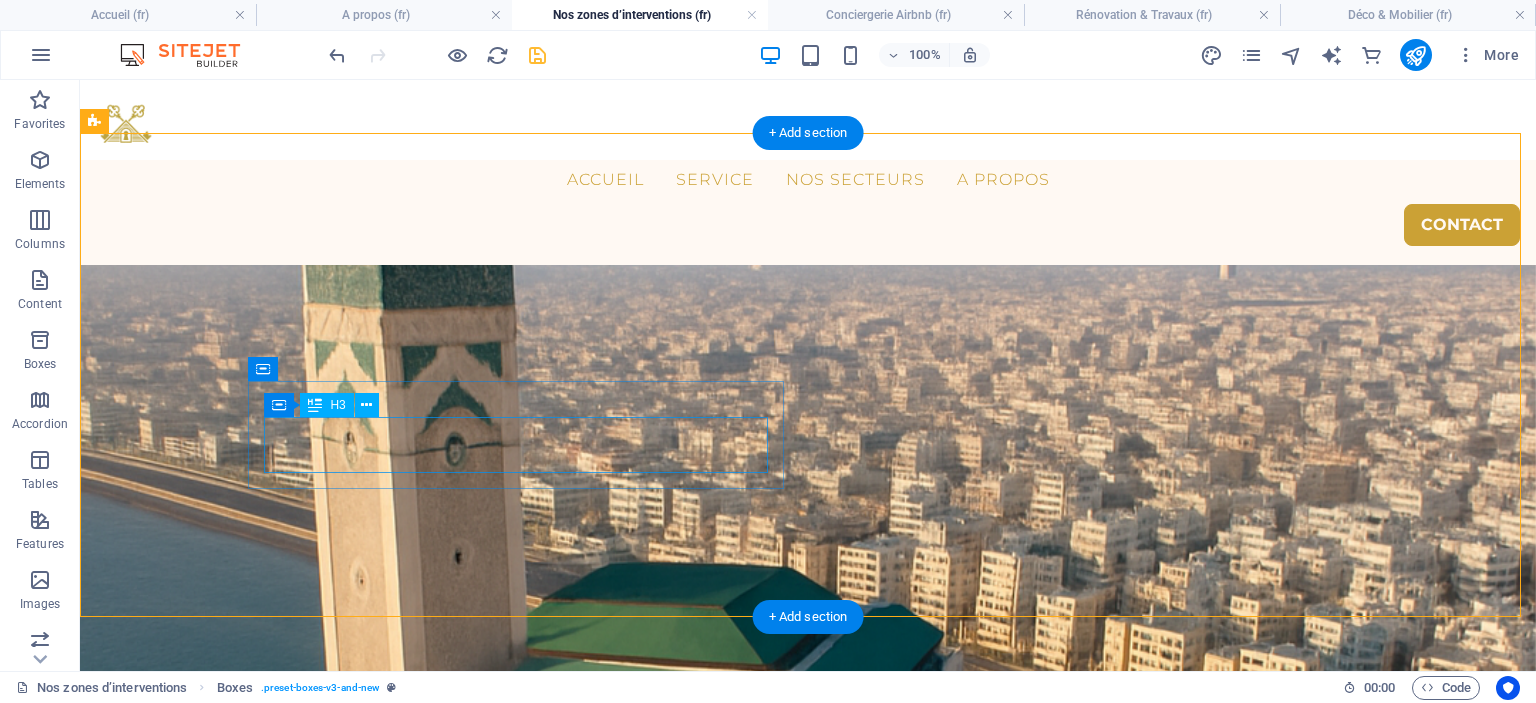 click on "Investisseurs" at bounding box center [364, 4144] 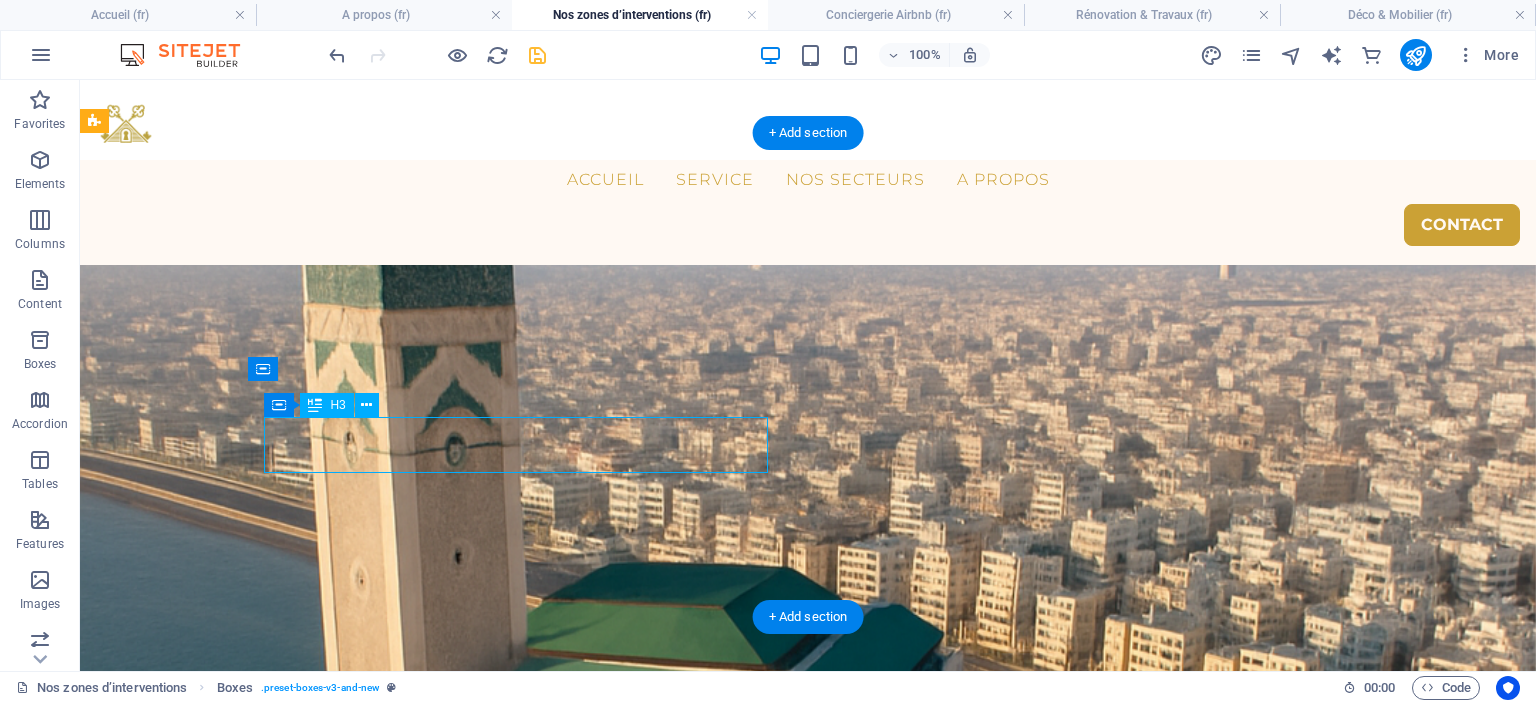 click on "Investisseurs" at bounding box center (364, 4144) 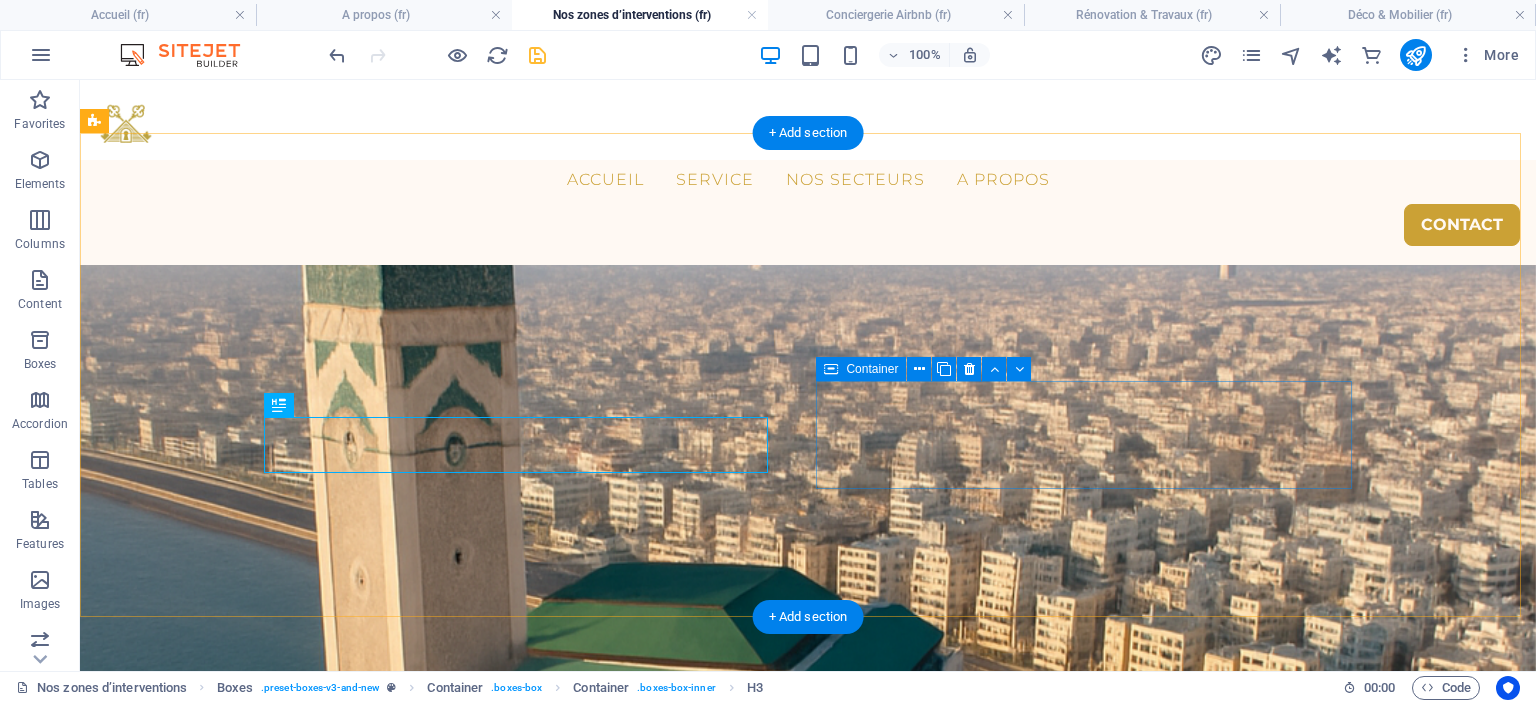click on "Propriétaires non-résidents" at bounding box center (364, 4294) 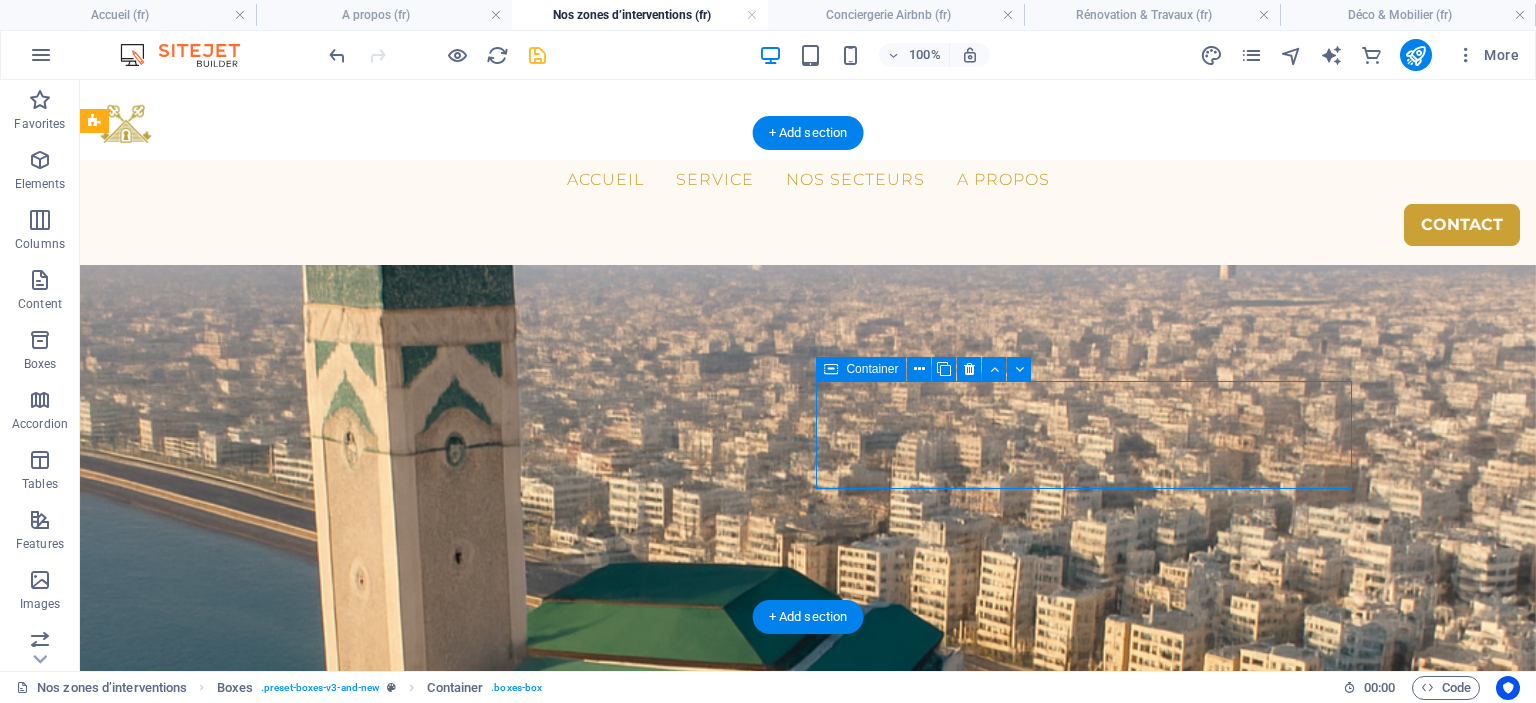 click on "Propriétaires non-résidents" at bounding box center [364, 4304] 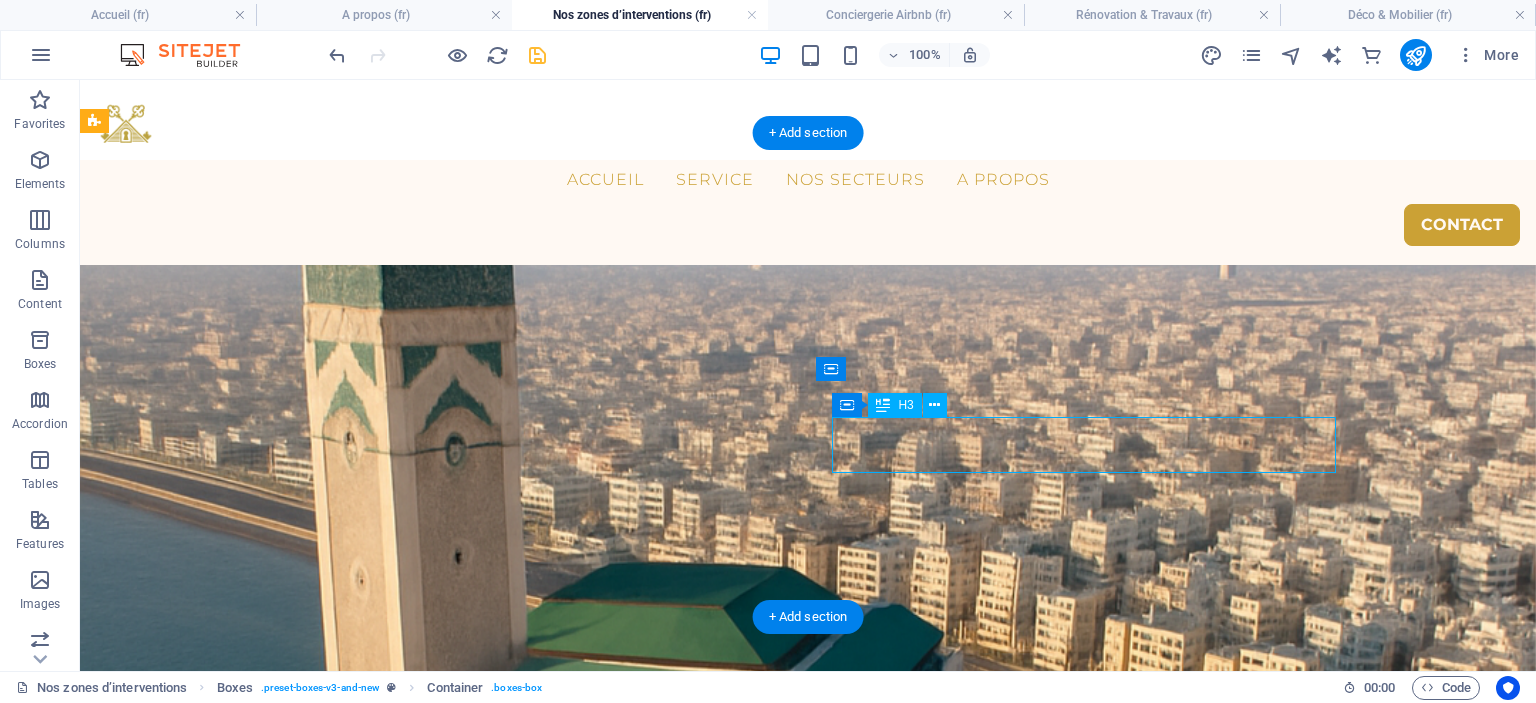 click on "Propriétaires non-résidents" at bounding box center (364, 4304) 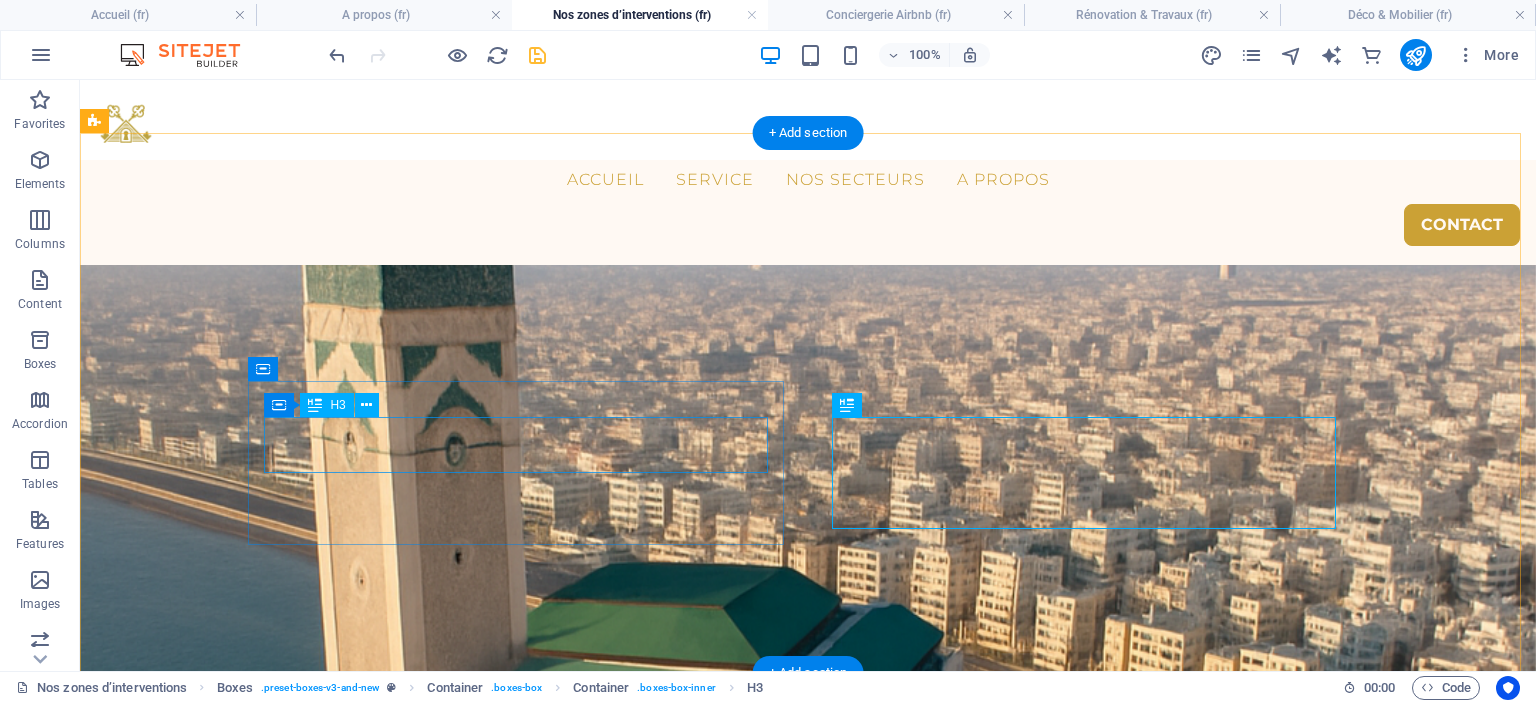 click on "Investisseurs immobiliers" at bounding box center (364, 4144) 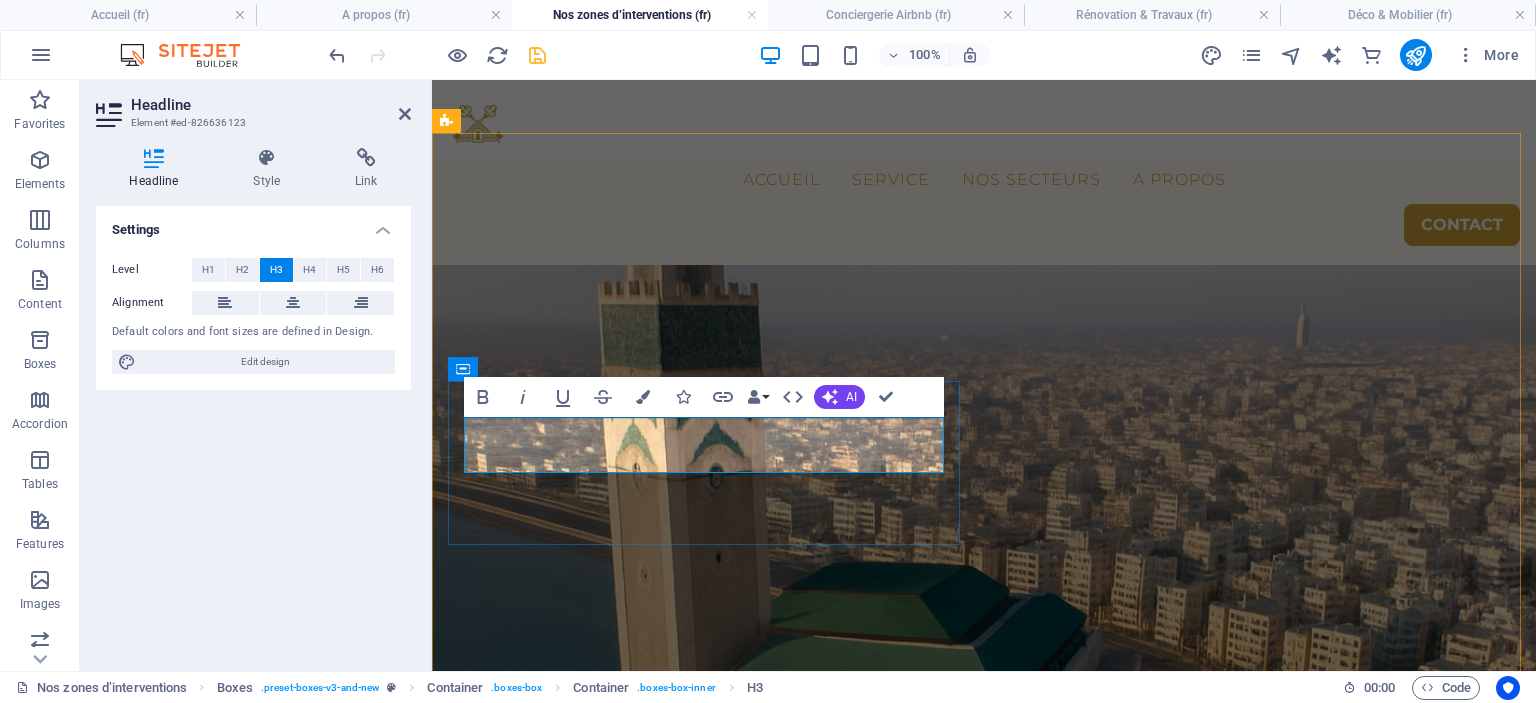 click on "Investisseurs immobiliers" at bounding box center [708, 4144] 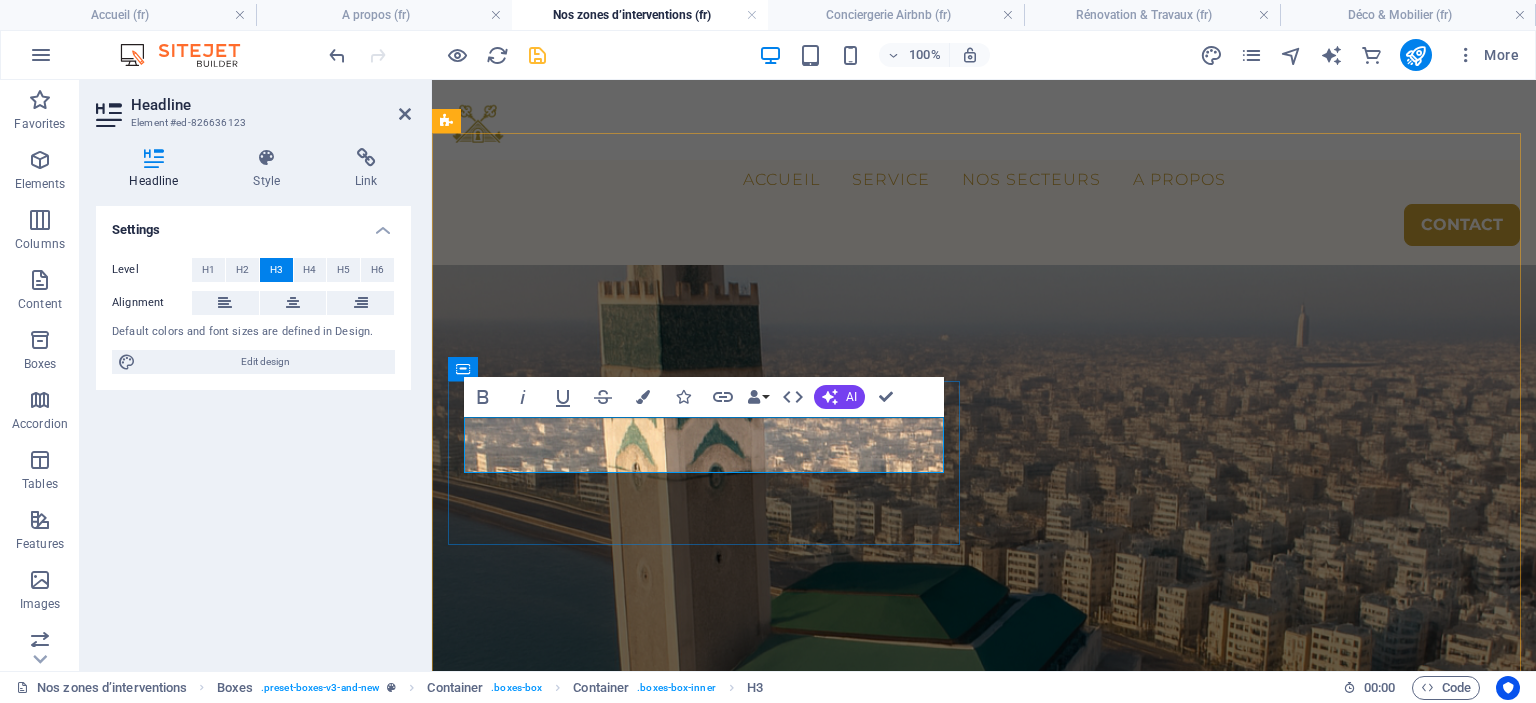 click on "Investisseurs immobiliers" at bounding box center [708, 4144] 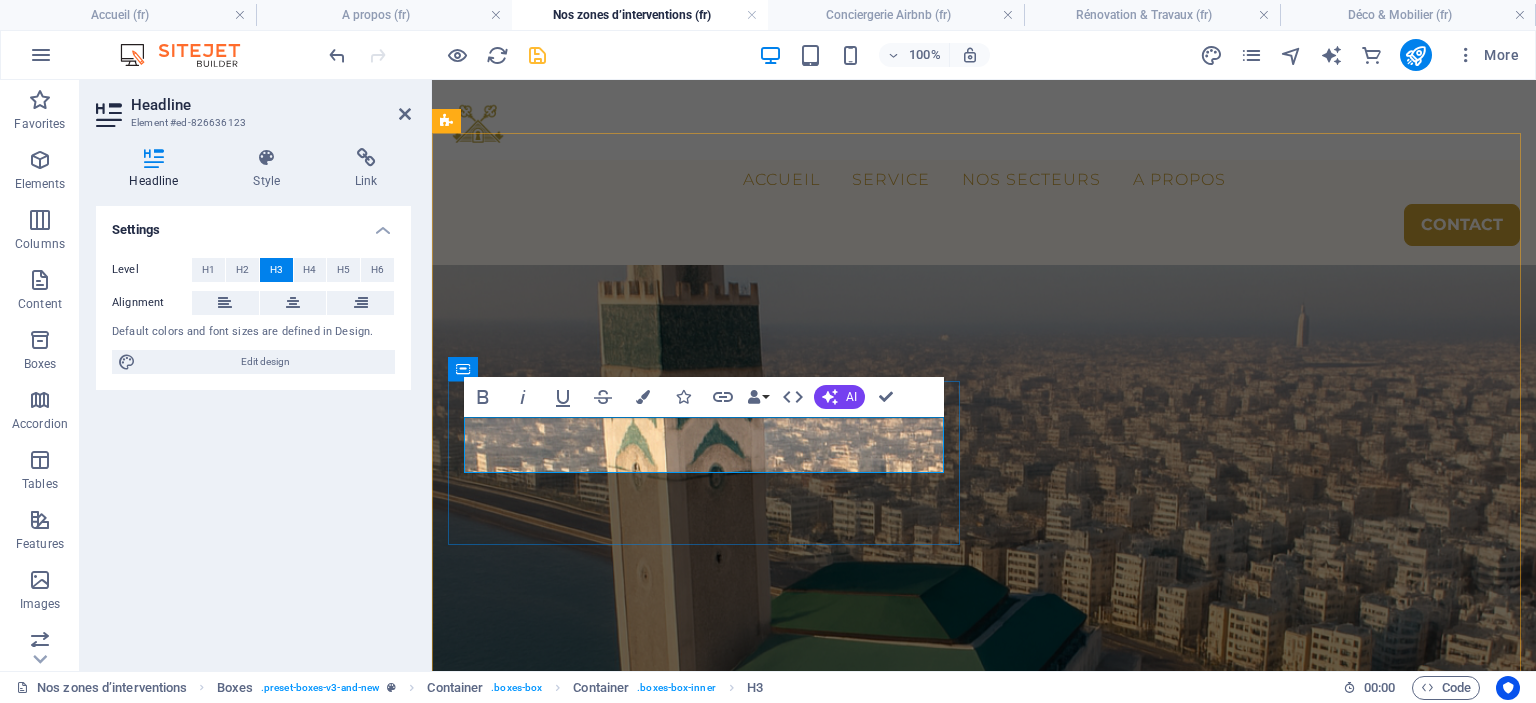 scroll, scrollTop: 258, scrollLeft: 8, axis: both 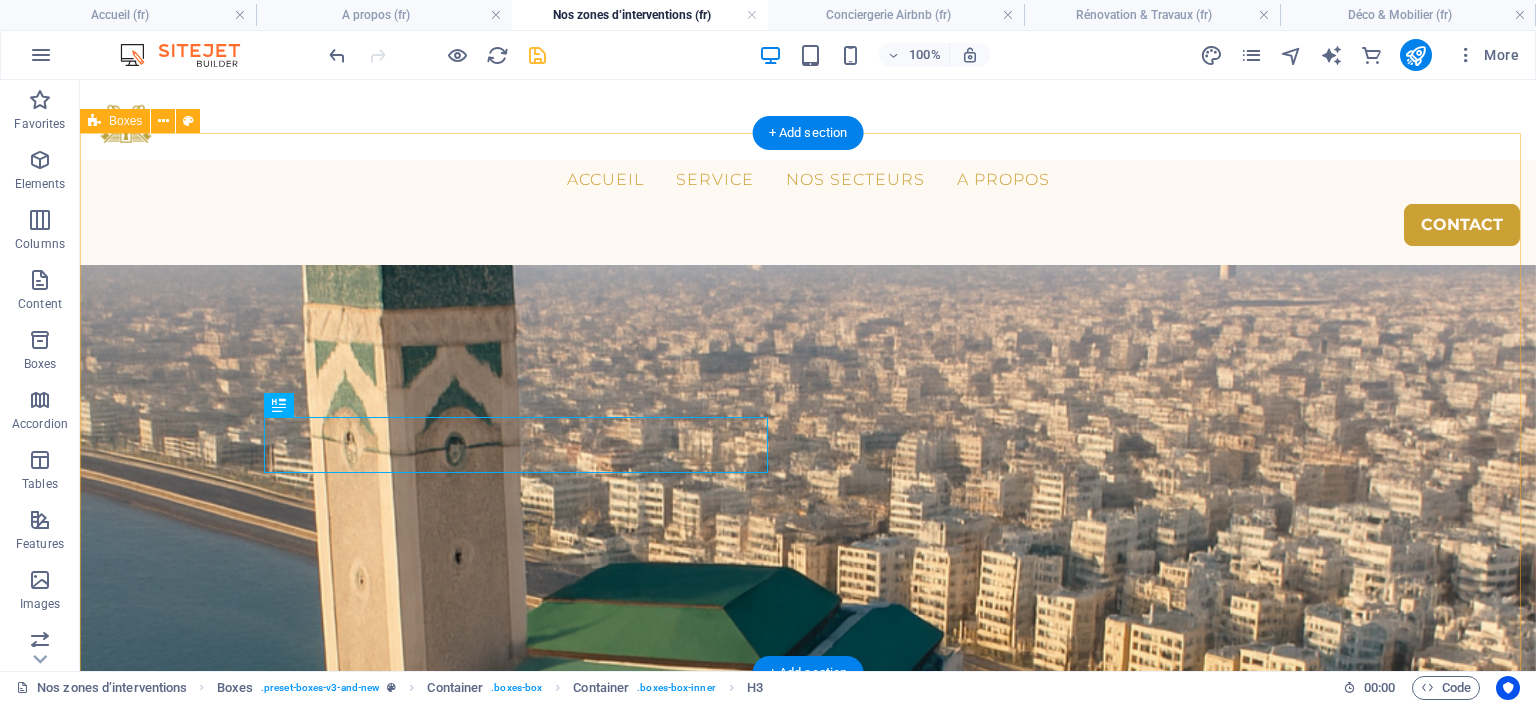 click on "Nous accompagnons autant Investisseurs dans la location courte durée Propriétaires résidant à l’étranger ou ailleurs au Maroc" at bounding box center (808, 4182) 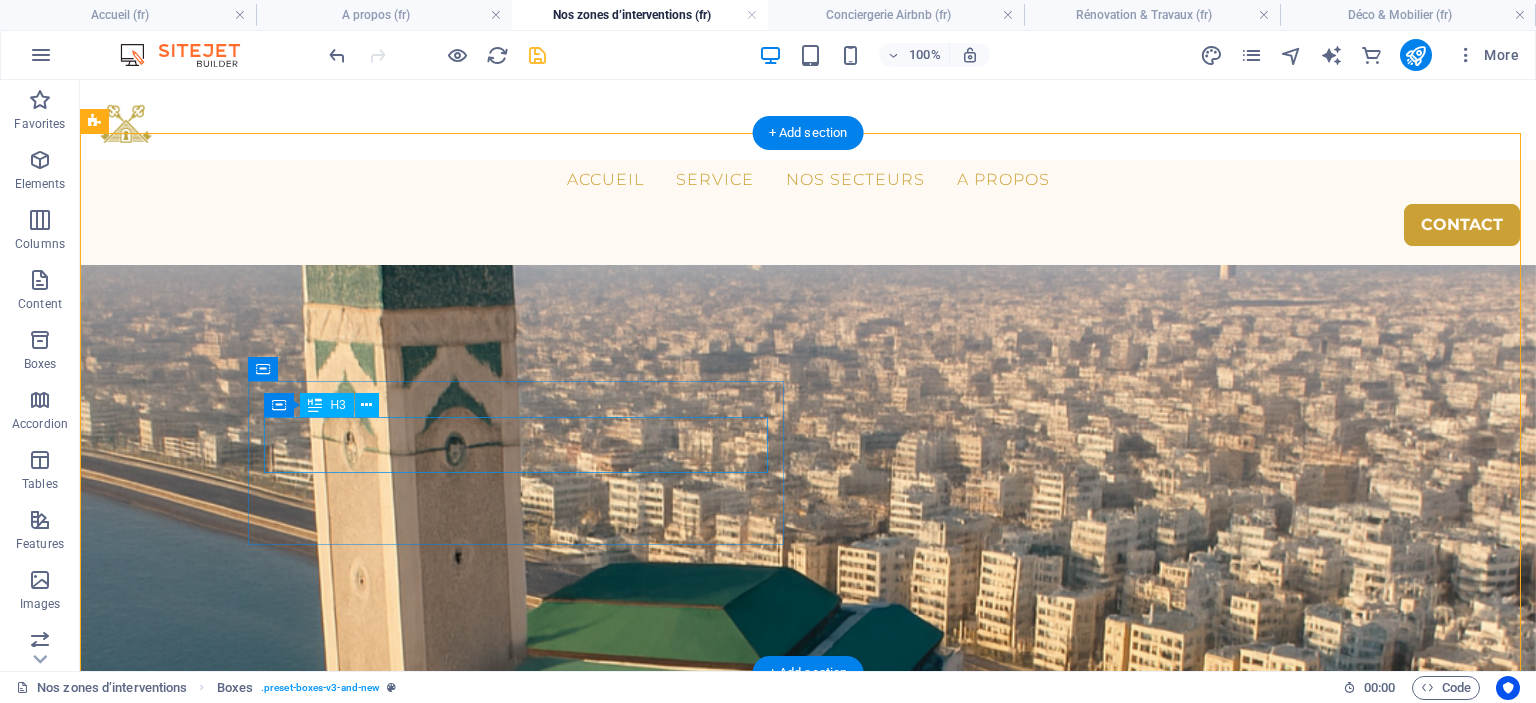 click on "Investisseurs dans la location courte durée" at bounding box center (364, 4144) 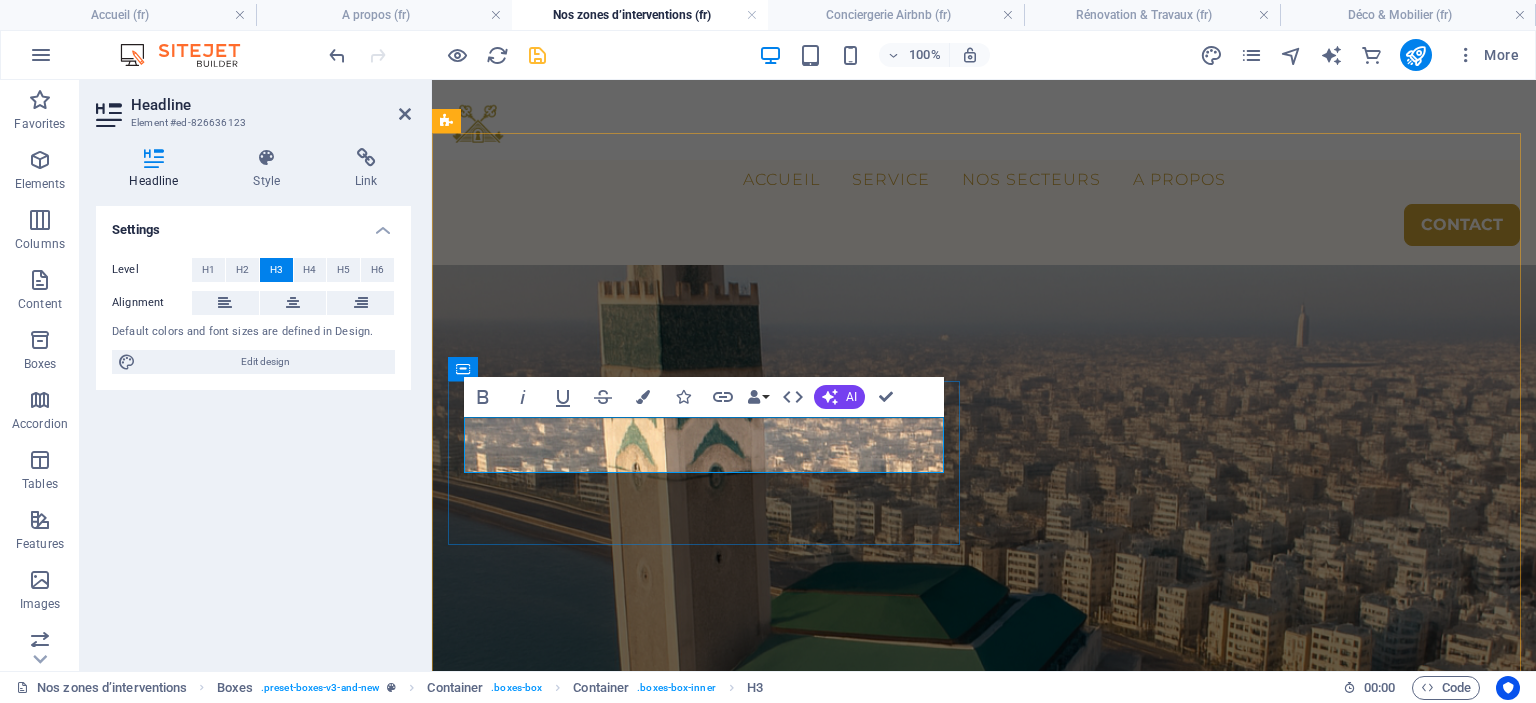 click on "Investisseurs dans la location courte durée" at bounding box center (708, 4144) 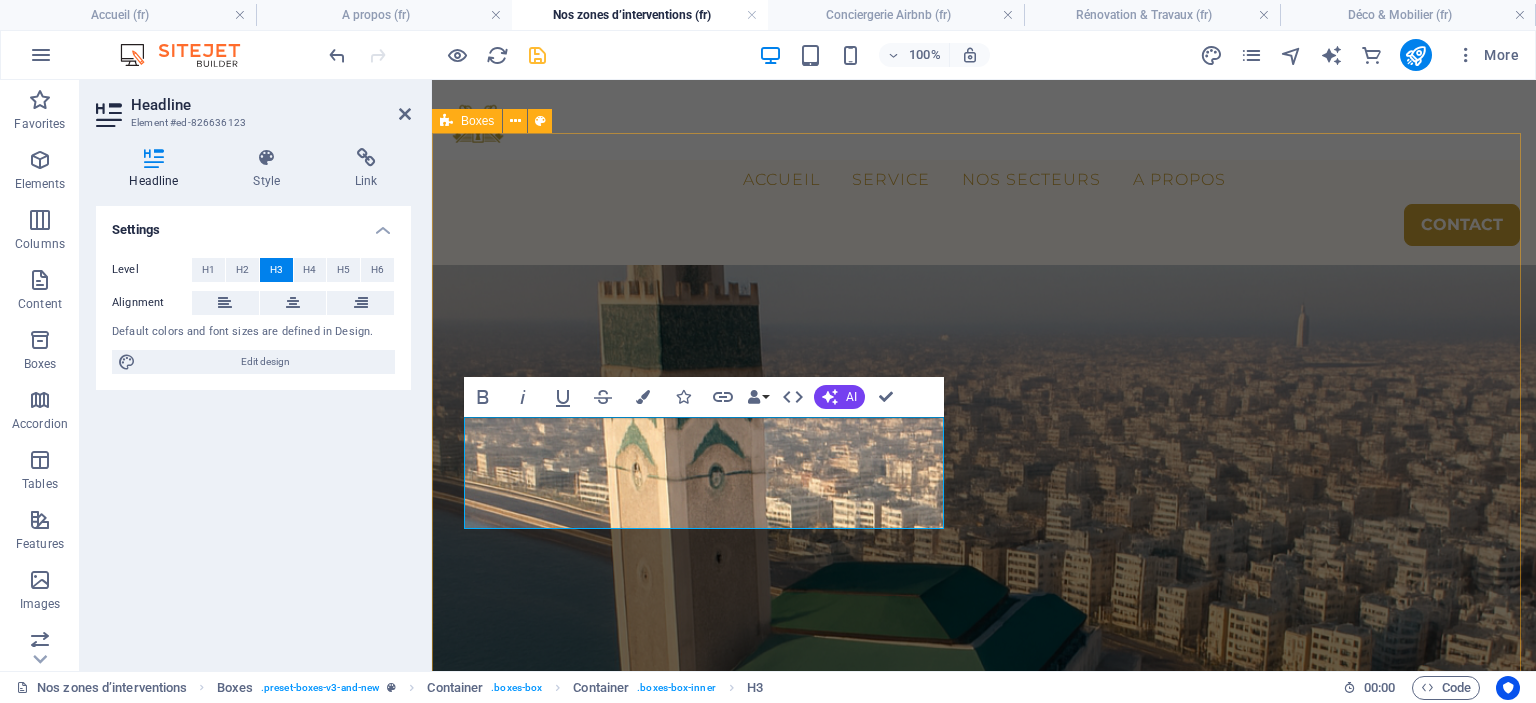 click on "Nous accompagnons autant Investisseurs dans la location  ‌courte durée Propriétaires résidant à l’étranger ou ailleurs au Maroc" at bounding box center [984, 4210] 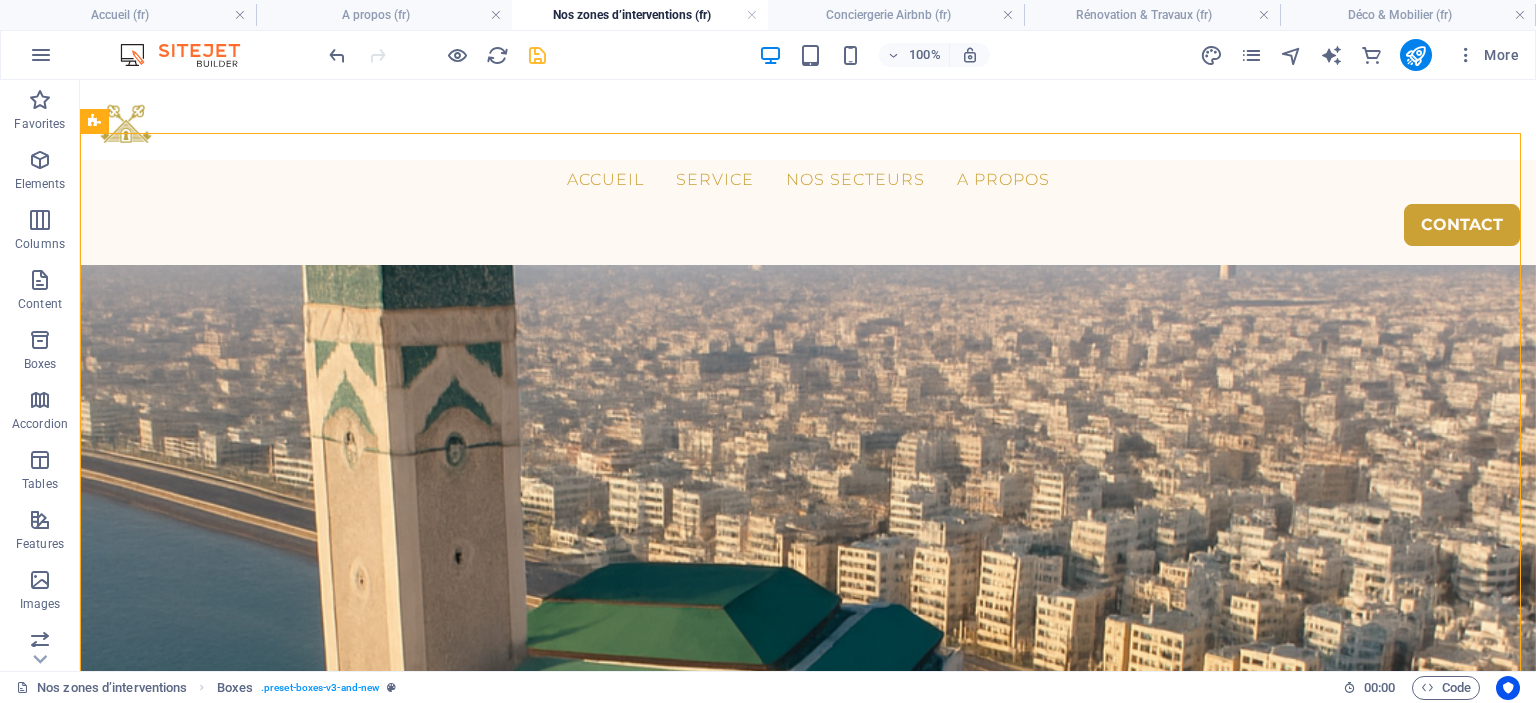 click at bounding box center [537, 55] 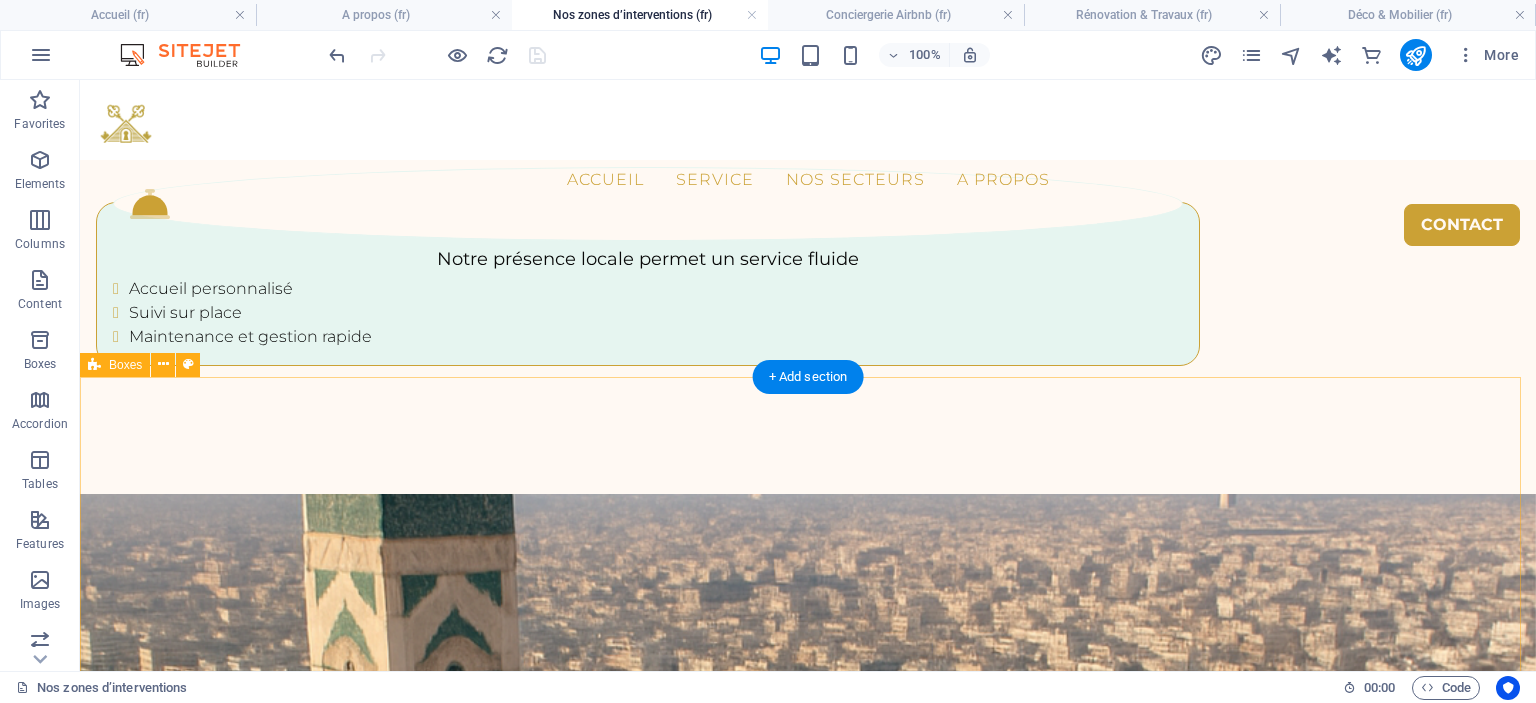 scroll, scrollTop: 3327, scrollLeft: 0, axis: vertical 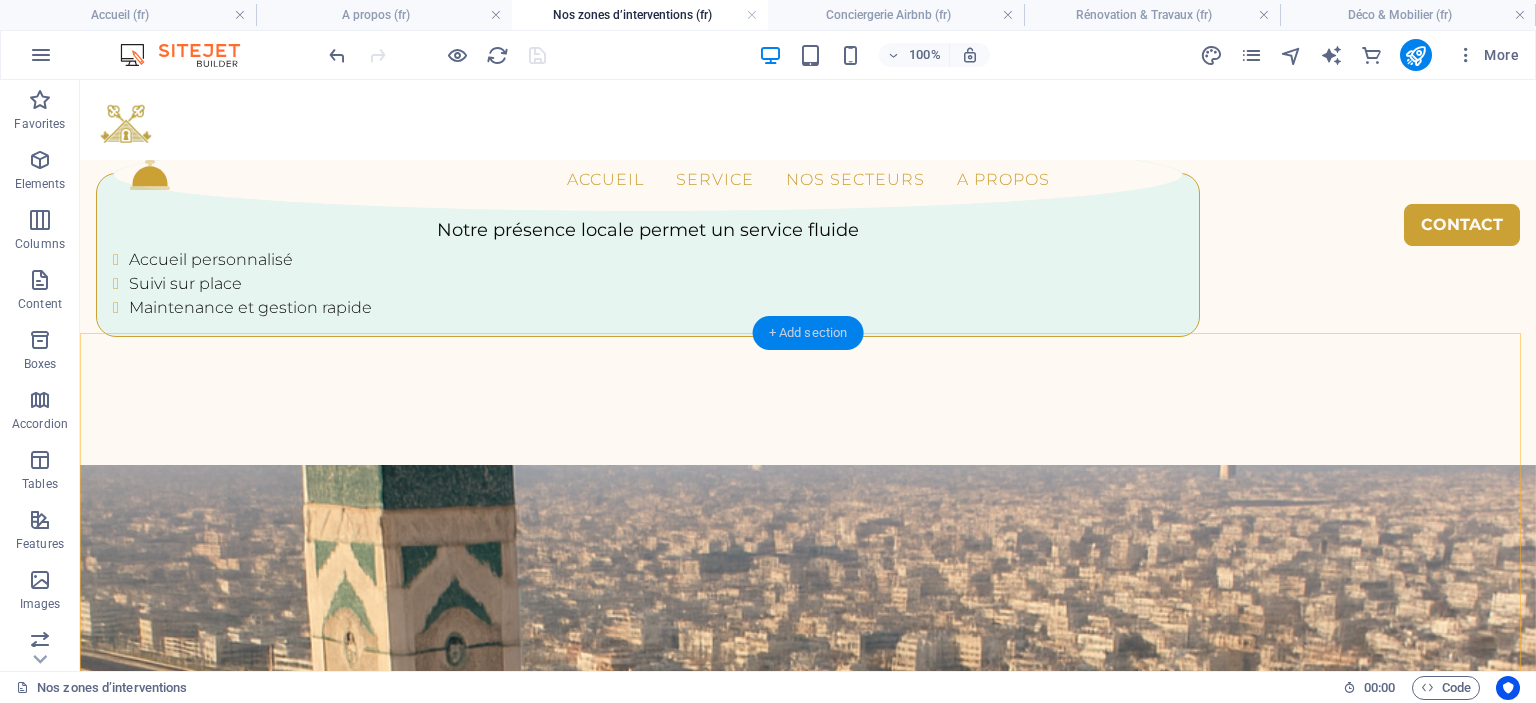 click on "+ Add section" at bounding box center (808, 333) 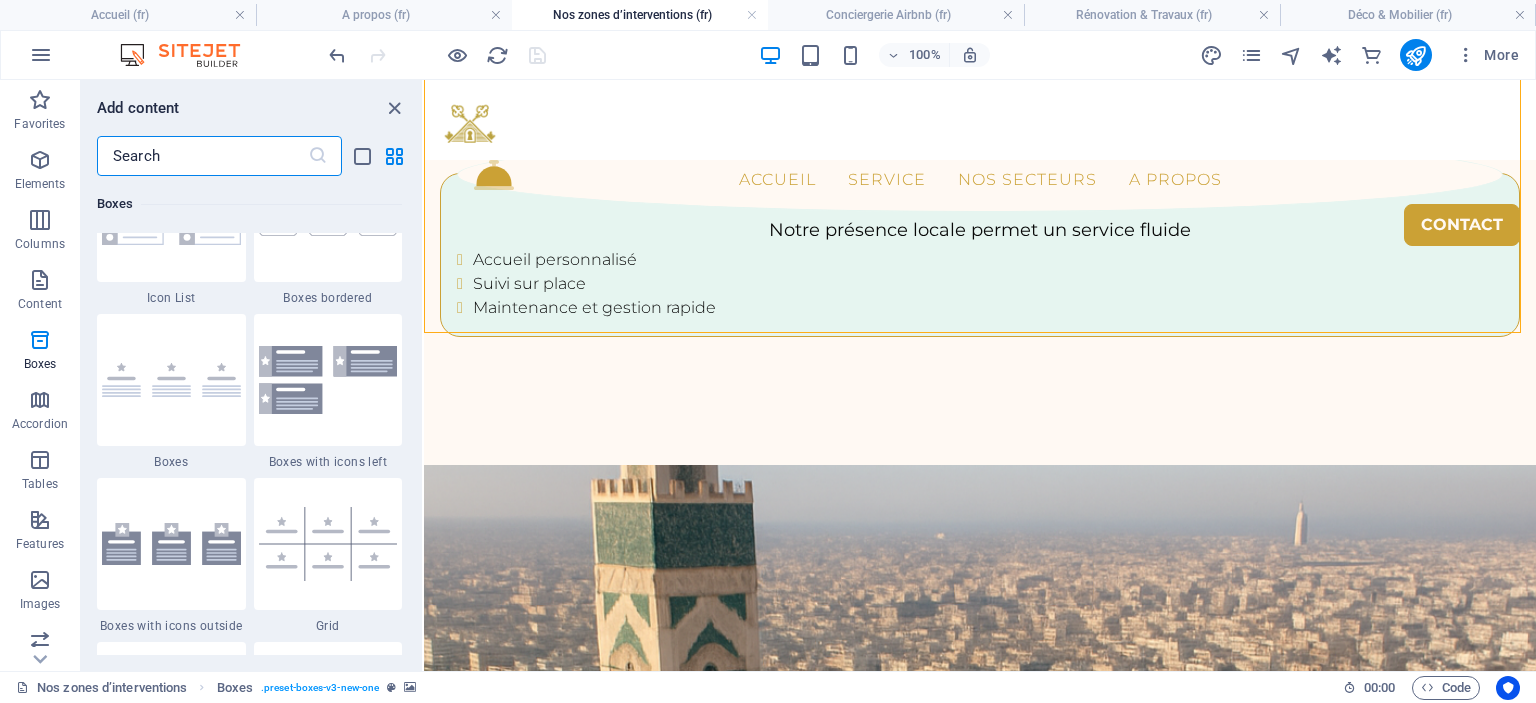 scroll, scrollTop: 5499, scrollLeft: 0, axis: vertical 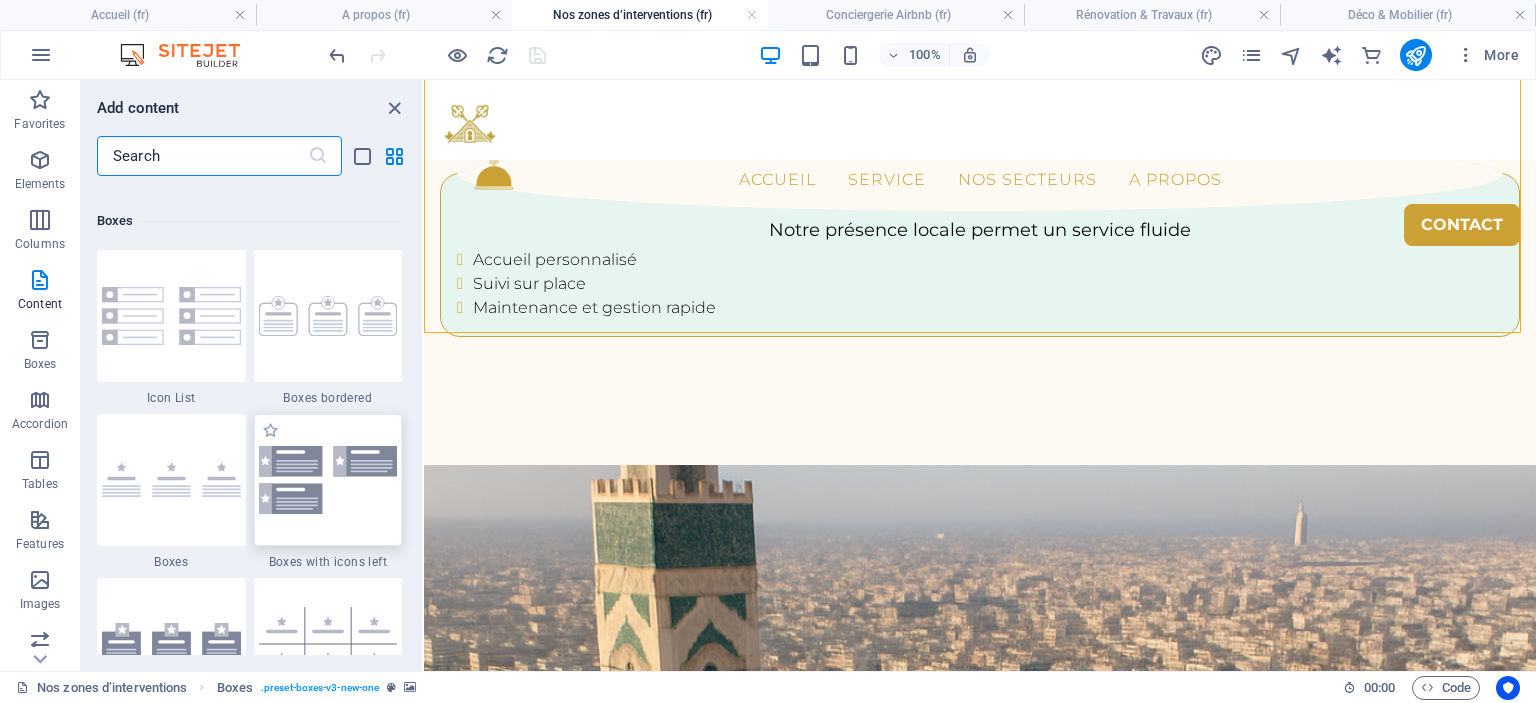 click at bounding box center (328, 479) 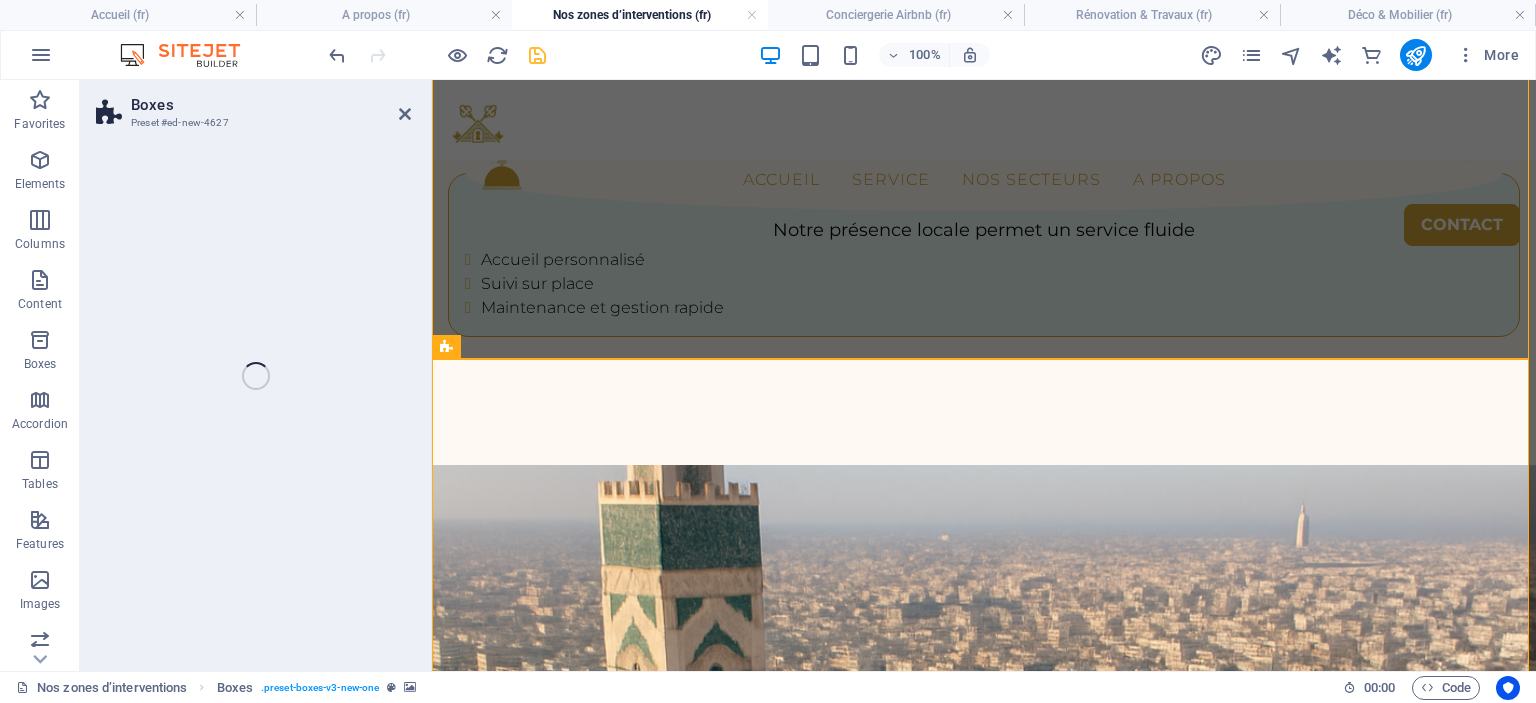 scroll, scrollTop: 3644, scrollLeft: 0, axis: vertical 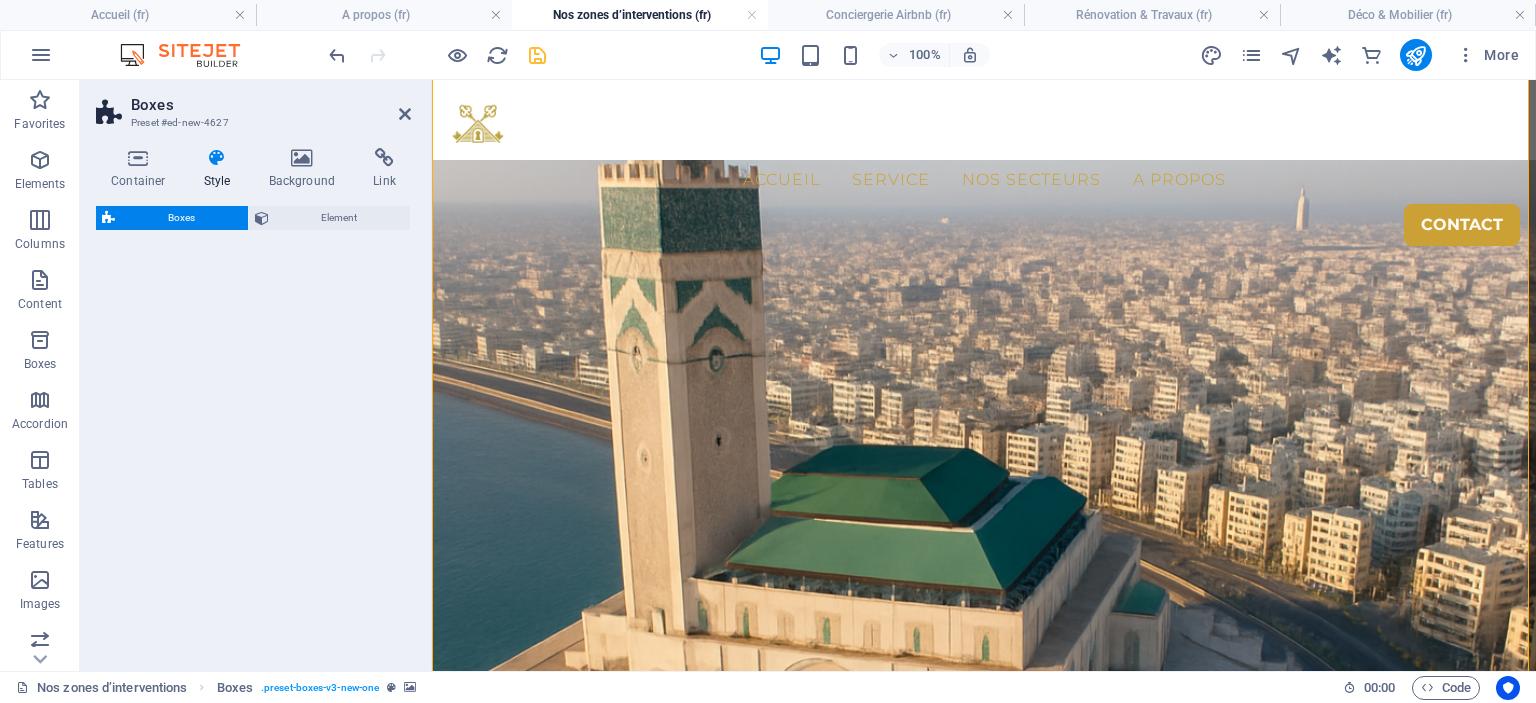 click at bounding box center [405, 114] 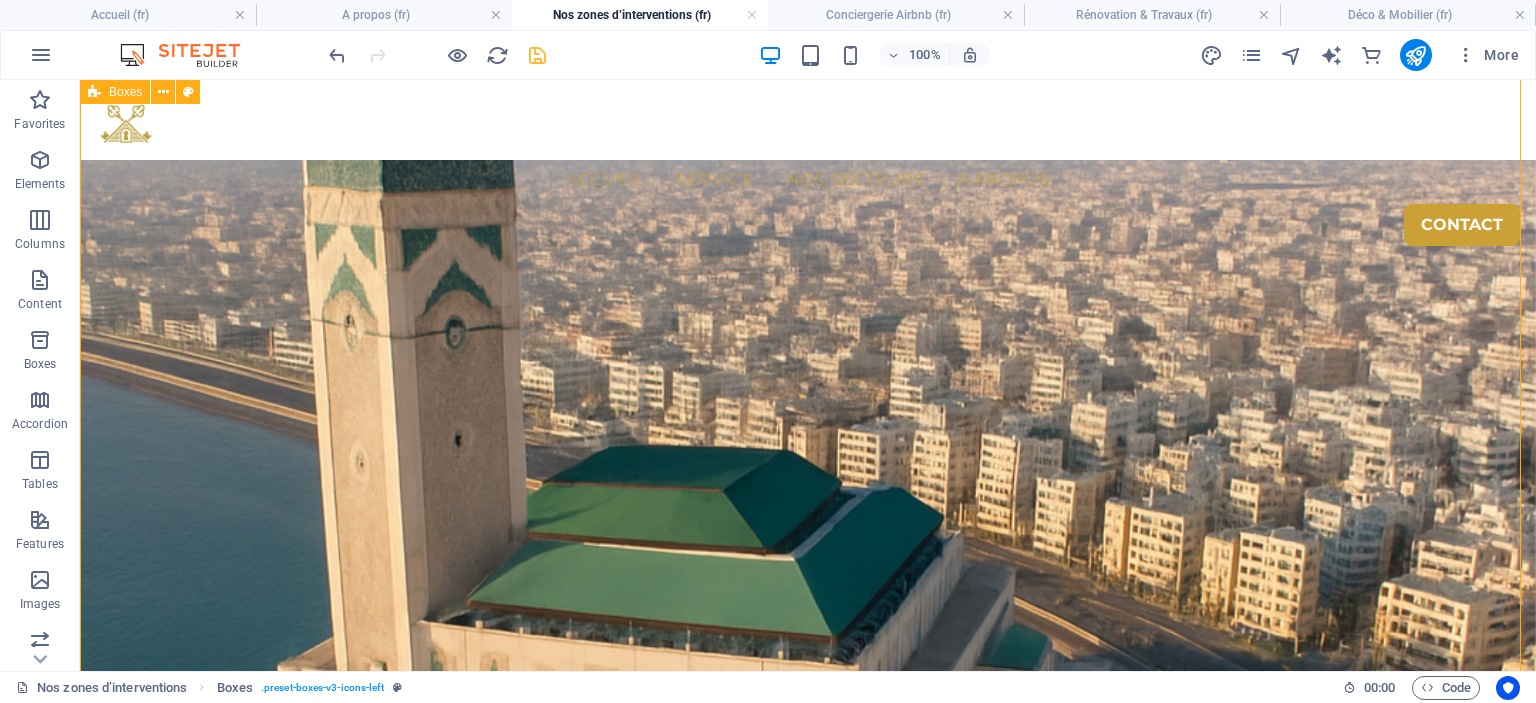 click on "Headline Lorem ipsum dolor sit amet, consectetuer adipiscing elit. Aenean commodo ligula eget dolor. Lorem ipsum dolor sit amet, consectetuer adipiscing elit leget dolor. Headline Lorem ipsum dolor sit amet, consectetuer adipiscing elit. Aenean commodo ligula eget dolor. Lorem ipsum dolor sit amet, consectetuer adipiscing elit leget dolor. Headline Lorem ipsum dolor sit amet, consectetuer adipiscing elit. Aenean commodo ligula eget dolor. Lorem ipsum dolor sit amet, consectetuer adipiscing elit leget dolor." at bounding box center [808, 4183] 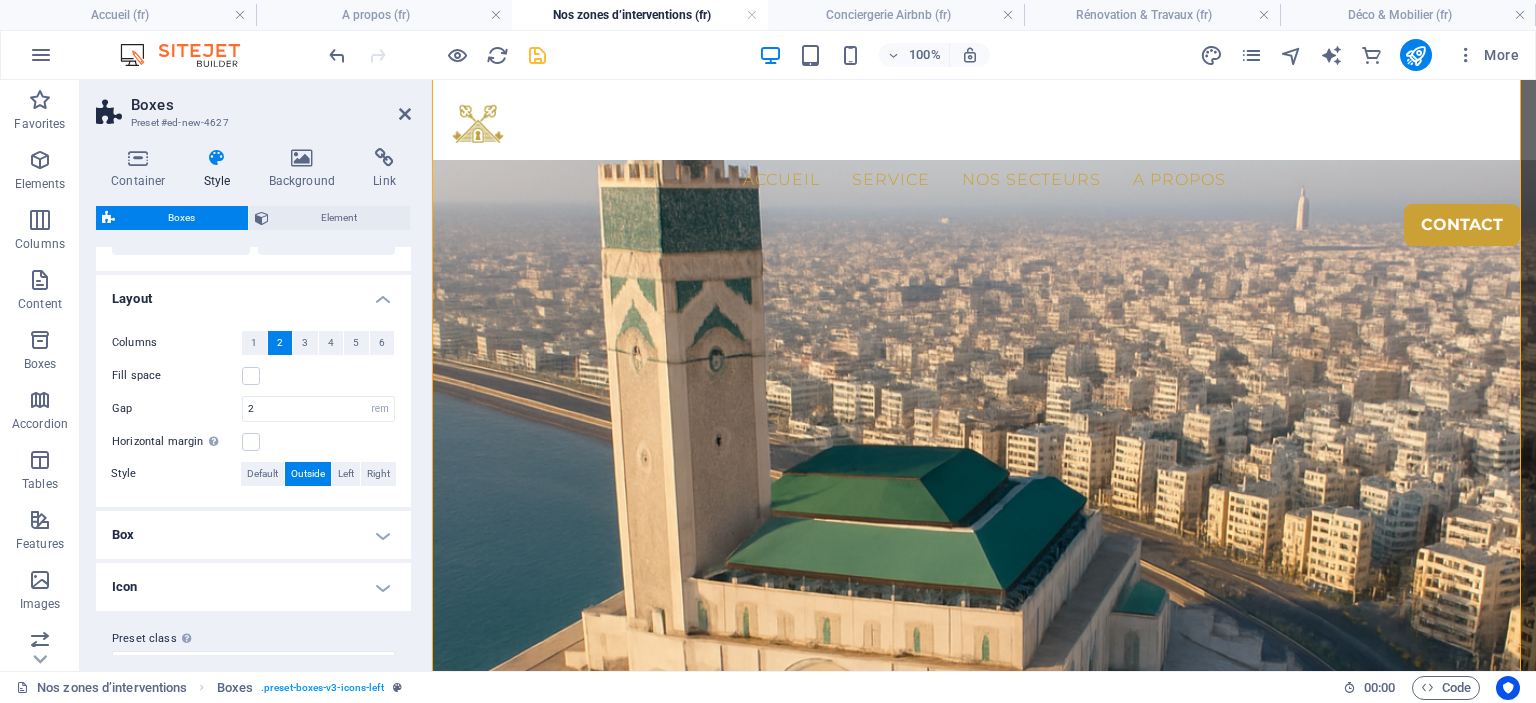 scroll, scrollTop: 351, scrollLeft: 0, axis: vertical 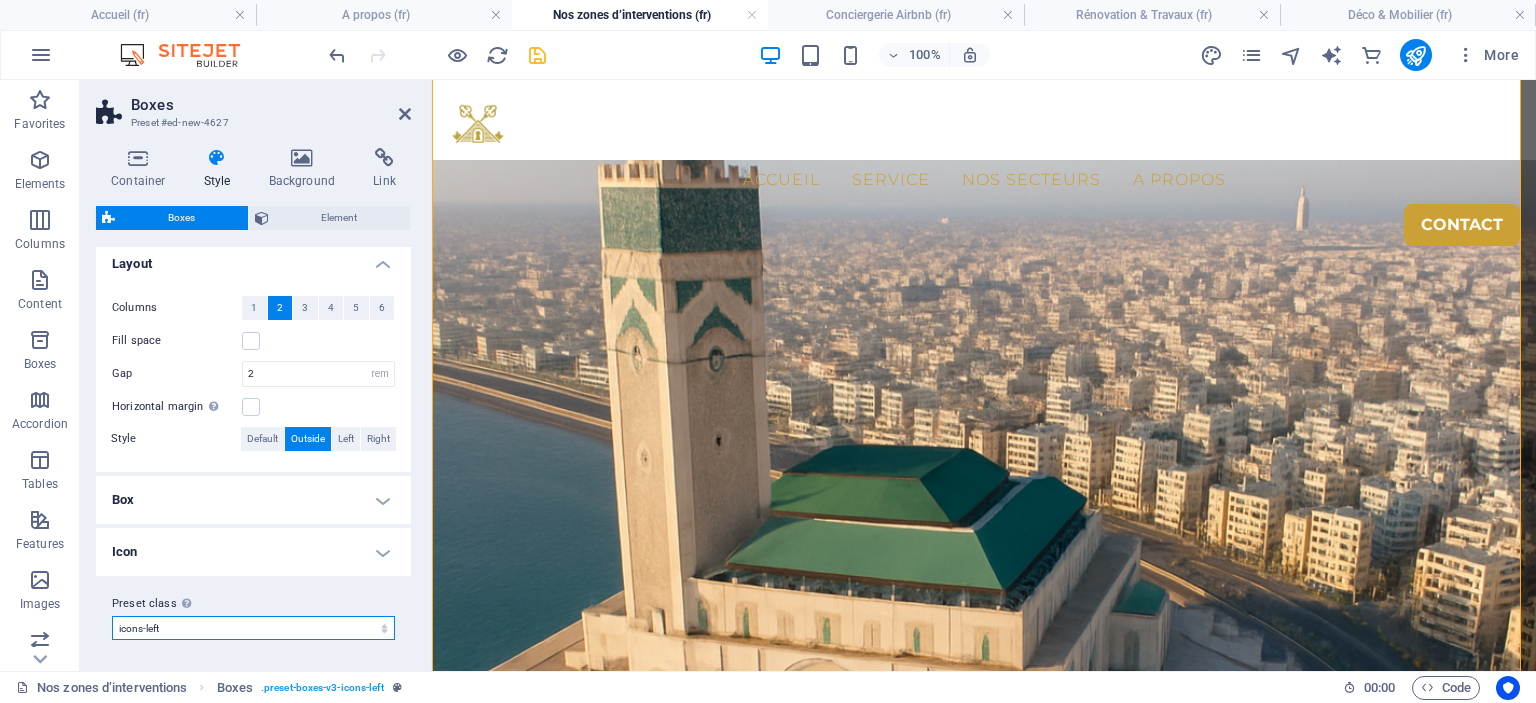 click on "default border icons-left icons-outside contact-buttons contanct-pre default-left ed-element-preset-boxes-v3-default-left wwe new-one contact-buttons-propos deco-contact and-new Add preset class" at bounding box center [253, 628] 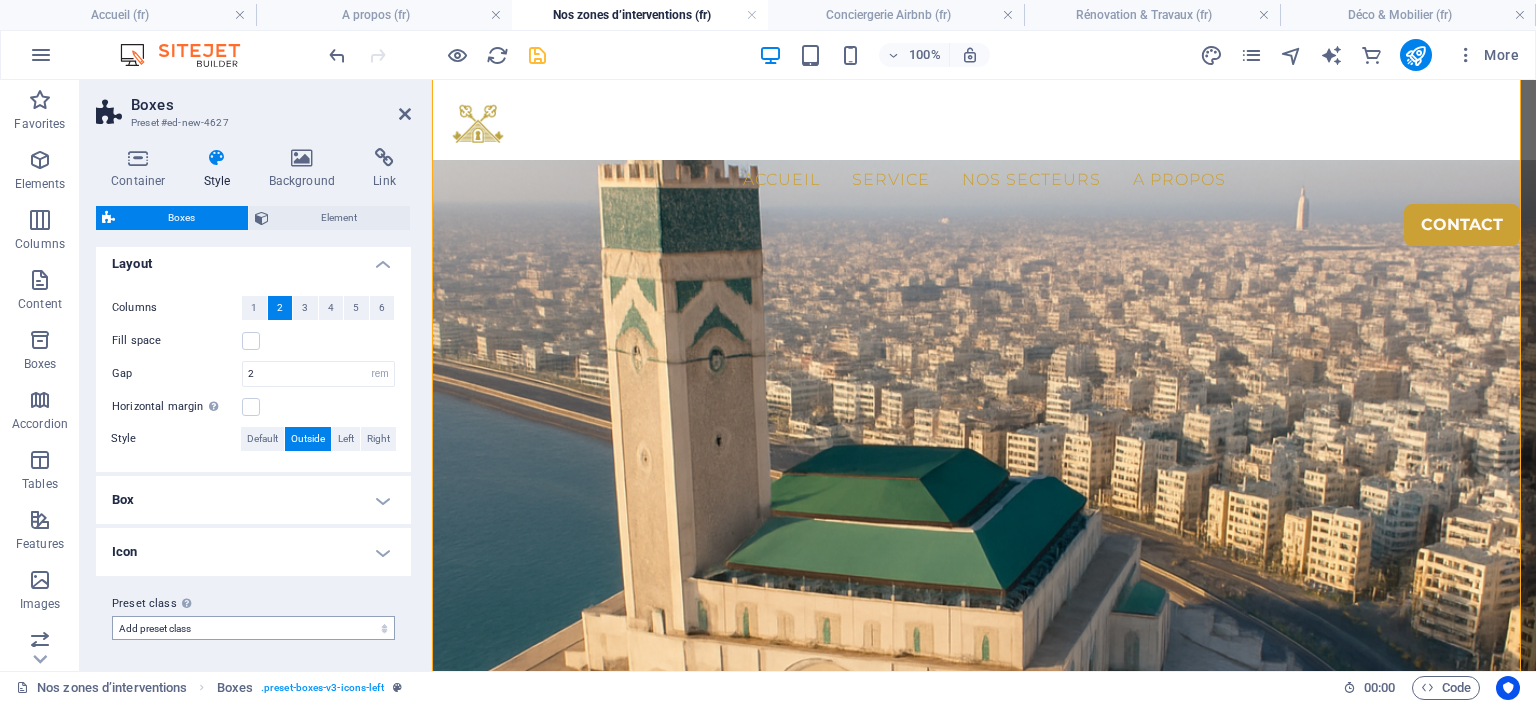 click on "default border icons-left icons-outside contact-buttons contanct-pre default-left ed-element-preset-boxes-v3-default-left wwe new-one contact-buttons-propos deco-contact and-new Add preset class" at bounding box center [253, 628] 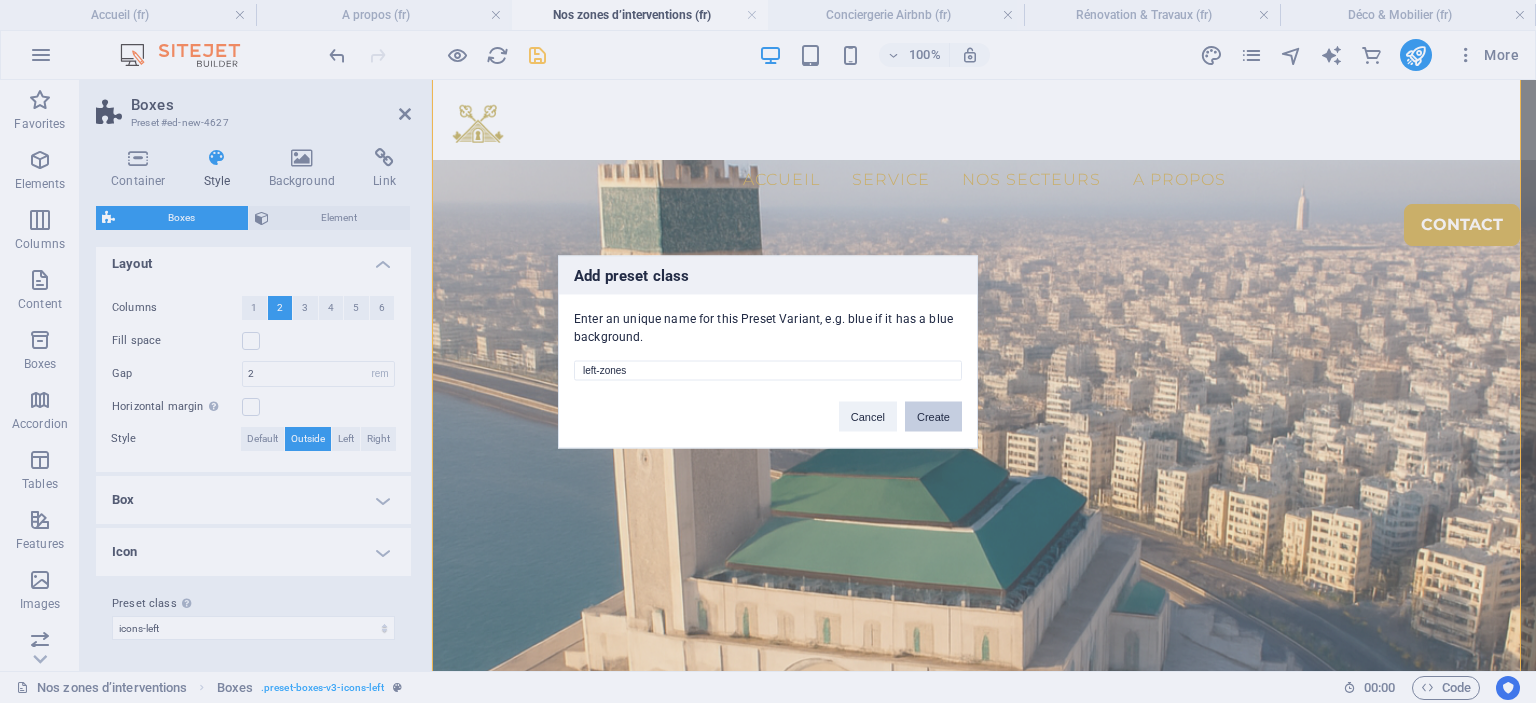 type on "left-zones" 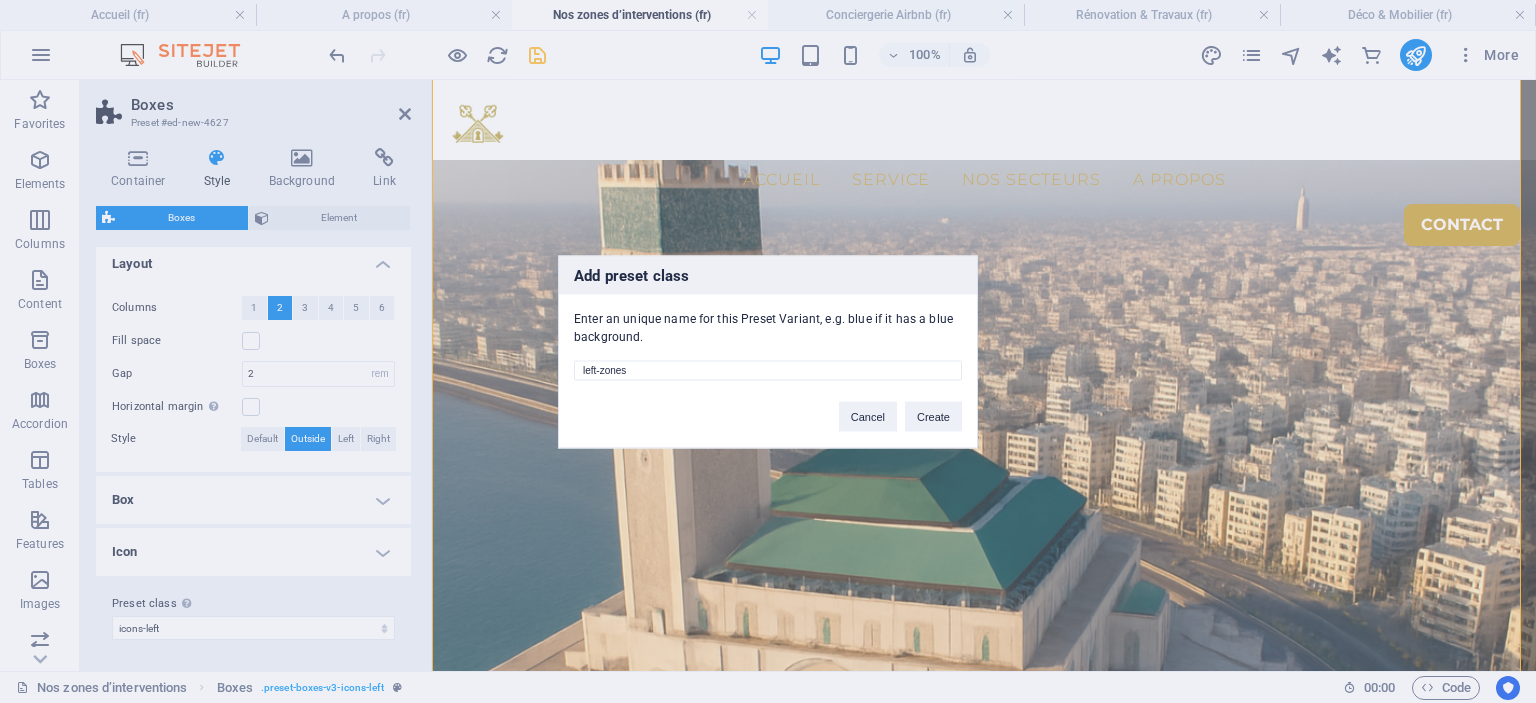 select on "preset-boxes-v3-left-zones" 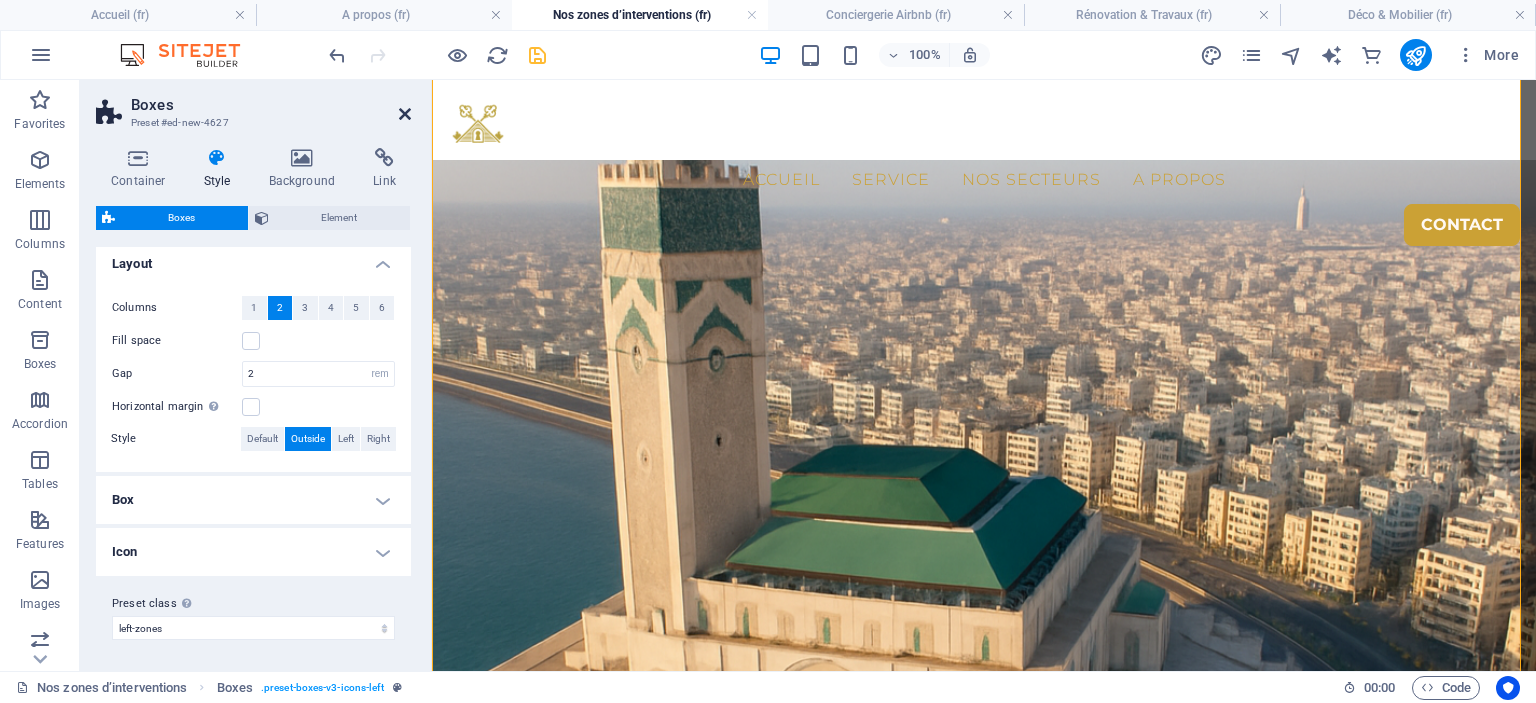 click at bounding box center [405, 114] 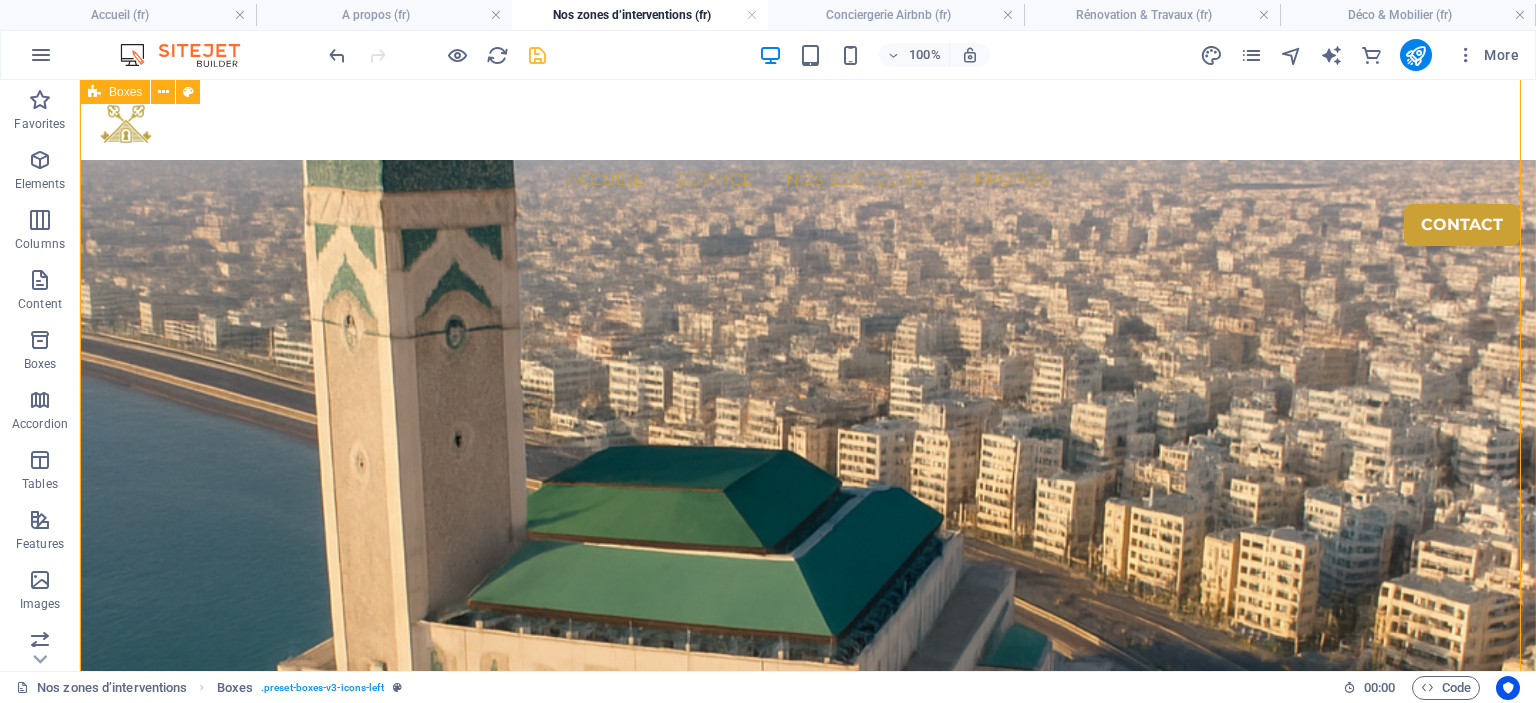 click on "Headline Lorem ipsum dolor sit amet, consectetuer adipiscing elit. Aenean commodo ligula eget dolor. Lorem ipsum dolor sit amet, consectetuer adipiscing elit leget dolor. Headline Lorem ipsum dolor sit amet, consectetuer adipiscing elit. Aenean commodo ligula eget dolor. Lorem ipsum dolor sit amet, consectetuer adipiscing elit leget dolor. Headline Lorem ipsum dolor sit amet, consectetuer adipiscing elit. Aenean commodo ligula eget dolor. Lorem ipsum dolor sit amet, consectetuer adipiscing elit leget dolor." at bounding box center [808, 4183] 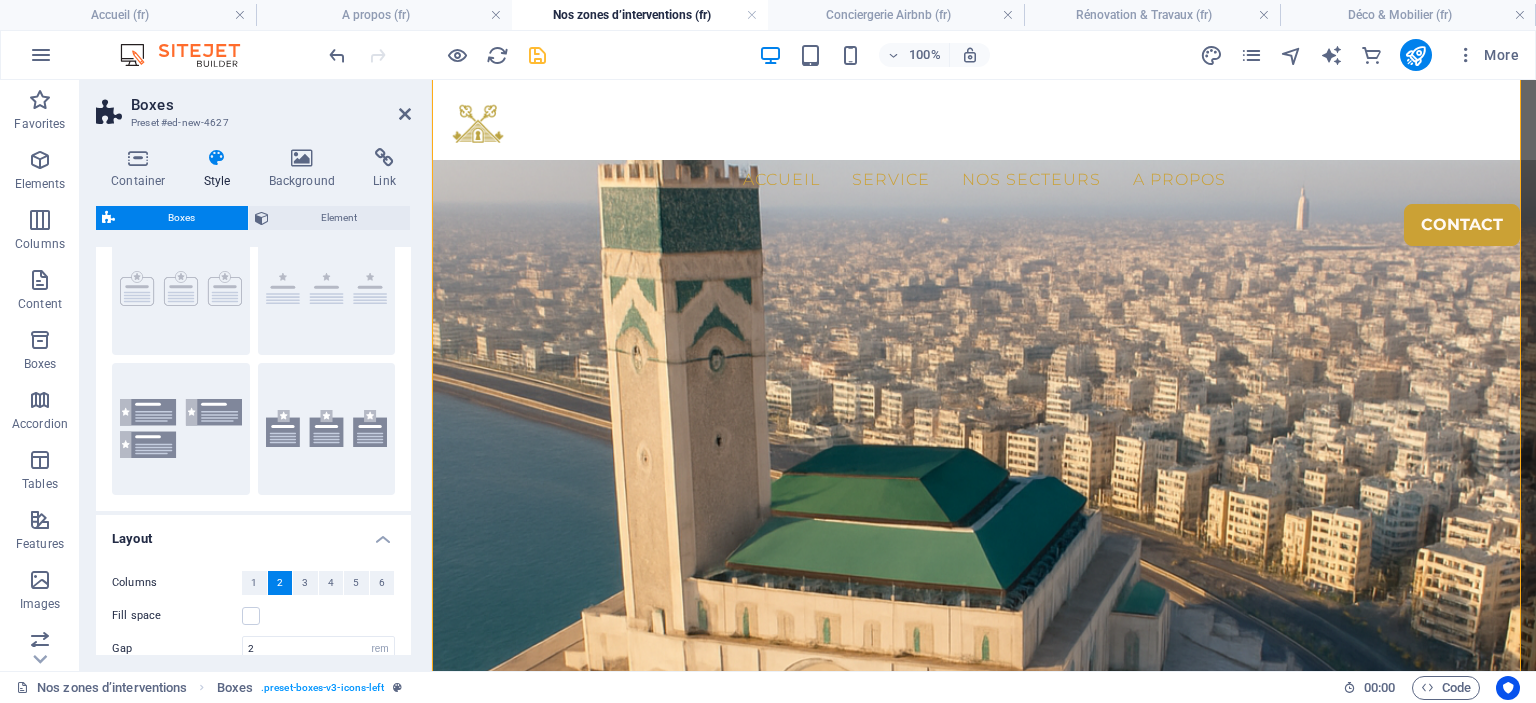 scroll, scrollTop: 300, scrollLeft: 0, axis: vertical 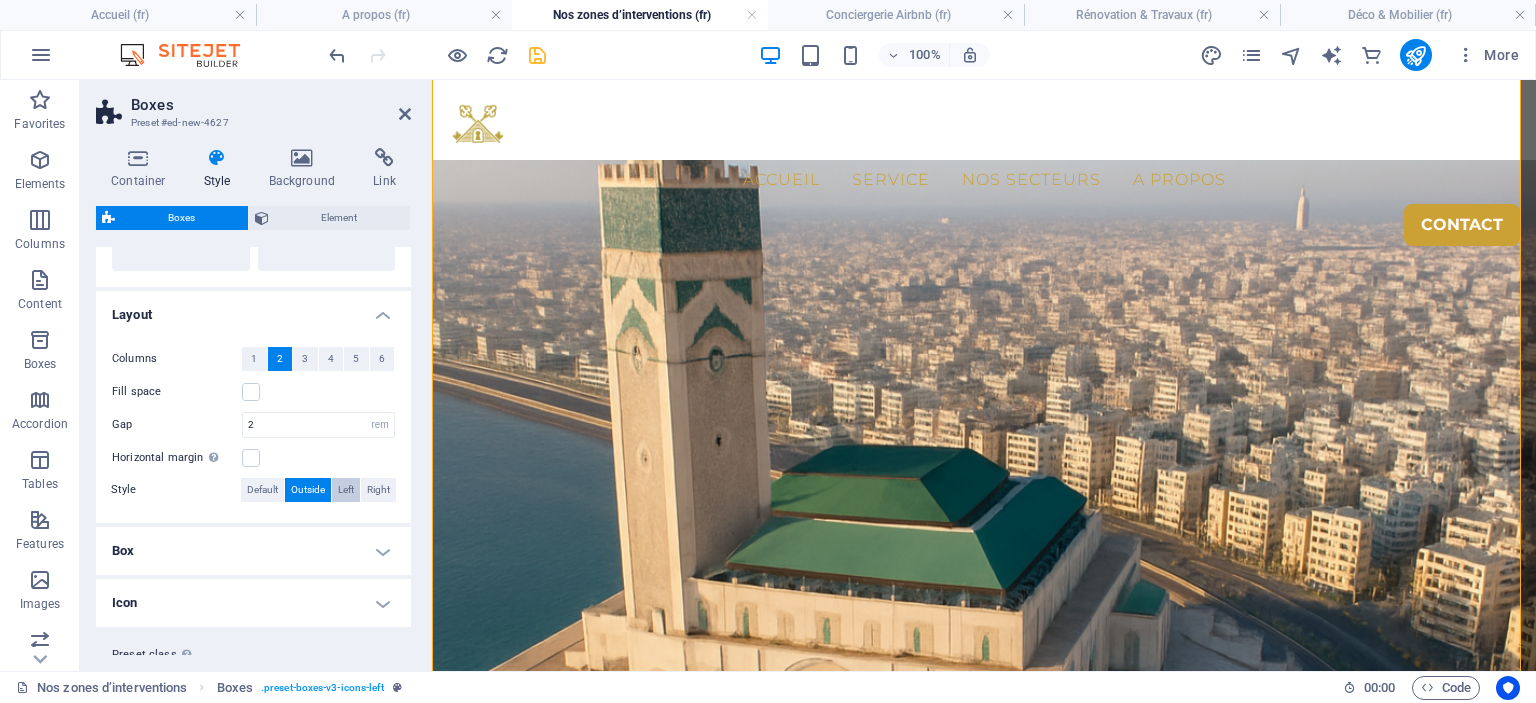 click on "Left" at bounding box center [346, 490] 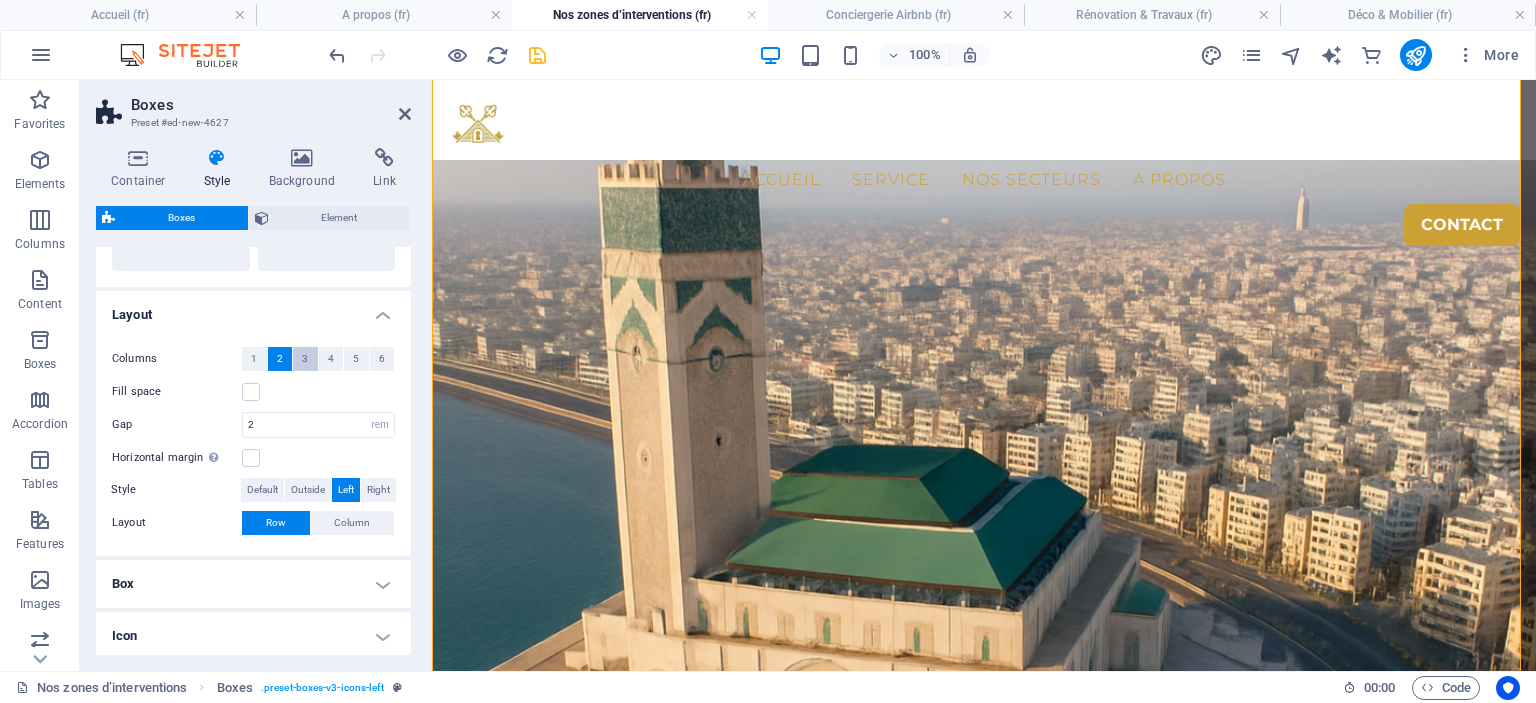 click on "3" at bounding box center [305, 359] 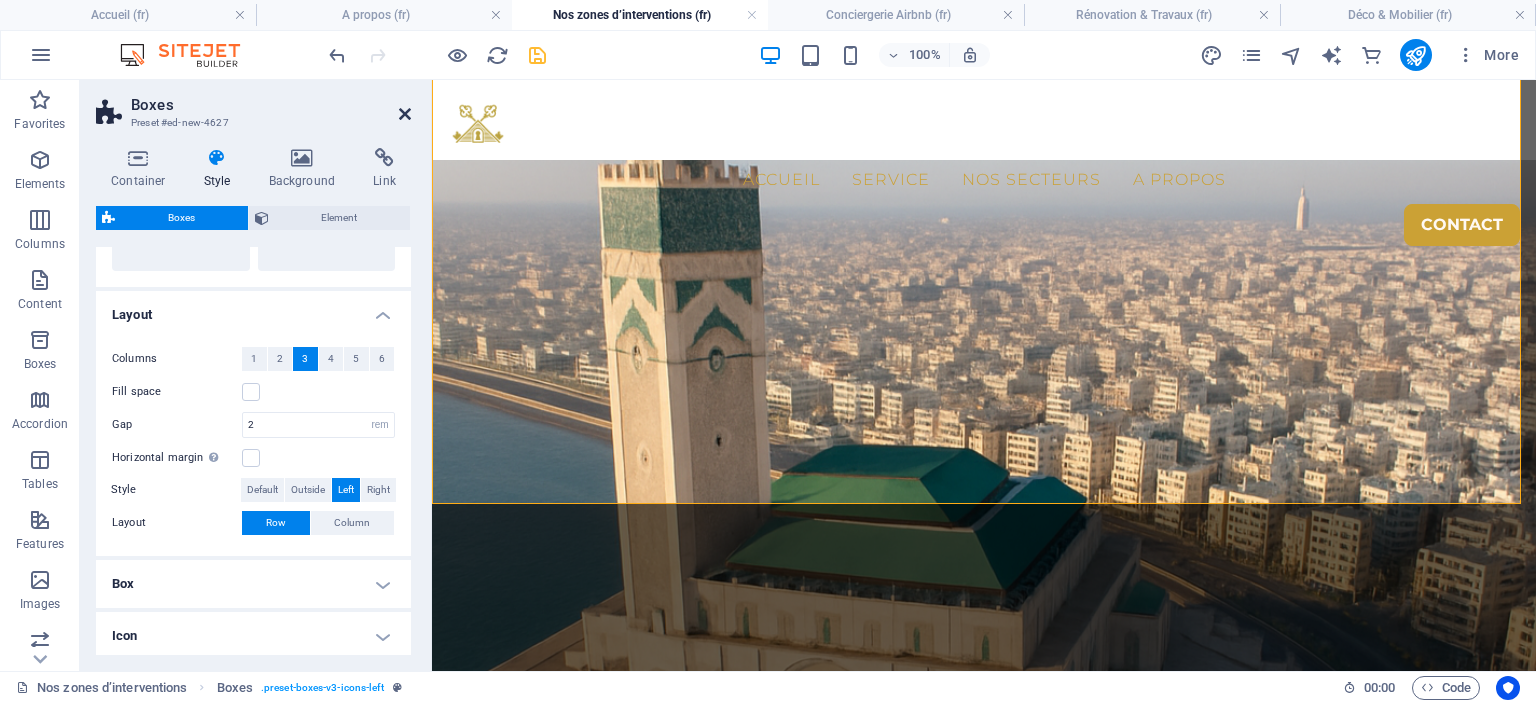 click at bounding box center [405, 114] 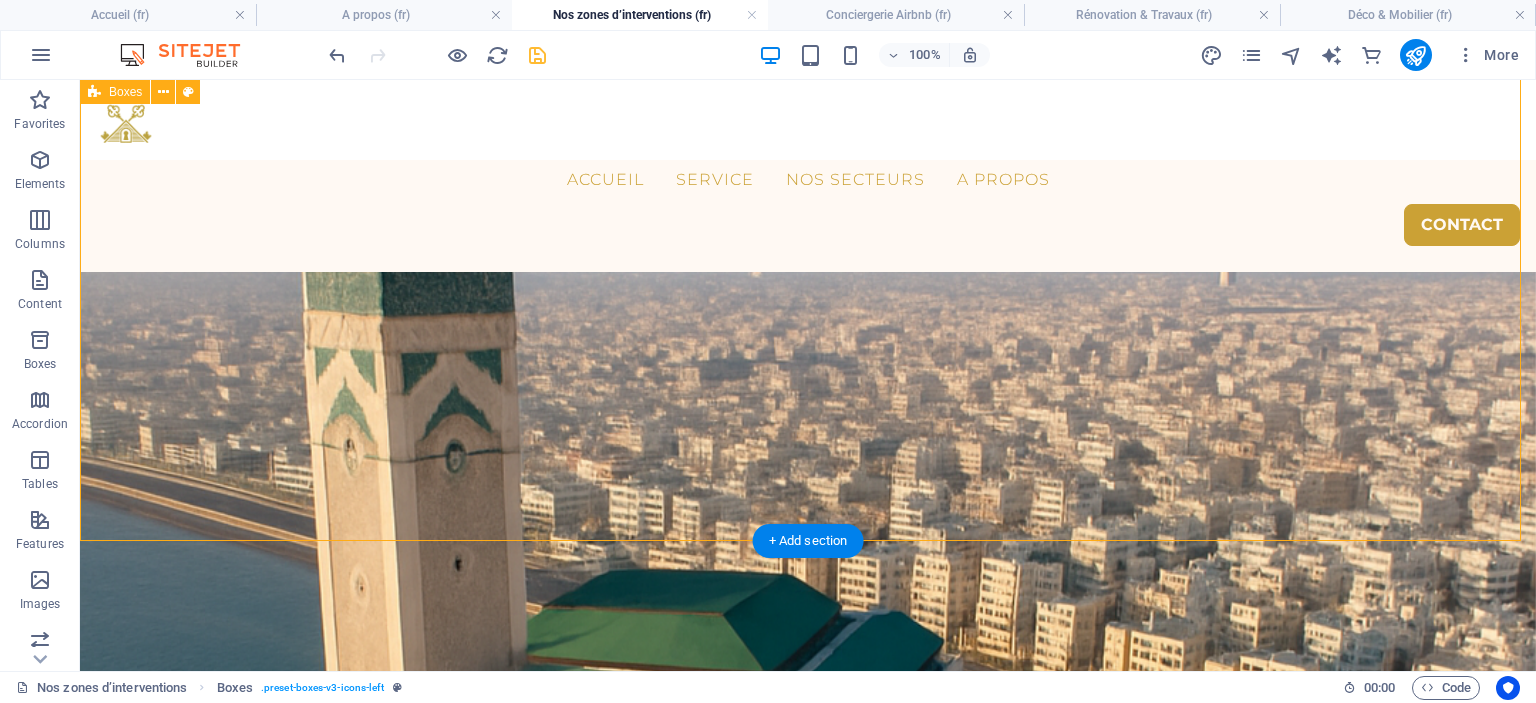 scroll, scrollTop: 3444, scrollLeft: 0, axis: vertical 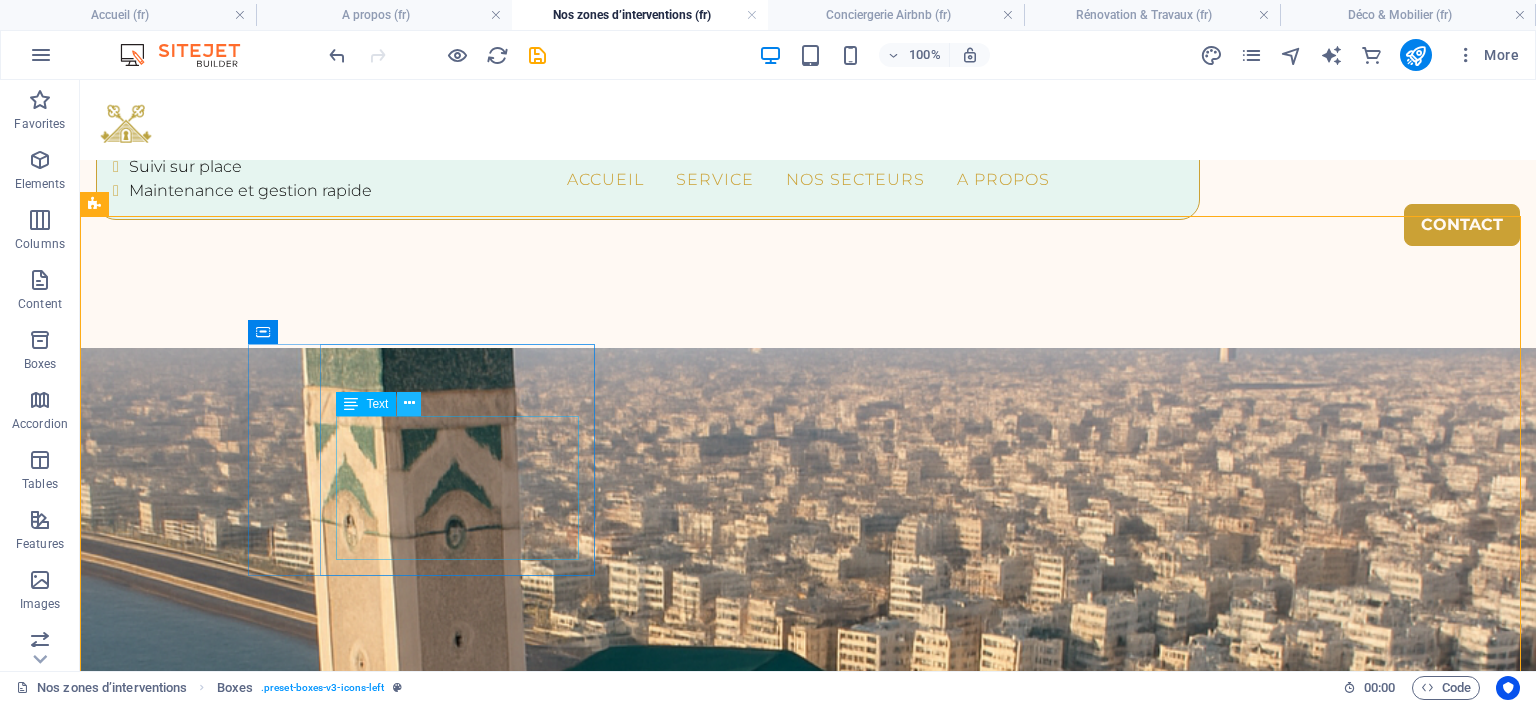 click at bounding box center [409, 404] 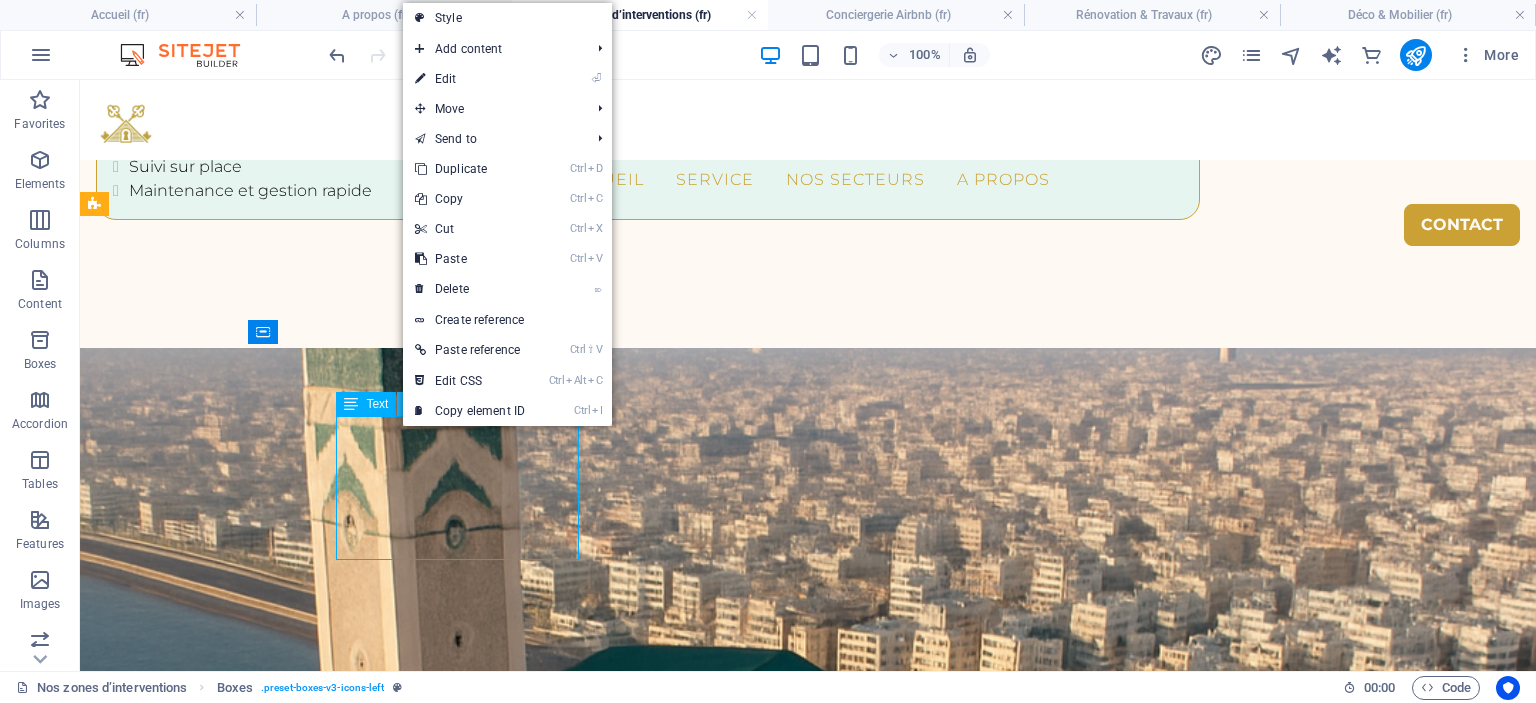 click at bounding box center [409, 404] 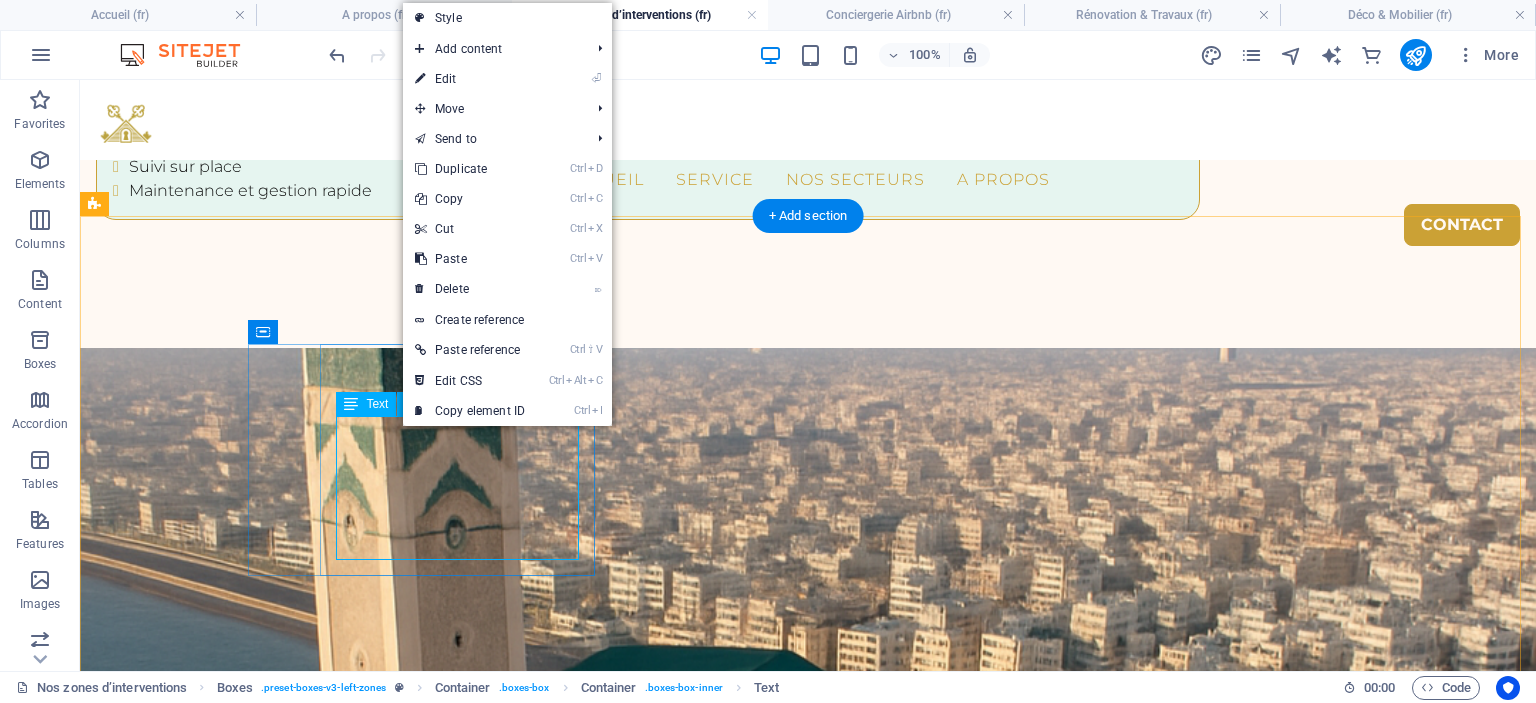 click on "Lorem ipsum dolor sit amet, consectetuer adipiscing elit. Aenean commodo ligula eget dolor. Lorem ipsum dolor sit amet, consectetuer adipiscing elit leget dolor." at bounding box center [269, 4247] 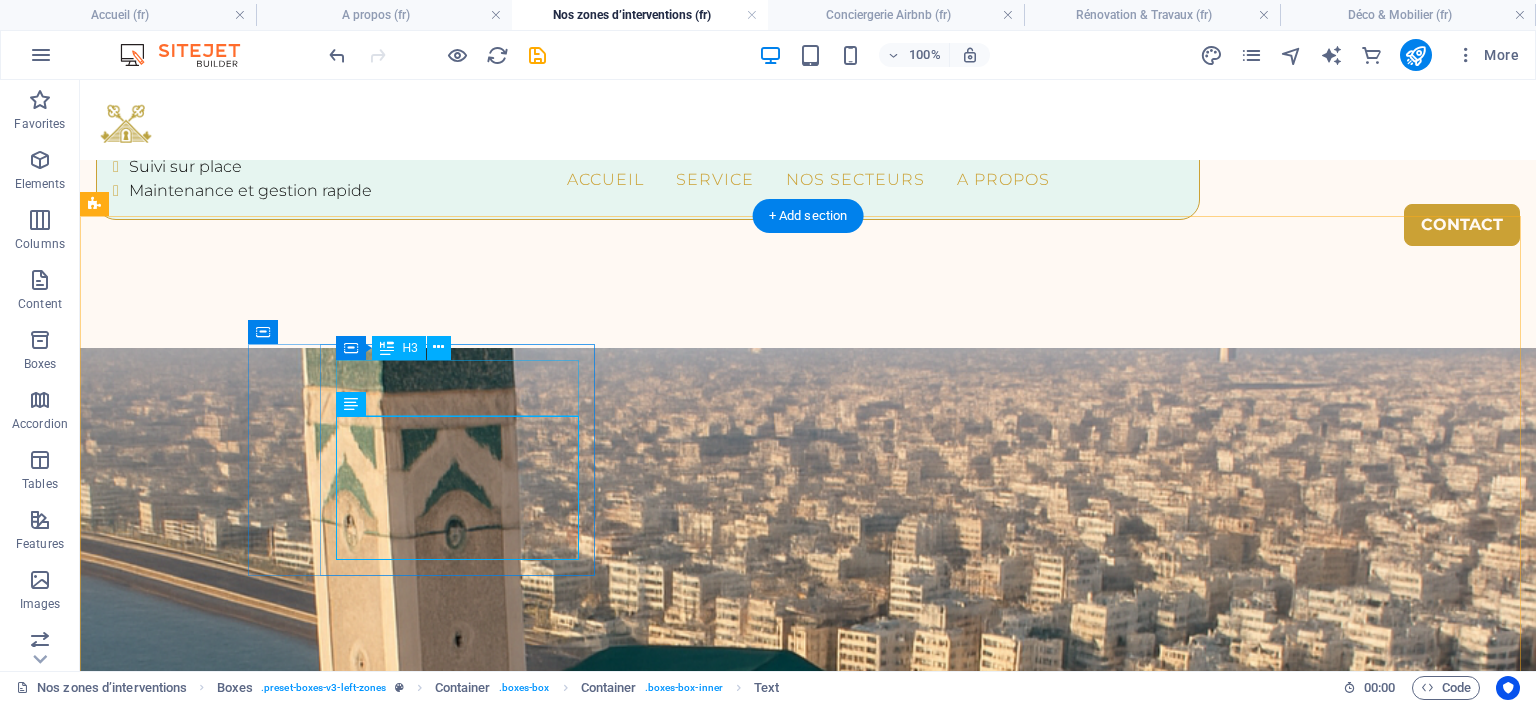 click on "Headline" at bounding box center (269, 4159) 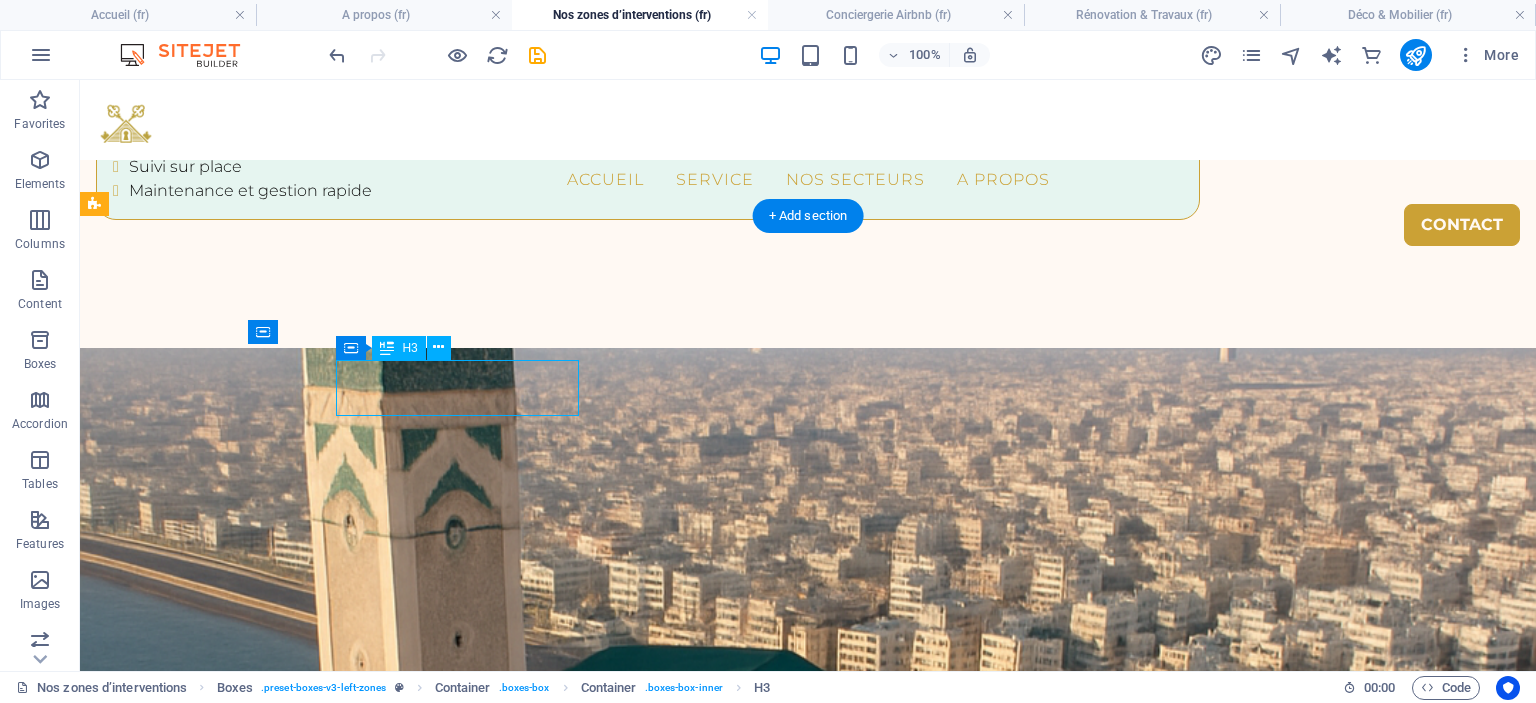 click on "Headline" at bounding box center (269, 4159) 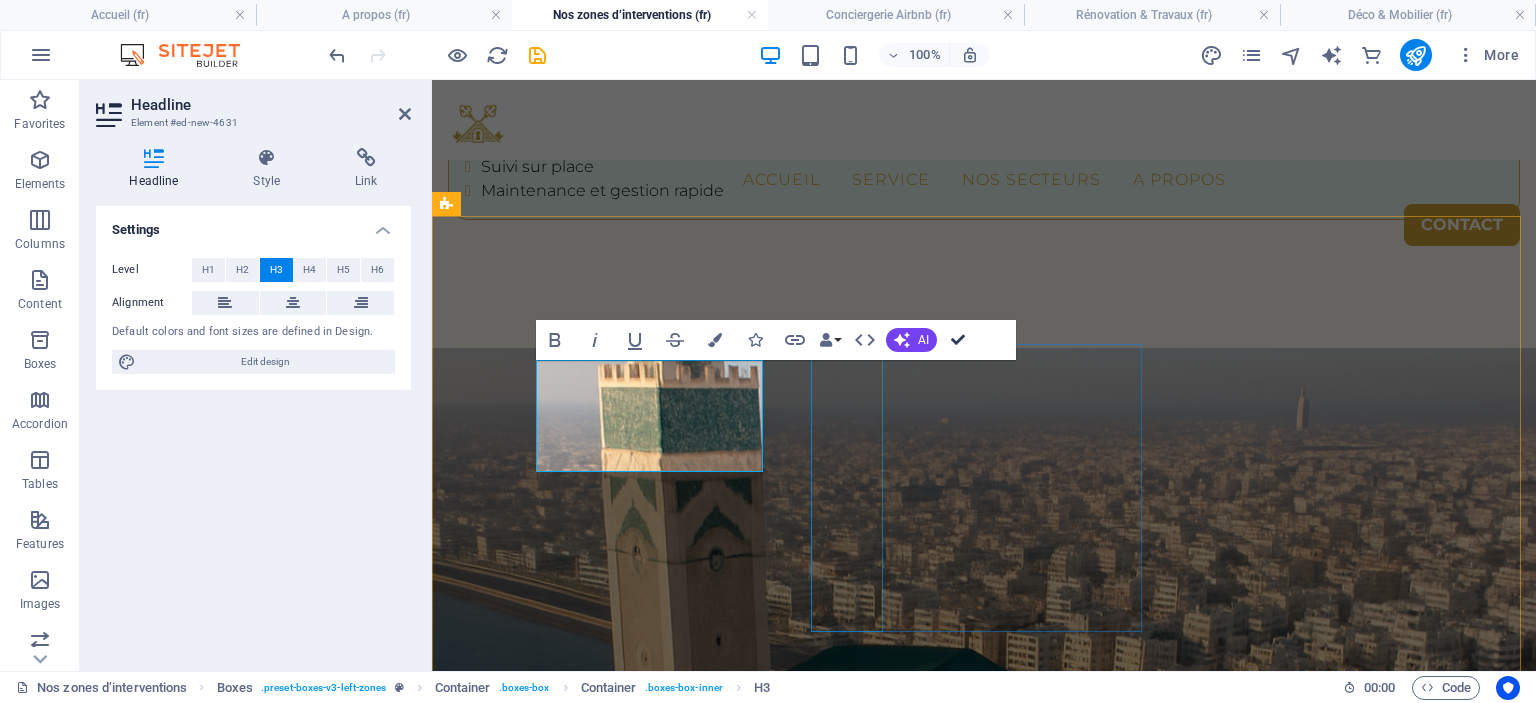 scroll, scrollTop: 0, scrollLeft: 9, axis: horizontal 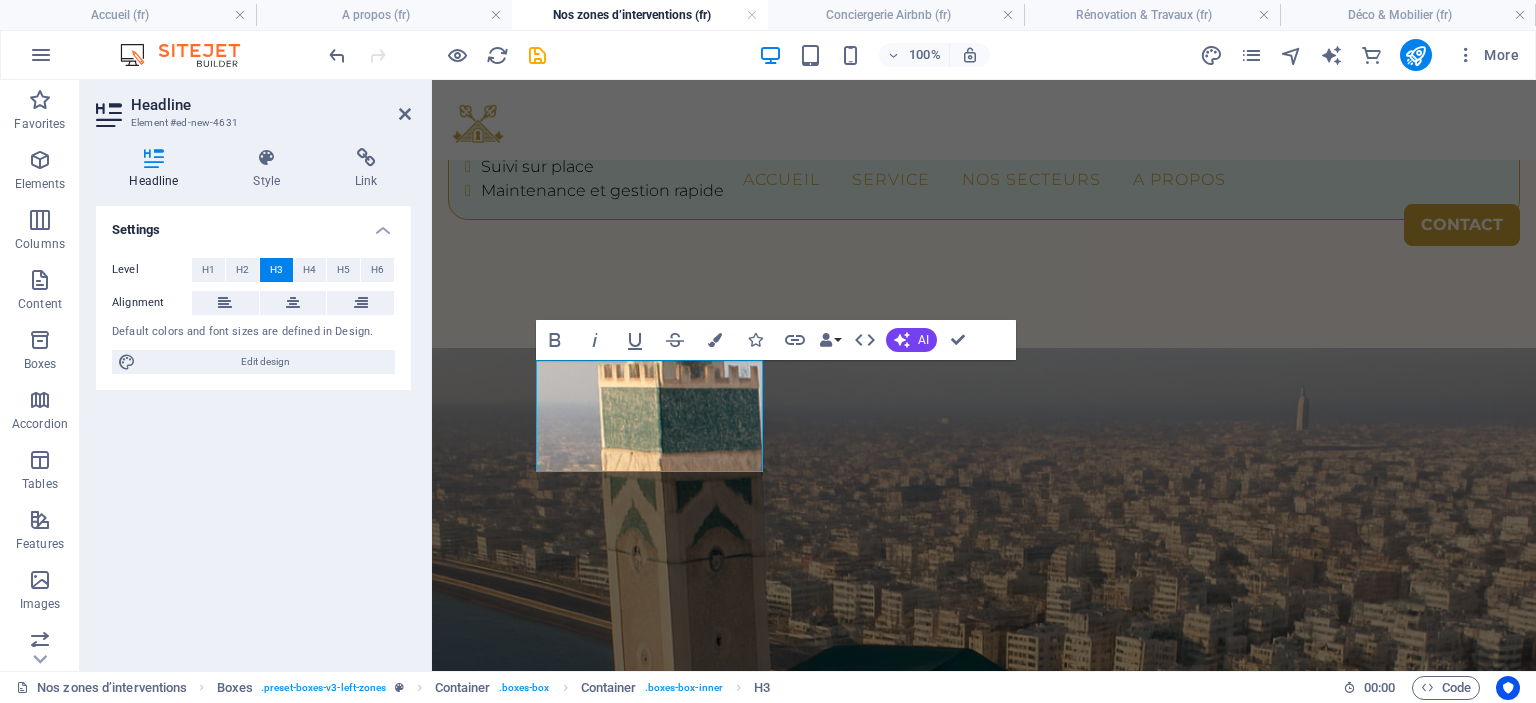 click on "Bold Italic Underline Strikethrough Colors Icons Link Data Bindings Company First name Last name Street ZIP code City Email Phone Mobile Fax Custom field 1 Custom field 2 Custom field 3 Custom field 4 Custom field 5 Custom field 6 HTML AI Improve Make shorter Make longer Fix spelling & grammar Translate to French Generate text Confirm (Ctrl+⏎)" at bounding box center (776, 340) 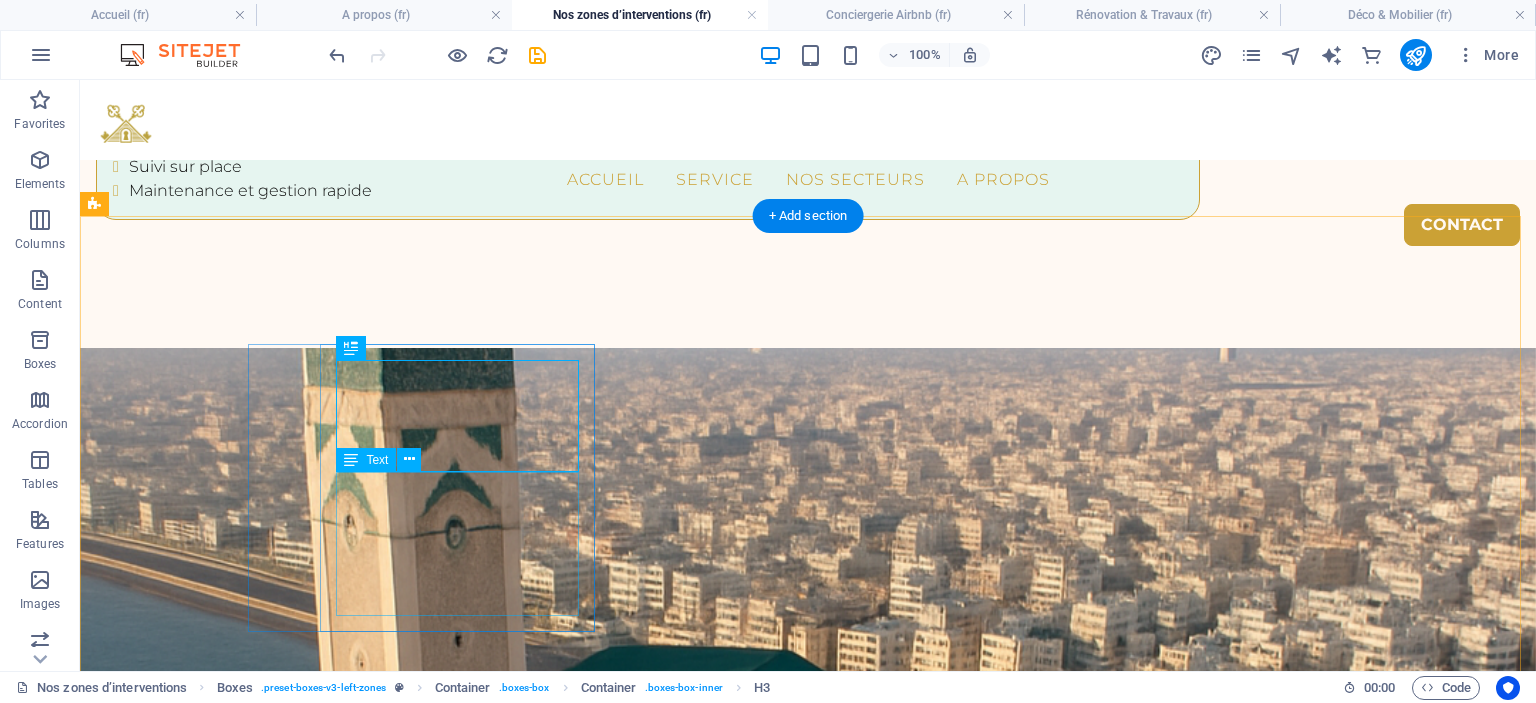 click on "Lorem ipsum dolor sit amet, consectetuer adipiscing elit. Aenean commodo ligula eget dolor. Lorem ipsum dolor sit amet, consectetuer adipiscing elit leget dolor." at bounding box center (269, 4247) 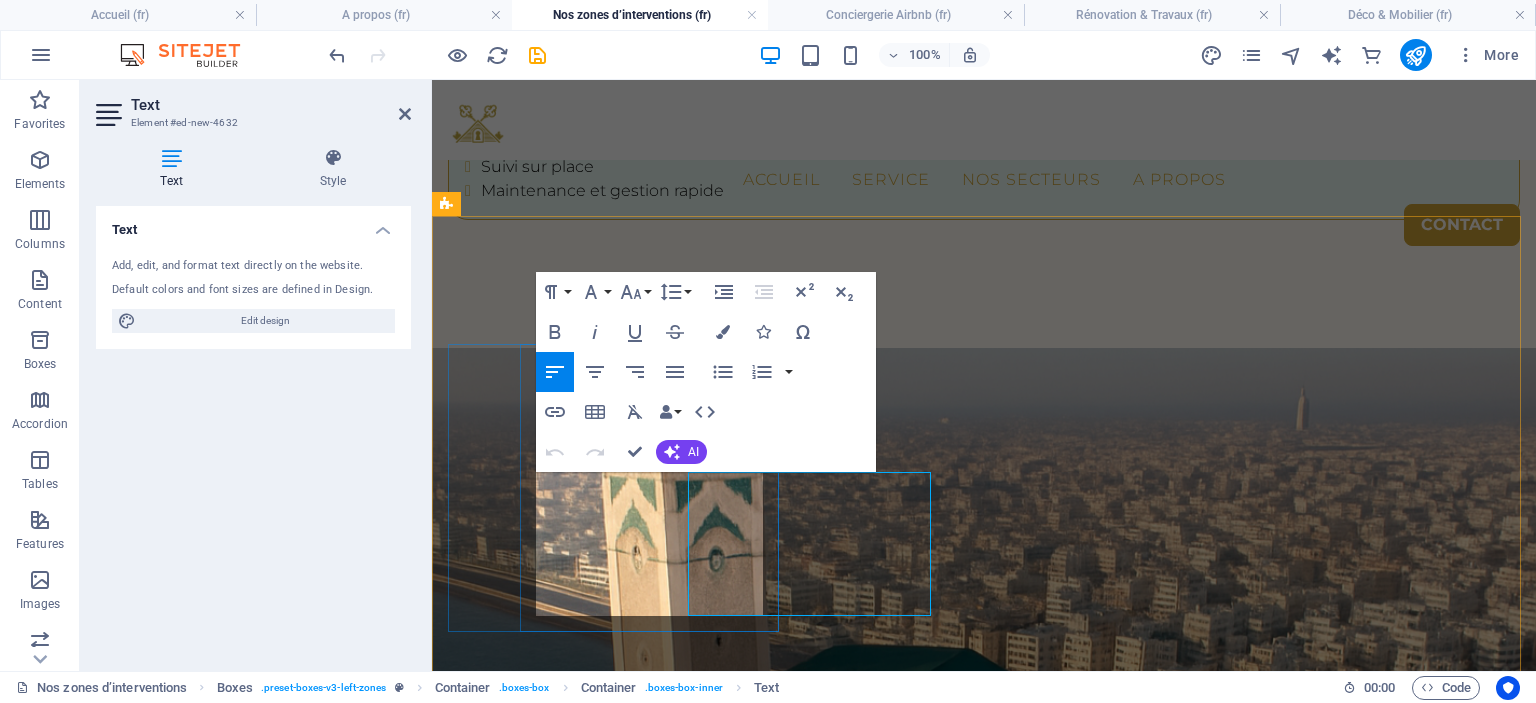 click on "Lorem ipsum dolor sit amet, consectetuer adipiscing elit. Aenean commodo ligula eget dolor. Lorem ipsum dolor sit amet, consectetuer adipiscing elit leget dolor." at bounding box center (616, 4247) 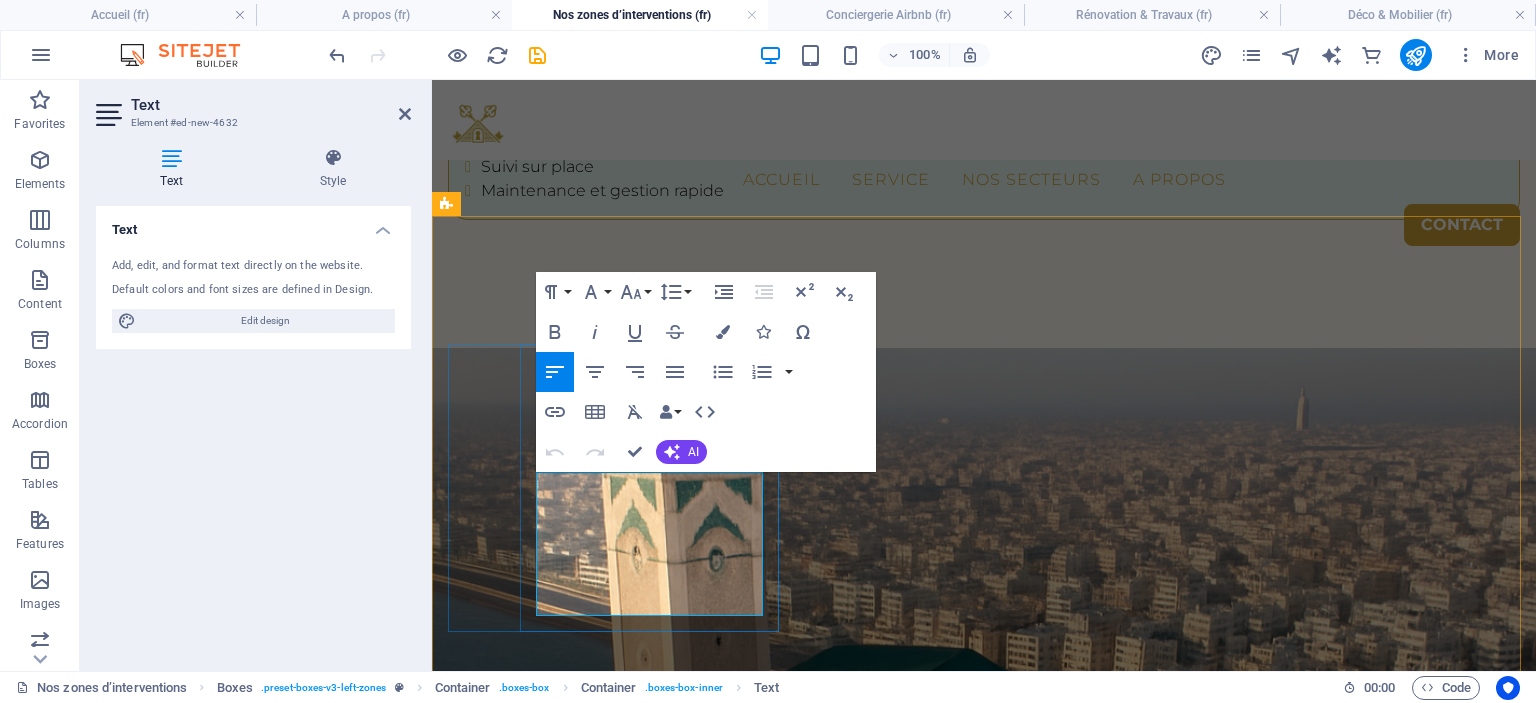 click on "Lorem ipsum dolor sit amet, consectetuer adipiscing elit. Aenean commodo ligula eget dolor. Lorem ipsum dolor sit amet, consectetuer adipiscing elit leget dolor." at bounding box center (616, 4247) 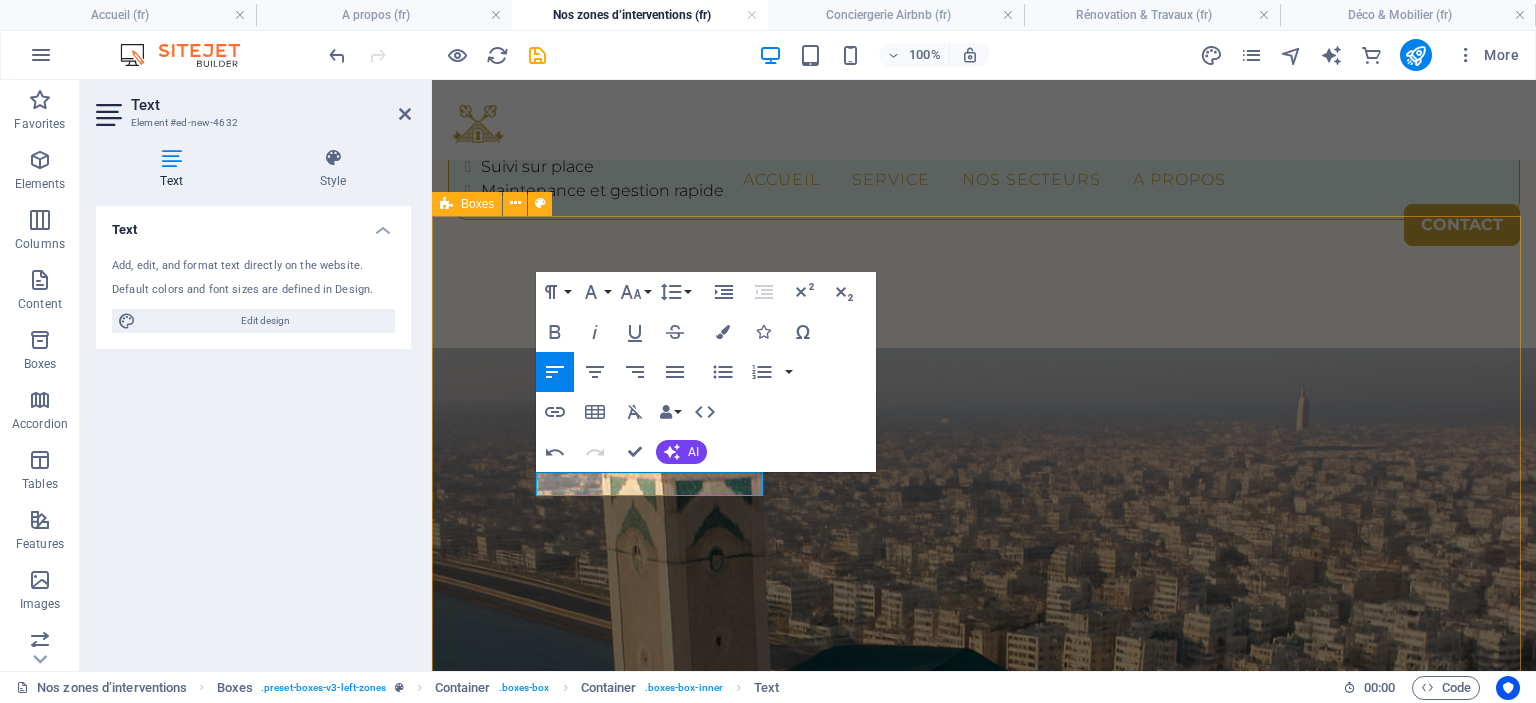 click on "Rapidité d’intervention Headline Lorem ipsum dolor sit amet, consectetuer adipiscing elit. Aenean commodo ligula eget dolor. Lorem ipsum dolor sit amet, consectetuer adipiscing elit leget dolor. Headline Lorem ipsum dolor sit amet, consectetuer adipiscing elit. Aenean commodo ligula eget dolor. Lorem ipsum dolor sit amet, consectetuer adipiscing elit leget dolor." at bounding box center (984, 4431) 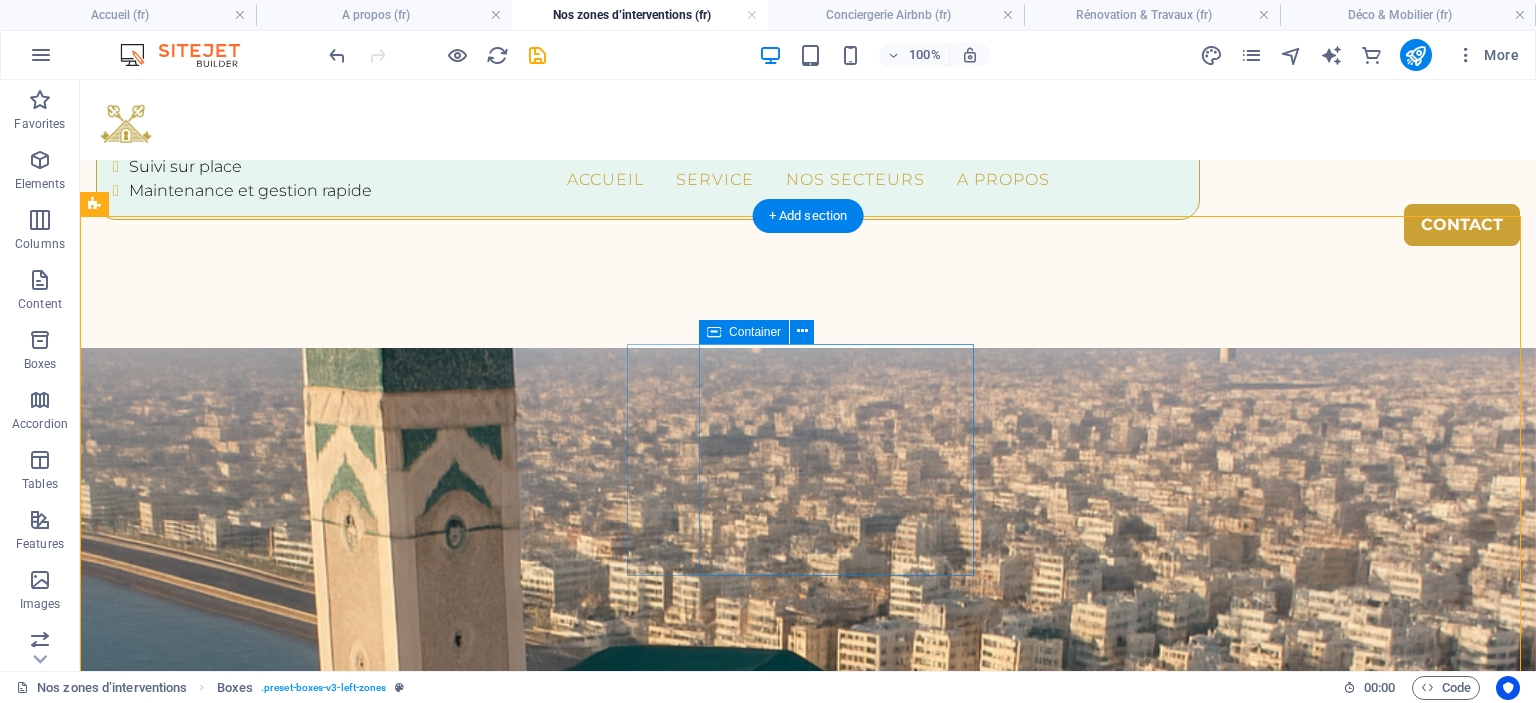 click on "Headline" at bounding box center [269, 4335] 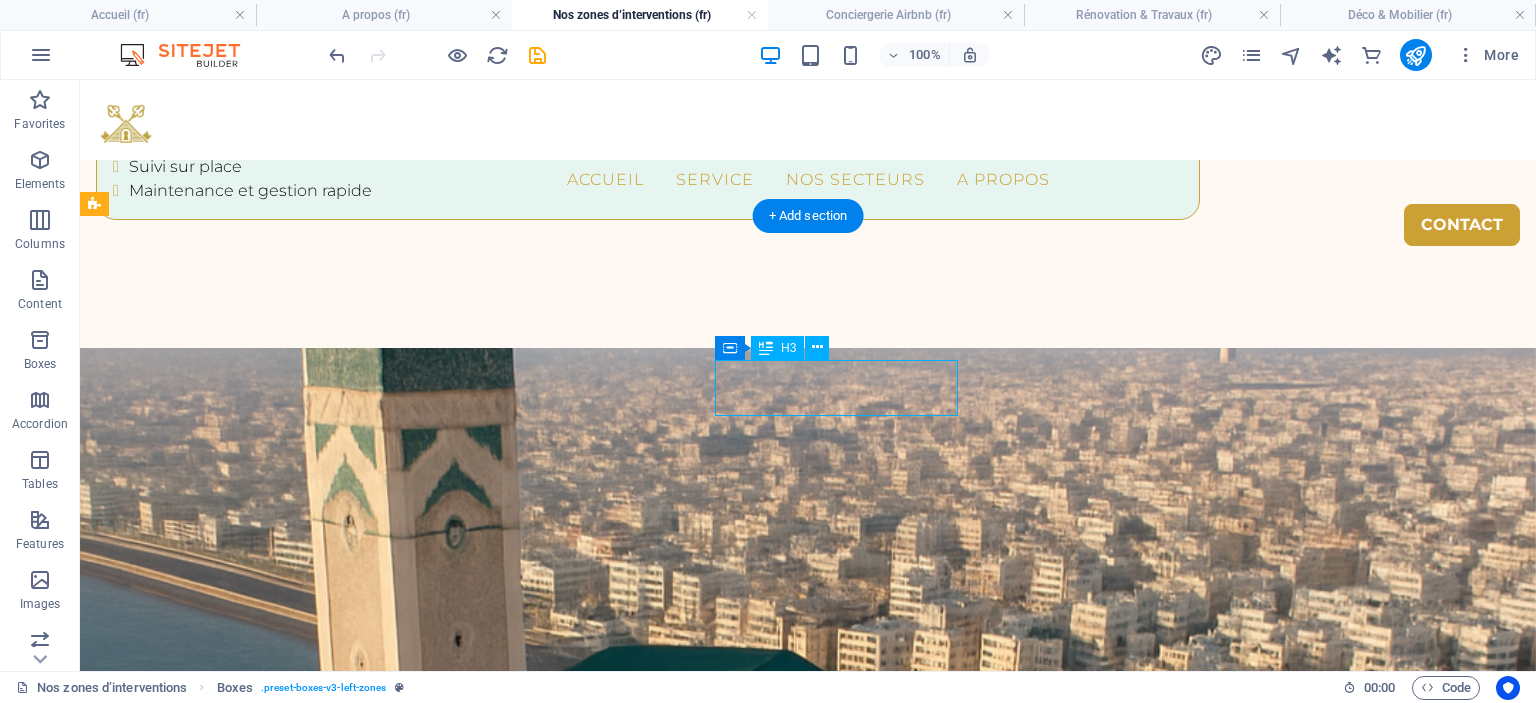 click on "Headline" at bounding box center [269, 4335] 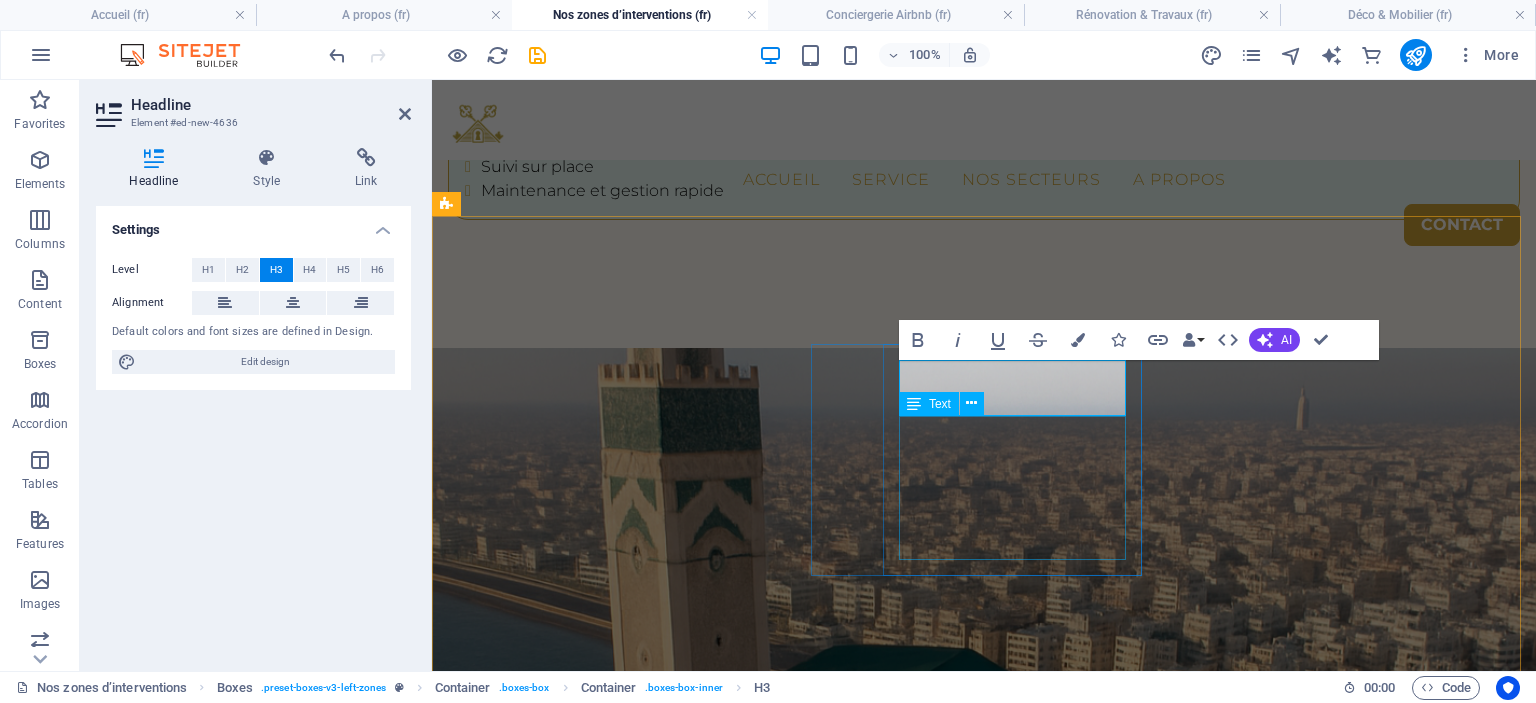 click on "Lorem ipsum dolor sit amet, consectetuer adipiscing elit. Aenean commodo ligula eget dolor. Lorem ipsum dolor sit amet, consectetuer adipiscing elit leget dolor." at bounding box center [616, 4423] 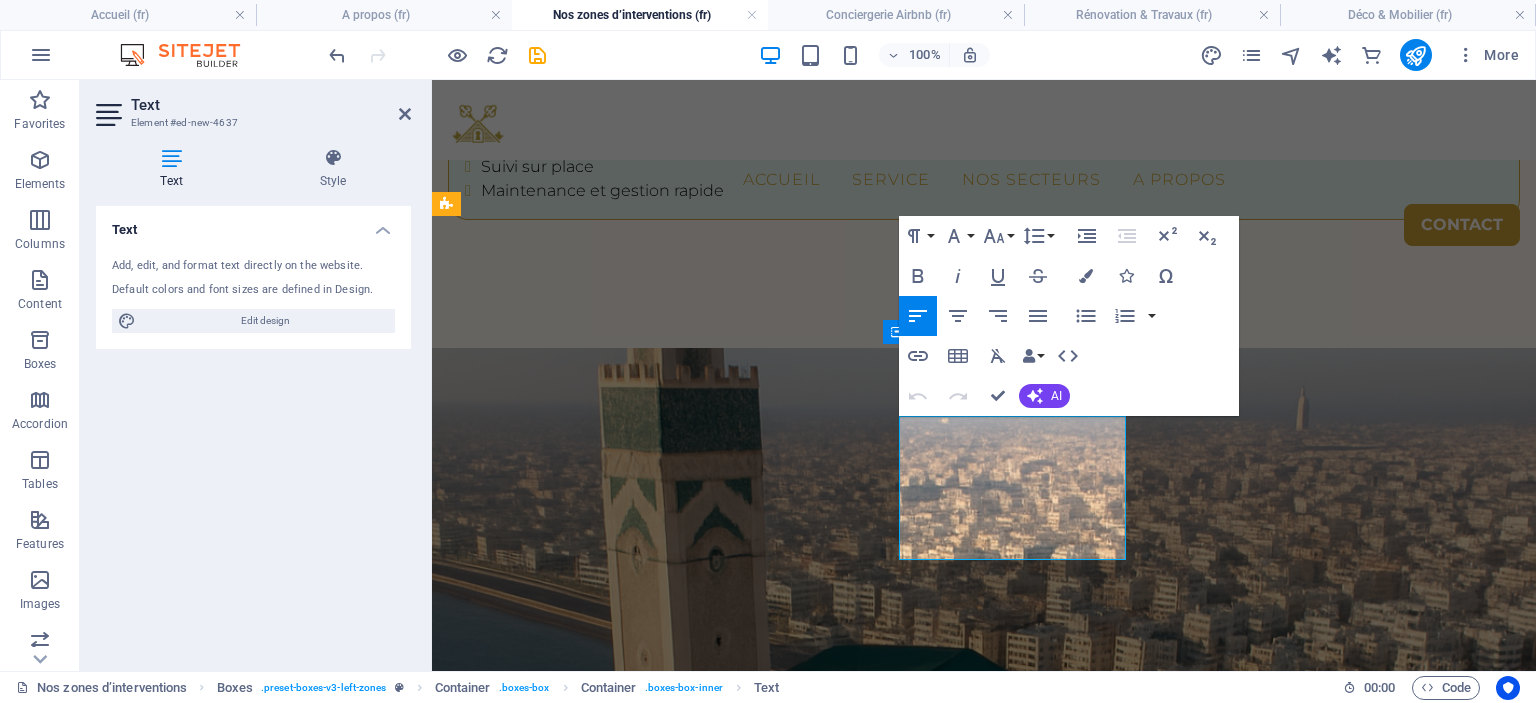 click on "Lorem ipsum dolor sit amet, consectetuer adipiscing elit. Aenean commodo ligula eget dolor. Lorem ipsum dolor sit amet, consectetuer adipiscing elit leget dolor." at bounding box center [616, 4423] 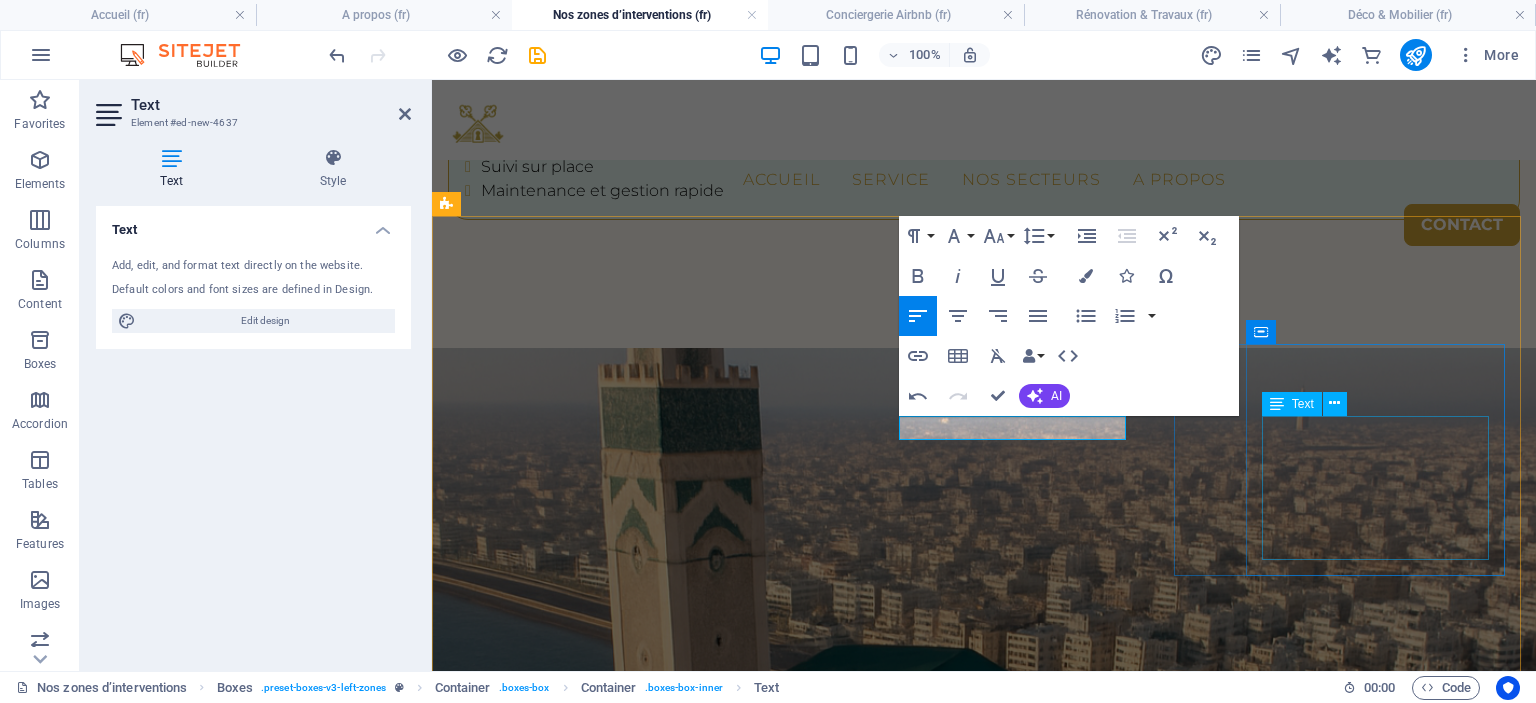 click on "Lorem ipsum dolor sit amet, consectetuer adipiscing elit. Aenean commodo ligula eget dolor. Lorem ipsum dolor sit amet, consectetuer adipiscing elit leget dolor." at bounding box center (616, 4623) 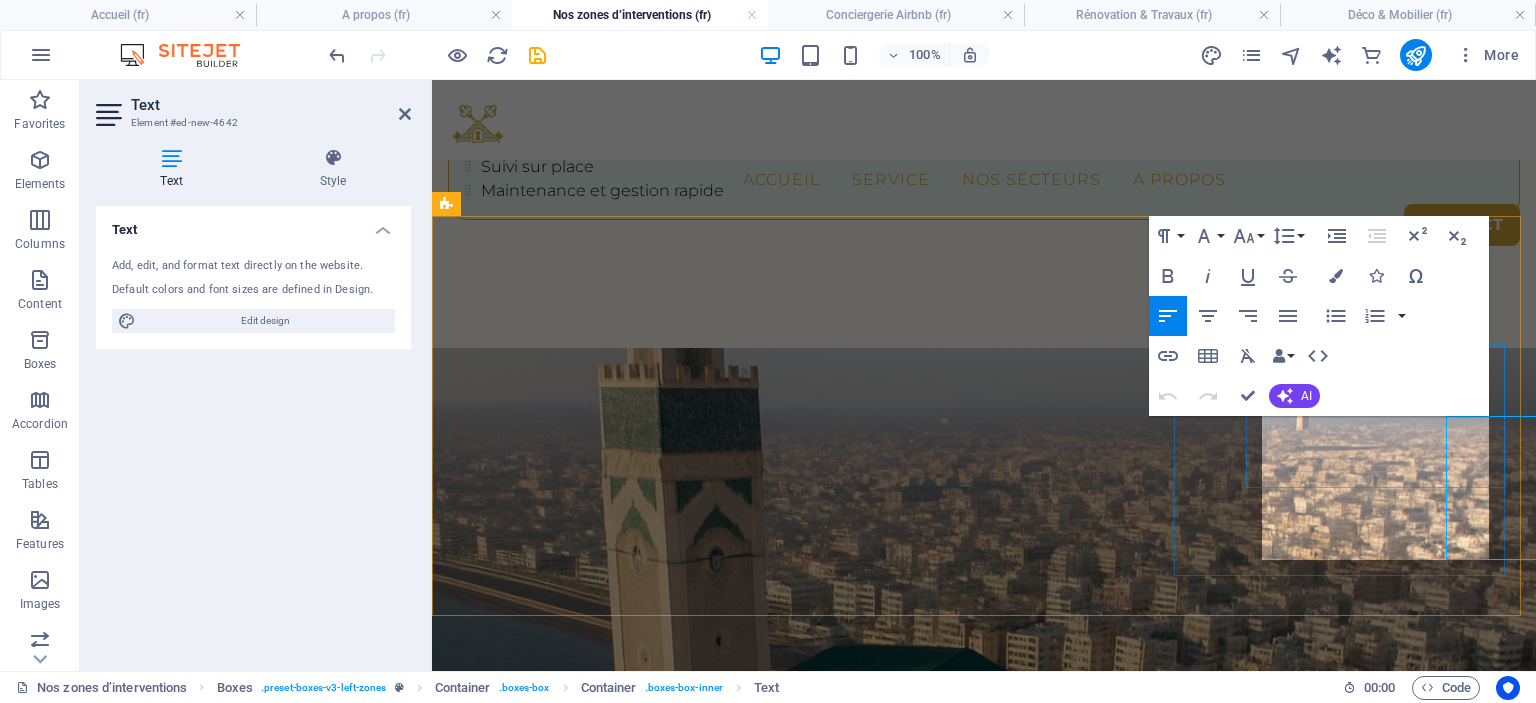 click on "Lorem ipsum dolor sit amet, consectetuer adipiscing elit. Aenean commodo ligula eget dolor. Lorem ipsum dolor sit amet, consectetuer adipiscing elit leget dolor." at bounding box center [616, 4599] 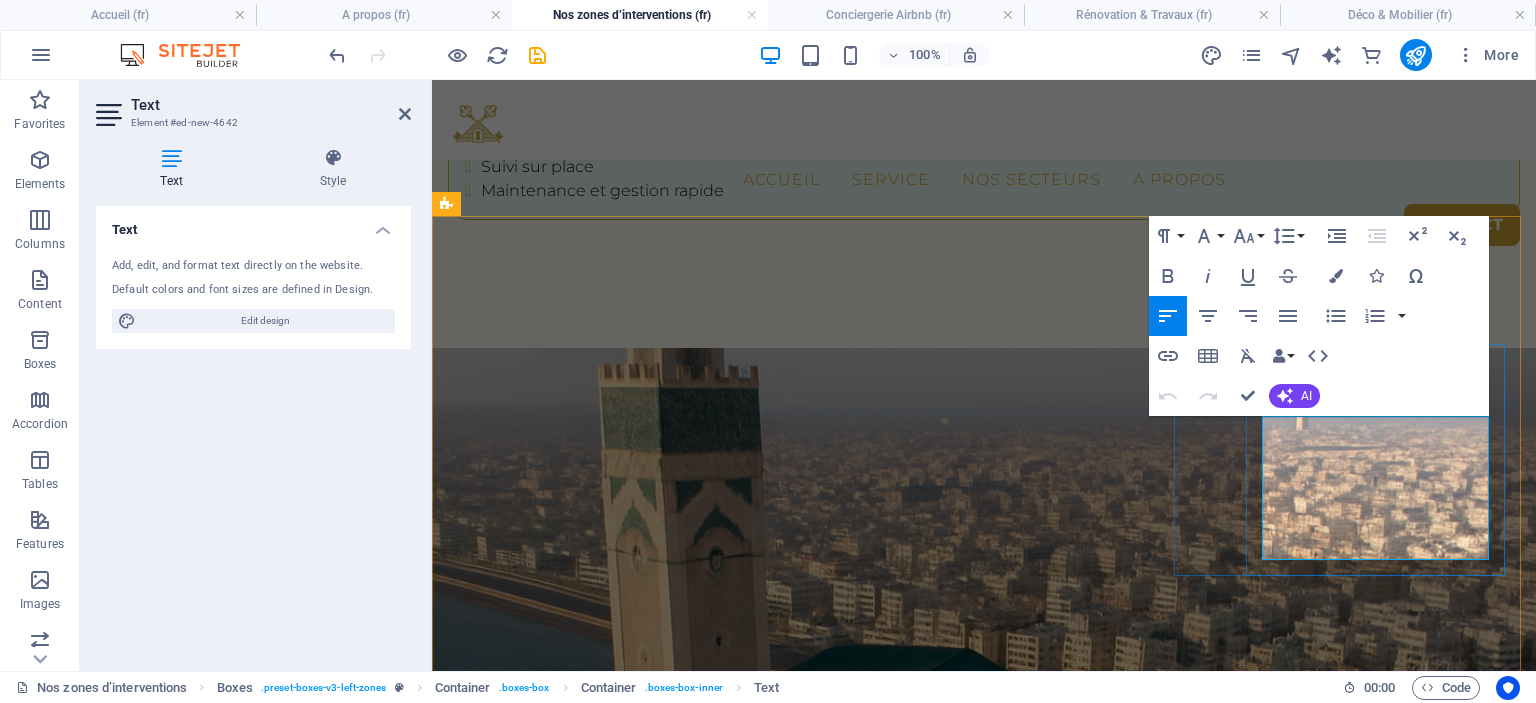 click on "Lorem ipsum dolor sit amet, consectetuer adipiscing elit. Aenean commodo ligula eget dolor. Lorem ipsum dolor sit amet, consectetuer adipiscing elit leget dolor." at bounding box center [616, 4599] 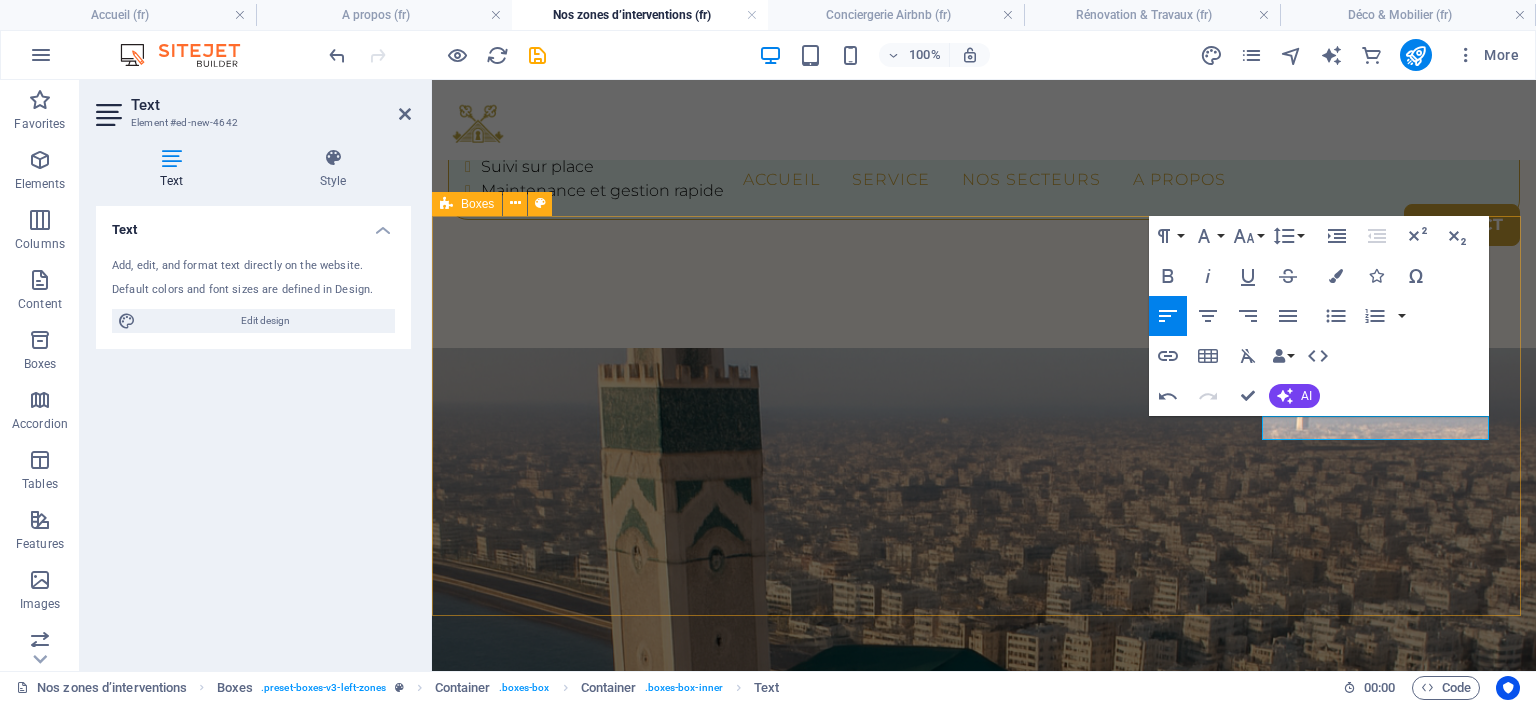 click on "Rapidité d’intervention Qualité constante Headline" at bounding box center (984, 4311) 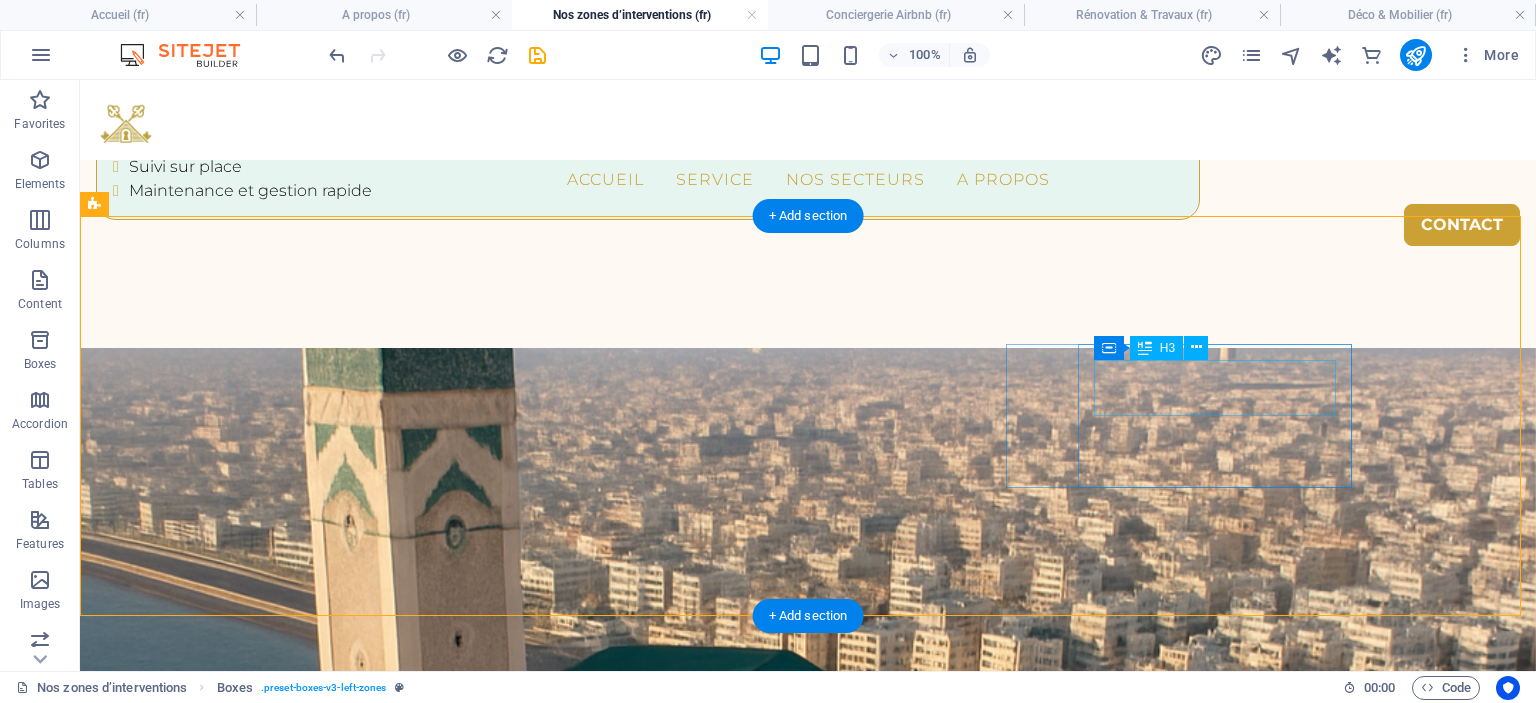 click on "Headline" at bounding box center (269, 4511) 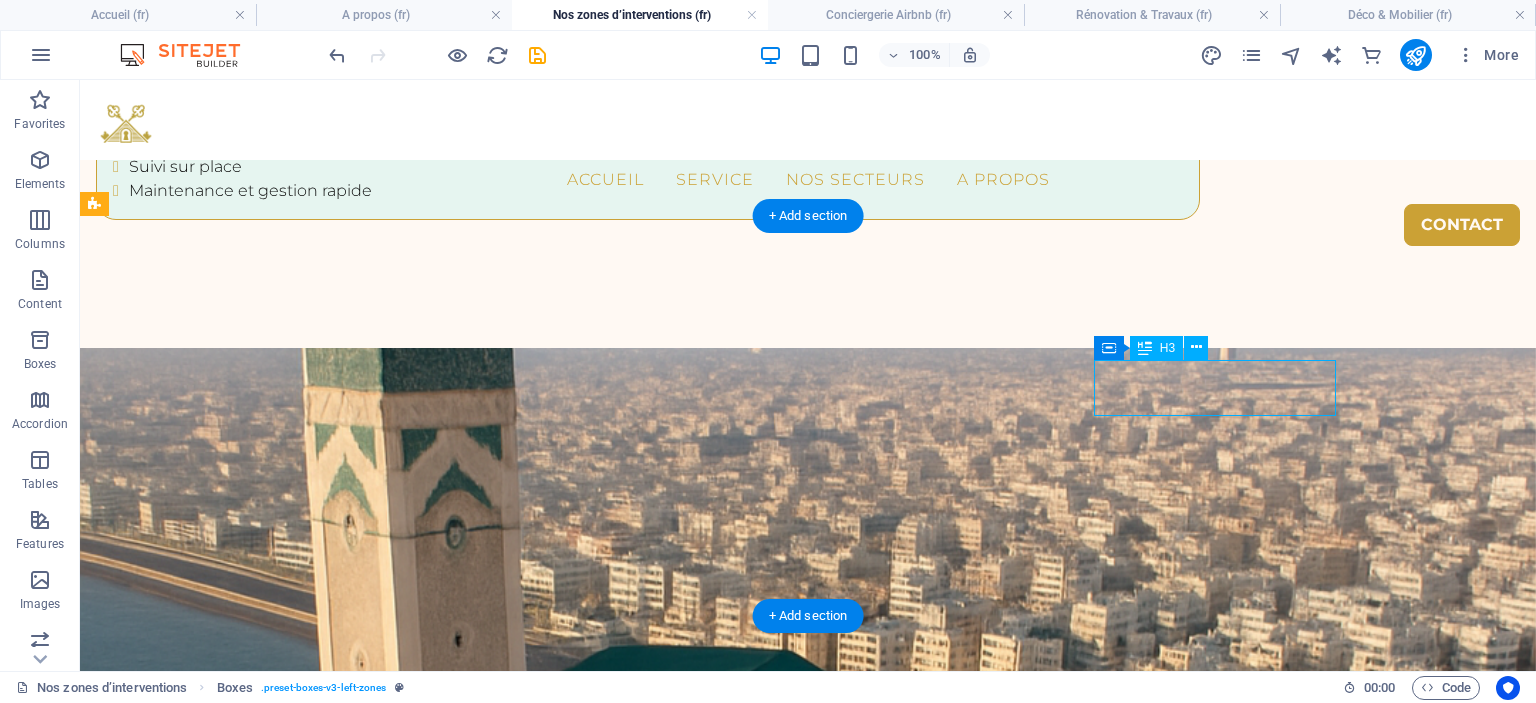 click on "Headline" at bounding box center (269, 4511) 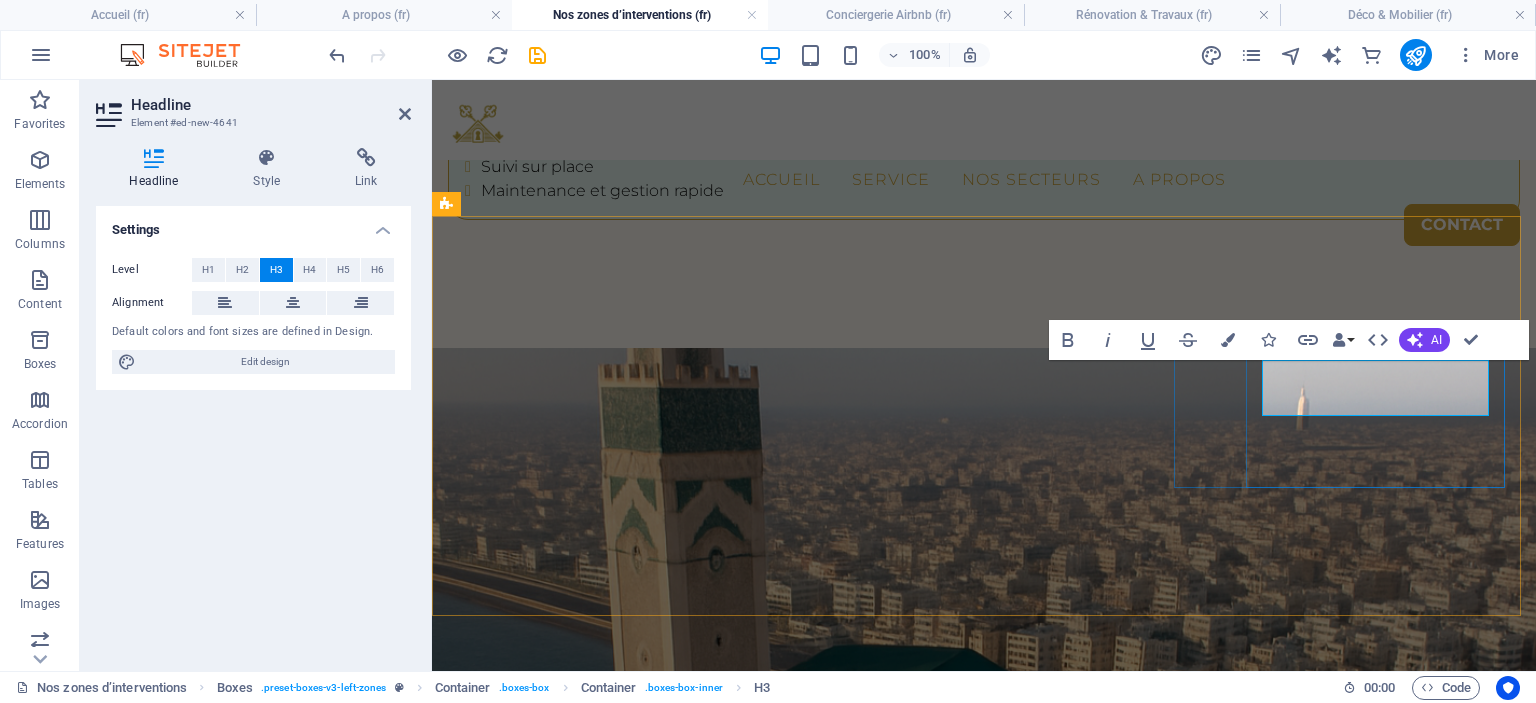 click on "Headline" at bounding box center (616, 4511) 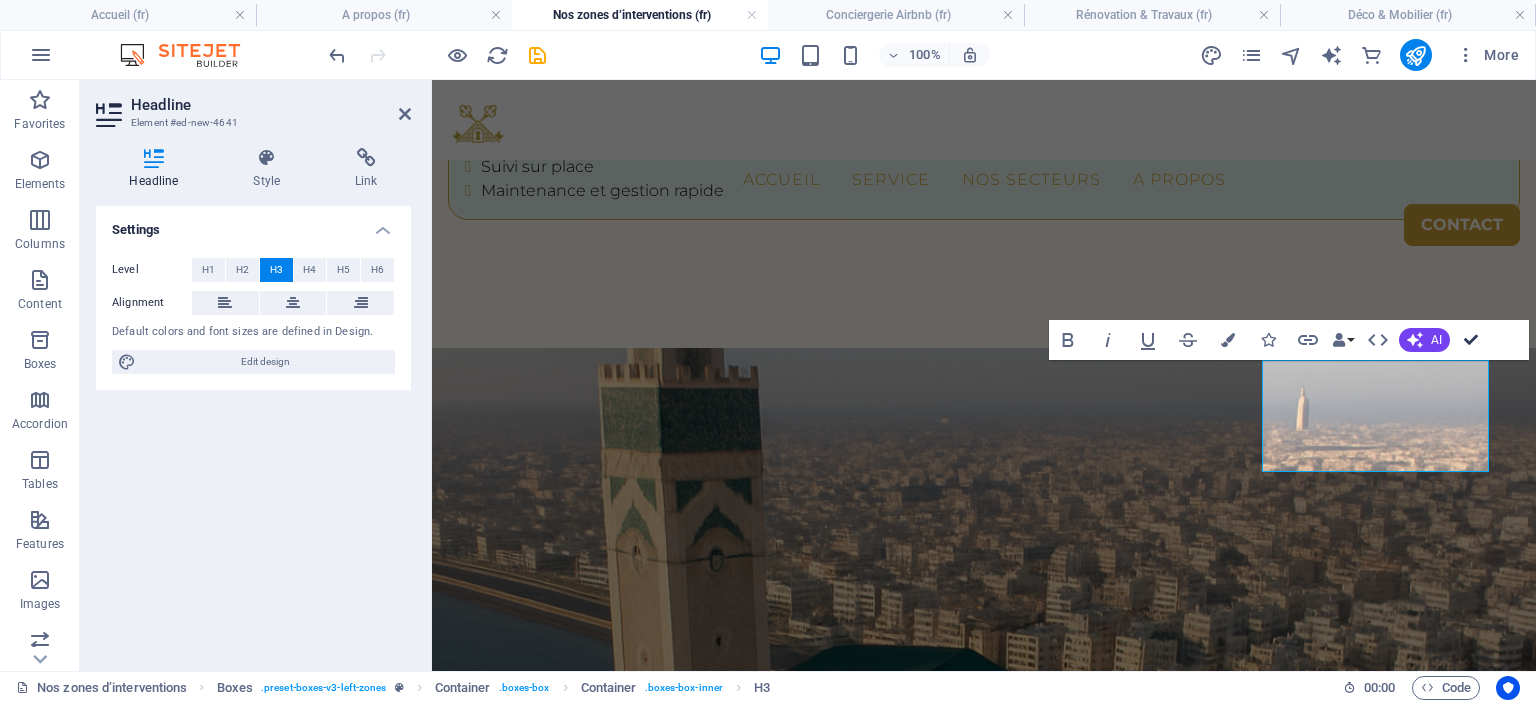 scroll, scrollTop: 0, scrollLeft: 8, axis: horizontal 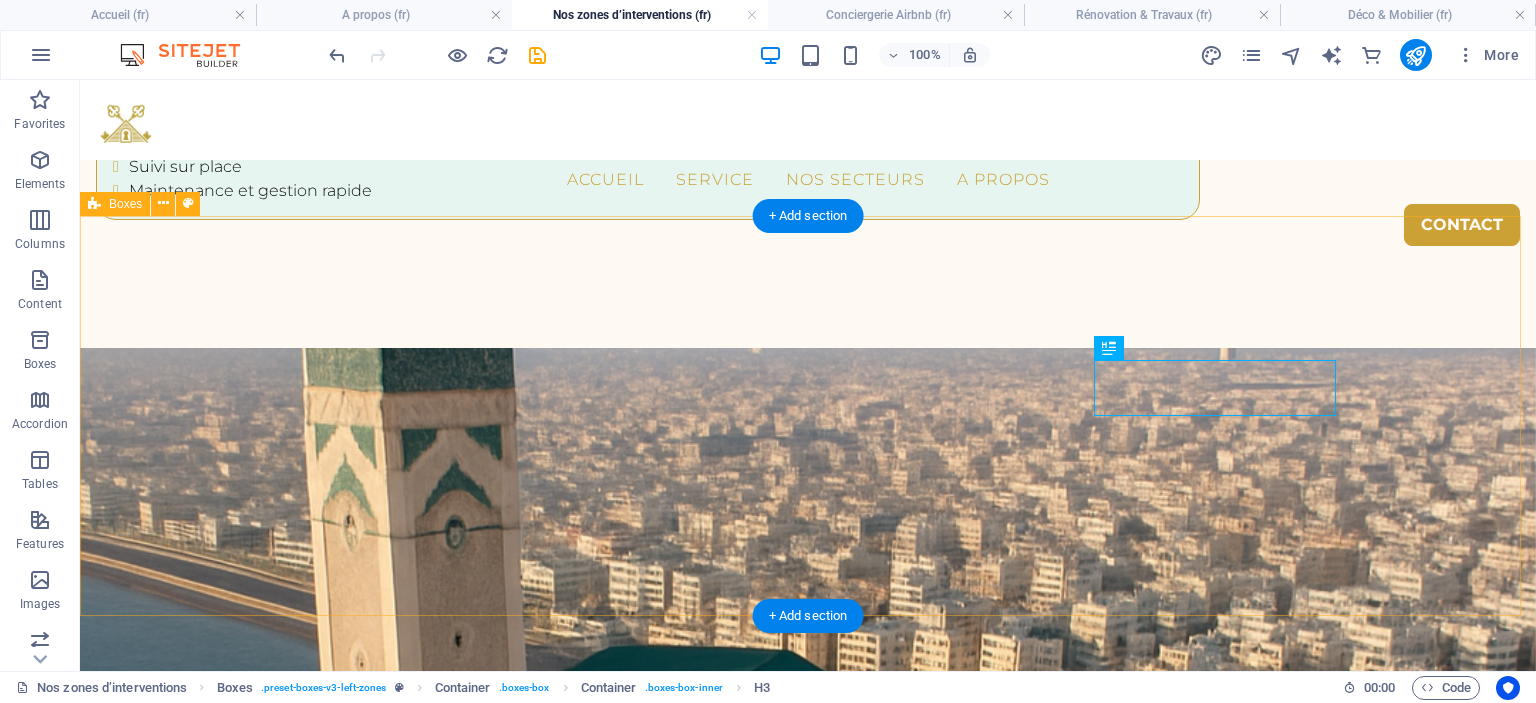 click on "Rapidité d’intervention Qualité constante Confiance renforcée" at bounding box center [808, 4299] 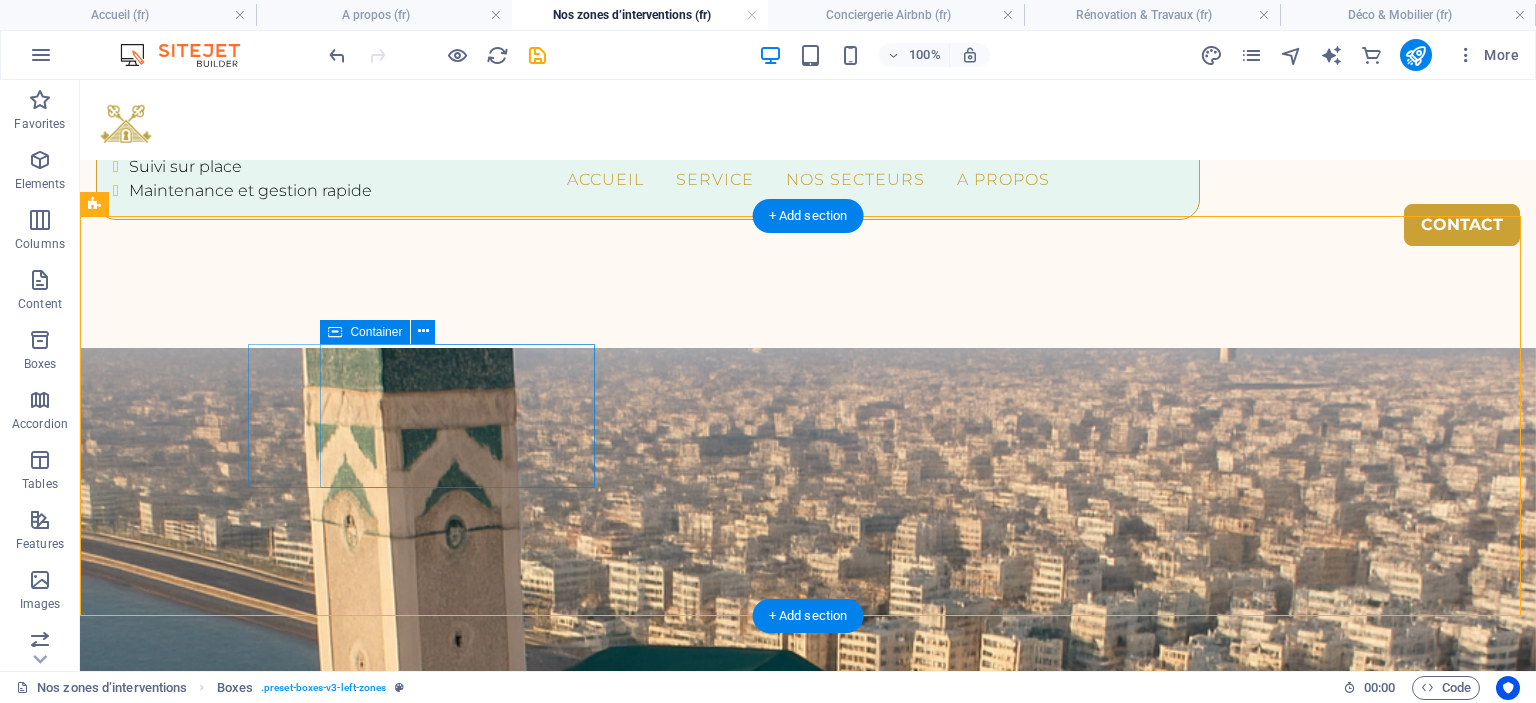click on "Rapidité d’intervention" at bounding box center (269, 4159) 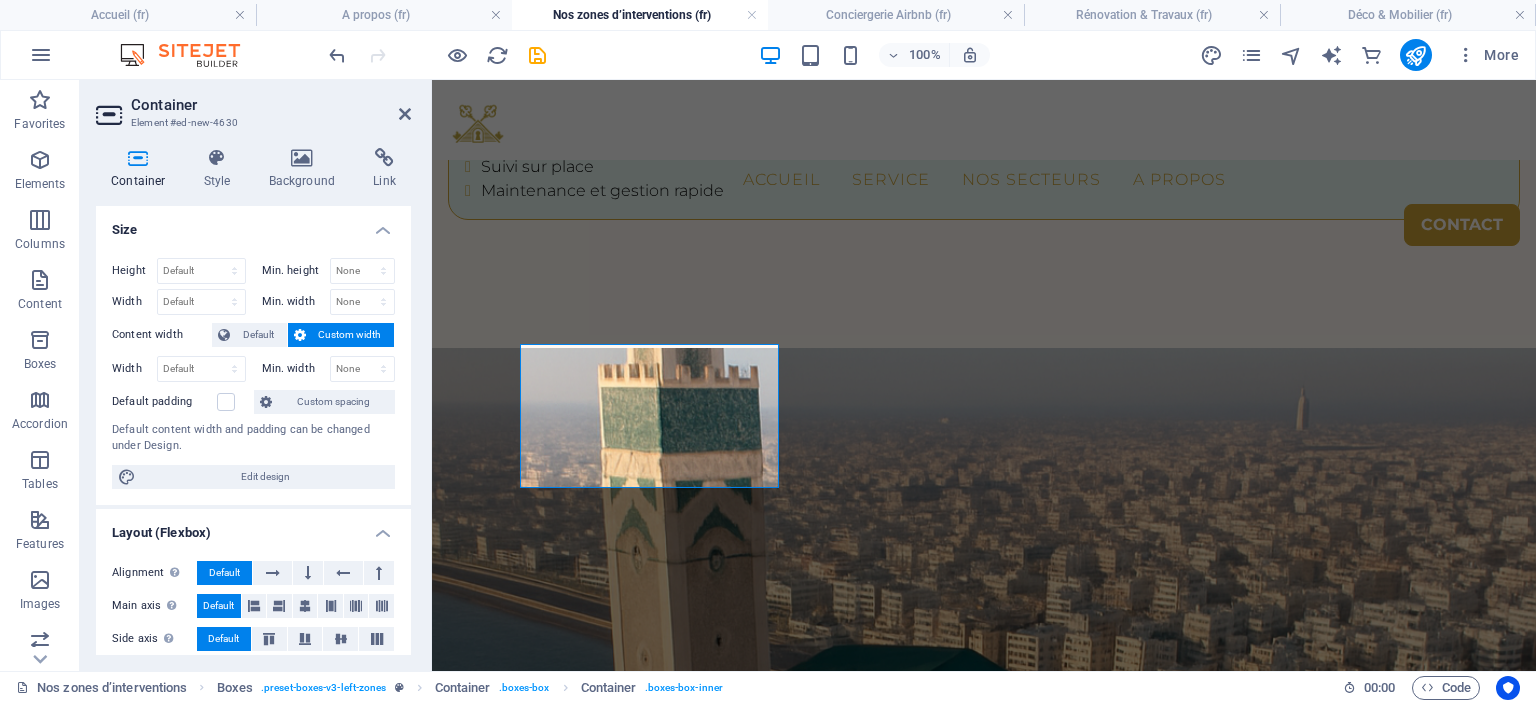 scroll, scrollTop: 100, scrollLeft: 0, axis: vertical 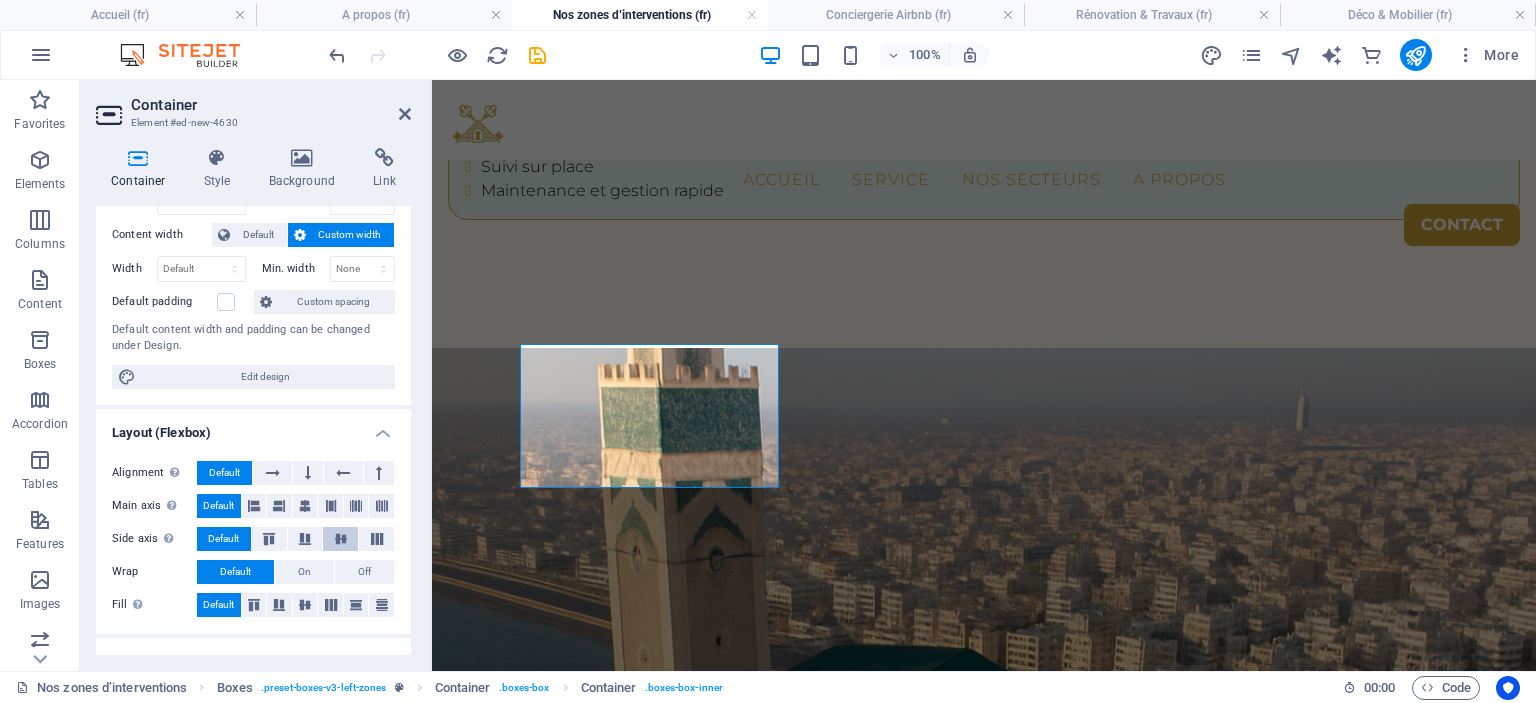 click at bounding box center [341, 539] 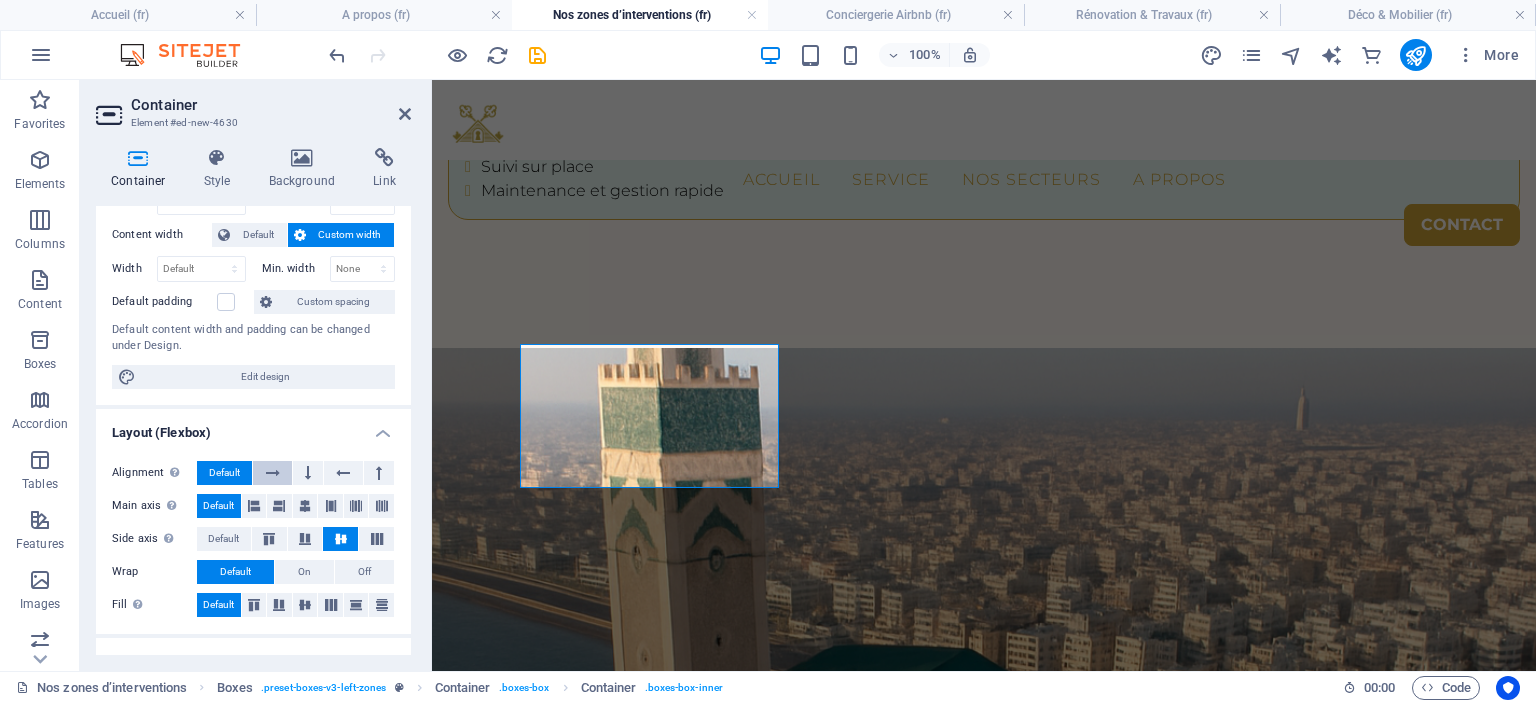click at bounding box center [273, 473] 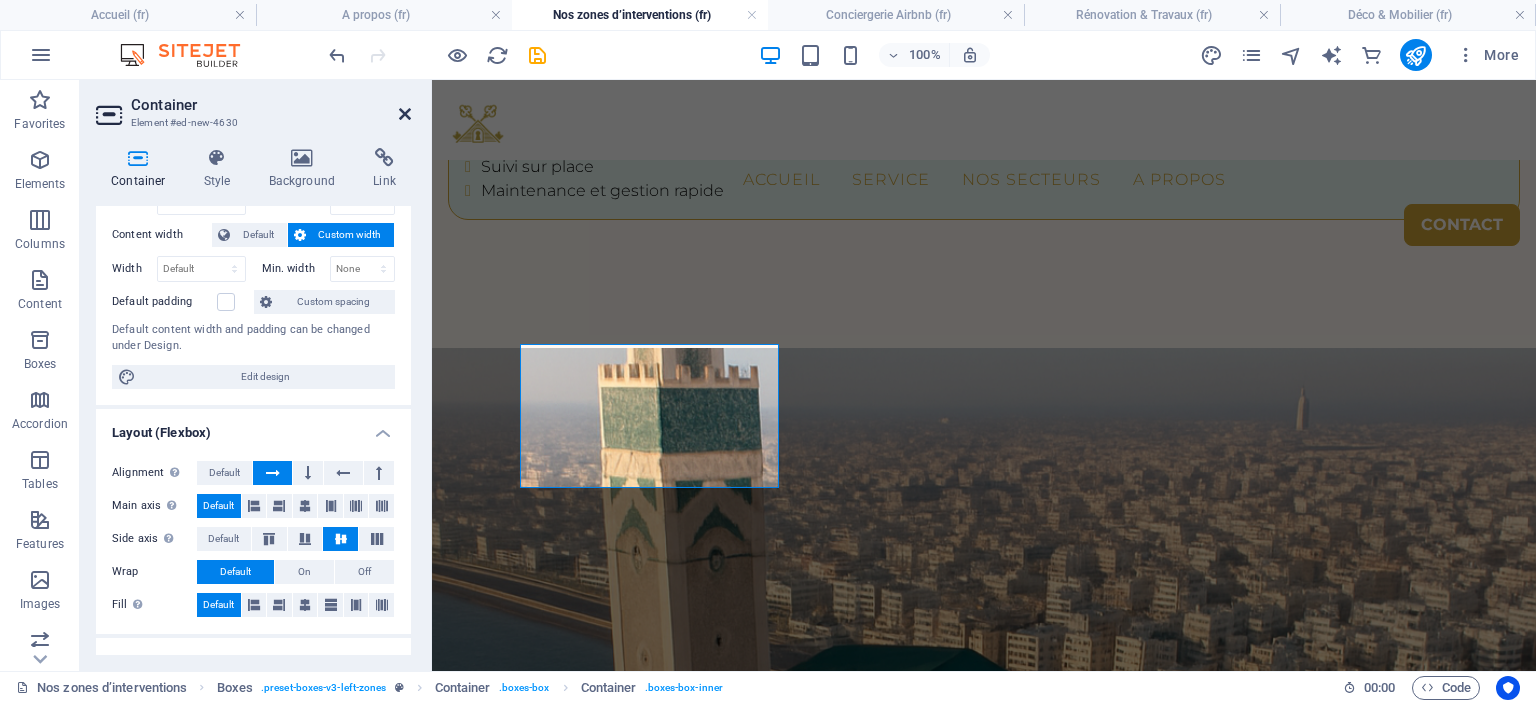click at bounding box center (405, 114) 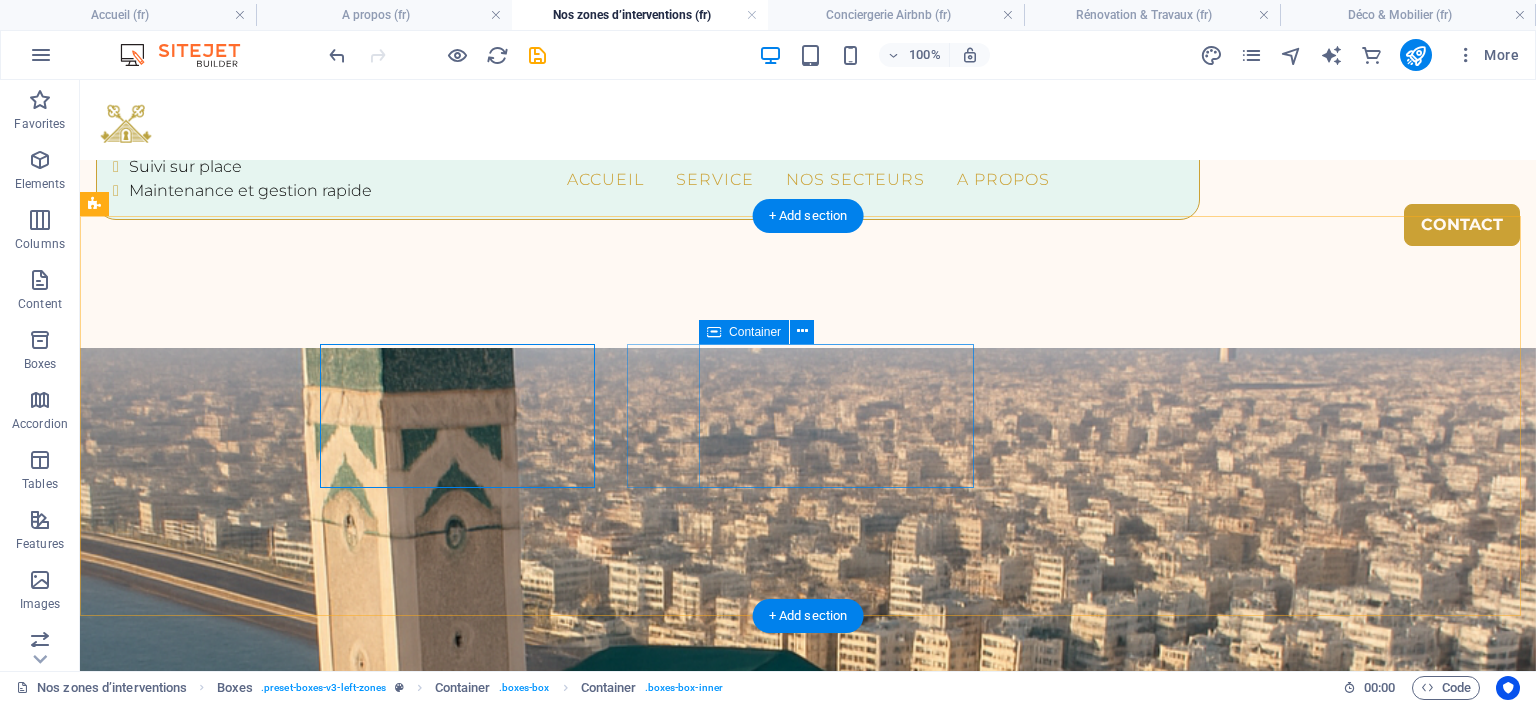 click on "Qualité constante" at bounding box center (269, 4335) 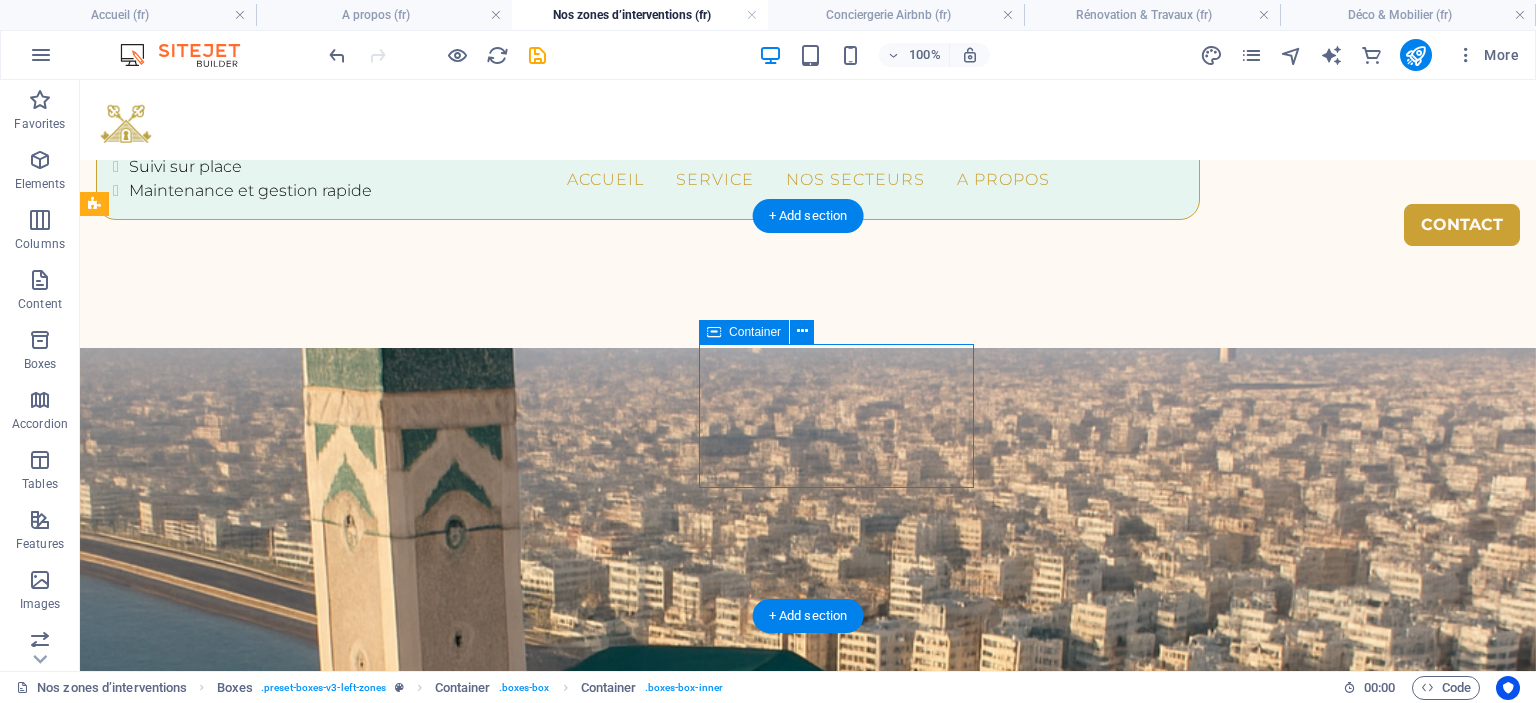 click on "Qualité constante" at bounding box center [269, 4335] 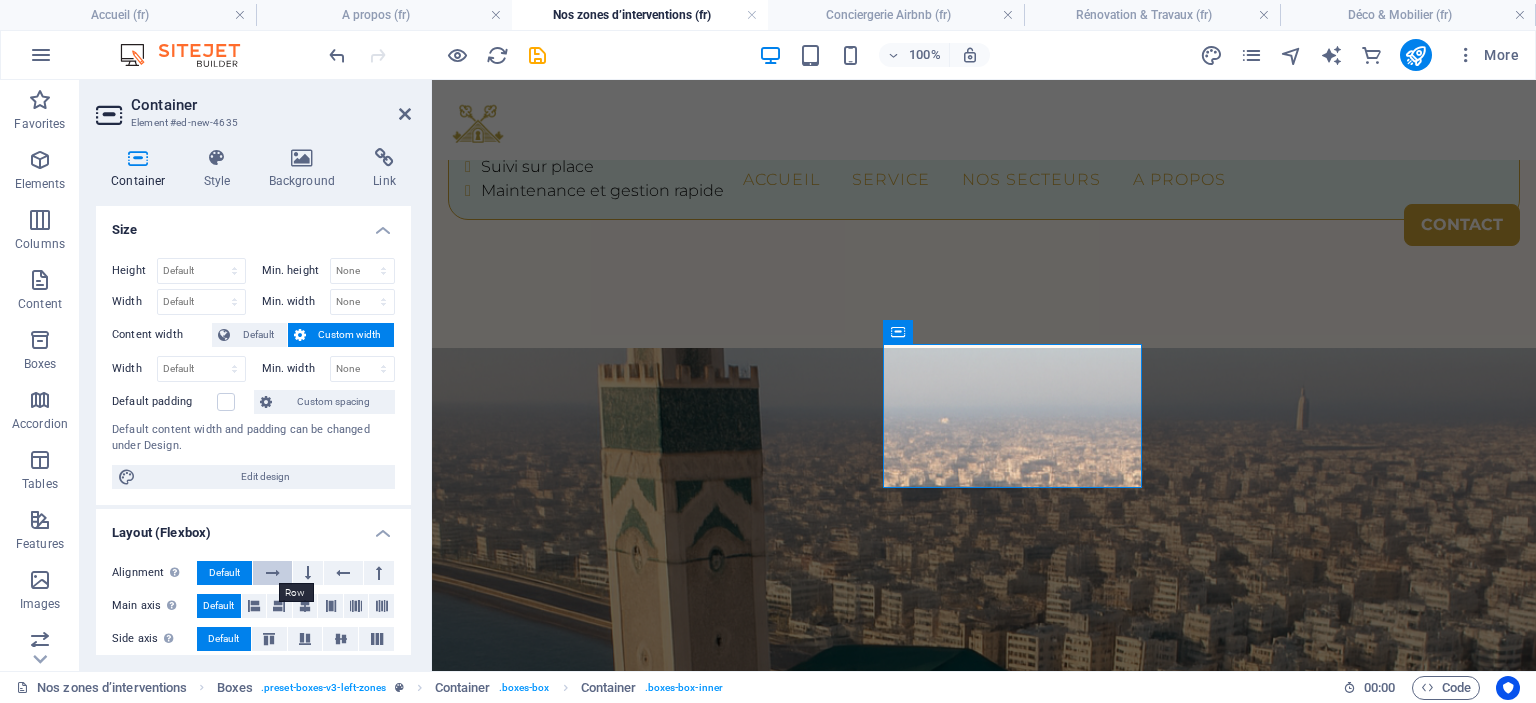 click at bounding box center (272, 573) 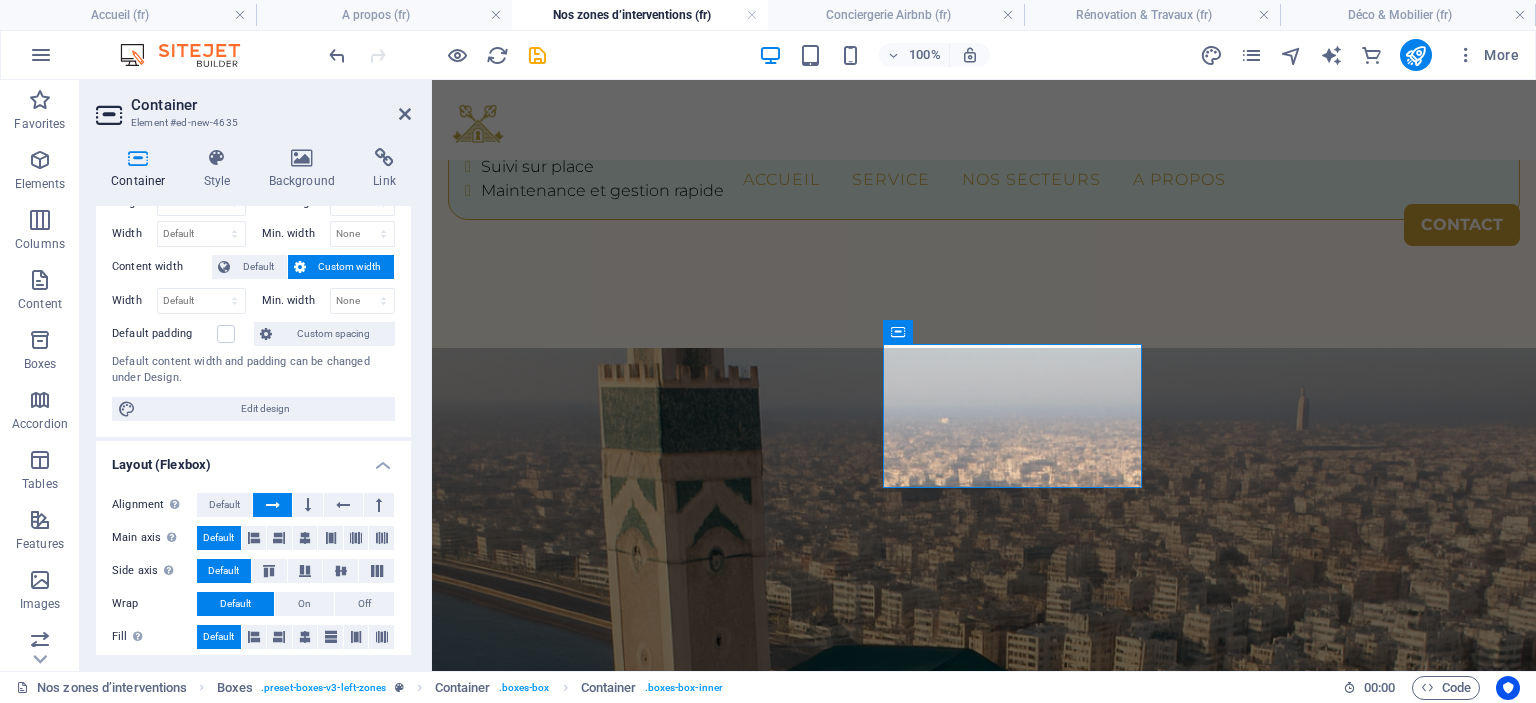 scroll, scrollTop: 100, scrollLeft: 0, axis: vertical 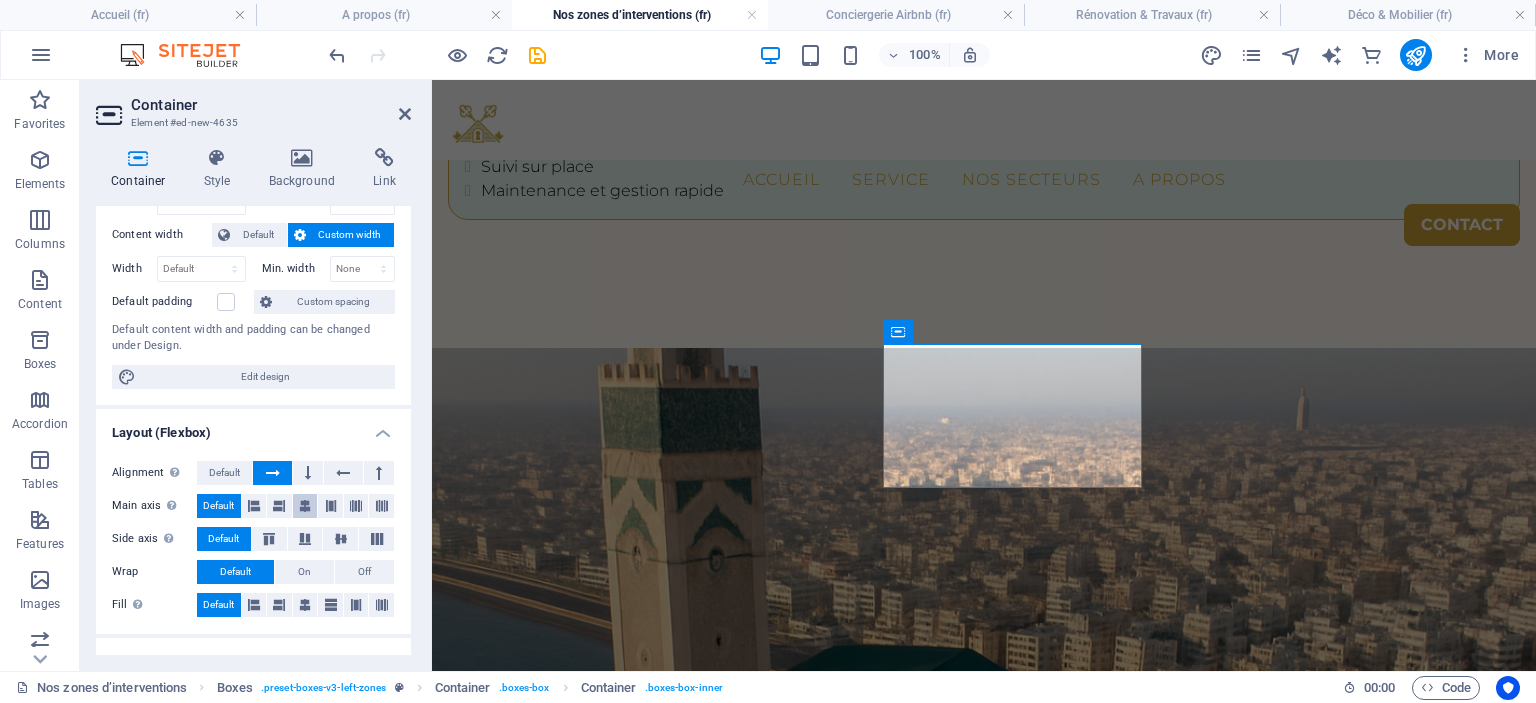 click at bounding box center (305, 506) 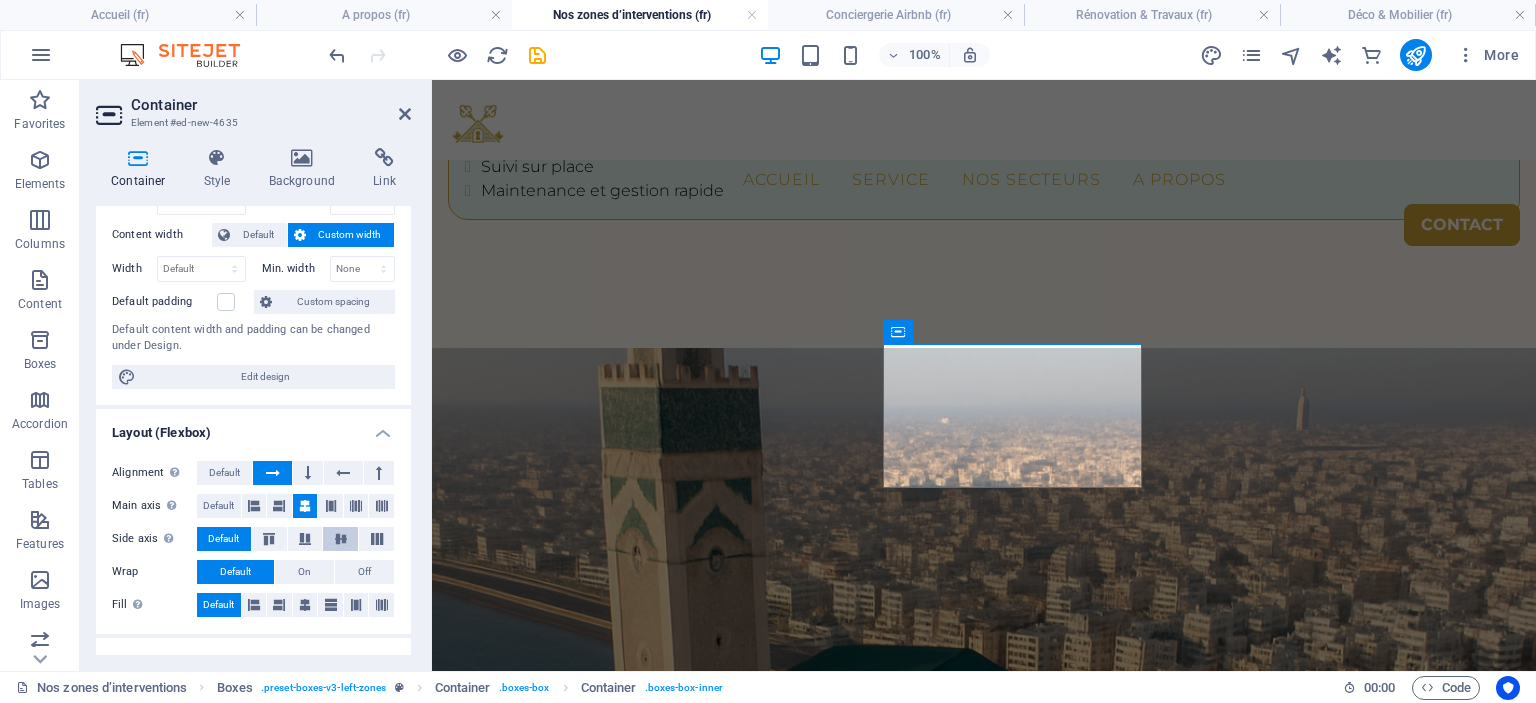 click at bounding box center (341, 539) 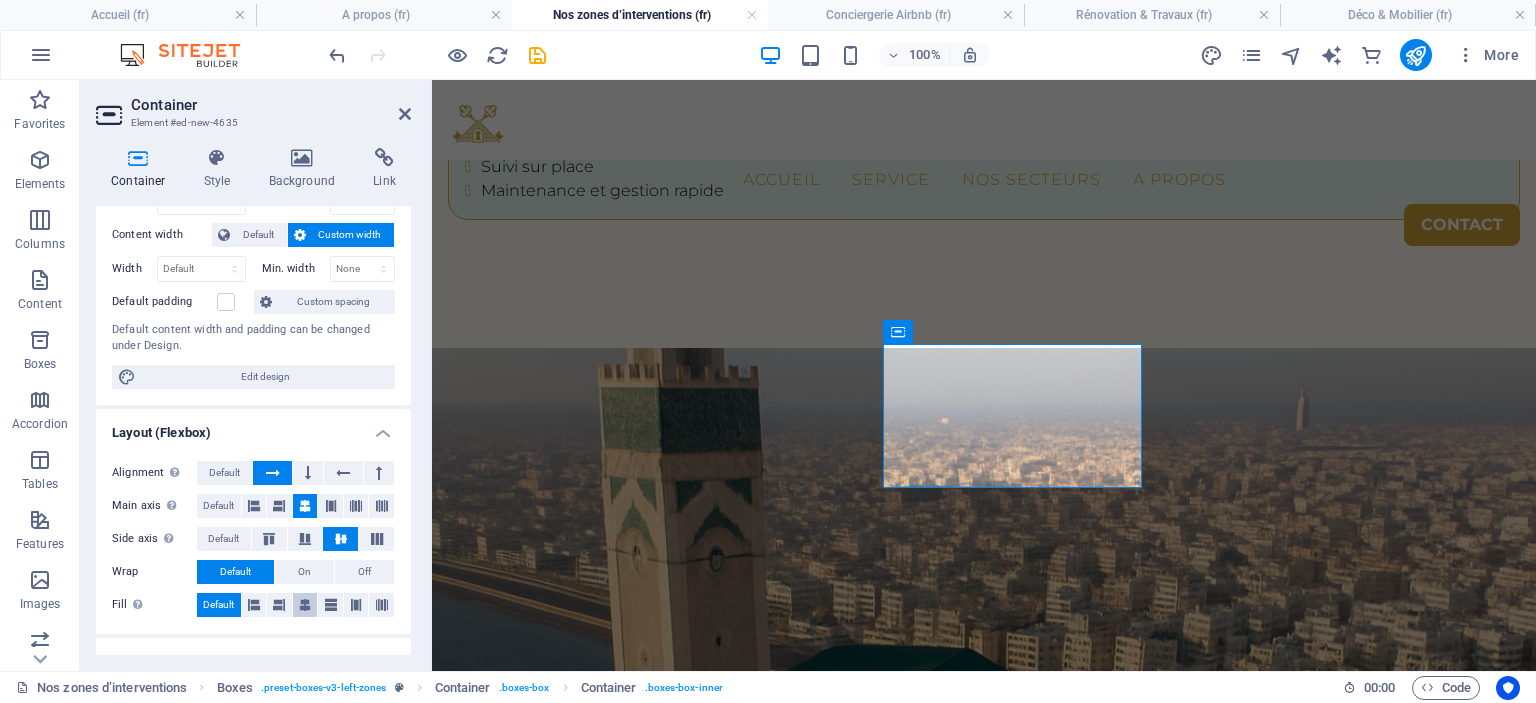 click at bounding box center (305, 605) 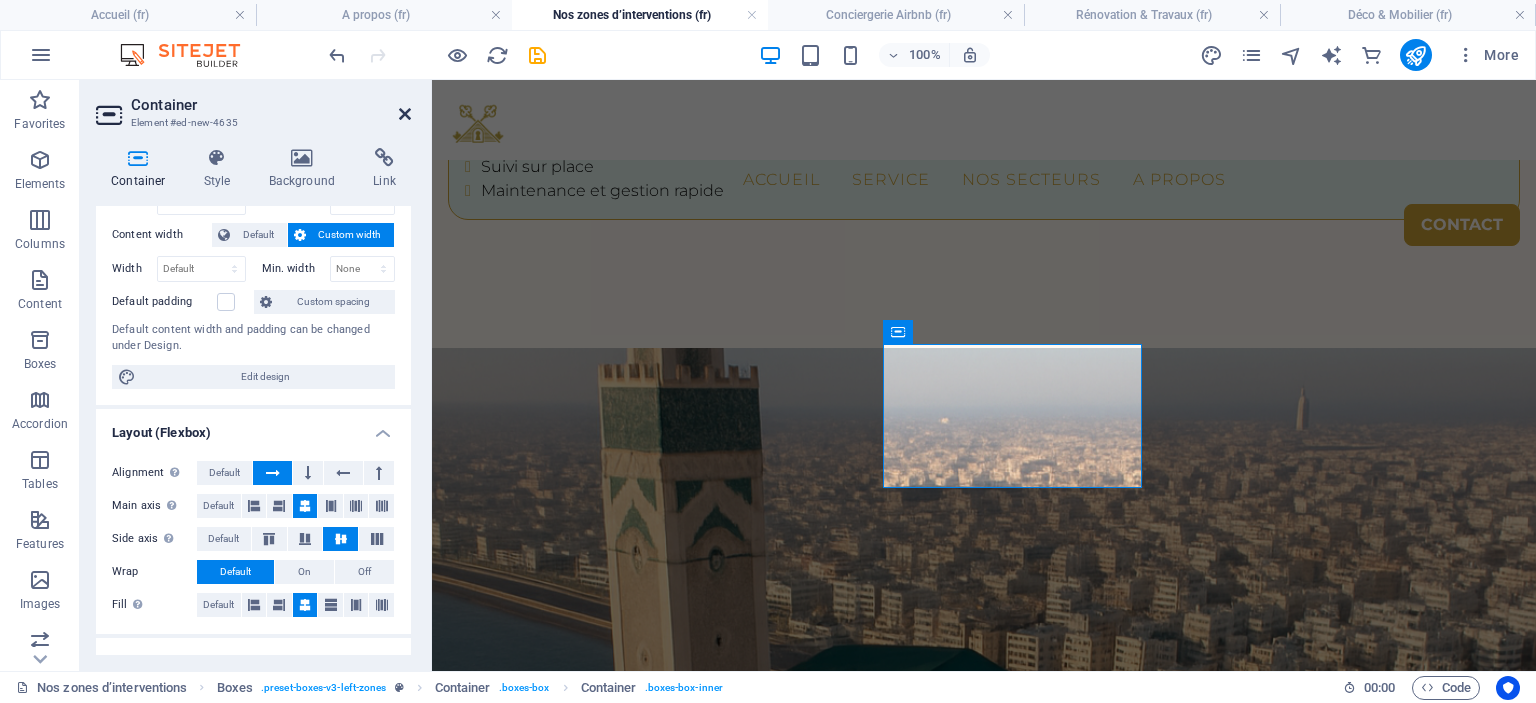click at bounding box center [405, 114] 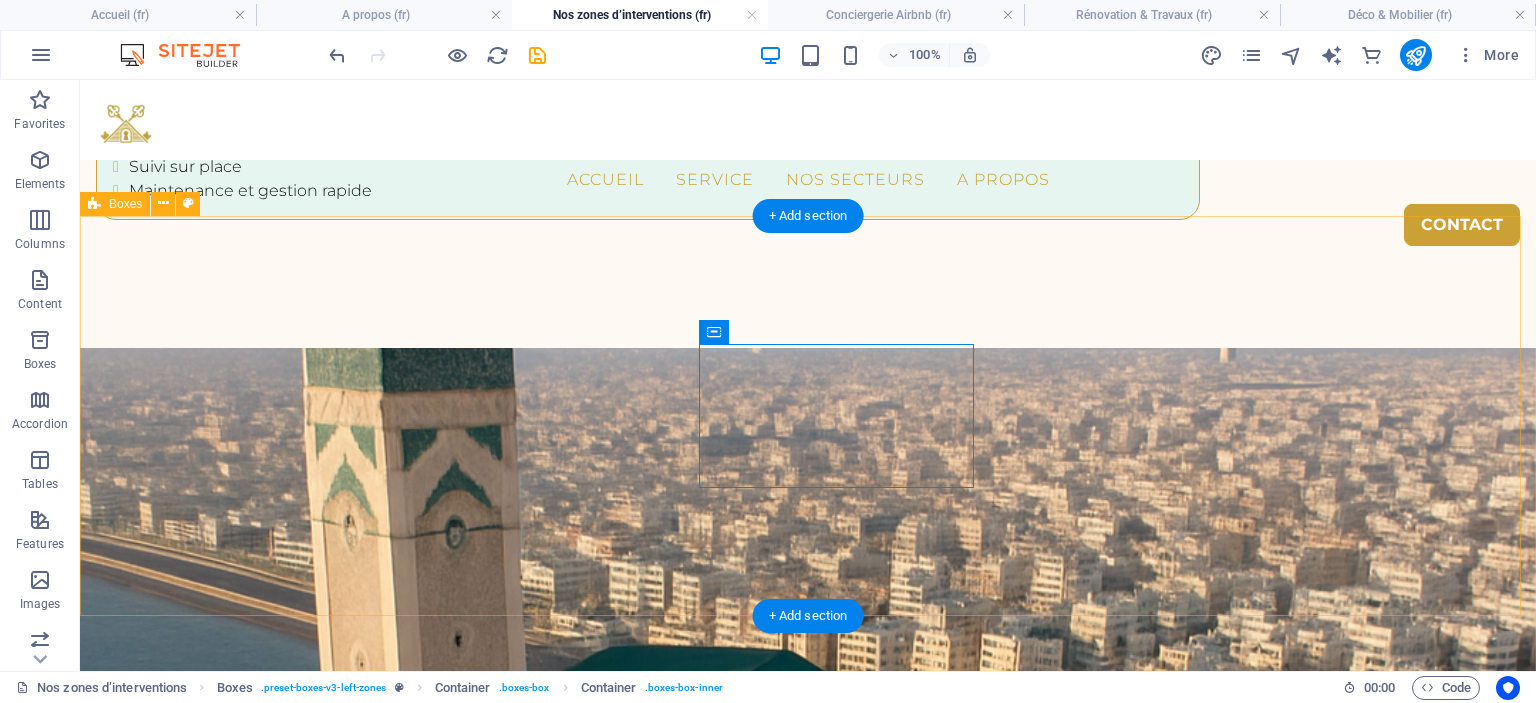click on "Rapidité d’intervention Qualité constante Confiance renforcée" at bounding box center [808, 4299] 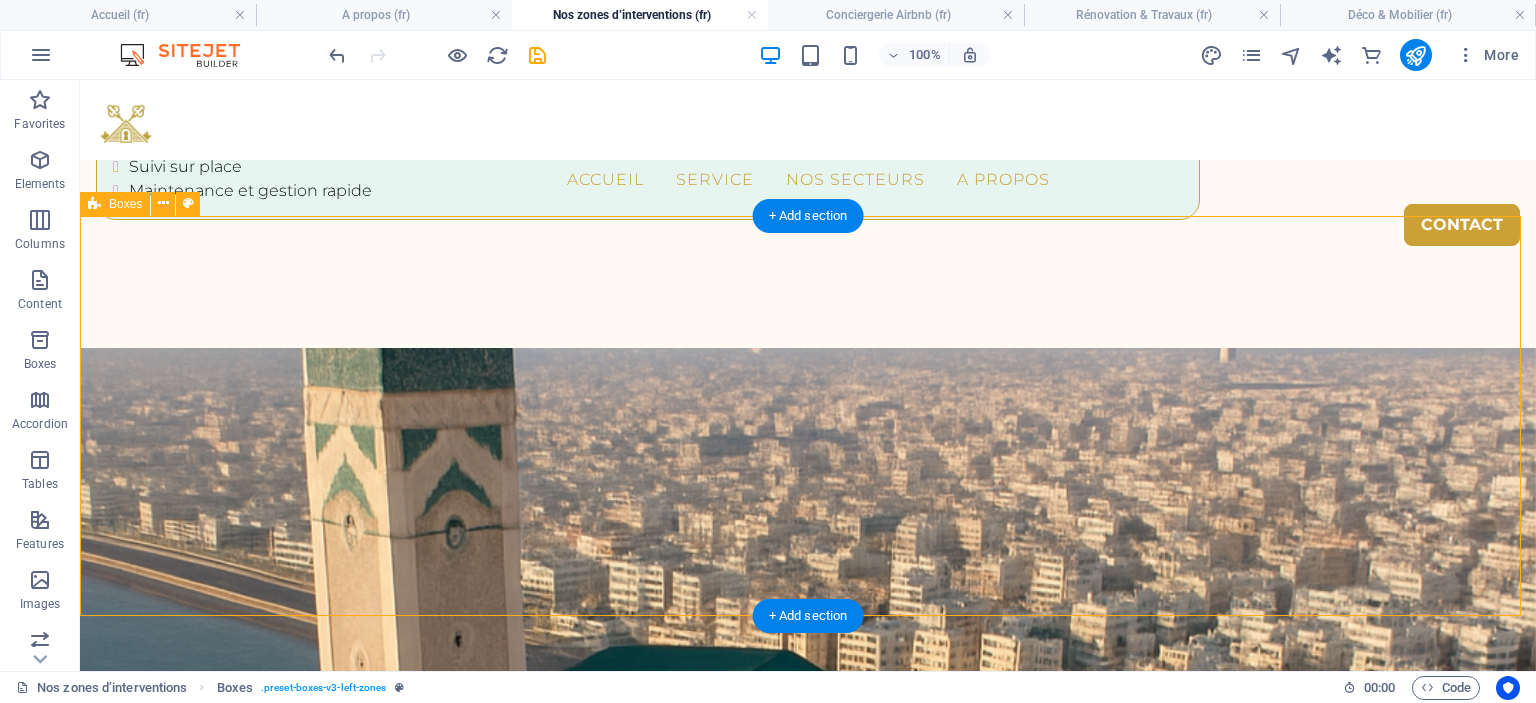 click on "Rapidité d’intervention Qualité constante Confiance renforcée" at bounding box center [808, 4299] 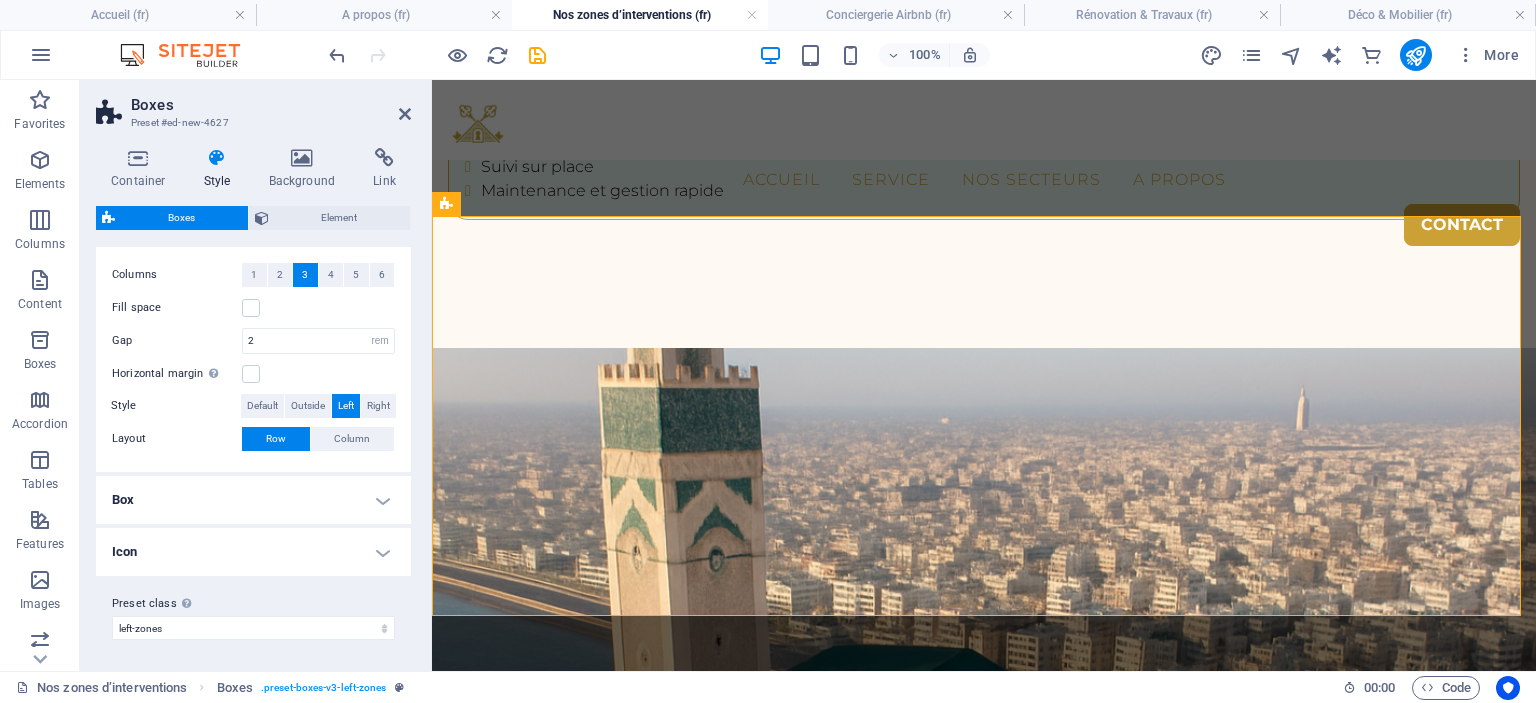 click on "Icon" at bounding box center [253, 552] 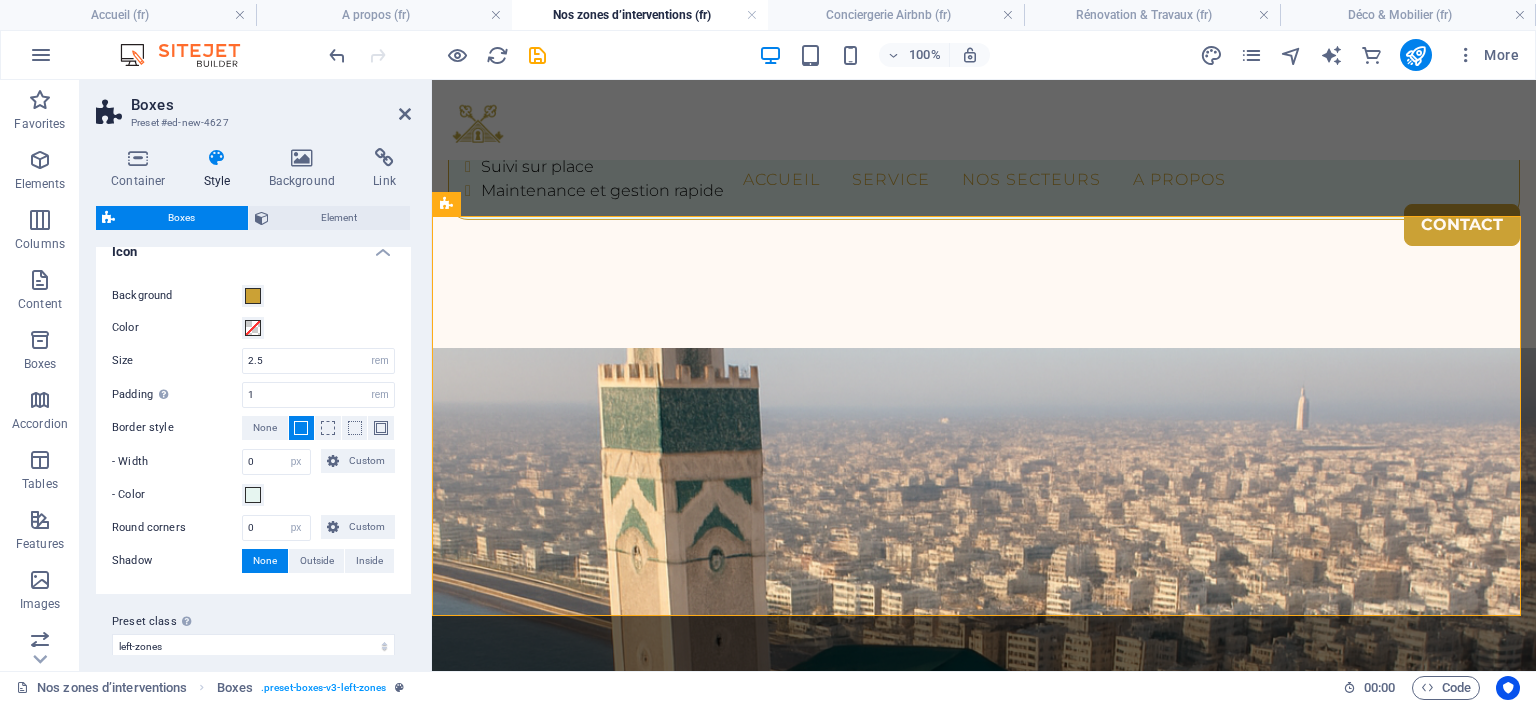 scroll, scrollTop: 584, scrollLeft: 0, axis: vertical 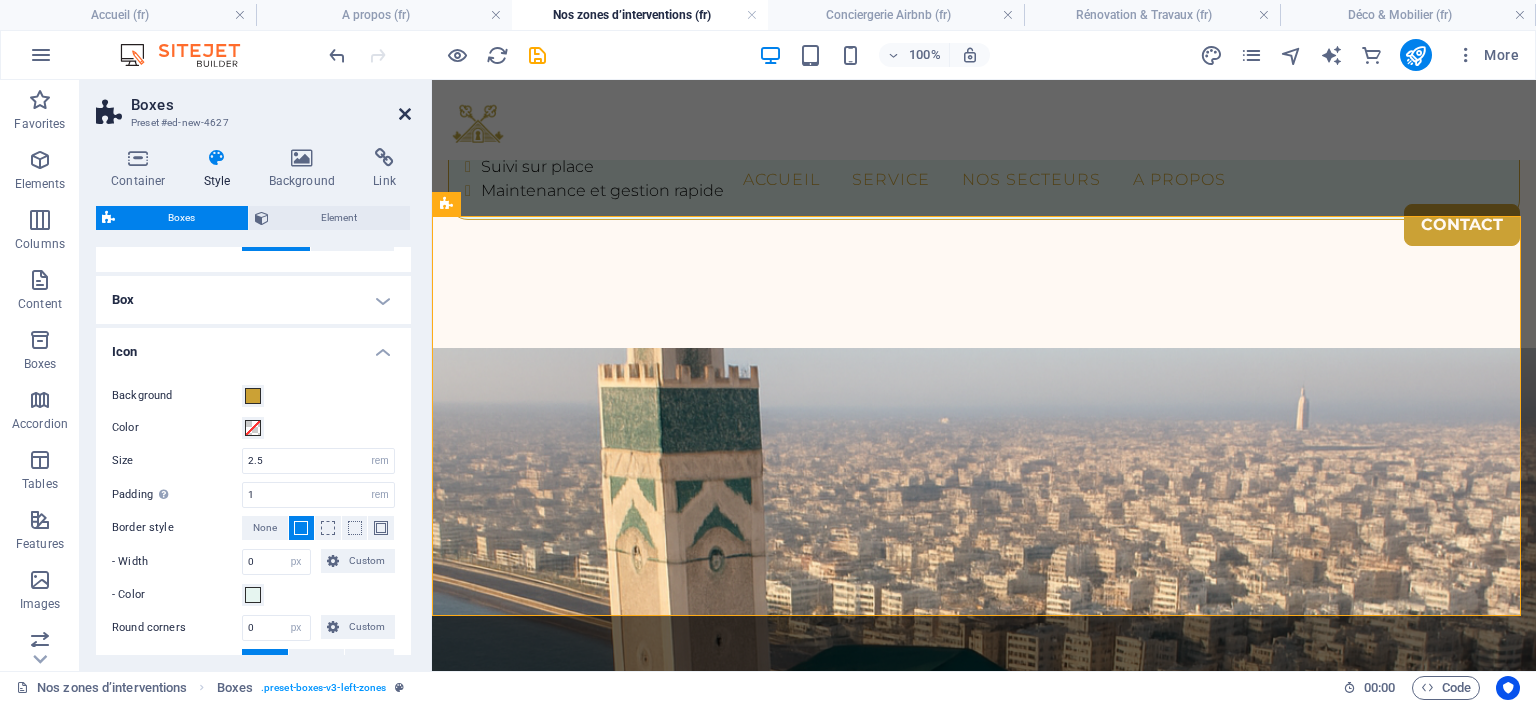click at bounding box center [405, 114] 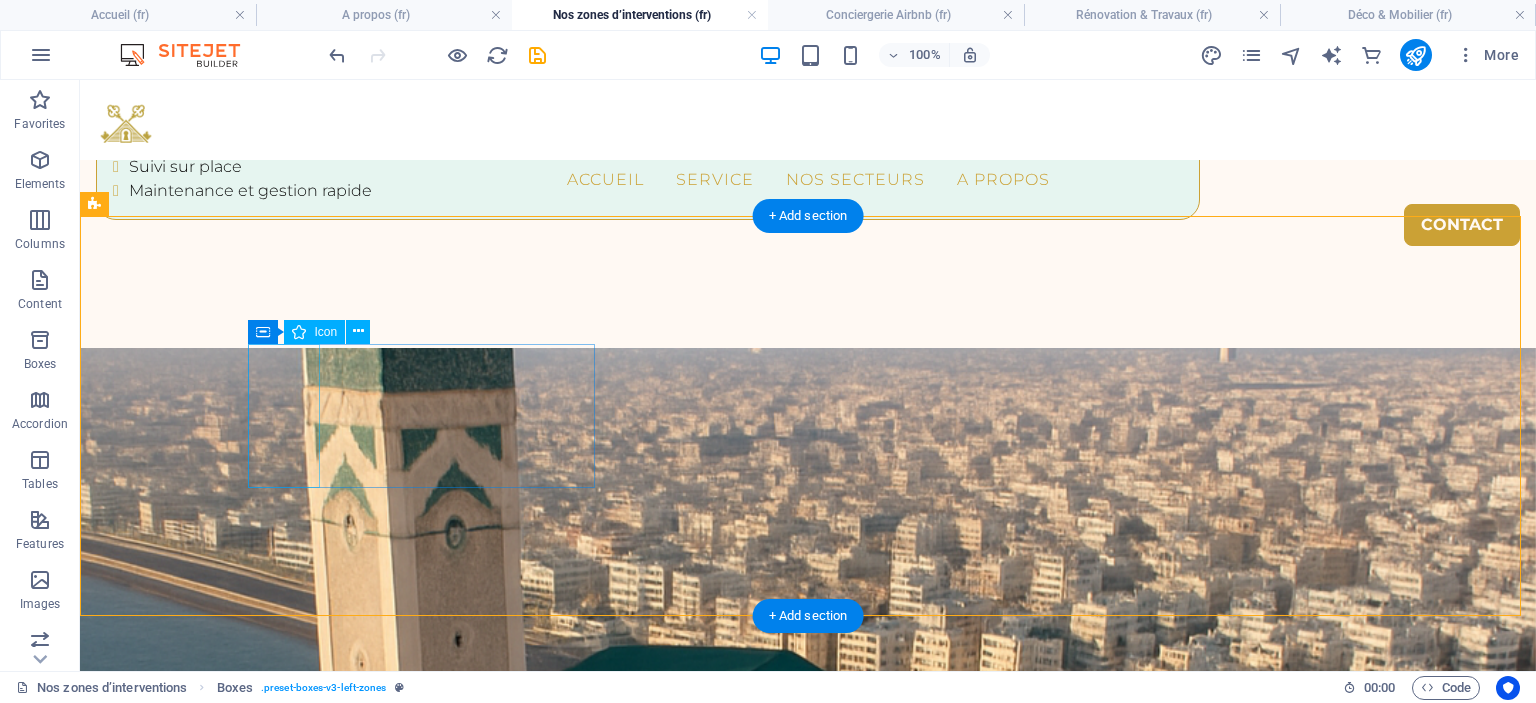 click at bounding box center [269, 4079] 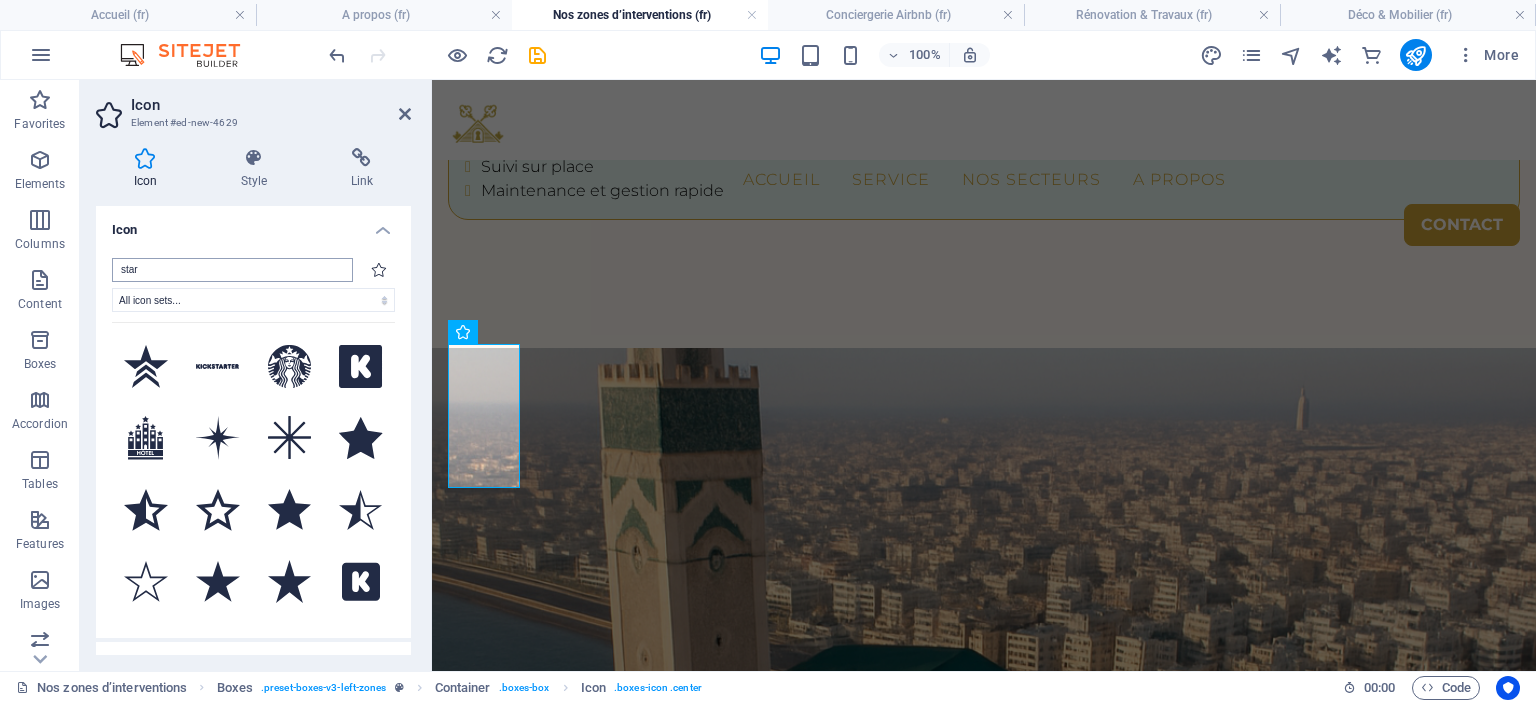 click on "star" at bounding box center (232, 270) 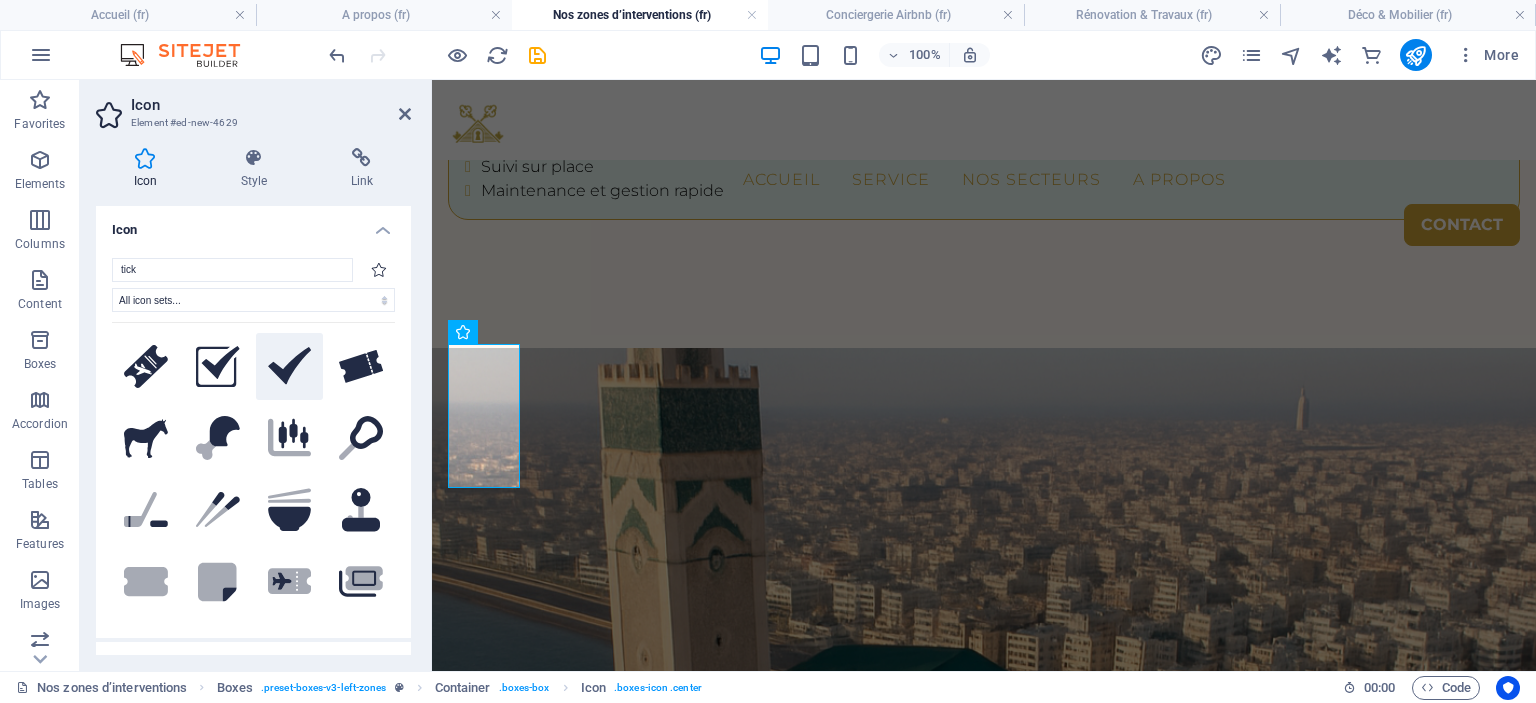 type on "tick" 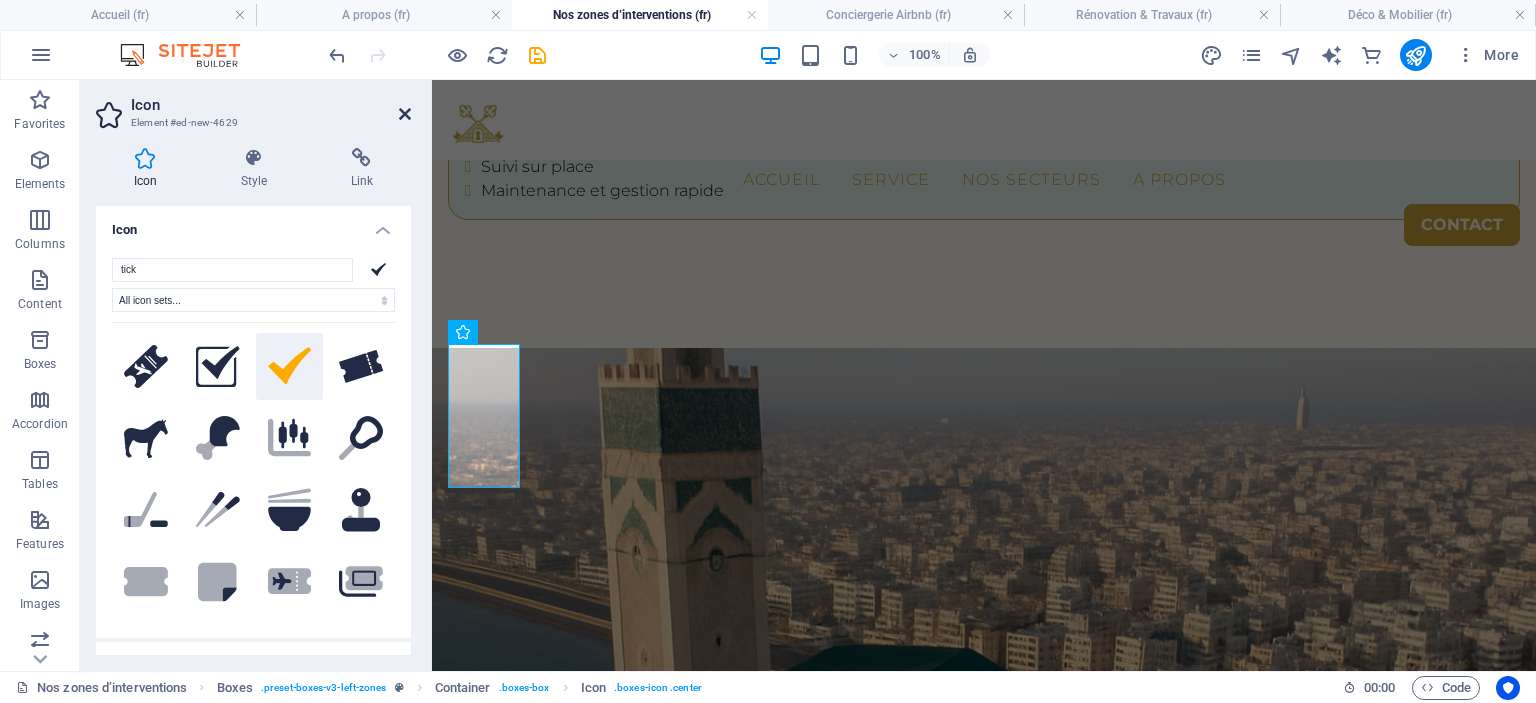 click at bounding box center [405, 114] 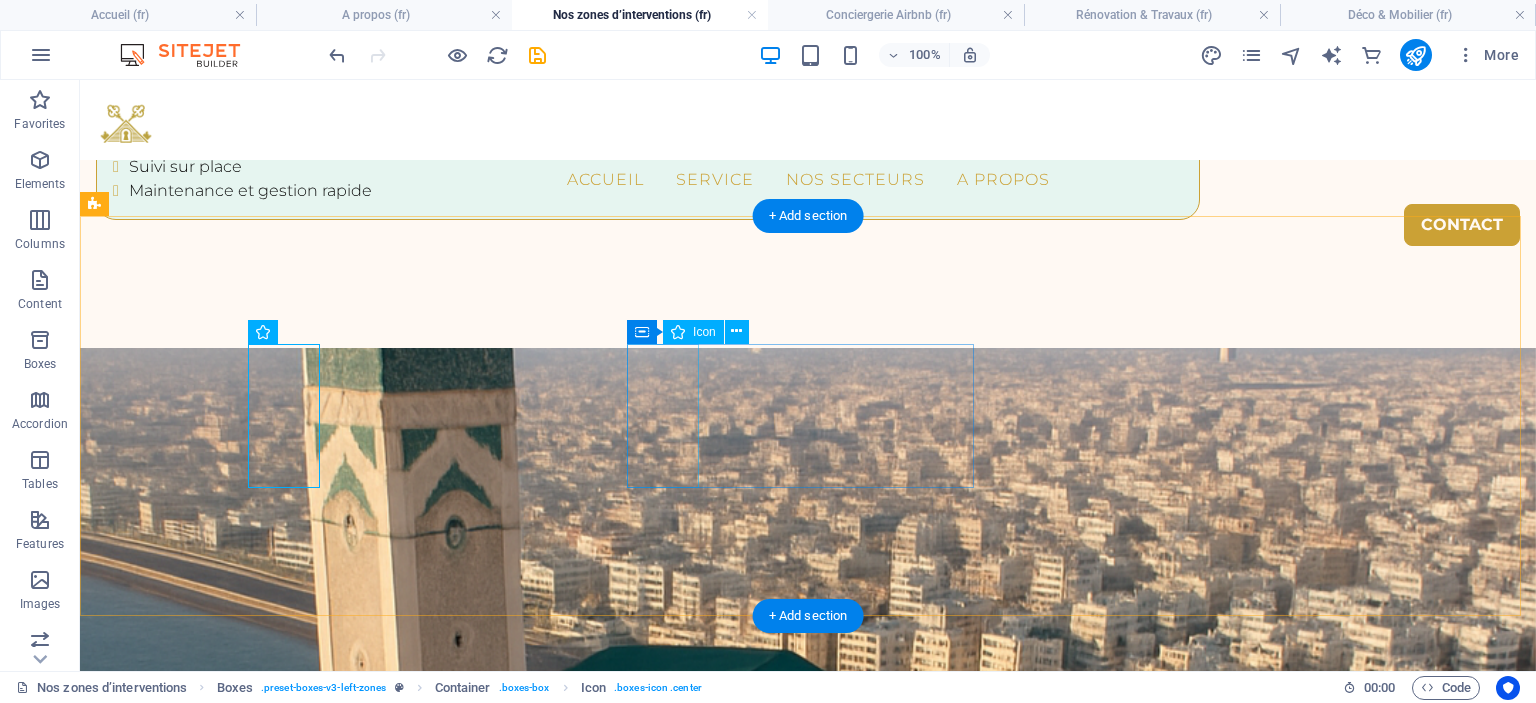 click at bounding box center (269, 4255) 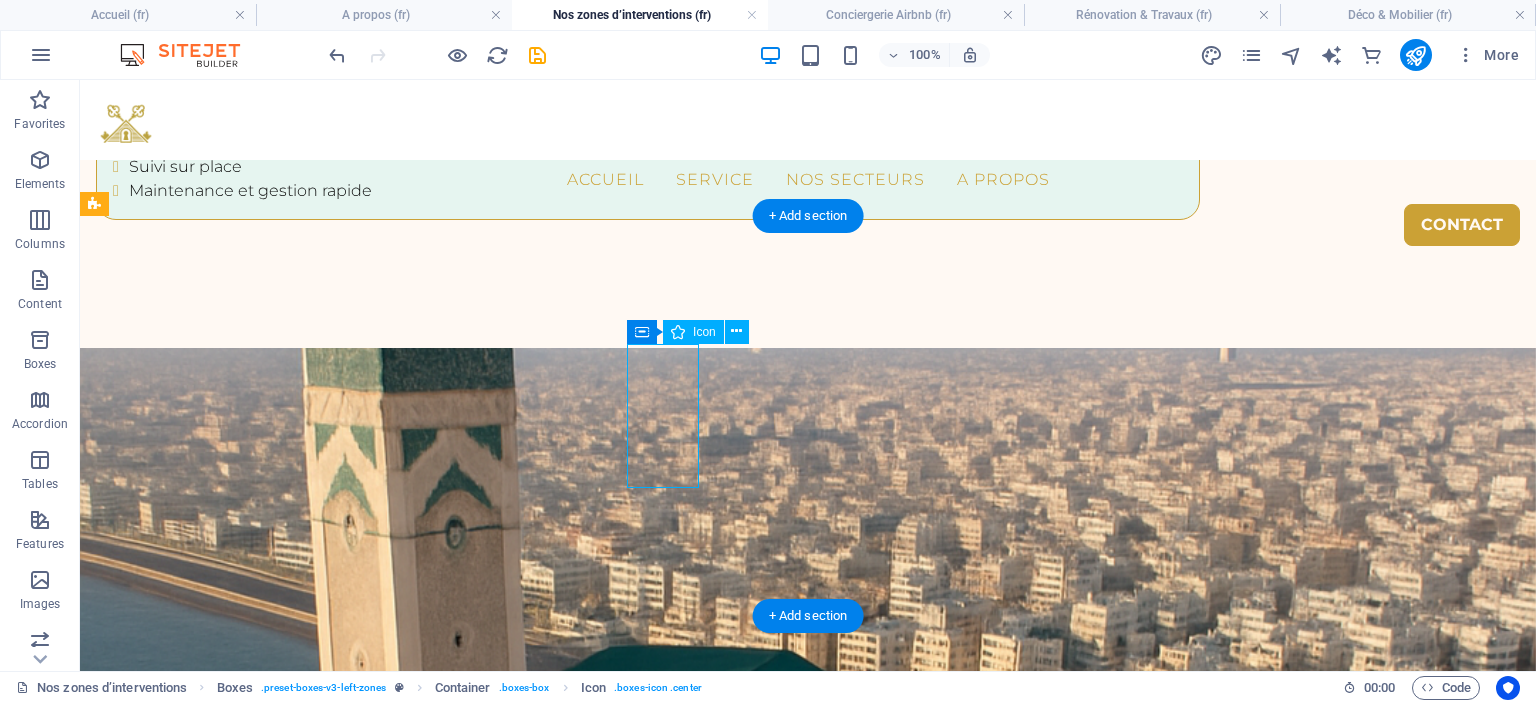 drag, startPoint x: 650, startPoint y: 418, endPoint x: 236, endPoint y: 386, distance: 415.23486 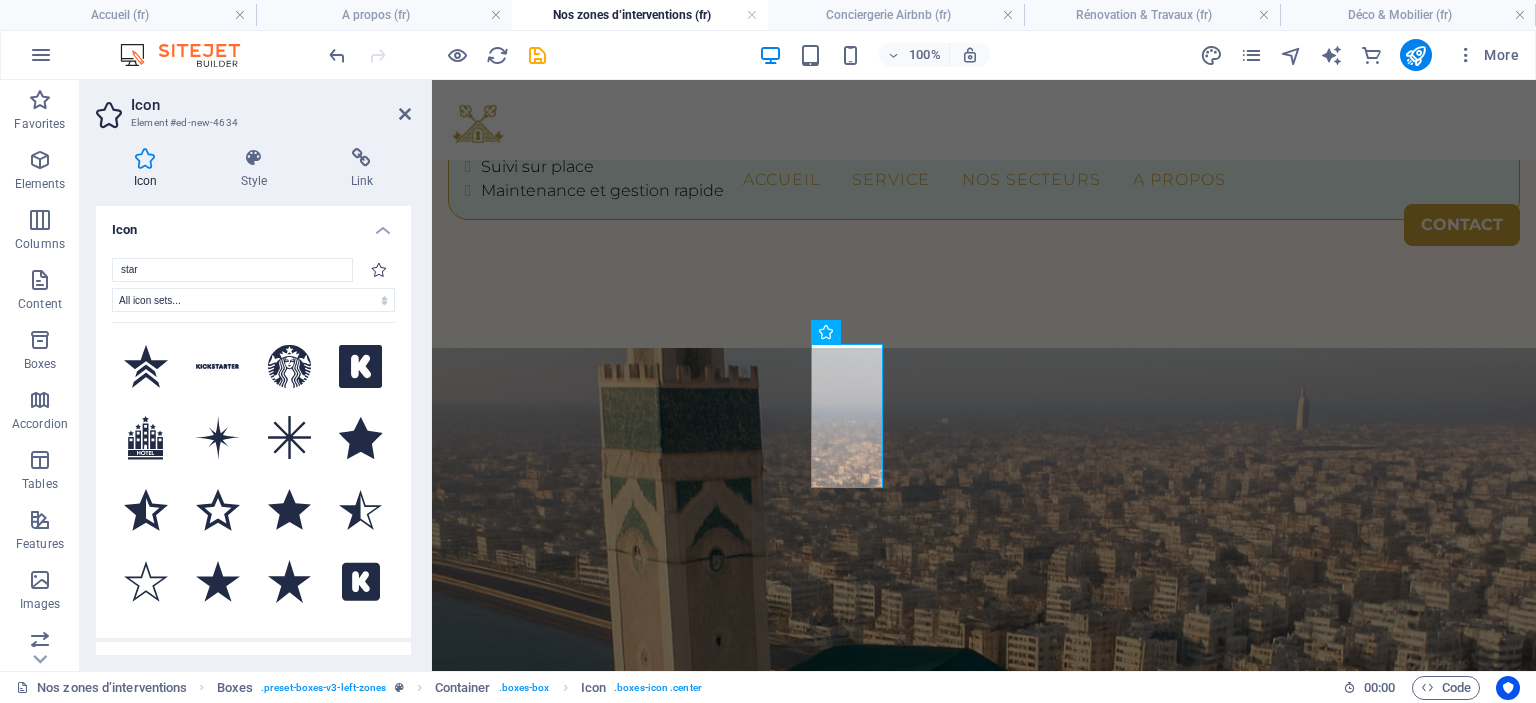 click on "star" at bounding box center [232, 270] 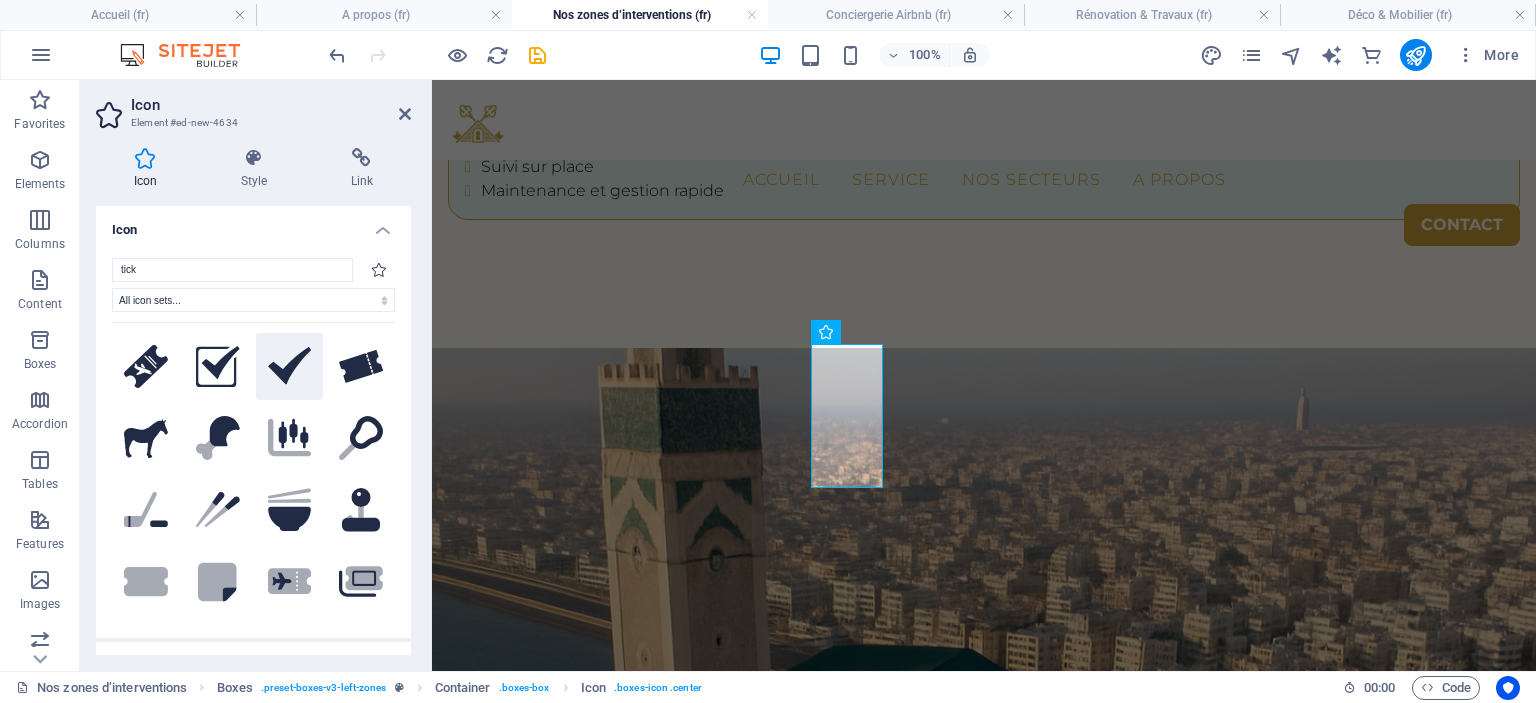 type on "tick" 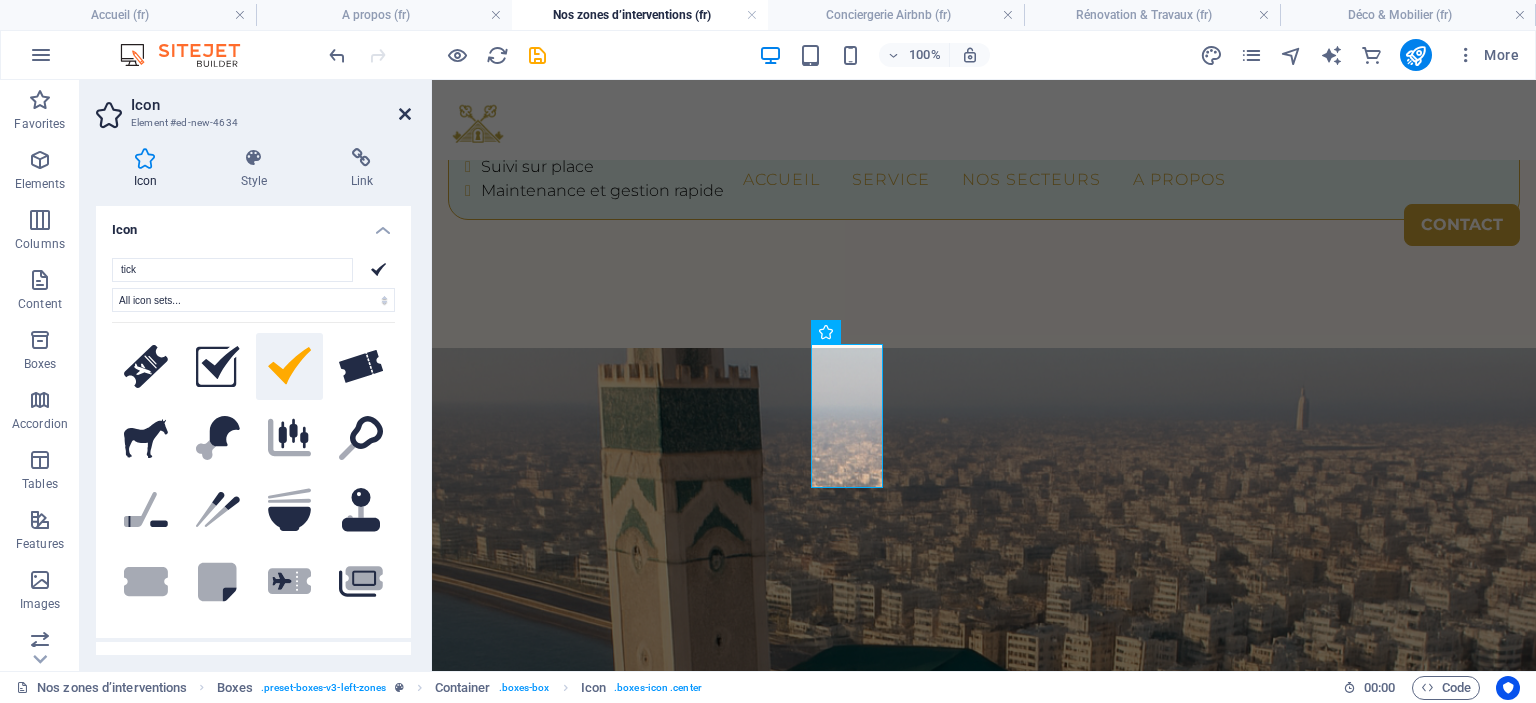 click at bounding box center (405, 114) 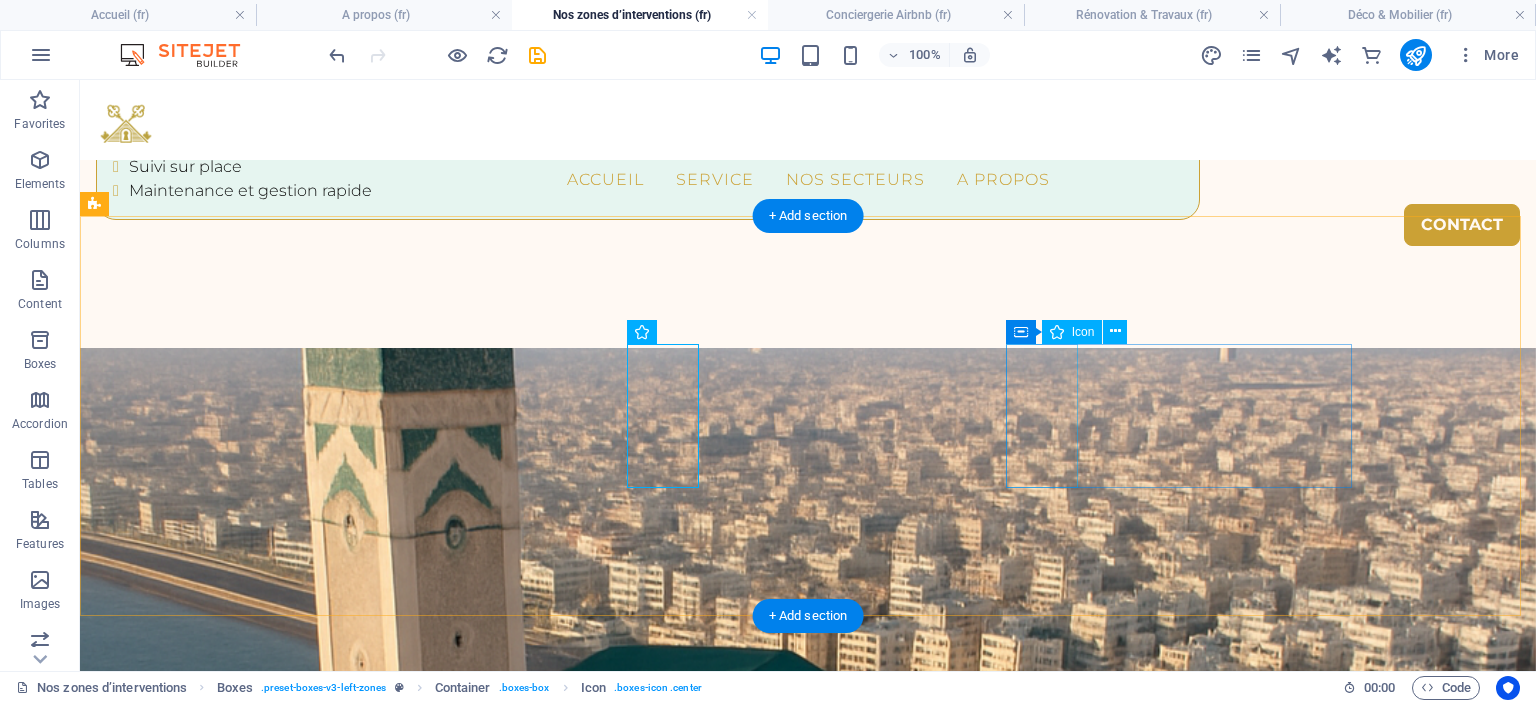 click at bounding box center (269, 4431) 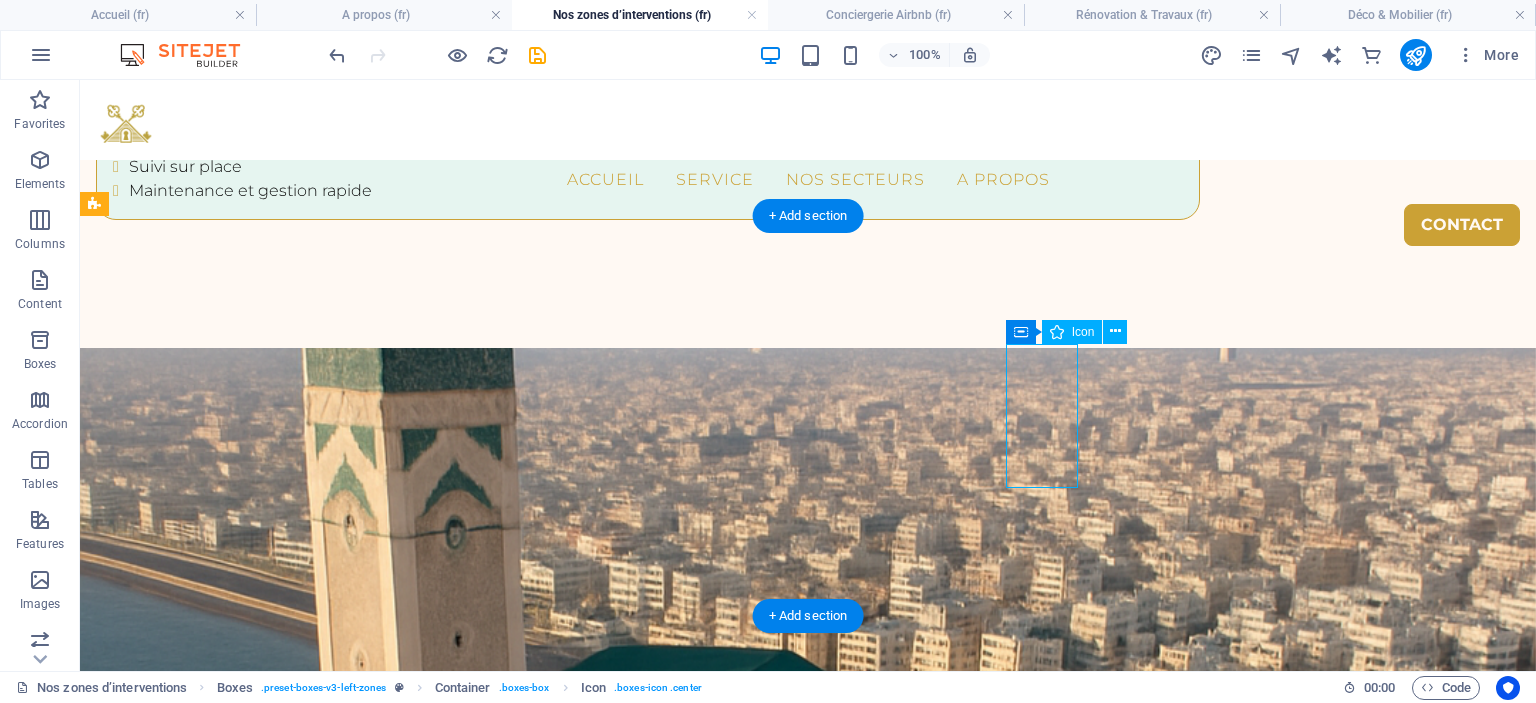 click at bounding box center (269, 4431) 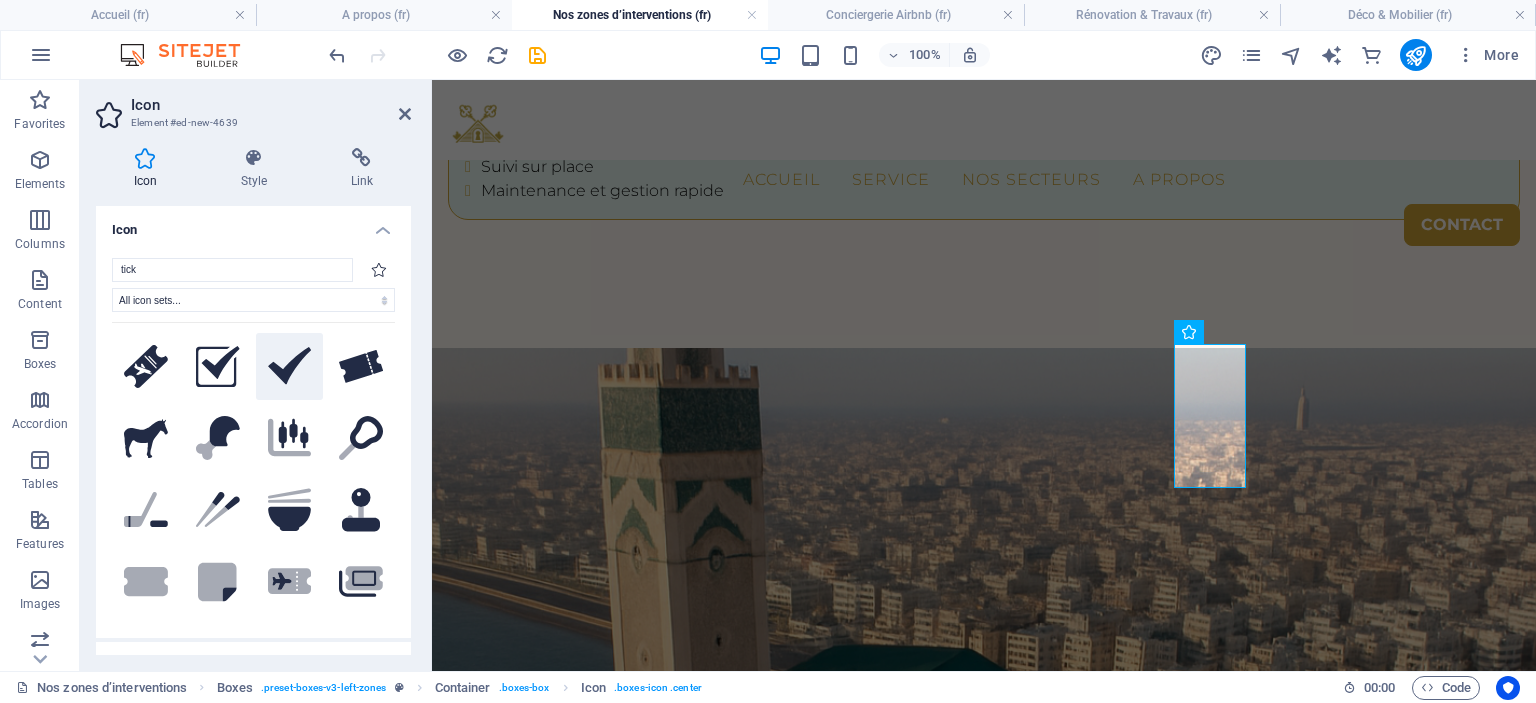 type on "tick" 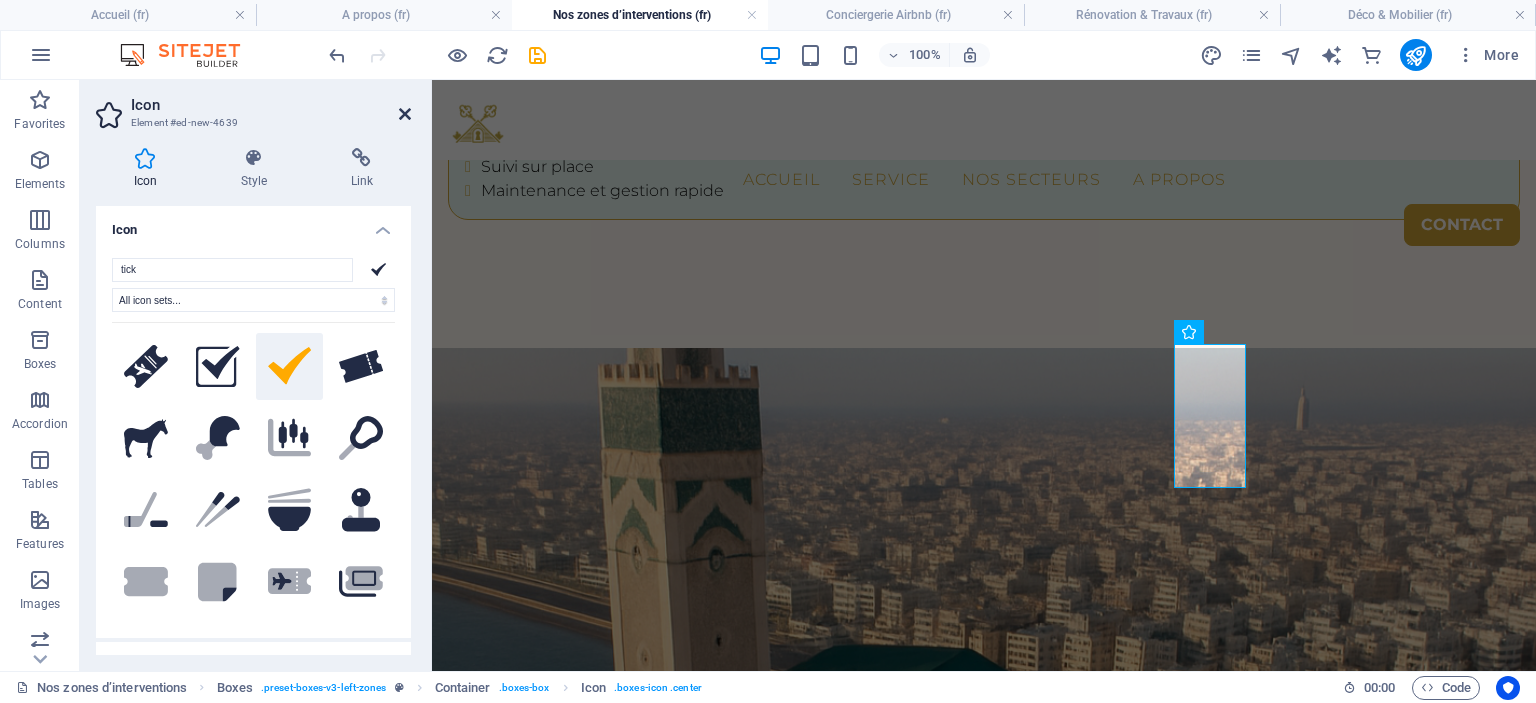 click at bounding box center (405, 114) 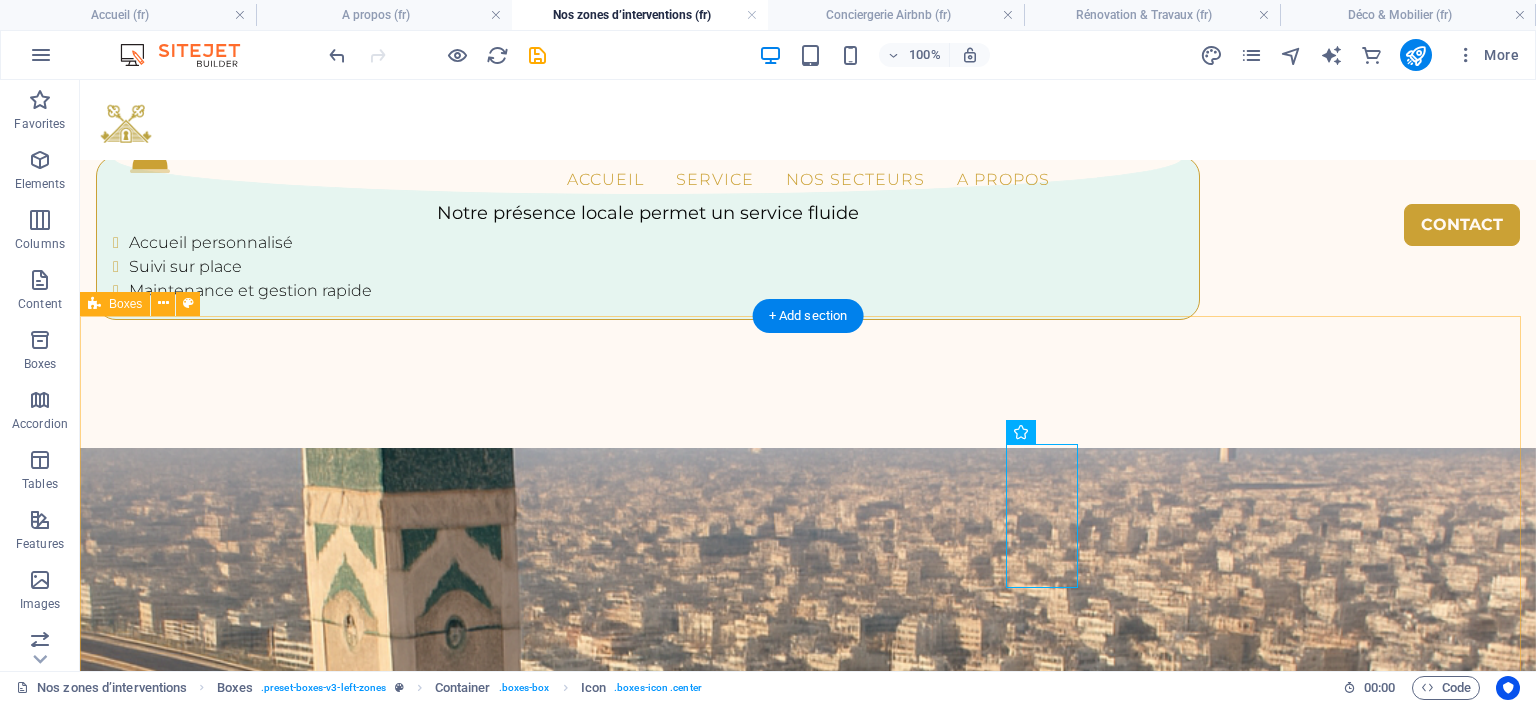 click on "Rapidité d’intervention Qualité constante Confiance renforcée" at bounding box center (808, 4399) 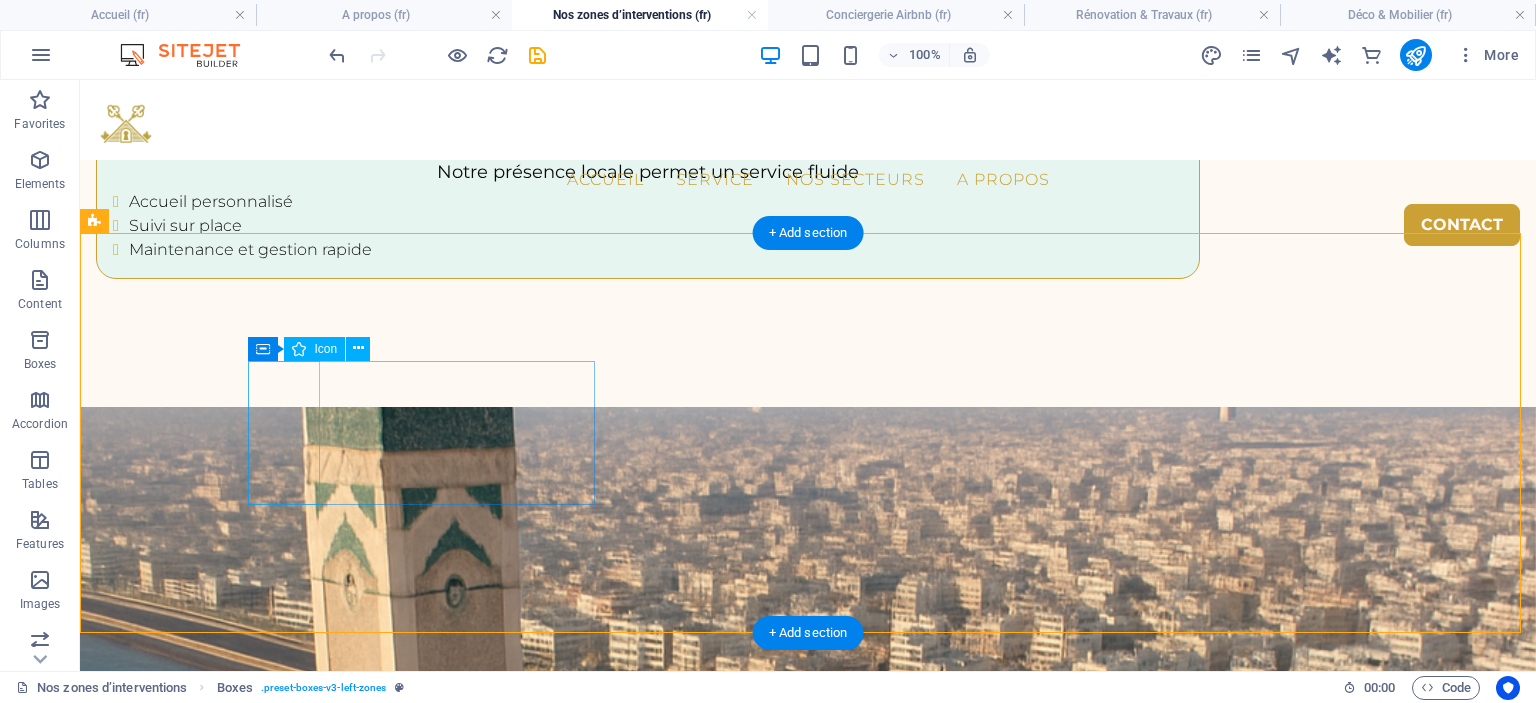 scroll, scrollTop: 3444, scrollLeft: 0, axis: vertical 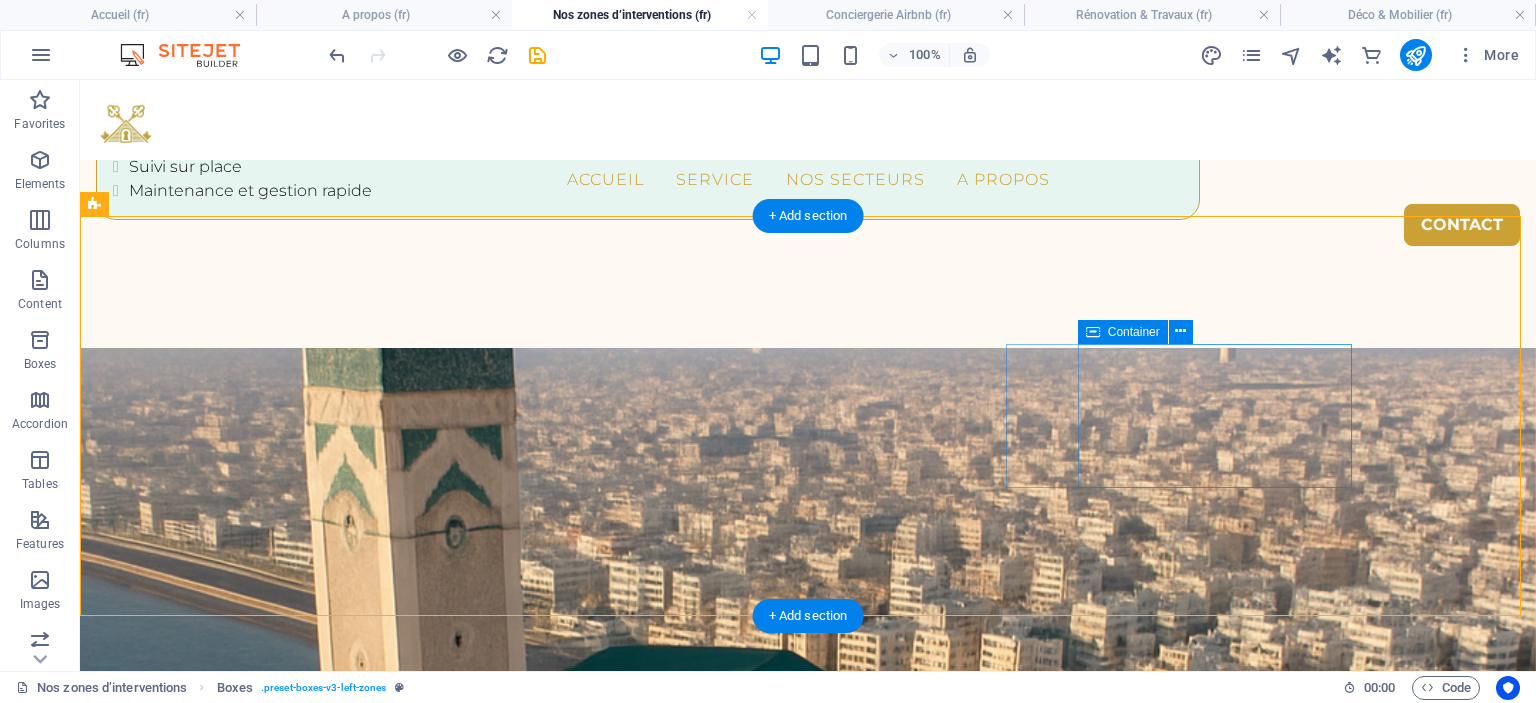 drag, startPoint x: 1196, startPoint y: 467, endPoint x: 292, endPoint y: 458, distance: 904.0448 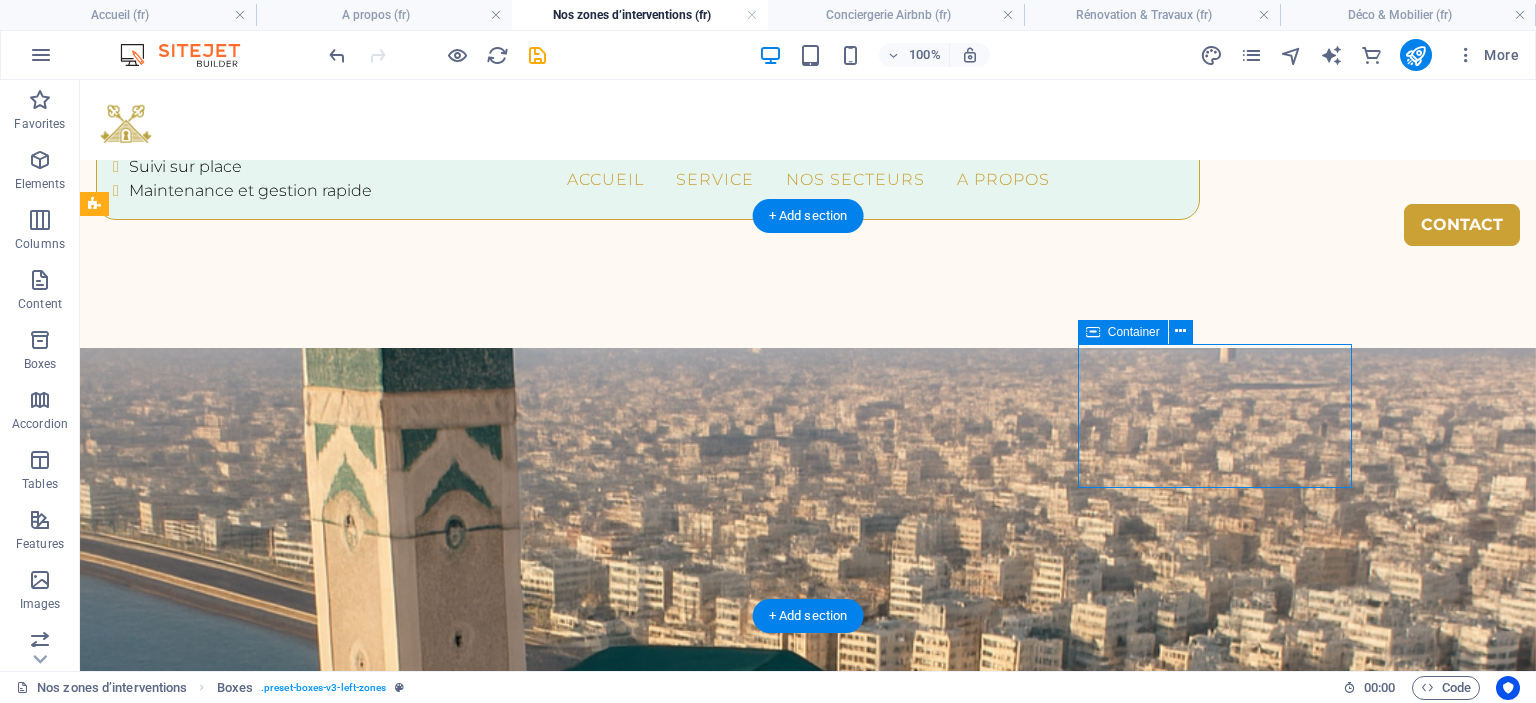 click on "Confiance renforcée" at bounding box center [269, 4511] 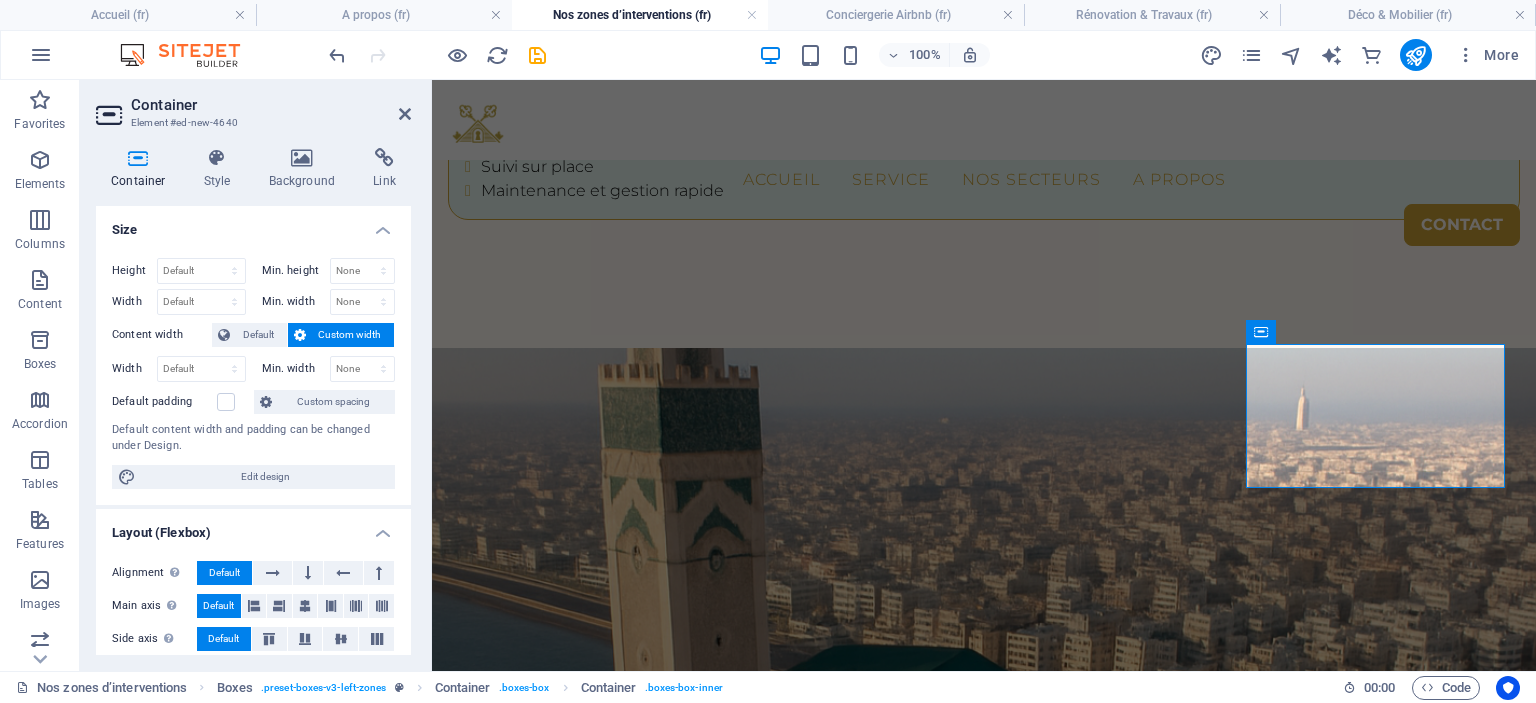 scroll, scrollTop: 200, scrollLeft: 0, axis: vertical 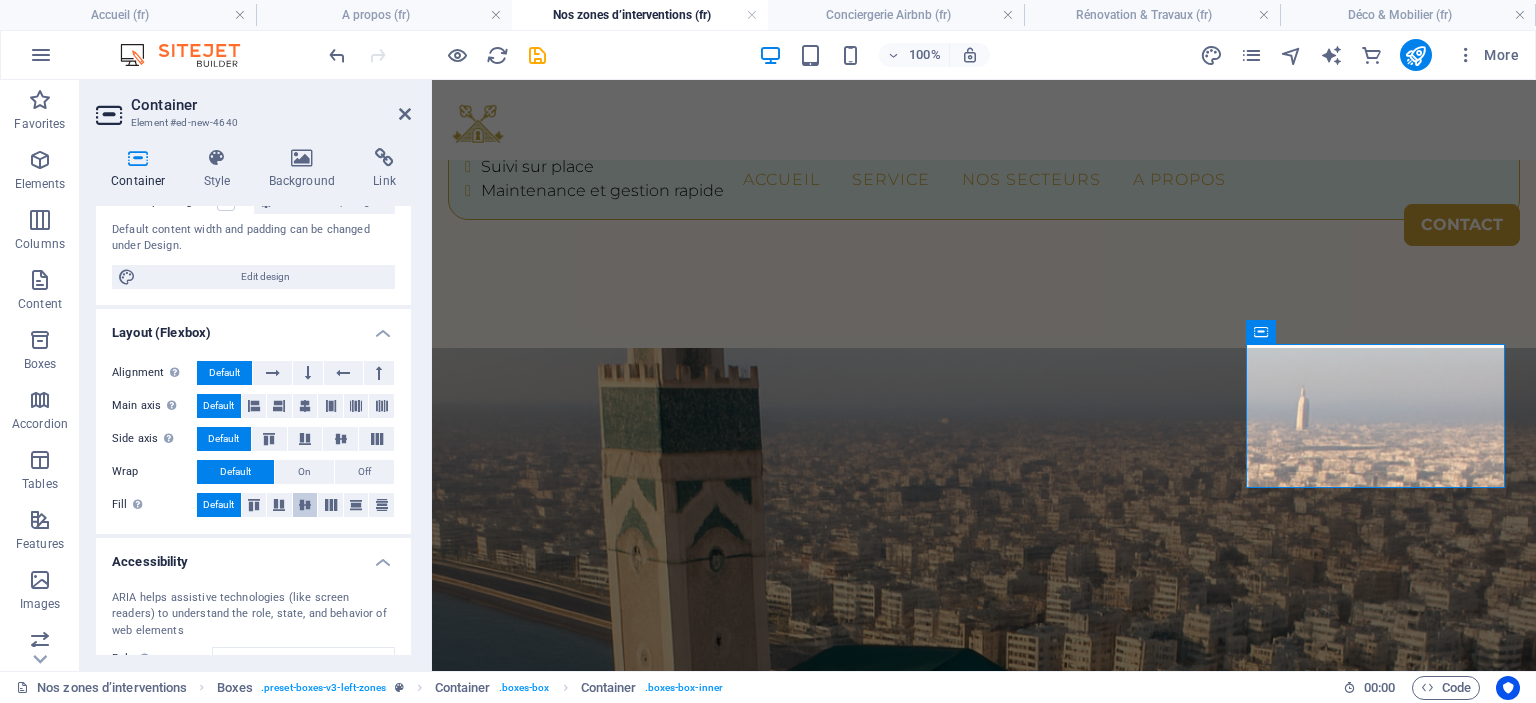 click at bounding box center [305, 505] 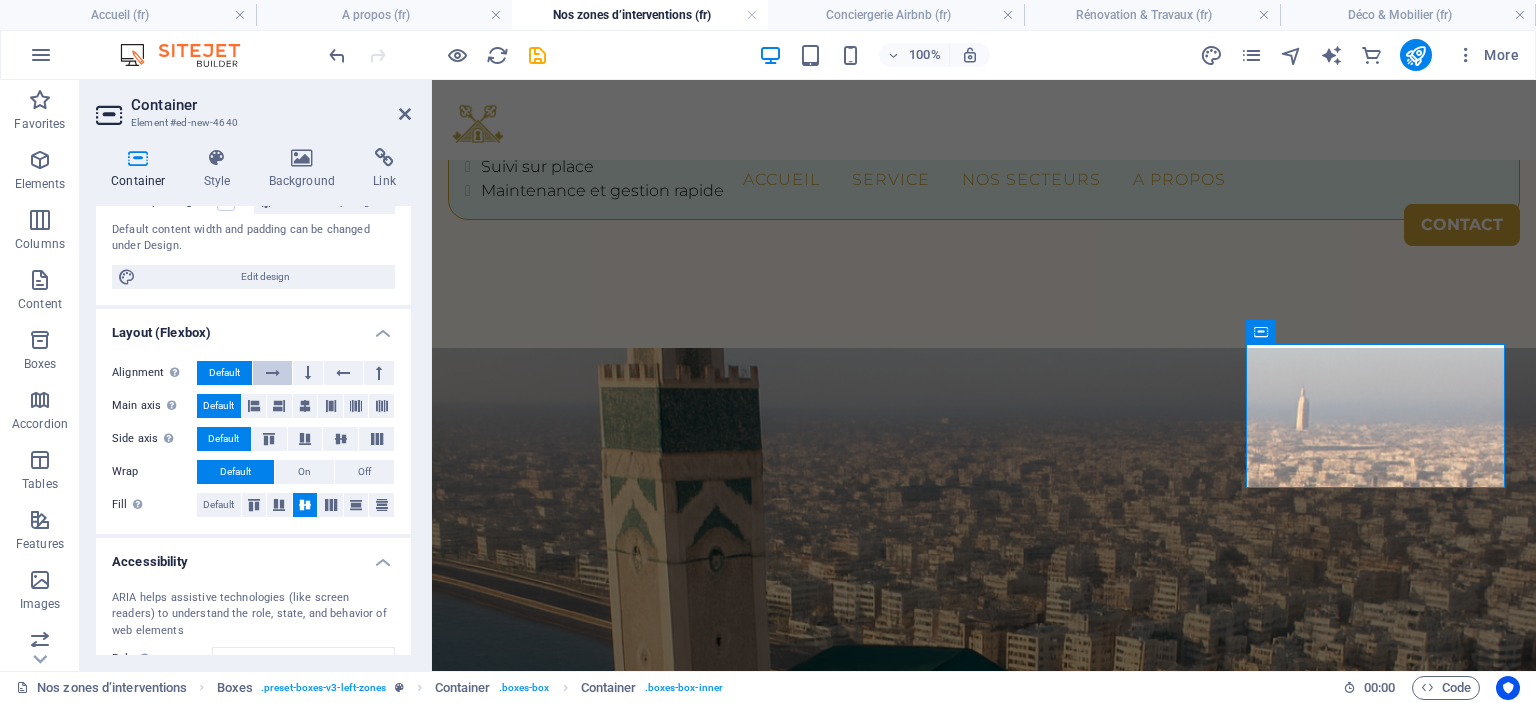 click at bounding box center [272, 373] 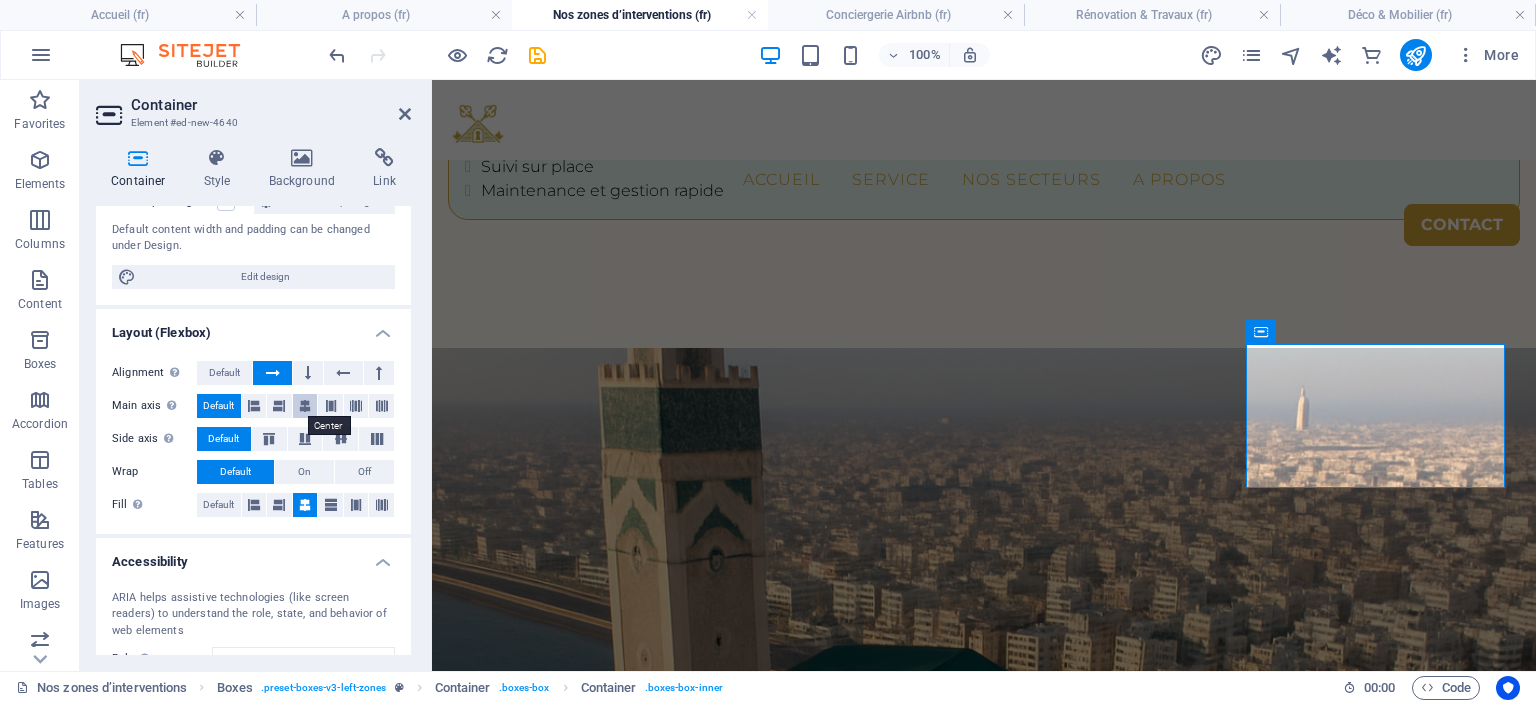 click at bounding box center (305, 406) 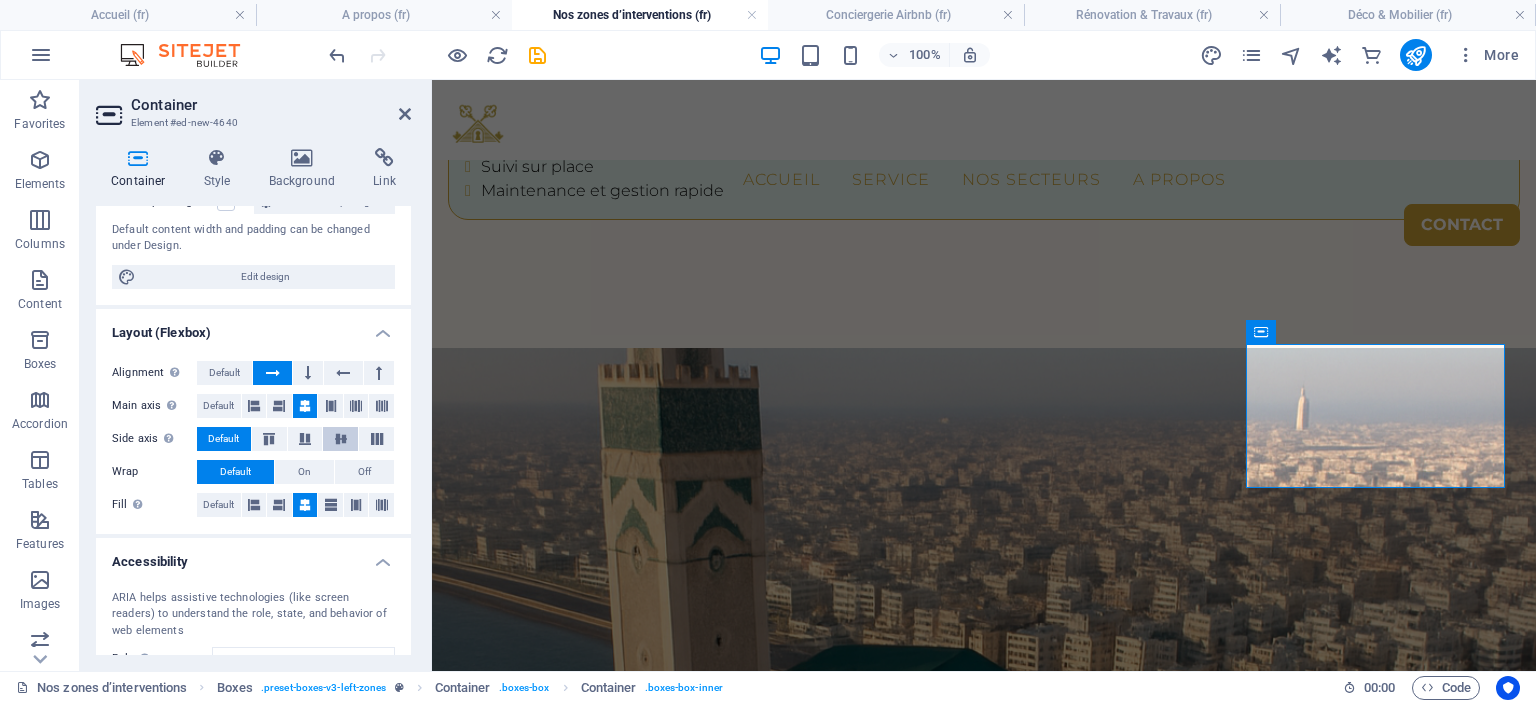 click at bounding box center [341, 439] 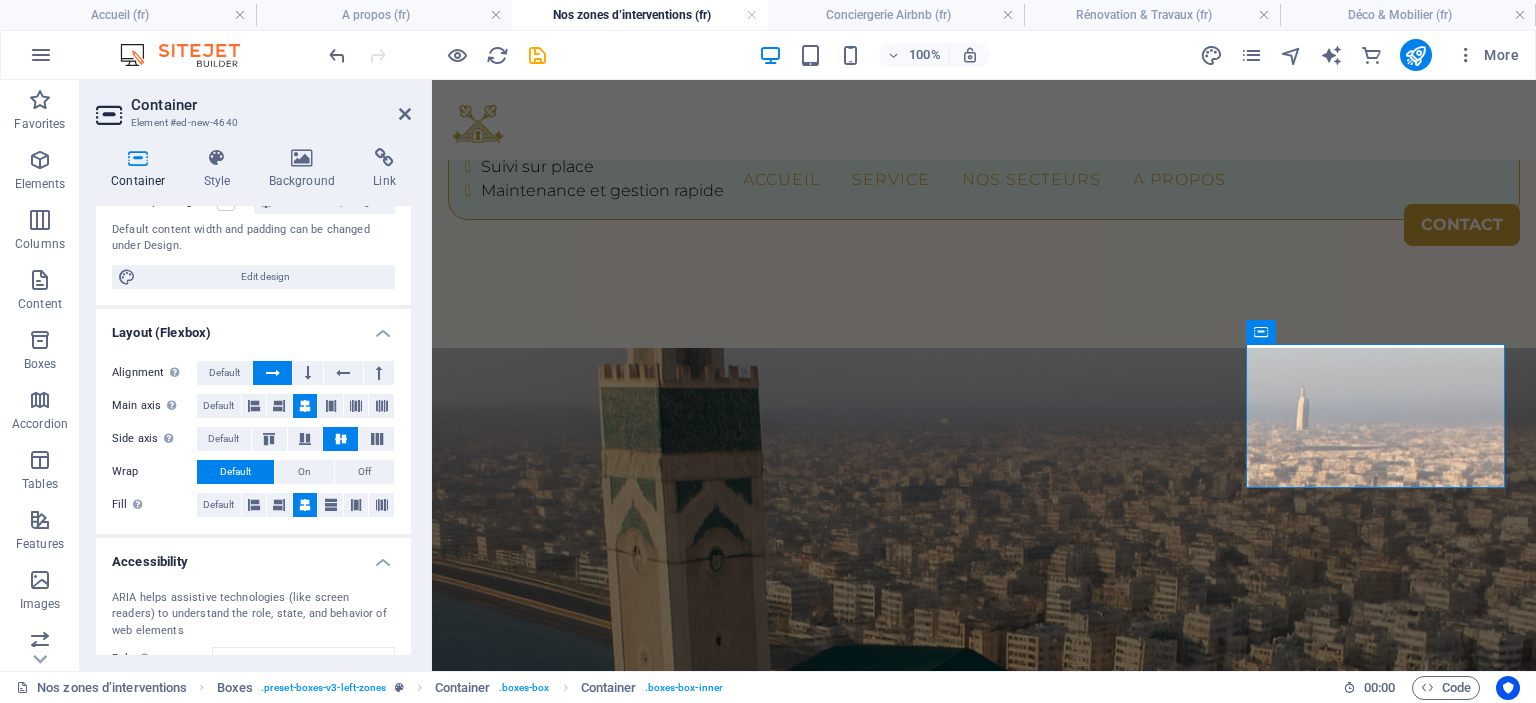 click on "Container Element #ed-new-4640
Container Style Background Link Size Height Default px rem % vh vw Min. height None px rem % vh vw Width Default px rem % em vh vw Min. width None px rem % vh vw Content width Default Custom width Width Default px rem % em vh vw Min. width None px rem % vh vw Default padding Custom spacing Default content width and padding can be changed under Design. Edit design Layout (Flexbox) Alignment Determines the flex direction. Default Main axis Determine how elements should behave along the main axis inside this container (justify content). Default Side axis Control the vertical direction of the element inside of the container (align items). Default Wrap Default On Off Fill Controls the distances and direction of elements on the y-axis across several lines (align content). Default Accessibility ARIA helps assistive technologies (like screen readers) to understand the role, state, and behavior of web elements Role The ARIA role defines the purpose of an element.  None %" at bounding box center [256, 375] 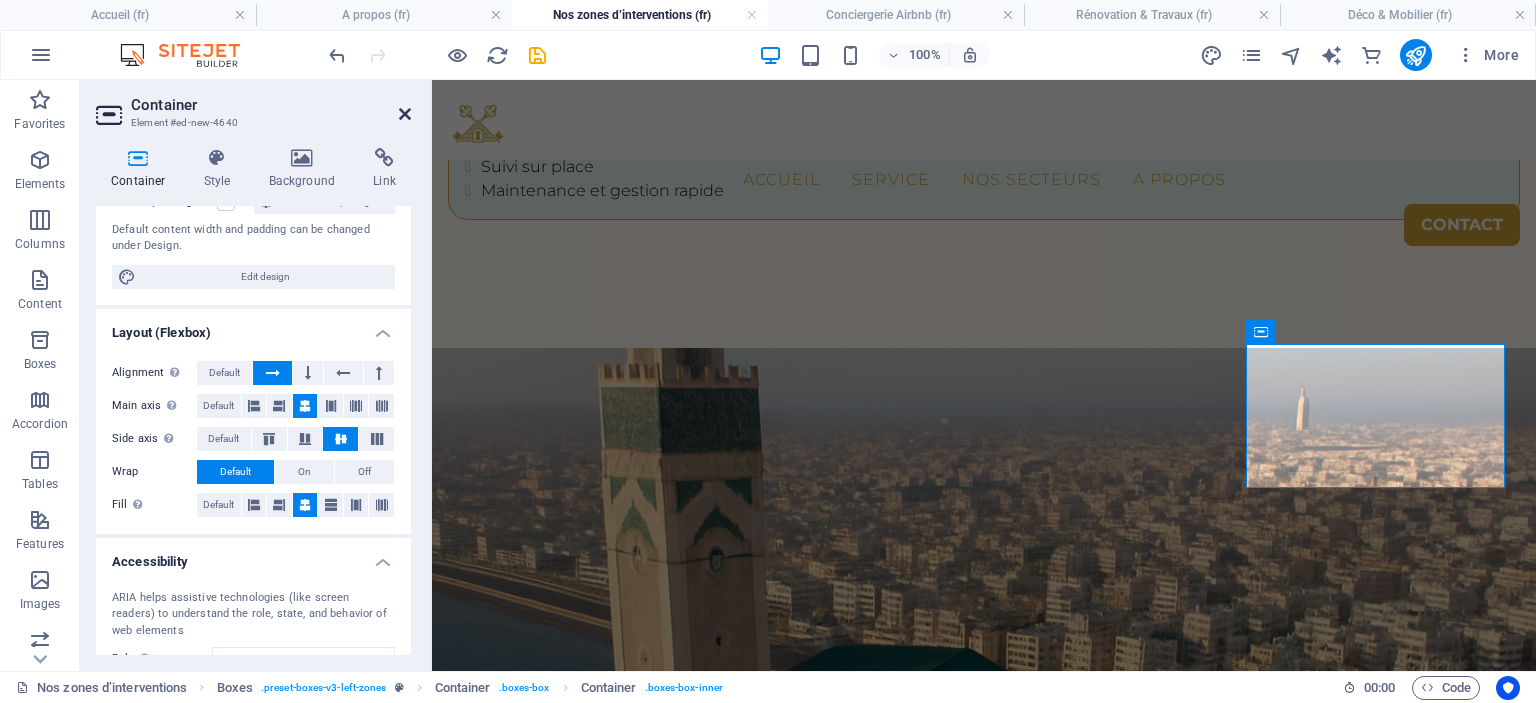 click at bounding box center (405, 114) 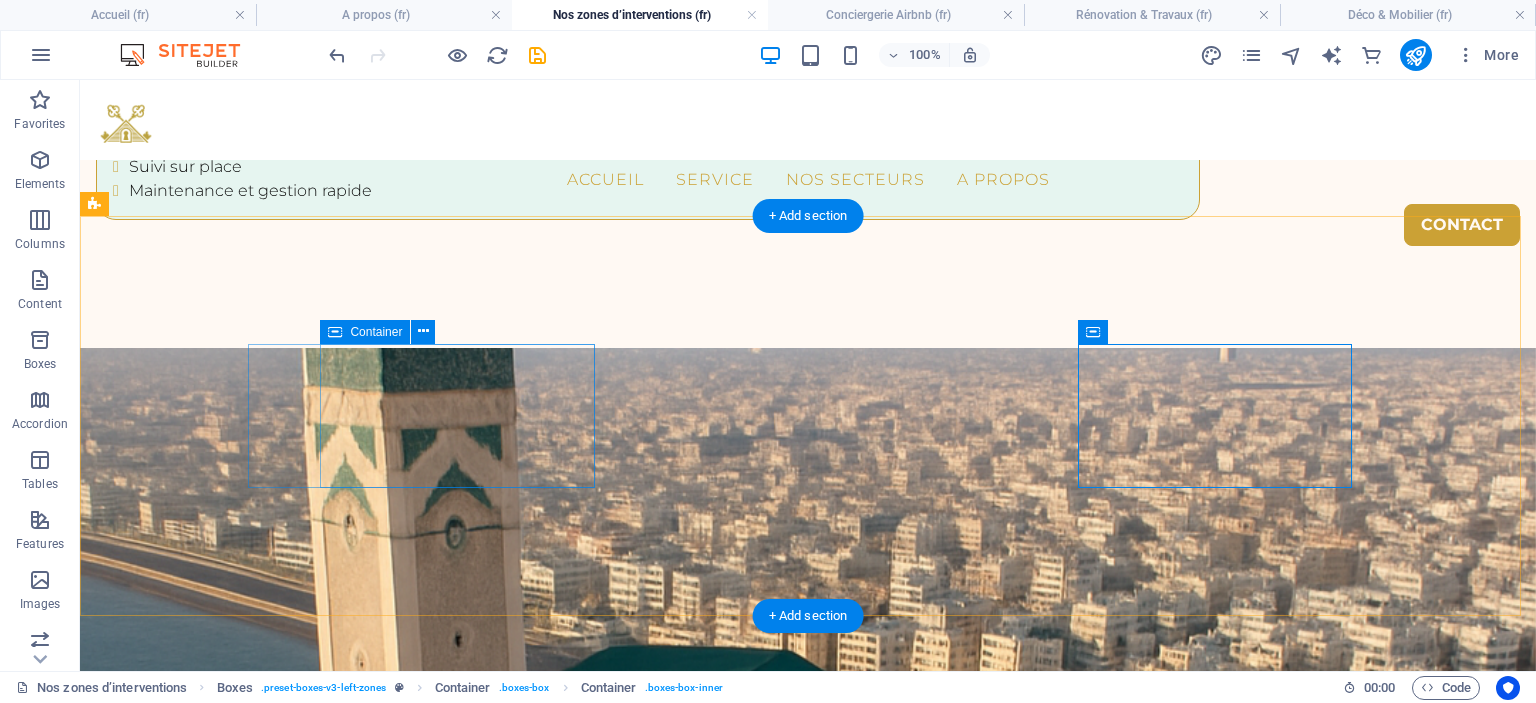 click on "Rapidité d’intervention" at bounding box center (269, 4159) 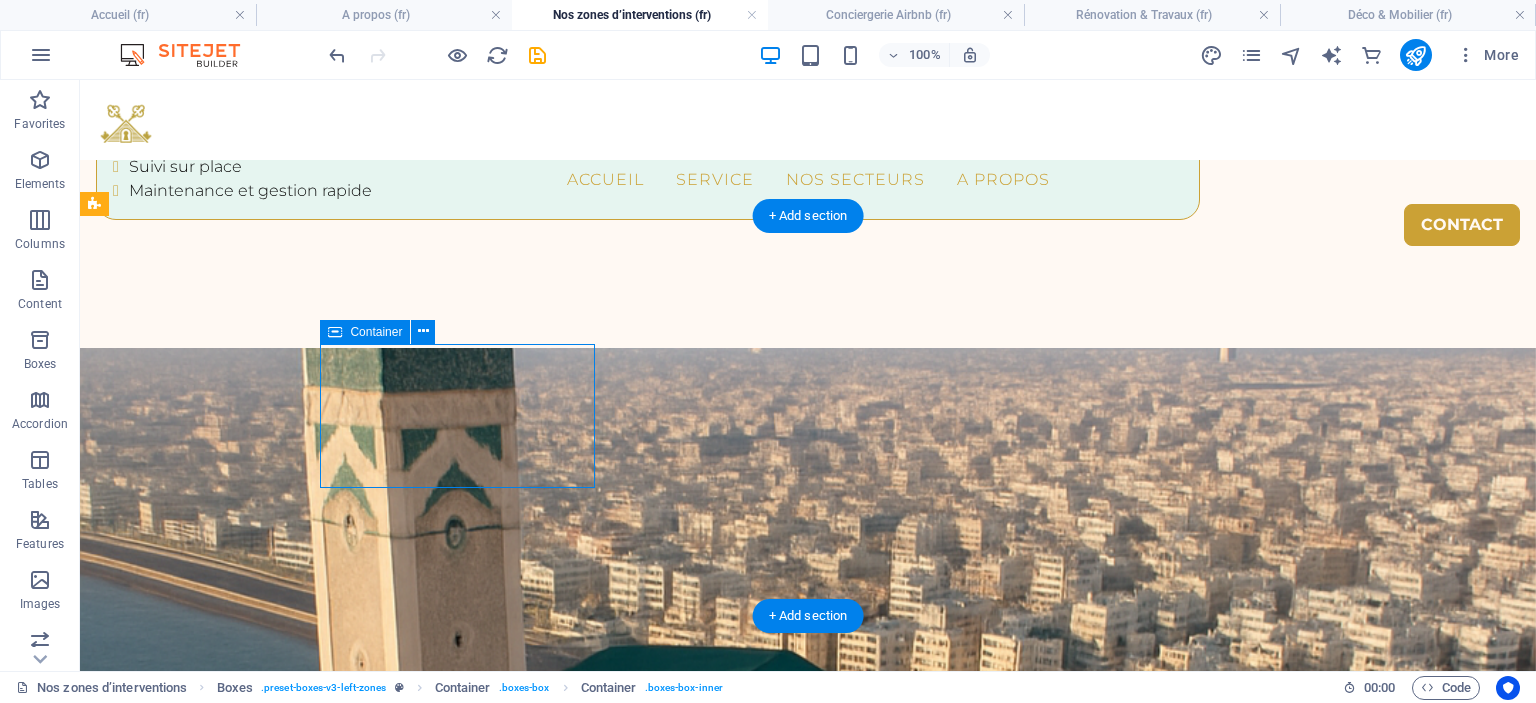click on "Rapidité d’intervention" at bounding box center [269, 4159] 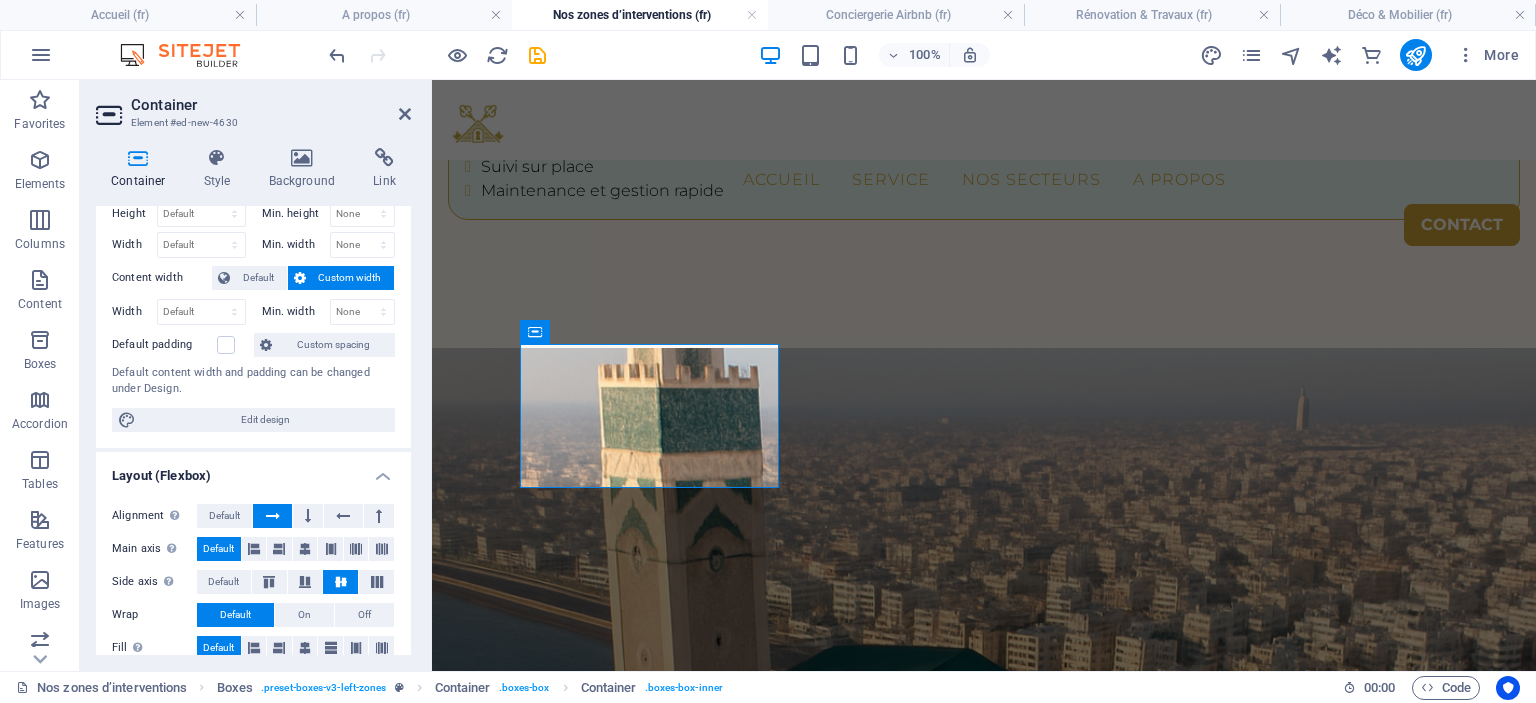 scroll, scrollTop: 200, scrollLeft: 0, axis: vertical 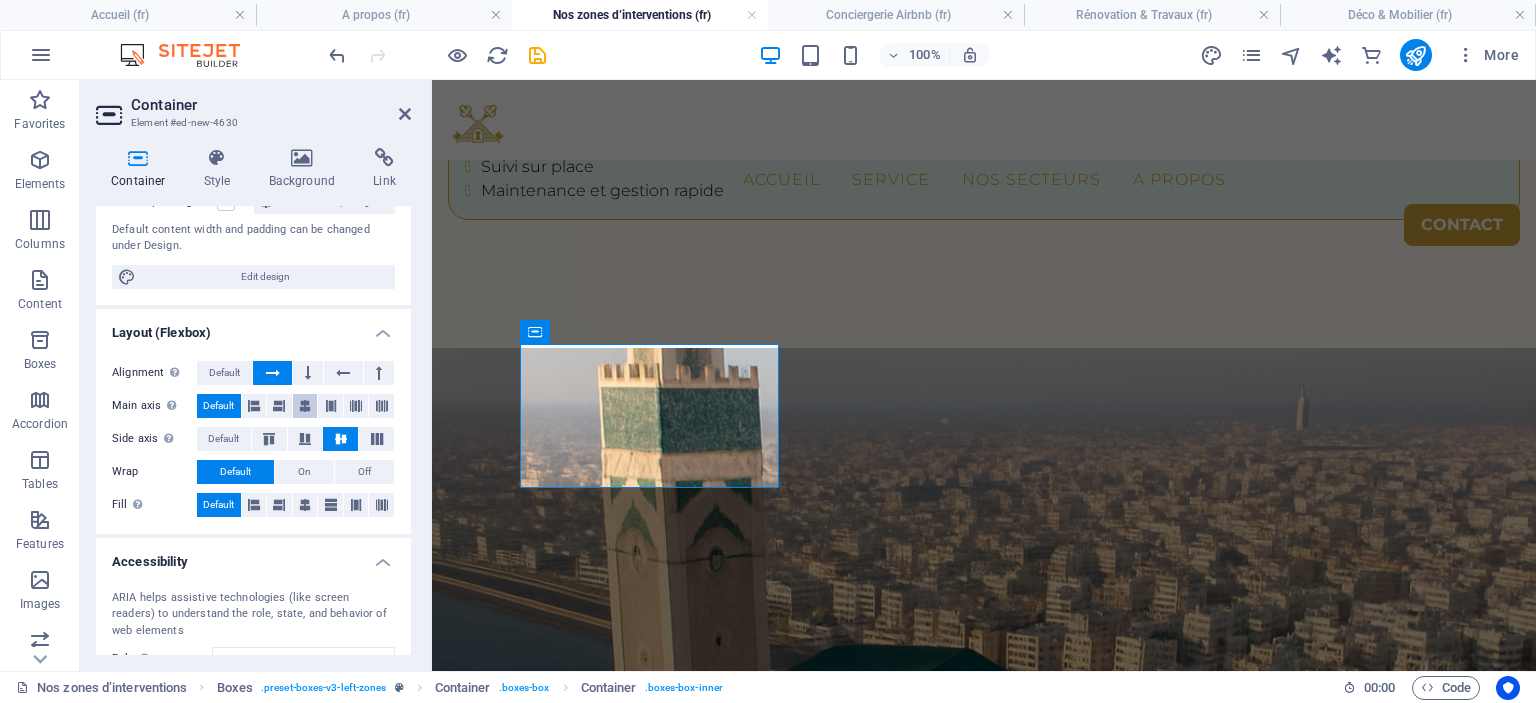 click at bounding box center (305, 406) 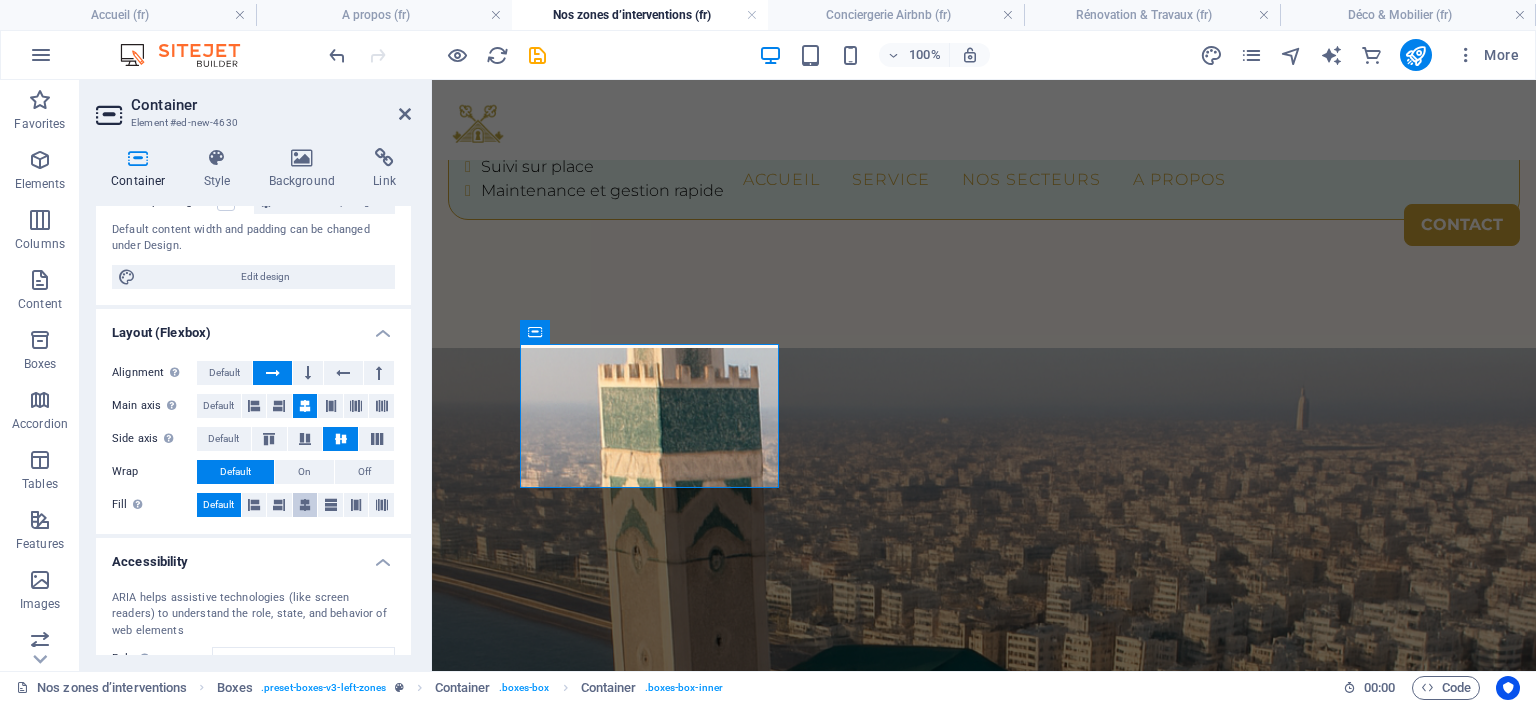 click at bounding box center (305, 505) 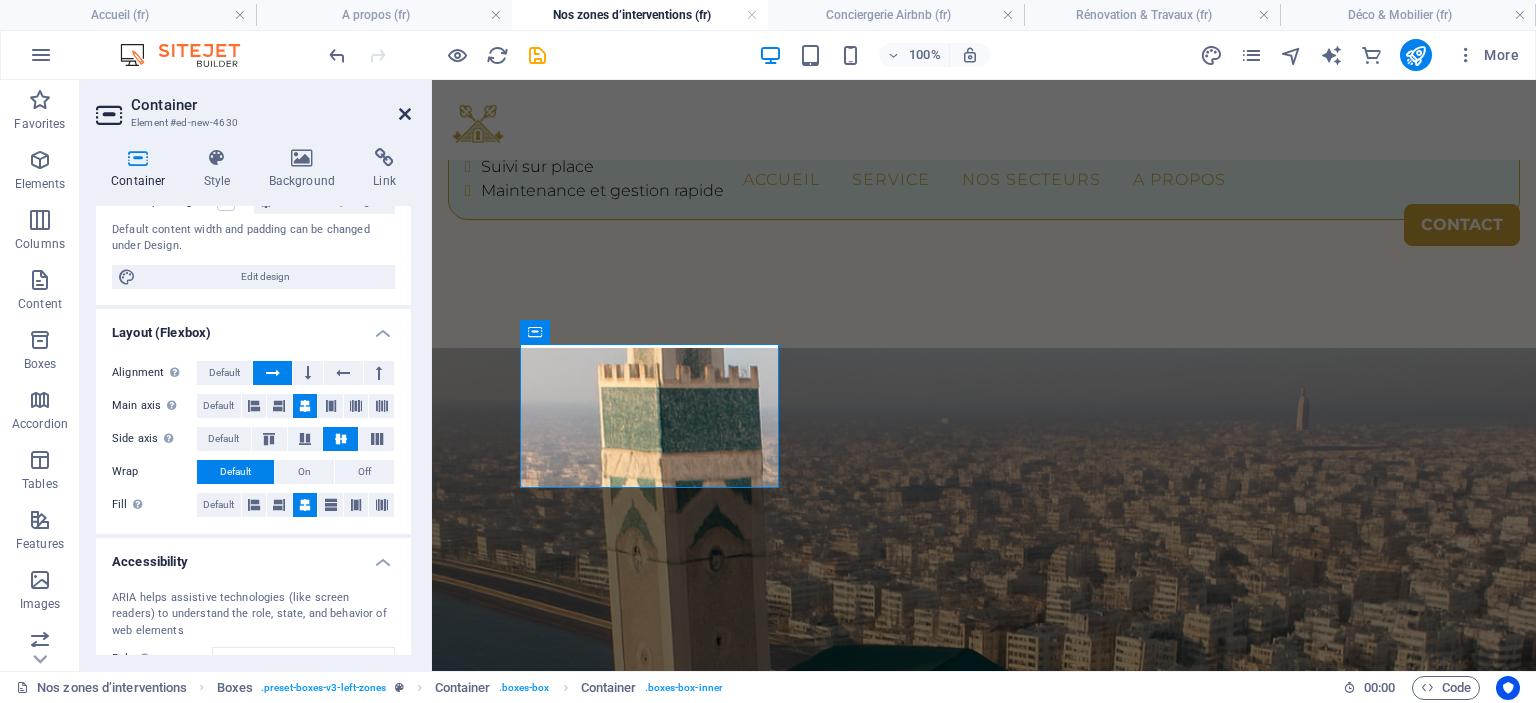 drag, startPoint x: 407, startPoint y: 115, endPoint x: 332, endPoint y: 31, distance: 112.60995 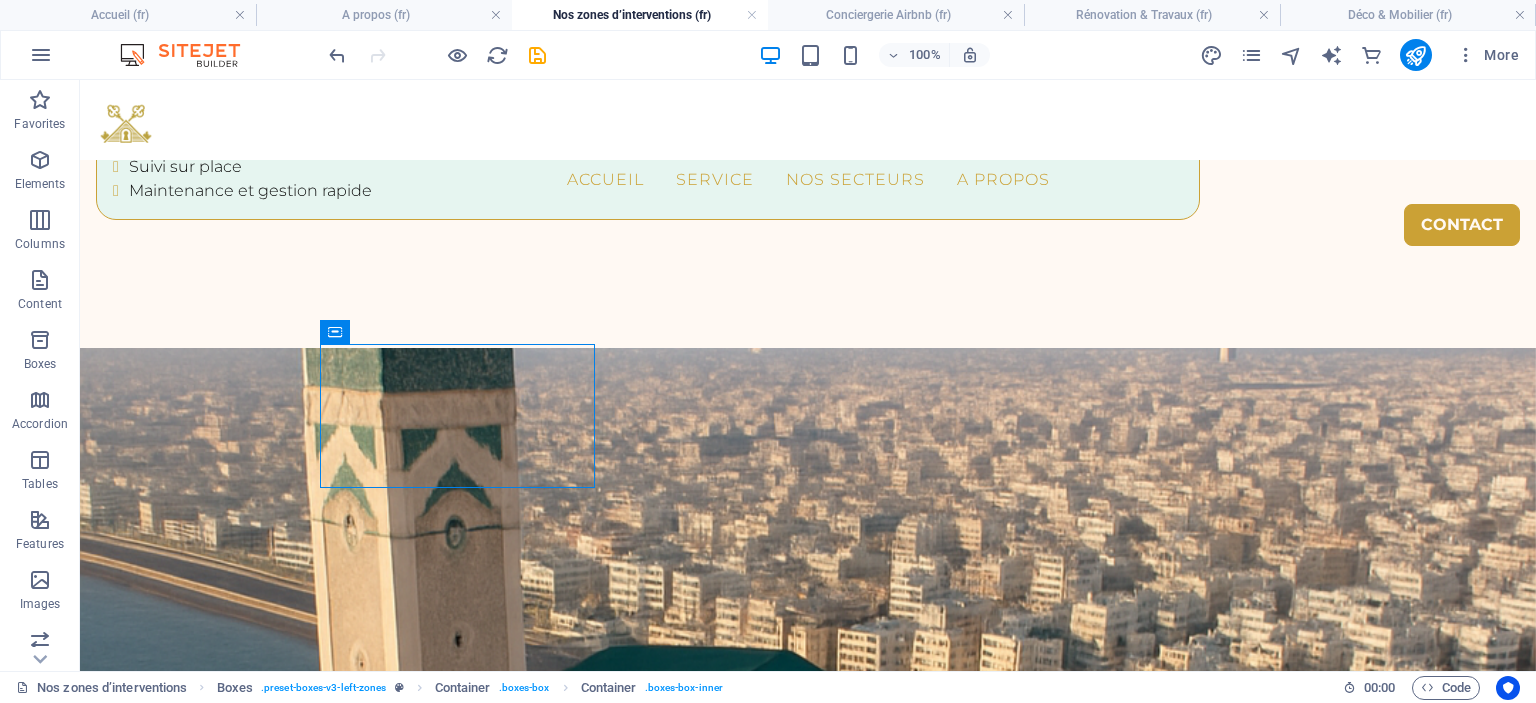 click at bounding box center [437, 55] 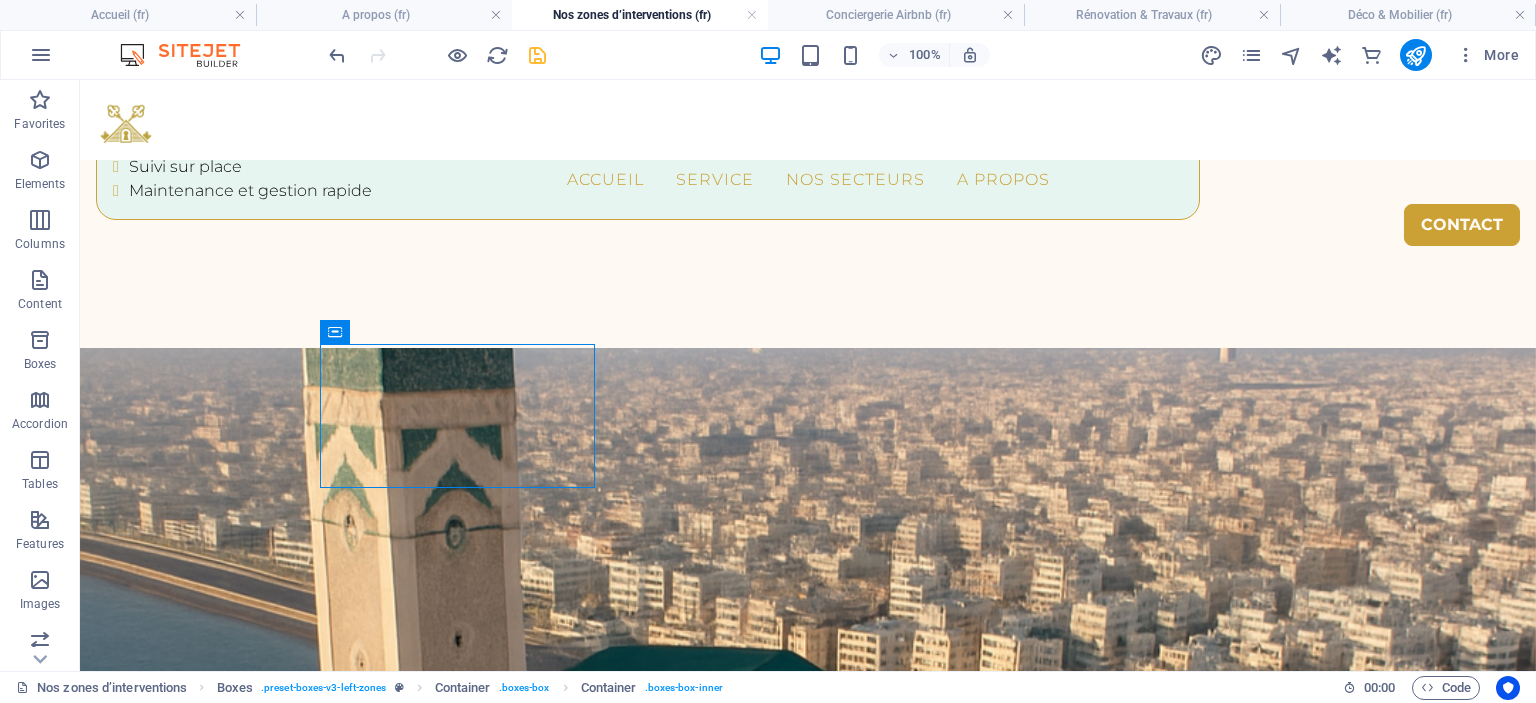 click at bounding box center (537, 55) 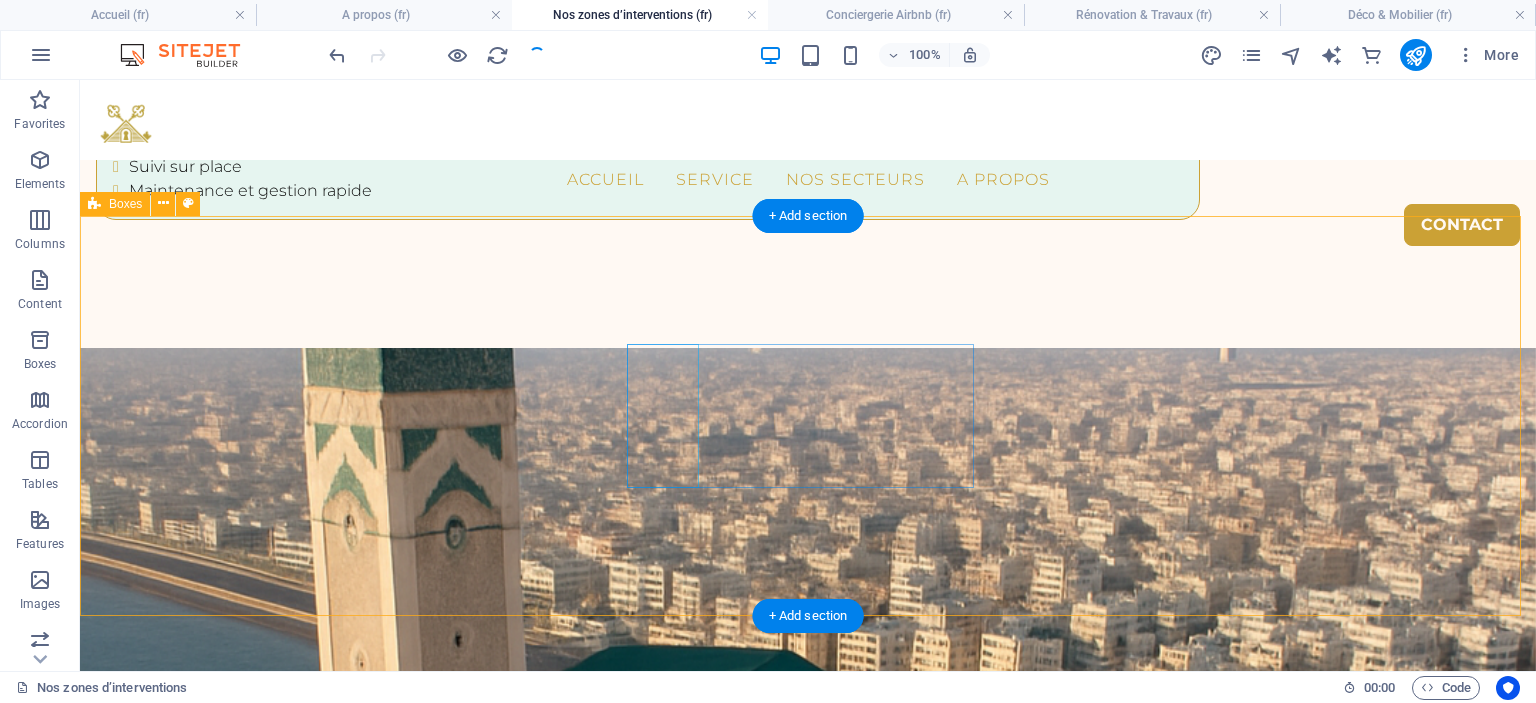 click on "Rapidité d’intervention Qualité constante Confiance renforcée" at bounding box center [808, 4299] 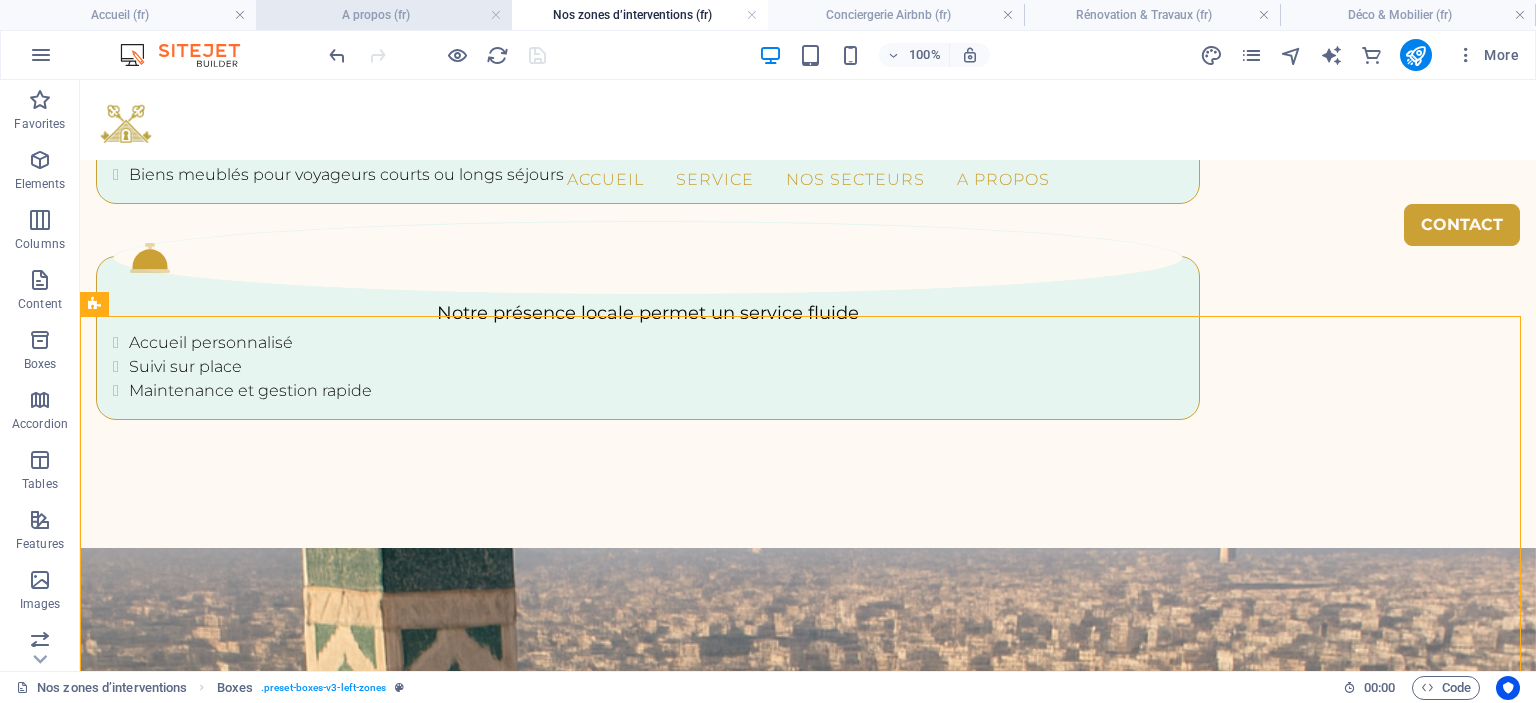 scroll, scrollTop: 3344, scrollLeft: 0, axis: vertical 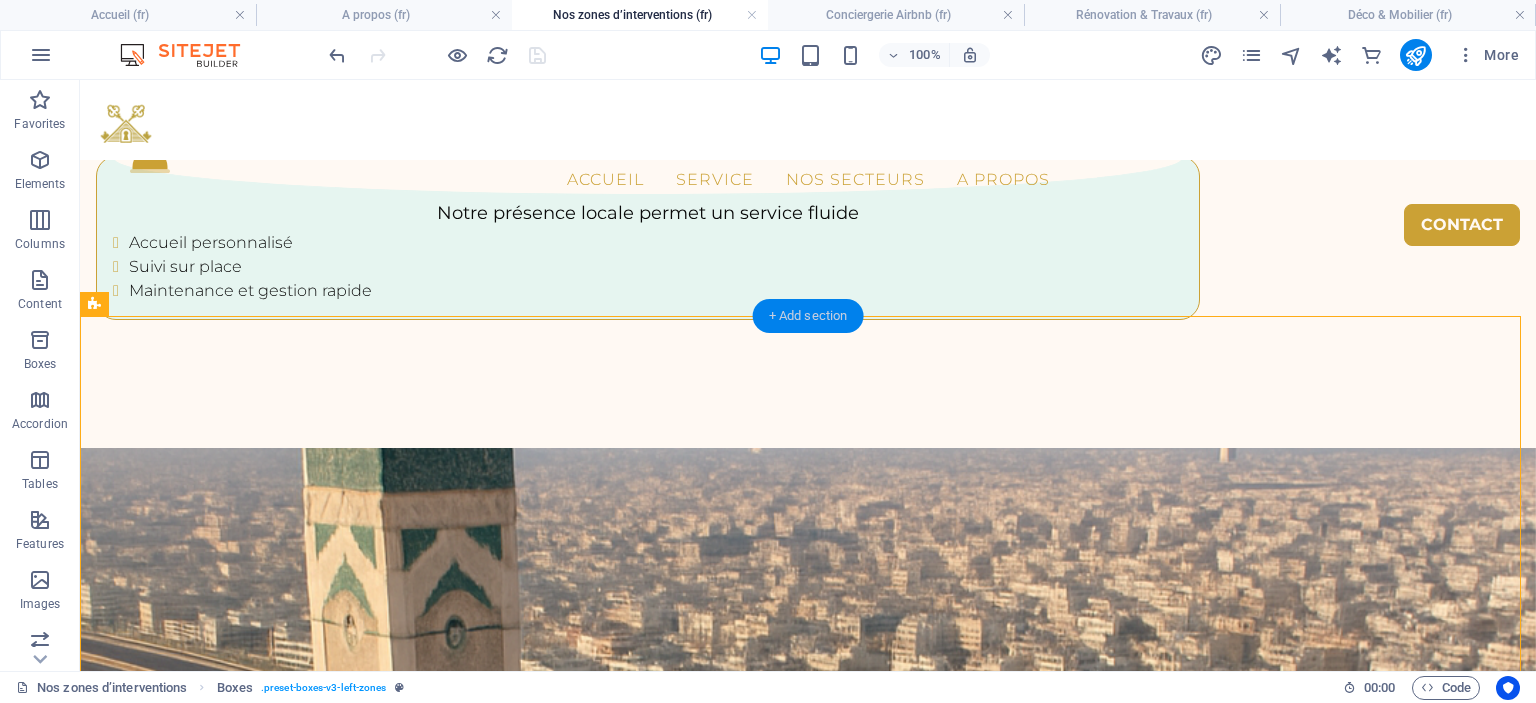drag, startPoint x: 799, startPoint y: 323, endPoint x: 289, endPoint y: 270, distance: 512.7465 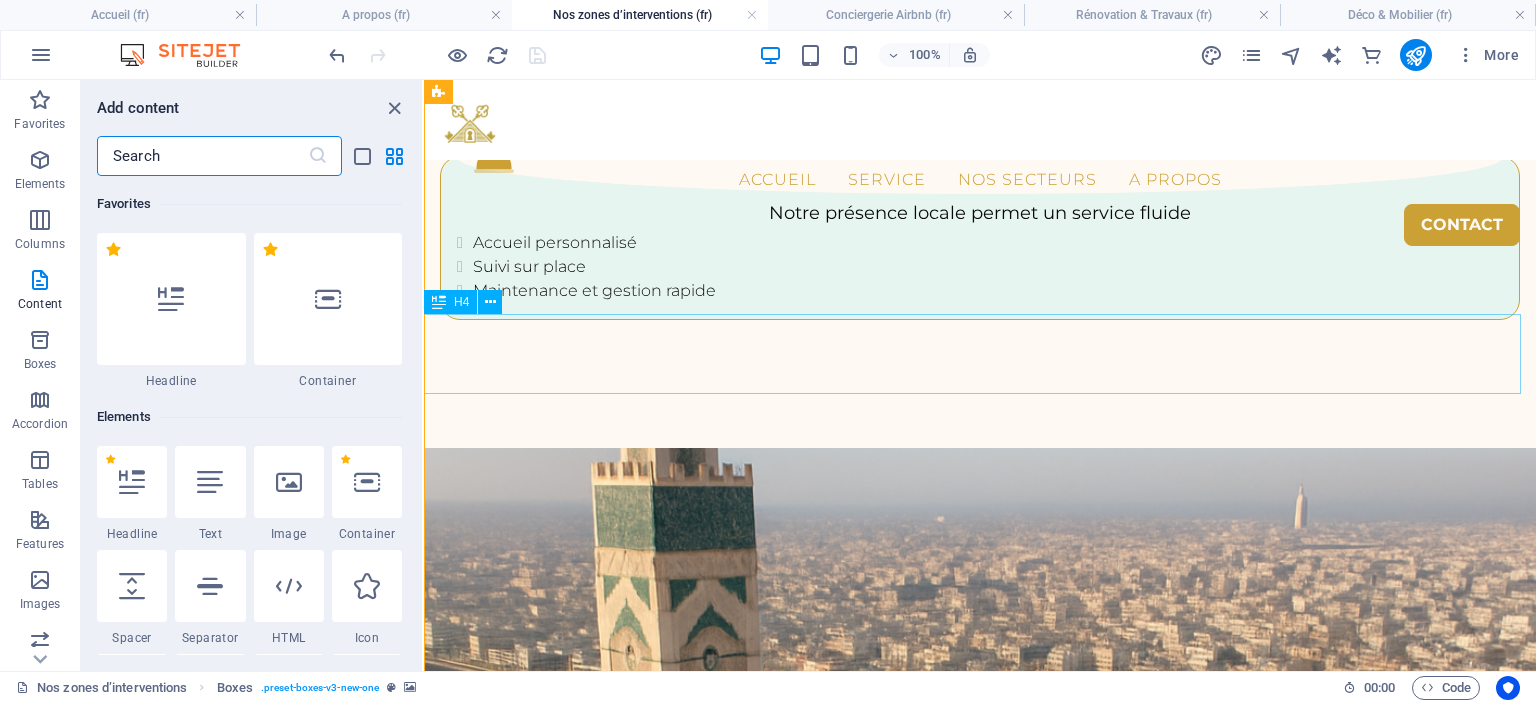 scroll, scrollTop: 2927, scrollLeft: 0, axis: vertical 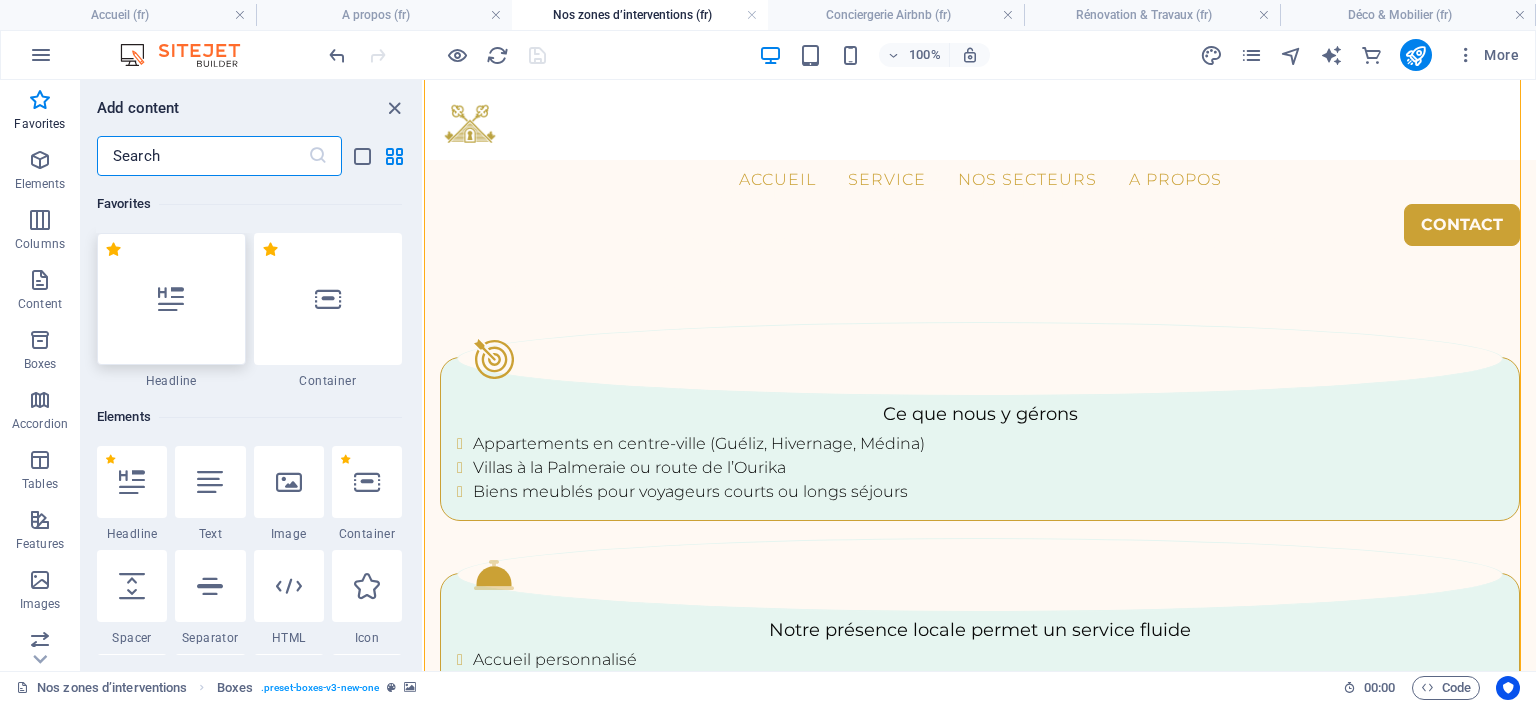 click at bounding box center [171, 299] 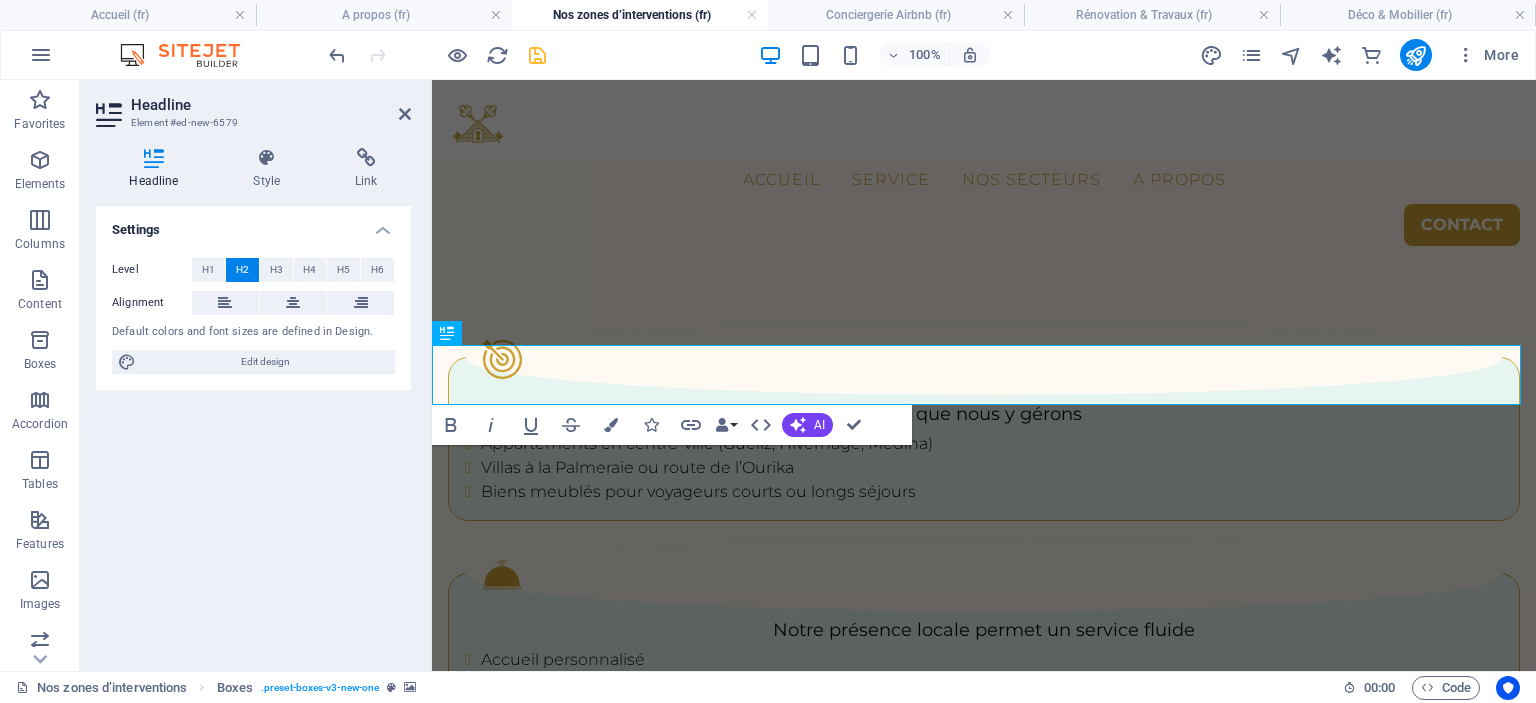 scroll, scrollTop: 3315, scrollLeft: 0, axis: vertical 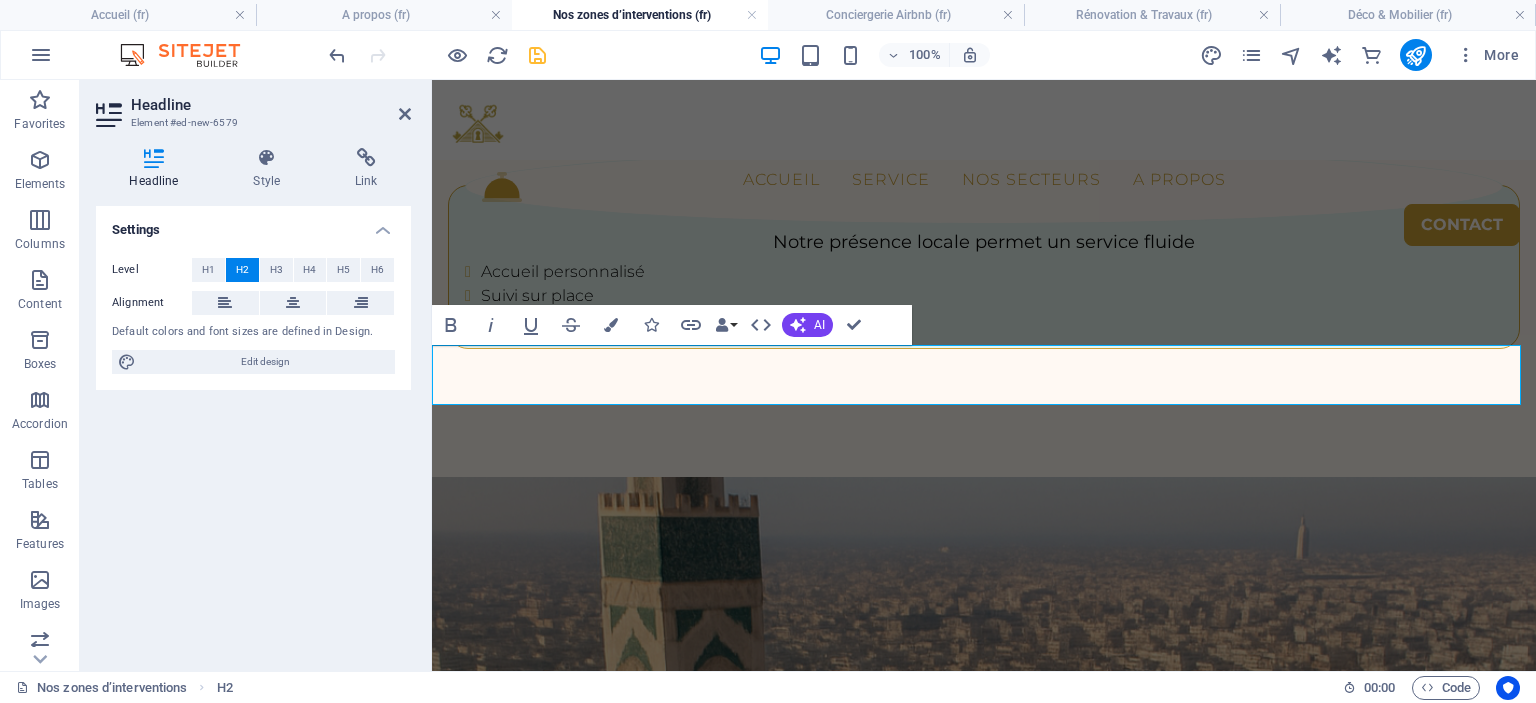 click on "Une présence locale pour un service réactif" at bounding box center (984, 4074) 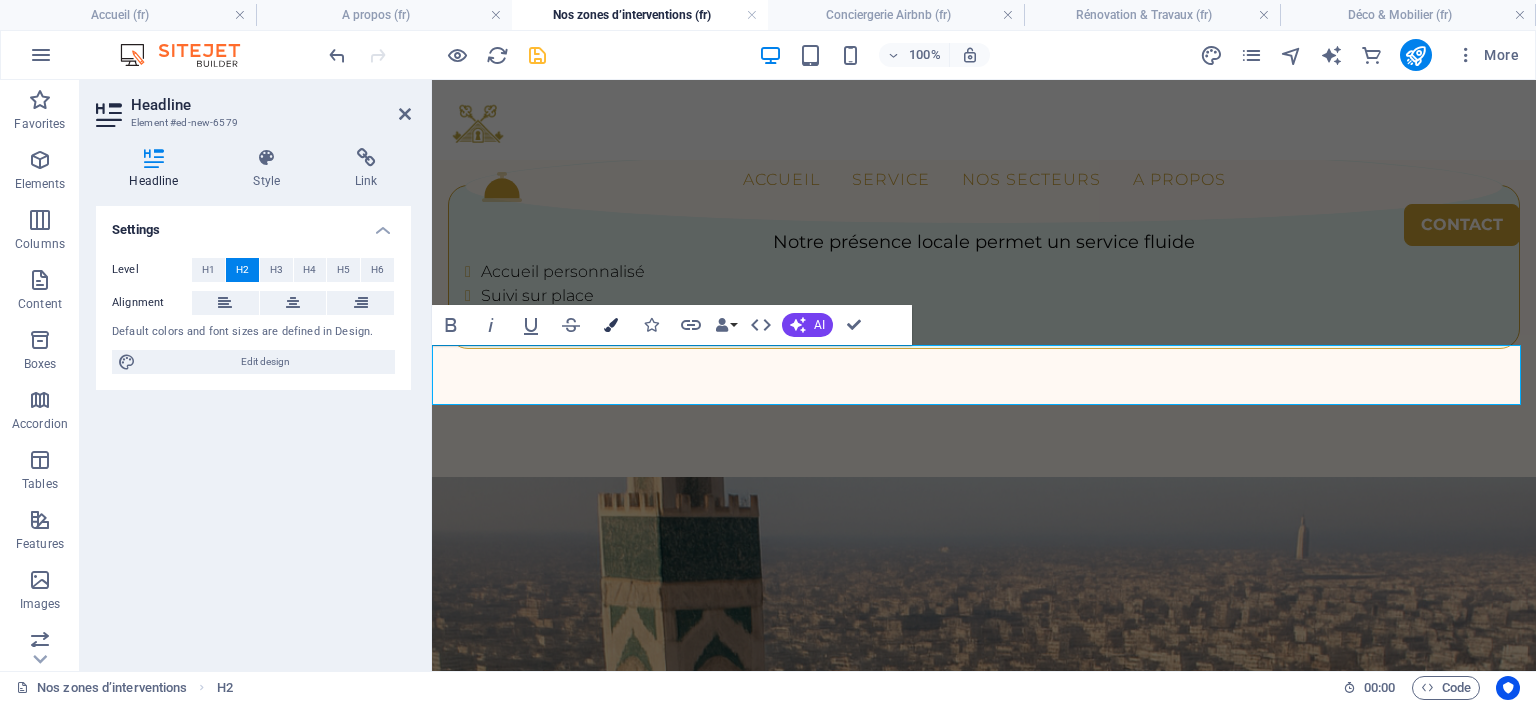 click at bounding box center [611, 325] 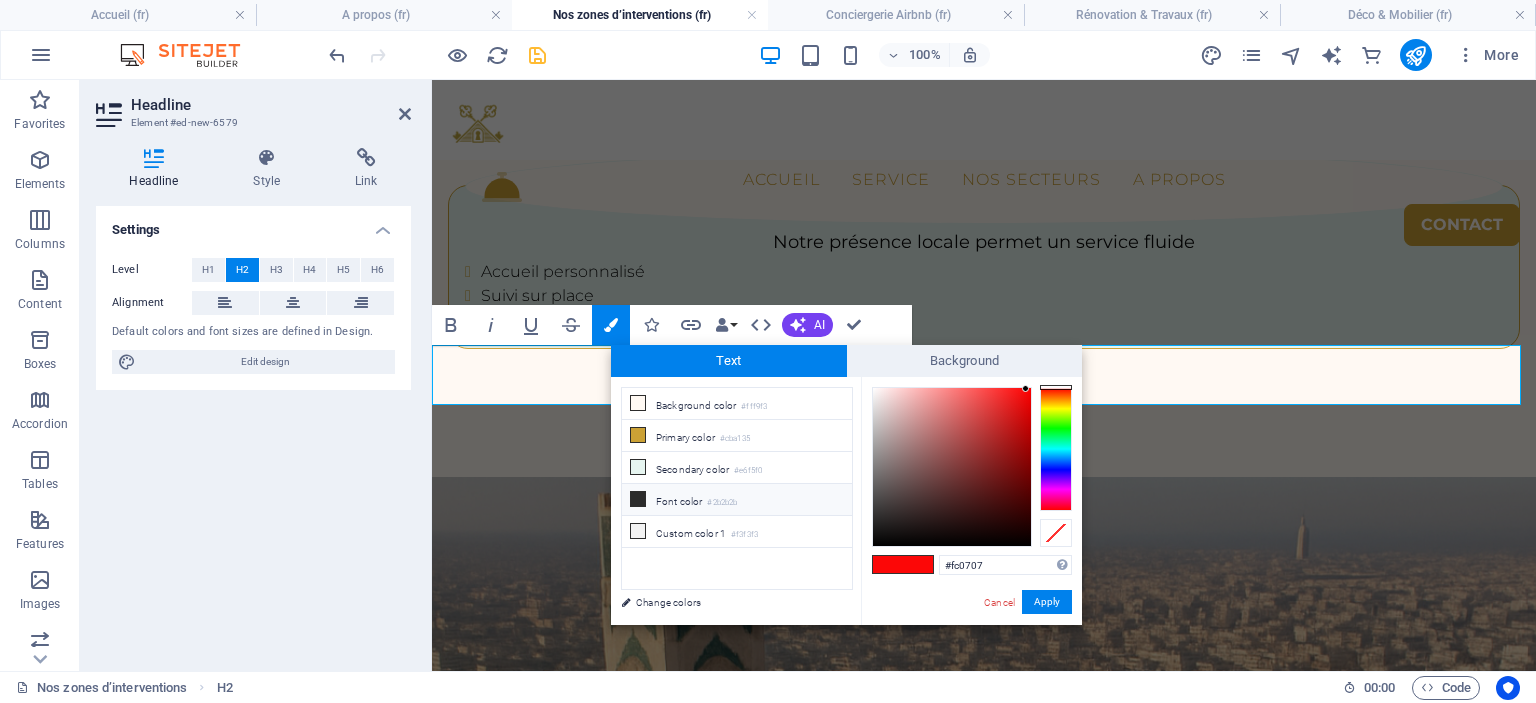click on "Font color
#2b2b2b" at bounding box center (737, 500) 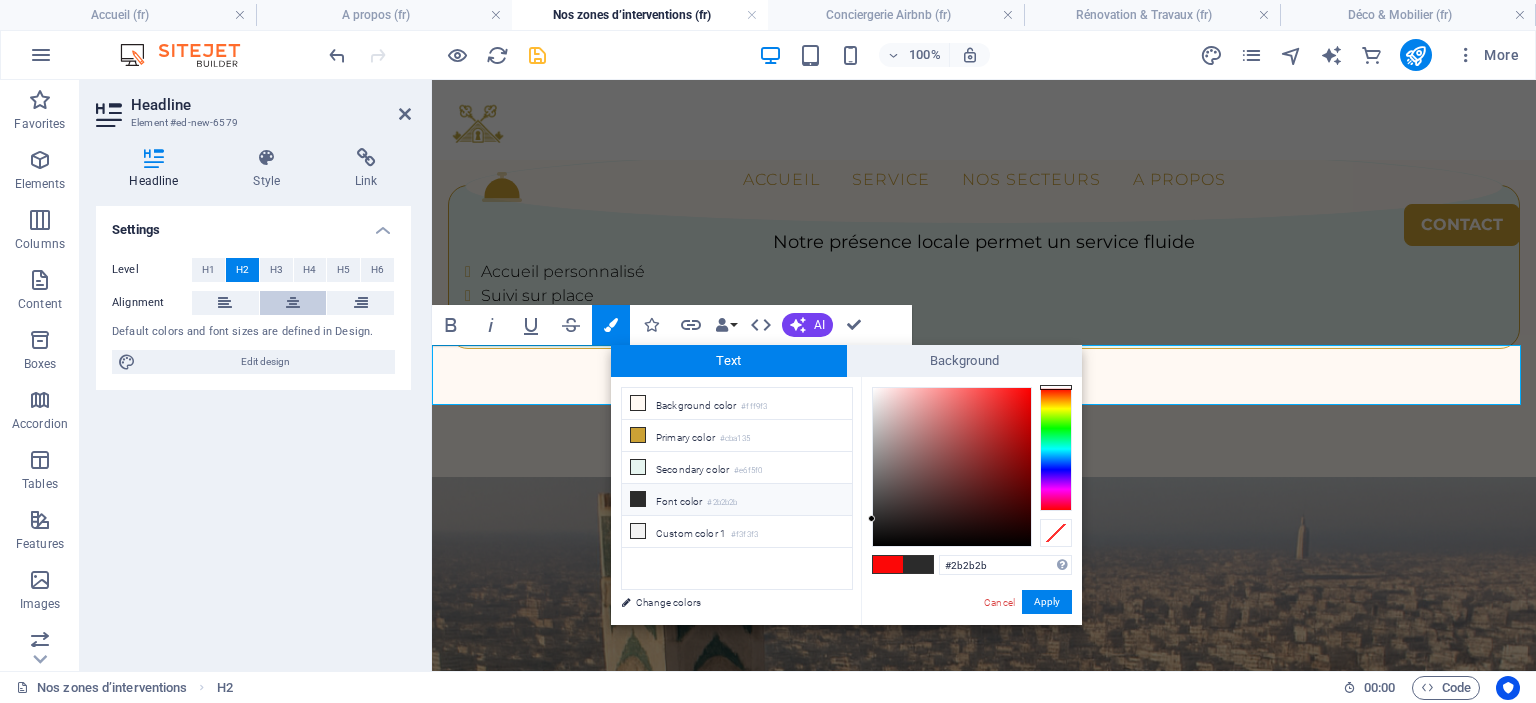 click at bounding box center (293, 303) 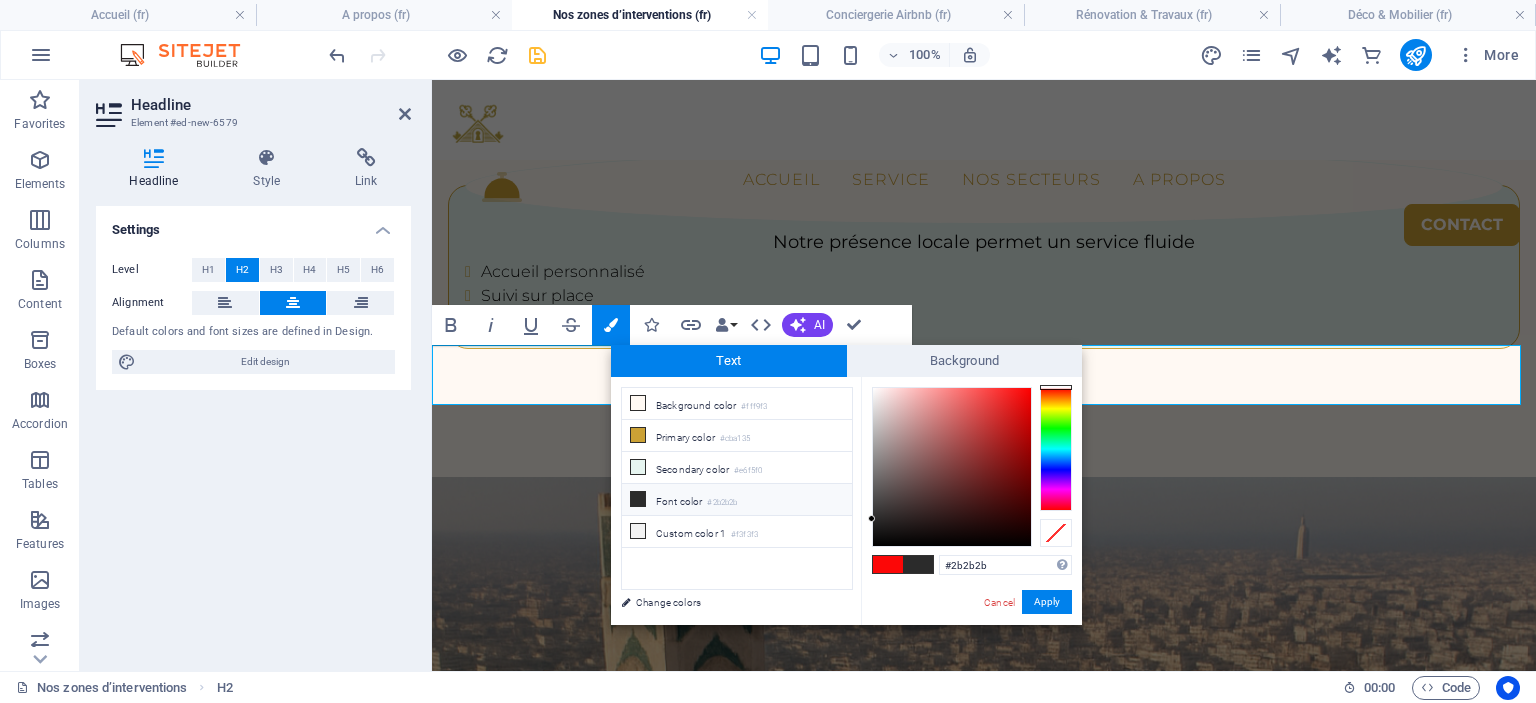 click on "Headline" at bounding box center (271, 105) 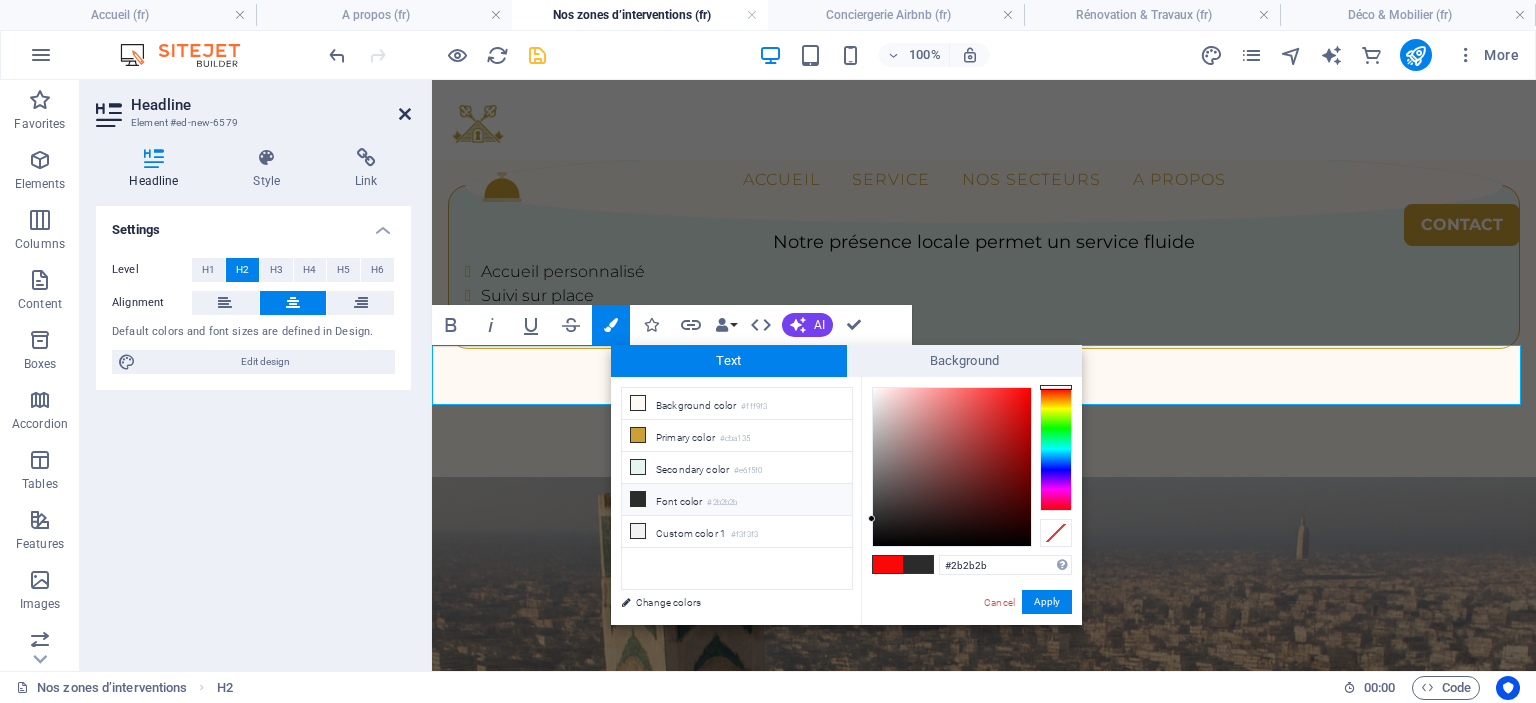 click at bounding box center [405, 114] 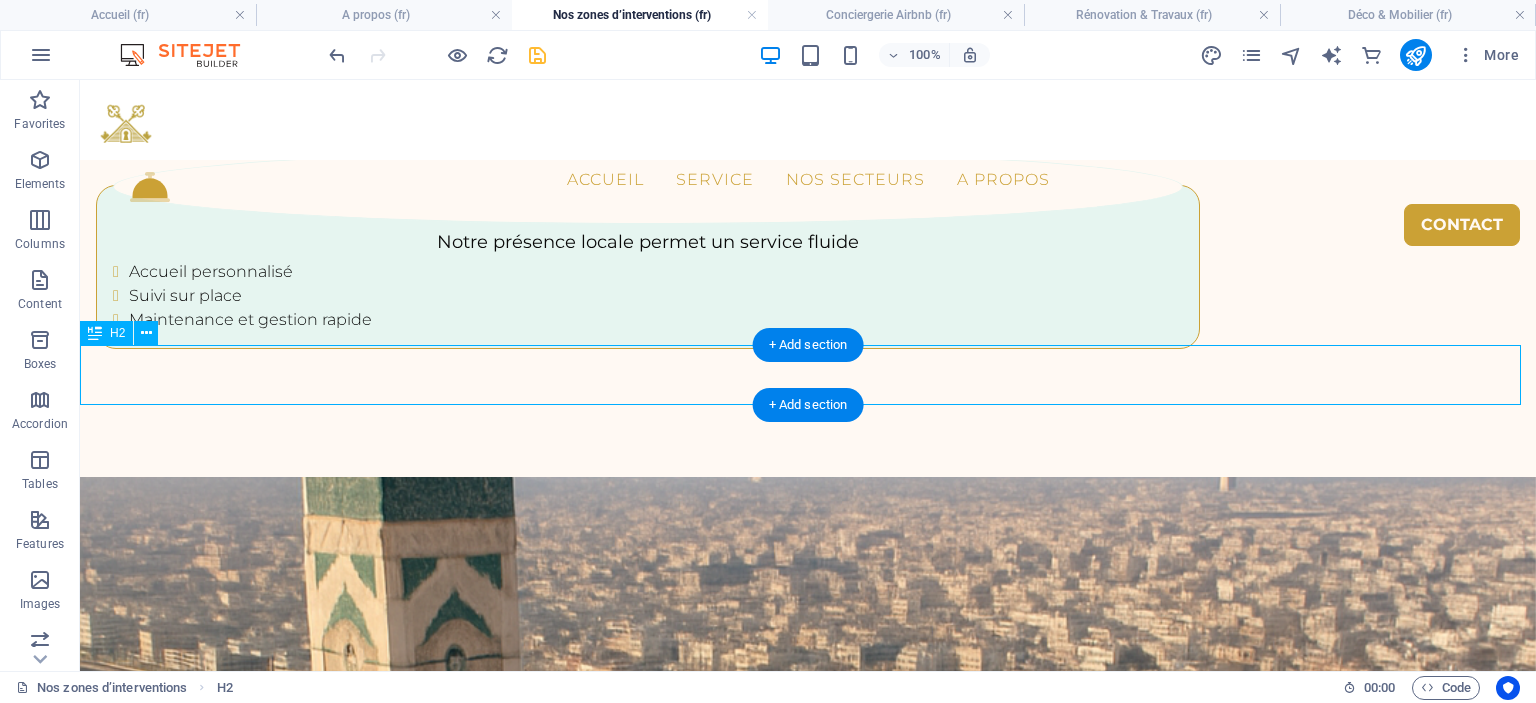 click on "Une présence locale pour un service réactif" at bounding box center (808, 4074) 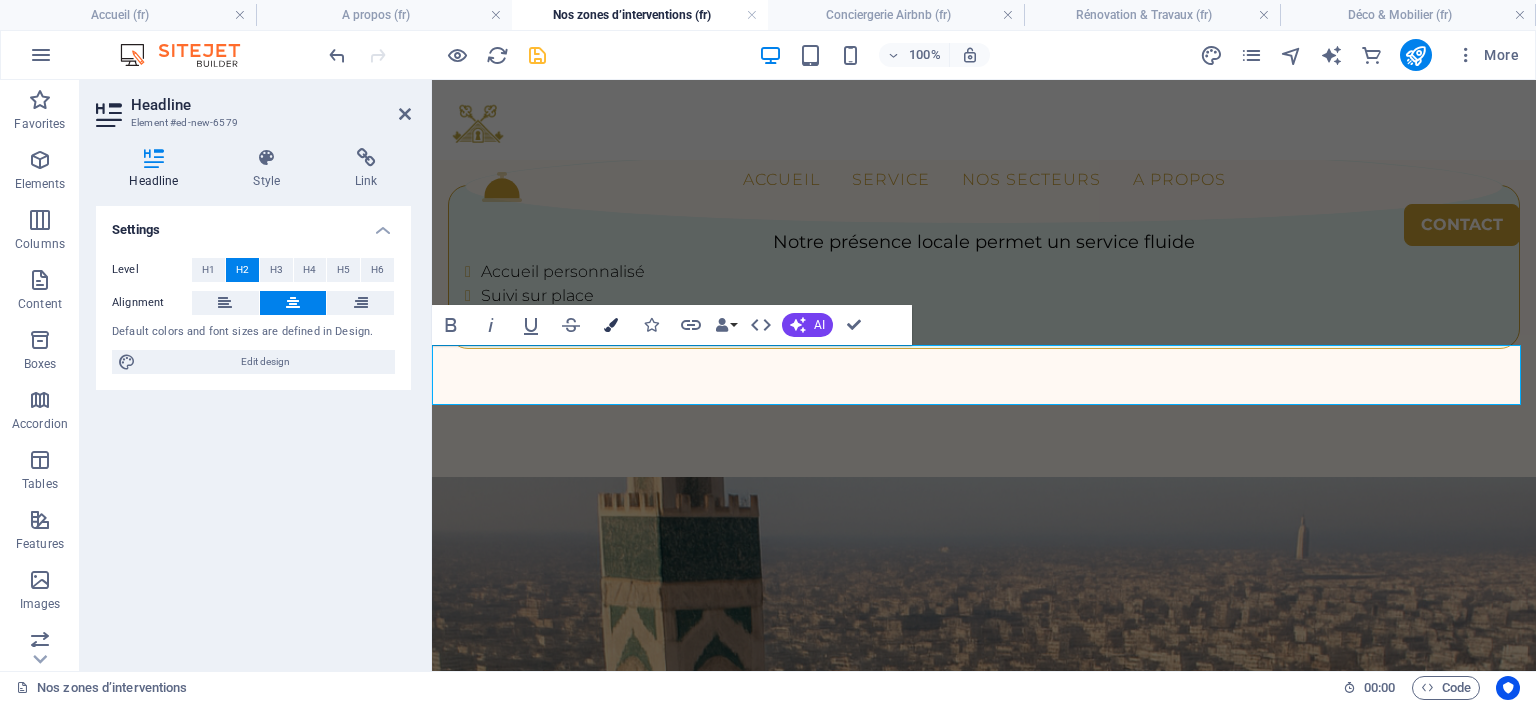 click on "Colors" at bounding box center [611, 325] 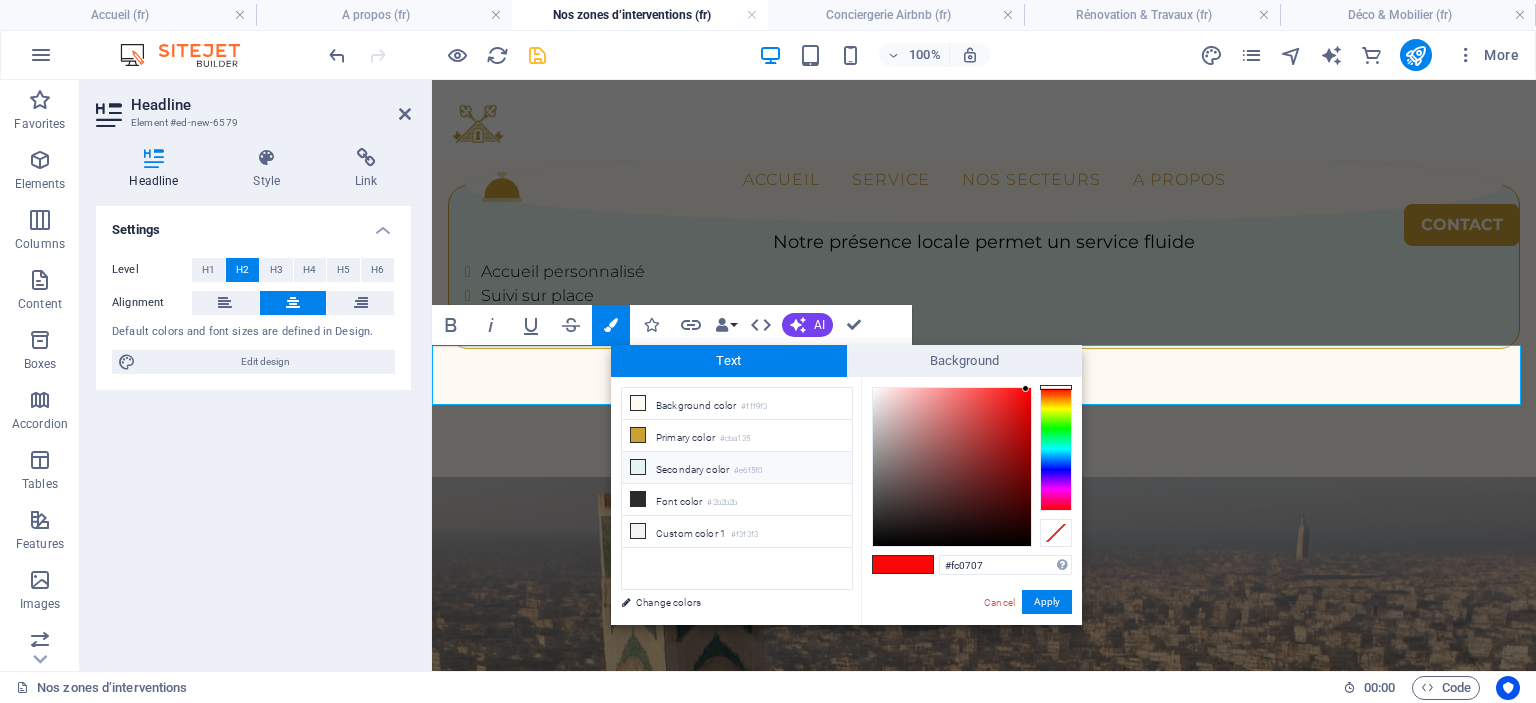 click on "Secondary color
#e6f5f0" at bounding box center (737, 468) 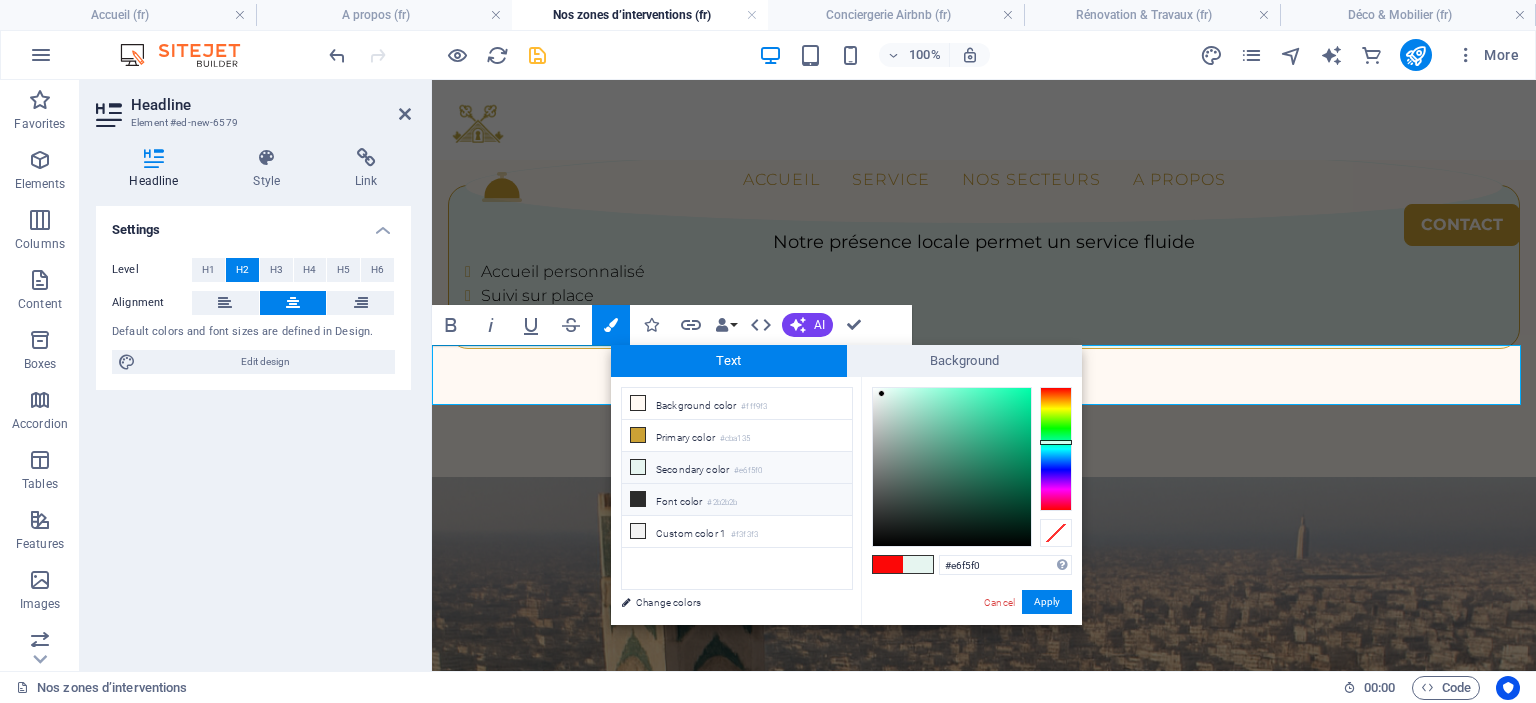 click on "Font color
#2b2b2b" at bounding box center [737, 500] 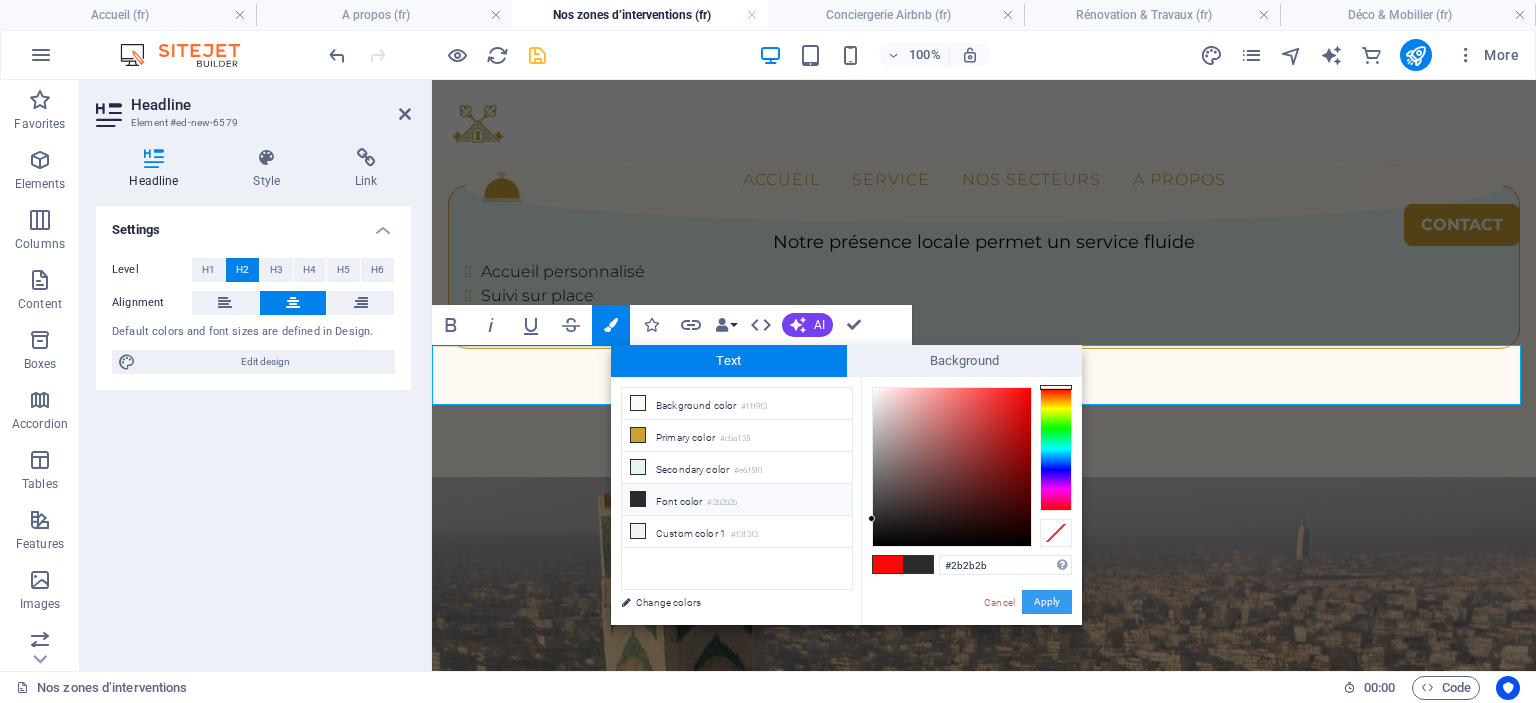 drag, startPoint x: 1039, startPoint y: 600, endPoint x: 576, endPoint y: 509, distance: 471.85803 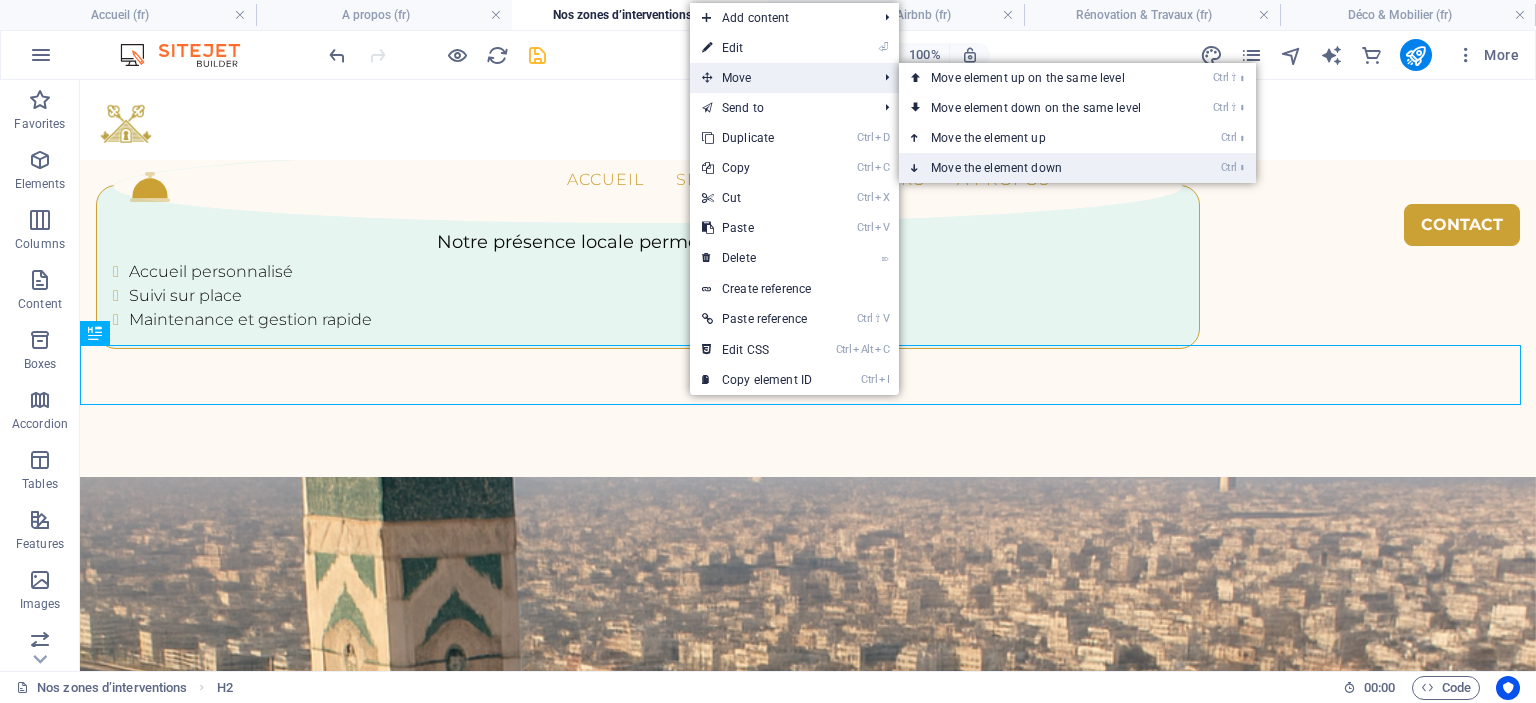 click on "Ctrl ⬇  Move the element down" at bounding box center (1040, 168) 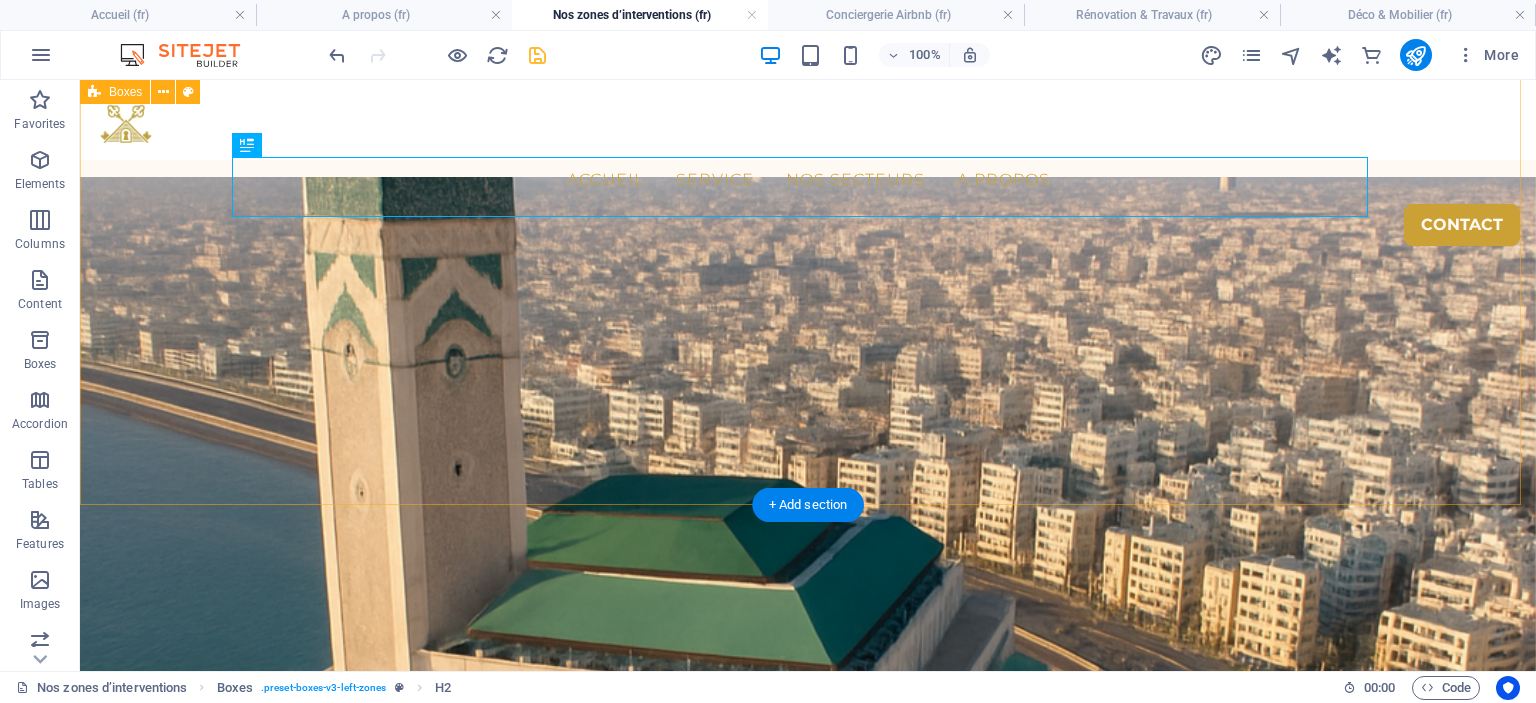 click on "Une présence locale pour un service réactif Rapidité d’intervention Qualité constante Confiance renforcée" at bounding box center [808, 4158] 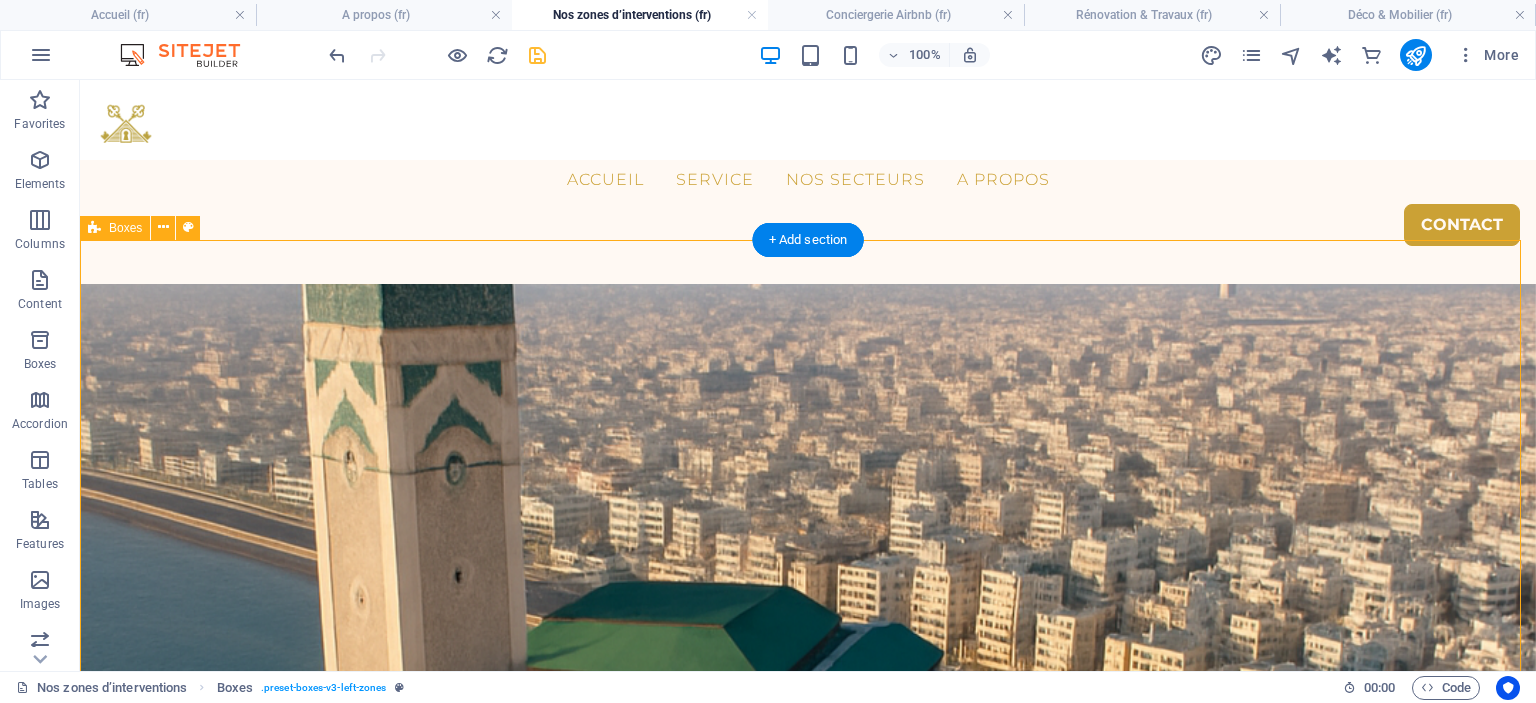 scroll, scrollTop: 3415, scrollLeft: 0, axis: vertical 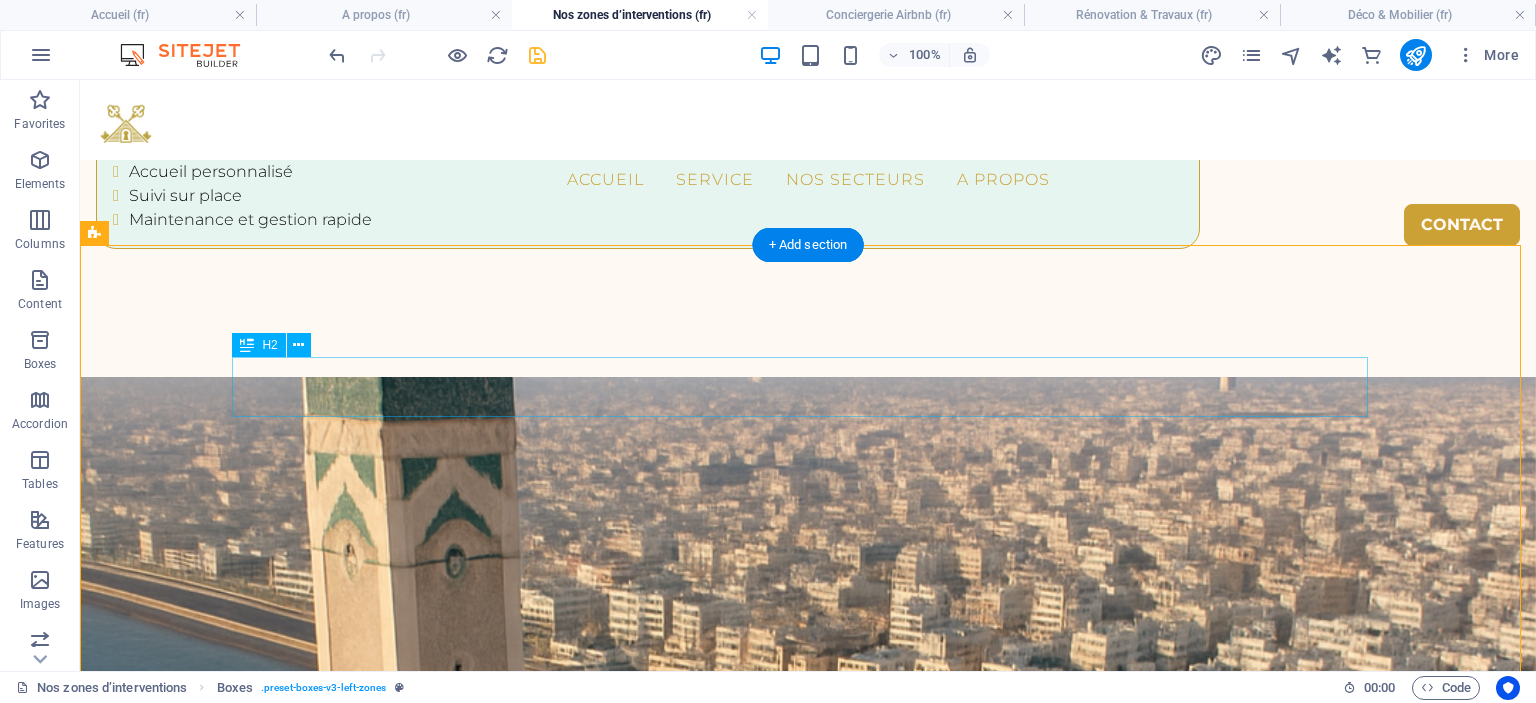 click on "Une présence locale pour un service réactif" at bounding box center [648, 4086] 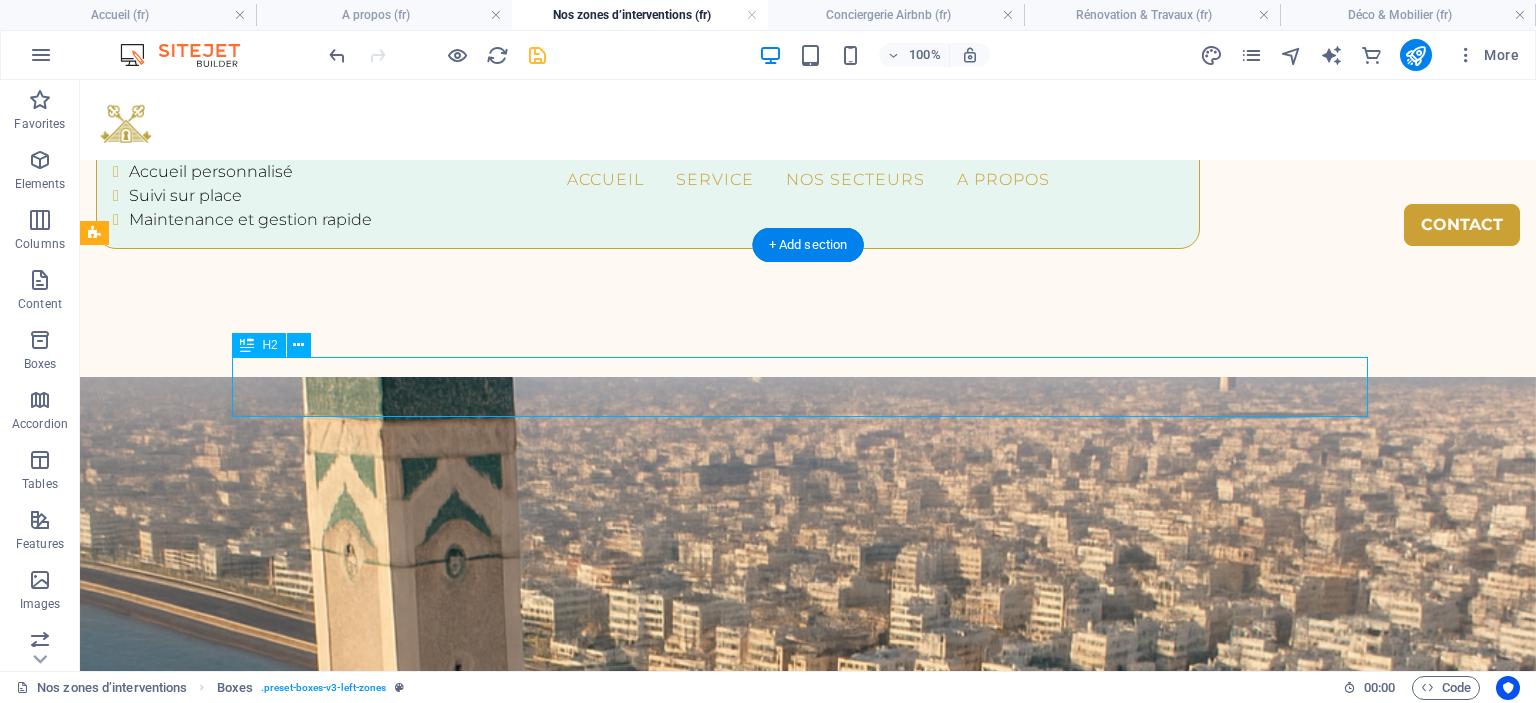 click on "Une présence locale pour un service réactif" at bounding box center [648, 4086] 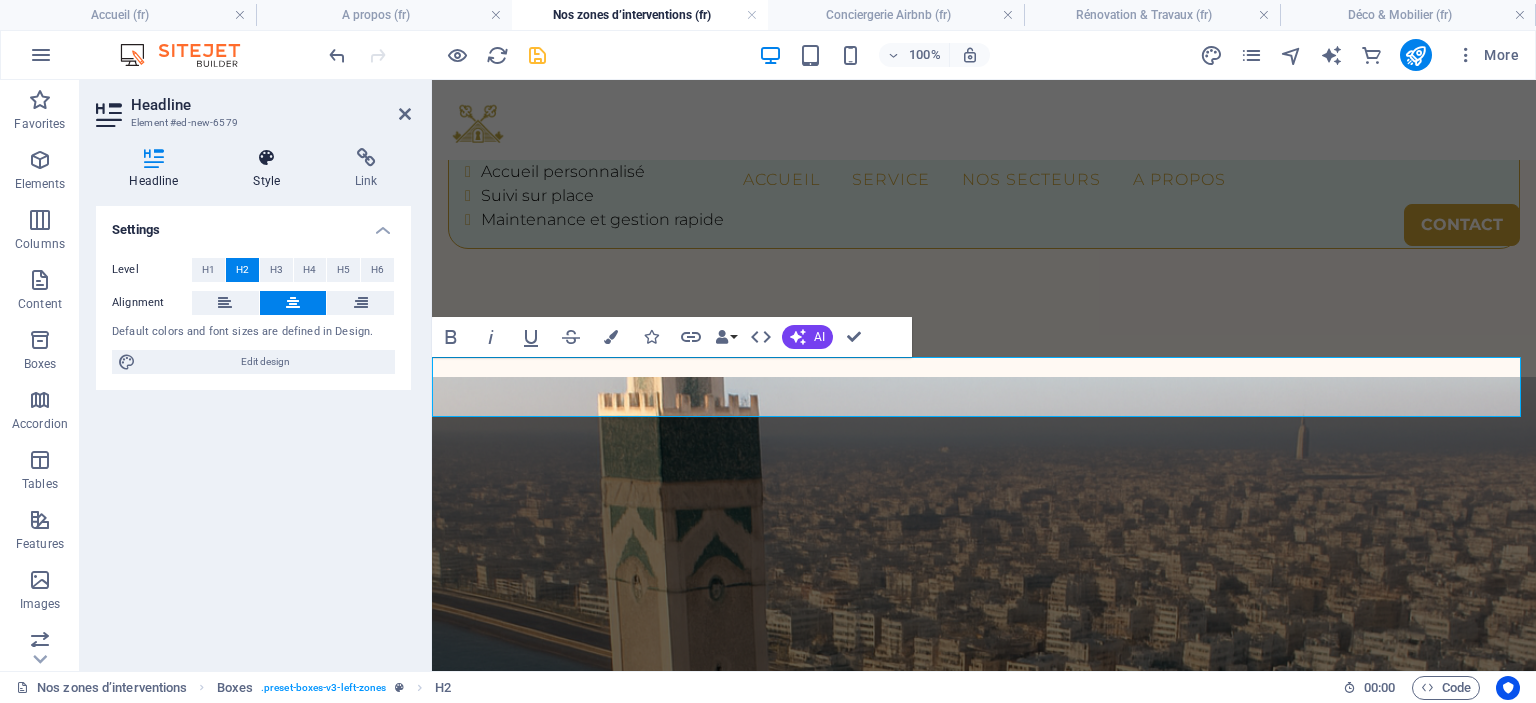 click at bounding box center [267, 158] 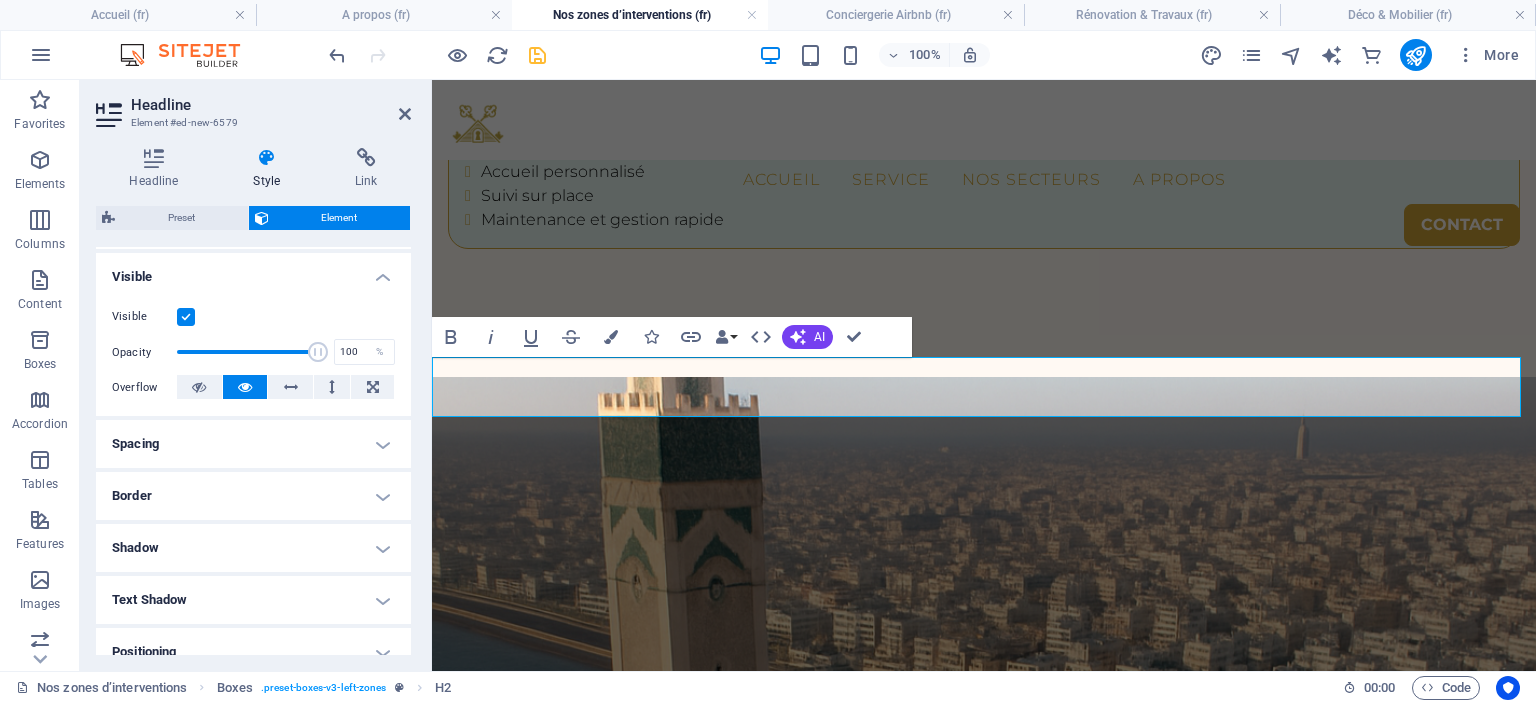 scroll, scrollTop: 300, scrollLeft: 0, axis: vertical 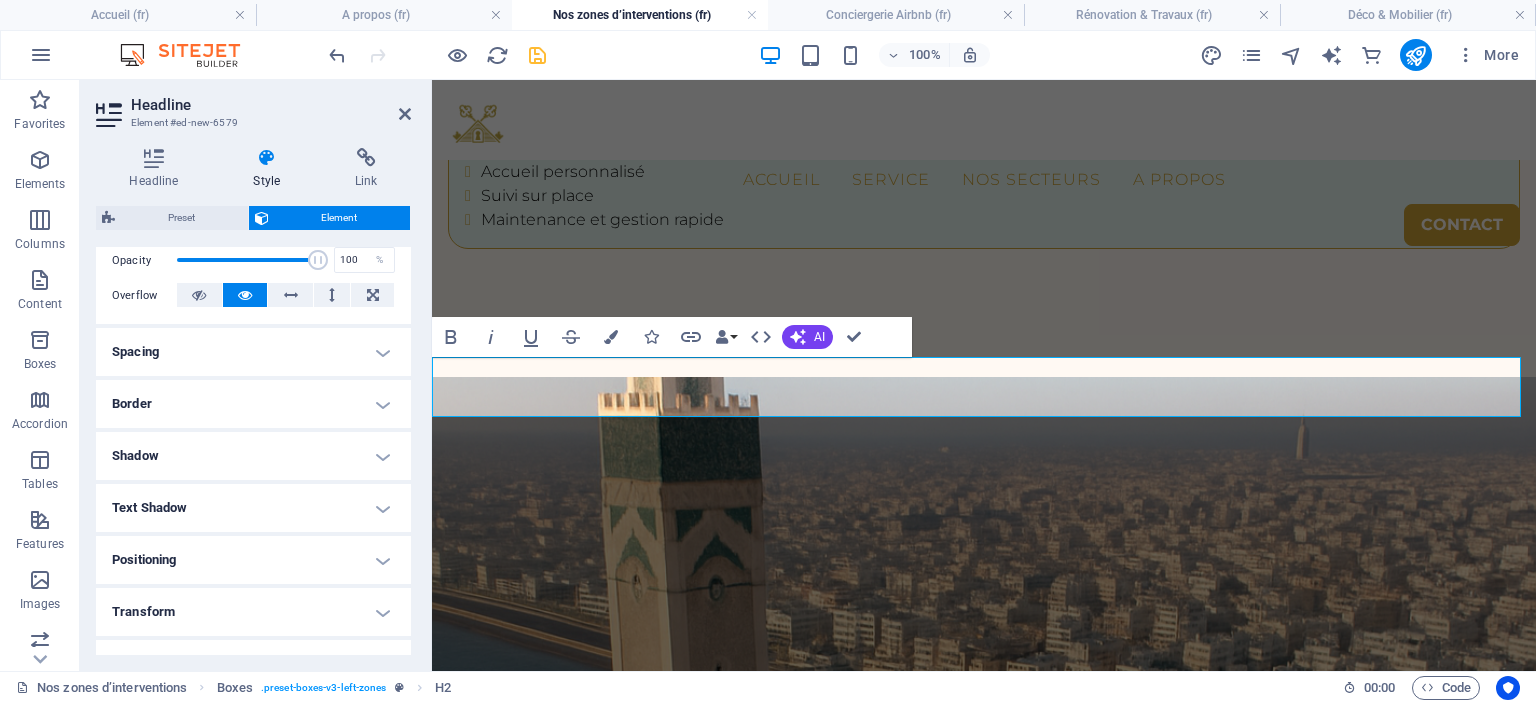 click on "Spacing" at bounding box center [253, 352] 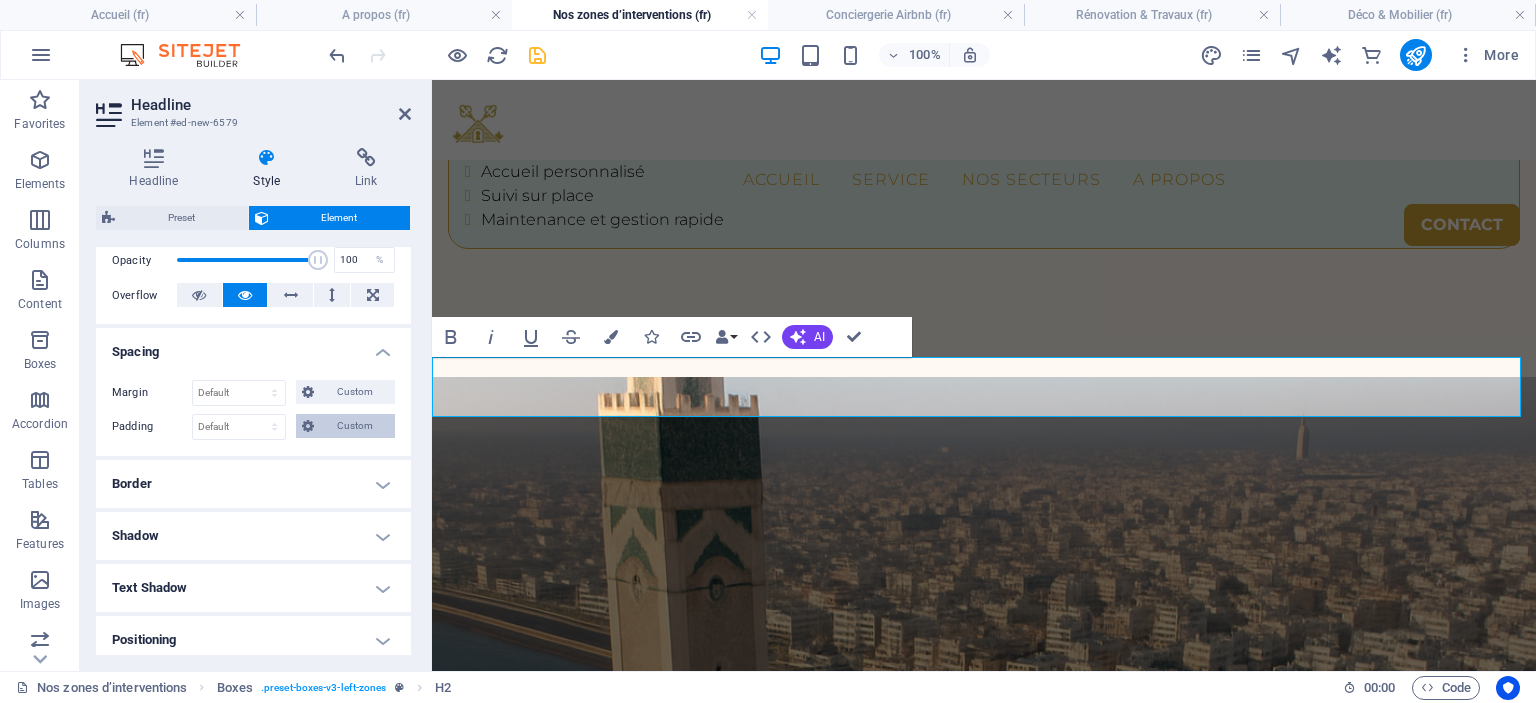 click on "Custom" at bounding box center (354, 426) 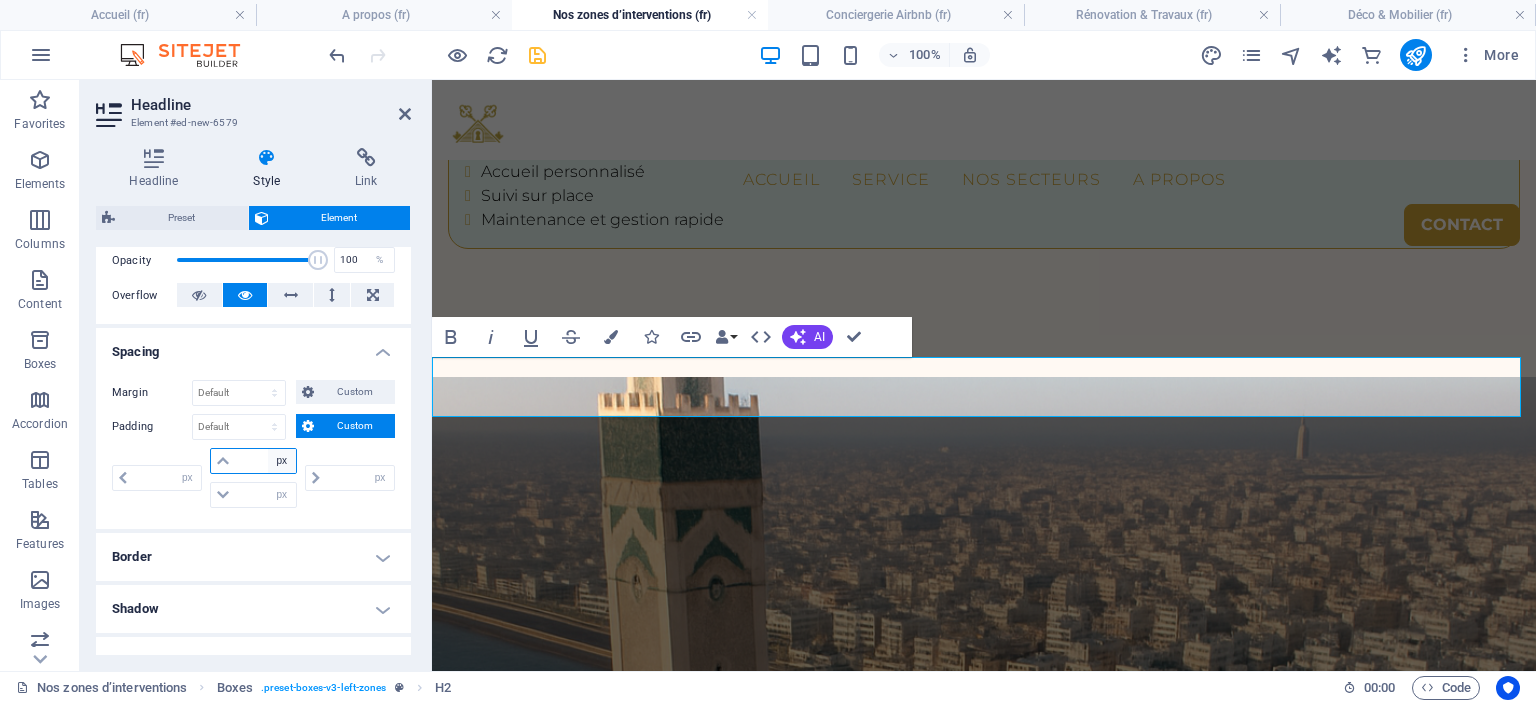 click on "px rem % vh vw" at bounding box center [282, 461] 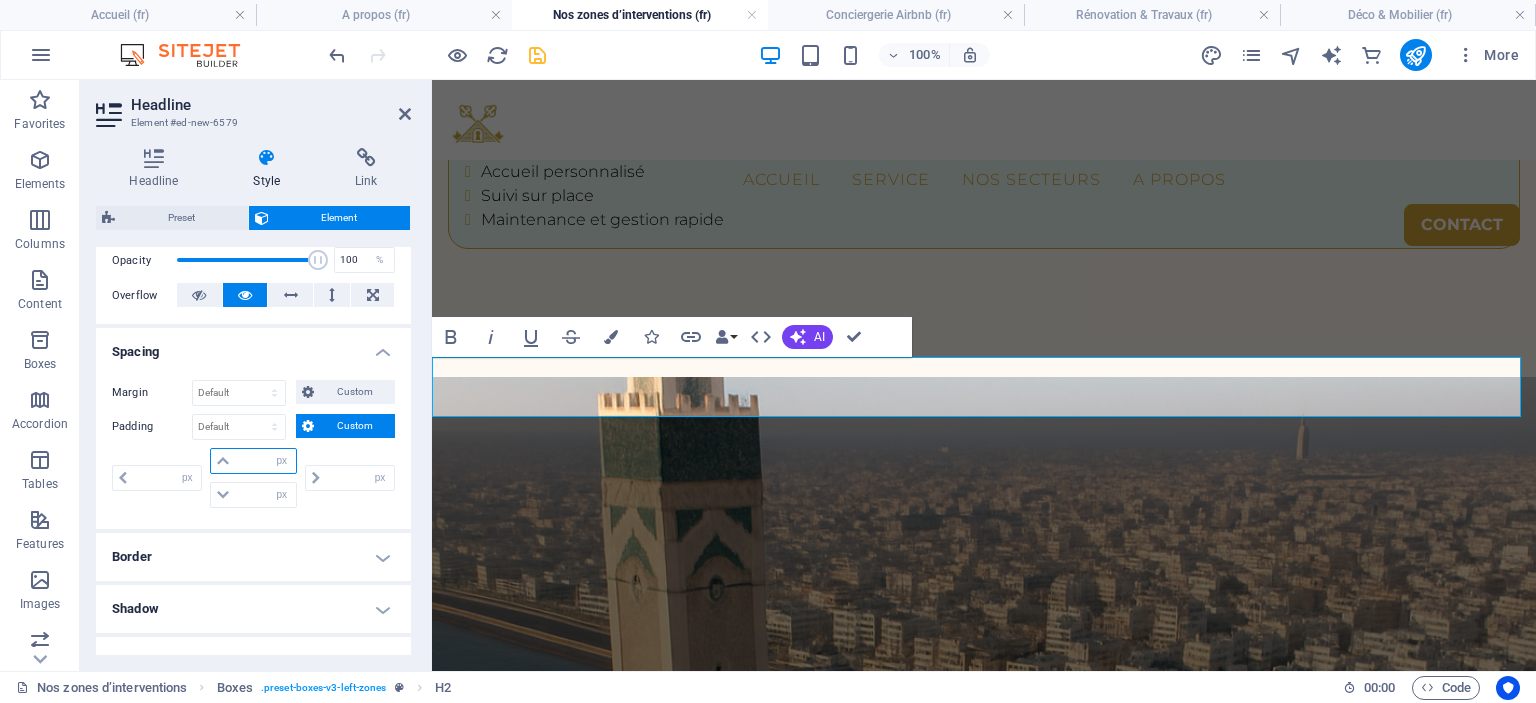 click at bounding box center [265, 461] 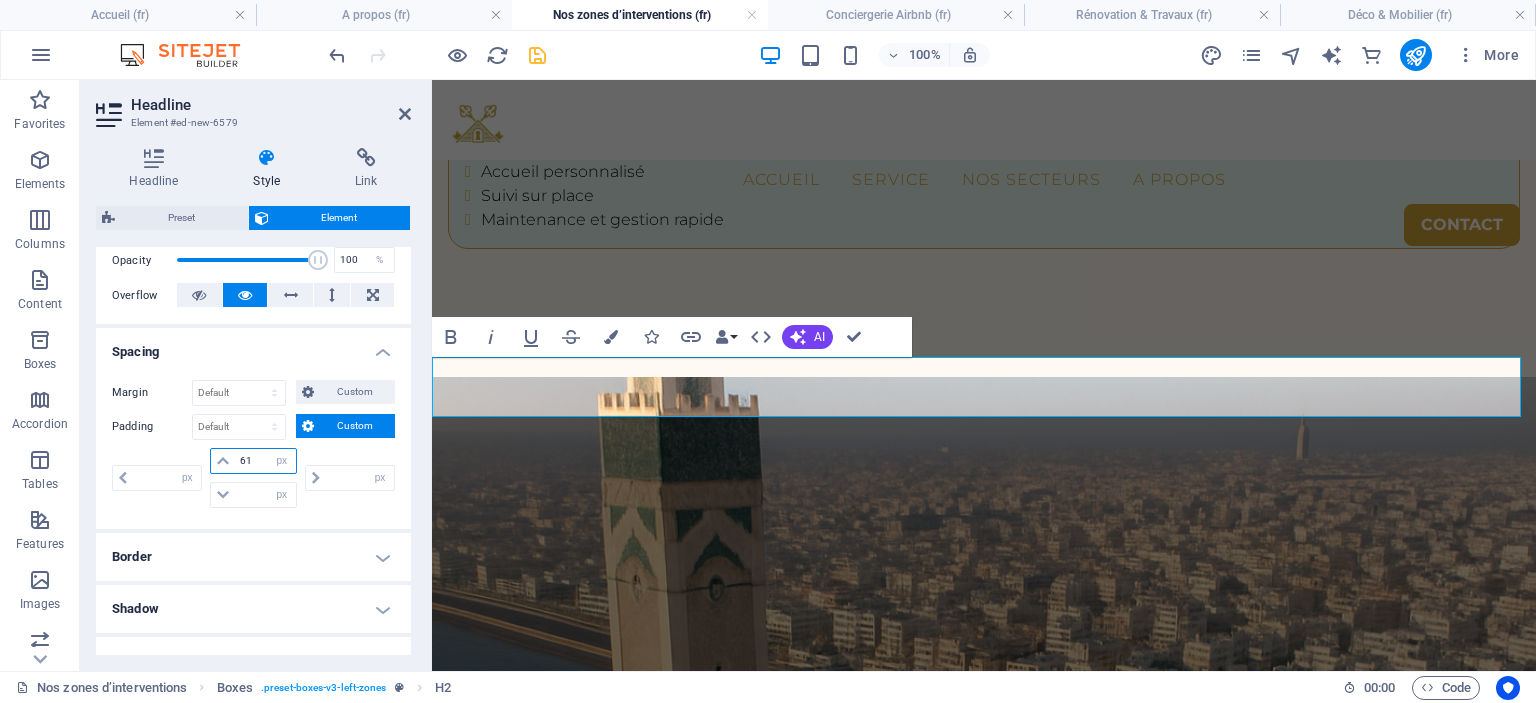 click on "61" at bounding box center (265, 461) 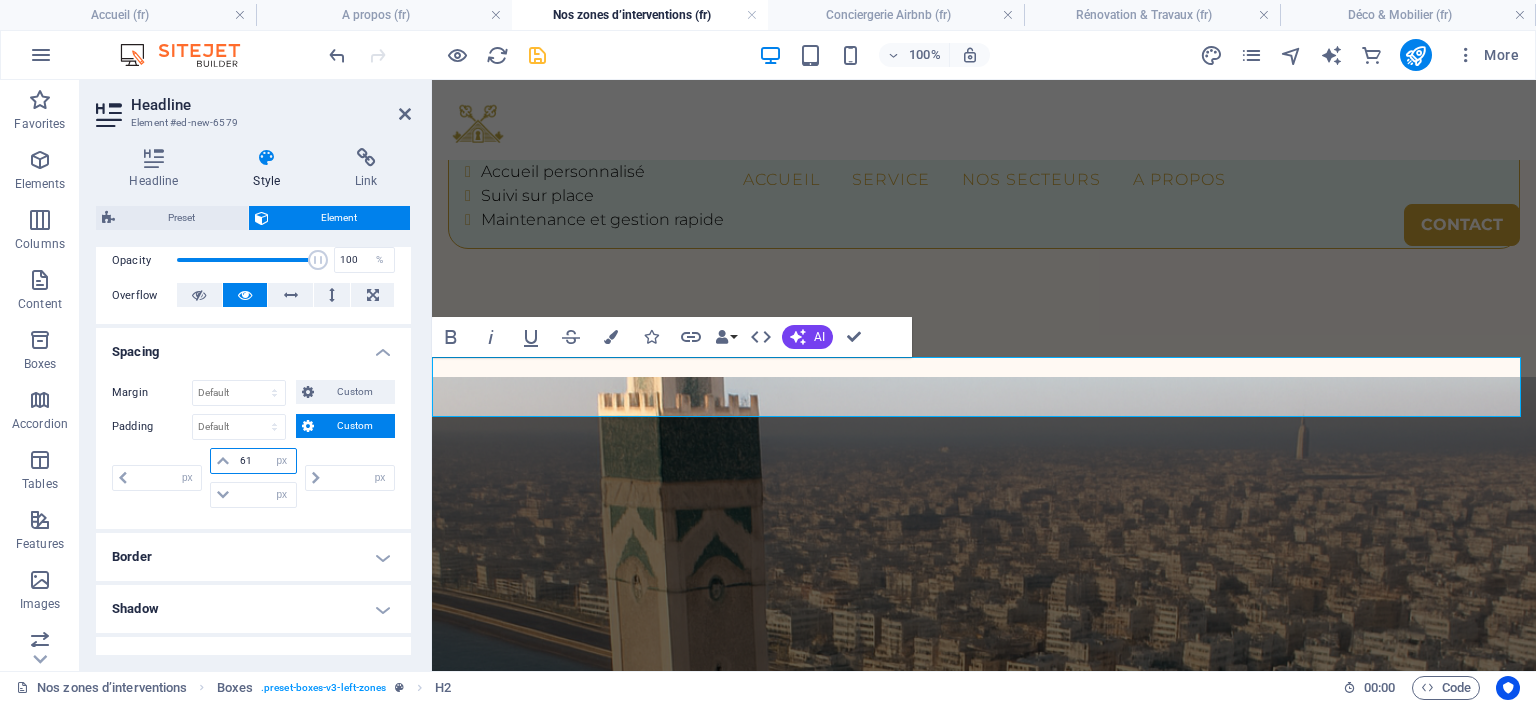 click on "61" at bounding box center (265, 461) 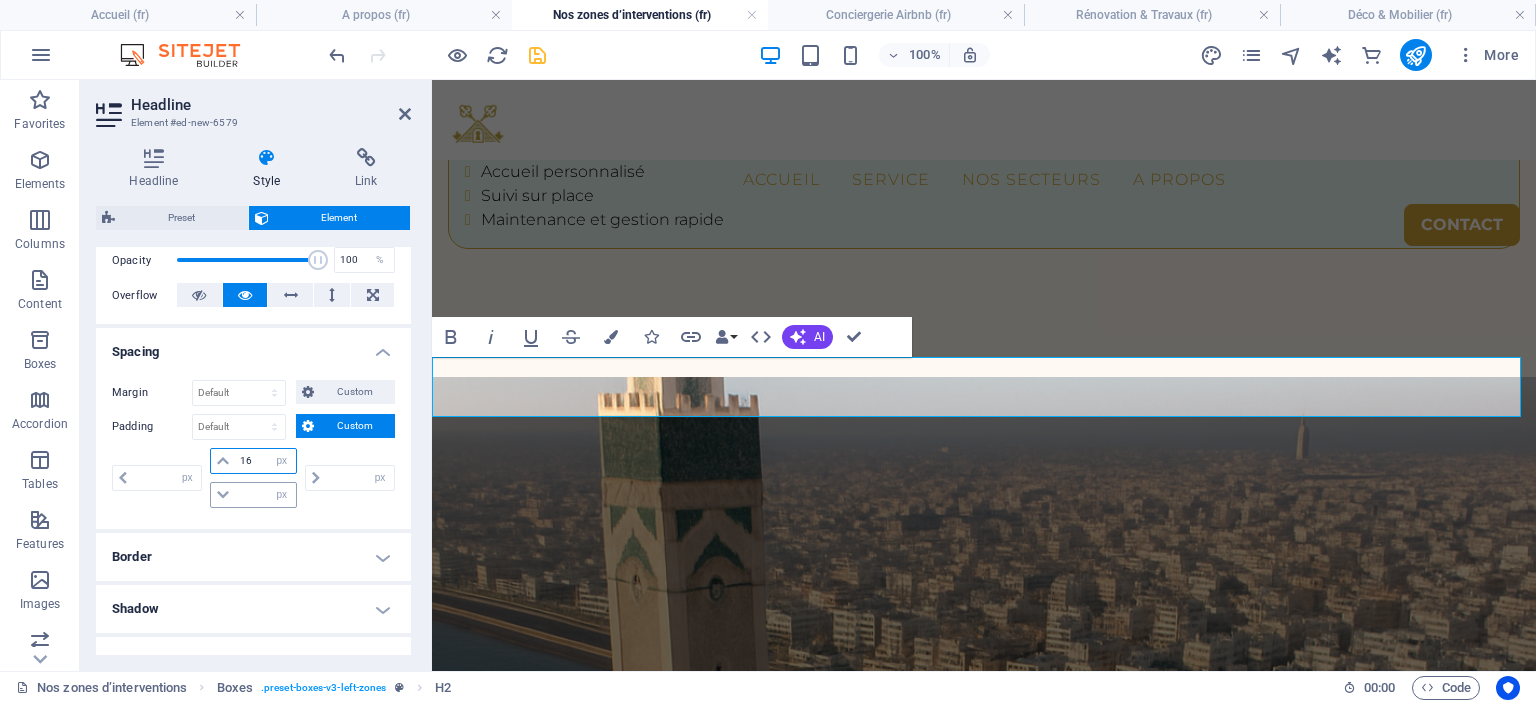 type on "16" 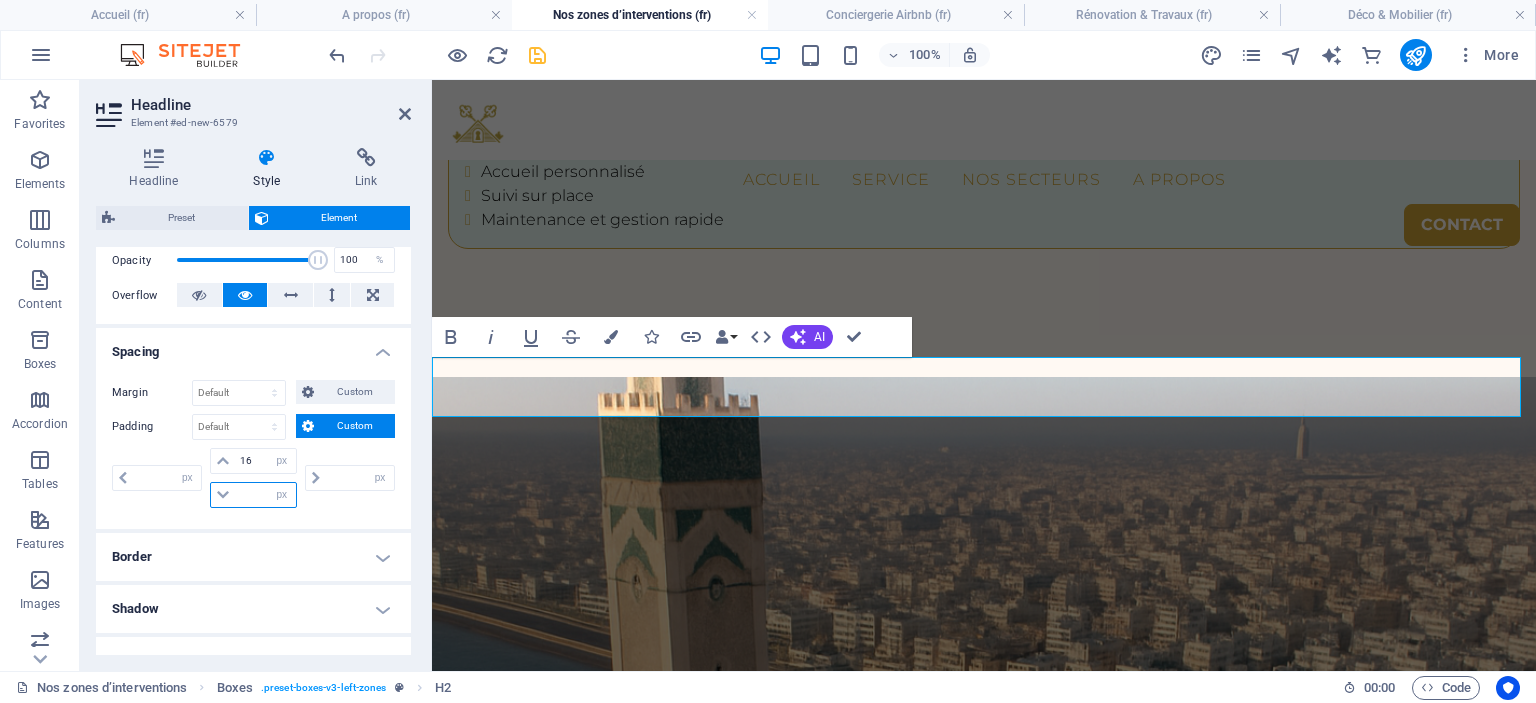 type on "0" 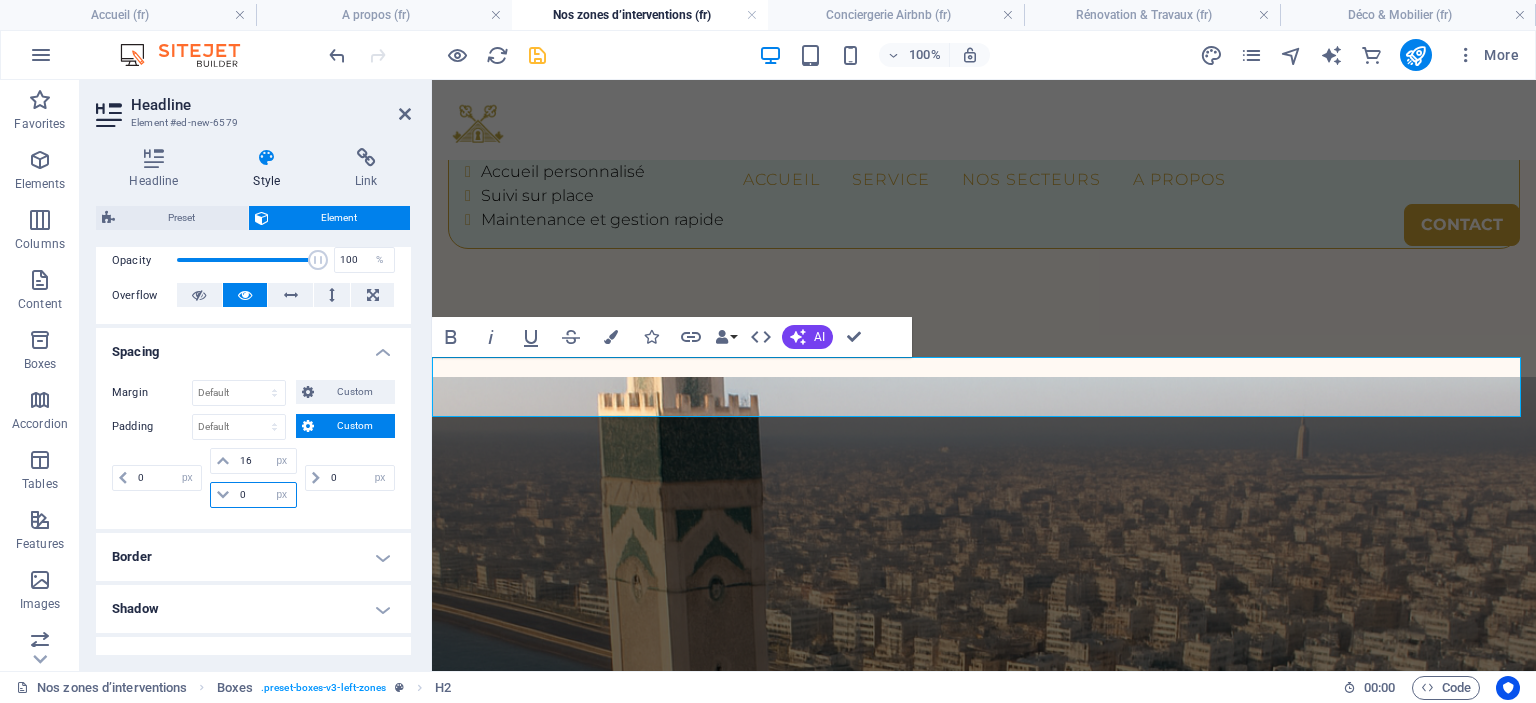 click on "0" at bounding box center [265, 495] 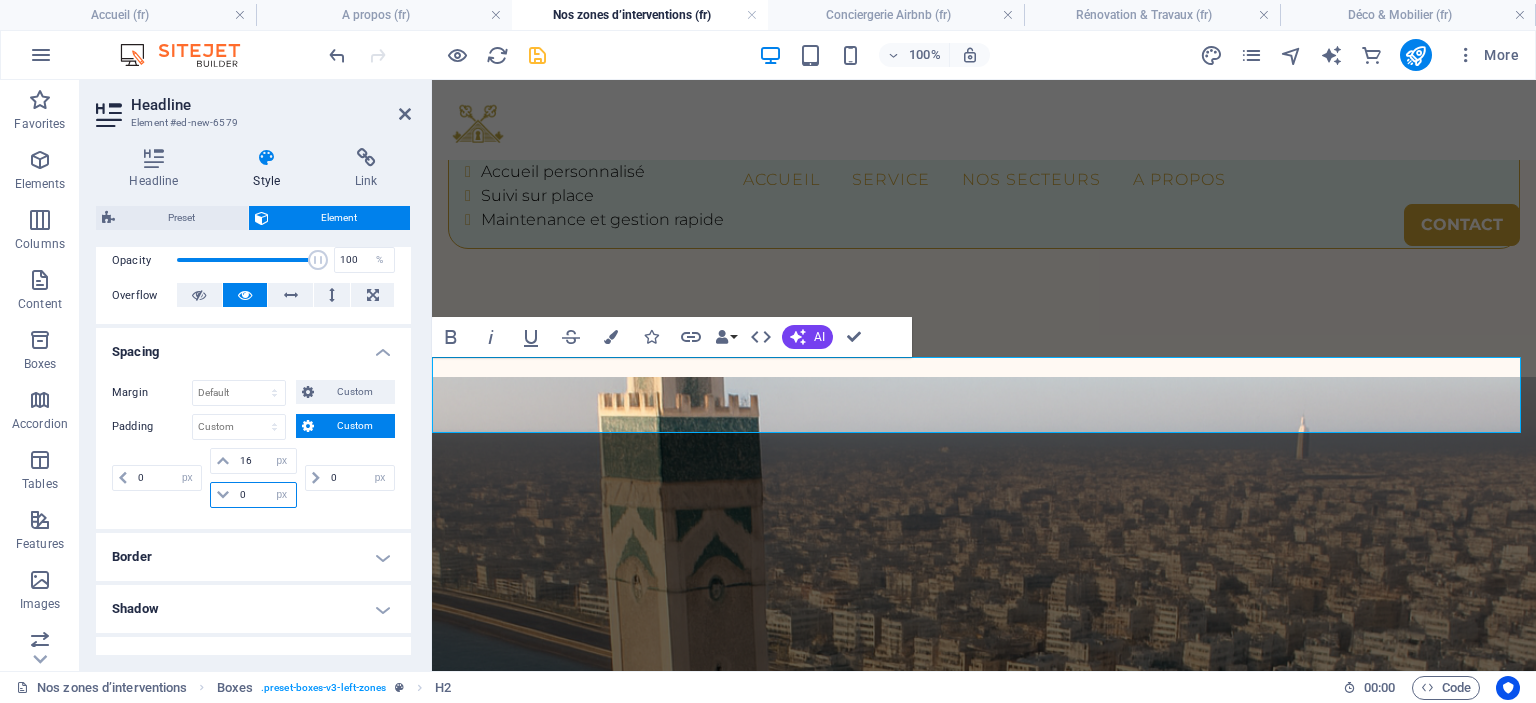 click on "0" at bounding box center [265, 495] 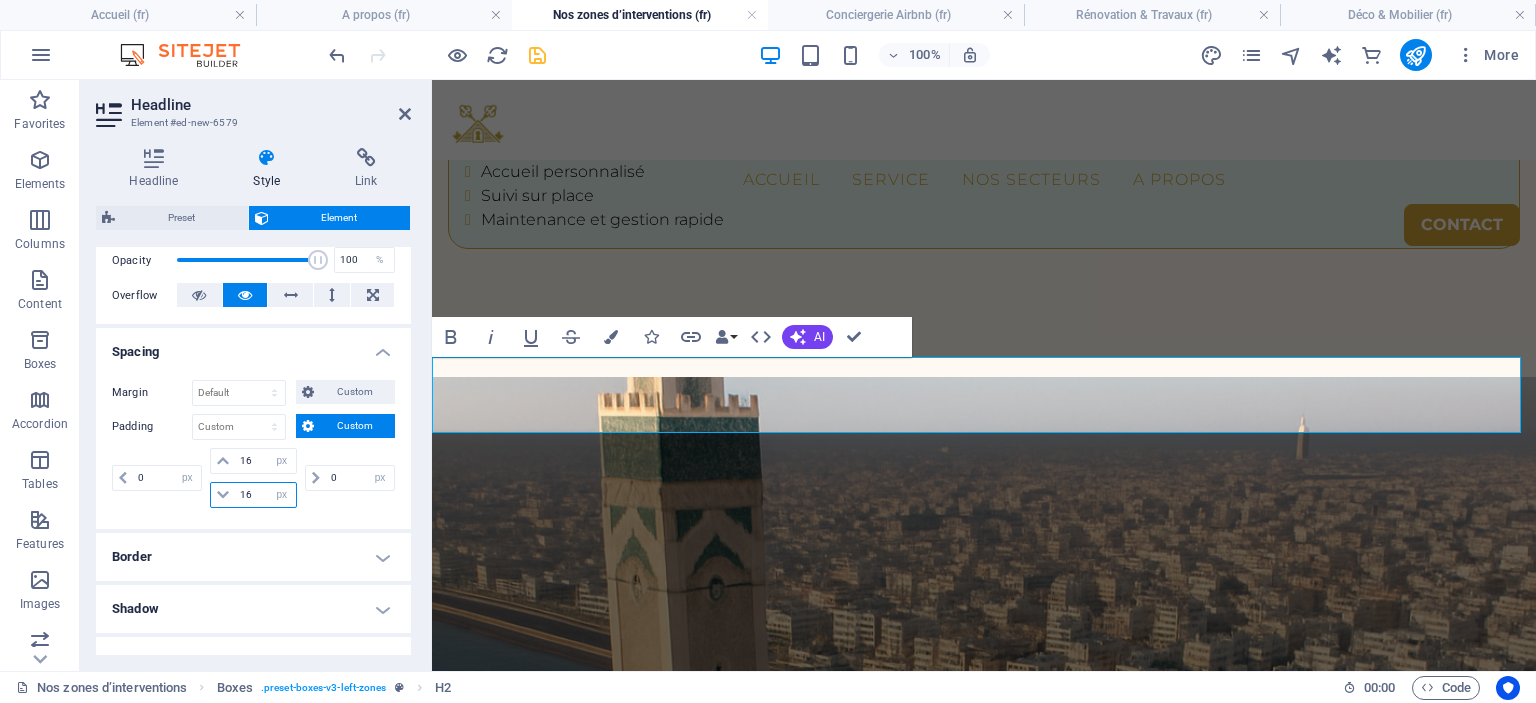 type on "16" 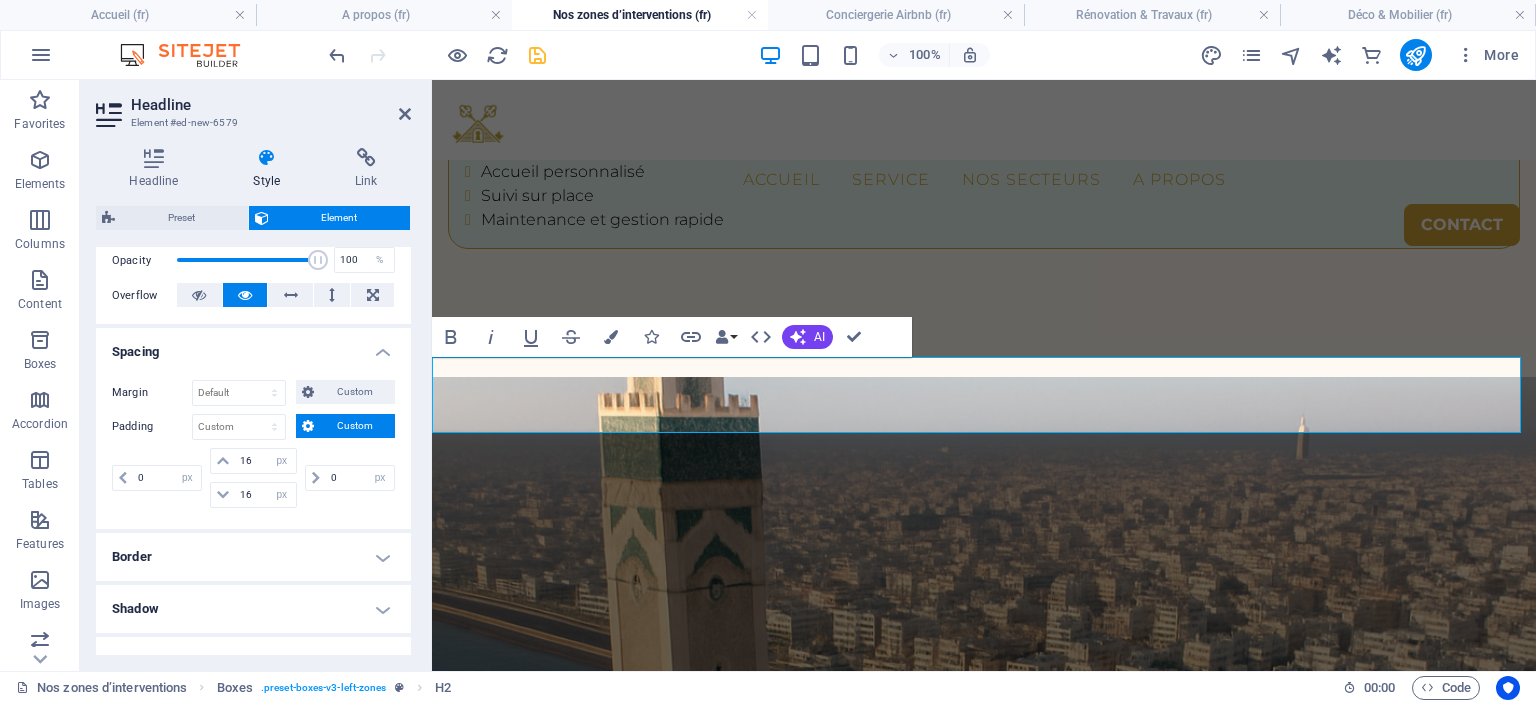click on "Spacing" at bounding box center [253, 346] 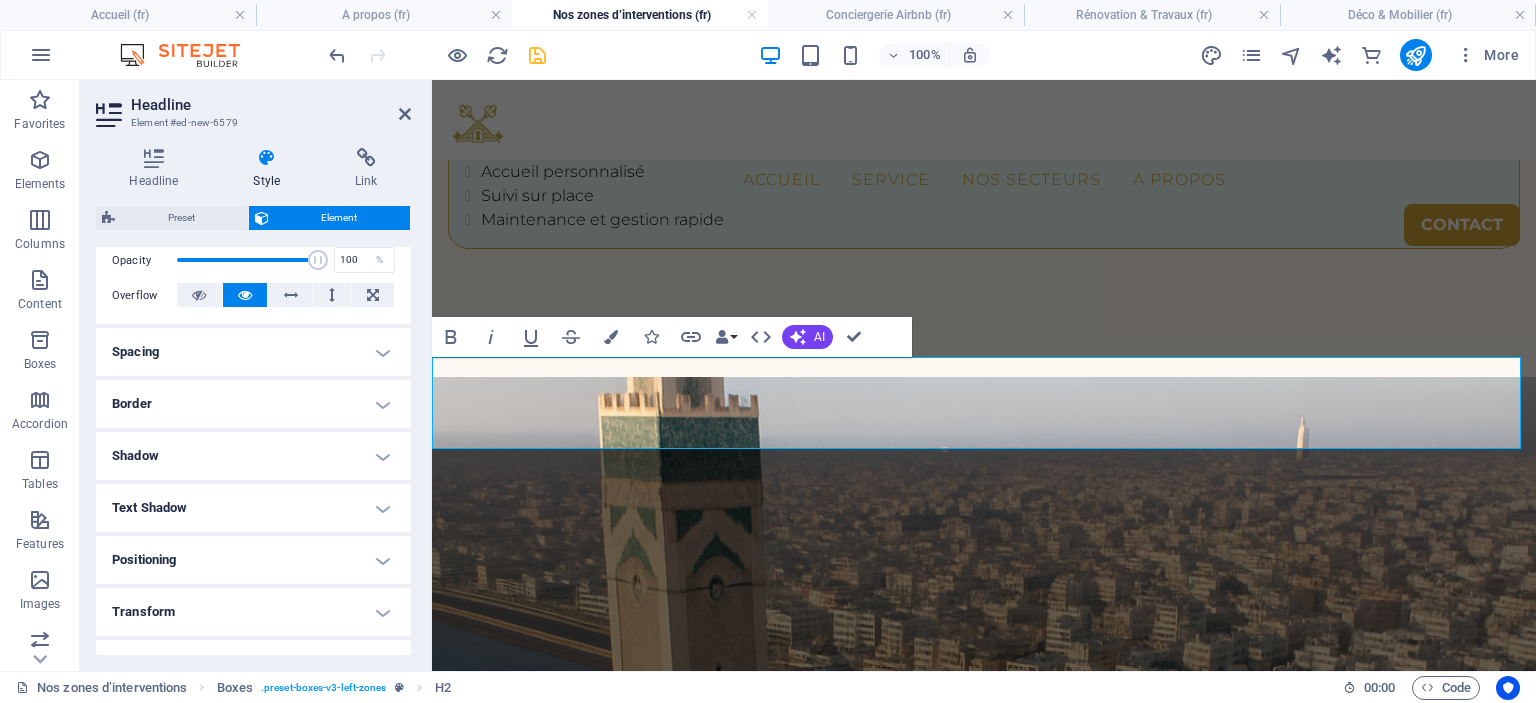 click on "Spacing" at bounding box center [253, 352] 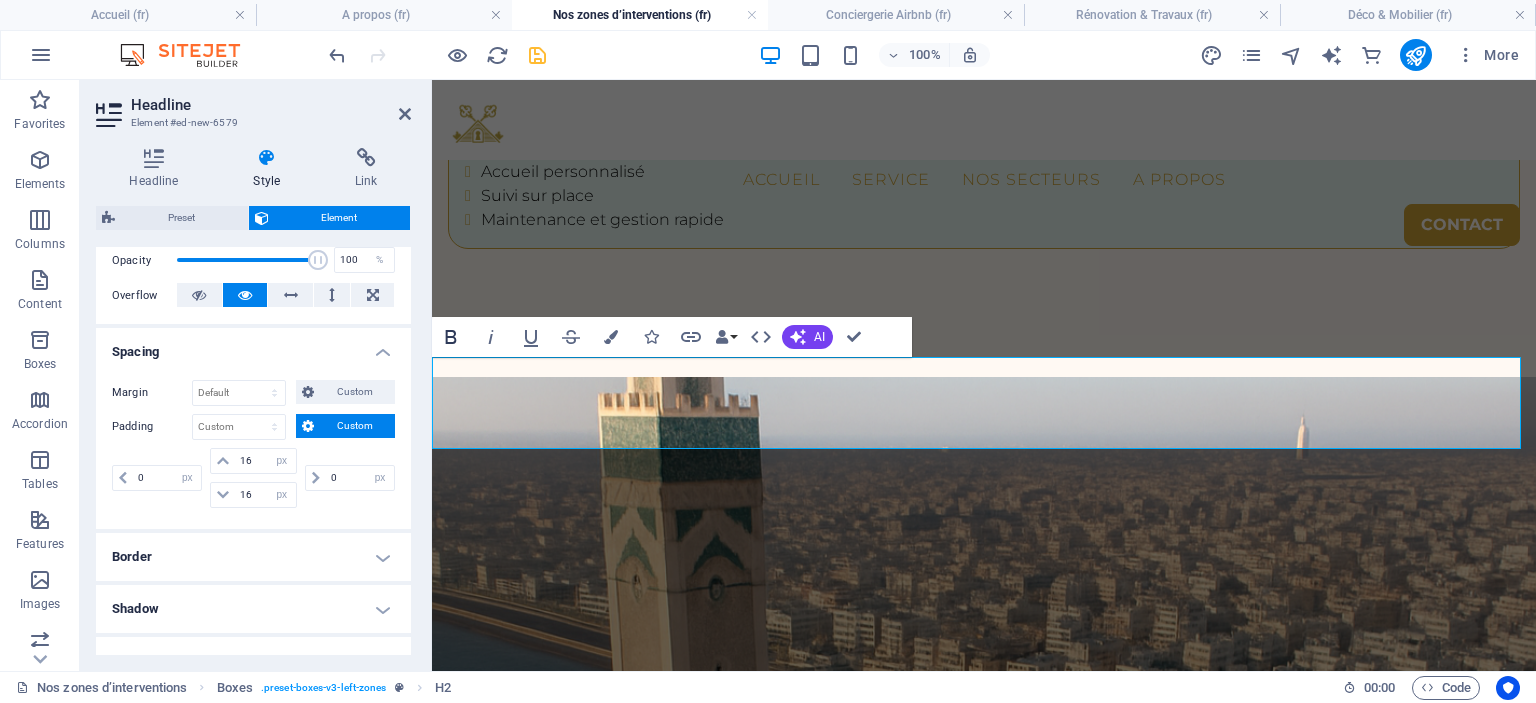 click on "Bold" at bounding box center [451, 337] 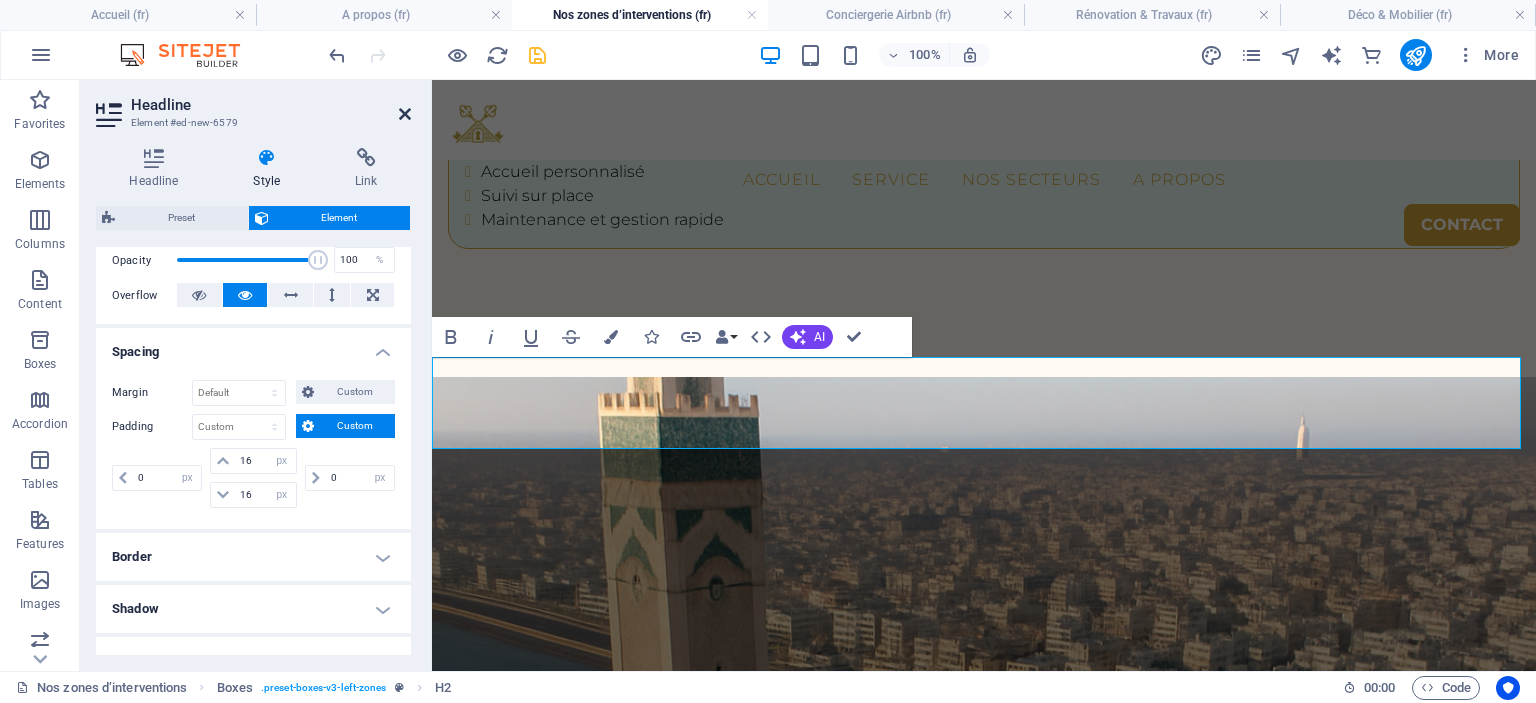 click at bounding box center (405, 114) 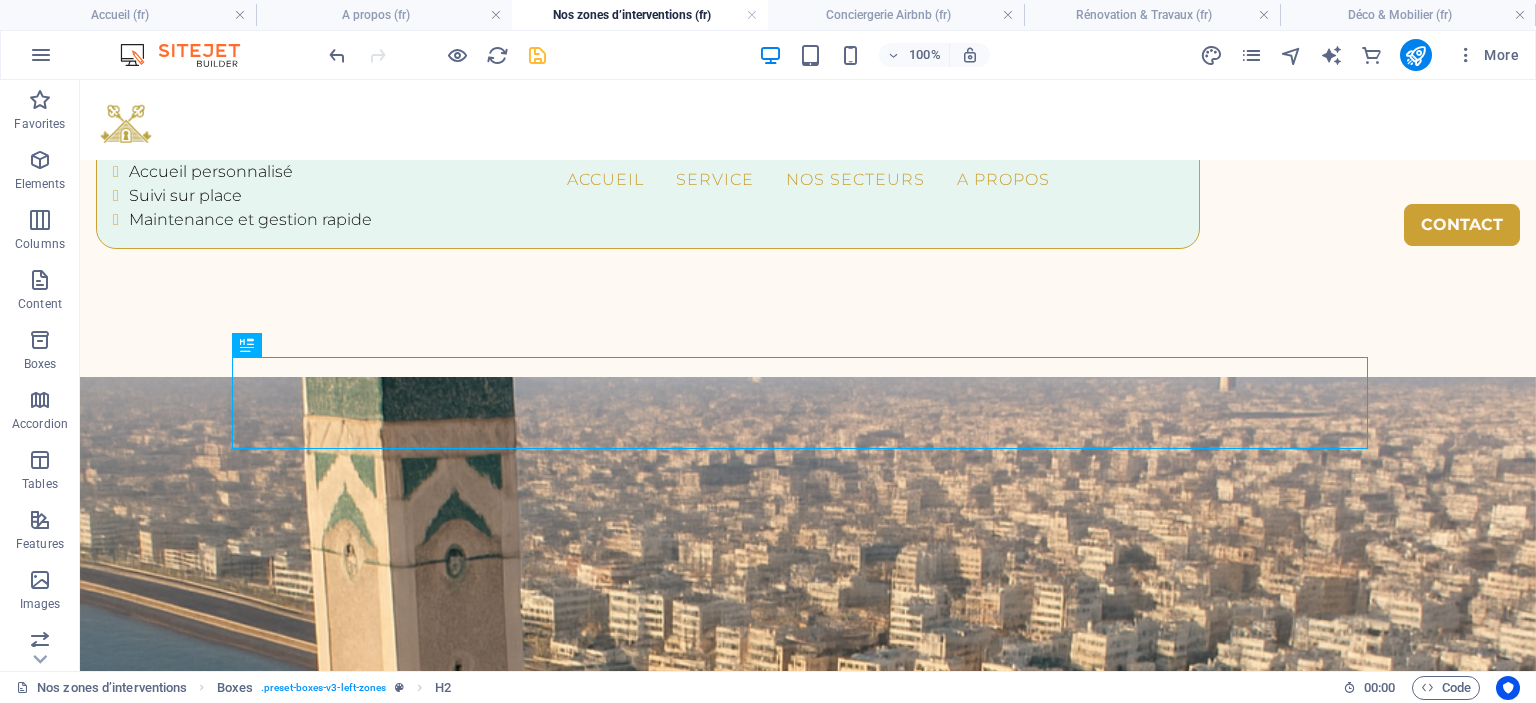 click at bounding box center [537, 55] 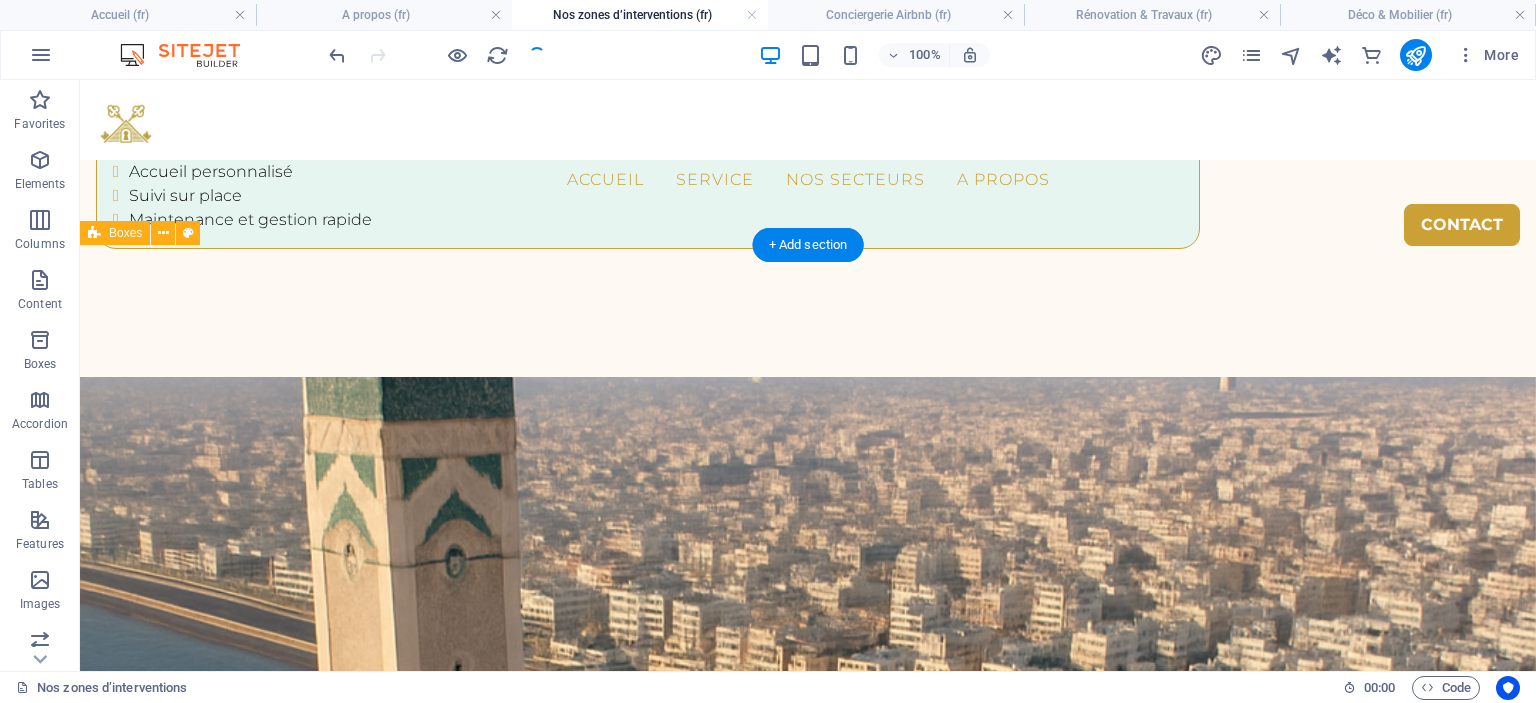 click on "Une présence locale pour un service réactif Rapidité d’intervention Qualité constante Confiance renforcée" at bounding box center [808, 4374] 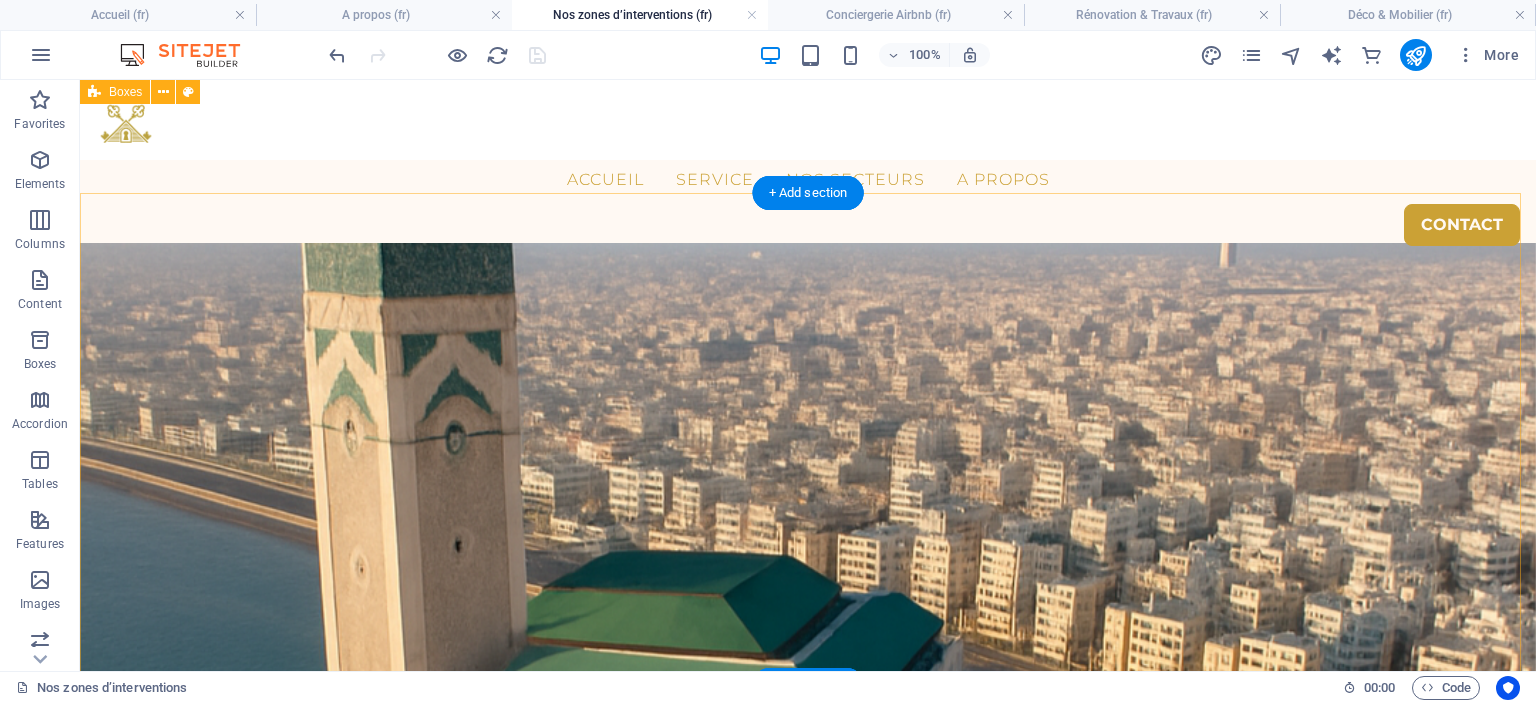scroll, scrollTop: 3415, scrollLeft: 0, axis: vertical 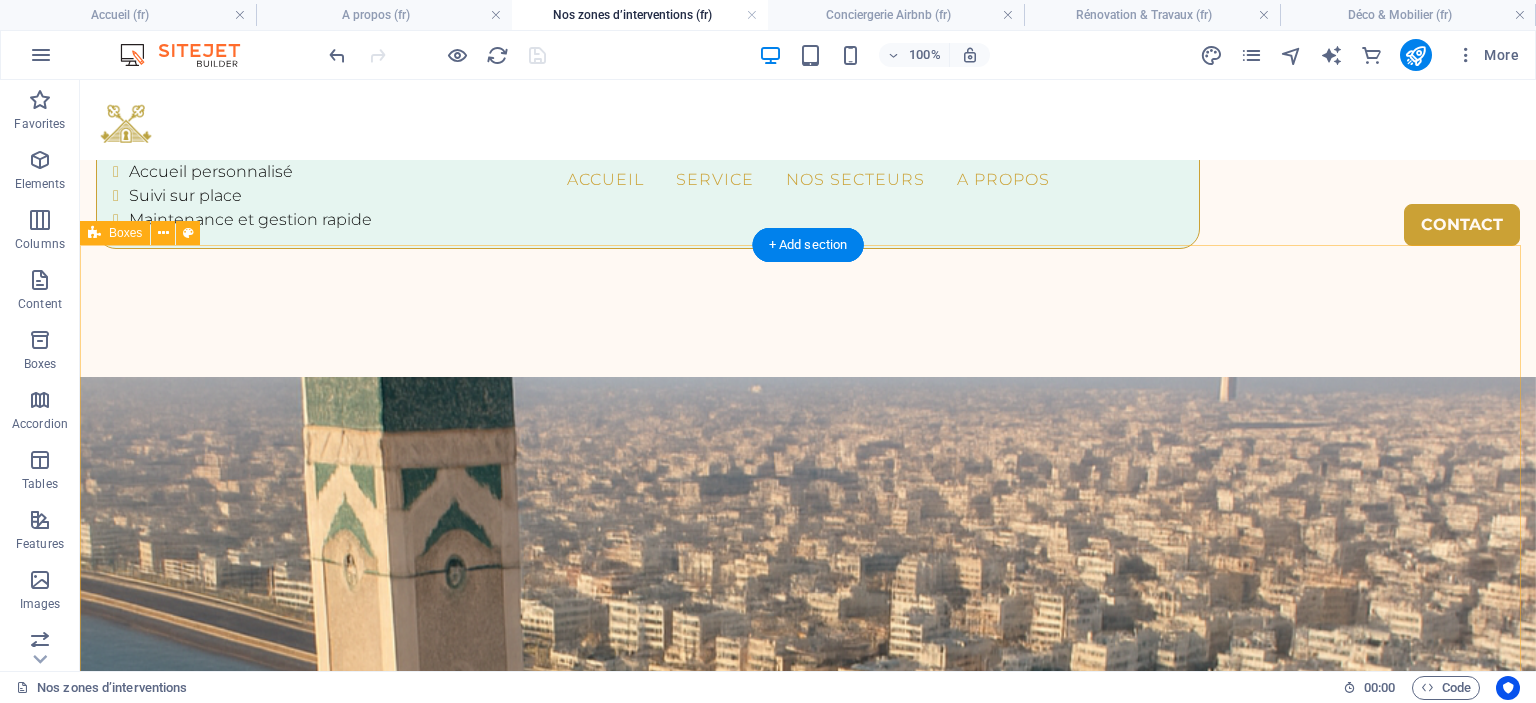 click on "Une présence locale pour un service réactif Rapidité d’intervention Qualité constante Confiance renforcée" at bounding box center (808, 4374) 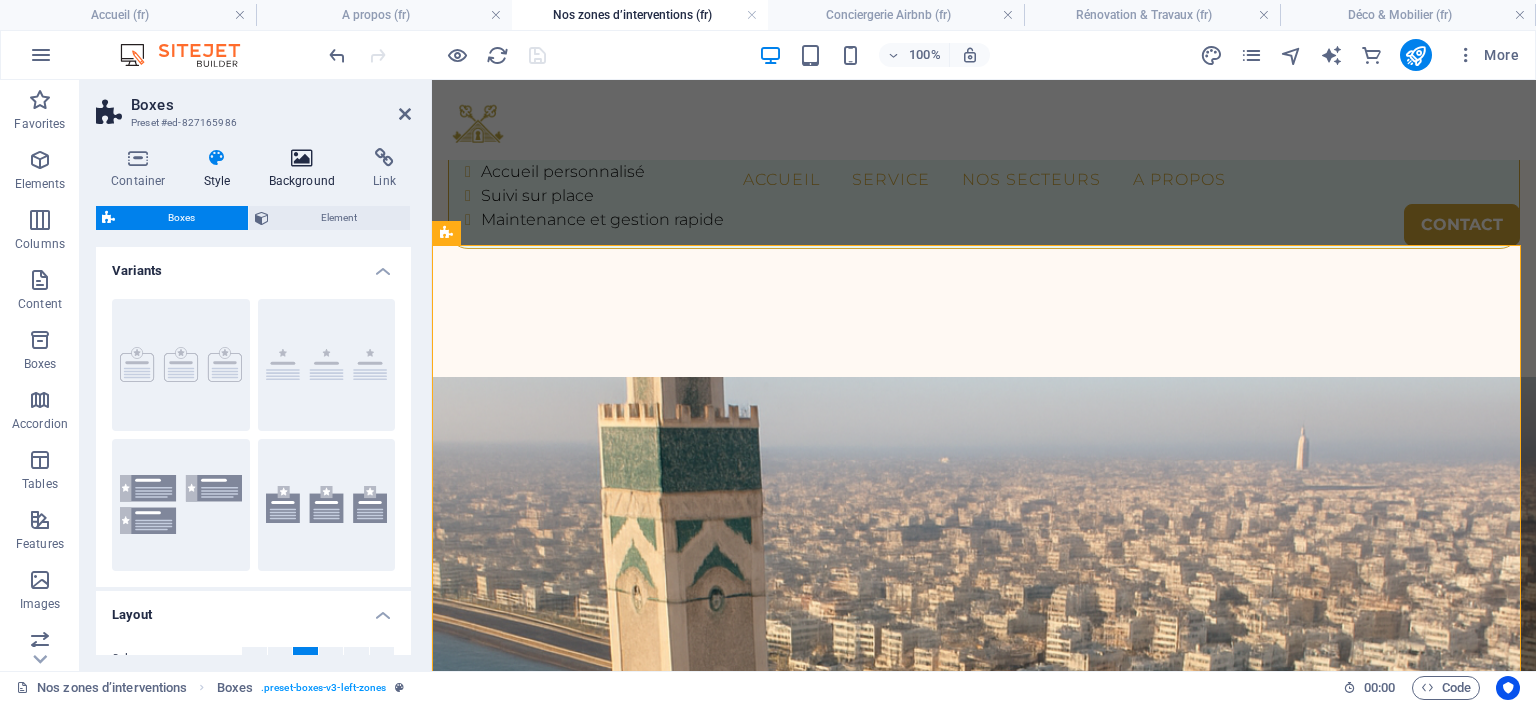 click at bounding box center (302, 158) 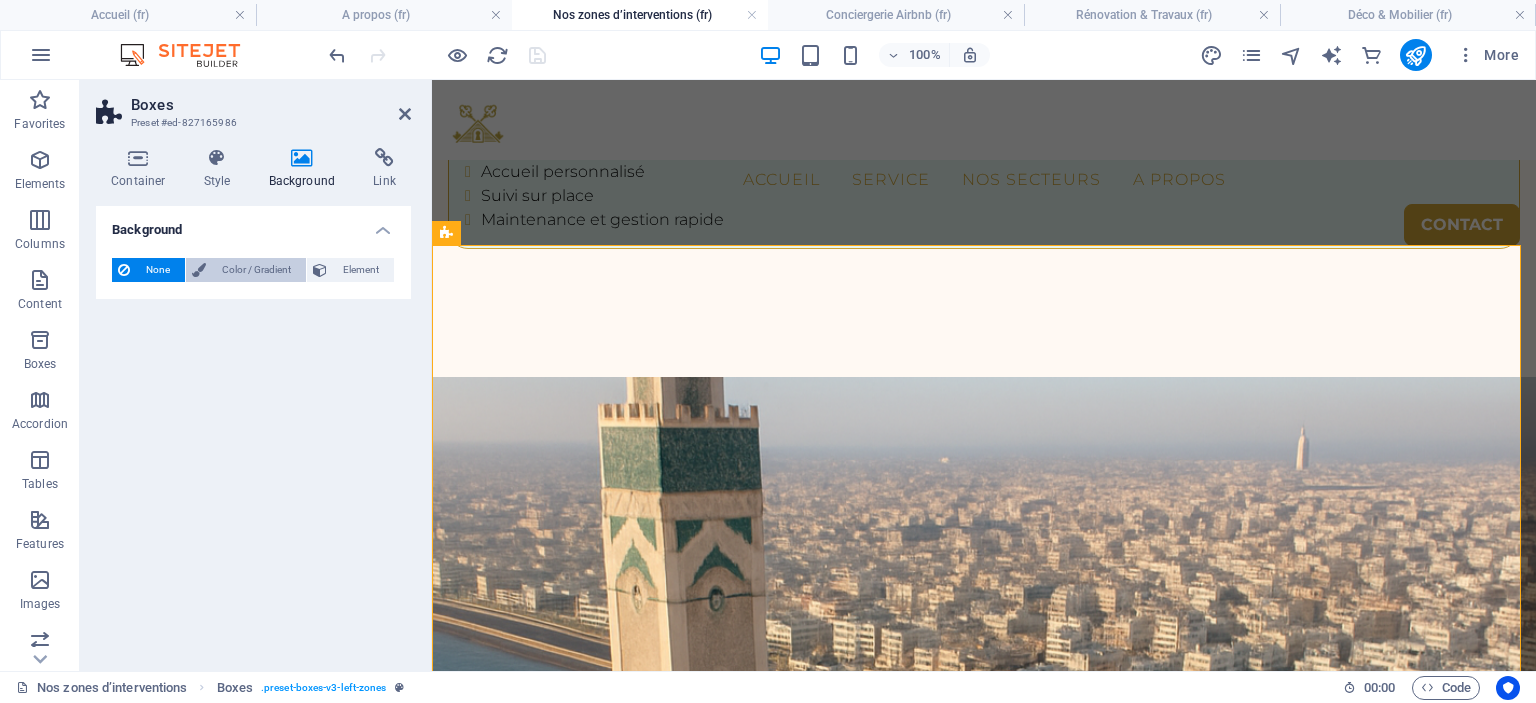 click on "Color / Gradient" at bounding box center (256, 270) 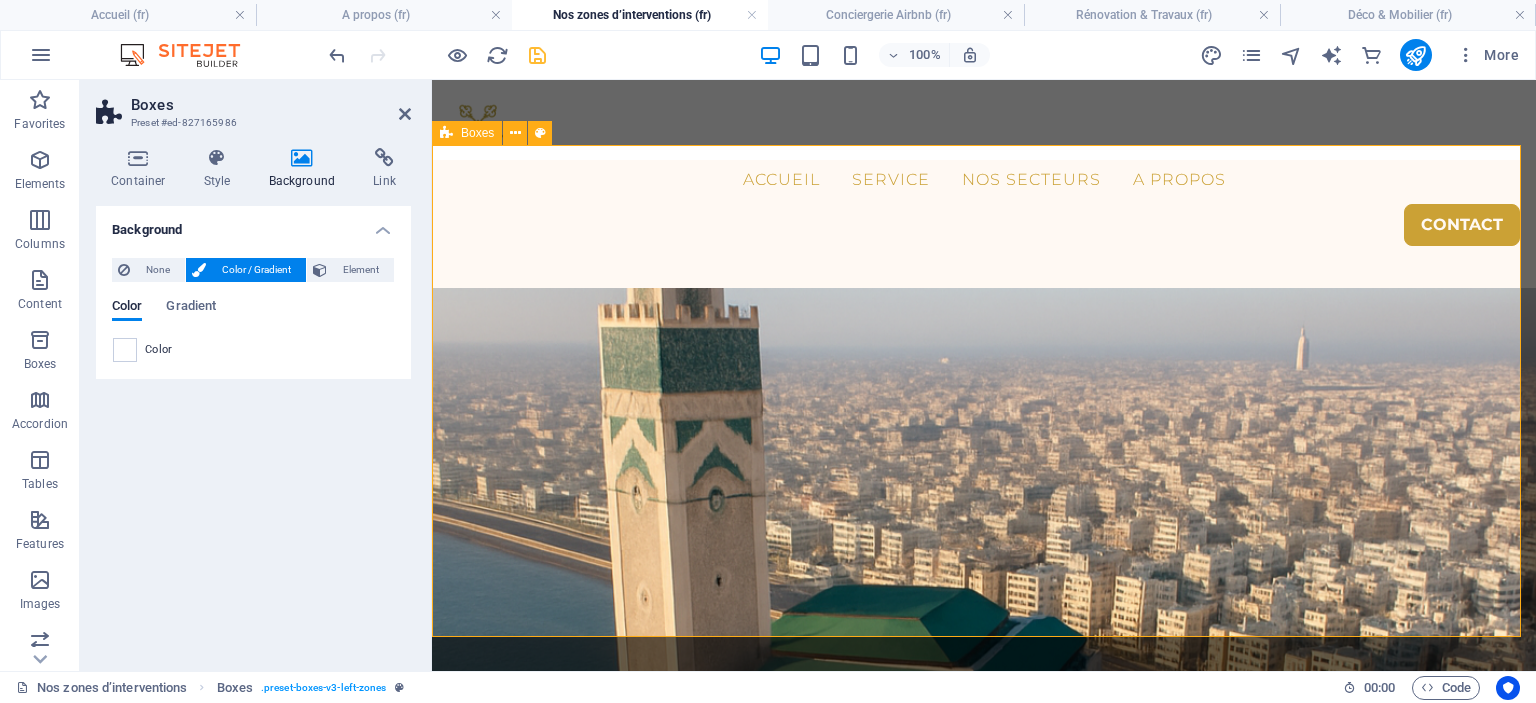 scroll, scrollTop: 3515, scrollLeft: 0, axis: vertical 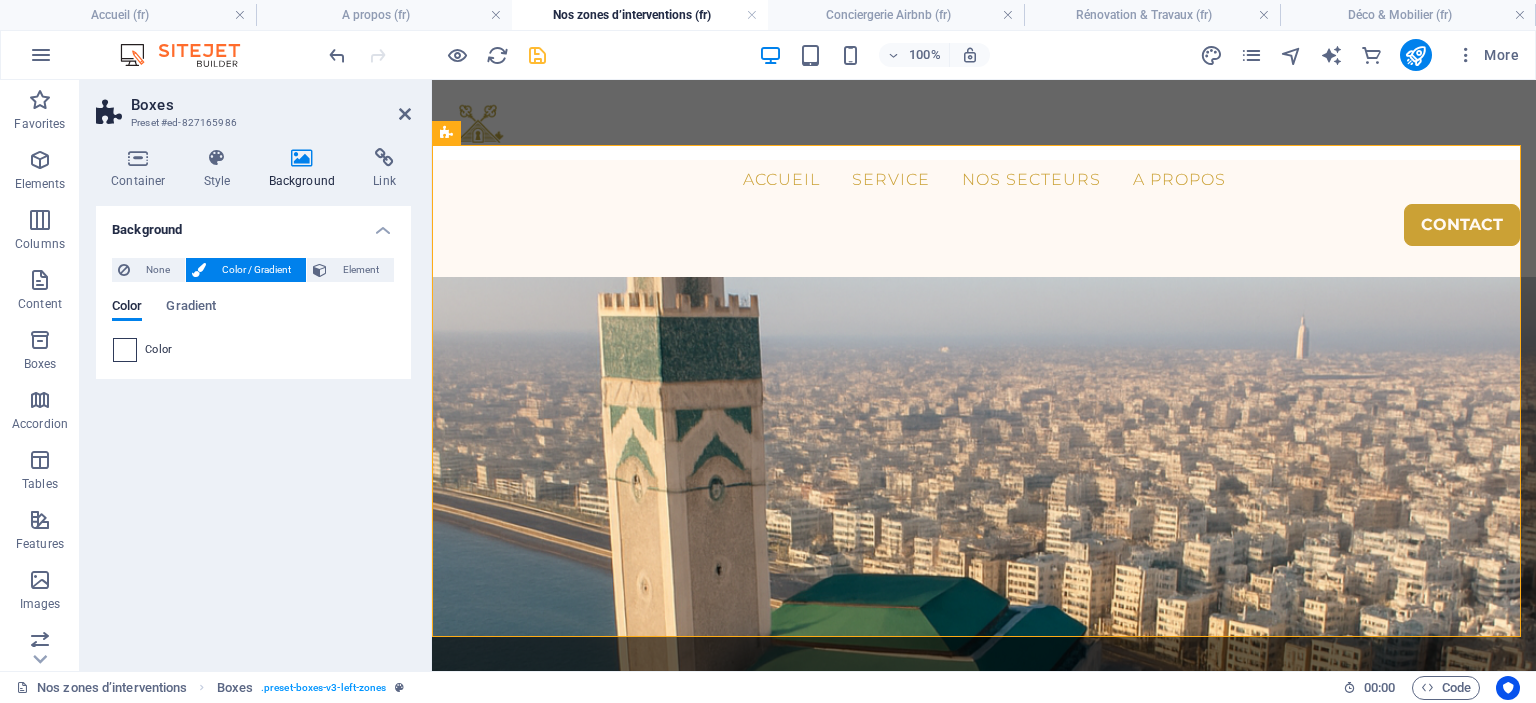 click on "Color" at bounding box center (253, 350) 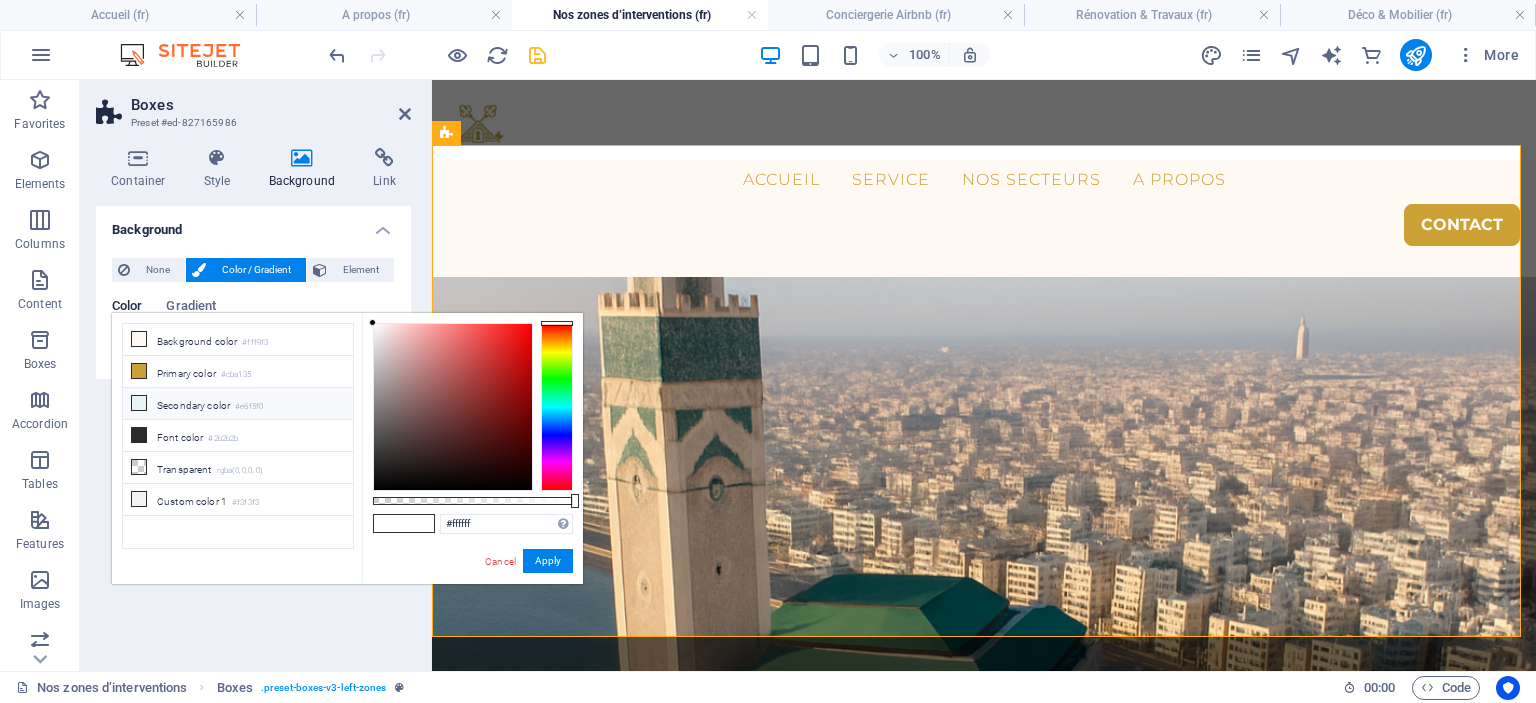 click on "Secondary color
#e6f5f0" at bounding box center (238, 404) 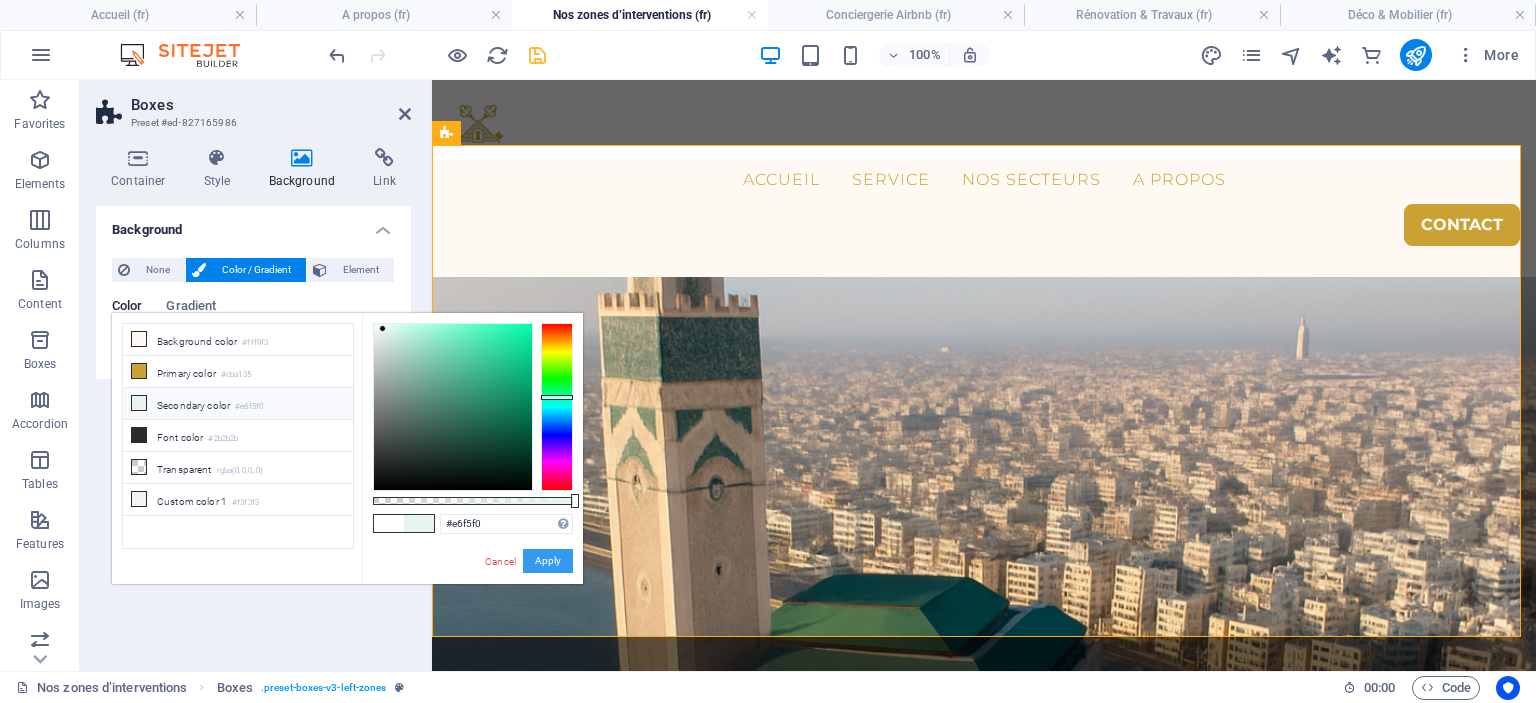 click on "Apply" at bounding box center [548, 561] 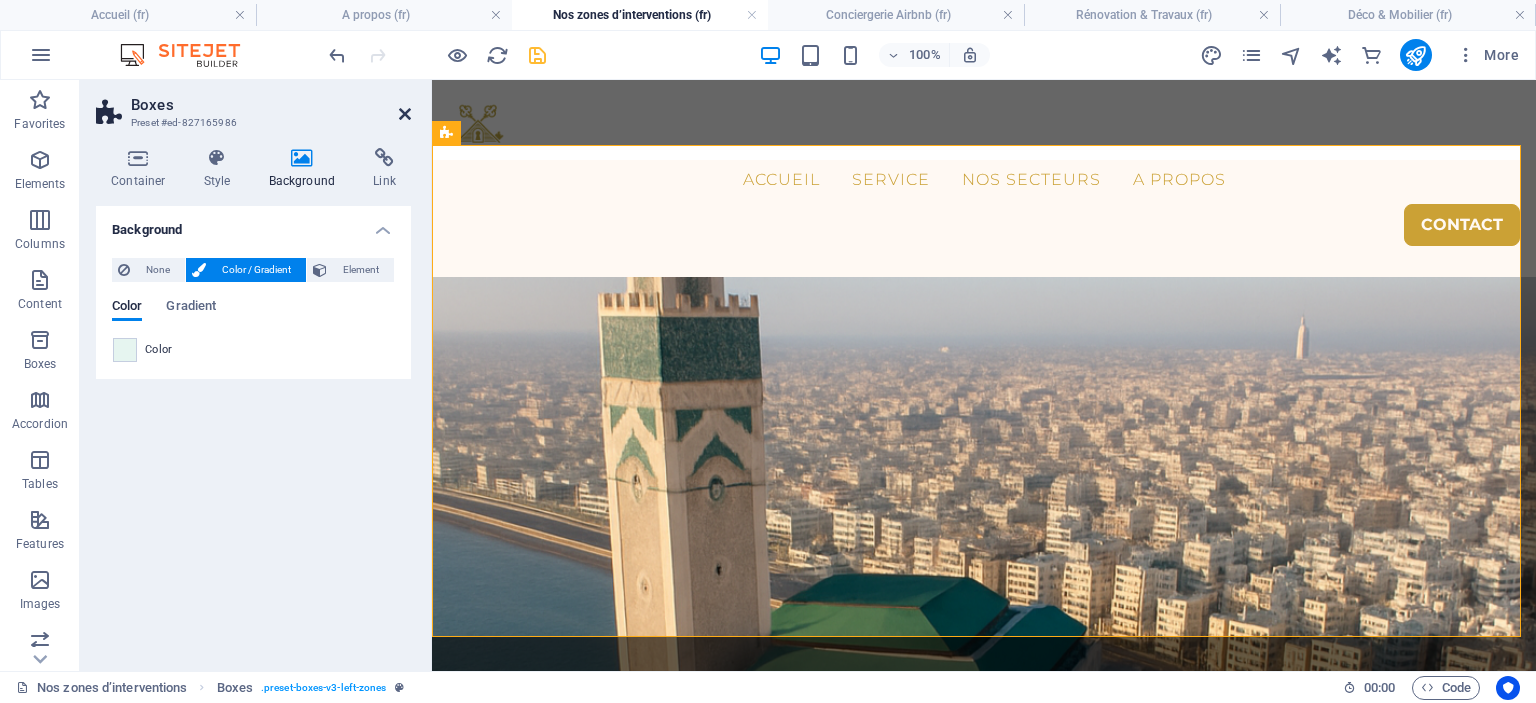 click at bounding box center (405, 114) 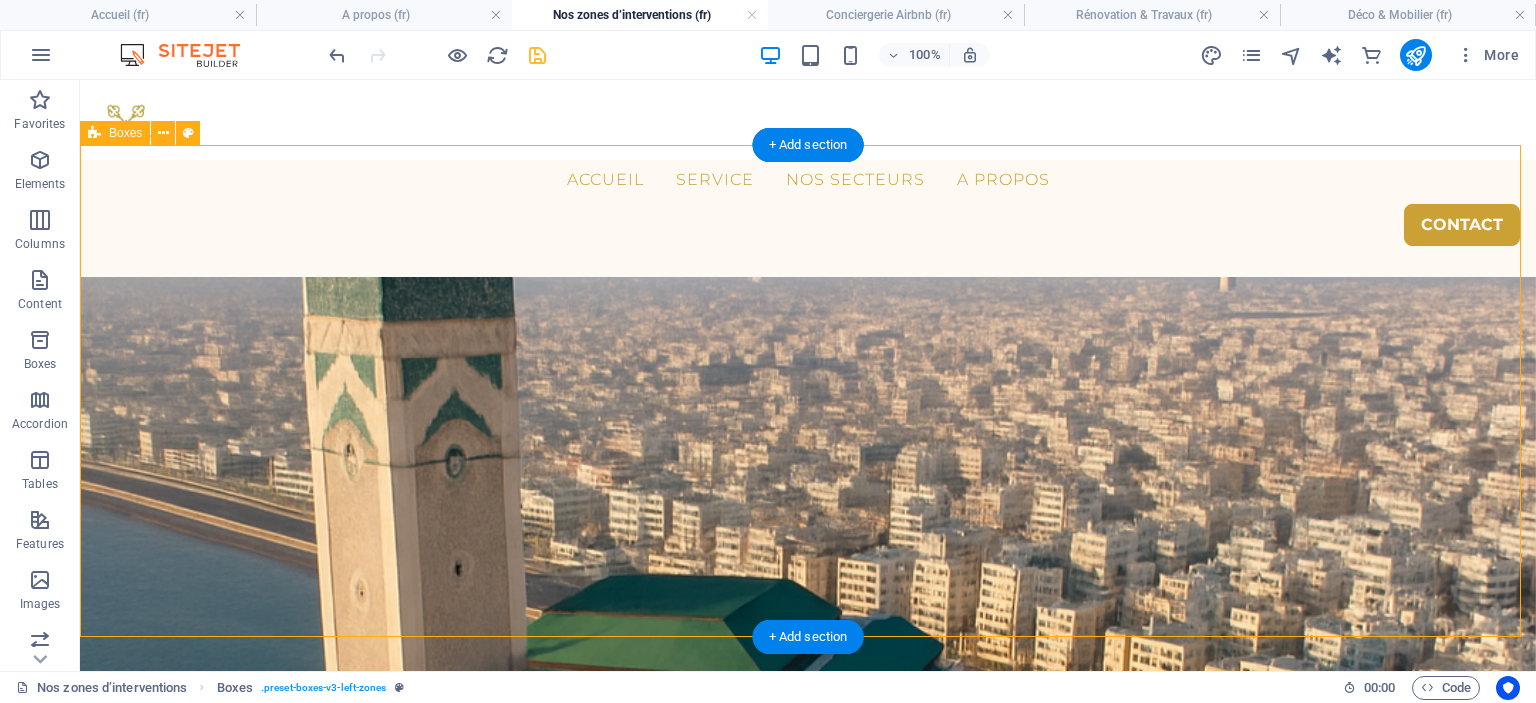 drag, startPoint x: 281, startPoint y: 547, endPoint x: 280, endPoint y: 533, distance: 14.035668 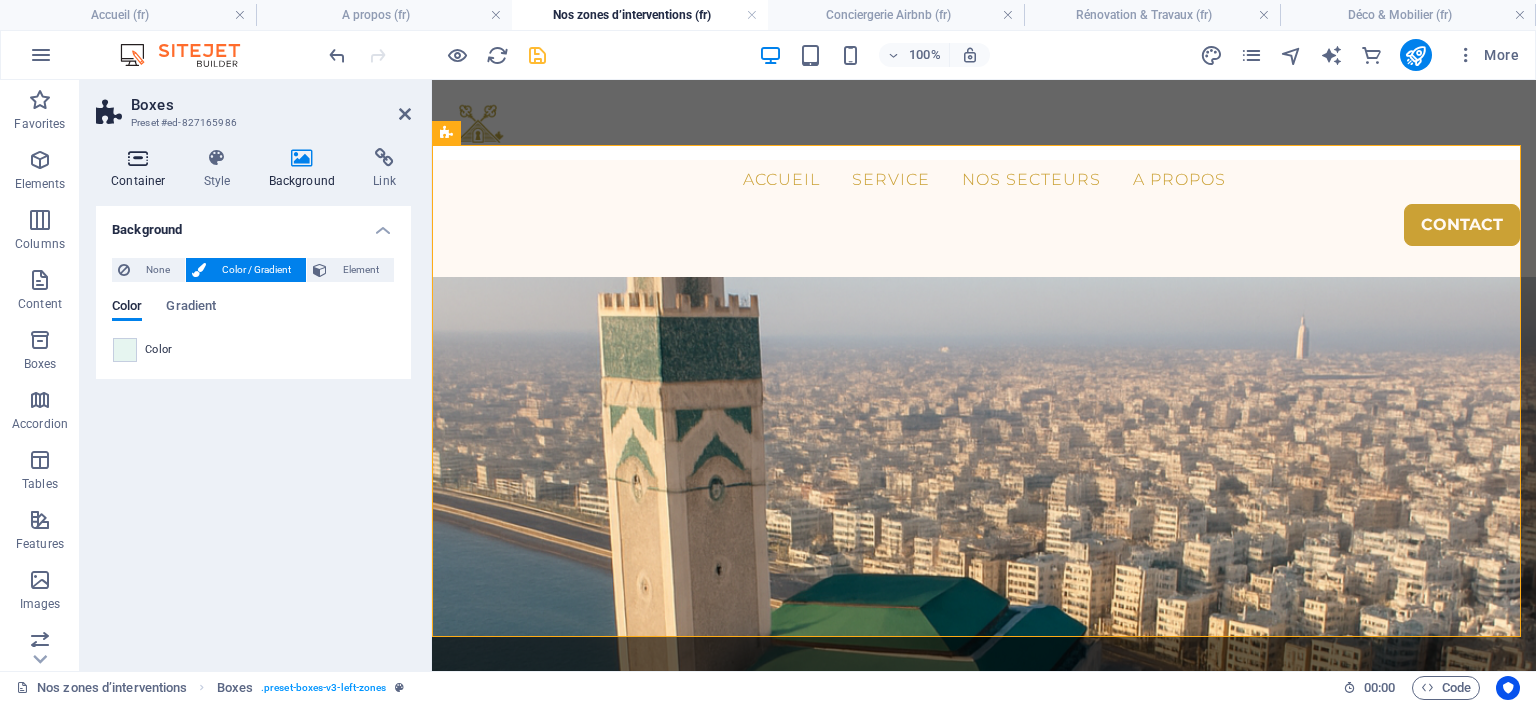 click at bounding box center (138, 158) 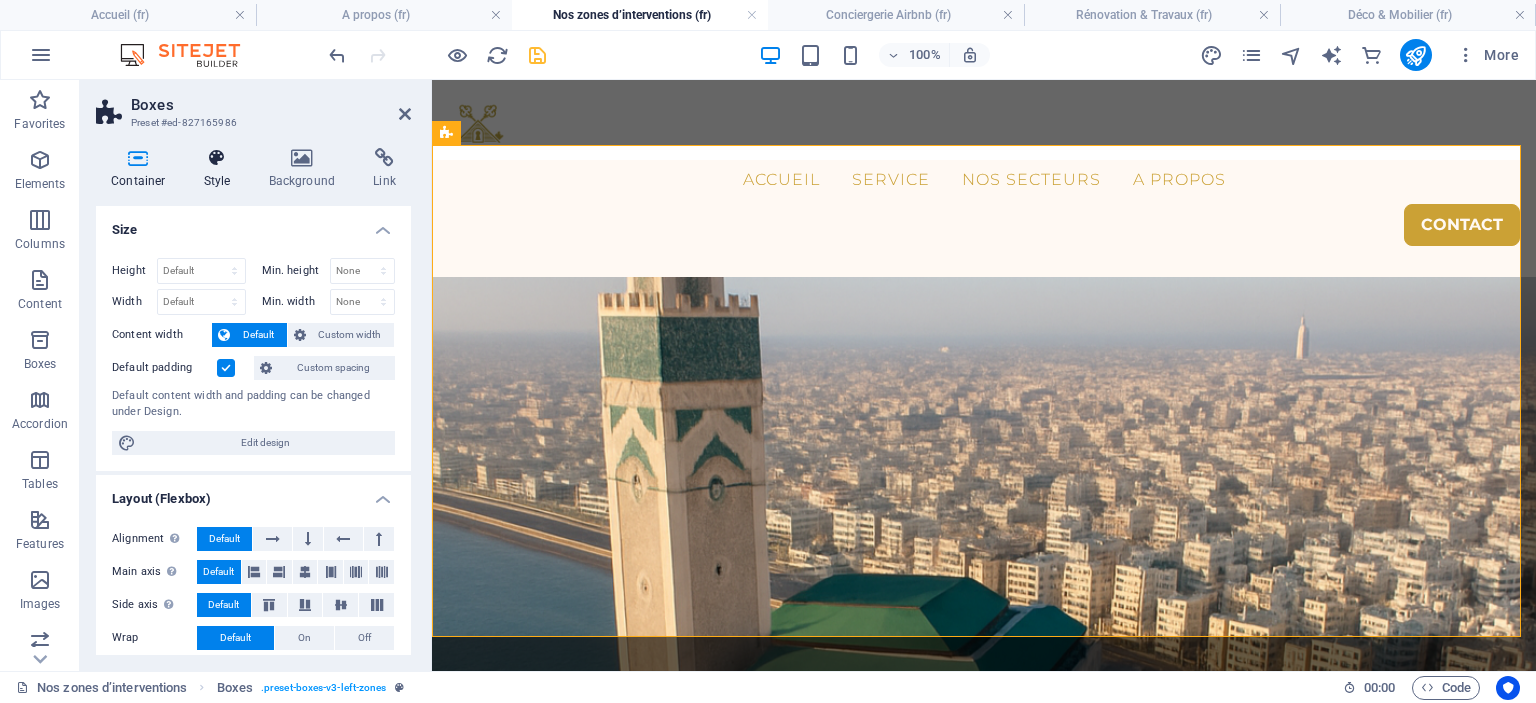 click at bounding box center (217, 158) 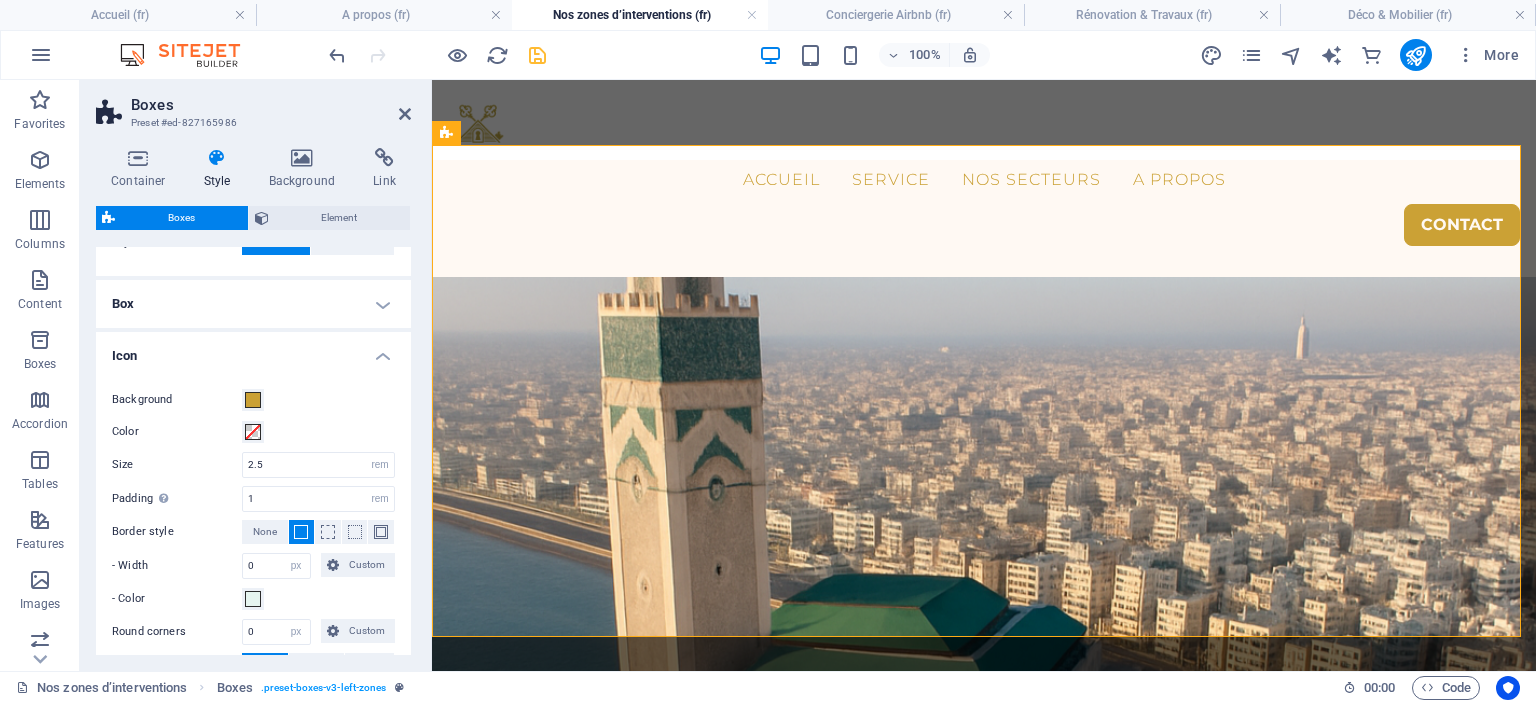 scroll, scrollTop: 600, scrollLeft: 0, axis: vertical 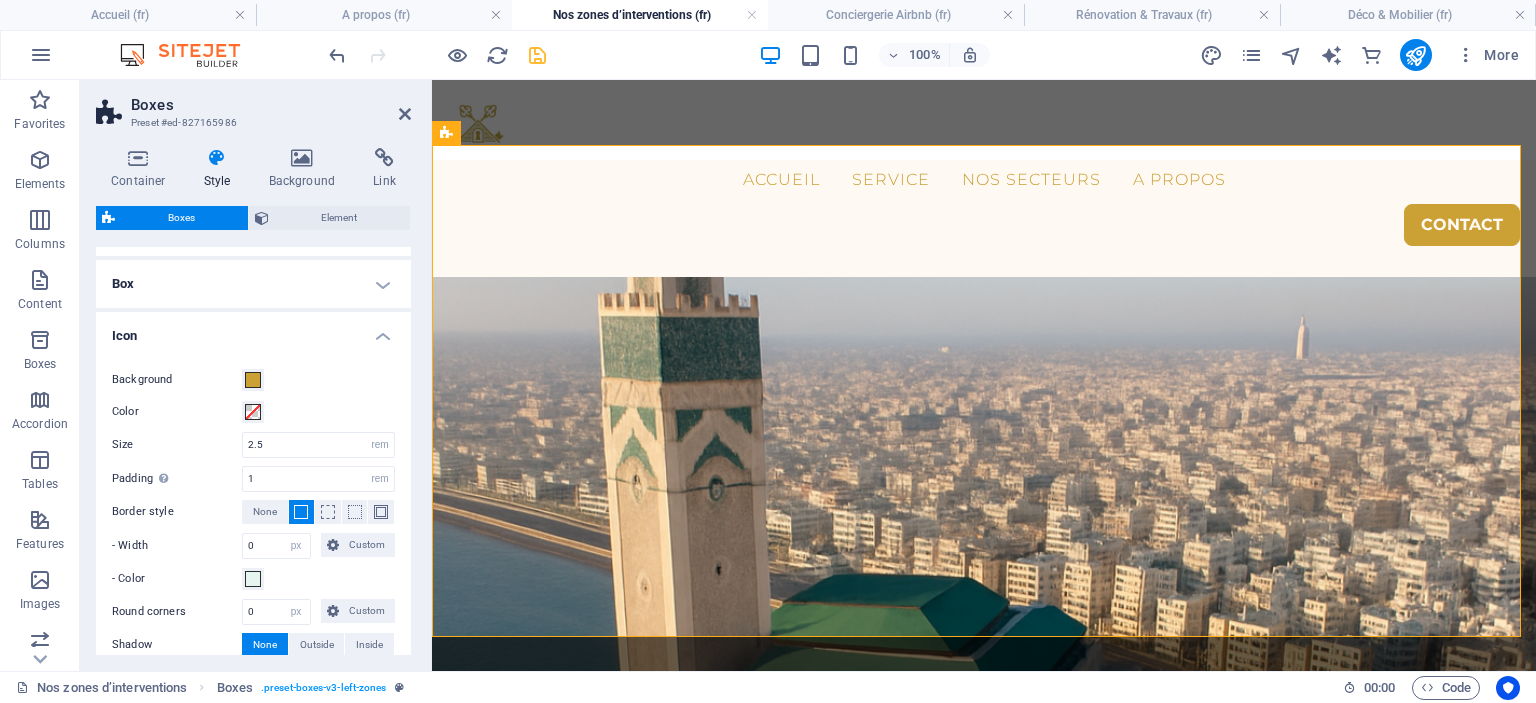 click on "Box" at bounding box center (253, 284) 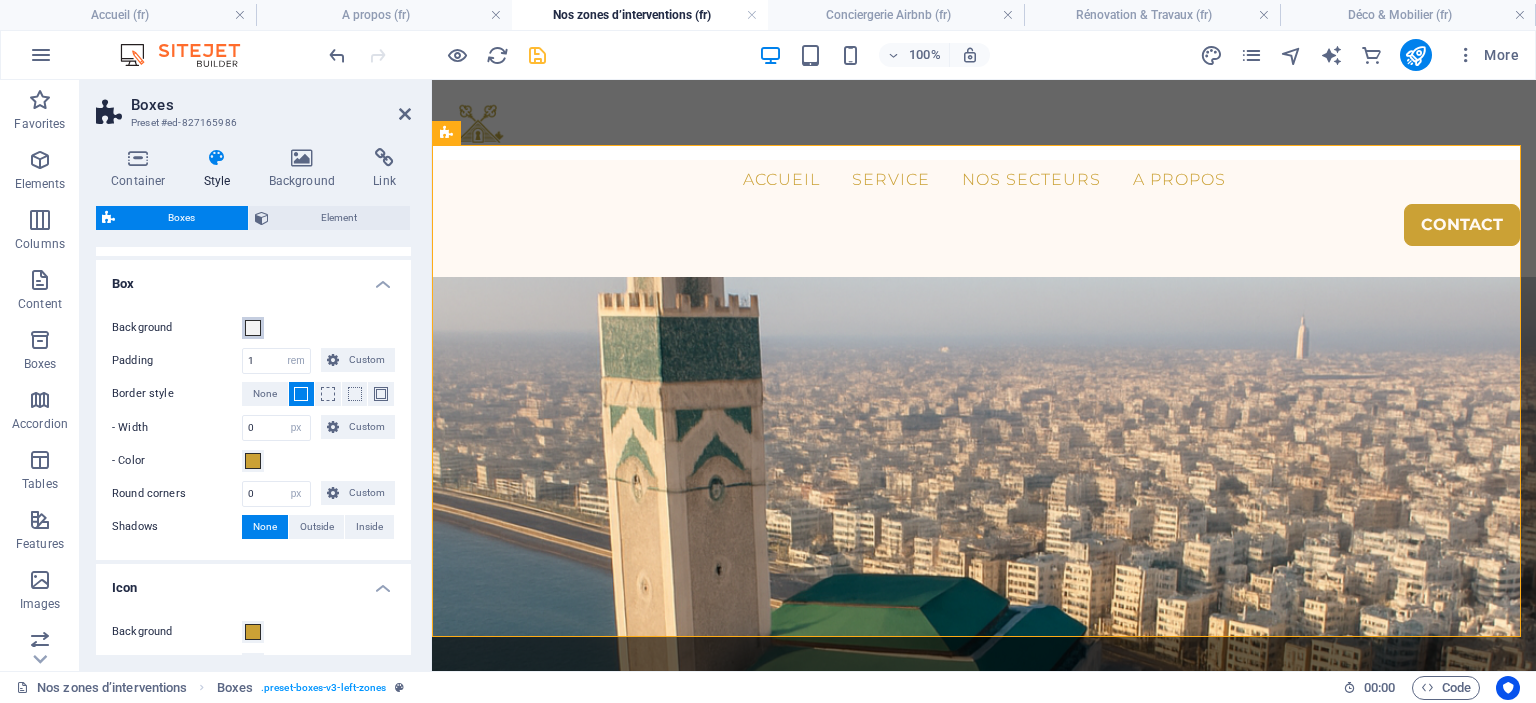click at bounding box center (253, 328) 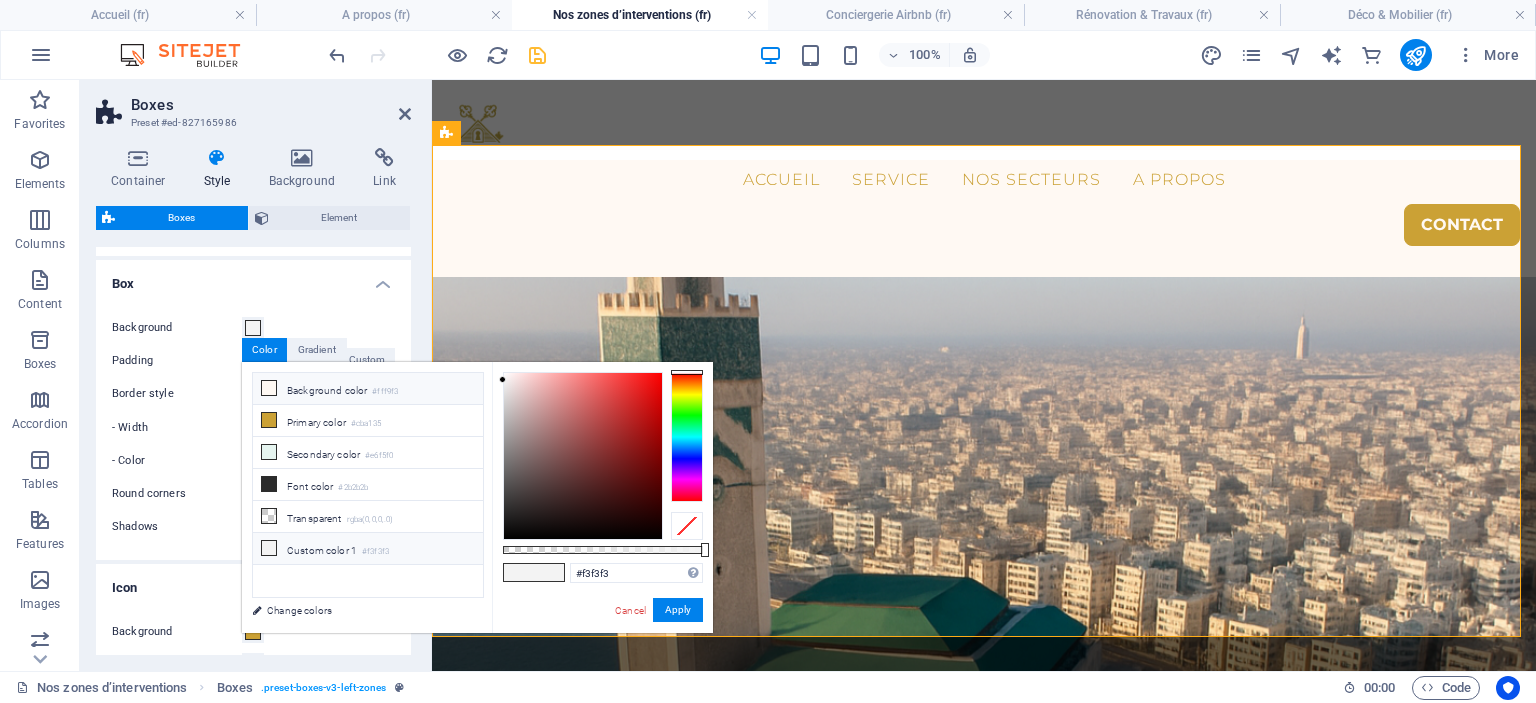 click on "Background color
#fff9f3" at bounding box center [368, 389] 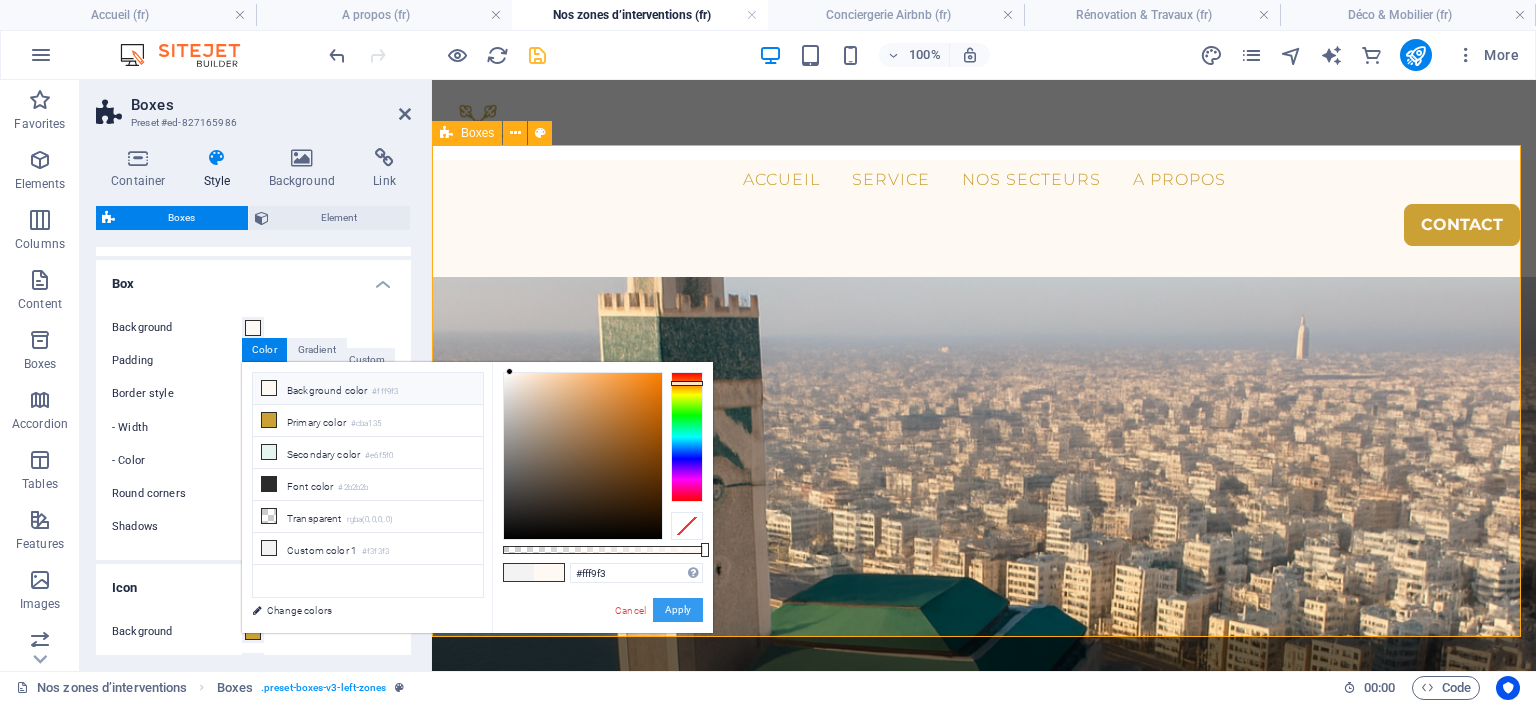 click on "Apply" at bounding box center [678, 610] 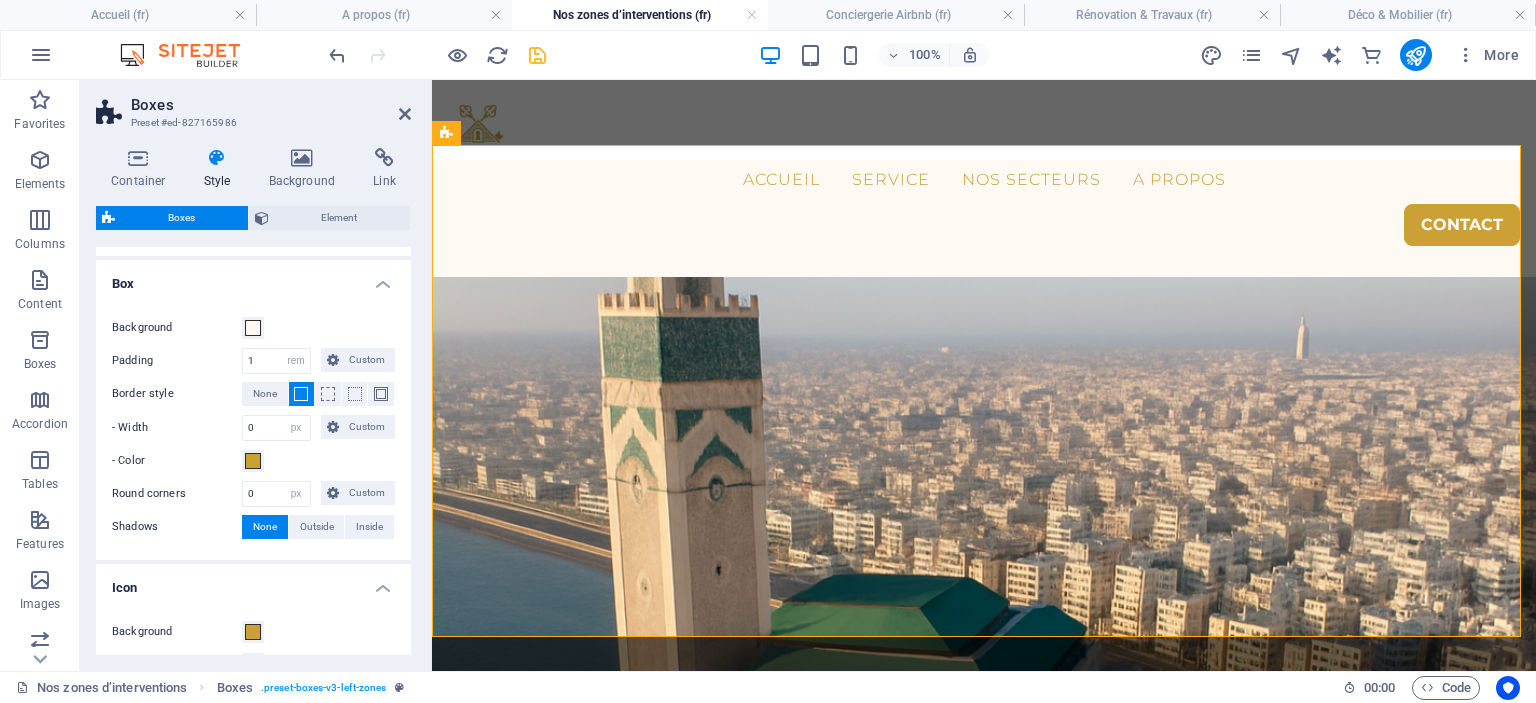 click on "Container Style Background Link Size Height Default px rem % vh vw Min. height None px rem % vh vw Width Default px rem % em vh vw Min. width None px rem % vh vw Content width Default Custom width Width Default px rem % em vh vw Min. width None px rem % vh vw Default padding Custom spacing Default content width and padding can be changed under Design. Edit design Layout (Flexbox) Alignment Determines the flex direction. Default Main axis Determine how elements should behave along the main axis inside this container (justify content). Default Side axis Control the vertical direction of the element inside of the container (align items). Default Wrap Default On Off Fill Controls the distances and direction of elements on the y-axis across several lines (align content). Default Accessibility ARIA helps assistive technologies (like screen readers) to understand the role, state, and behavior of web elements Role The ARIA role defines the purpose of an element.  None Alert Article Banner Comment Fan" at bounding box center (253, 401) 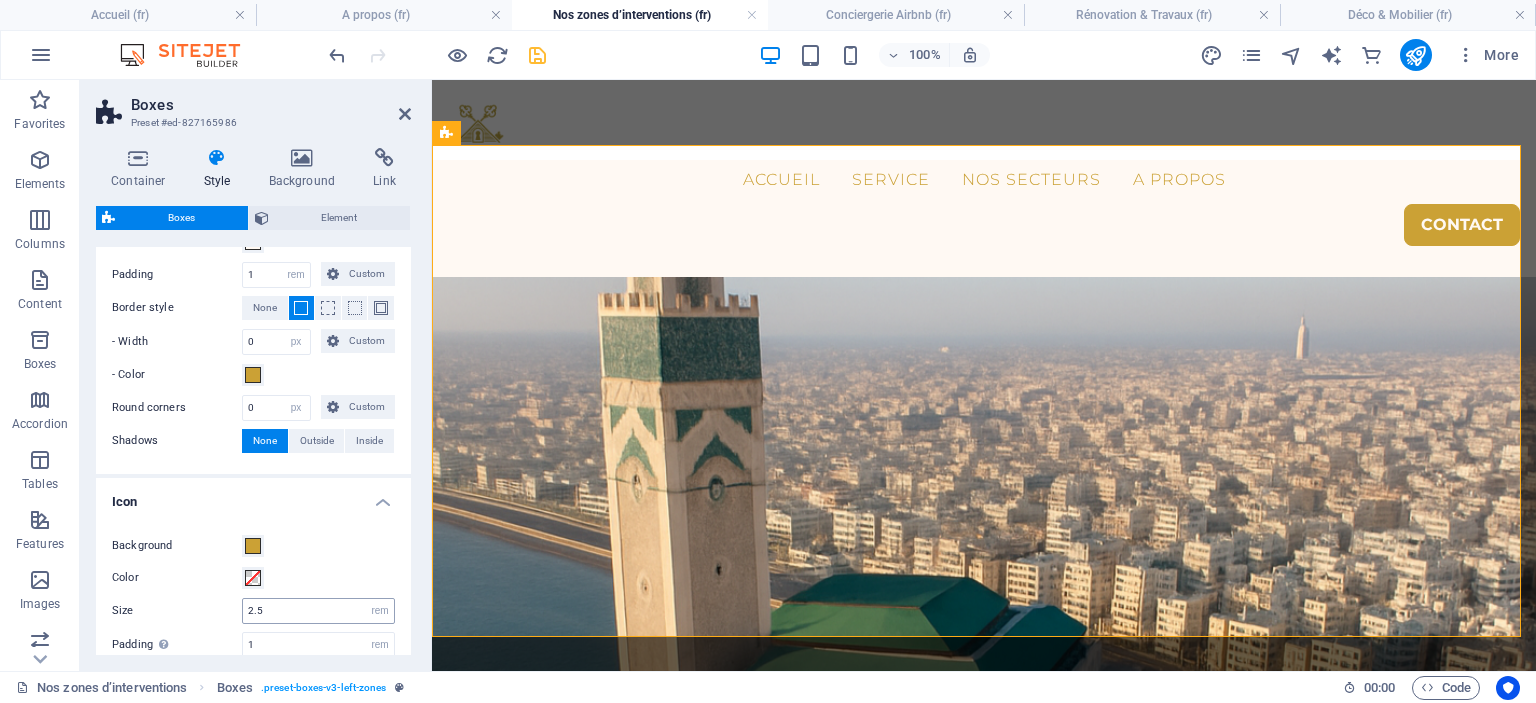 scroll, scrollTop: 800, scrollLeft: 0, axis: vertical 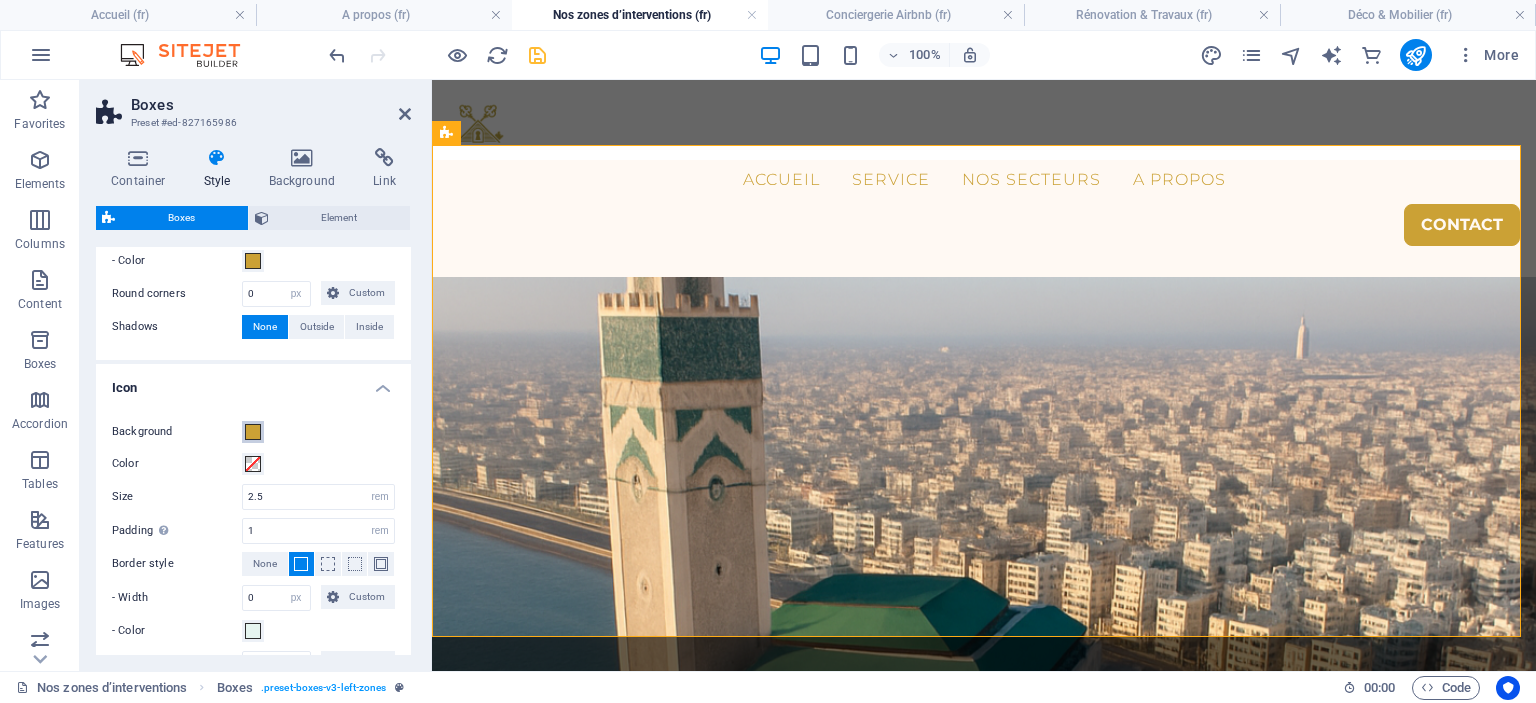 click at bounding box center (253, 432) 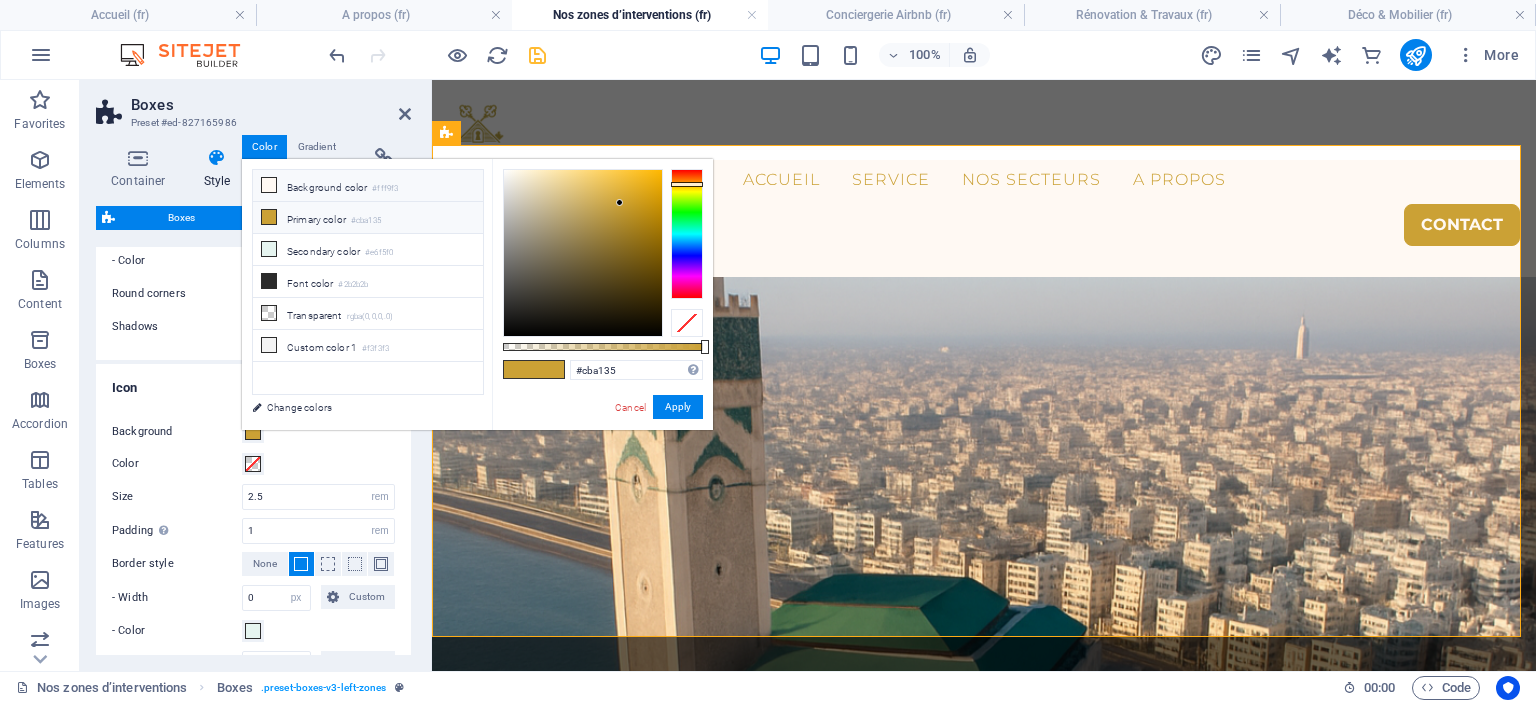 click on "Background color
#fff9f3" at bounding box center (368, 186) 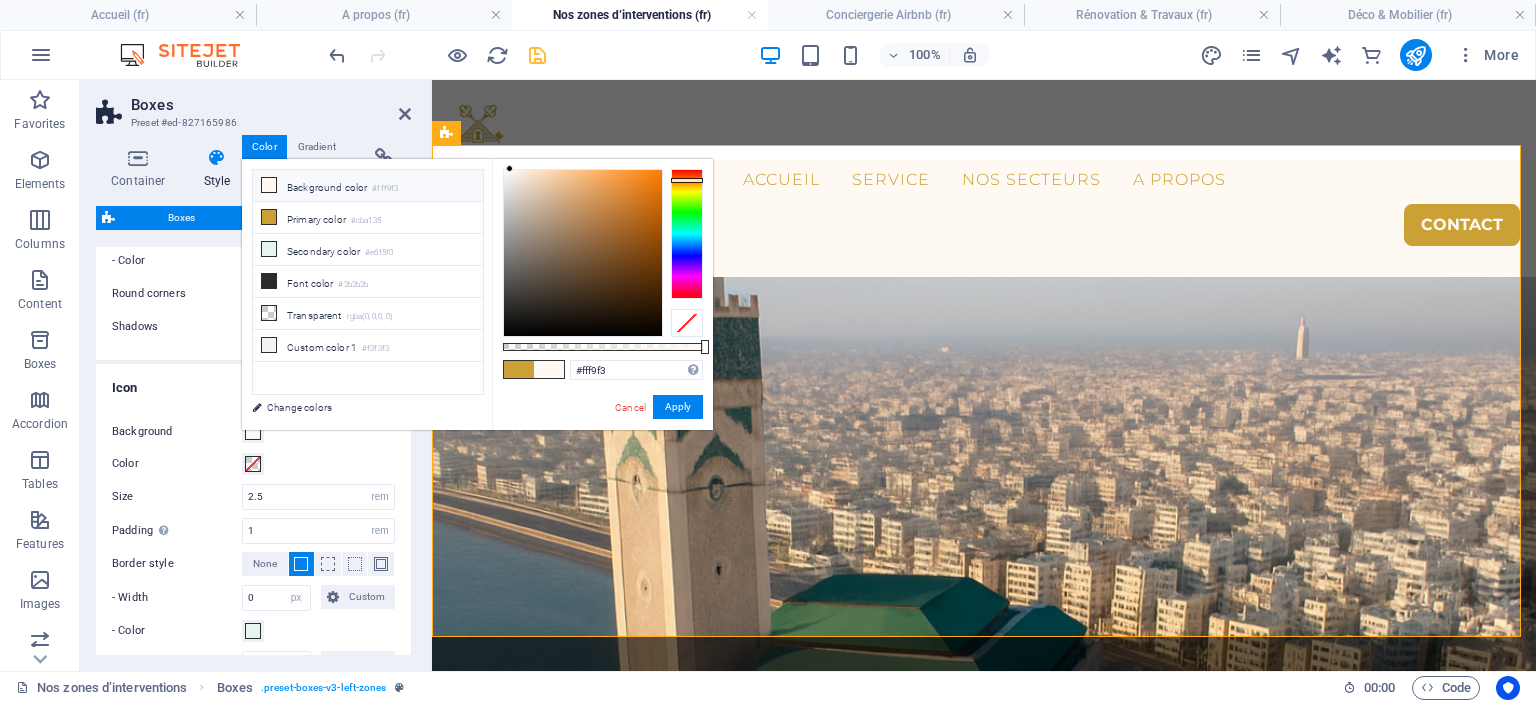 click on "Background color
#fff9f3" at bounding box center (368, 186) 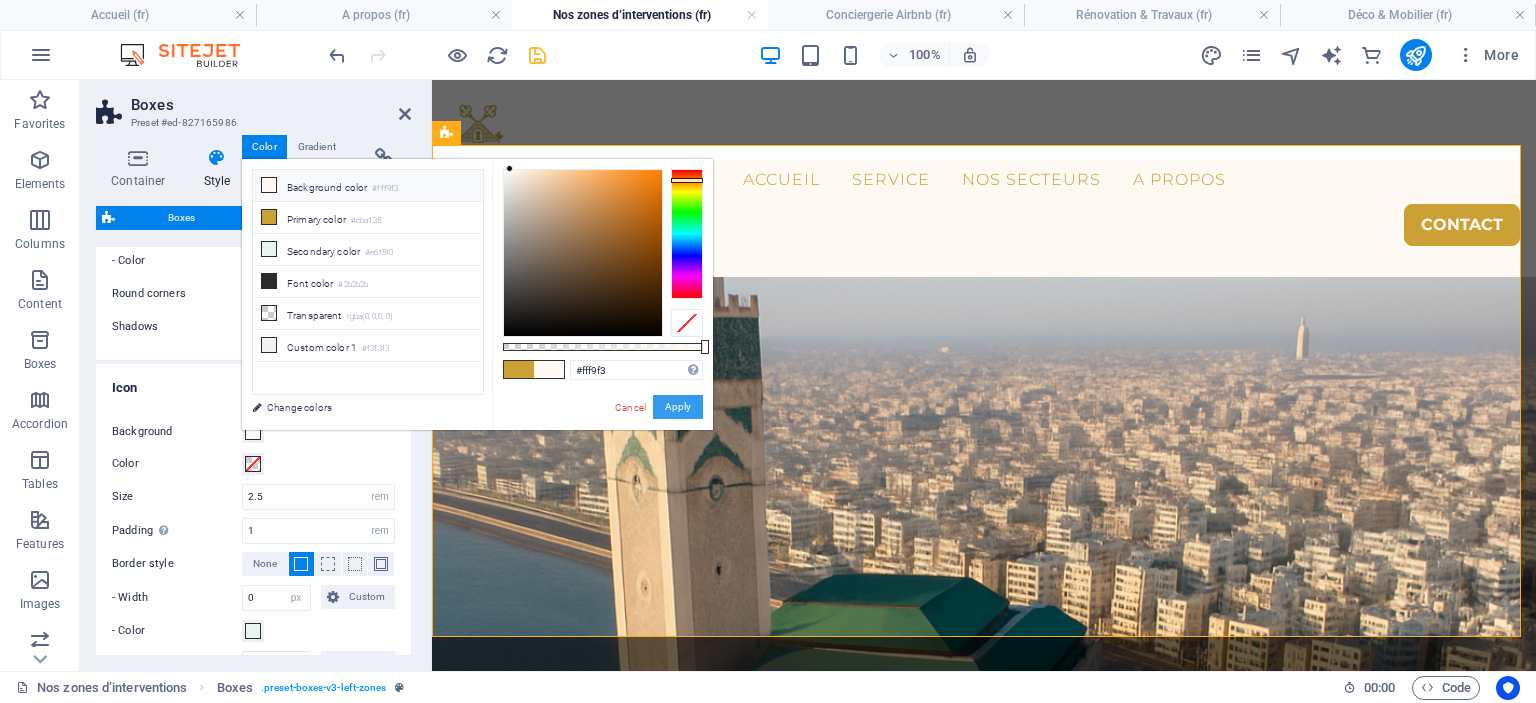 click on "Apply" at bounding box center [678, 407] 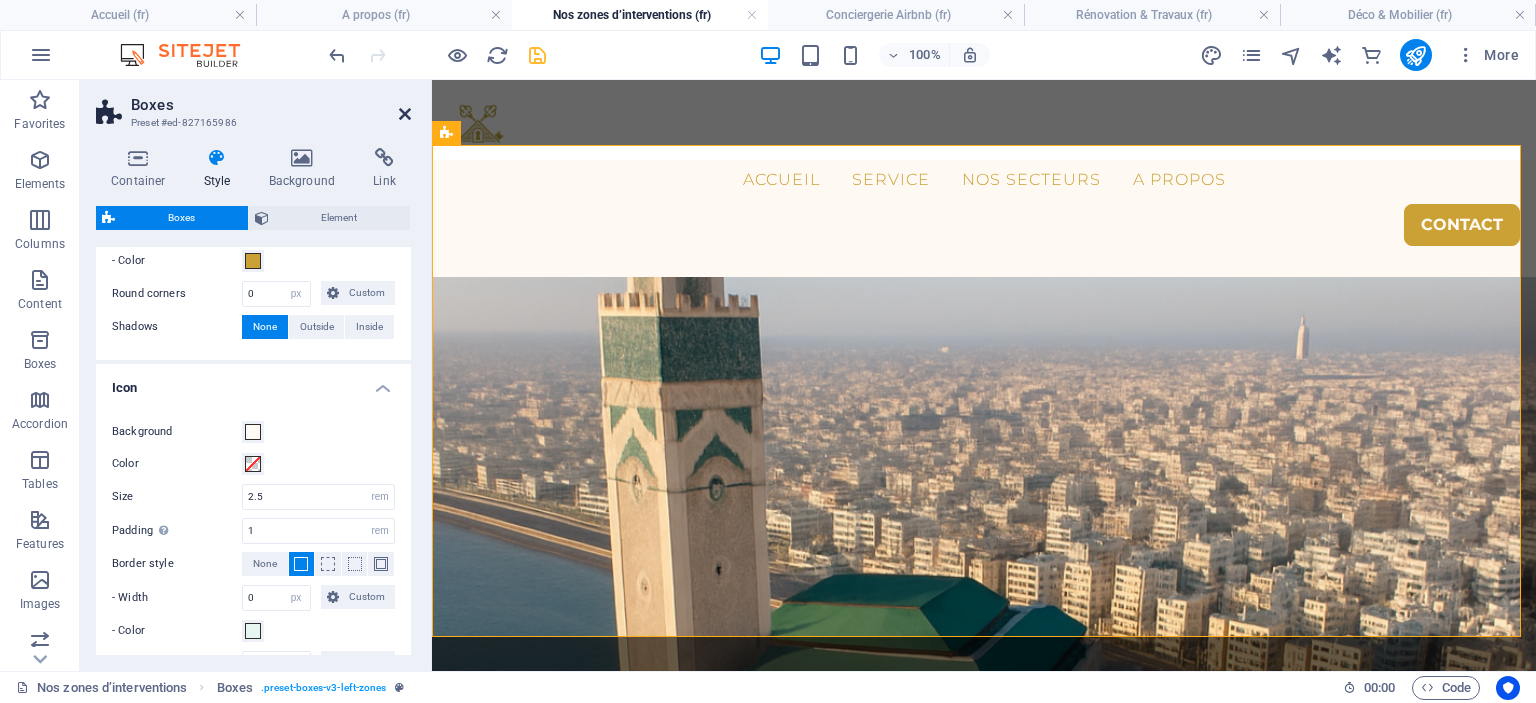 click at bounding box center [405, 114] 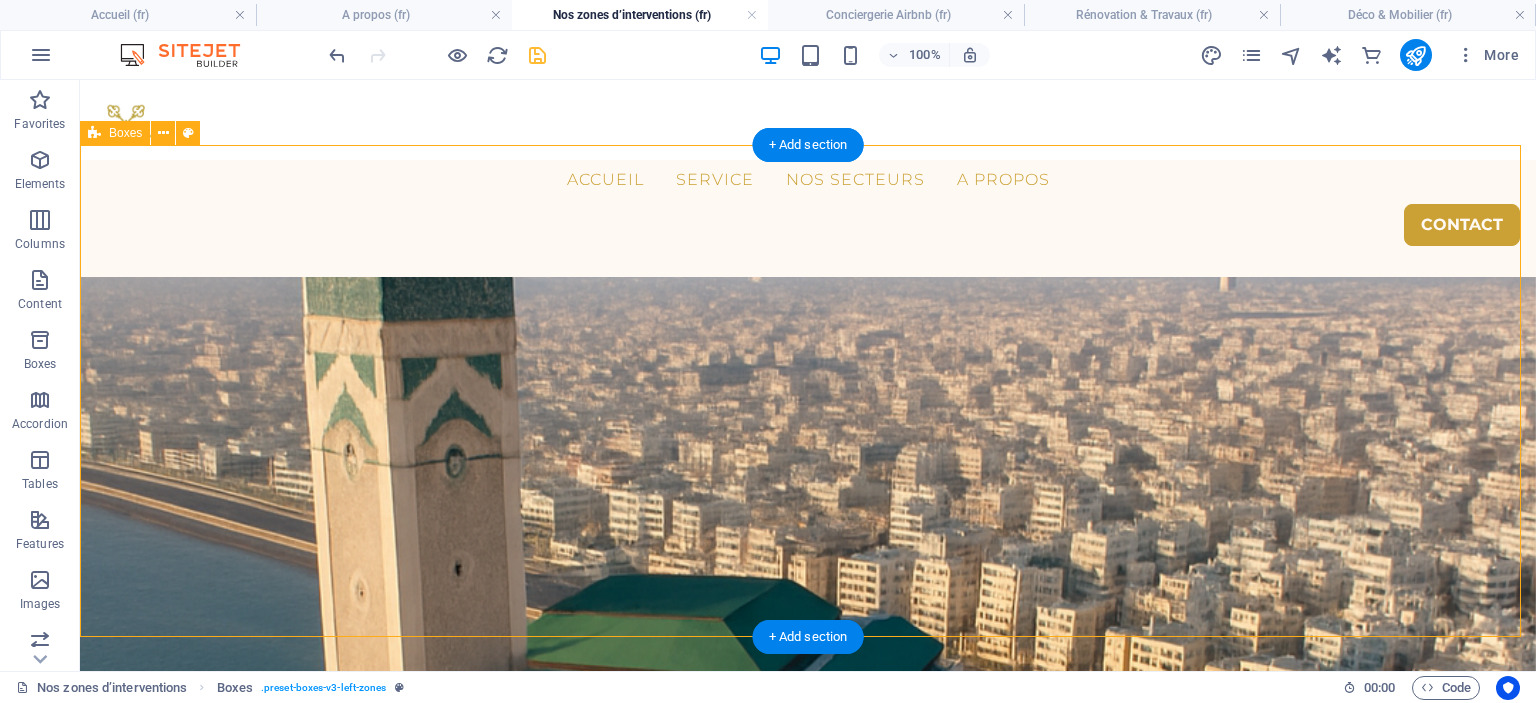 click on "Une présence locale pour un service réactif Rapidité d’intervention Qualité constante Confiance renforcée" at bounding box center [808, 4274] 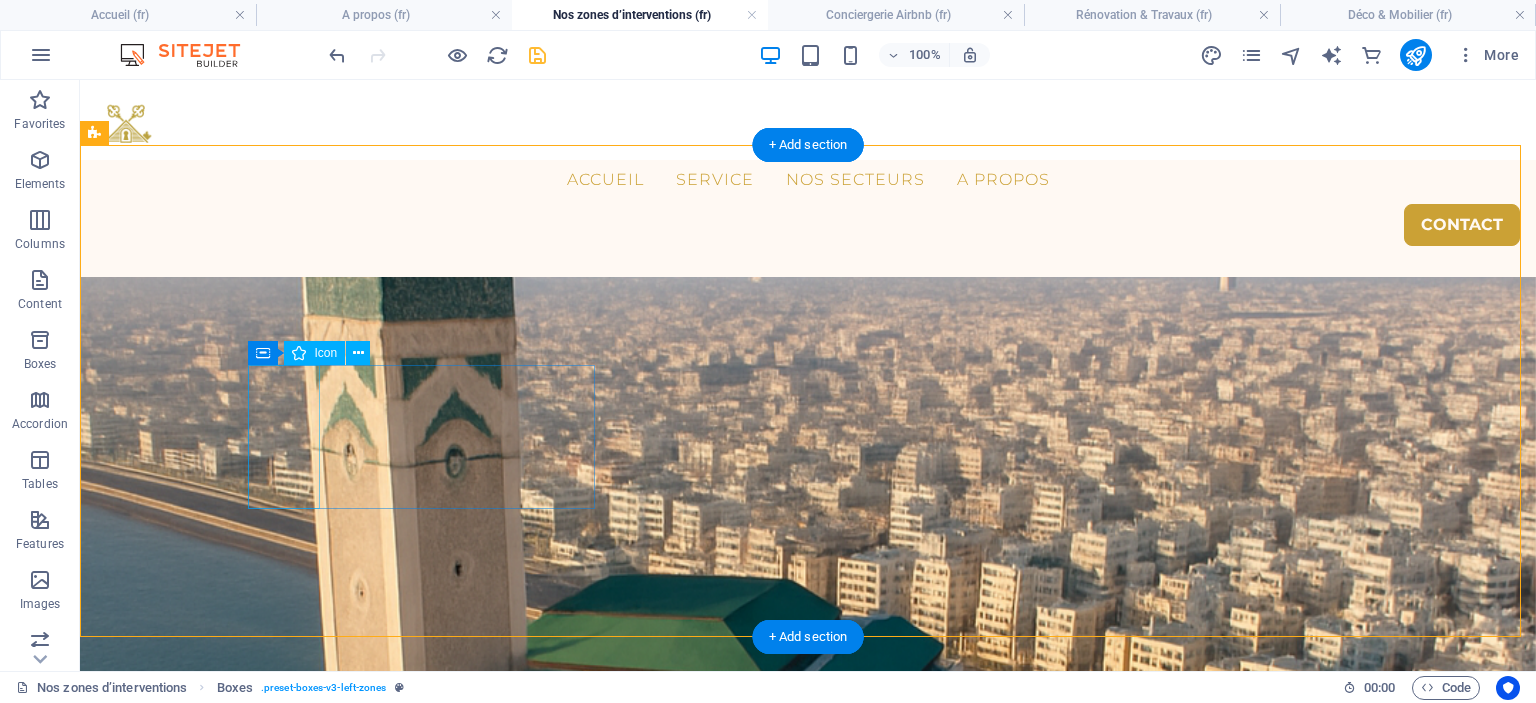 click at bounding box center (269, 4100) 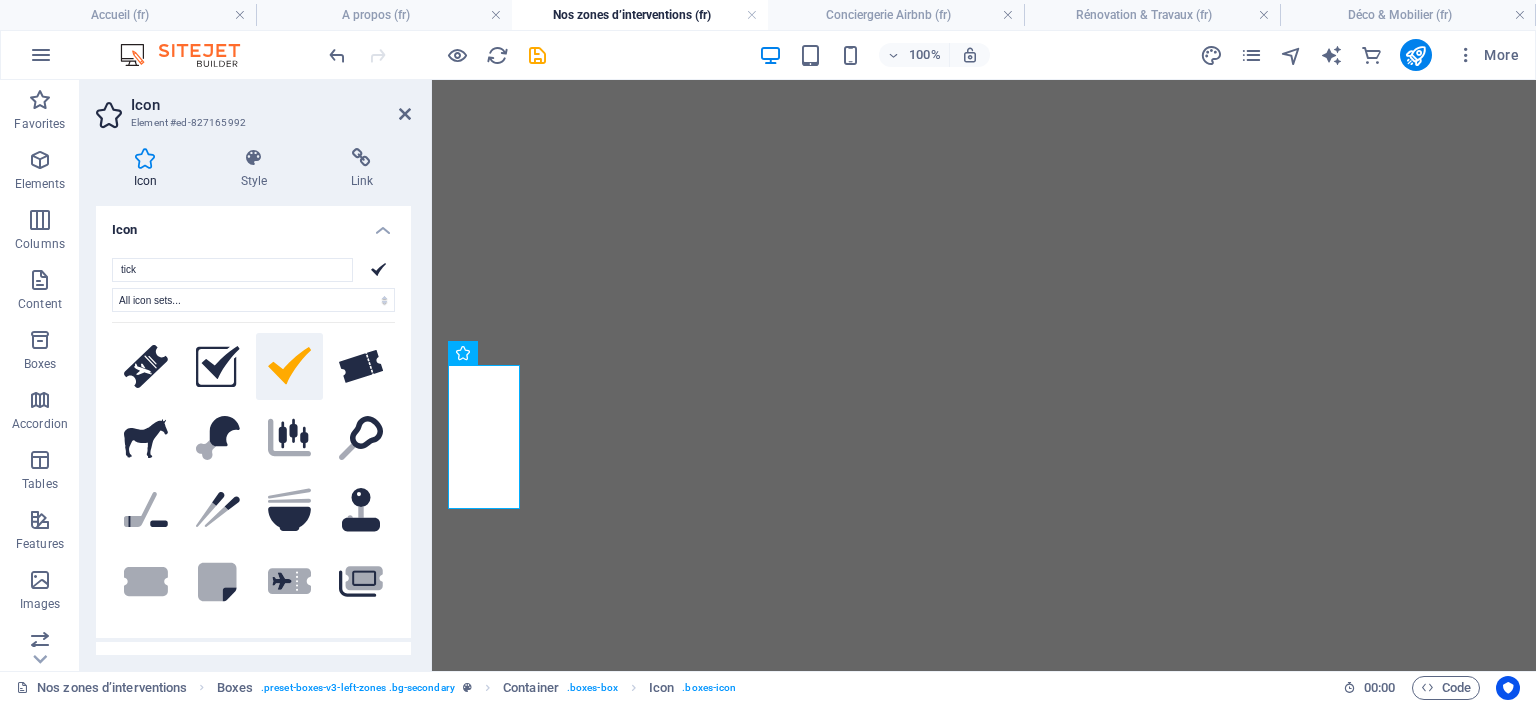 select on "xMidYMid" 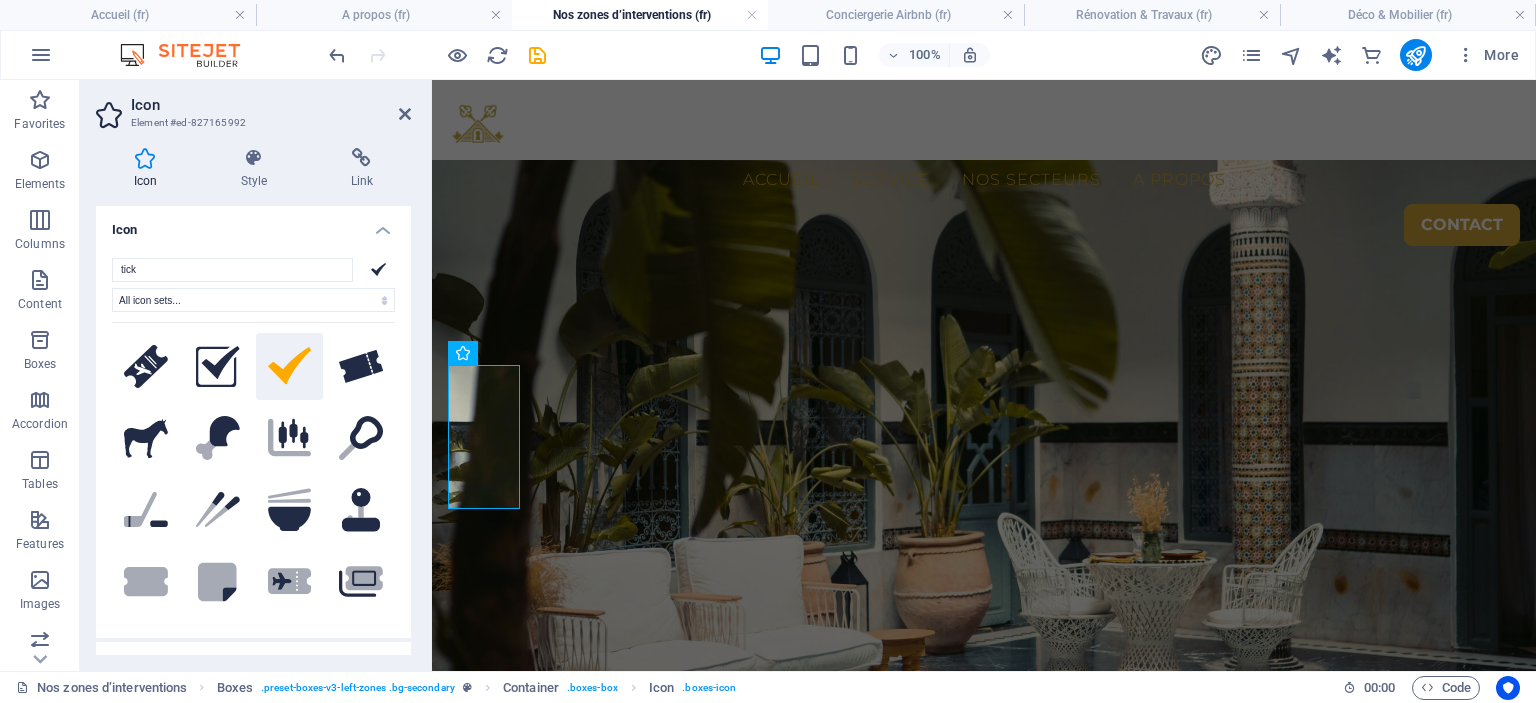scroll, scrollTop: 0, scrollLeft: 0, axis: both 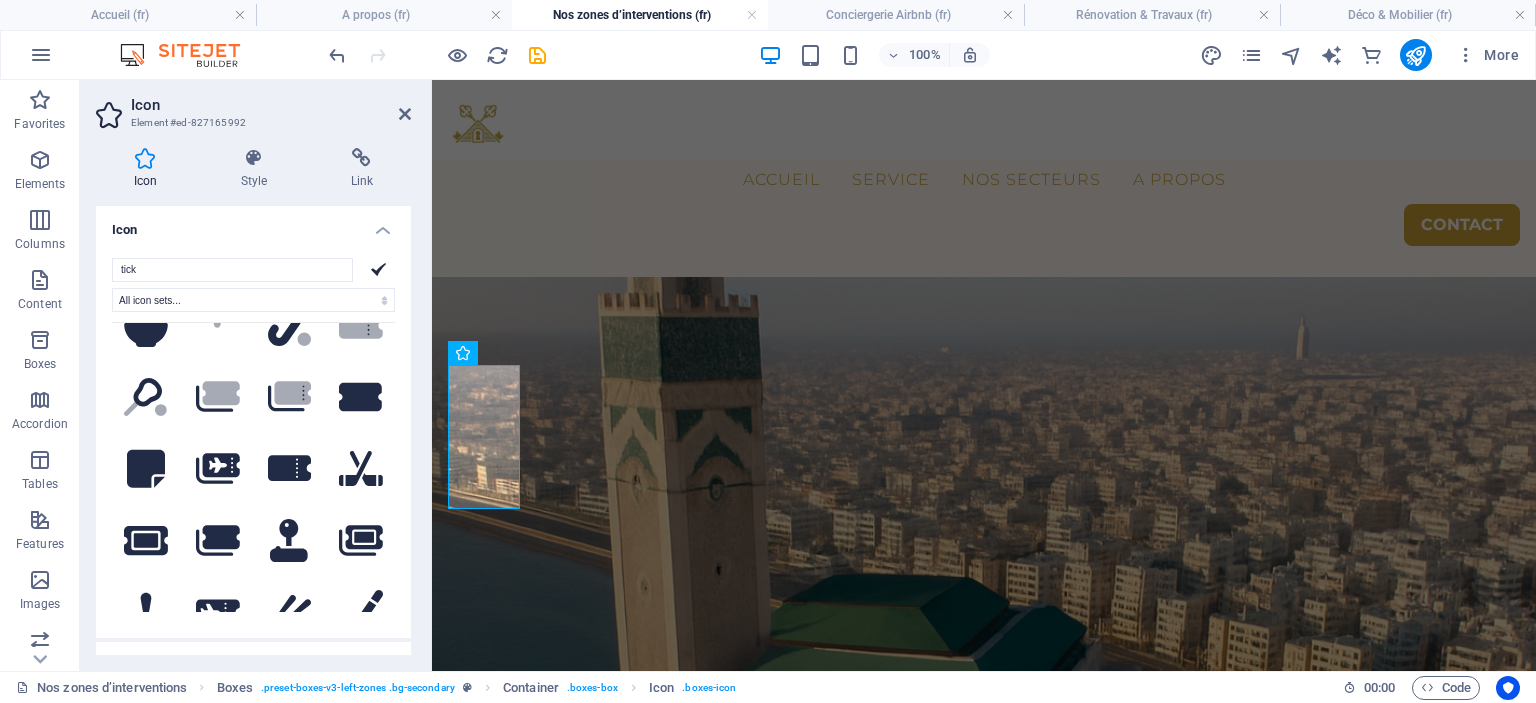 drag, startPoint x: 392, startPoint y: 359, endPoint x: 396, endPoint y: 400, distance: 41.19466 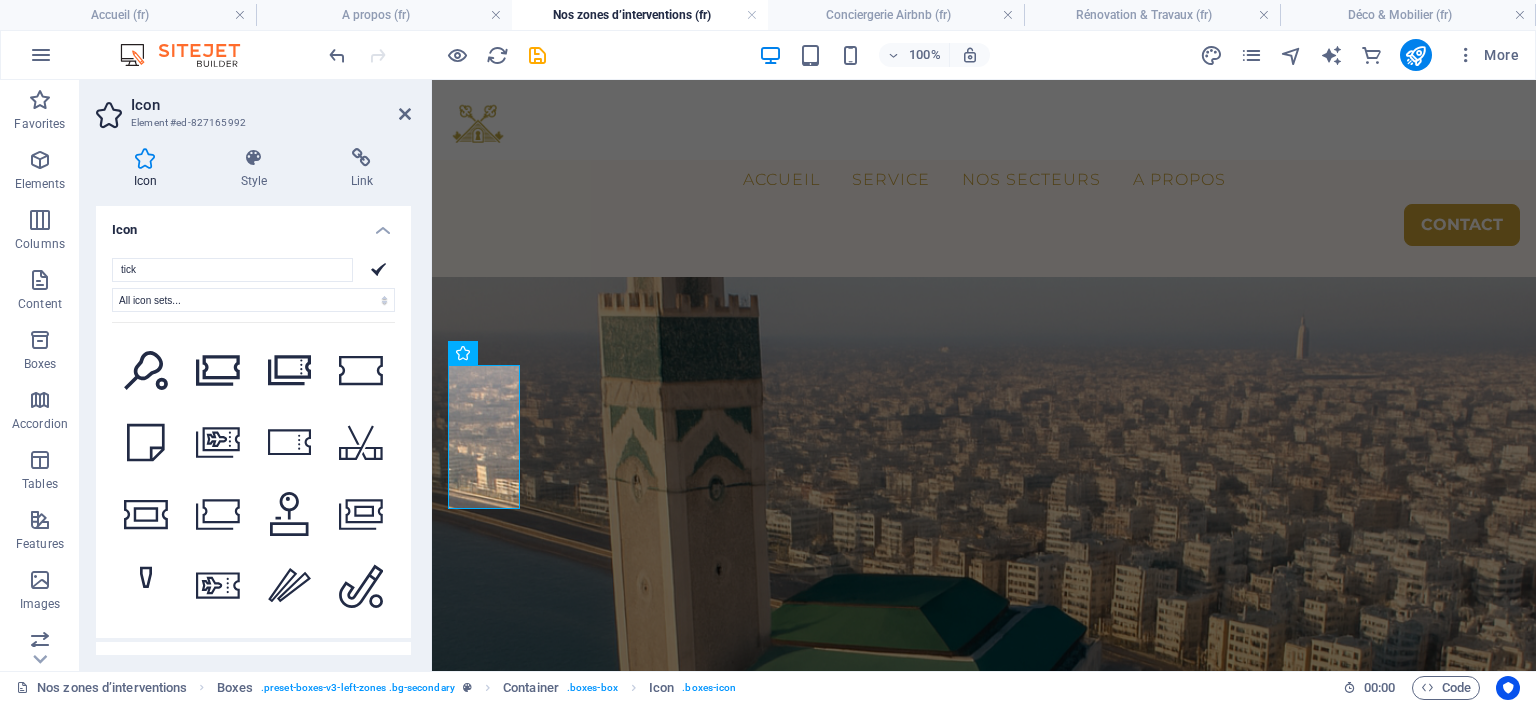 scroll, scrollTop: 3276, scrollLeft: 0, axis: vertical 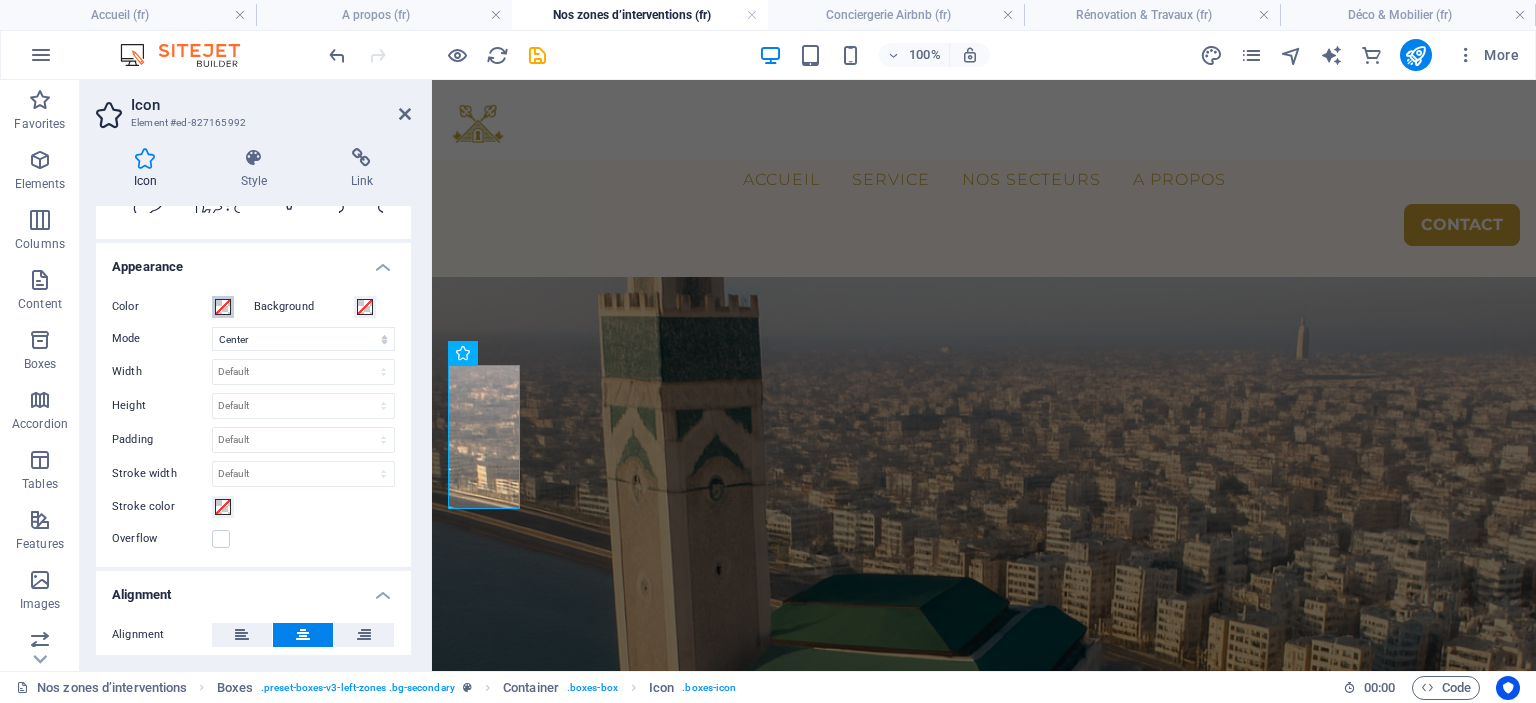 click at bounding box center (223, 307) 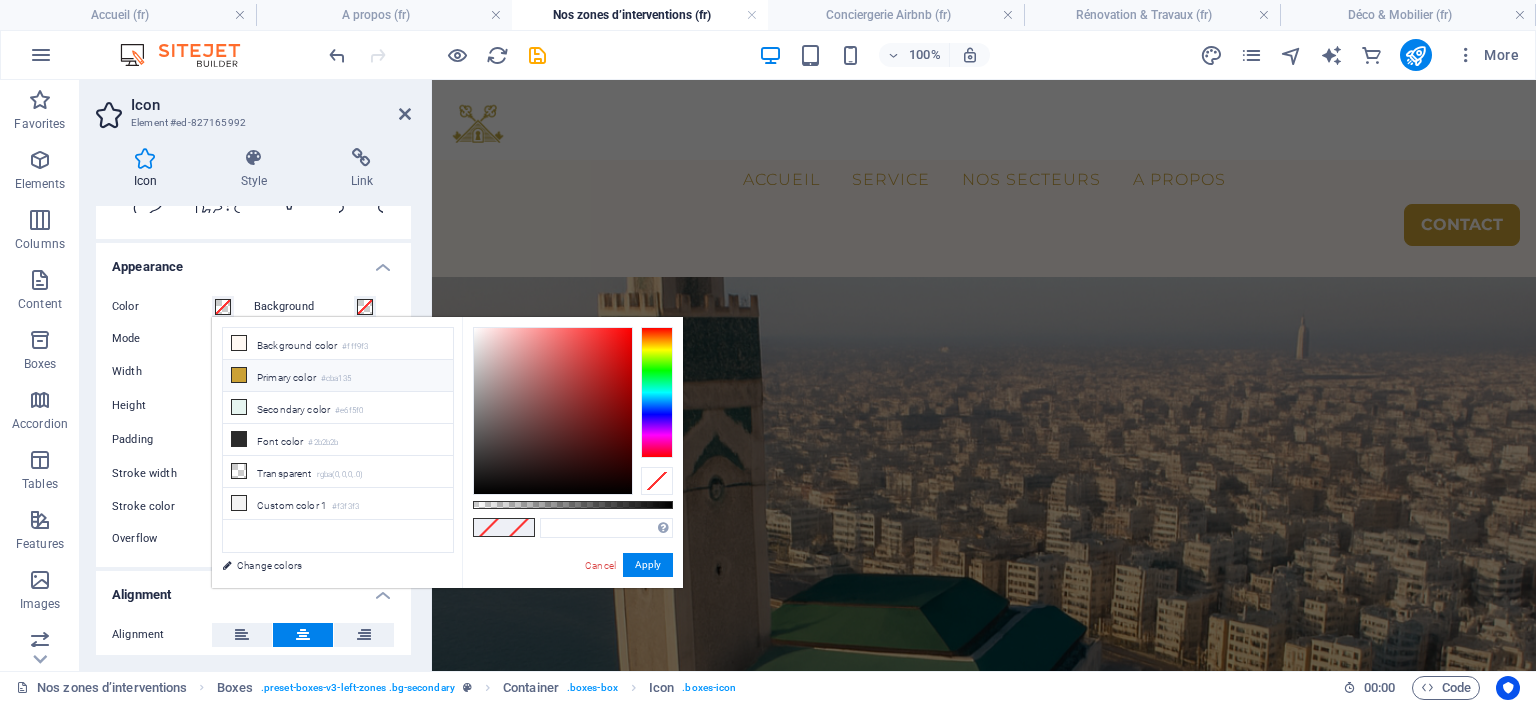 click on "Primary color
#cba135" at bounding box center (338, 376) 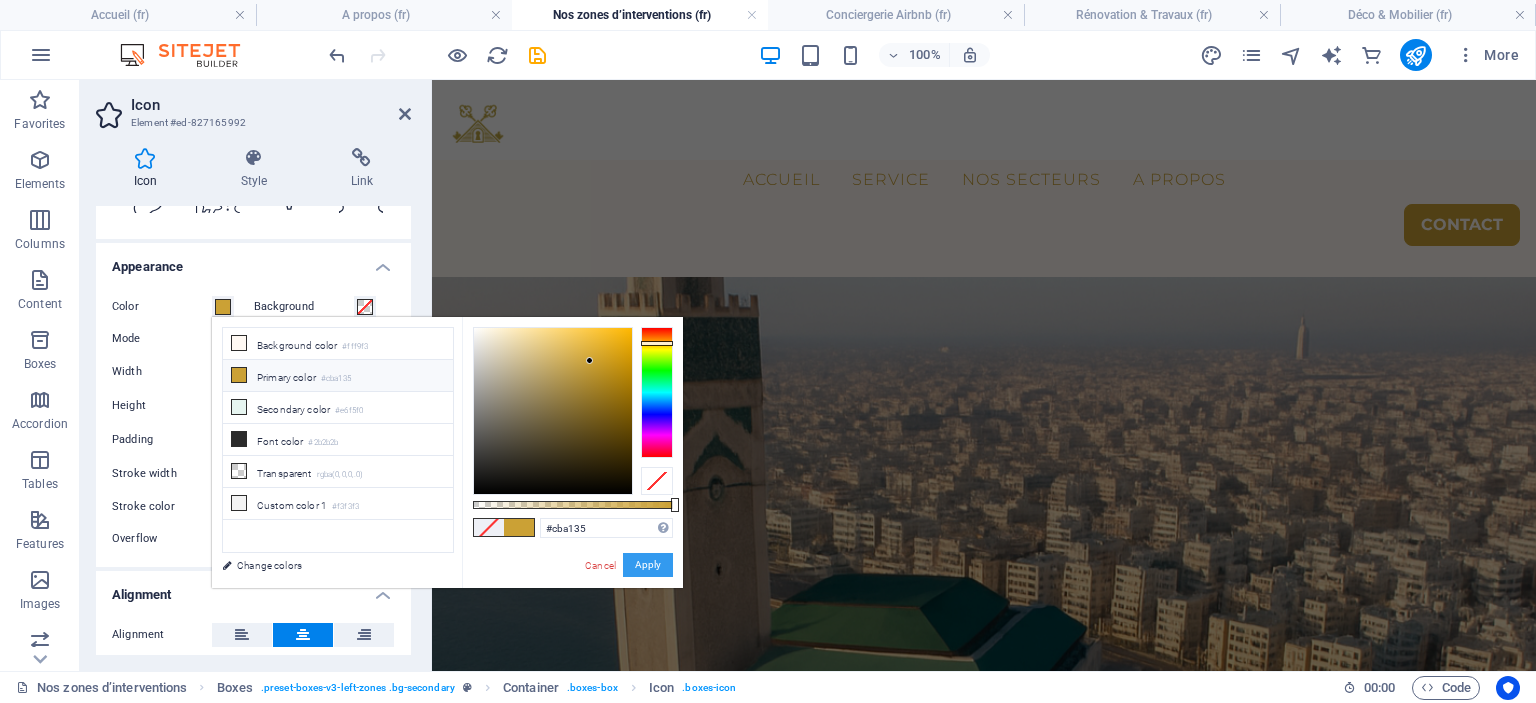 click on "Apply" at bounding box center (648, 565) 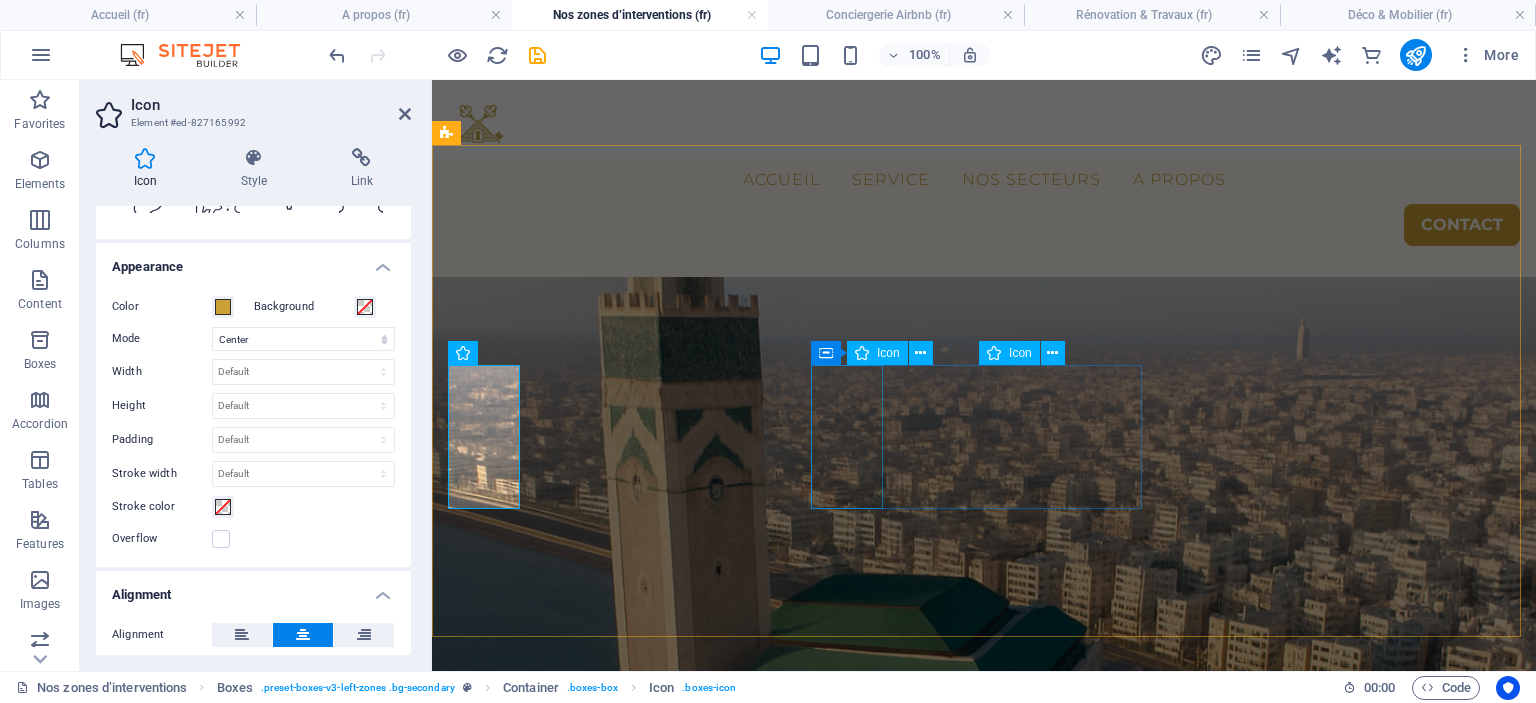click at bounding box center [616, 4276] 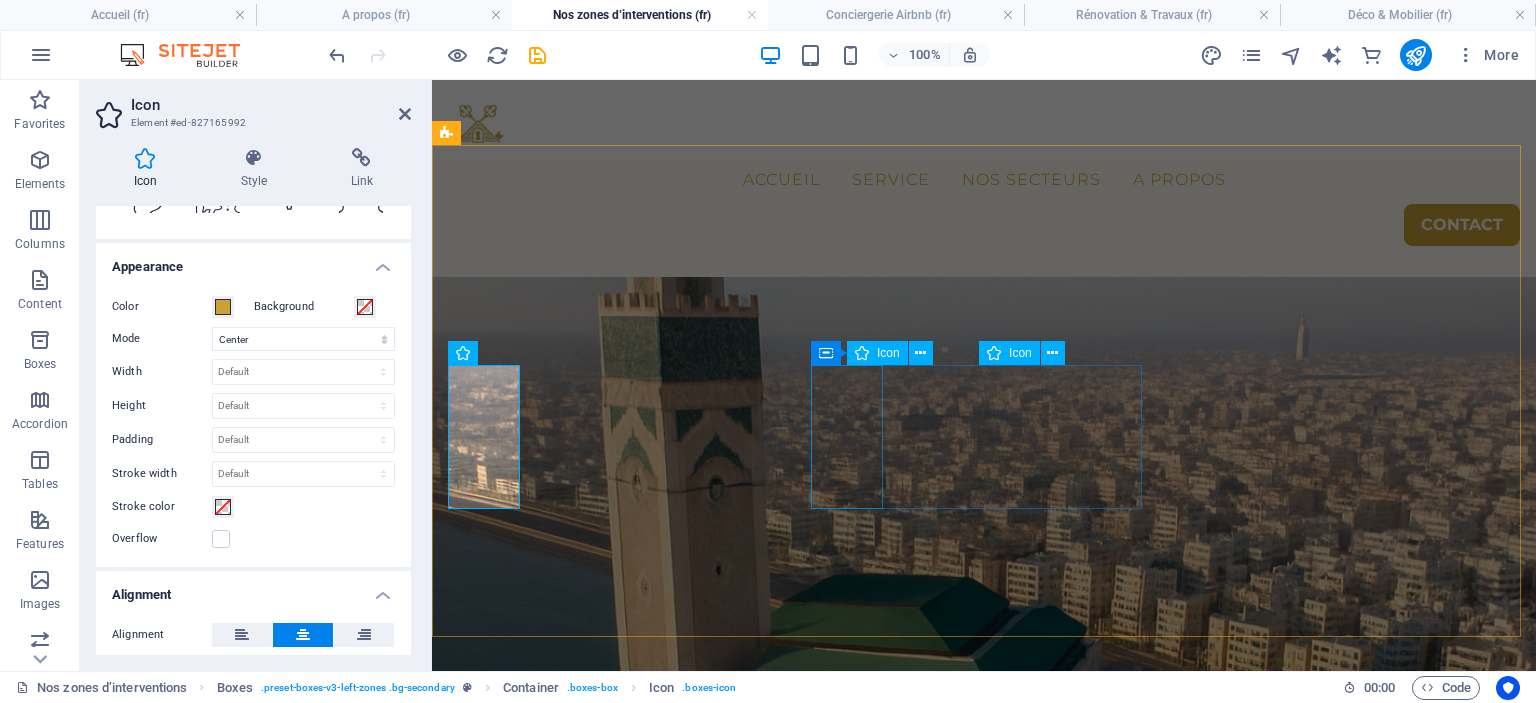 click at bounding box center [616, 4276] 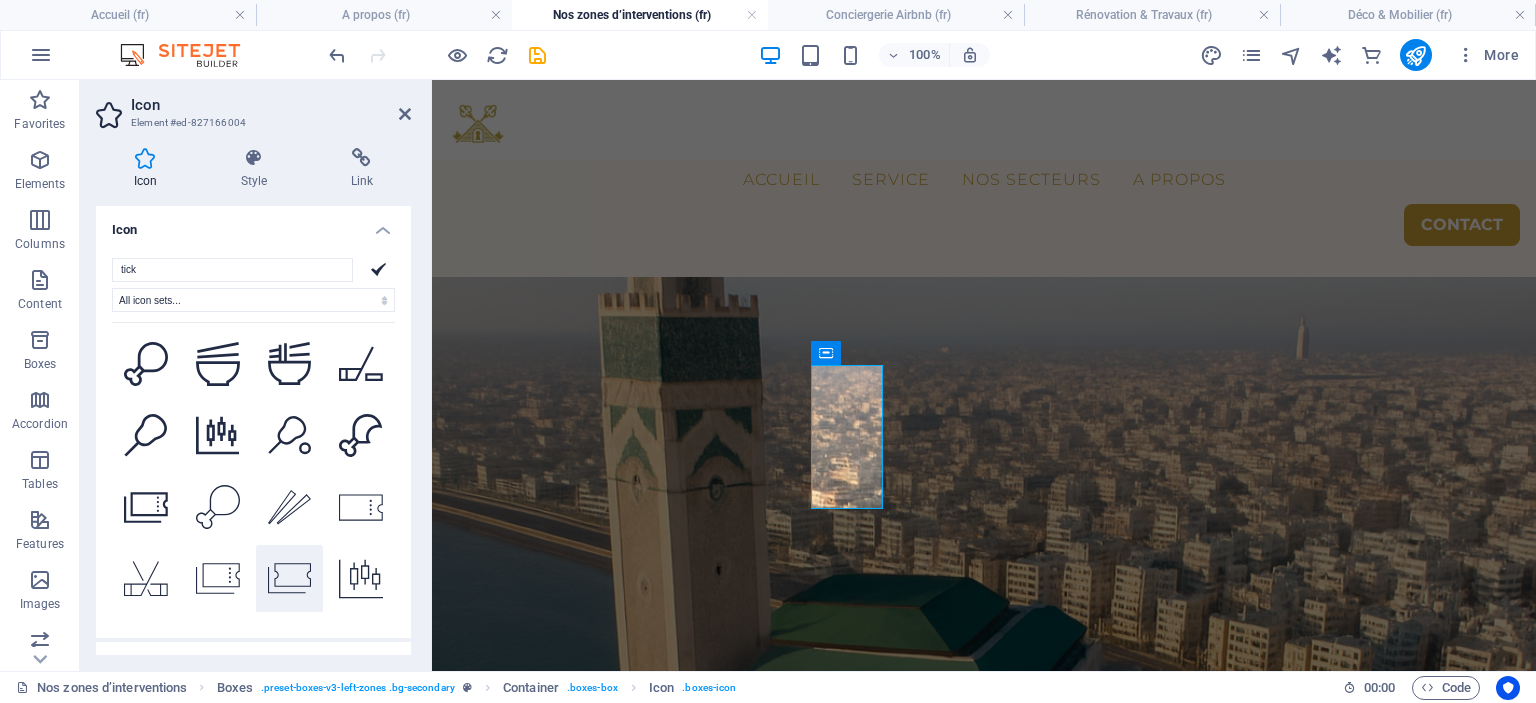 scroll, scrollTop: 3276, scrollLeft: 0, axis: vertical 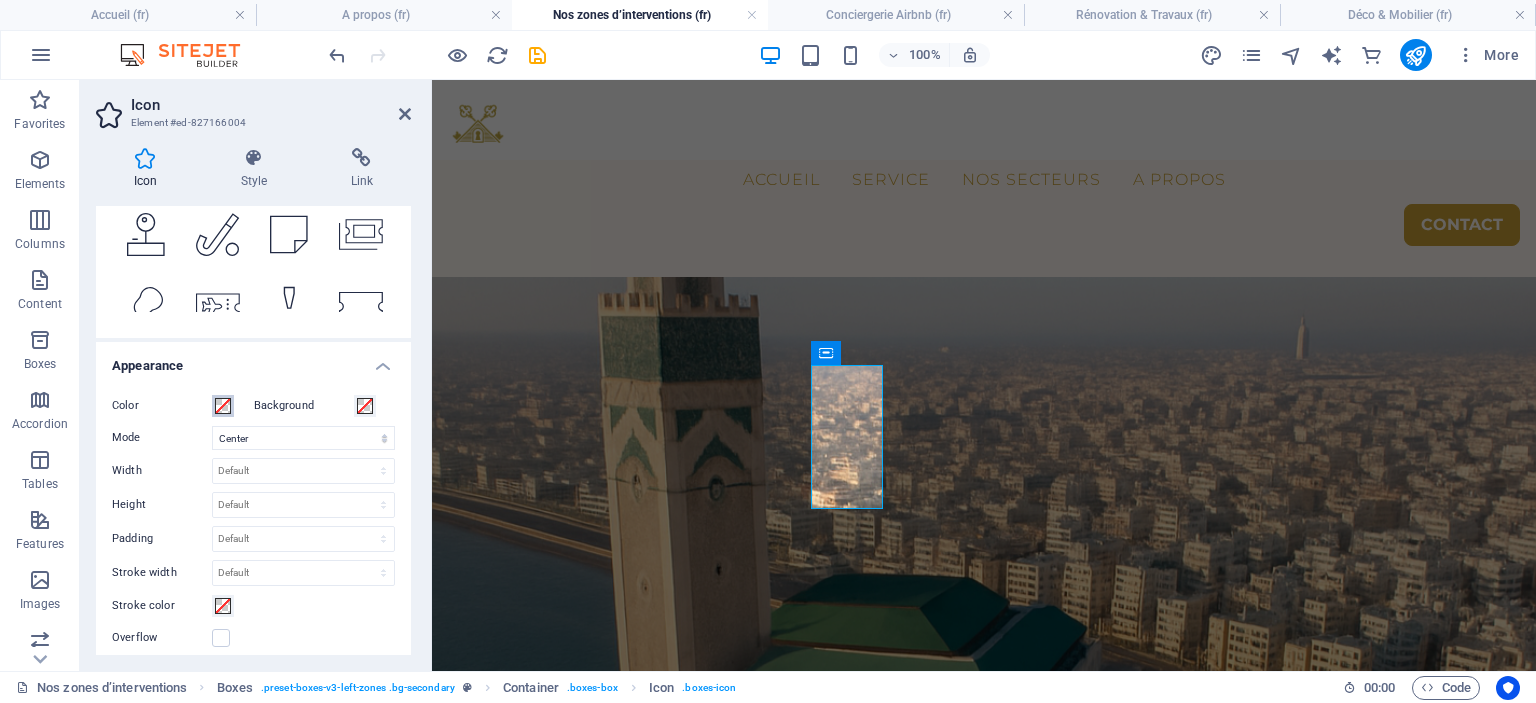 click at bounding box center [223, 406] 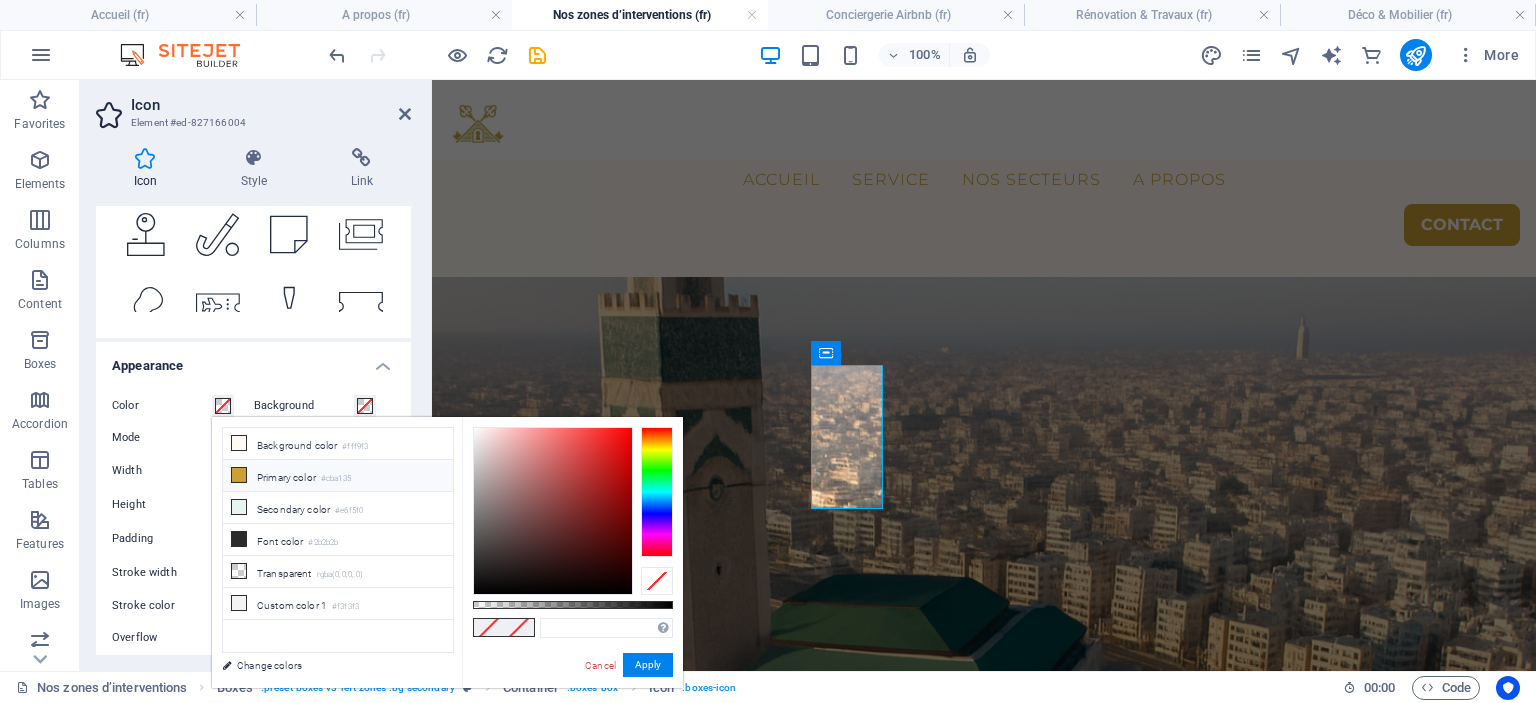 click on "Primary color
#cba135" at bounding box center [338, 476] 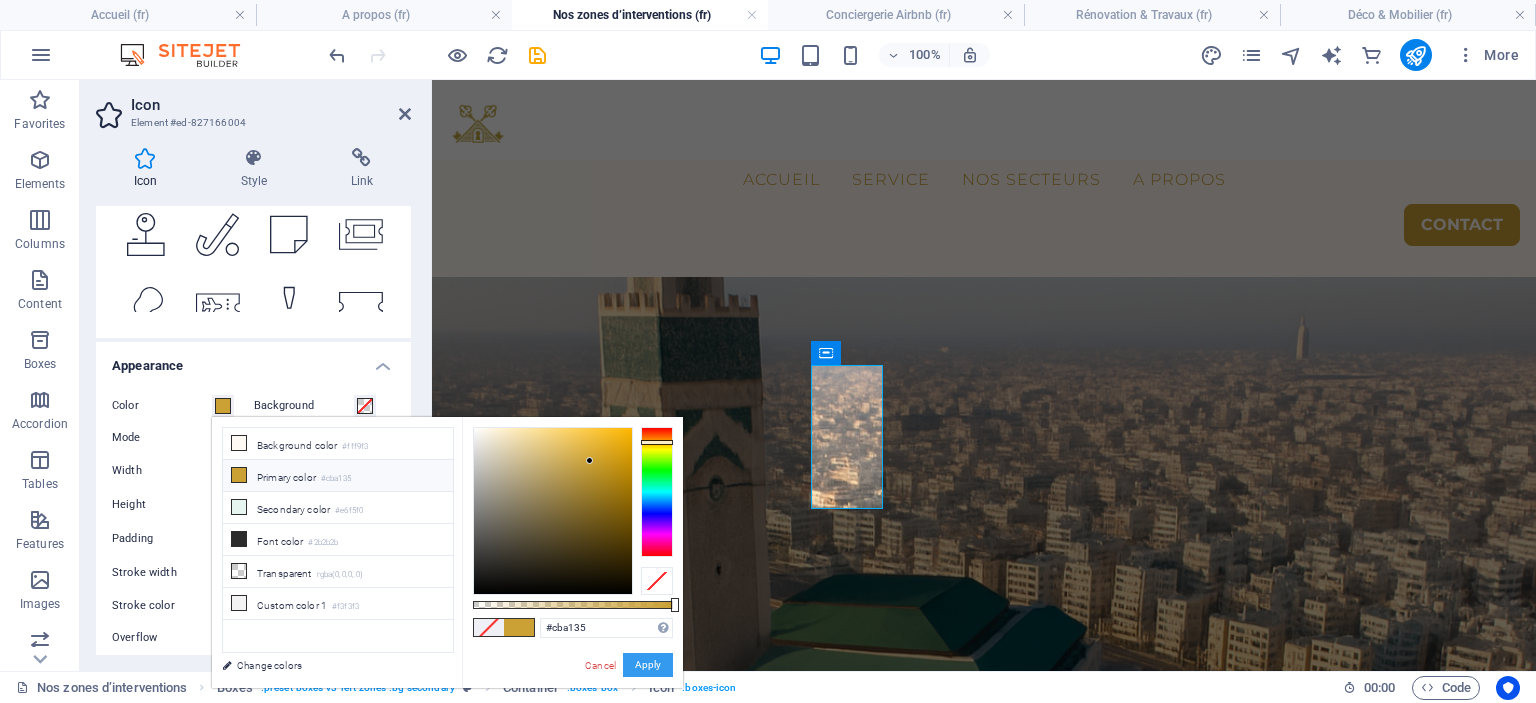 click on "Apply" at bounding box center [648, 665] 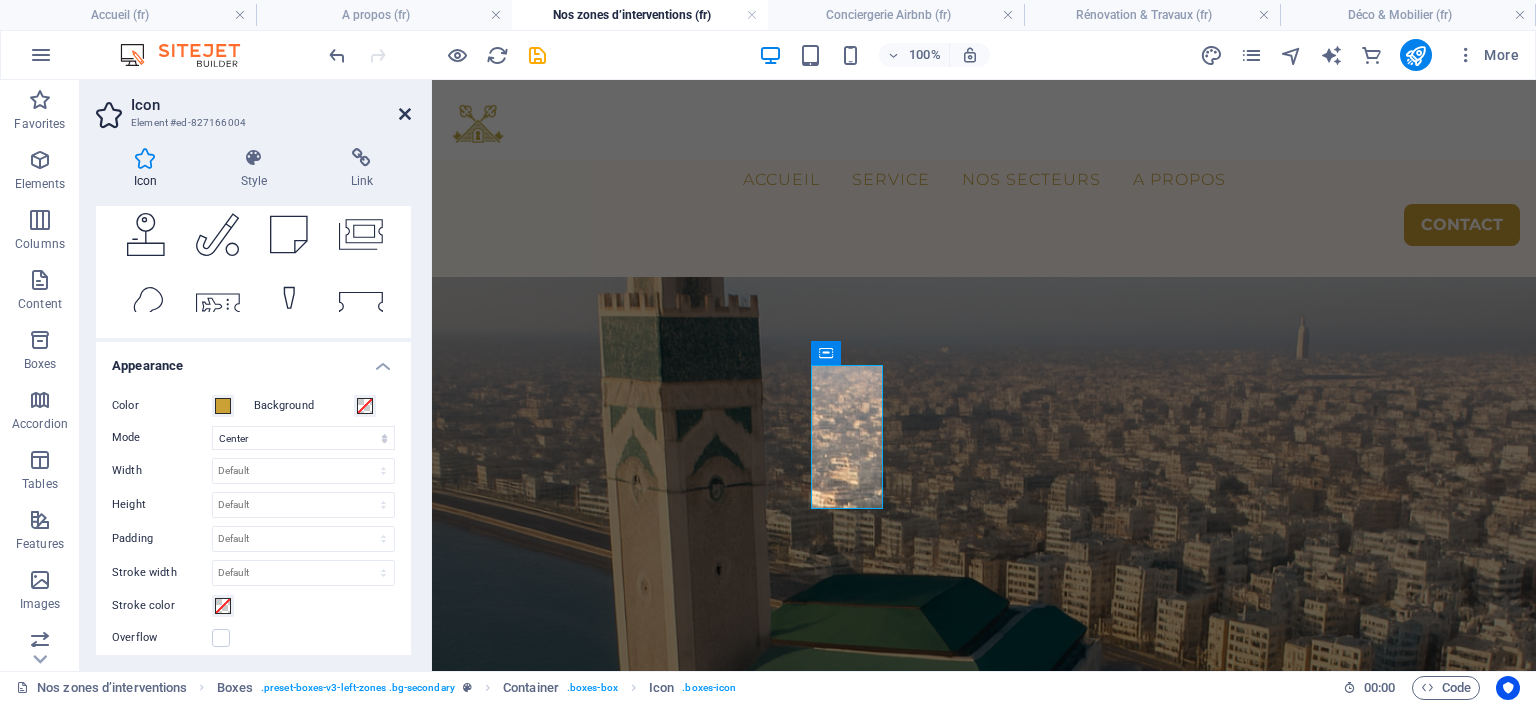 click at bounding box center (405, 114) 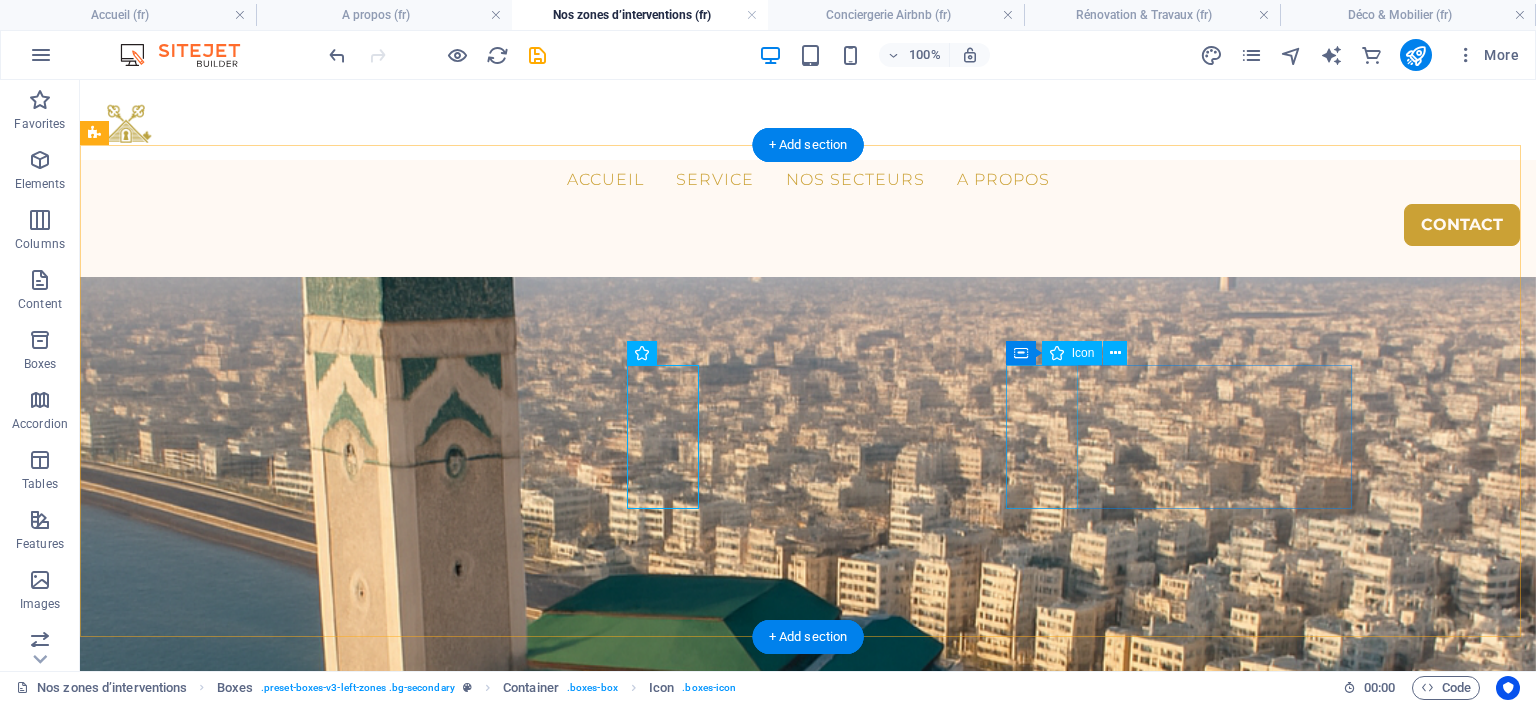 click at bounding box center (269, 4452) 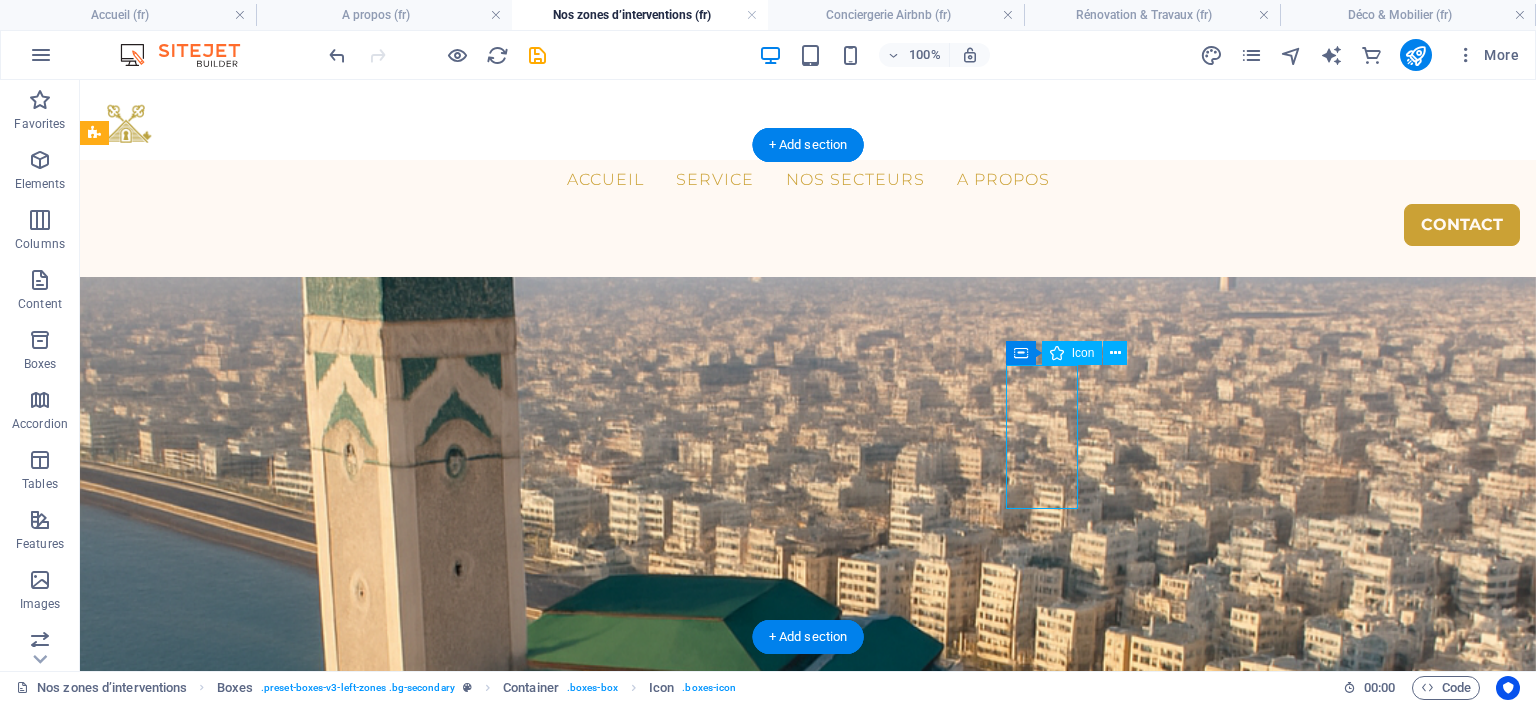 click at bounding box center (269, 4452) 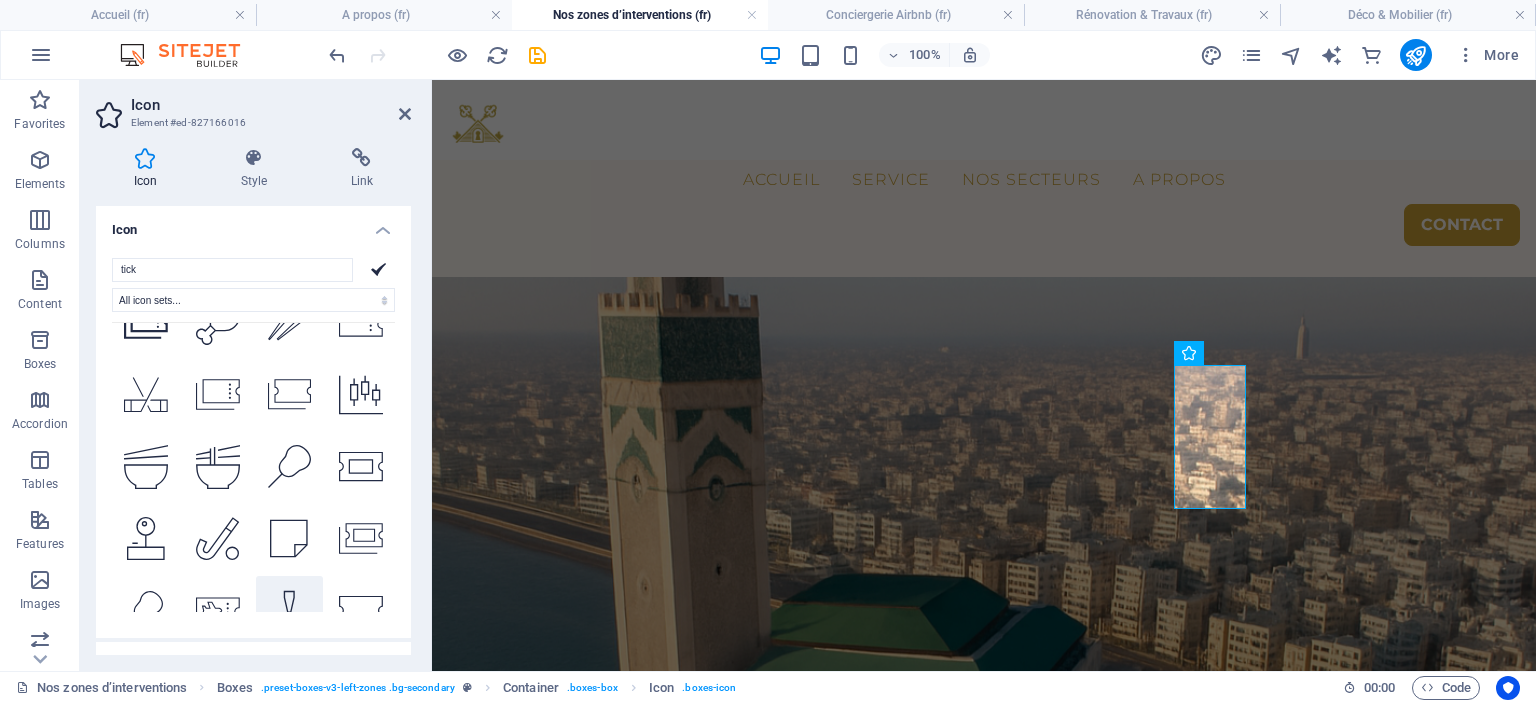 scroll, scrollTop: 3276, scrollLeft: 0, axis: vertical 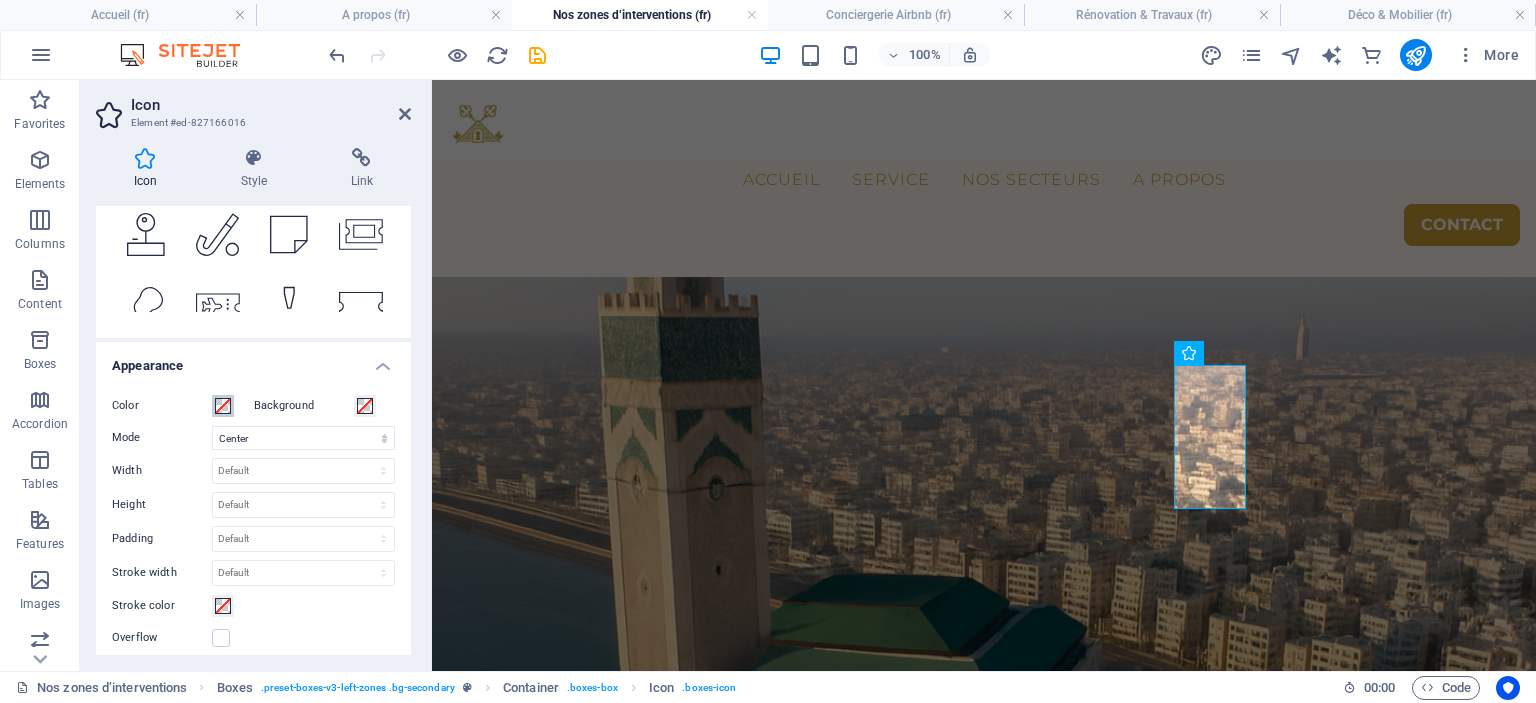 click on "Color" at bounding box center (223, 406) 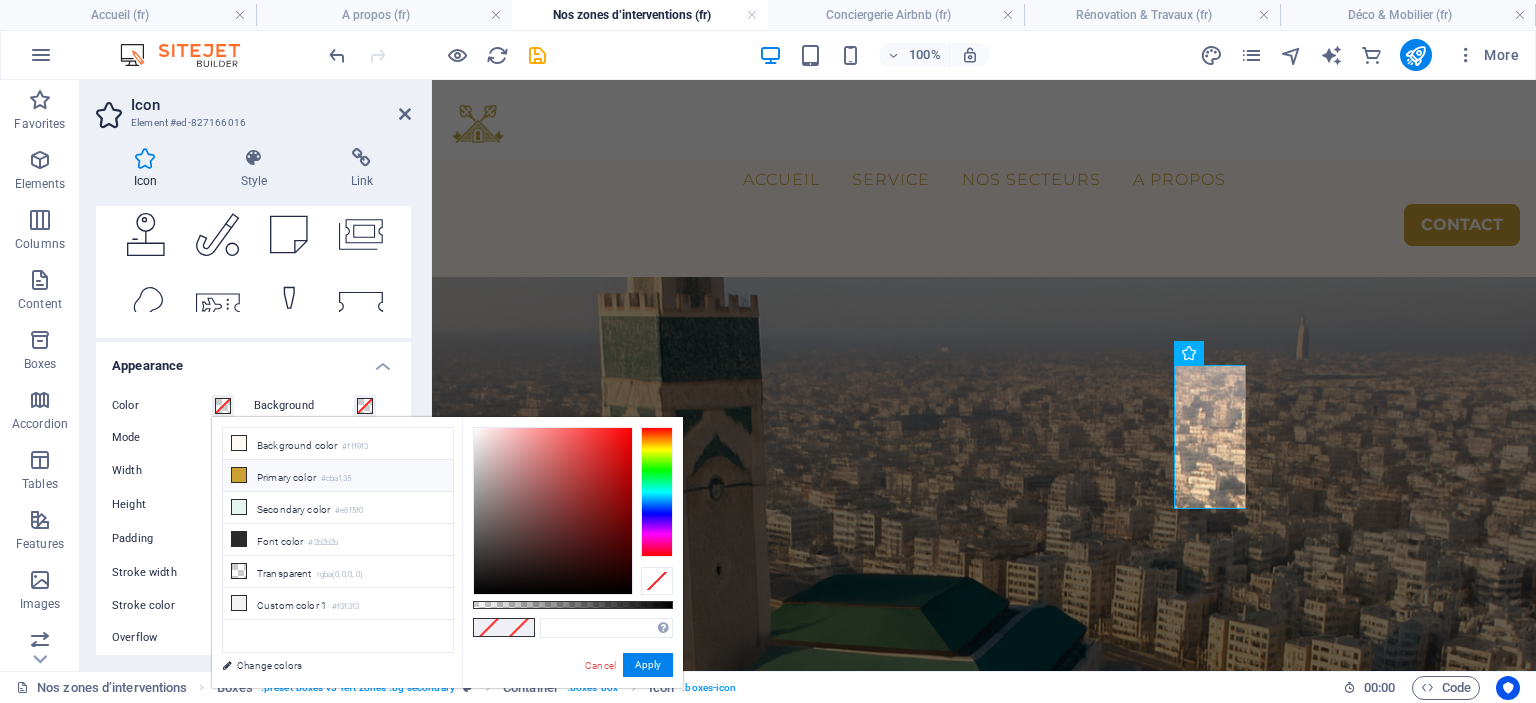 click on "Primary color
#cba135" at bounding box center [338, 476] 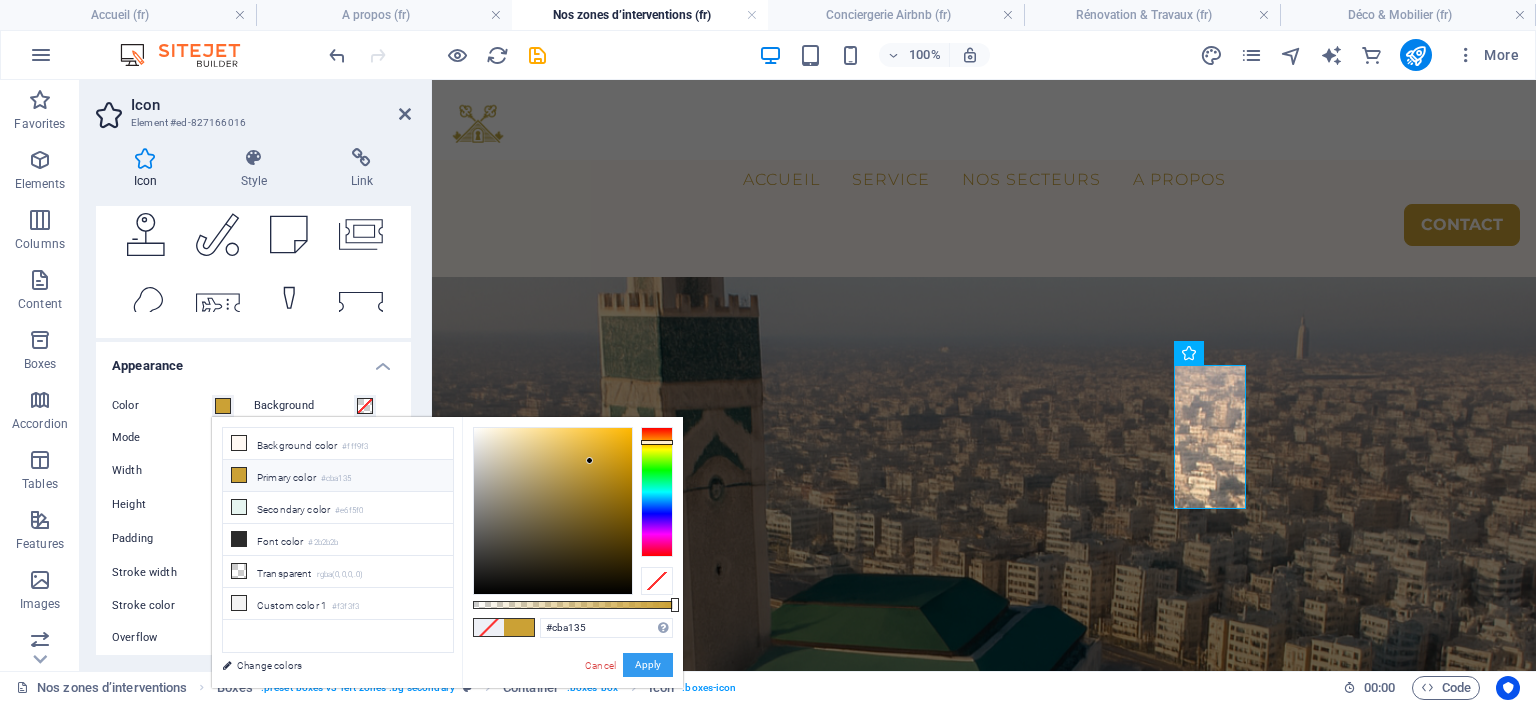 click on "Apply" at bounding box center [648, 665] 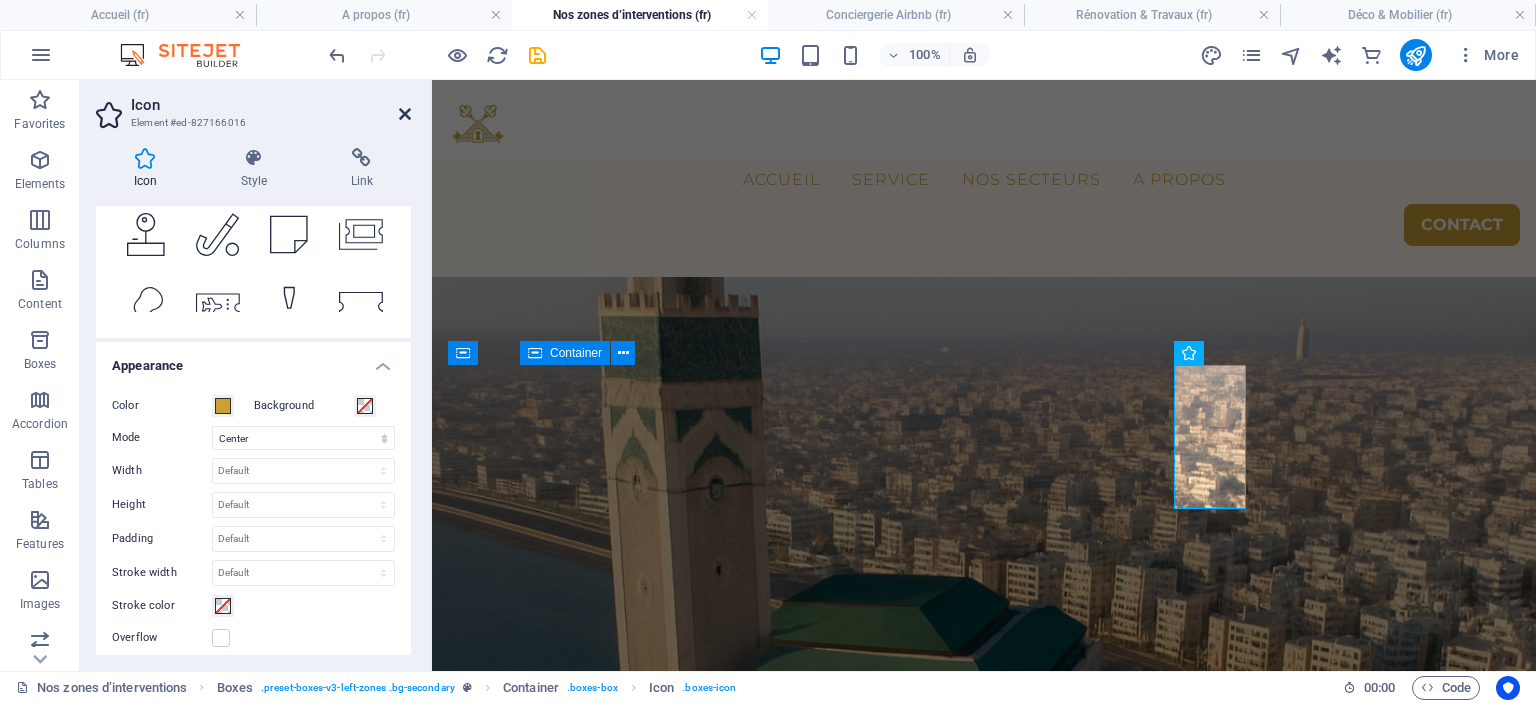 click at bounding box center [405, 114] 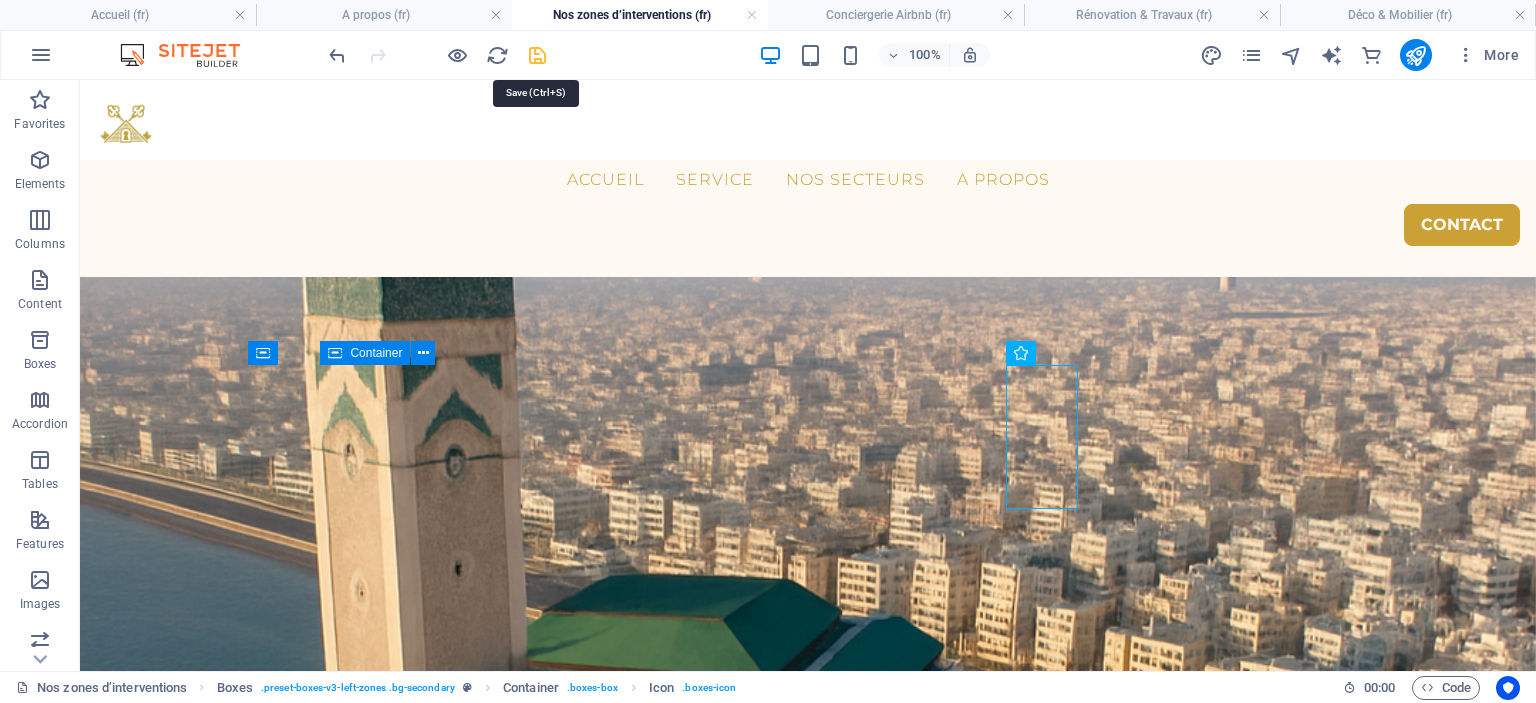 click at bounding box center (537, 55) 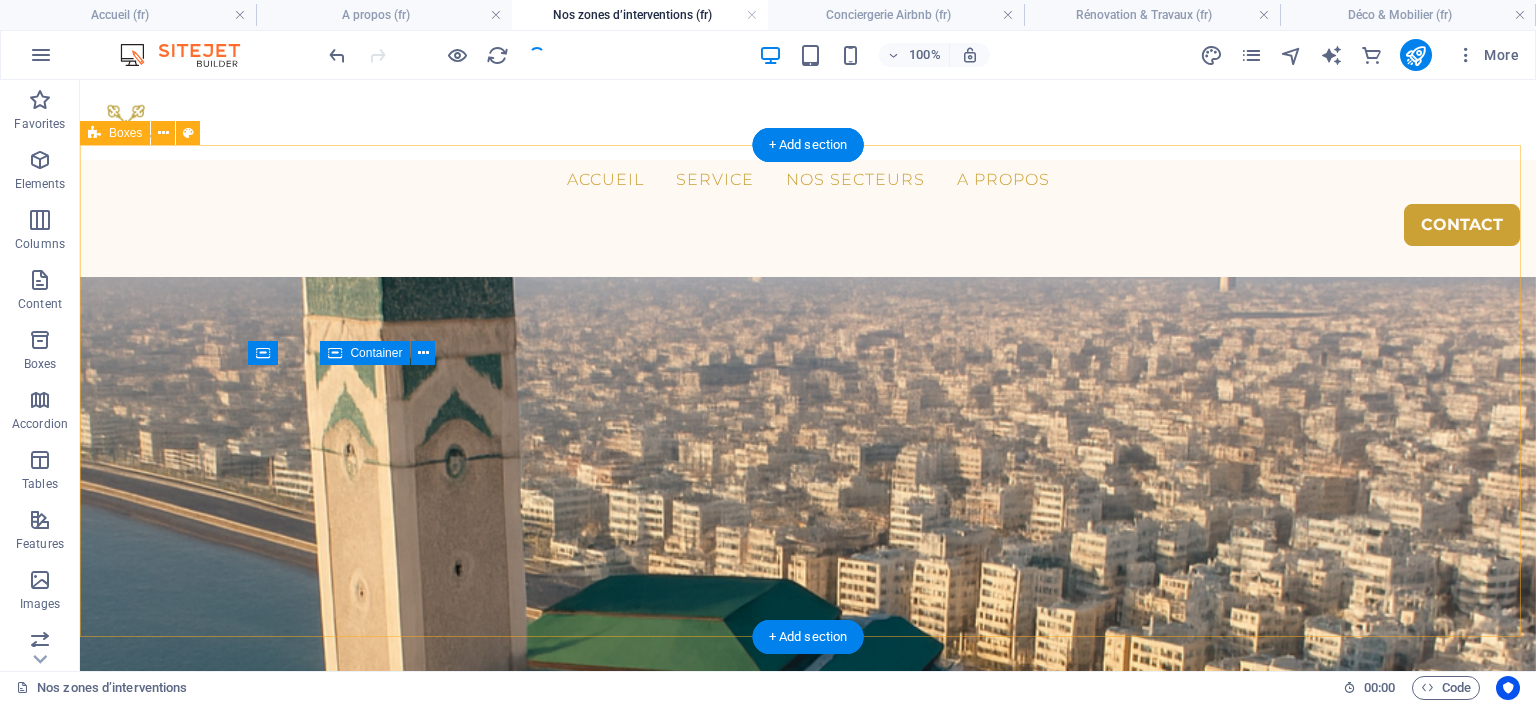 click on "Une présence locale pour un service réactif Rapidité d’intervention Qualité constante Confiance renforcée" at bounding box center [808, 4274] 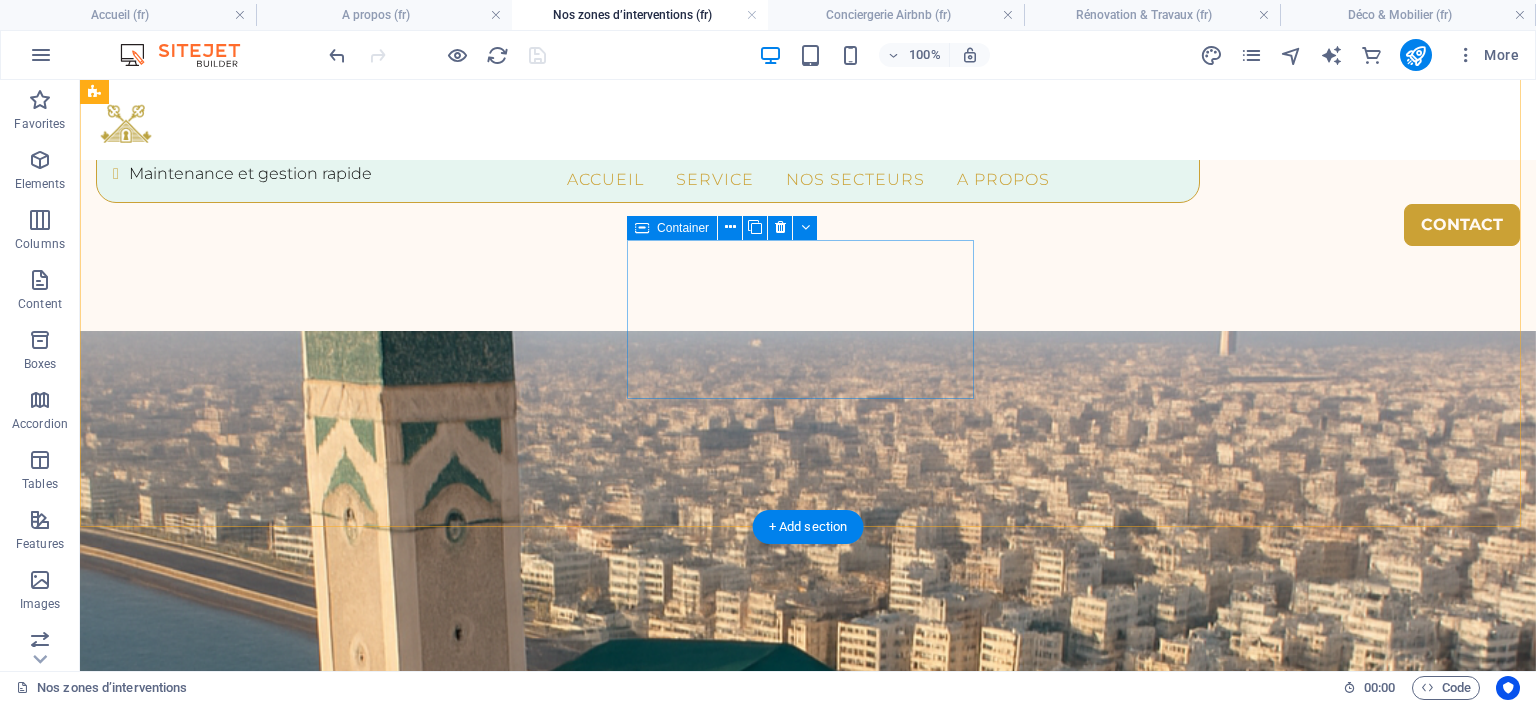 scroll, scrollTop: 3615, scrollLeft: 0, axis: vertical 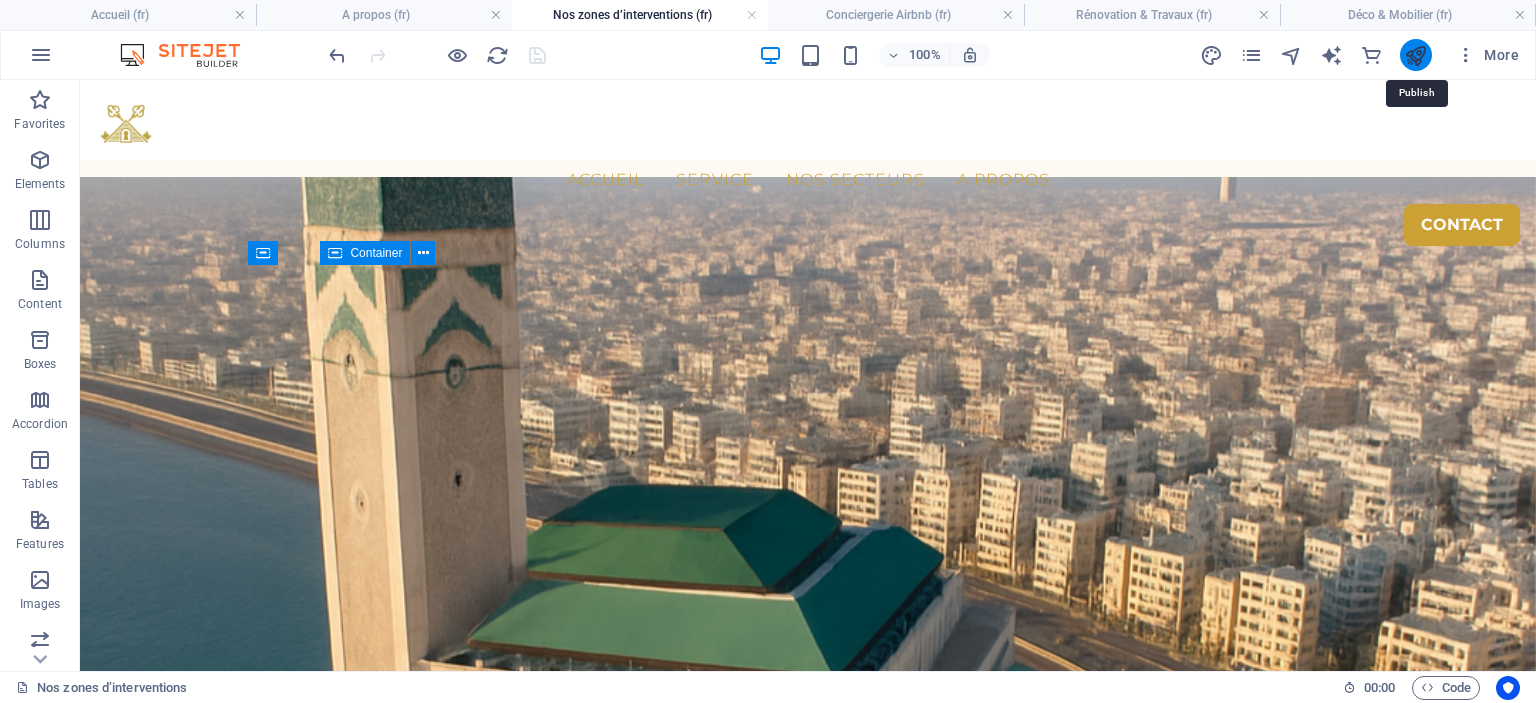 click at bounding box center (1415, 55) 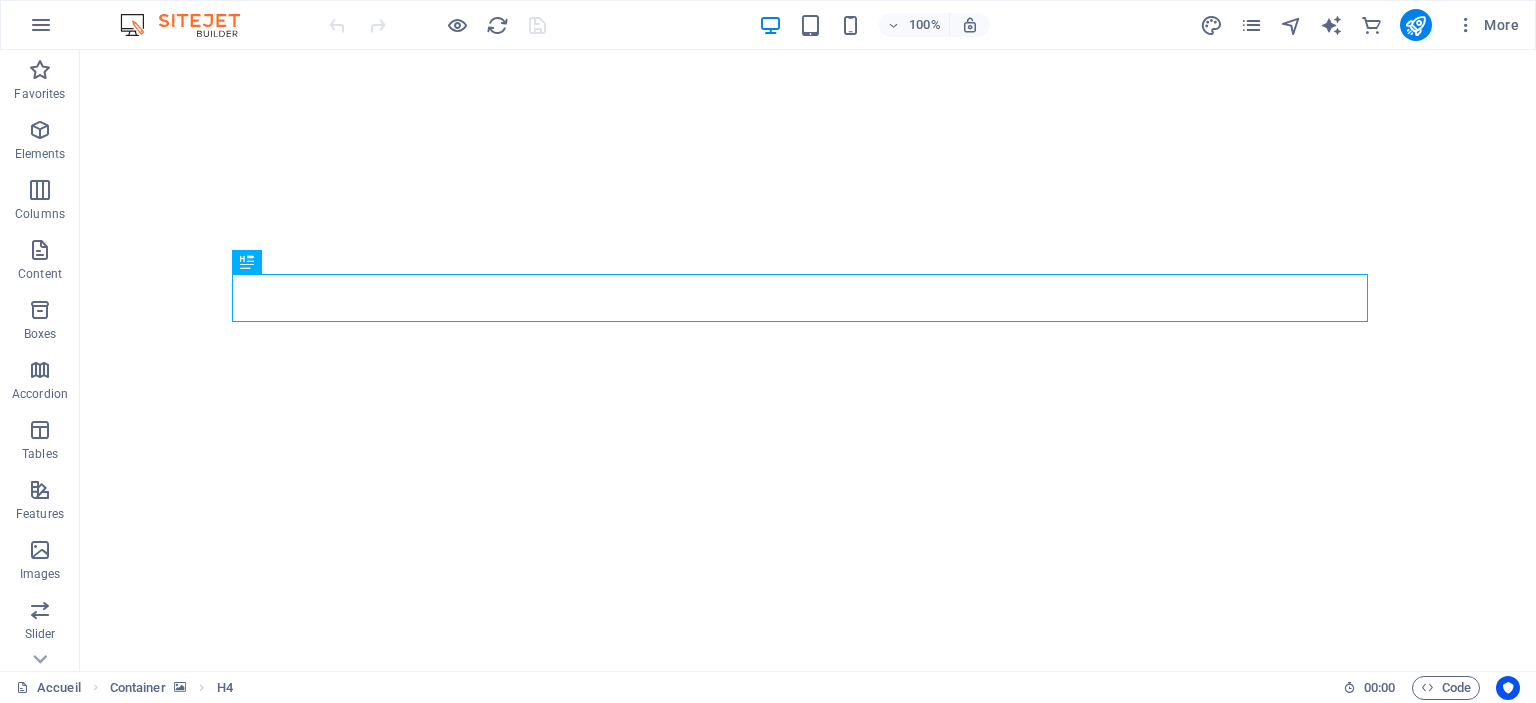 scroll, scrollTop: 0, scrollLeft: 0, axis: both 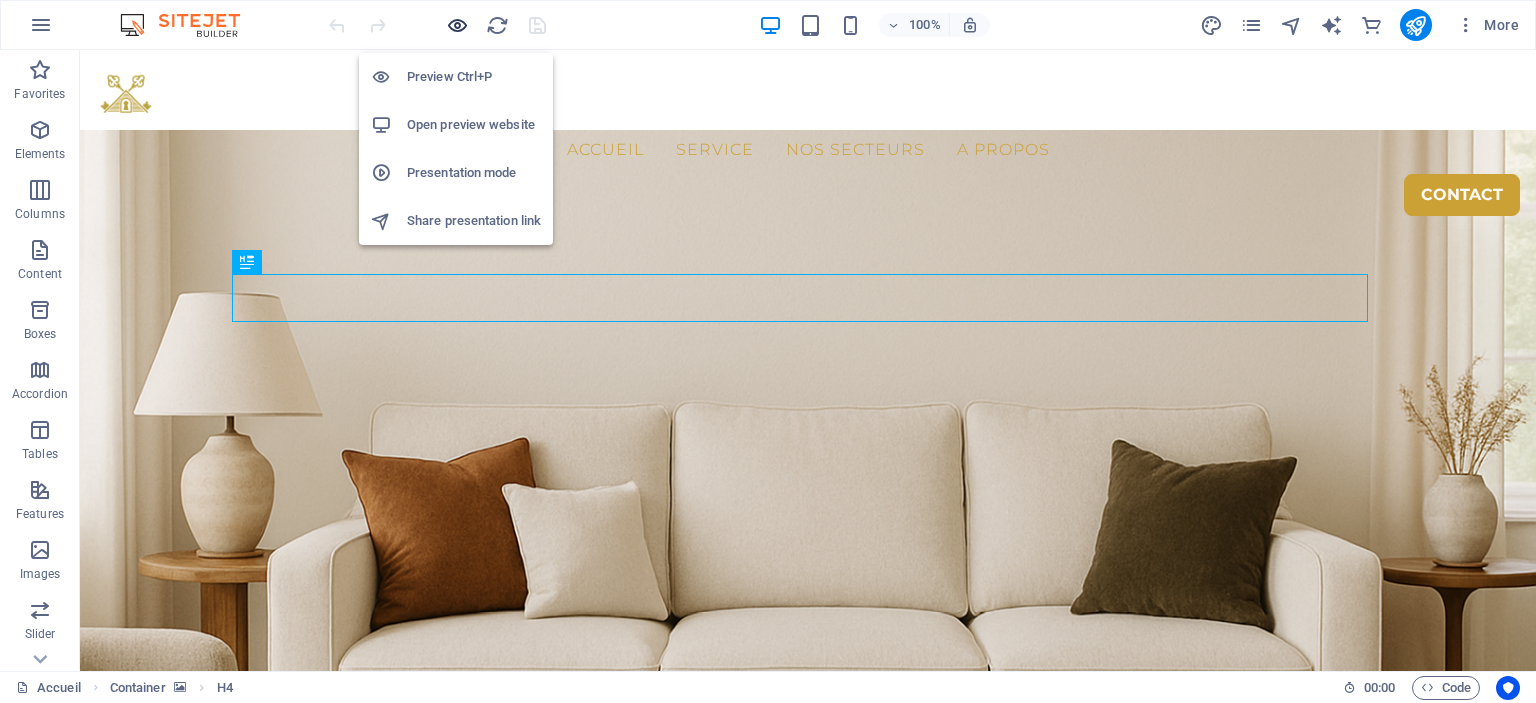 click at bounding box center [457, 25] 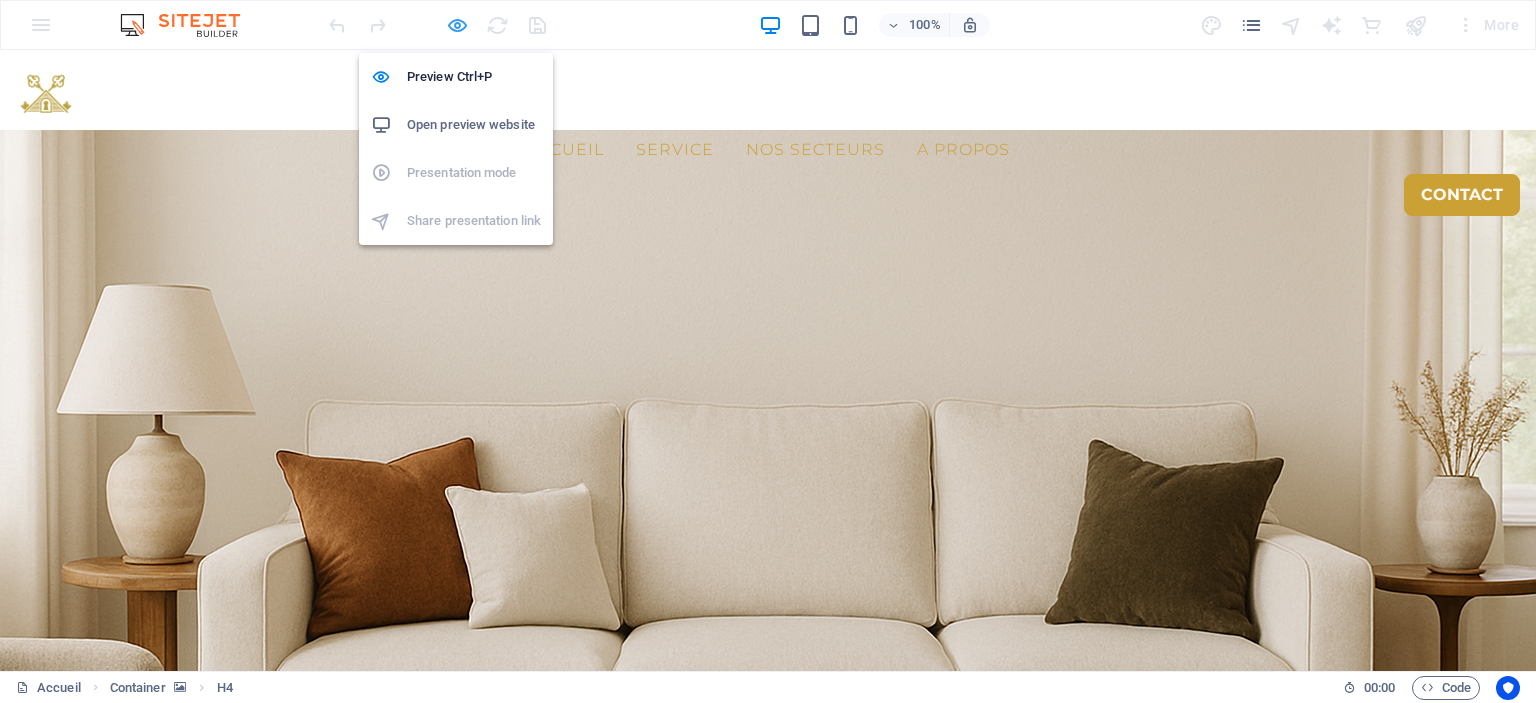 click at bounding box center [457, 25] 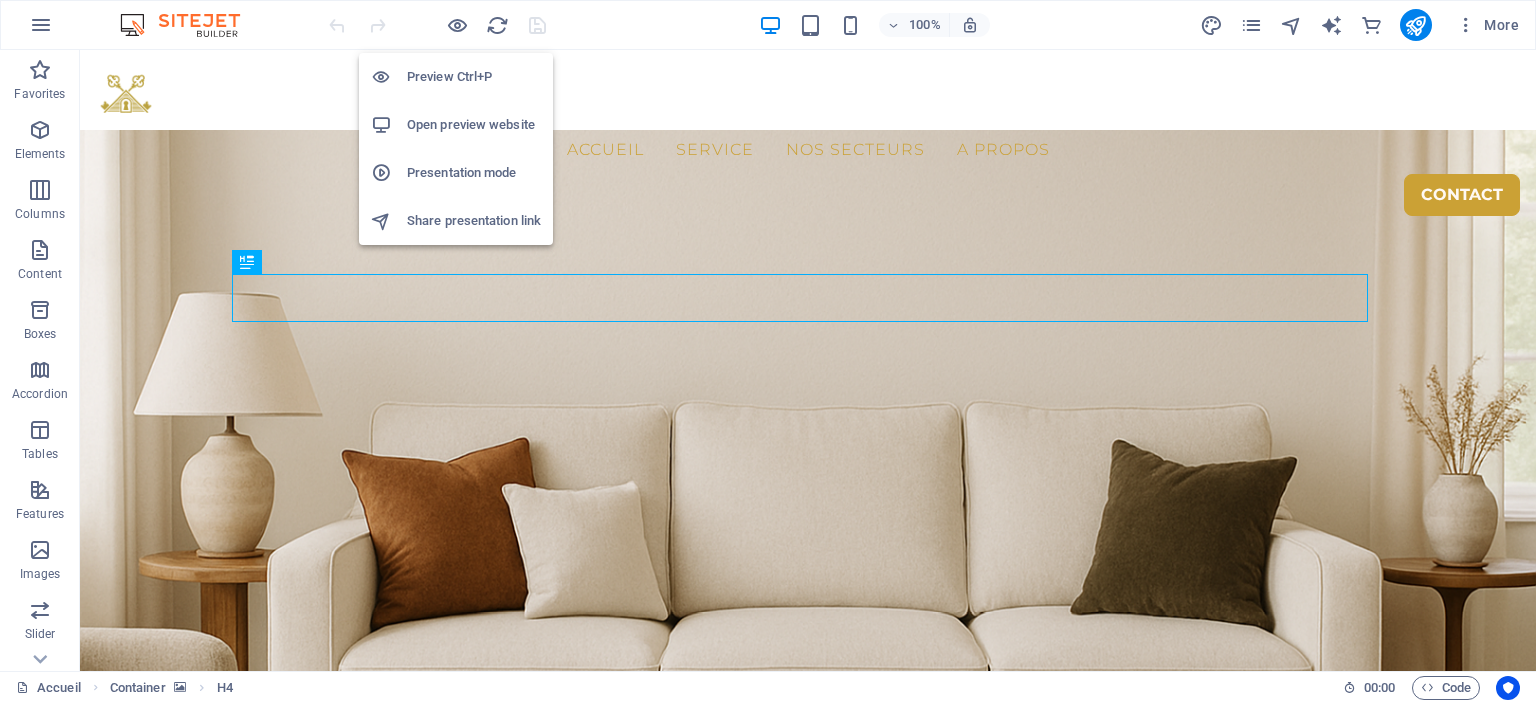 click on "Presentation mode" at bounding box center [474, 173] 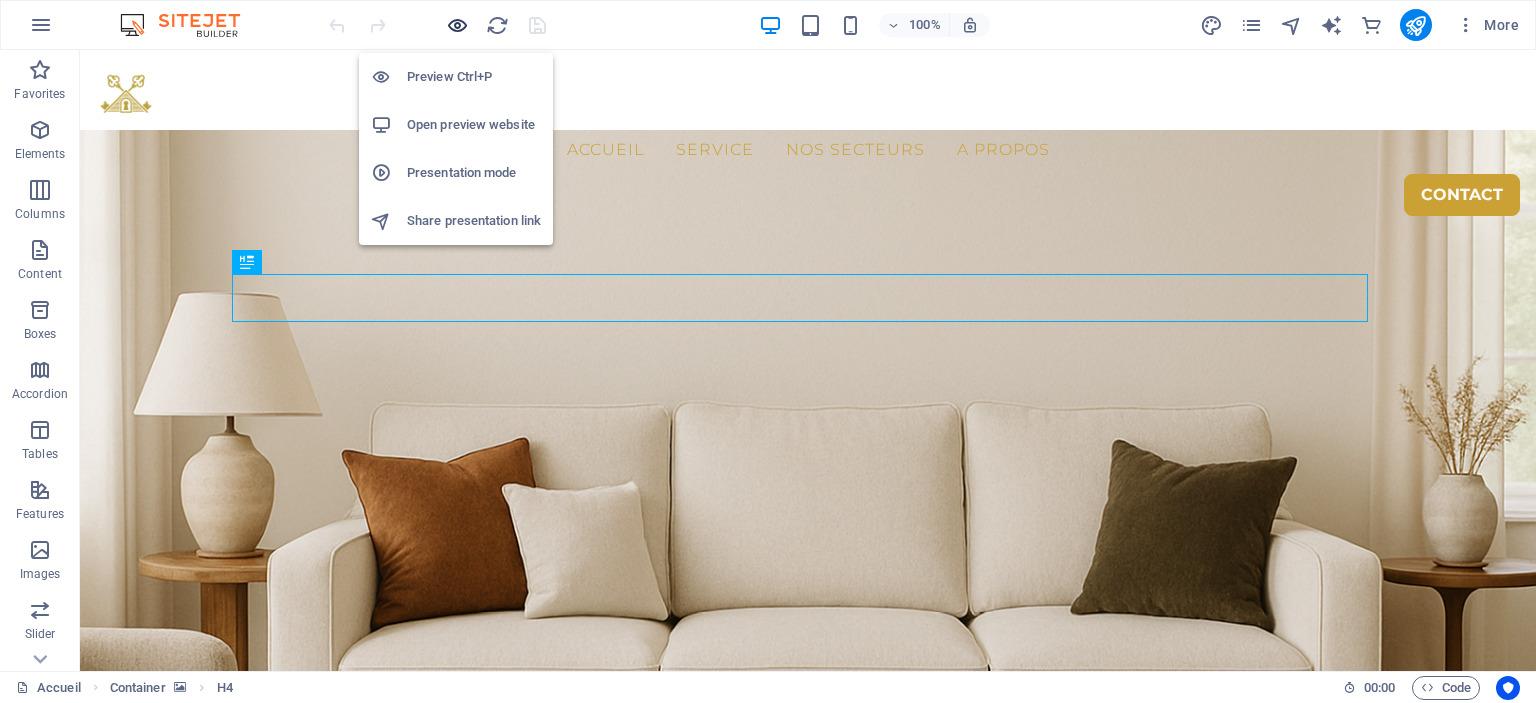 click at bounding box center [457, 25] 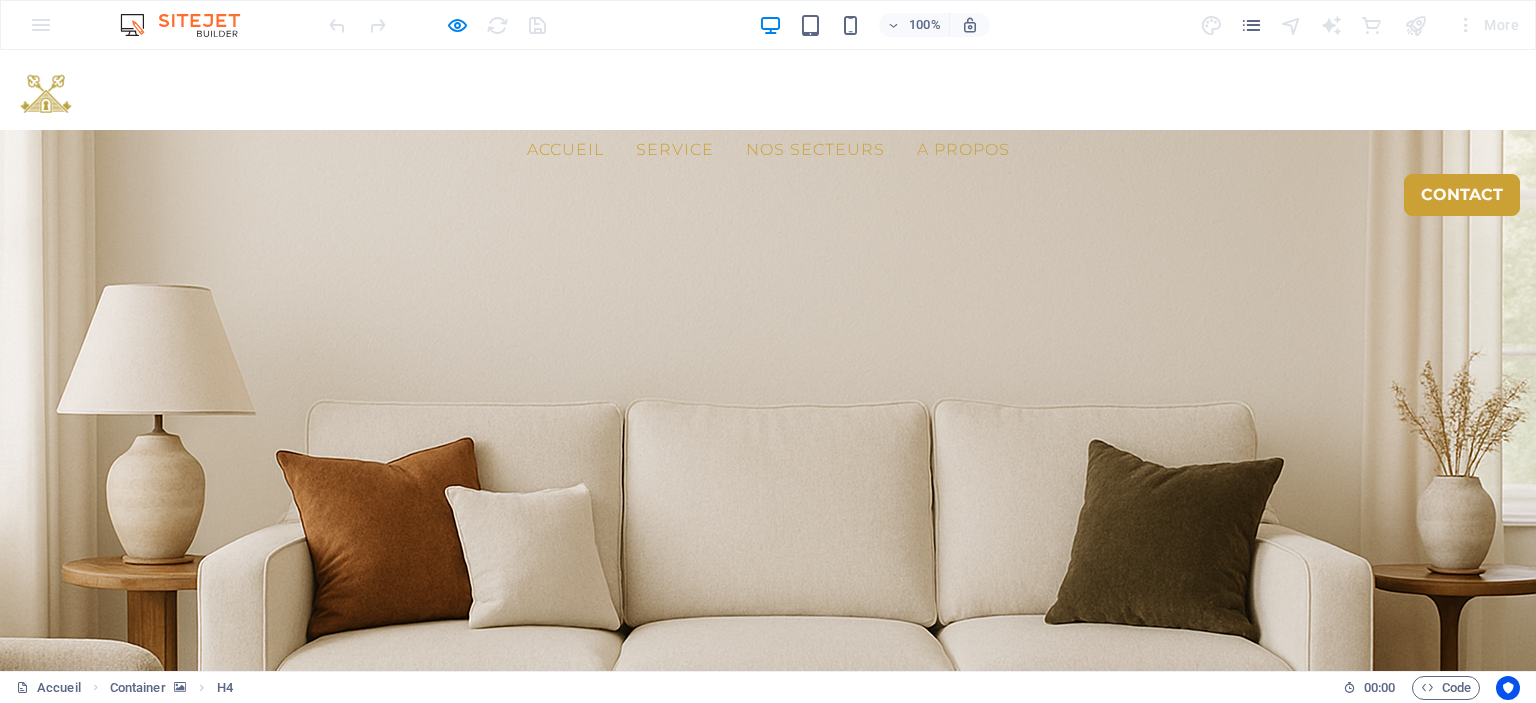 click on "Nos secteurs" at bounding box center [815, 150] 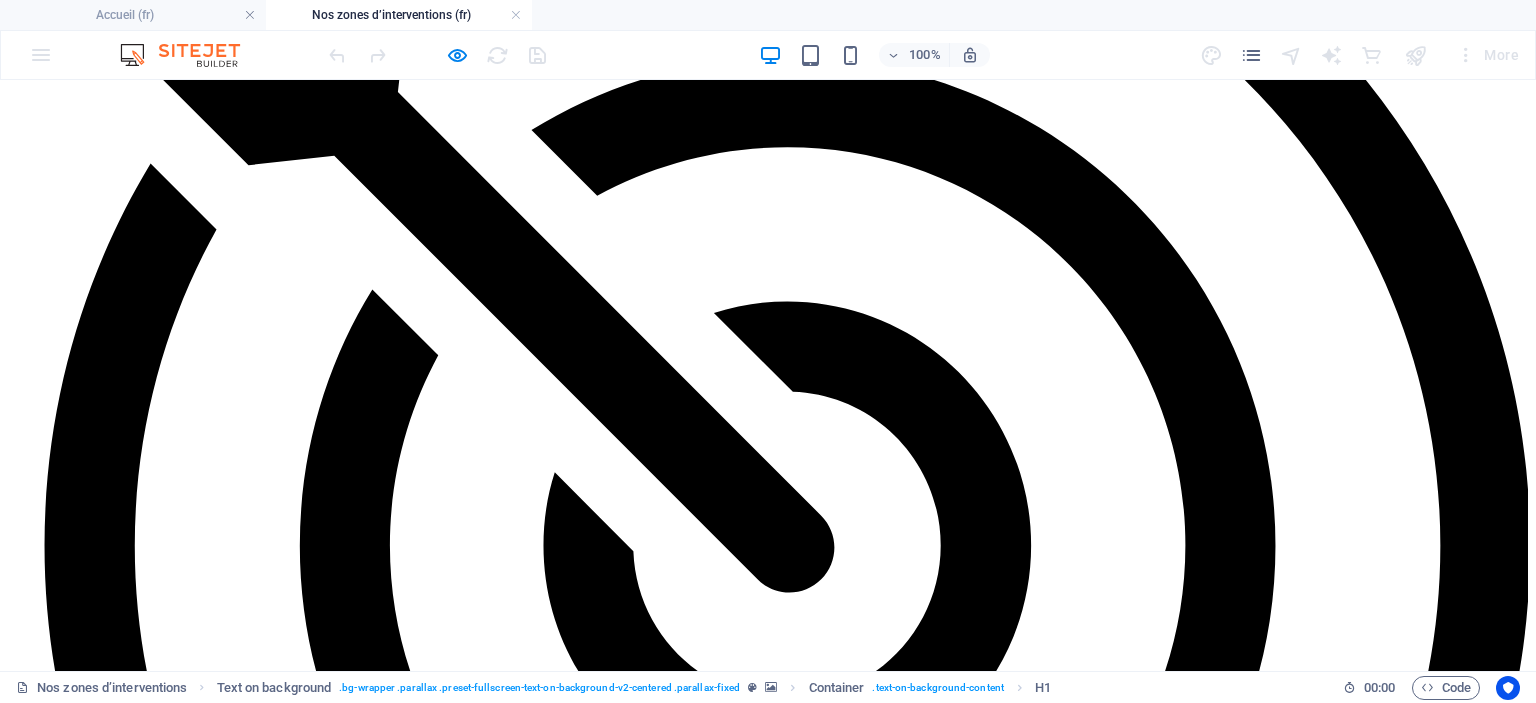 scroll, scrollTop: 3600, scrollLeft: 0, axis: vertical 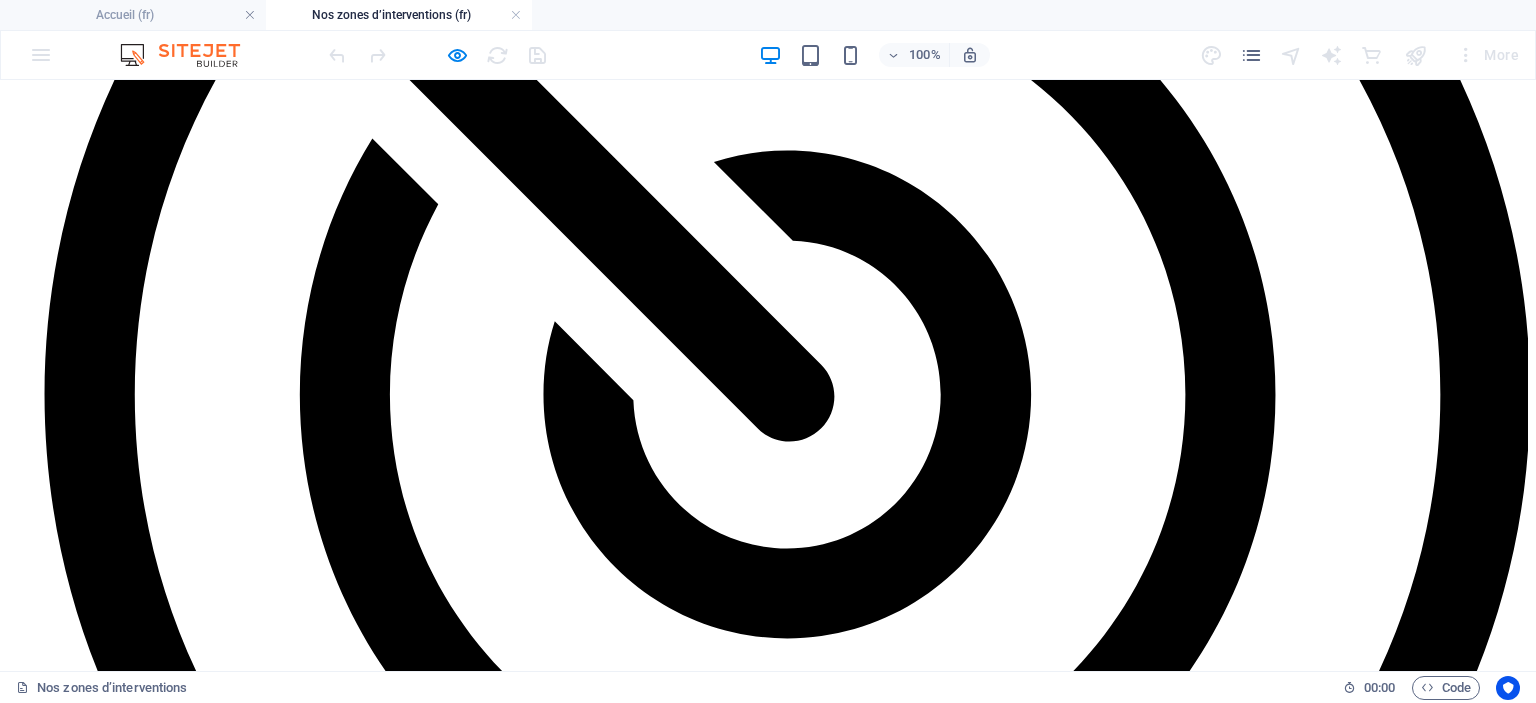click on "Une présence locale pour un service réactif Rapidité d’intervention Qualité constante Confiance renforcée" at bounding box center [768, 11394] 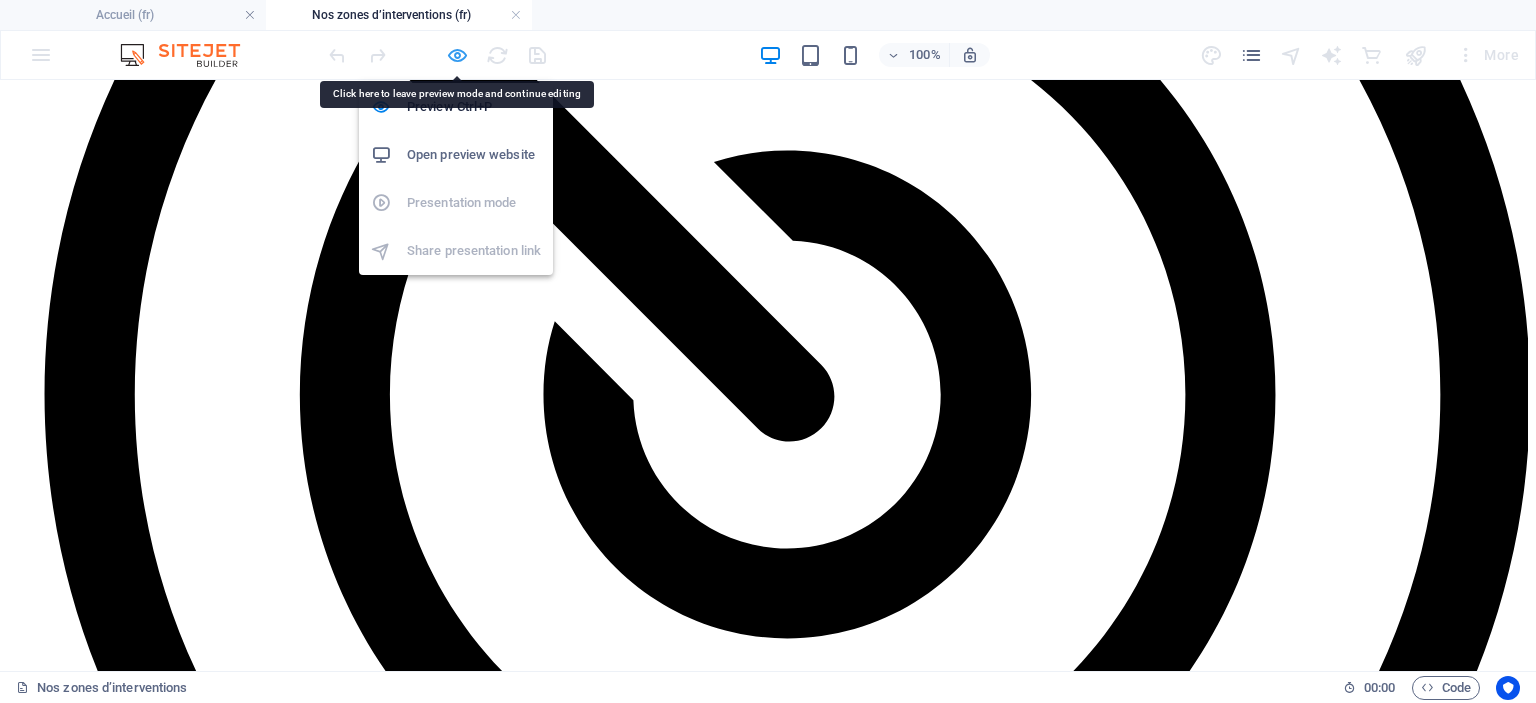 click at bounding box center (457, 55) 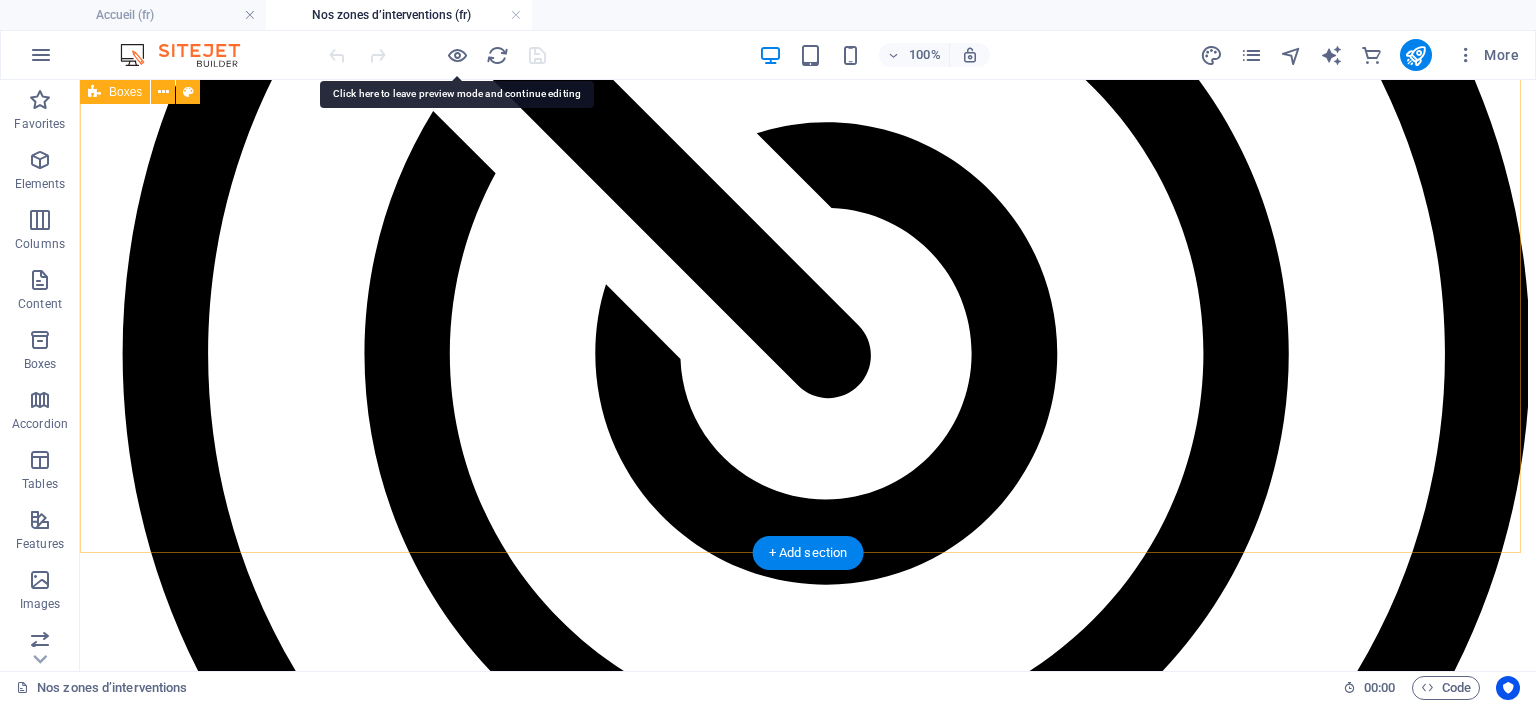 click on "Une présence locale pour un service réactif Rapidité d’intervention Qualité constante Confiance renforcée" at bounding box center (808, 10922) 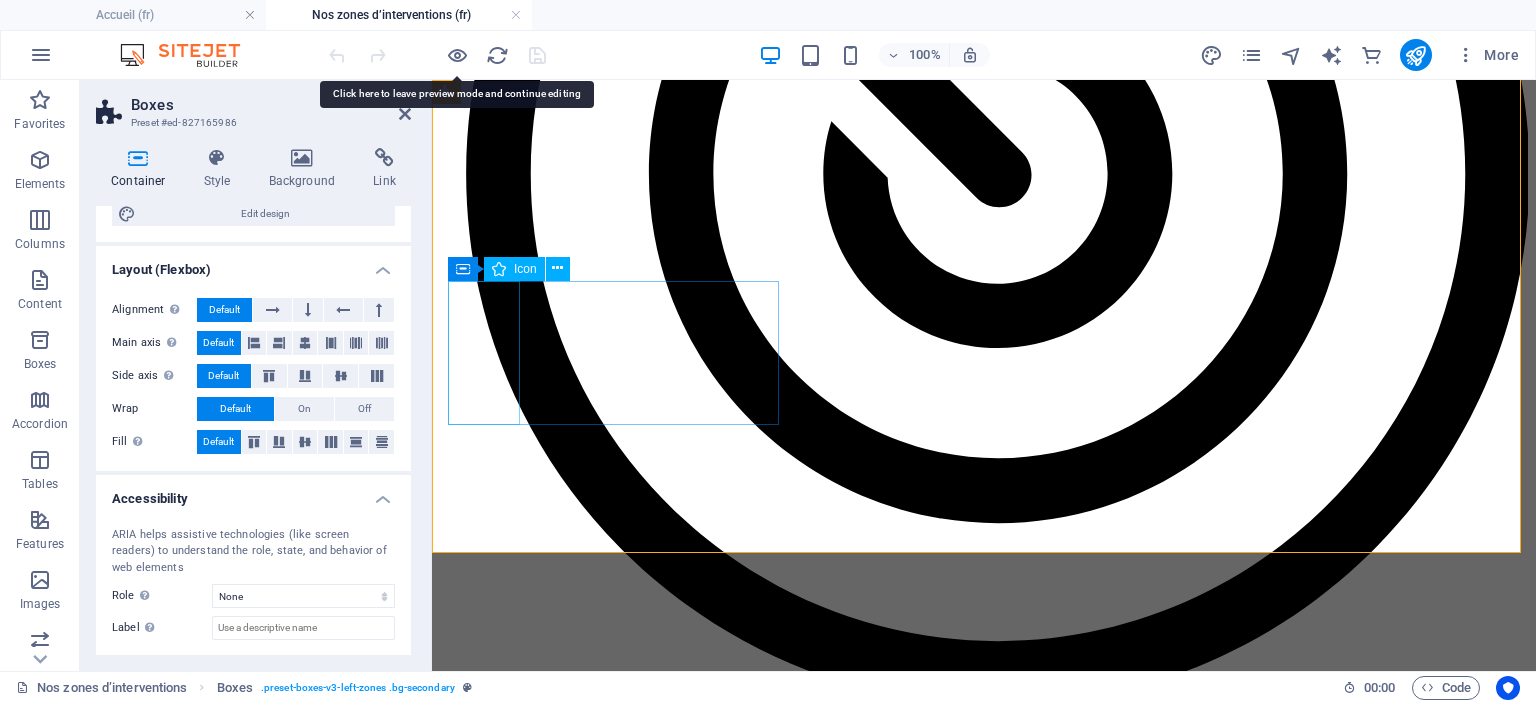 scroll, scrollTop: 200, scrollLeft: 0, axis: vertical 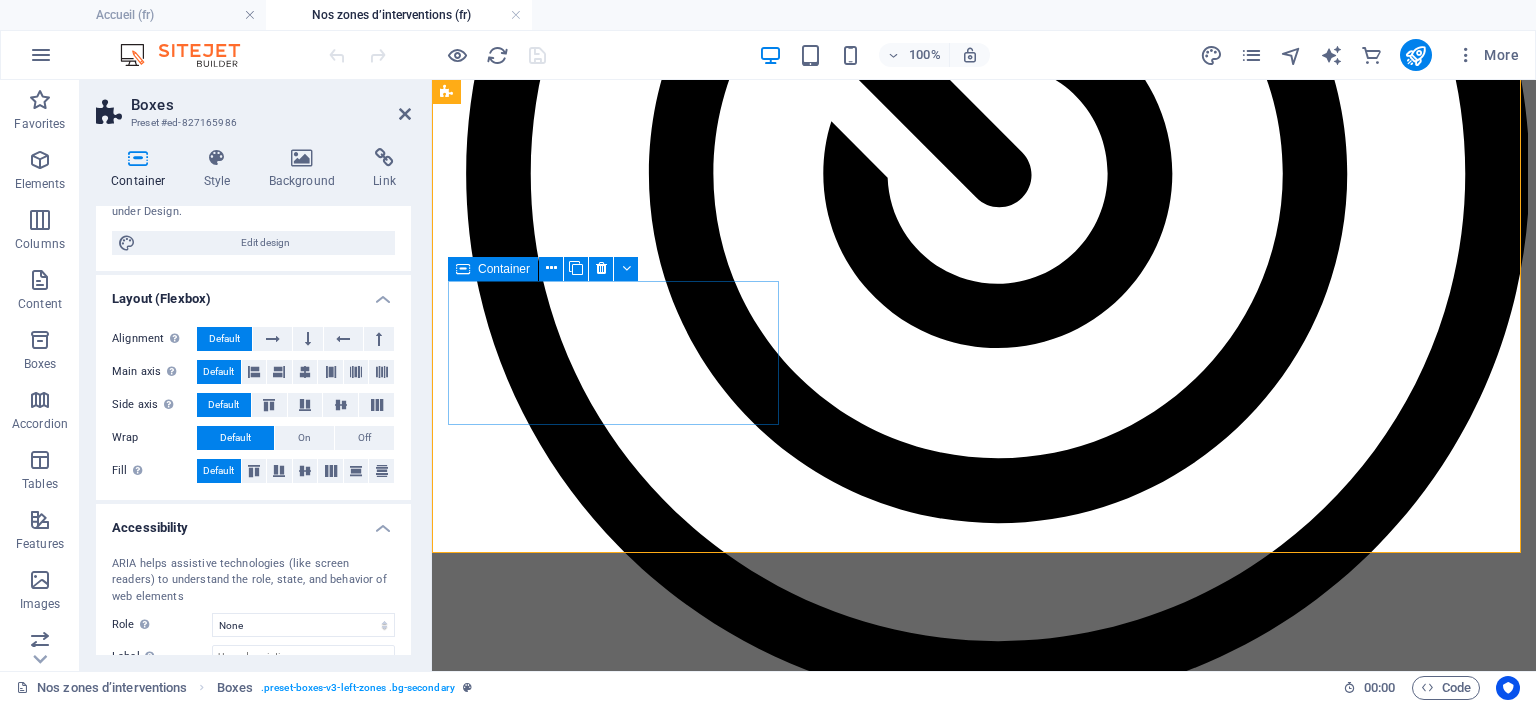 click at bounding box center [463, 269] 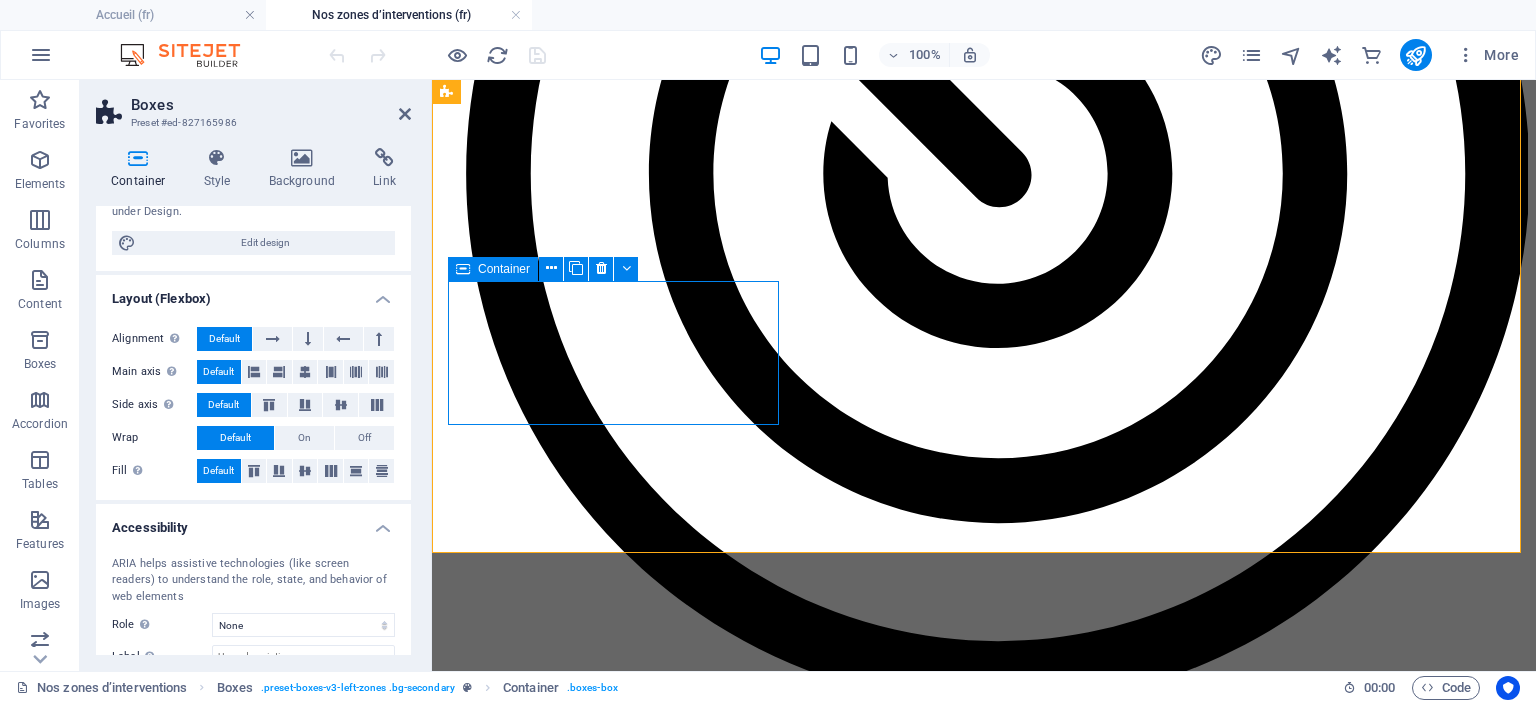 click at bounding box center (463, 269) 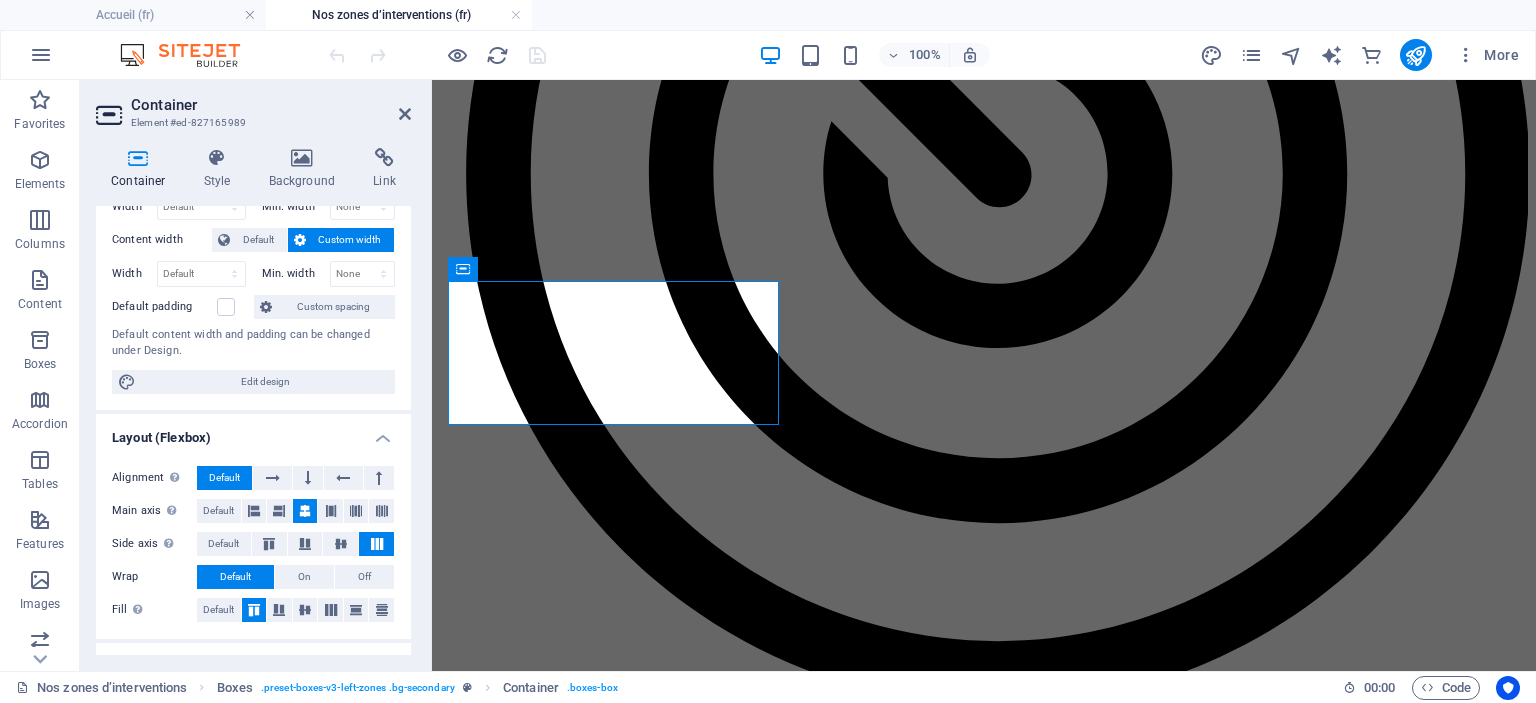 scroll, scrollTop: 200, scrollLeft: 0, axis: vertical 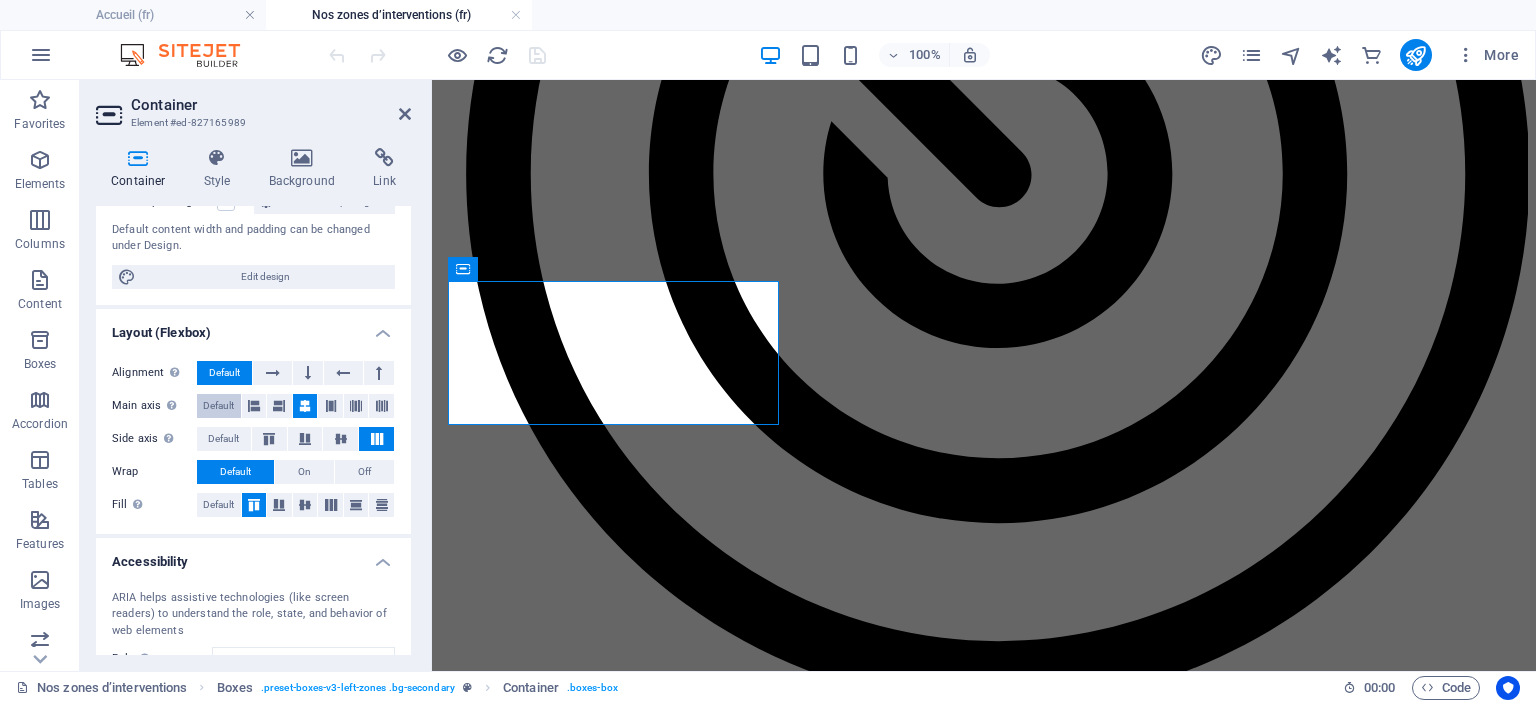 click on "Default" at bounding box center (218, 406) 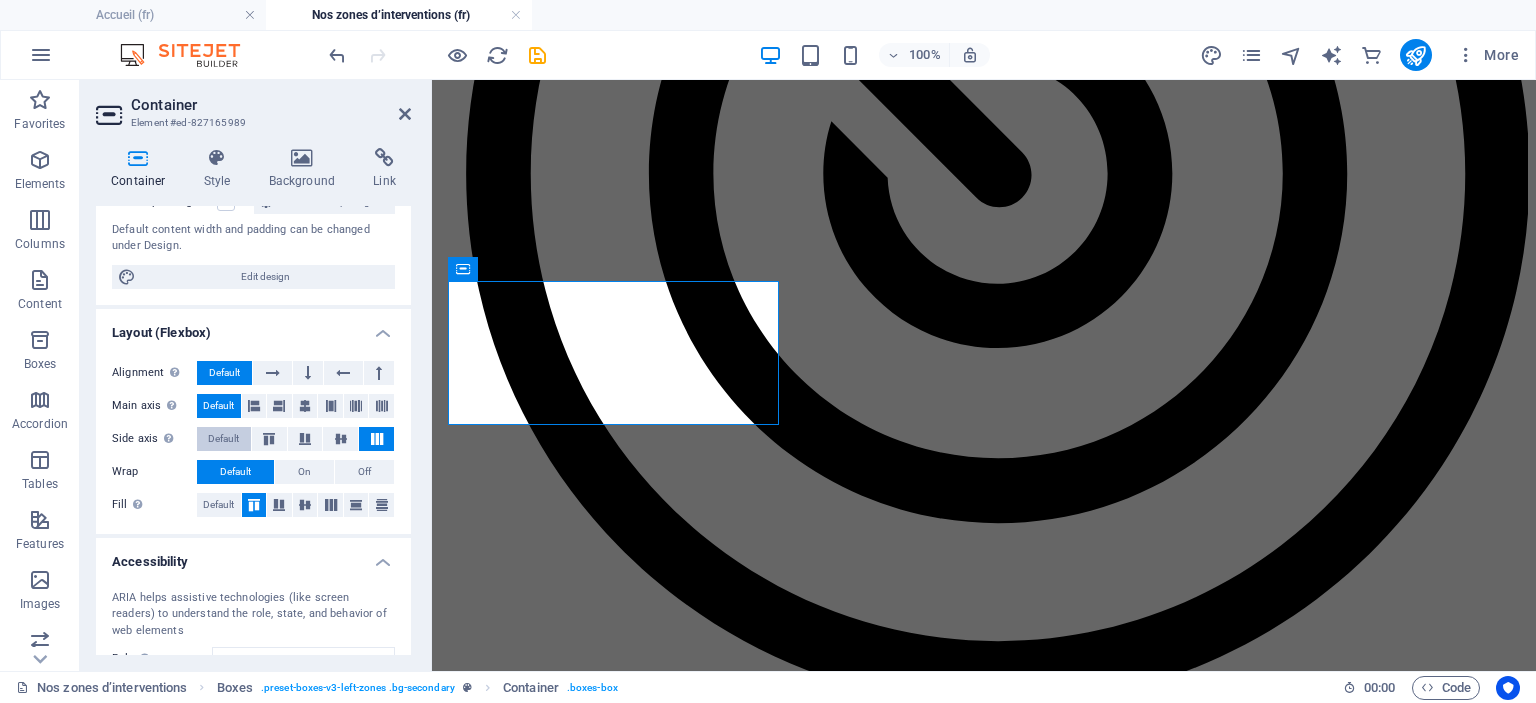 click on "Default" at bounding box center (223, 439) 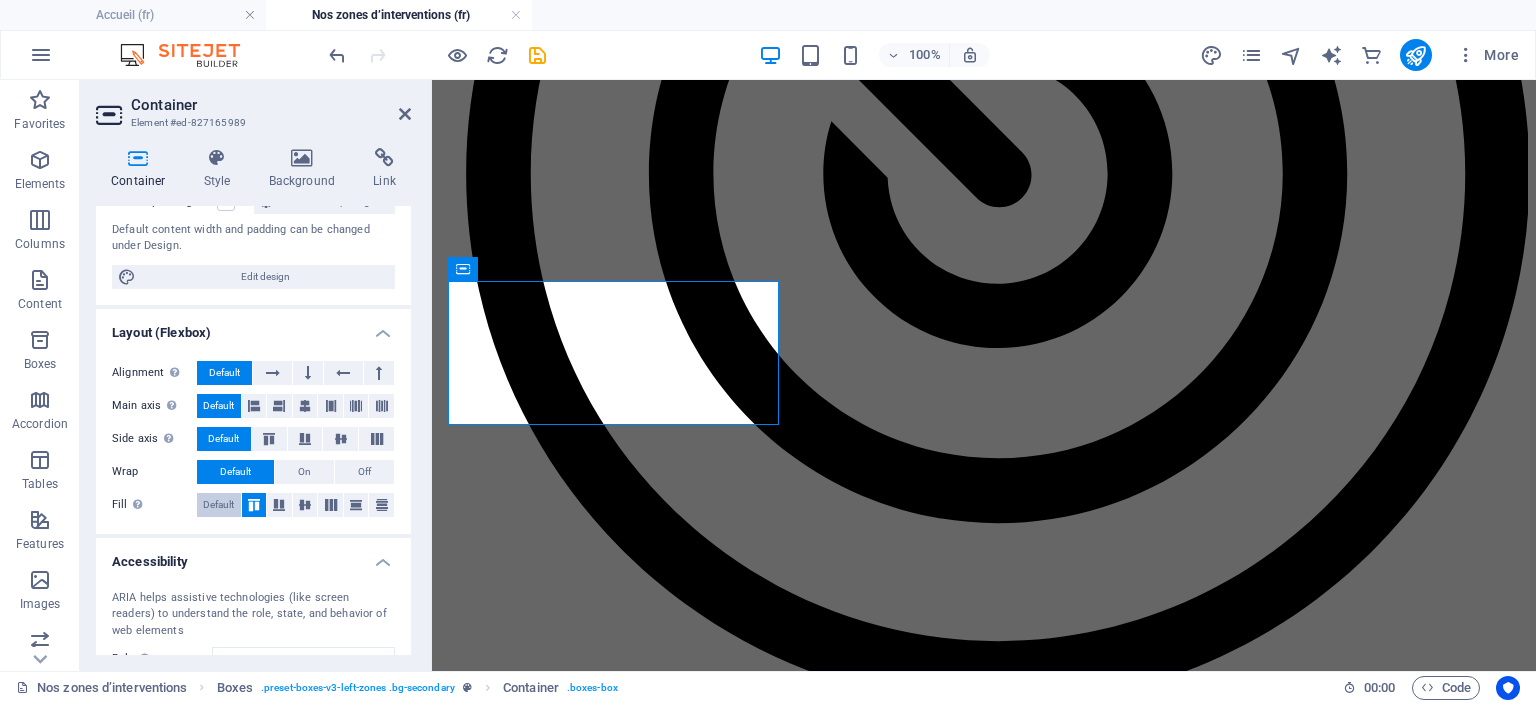 click on "Default" at bounding box center (218, 505) 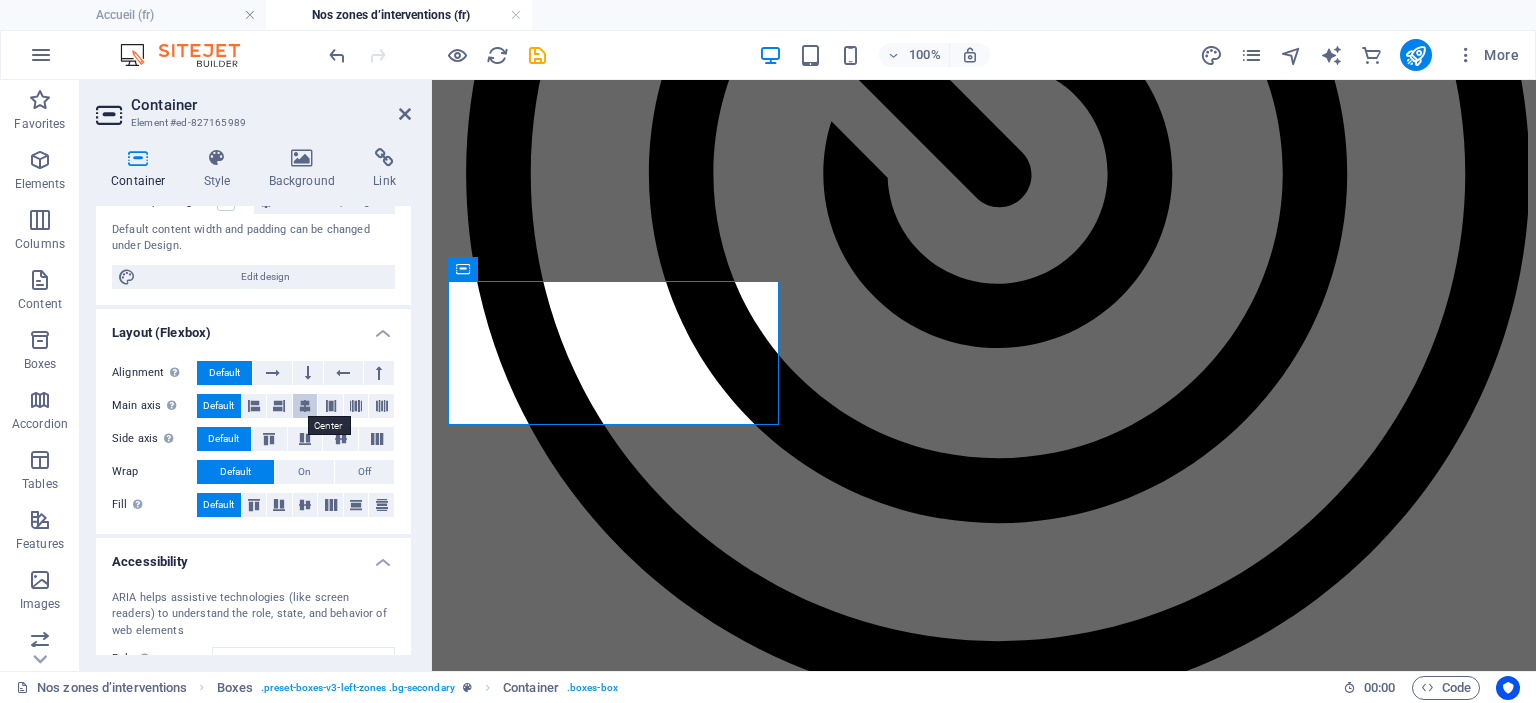 click at bounding box center [305, 406] 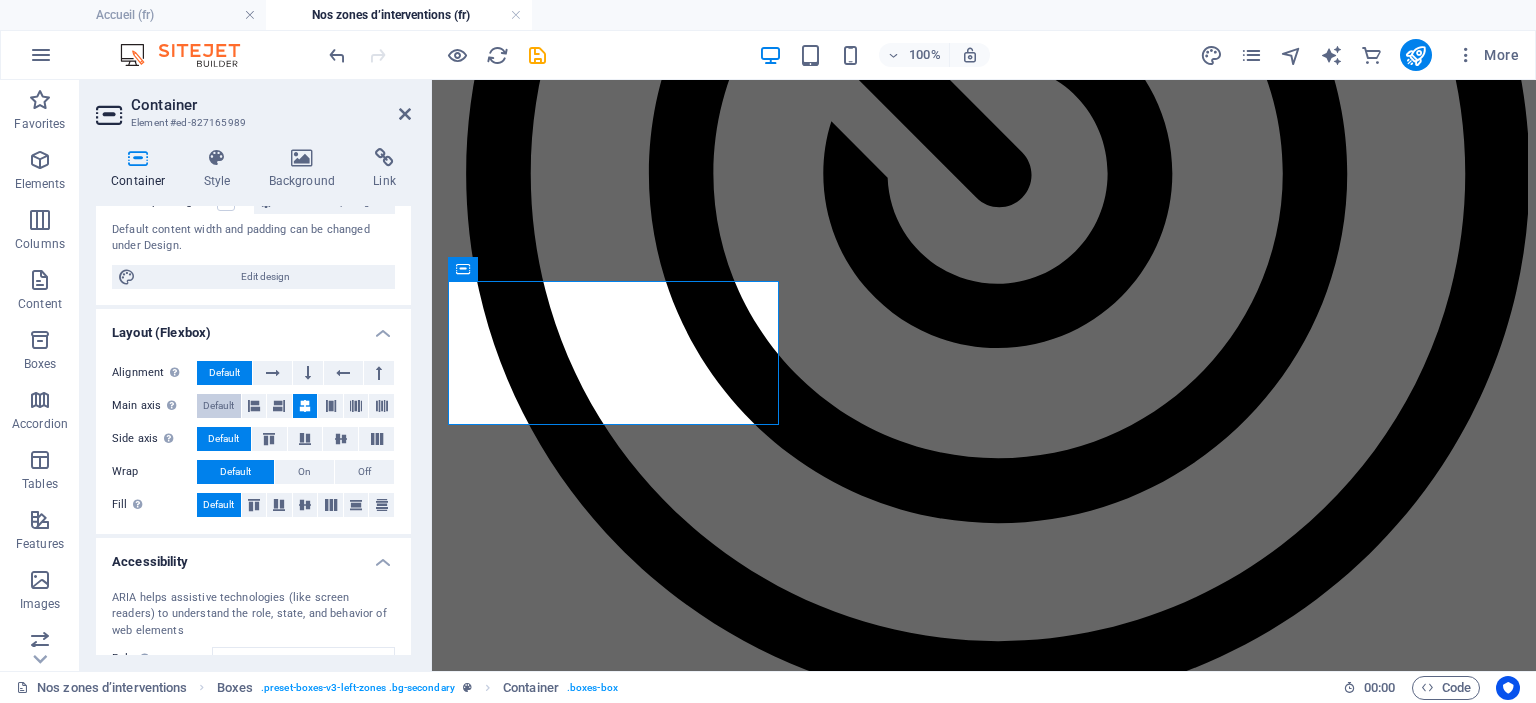 click on "Default" at bounding box center (218, 406) 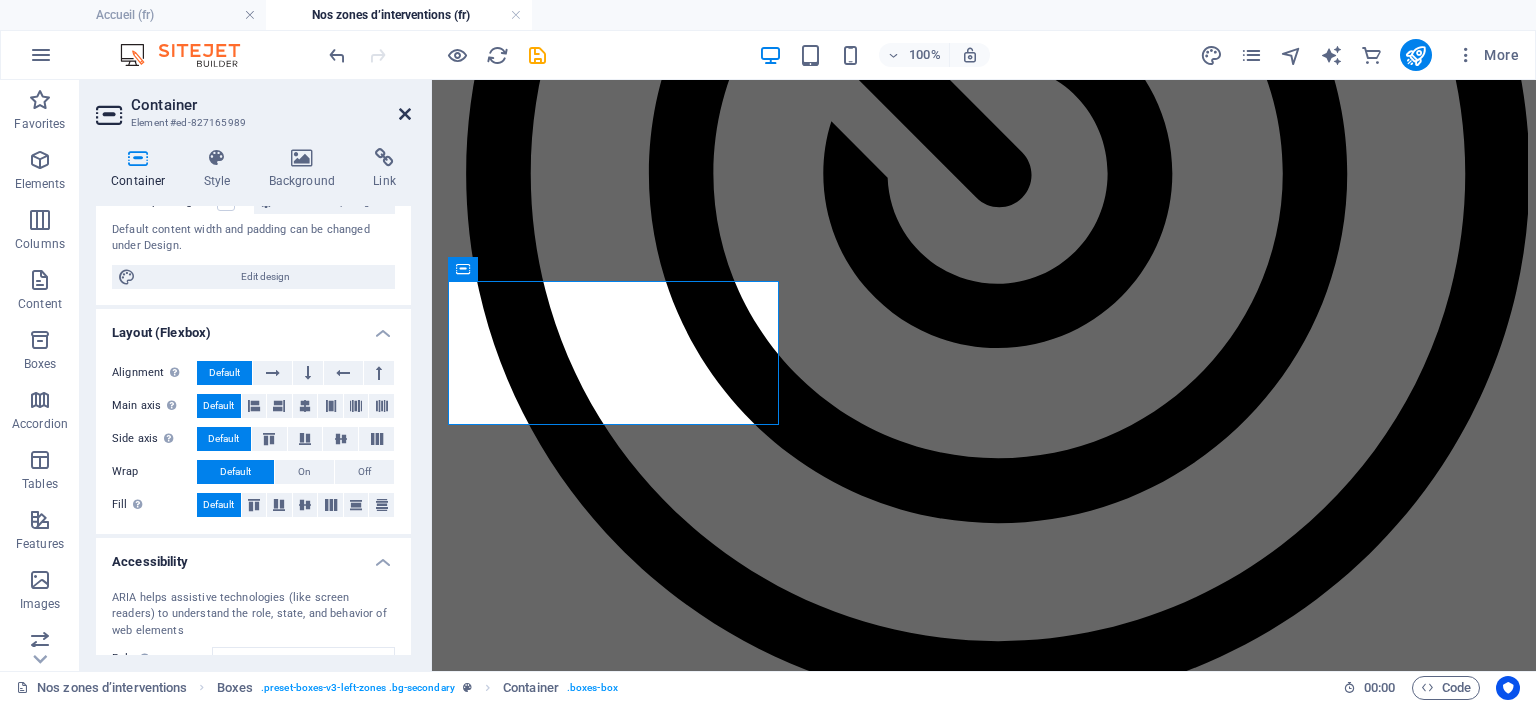 drag, startPoint x: 404, startPoint y: 117, endPoint x: 328, endPoint y: 54, distance: 98.71677 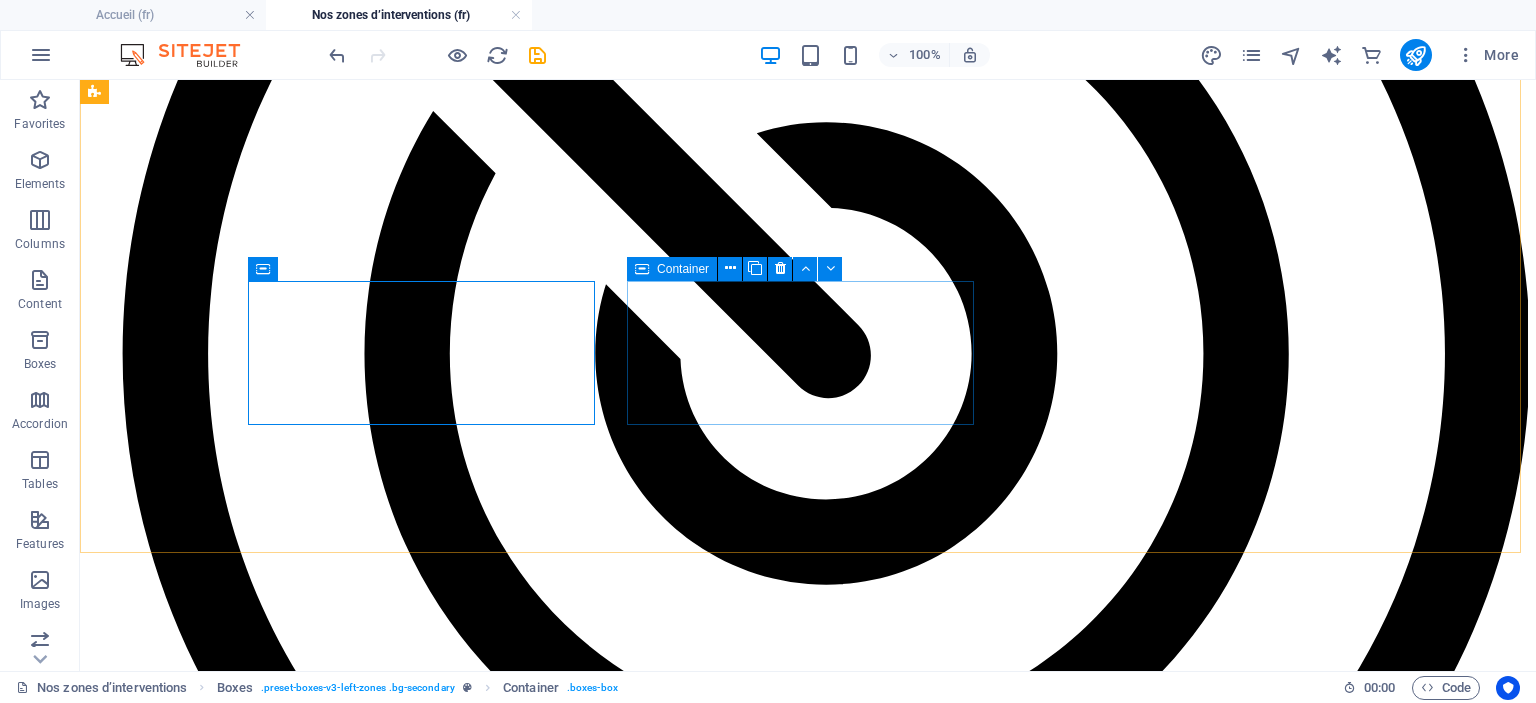 click at bounding box center [642, 269] 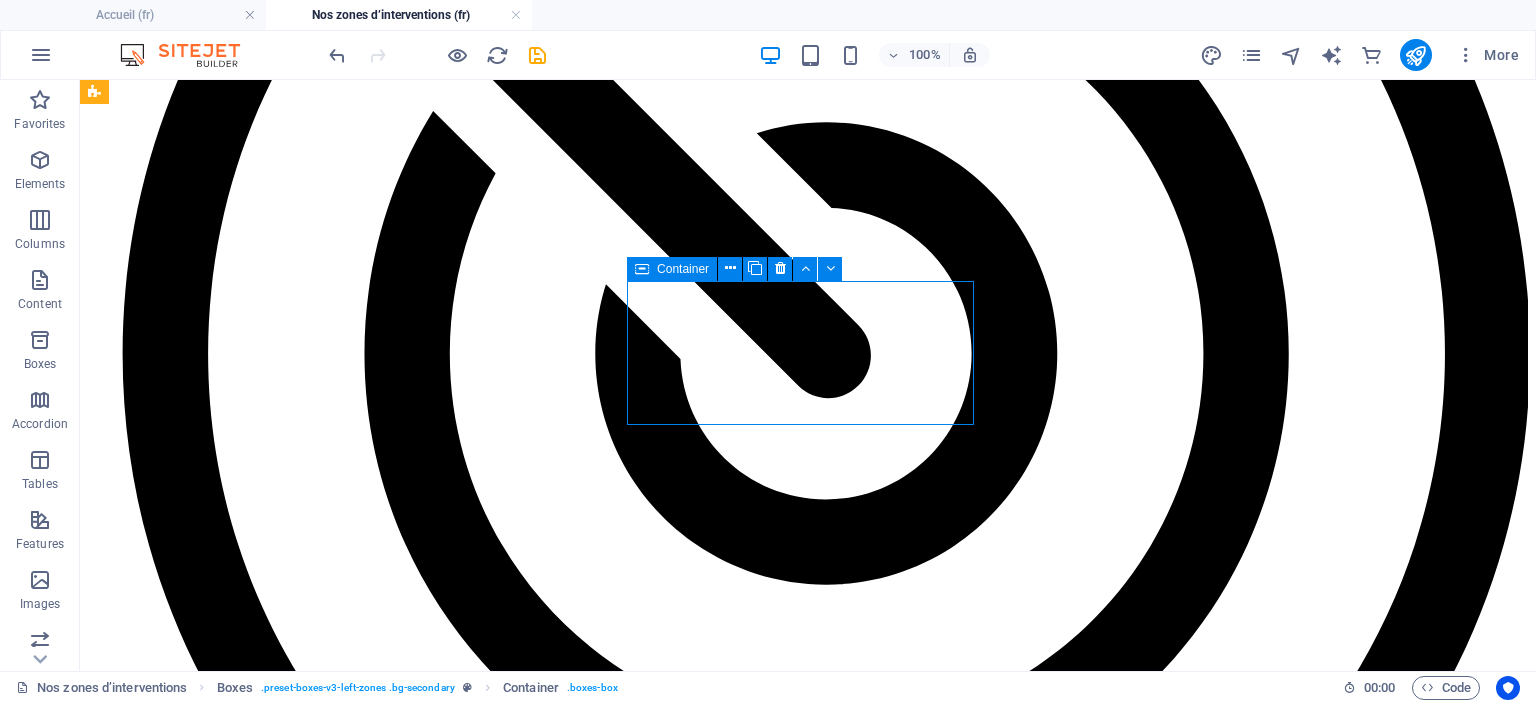 click at bounding box center [642, 269] 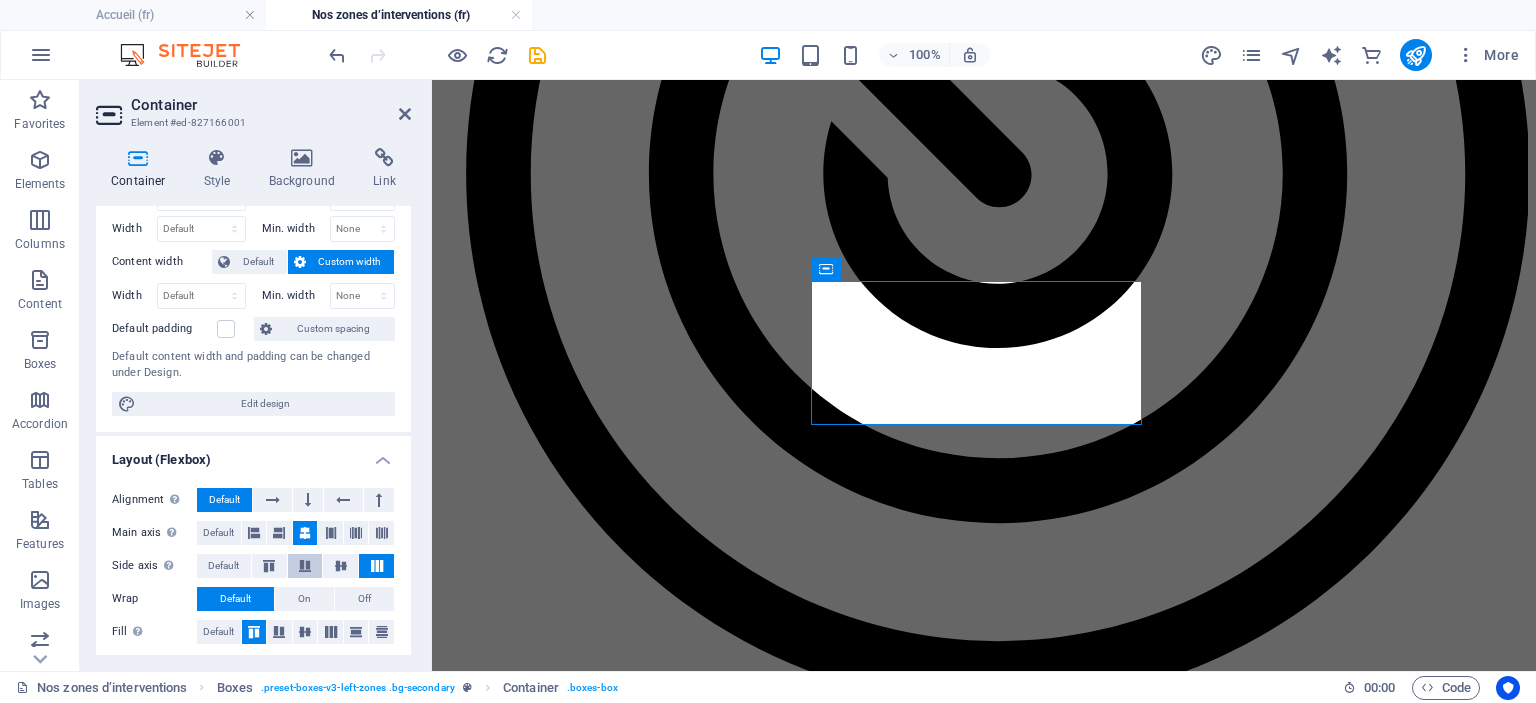 scroll, scrollTop: 100, scrollLeft: 0, axis: vertical 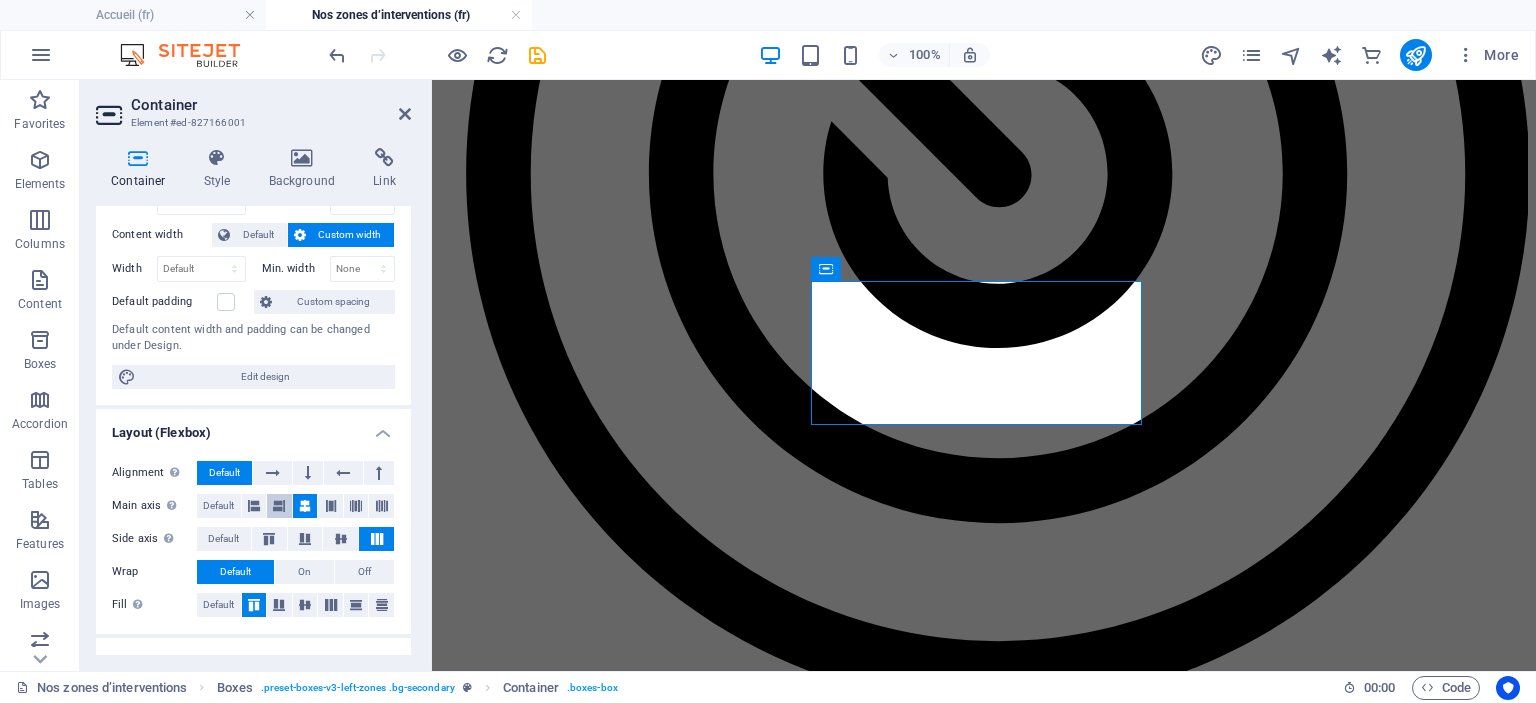 click at bounding box center (279, 506) 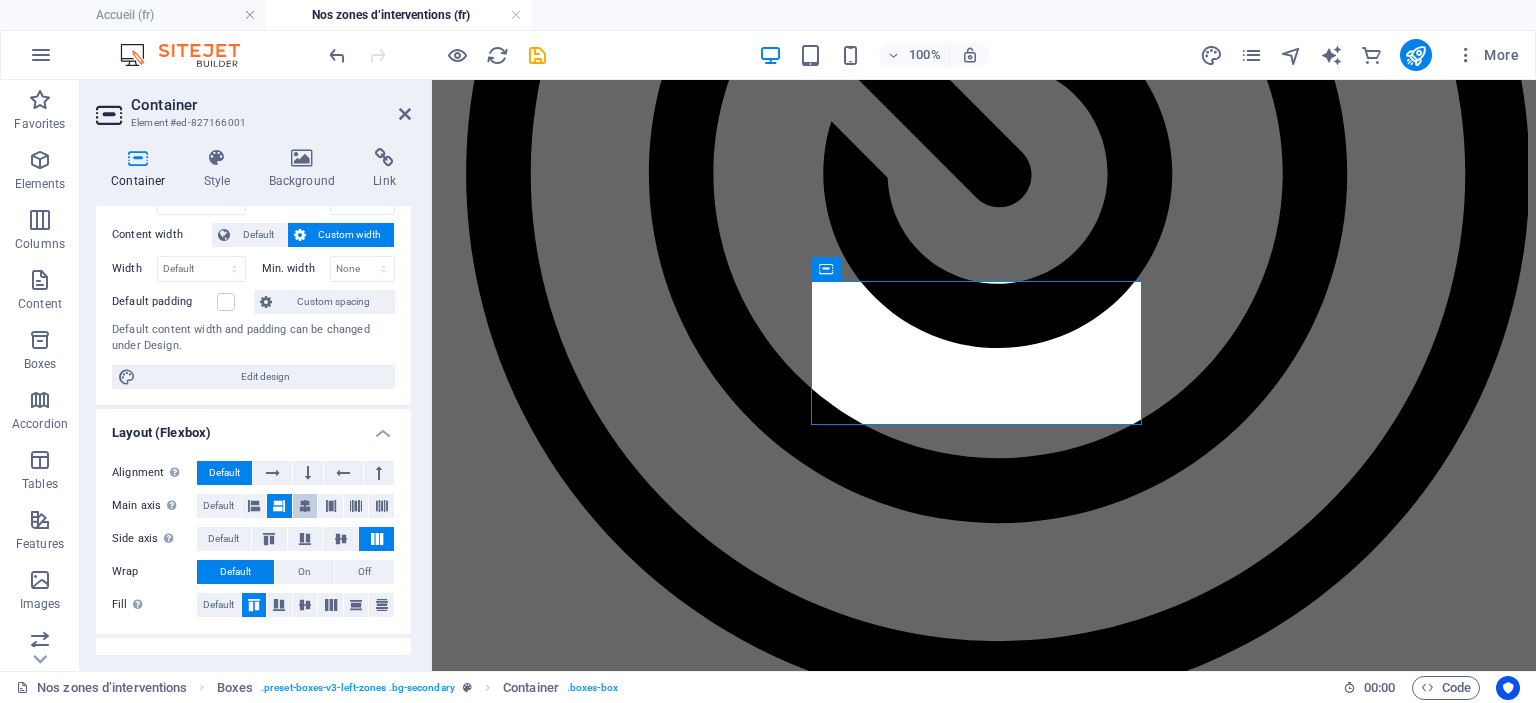 click at bounding box center [305, 506] 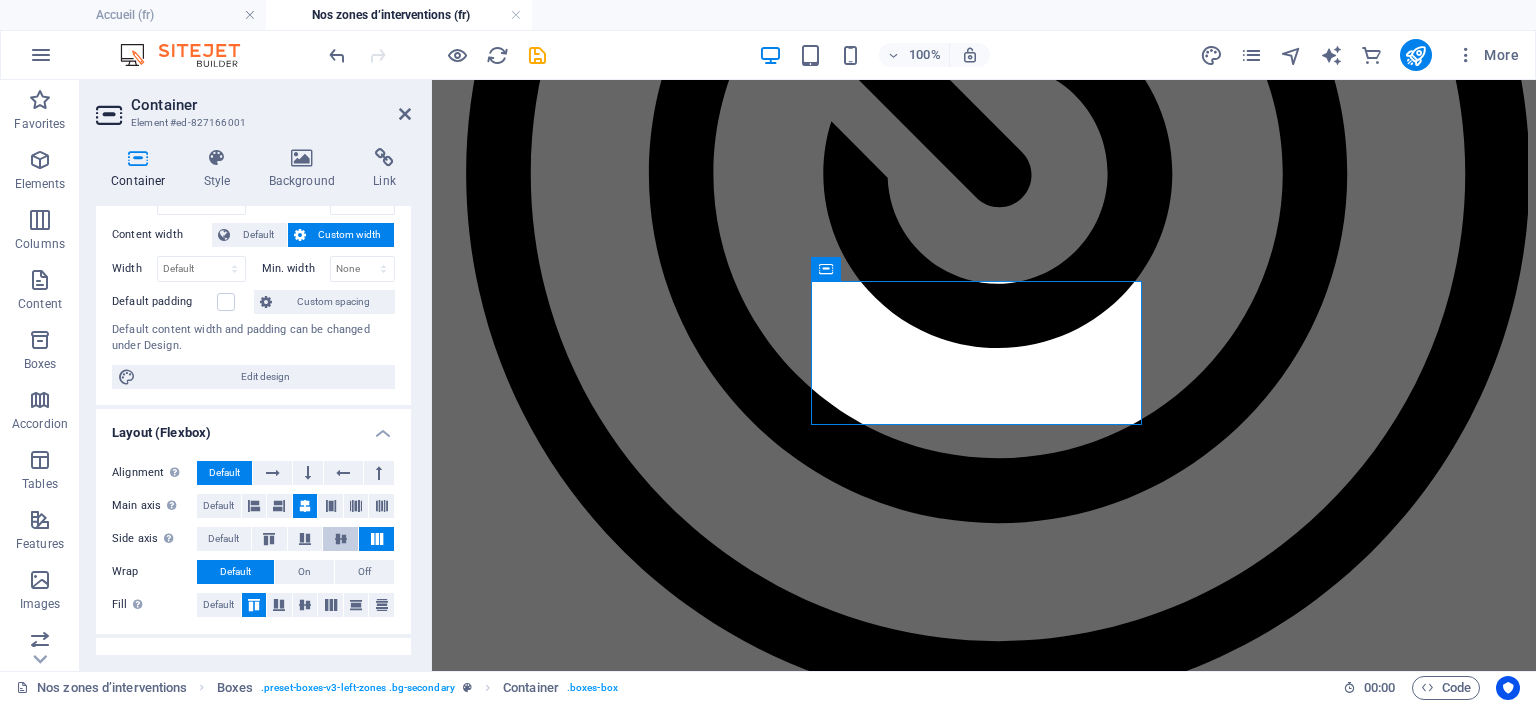 click at bounding box center (341, 539) 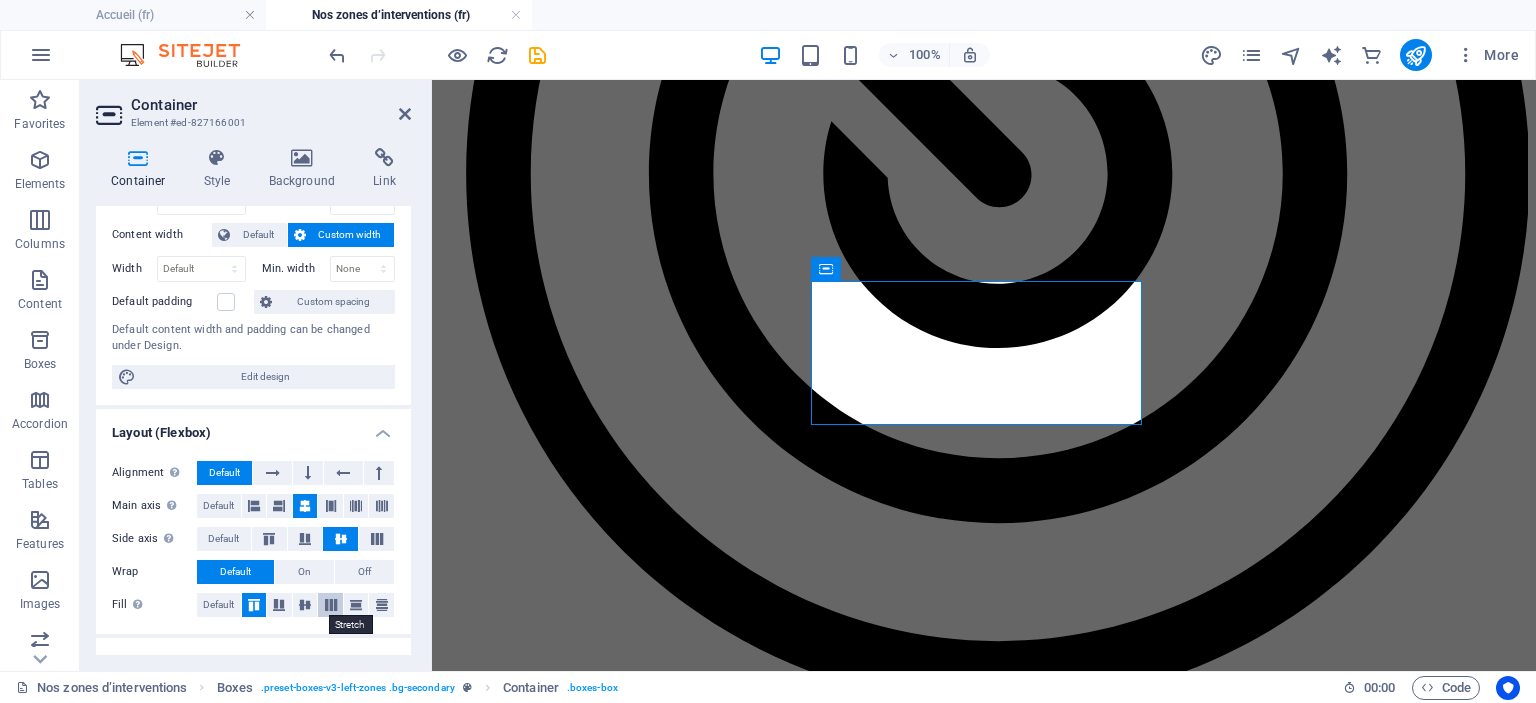 click at bounding box center [331, 605] 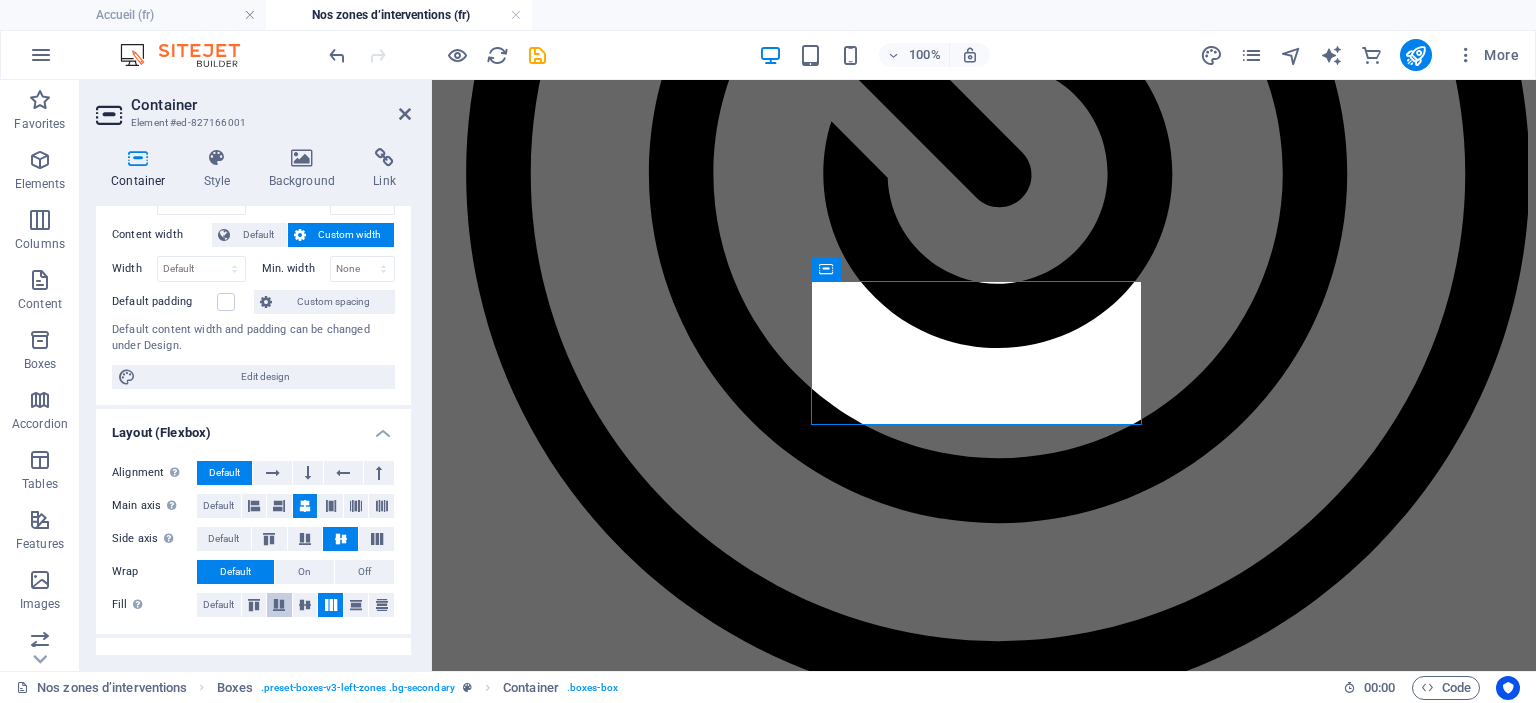 click at bounding box center (279, 605) 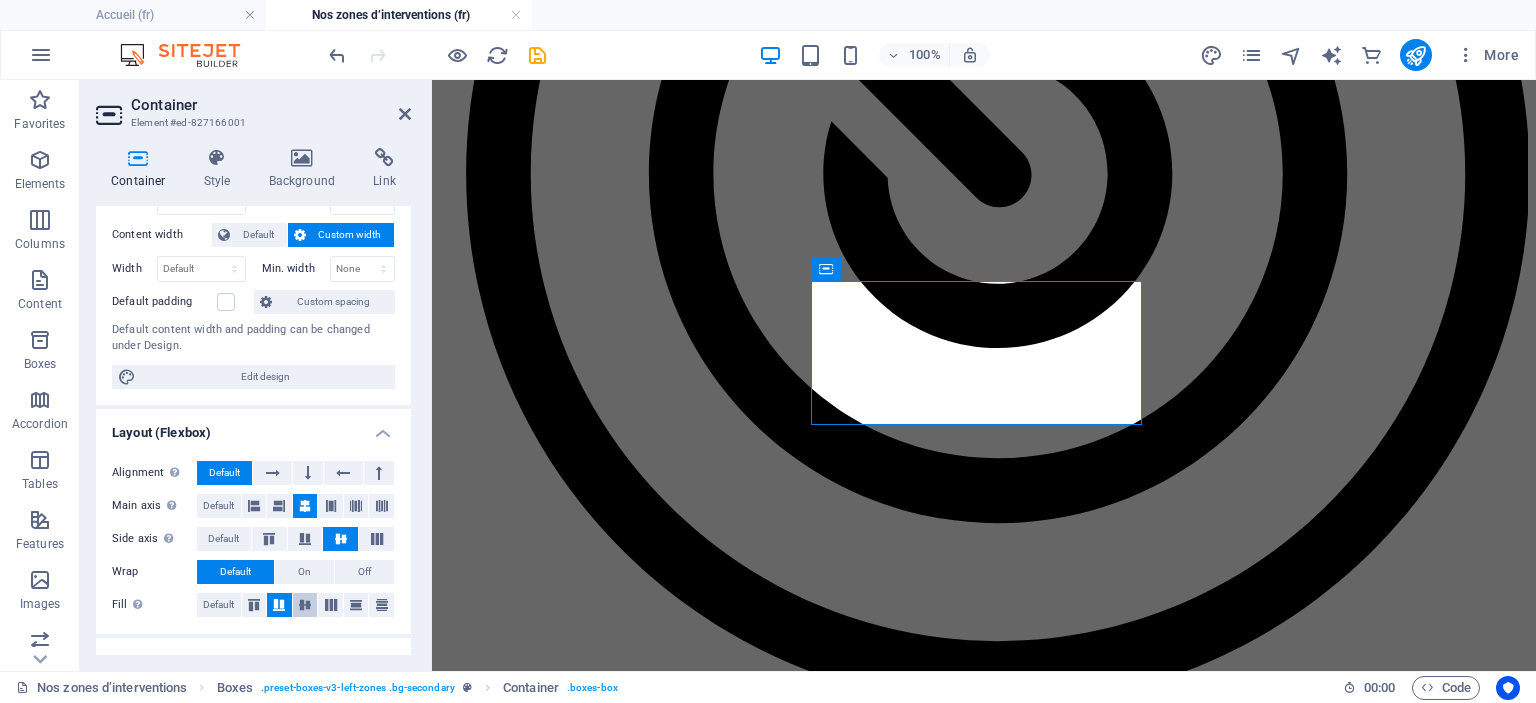 click at bounding box center (305, 605) 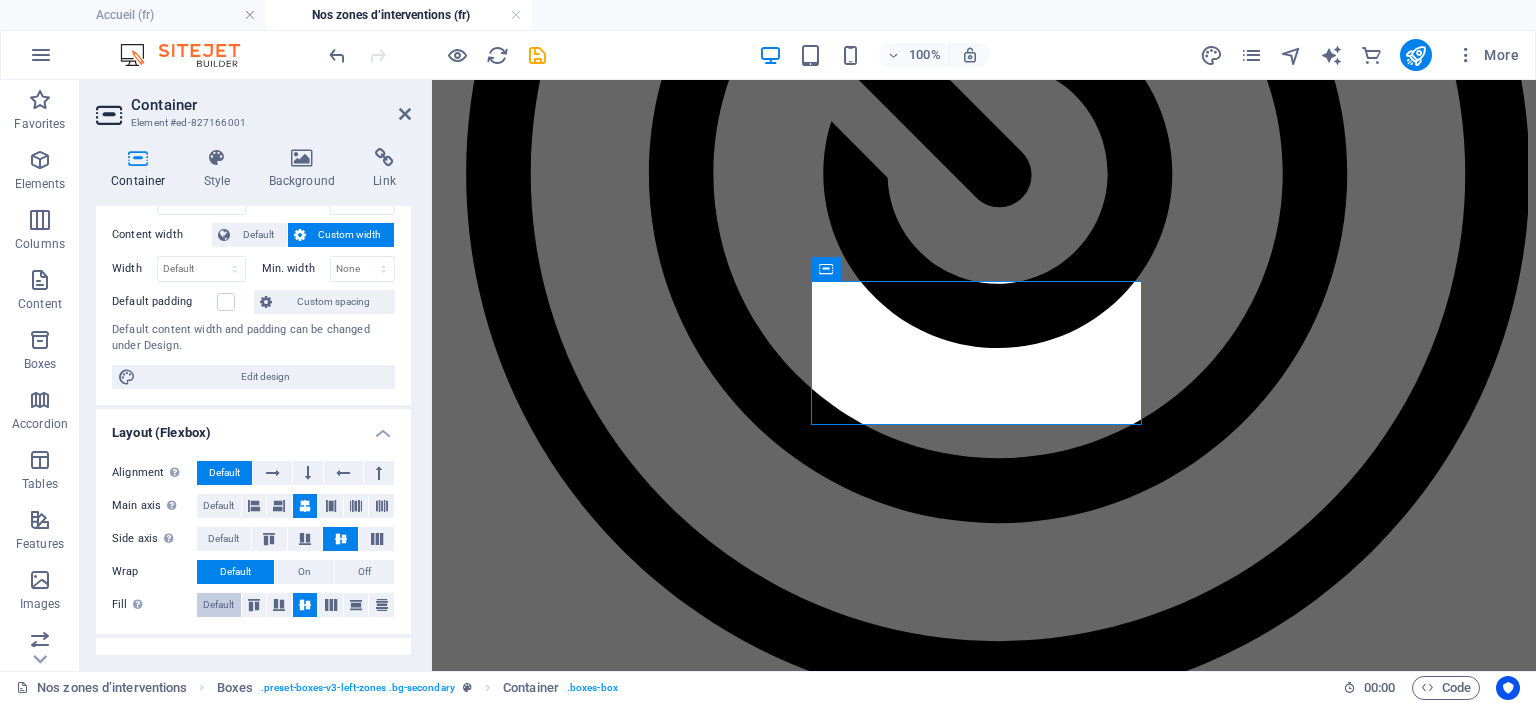 click on "Default" at bounding box center [218, 605] 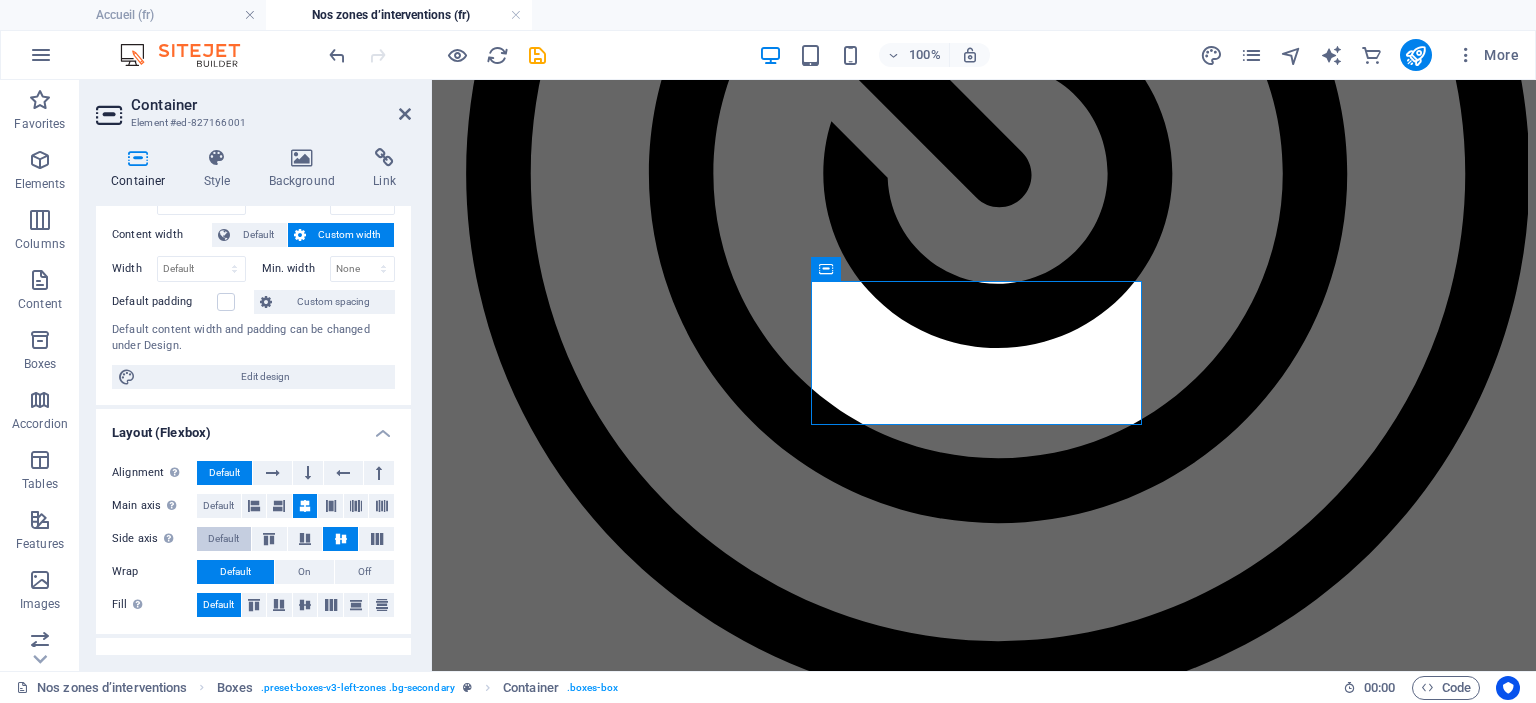 click on "Default" at bounding box center (223, 539) 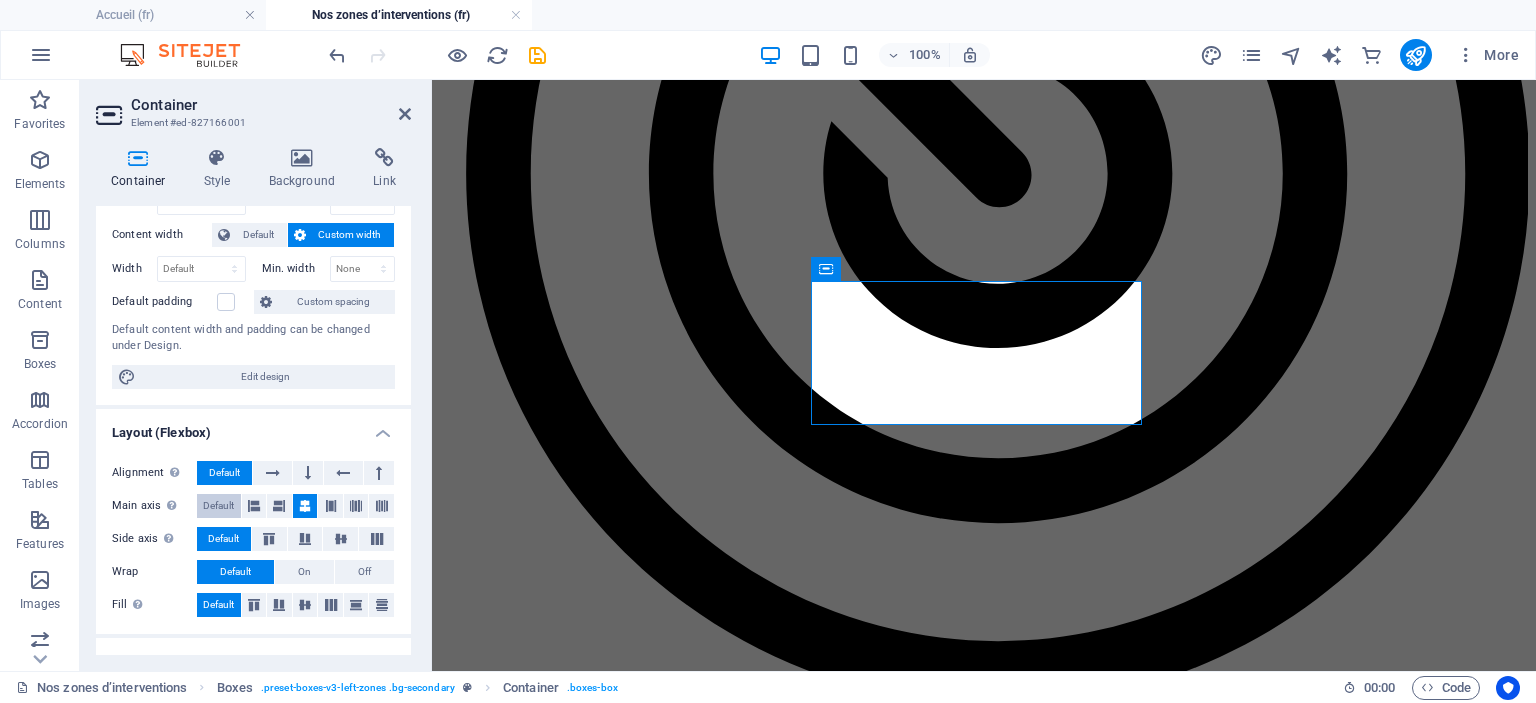 click on "Default" at bounding box center [218, 506] 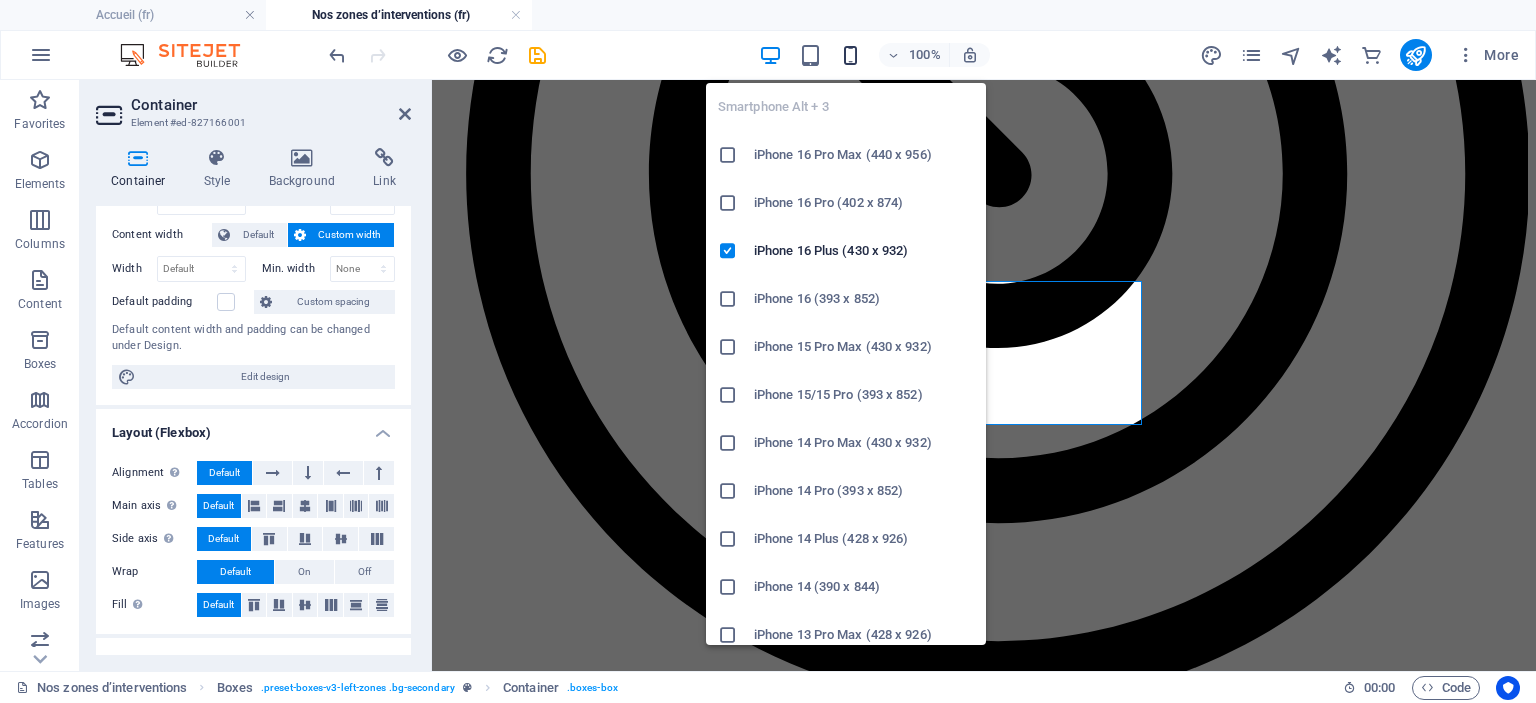 click at bounding box center (850, 55) 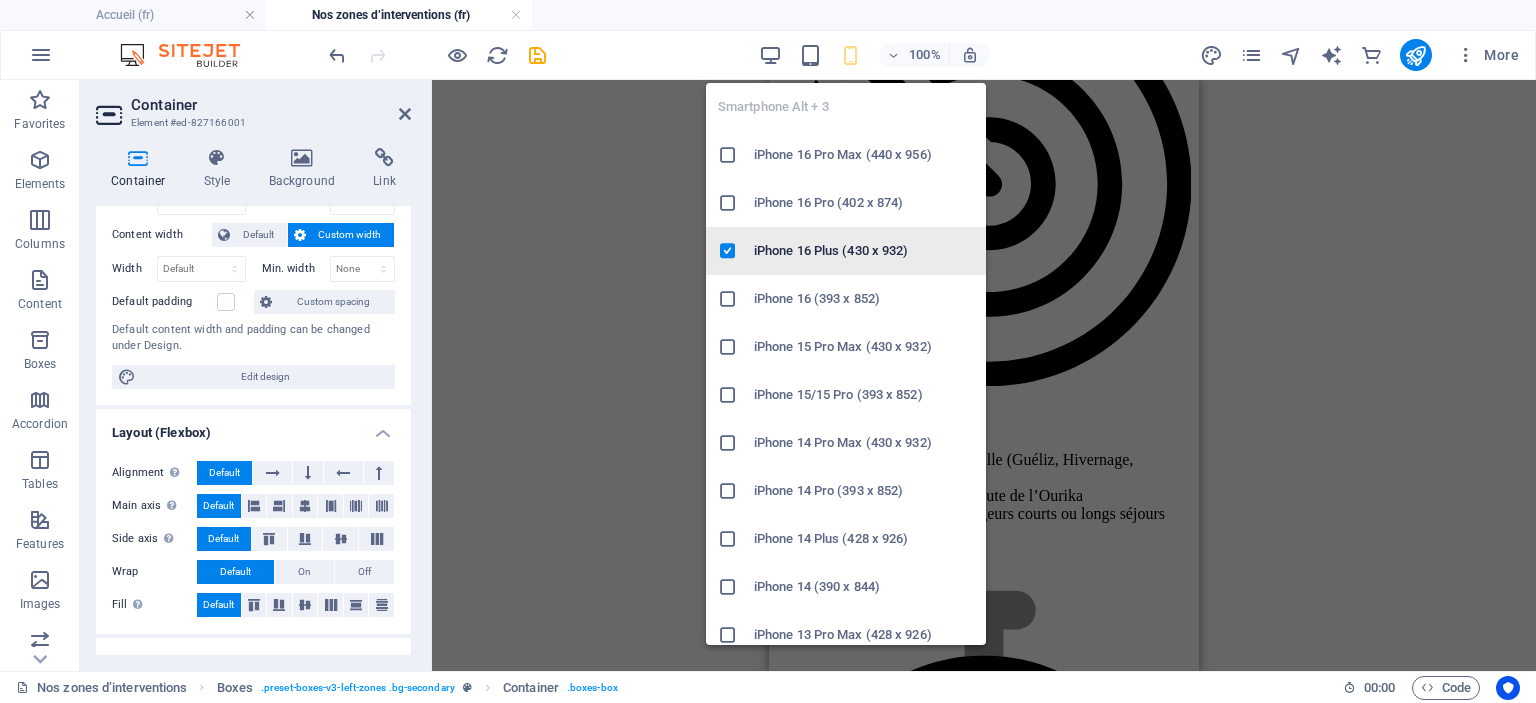 scroll, scrollTop: 5168, scrollLeft: 0, axis: vertical 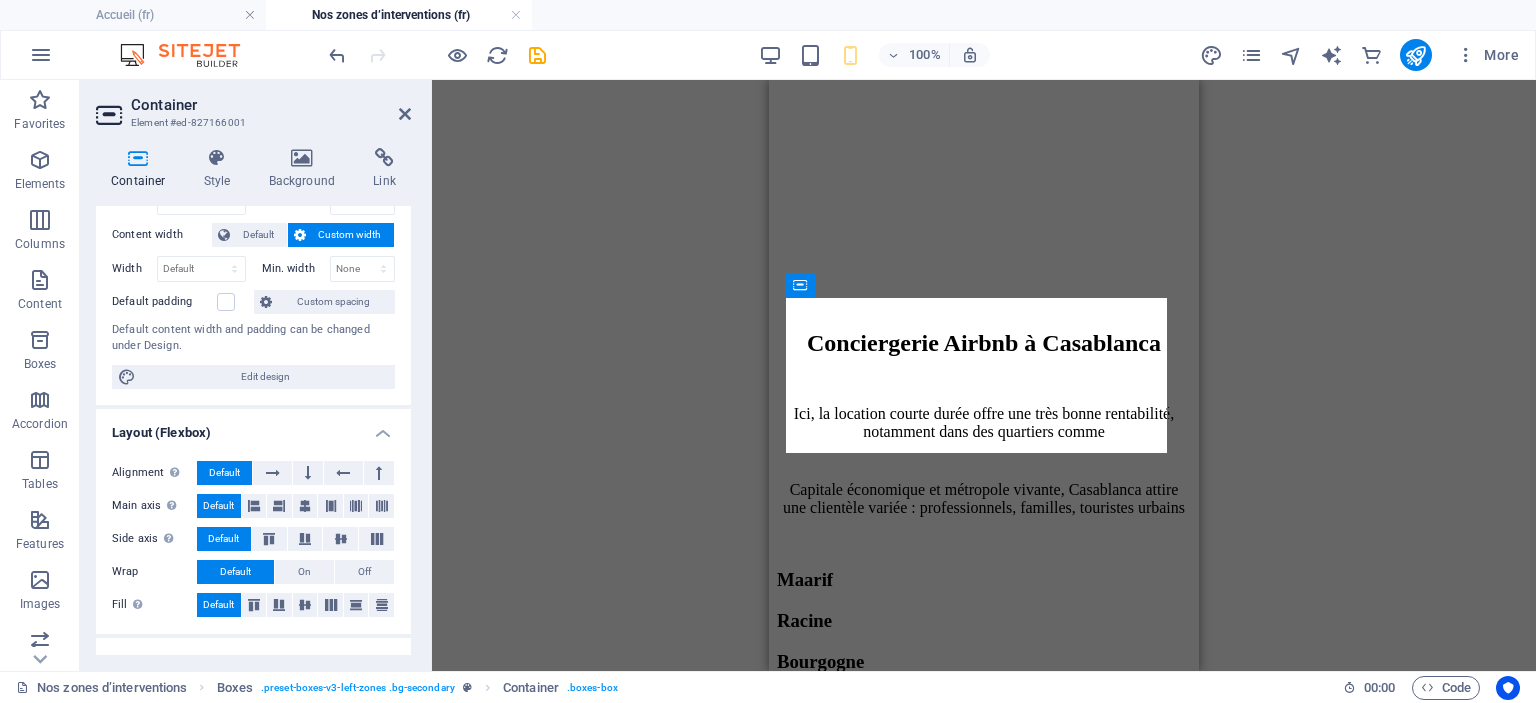 click at bounding box center (850, 55) 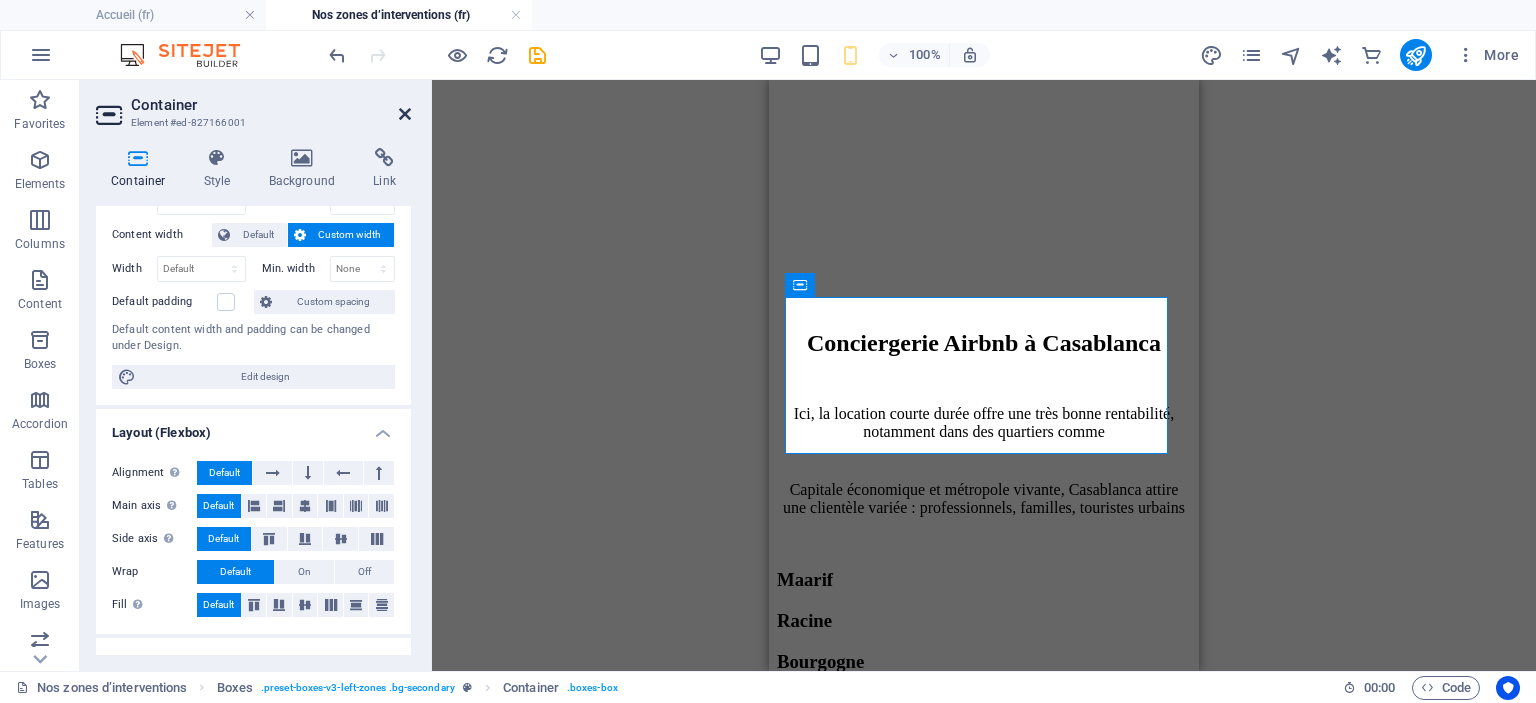 click at bounding box center [405, 114] 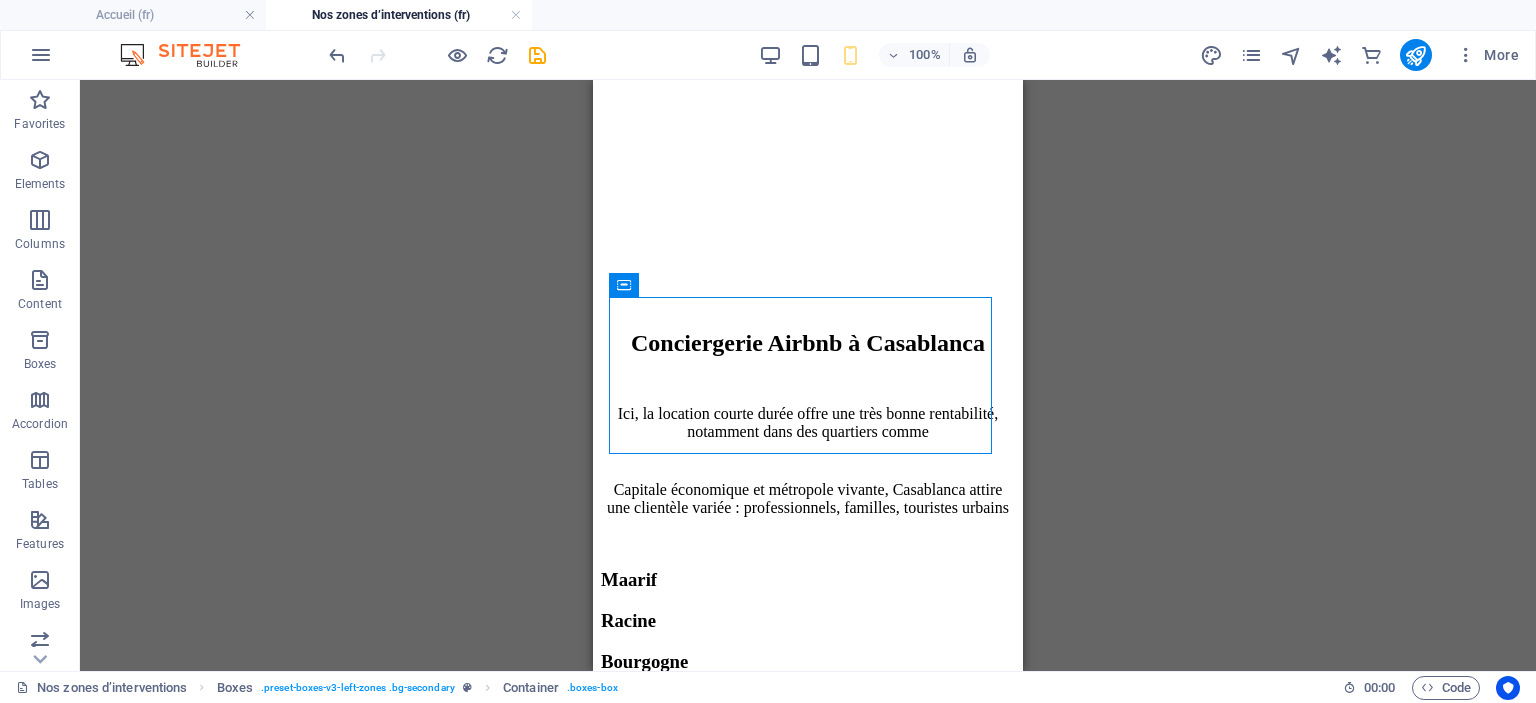click at bounding box center (437, 55) 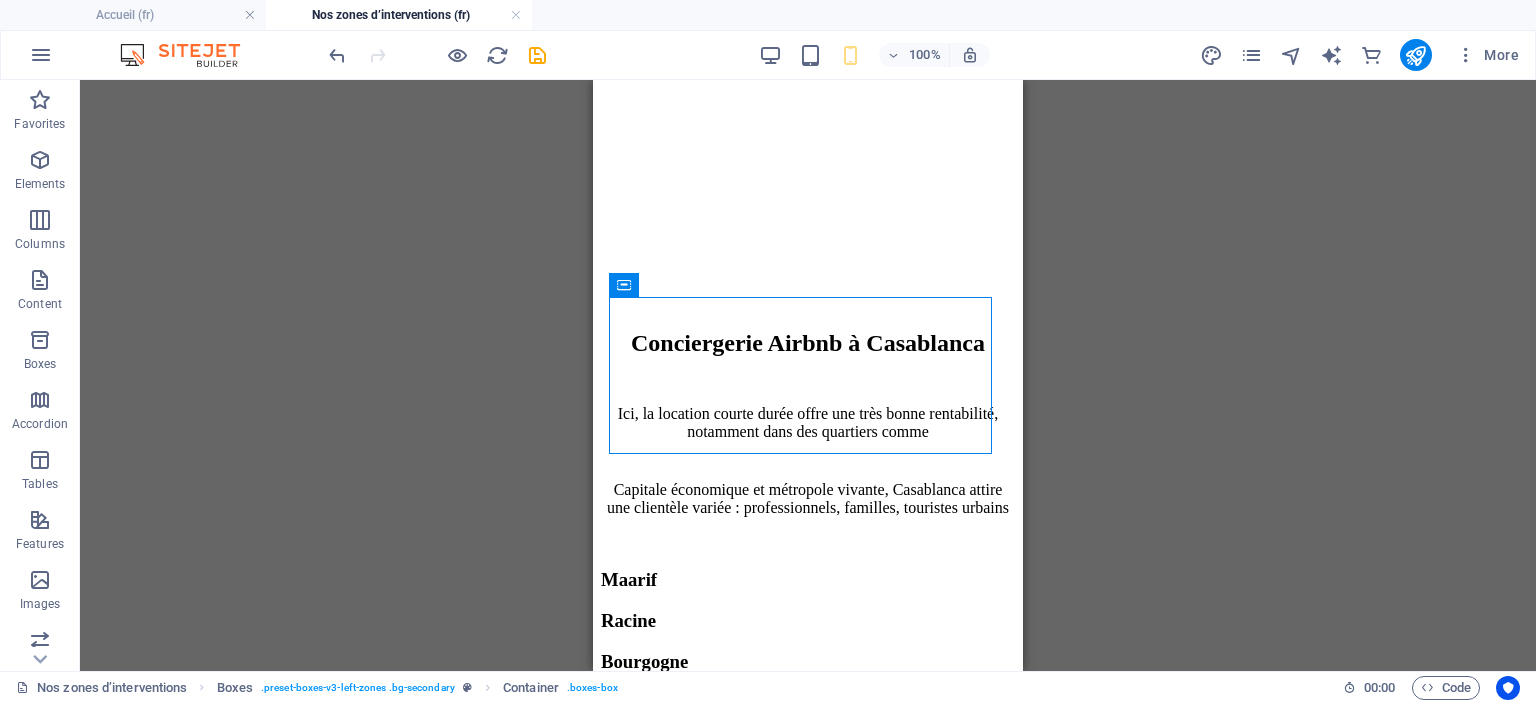 click at bounding box center [437, 55] 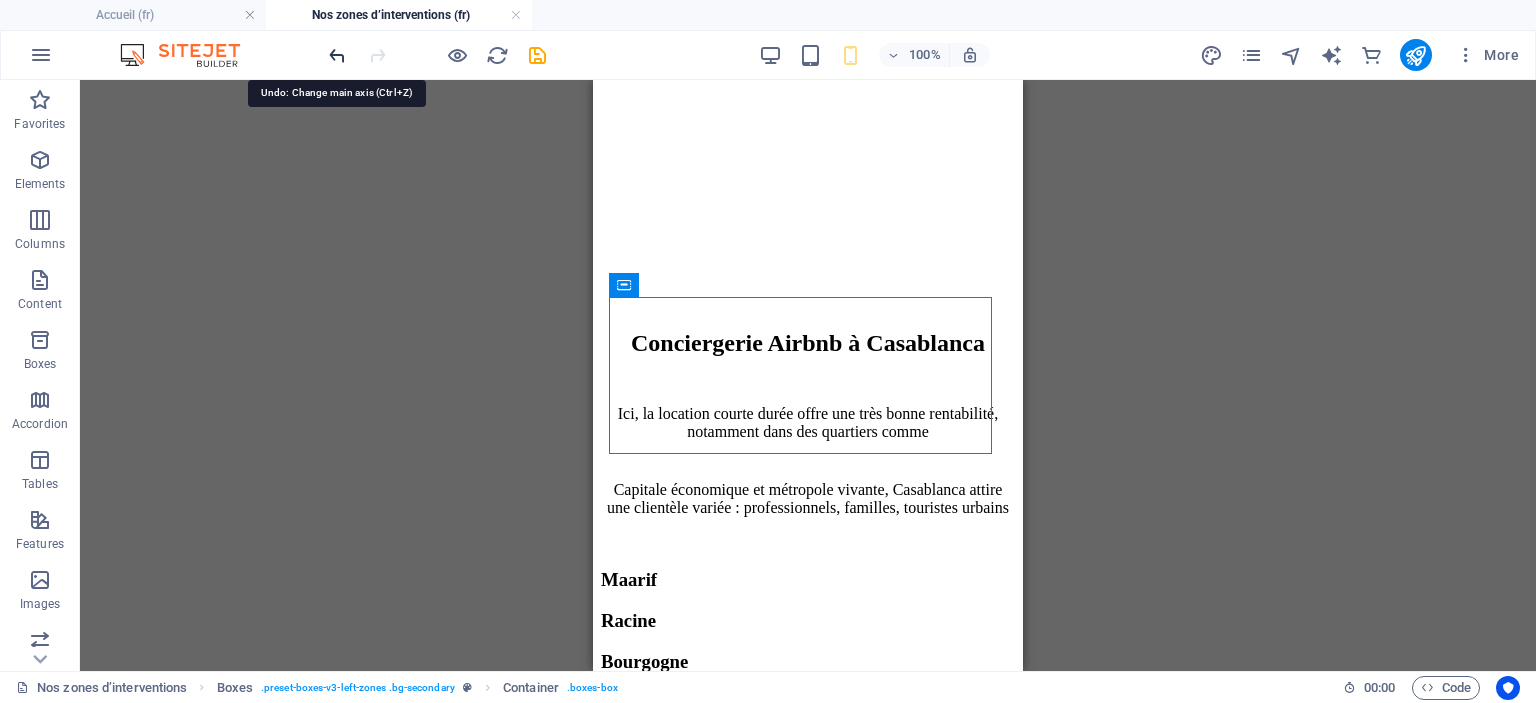 click at bounding box center [337, 55] 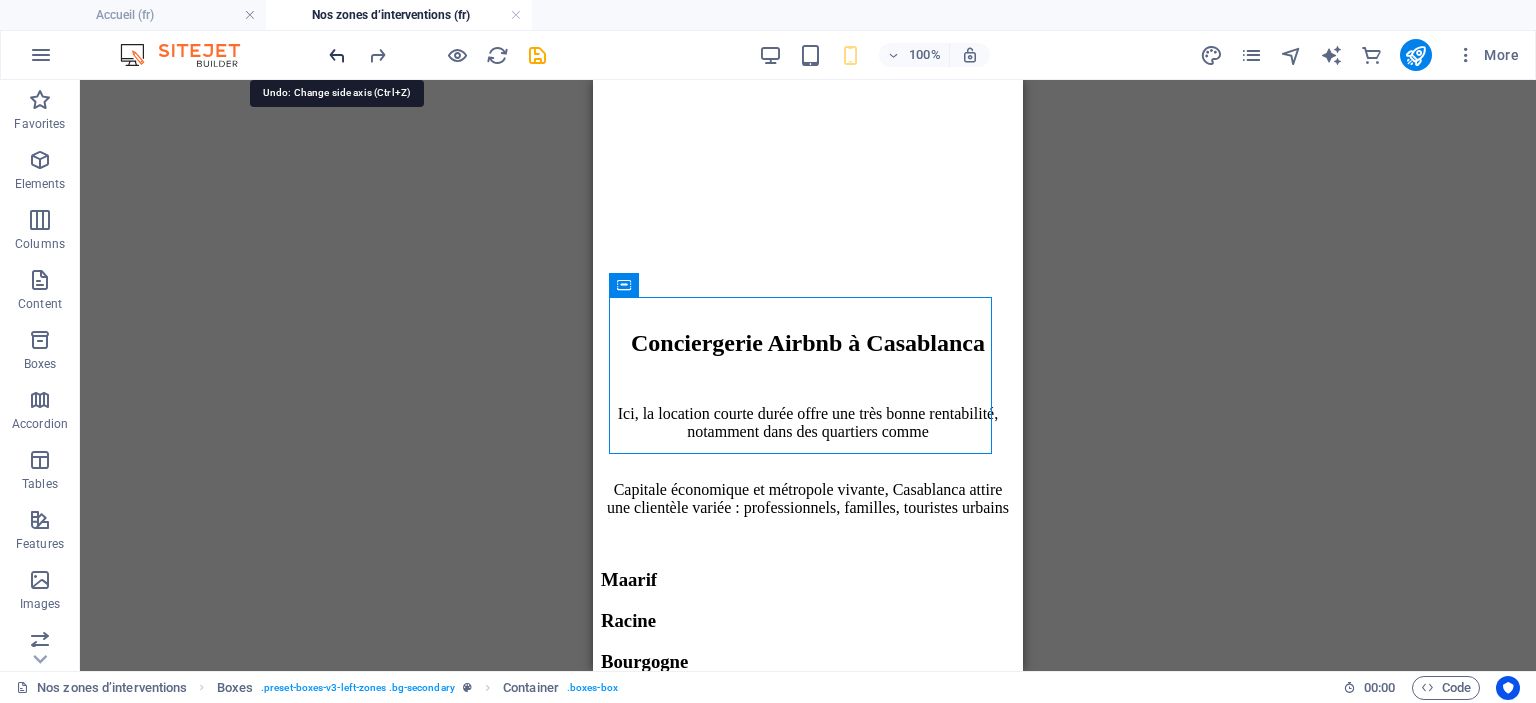 click at bounding box center [337, 55] 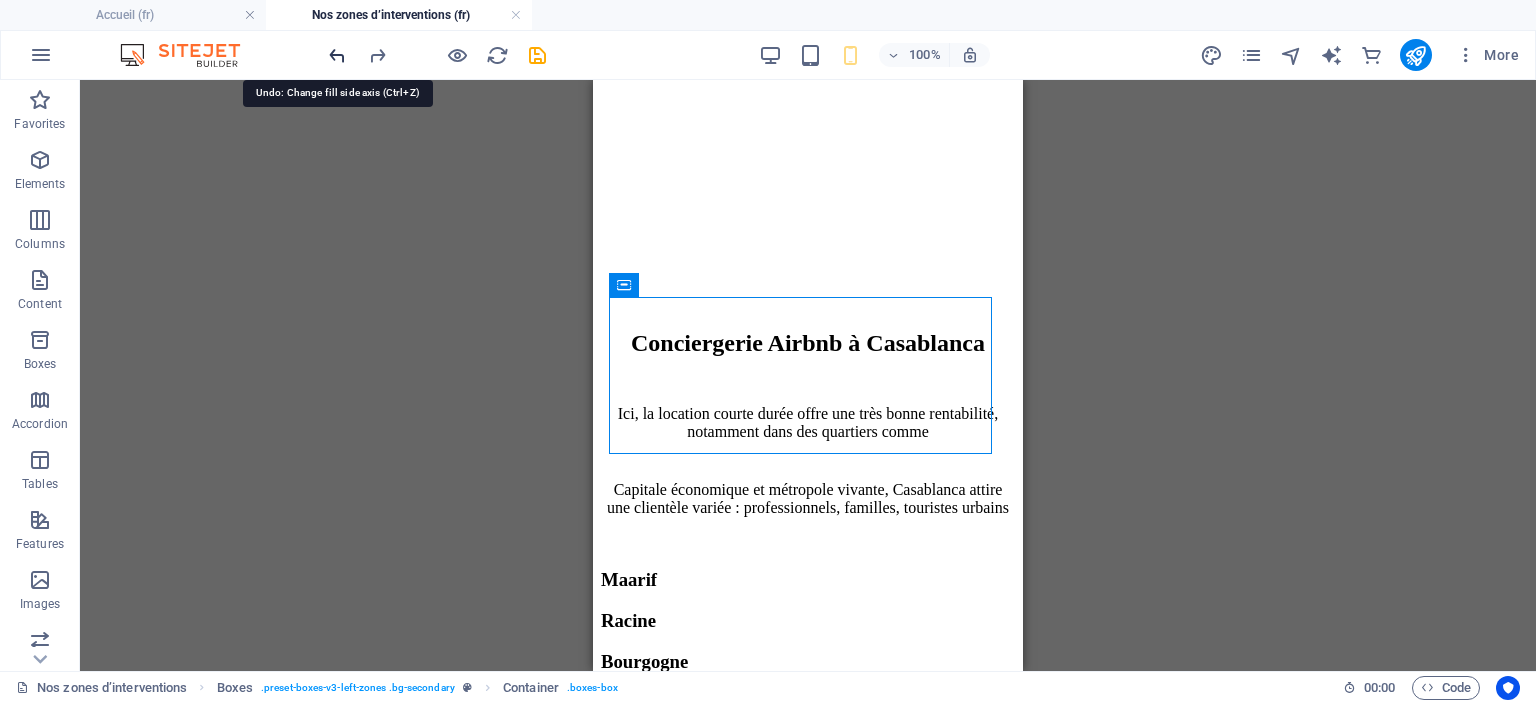 click at bounding box center (337, 55) 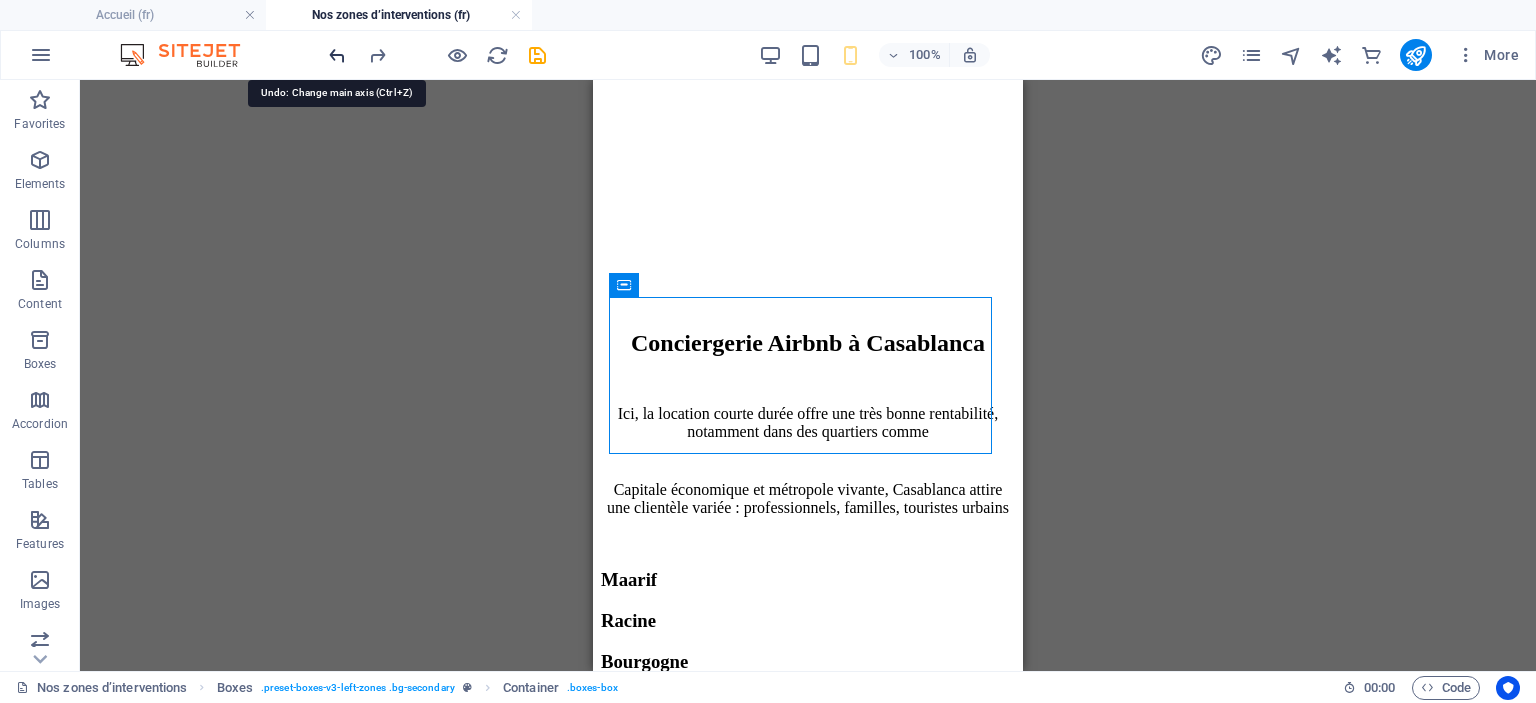 click at bounding box center (337, 55) 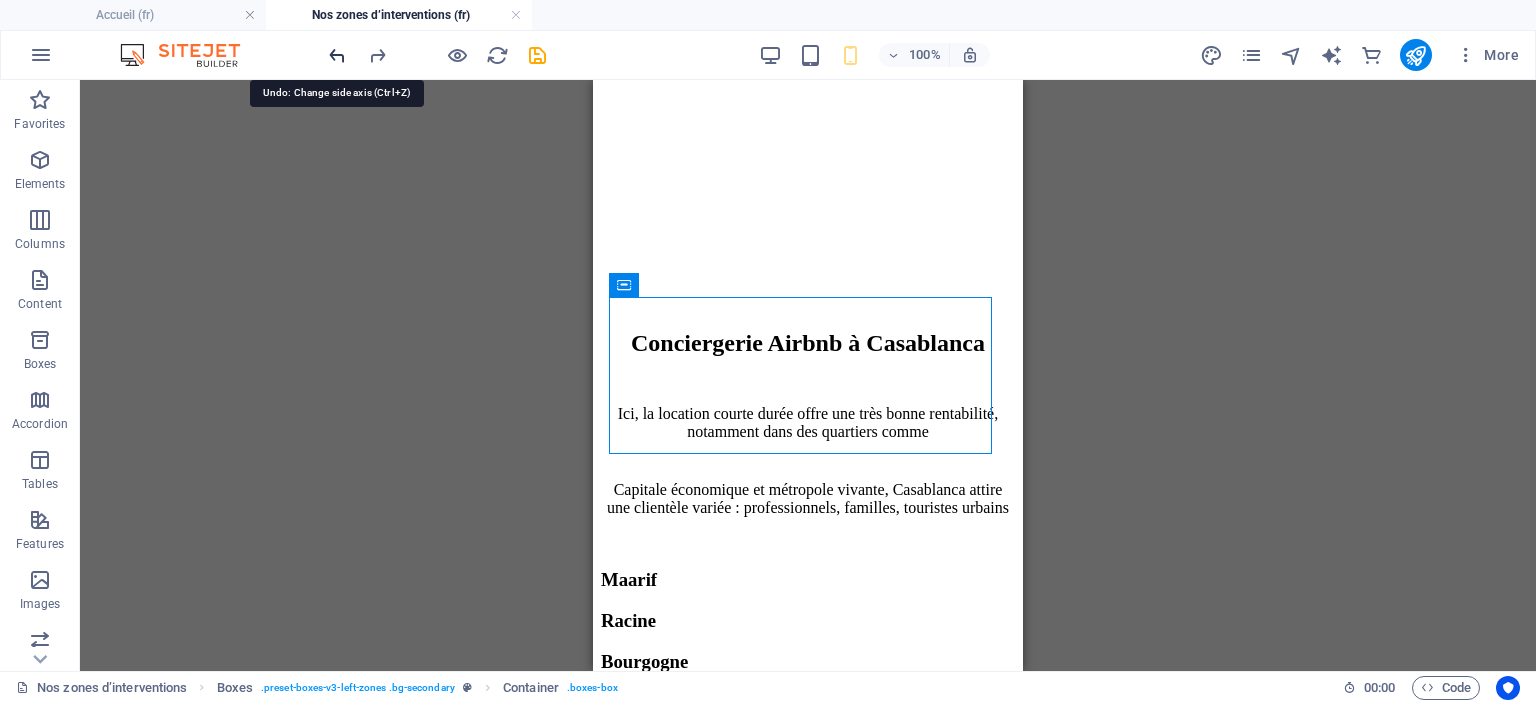 click at bounding box center (337, 55) 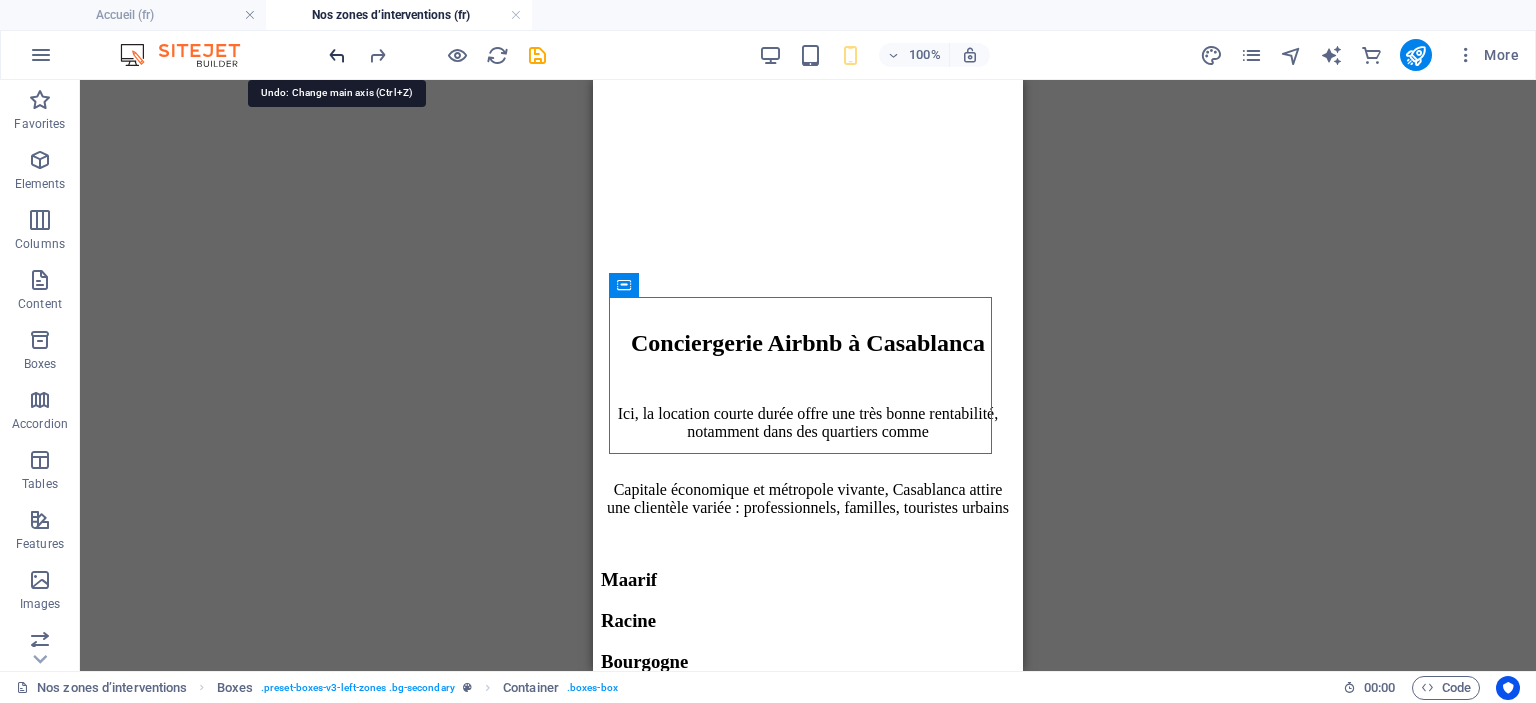 click at bounding box center (337, 55) 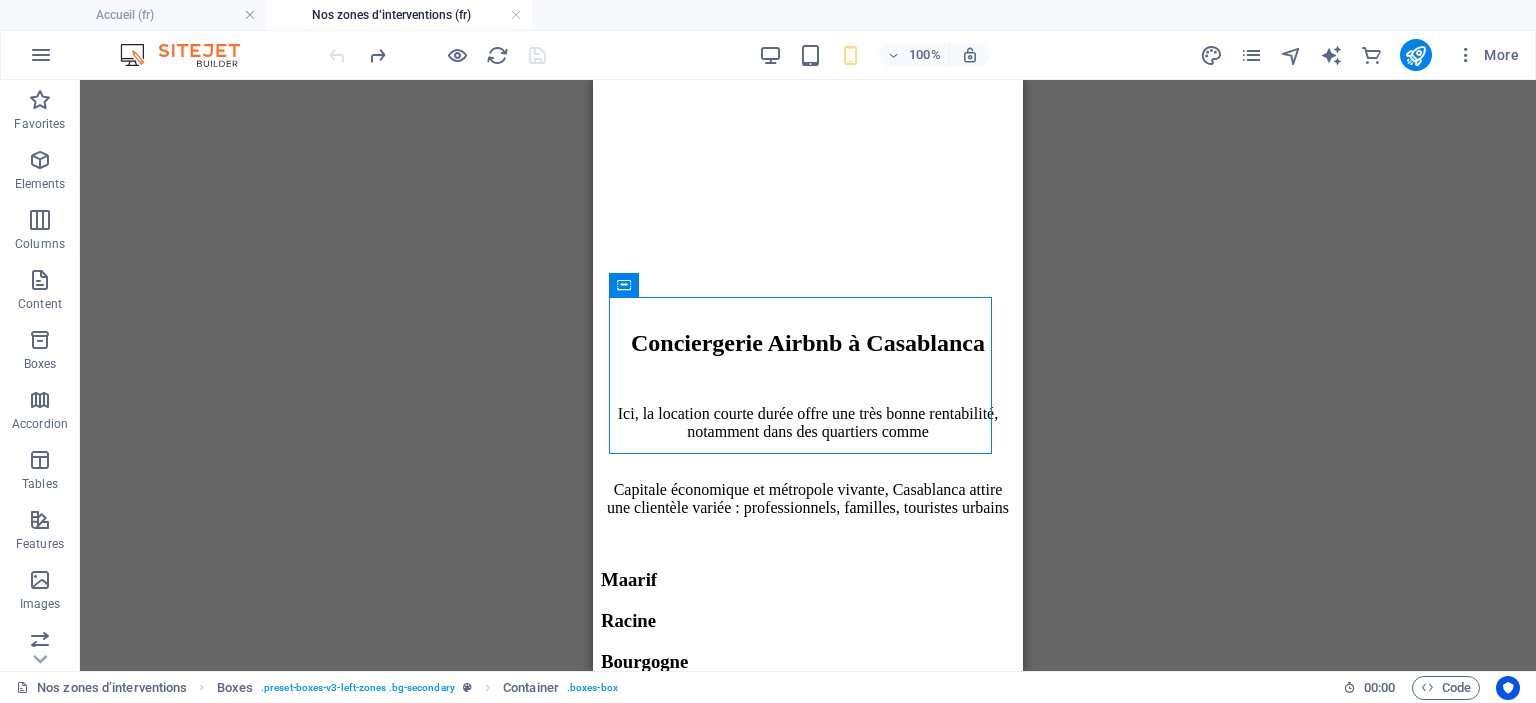 click at bounding box center (437, 55) 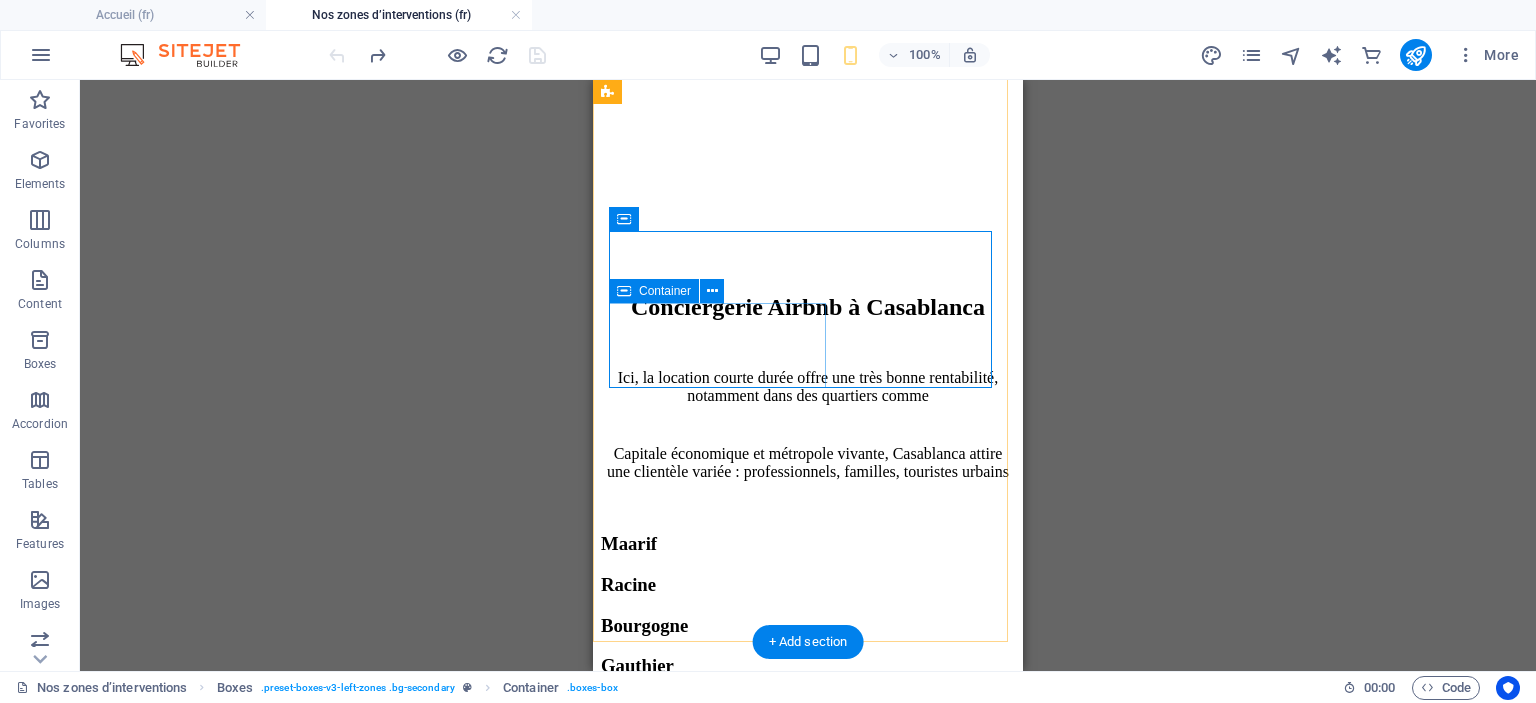 scroll, scrollTop: 5168, scrollLeft: 0, axis: vertical 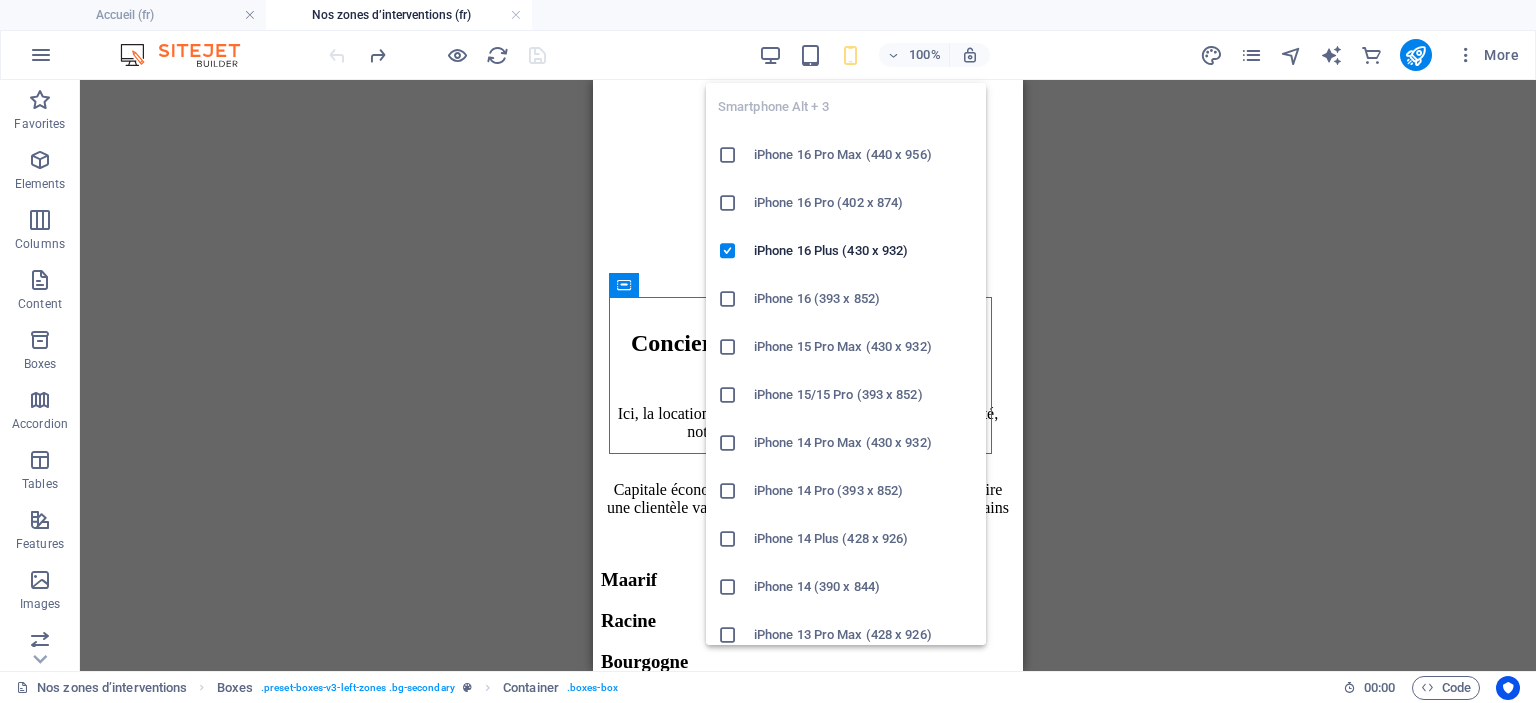click at bounding box center [850, 55] 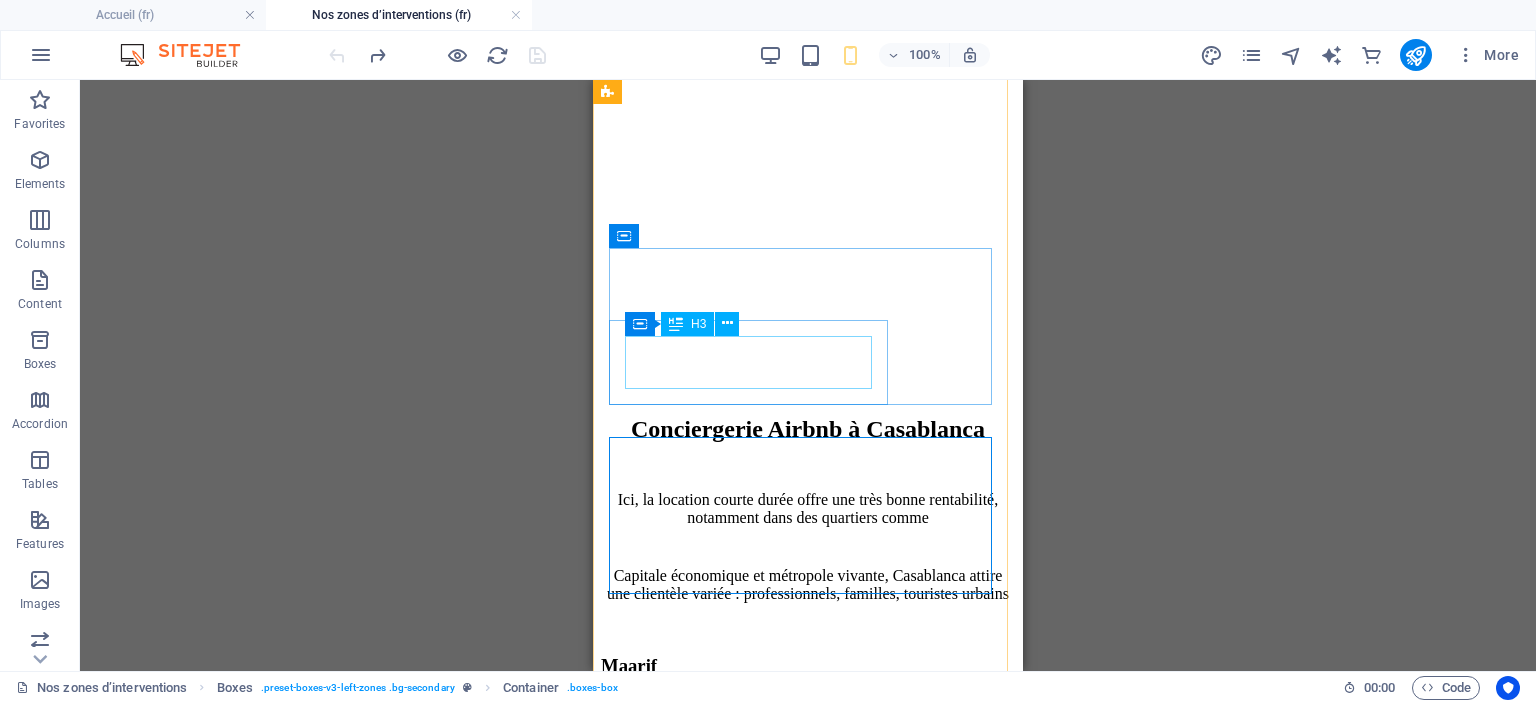 scroll, scrollTop: 4968, scrollLeft: 0, axis: vertical 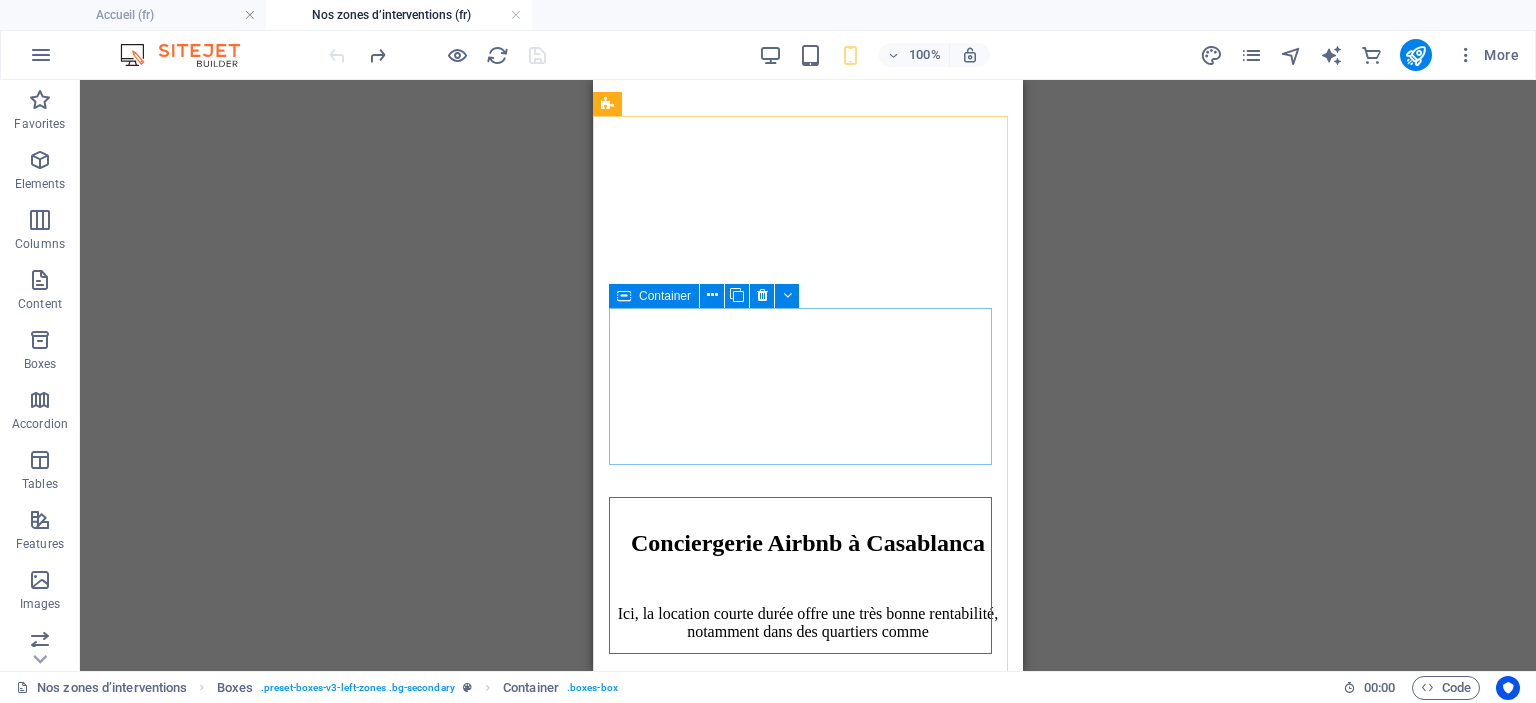click at bounding box center (624, 296) 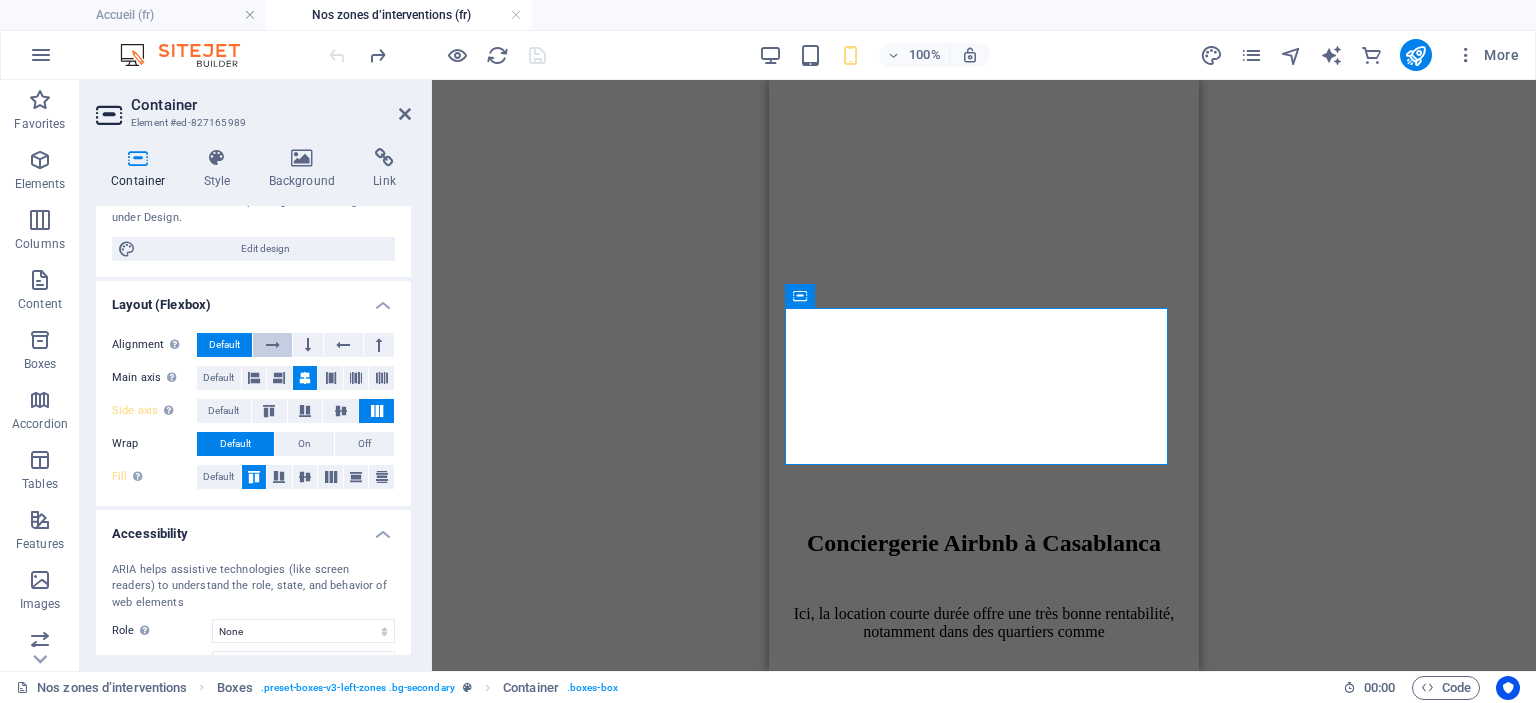 scroll, scrollTop: 200, scrollLeft: 0, axis: vertical 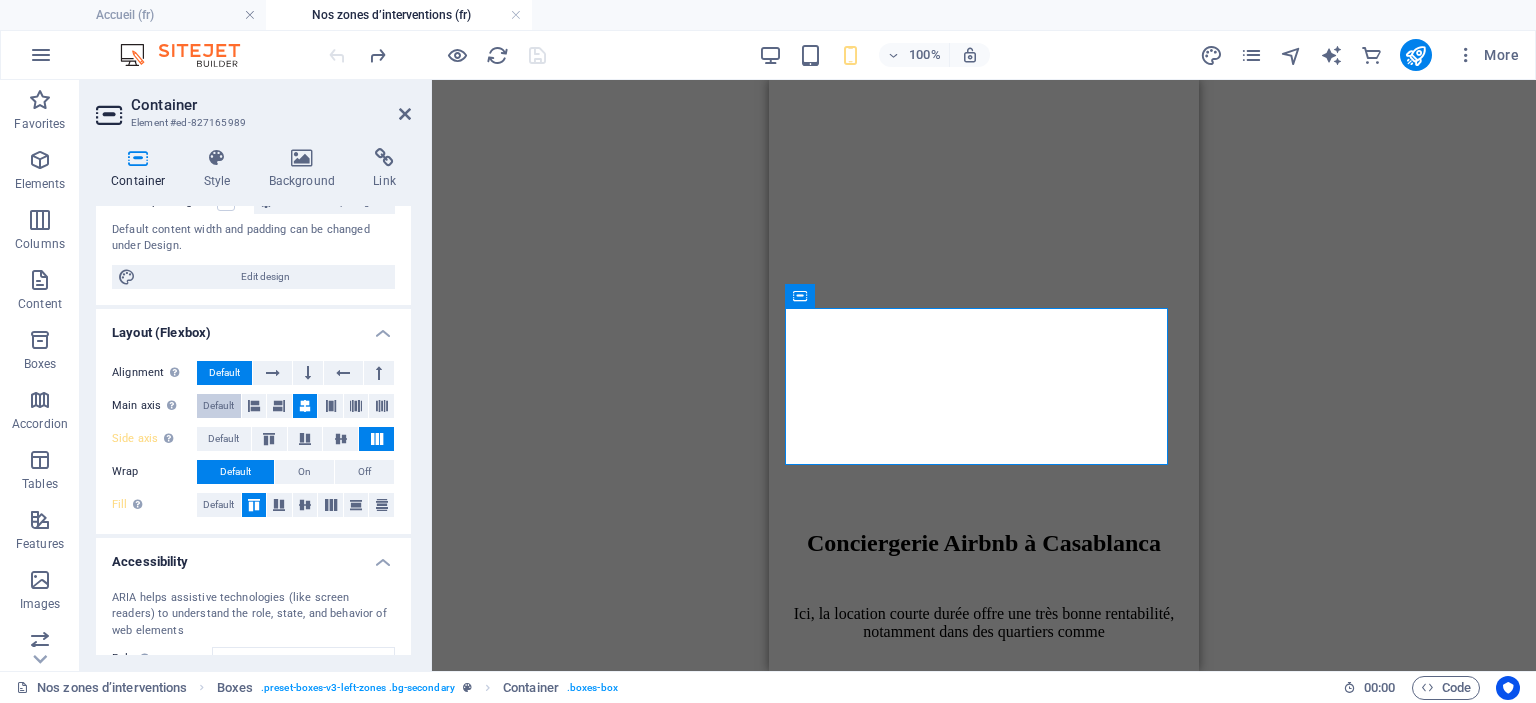 click on "Default" at bounding box center (218, 406) 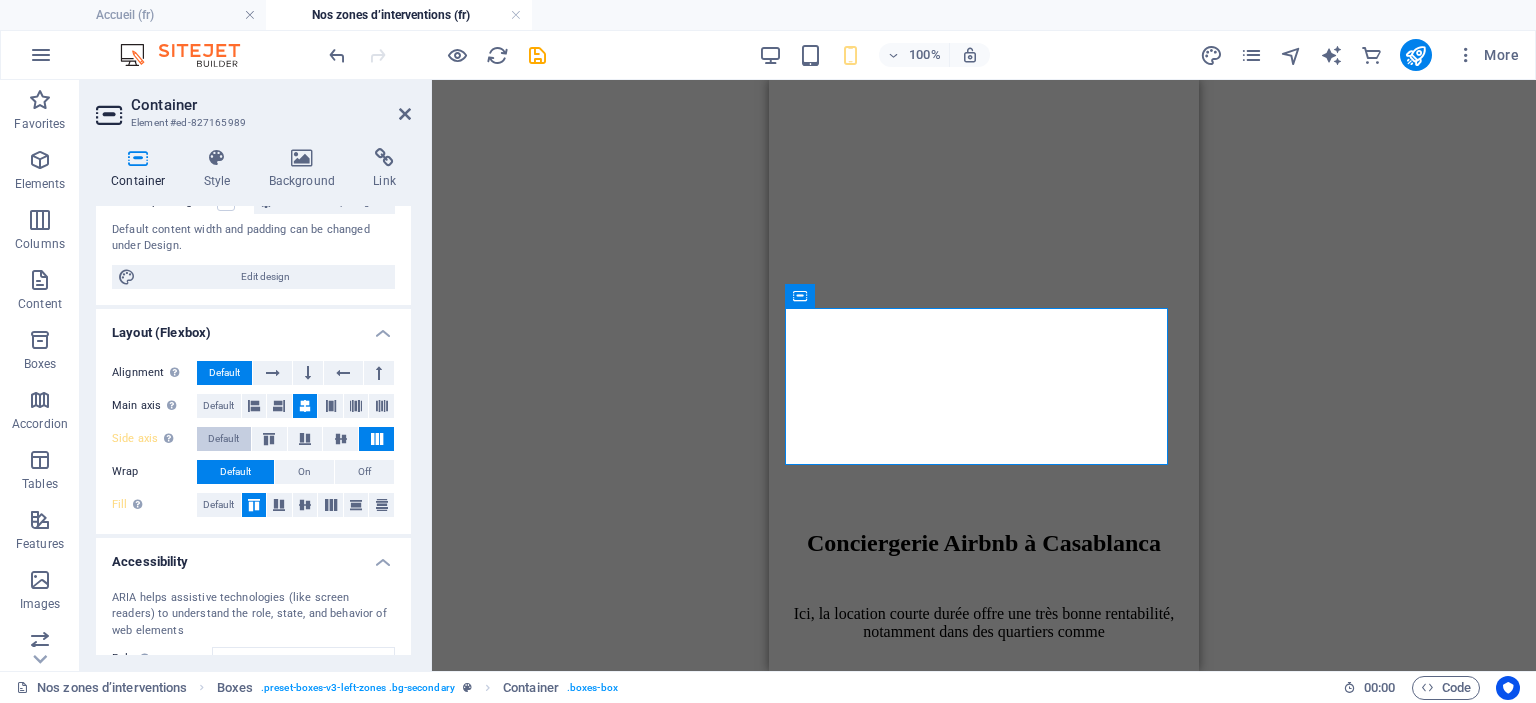 click on "Default" at bounding box center (223, 439) 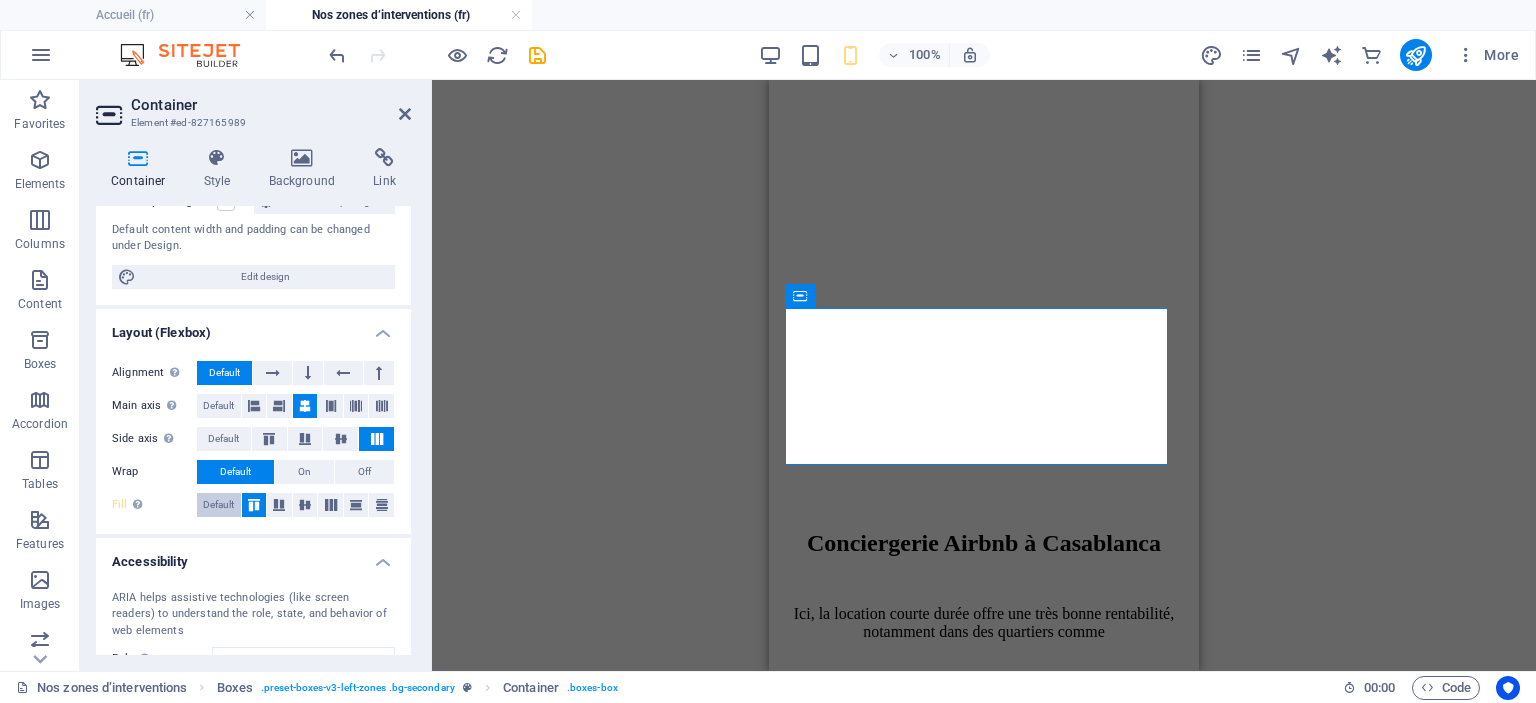 click on "Default" at bounding box center (218, 505) 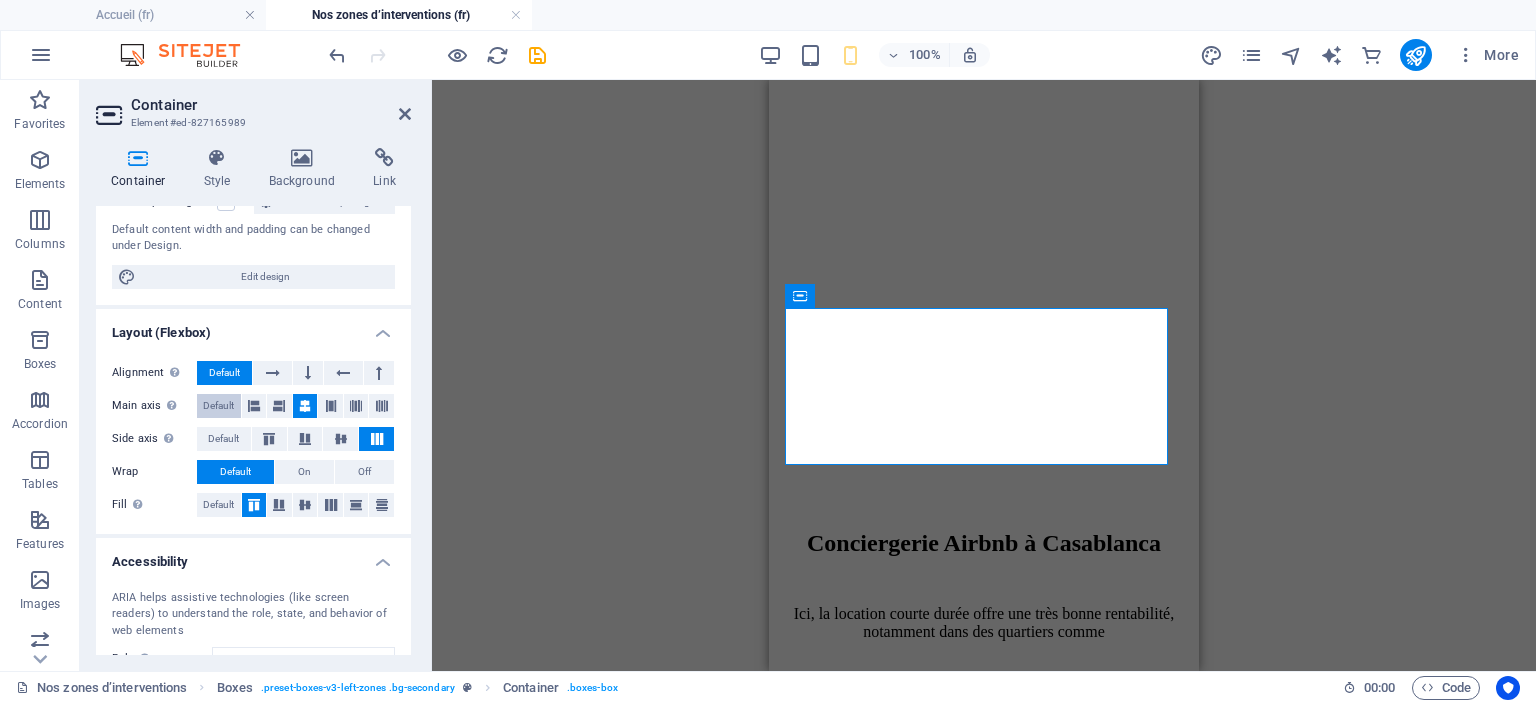 click on "Default" at bounding box center (218, 406) 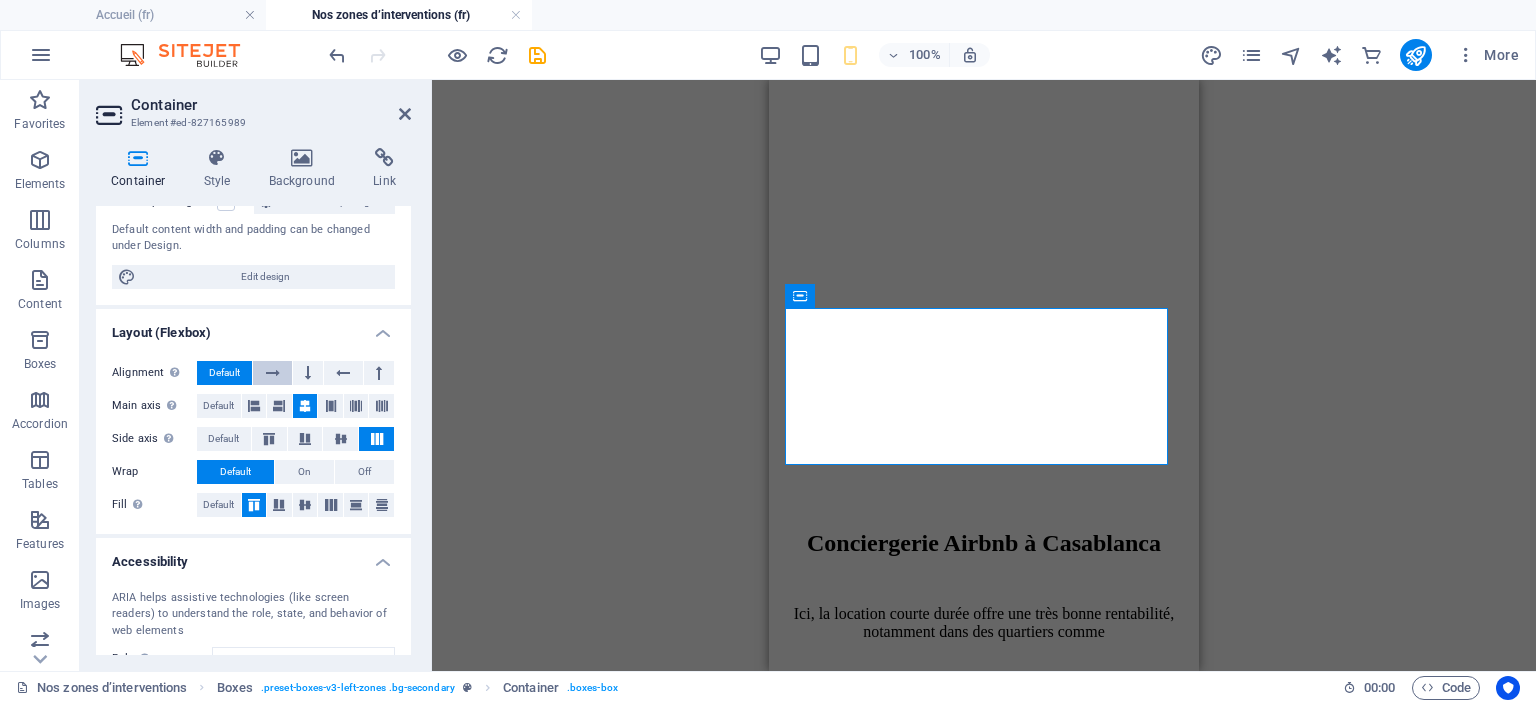 click at bounding box center (273, 373) 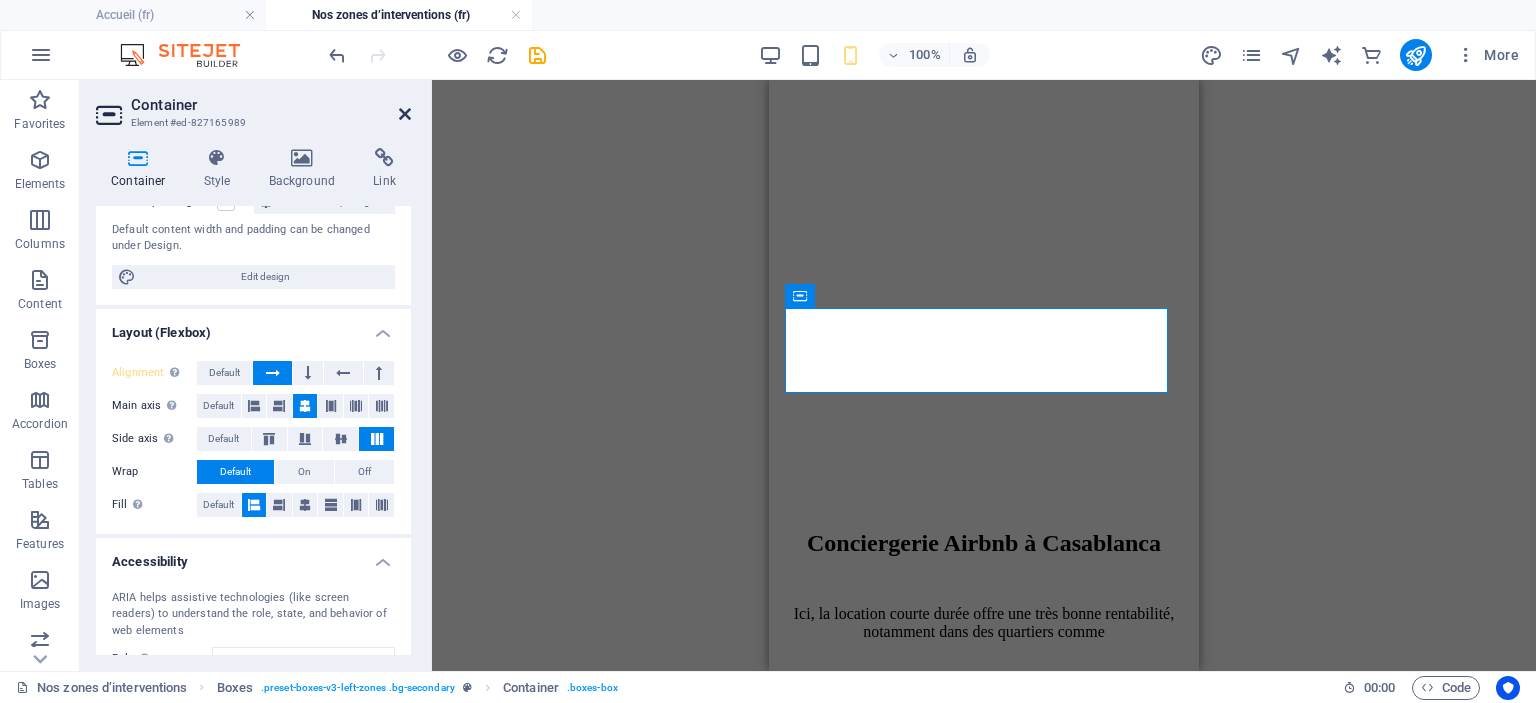 click at bounding box center [405, 114] 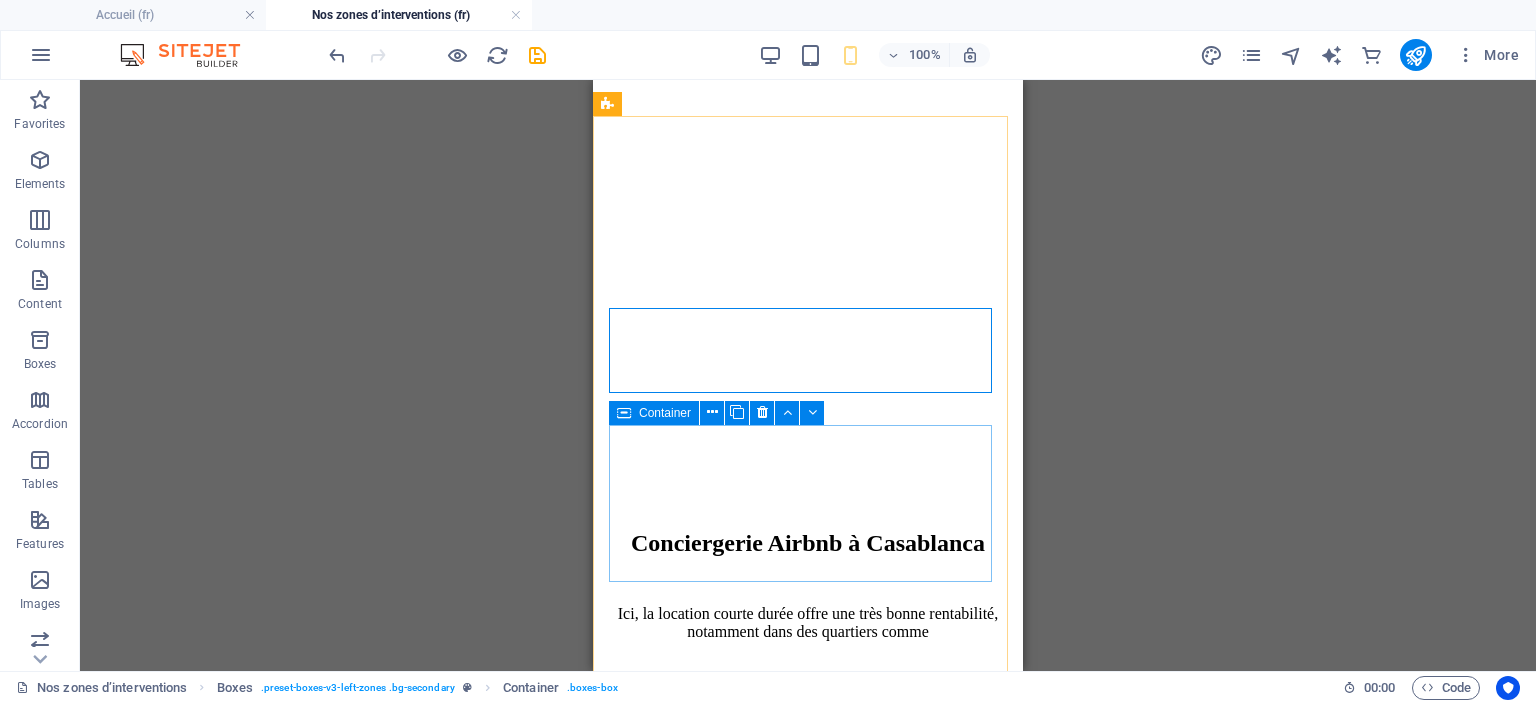 click on "Container" at bounding box center (654, 413) 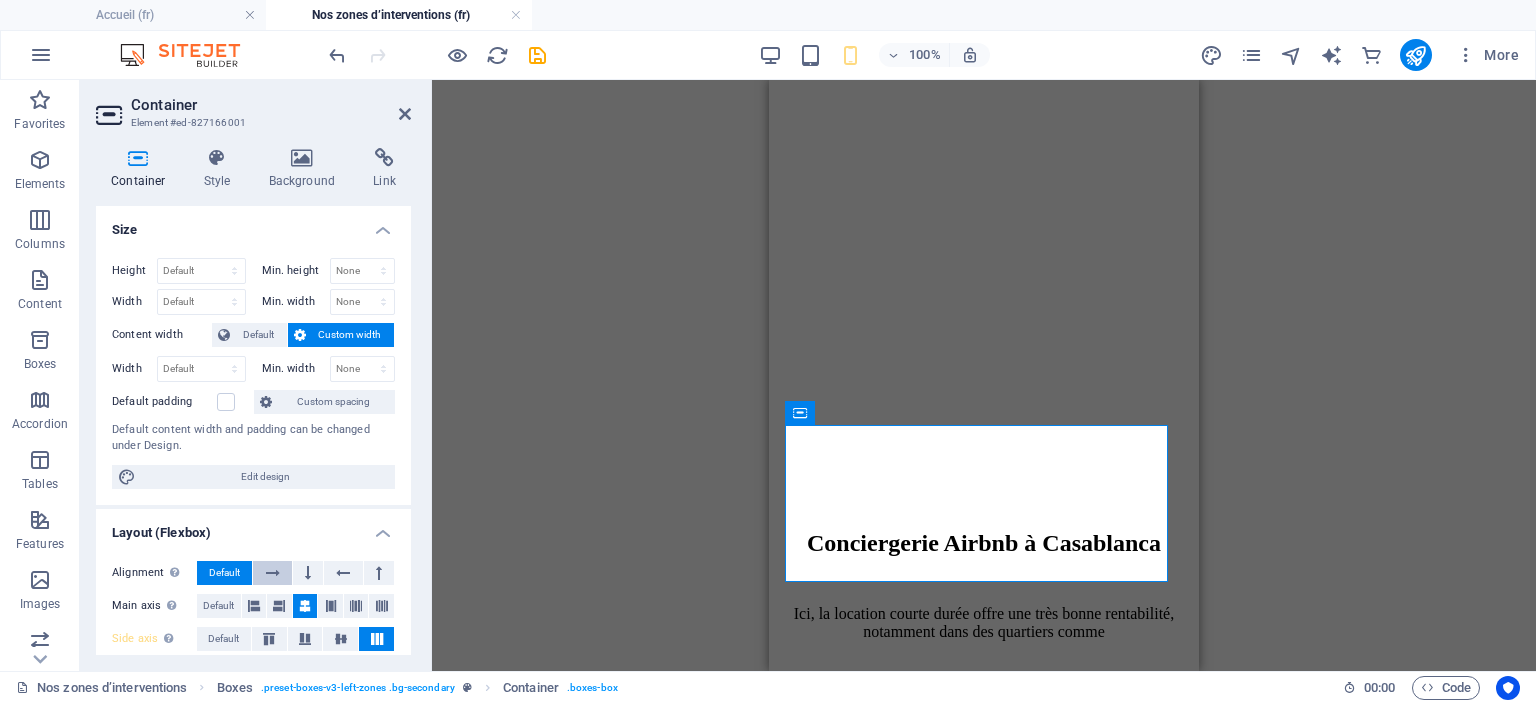 click at bounding box center (272, 573) 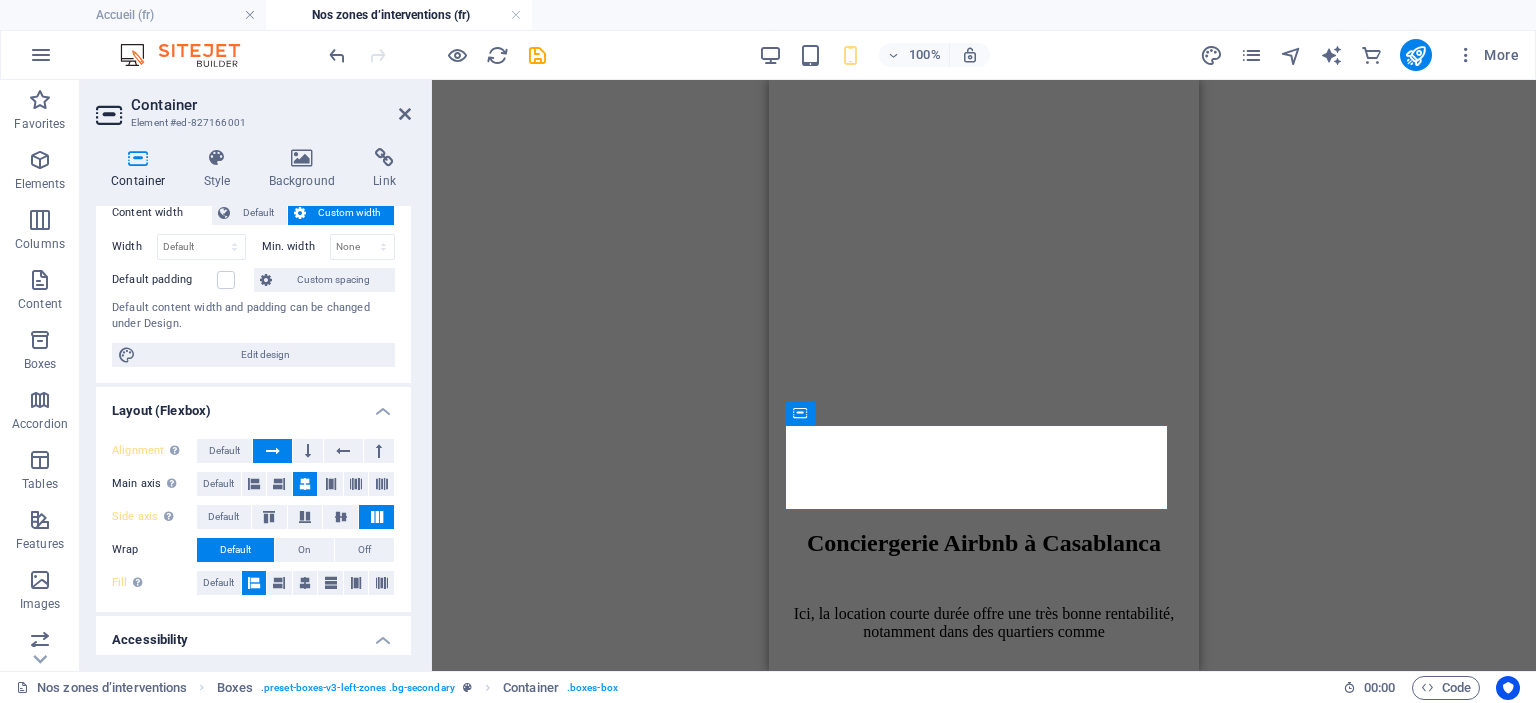 scroll, scrollTop: 200, scrollLeft: 0, axis: vertical 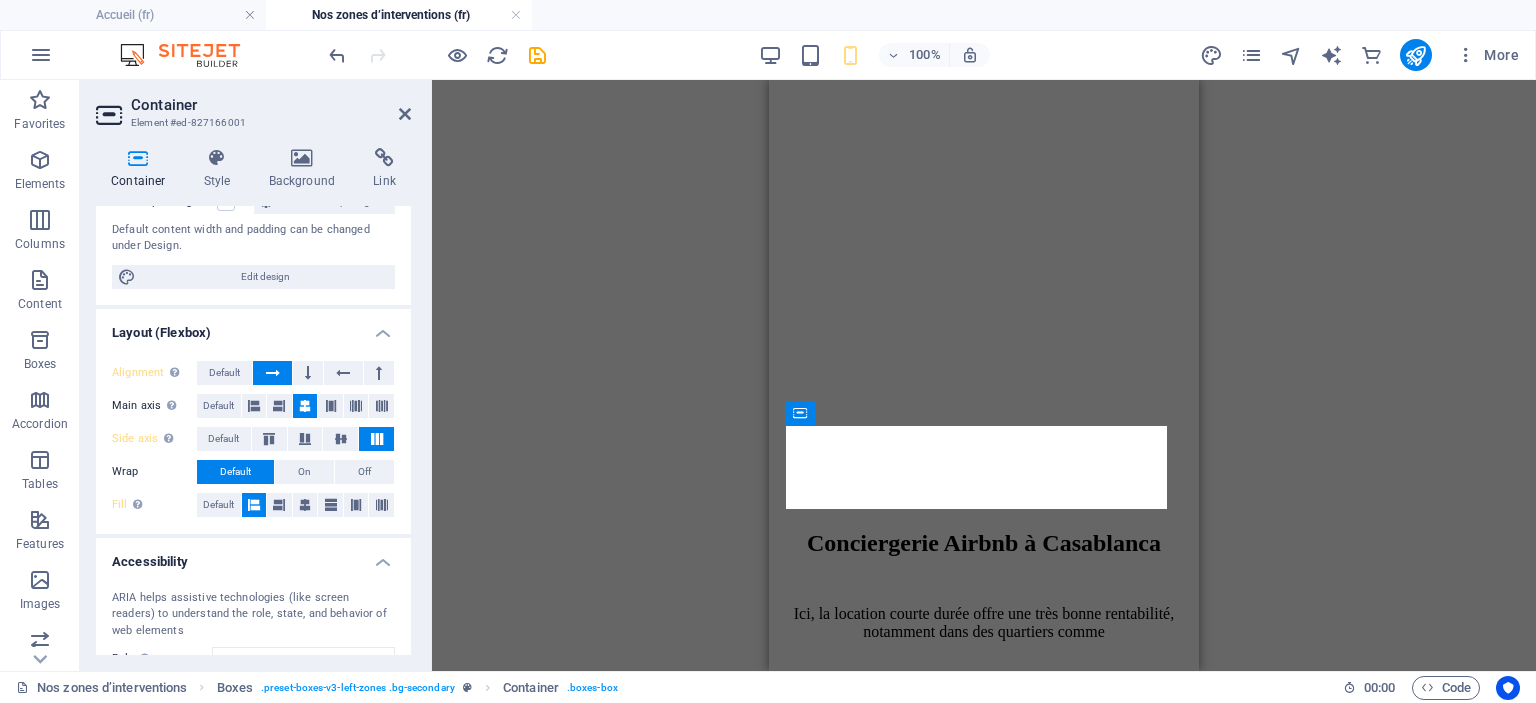 click on "Container Element #ed-827166001" at bounding box center [253, 106] 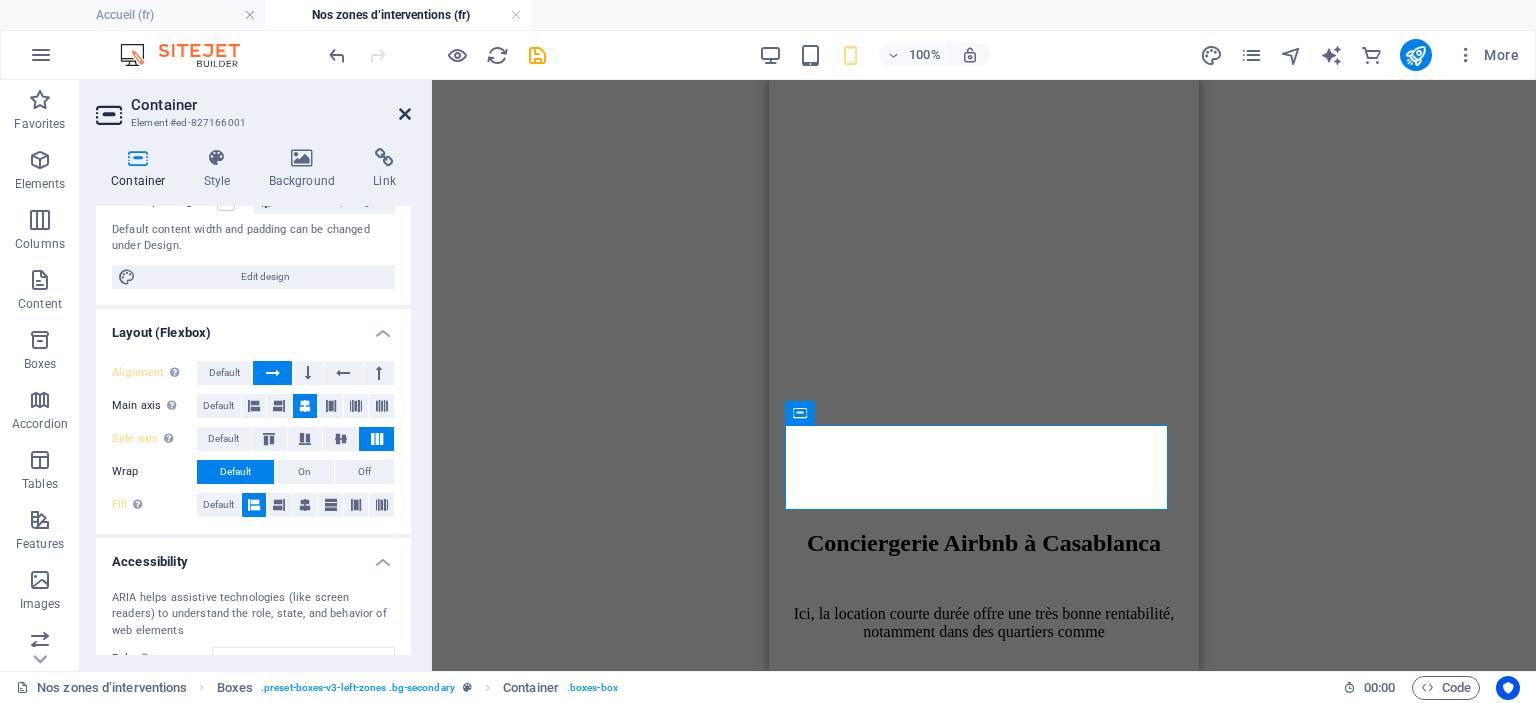 click at bounding box center [405, 114] 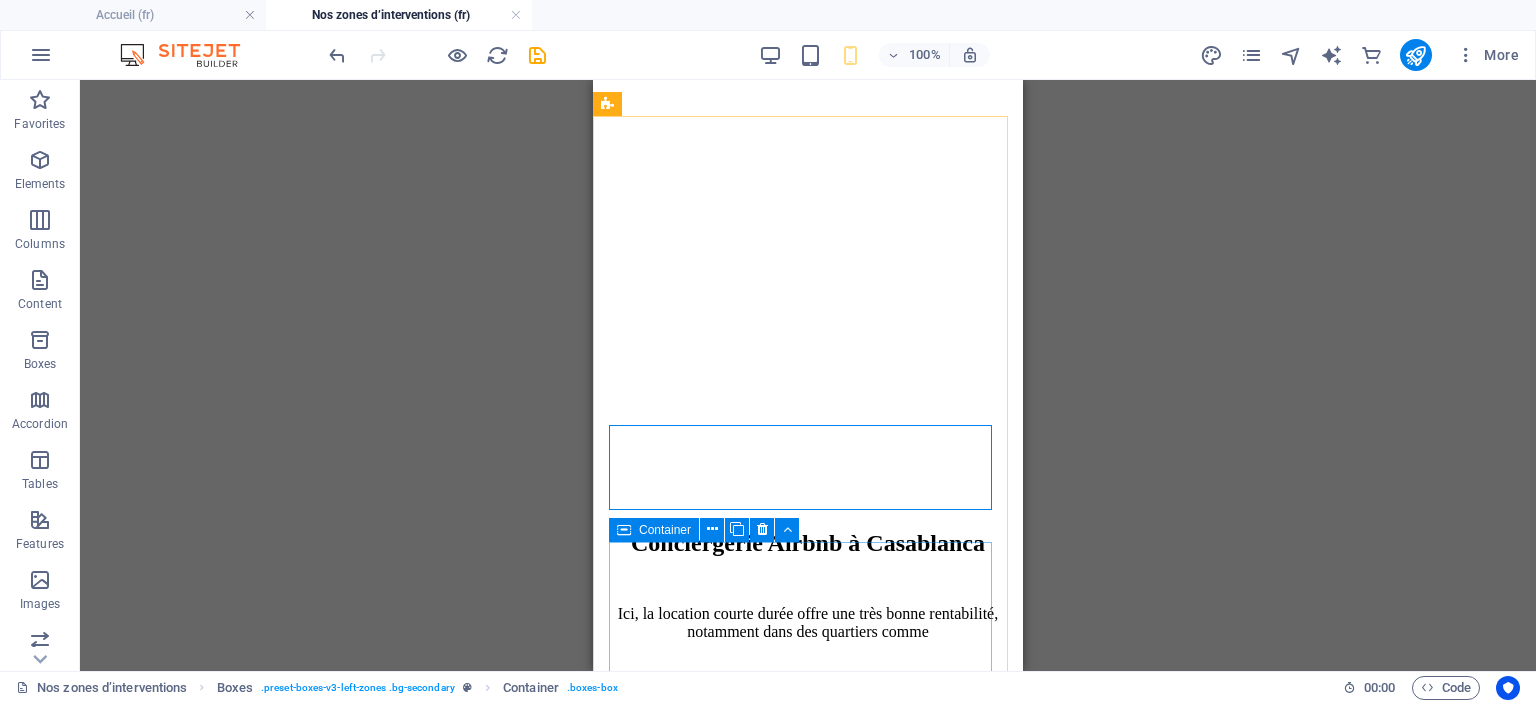 click on "Container" at bounding box center [654, 530] 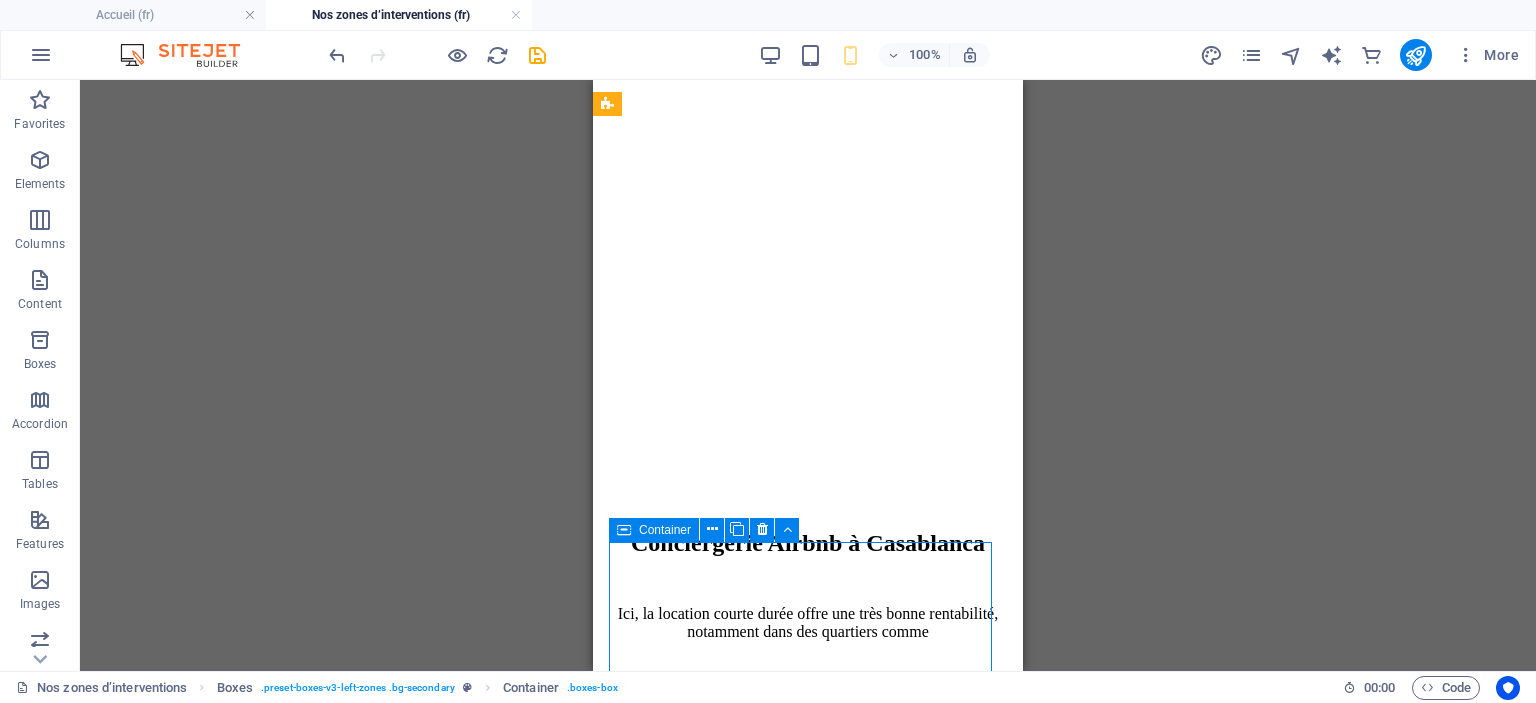 click on "Container" at bounding box center [654, 530] 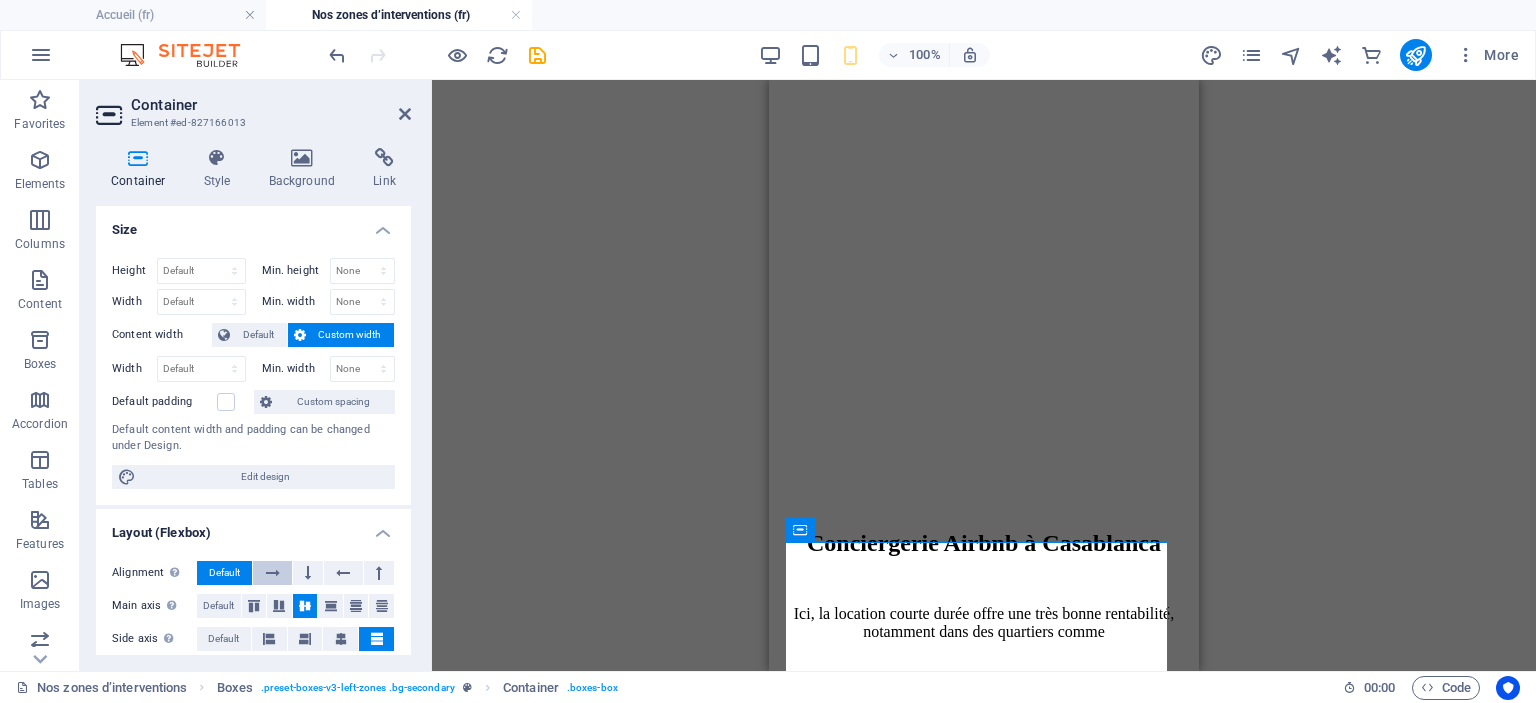 click at bounding box center [273, 573] 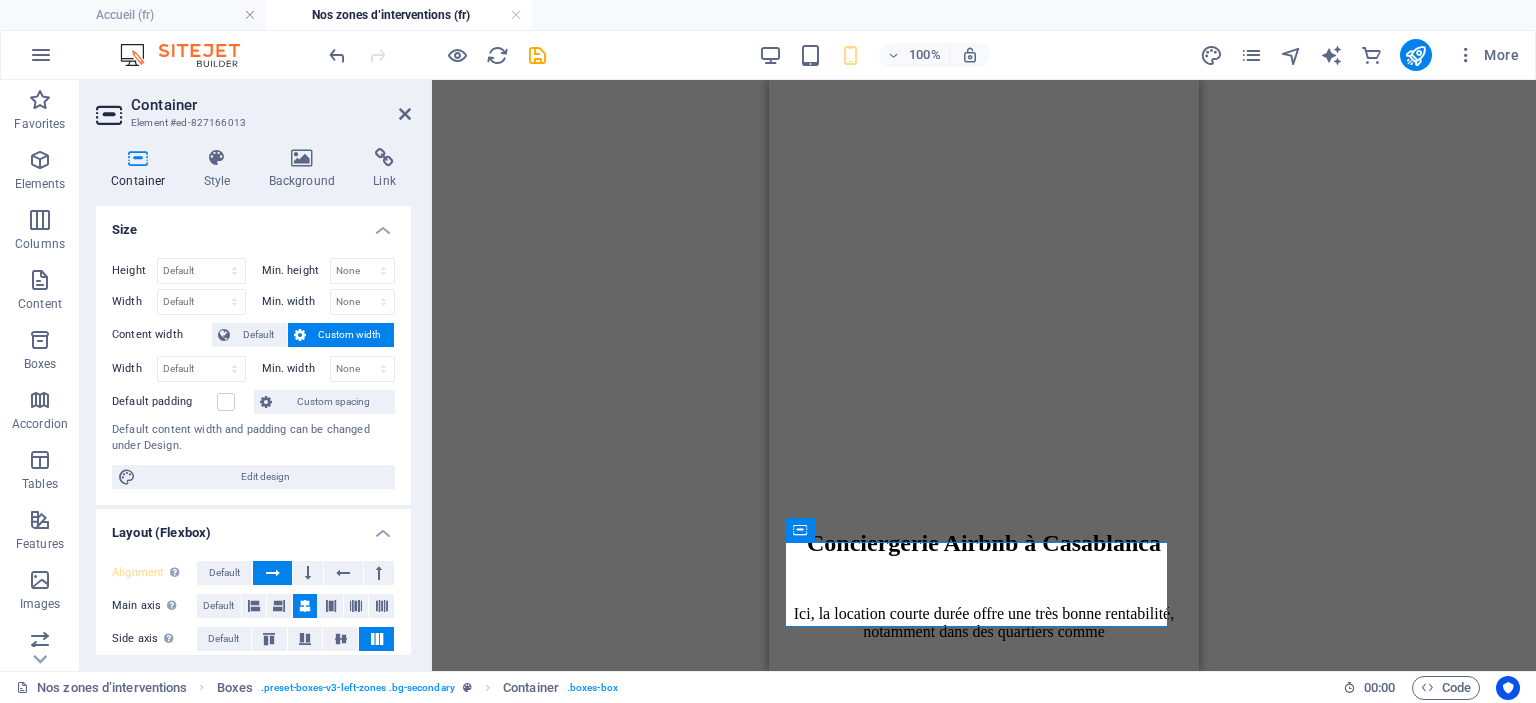click on "Container Style Background Link Size Height Default px rem % vh vw Min. height None px rem % vh vw Width Default px rem % em vh vw Min. width None px rem % vh vw Content width Default Custom width Width Default px rem % em vh vw Min. width None px rem % vh vw Default padding Custom spacing Default content width and padding can be changed under Design. Edit design Layout (Flexbox) Alignment Determines the flex direction. Default Main axis Determine how elements should behave along the main axis inside this container (justify content). Default Side axis Control the vertical direction of the element inside of the container (align items). Default Wrap Default On Off Fill Controls the distances and direction of elements on the y-axis across several lines (align content). Default Accessibility ARIA helps assistive technologies (like screen readers) to understand the role, state, and behavior of web elements Role The ARIA role defines the purpose of an element.  None Alert Article Banner Comment Fan" at bounding box center (253, 401) 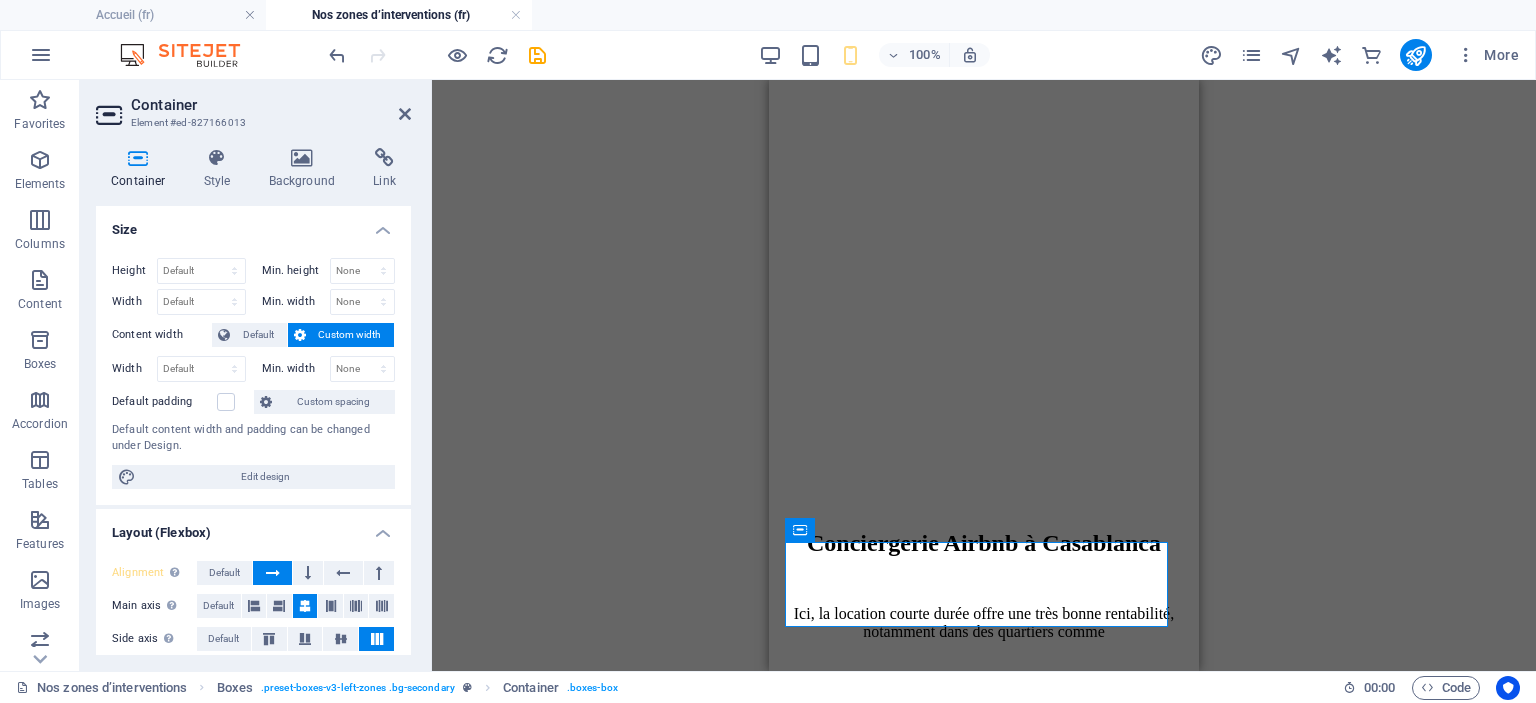 click on "Container Element #ed-827166013" at bounding box center (253, 106) 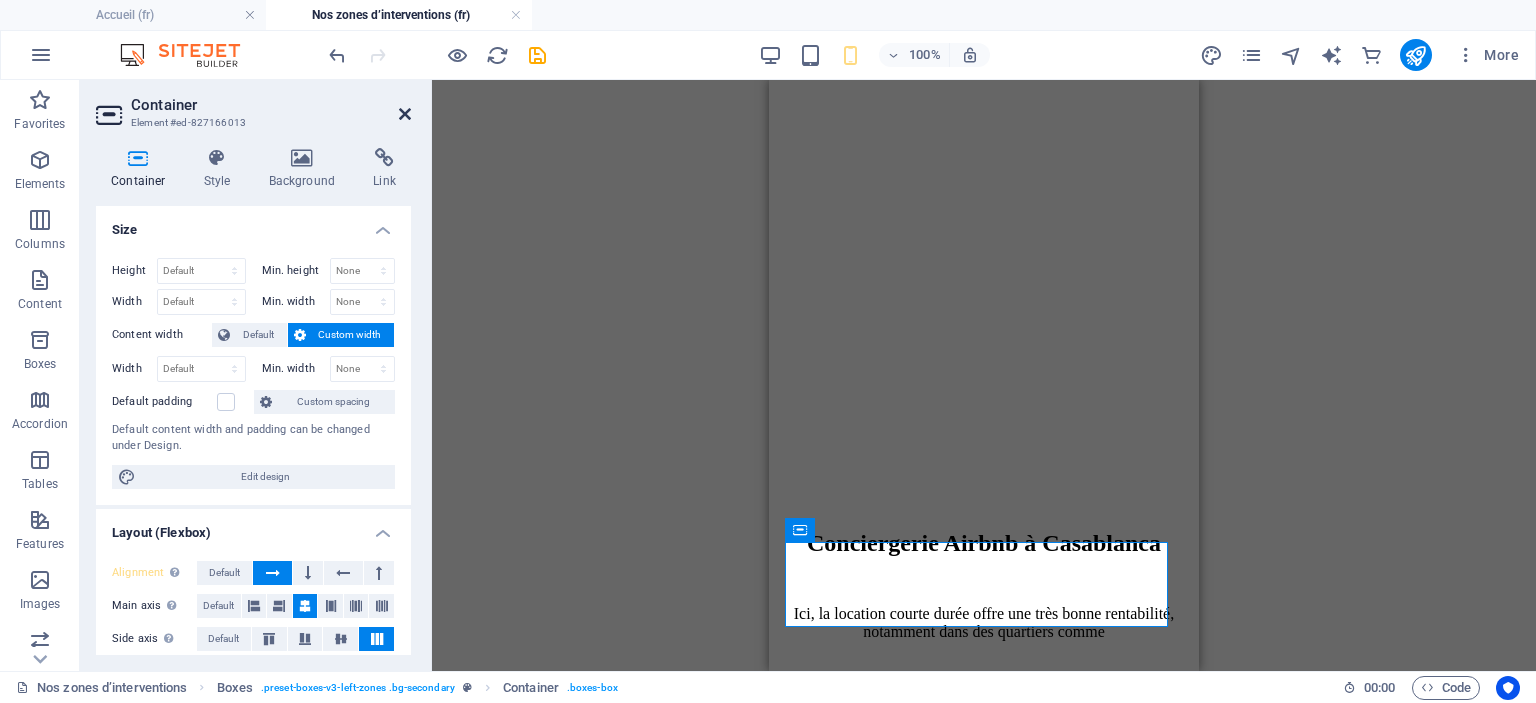 click at bounding box center [405, 114] 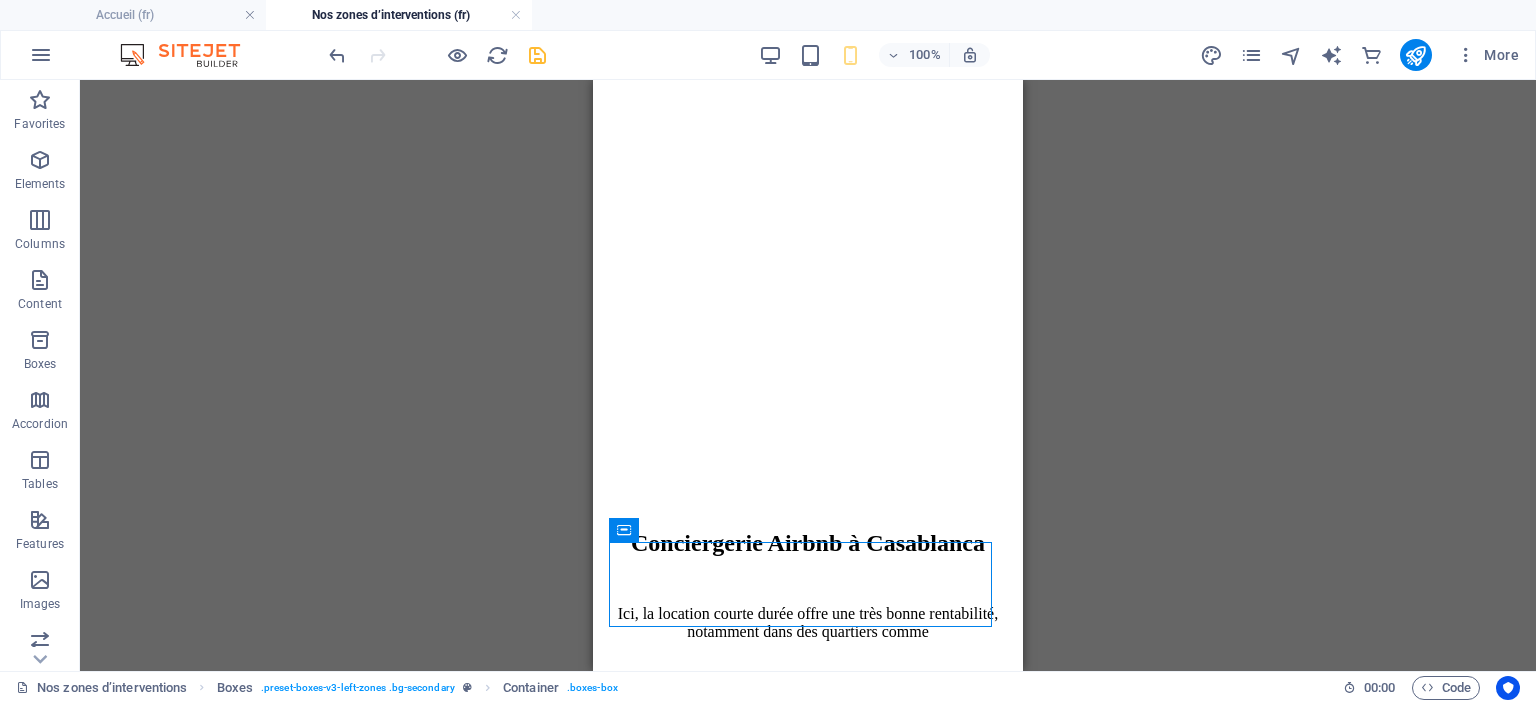 click at bounding box center [537, 55] 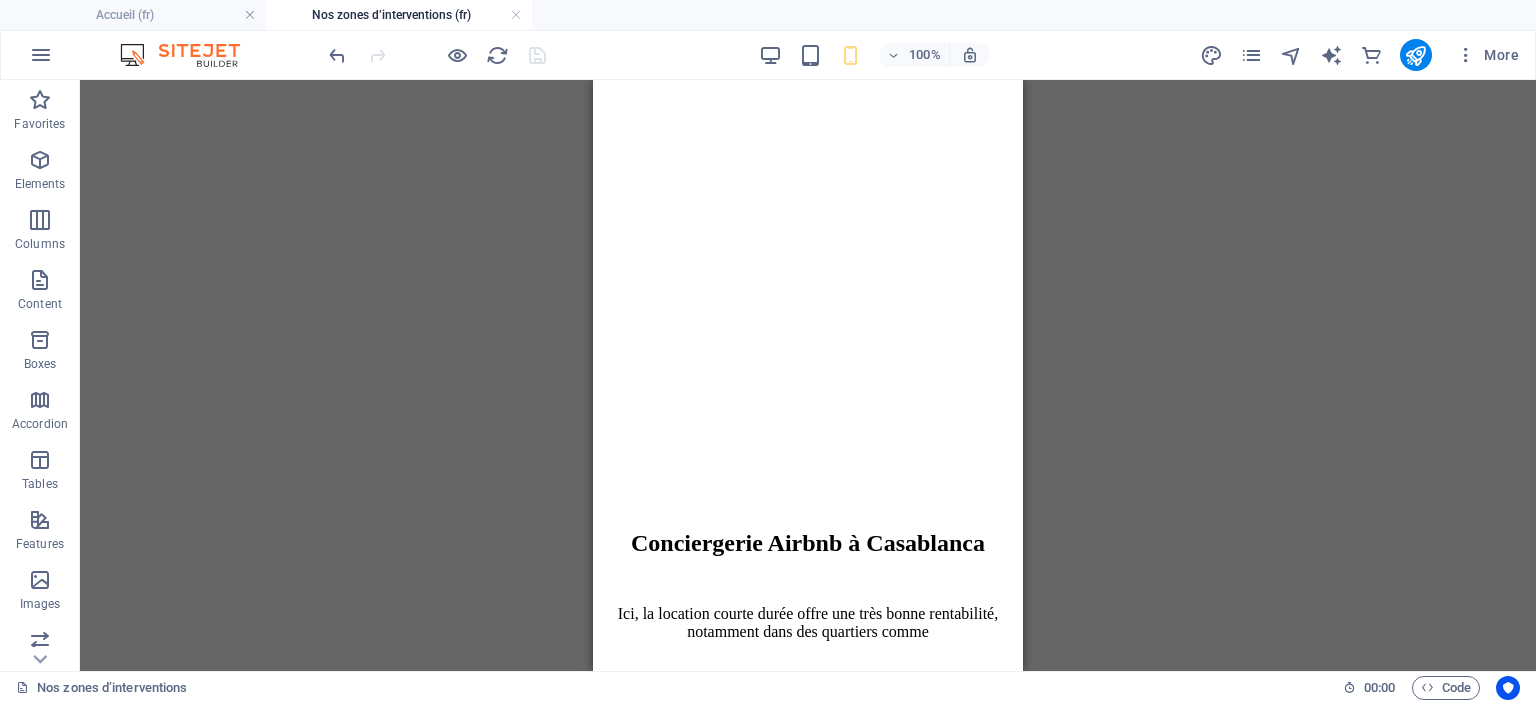 click on "H1   Text on background   Container   H2   Boxes   H3   Container   Container   Container   Icon   Reference   Boxes   Container   Icon   Container   Container   H3   Icon   Container   Container" at bounding box center [808, 375] 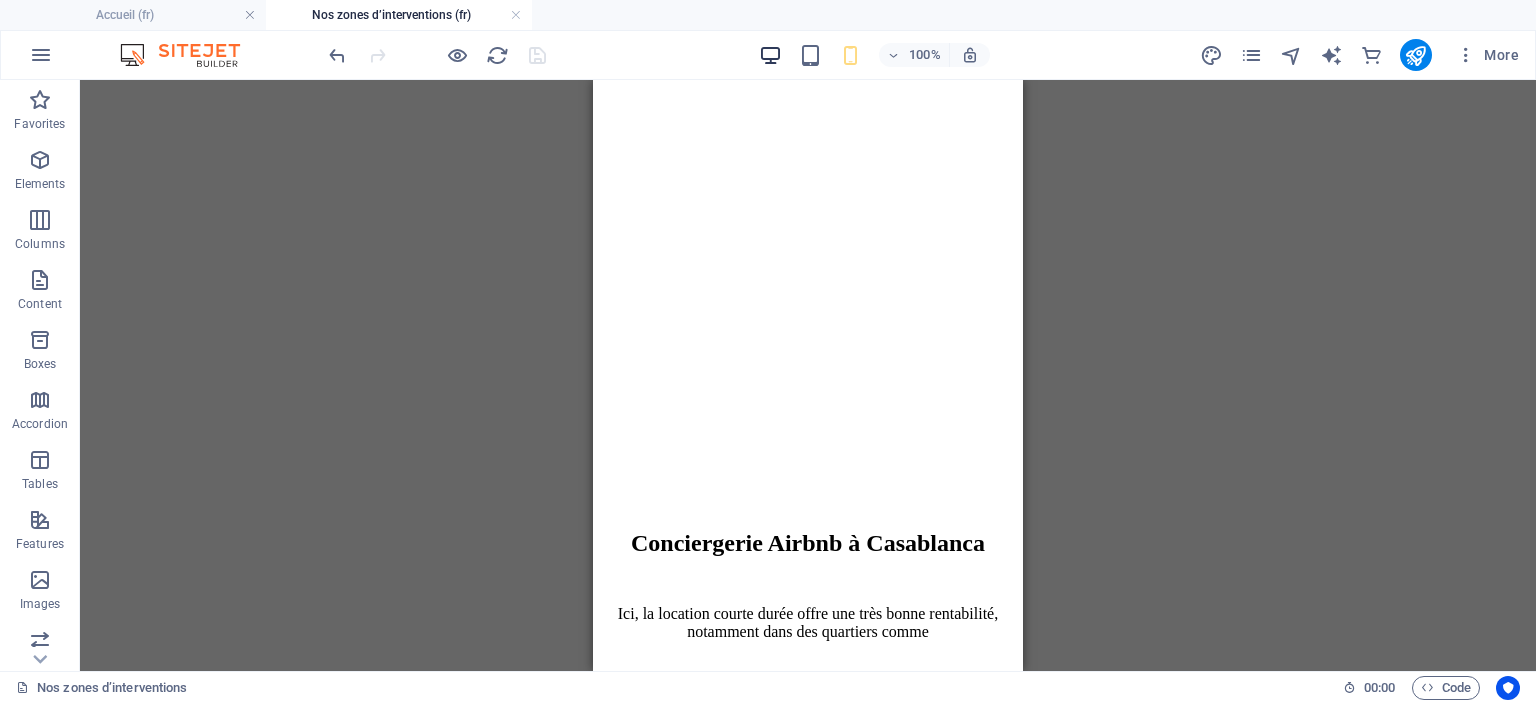 click at bounding box center [770, 55] 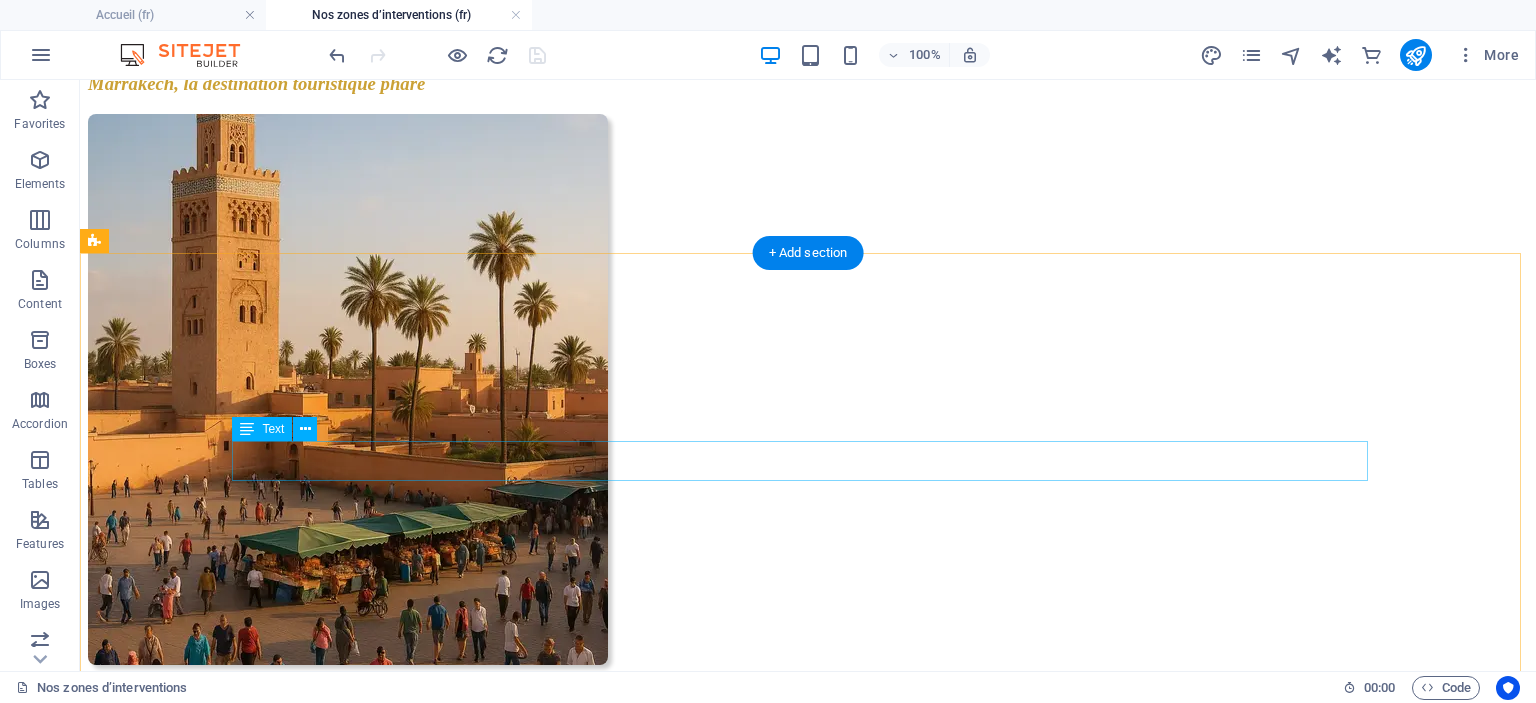 scroll, scrollTop: 1468, scrollLeft: 0, axis: vertical 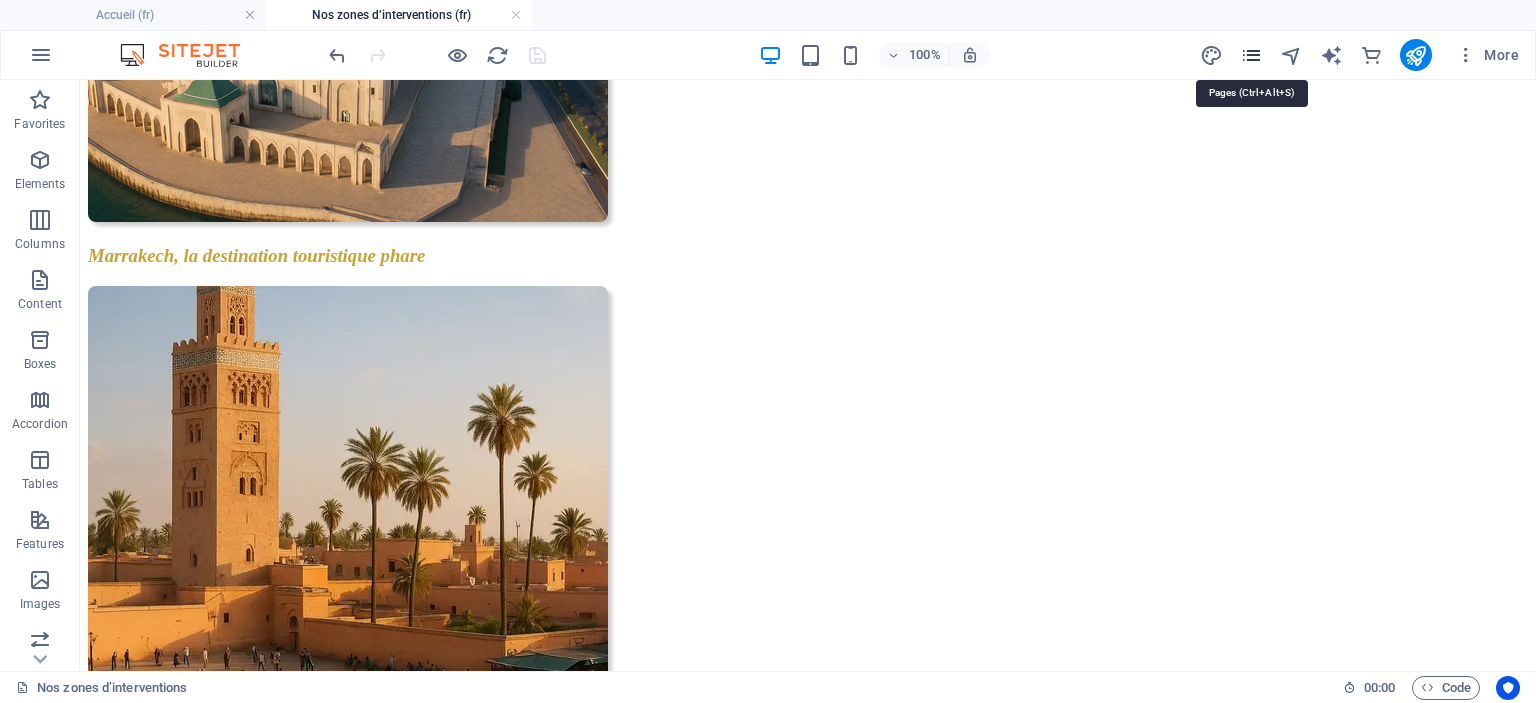 click at bounding box center (1251, 55) 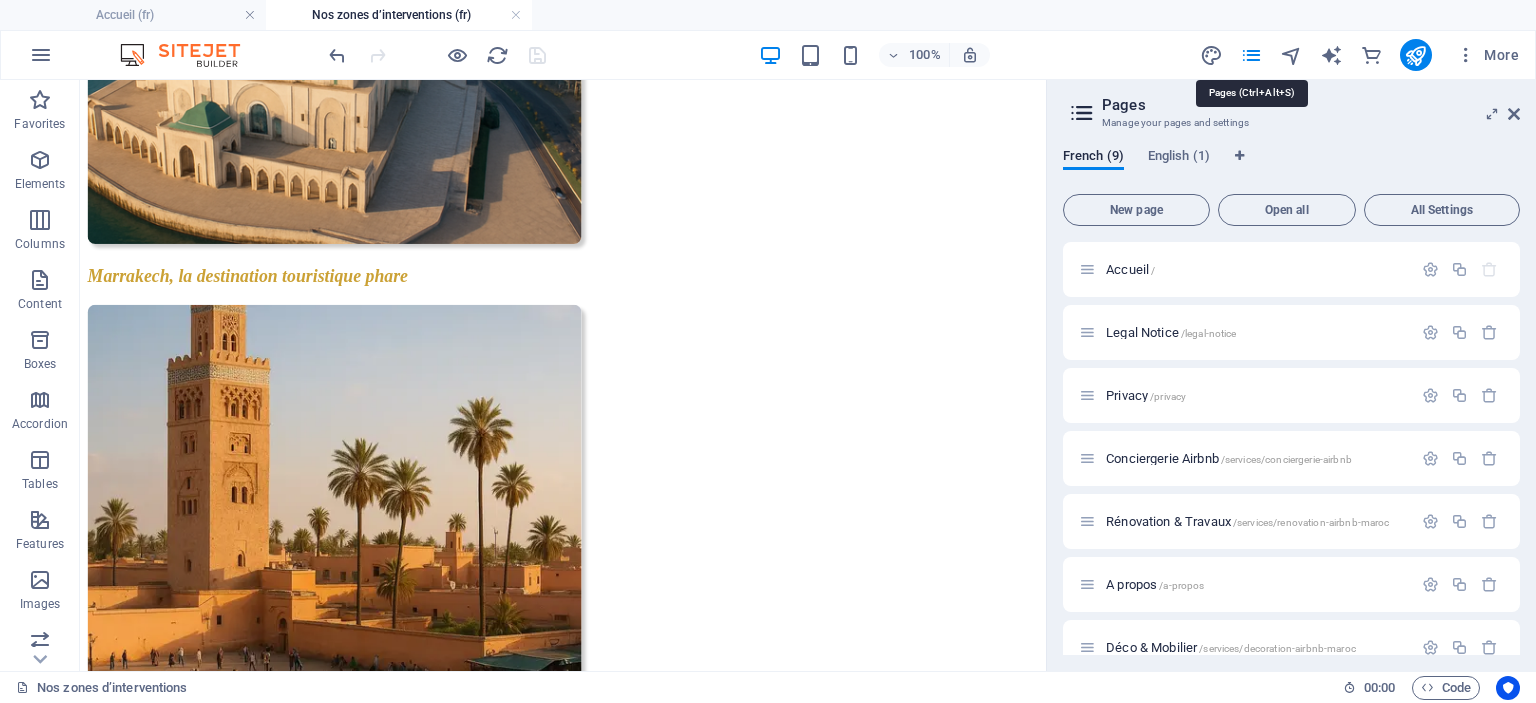 scroll, scrollTop: 1556, scrollLeft: 0, axis: vertical 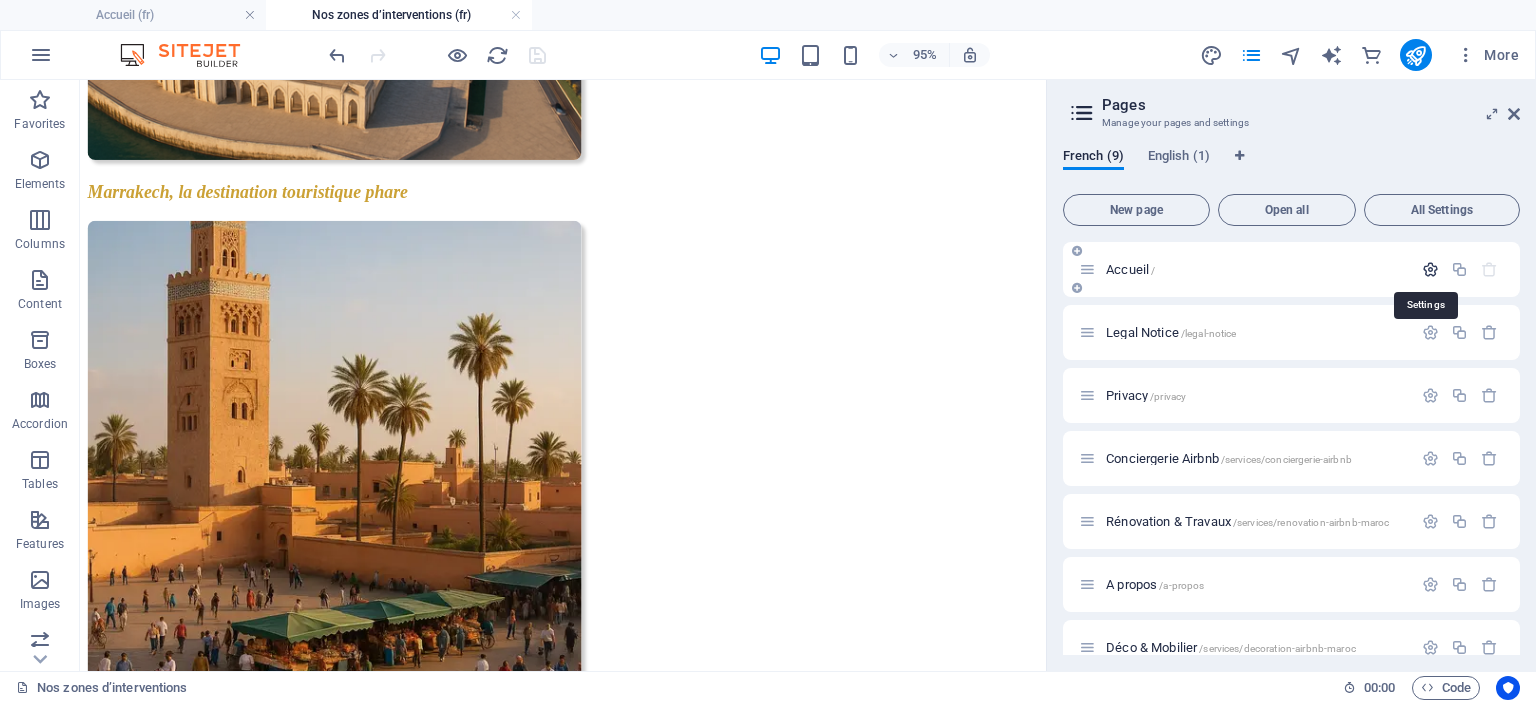 click at bounding box center [1430, 269] 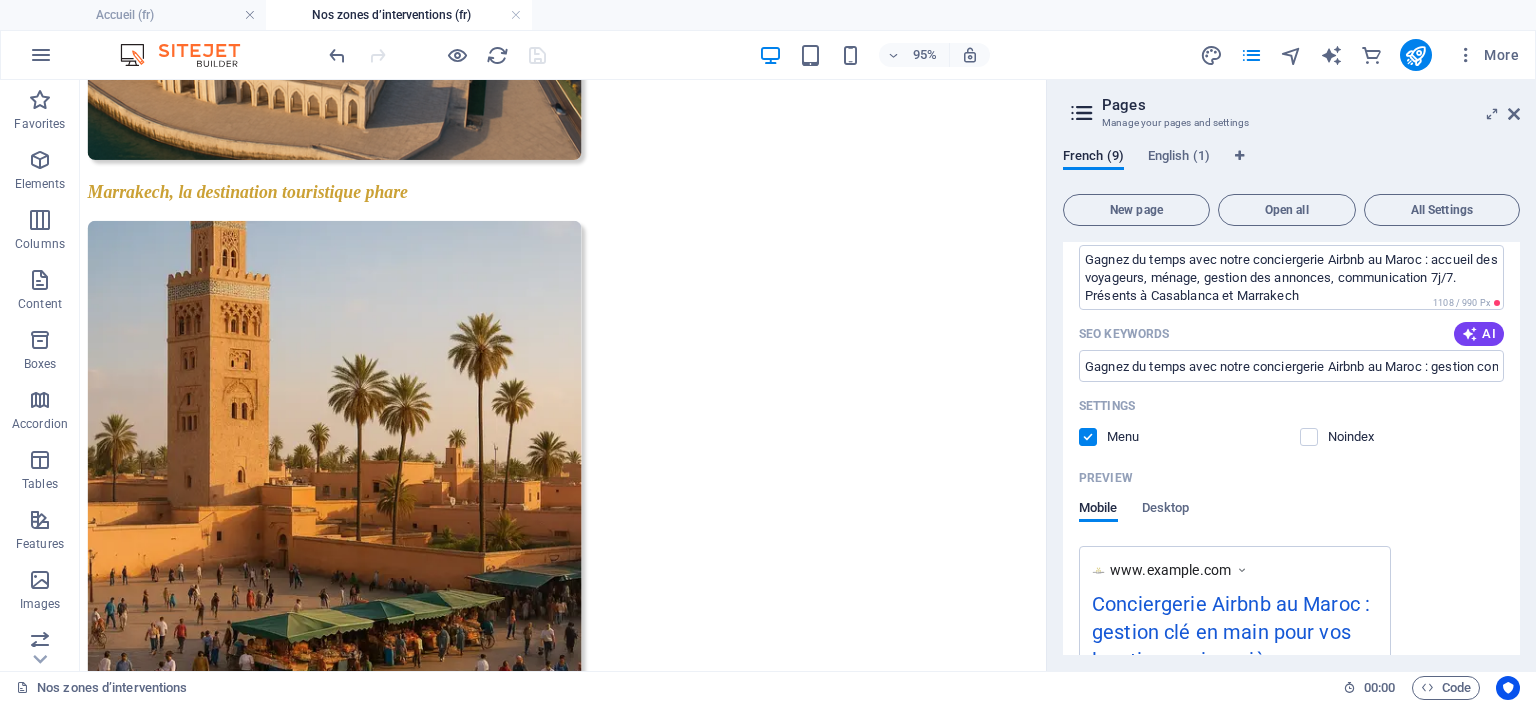 scroll, scrollTop: 0, scrollLeft: 0, axis: both 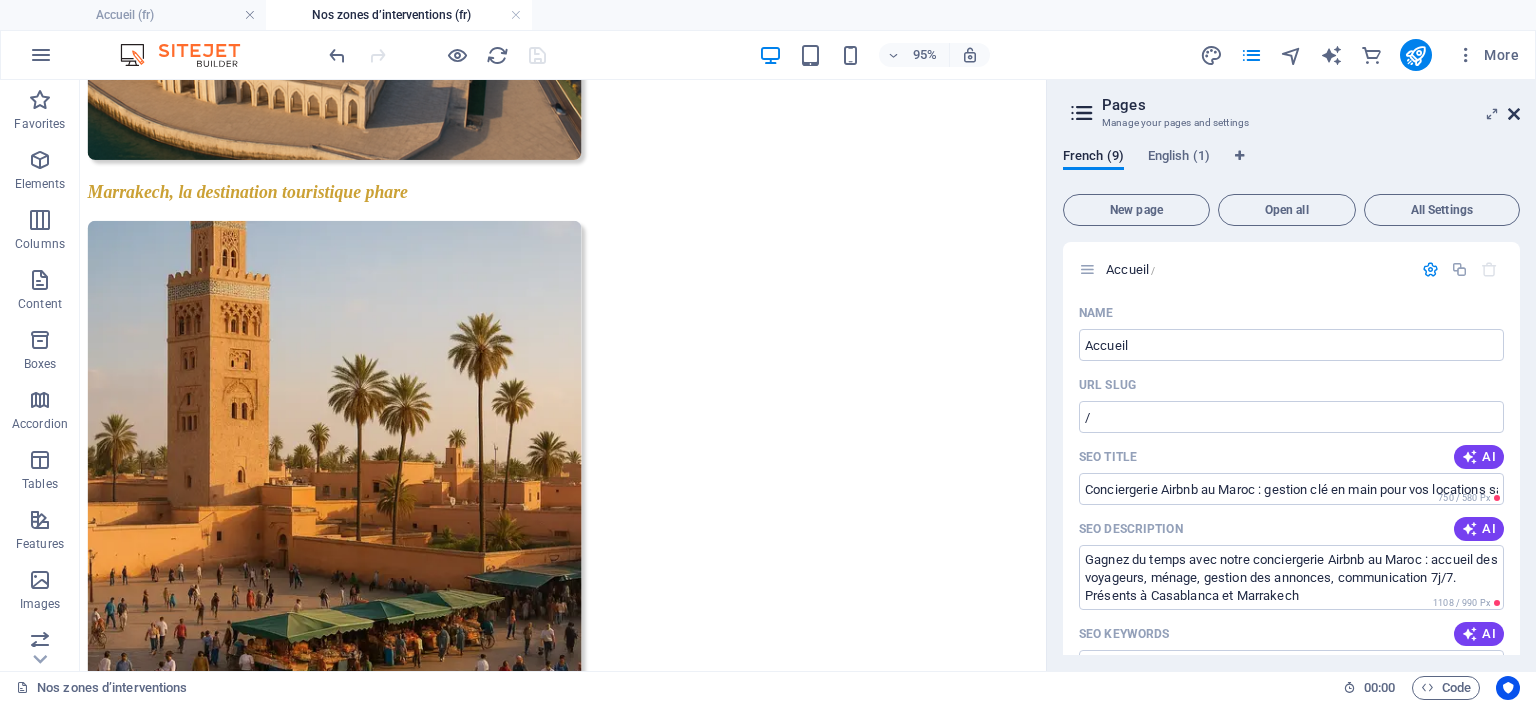 click at bounding box center (1514, 114) 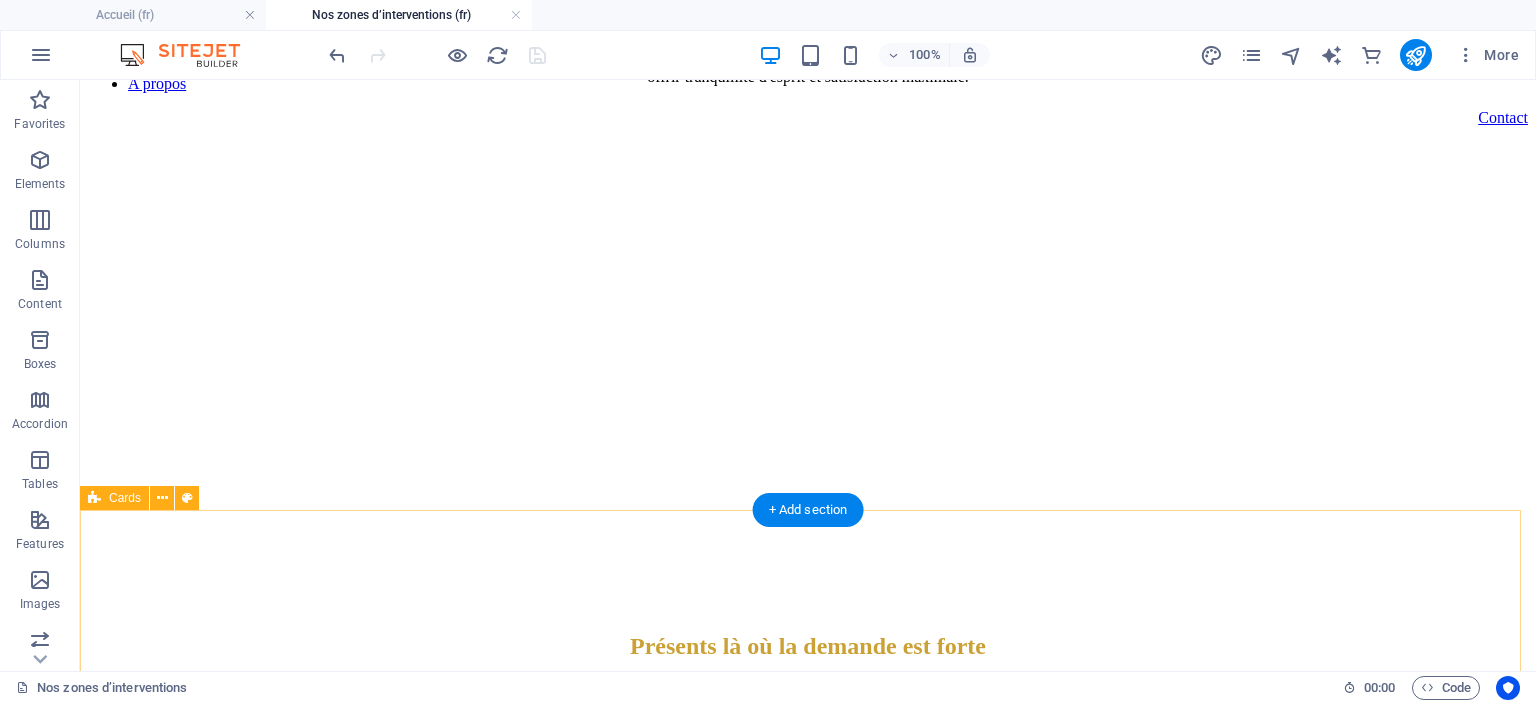 scroll, scrollTop: 300, scrollLeft: 0, axis: vertical 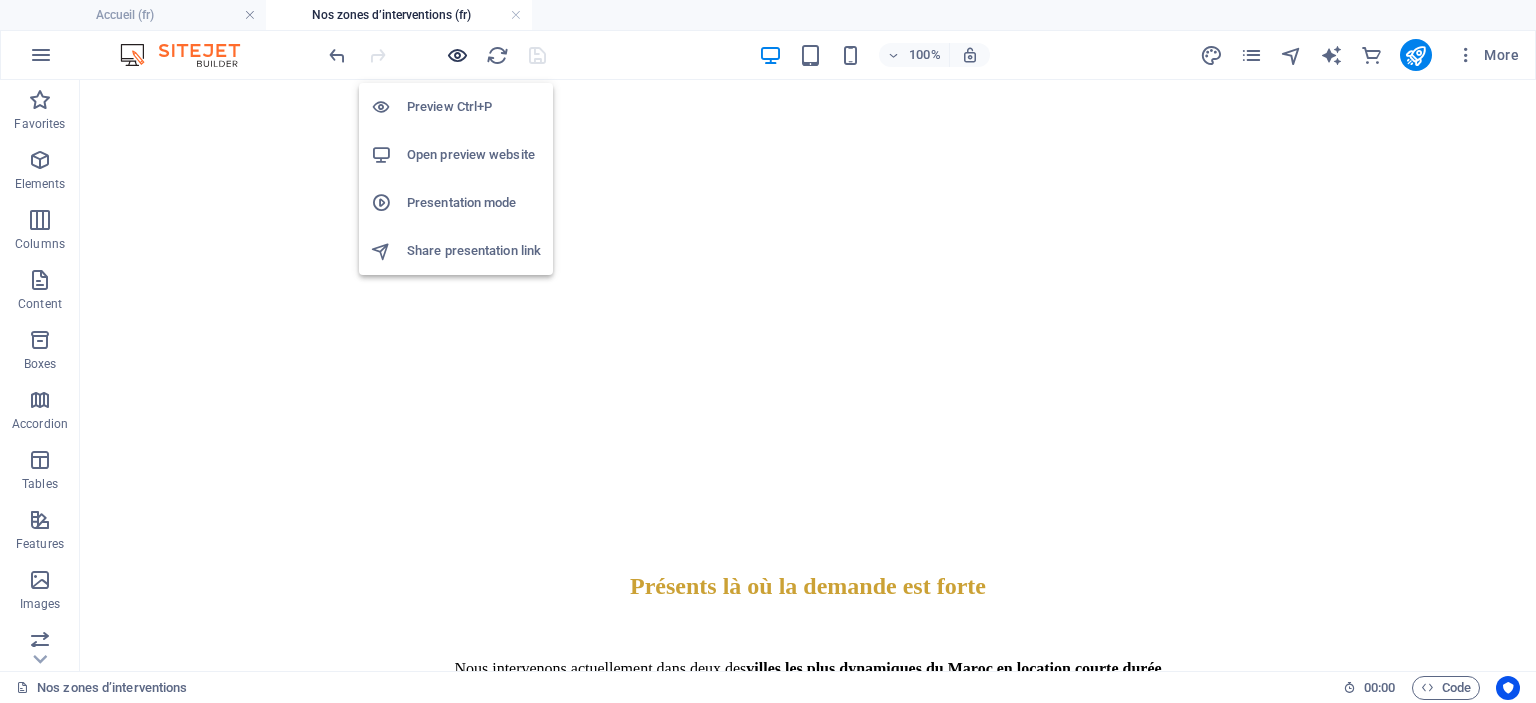 click at bounding box center (457, 55) 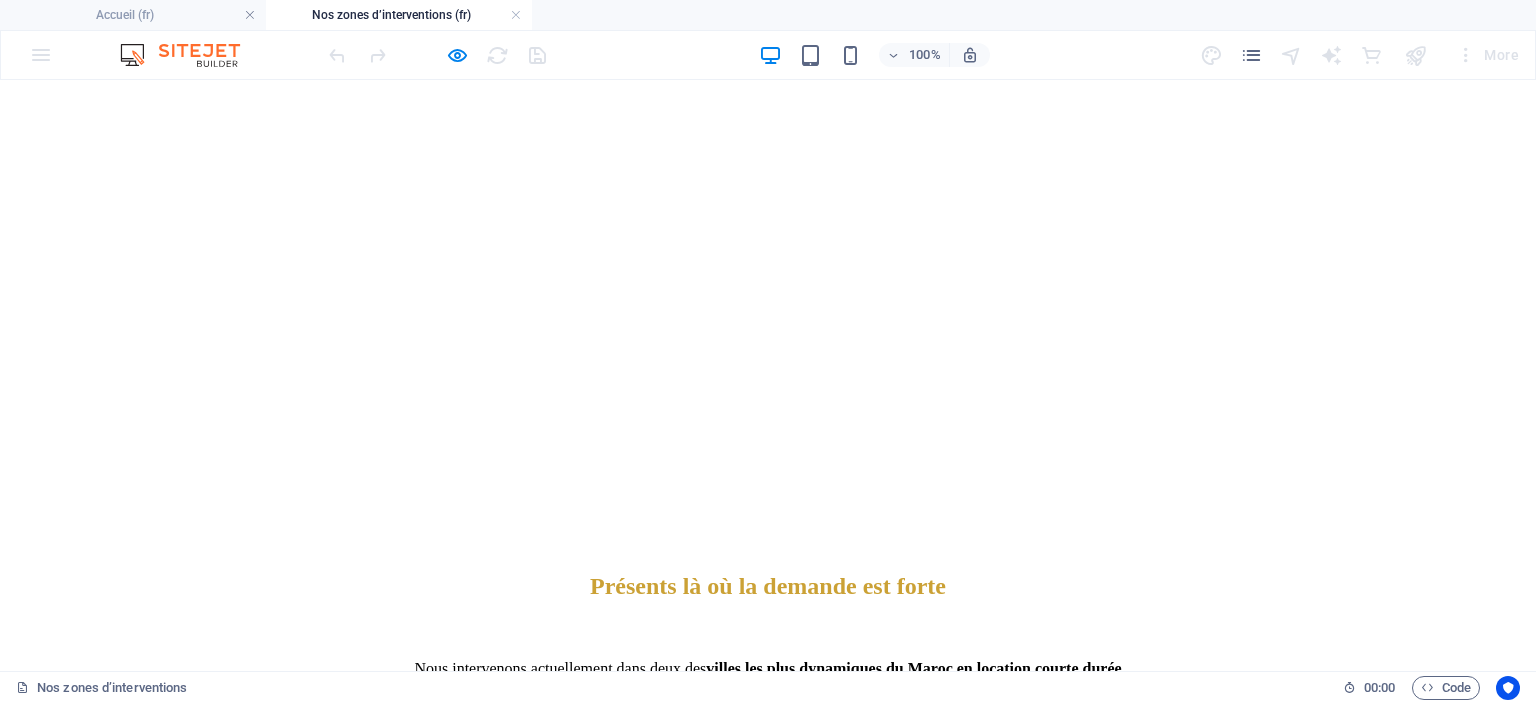 click on "Nos secteurs" at bounding box center [88, 5] 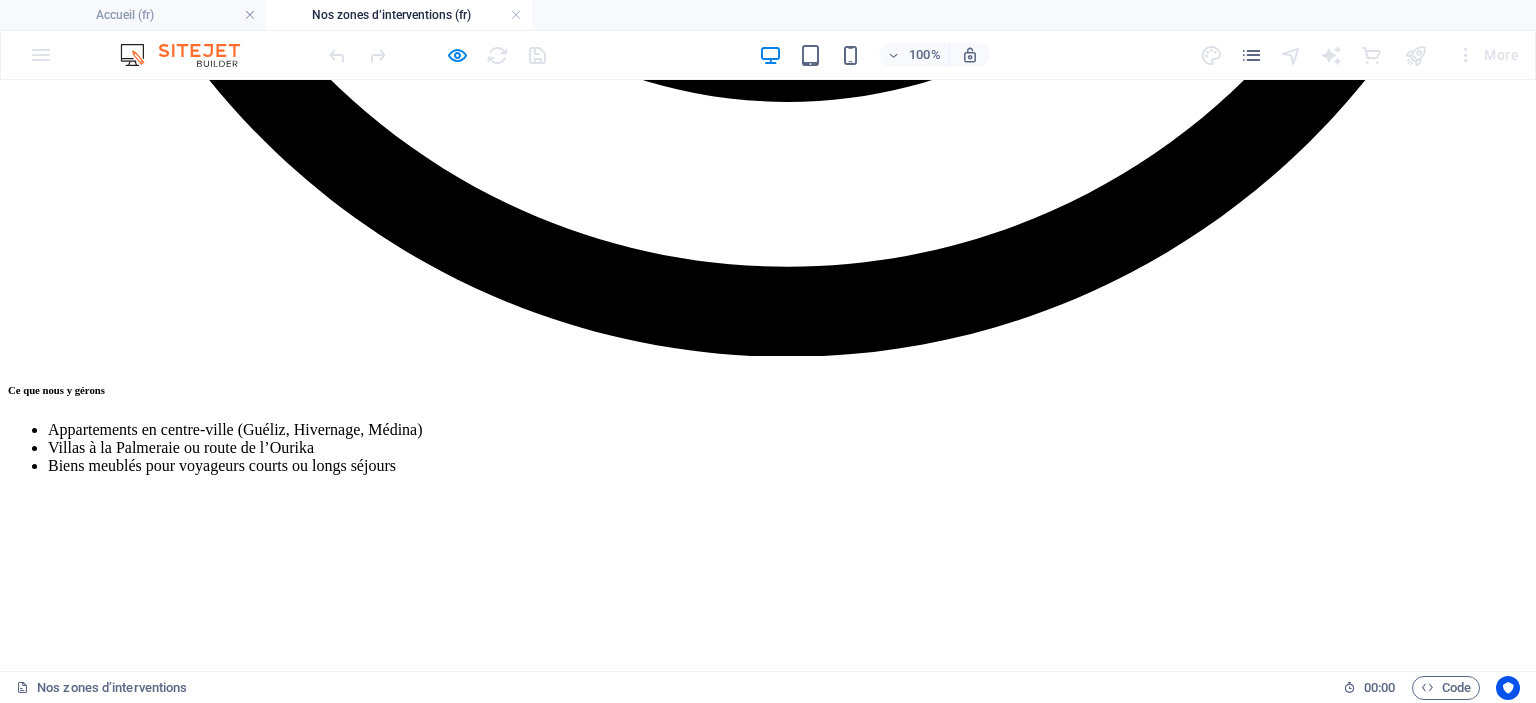 scroll, scrollTop: 4400, scrollLeft: 0, axis: vertical 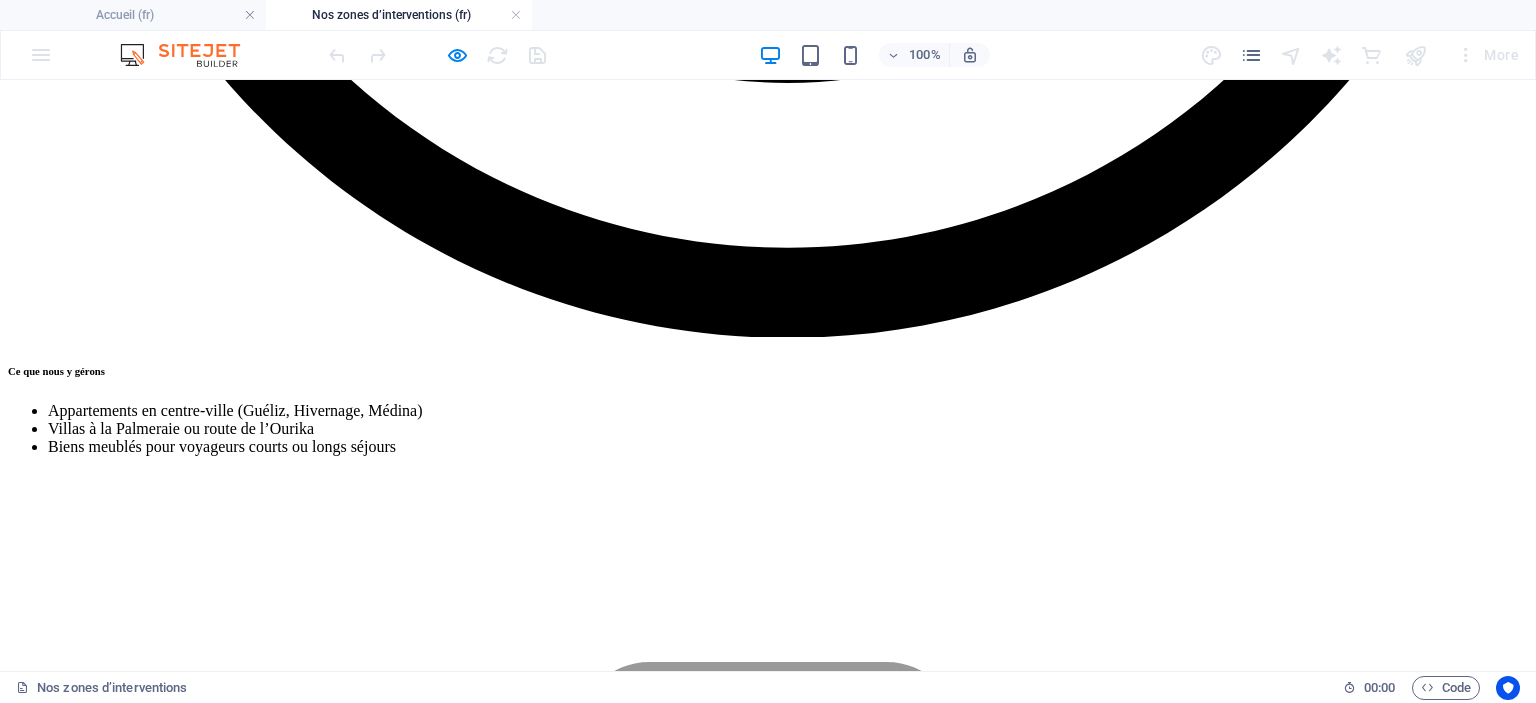 click at bounding box center [437, 55] 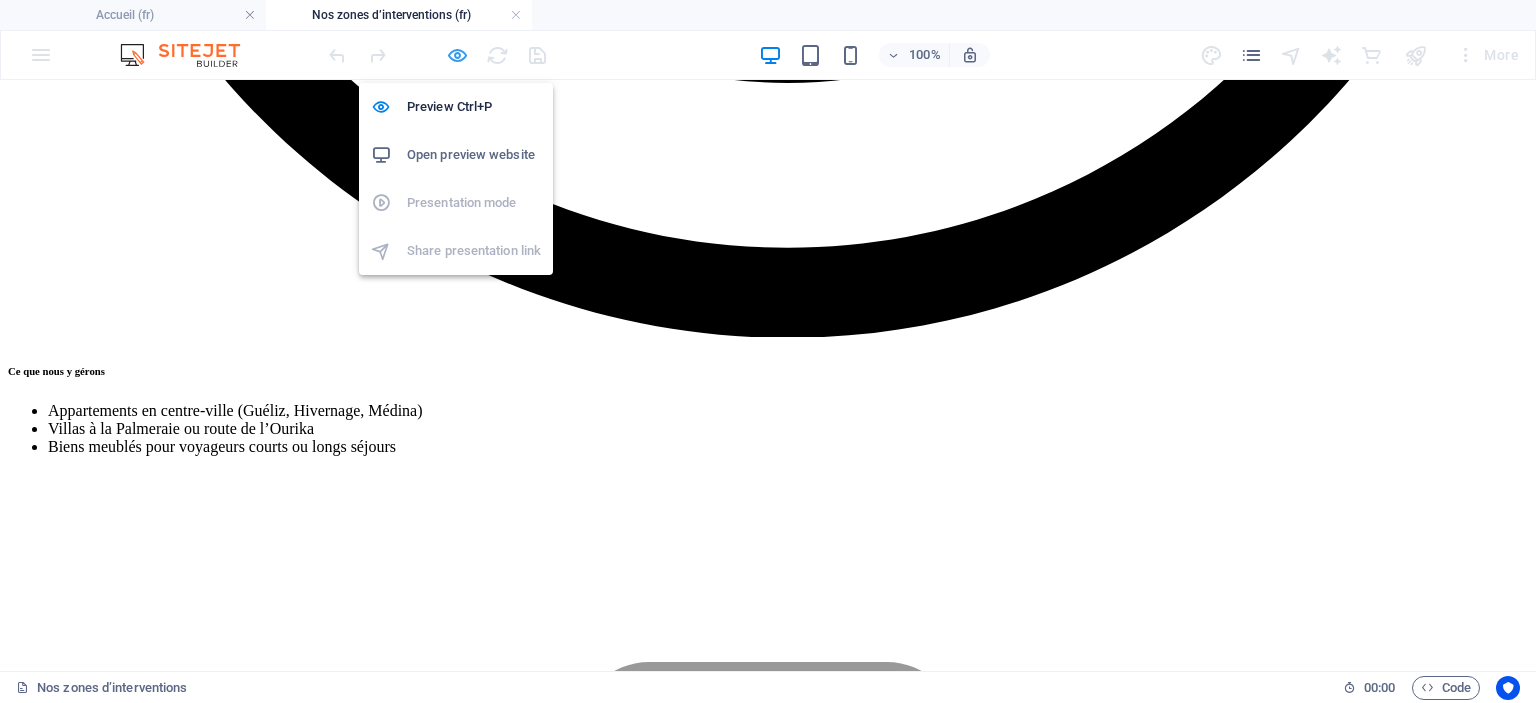 click at bounding box center [457, 55] 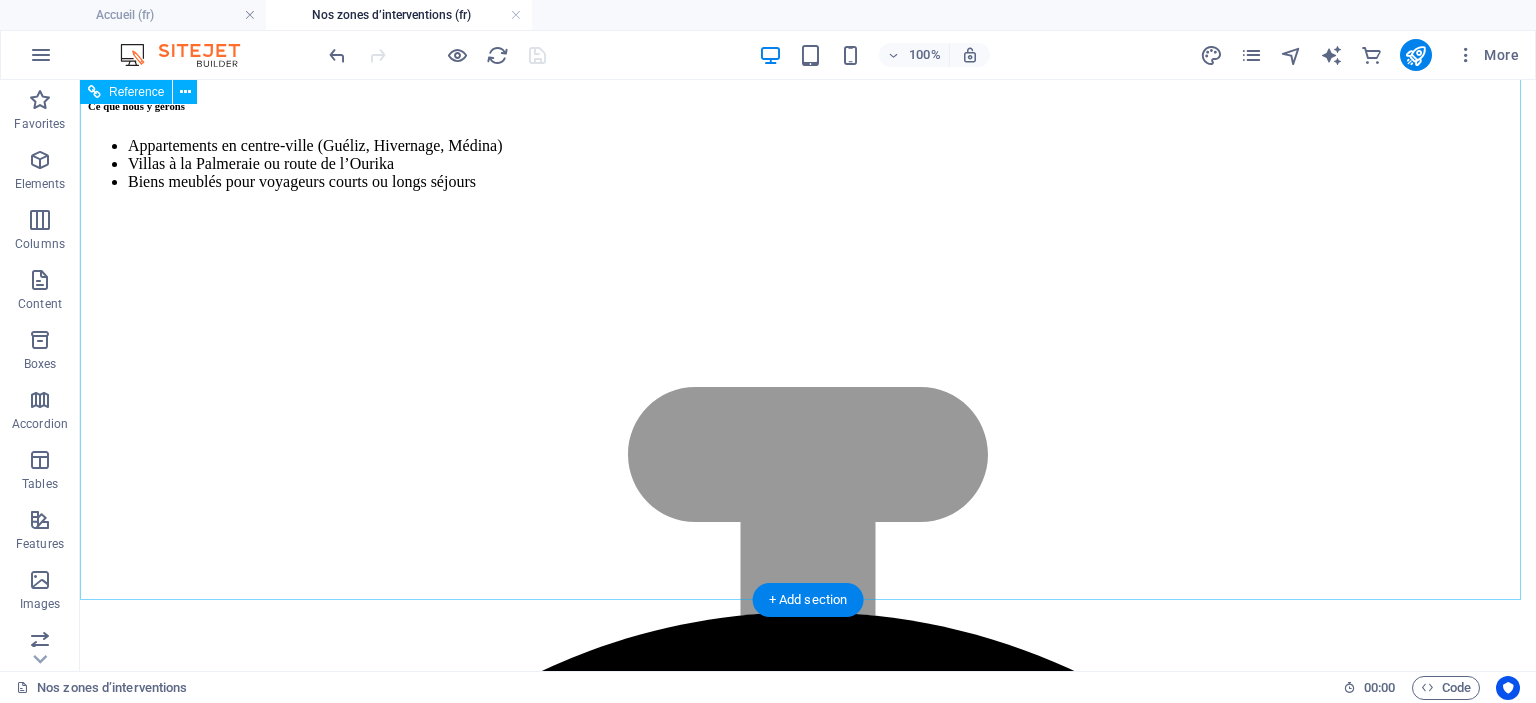 scroll, scrollTop: 4500, scrollLeft: 0, axis: vertical 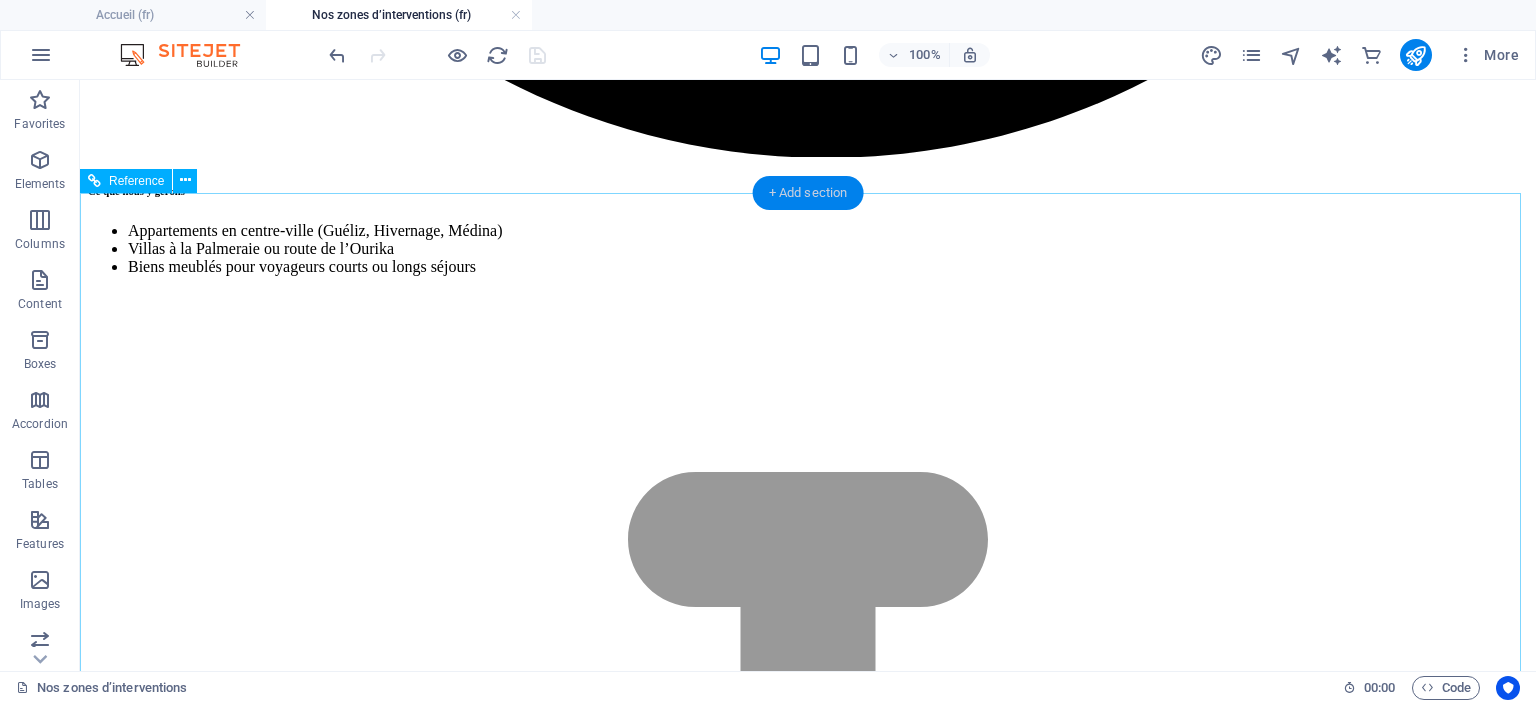 click on "+ Add section" at bounding box center [808, 193] 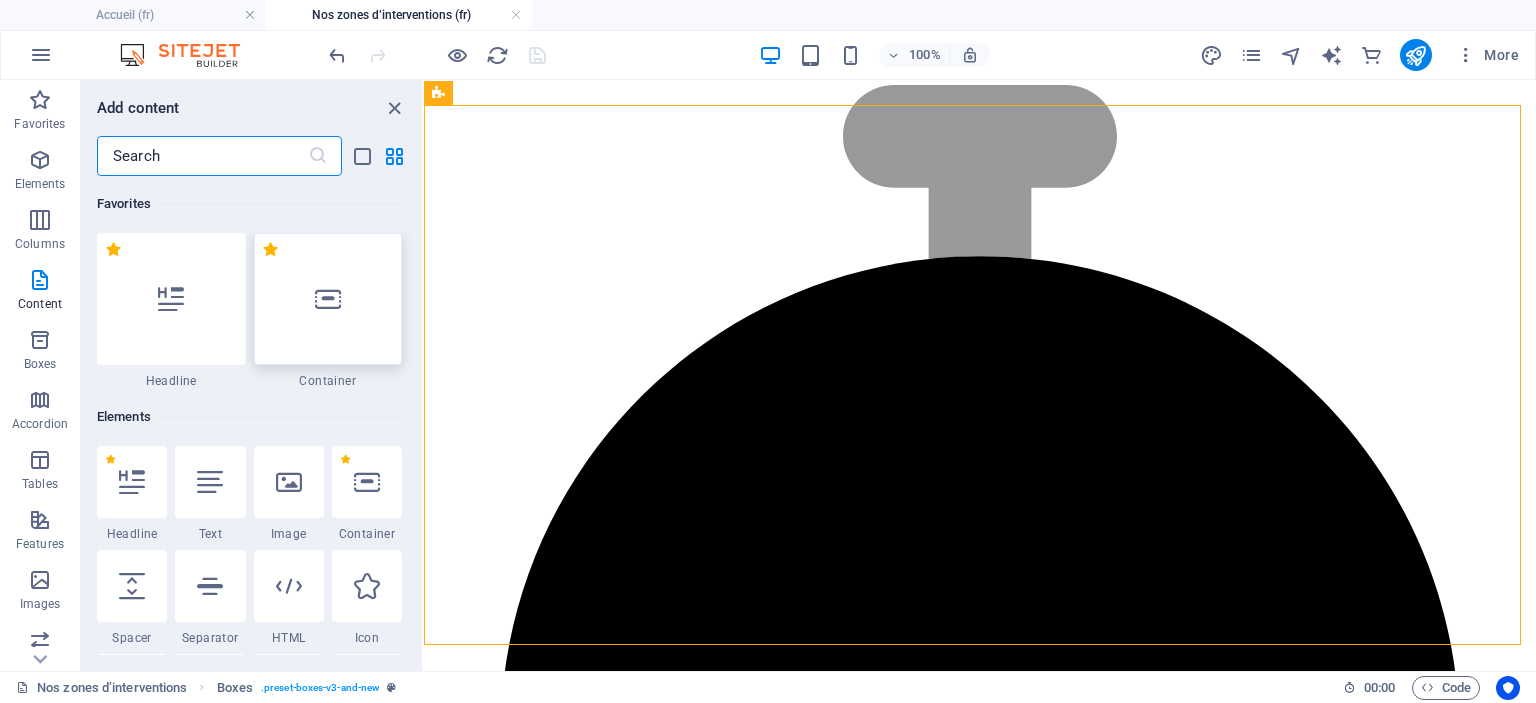 scroll, scrollTop: 4047, scrollLeft: 0, axis: vertical 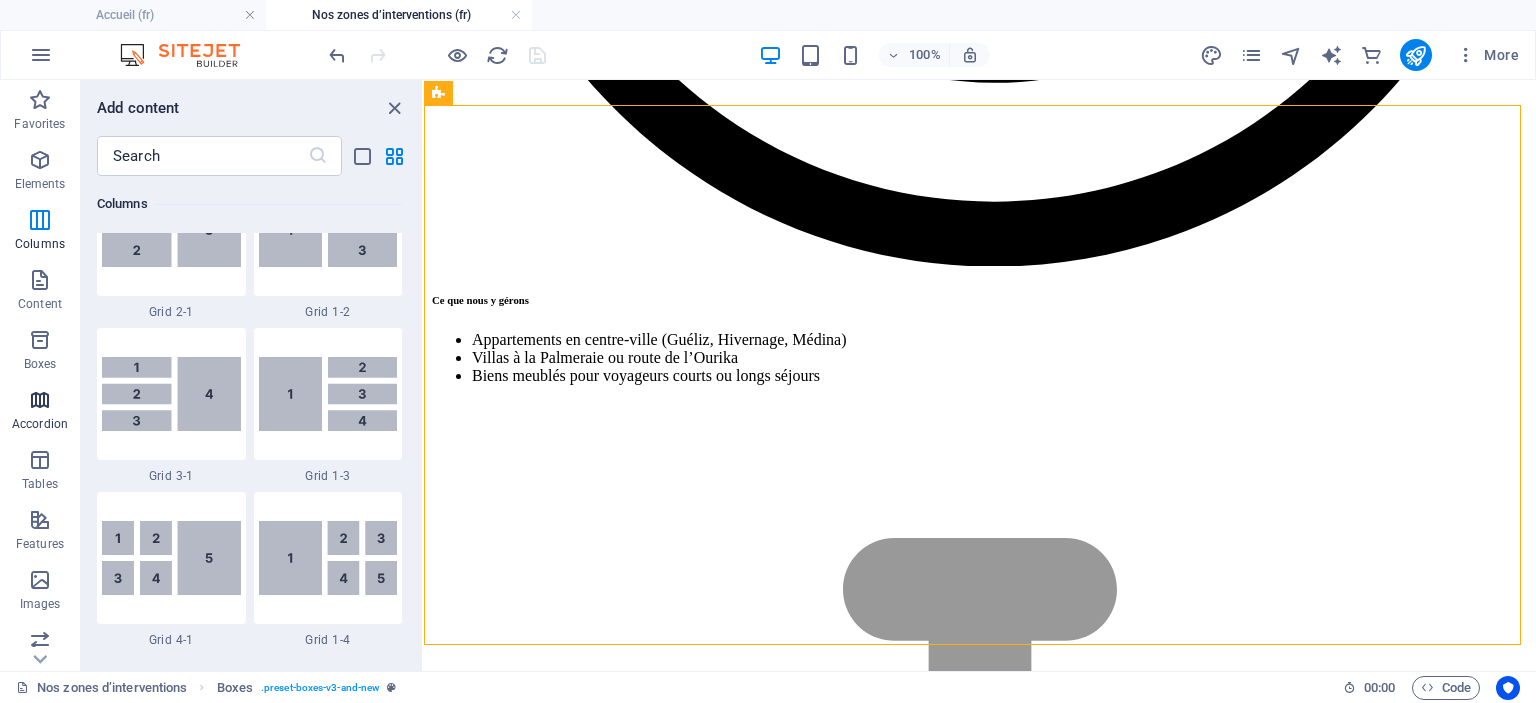 click on "Accordion" at bounding box center (40, 412) 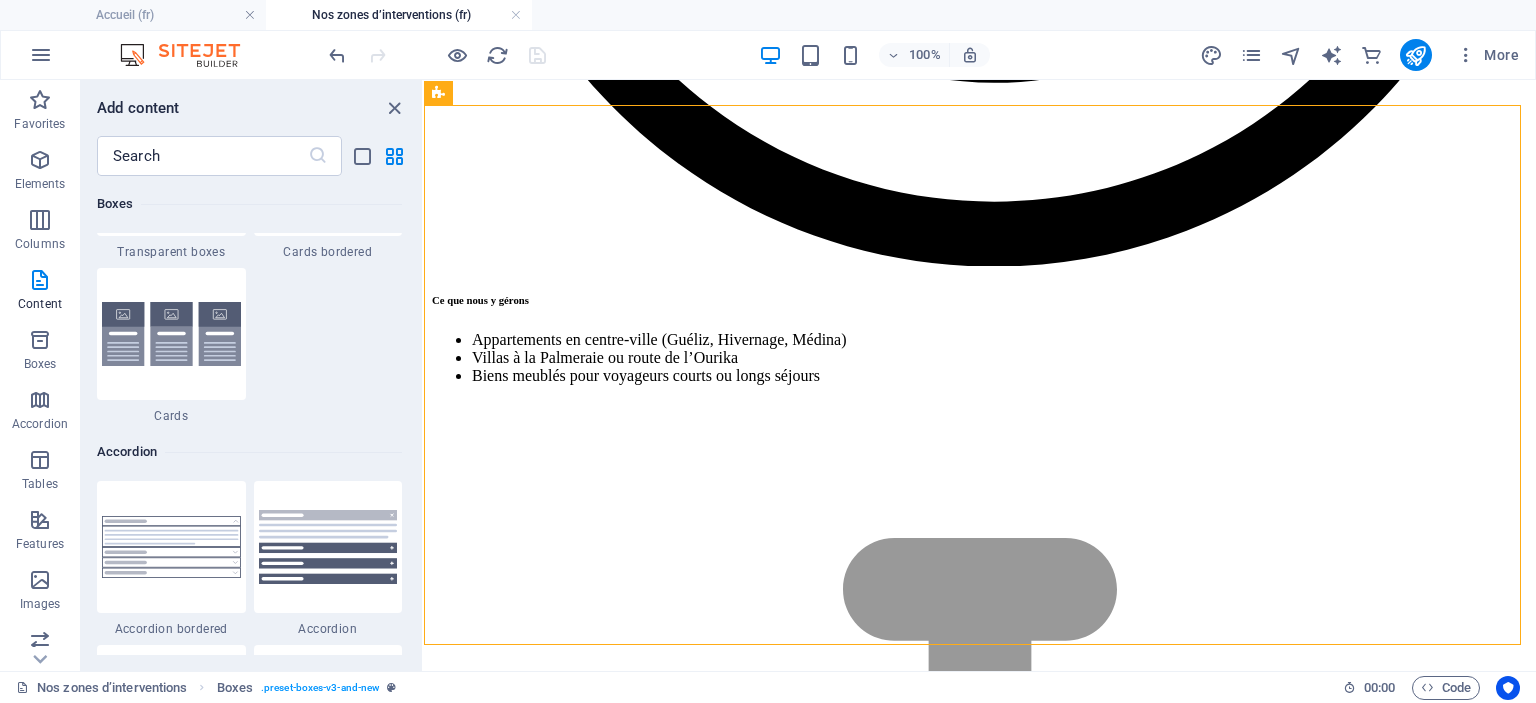 scroll, scrollTop: 6385, scrollLeft: 0, axis: vertical 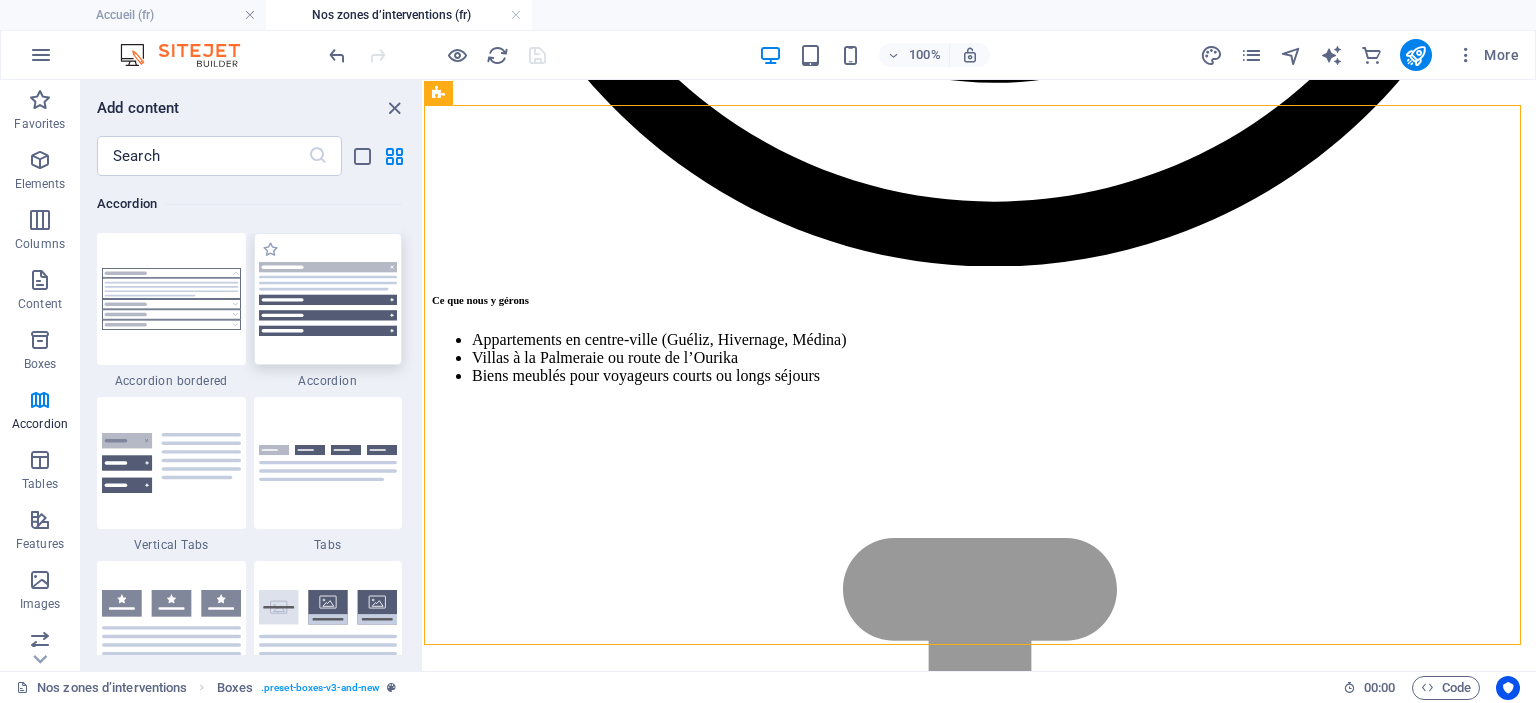 click at bounding box center (328, 299) 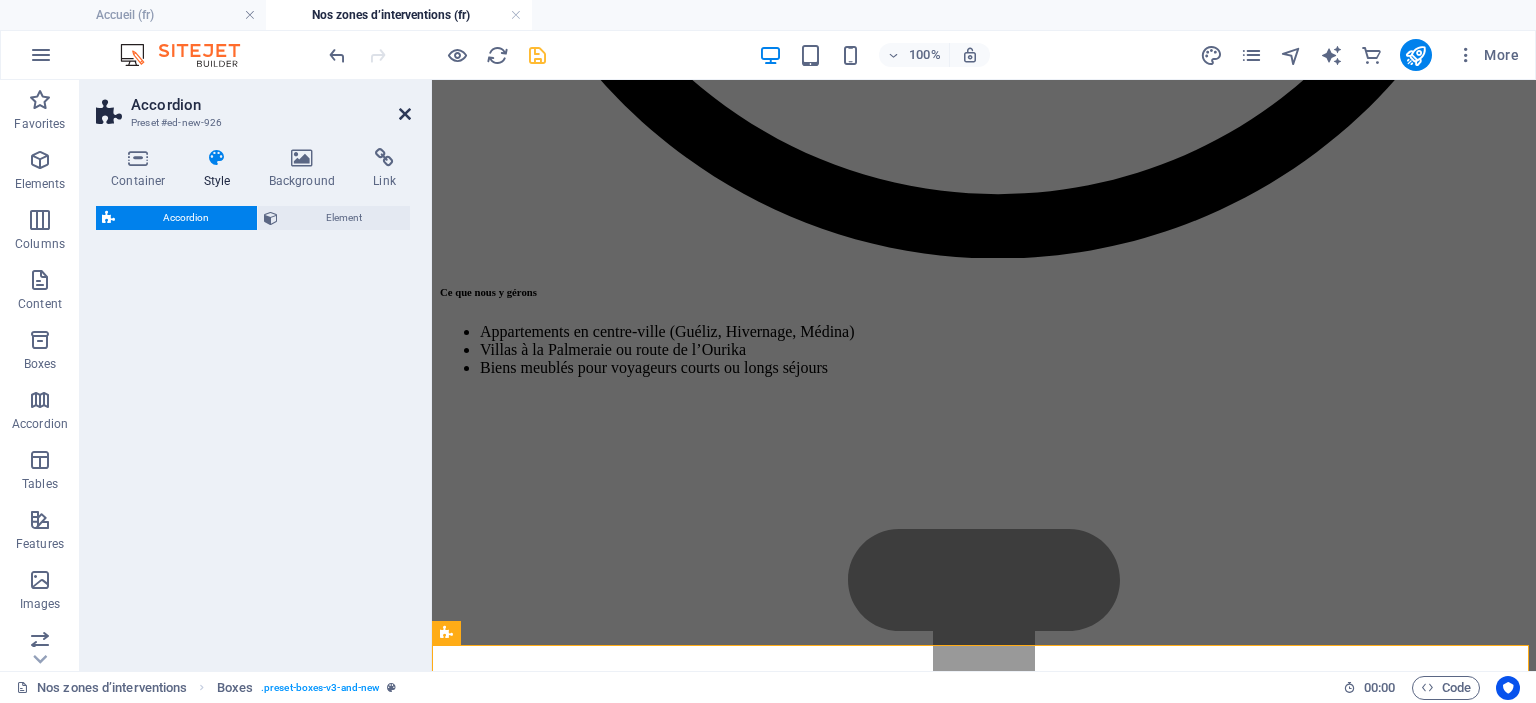 select on "rem" 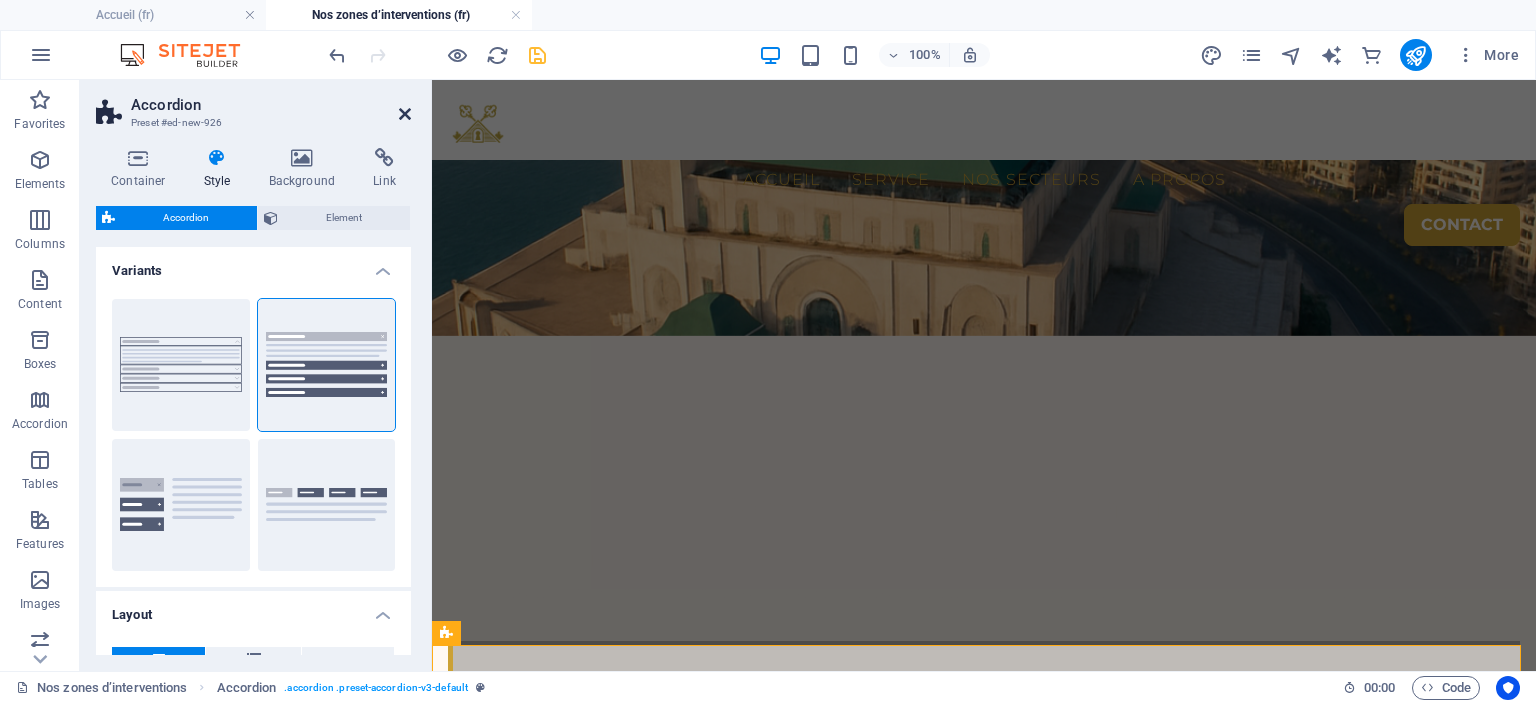 click at bounding box center (405, 114) 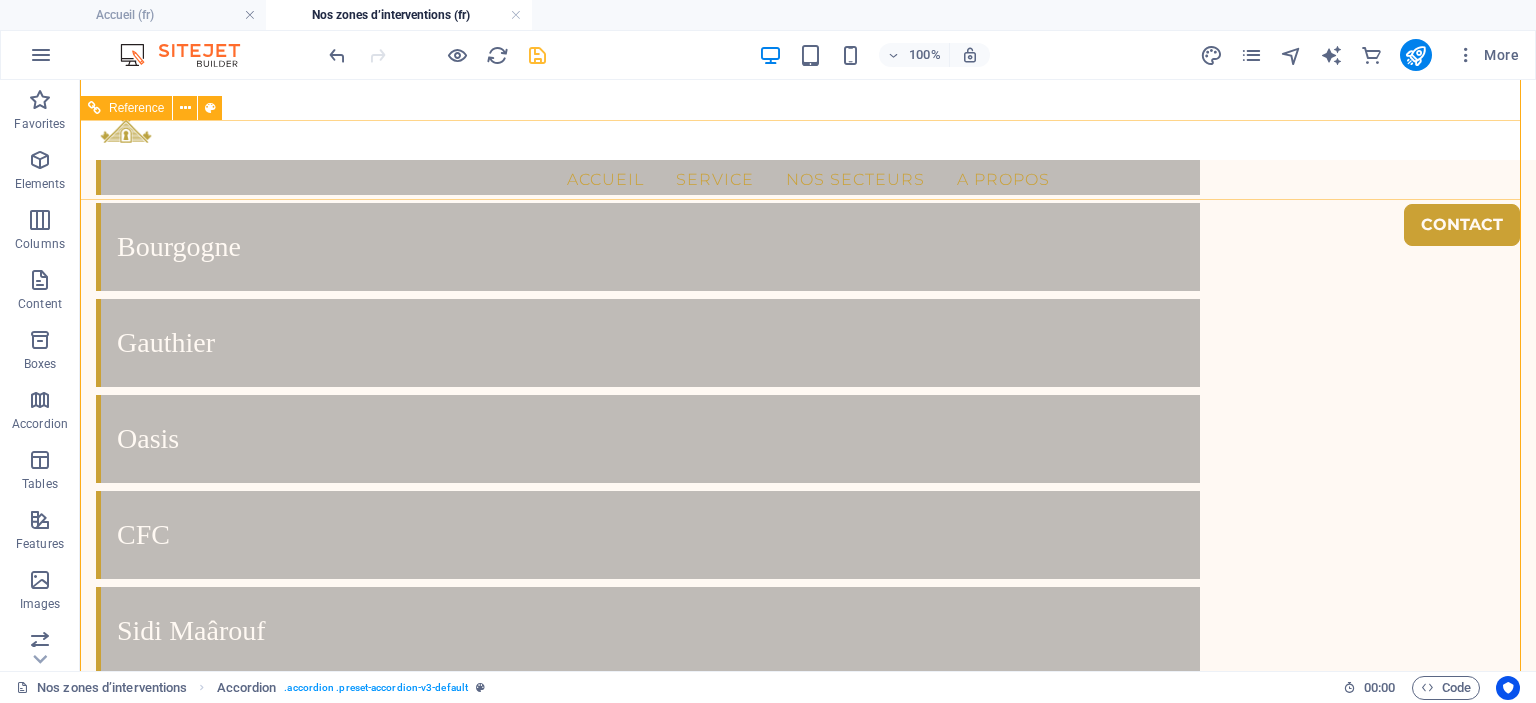 scroll, scrollTop: 4647, scrollLeft: 0, axis: vertical 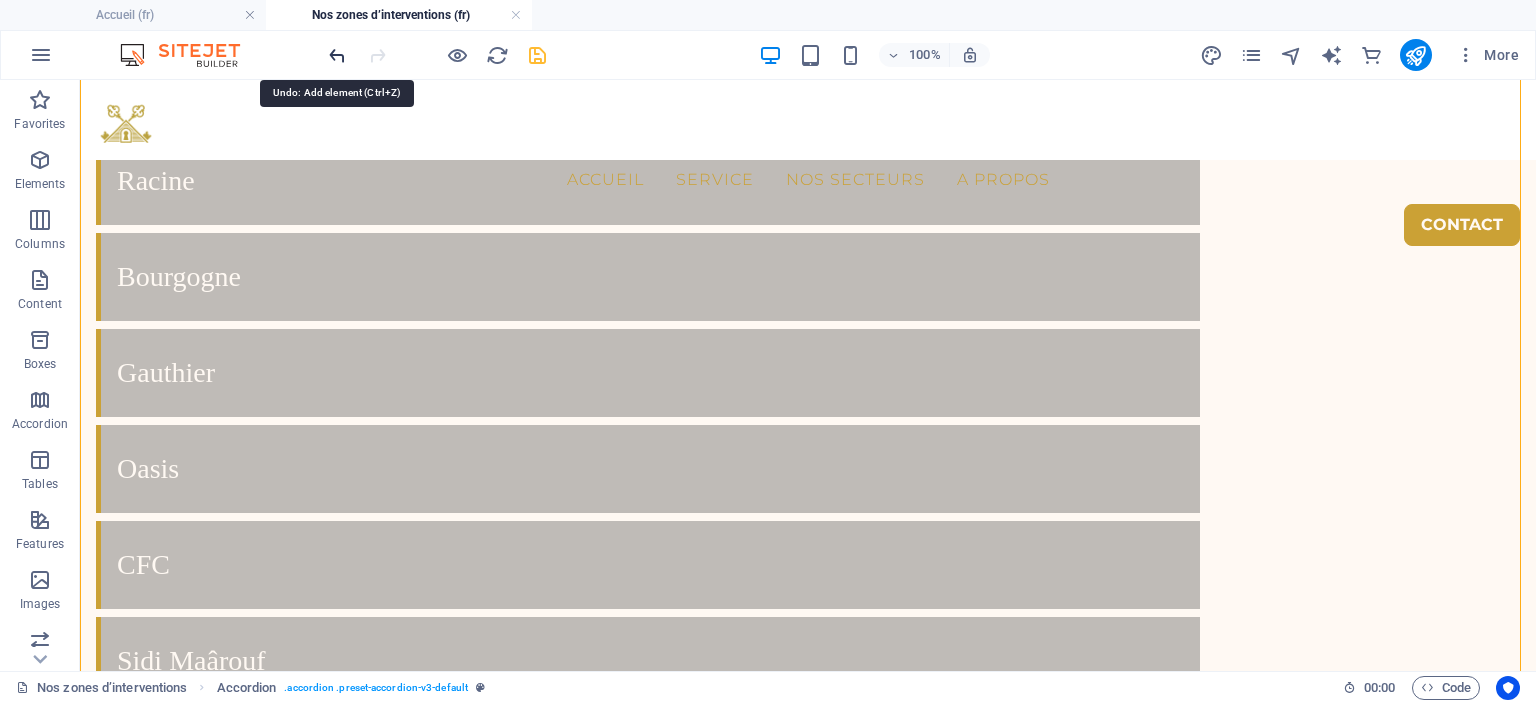 click at bounding box center [337, 55] 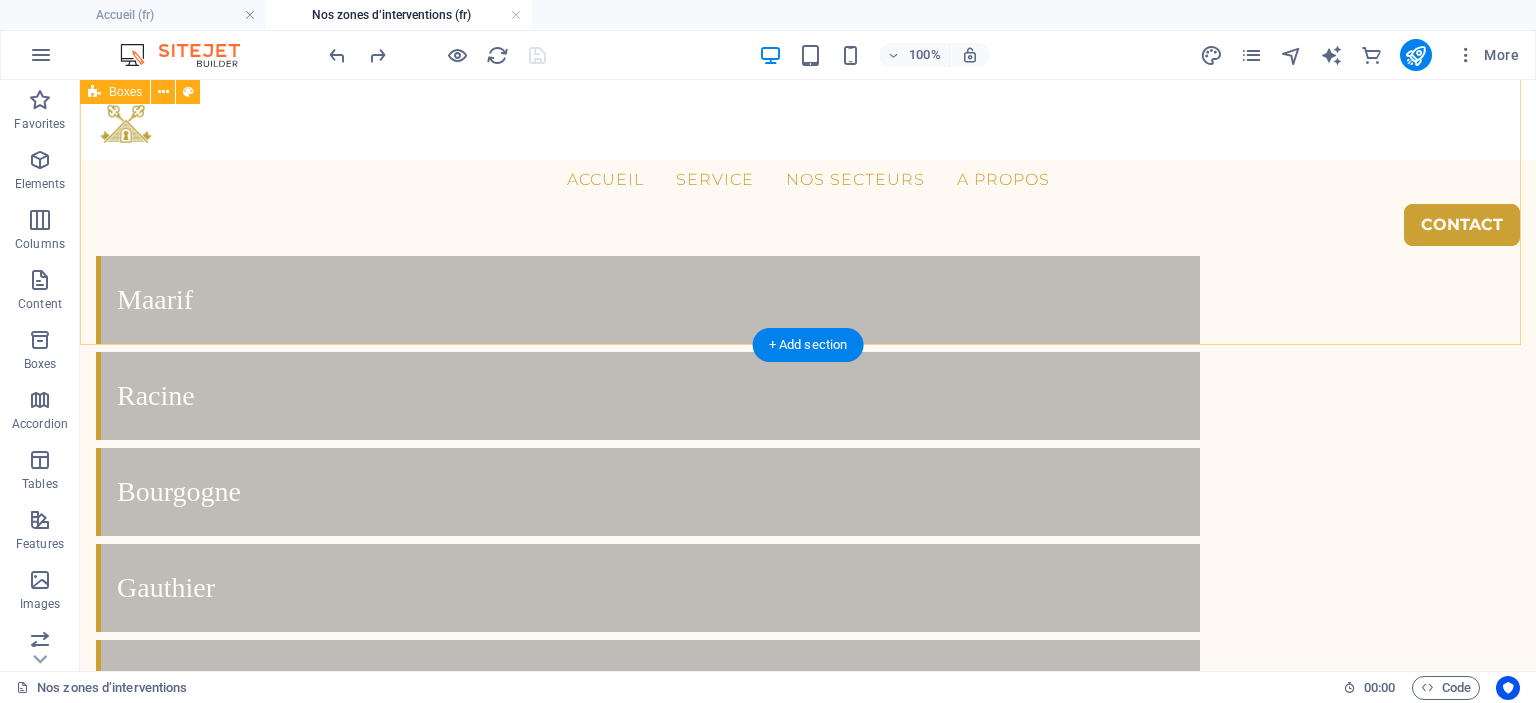 scroll, scrollTop: 4347, scrollLeft: 0, axis: vertical 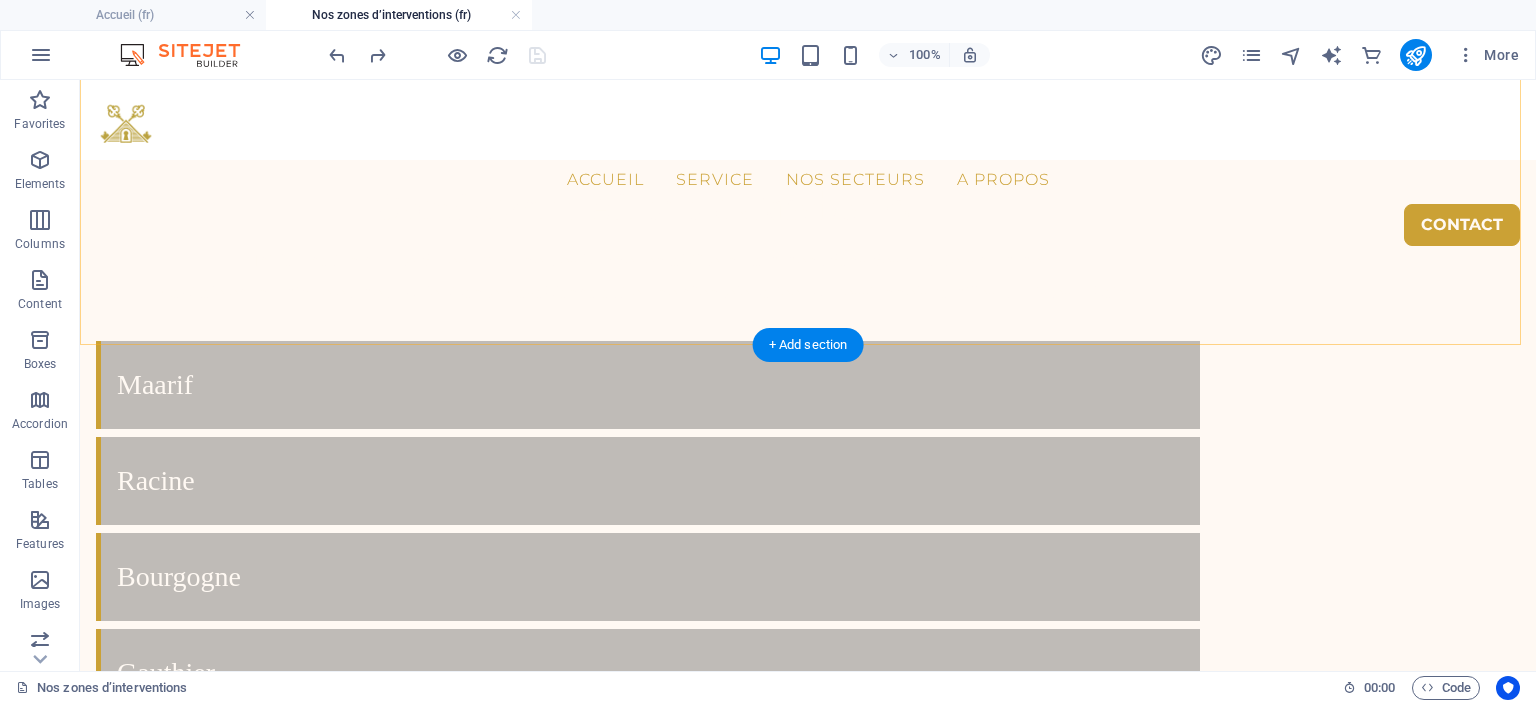 click on "+ Add section" at bounding box center (808, 345) 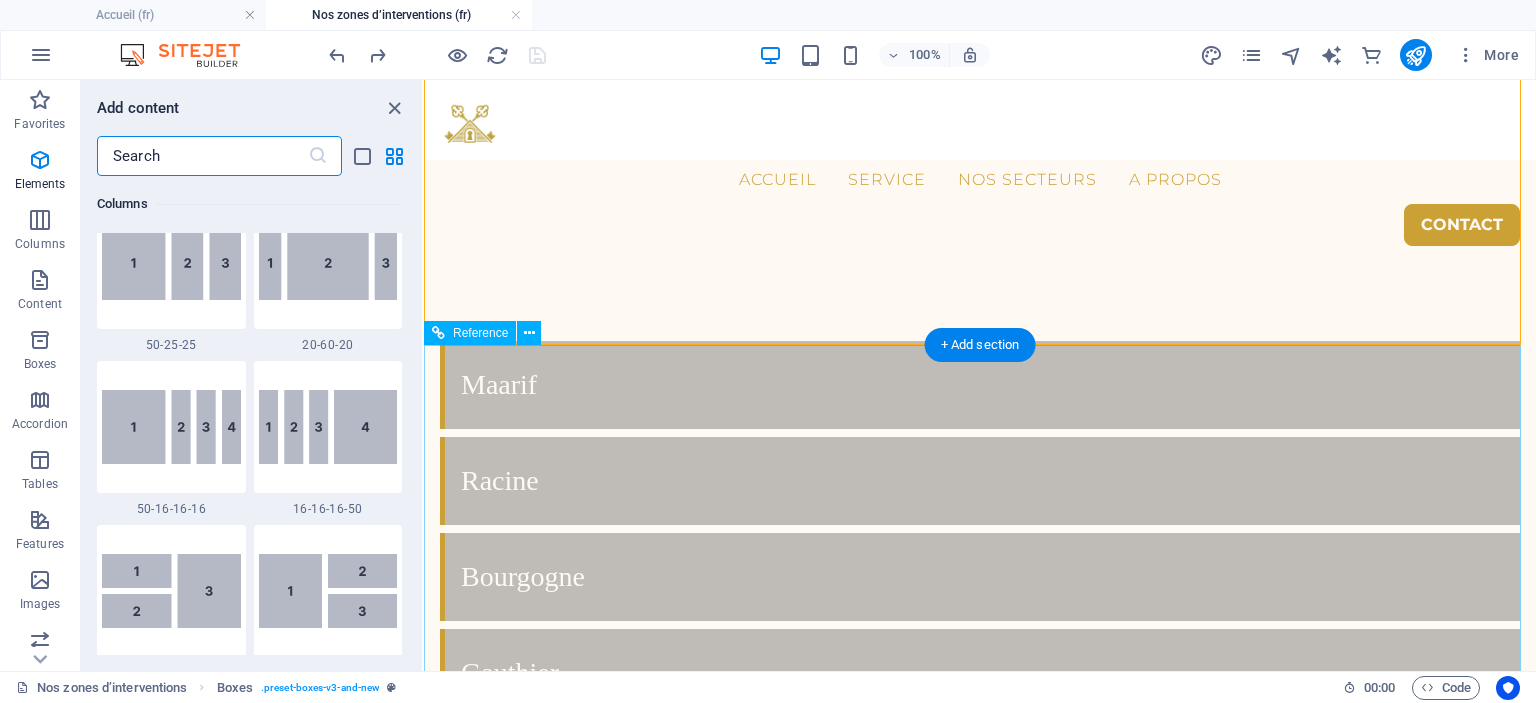 scroll, scrollTop: 3499, scrollLeft: 0, axis: vertical 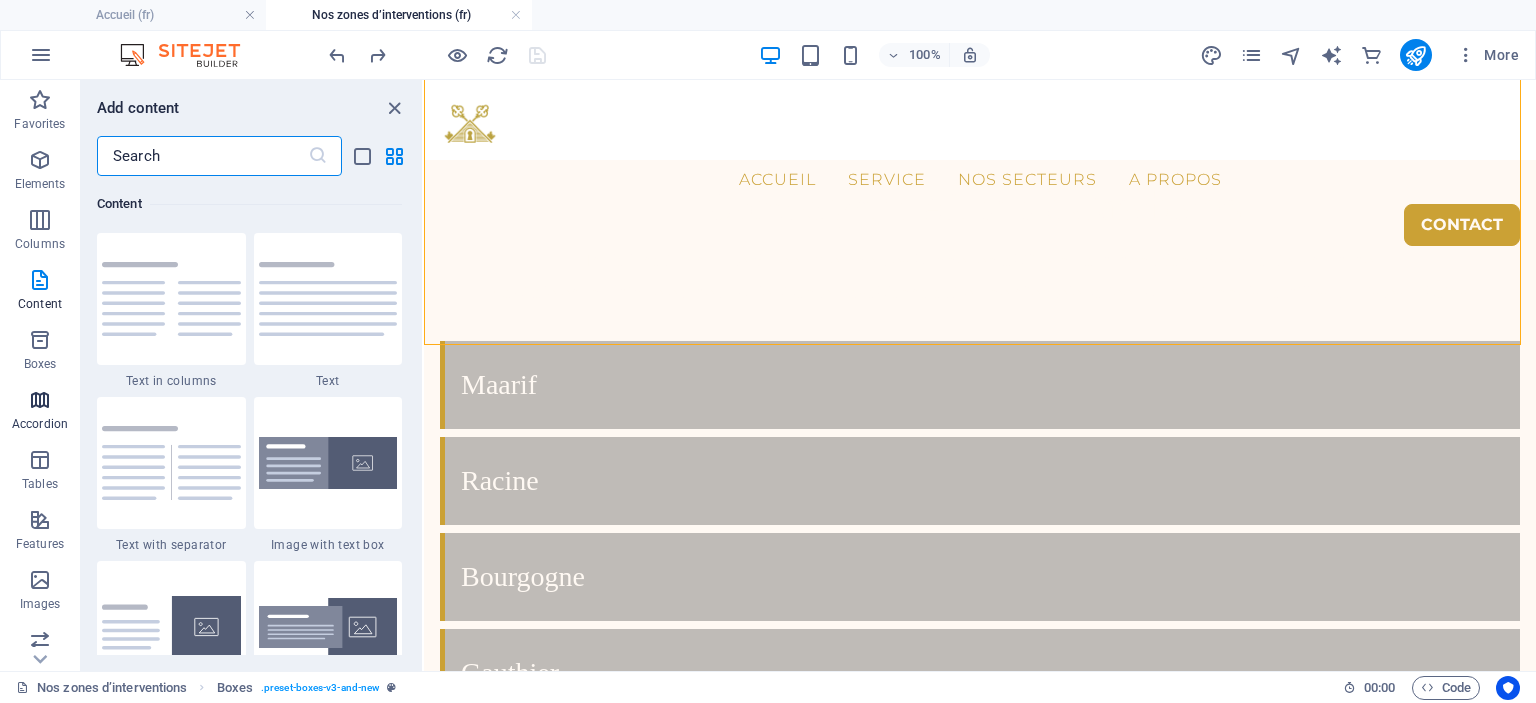 click on "Accordion" at bounding box center (40, 412) 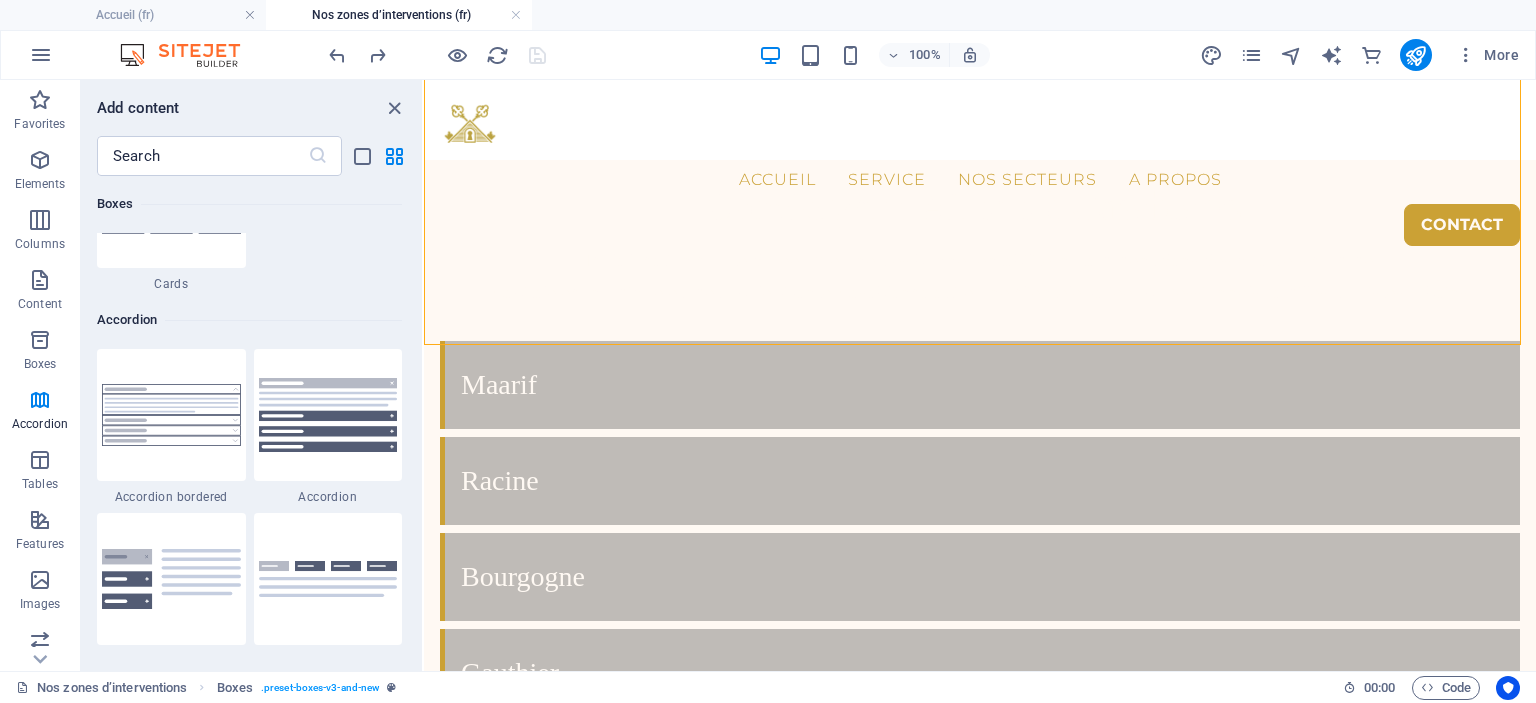 scroll, scrollTop: 6385, scrollLeft: 0, axis: vertical 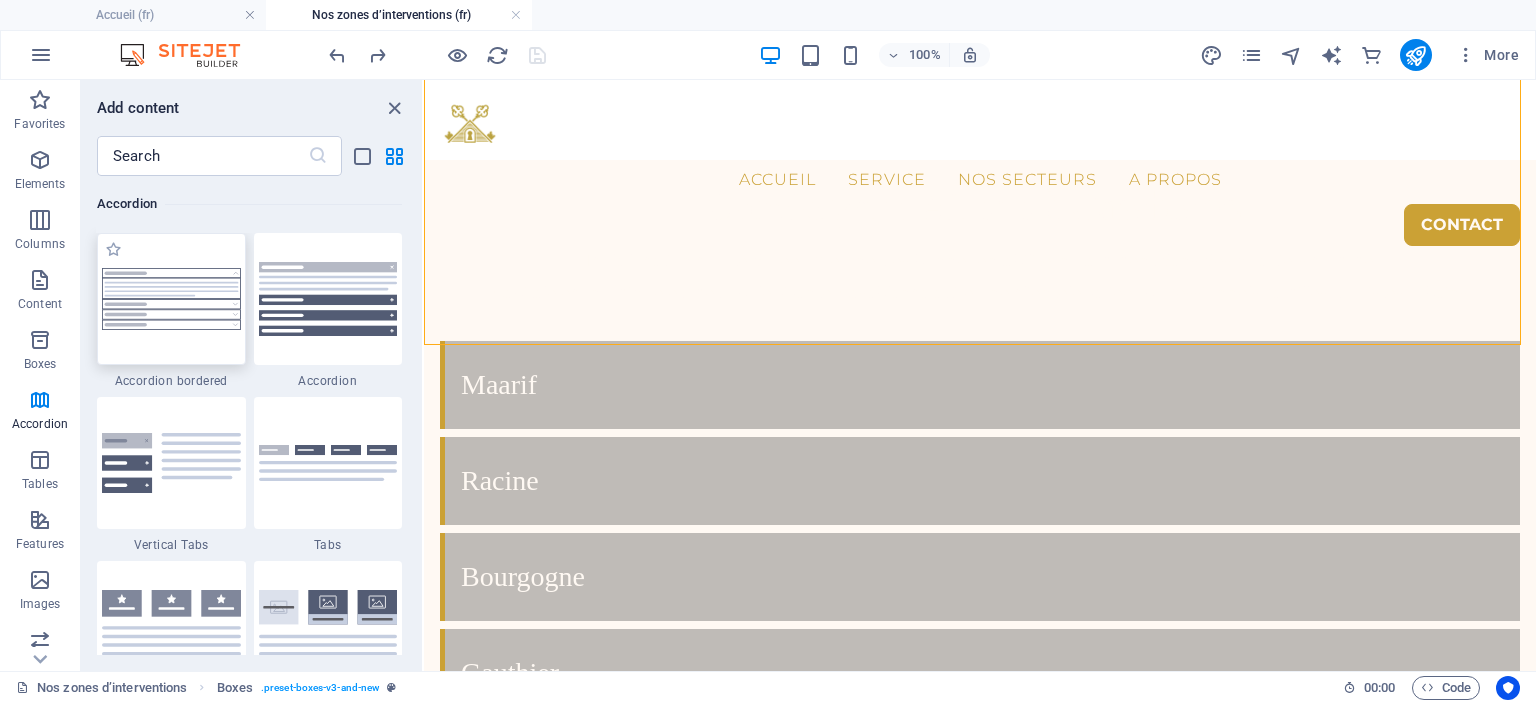 click at bounding box center (171, 299) 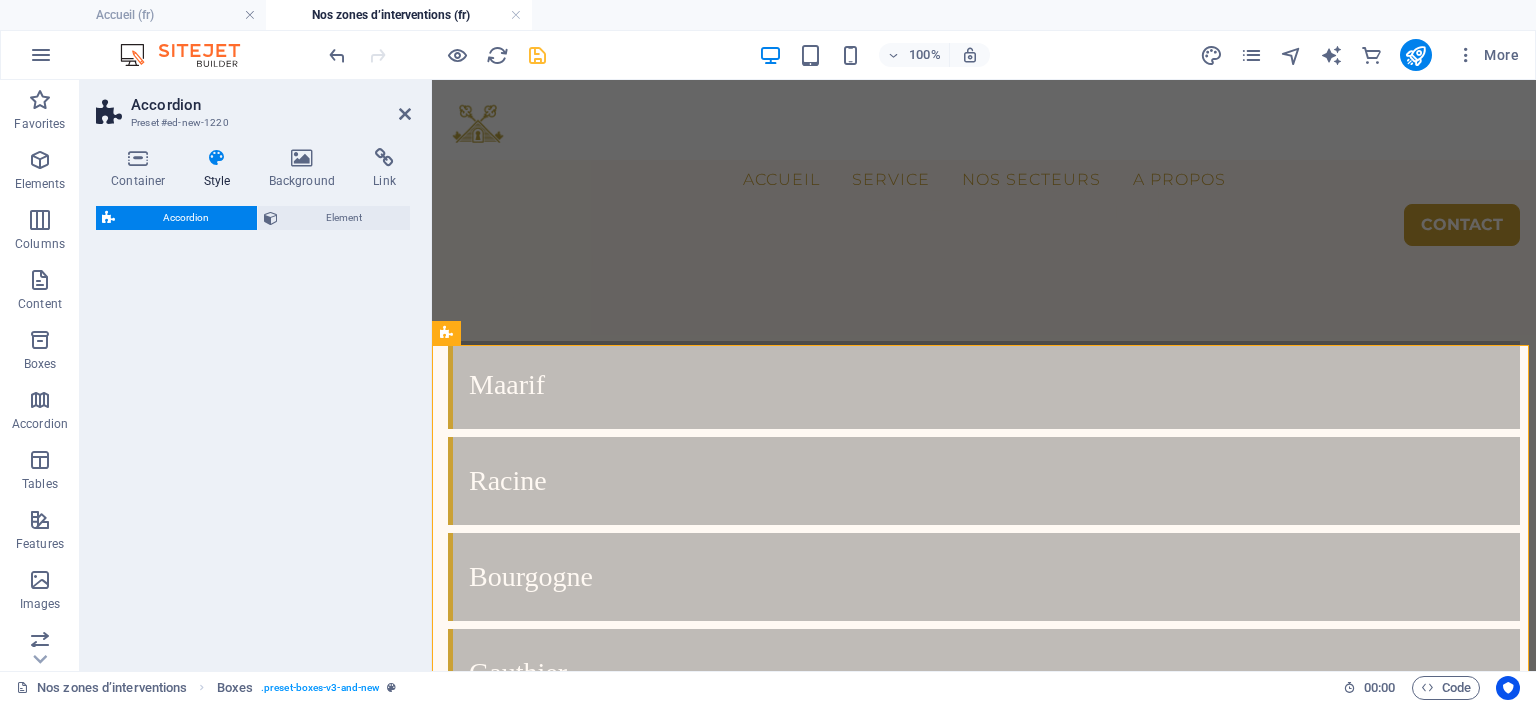 click at bounding box center (405, 114) 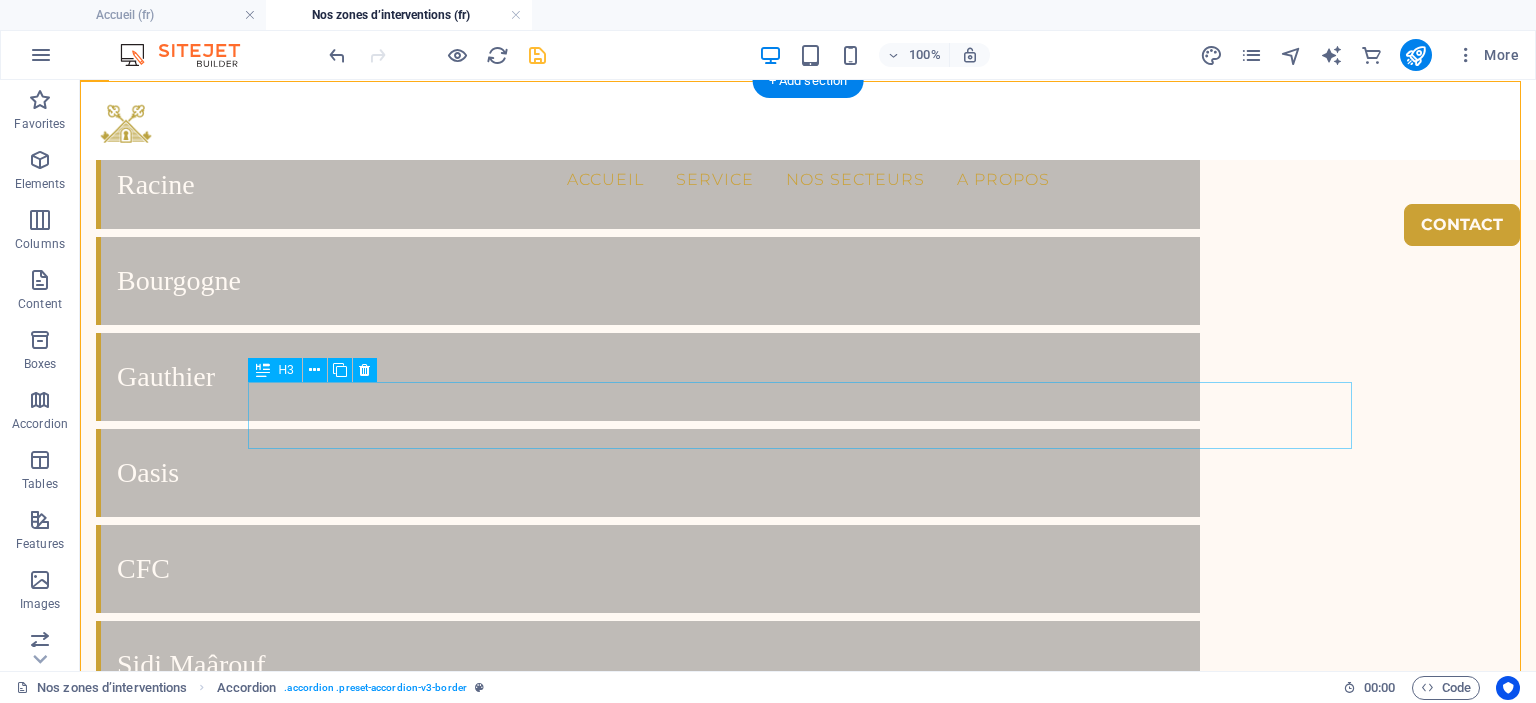 scroll, scrollTop: 4647, scrollLeft: 0, axis: vertical 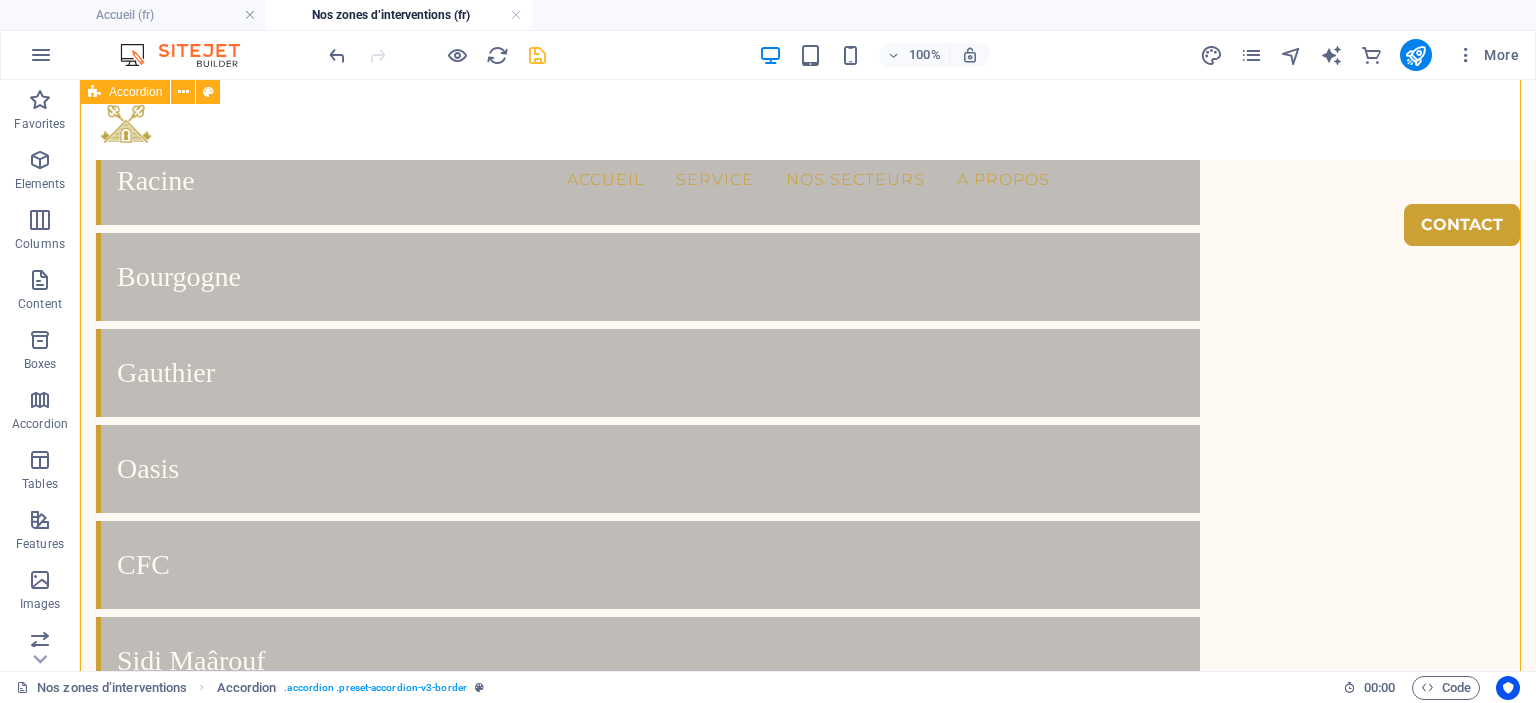 click on "Headline Lorem ipsum dolor sit amet, consectetur adipisicing elit. Maiores ipsum repellat minus nihil. Labore, delectus, nam dignissimos ea repudiandae minima voluptatum magni pariatur possimus quia accusamus harum facilis corporis animi nisi. Enim, pariatur, impedit quia repellat harum ipsam laboriosam voluptas dicta illum nisi obcaecati reprehenderit quis placeat recusandae tenetur aperiam. Headline Lorem ipsum dolor sit amet, consectetur adipisicing elit. Maiores ipsum repellat minus nihil. Labore, delectus, nam dignissimos ea repudiandae minima voluptatum magni pariatur possimus quia accusamus harum facilis corporis animi nisi. Enim, pariatur, impedit quia repellat harum ipsam laboriosam voluptas dicta illum nisi obcaecati reprehenderit quis placeat recusandae tenetur aperiam. Headline Headline" at bounding box center [808, 4804] 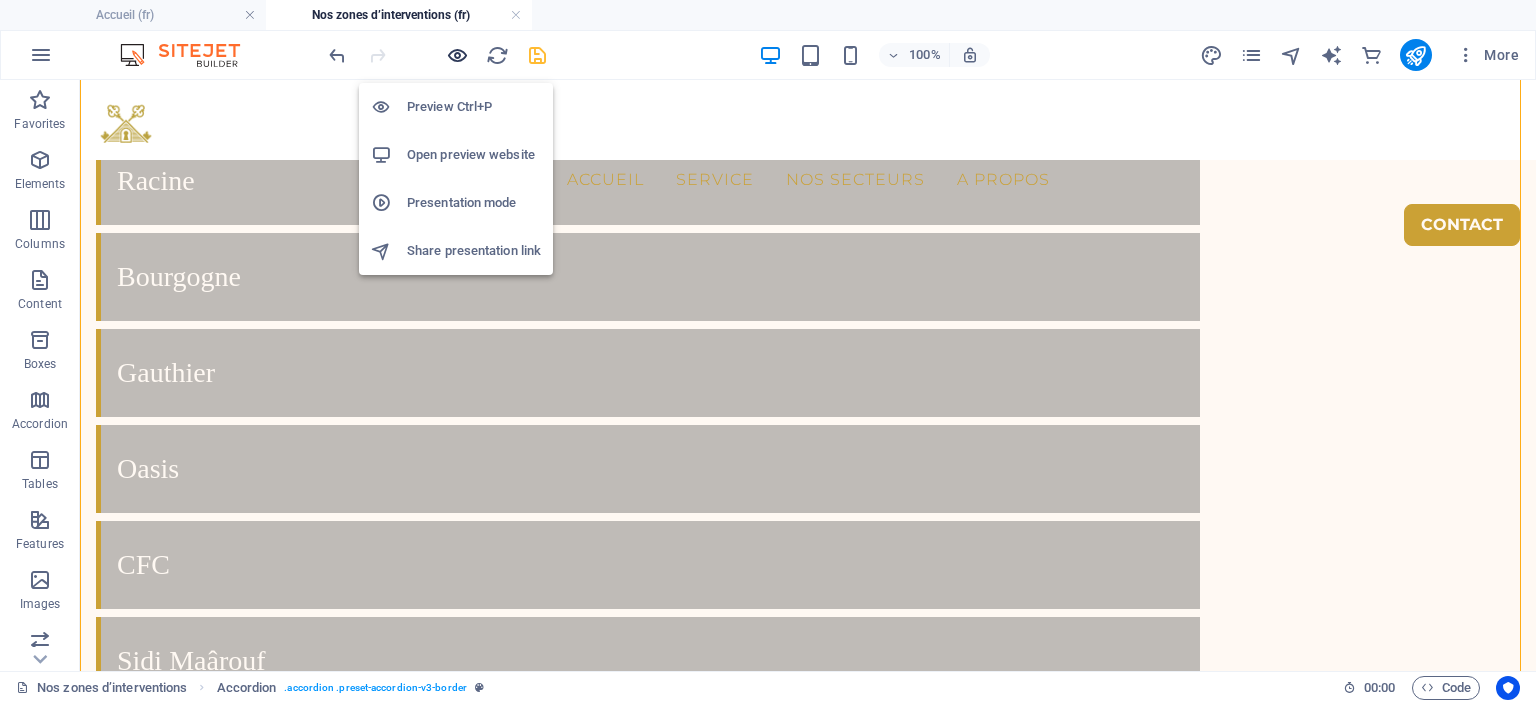 click at bounding box center [457, 55] 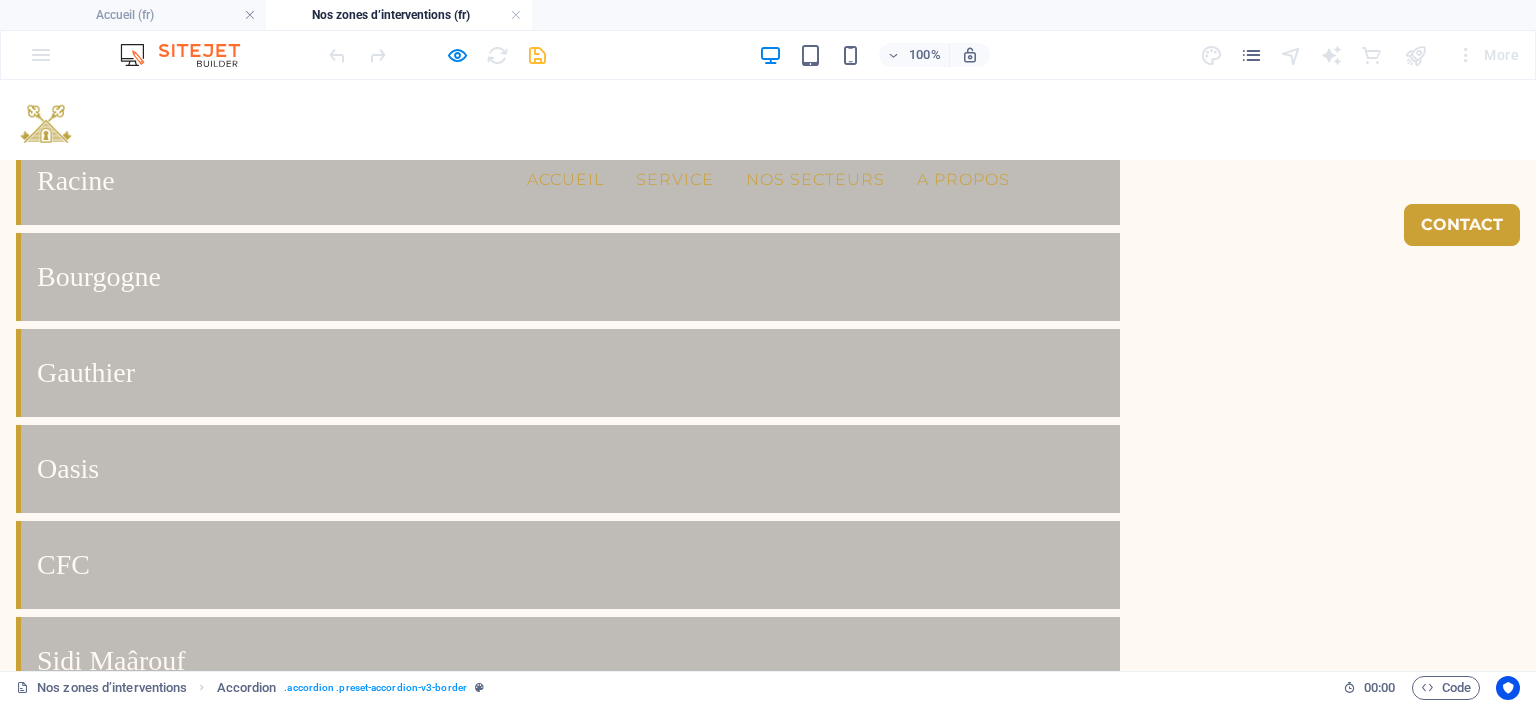 click on "Headline" at bounding box center (568, 4489) 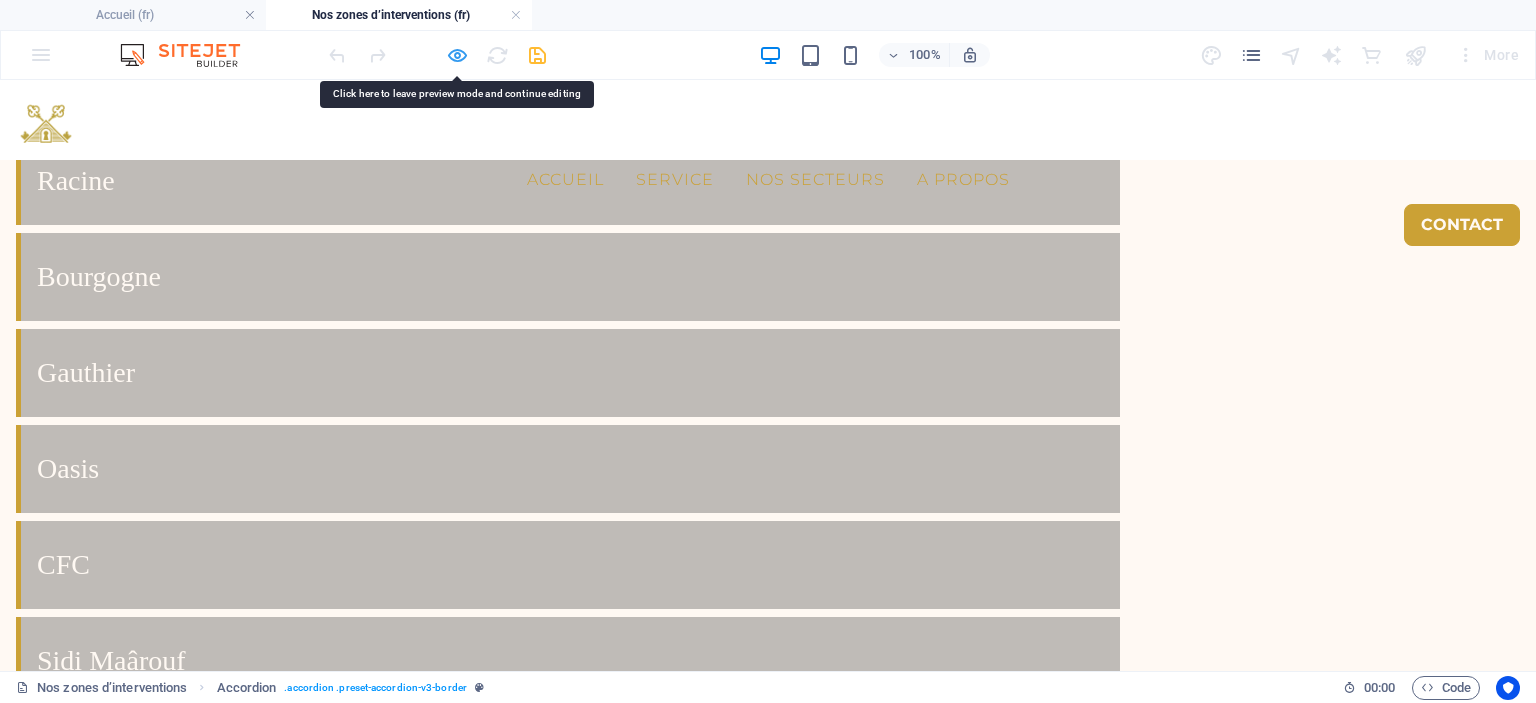 click at bounding box center (457, 55) 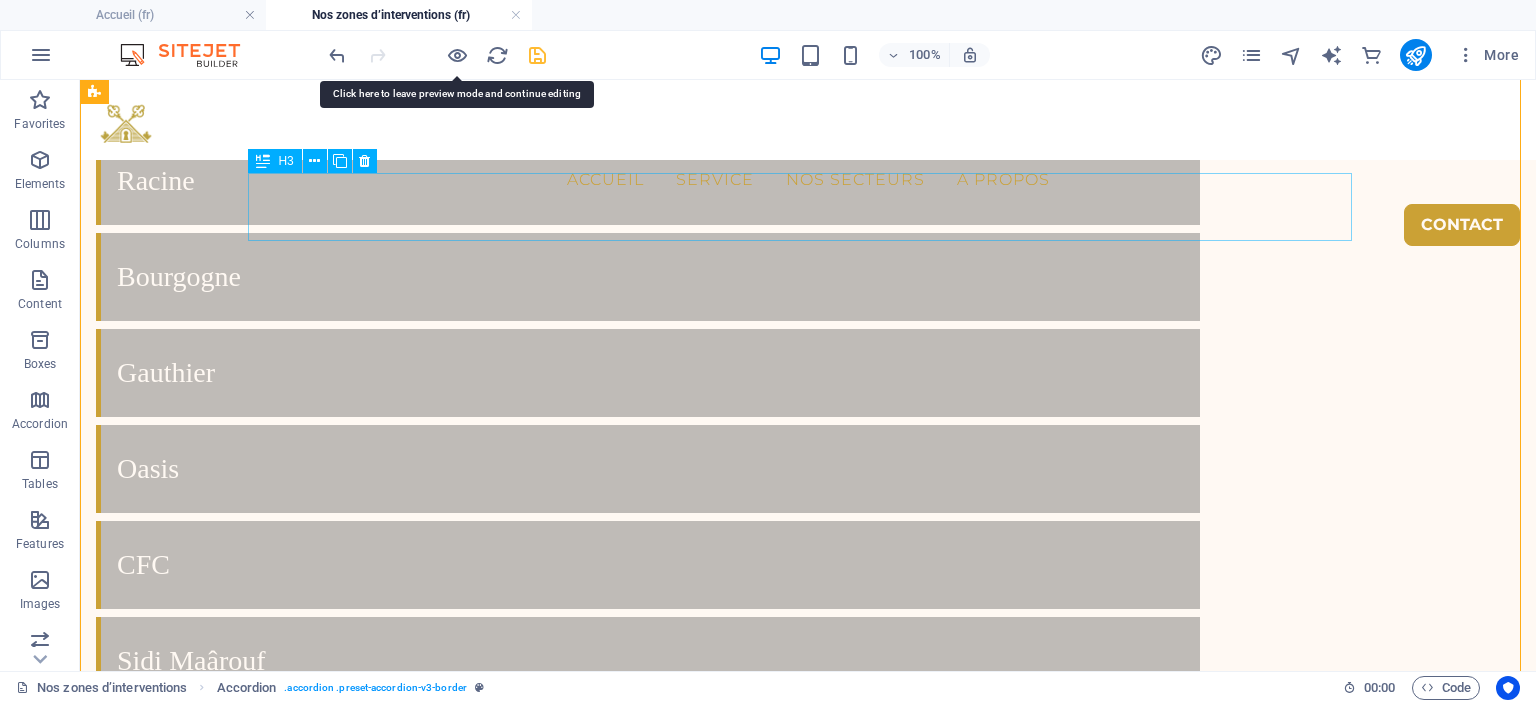 click on "Headline" at bounding box center [648, 4490] 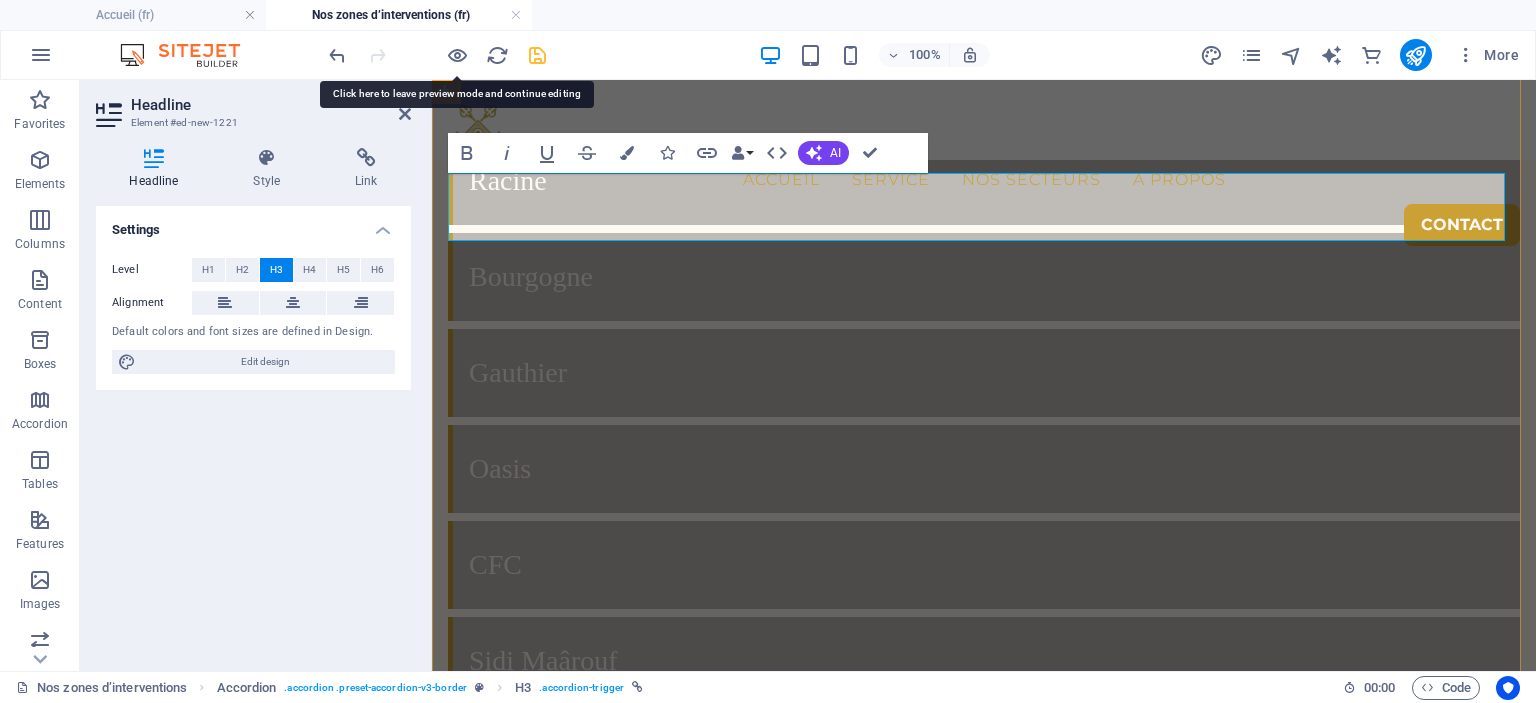 click on "Headline" at bounding box center [984, 4490] 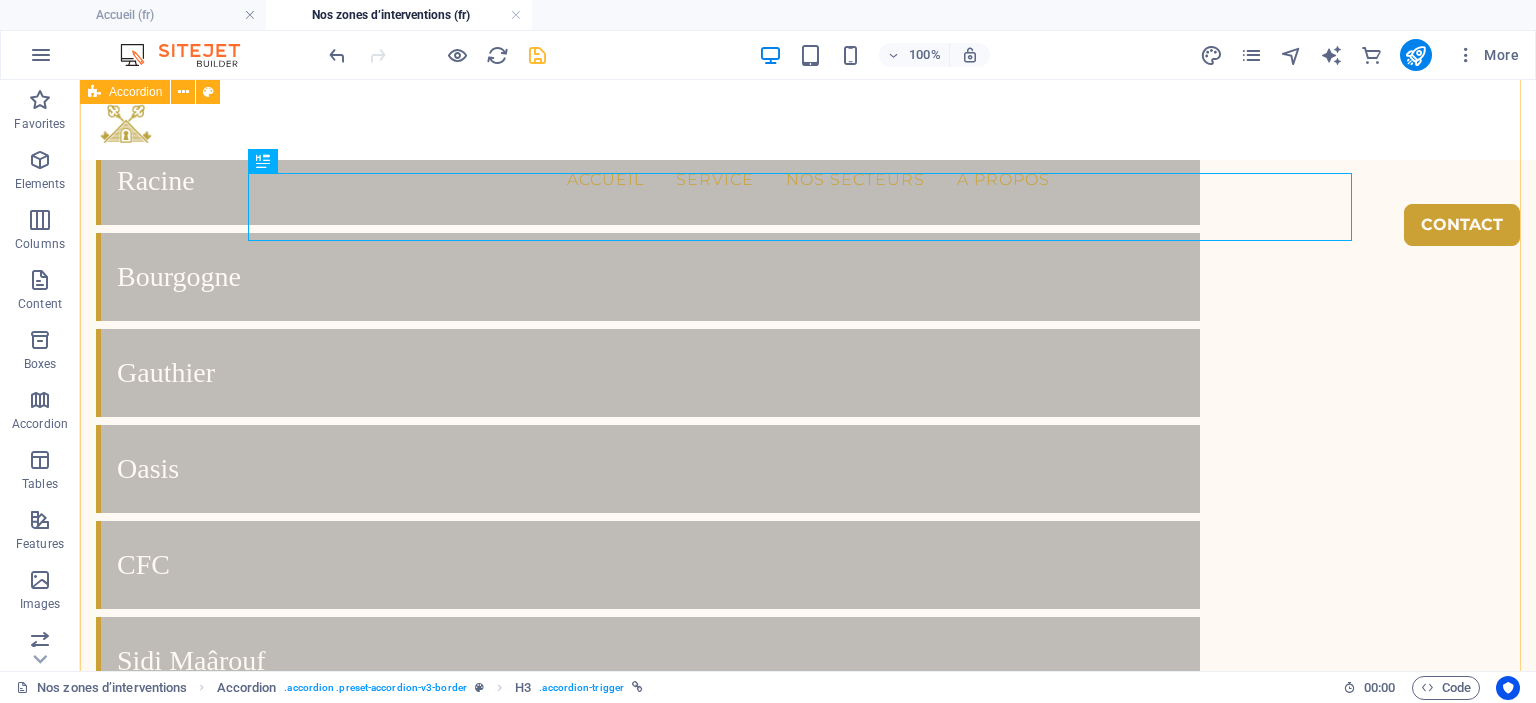 click on "Quels types de biens gérez-vous ? Lorem ipsum dolor sit amet, consectetur adipisicing elit. Maiores ipsum repellat minus nihil. Labore, delectus, nam dignissimos ea repudiandae minima voluptatum magni pariatur possimus quia accusamus harum facilis corporis animi nisi. Enim, pariatur, impedit quia repellat harum ipsam laboriosam voluptas dicta illum nisi obcaecati reprehenderit quis placeat recusandae tenetur aperiam. Headline Lorem ipsum dolor sit amet, consectetur adipisicing elit. Maiores ipsum repellat minus nihil. Labore, delectus, nam dignissimos ea repudiandae minima voluptatum magni pariatur possimus quia accusamus harum facilis corporis animi nisi. Enim, pariatur, impedit quia repellat harum ipsam laboriosam voluptas dicta illum nisi obcaecati reprehenderit quis placeat recusandae tenetur aperiam. Headline Headline" at bounding box center (808, 4804) 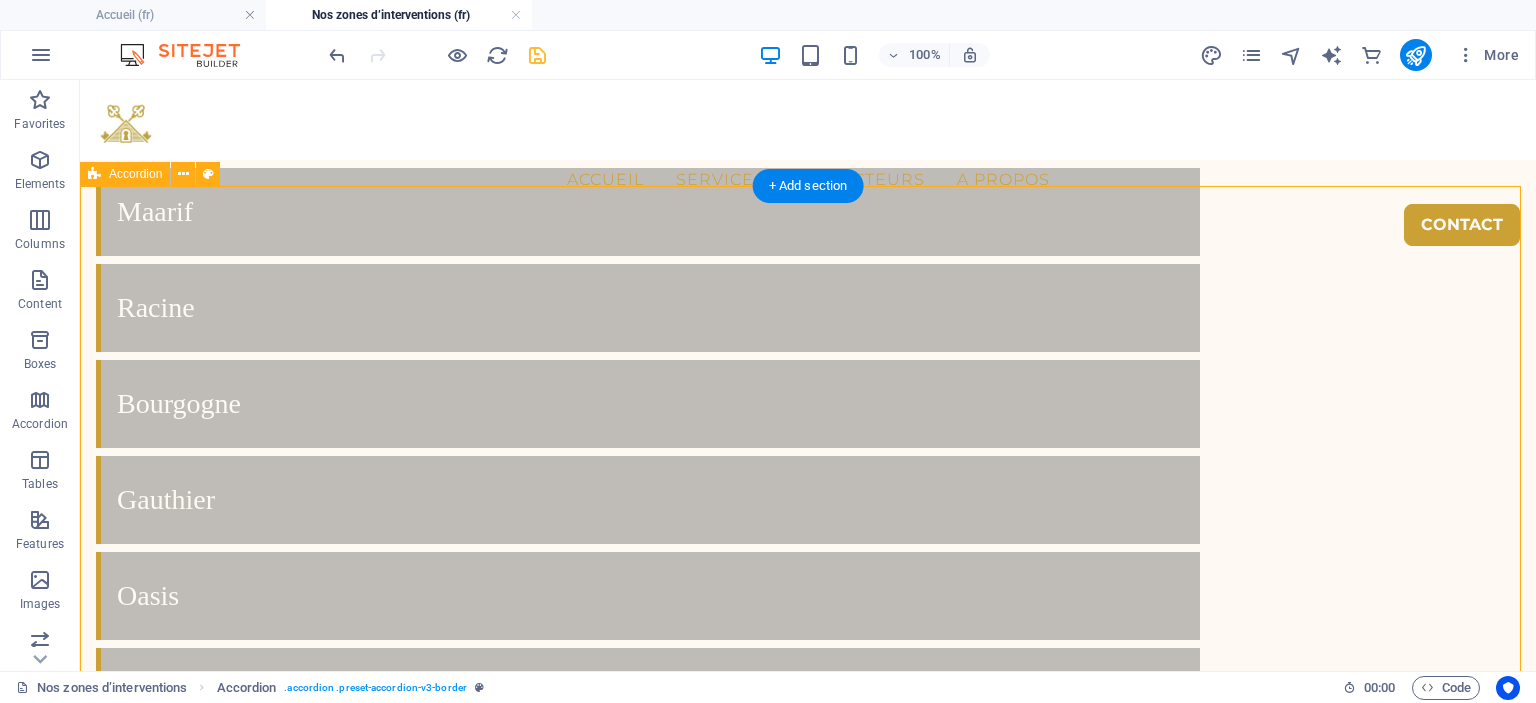 scroll, scrollTop: 4547, scrollLeft: 0, axis: vertical 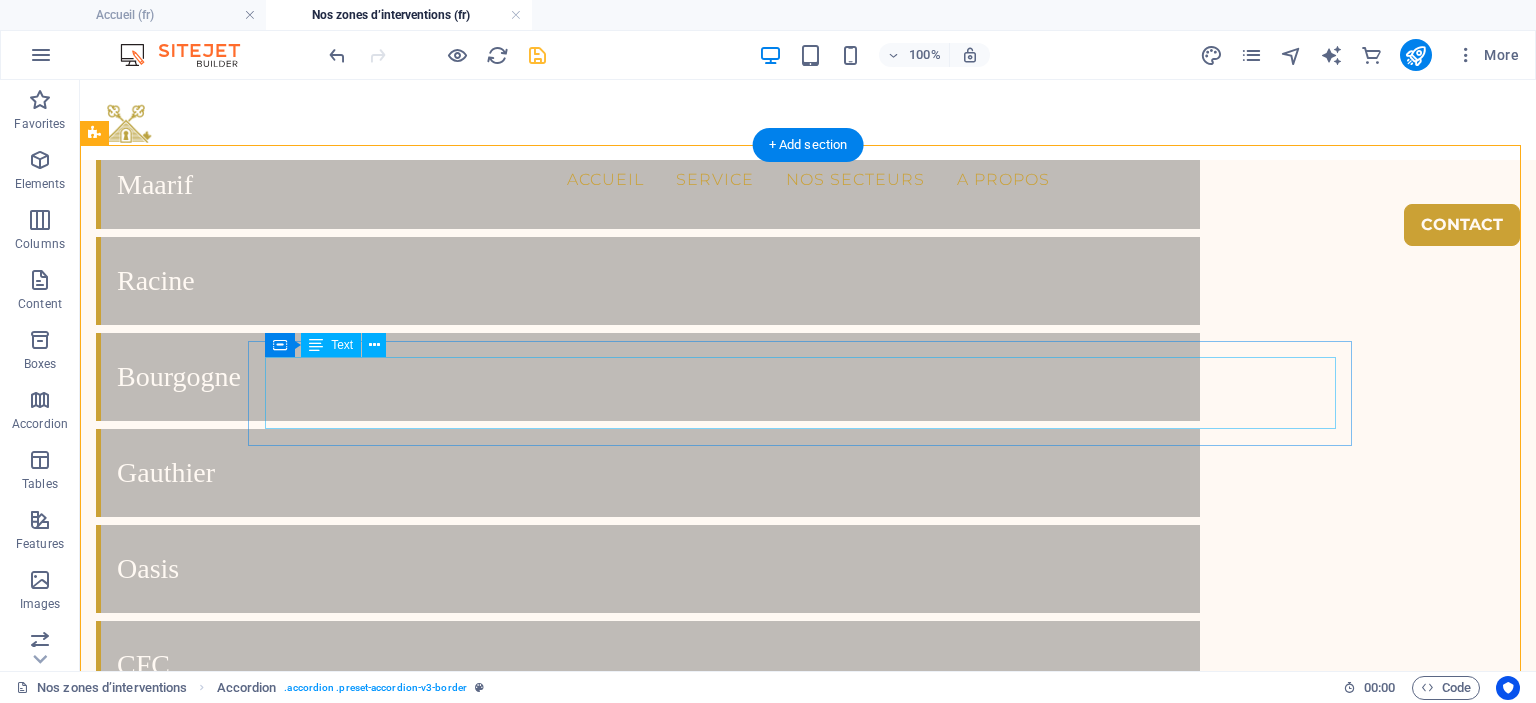 click on "Lorem ipsum dolor sit amet, consectetur adipisicing elit. Maiores ipsum repellat minus nihil. Labore, delectus, nam dignissimos ea repudiandae minima voluptatum magni pariatur possimus quia accusamus harum facilis corporis animi nisi. Enim, pariatur, impedit quia repellat harum ipsam laboriosam voluptas dicta illum nisi obcaecati reprehenderit quis placeat recusandae tenetur aperiam." at bounding box center (648, 4677) 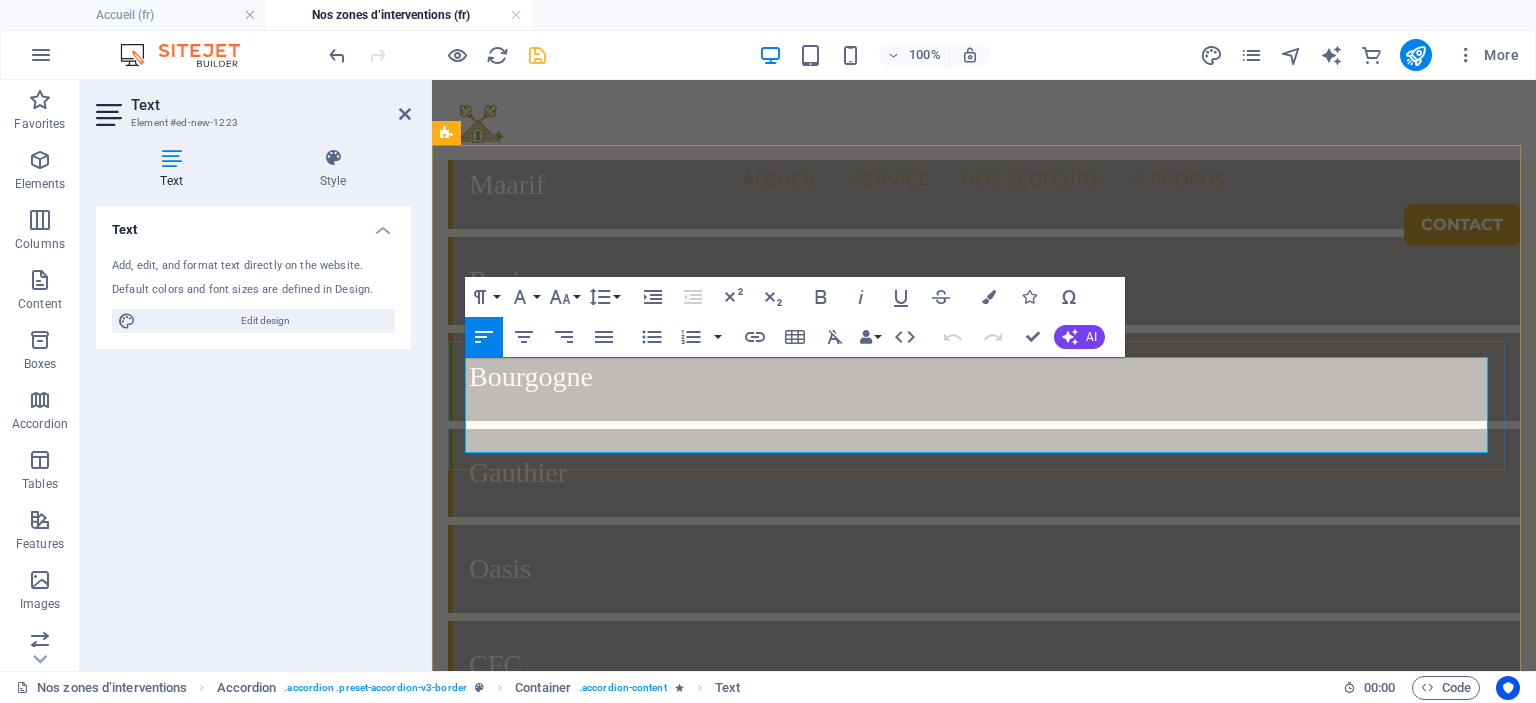 click on "Lorem ipsum dolor sit amet, consectetur adipisicing elit. Maiores ipsum repellat minus nihil. Labore, delectus, nam dignissimos ea repudiandae minima voluptatum magni pariatur possimus quia accusamus harum facilis corporis animi nisi. Enim, pariatur, impedit quia repellat harum ipsam laboriosam voluptas dicta illum nisi obcaecati reprehenderit quis placeat recusandae tenetur aperiam." at bounding box center (984, 4689) 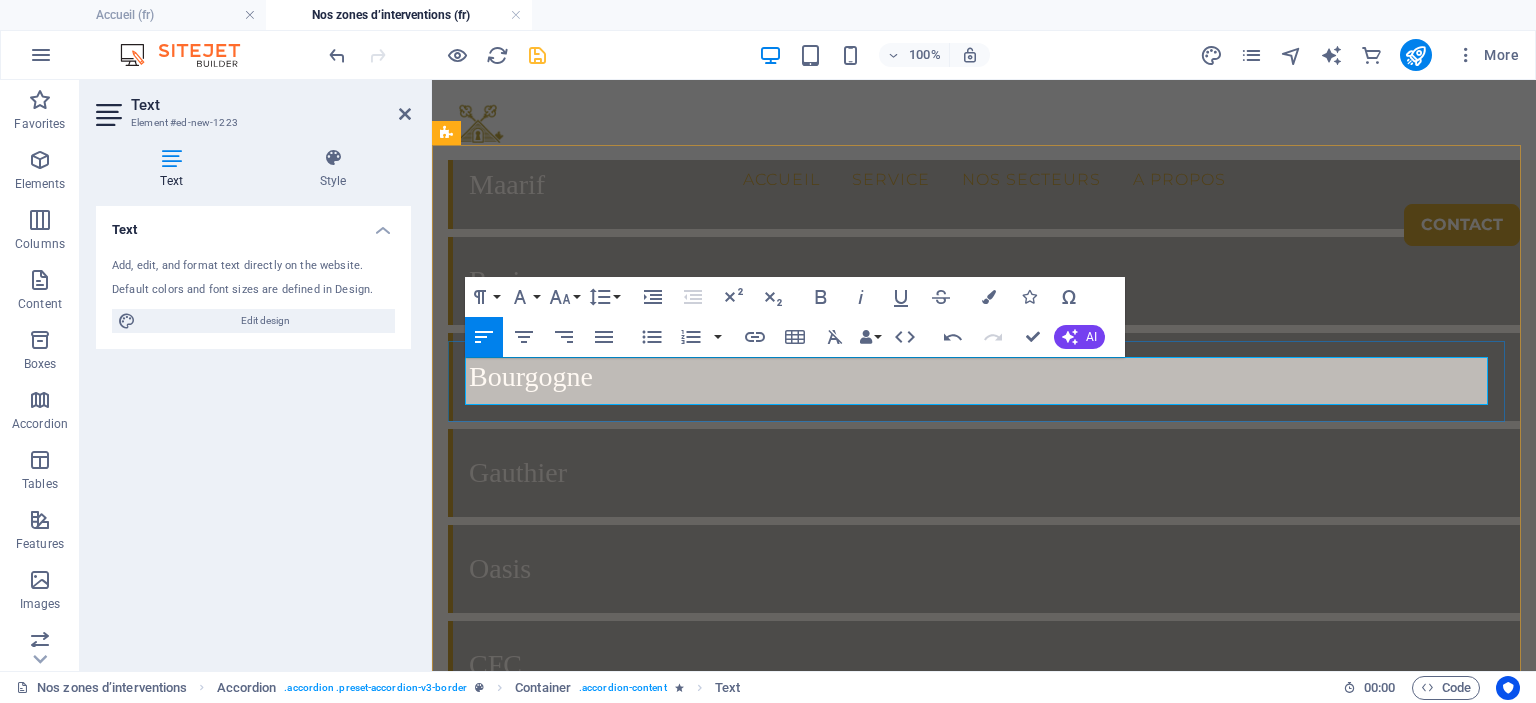 scroll, scrollTop: 2072, scrollLeft: 1, axis: both 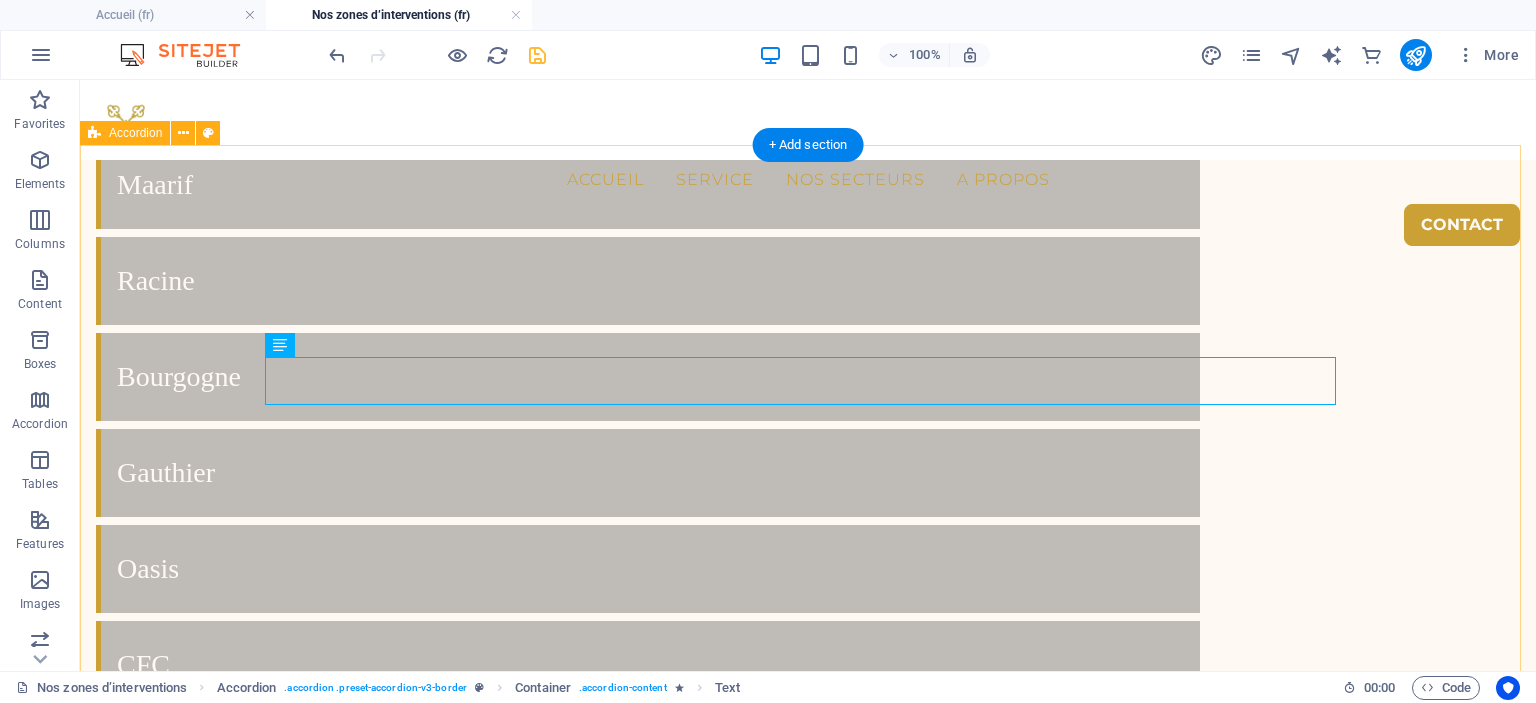 click on "Quels types de biens gérez-vous ? Nous gérons une large gamme de biens : appartements en centre-ville, riads traditionnels, villas avec piscine, et résidences en bord de mer. Headline Lorem ipsum dolor sit amet, consectetur adipisicing elit. Maiores ipsum repellat minus nihil. Labore, delectus, nam dignissimos ea repudiandae minima voluptatum magni pariatur possimus quia accusamus harum facilis corporis animi nisi. Enim, pariatur, impedit quia repellat harum ipsam laboriosam voluptas dicta illum nisi obcaecati reprehenderit quis placeat recusandae tenetur aperiam. Headline Lorem ipsum dolor sit amet, consectetur adipisicing elit. Maiores ipsum repellat minus nihil. Labore, delectus, nam dignissimos ea repudiandae minima voluptatum magni pariatur possimus quia accusamus harum facilis corporis animi nisi. Enim, pariatur, impedit quia repellat harum ipsam laboriosam voluptas dicta illum nisi obcaecati reprehenderit quis placeat recusandae tenetur aperiam. Headline" at bounding box center (808, 4892) 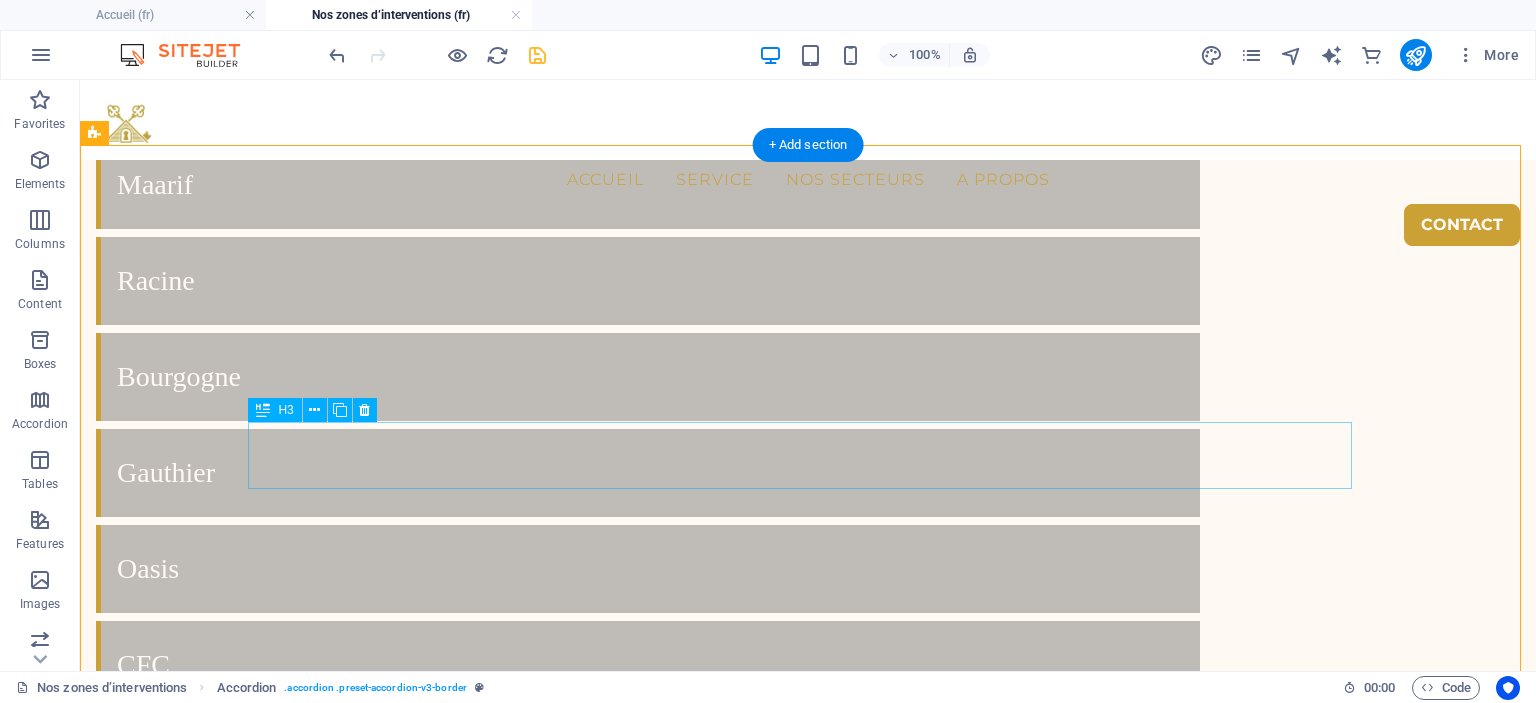 click on "Headline" at bounding box center (648, 4740) 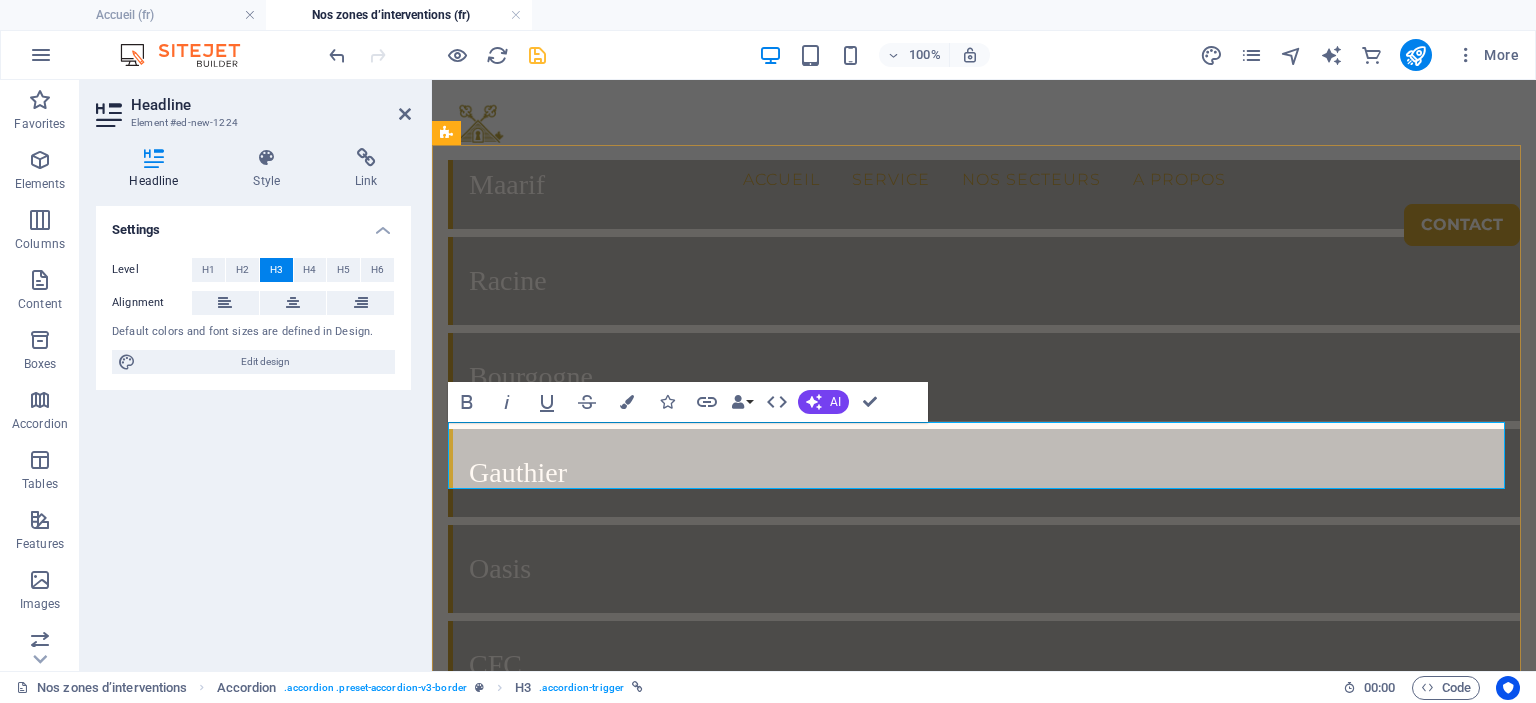 scroll, scrollTop: 437, scrollLeft: 8, axis: both 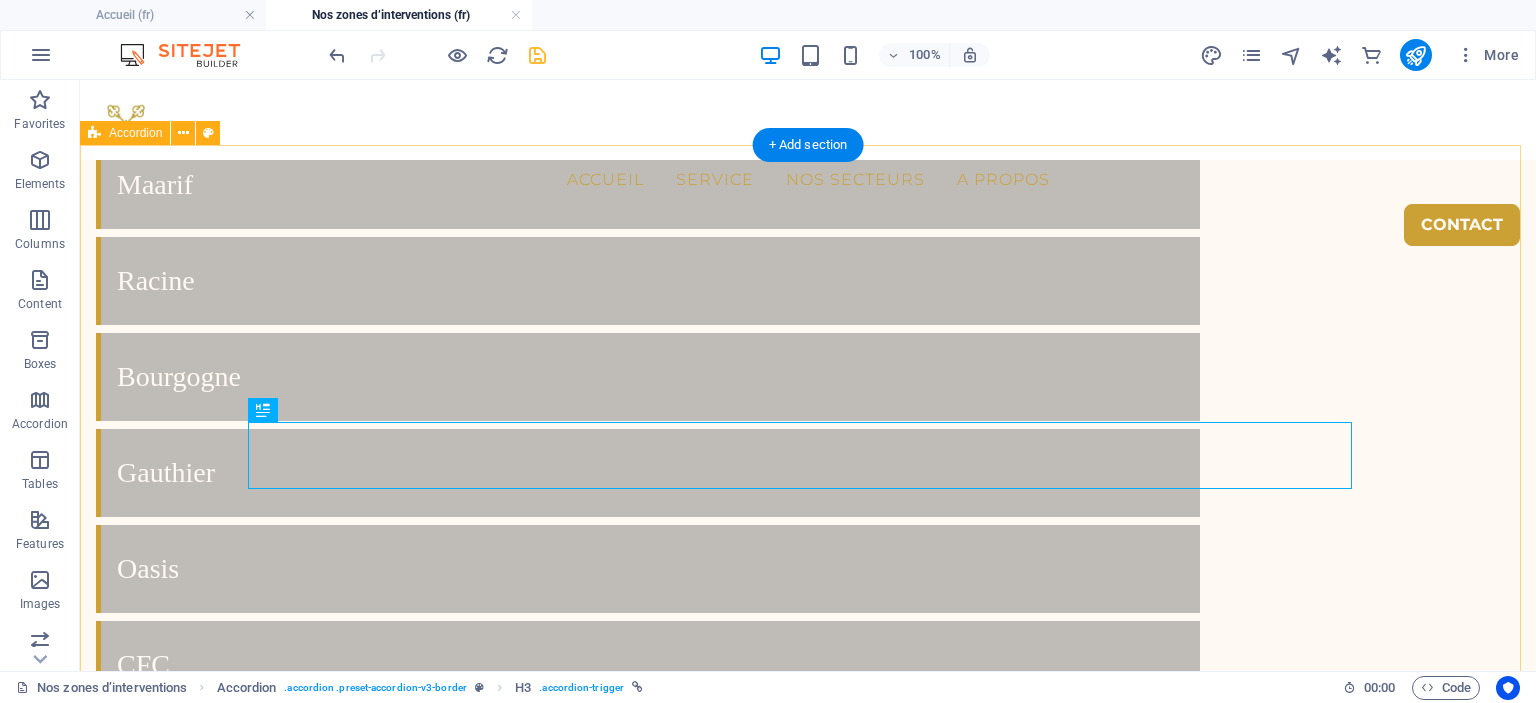 click on "Quels types de biens gérez-vous ? Nous gérons une large gamme de biens : appartements en centre-ville, riads traditionnels, villas avec piscine, et résidences en bord de mer. Dois-je habiter au Maroc pour utiliser votre service ? Lorem ipsum dolor sit amet, consectetur adipisicing elit. Maiores ipsum repellat minus nihil. Labore, delectus, nam dignissimos ea repudiandae minima voluptatum magni pariatur possimus quia accusamus harum facilis corporis animi nisi. Enim, pariatur, impedit quia repellat harum ipsam laboriosam voluptas dicta illum nisi obcaecati reprehenderit quis placeat recusandae tenetur aperiam. Headline Lorem ipsum dolor sit amet, consectetur adipisicing elit. Maiores ipsum repellat minus nihil. Labore, delectus, nam dignissimos ea repudiandae minima voluptatum magni pariatur possimus quia accusamus harum facilis corporis animi nisi. Enim, pariatur, impedit quia repellat harum ipsam laboriosam voluptas dicta illum nisi obcaecati reprehenderit quis placeat recusandae tenetur aperiam. Headline" at bounding box center [808, 4892] 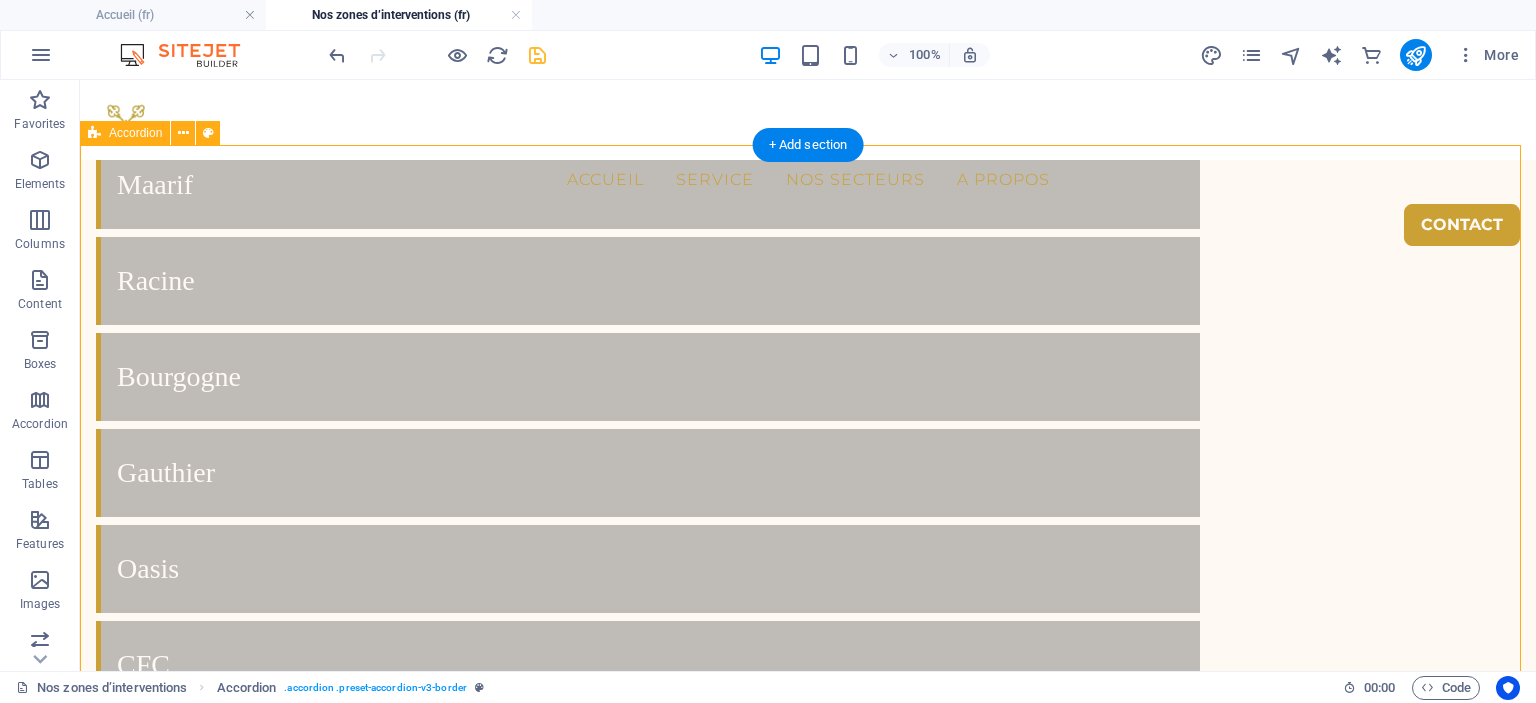 scroll, scrollTop: 4647, scrollLeft: 0, axis: vertical 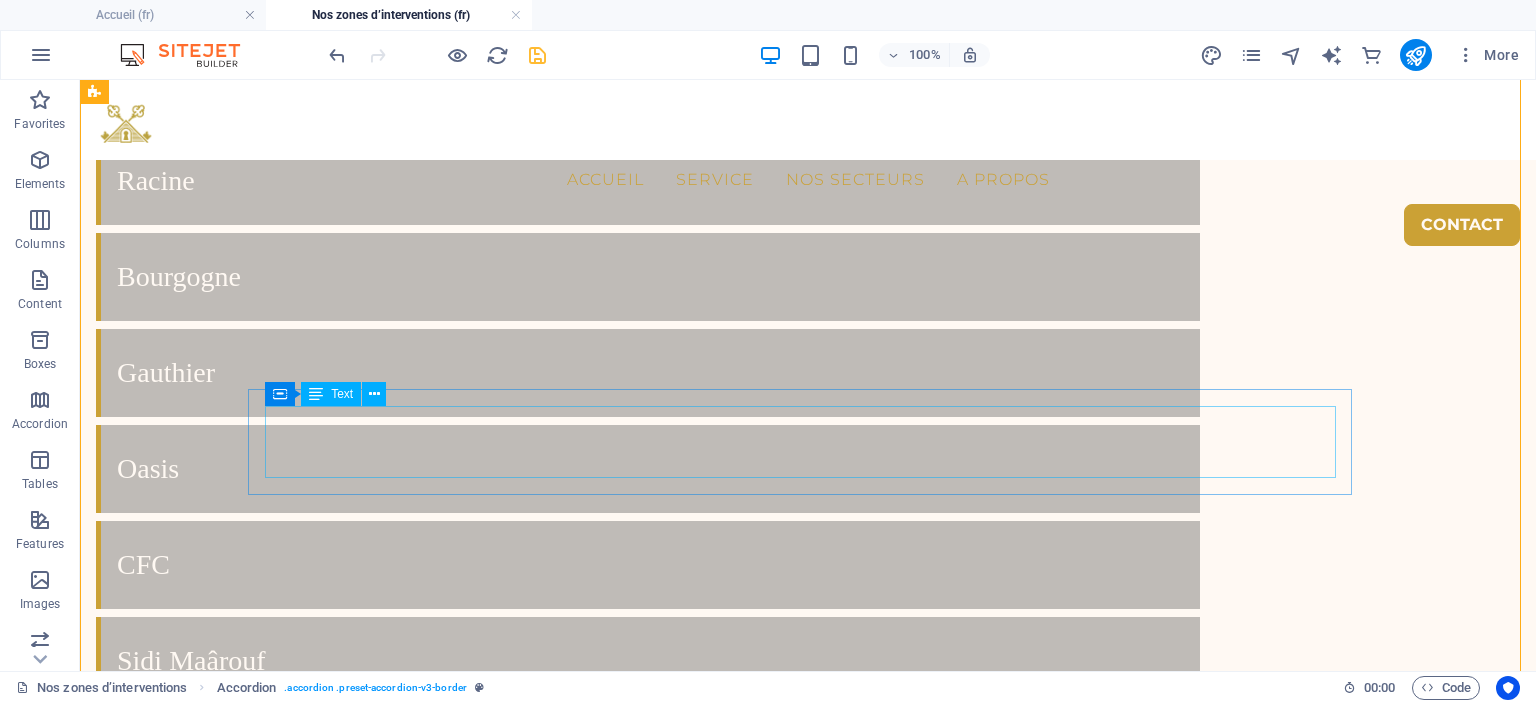 click on "Lorem ipsum dolor sit amet, consectetur adipisicing elit. Maiores ipsum repellat minus nihil. Labore, delectus, nam dignissimos ea repudiandae minima voluptatum magni pariatur possimus quia accusamus harum facilis corporis animi nisi. Enim, pariatur, impedit quia repellat harum ipsam laboriosam voluptas dicta illum nisi obcaecati reprehenderit quis placeat recusandae tenetur aperiam." at bounding box center (648, 4727) 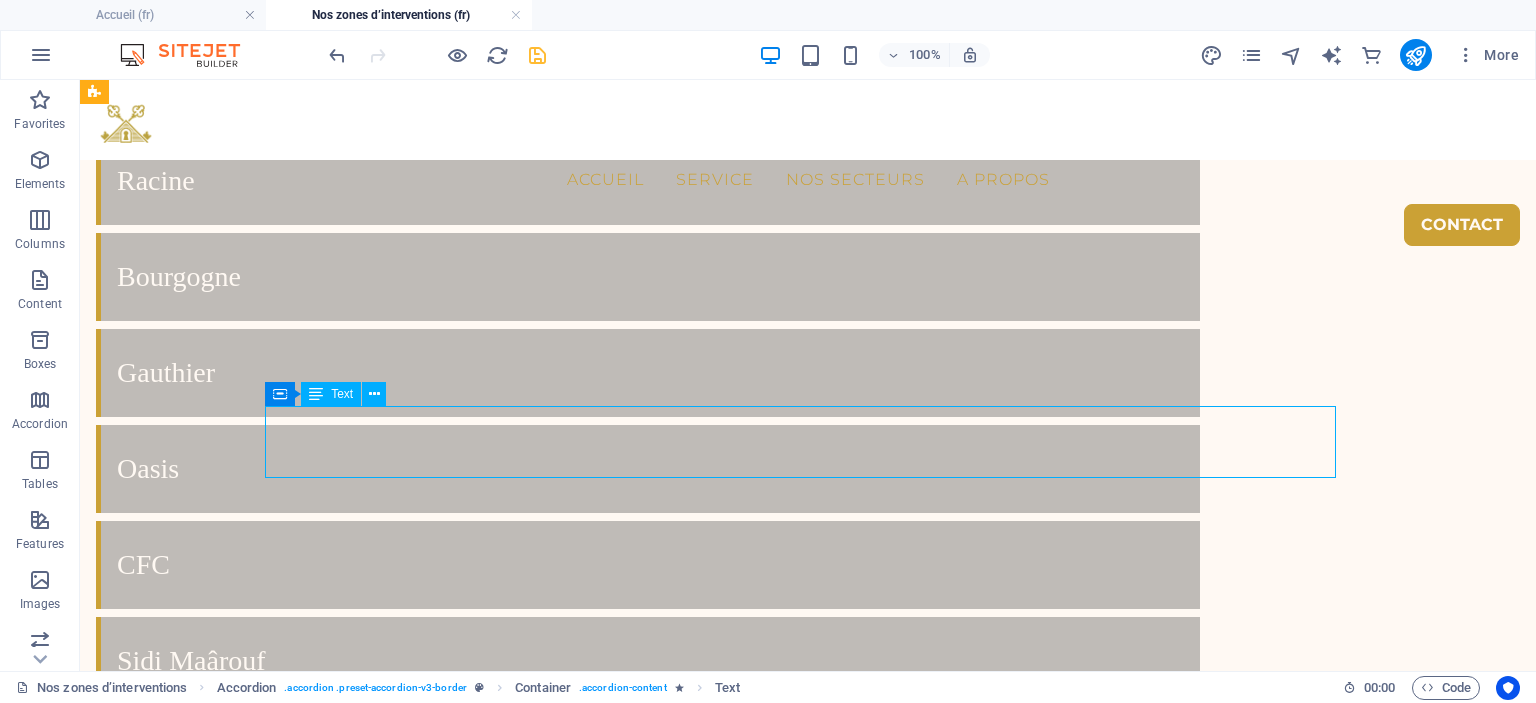 click on "Lorem ipsum dolor sit amet, consectetur adipisicing elit. Maiores ipsum repellat minus nihil. Labore, delectus, nam dignissimos ea repudiandae minima voluptatum magni pariatur possimus quia accusamus harum facilis corporis animi nisi. Enim, pariatur, impedit quia repellat harum ipsam laboriosam voluptas dicta illum nisi obcaecati reprehenderit quis placeat recusandae tenetur aperiam." at bounding box center (648, 4727) 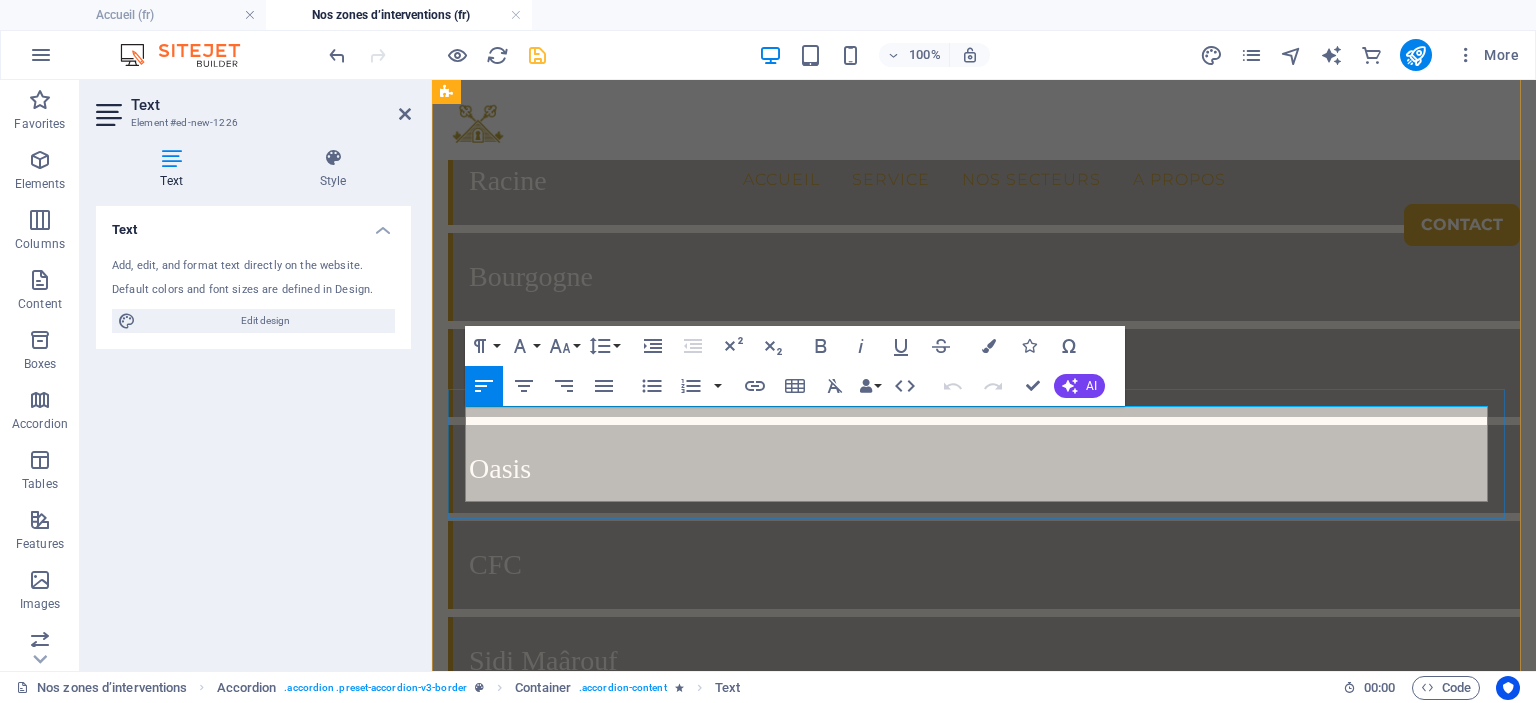 click on "Lorem ipsum dolor sit amet, consectetur adipisicing elit. Maiores ipsum repellat minus nihil. Labore, delectus, nam dignissimos ea repudiandae minima voluptatum magni pariatur possimus quia accusamus harum facilis corporis animi nisi. Enim, pariatur, impedit quia repellat harum ipsam laboriosam voluptas dicta illum nisi obcaecati reprehenderit quis placeat recusandae tenetur aperiam." at bounding box center [984, 4739] 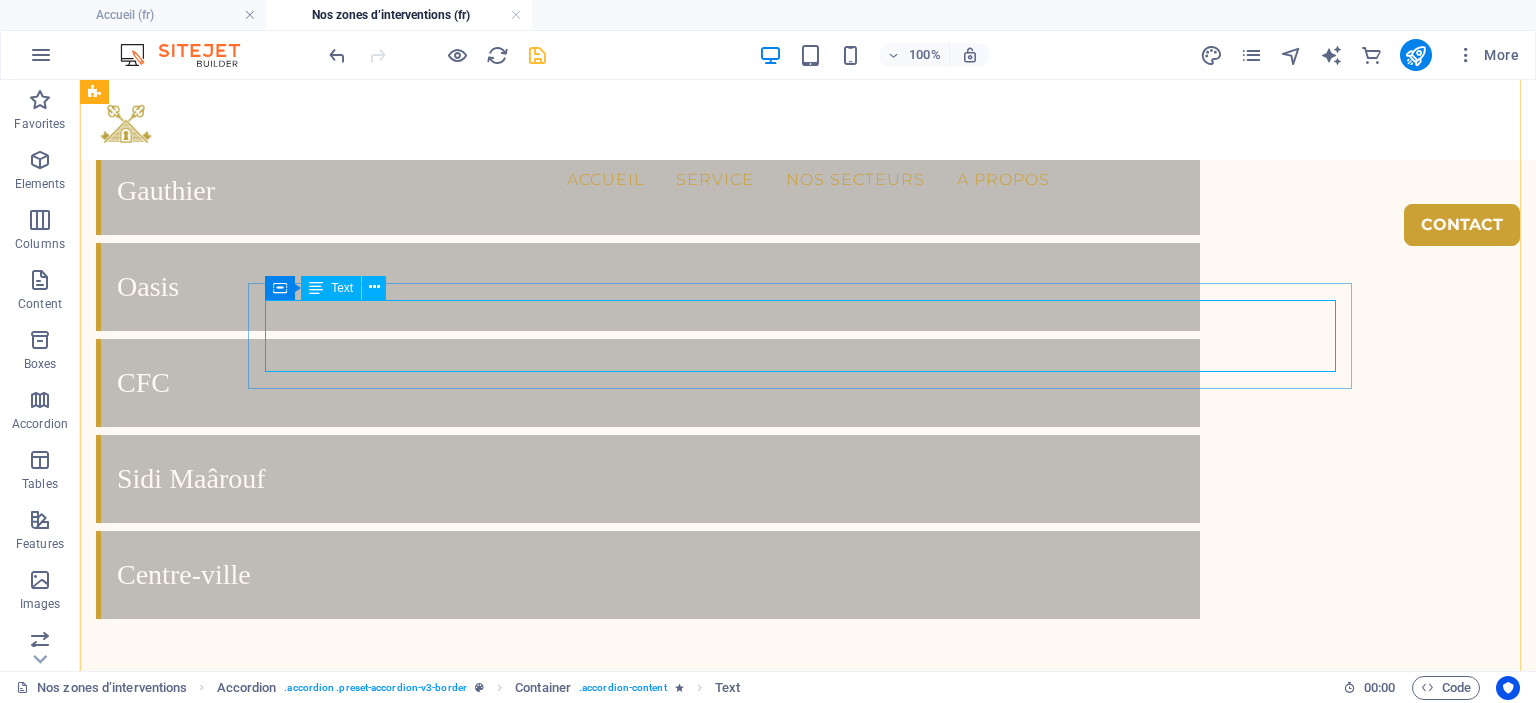 scroll, scrollTop: 4847, scrollLeft: 0, axis: vertical 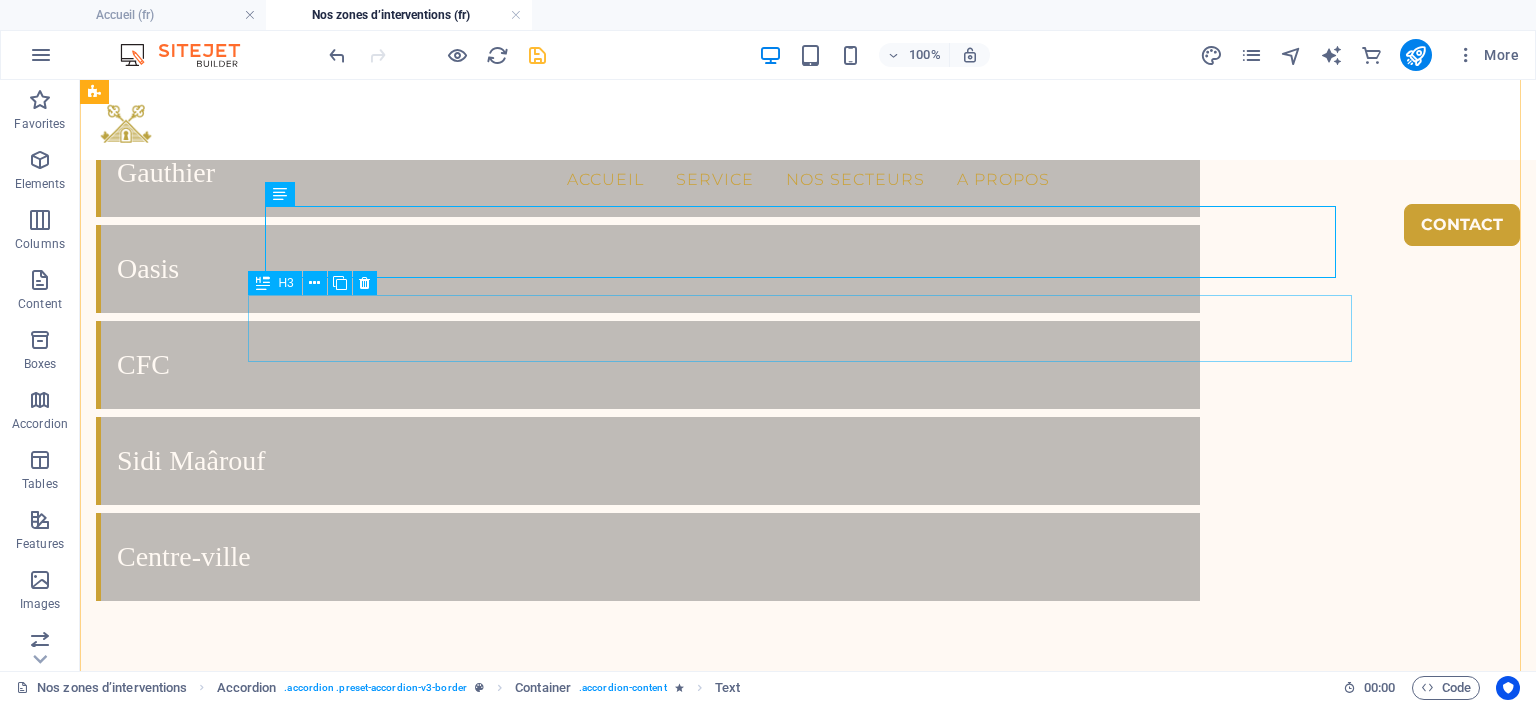 click on "Headline" at bounding box center (648, 4614) 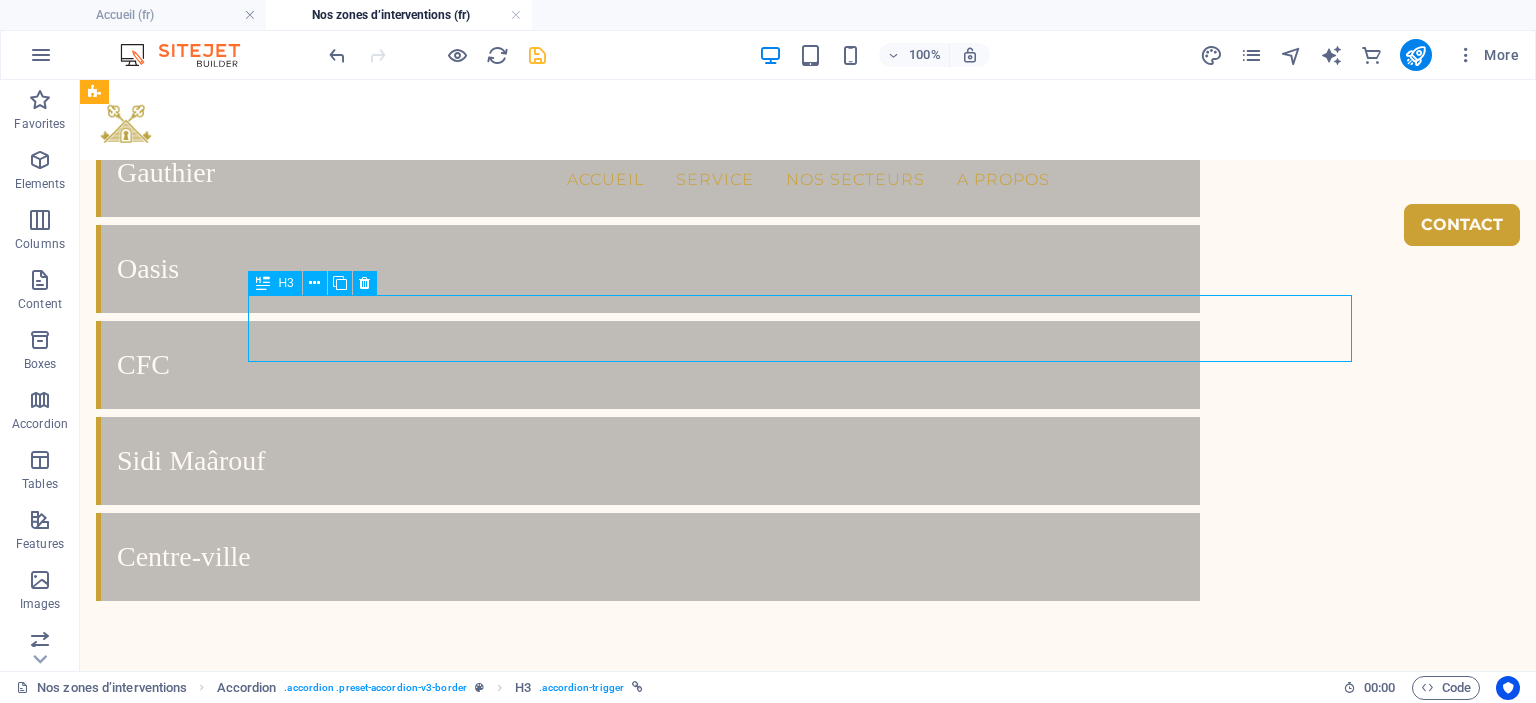 click on "Headline" at bounding box center (648, 4614) 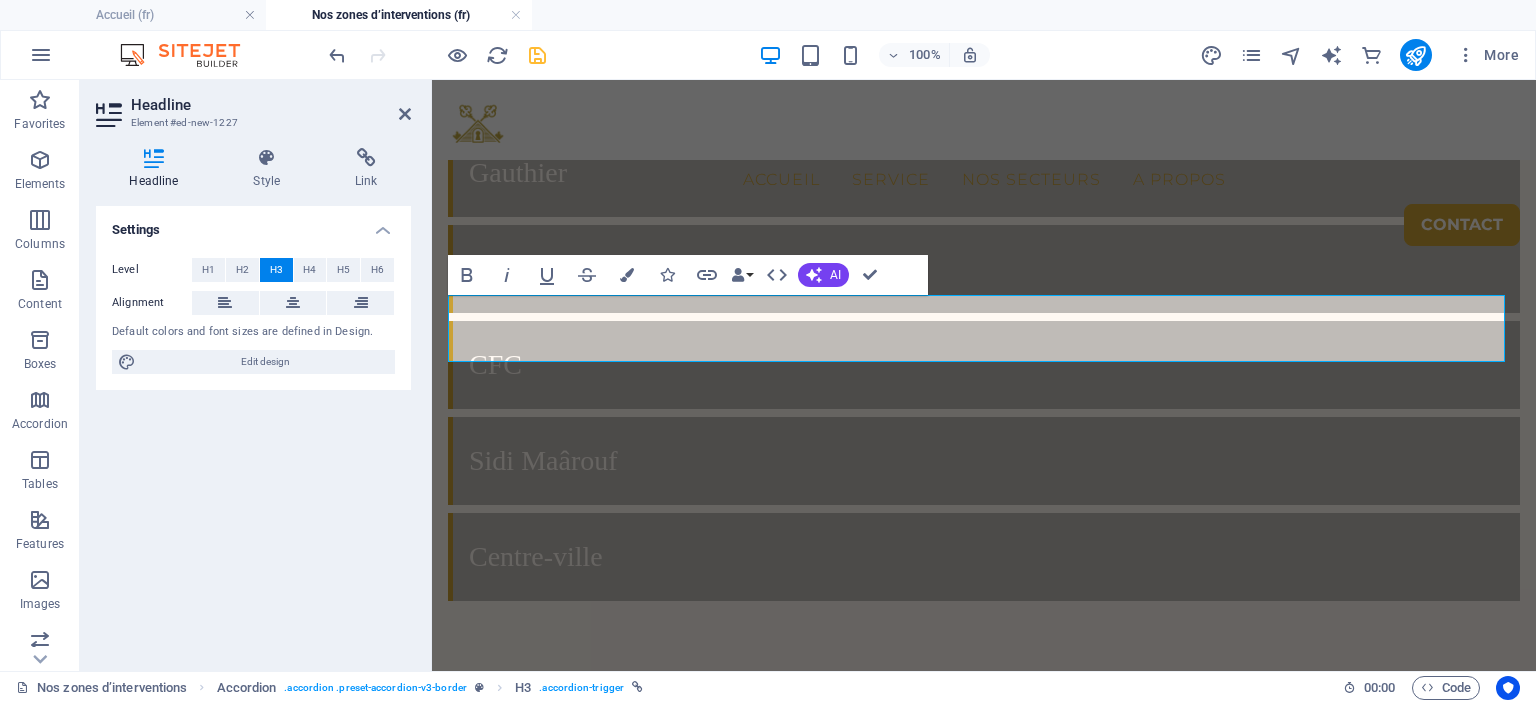 click on "Bold Italic Underline Strikethrough Colors Icons Link Data Bindings Company First name Last name Street ZIP code City Email Phone Mobile Fax Custom field 1 Custom field 2 Custom field 3 Custom field 4 Custom field 5 Custom field 6 HTML AI Improve Make shorter Make longer Fix spelling & grammar Translate to French Generate text Confirm (Ctrl+⏎)" at bounding box center [688, 275] 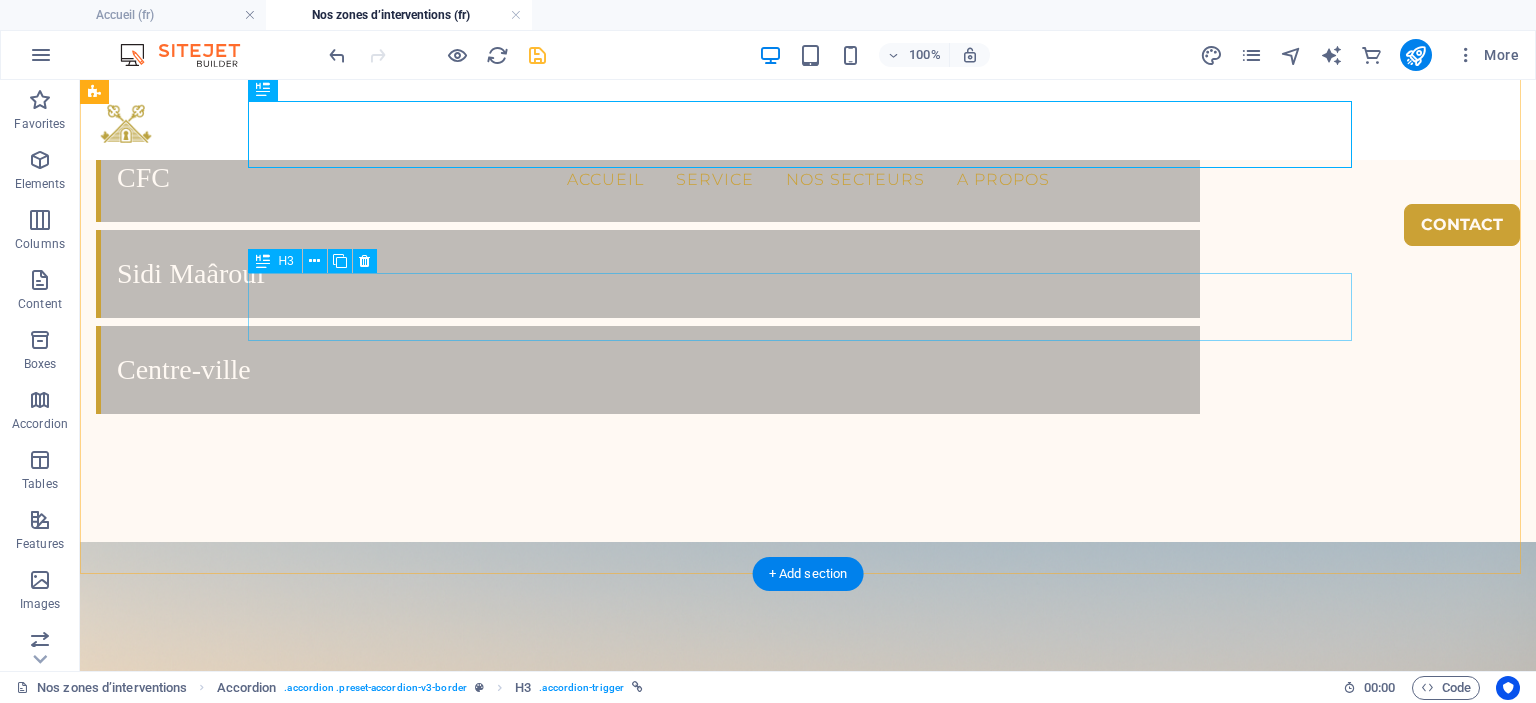 scroll, scrollTop: 5047, scrollLeft: 0, axis: vertical 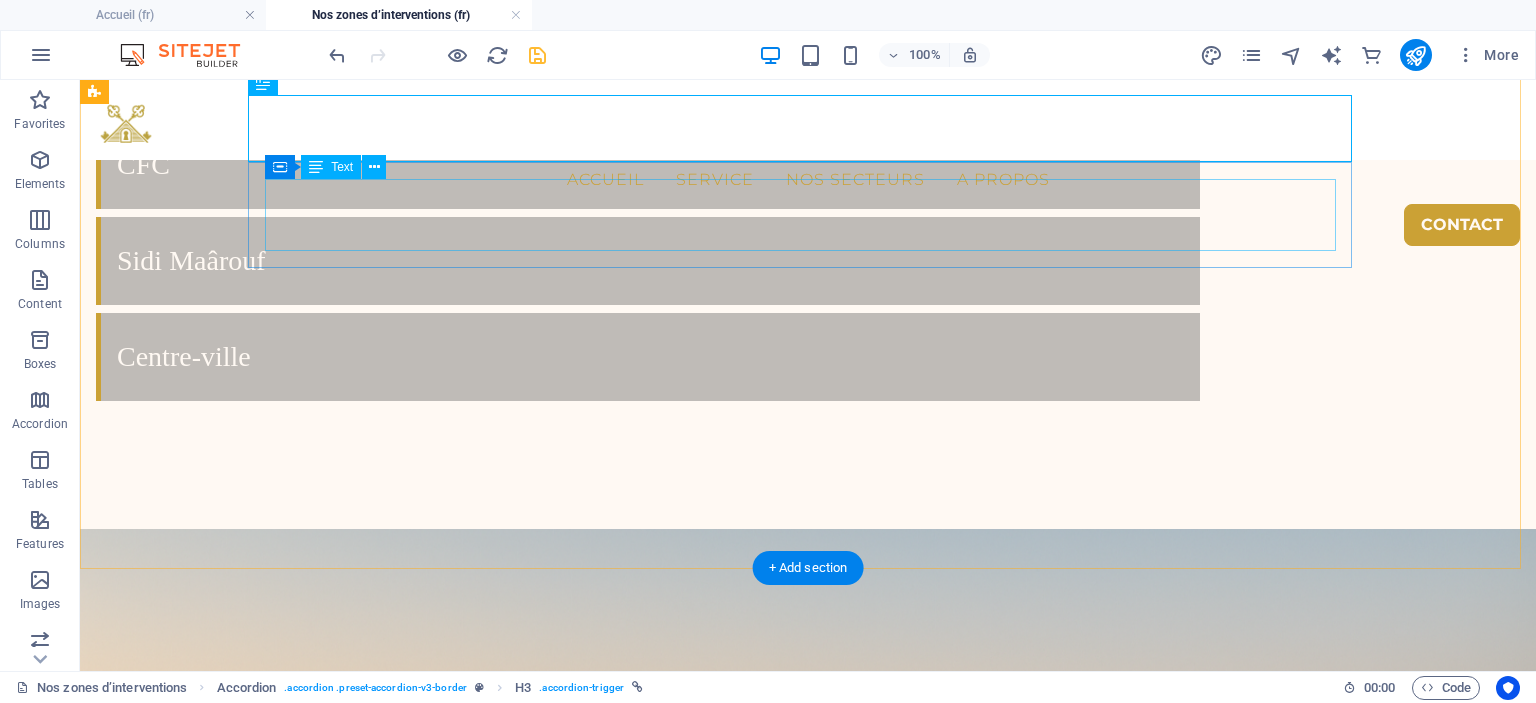 click on "Lorem ipsum dolor sit amet, consectetur adipisicing elit. Maiores ipsum repellat minus nihil. Labore, delectus, nam dignissimos ea repudiandae minima voluptatum magni pariatur possimus quia accusamus harum facilis corporis animi nisi. Enim, pariatur, impedit quia repellat harum ipsam laboriosam voluptas dicta illum nisi obcaecati reprehenderit quis placeat recusandae tenetur aperiam." at bounding box center (648, 4501) 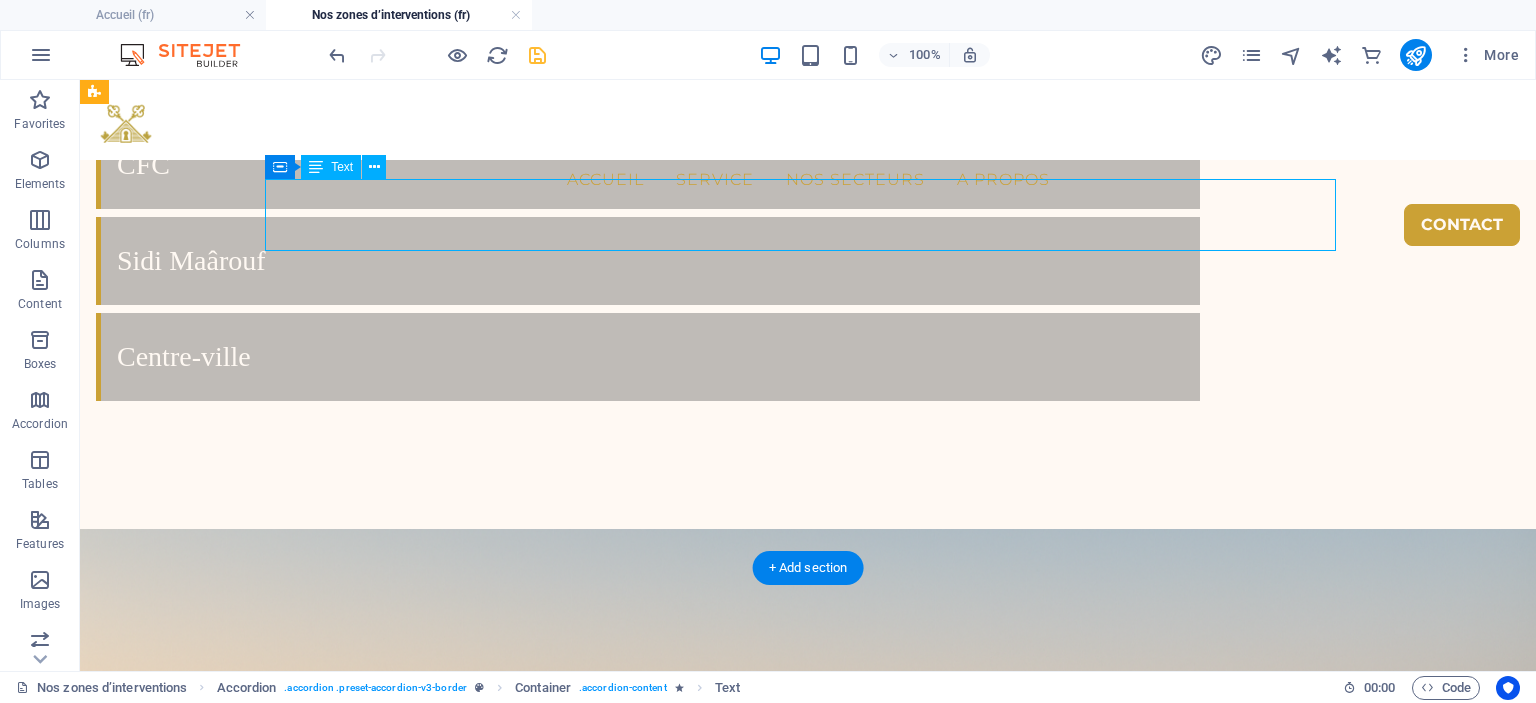 click on "Lorem ipsum dolor sit amet, consectetur adipisicing elit. Maiores ipsum repellat minus nihil. Labore, delectus, nam dignissimos ea repudiandae minima voluptatum magni pariatur possimus quia accusamus harum facilis corporis animi nisi. Enim, pariatur, impedit quia repellat harum ipsam laboriosam voluptas dicta illum nisi obcaecati reprehenderit quis placeat recusandae tenetur aperiam." at bounding box center [648, 4501] 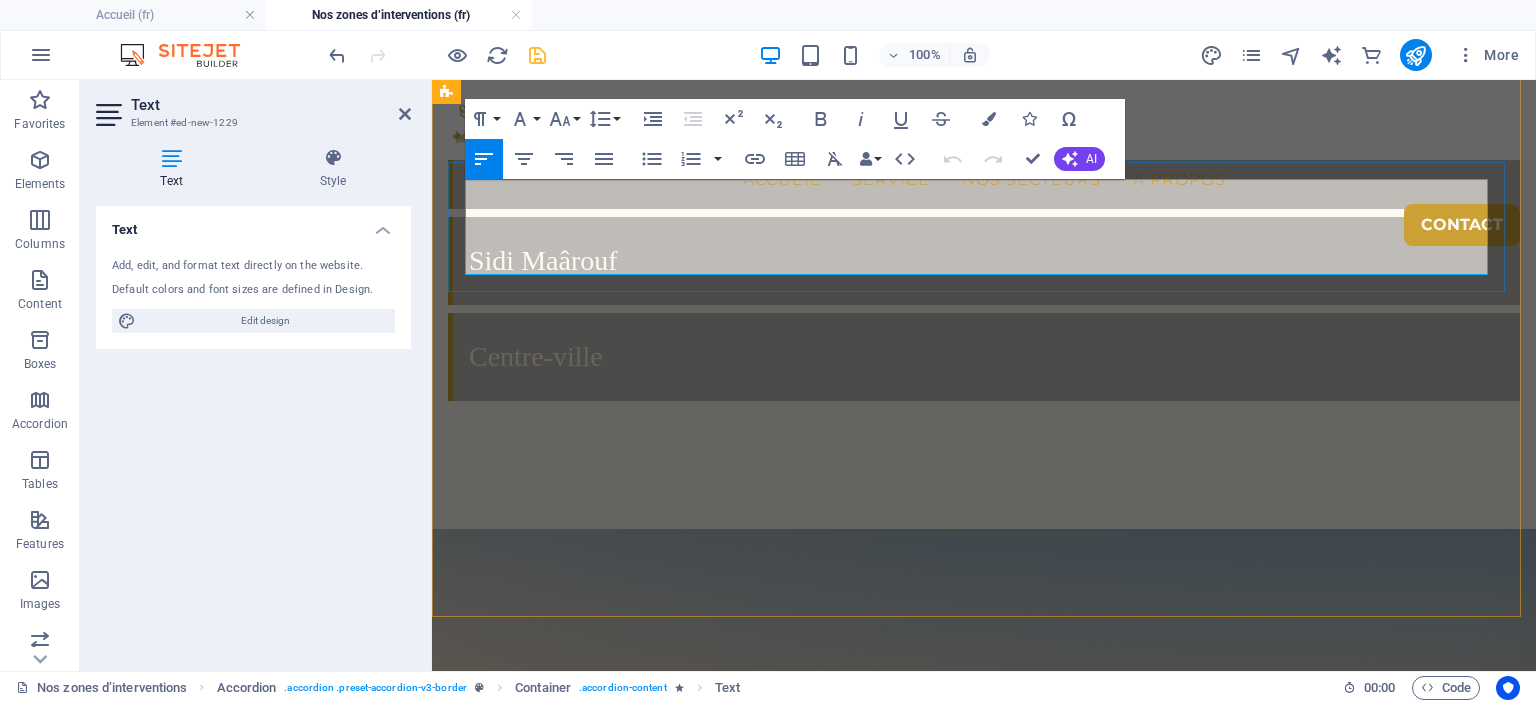 click on "Lorem ipsum dolor sit amet, consectetur adipisicing elit. Maiores ipsum repellat minus nihil. Labore, delectus, nam dignissimos ea repudiandae minima voluptatum magni pariatur possimus quia accusamus harum facilis corporis animi nisi. Enim, pariatur, impedit quia repellat harum ipsam laboriosam voluptas dicta illum nisi obcaecati reprehenderit quis placeat recusandae tenetur aperiam." at bounding box center (984, 4513) 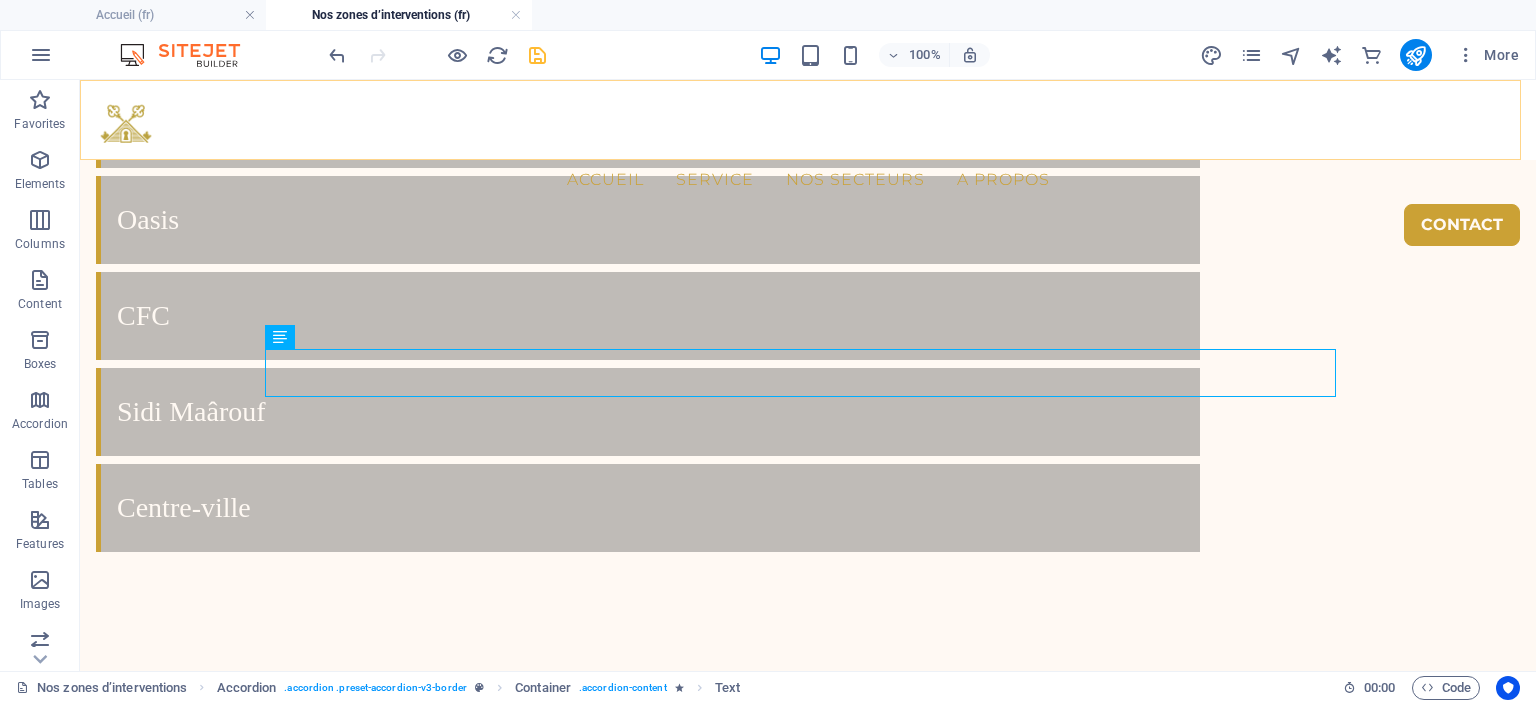 scroll, scrollTop: 4847, scrollLeft: 0, axis: vertical 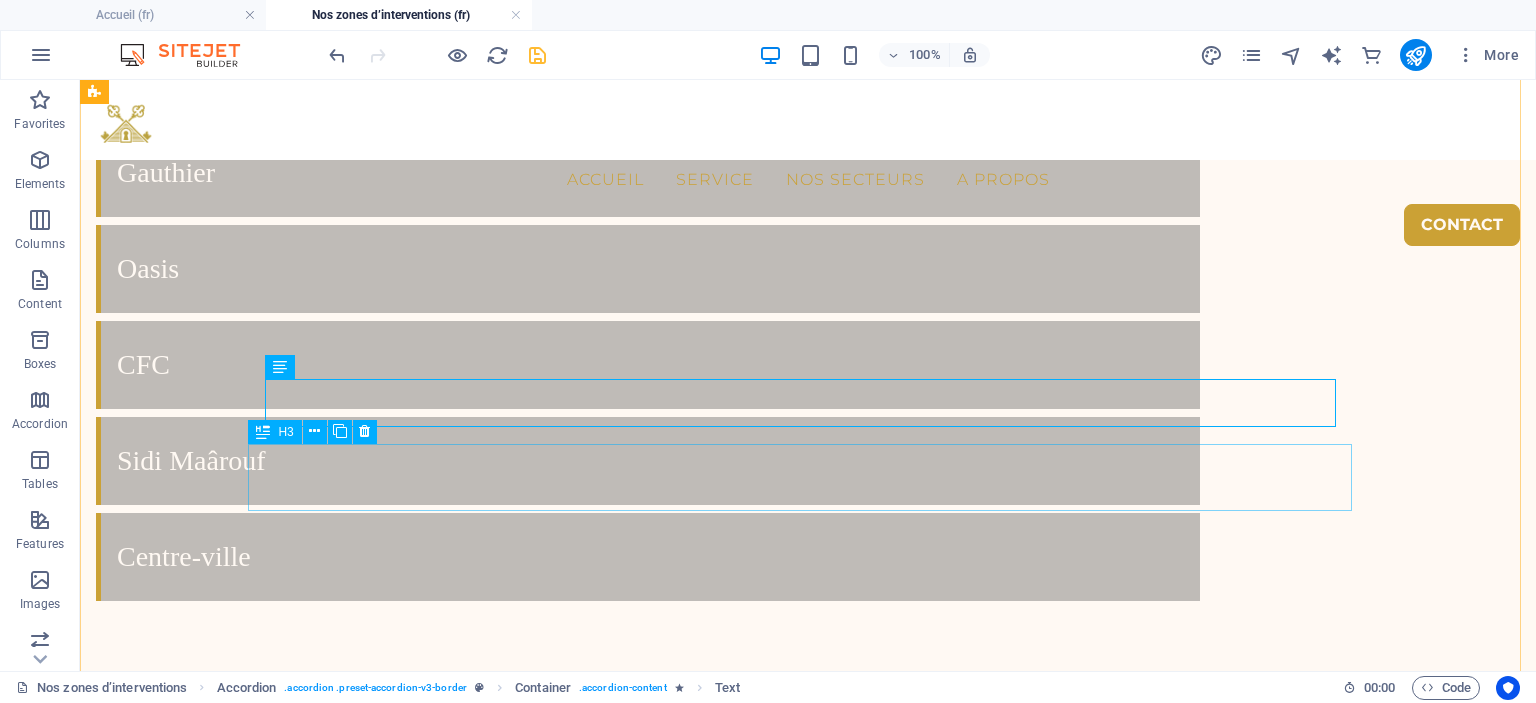 click on "Headline" at bounding box center (648, 4764) 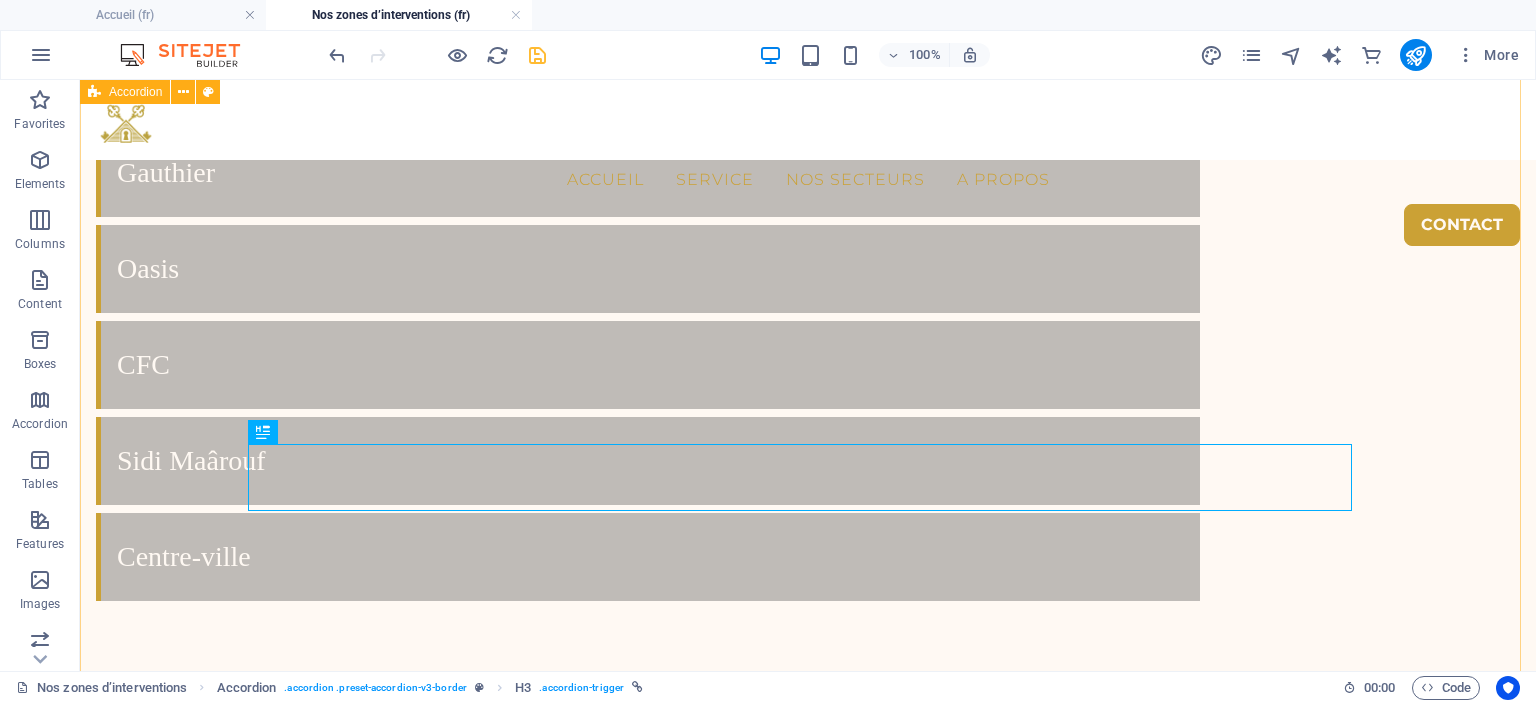 click on "Quels types de biens gérez-vous ? Nous gérons une large gamme de biens : appartements en centre-ville, riads traditionnels, villas avec piscine, et résidences en bord de mer. Dois-je habiter au Maroc pour utiliser votre service ? Non. Nous travaillons avec de nombreux propriétaires vivant à l’étranger. Notre présence locale permet une gestion complète sans que vous soyez sur place. Est-ce que vous proposez un service de gestion clé en main ? Oui, notre conciergerie s’occupe de tout : annonces, accueil, ménage, maintenance, communication voyageurs. Quels quartiers recommandez-vous pour investir à [CITY] ou [CITY] ?" at bounding box center [808, 4580] 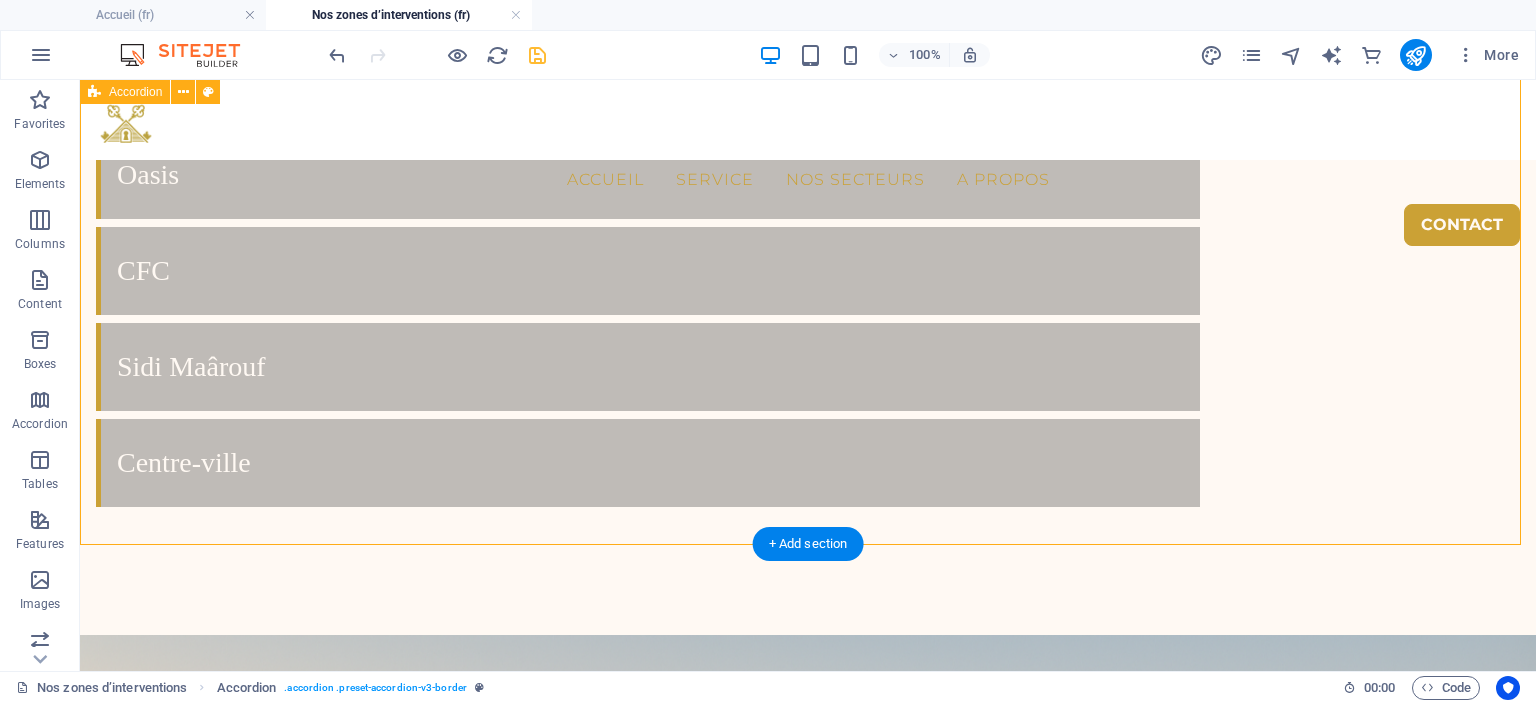 scroll, scrollTop: 5047, scrollLeft: 0, axis: vertical 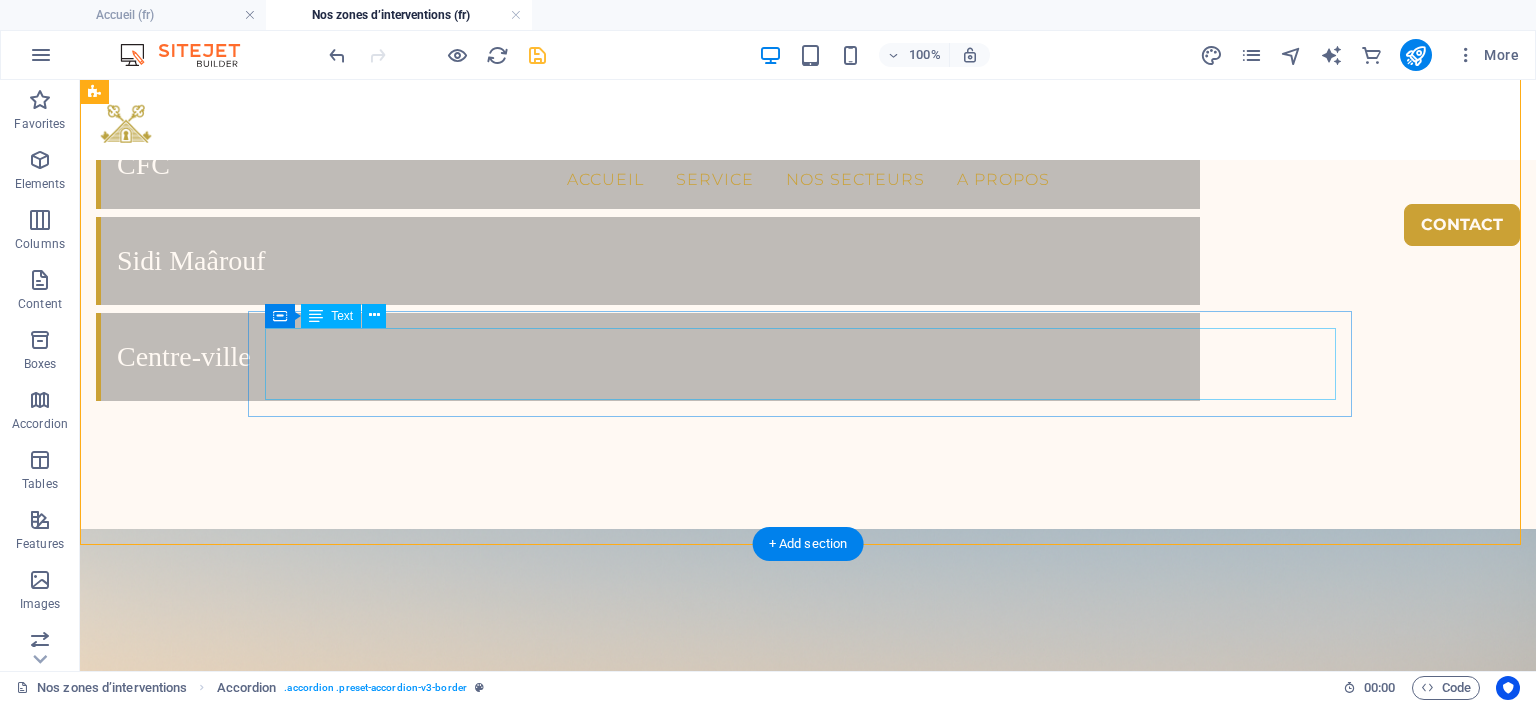 click on "Lorem ipsum dolor sit amet, consectetur adipisicing elit. Maiores ipsum repellat minus nihil. Labore, delectus, nam dignissimos ea repudiandae minima voluptatum magni pariatur possimus quia accusamus harum facilis corporis animi nisi. Enim, pariatur, impedit quia repellat harum ipsam laboriosam voluptas dicta illum nisi obcaecati reprehenderit quis placeat recusandae tenetur aperiam." at bounding box center [648, 4651] 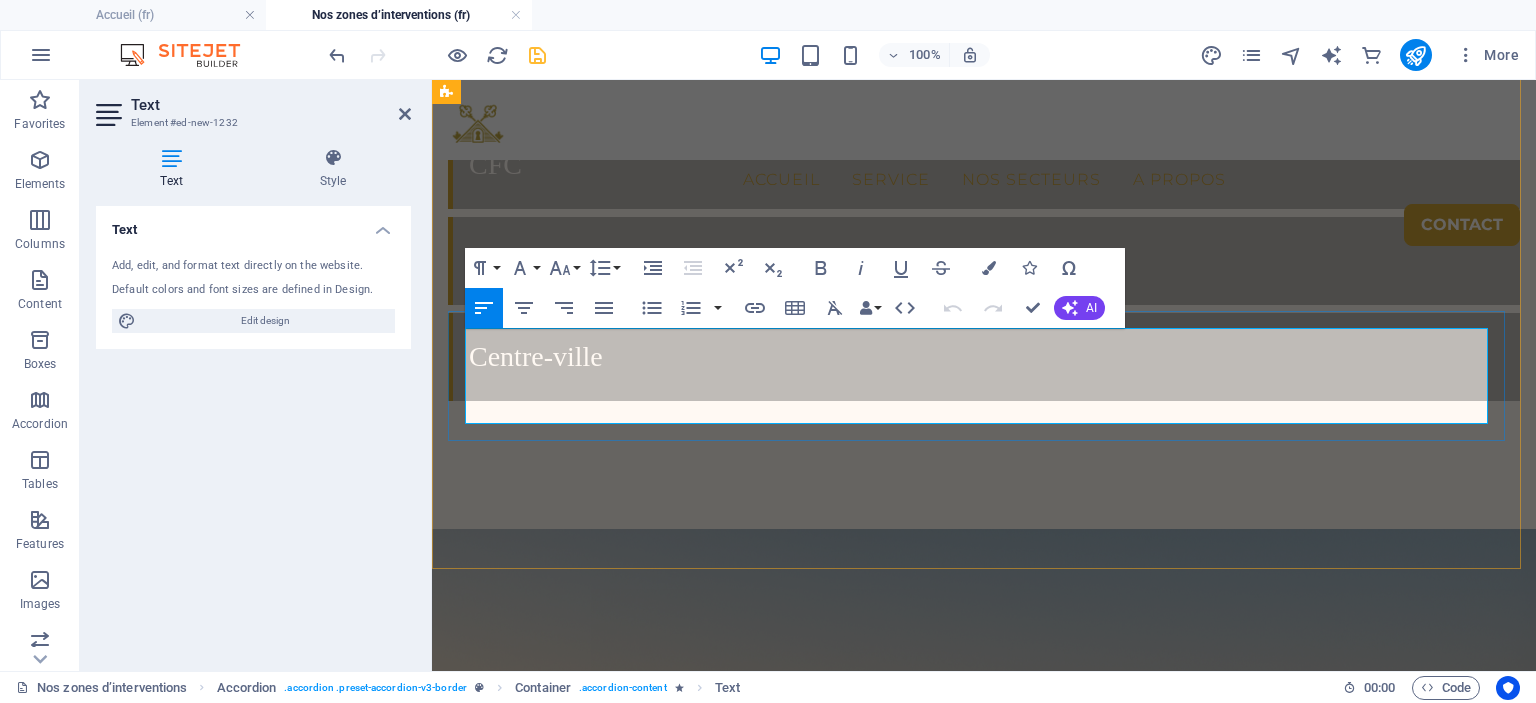 click on "Lorem ipsum dolor sit amet, consectetur adipisicing elit. Maiores ipsum repellat minus nihil. Labore, delectus, nam dignissimos ea repudiandae minima voluptatum magni pariatur possimus quia accusamus harum facilis corporis animi nisi. Enim, pariatur, impedit quia repellat harum ipsam laboriosam voluptas dicta illum nisi obcaecati reprehenderit quis placeat recusandae tenetur aperiam." at bounding box center [984, 4663] 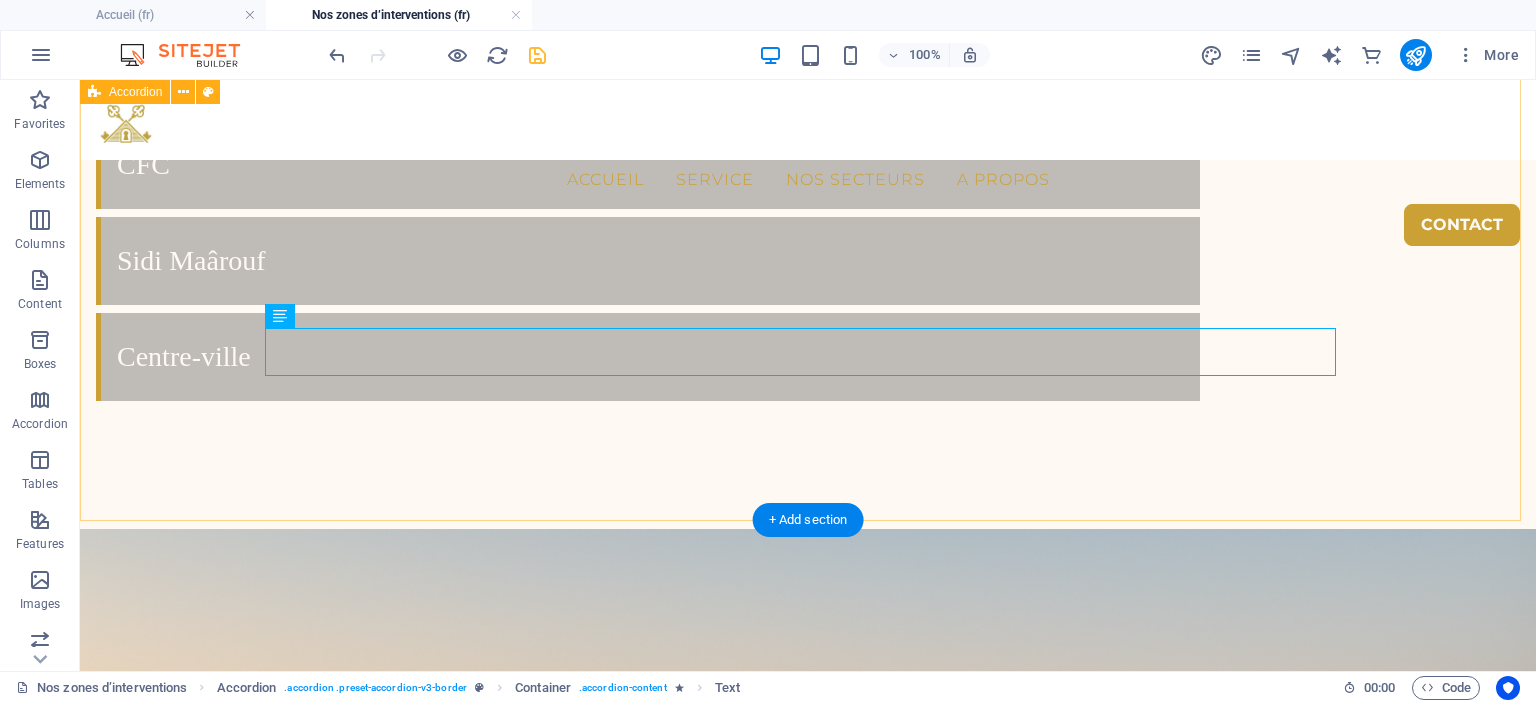 click on "Quels types de biens gérez-vous ? Nous gérons une large gamme de biens : appartements en centre-ville, riads traditionnels, villas avec piscine, et résidences en bord de mer. Dois-je habiter au Maroc pour utiliser votre service ? Non. Nous travaillons avec de nombreux propriétaires vivant à l’étranger. Notre présence locale permet une gestion complète sans que vous soyez sur place. Est-ce que vous proposez un service de gestion clé en main ? Oui, notre conciergerie s’occupe de tout : annonces, accueil, ménage, maintenance, communication voyageurs. Quels quartiers recommandez-vous pour investir à [CITY] ou [CITY] ? À [CITY] : Gauthier, Racine, Maarif, Casa Finance City. À [CITY] : Guéliz, Hivernage, Médina, Palmeraie." at bounding box center (808, 4368) 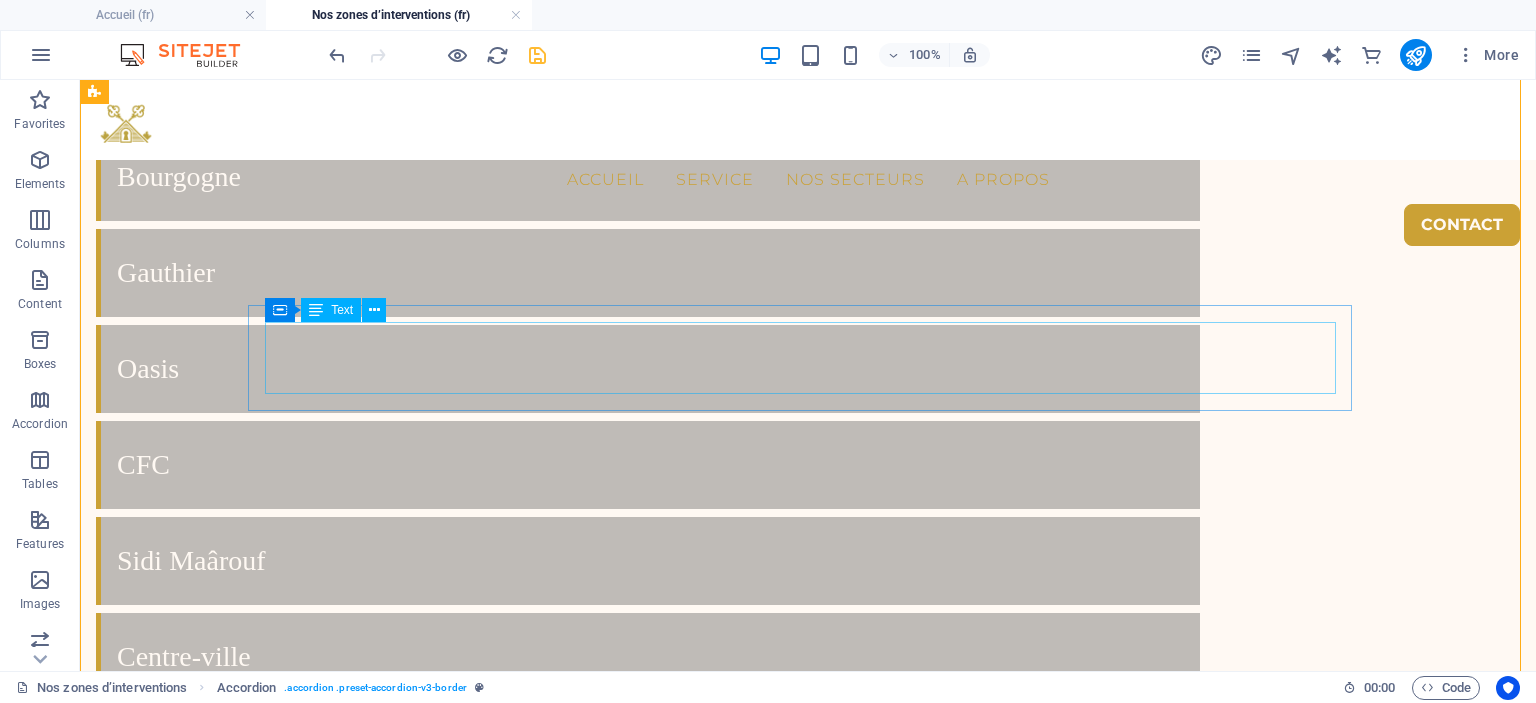 scroll, scrollTop: 4547, scrollLeft: 0, axis: vertical 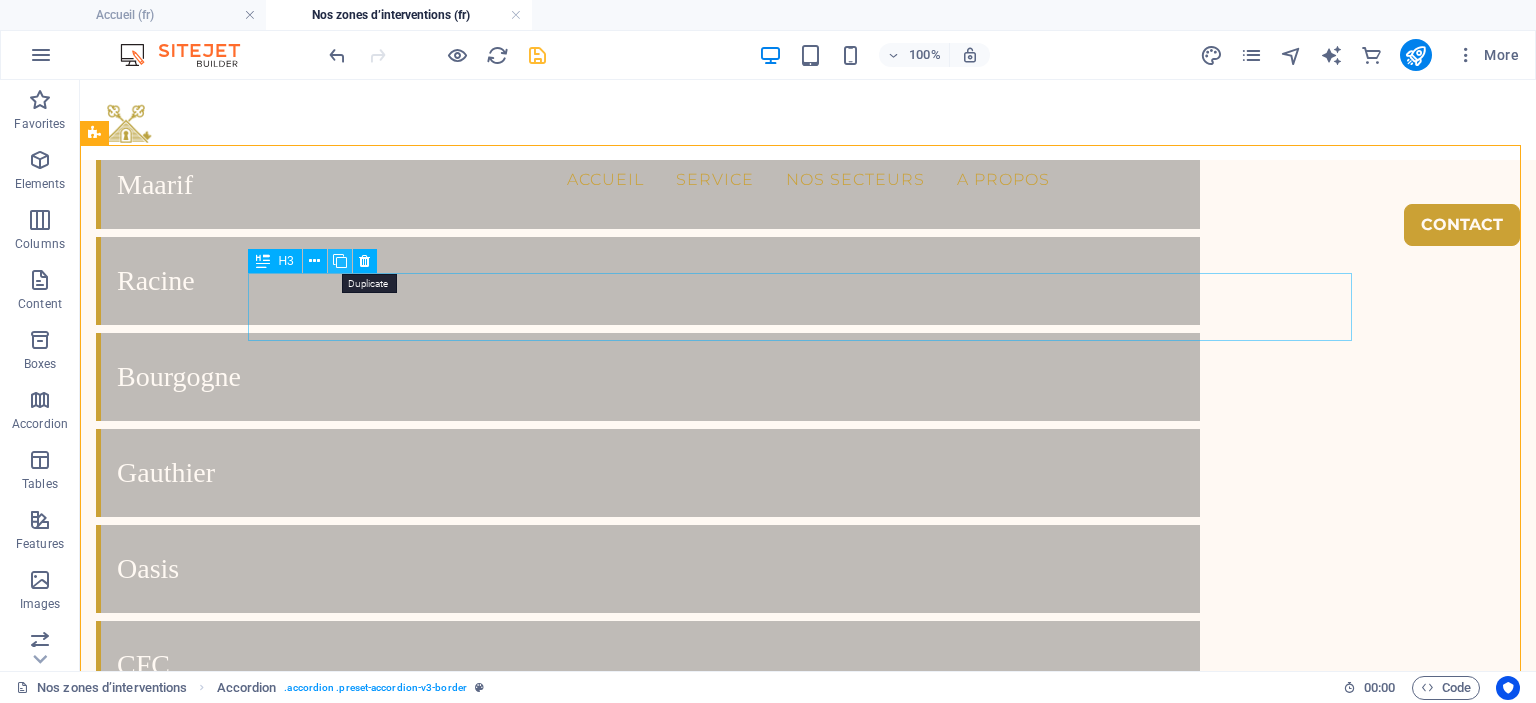 click at bounding box center [340, 261] 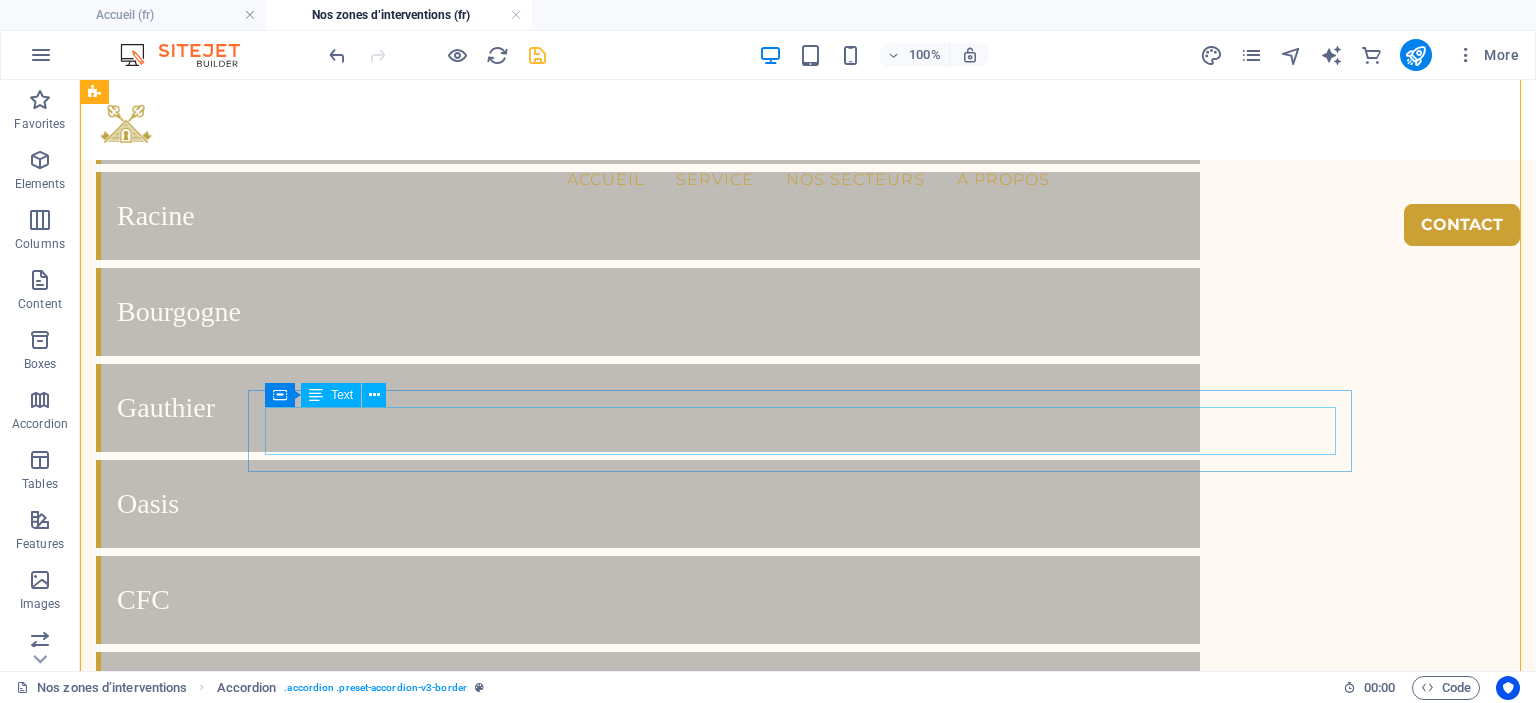 scroll, scrollTop: 4647, scrollLeft: 0, axis: vertical 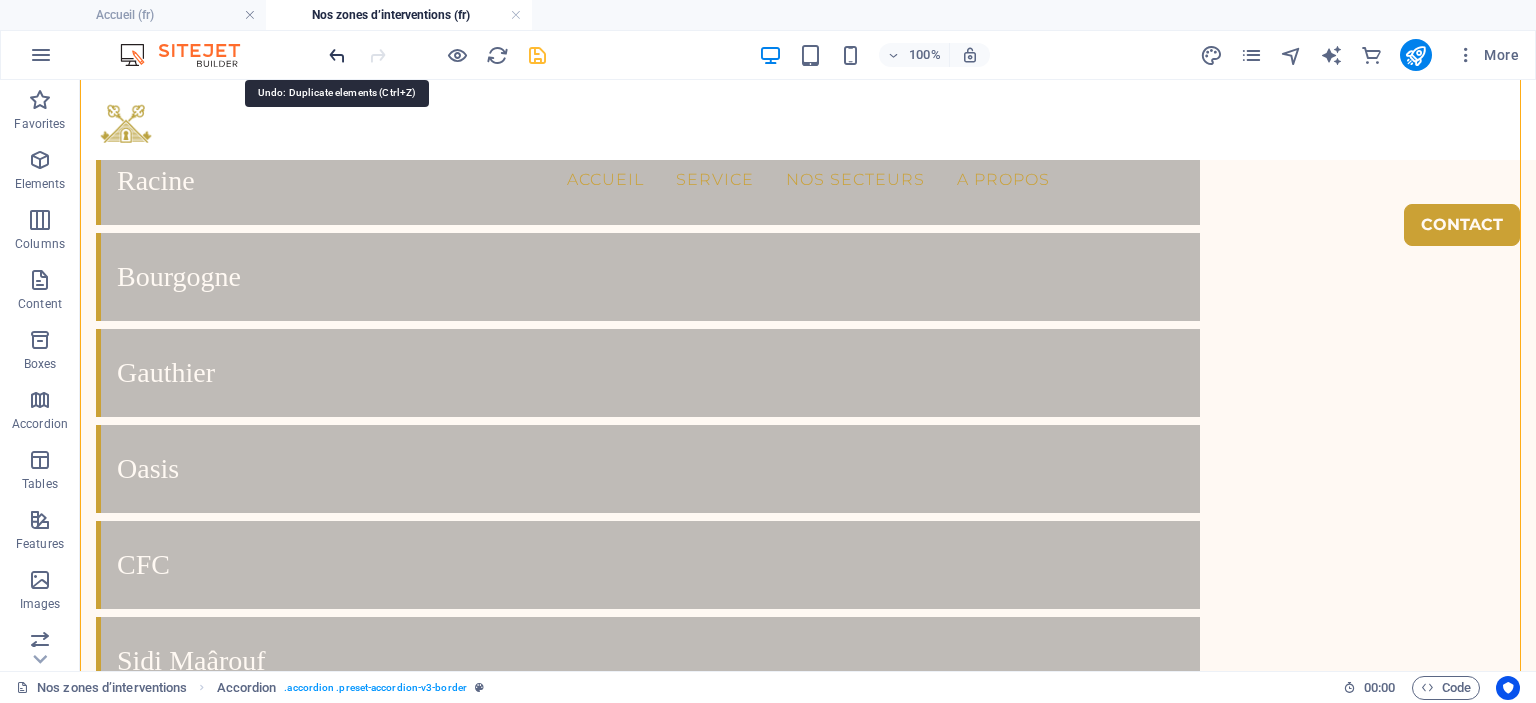 click at bounding box center (337, 55) 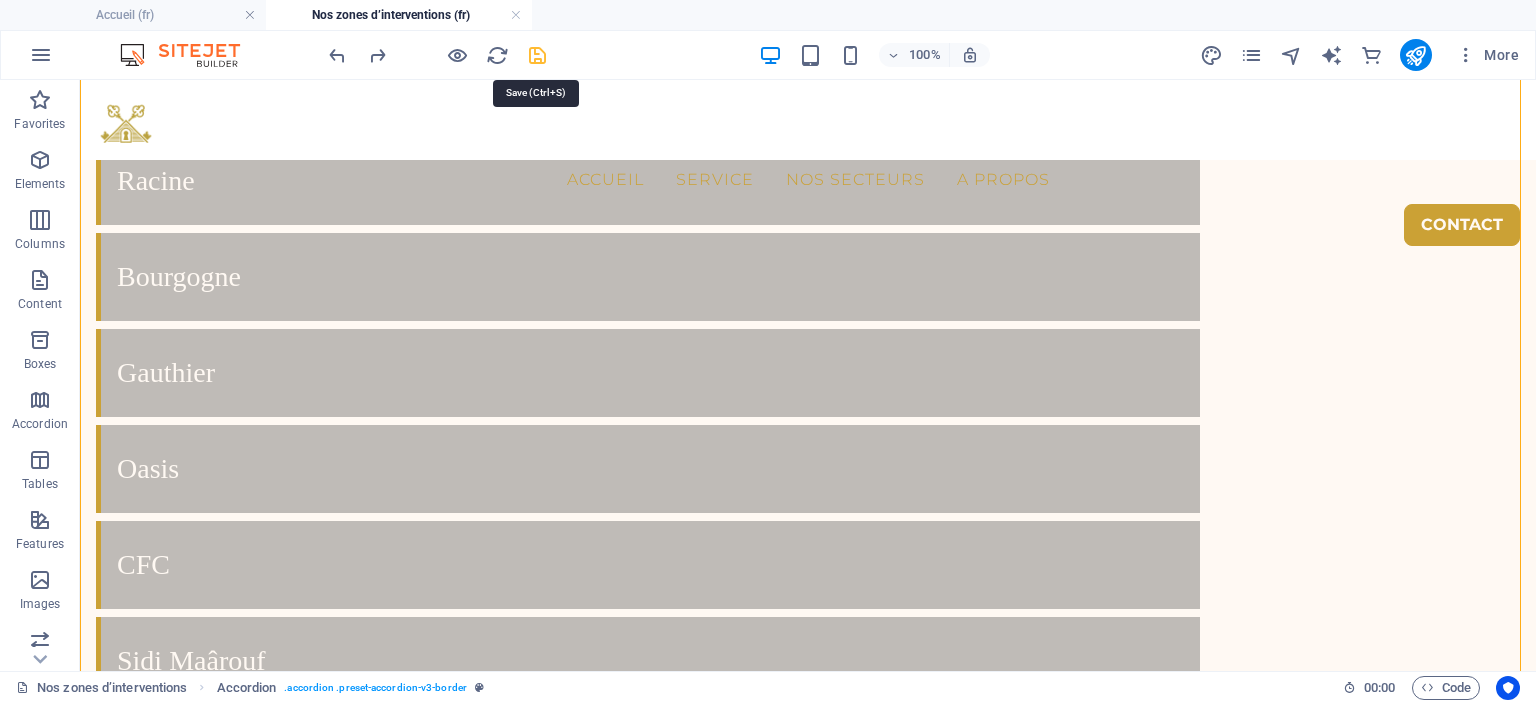 click at bounding box center (537, 55) 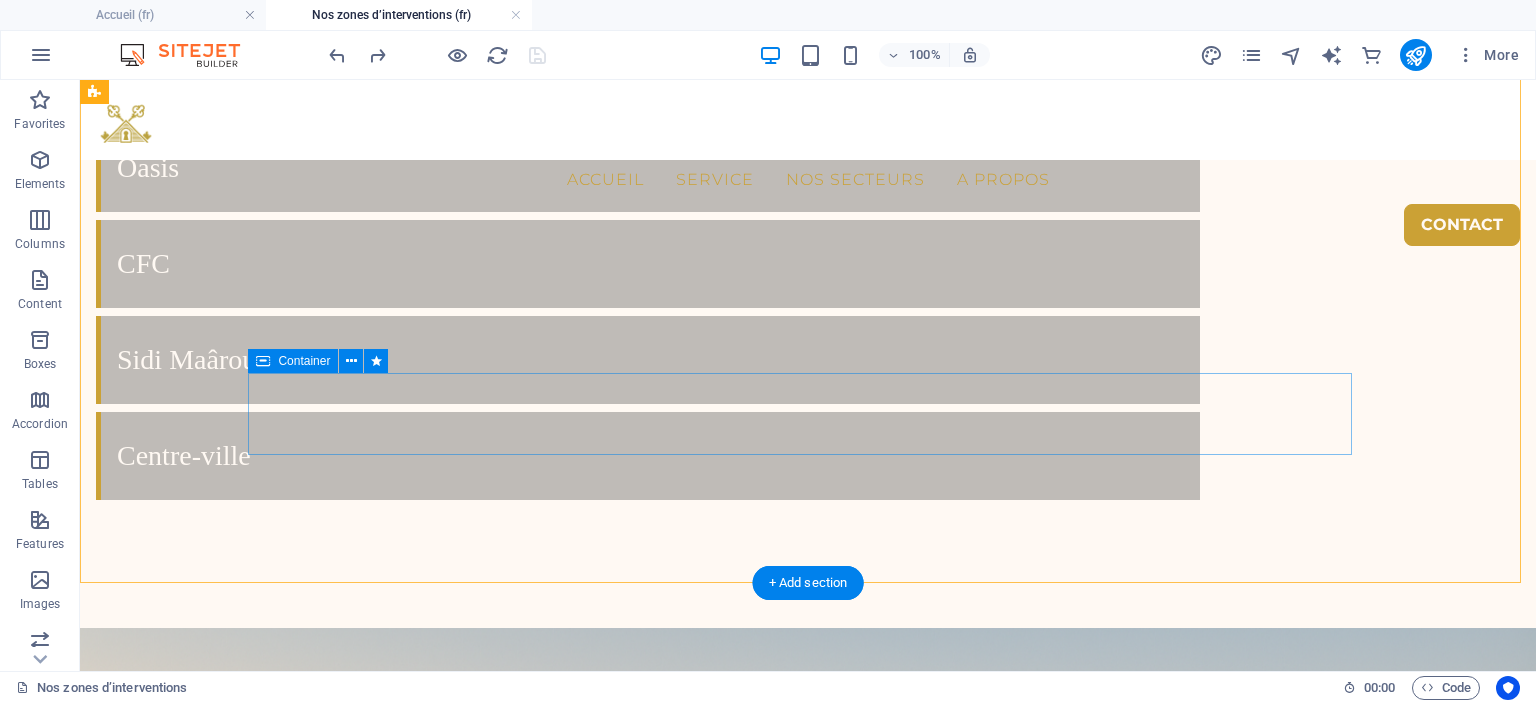 scroll, scrollTop: 5147, scrollLeft: 0, axis: vertical 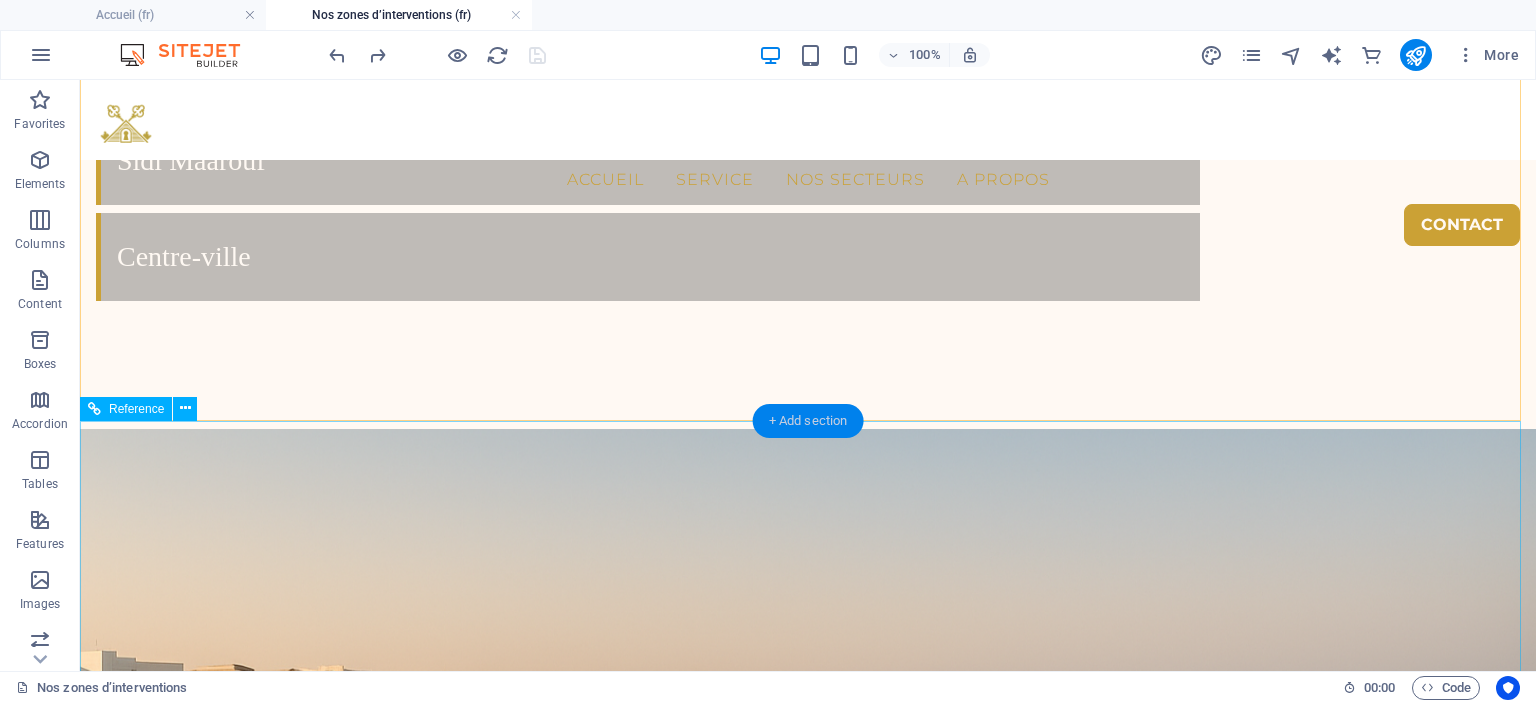 click on "+ Add section" at bounding box center [808, 421] 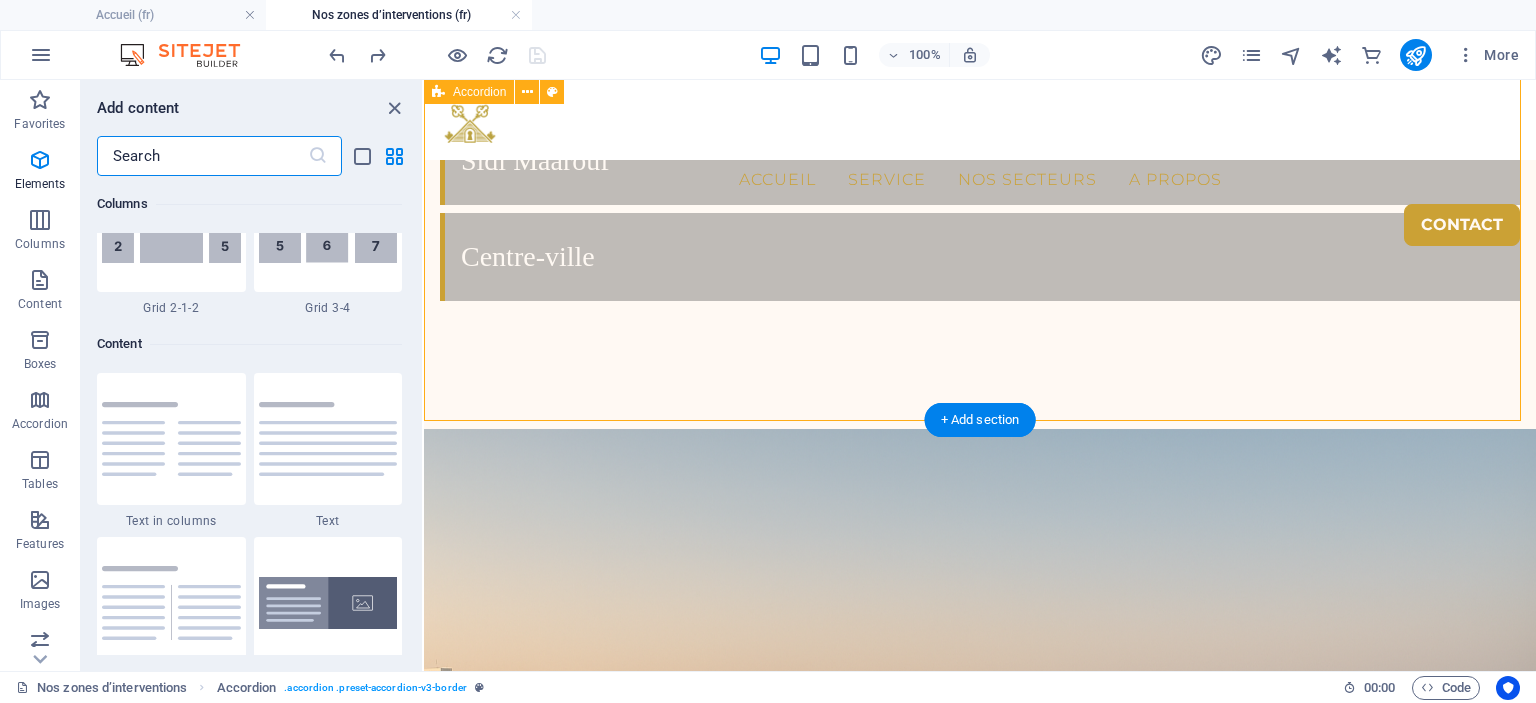 scroll, scrollTop: 3499, scrollLeft: 0, axis: vertical 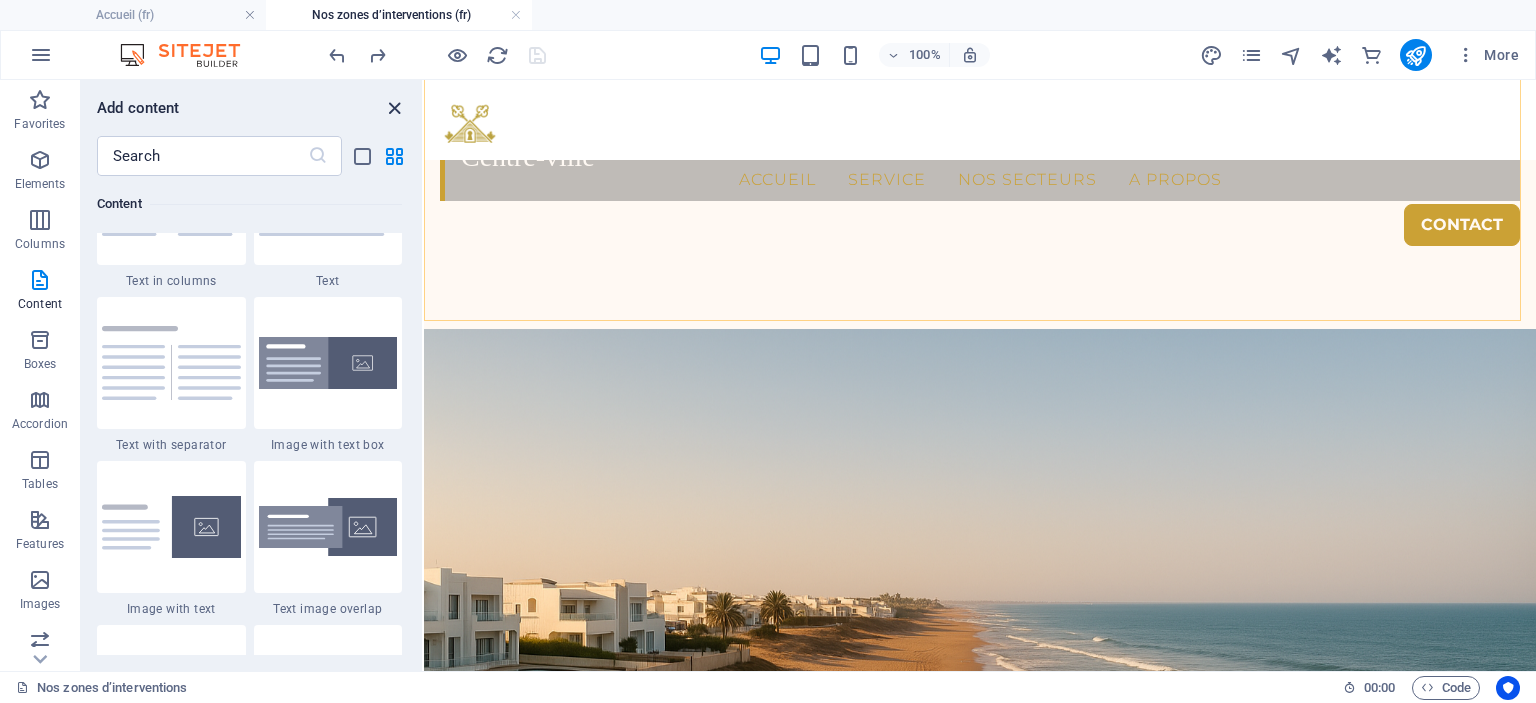 drag, startPoint x: 394, startPoint y: 101, endPoint x: 324, endPoint y: 43, distance: 90.90655 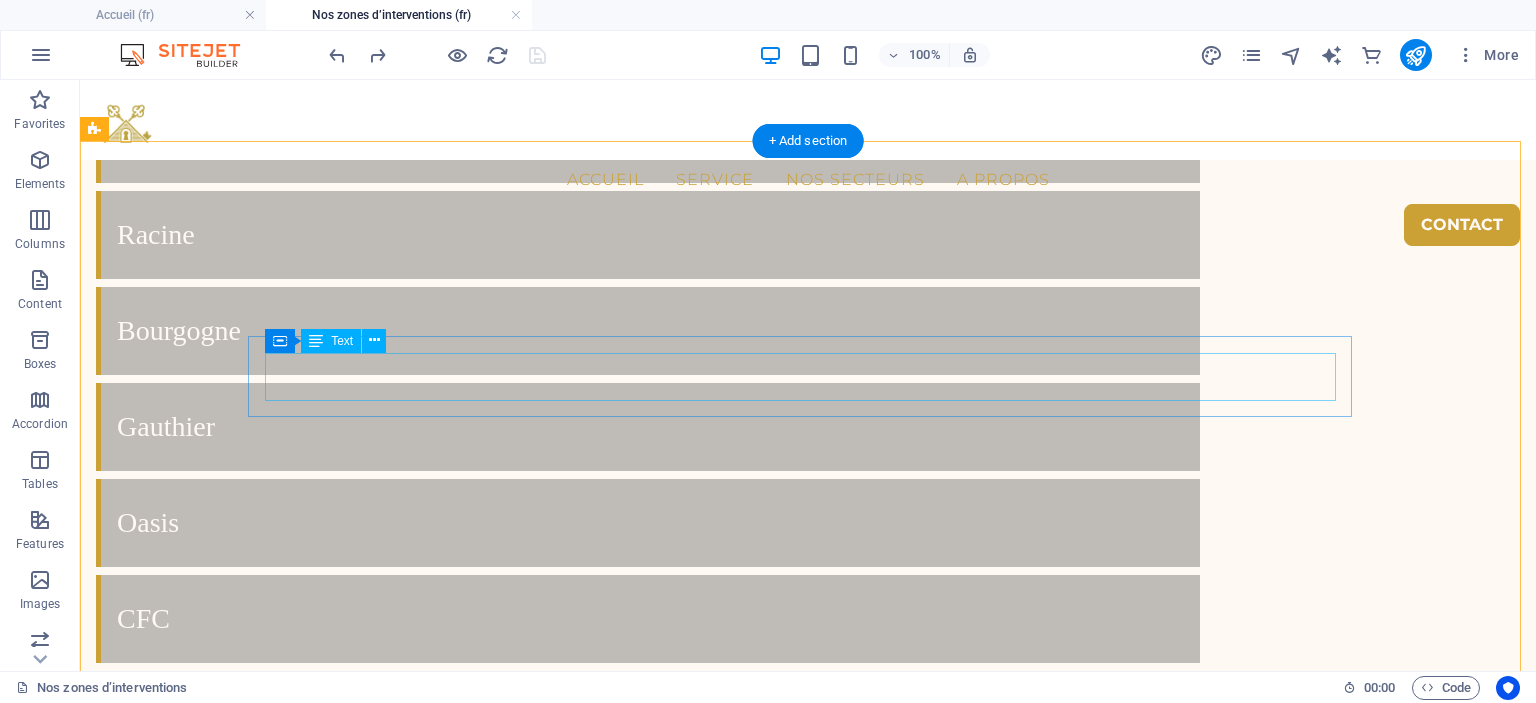 scroll, scrollTop: 4547, scrollLeft: 0, axis: vertical 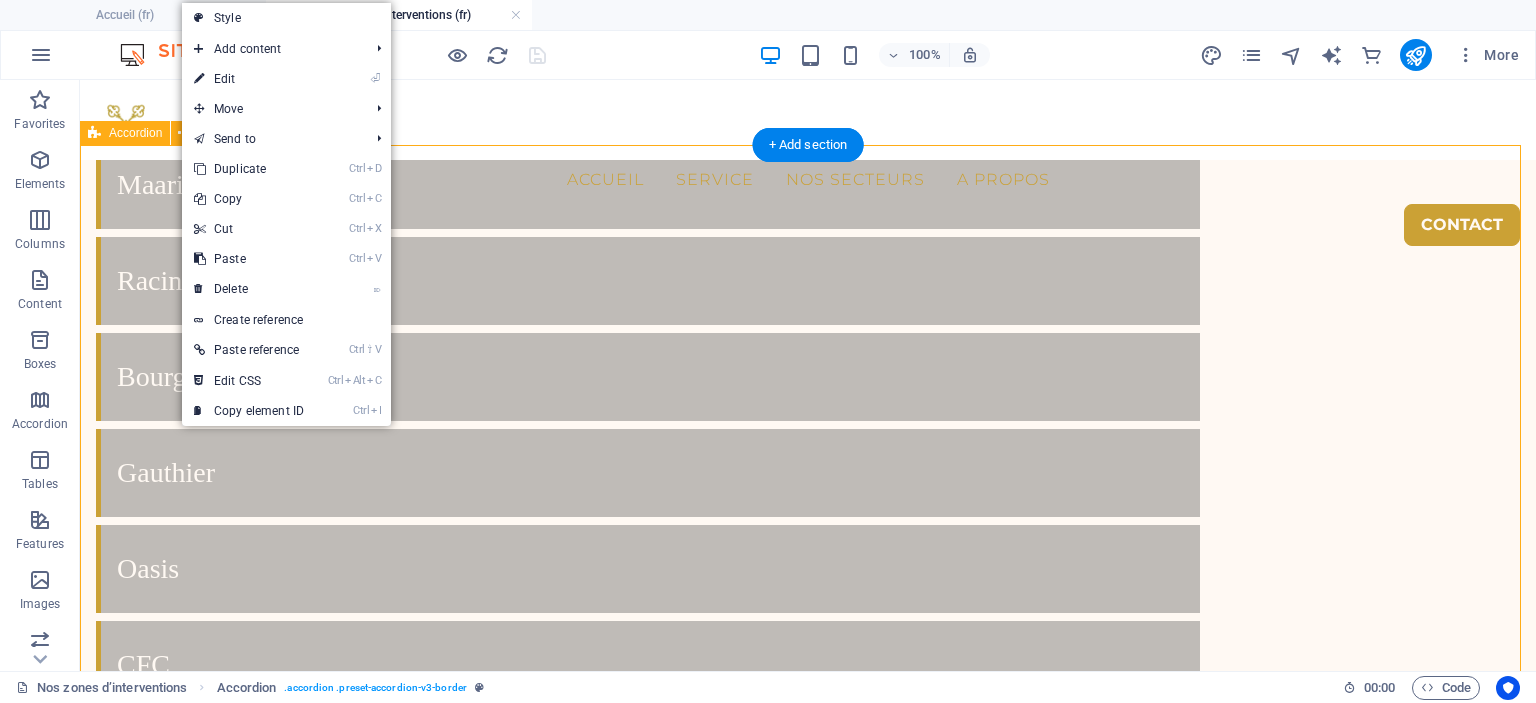 click on "Quels types de biens gérez-vous ? Nous gérons une large gamme de biens : appartements en centre-ville, riads traditionnels, villas avec piscine, et résidences en bord de mer. Dois-je habiter au Maroc pour utiliser votre service ? Non. Nous travaillons avec de nombreux propriétaires vivant à l’étranger. Notre présence locale permet une gestion complète sans que vous soyez sur place. Est-ce que vous proposez un service de gestion clé en main ? Oui, notre conciergerie s’occupe de tout : annonces, accueil, ménage, maintenance, communication voyageurs. Quels quartiers recommandez-vous pour investir à [CITY] ou [CITY] ? À [CITY] : Gauthier, Racine, Maarif, Casa Finance City. À [CITY] : Guéliz, Hivernage, Médina, Palmeraie." at bounding box center [808, 4868] 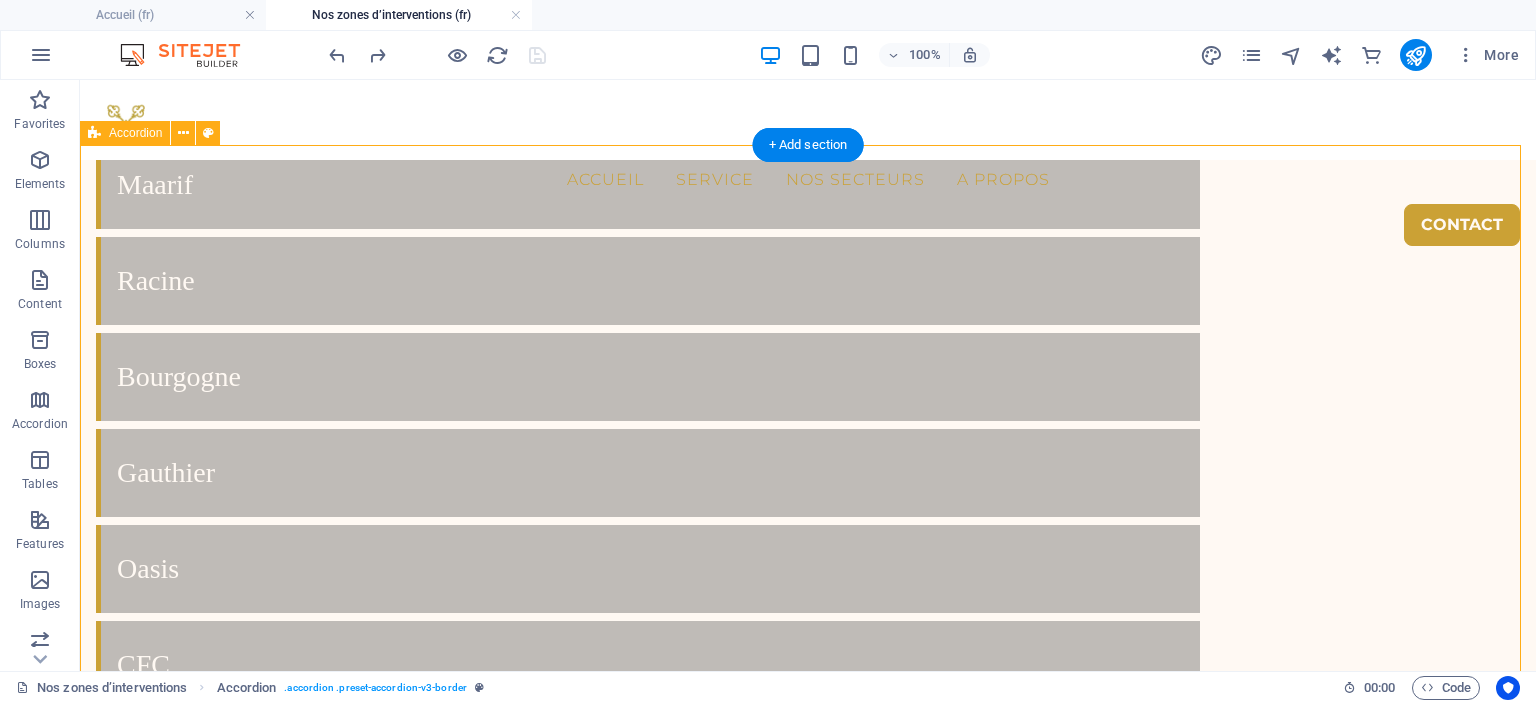 click on "Quels types de biens gérez-vous ? Nous gérons une large gamme de biens : appartements en centre-ville, riads traditionnels, villas avec piscine, et résidences en bord de mer. Dois-je habiter au Maroc pour utiliser votre service ? Non. Nous travaillons avec de nombreux propriétaires vivant à l’étranger. Notre présence locale permet une gestion complète sans que vous soyez sur place. Est-ce que vous proposez un service de gestion clé en main ? Oui, notre conciergerie s’occupe de tout : annonces, accueil, ménage, maintenance, communication voyageurs. Quels quartiers recommandez-vous pour investir à [CITY] ou [CITY] ? À [CITY] : Gauthier, Racine, Maarif, Casa Finance City. À [CITY] : Guéliz, Hivernage, Médina, Palmeraie." at bounding box center [808, 4868] 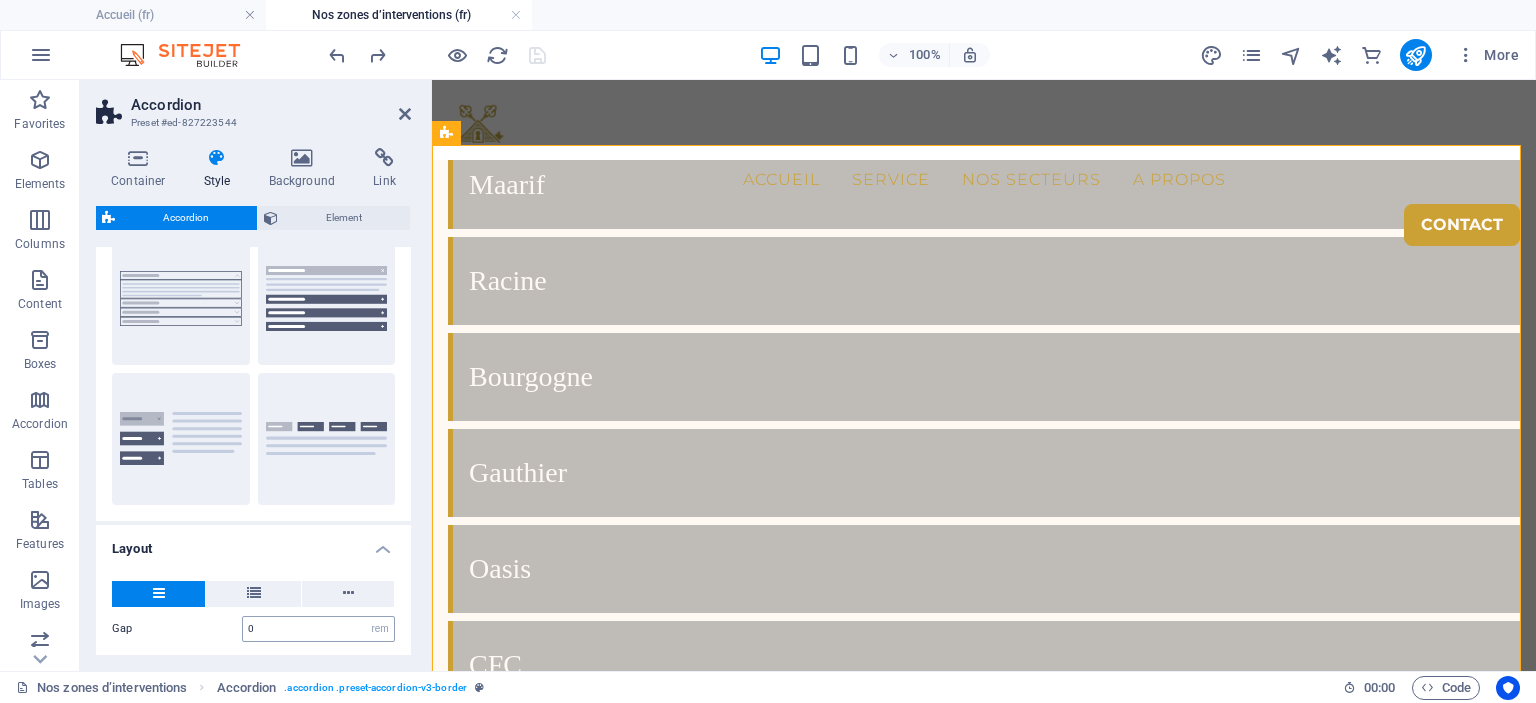 scroll, scrollTop: 255, scrollLeft: 0, axis: vertical 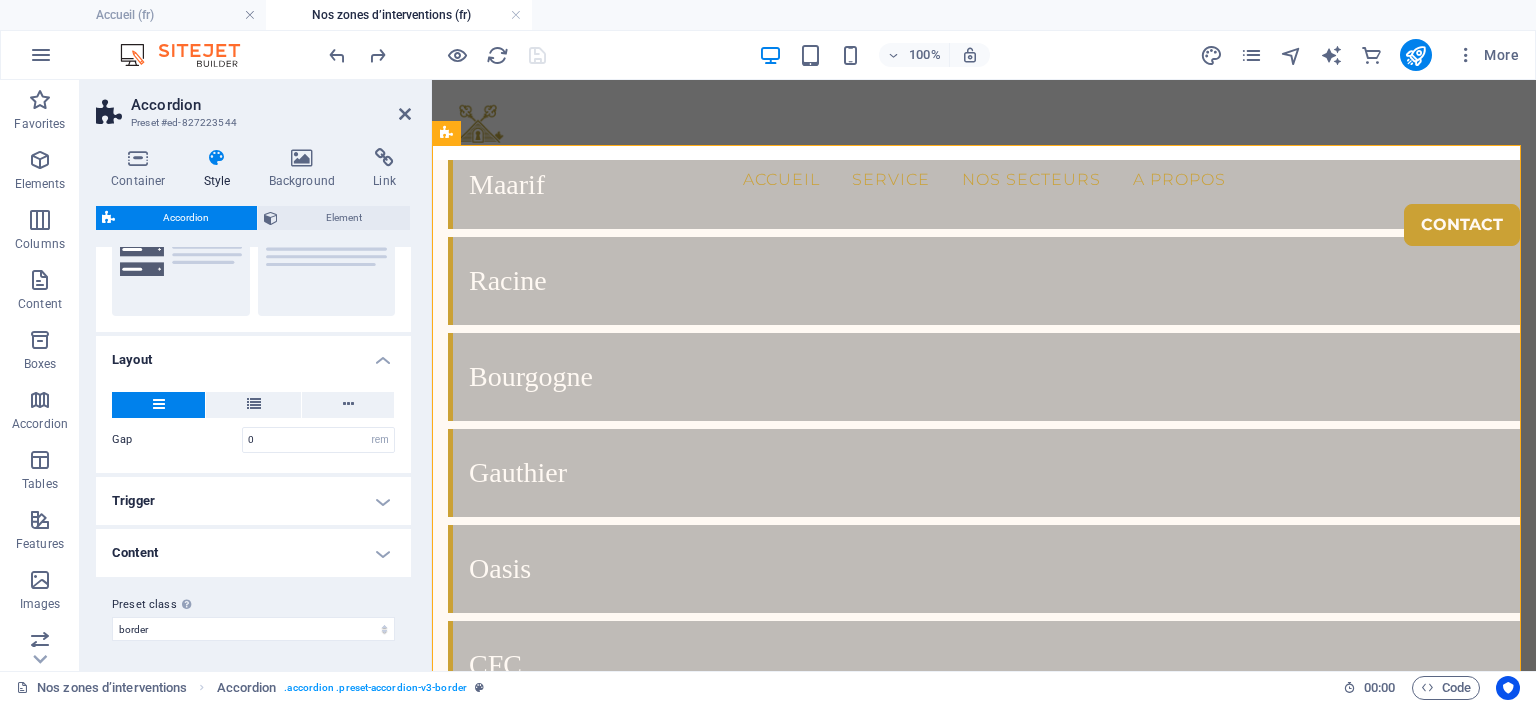 click on "Preset class Above chosen variant and settings affect all elements which carry this preset class." at bounding box center (253, 605) 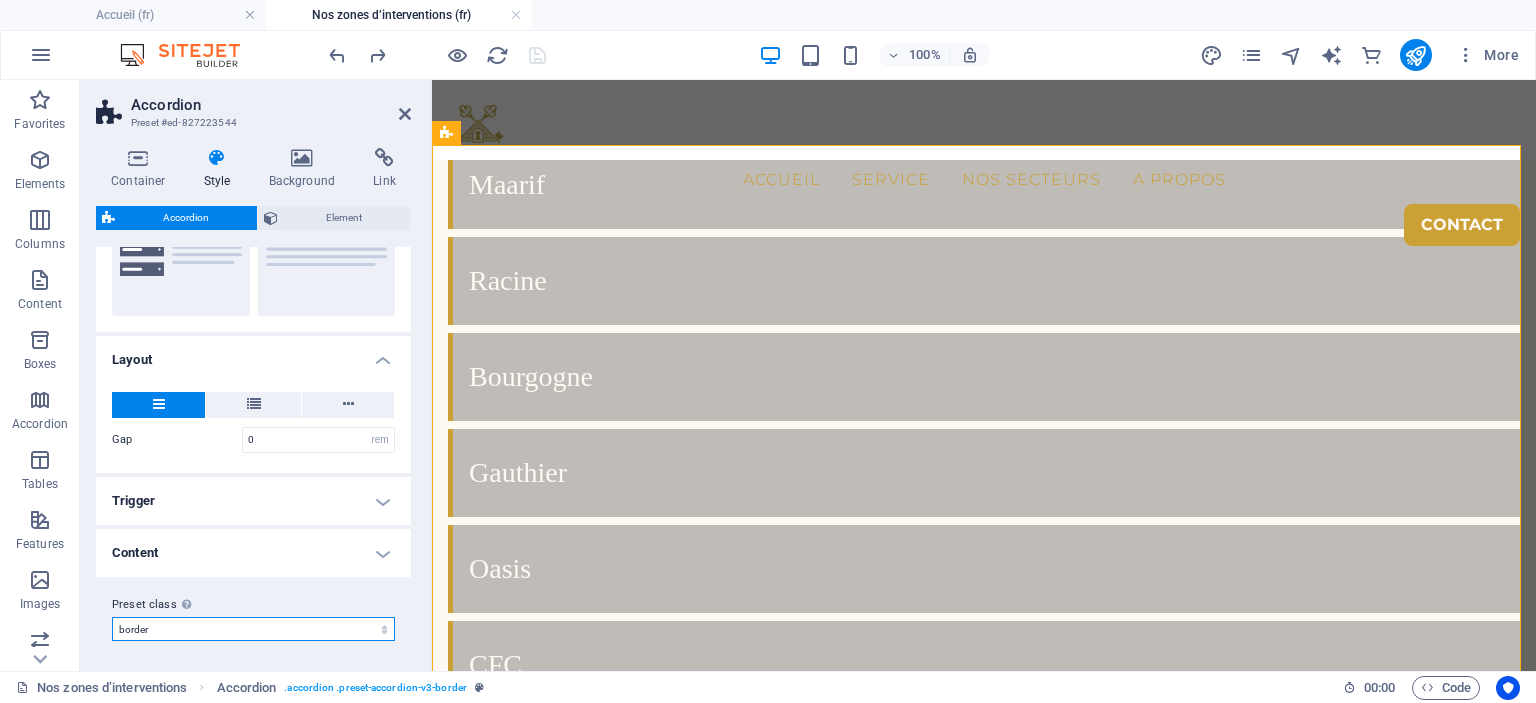 click on "list-icon default border Add preset class" at bounding box center (253, 629) 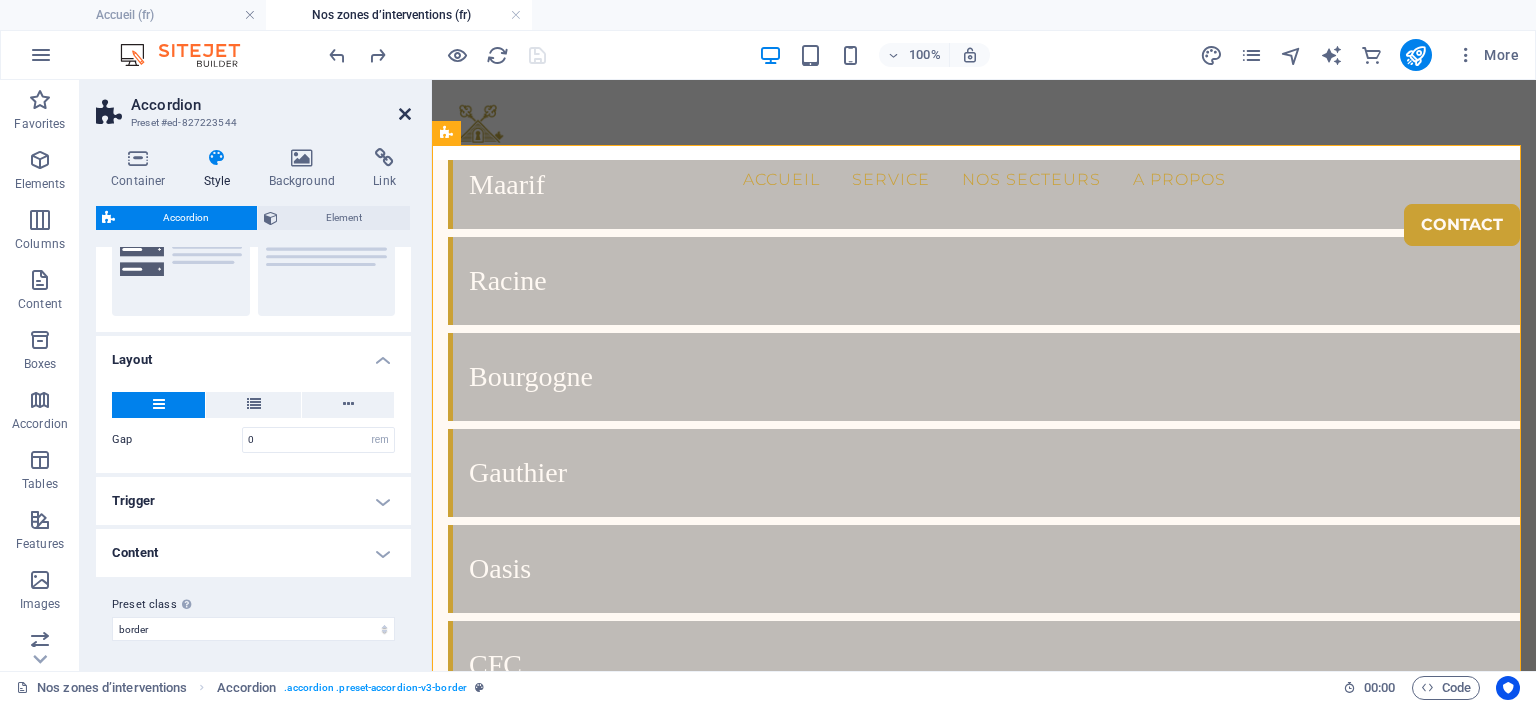 click at bounding box center (405, 114) 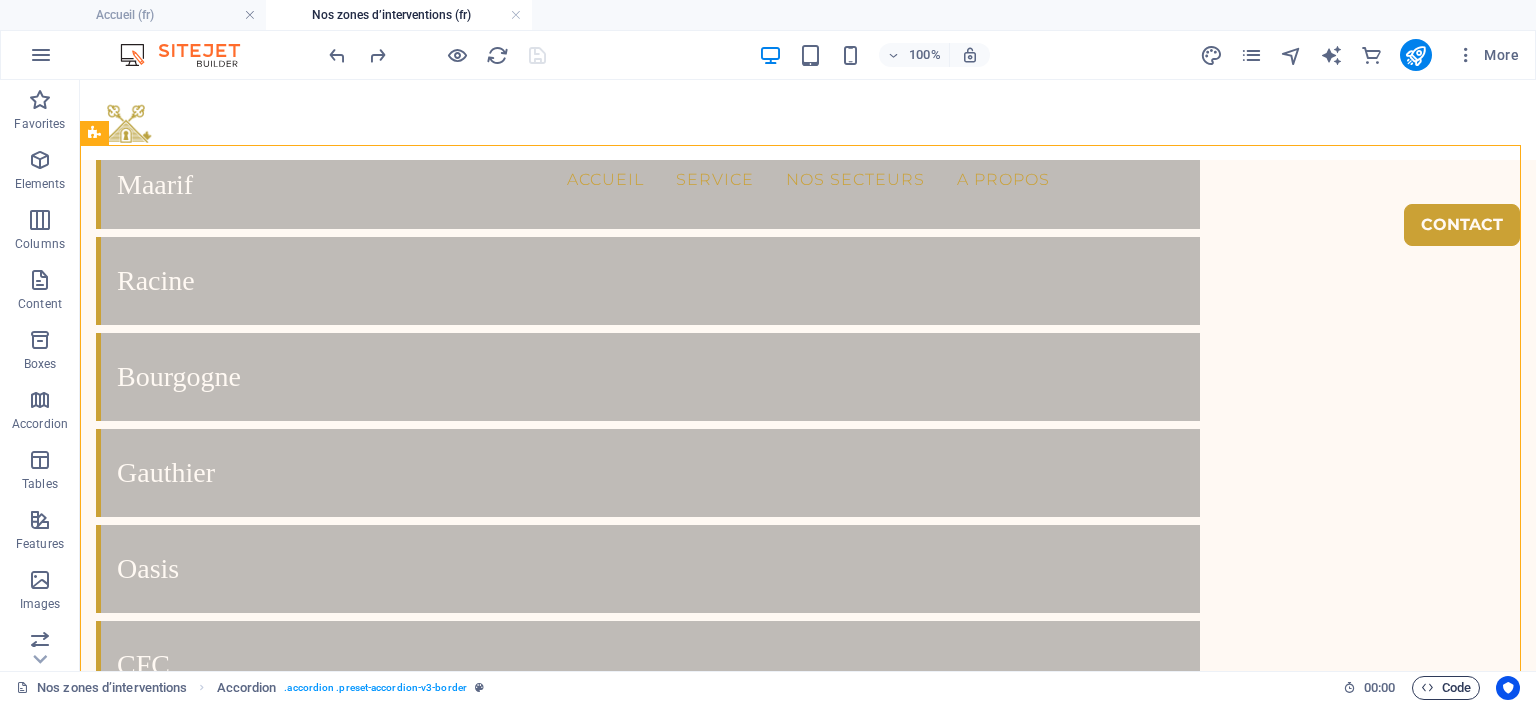 click on "Code" at bounding box center [1446, 688] 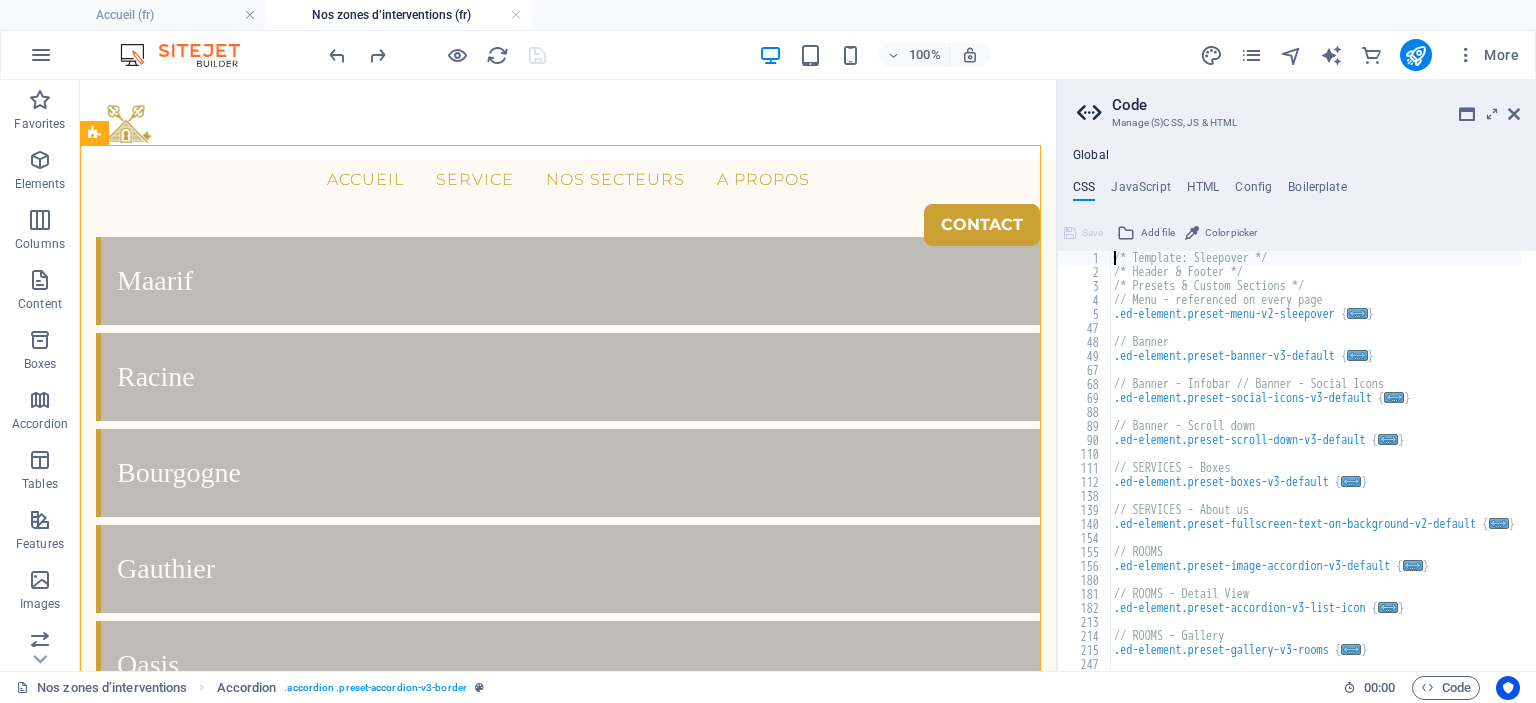 scroll, scrollTop: 4624, scrollLeft: 0, axis: vertical 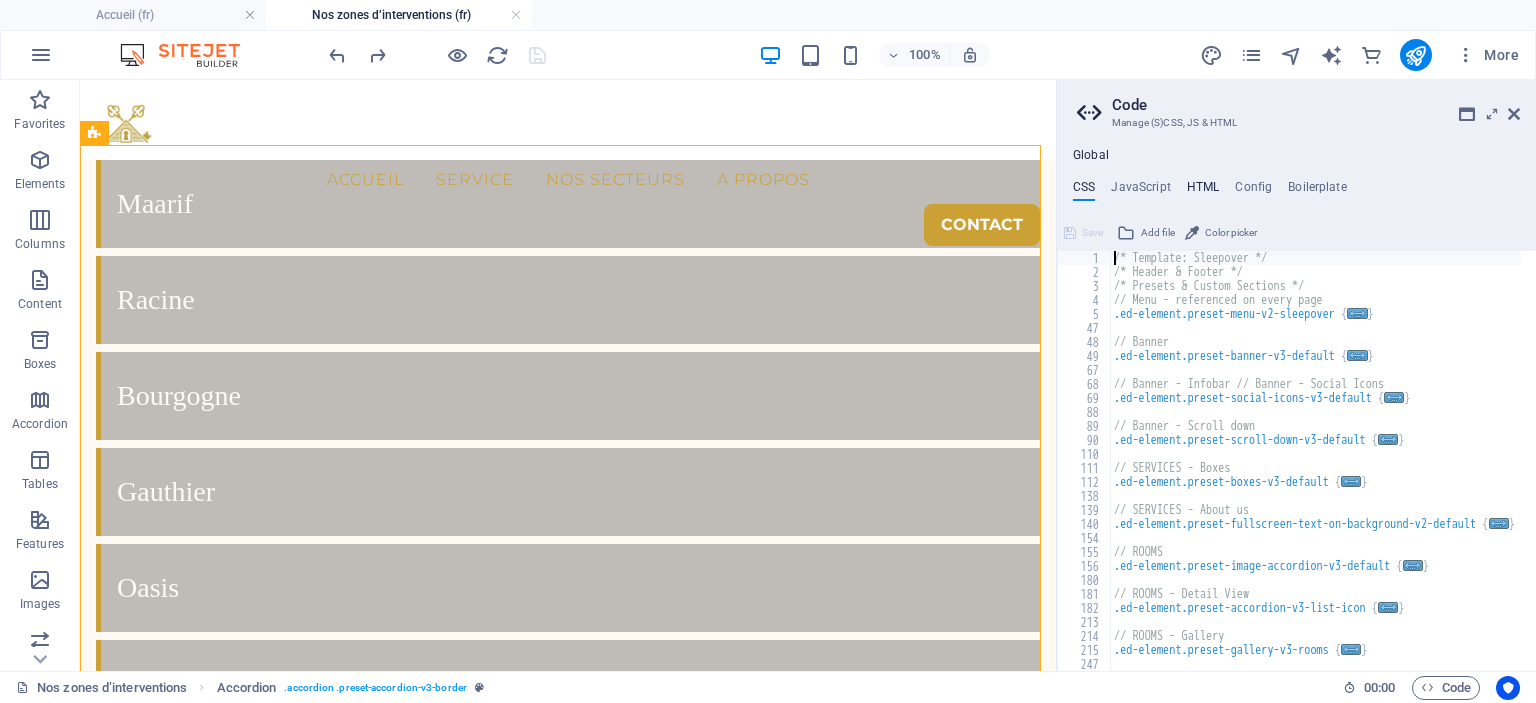 click on "HTML" at bounding box center [1203, 191] 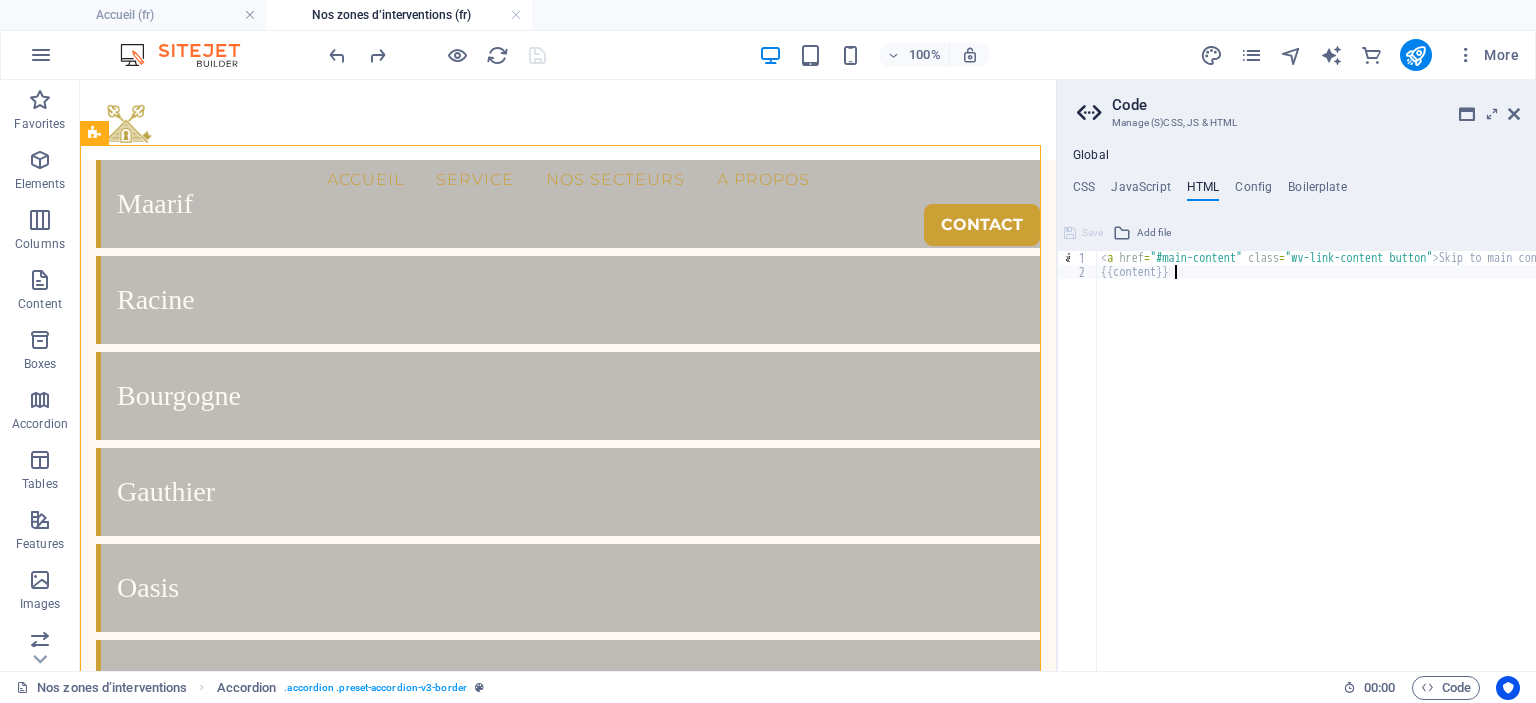 click on "< a   href = "#main-content"   class = "wv-link-content button" > Skip to main content </ a > {{content}}" at bounding box center (1367, 467) 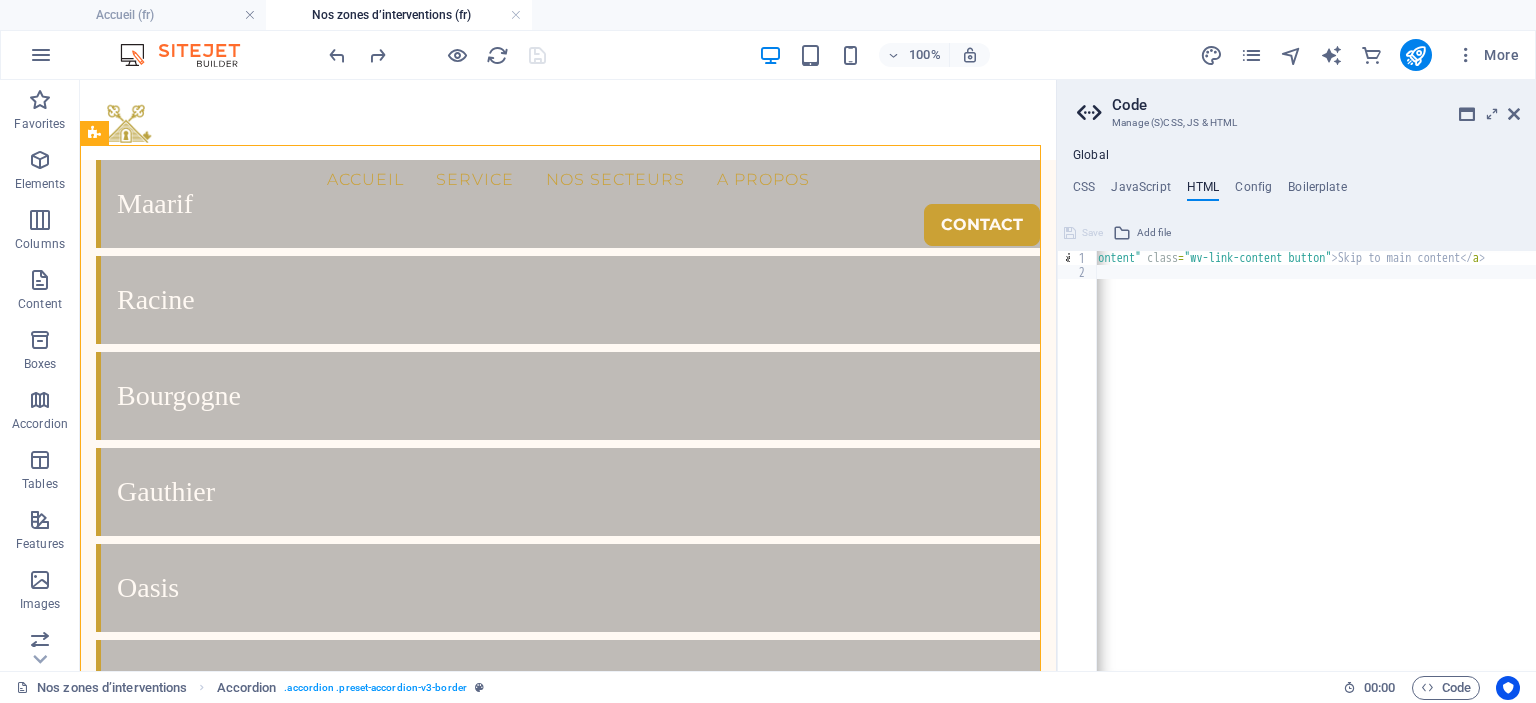 scroll, scrollTop: 0, scrollLeft: 100, axis: horizontal 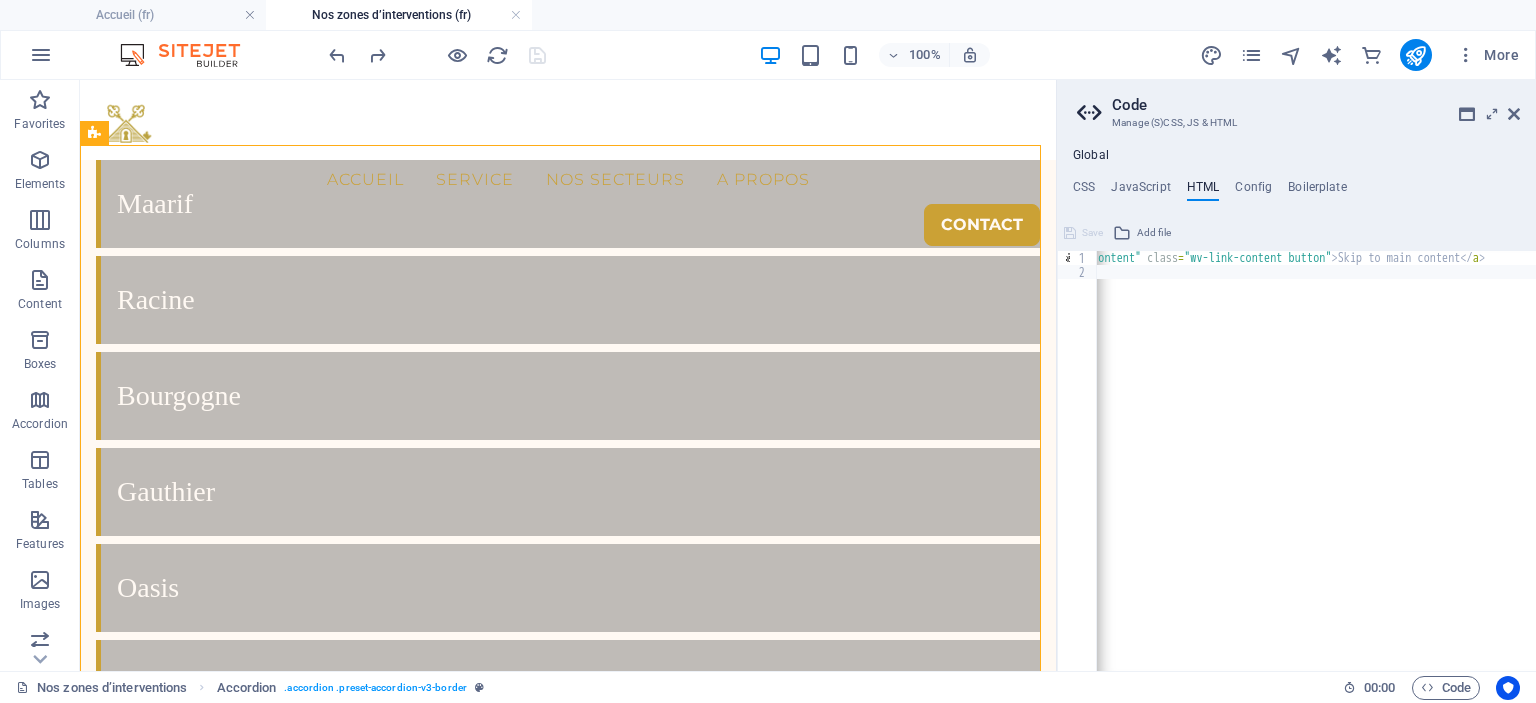 click on "< a   href = "#main-content"   class = "wv-link-content button" > Skip to main content </ a > {{content}}" at bounding box center (1266, 467) 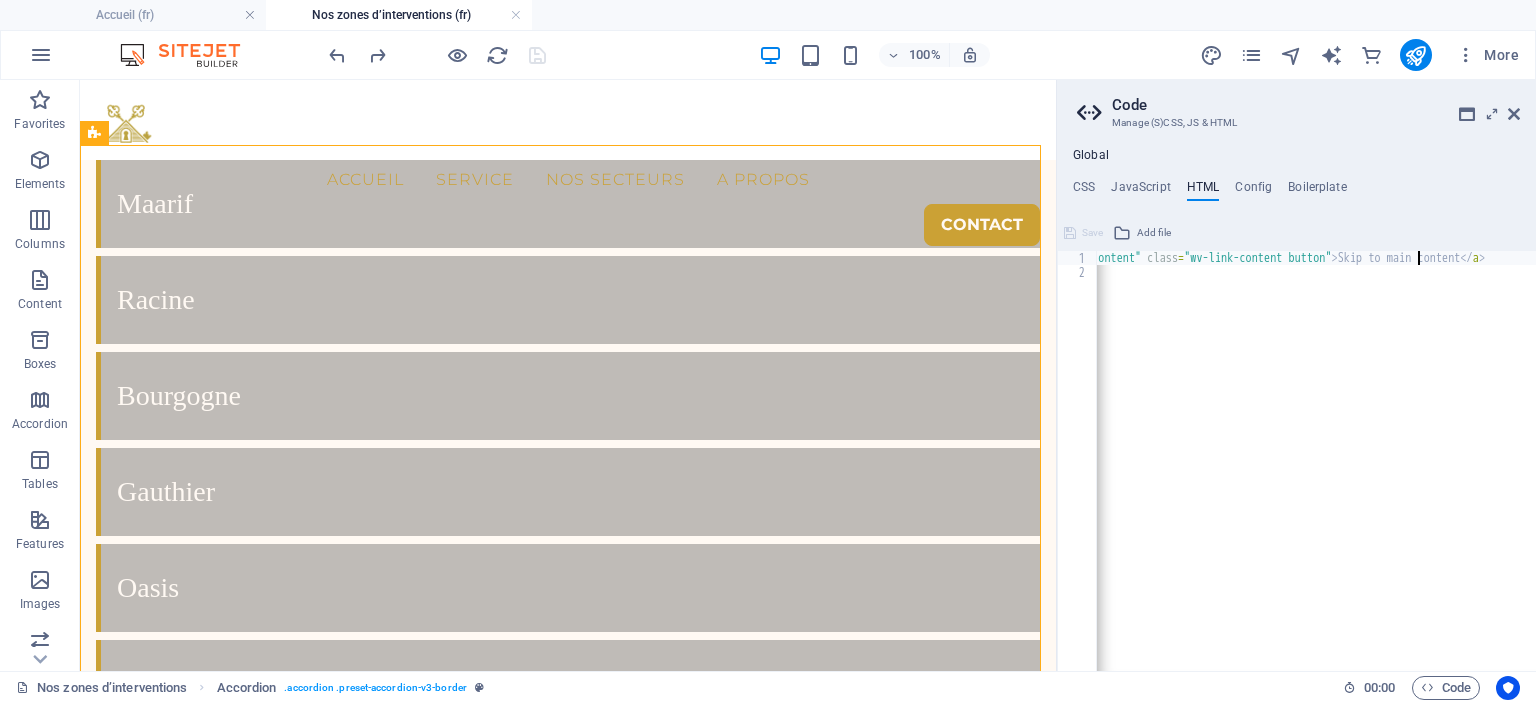 click on "< a   href = "#main-content"   class = "wv-link-content button" > Skip to main content </ a > {{content}}" at bounding box center [1266, 467] 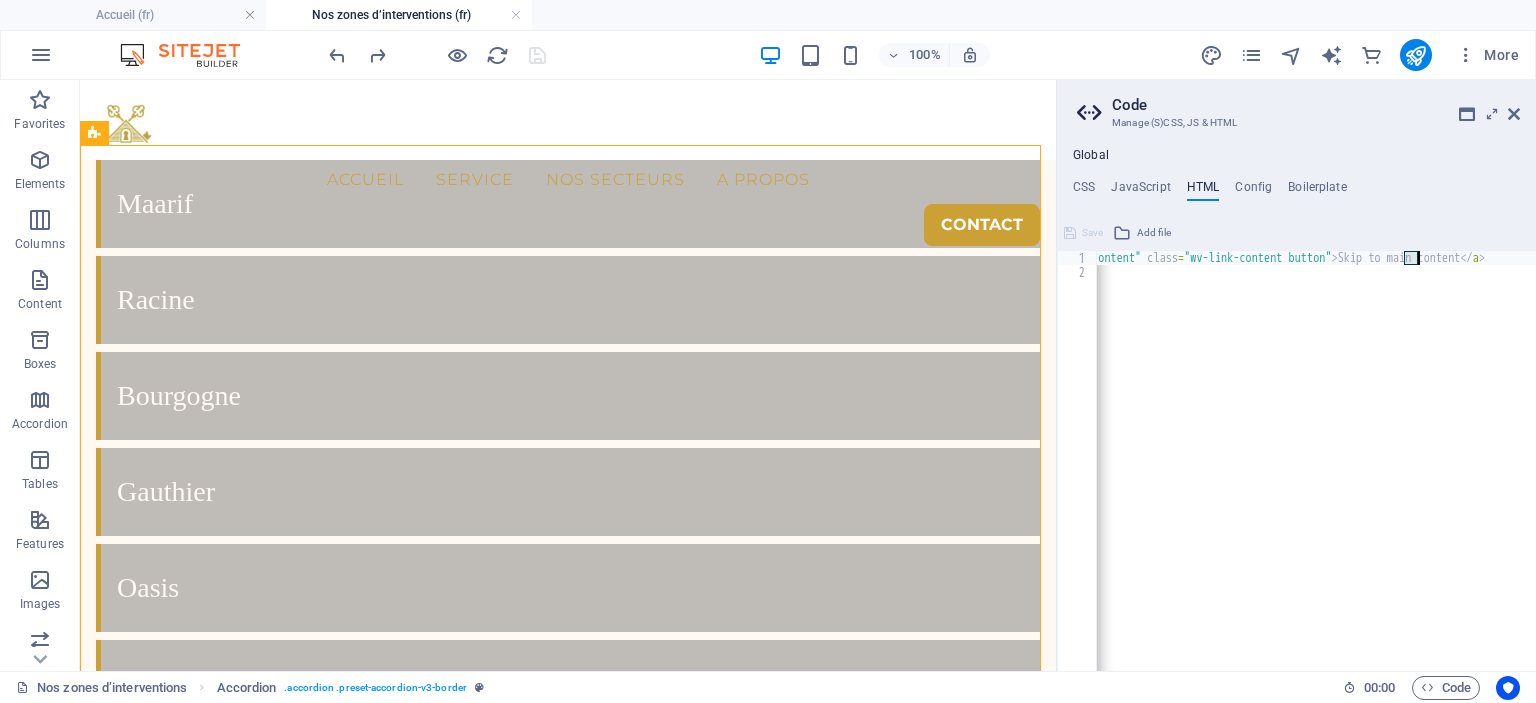 click on "< a   href = "#main-content"   class = "wv-link-content button" > Skip to main content </ a > {{content}}" at bounding box center [1266, 467] 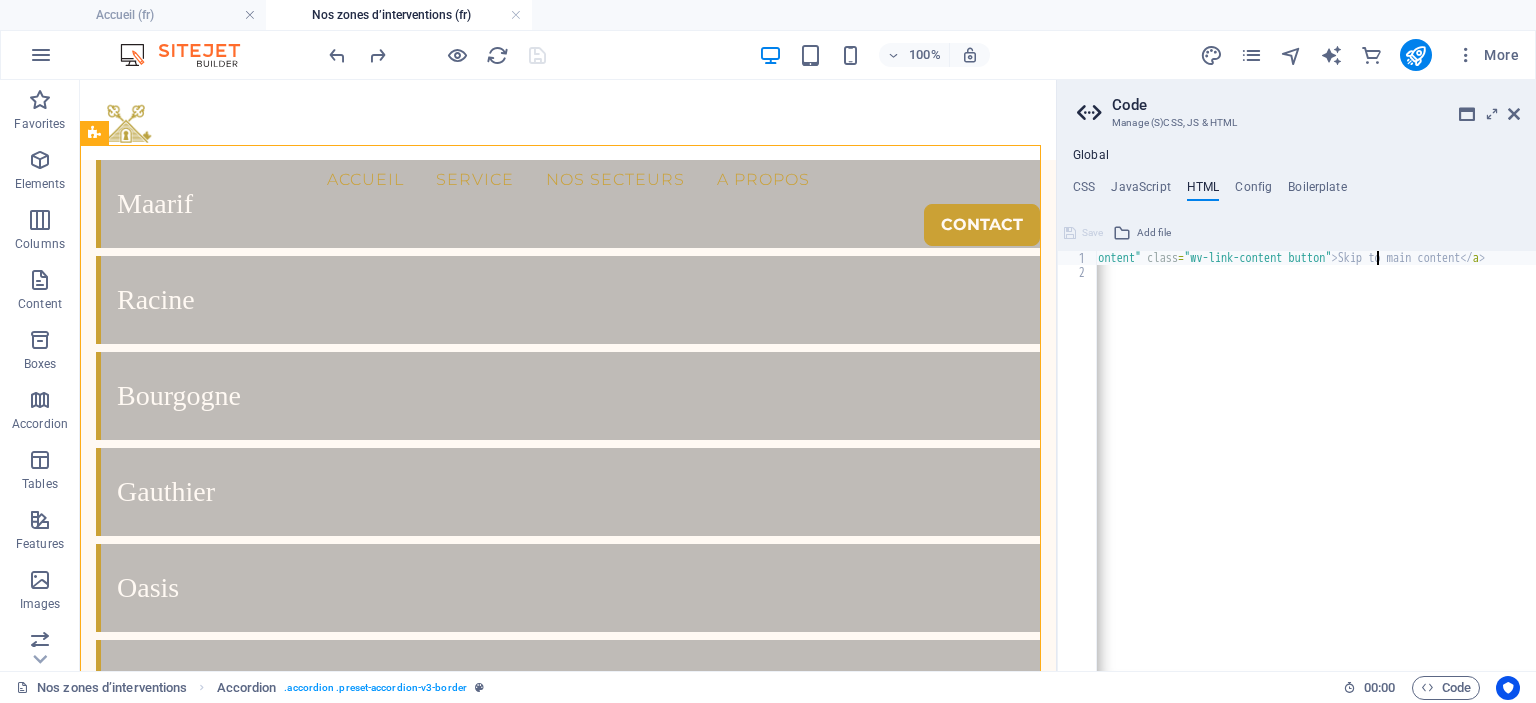 click on "< a   href = "#main-content"   class = "wv-link-content button" > Skip to main content </ a > {{content}}" at bounding box center (1266, 467) 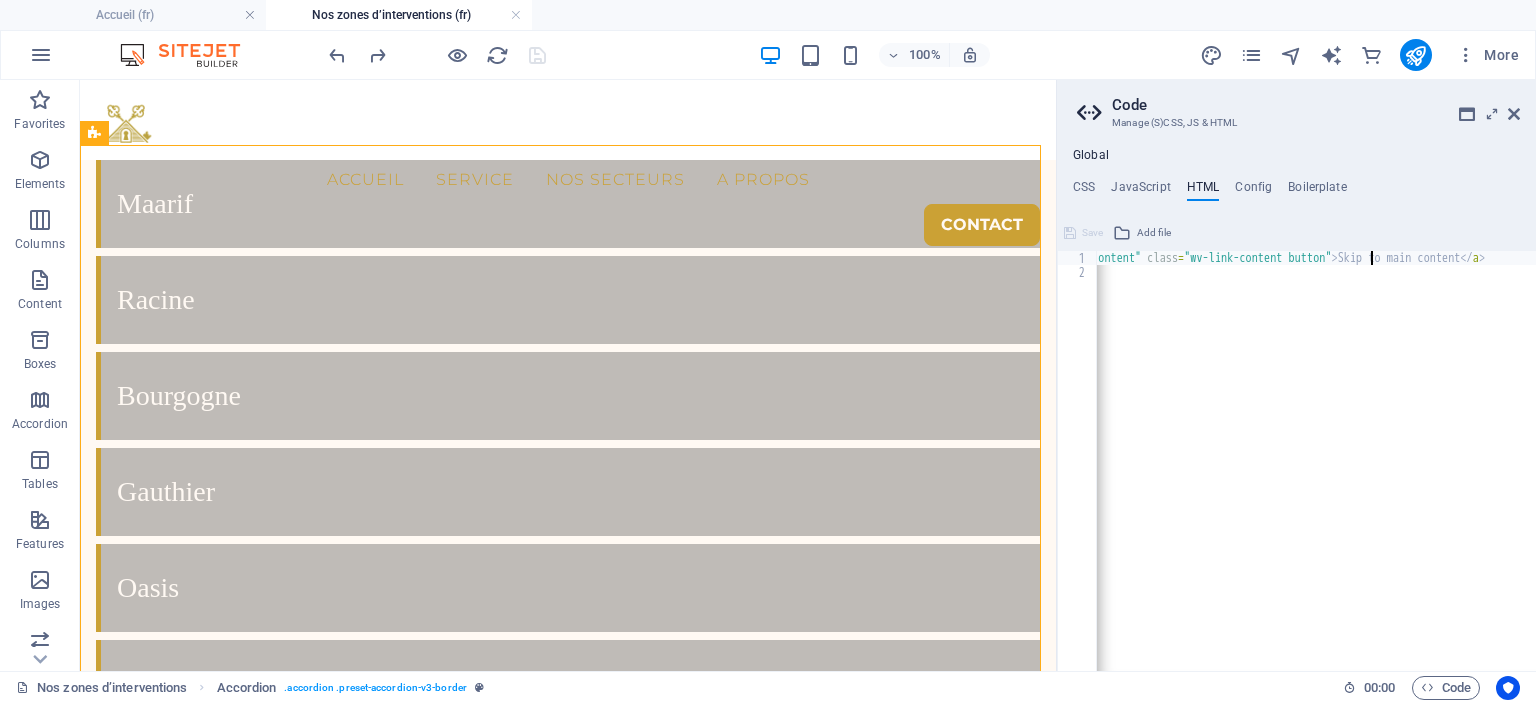 scroll, scrollTop: 0, scrollLeft: 0, axis: both 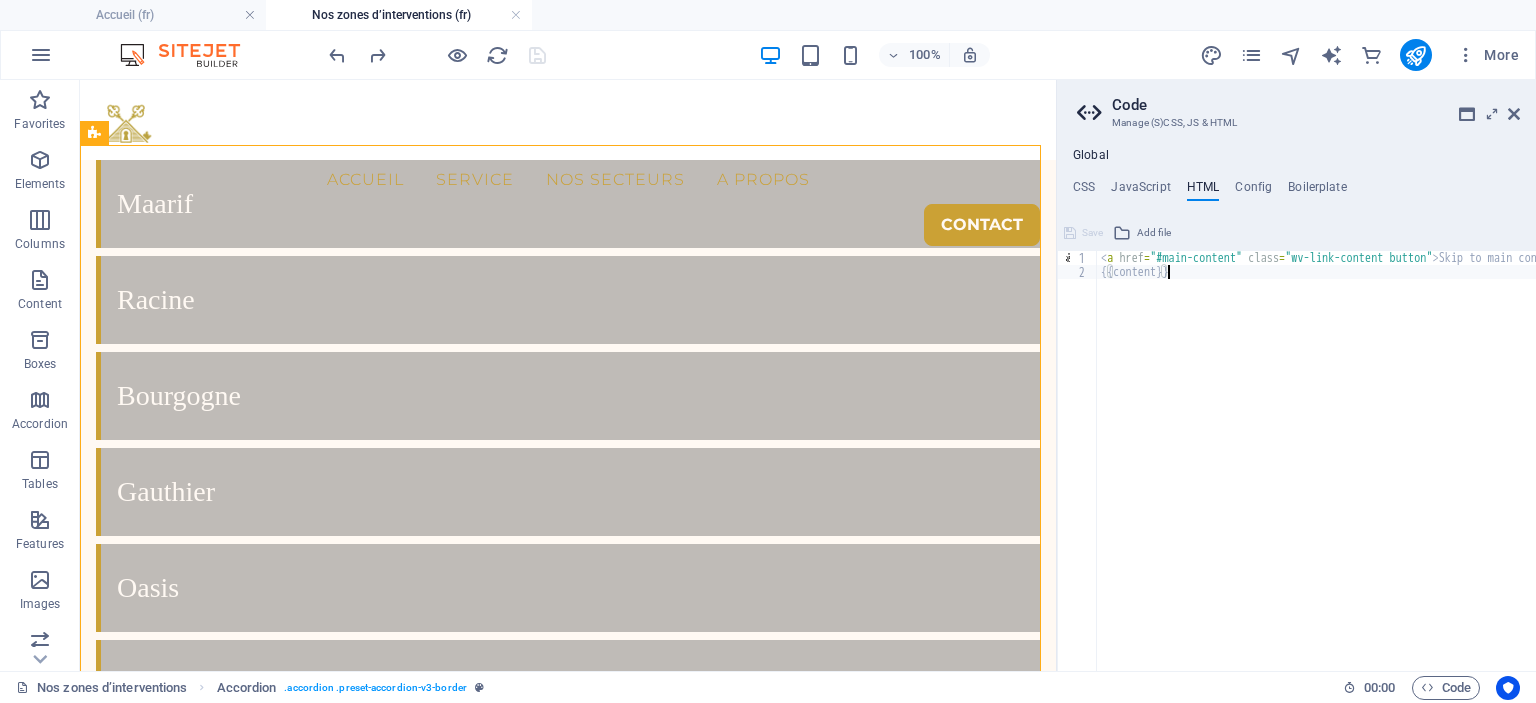 click on "< a   href = "#main-content"   class = "wv-link-content button" > Skip to main content </ a > {{content}}" at bounding box center [1367, 467] 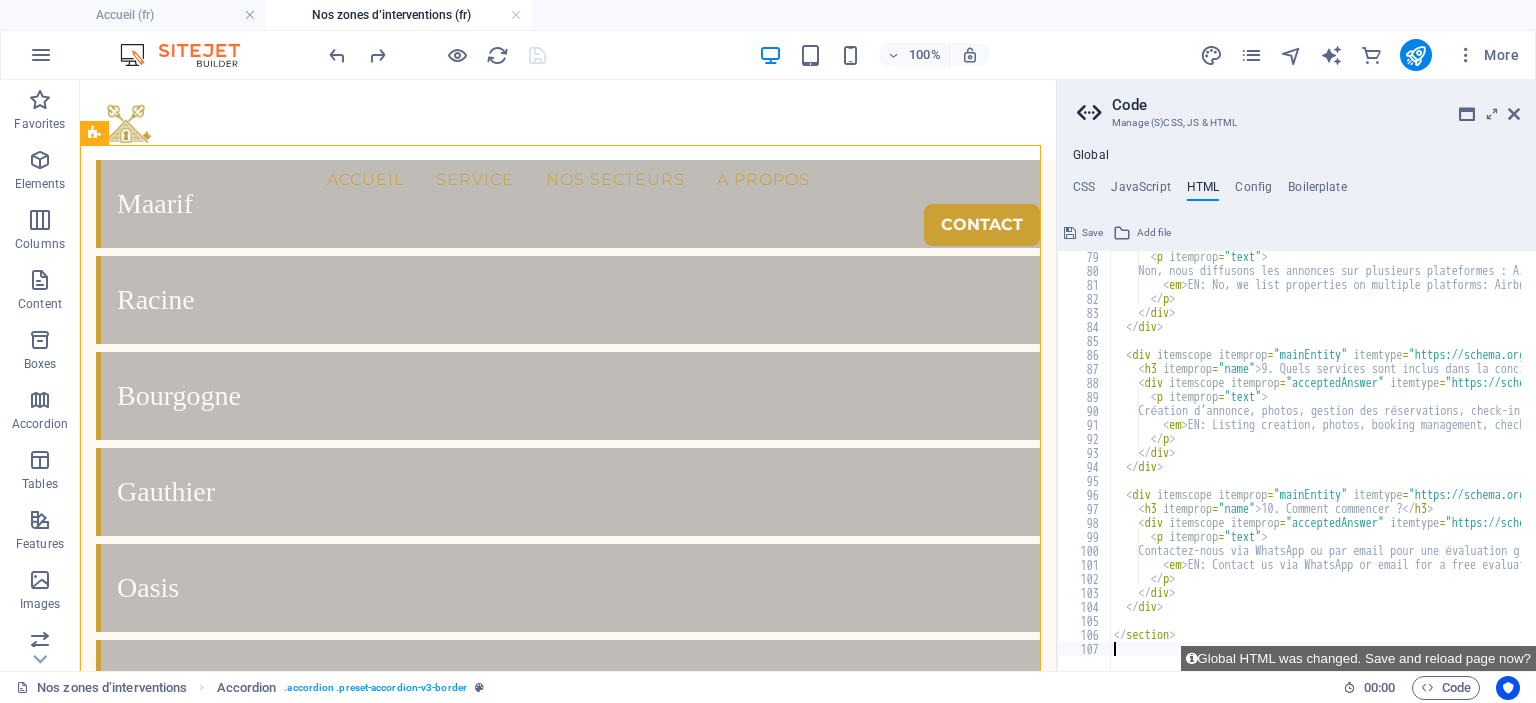 scroll, scrollTop: 1092, scrollLeft: 0, axis: vertical 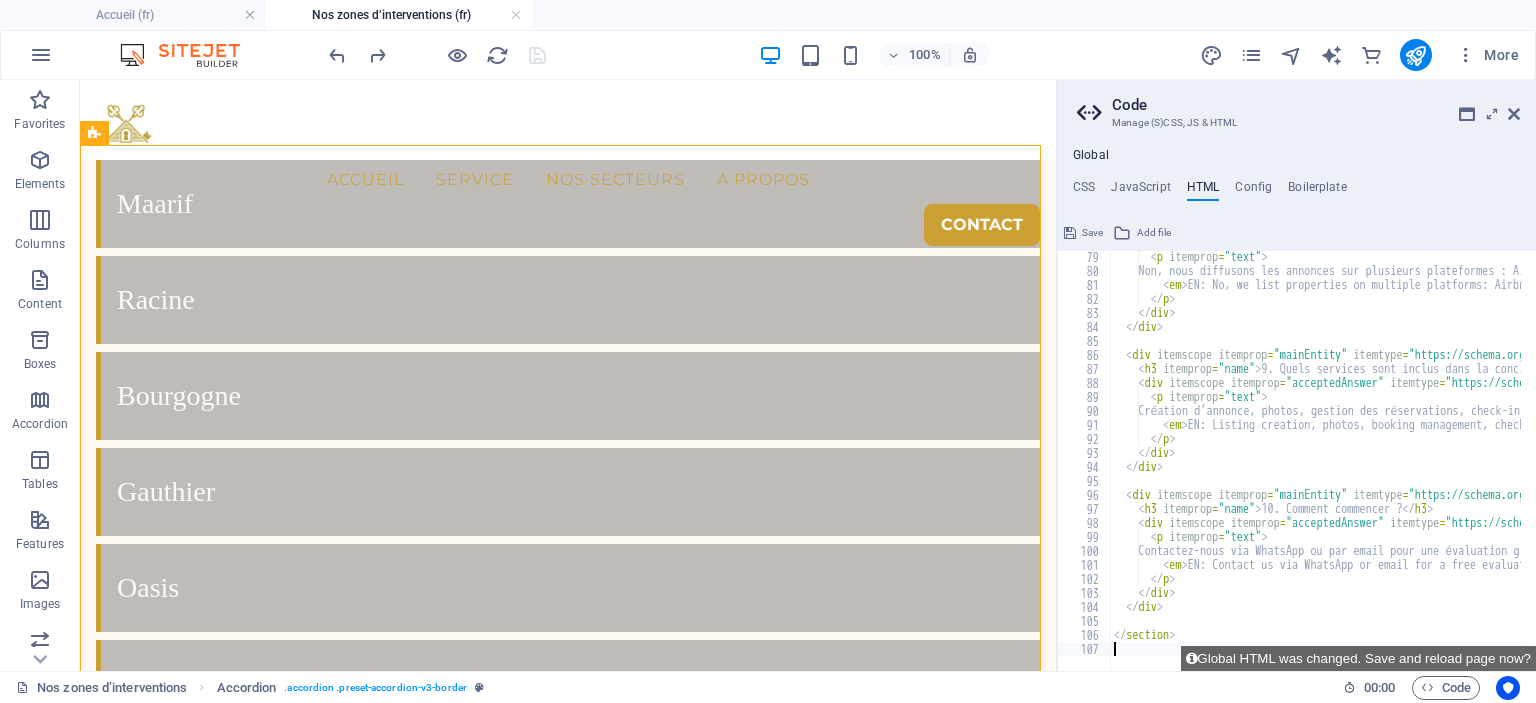 click on "< p   itemprop = "text" >          Non, nous diffusons les annonces sur plusieurs plateformes : Airbnb, Booking, Abritel, et plus selon le bien. < br >           <em> EN: No, we list properties on multiple platforms: Airbnb, Booking, Vrbo, and others depending on the property. </em>         < / p >      </div>    </div>    < div   itemscope   itemprop = "mainEntity"   itemtype = "https://schema.org/Question" >      < h3   itemprop = "name" > 9. Quels services sont inclus dans la conciergerie ? < / h3 >      < div   itemscope   itemprop = "acceptedAnswer"   itemtype = "https://schema.org/Answer" >         < p   itemprop = "text" >          Création d’annonce, photos, gestion des réservations, check-in/check-out, ménage, maintenance, assistance voyageurs. < br >           <em> EN: Listing creation, photos, booking management, check-in/out, cleaning, maintenance, guest support. </em>         < / p >      < / div >    < / div >    < div   itemscope   itemprop = "mainEntity"   itemtype = "" at bounding box center (1673, 466) 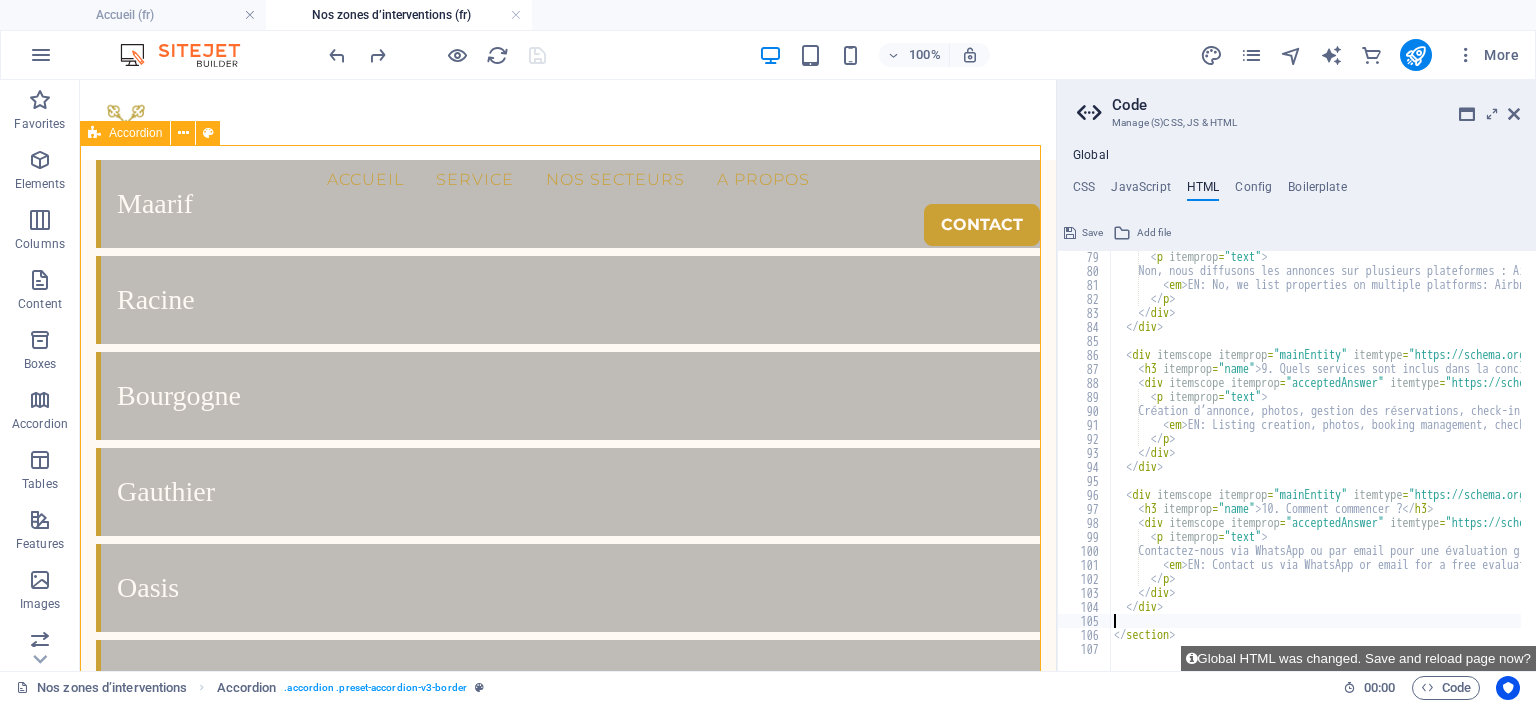 type 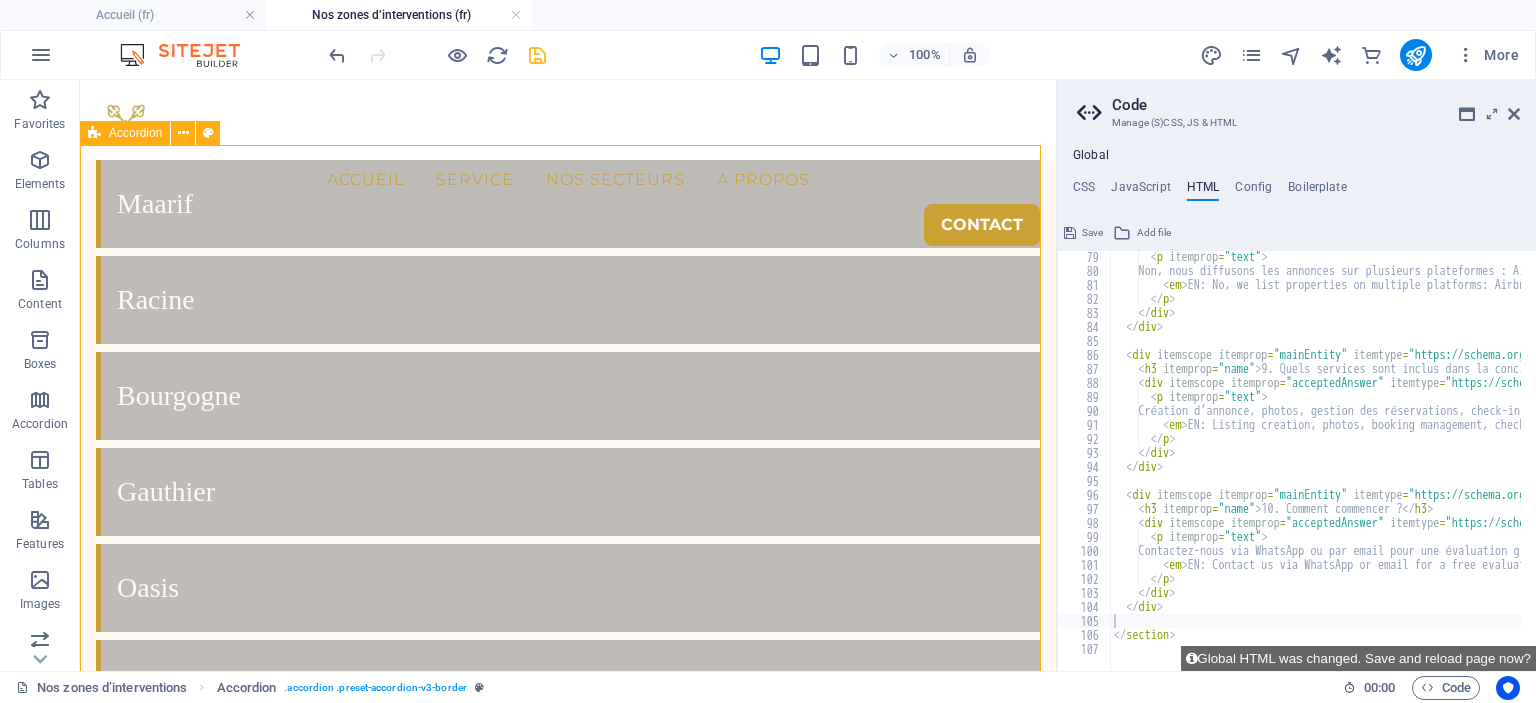 click at bounding box center [1070, 233] 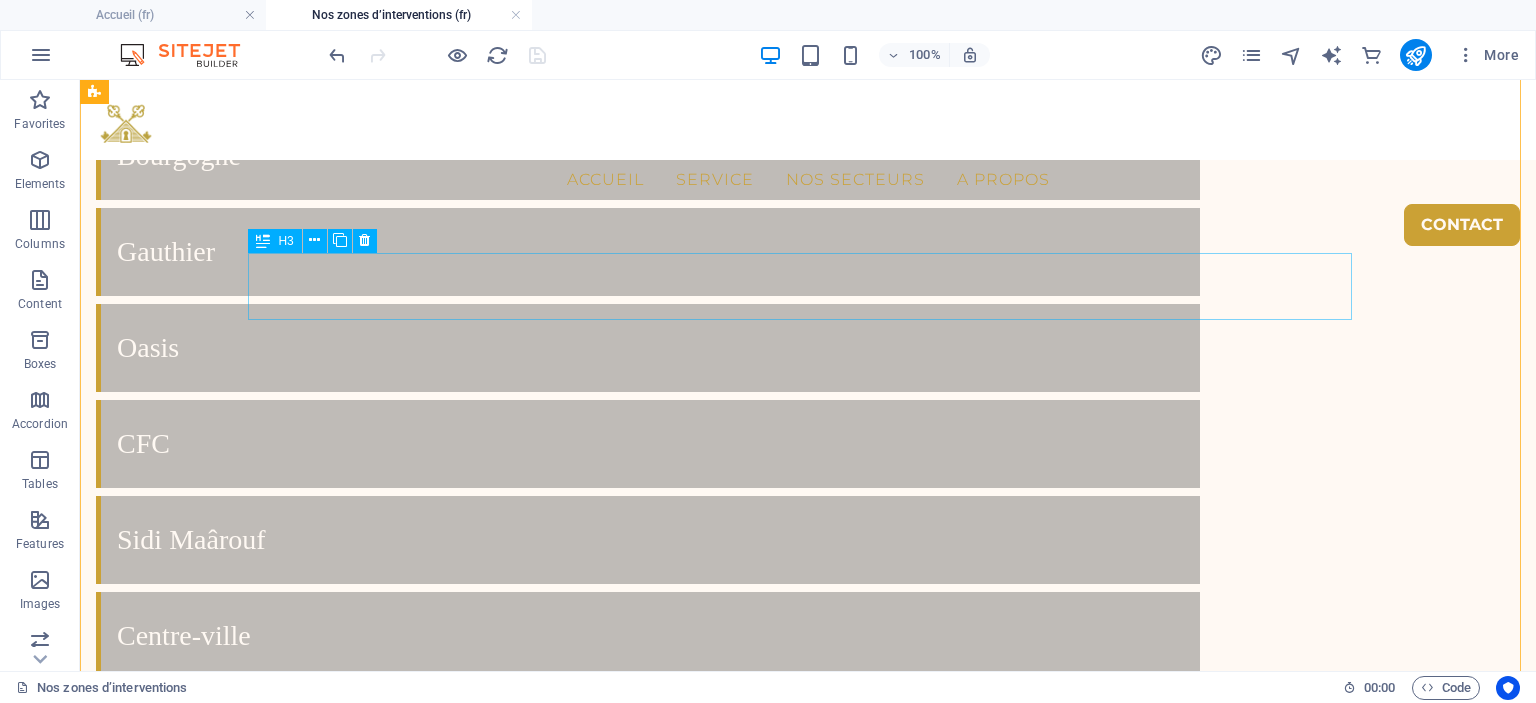 scroll, scrollTop: 4647, scrollLeft: 0, axis: vertical 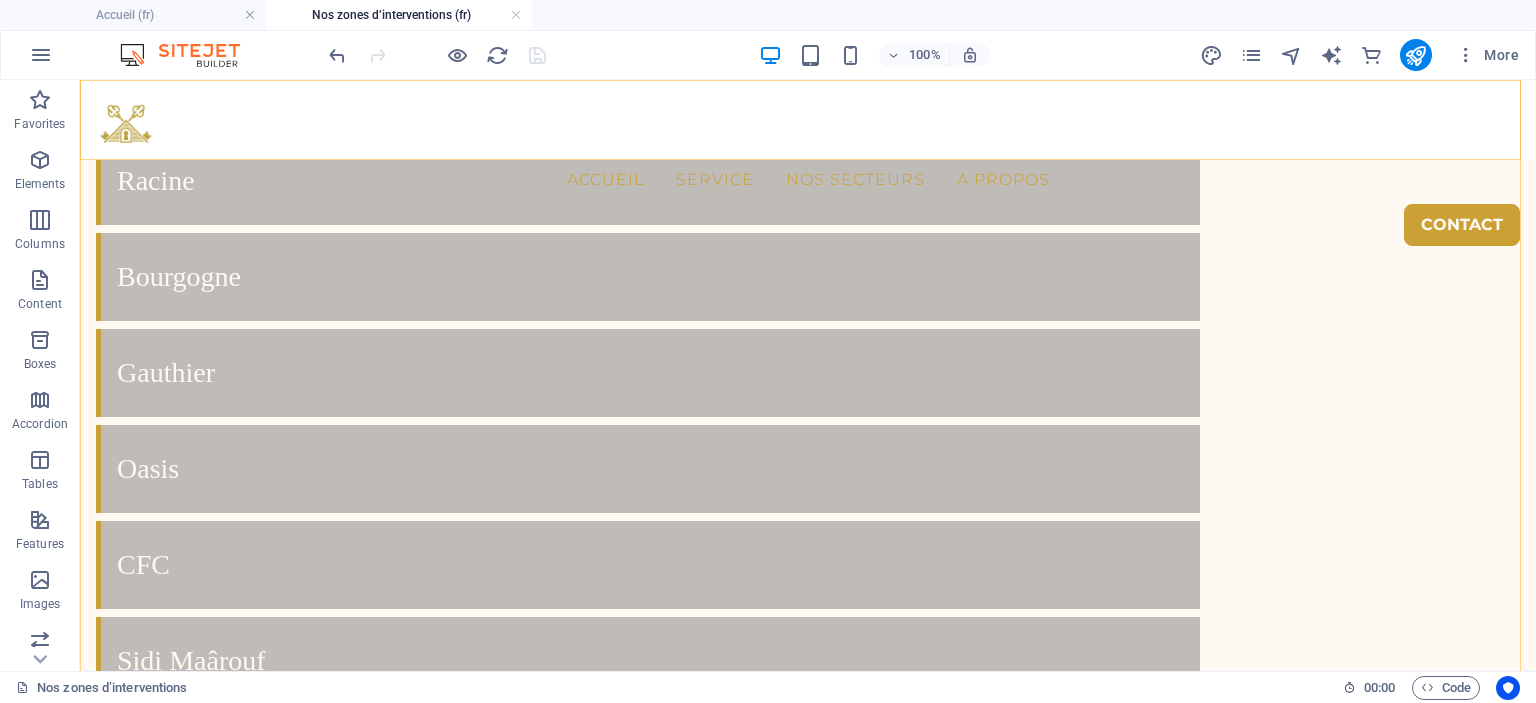 drag, startPoint x: 543, startPoint y: 126, endPoint x: 570, endPoint y: 145, distance: 33.01515 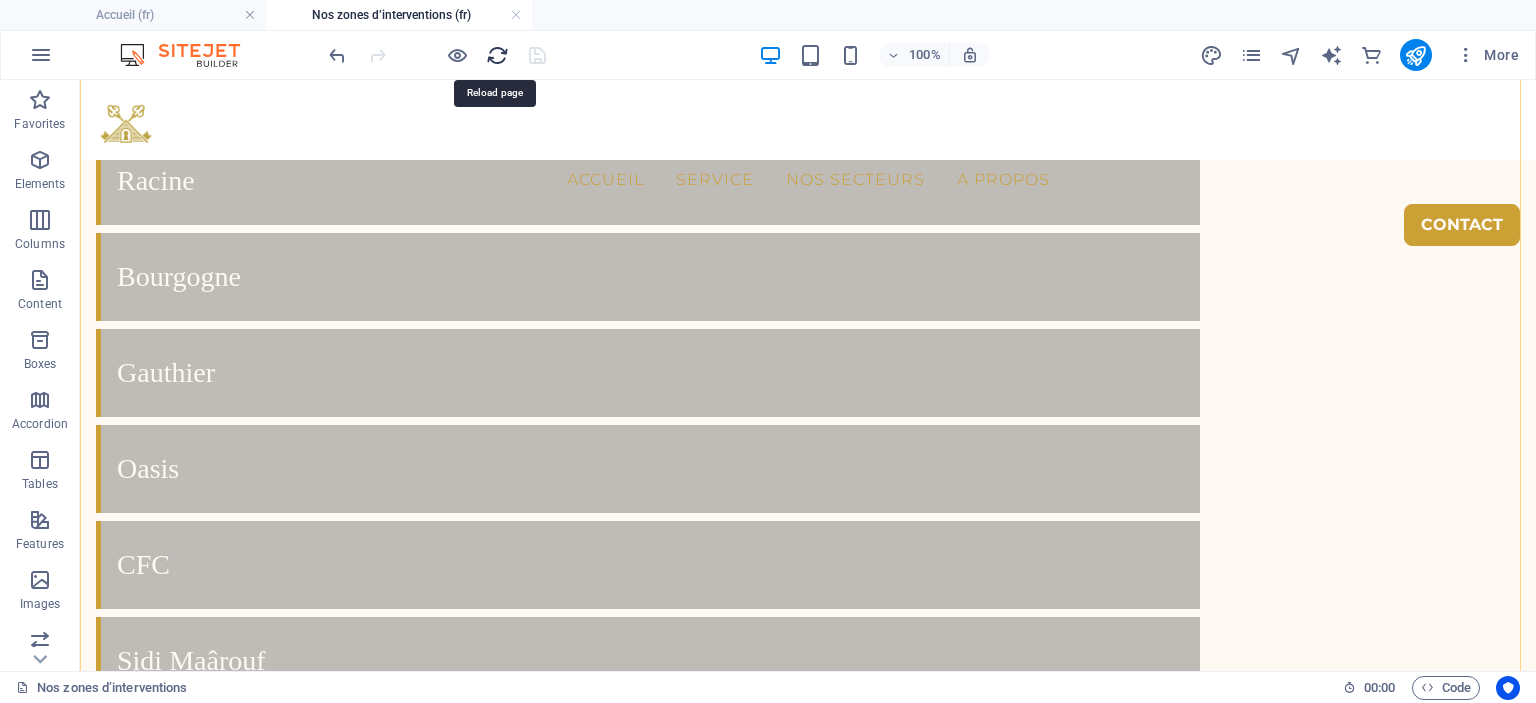 click at bounding box center [497, 55] 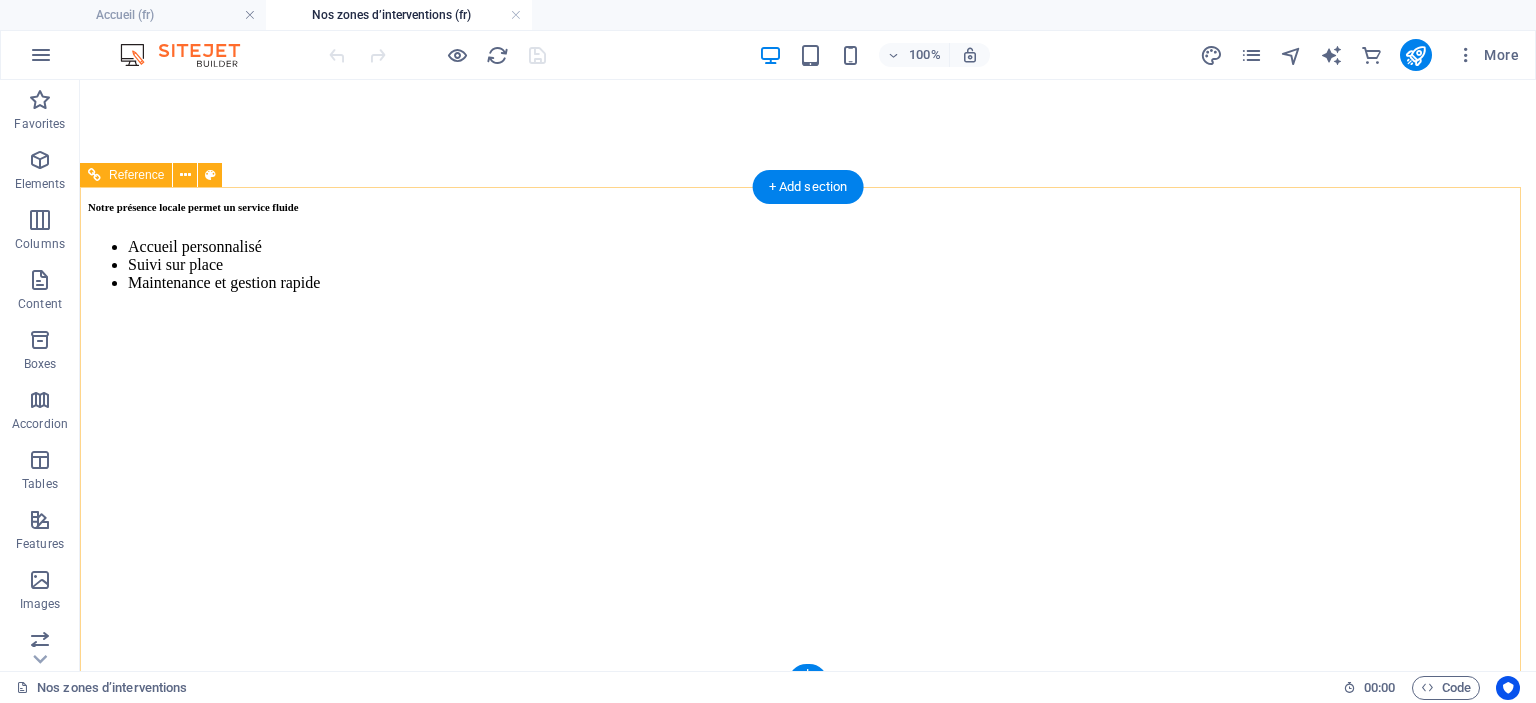 scroll, scrollTop: 6200, scrollLeft: 0, axis: vertical 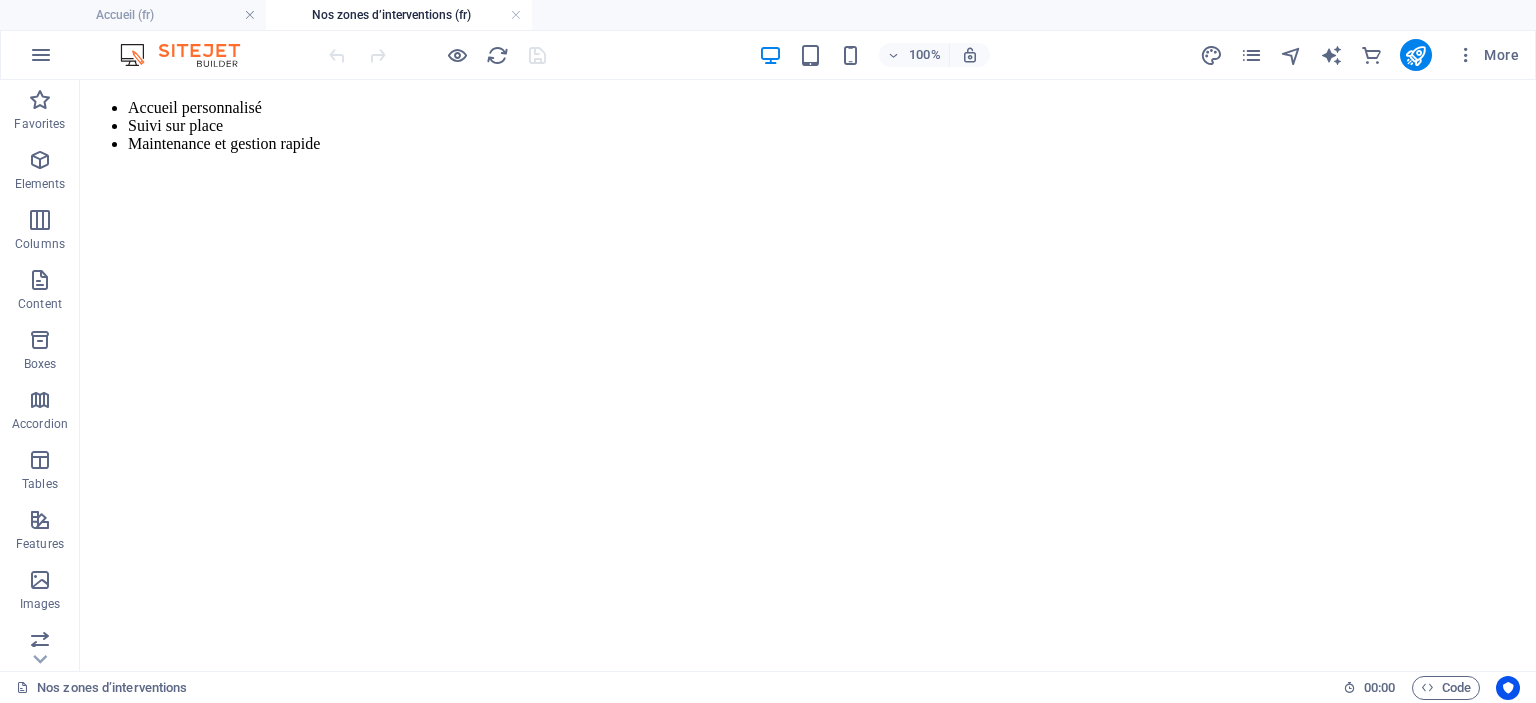 click on "Nos zones d’interventions 00 : 00 Code" at bounding box center (768, 687) 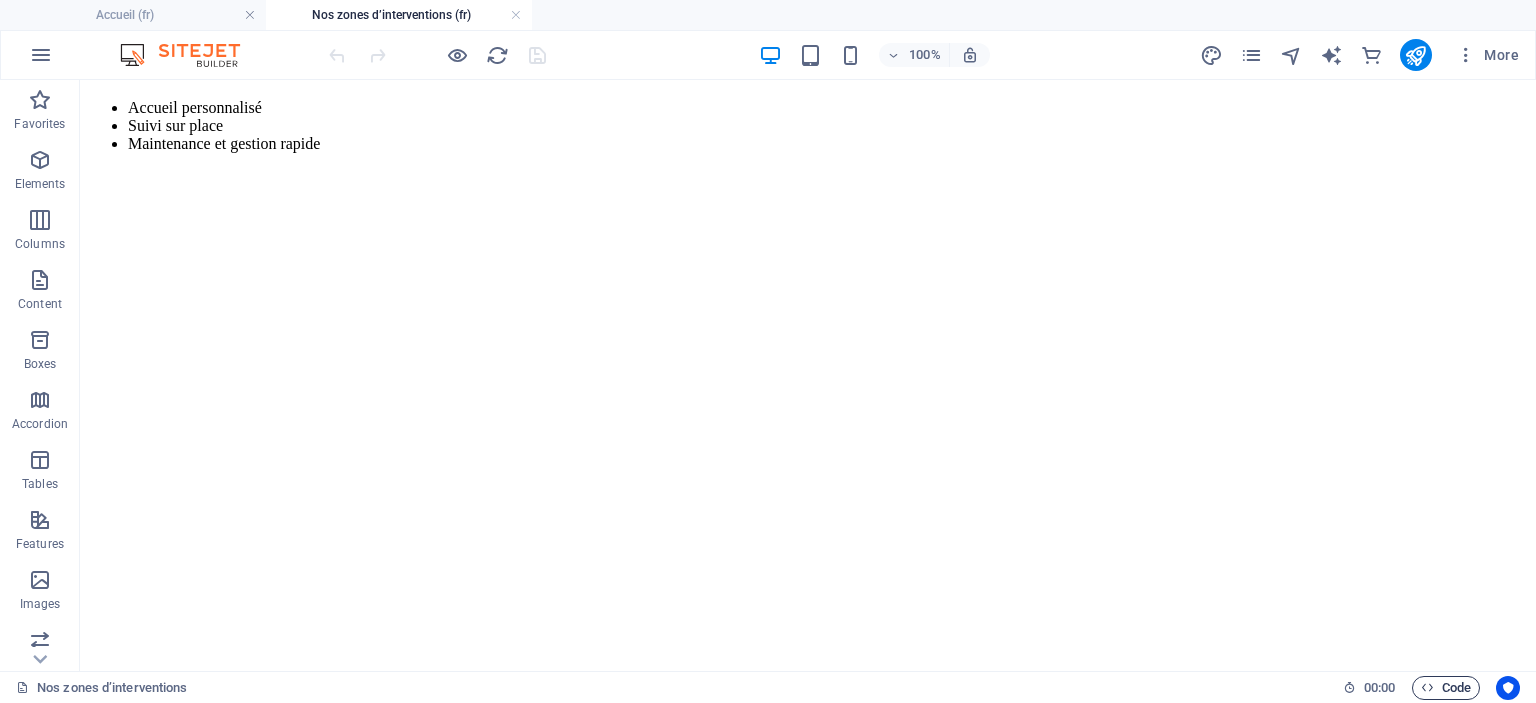 click on "Code" at bounding box center [1446, 688] 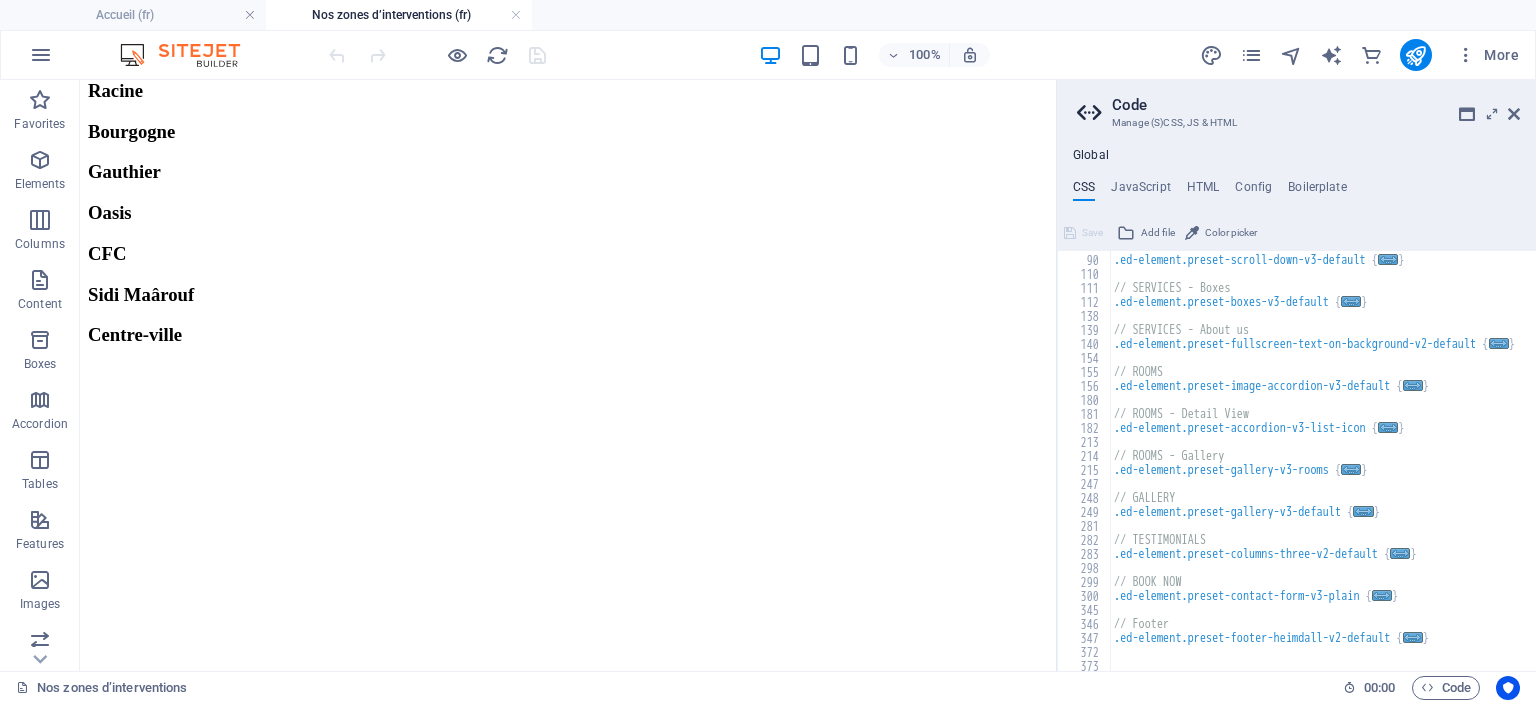 scroll, scrollTop: 0, scrollLeft: 0, axis: both 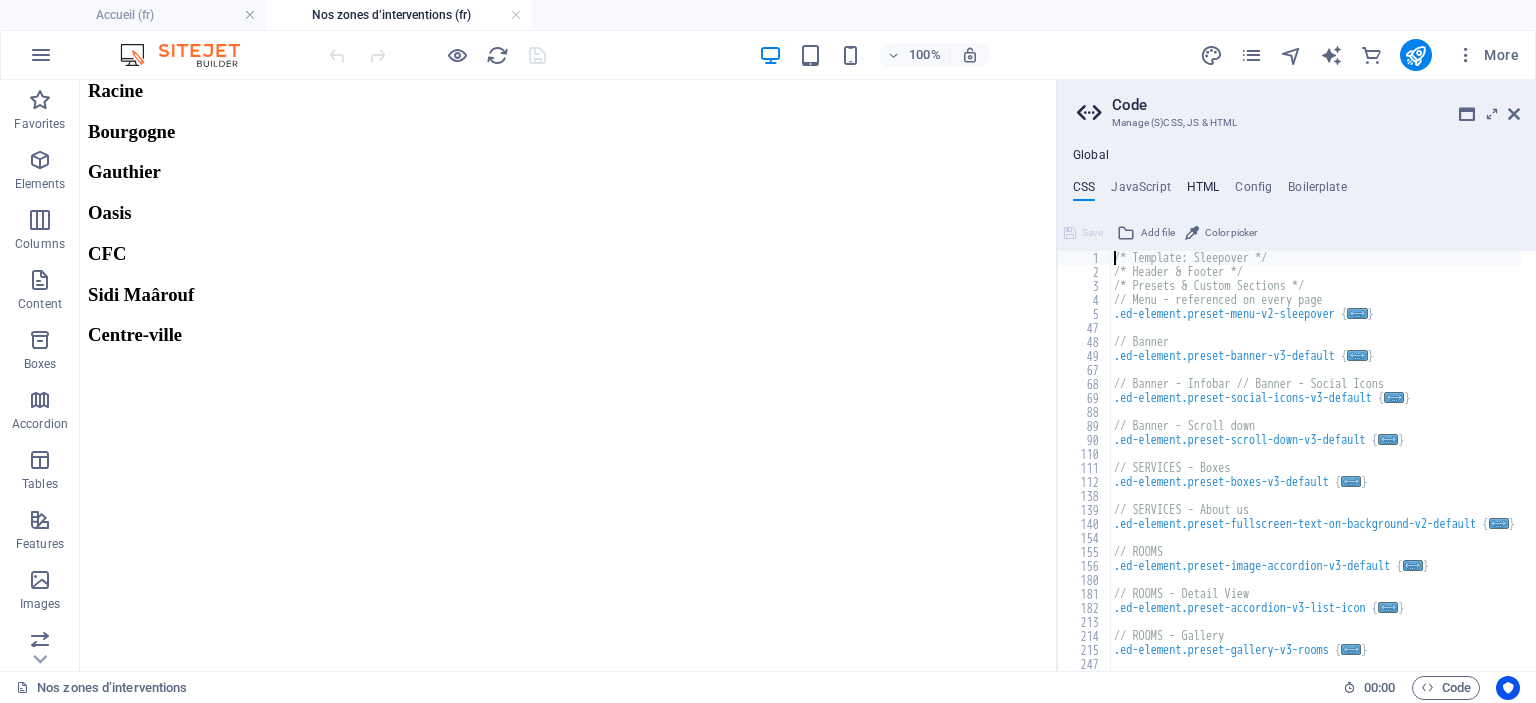 click on "HTML" at bounding box center (1203, 191) 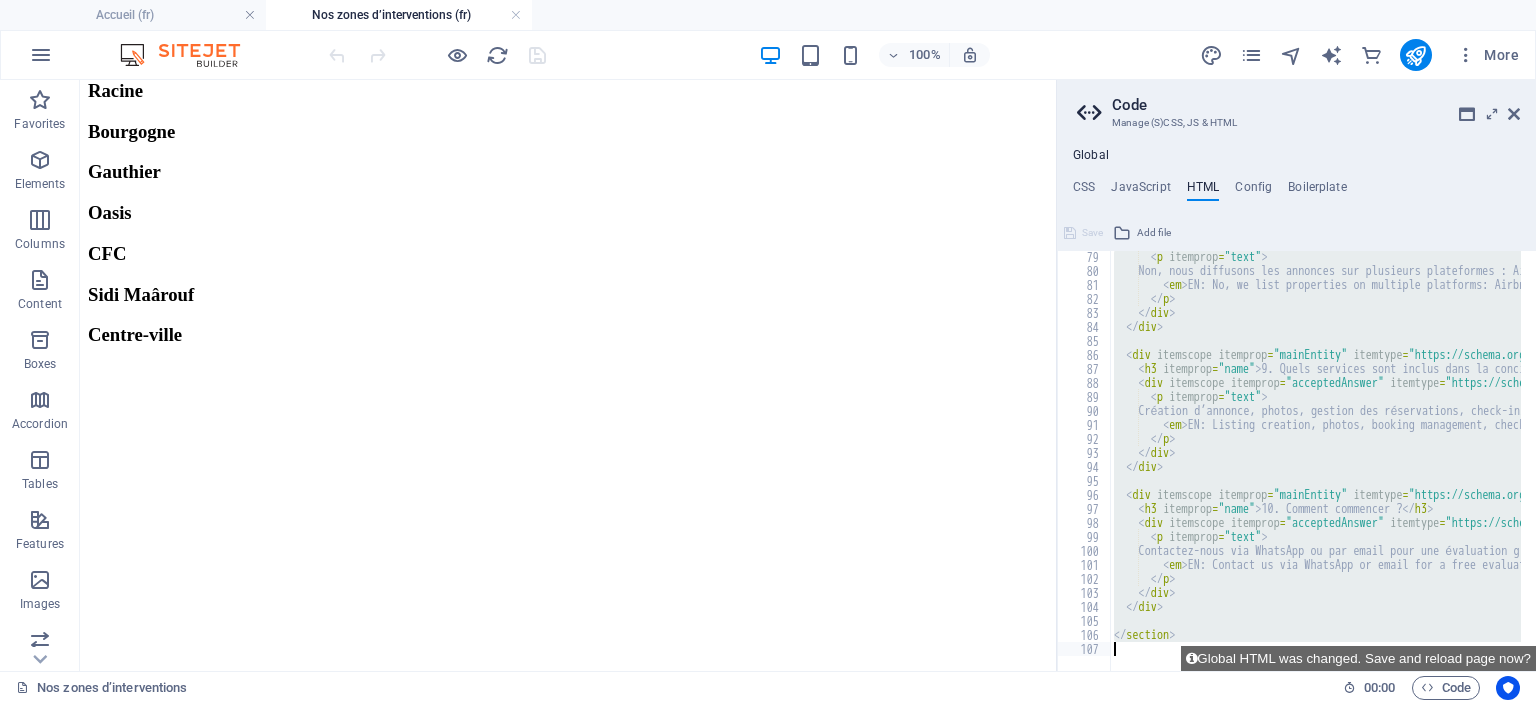 scroll, scrollTop: 1092, scrollLeft: 0, axis: vertical 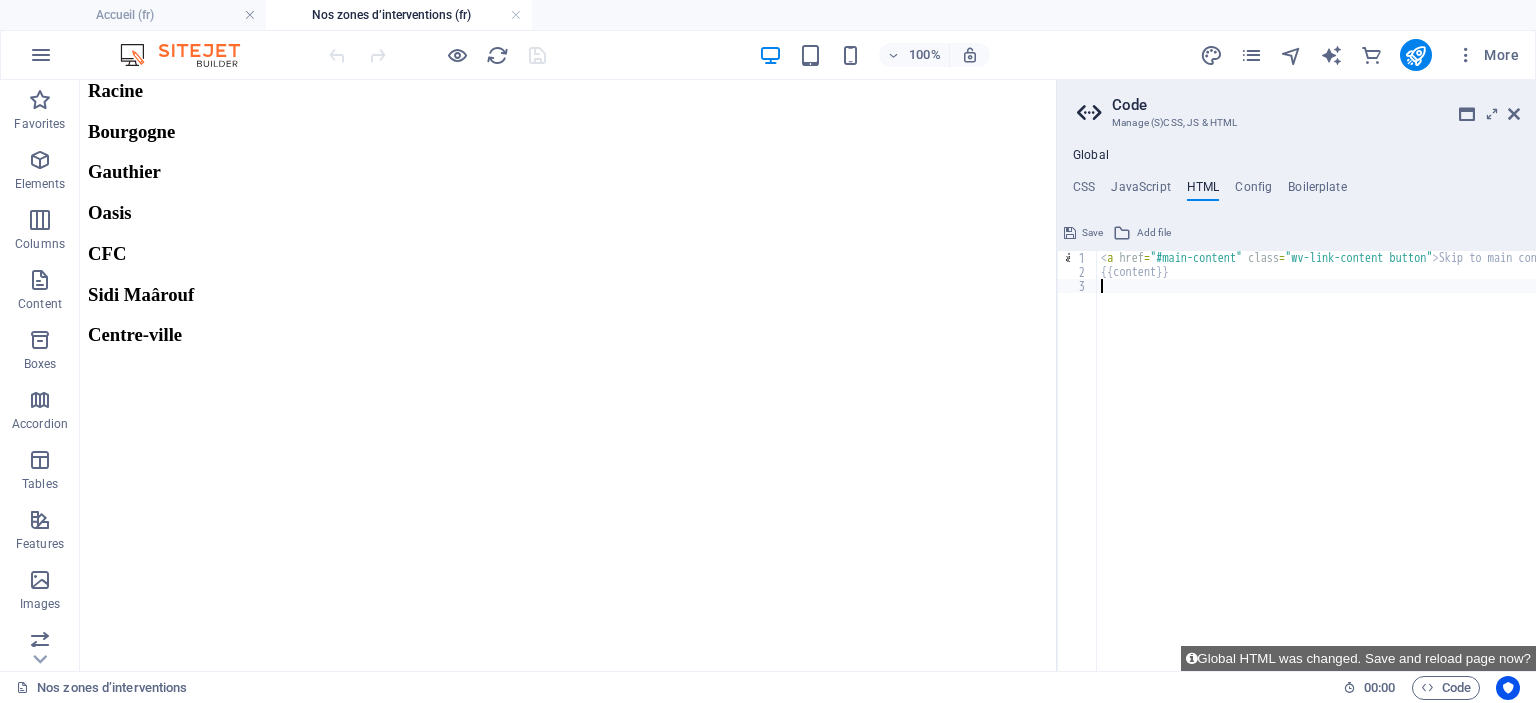 click on "< a   href = "#main-content"   class = "wv-link-content button" > Skip to main content </ a > {{content}}" at bounding box center [1367, 467] 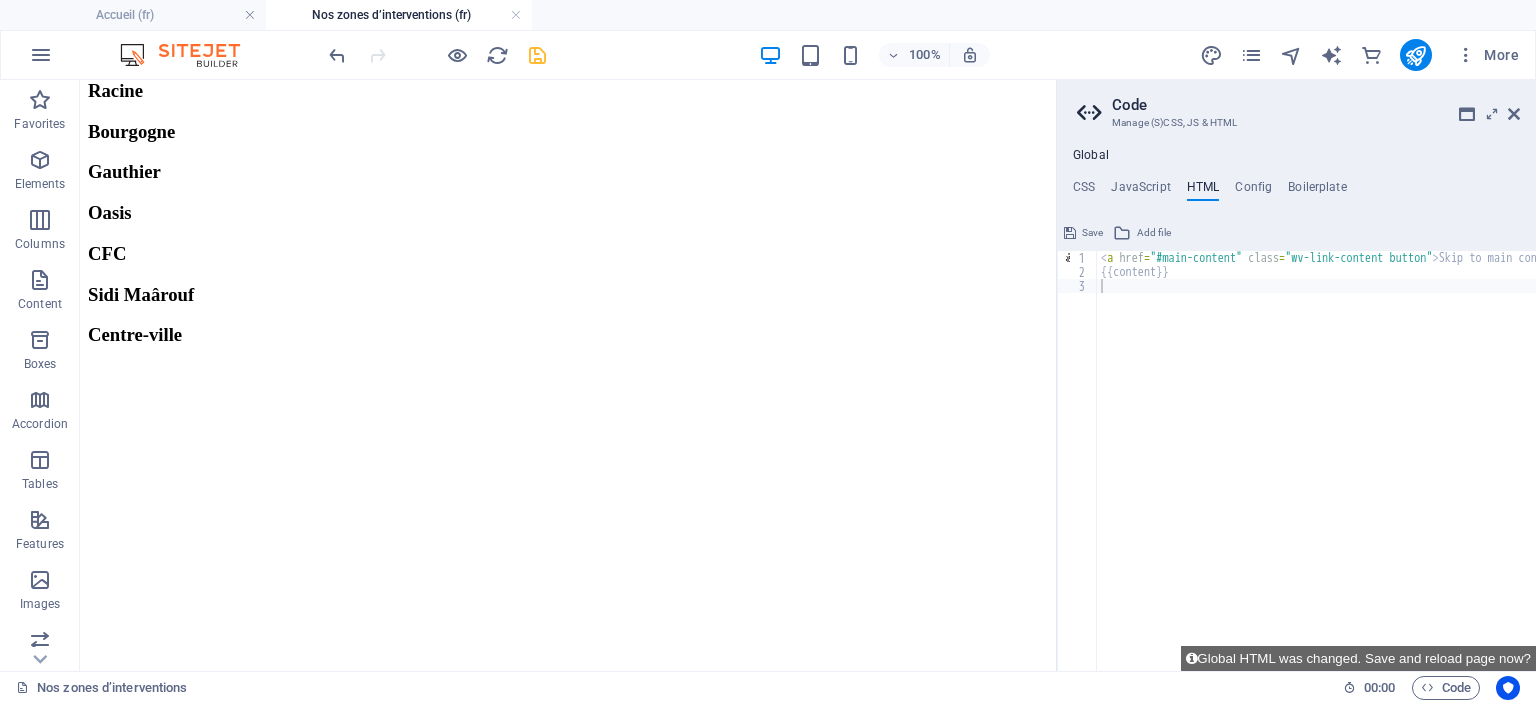 click at bounding box center [1070, 233] 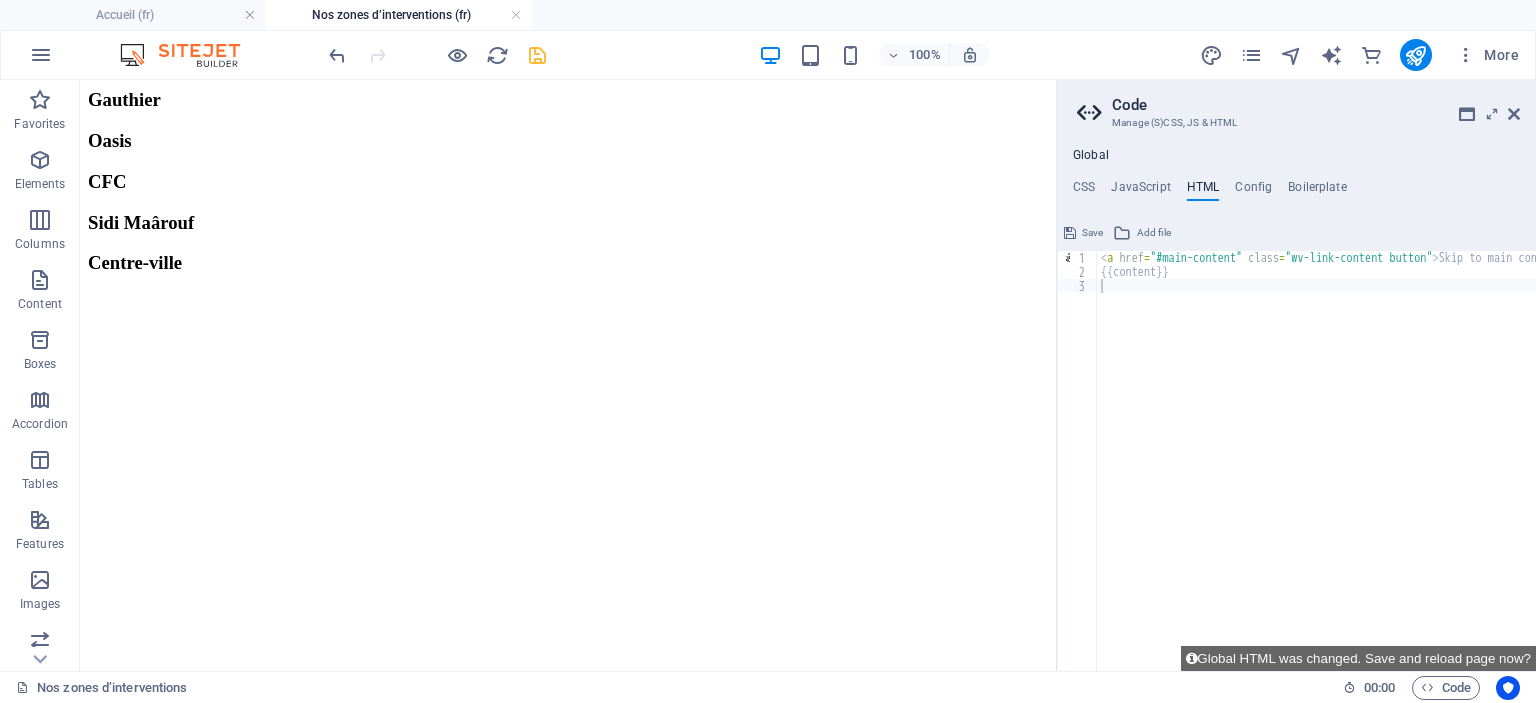 scroll, scrollTop: 6200, scrollLeft: 0, axis: vertical 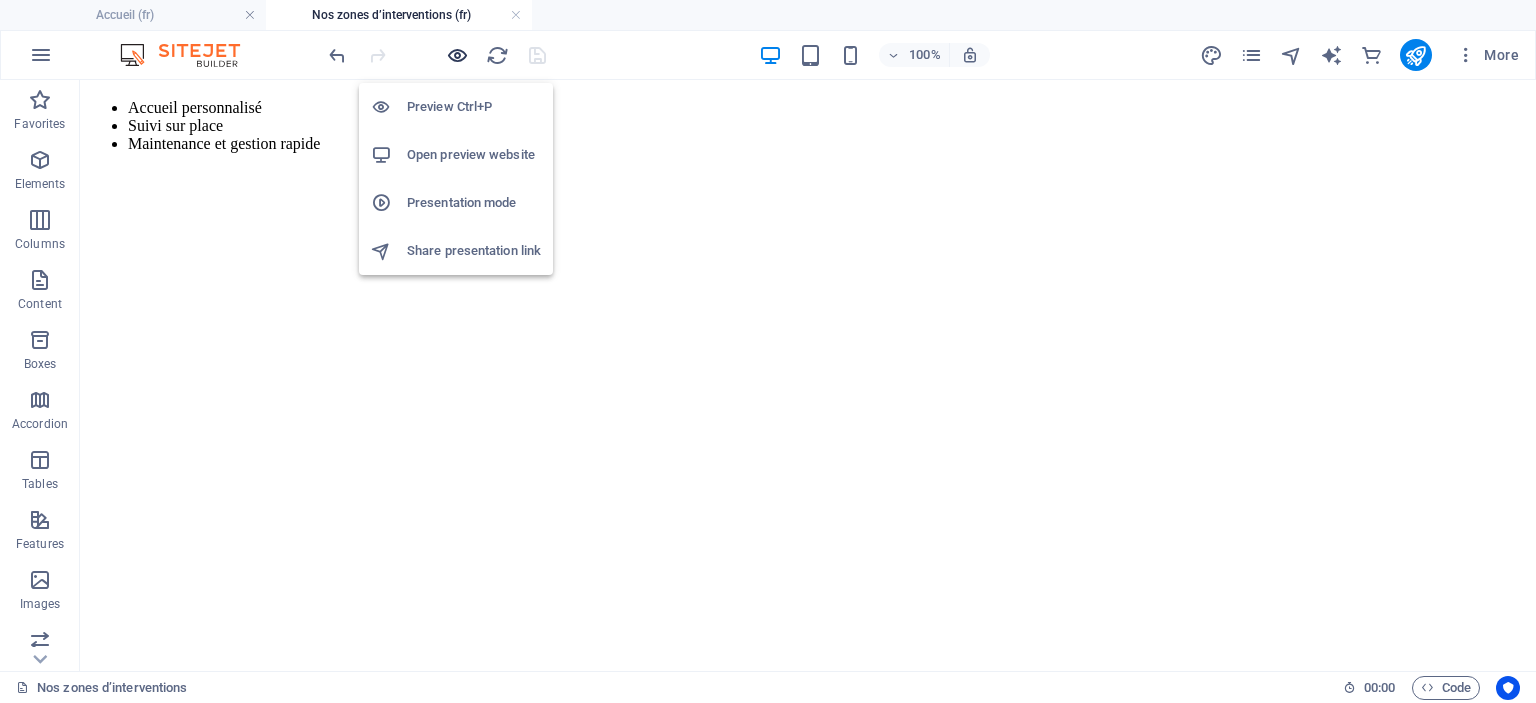 click at bounding box center (457, 55) 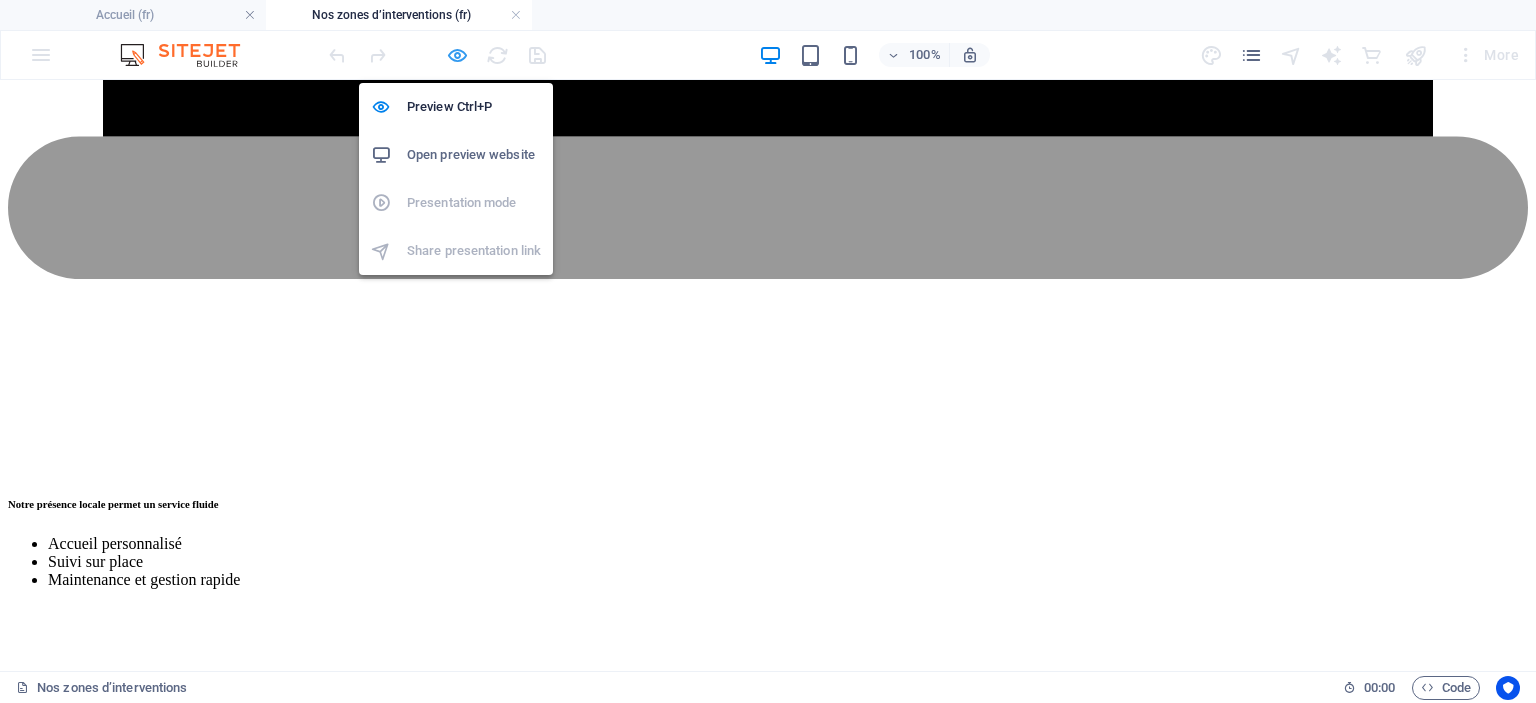 click at bounding box center [457, 55] 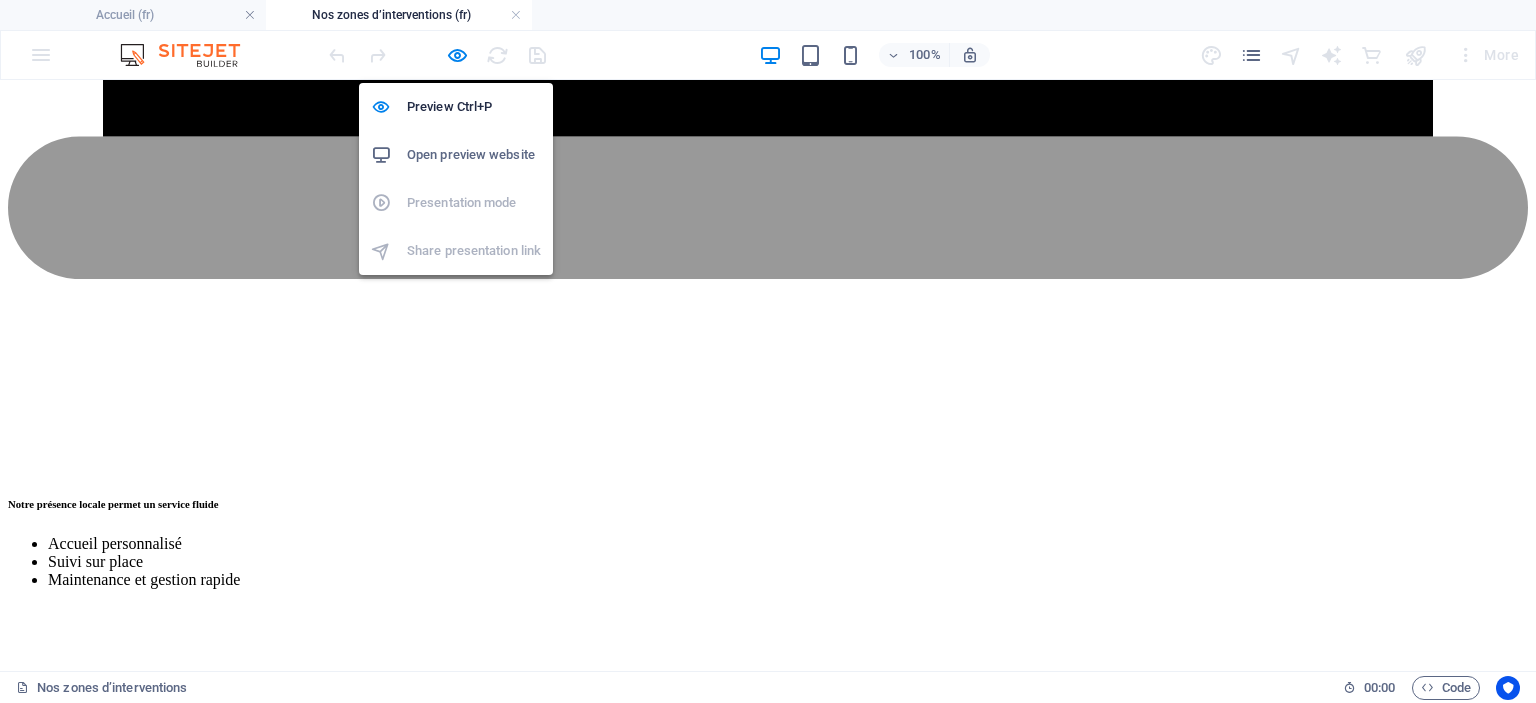scroll, scrollTop: 6200, scrollLeft: 0, axis: vertical 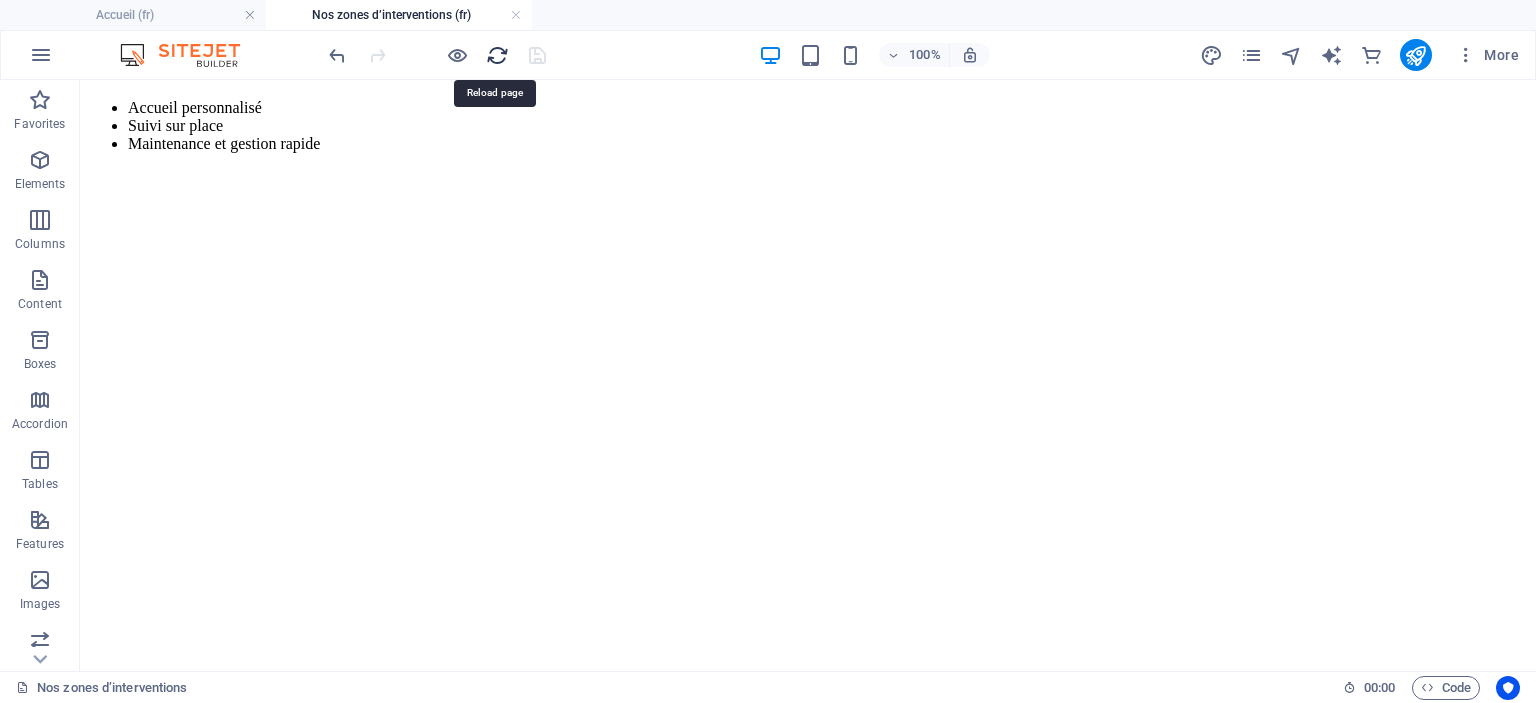 click at bounding box center [497, 55] 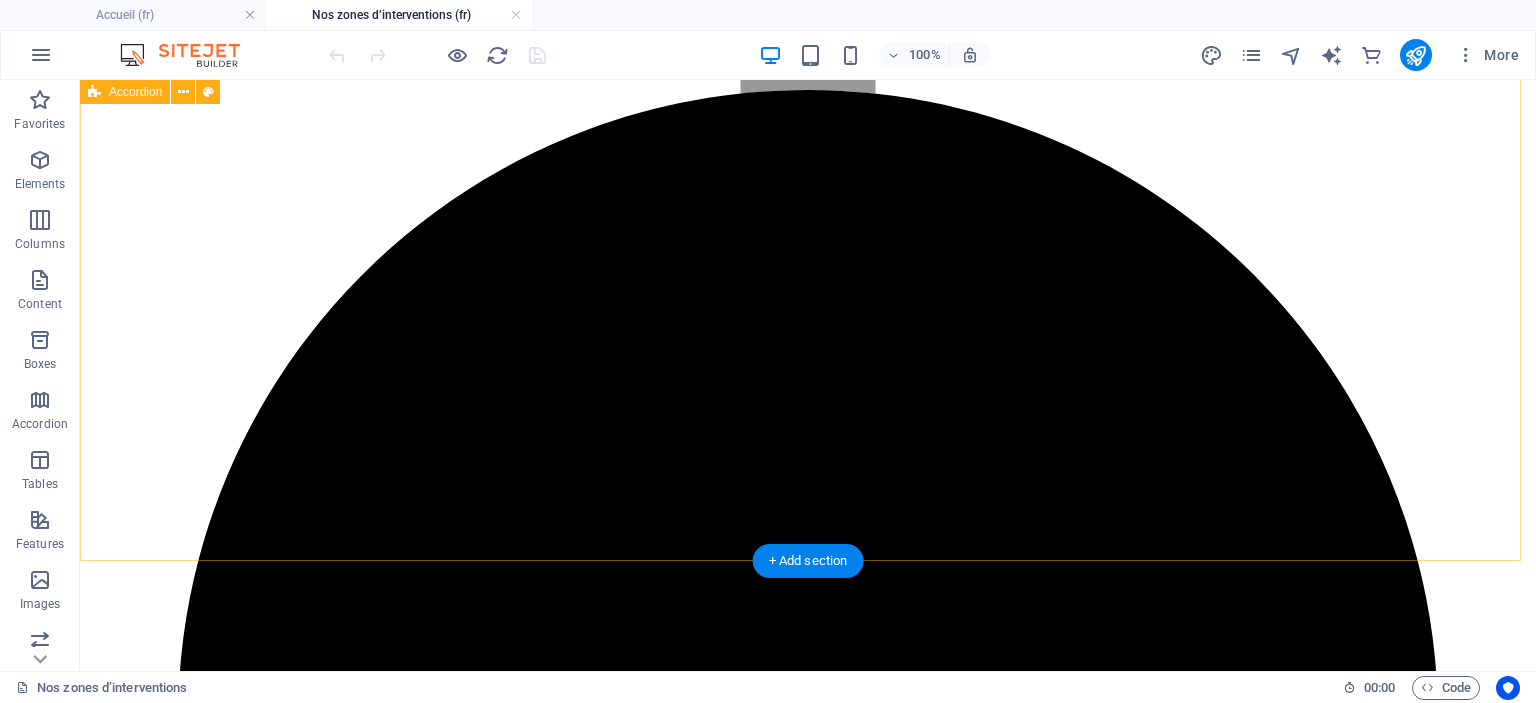 scroll, scrollTop: 5000, scrollLeft: 0, axis: vertical 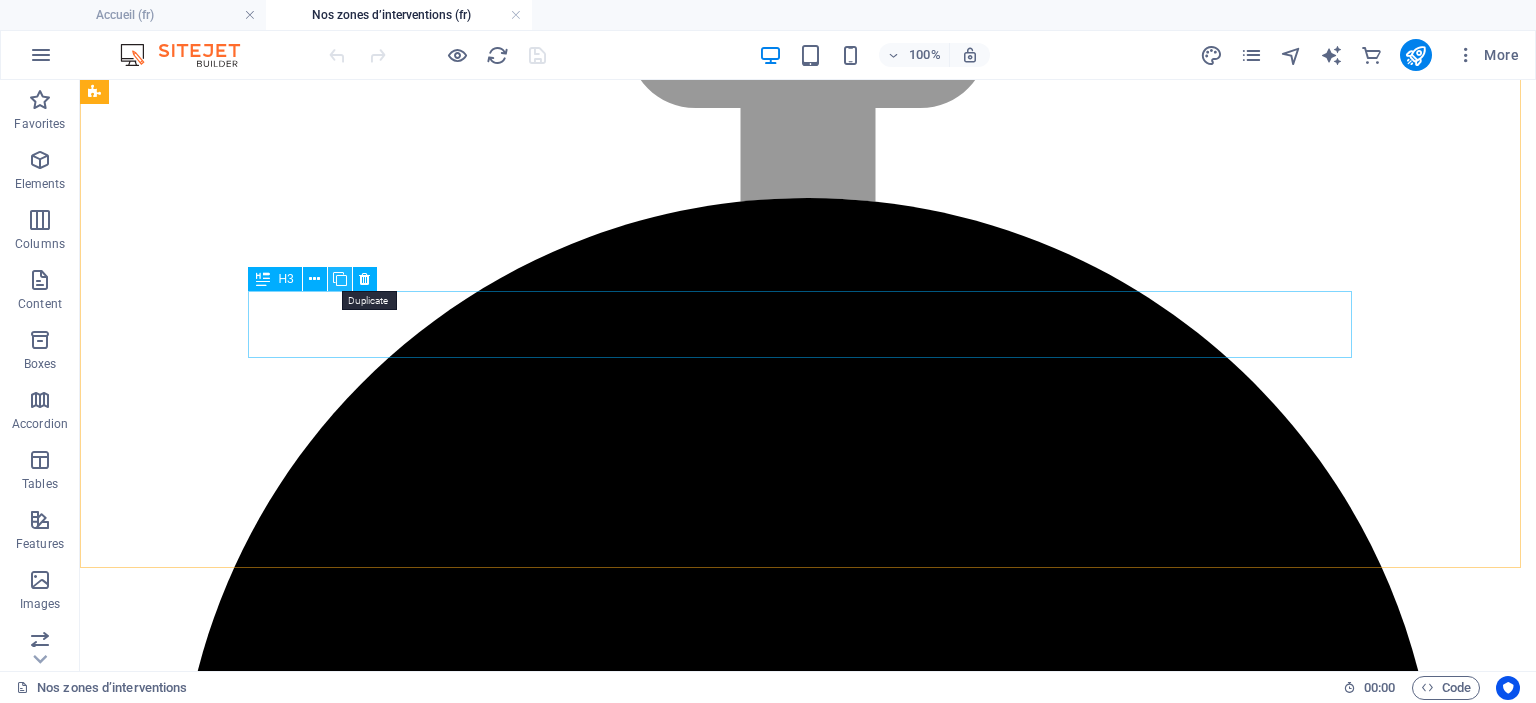 click at bounding box center (340, 279) 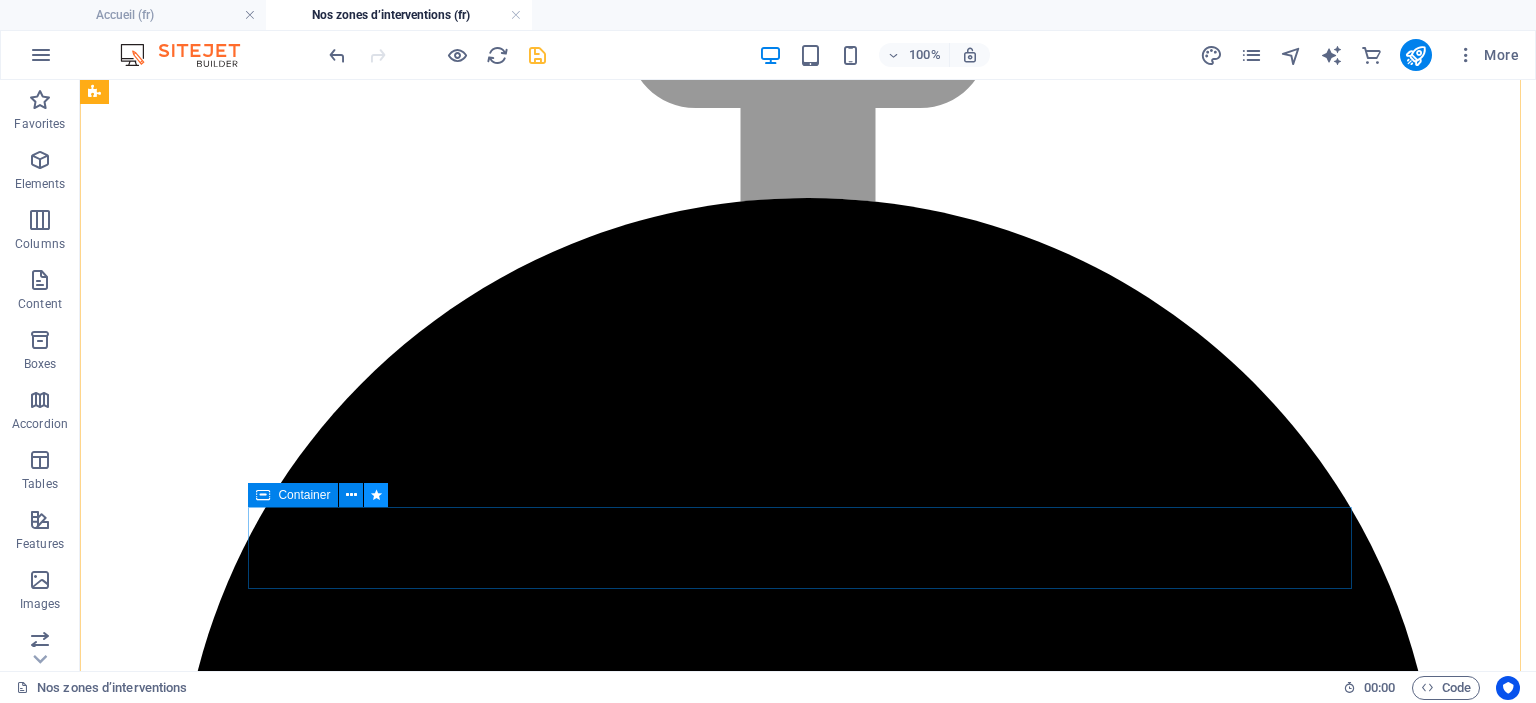 click at bounding box center (376, 495) 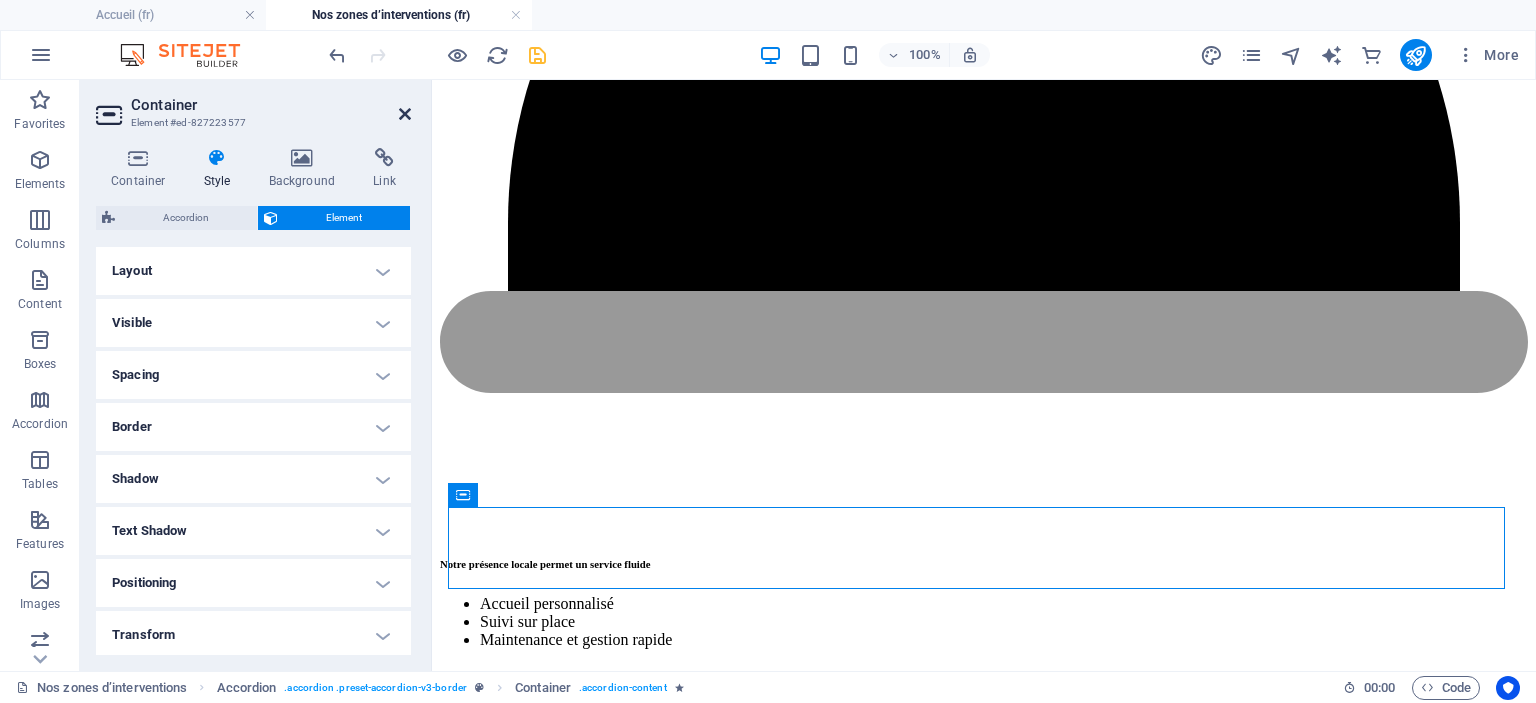 click at bounding box center (405, 114) 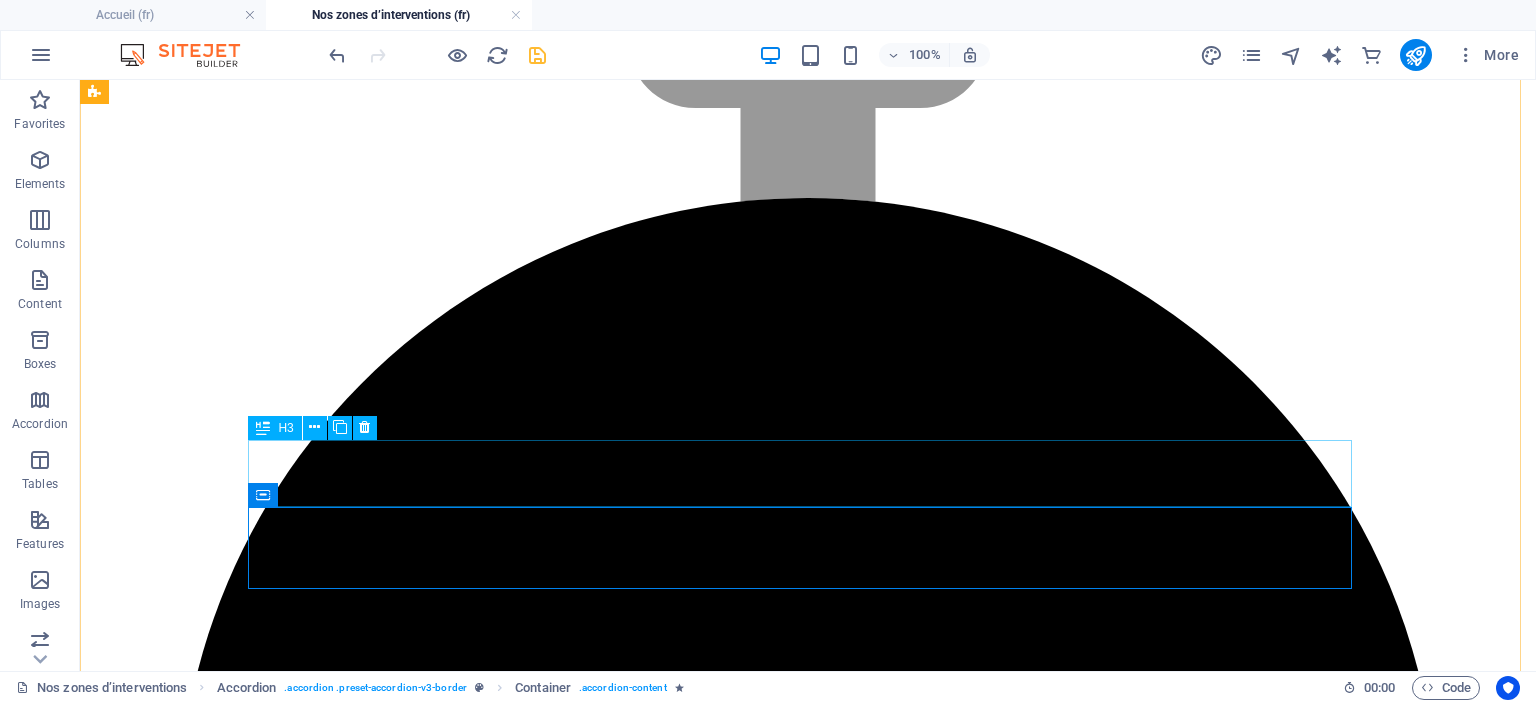 click on "Quels quartiers recommandez-vous pour investir à [CITY] ou [CITY] ?" at bounding box center (808, 15492) 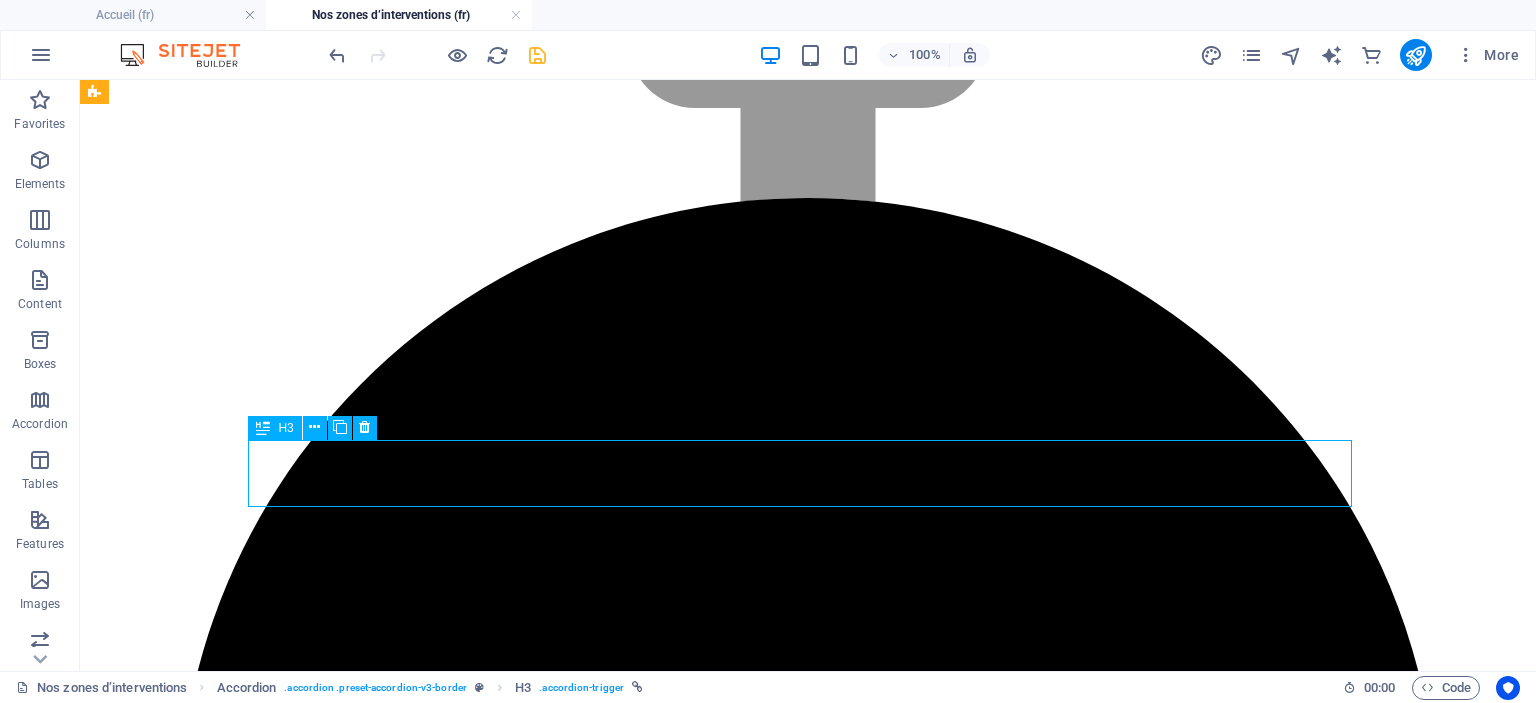 click on "Quels quartiers recommandez-vous pour investir à [CITY] ou [CITY] ?" at bounding box center (808, 15492) 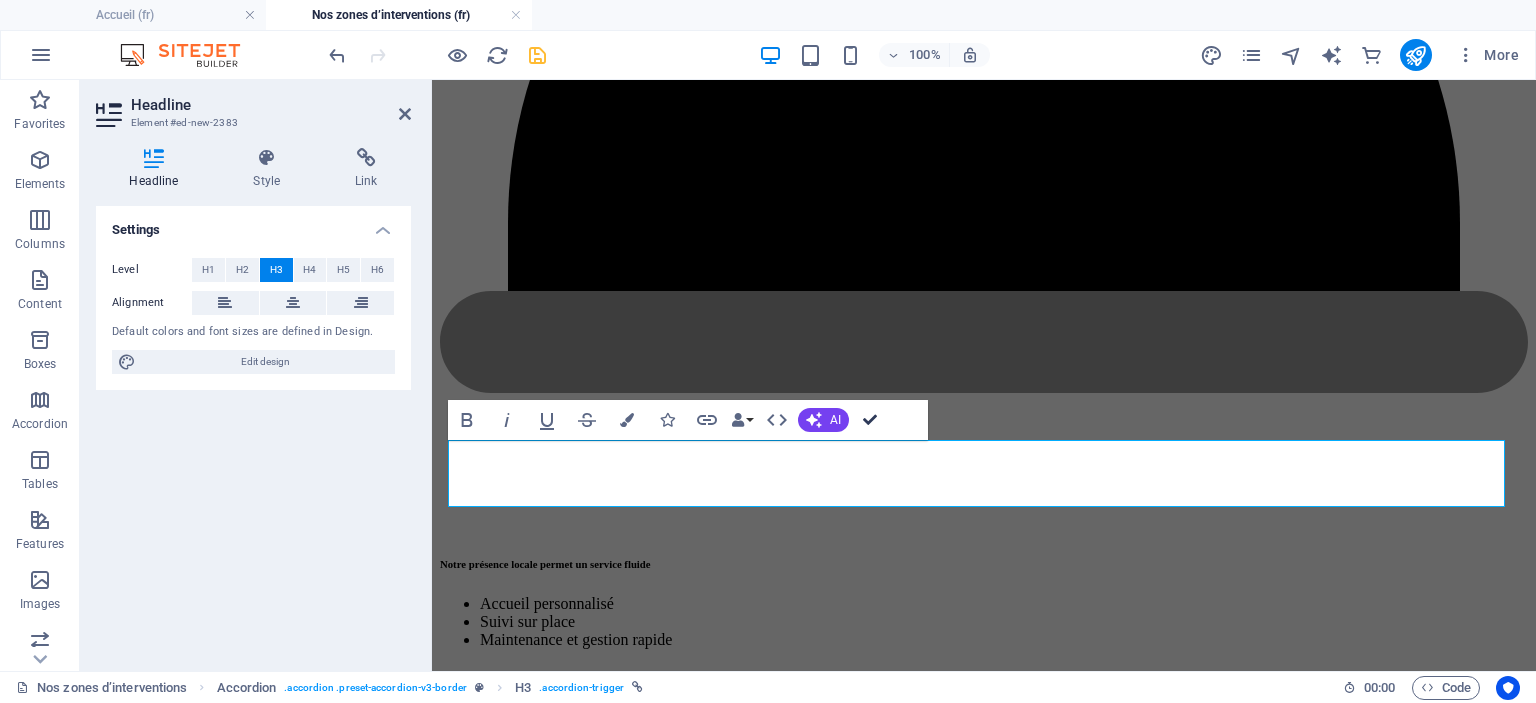 drag, startPoint x: 883, startPoint y: 410, endPoint x: 802, endPoint y: 331, distance: 113.14592 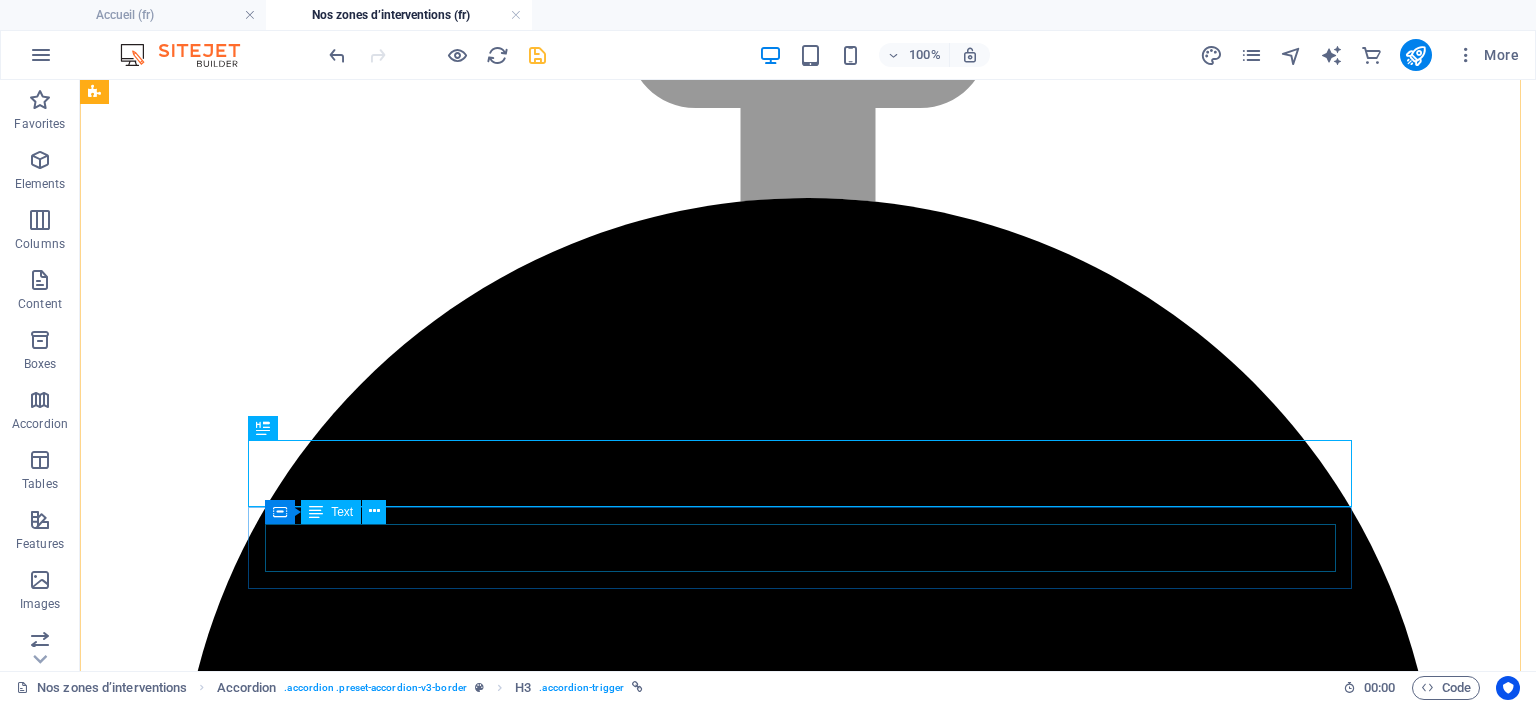 click on "À Casablanca : Gauthier, Racine, Maarif, Casa Finance City. À Marrakech : Guéliz, Hivernage, Médina, Palmeraie." at bounding box center (808, 15540) 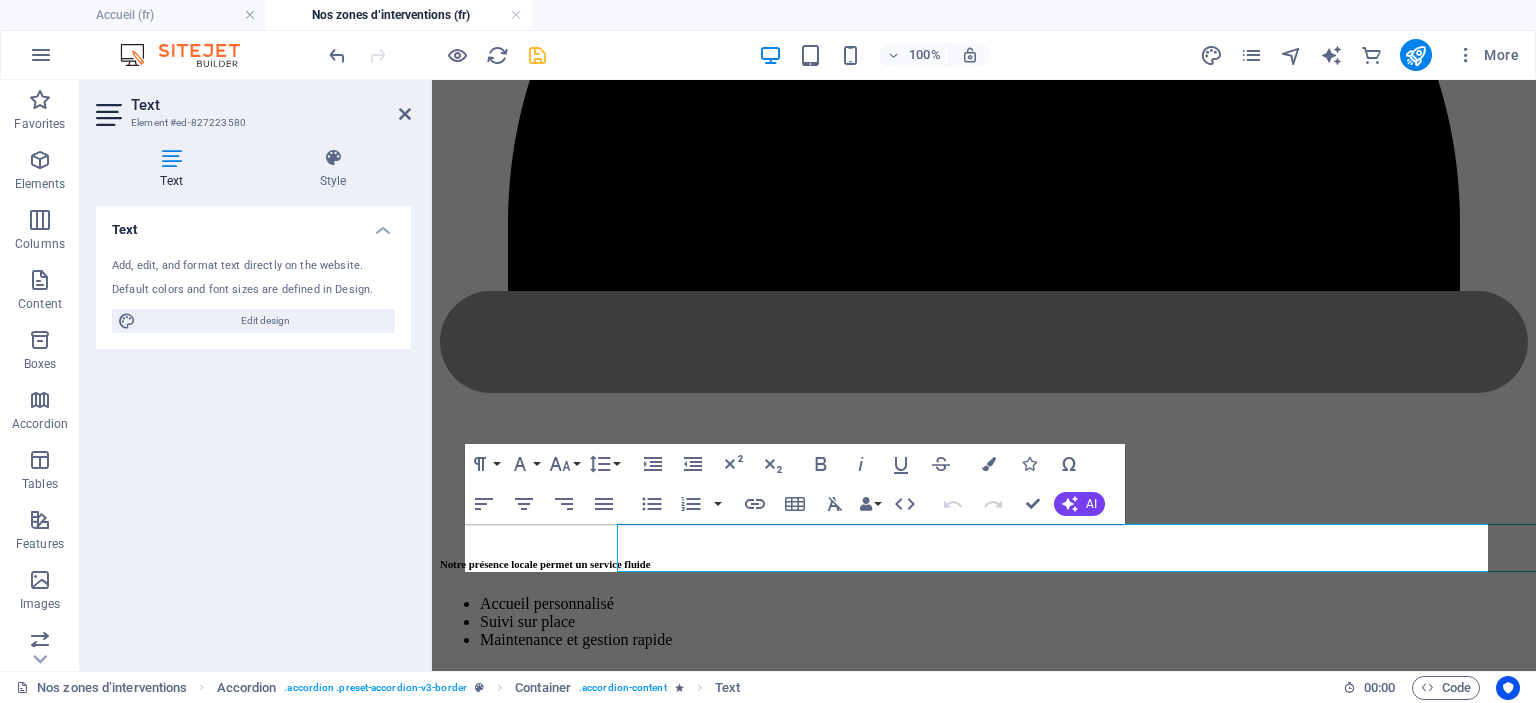 click on "À Casablanca : Gauthier, Racine, Maarif, Casa Finance City. À Marrakech : Guéliz, Hivernage, Médina, Palmeraie." at bounding box center [984, 12200] 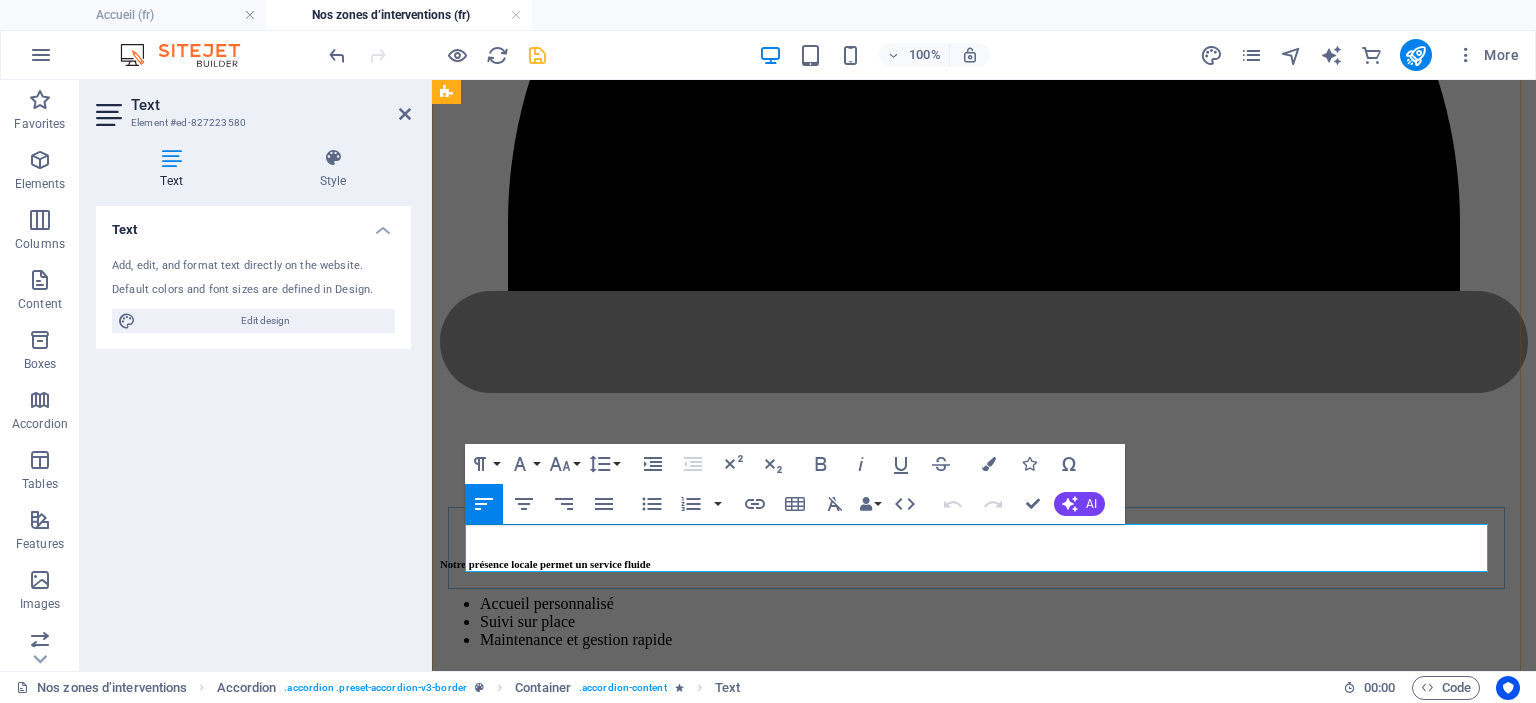 click on "À Casablanca : Gauthier, Racine, Maarif, Casa Finance City. À Marrakech : Guéliz, Hivernage, Médina, Palmeraie." at bounding box center [984, 12200] 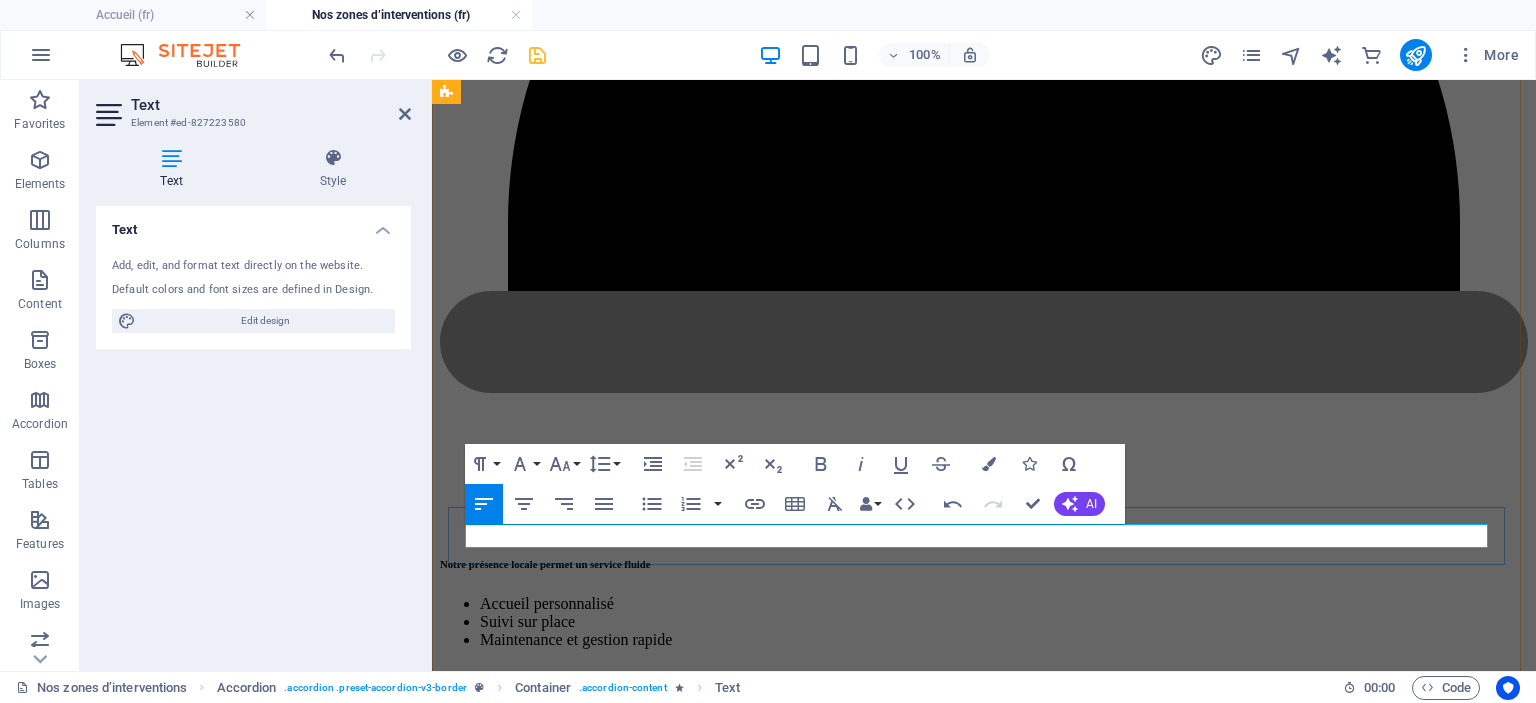 scroll, scrollTop: 1781, scrollLeft: 1, axis: both 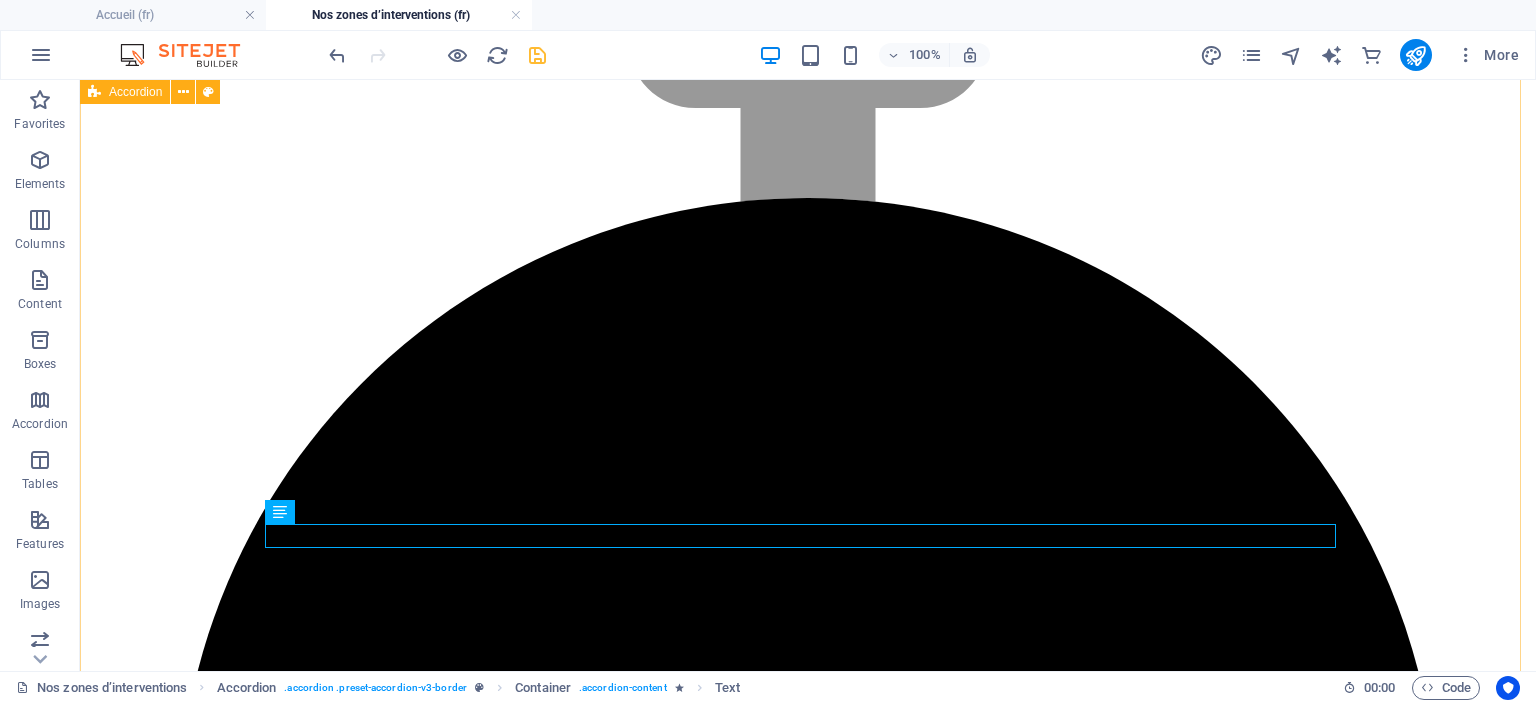 click on "Quels types de biens gérez-vous ? Nous gérons une large gamme de biens : appartements en centre-ville, riads traditionnels, villas avec piscine, et résidences en bord de mer. Dois-je habiter au Maroc pour utiliser votre service ? Non. Nous travaillons avec de nombreux propriétaires vivant à l’étranger. Notre présence locale permet une gestion complète sans que vous soyez sur place. Est-ce que vous proposez un service de gestion clé en main ? Oui, notre conciergerie s’occupe de tout : annonces, accueil, ménage, maintenance, communication voyageurs. Quels quartiers recommandez-vous pour investir à Casablanca ou Marrakech ? À Casablanca : Gauthier, Racine, Maarif, Casa Finance City. À Marrakech : Guéliz, Hivernage, Médina, Palmeraie. Comment sont calculés vos frais de gestion ? Nos frais sont proportionnels aux revenus locatifs, sans frais cachés. Contactez-nous pour une estimation personnalisée." at bounding box center (808, 15329) 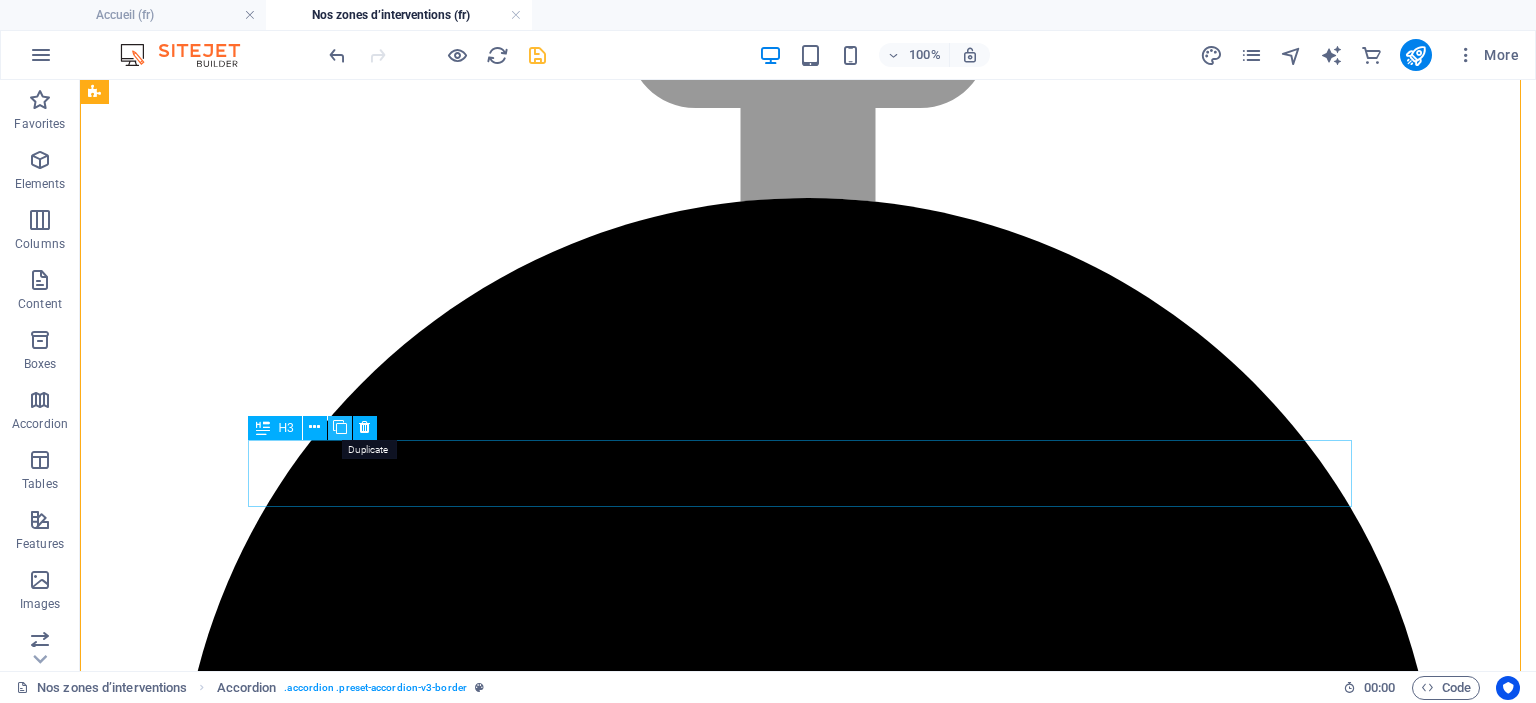click at bounding box center (340, 427) 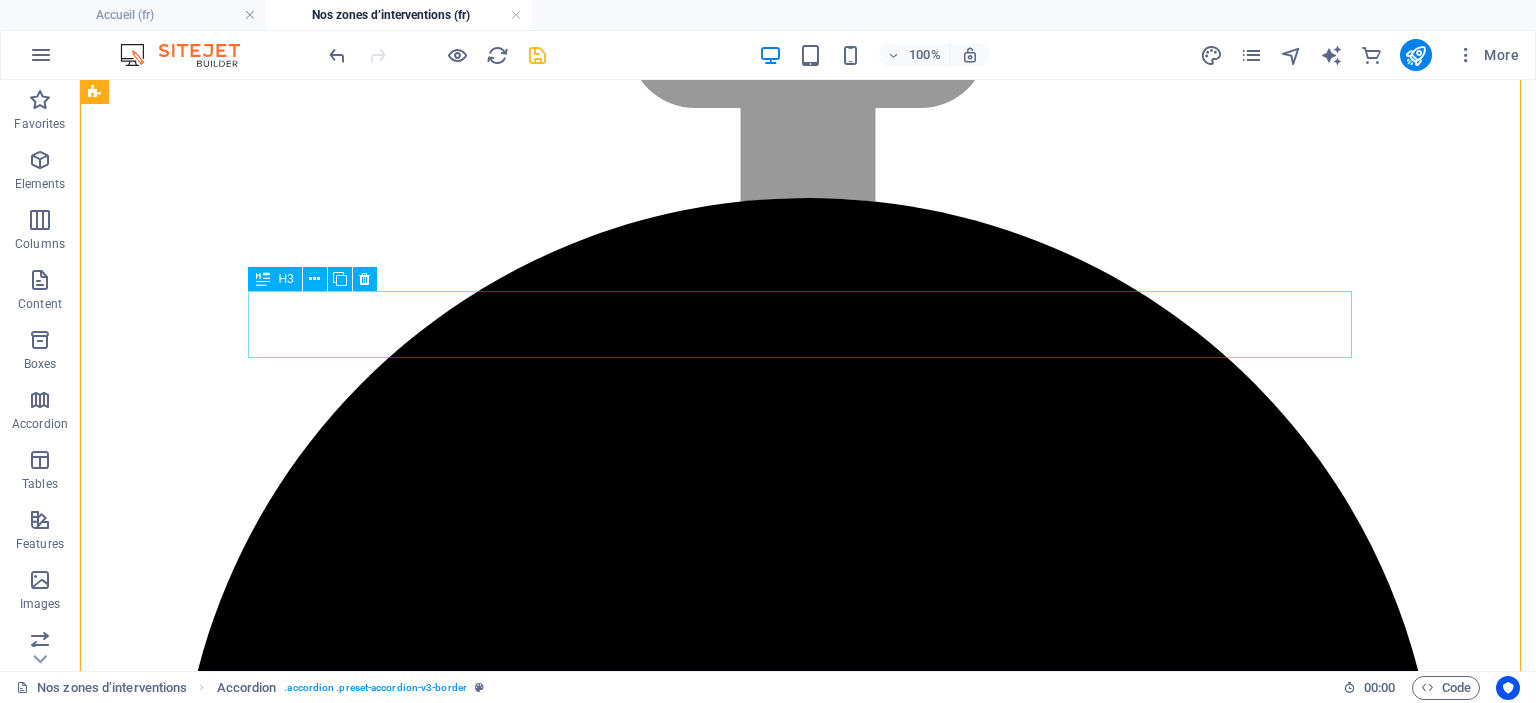 scroll, scrollTop: 5300, scrollLeft: 0, axis: vertical 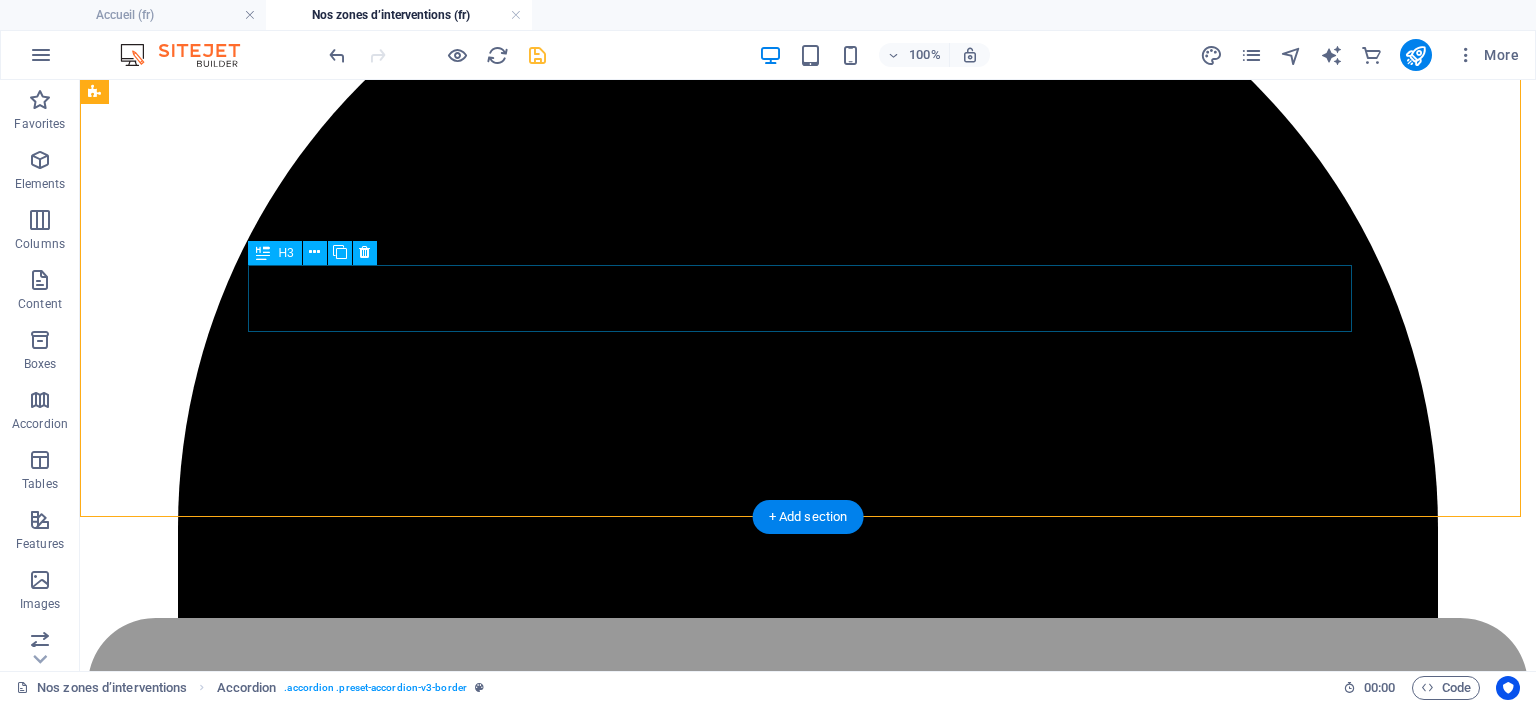 click on "Comment sont calculés vos frais de gestion ?" at bounding box center (808, 15270) 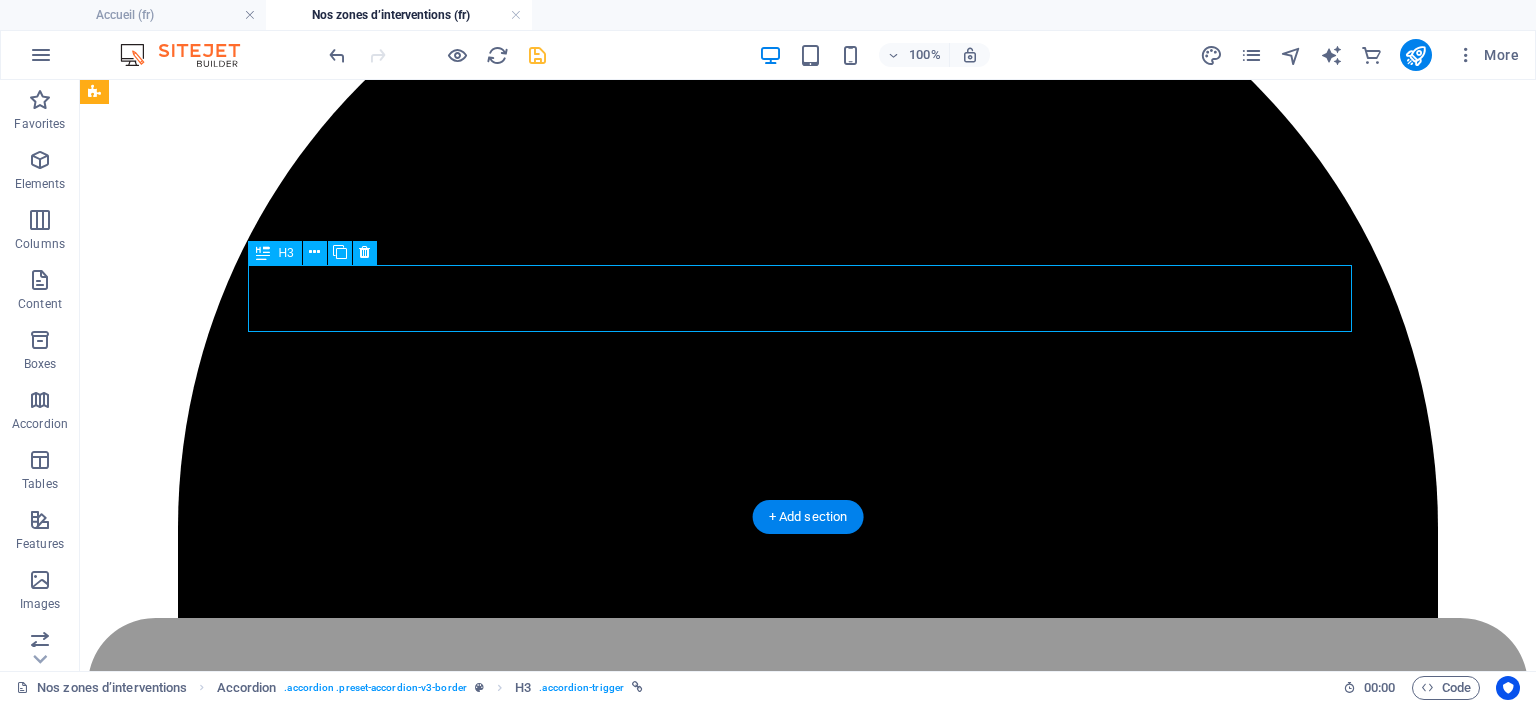 click on "Comment sont calculés vos frais de gestion ?" at bounding box center (808, 15270) 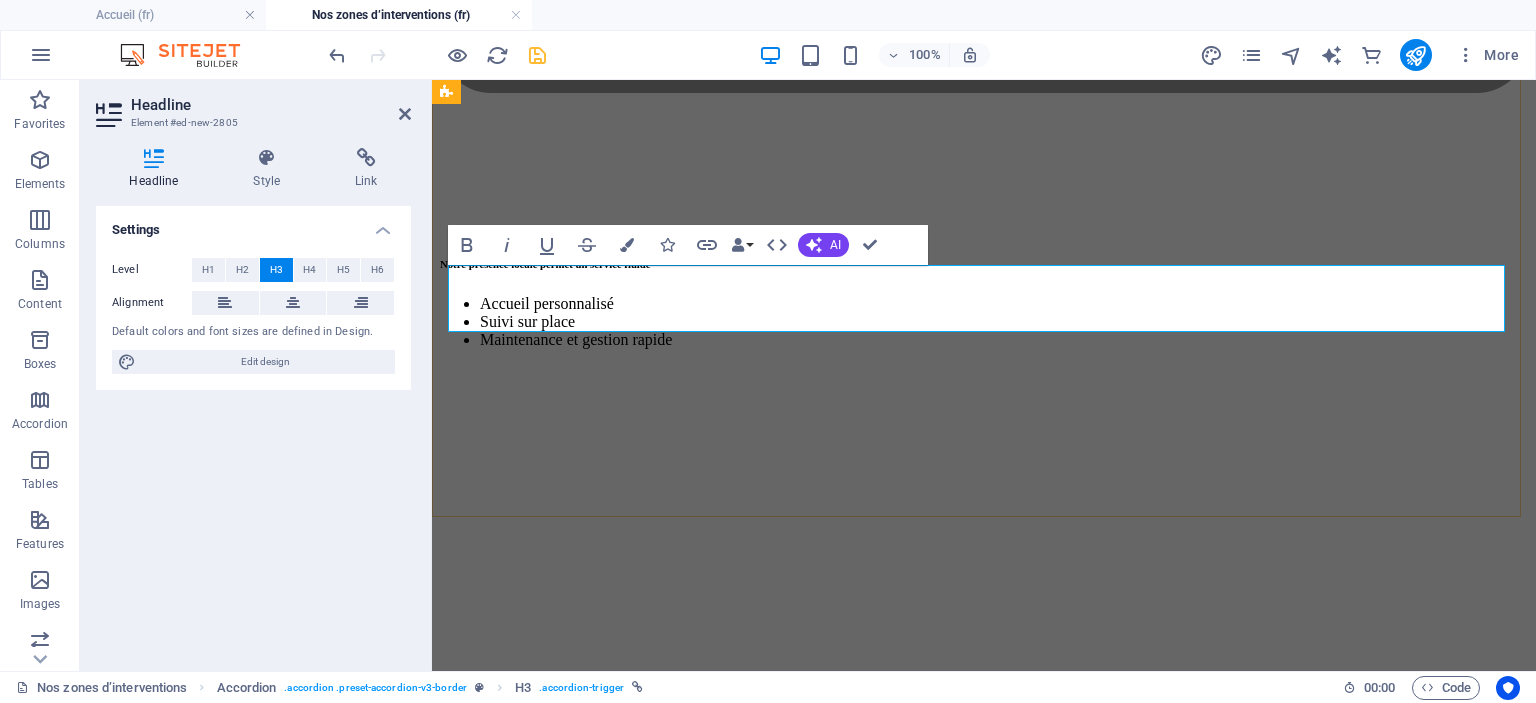 scroll, scrollTop: 504, scrollLeft: 8, axis: both 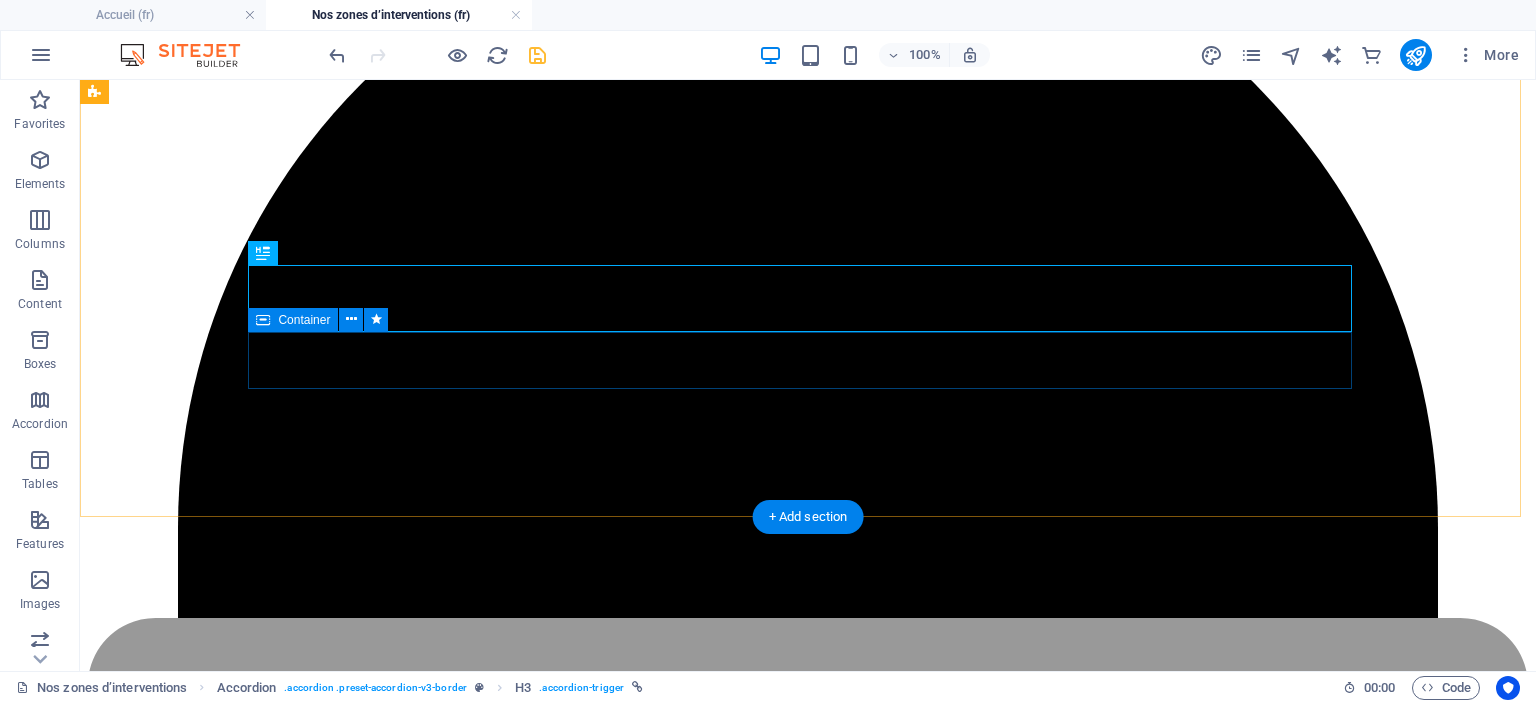 click on "Nos frais sont proportionnels aux revenus locatifs, sans frais cachés. Contactez-nous pour une estimation personnalisée." at bounding box center [808, 15309] 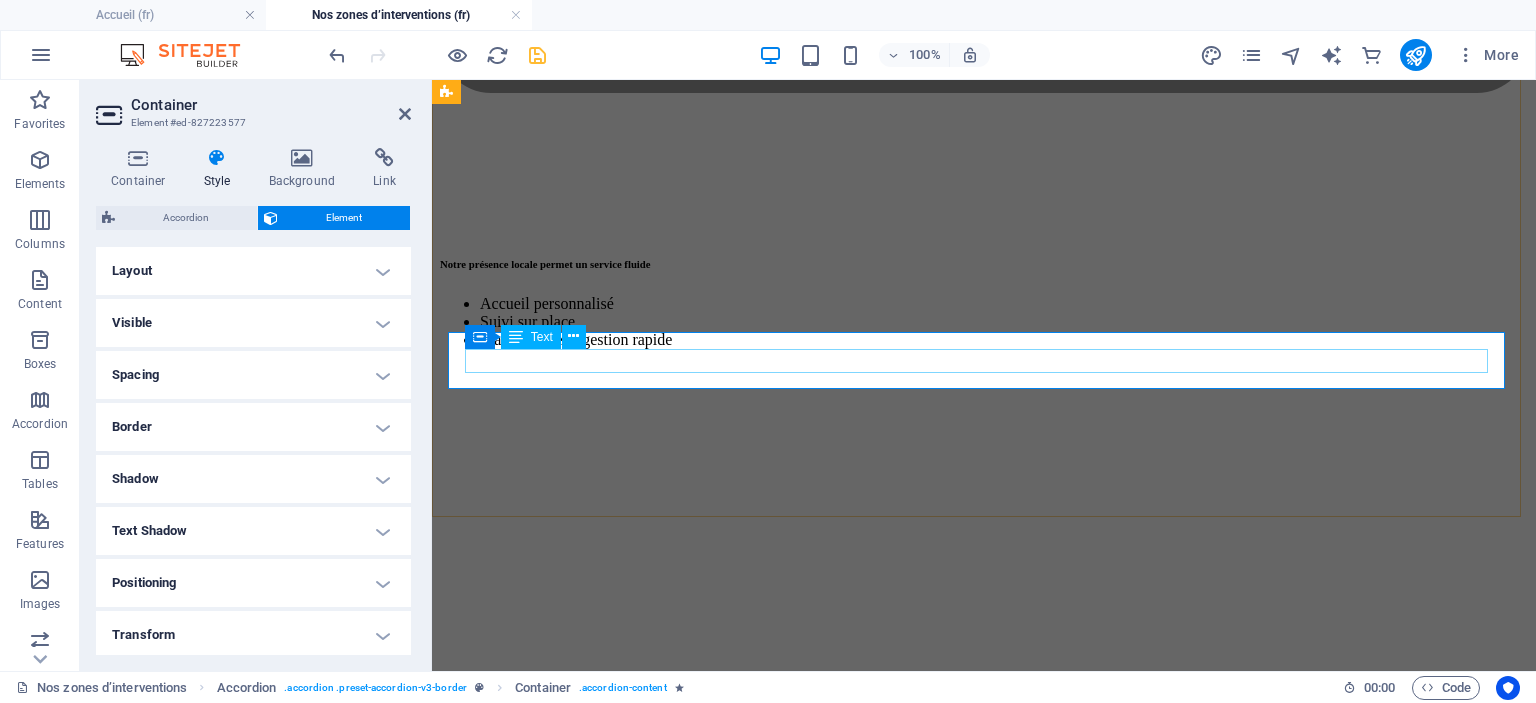 click on "Nos frais sont proportionnels aux revenus locatifs, sans frais cachés. Contactez-nous pour une estimation personnalisée." at bounding box center [984, 11969] 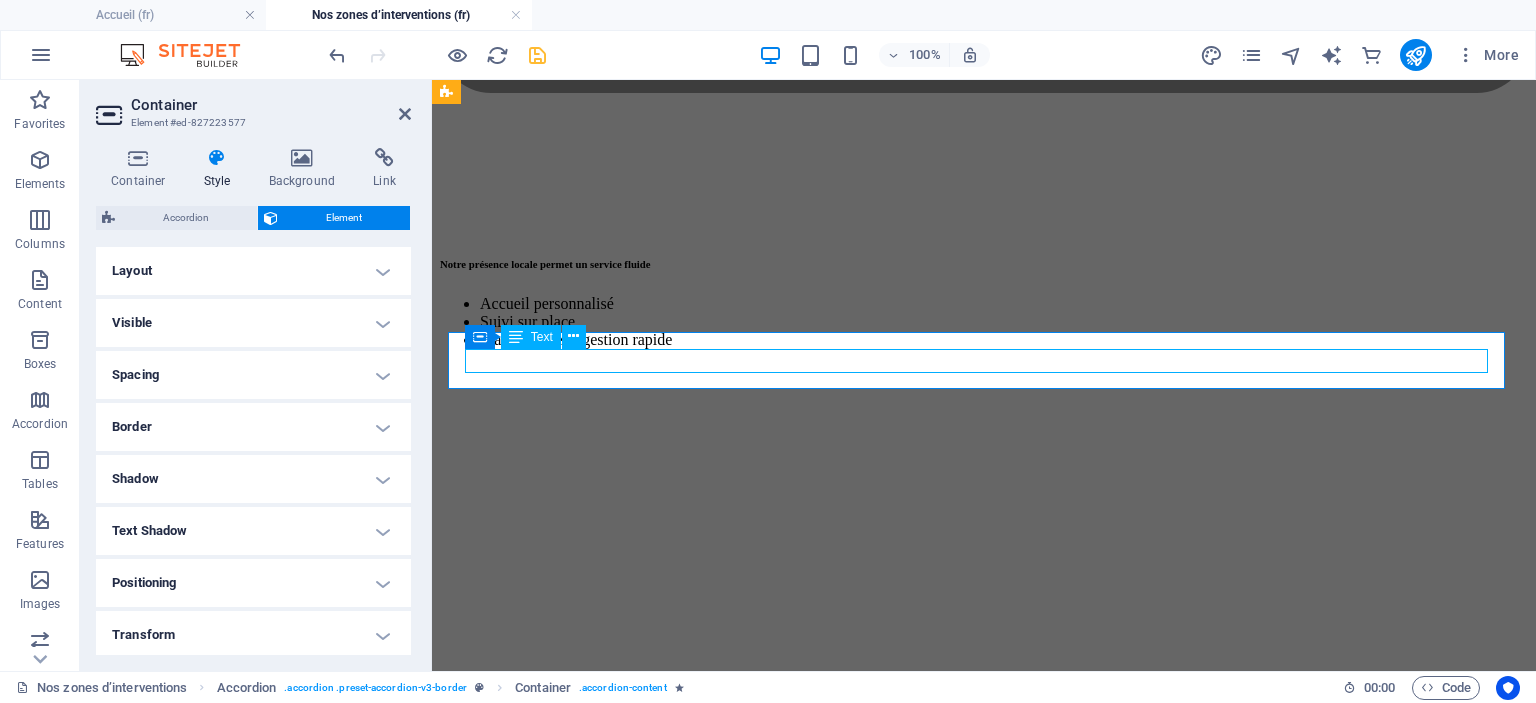 click on "Nos frais sont proportionnels aux revenus locatifs, sans frais cachés. Contactez-nous pour une estimation personnalisée." at bounding box center [984, 11969] 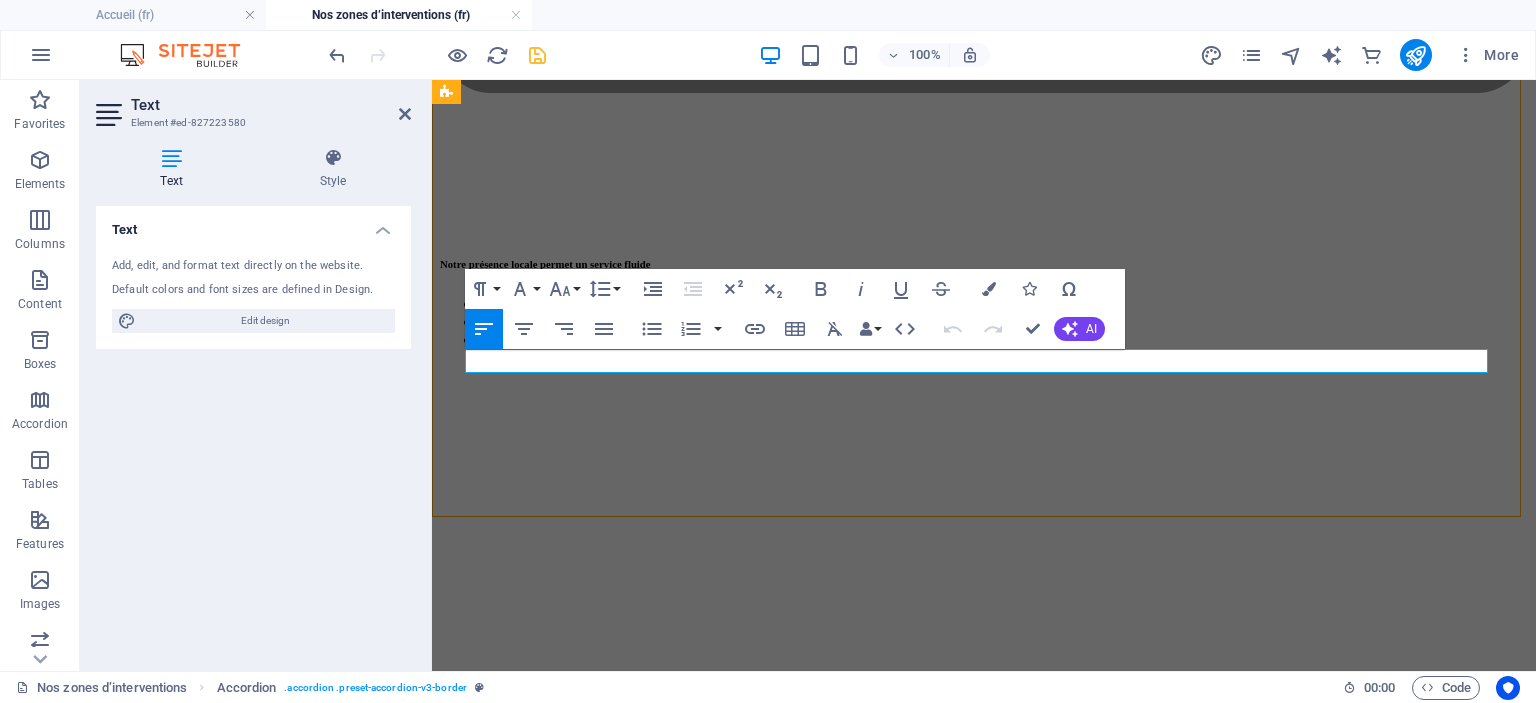 click on "Nos frais sont proportionnels aux revenus locatifs, sans frais cachés. Contactez-nous pour une estimation personnalisée." at bounding box center [984, 11969] 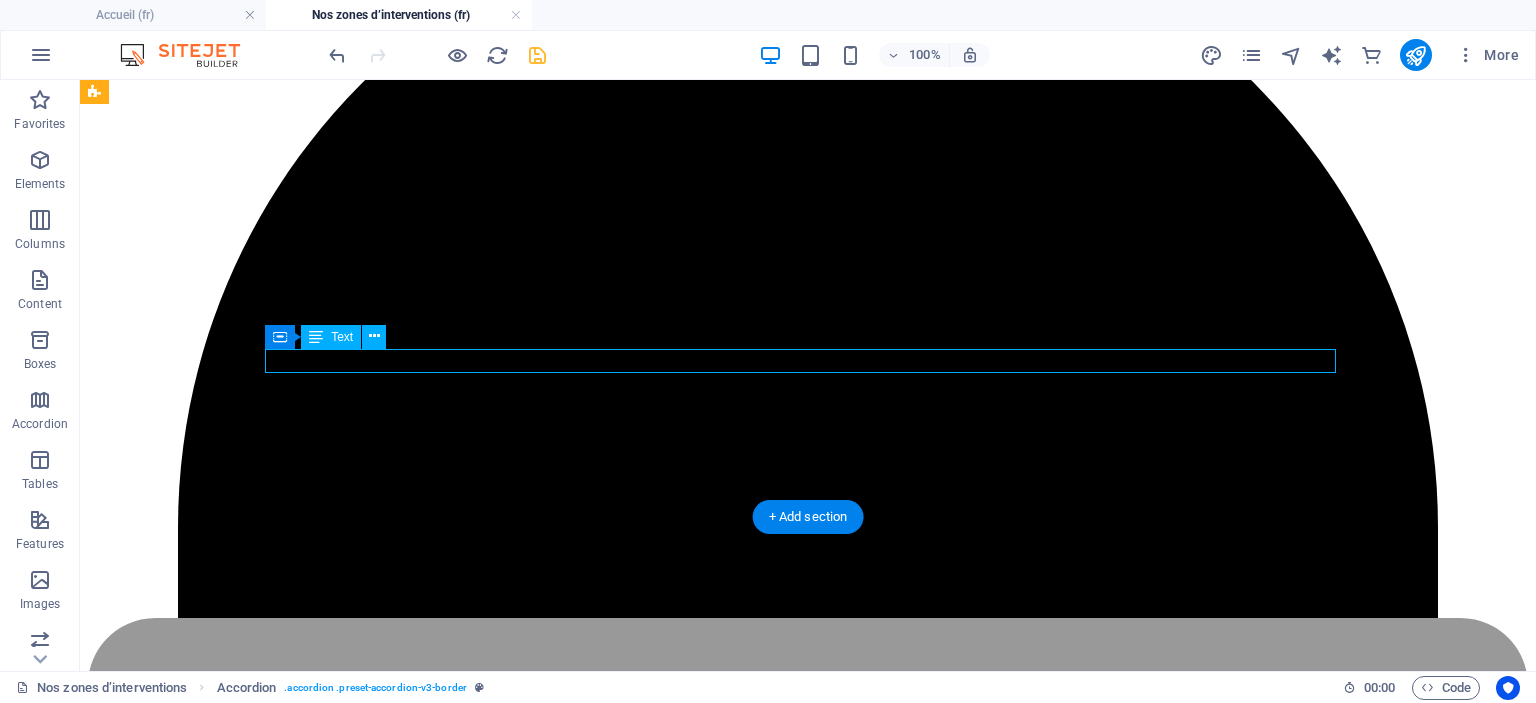 click on "Nos frais sont proportionnels aux revenus locatifs, sans frais cachés. Contactez-nous pour une estimation personnalisée." at bounding box center (808, 15309) 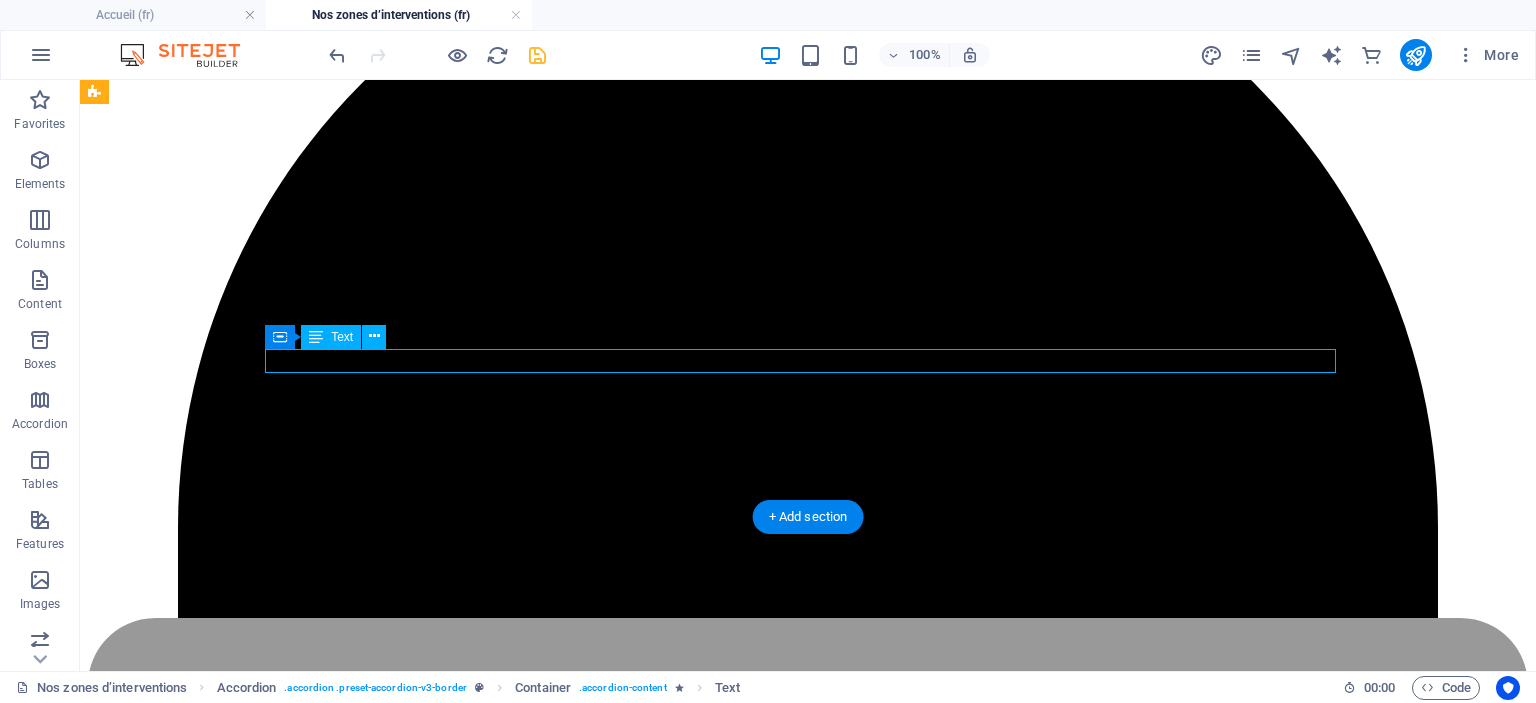 click on "Nos frais sont proportionnels aux revenus locatifs, sans frais cachés. Contactez-nous pour une estimation personnalisée." at bounding box center [808, 15309] 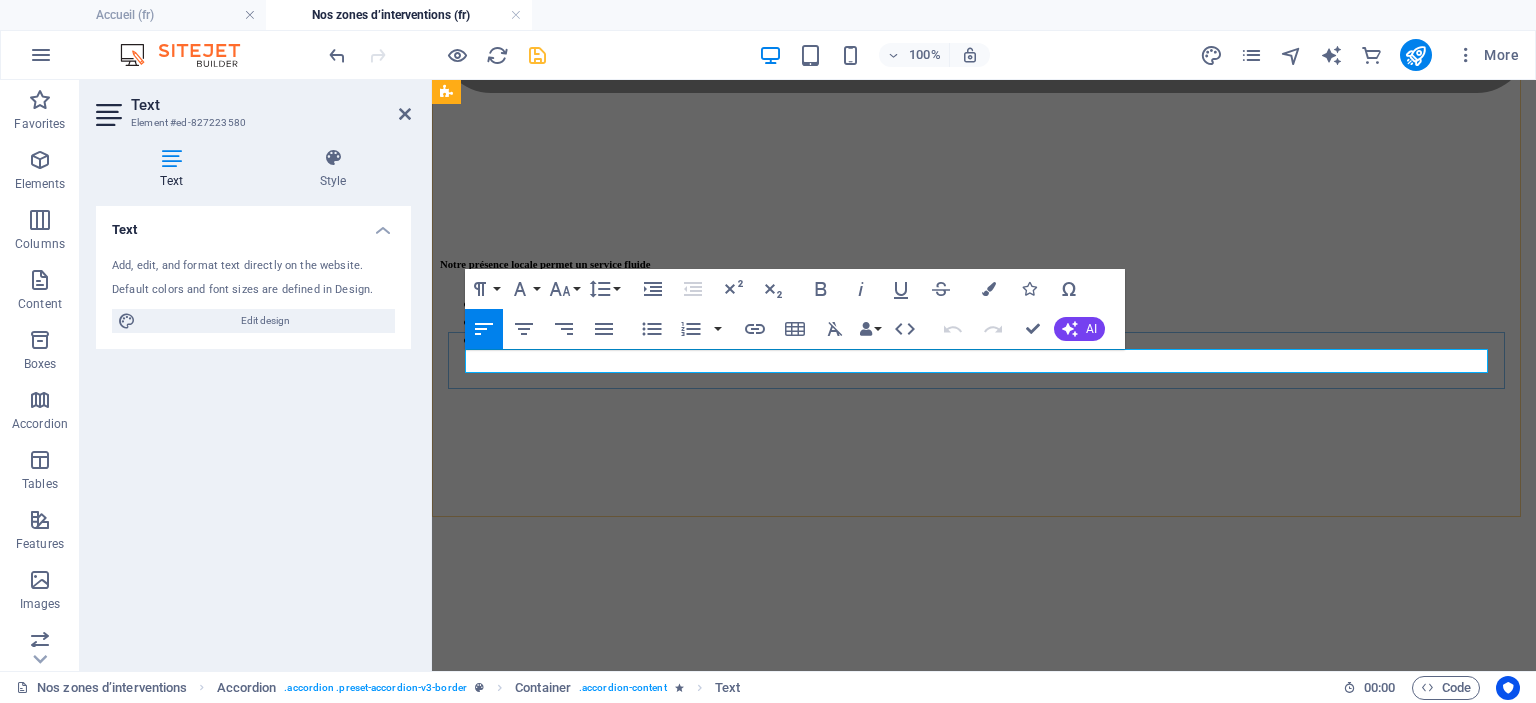 click on "Nos frais sont proportionnels aux revenus locatifs, sans frais cachés. Contactez-nous pour une estimation personnalisée." at bounding box center [984, 11969] 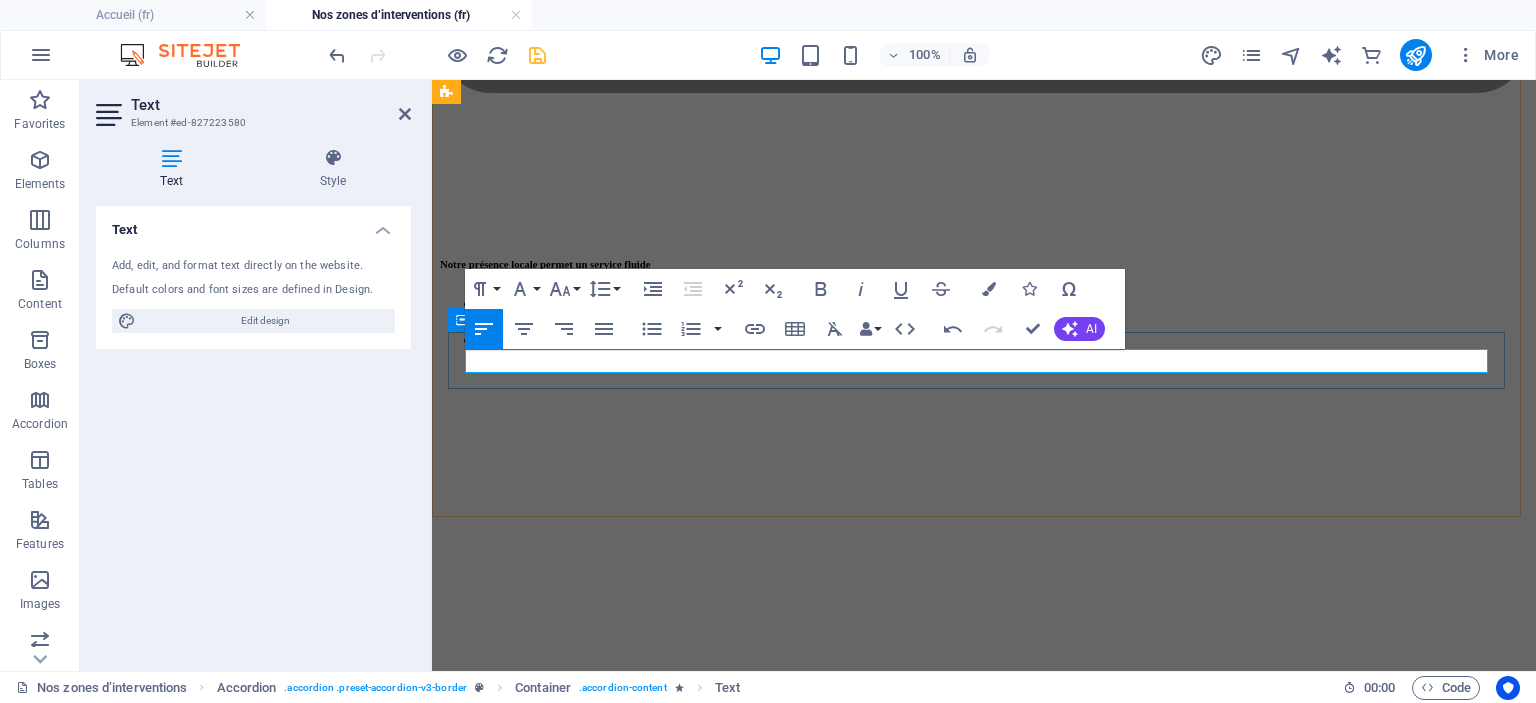 scroll, scrollTop: 1266, scrollLeft: 1, axis: both 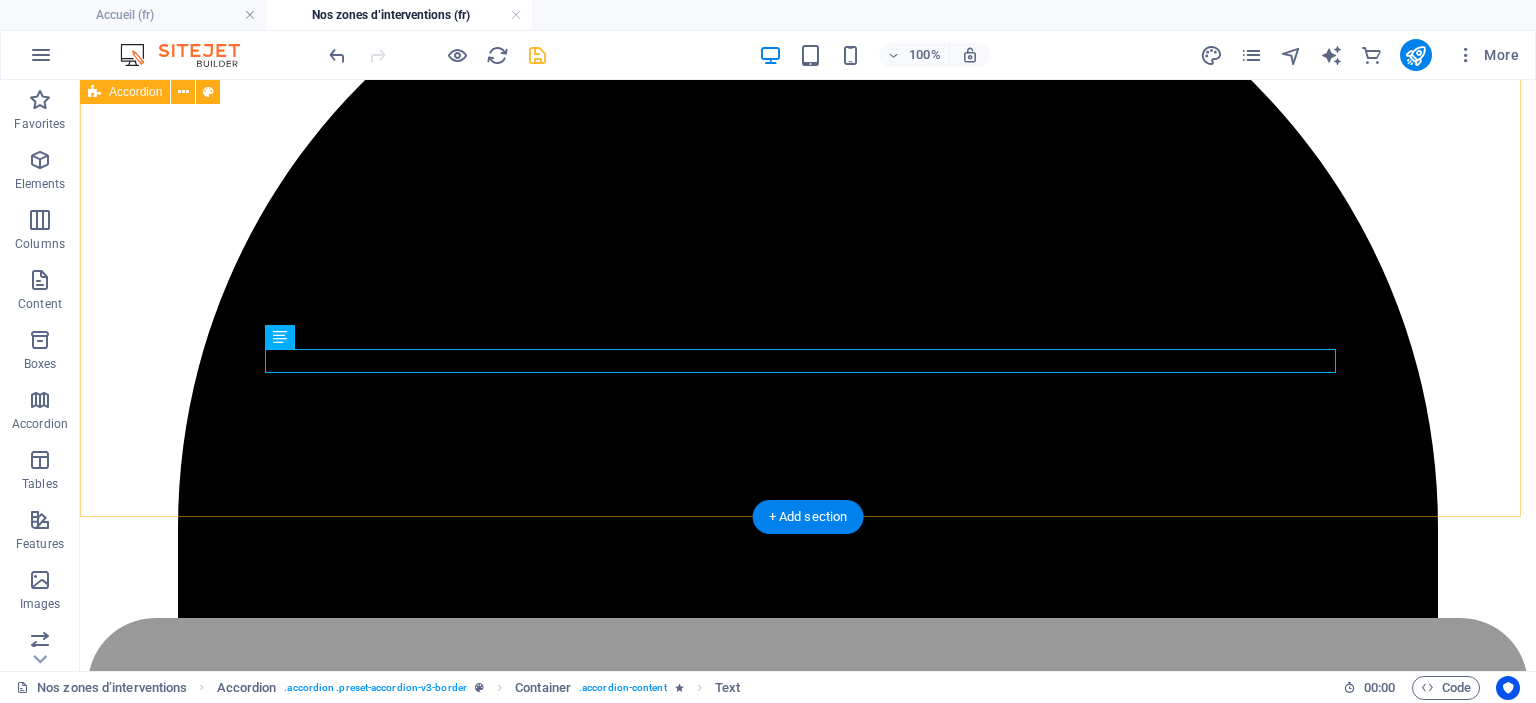 click on "Quels types de biens gérez-vous ? Nous gérons une large gamme de biens : appartements en centre-ville, riads traditionnels, villas avec piscine, et résidences en bord de mer. Dois-je habiter au Maroc pour utiliser votre service ? Non. Nous travaillons avec de nombreux propriétaires vivant à l’étranger. Notre présence locale permet une gestion complète sans que vous soyez sur place. Est-ce que vous proposez un service de gestion clé en main ? Oui, notre conciergerie s’occupe de tout : annonces, accueil, ménage, maintenance, communication voyageurs. Quels quartiers recommandez-vous pour investir à Casablanca ou Marrakech ? À Casablanca : Gauthier, Racine, Maarif, Casa Finance City. À Marrakech : Guéliz, Hivernage, Médina, Palmeraie. Comment sont calculés vos frais de gestion ? Nos frais sont proportionnels aux revenus locatifs, sans frais cachés. Contactez-nous pour une estimation personnalisée. Puis-je suivre la performance de mon logement à distance ?" at bounding box center (808, 15068) 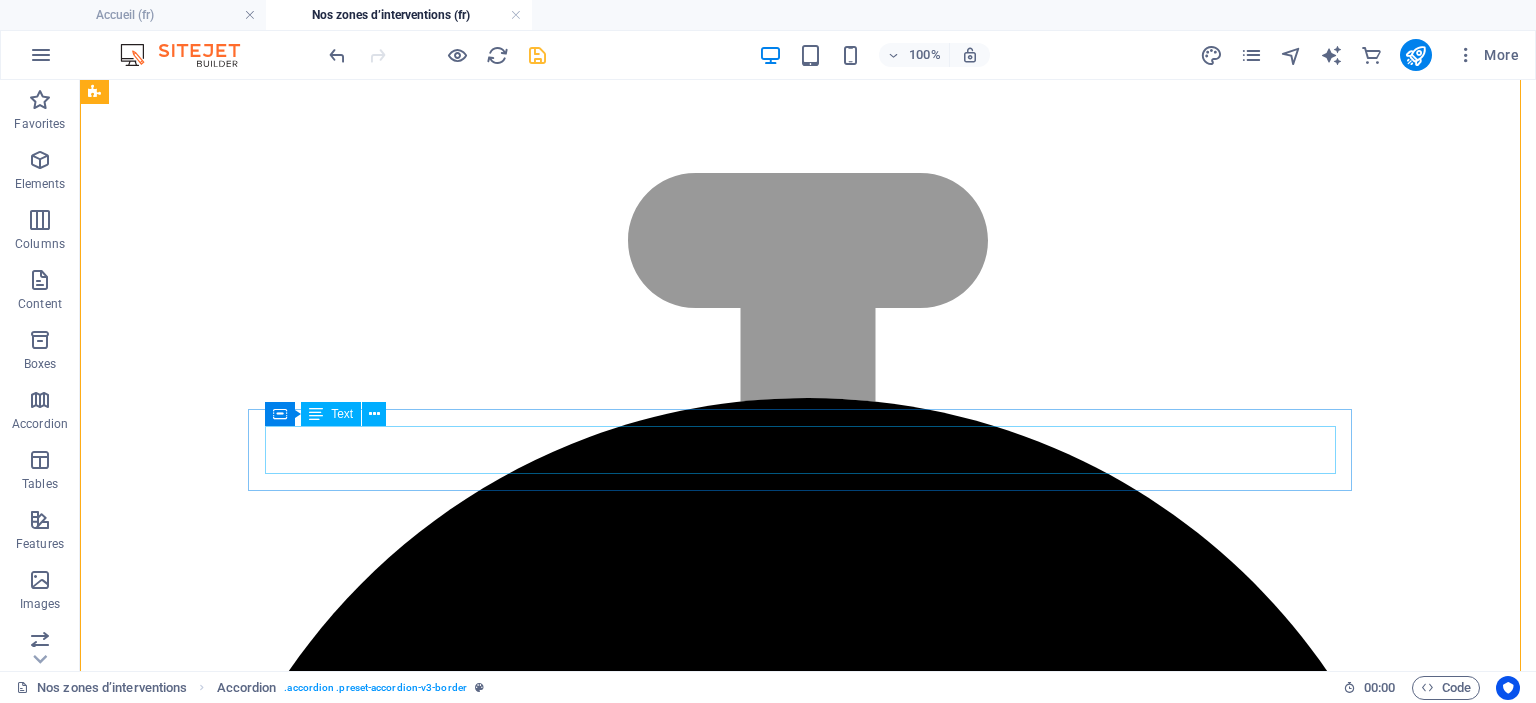scroll, scrollTop: 4900, scrollLeft: 0, axis: vertical 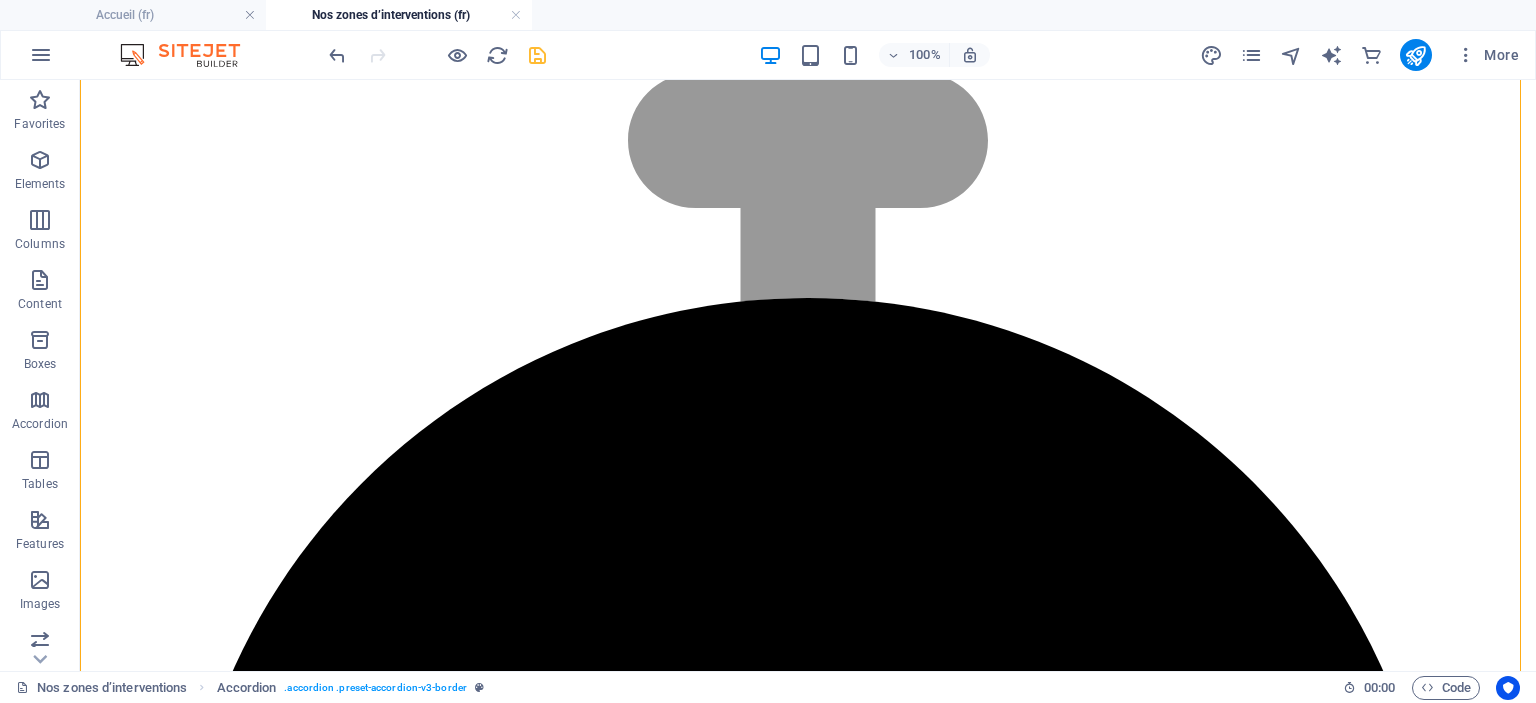 click at bounding box center [537, 55] 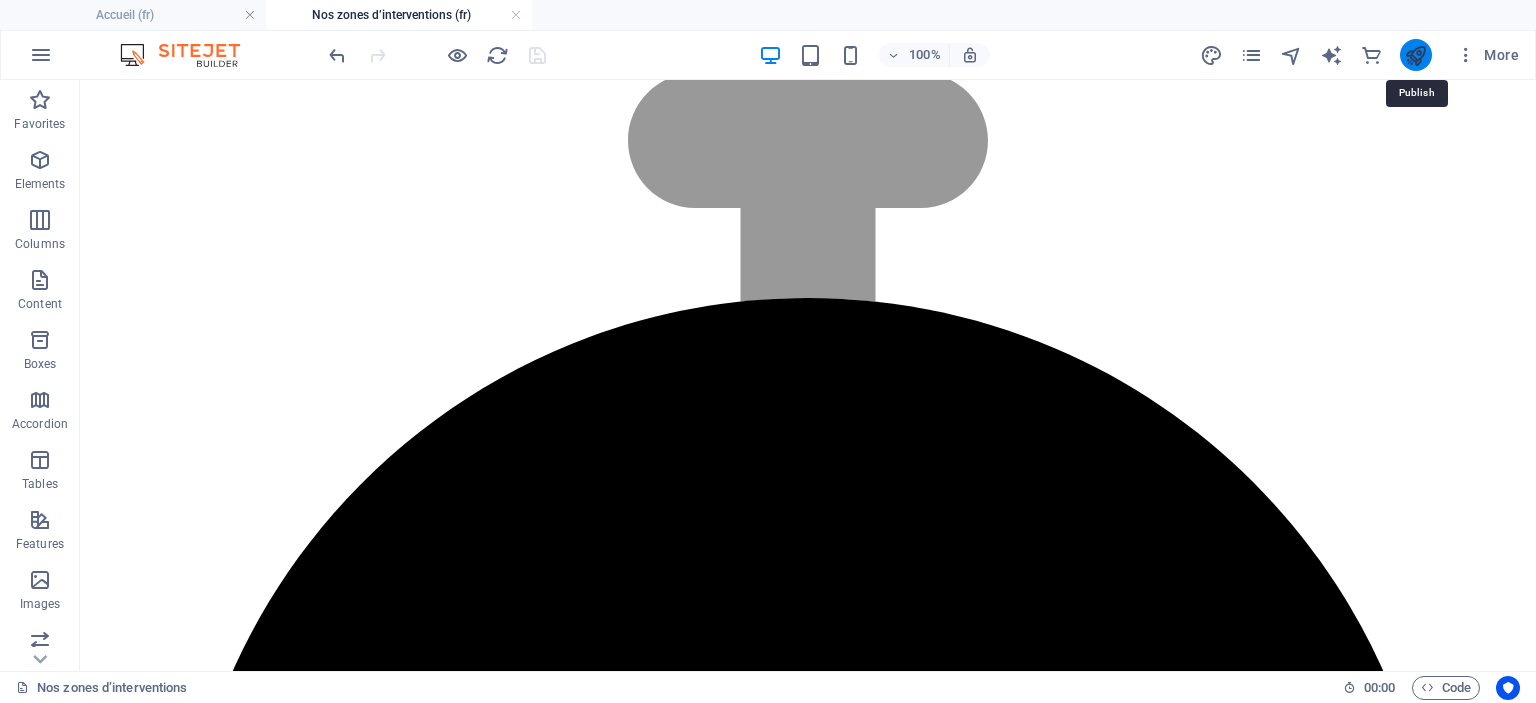 click at bounding box center (1415, 55) 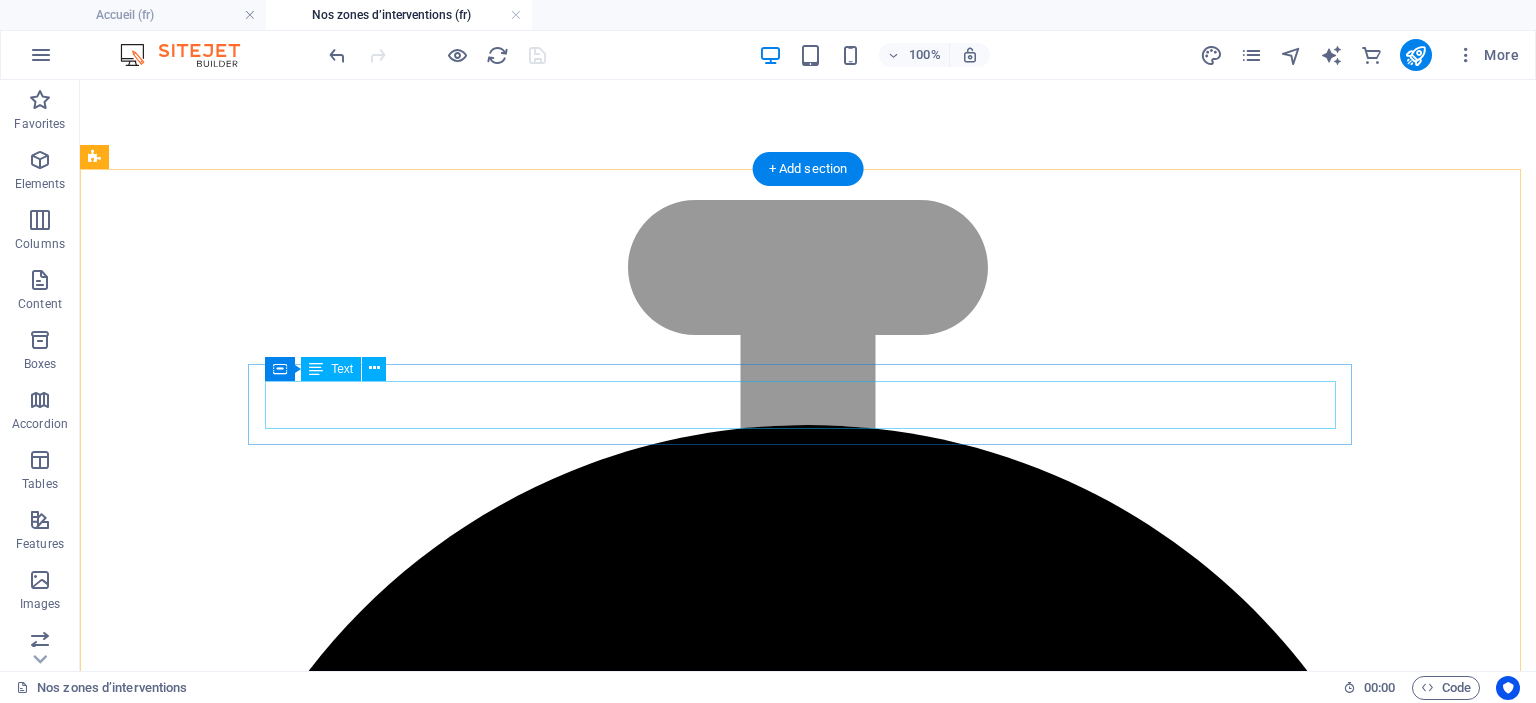 scroll, scrollTop: 4404, scrollLeft: 0, axis: vertical 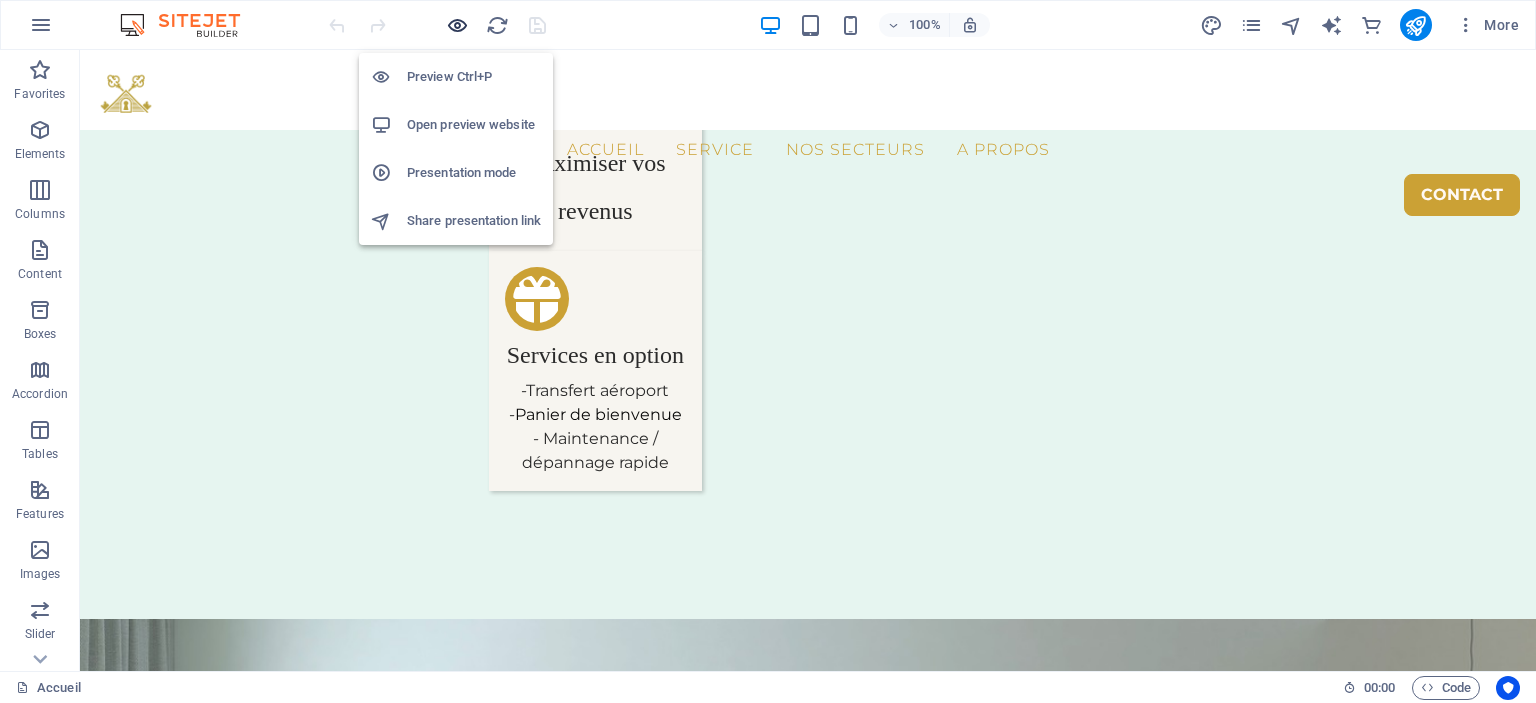 click at bounding box center (457, 25) 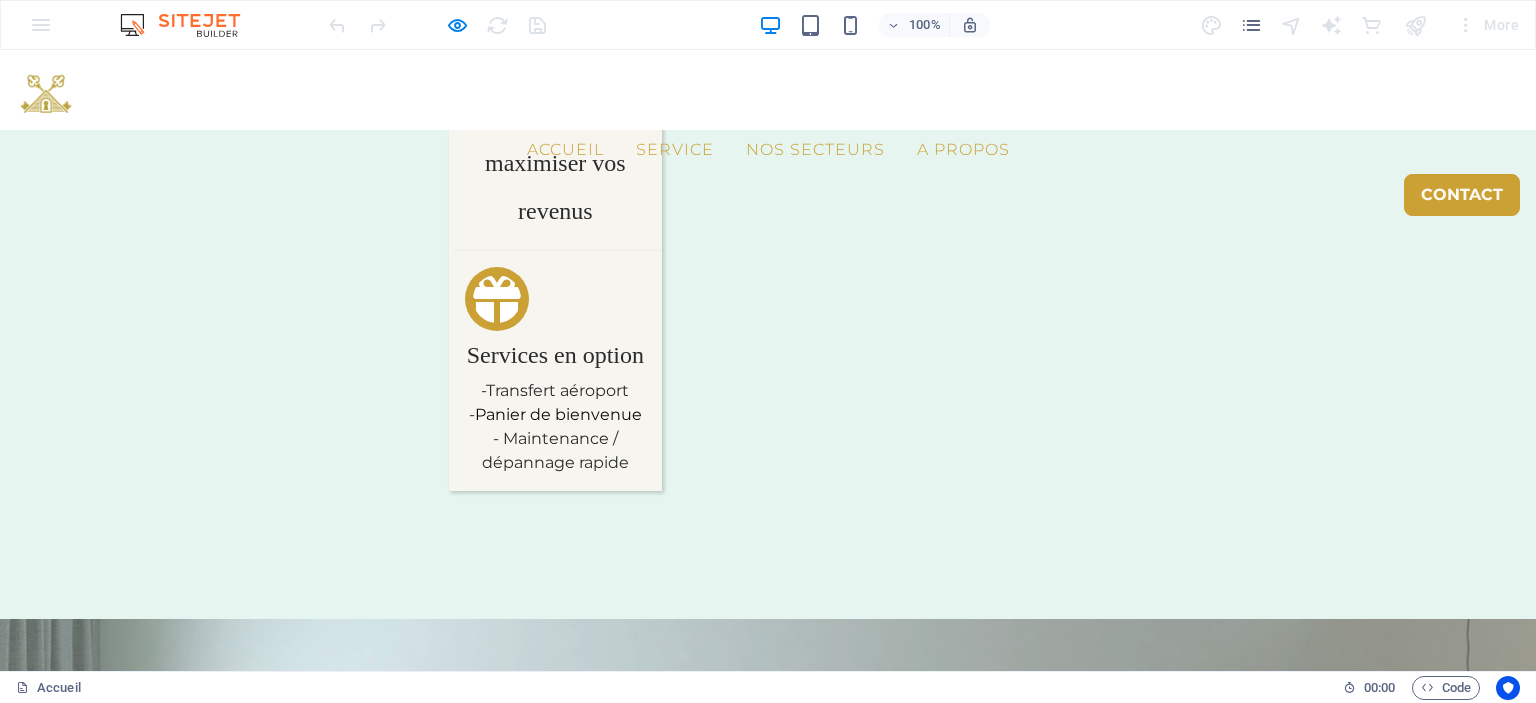 click on "Nos secteurs" at bounding box center [815, 150] 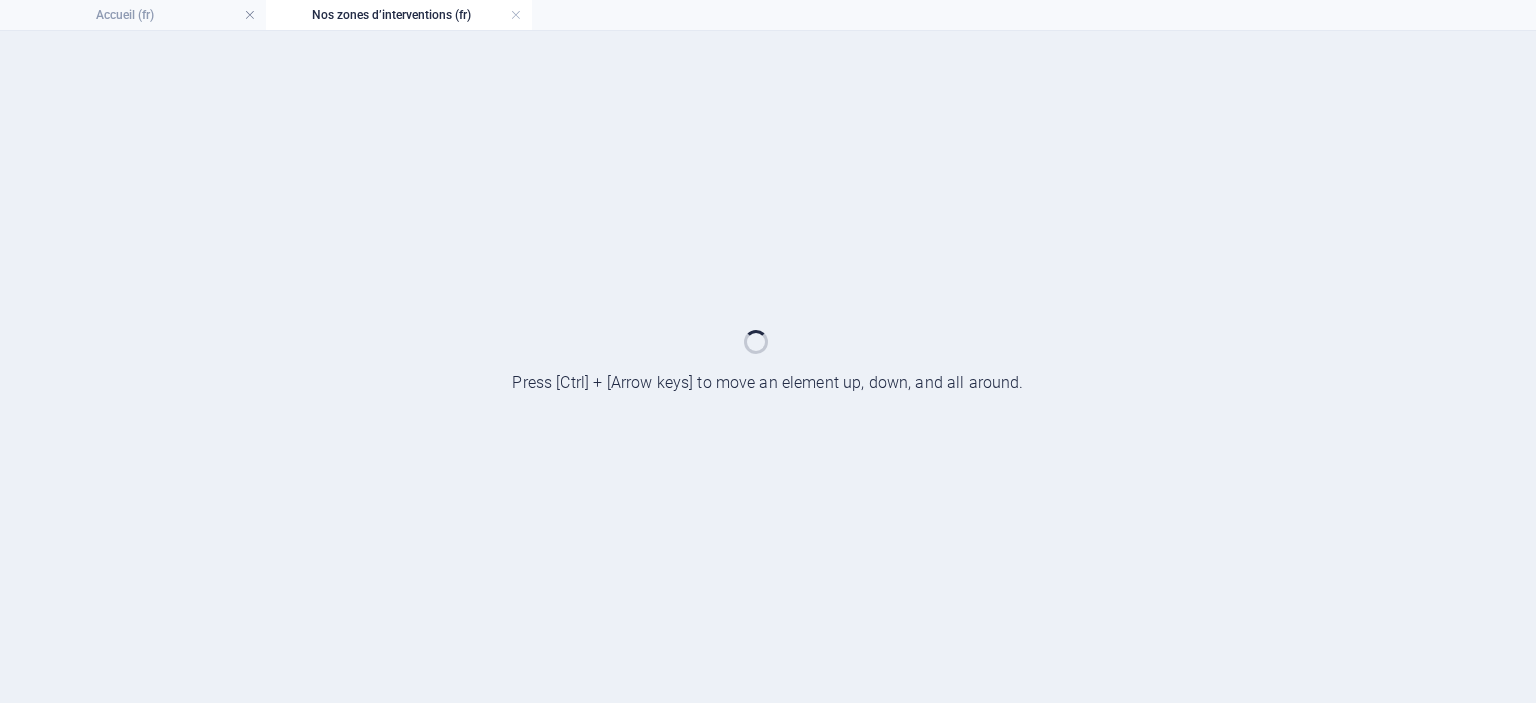 scroll, scrollTop: 0, scrollLeft: 0, axis: both 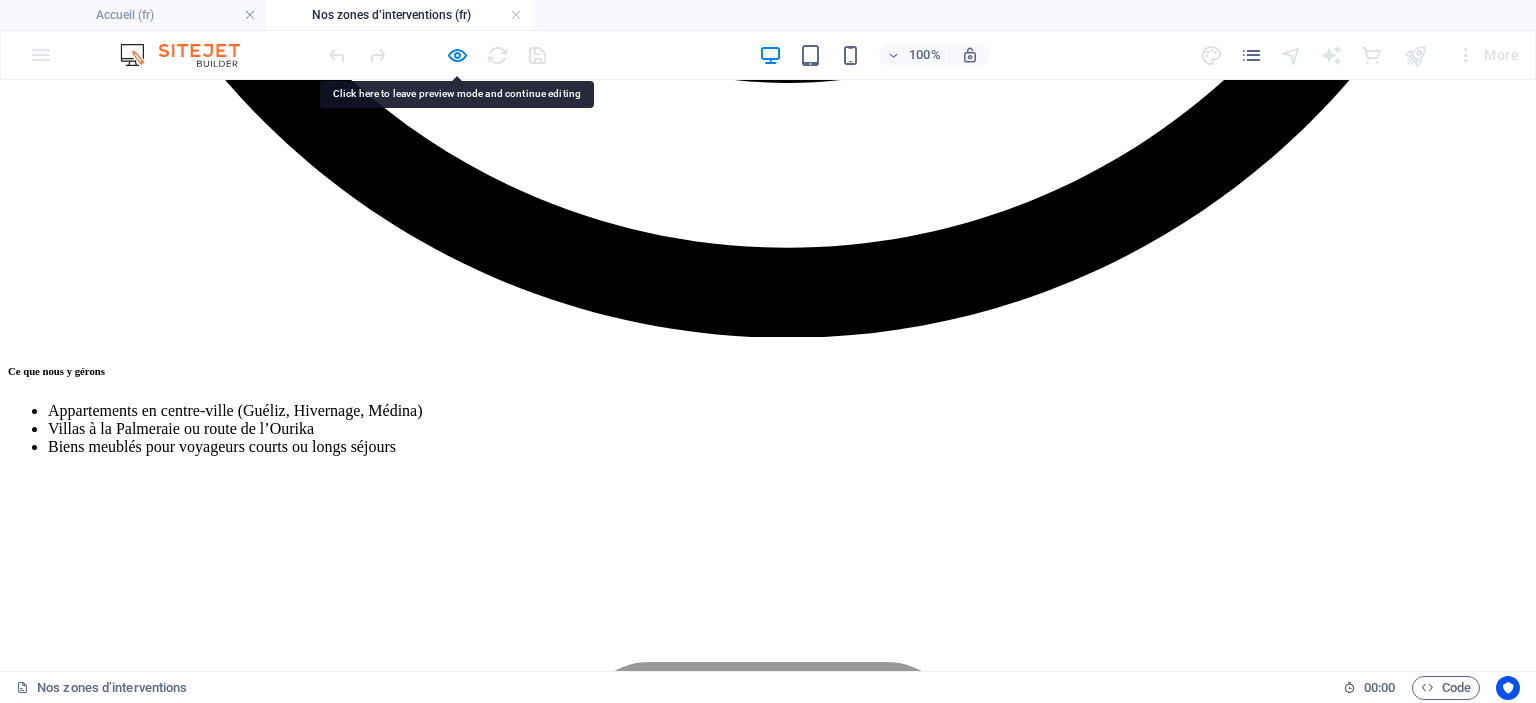 drag, startPoint x: 247, startPoint y: 315, endPoint x: 154, endPoint y: 293, distance: 95.566734 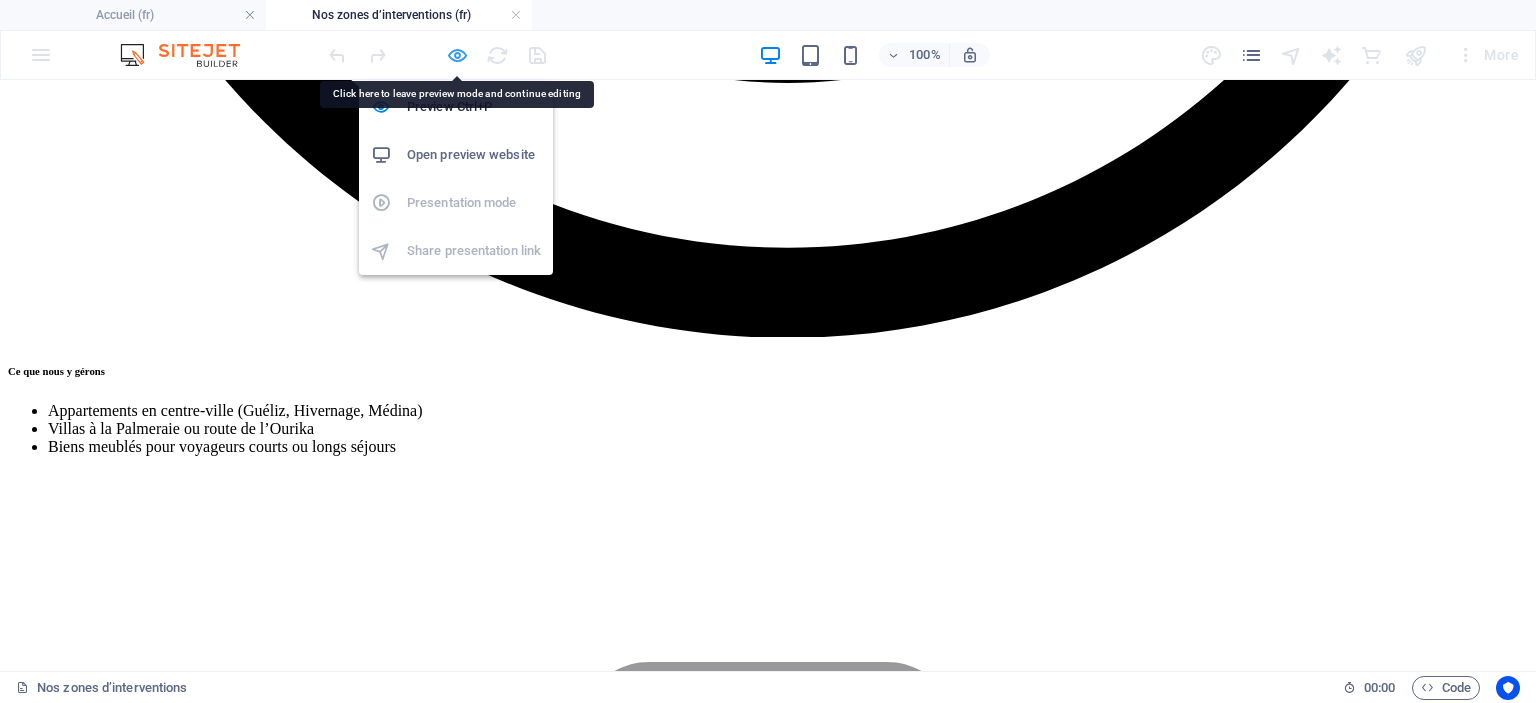 click at bounding box center [457, 55] 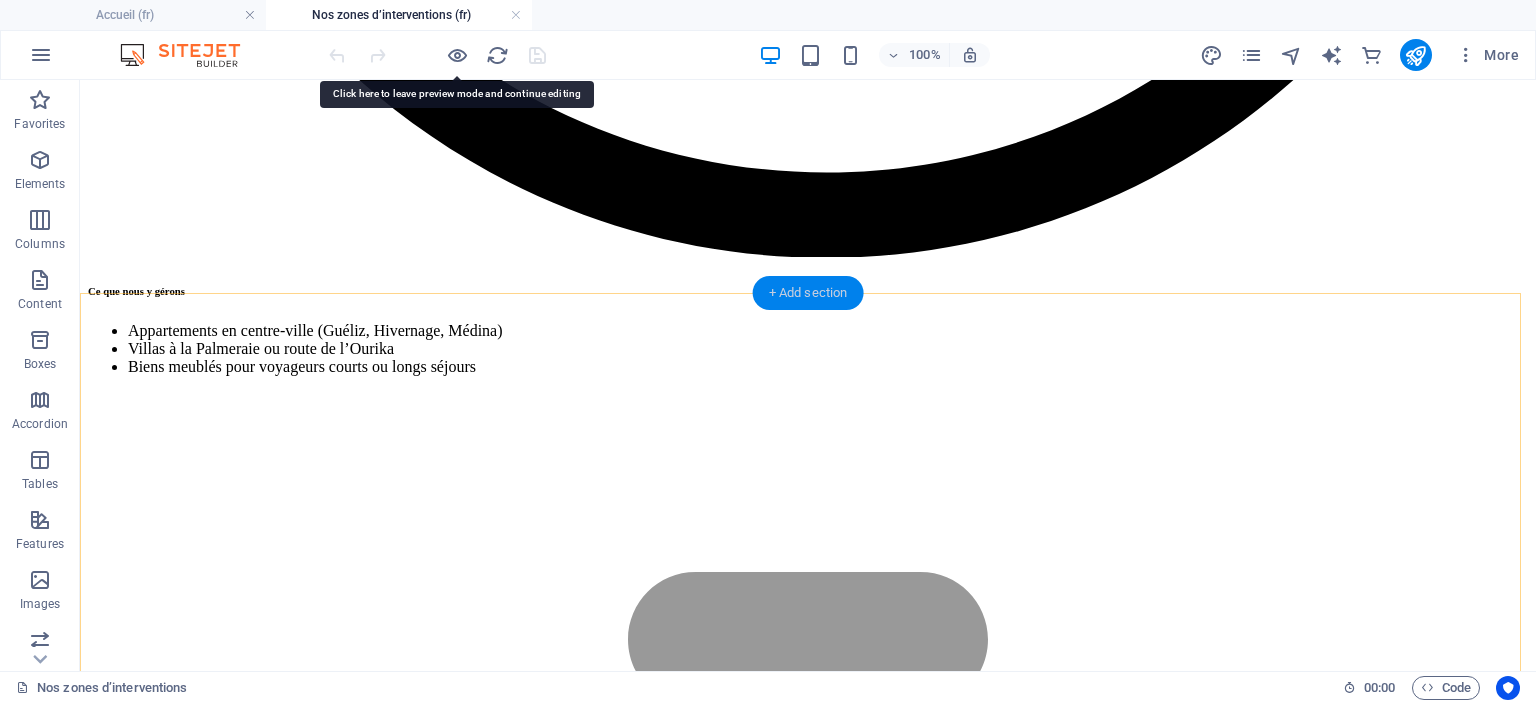 click on "+ Add section" at bounding box center (808, 293) 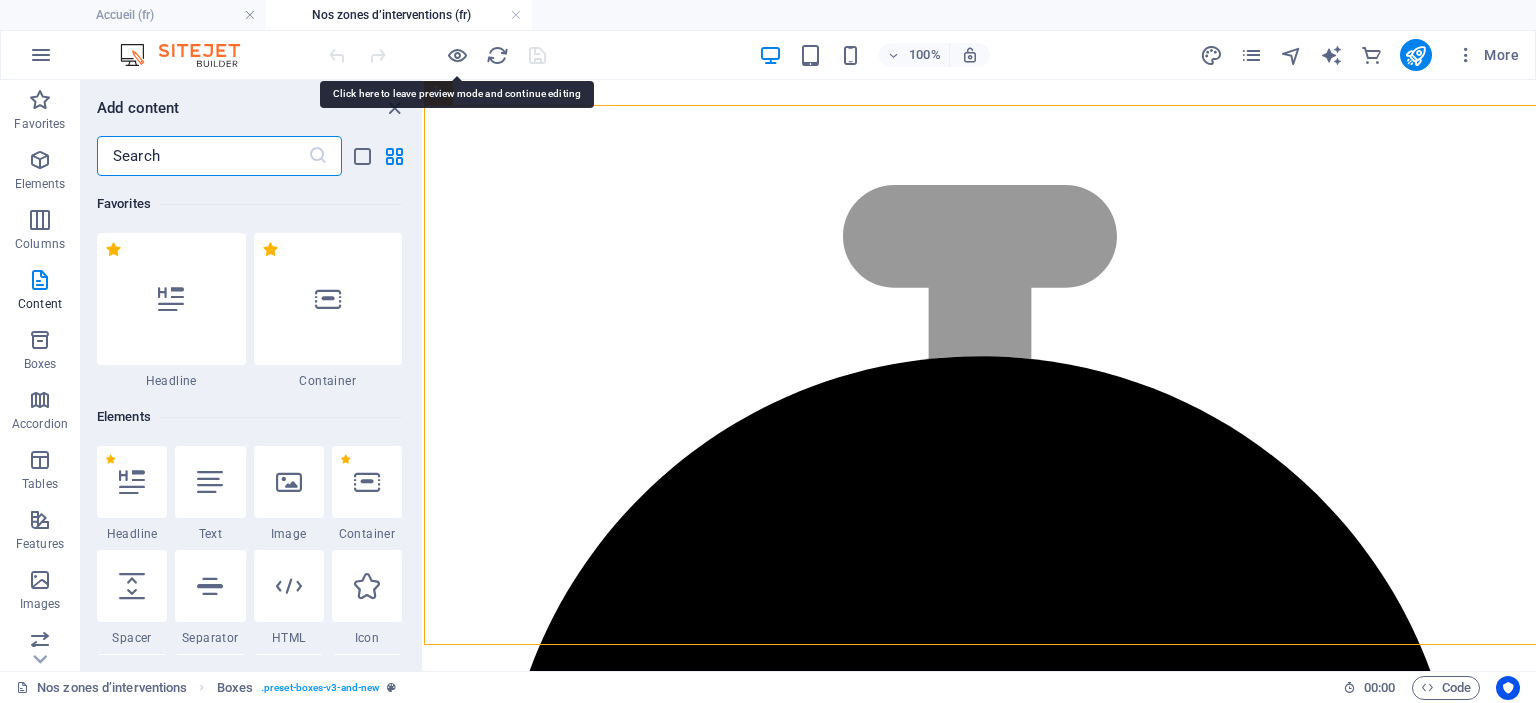 scroll, scrollTop: 4047, scrollLeft: 0, axis: vertical 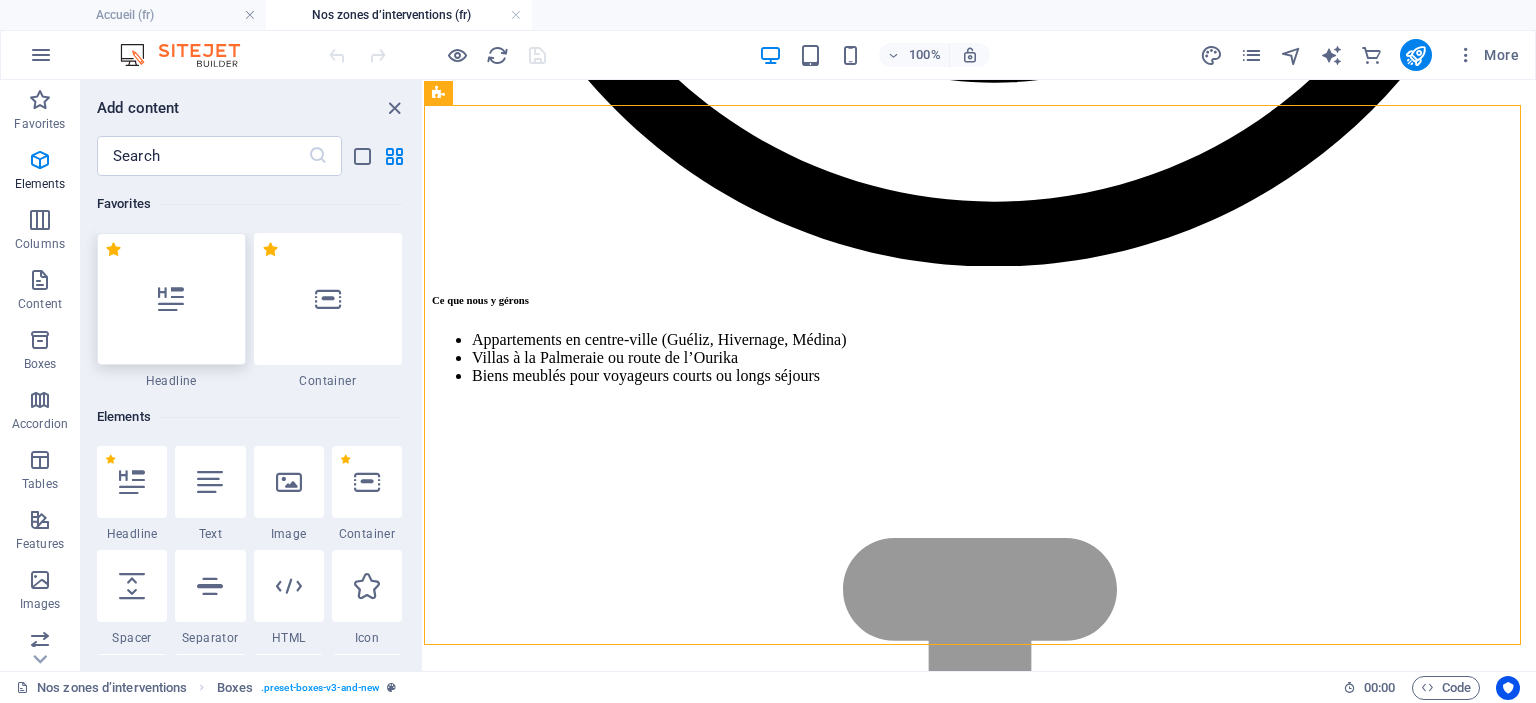 click at bounding box center [171, 299] 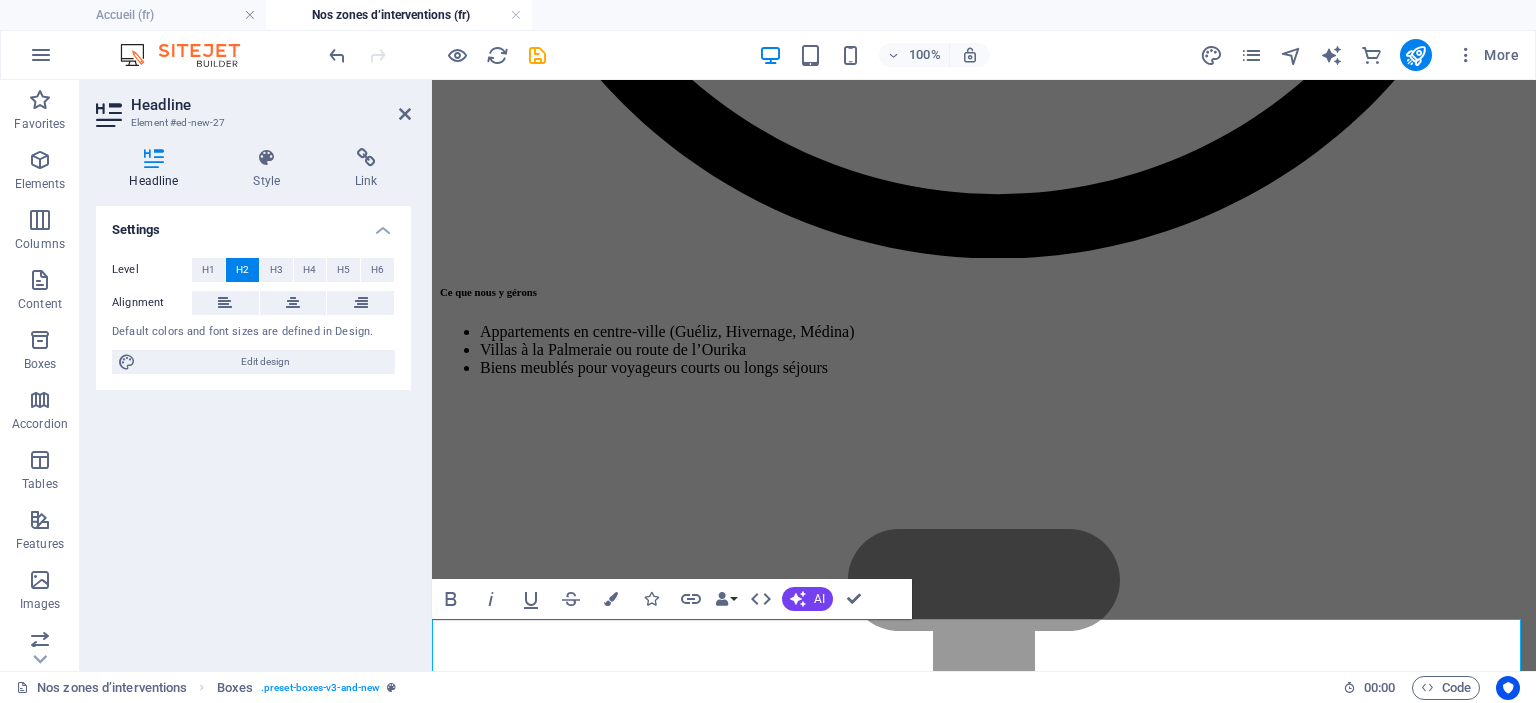 scroll, scrollTop: 4073, scrollLeft: 0, axis: vertical 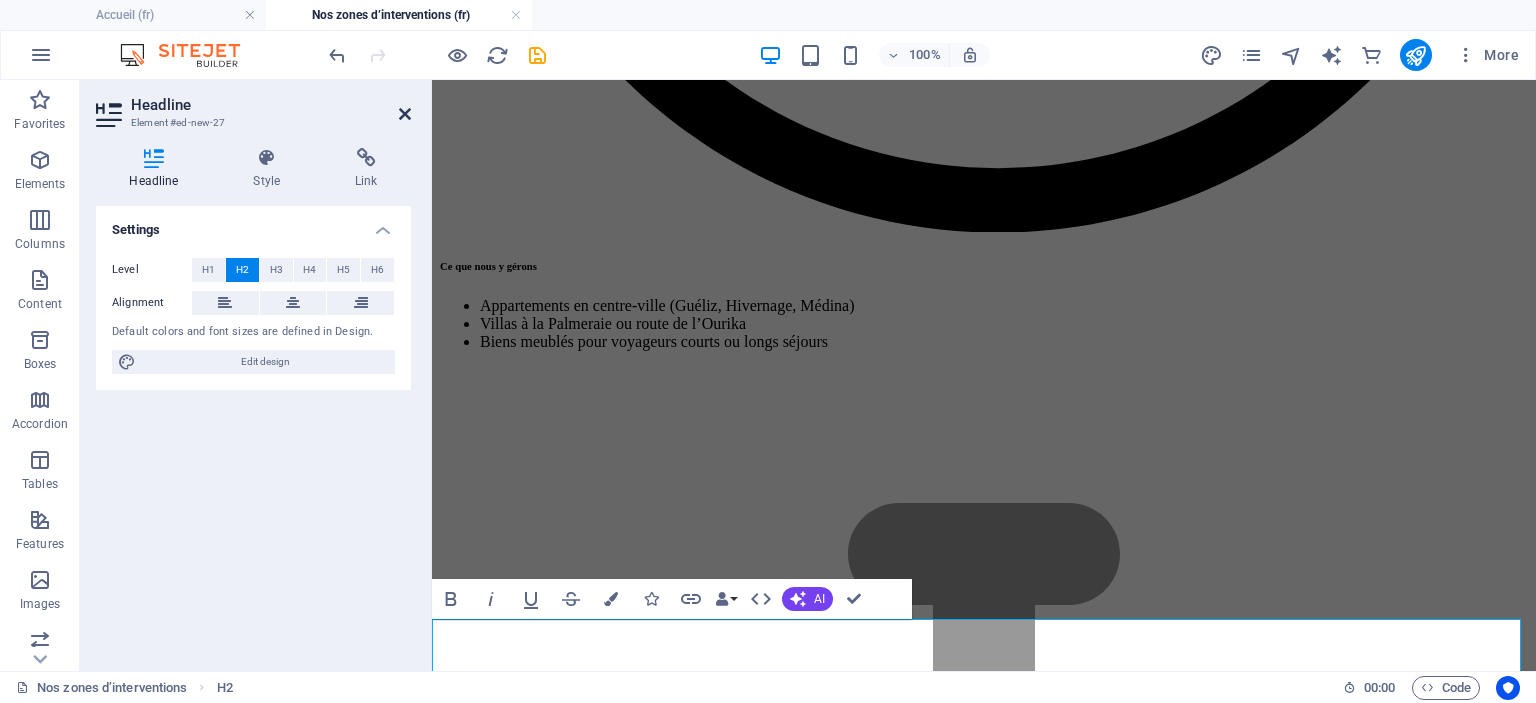 click at bounding box center [405, 114] 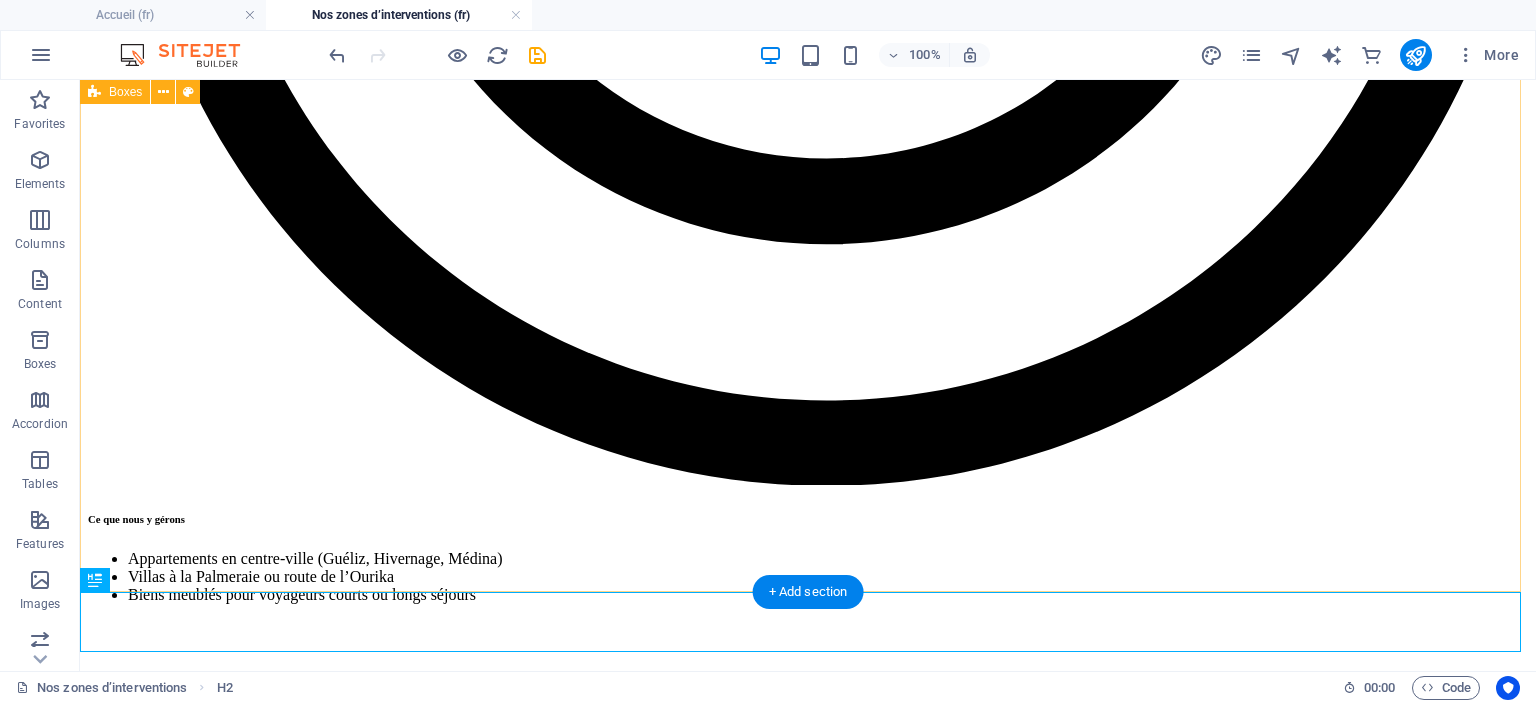 scroll, scrollTop: 4273, scrollLeft: 0, axis: vertical 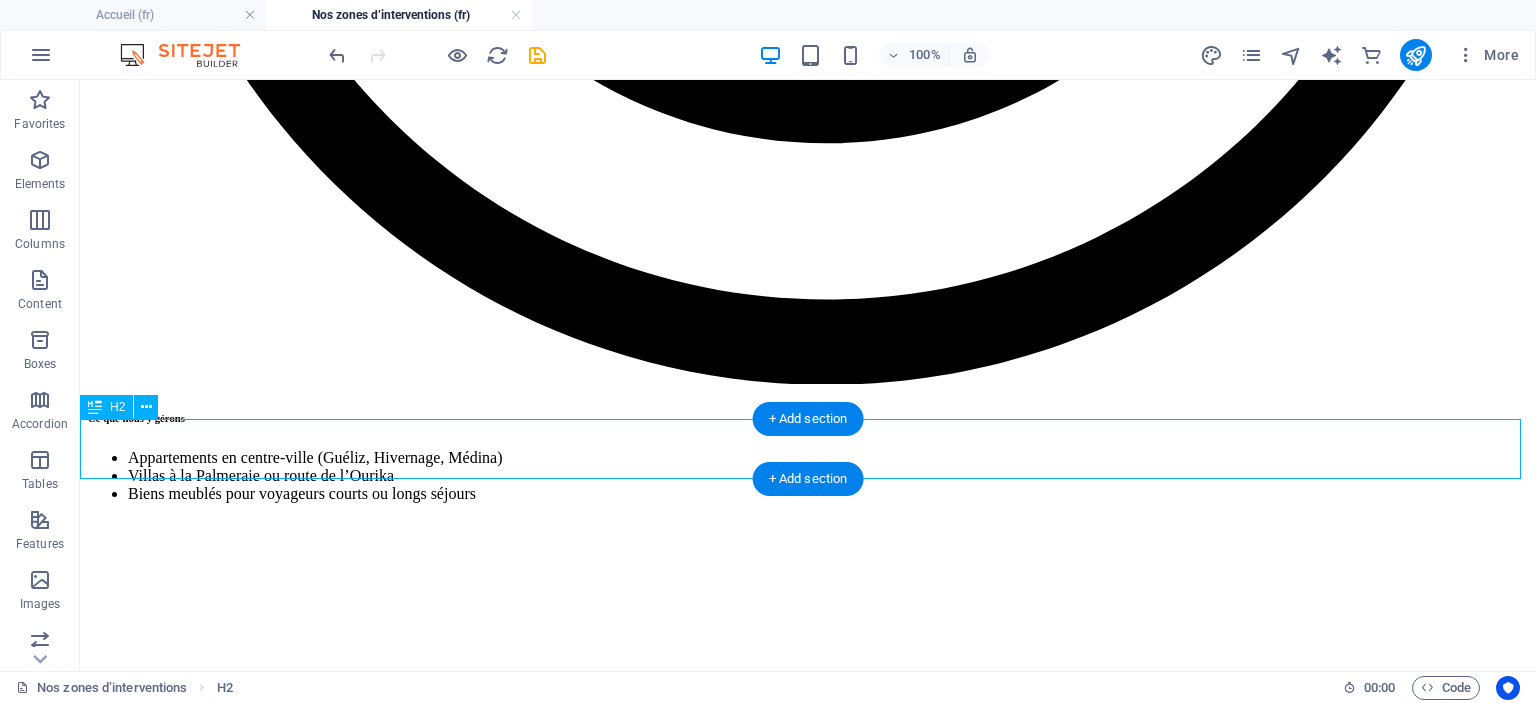 click on "New headline" at bounding box center [808, 15857] 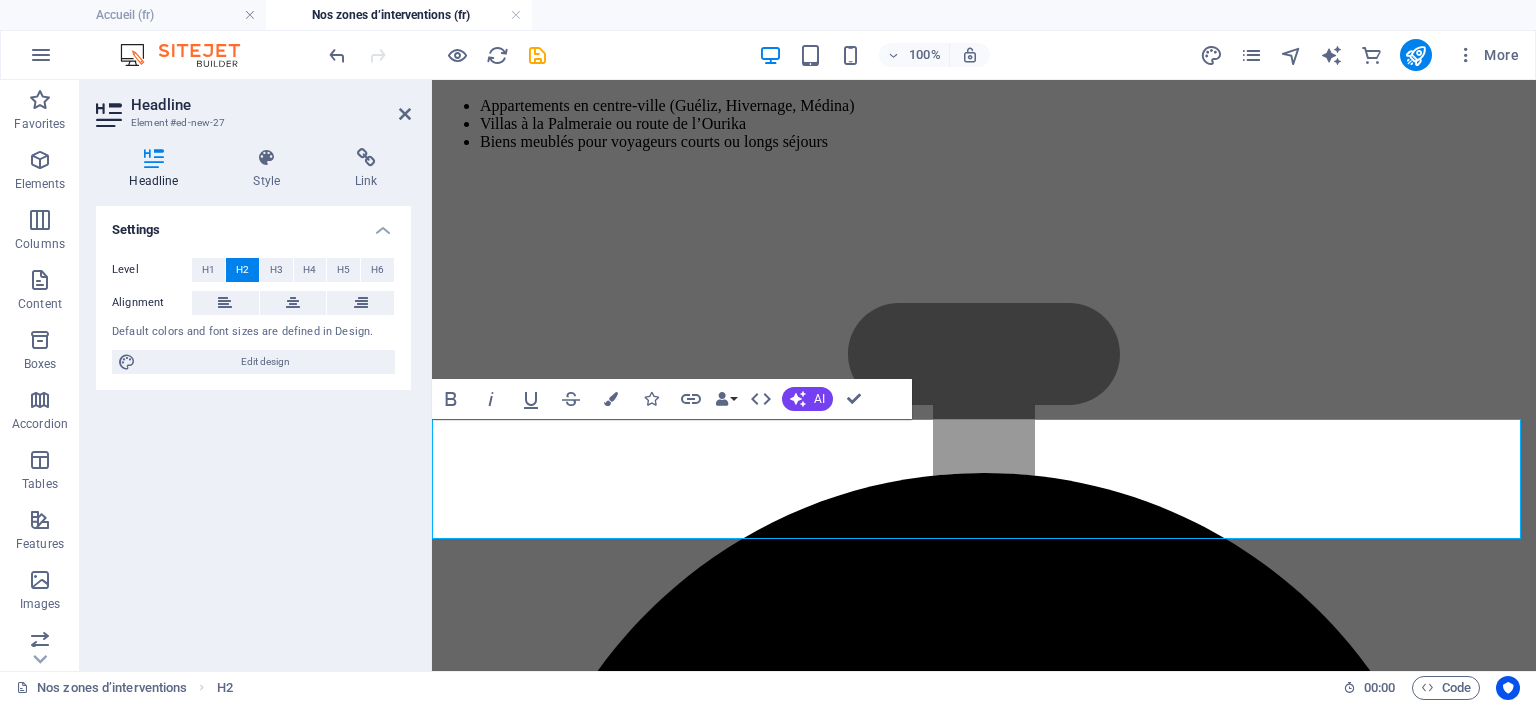 click on "Foire aux questions – Conciergerie Airbnb à [CITY] & [CITY]" at bounding box center [984, 12517] 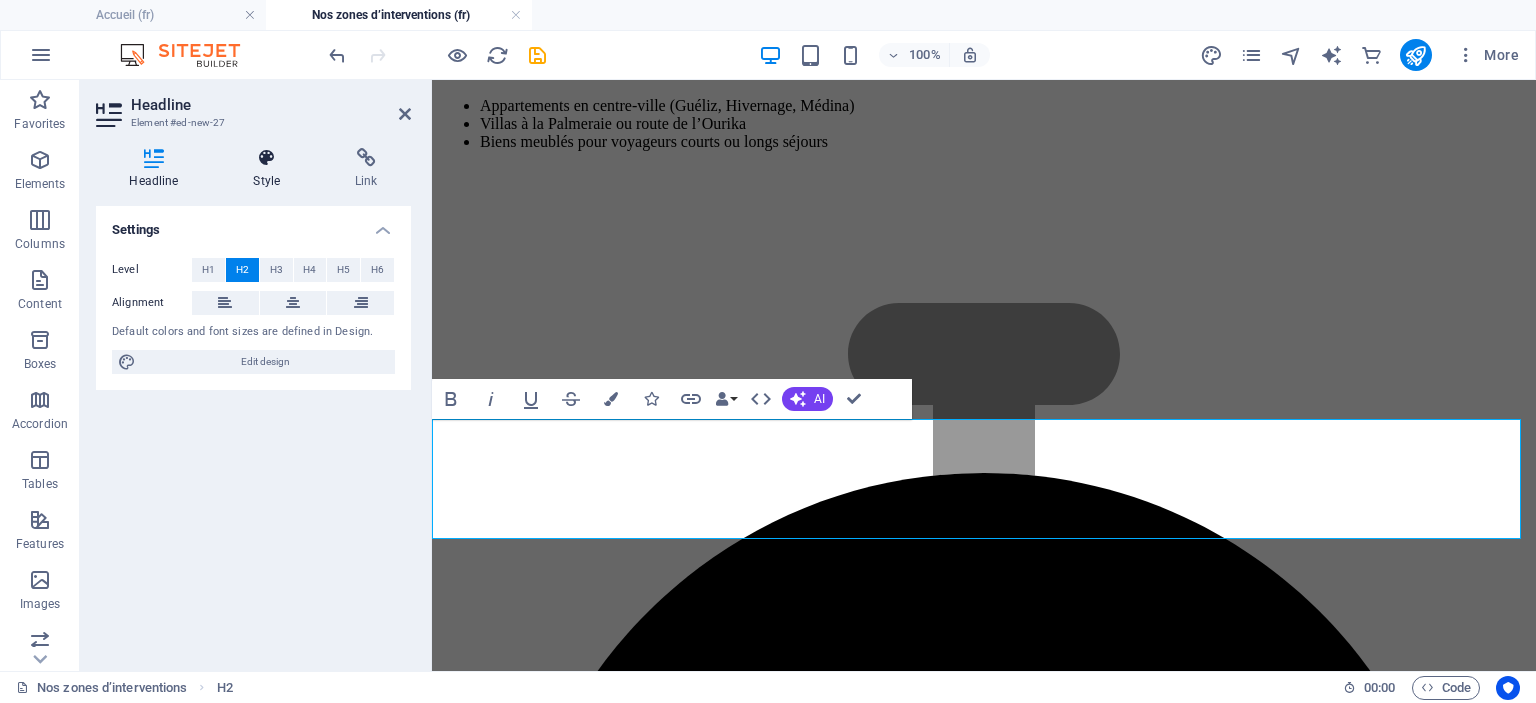 click on "Style" at bounding box center [271, 169] 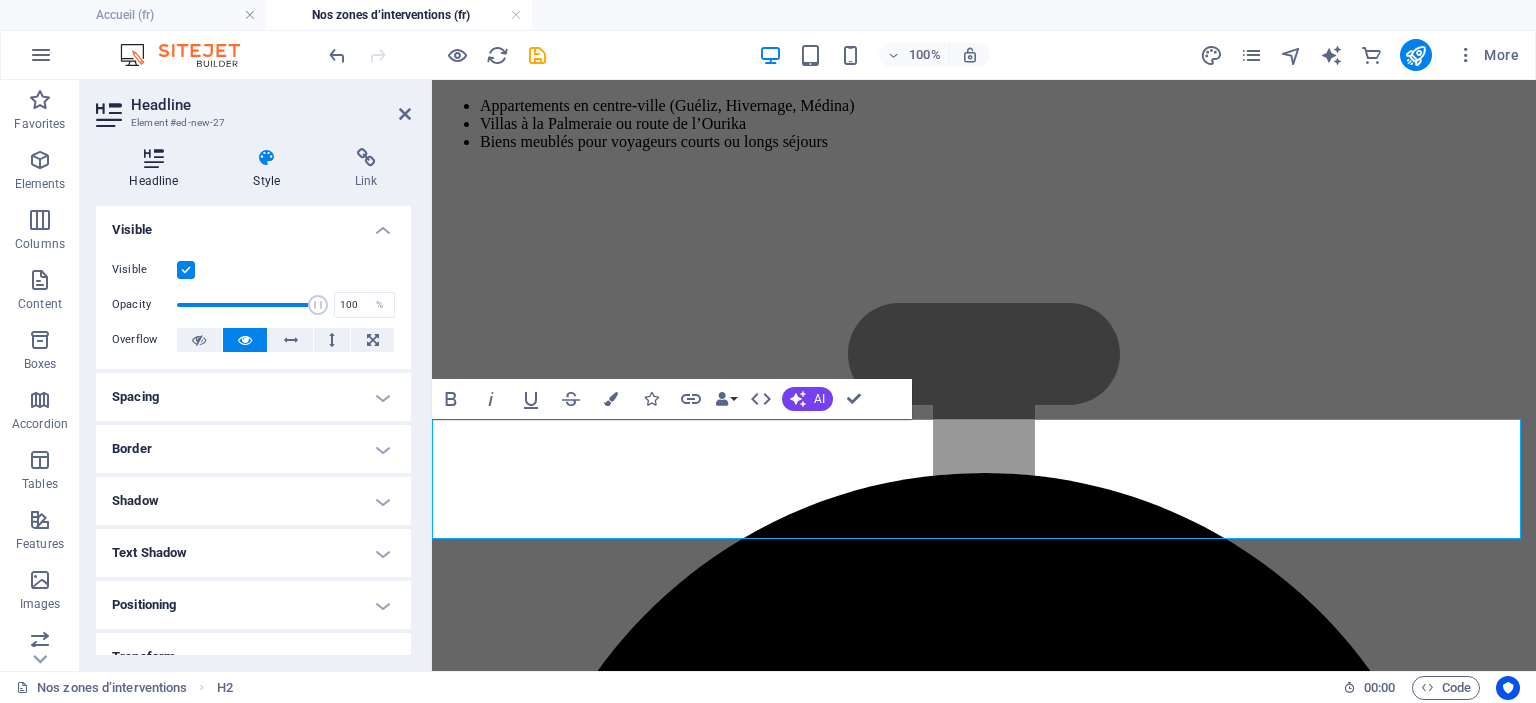 click at bounding box center [154, 158] 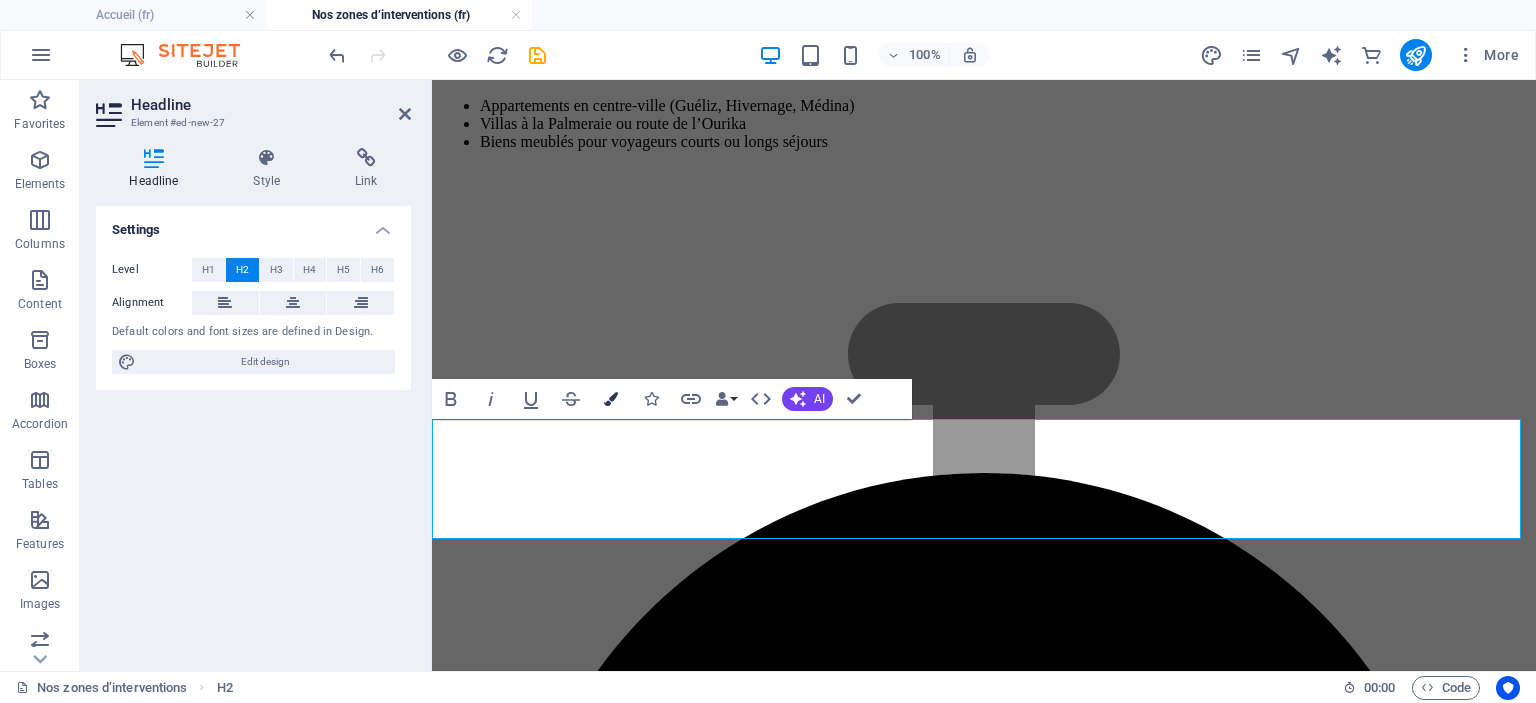 click at bounding box center [611, 399] 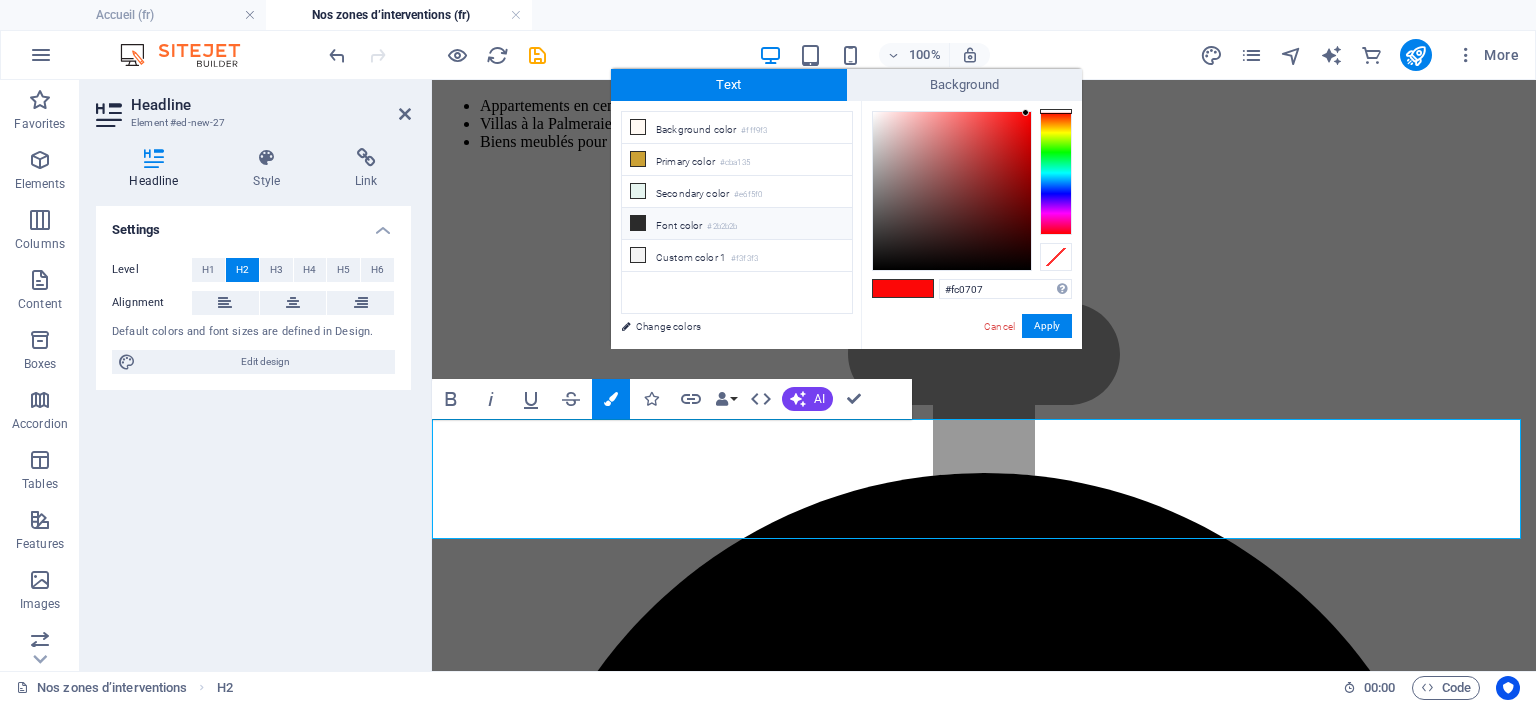 click on "Font color
#2b2b2b" at bounding box center (737, 224) 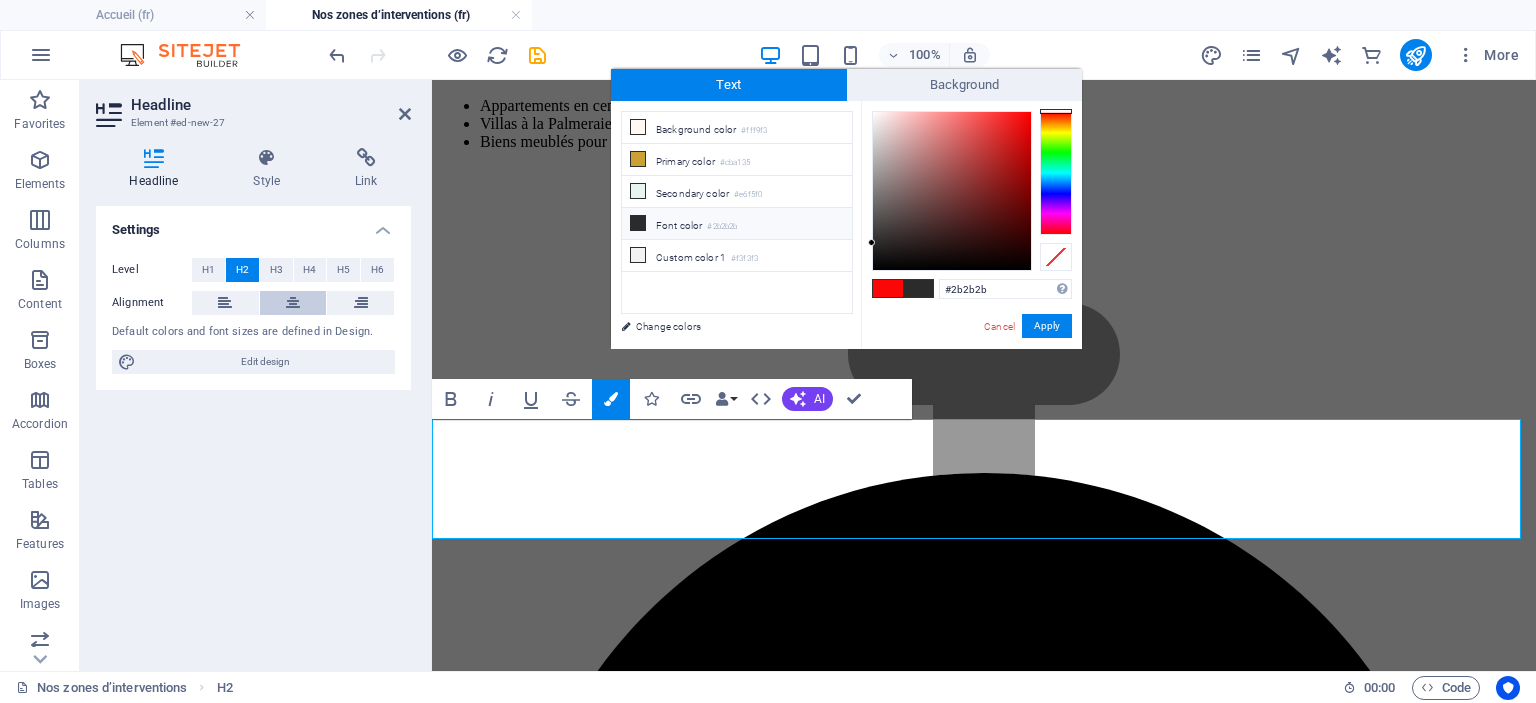 click at bounding box center (293, 303) 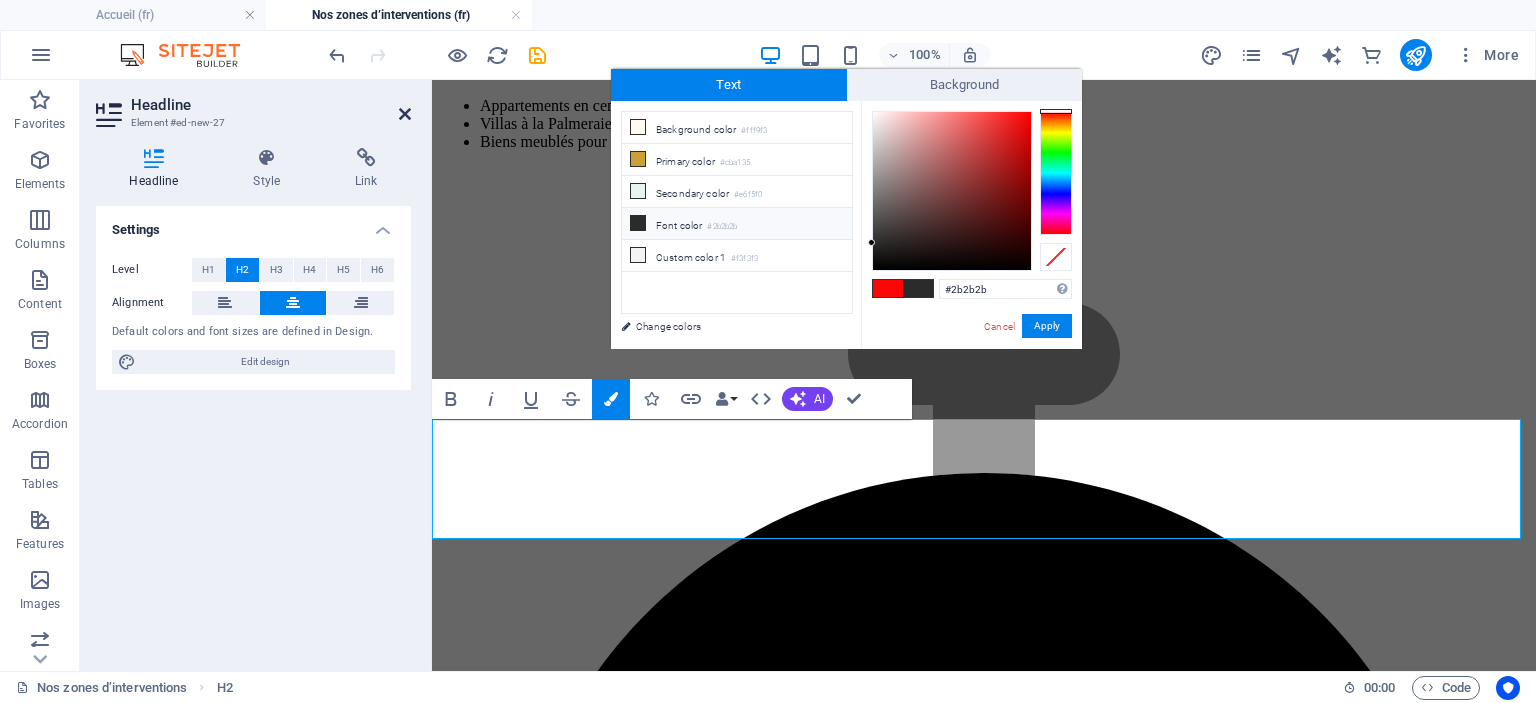 click at bounding box center (405, 114) 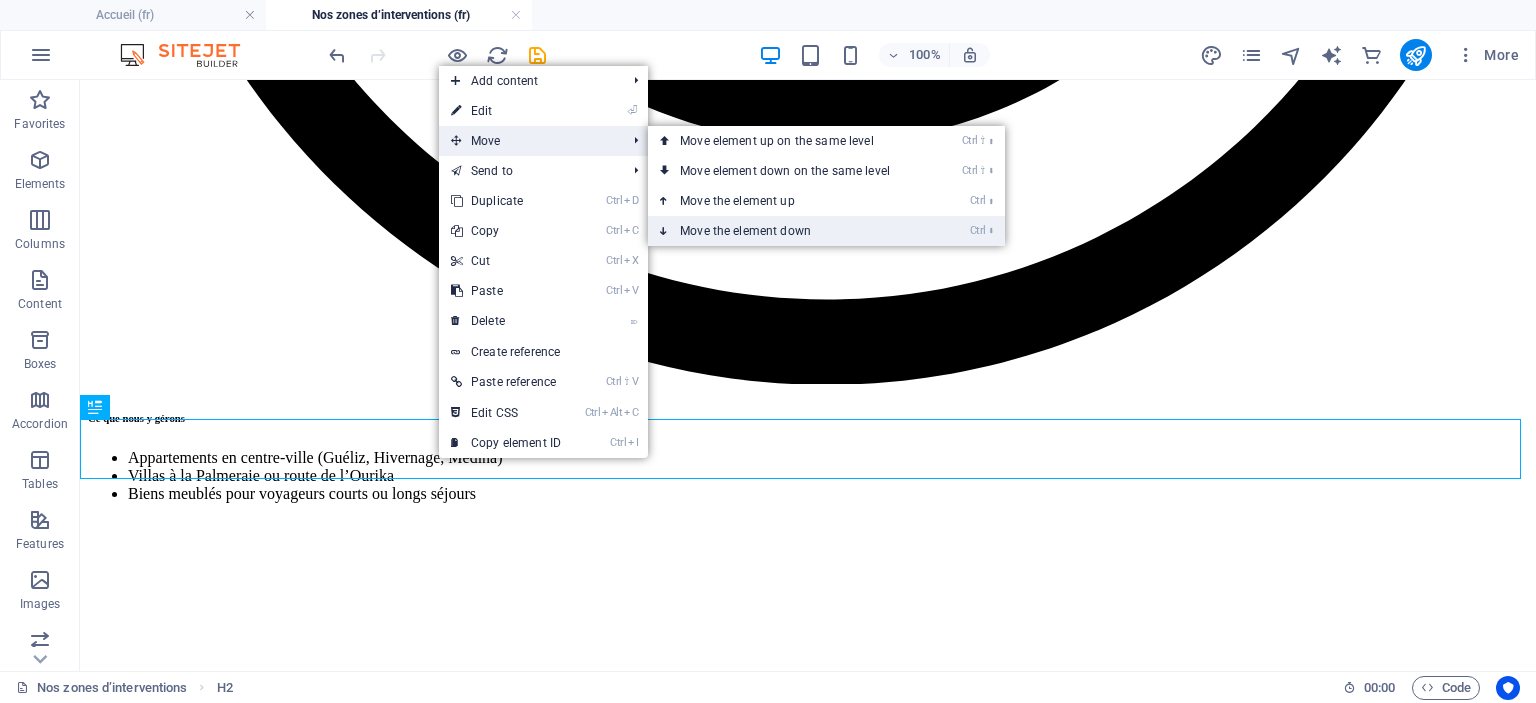 click on "Ctrl ⬇  Move the element down" at bounding box center [789, 231] 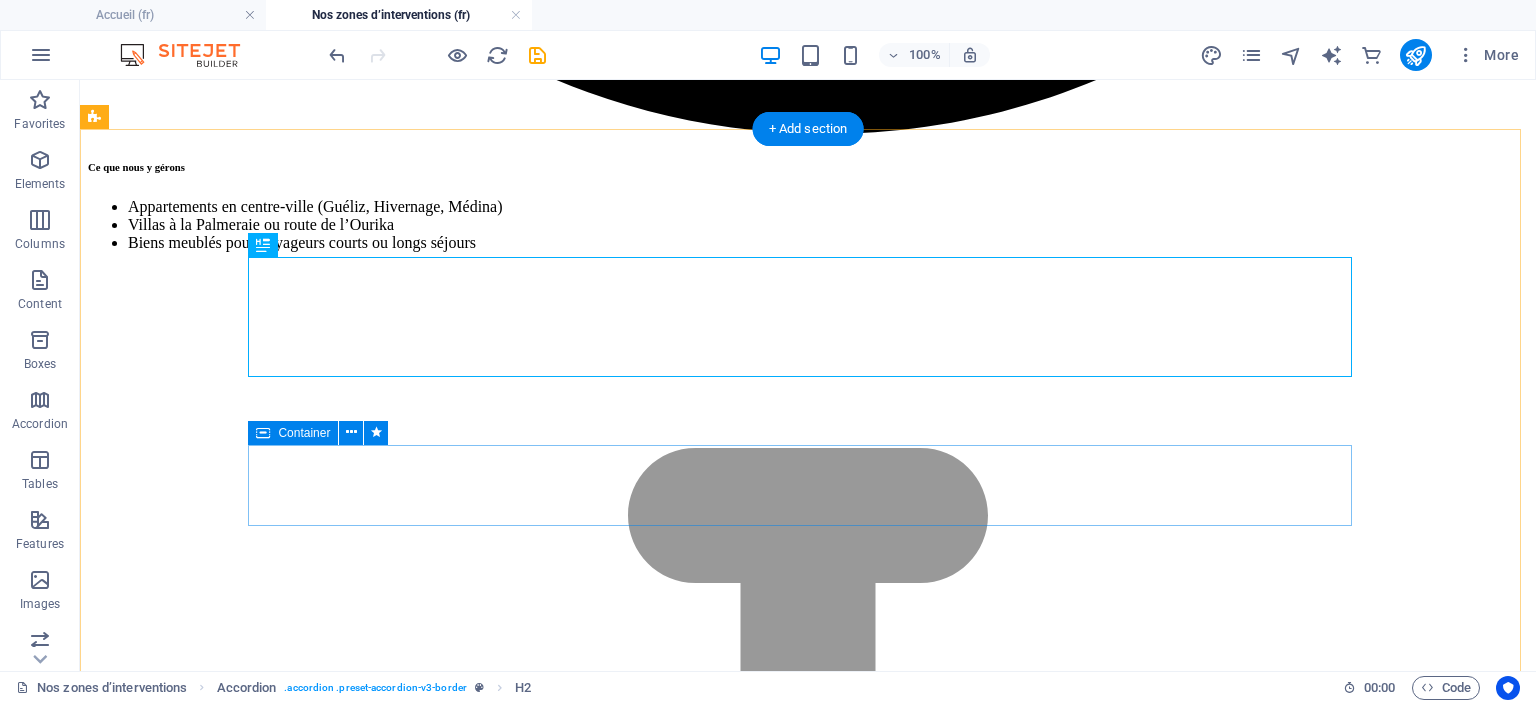 scroll, scrollTop: 4573, scrollLeft: 0, axis: vertical 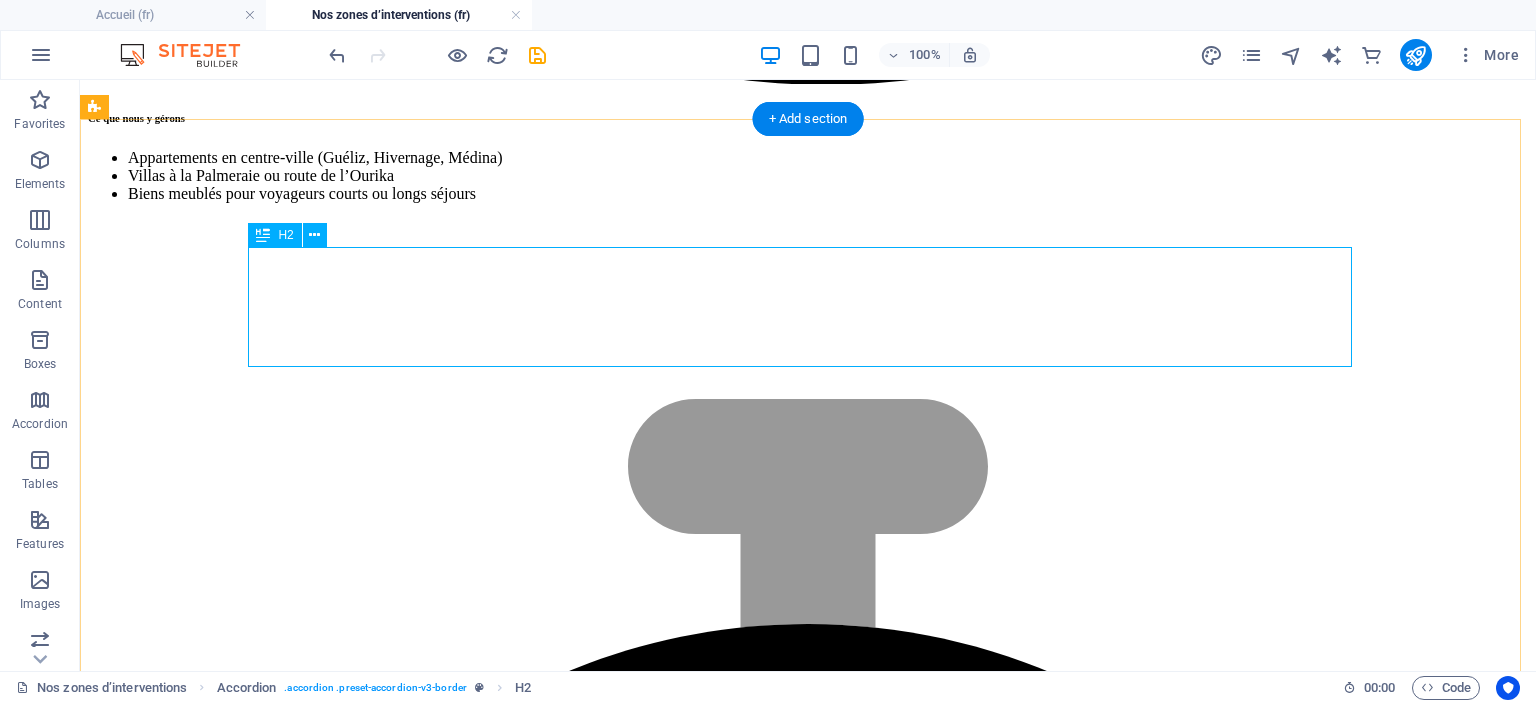 click on "Foire aux questions – Conciergerie Airbnb à [CITY] & [CITY]" at bounding box center (808, 15557) 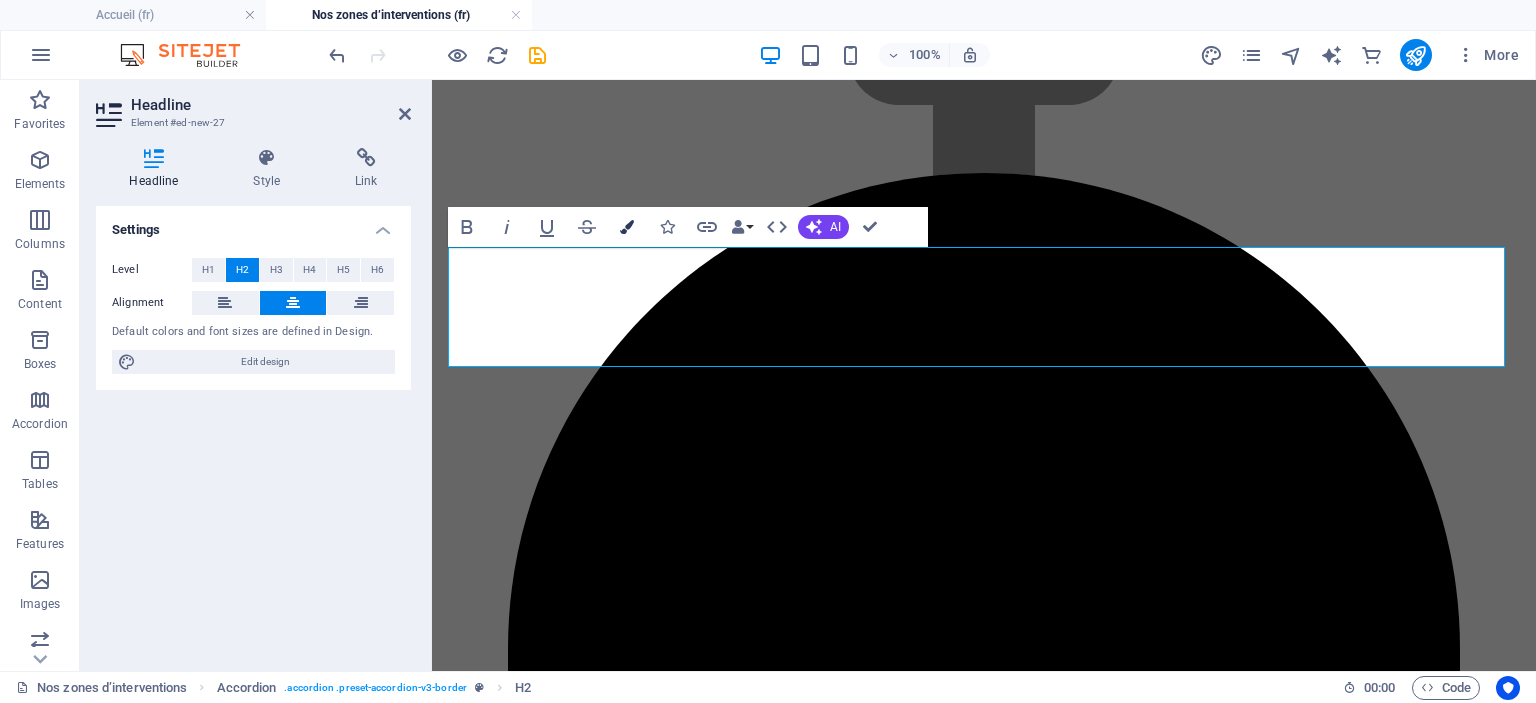 click on "Colors" at bounding box center (627, 227) 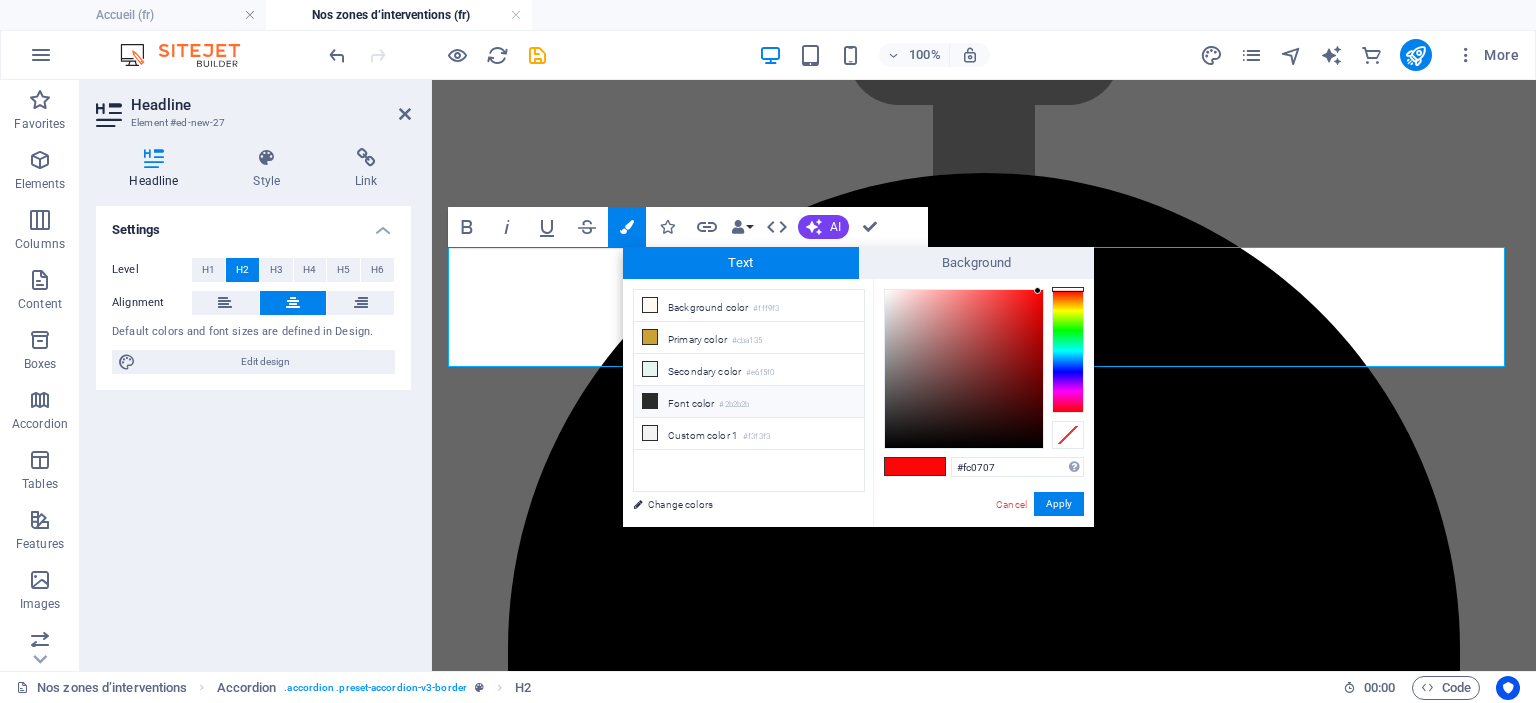 click on "Font color
#2b2b2b" at bounding box center [749, 402] 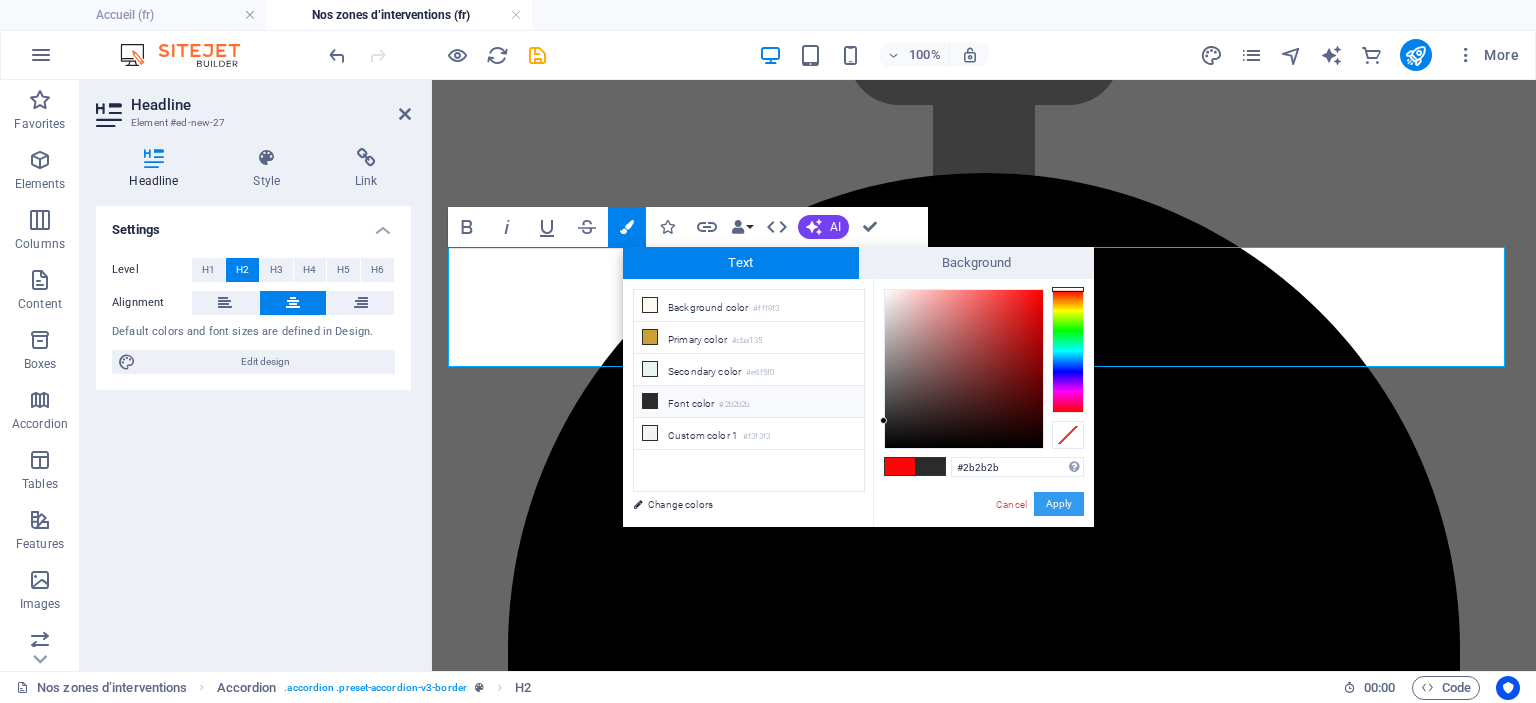 click on "Apply" at bounding box center [1059, 504] 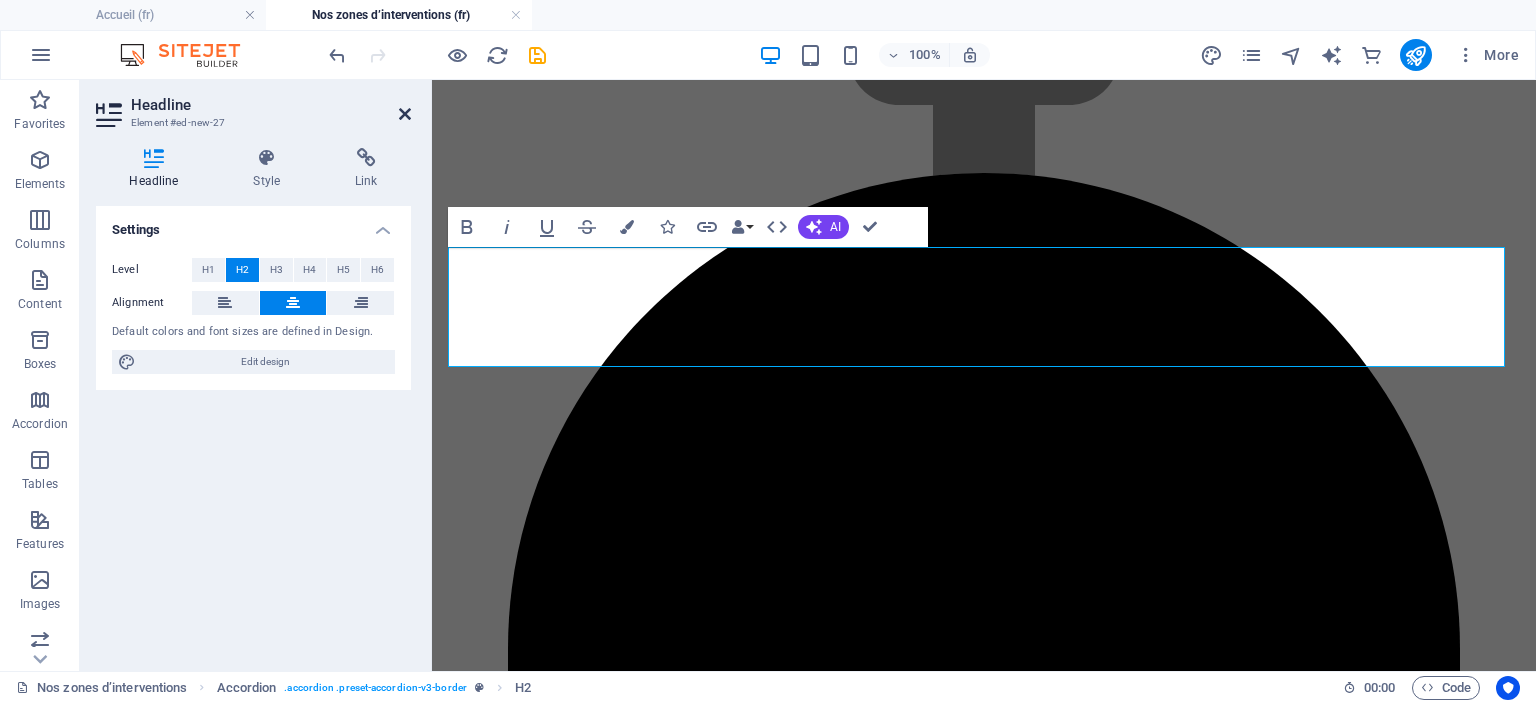 drag, startPoint x: 400, startPoint y: 113, endPoint x: 366, endPoint y: 52, distance: 69.83552 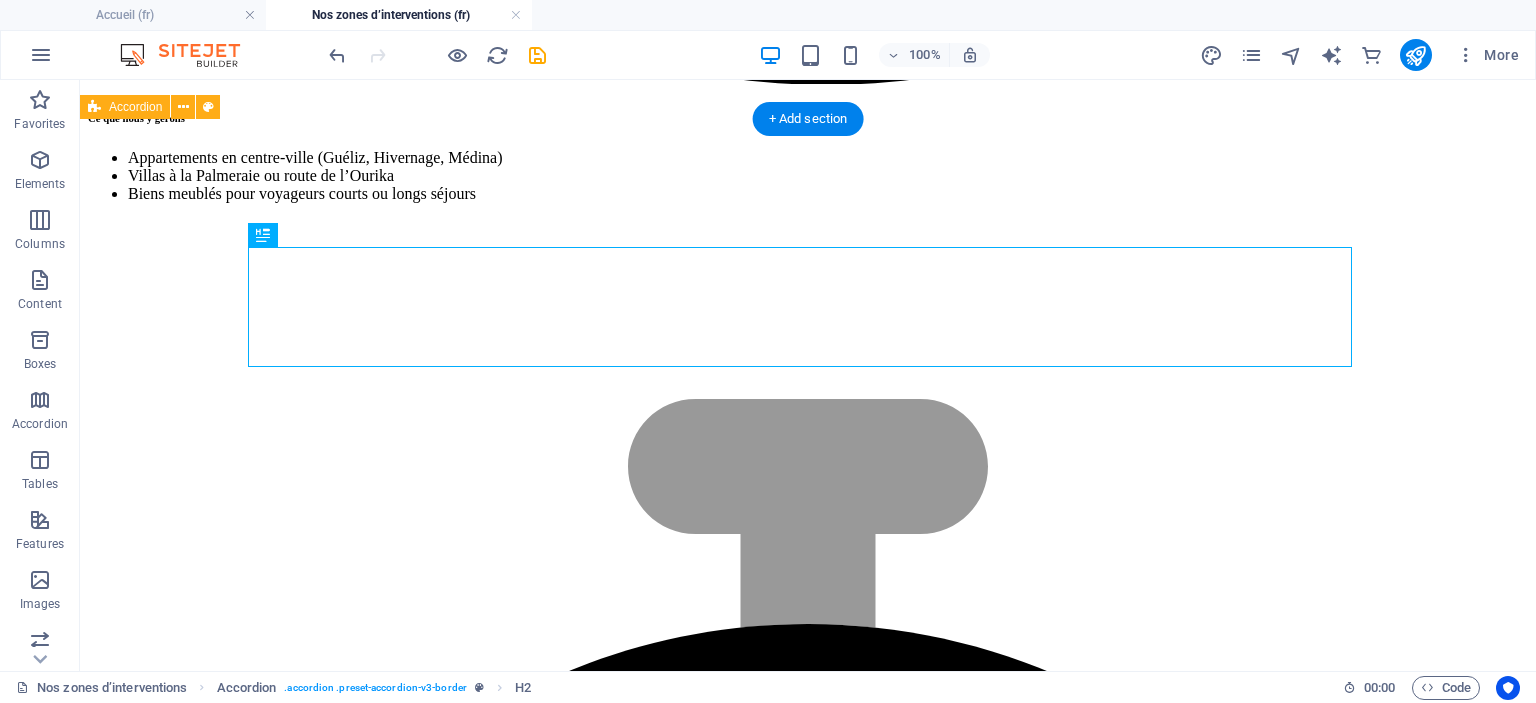 click on "Foire aux questions – Conciergerie Airbnb à Marrakech & Casablanca Quels types de biens gérez-vous ? Nous gérons une large gamme de biens : appartements en centre-ville, riads traditionnels, villas avec piscine, et résidences en bord de mer. Dois-je habiter au Maroc pour utiliser votre service ? Non. Nous travaillons avec de nombreux propriétaires vivant à l’étranger. Notre présence locale permet une gestion complète sans que vous soyez sur place. Est-ce que vous proposez un service de gestion clé en main ? Oui, notre conciergerie s’occupe de tout : annonces, accueil, ménage, maintenance, communication voyageurs. Quels quartiers recommandez-vous pour investir à Casablanca ou Marrakech ? À Casablanca : Gauthier, Racine, Maarif, Casa Finance City. À Marrakech : Guéliz, Hivernage, Médina, Palmeraie. Comment sont calculés vos frais de gestion ? Nos frais sont proportionnels aux revenus locatifs, sans frais cachés. Contactez-nous pour une estimation personnalisée." at bounding box center (808, 15817) 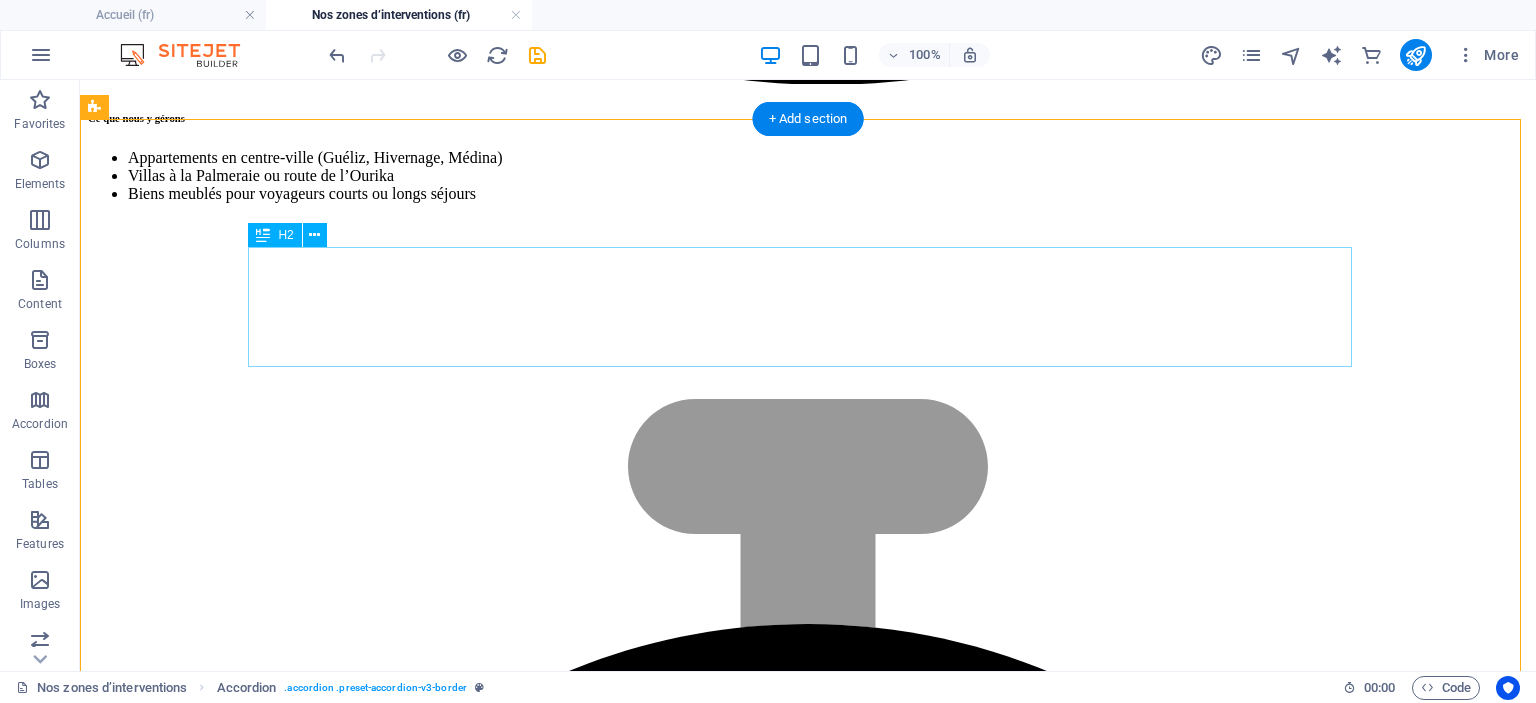 click on "Foire aux questions – Conciergerie Airbnb à [CITY] & [CITY]" at bounding box center [808, 15557] 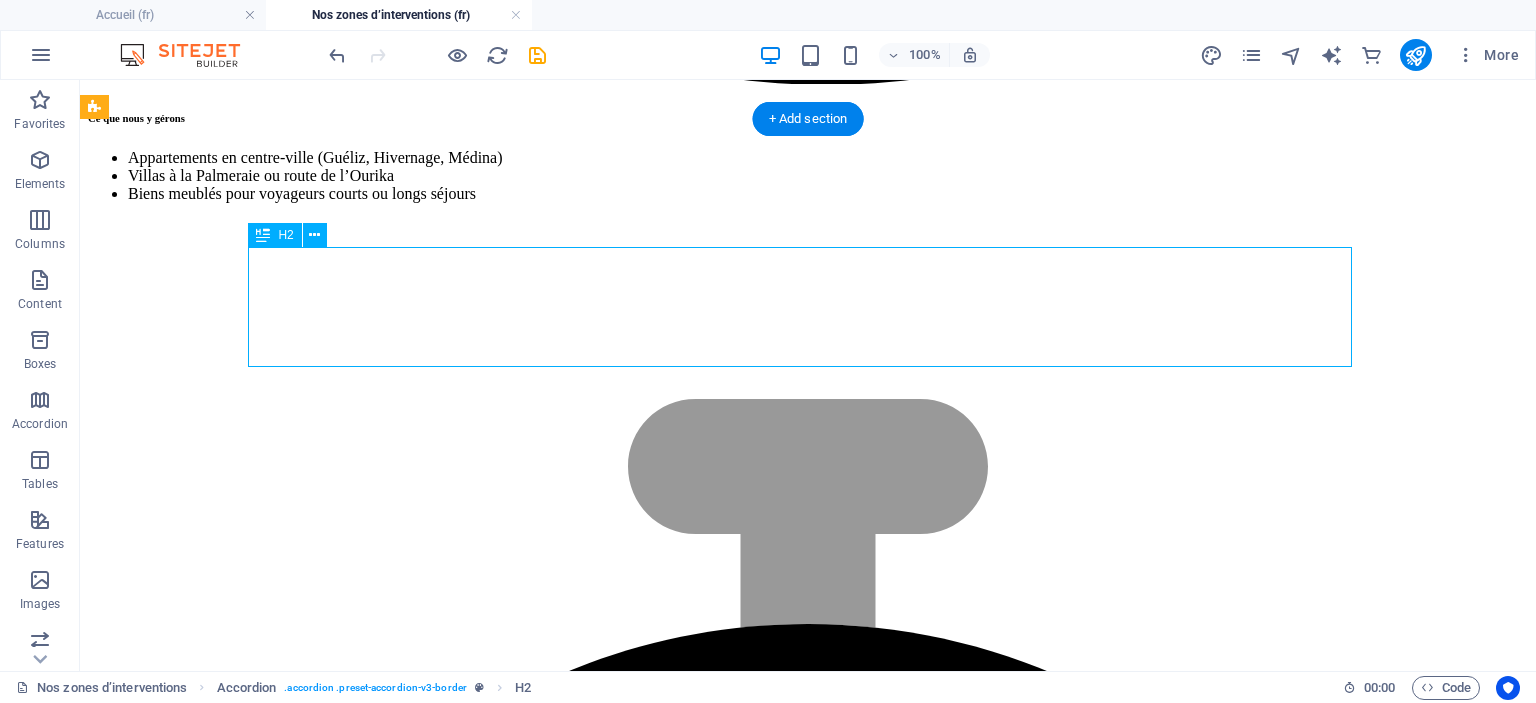 click on "Foire aux questions – Conciergerie Airbnb à [CITY] & [CITY]" at bounding box center [808, 15557] 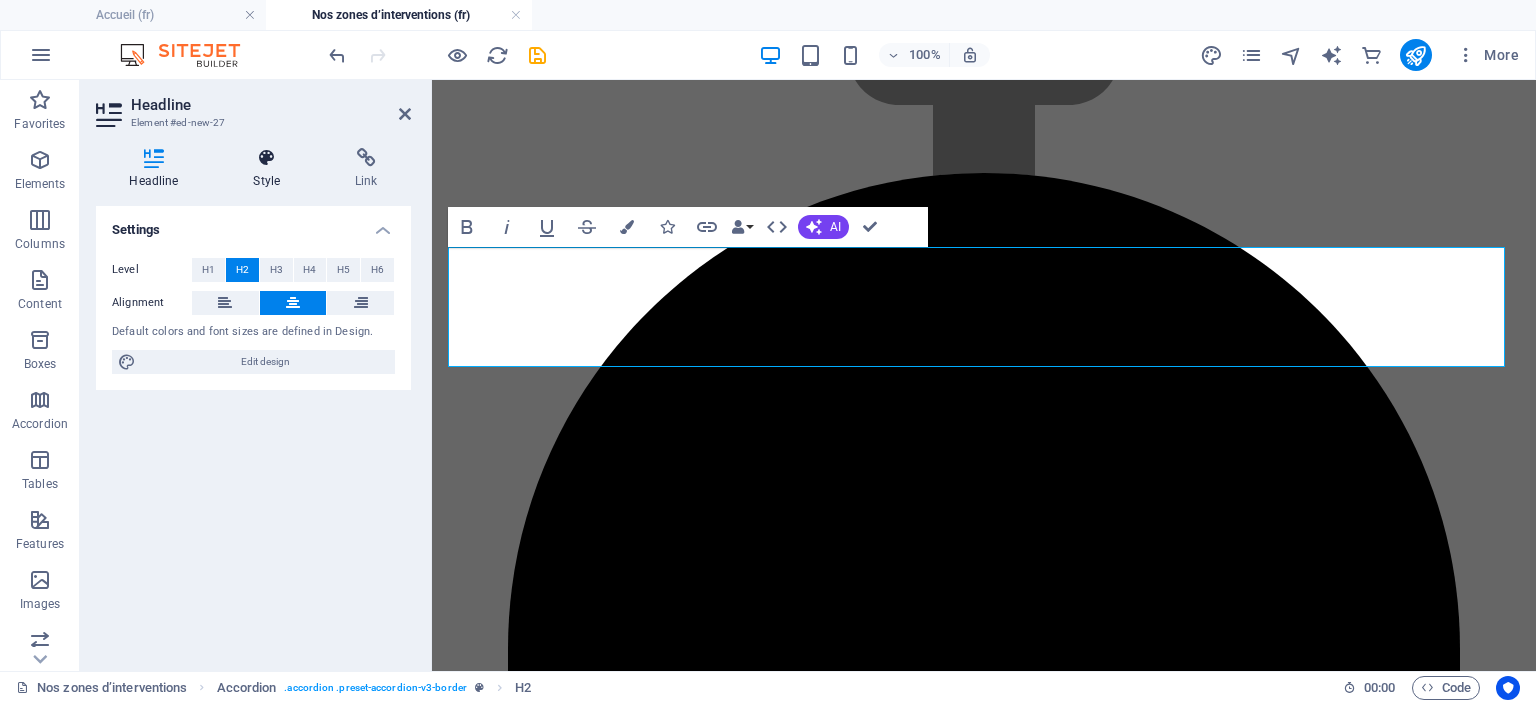 click at bounding box center (267, 158) 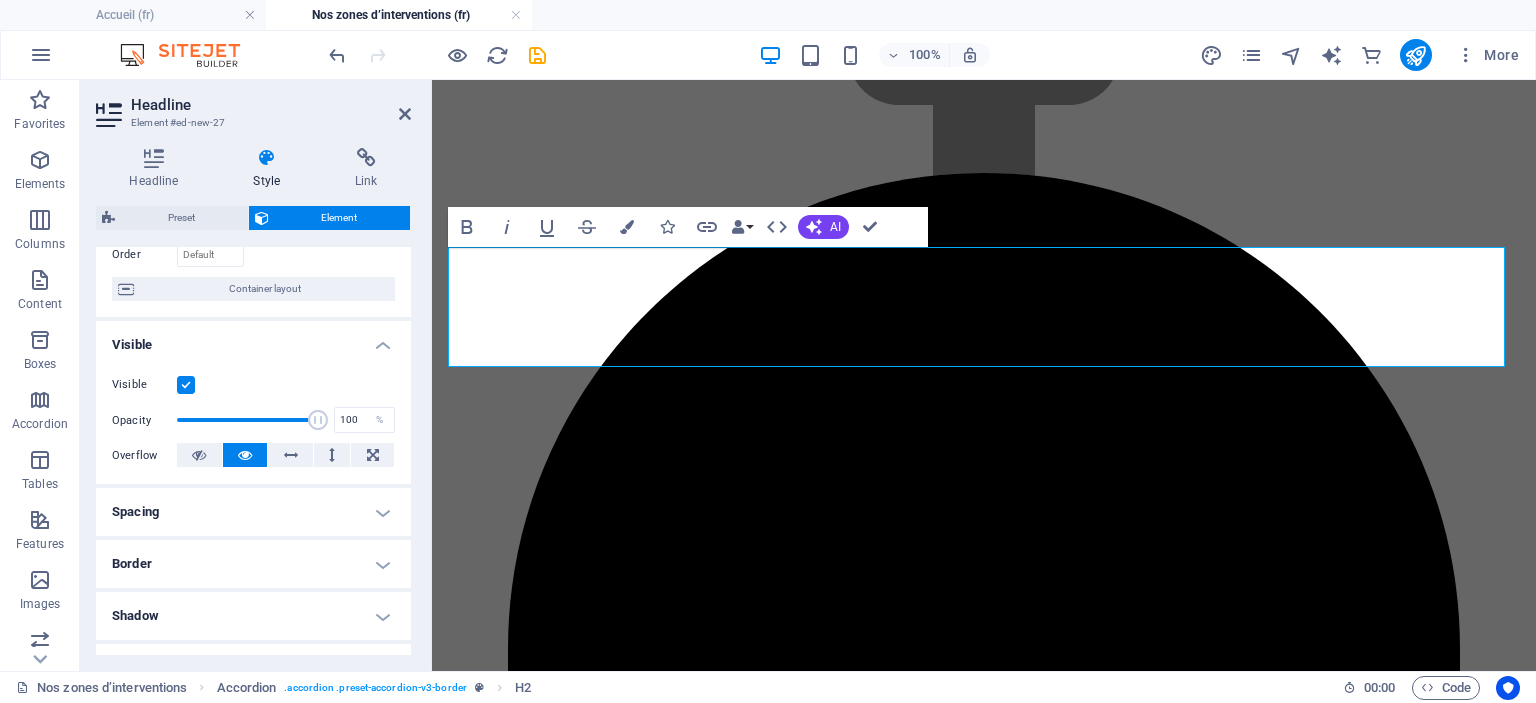 scroll, scrollTop: 200, scrollLeft: 0, axis: vertical 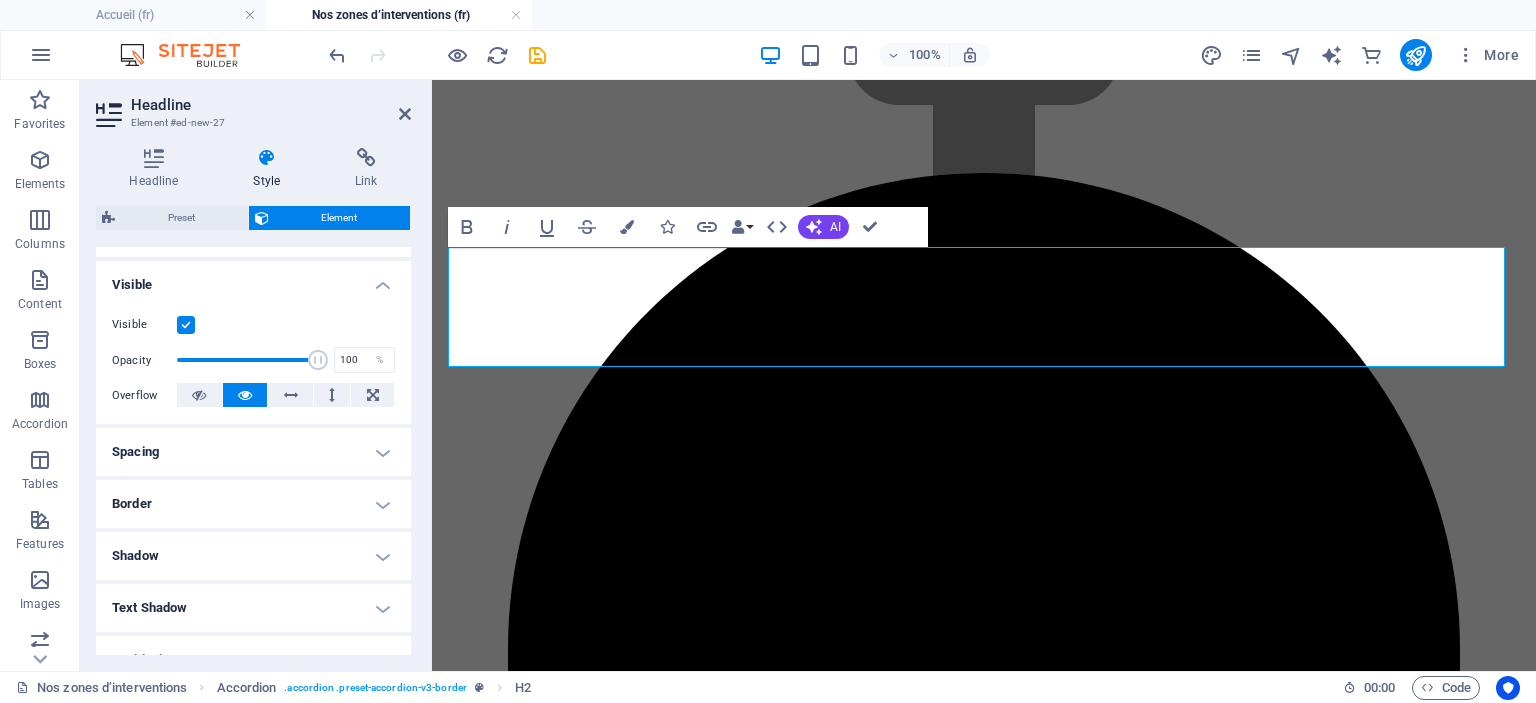 click on "Spacing" at bounding box center (253, 452) 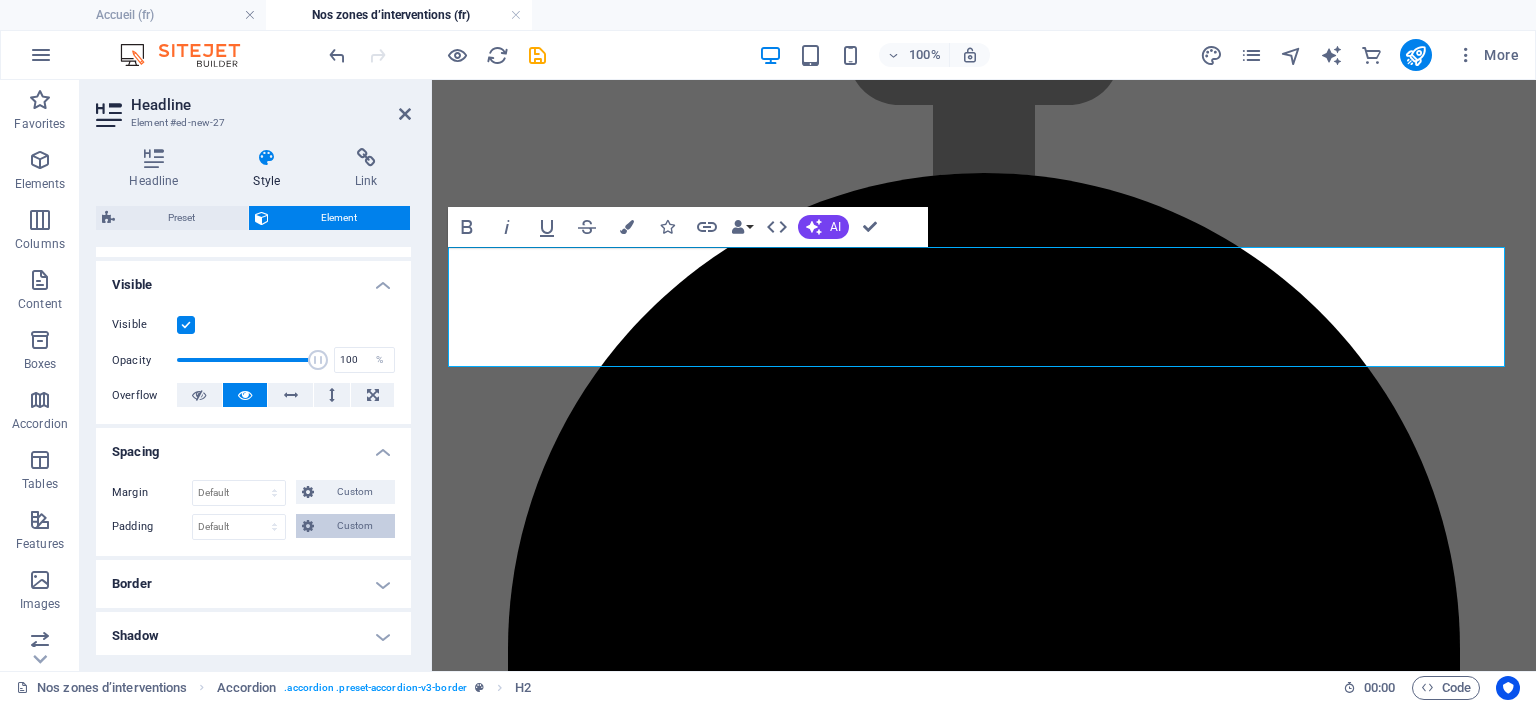 click at bounding box center (308, 526) 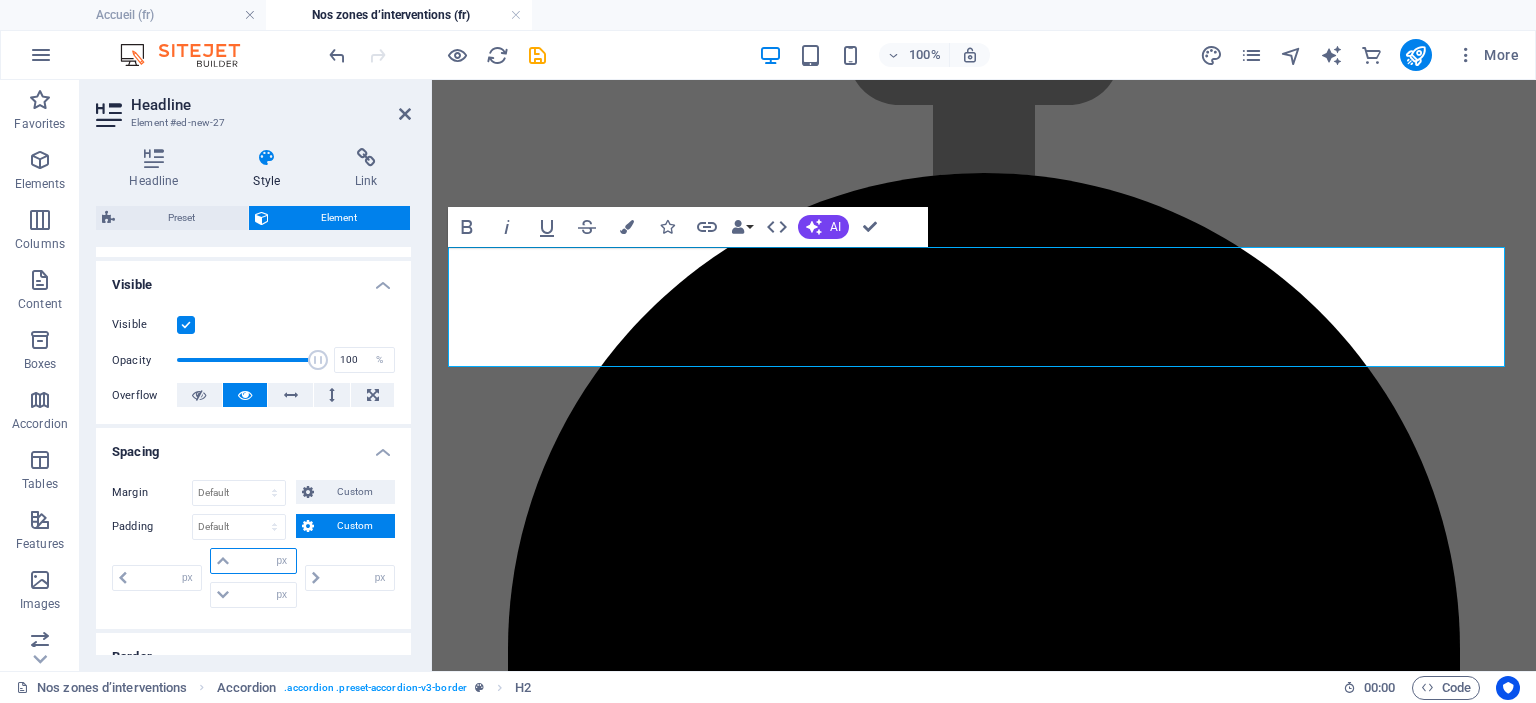click at bounding box center (265, 561) 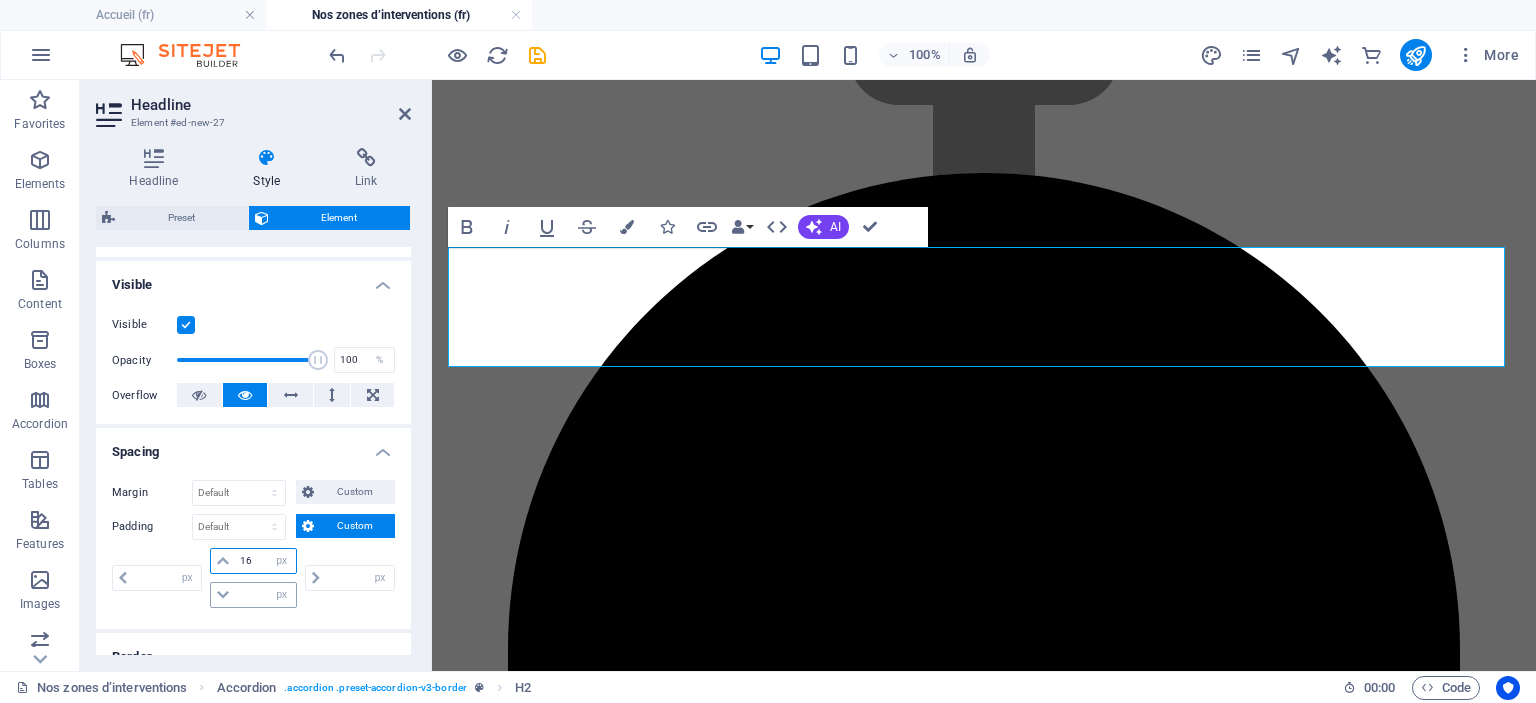 type on "16" 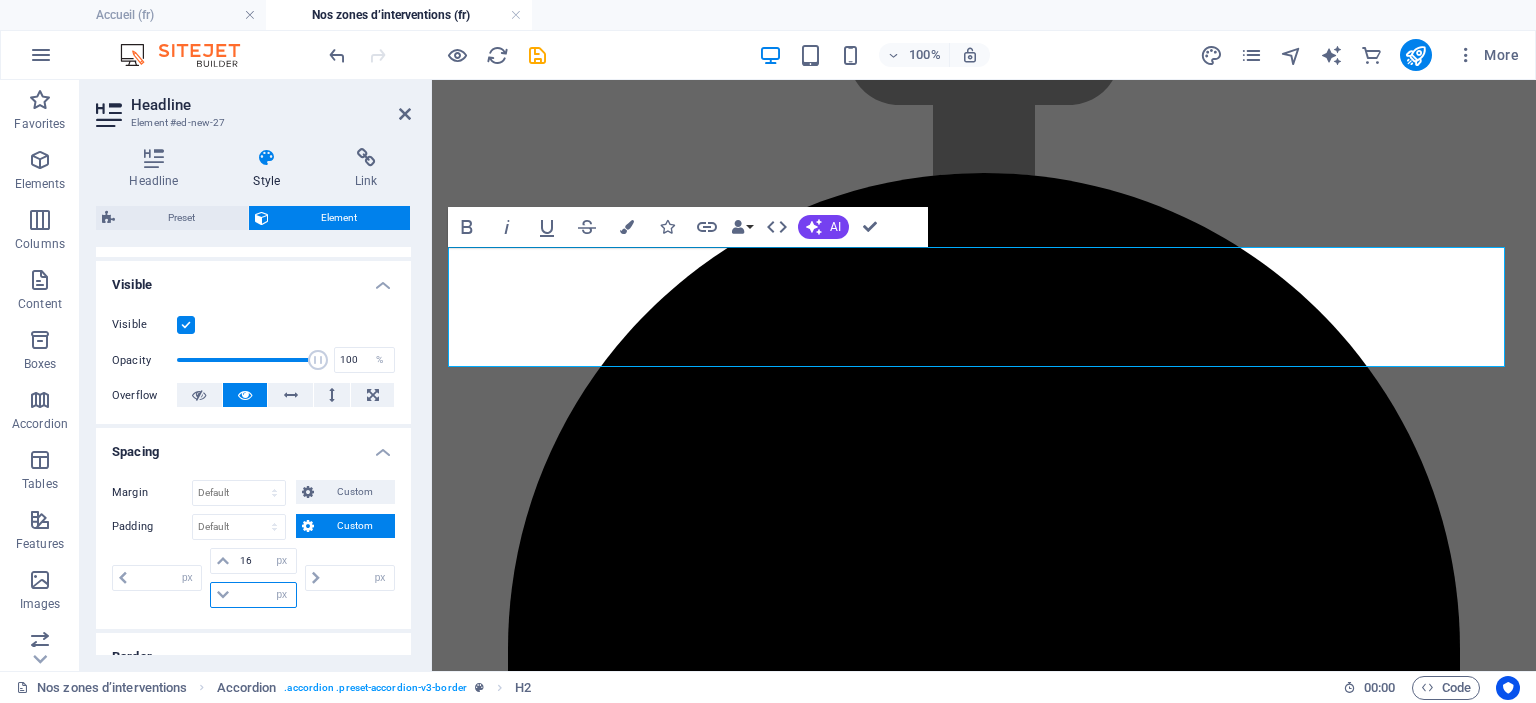 type on "0" 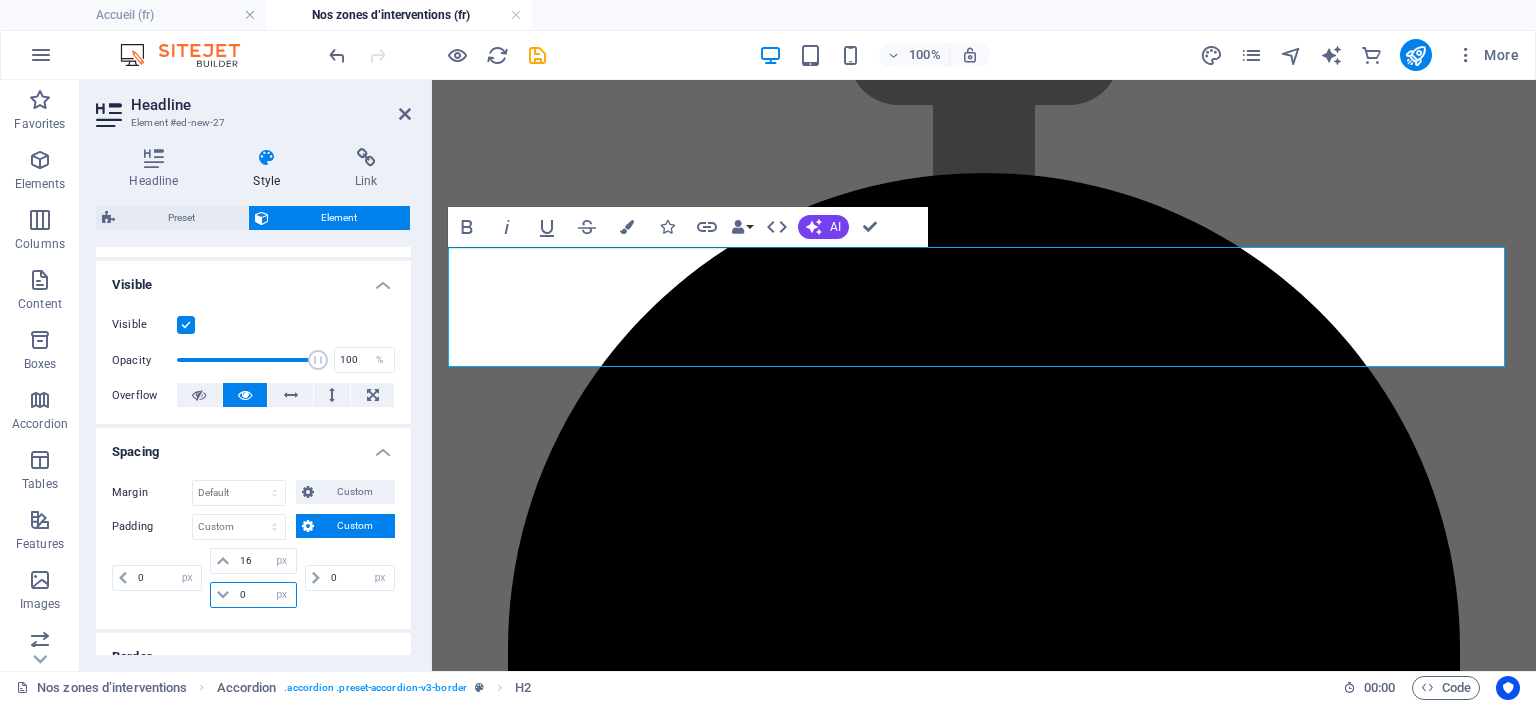 click on "0" at bounding box center (265, 595) 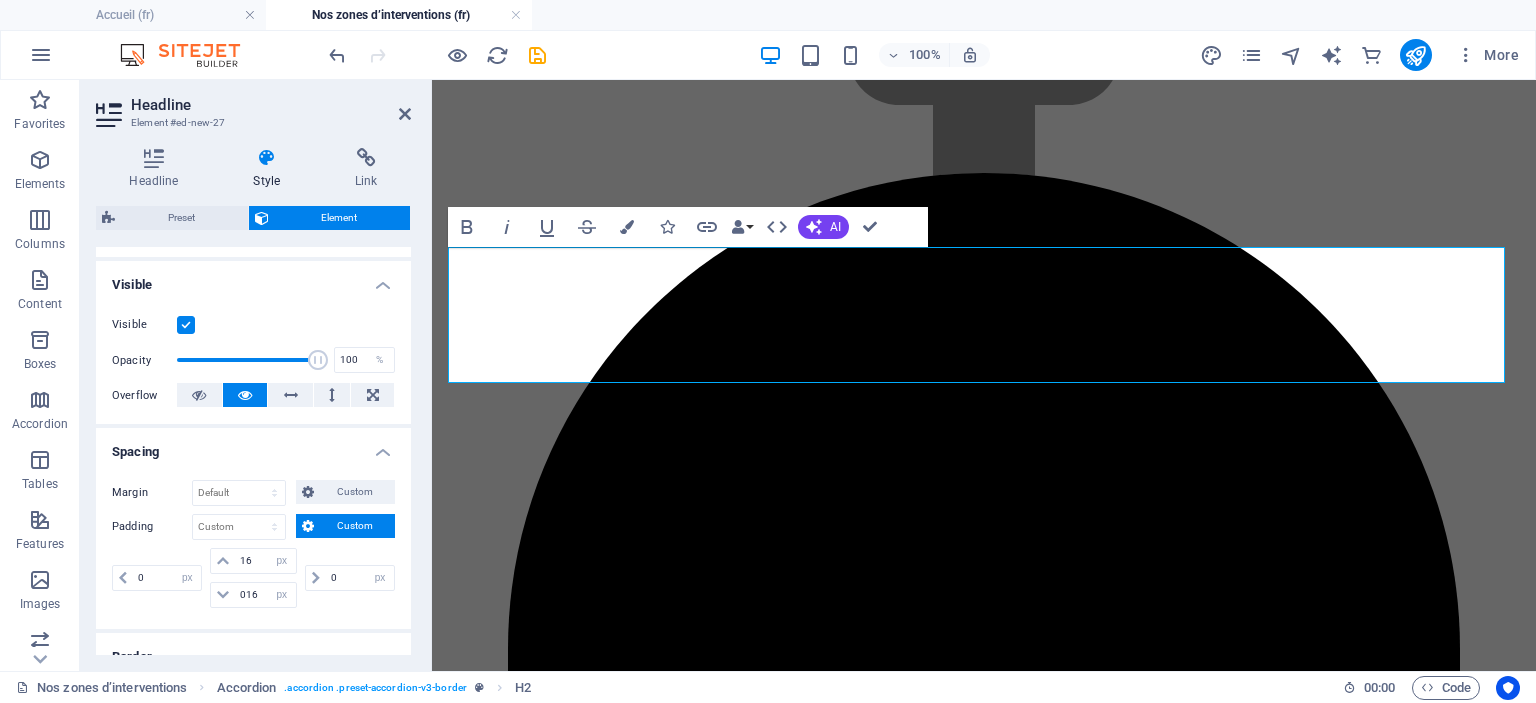 type on "16" 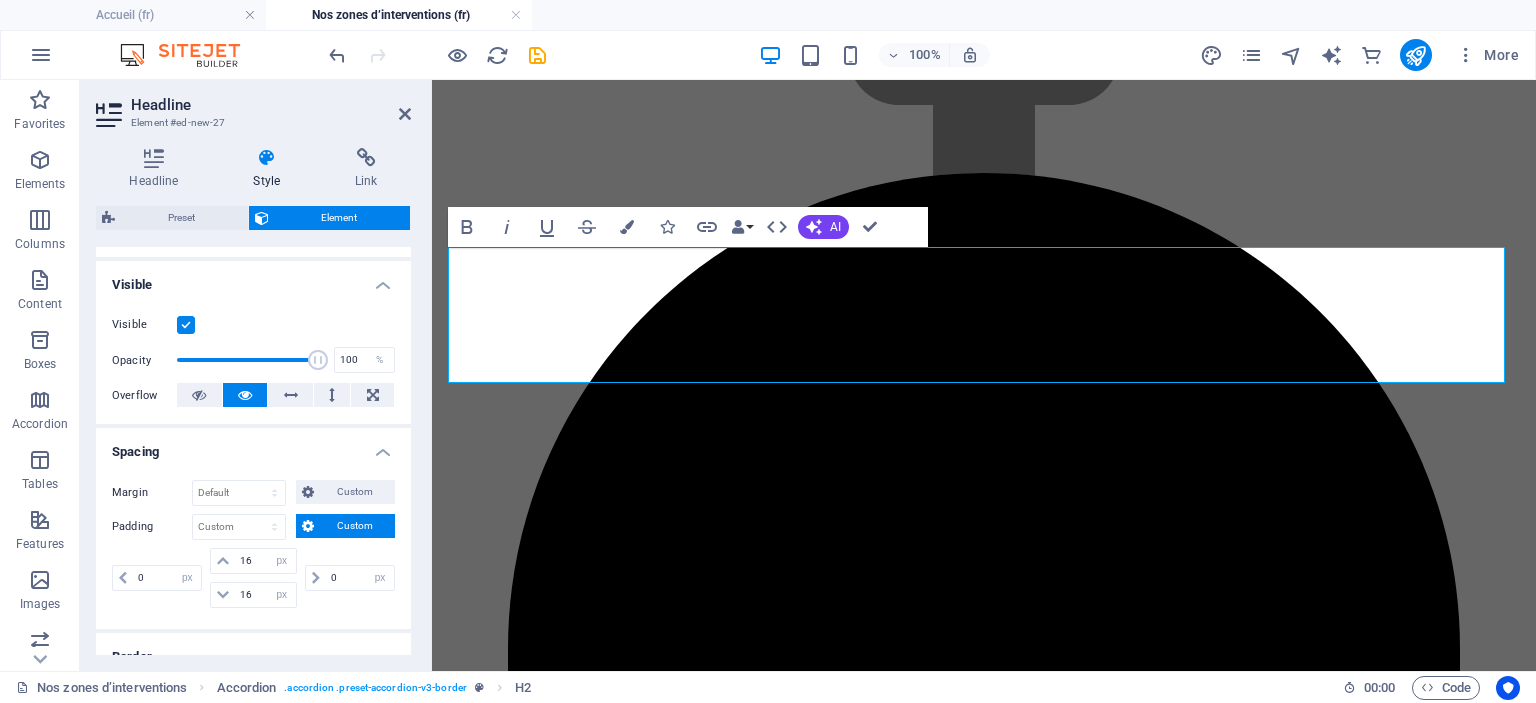 click on "Headline Style Link Settings Level H1 H2 H3 H4 H5 H6 Alignment Default colors and font sizes are defined in Design. Edit design Preset Element Layout How this element expands within the layout (Flexbox). Size Default auto px % 1/1 1/2 1/3 1/4 1/5 1/6 1/7 1/8 1/9 1/10 Grow Shrink Order Container layout Visible Visible Opacity 100 % Overflow Spacing Margin Default auto px % rem vw vh Custom Custom auto px % rem vw vh auto px % rem vw vh auto px % rem vw vh auto px % rem vw vh Padding Default px rem % vh vw Custom Custom 0 px rem % vh vw 16 px rem % vh vw 16 px rem % vh vw 0 px rem % vh vw Border Style              - Width 1 auto px rem % vh vw Custom Custom 1 auto px rem % vh vw 1 auto px rem % vh vw 1 auto px rem % vh vw 1 auto px rem % vh vw  - Color Round corners Default px rem % vh vw Custom Custom px rem % vh vw px rem % vh vw px rem % vh vw px rem % vh vw Shadow Default None Outside Inside Color X offset 0 px rem vh vw Y offset 0 px rem vh vw Blur 0 px rem % vh vw Spread 0 px rem vh vw Default 0" at bounding box center [253, 401] 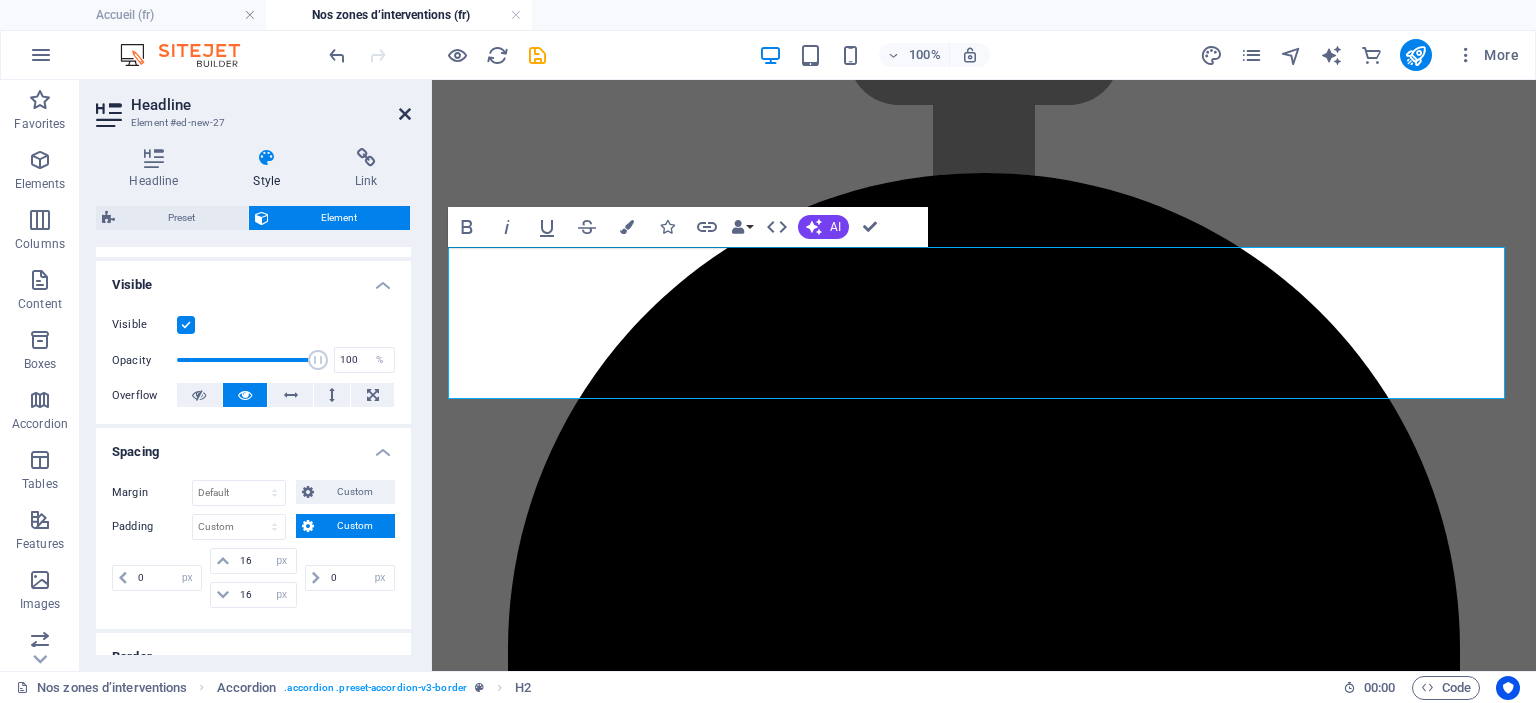 click at bounding box center [405, 114] 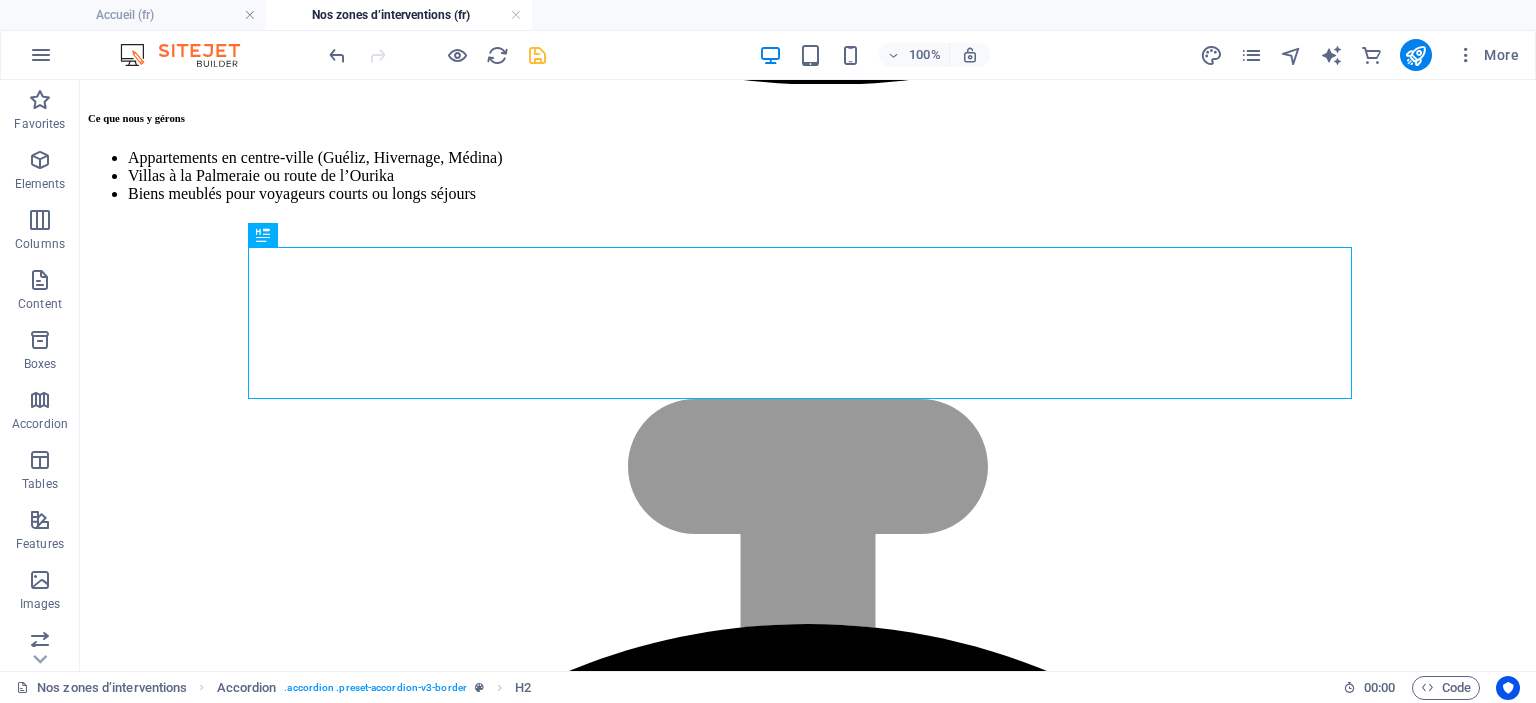 click at bounding box center [537, 55] 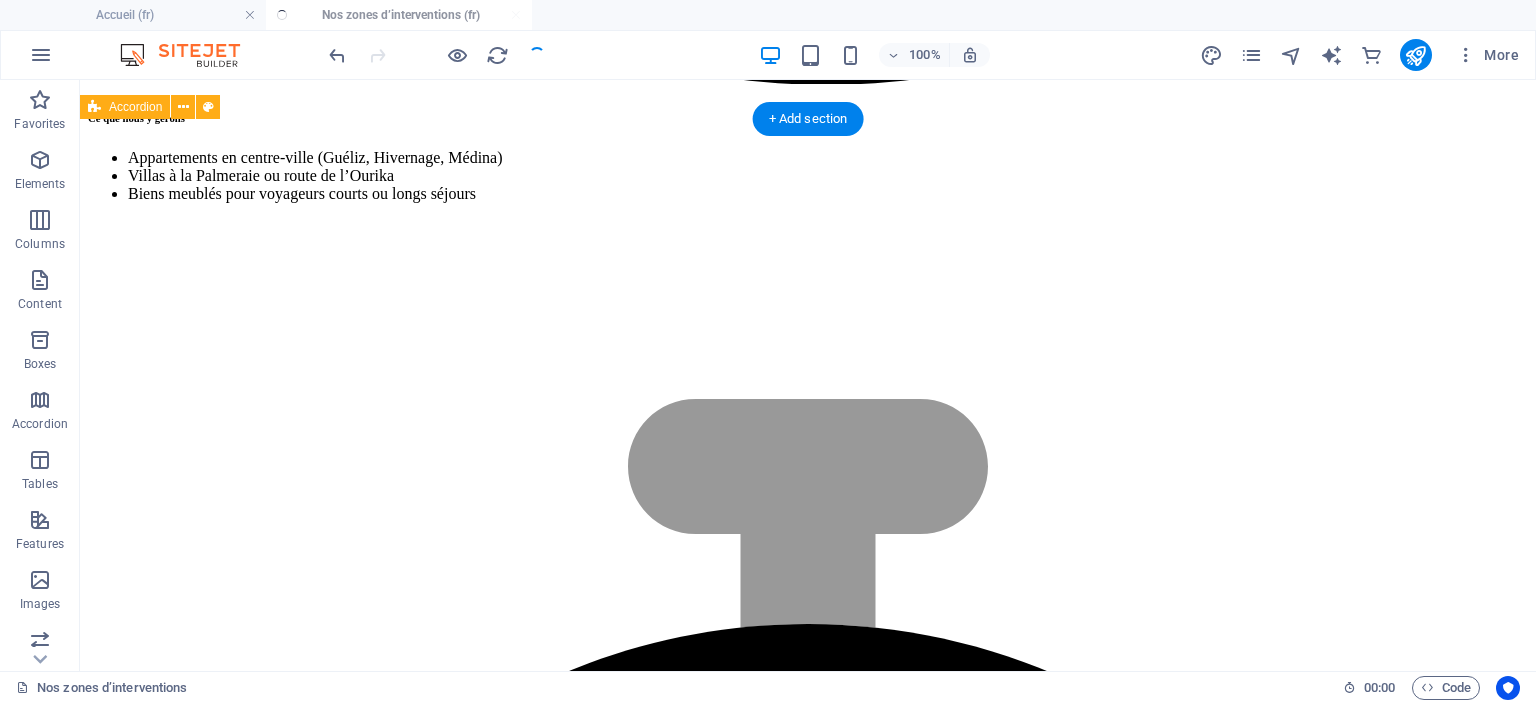 click on "Foire aux questions – Conciergerie Airbnb à Marrakech & Casablanca Quels types de biens gérez-vous ? Nous gérons une large gamme de biens : appartements en centre-ville, riads traditionnels, villas avec piscine, et résidences en bord de mer. Dois-je habiter au Maroc pour utiliser votre service ? Non. Nous travaillons avec de nombreux propriétaires vivant à l’étranger. Notre présence locale permet une gestion complète sans que vous soyez sur place. Est-ce que vous proposez un service de gestion clé en main ? Oui, notre conciergerie s’occupe de tout : annonces, accueil, ménage, maintenance, communication voyageurs. Quels quartiers recommandez-vous pour investir à Casablanca ou Marrakech ? À Casablanca : Gauthier, Racine, Maarif, Casa Finance City. À Marrakech : Guéliz, Hivernage, Médina, Palmeraie. Comment sont calculés vos frais de gestion ? Nos frais sont proportionnels aux revenus locatifs, sans frais cachés. Contactez-nous pour une estimation personnalisée." at bounding box center (808, 15832) 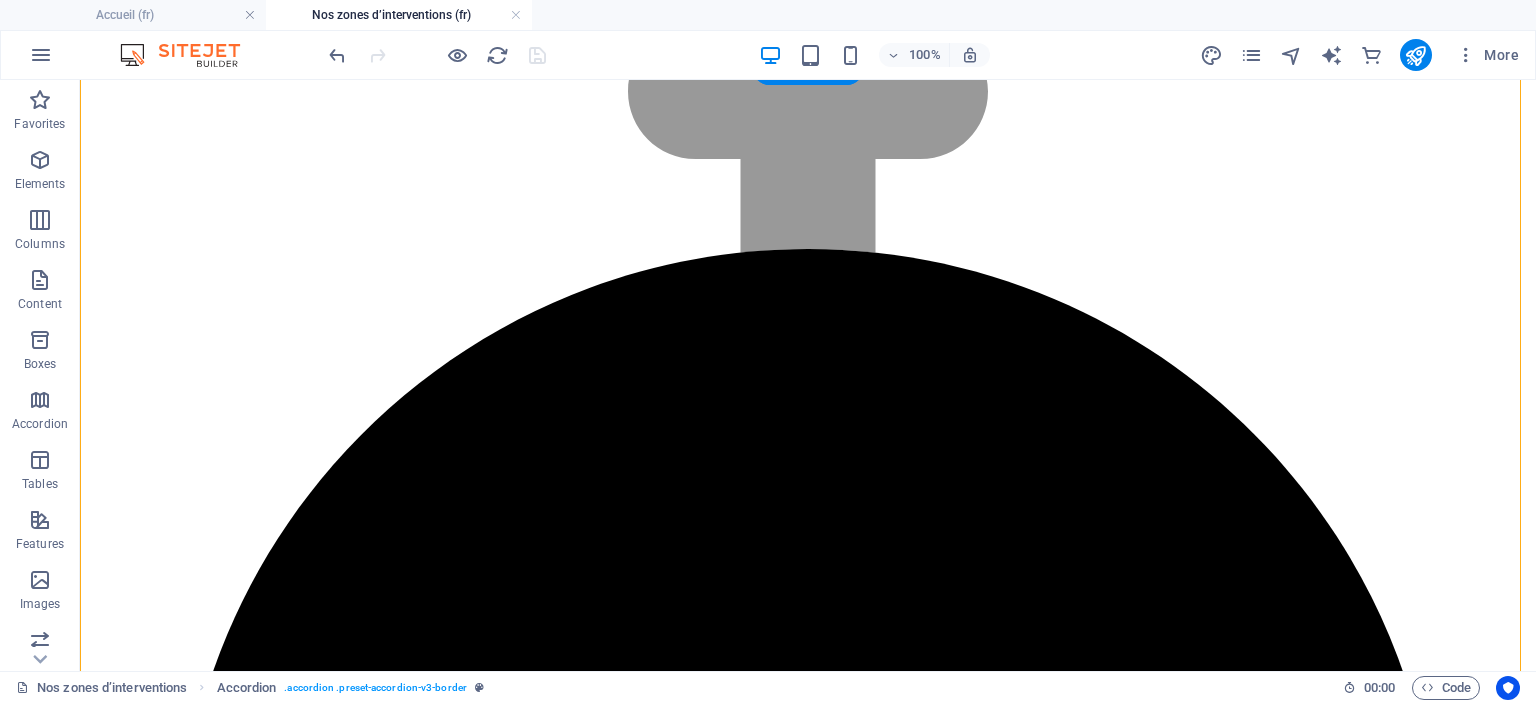 scroll, scrollTop: 4973, scrollLeft: 0, axis: vertical 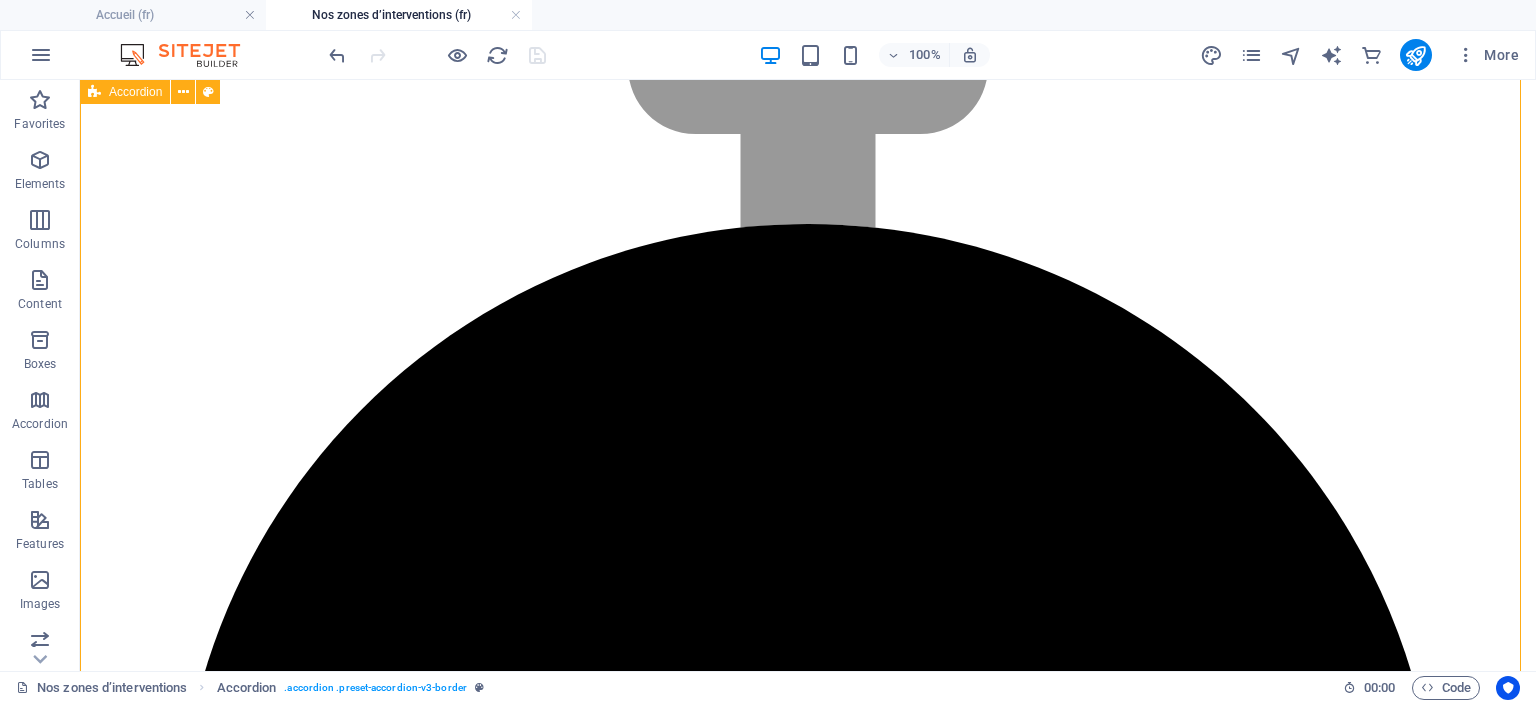 click on "Foire aux questions – Conciergerie Airbnb à Marrakech & Casablanca Quels types de biens gérez-vous ? Nous gérons une large gamme de biens : appartements en centre-ville, riads traditionnels, villas avec piscine, et résidences en bord de mer. Dois-je habiter au Maroc pour utiliser votre service ? Non. Nous travaillons avec de nombreux propriétaires vivant à l’étranger. Notre présence locale permet une gestion complète sans que vous soyez sur place. Est-ce que vous proposez un service de gestion clé en main ? Oui, notre conciergerie s’occupe de tout : annonces, accueil, ménage, maintenance, communication voyageurs. Quels quartiers recommandez-vous pour investir à Casablanca ou Marrakech ? À Casablanca : Gauthier, Racine, Maarif, Casa Finance City. À Marrakech : Guéliz, Hivernage, Médina, Palmeraie. Comment sont calculés vos frais de gestion ? Nos frais sont proportionnels aux revenus locatifs, sans frais cachés. Contactez-nous pour une estimation personnalisée." at bounding box center (808, 15432) 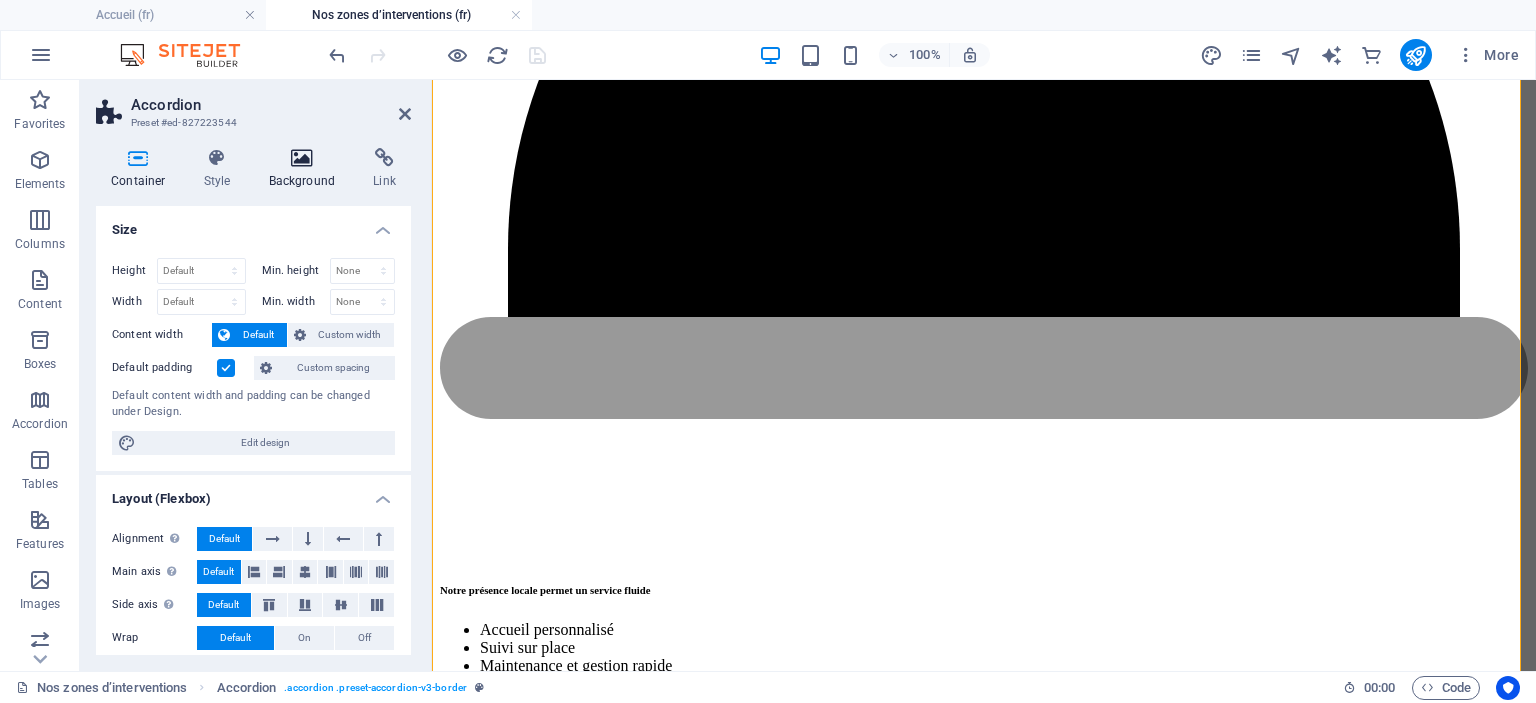 click at bounding box center [302, 158] 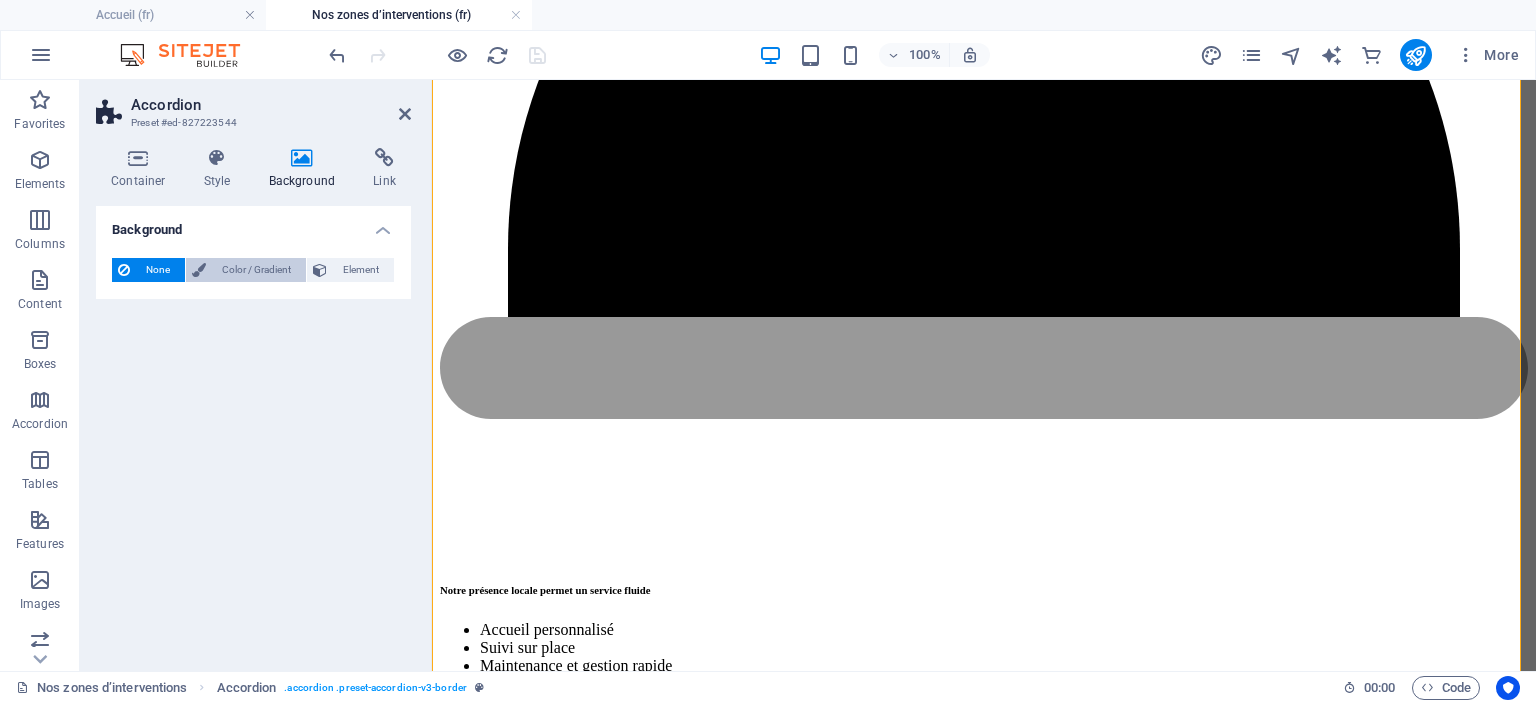 click on "Color / Gradient" at bounding box center (256, 270) 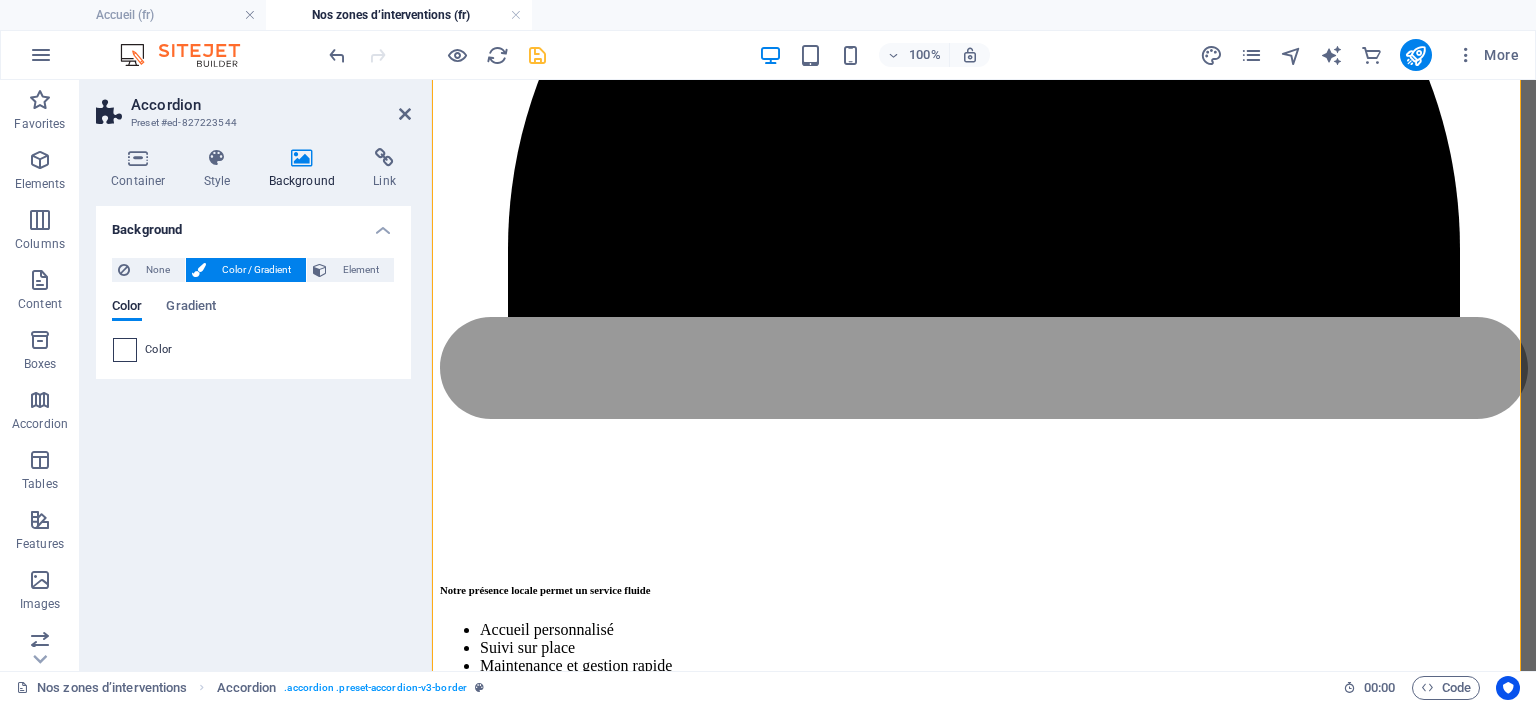 click at bounding box center (125, 350) 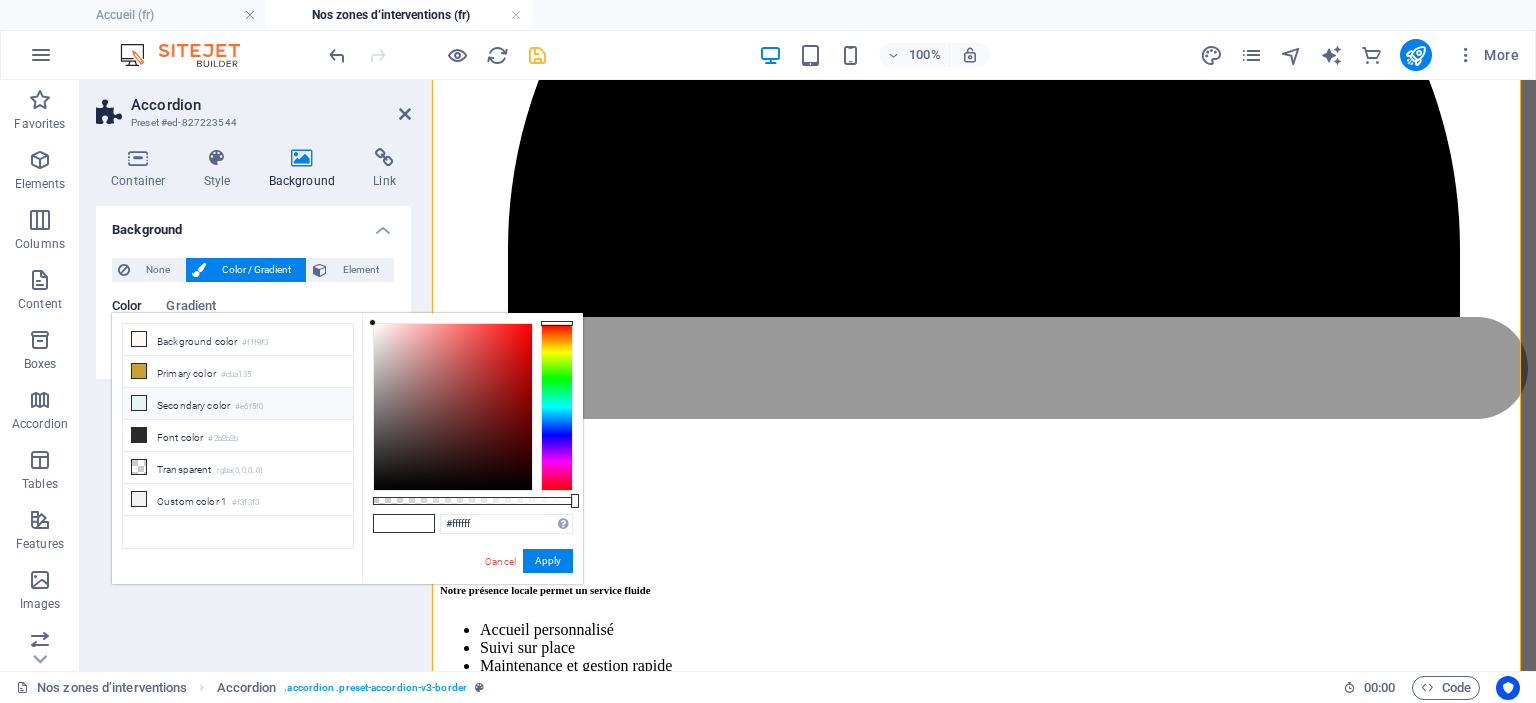 click on "Secondary color
#e6f5f0" at bounding box center [238, 404] 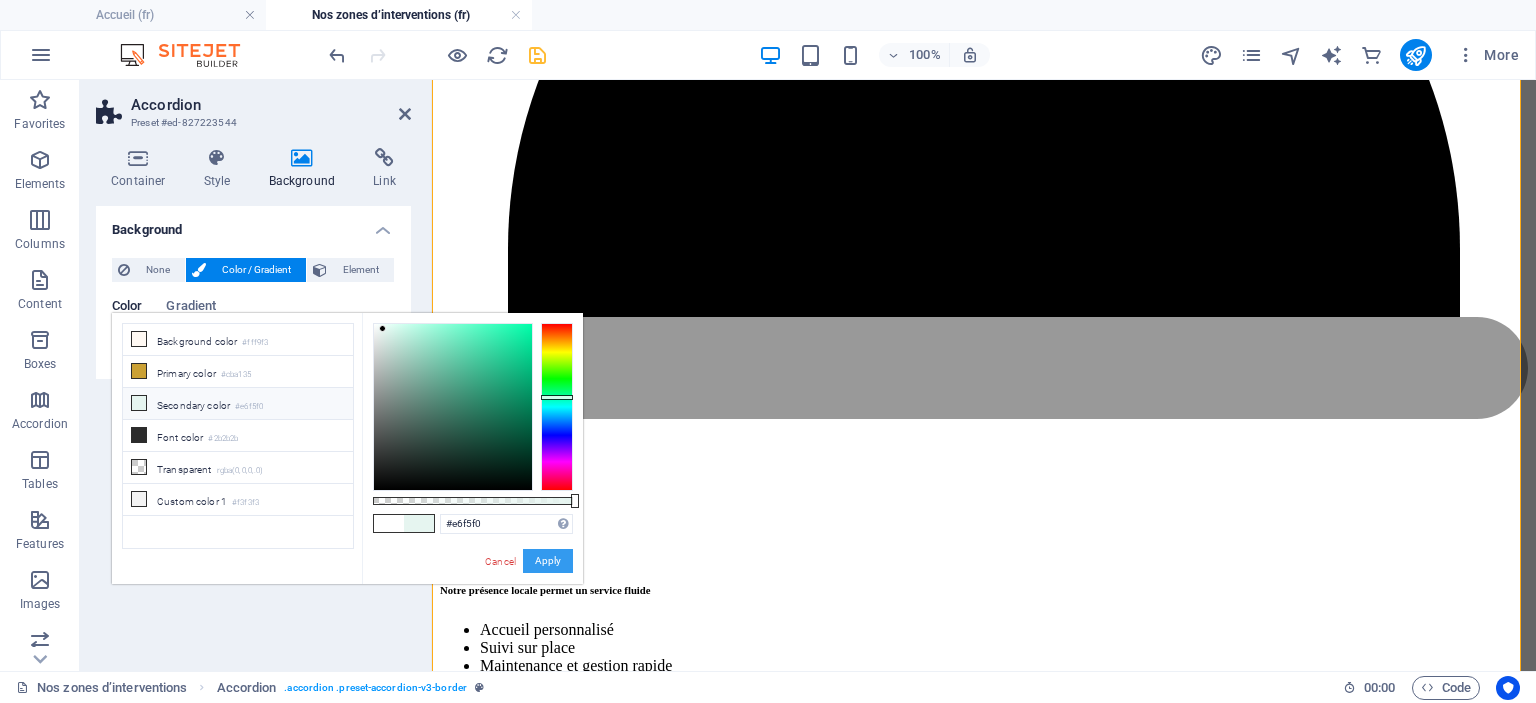 click on "Apply" at bounding box center [548, 561] 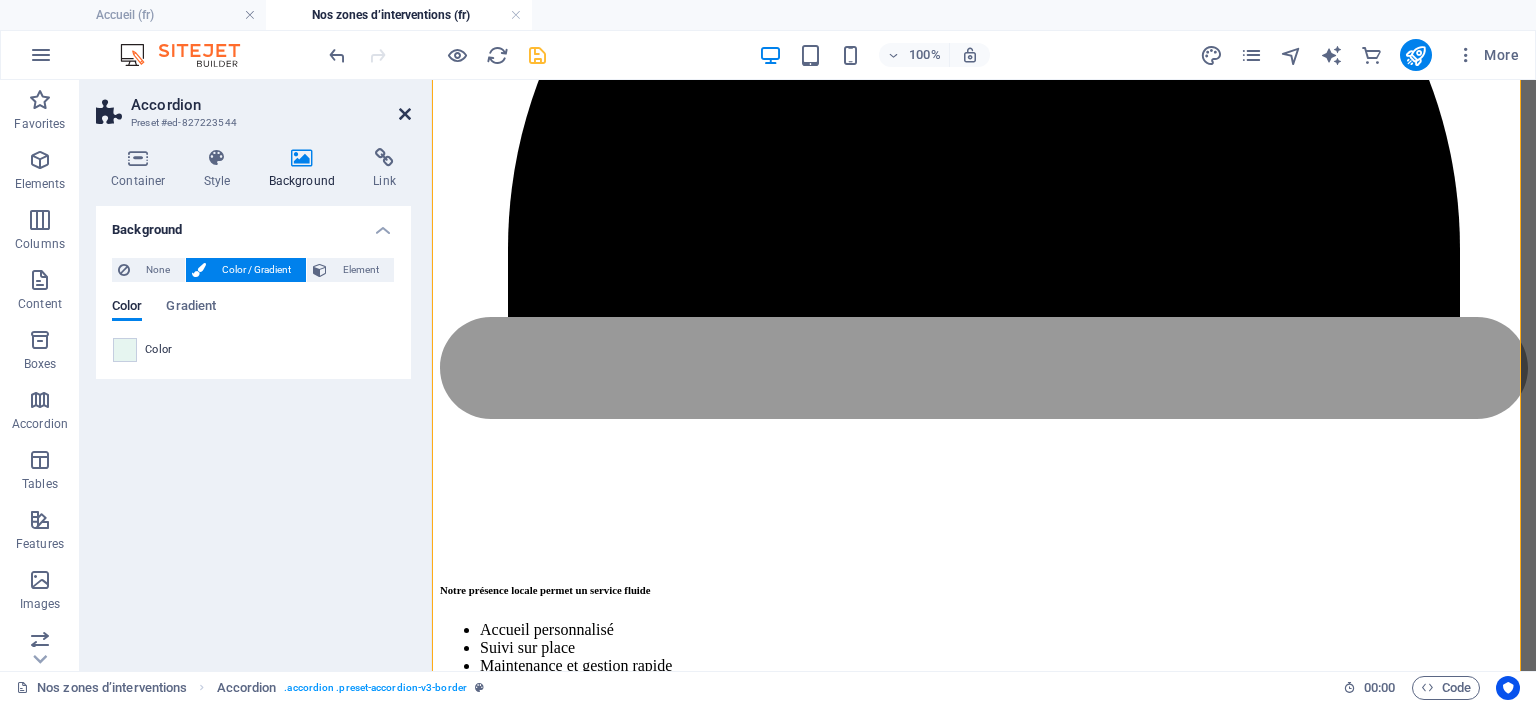 drag, startPoint x: 406, startPoint y: 113, endPoint x: 326, endPoint y: 44, distance: 105.64564 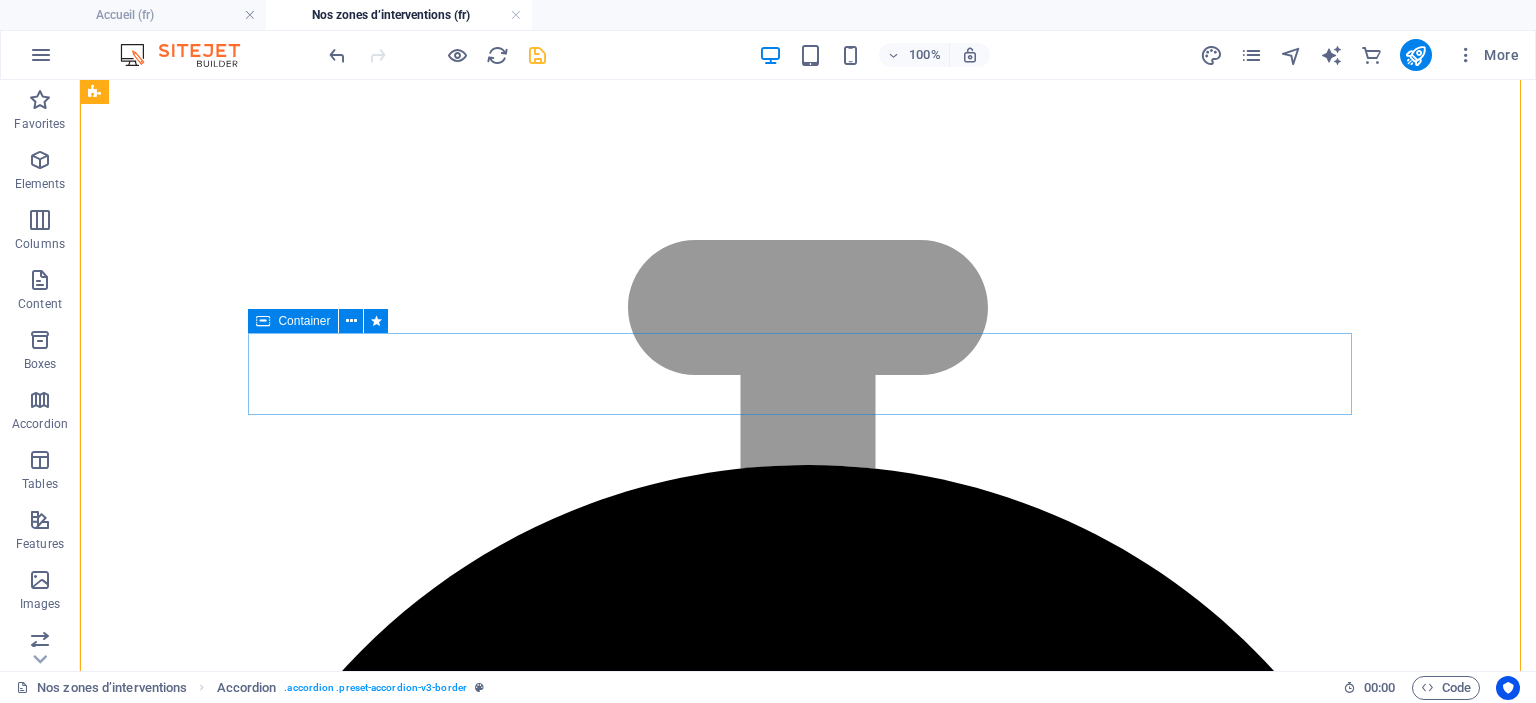 scroll, scrollTop: 4673, scrollLeft: 0, axis: vertical 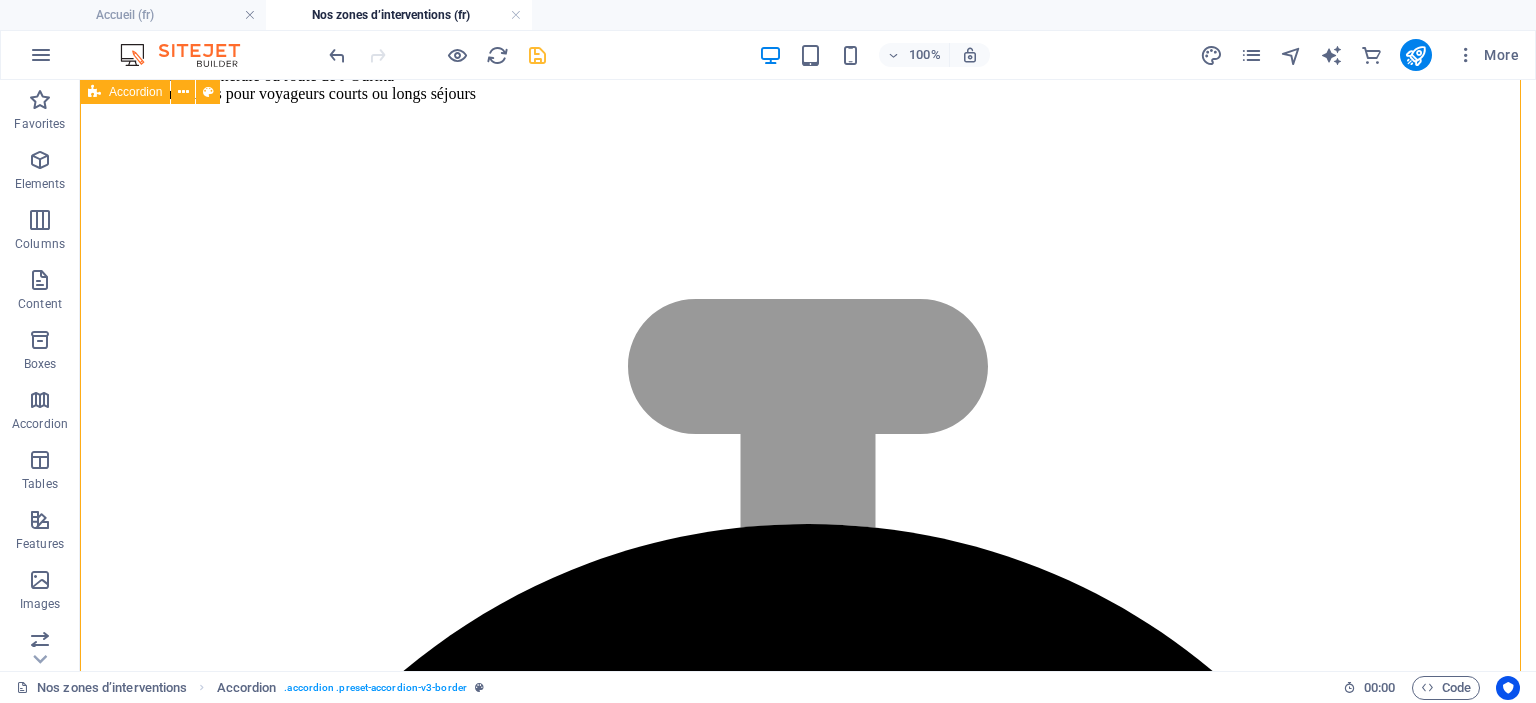 click on "Foire aux questions – Conciergerie Airbnb à Marrakech & Casablanca Quels types de biens gérez-vous ? Nous gérons une large gamme de biens : appartements en centre-ville, riads traditionnels, villas avec piscine, et résidences en bord de mer. Dois-je habiter au Maroc pour utiliser votre service ? Non. Nous travaillons avec de nombreux propriétaires vivant à l’étranger. Notre présence locale permet une gestion complète sans que vous soyez sur place. Est-ce que vous proposez un service de gestion clé en main ? Oui, notre conciergerie s’occupe de tout : annonces, accueil, ménage, maintenance, communication voyageurs. Quels quartiers recommandez-vous pour investir à Casablanca ou Marrakech ? À Casablanca : Gauthier, Racine, Maarif, Casa Finance City. À Marrakech : Guéliz, Hivernage, Médina, Palmeraie. Comment sont calculés vos frais de gestion ? Nos frais sont proportionnels aux revenus locatifs, sans frais cachés. Contactez-nous pour une estimation personnalisée." at bounding box center [808, 15732] 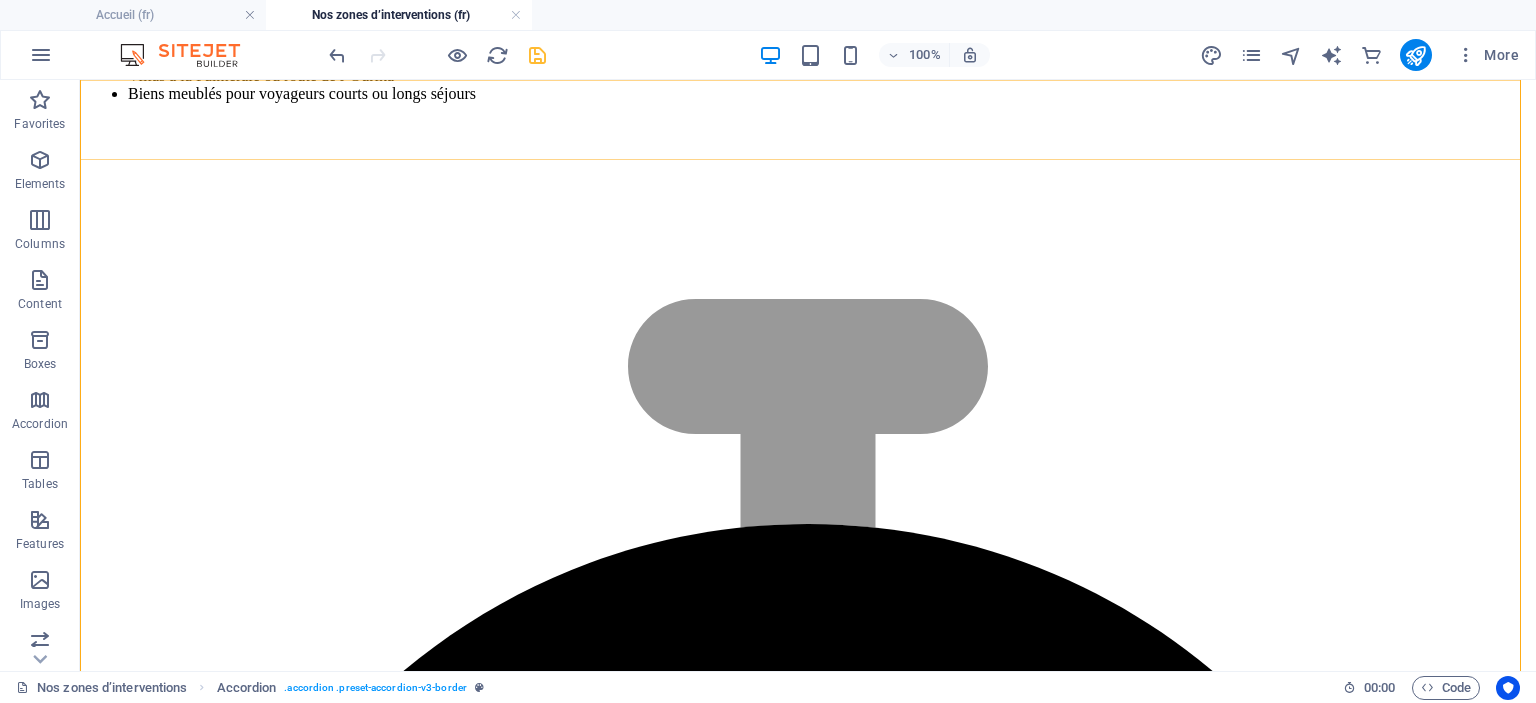 click at bounding box center (537, 55) 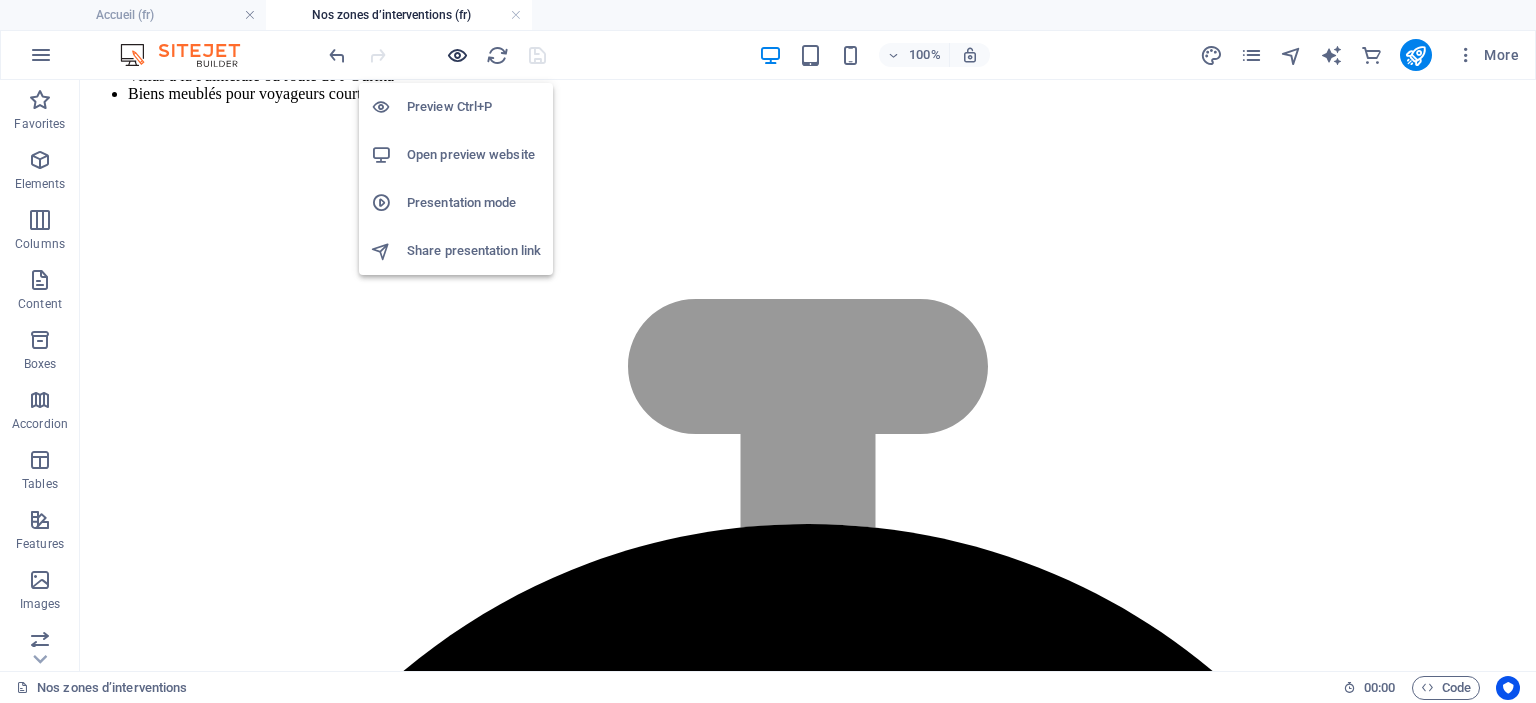 click at bounding box center [457, 55] 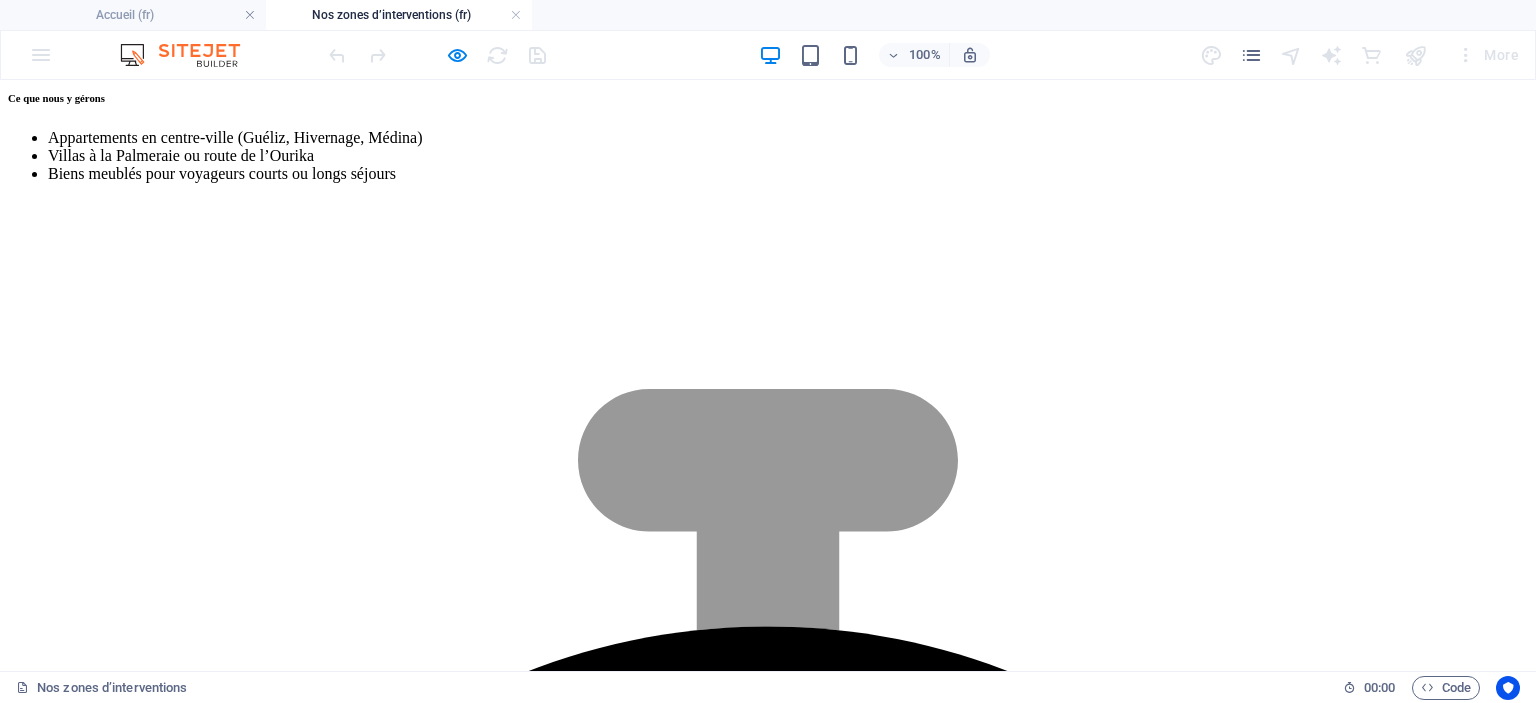 click on "Foire aux questions – Conciergerie Airbnb à Marrakech & Casablanca Quels types de biens gérez-vous ? Nous gérons une large gamme de biens : appartements en centre-ville, riads traditionnels, villas avec piscine, et résidences en bord de mer. Dois-je habiter au Maroc pour utiliser votre service ? Non. Nous travaillons avec de nombreux propriétaires vivant à l’étranger. Notre présence locale permet une gestion complète sans que vous soyez sur place. Est-ce que vous proposez un service de gestion clé en main ? Oui, notre conciergerie s’occupe de tout : annonces, accueil, ménage, maintenance, communication voyageurs. Quels quartiers recommandez-vous pour investir à Casablanca ou Marrakech ? À Casablanca : Gauthier, Racine, Maarif, Casa Finance City. À Marrakech : Guéliz, Hivernage, Médina, Palmeraie. Comment sont calculés vos frais de gestion ? Nos frais sont proportionnels aux revenus locatifs, sans frais cachés. Contactez-nous pour une estimation personnalisée." at bounding box center [768, 16373] 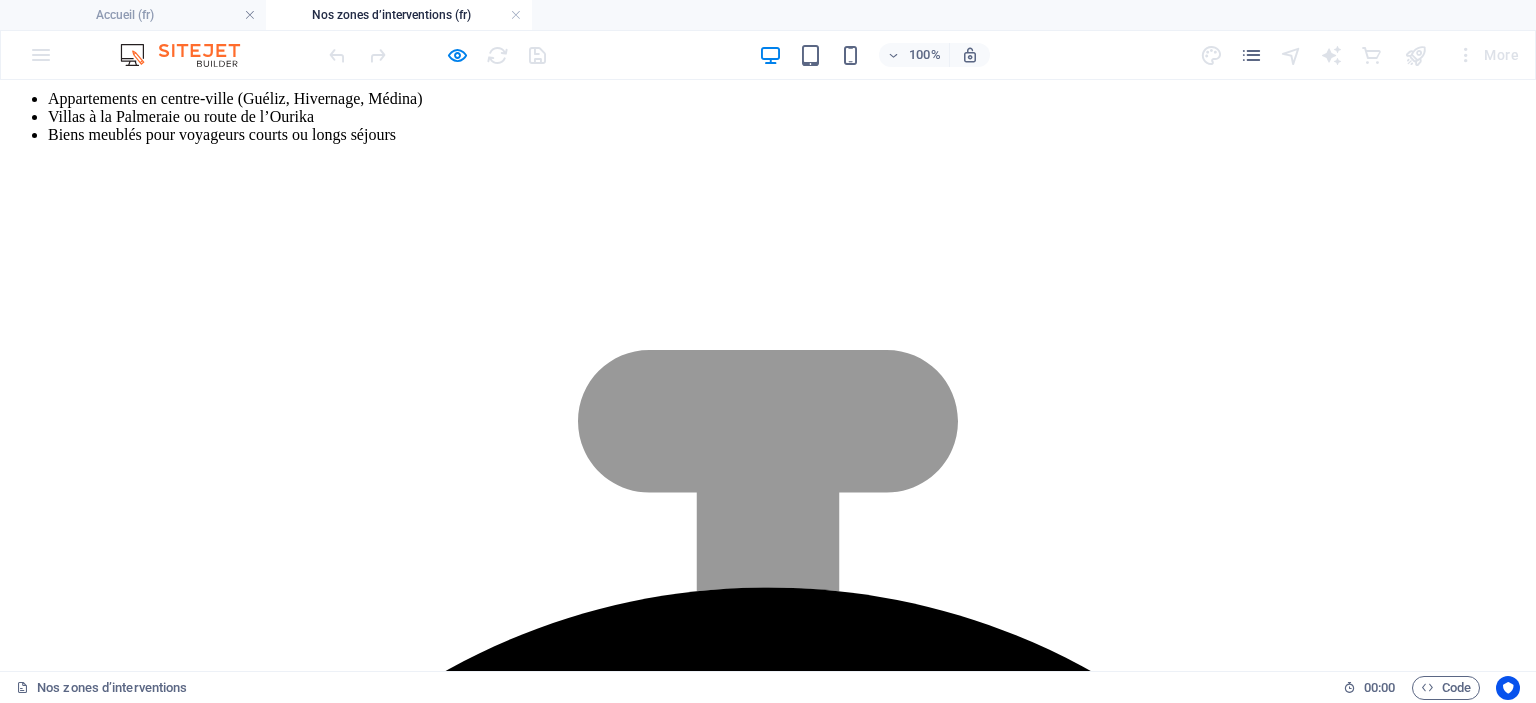 scroll, scrollTop: 4773, scrollLeft: 0, axis: vertical 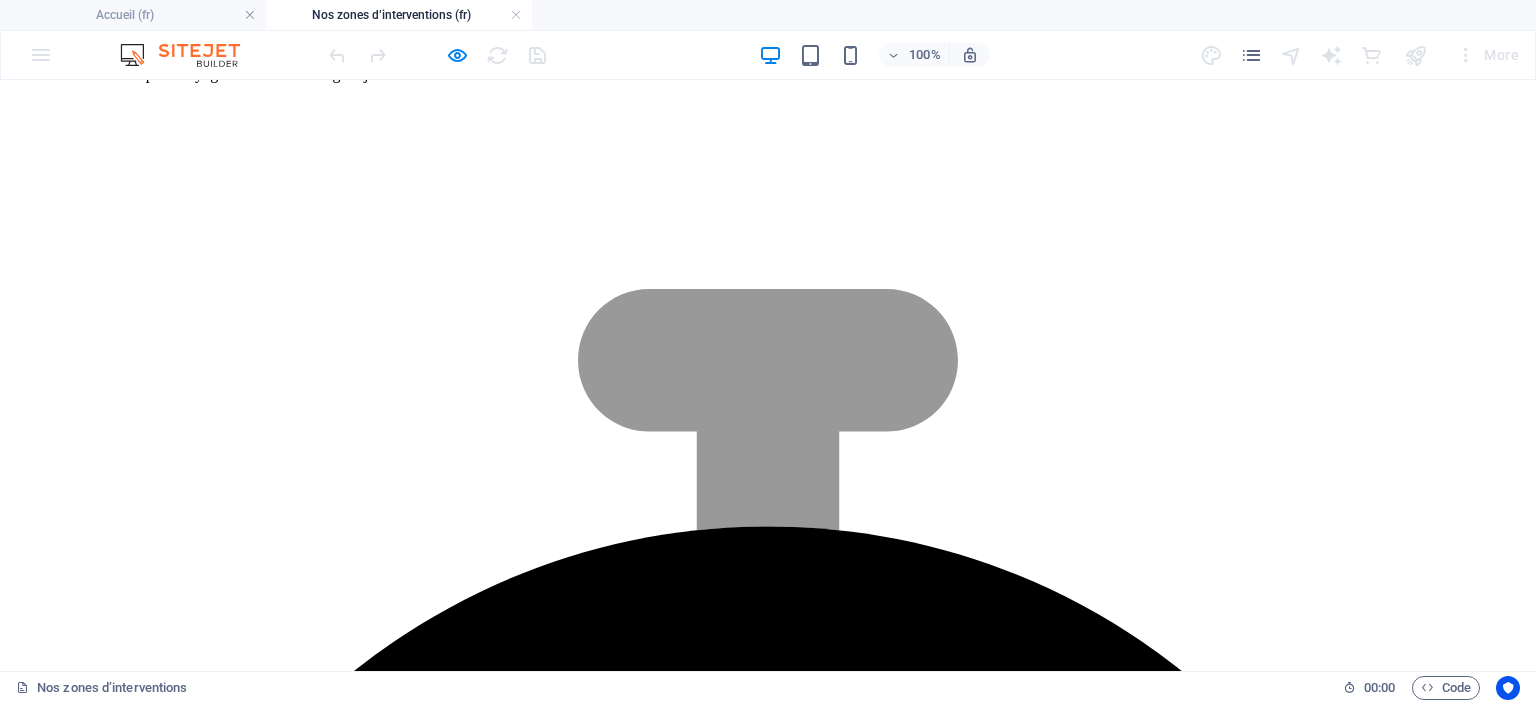 click on "Quels types de biens gérez-vous ?" at bounding box center (140, 16211) 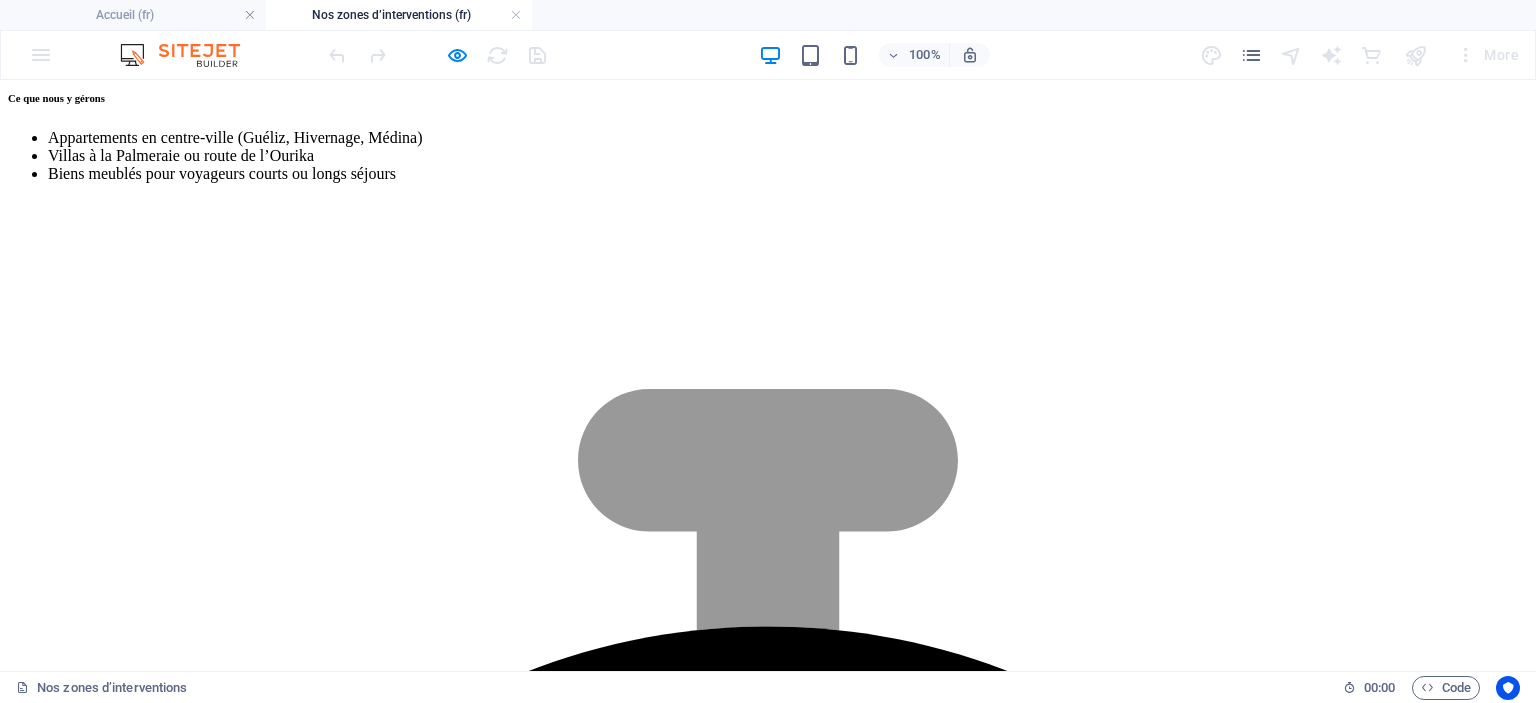 click on "Foire aux questions – Conciergerie Airbnb à Marrakech & Casablanca Quels types de biens gérez-vous ? Nous gérons une large gamme de biens : appartements en centre-ville, riads traditionnels, villas avec piscine, et résidences en bord de mer. Dois-je habiter au Maroc pour utiliser votre service ? Non. Nous travaillons avec de nombreux propriétaires vivant à l’étranger. Notre présence locale permet une gestion complète sans que vous soyez sur place. Est-ce que vous proposez un service de gestion clé en main ? Oui, notre conciergerie s’occupe de tout : annonces, accueil, ménage, maintenance, communication voyageurs. Quels quartiers recommandez-vous pour investir à Casablanca ou Marrakech ? À Casablanca : Gauthier, Racine, Maarif, Casa Finance City. À Marrakech : Guéliz, Hivernage, Médina, Palmeraie. Comment sont calculés vos frais de gestion ? Nos frais sont proportionnels aux revenus locatifs, sans frais cachés. Contactez-nous pour une estimation personnalisée." at bounding box center [768, 16354] 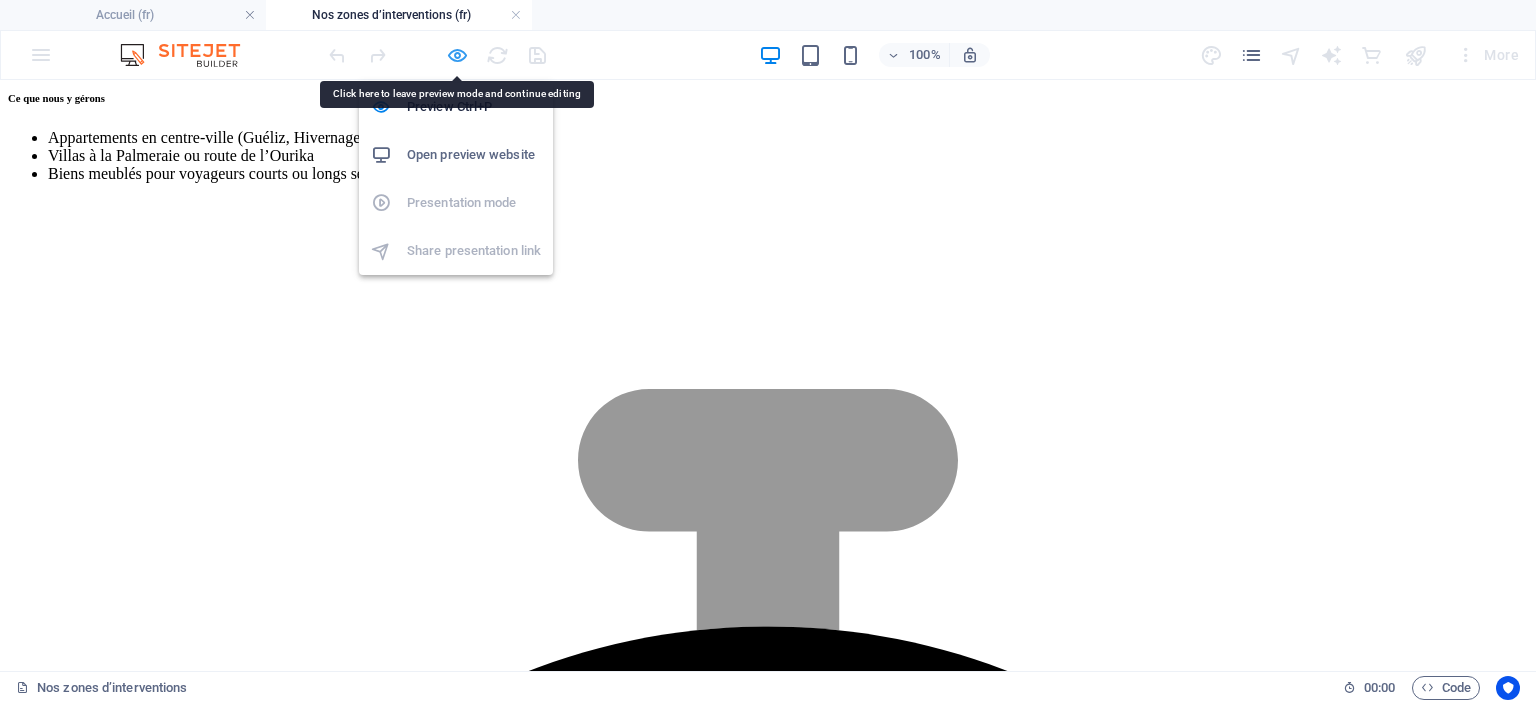 click at bounding box center [457, 55] 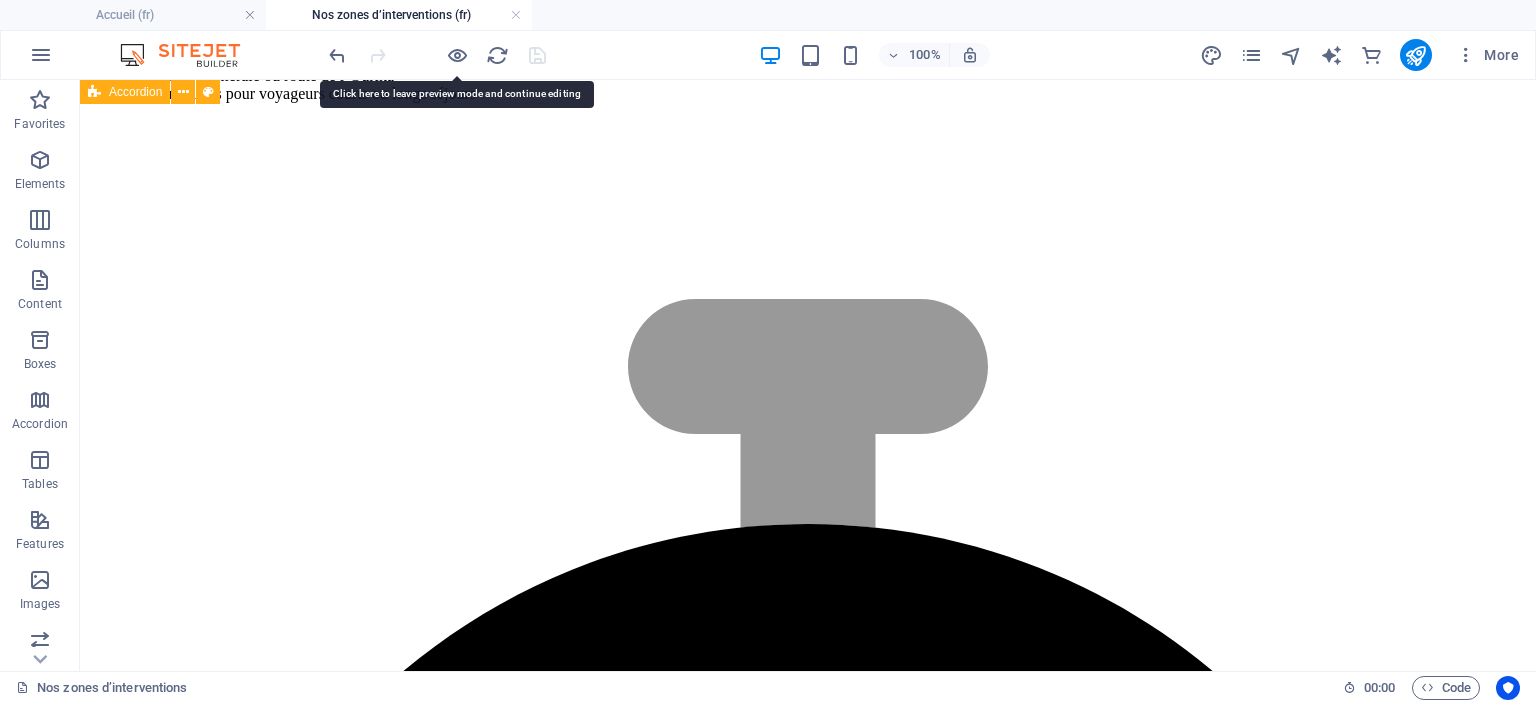 click on "Foire aux questions – Conciergerie Airbnb à Marrakech & Casablanca Quels types de biens gérez-vous ? Nous gérons une large gamme de biens : appartements en centre-ville, riads traditionnels, villas avec piscine, et résidences en bord de mer. Dois-je habiter au Maroc pour utiliser votre service ? Non. Nous travaillons avec de nombreux propriétaires vivant à l’étranger. Notre présence locale permet une gestion complète sans que vous soyez sur place. Est-ce que vous proposez un service de gestion clé en main ? Oui, notre conciergerie s’occupe de tout : annonces, accueil, ménage, maintenance, communication voyageurs. Quels quartiers recommandez-vous pour investir à Casablanca ou Marrakech ? À Casablanca : Gauthier, Racine, Maarif, Casa Finance City. À Marrakech : Guéliz, Hivernage, Médina, Palmeraie. Comment sont calculés vos frais de gestion ? Nos frais sont proportionnels aux revenus locatifs, sans frais cachés. Contactez-nous pour une estimation personnalisée." at bounding box center (808, 15732) 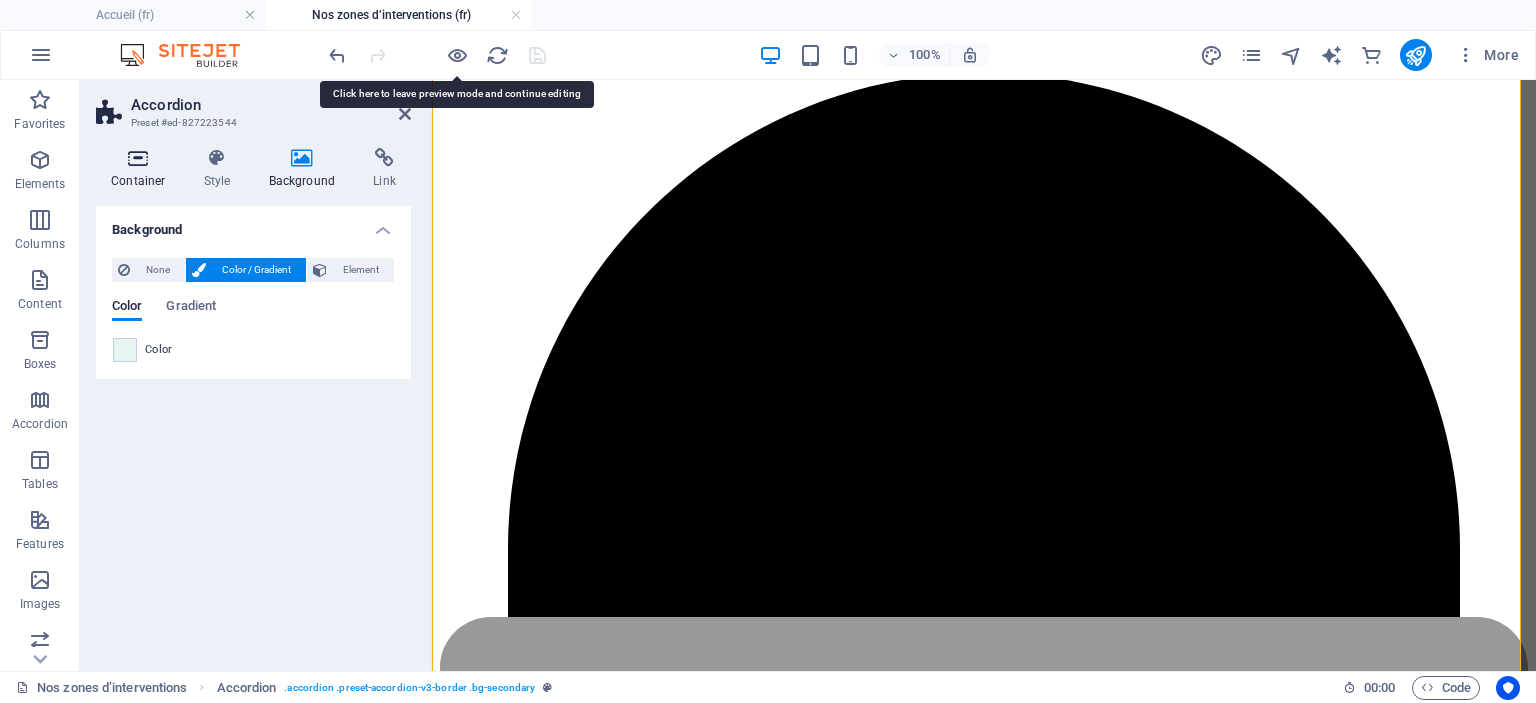 click at bounding box center (138, 158) 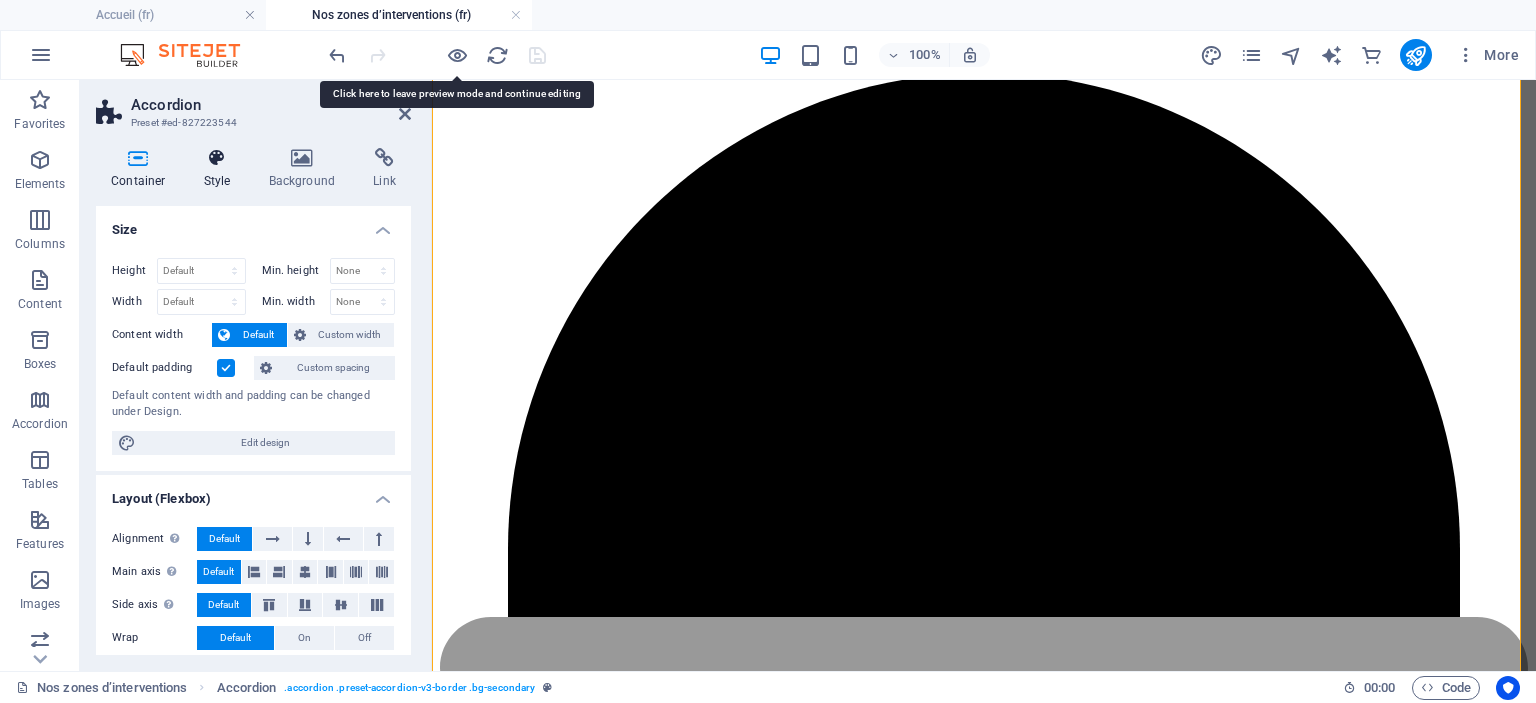 click at bounding box center (217, 158) 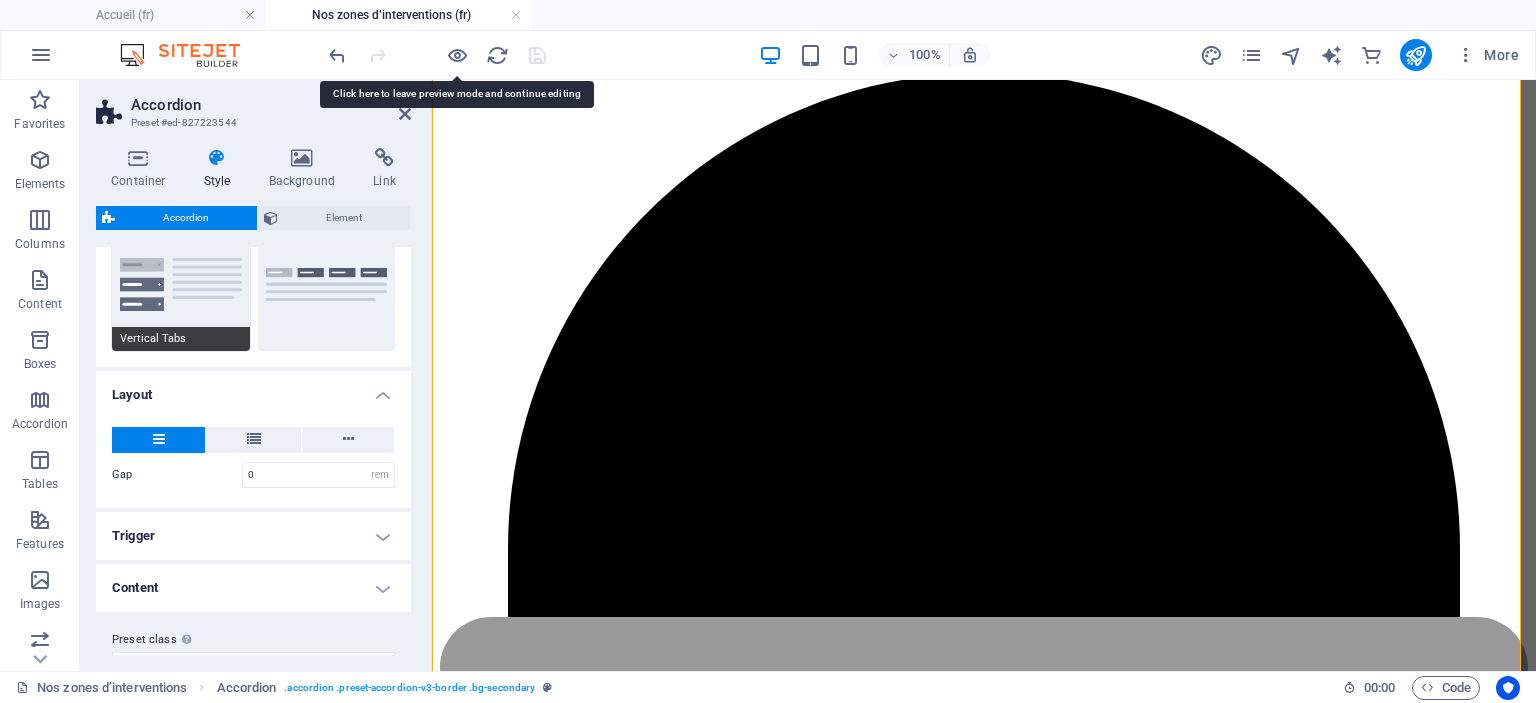 scroll, scrollTop: 255, scrollLeft: 0, axis: vertical 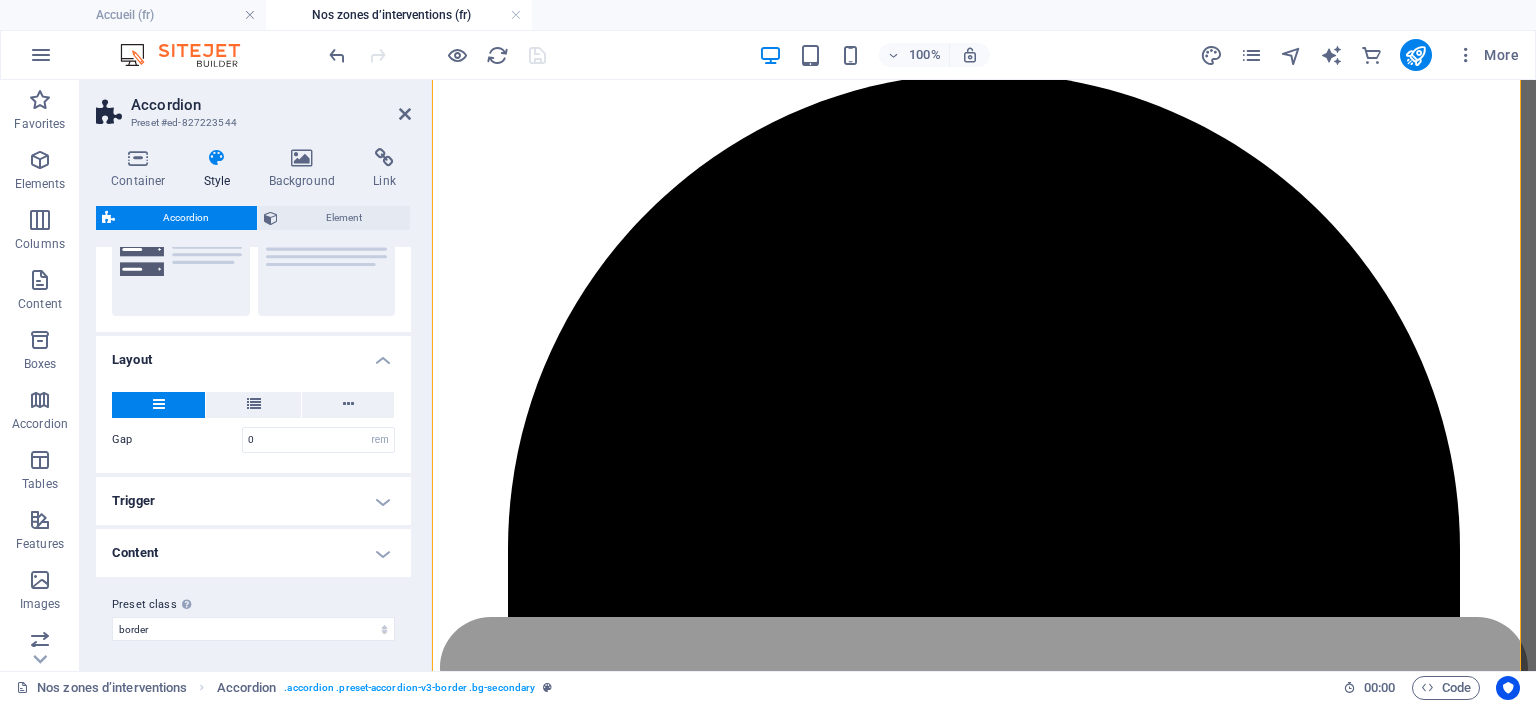click on "Trigger" at bounding box center [253, 501] 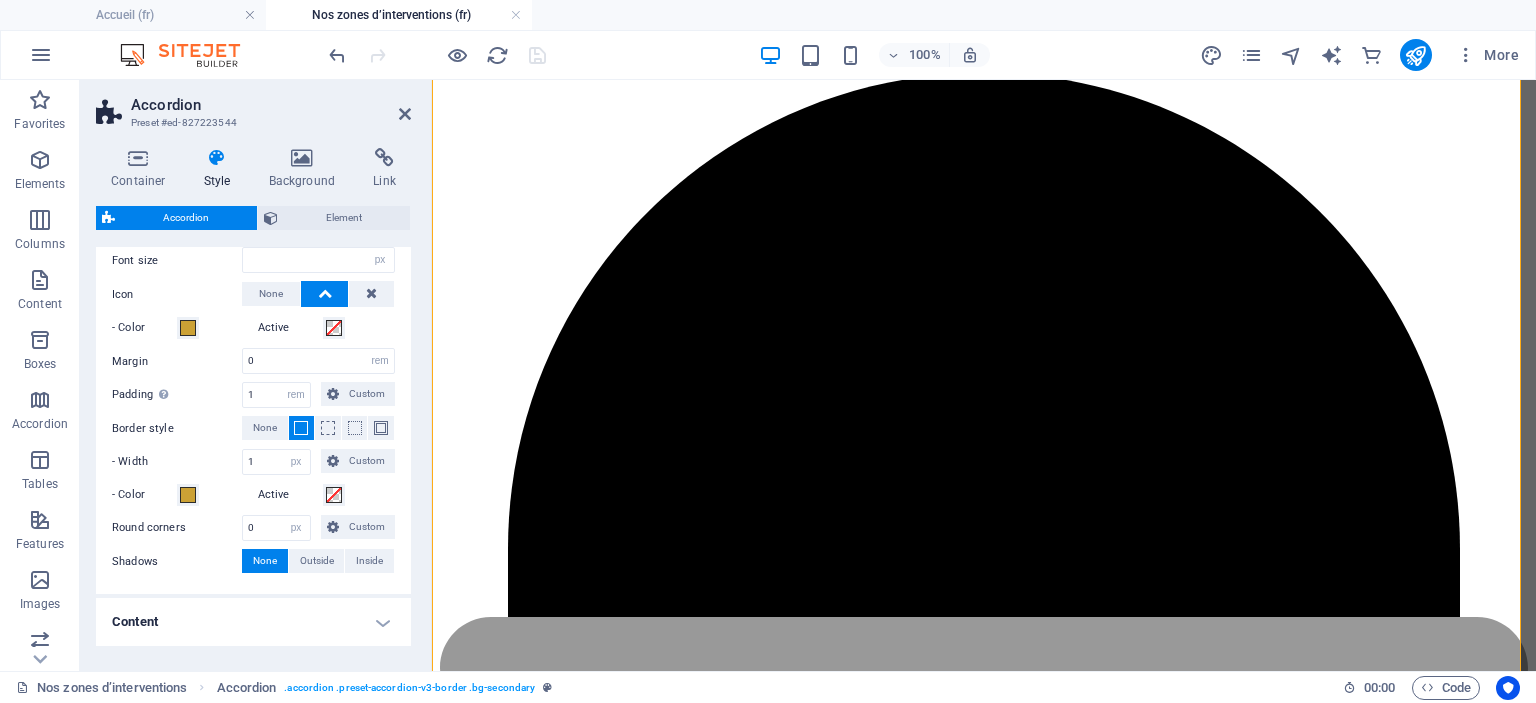 scroll, scrollTop: 728, scrollLeft: 0, axis: vertical 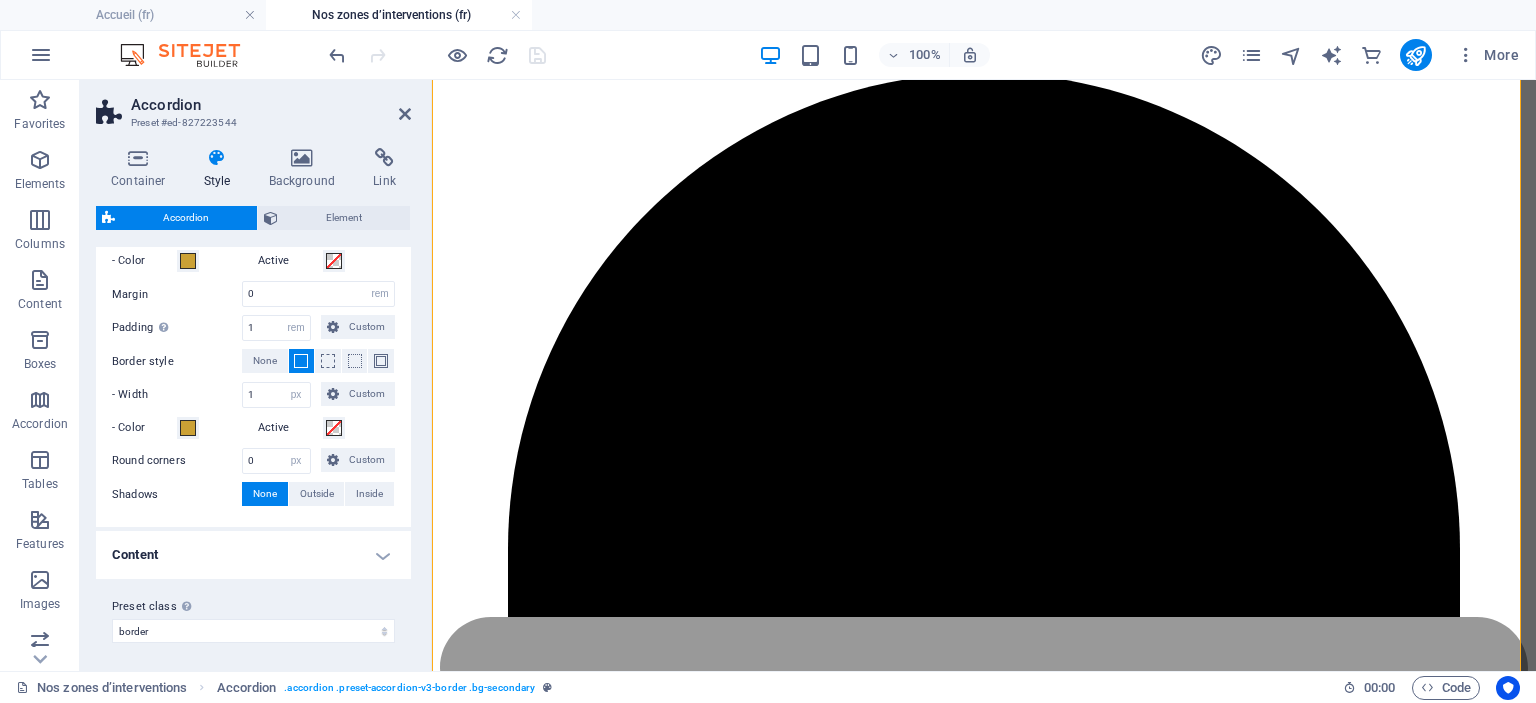 click on "Content" at bounding box center (253, 555) 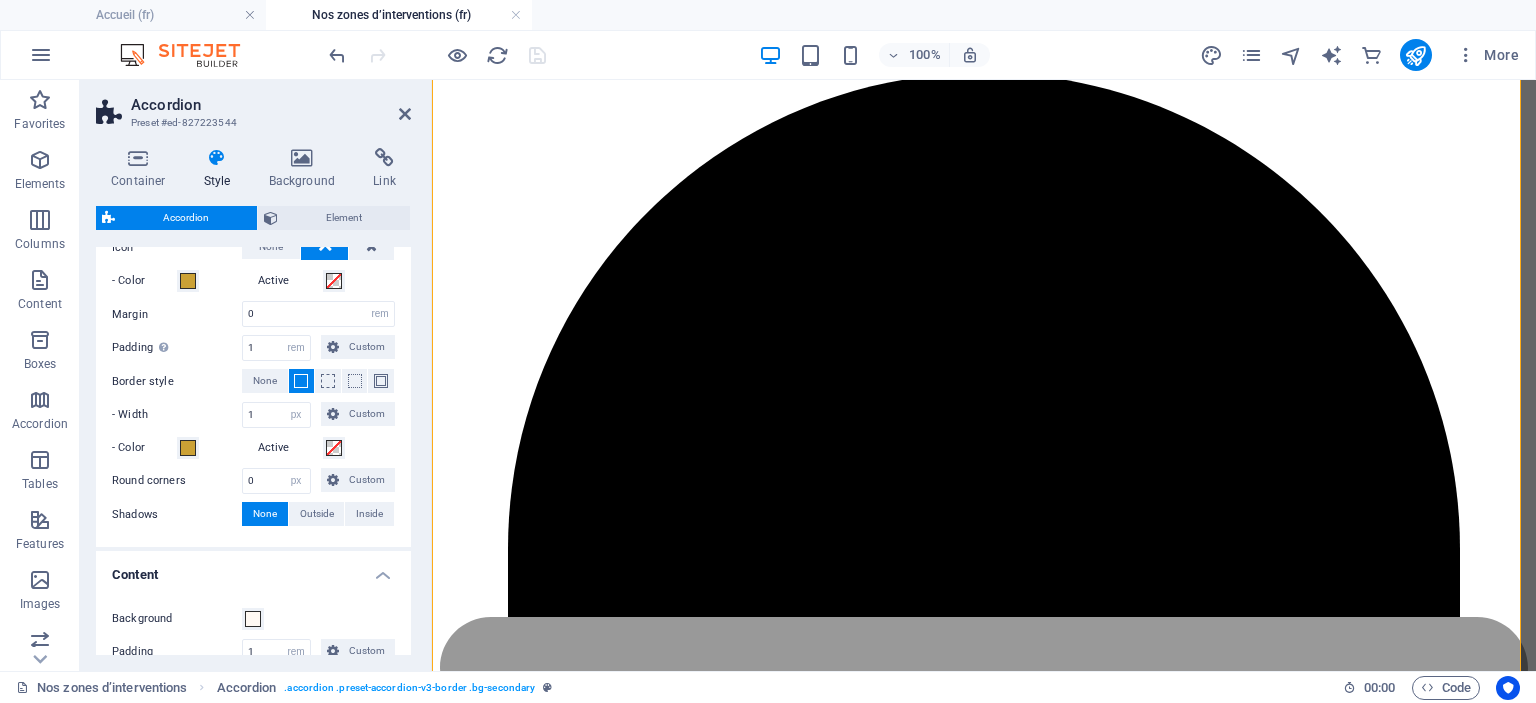 scroll, scrollTop: 679, scrollLeft: 0, axis: vertical 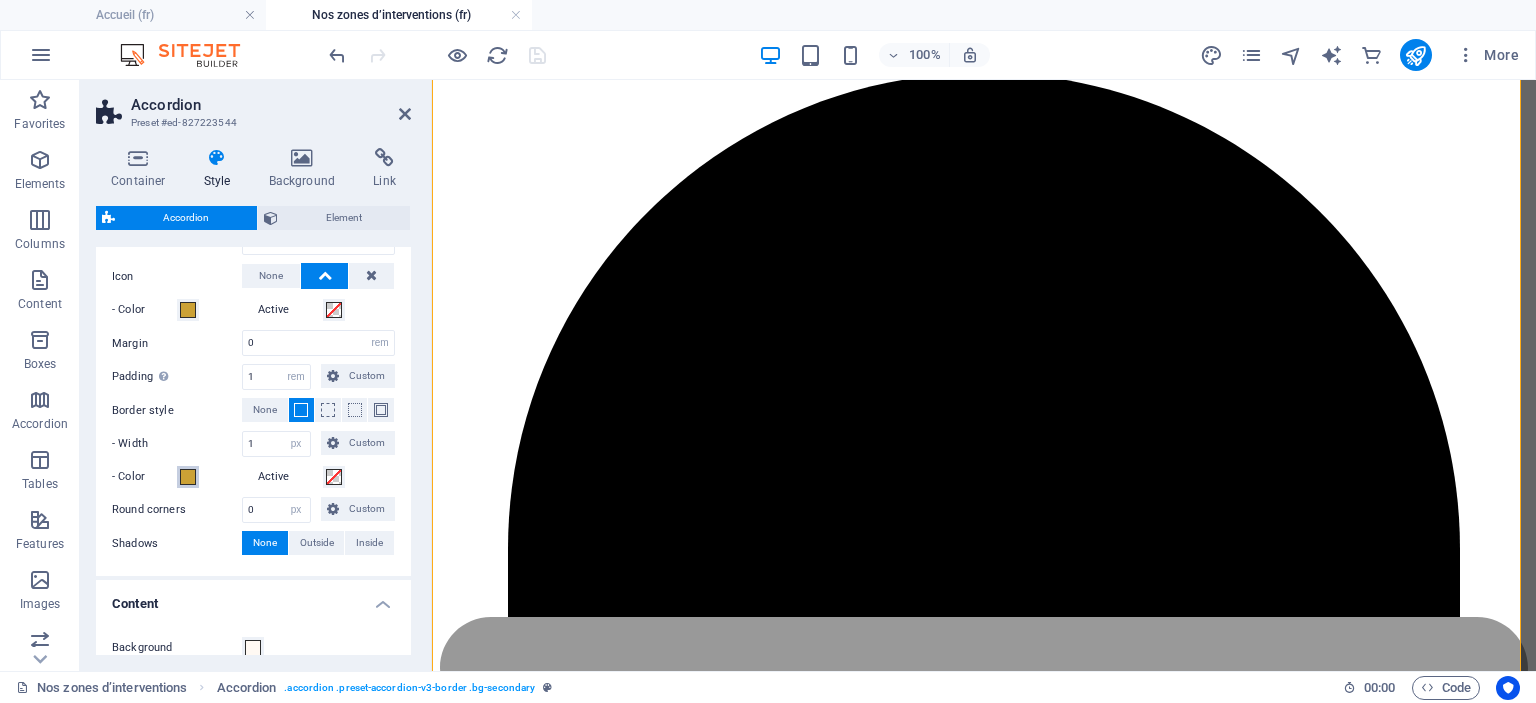 click at bounding box center [188, 477] 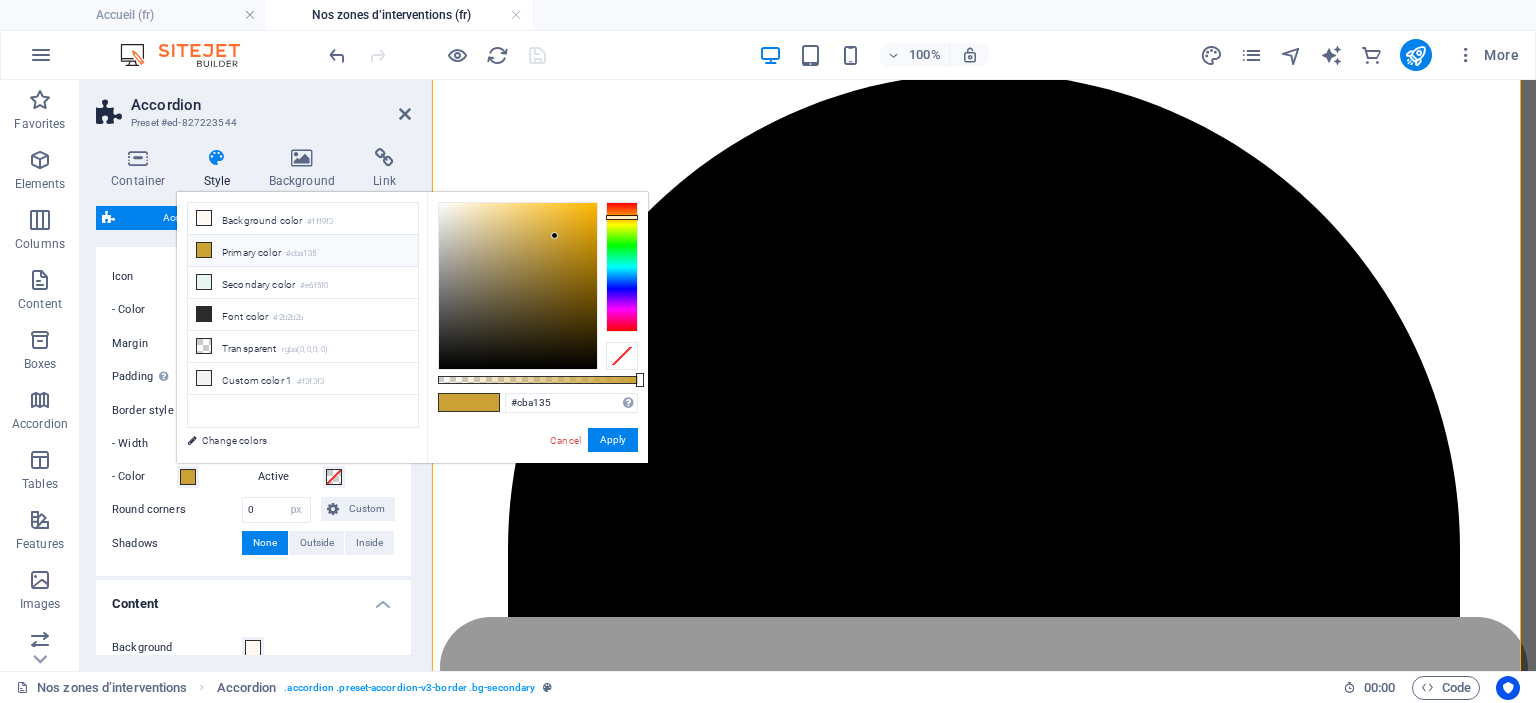 click at bounding box center [188, 477] 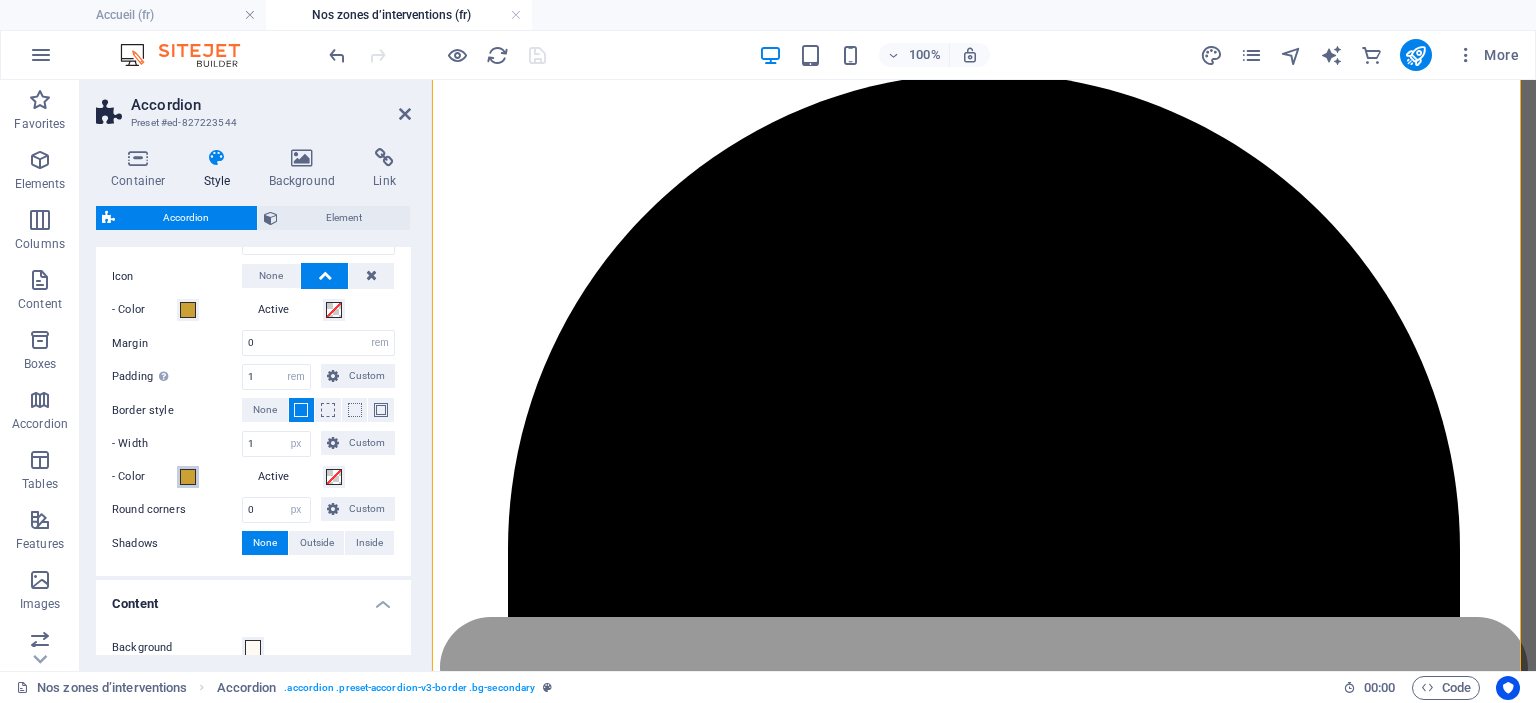 click at bounding box center (188, 477) 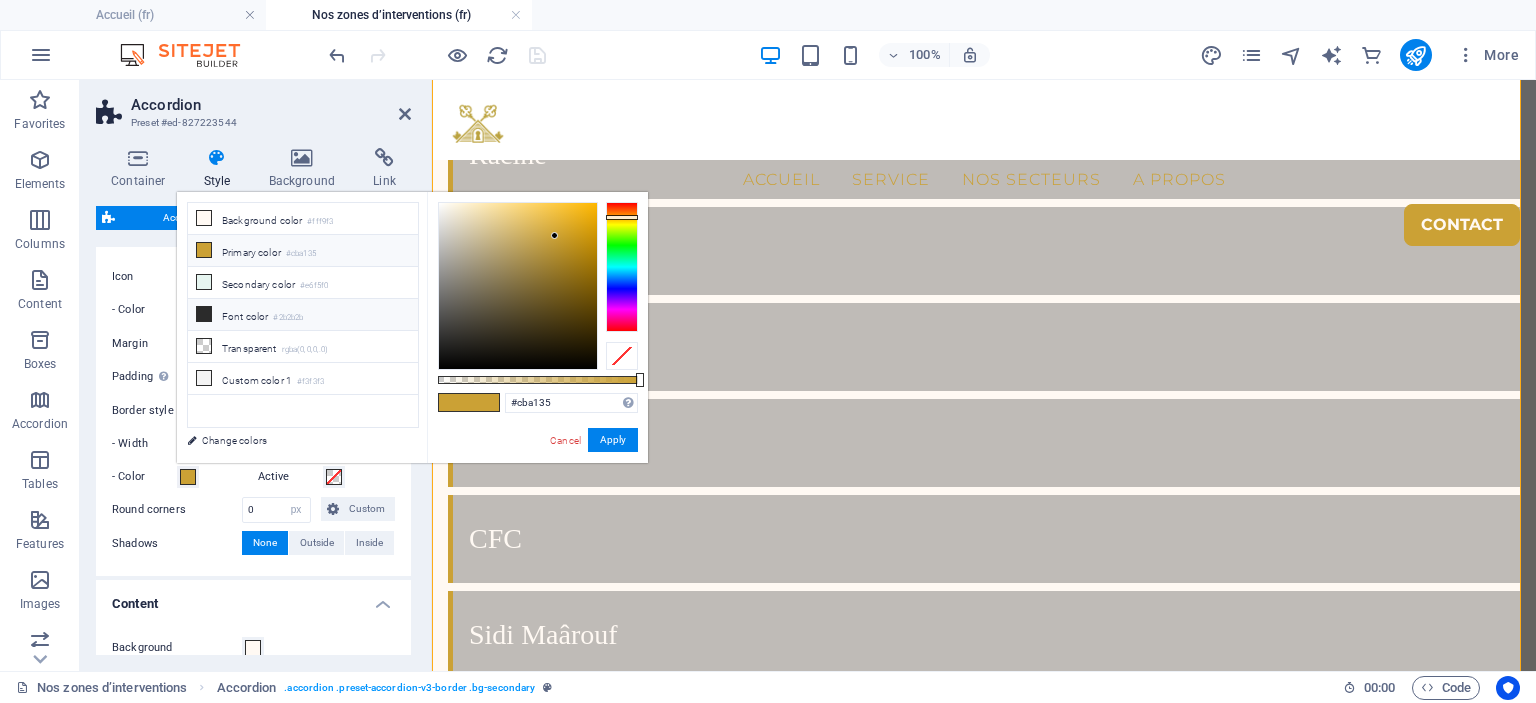 click on "#2b2b2b" at bounding box center [288, 318] 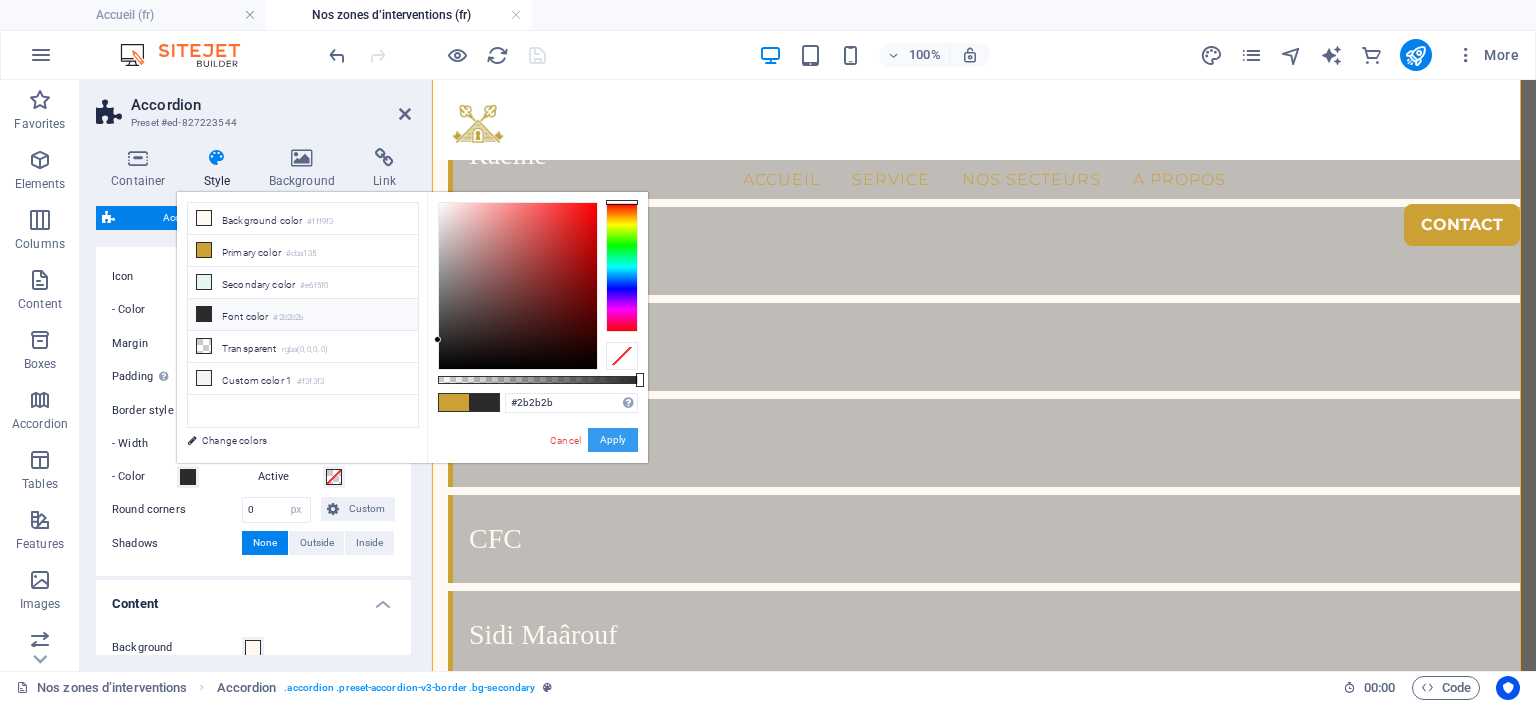 click on "Apply" at bounding box center (613, 440) 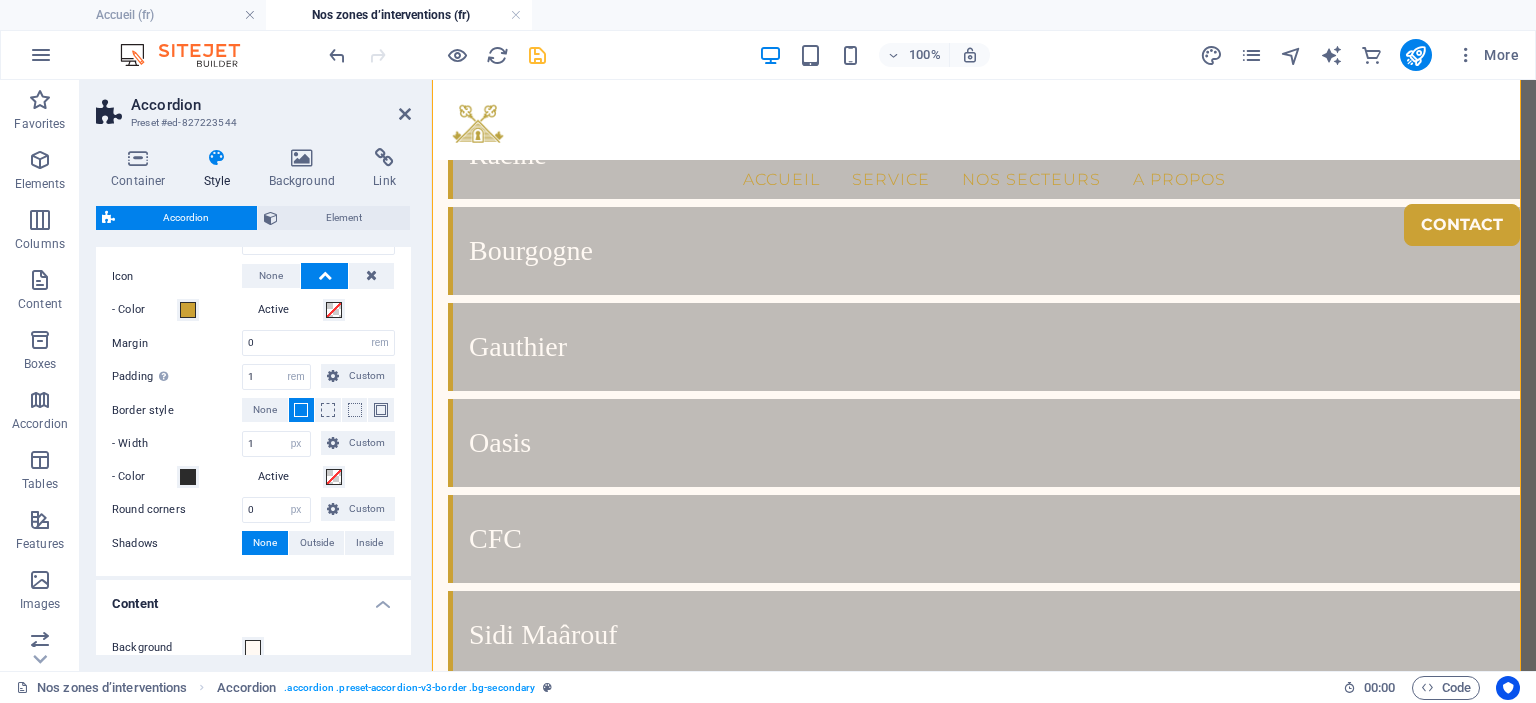 type 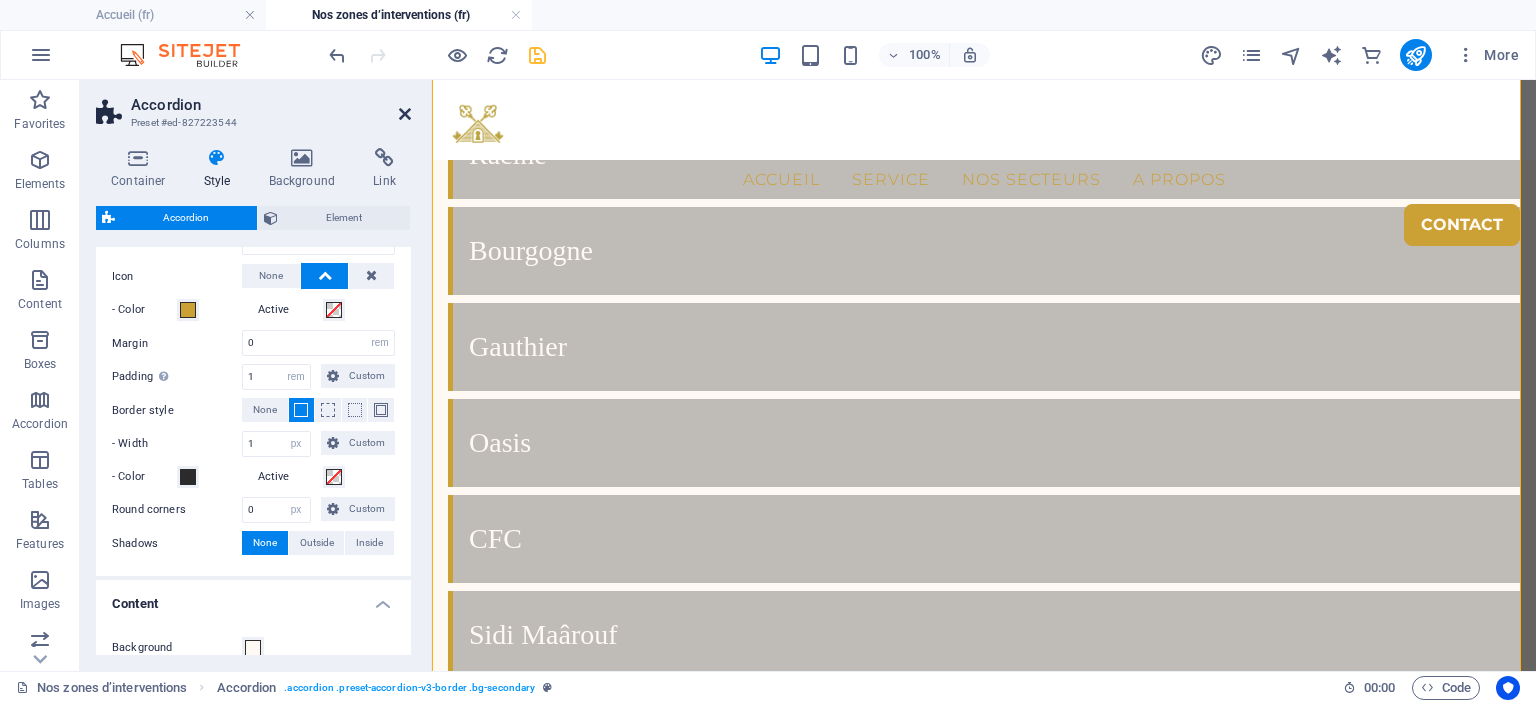 click at bounding box center [405, 114] 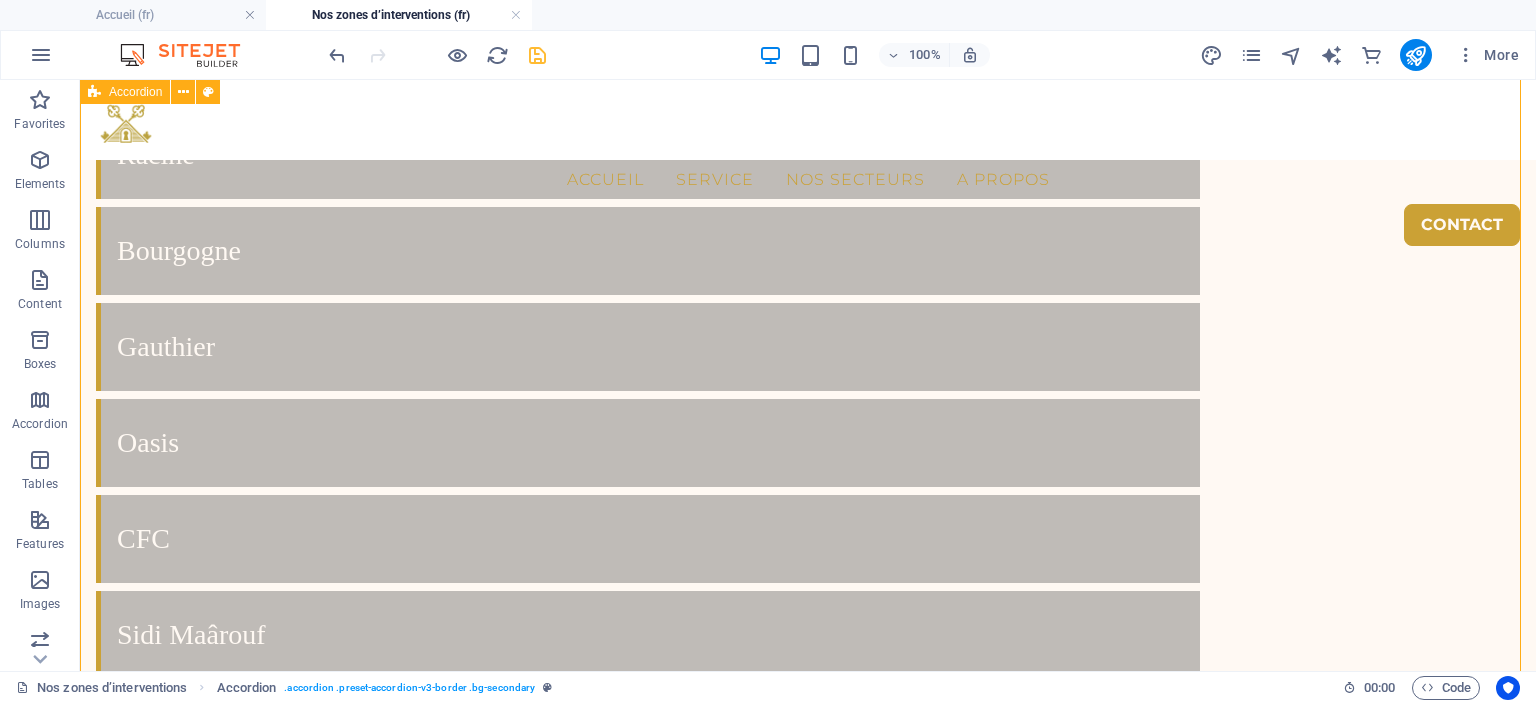 click on "Foire aux questions – Conciergerie Airbnb à Marrakech & Casablanca Quels types de biens gérez-vous ? Nous gérons une large gamme de biens : appartements en centre-ville, riads traditionnels, villas avec piscine, et résidences en bord de mer. Dois-je habiter au Maroc pour utiliser votre service ? Non. Nous travaillons avec de nombreux propriétaires vivant à l’étranger. Notre présence locale permet une gestion complète sans que vous soyez sur place. Est-ce que vous proposez un service de gestion clé en main ? Oui, notre conciergerie s’occupe de tout : annonces, accueil, ménage, maintenance, communication voyageurs. Quels quartiers recommandez-vous pour investir à Casablanca ou Marrakech ? À Casablanca : Gauthier, Racine, Maarif, Casa Finance City. À Marrakech : Guéliz, Hivernage, Médina, Palmeraie. Comment sont calculés vos frais de gestion ? Nos frais sont proportionnels aux revenus locatifs, sans frais cachés. Contactez-nous pour une estimation personnalisée." at bounding box center (808, 4914) 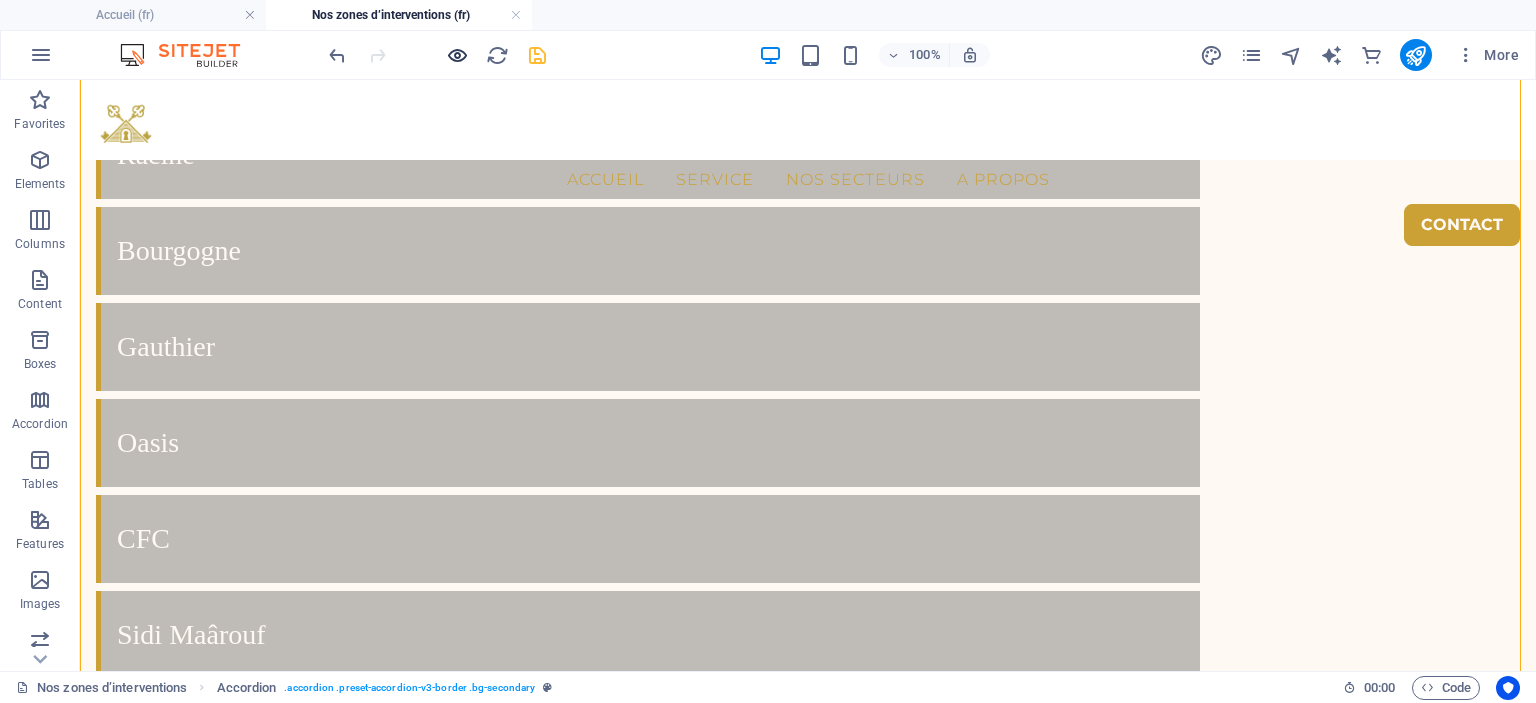 click at bounding box center (457, 55) 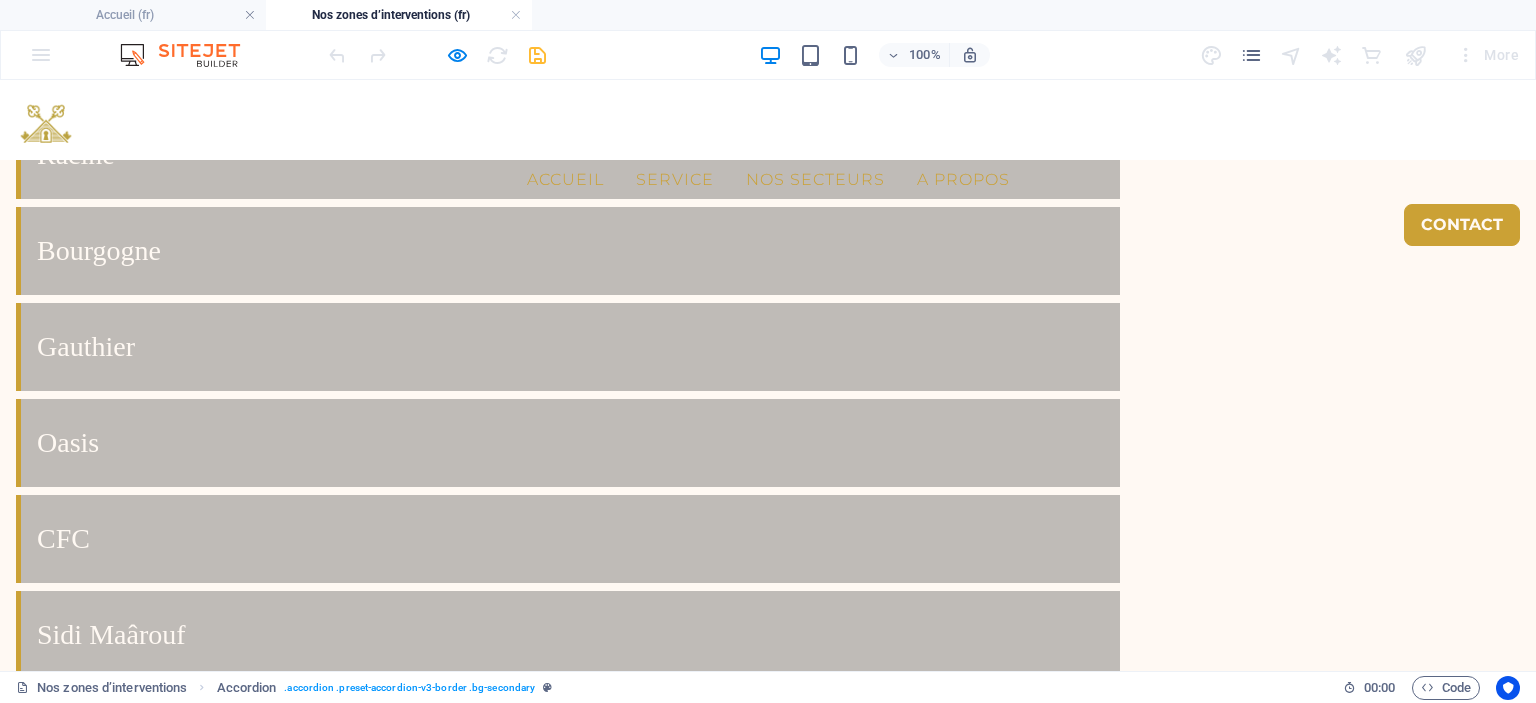 click on "Quels types de biens gérez-vous ?" at bounding box center (568, 4555) 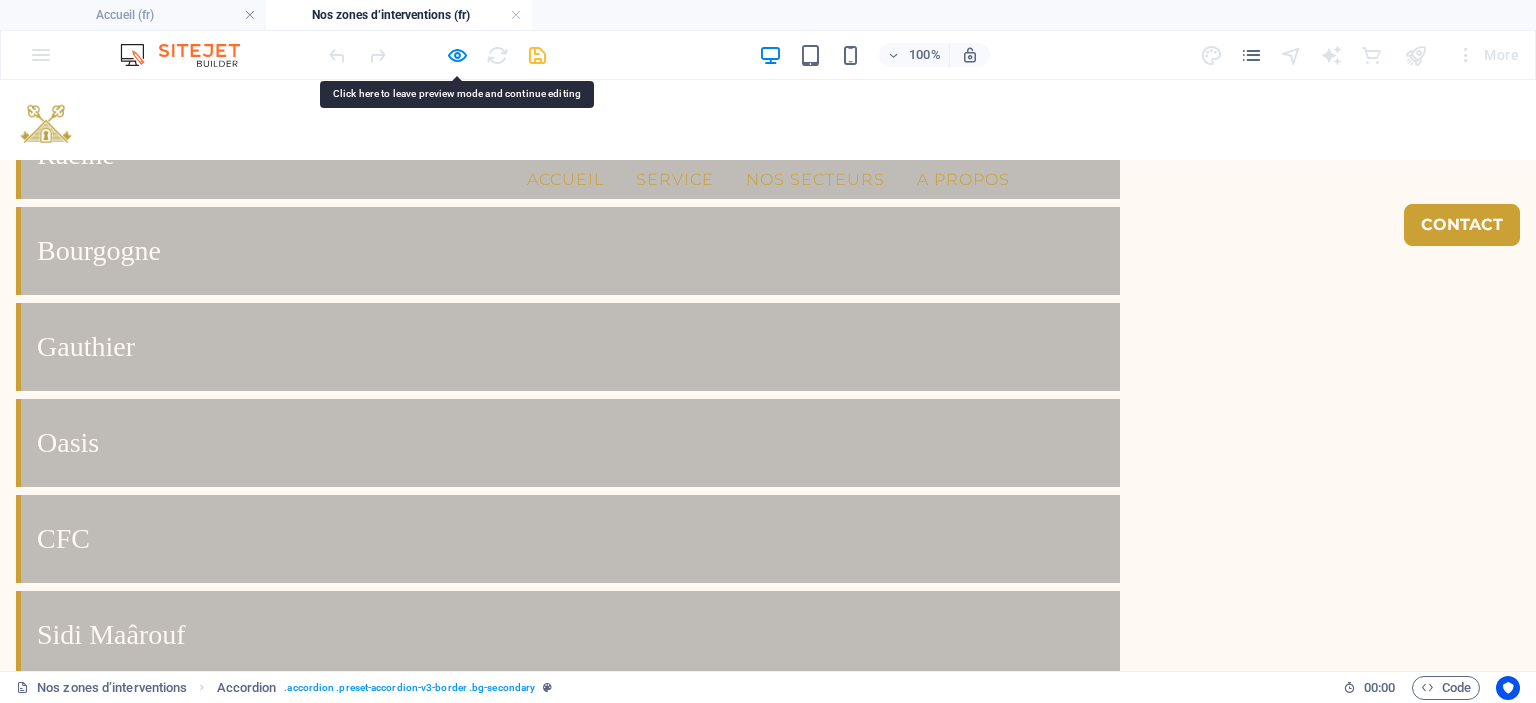 click at bounding box center (437, 55) 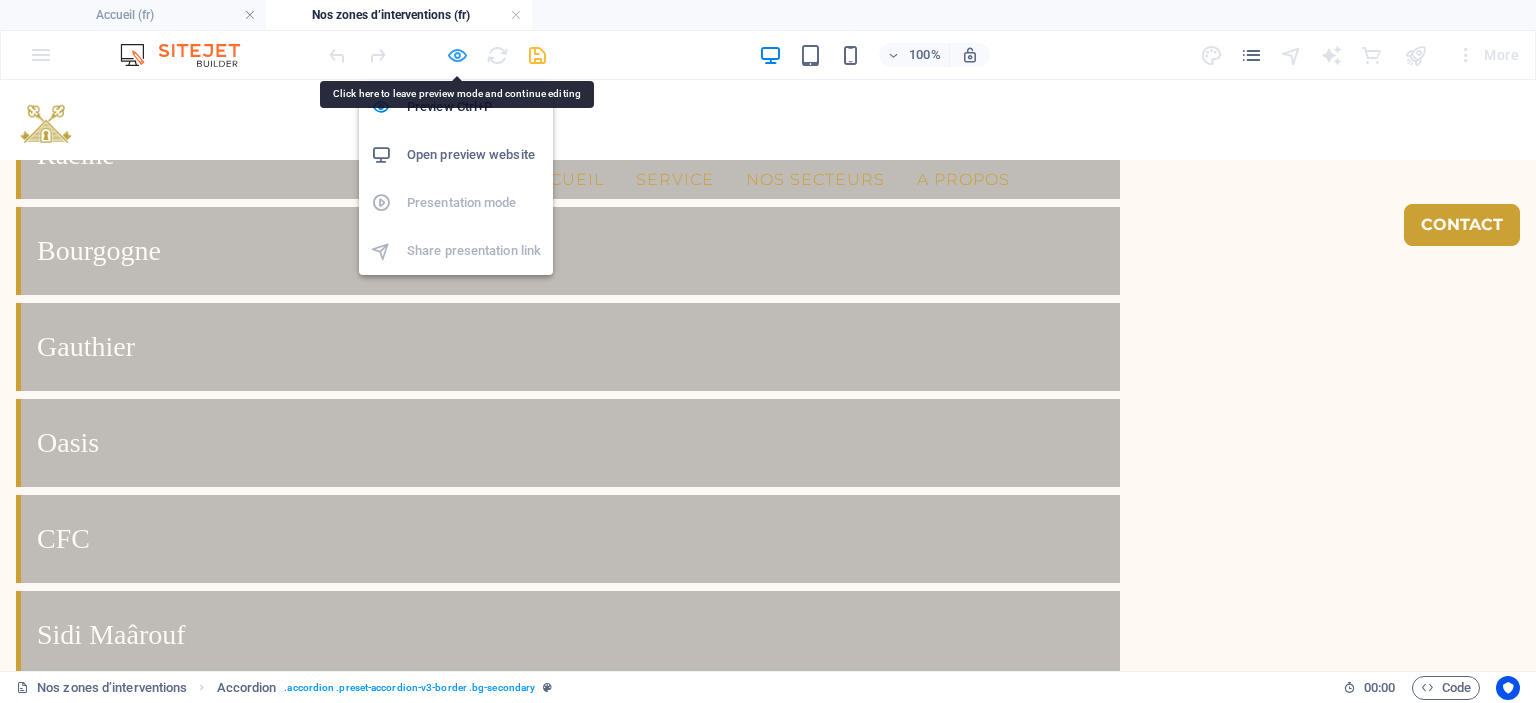 click at bounding box center (457, 55) 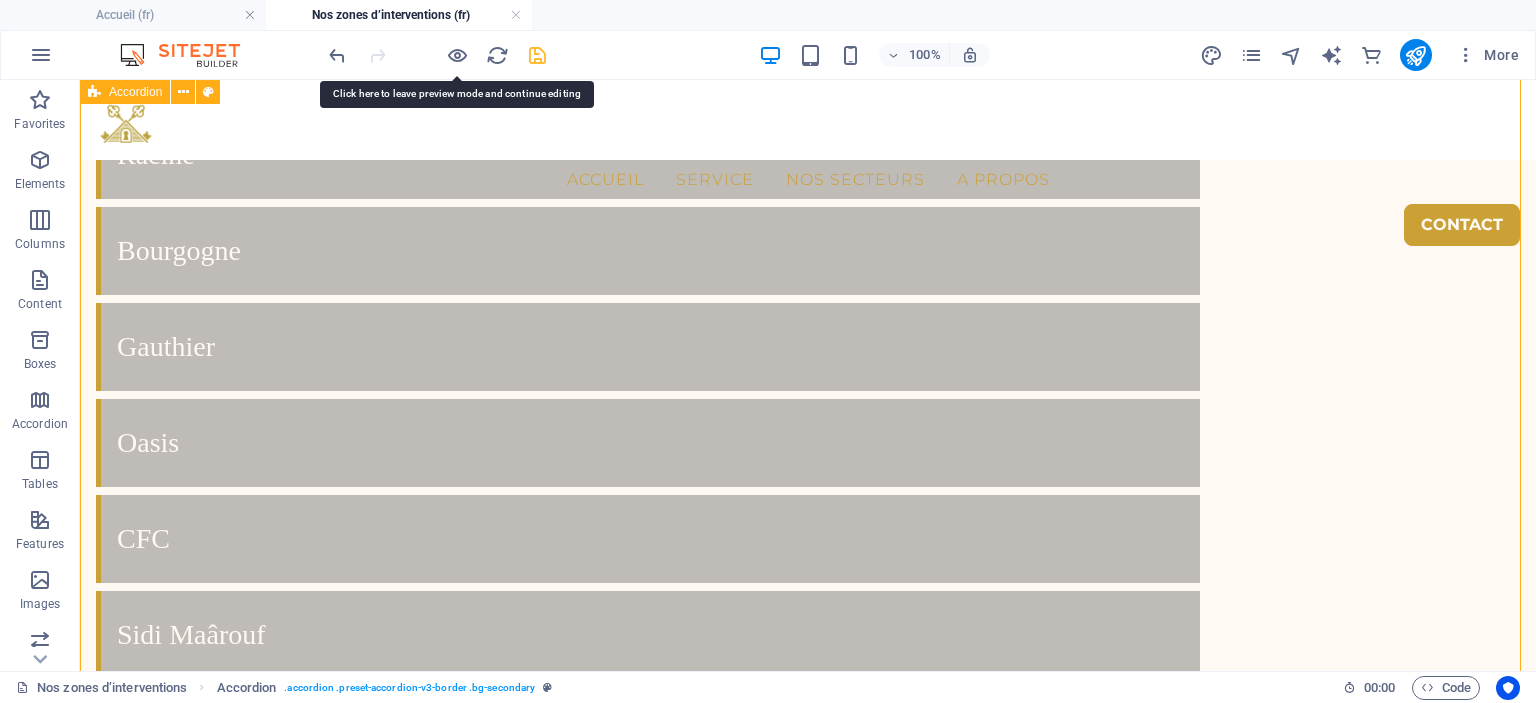 click on "Foire aux questions – Conciergerie Airbnb à Marrakech & Casablanca Quels types de biens gérez-vous ? Nous gérons une large gamme de biens : appartements en centre-ville, riads traditionnels, villas avec piscine, et résidences en bord de mer. Dois-je habiter au Maroc pour utiliser votre service ? Non. Nous travaillons avec de nombreux propriétaires vivant à l’étranger. Notre présence locale permet une gestion complète sans que vous soyez sur place. Est-ce que vous proposez un service de gestion clé en main ? Oui, notre conciergerie s’occupe de tout : annonces, accueil, ménage, maintenance, communication voyageurs. Quels quartiers recommandez-vous pour investir à Casablanca ou Marrakech ? À Casablanca : Gauthier, Racine, Maarif, Casa Finance City. À Marrakech : Guéliz, Hivernage, Médina, Palmeraie. Comment sont calculés vos frais de gestion ? Nos frais sont proportionnels aux revenus locatifs, sans frais cachés. Contactez-nous pour une estimation personnalisée." at bounding box center (808, 4914) 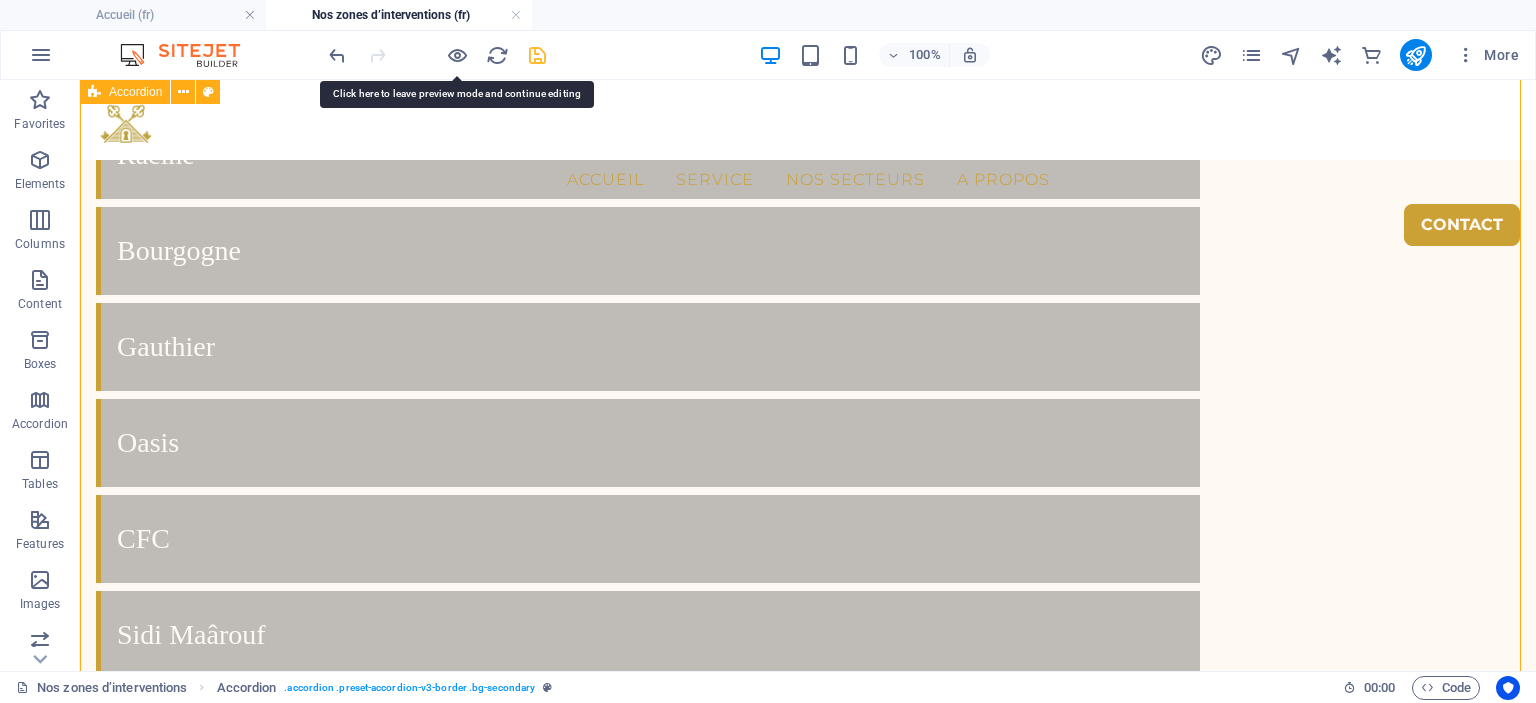 select on "rem" 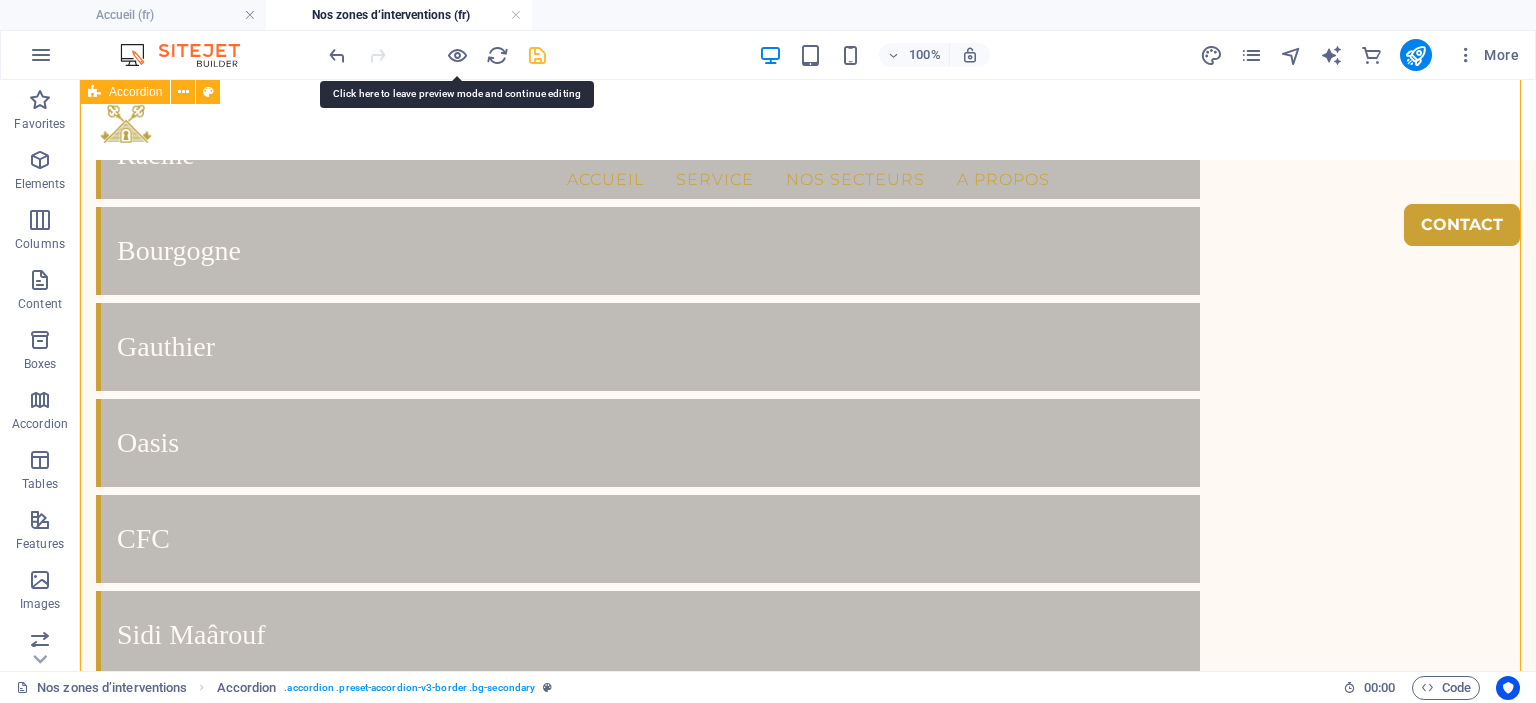 select on "px" 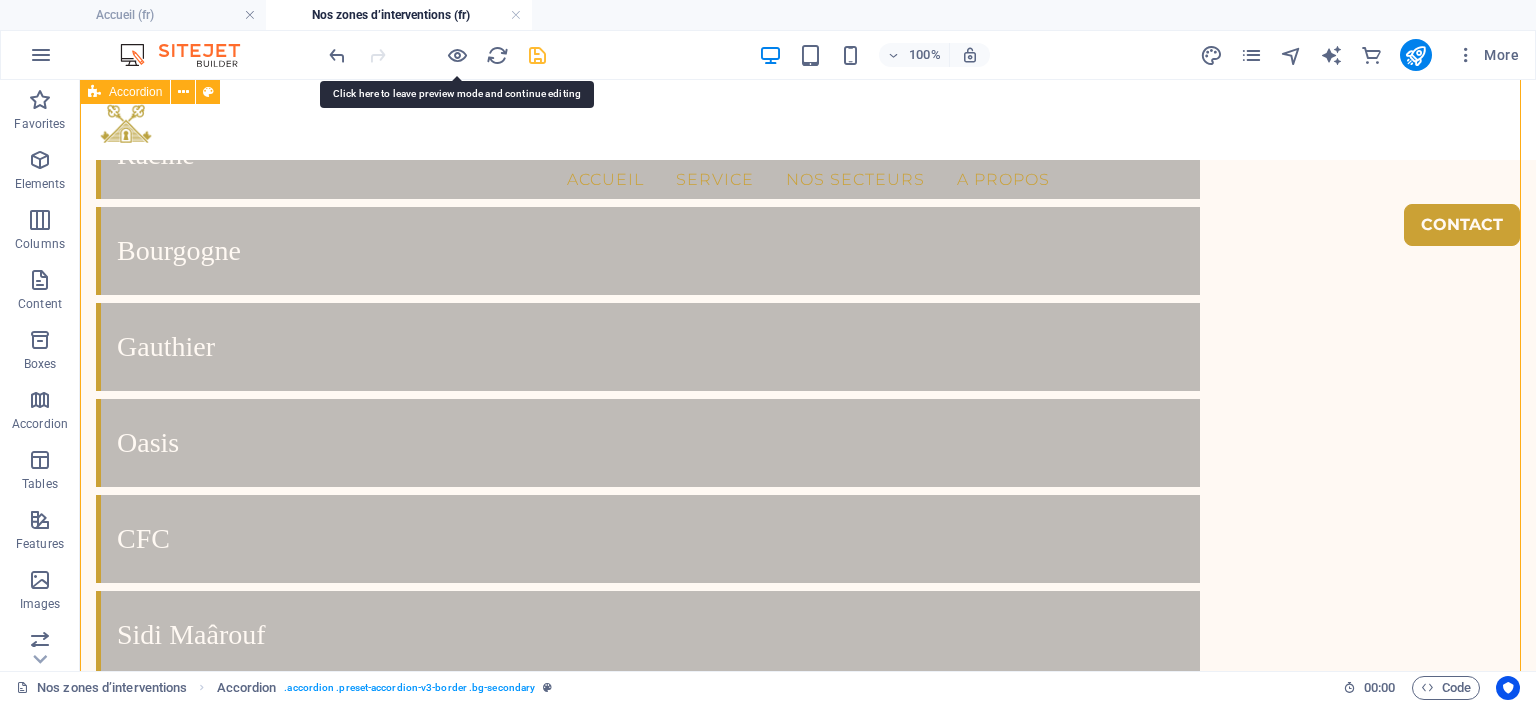 select on "px" 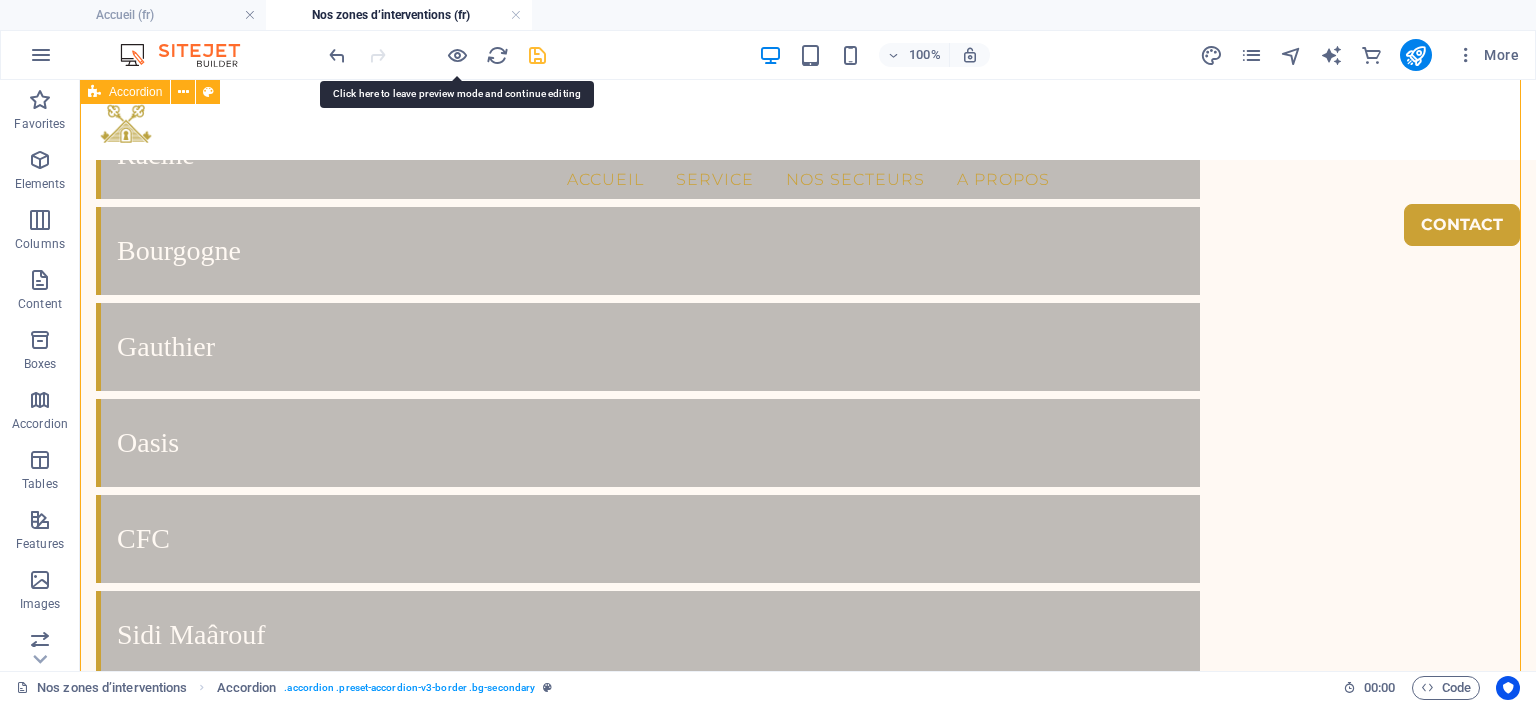 select on "preset-accordion-v3-border" 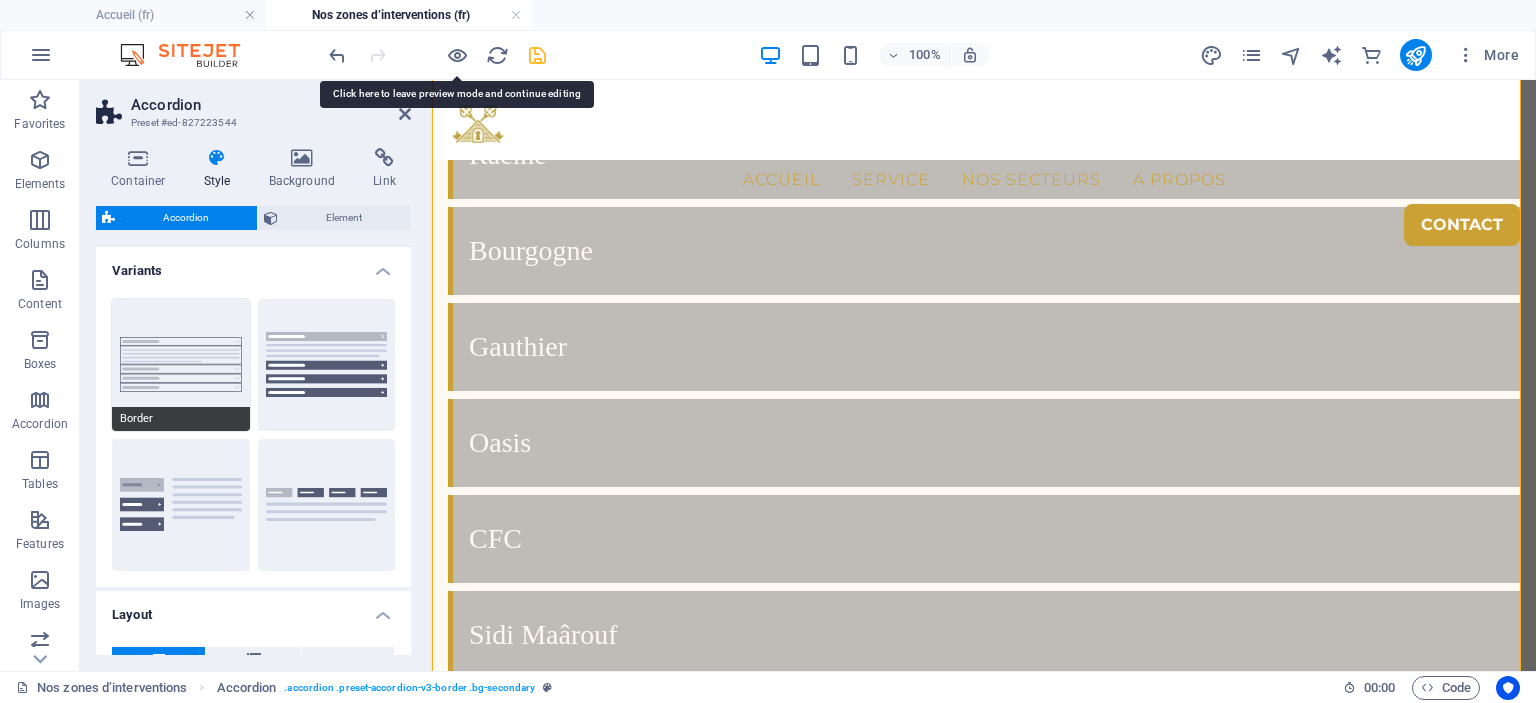 type 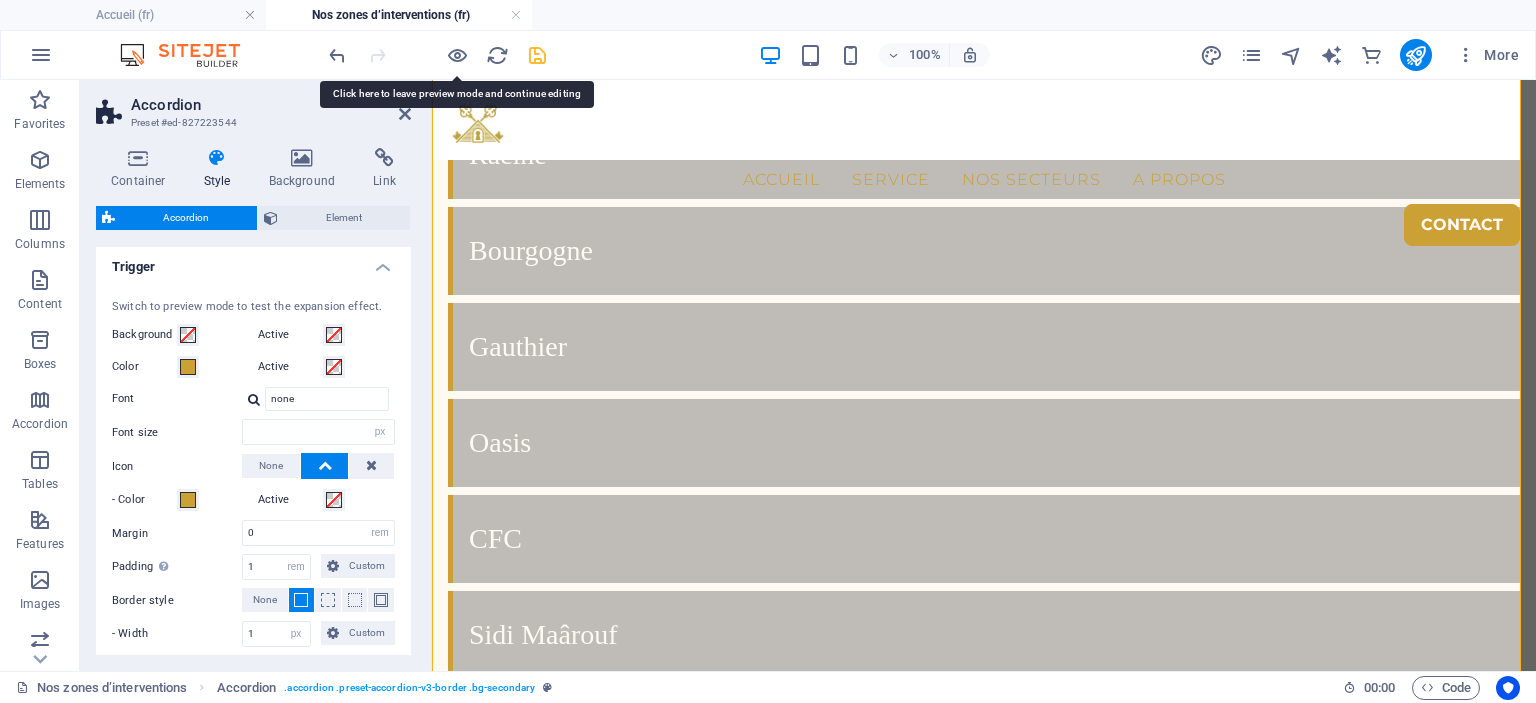 scroll, scrollTop: 500, scrollLeft: 0, axis: vertical 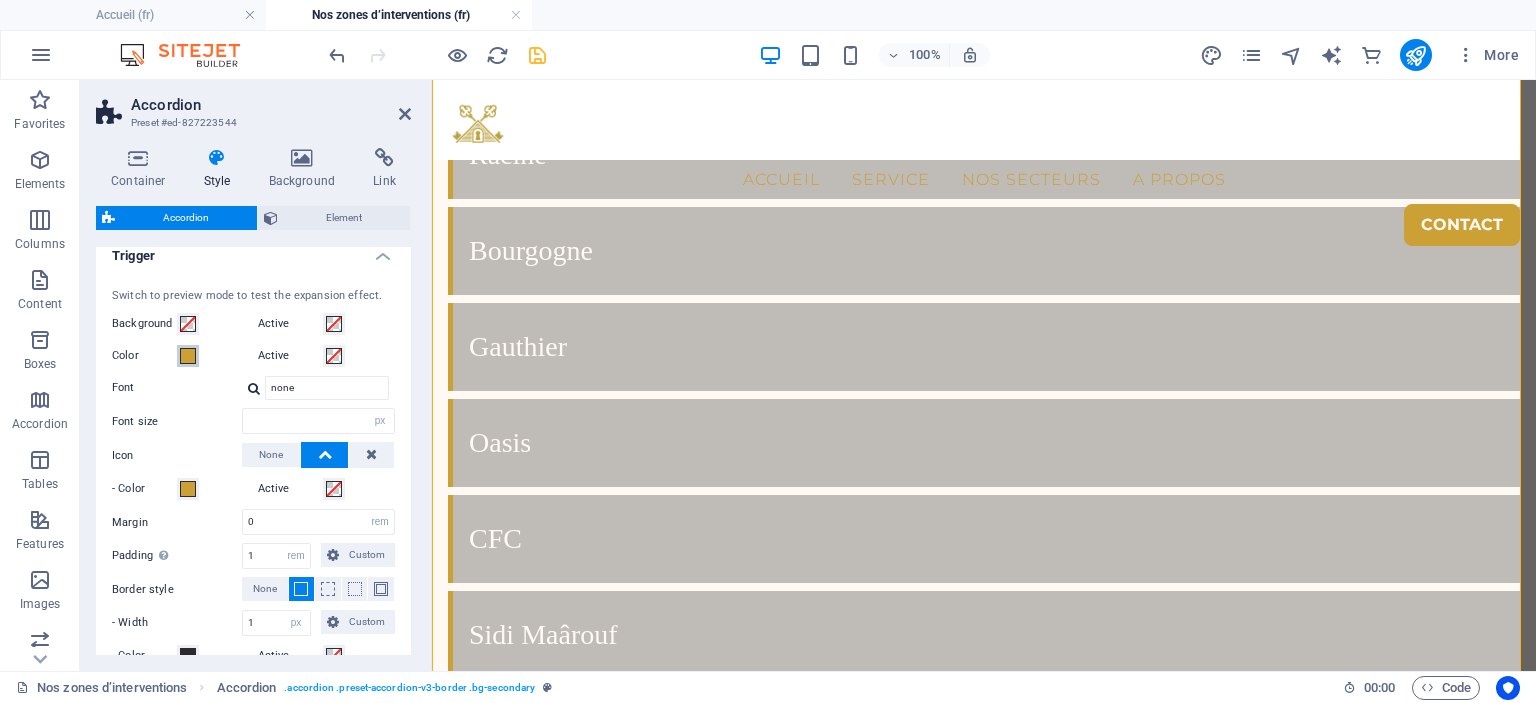 click at bounding box center (188, 356) 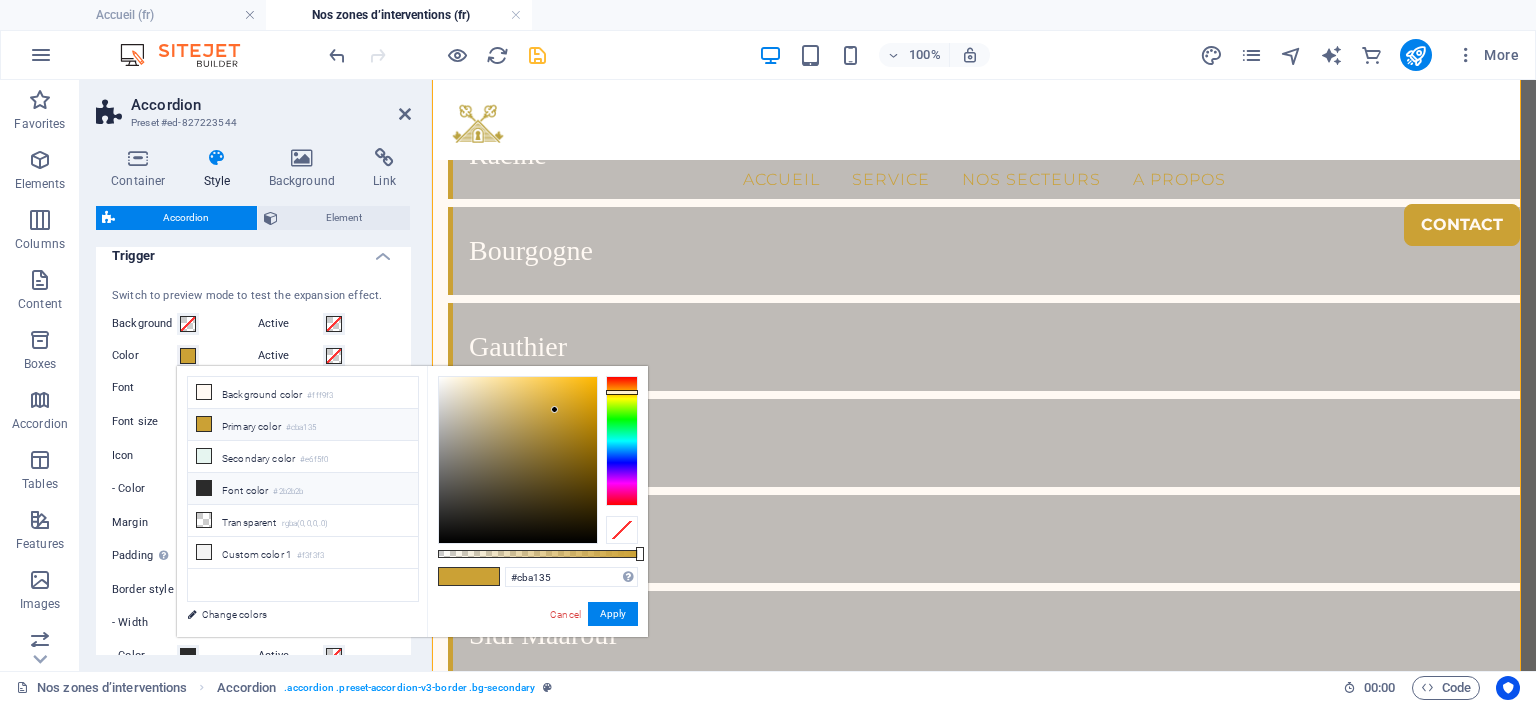 click on "Font color
#2b2b2b" at bounding box center [303, 489] 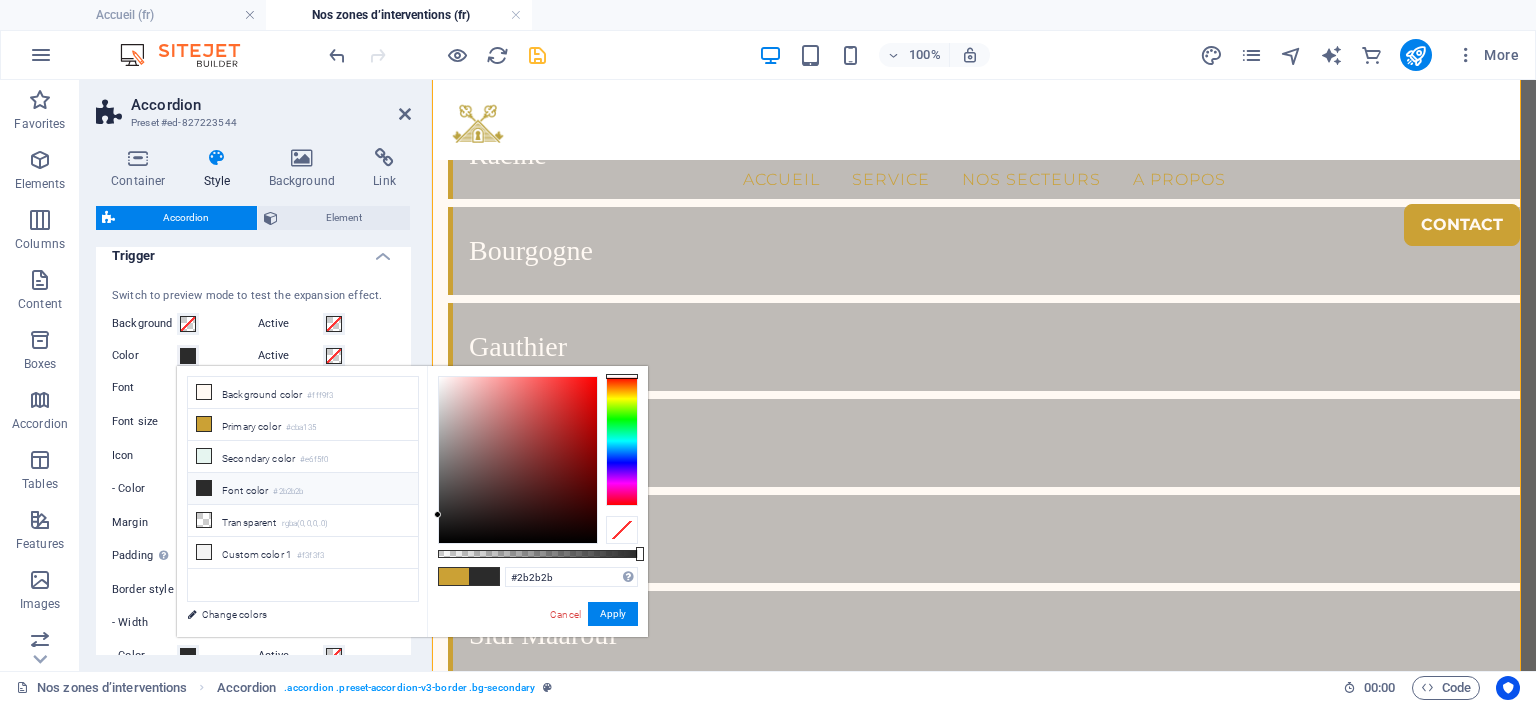 click on "#2b2b2b Supported formats #0852ed rgb(8, 82, 237) rgba(8, 82, 237, 90%) hsv(221,97,93) hsl(221, 93%, 48%) Cancel Apply" at bounding box center [537, 646] 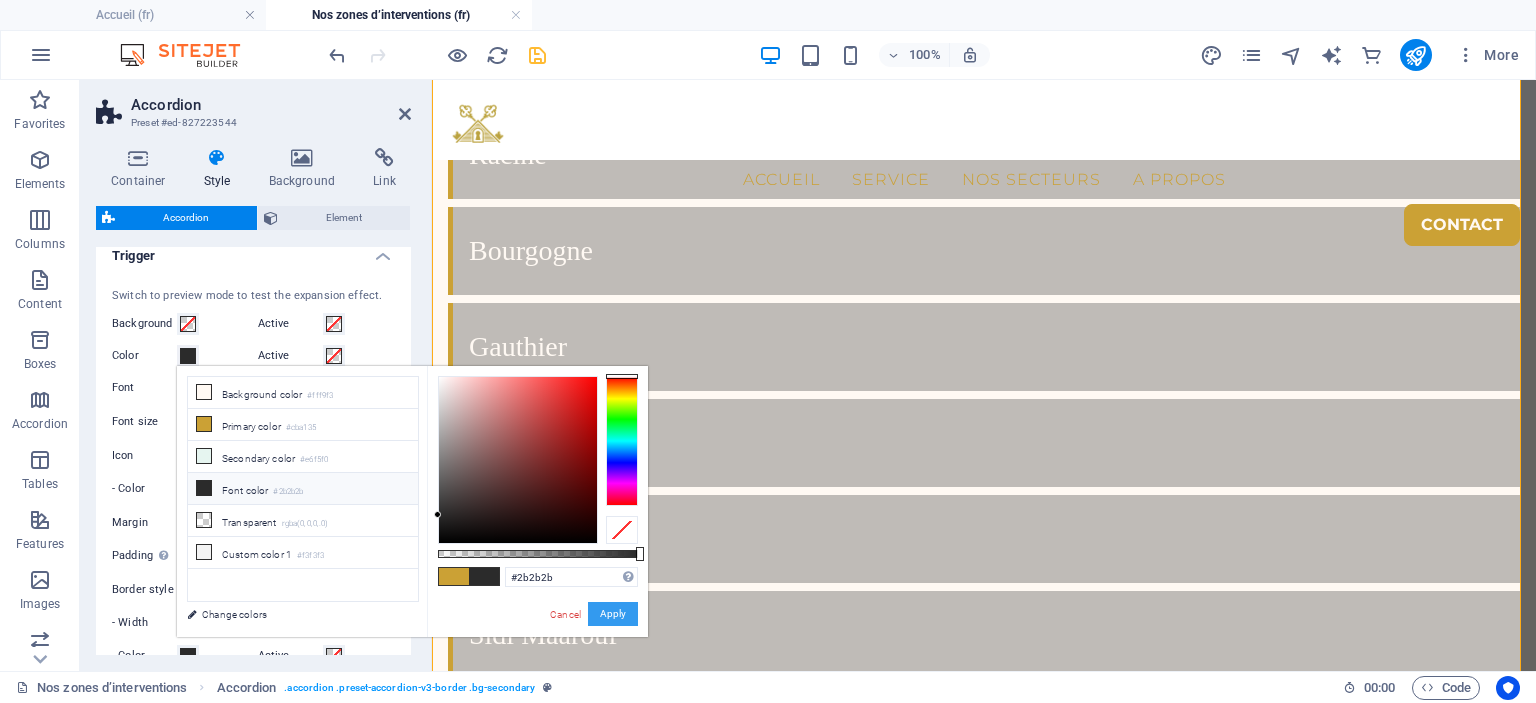 drag, startPoint x: 632, startPoint y: 616, endPoint x: 185, endPoint y: 491, distance: 464.14868 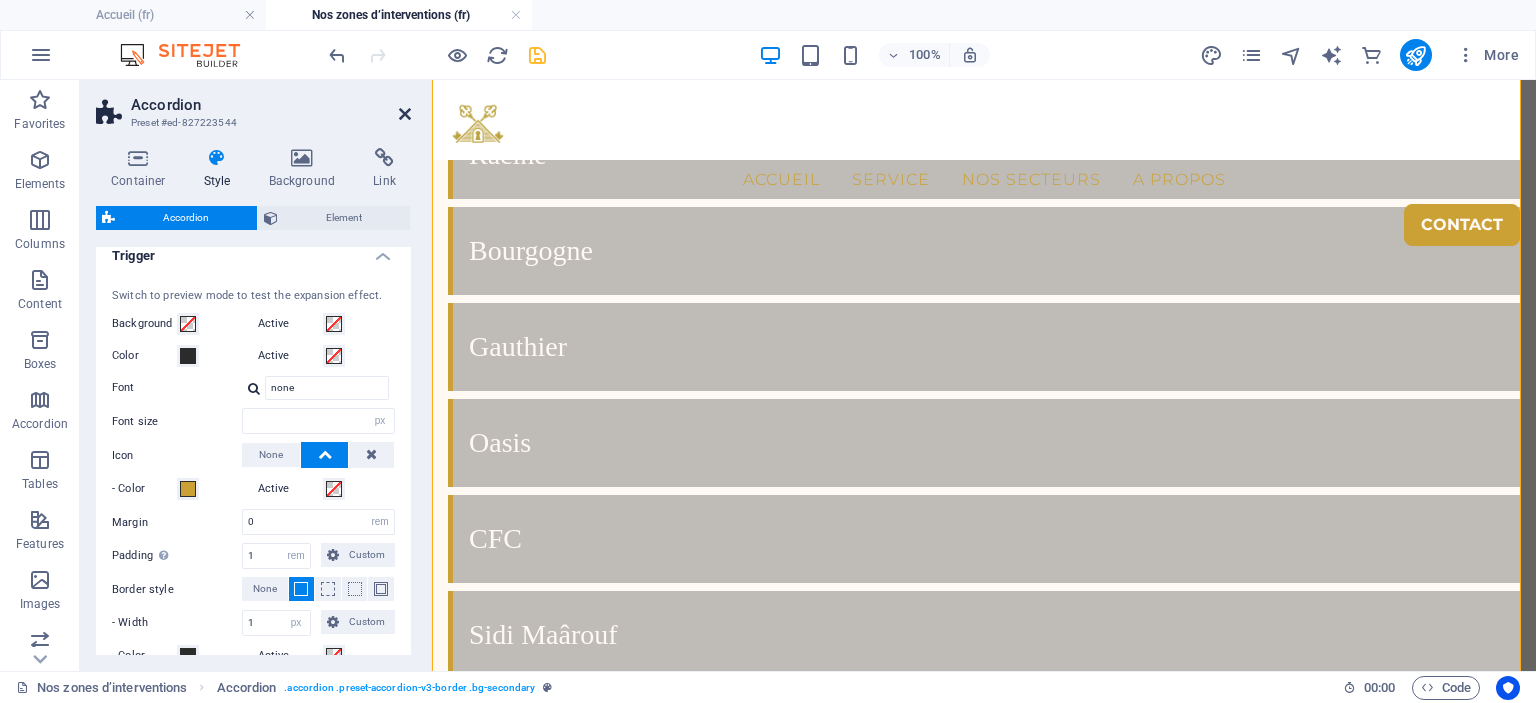 click at bounding box center [405, 114] 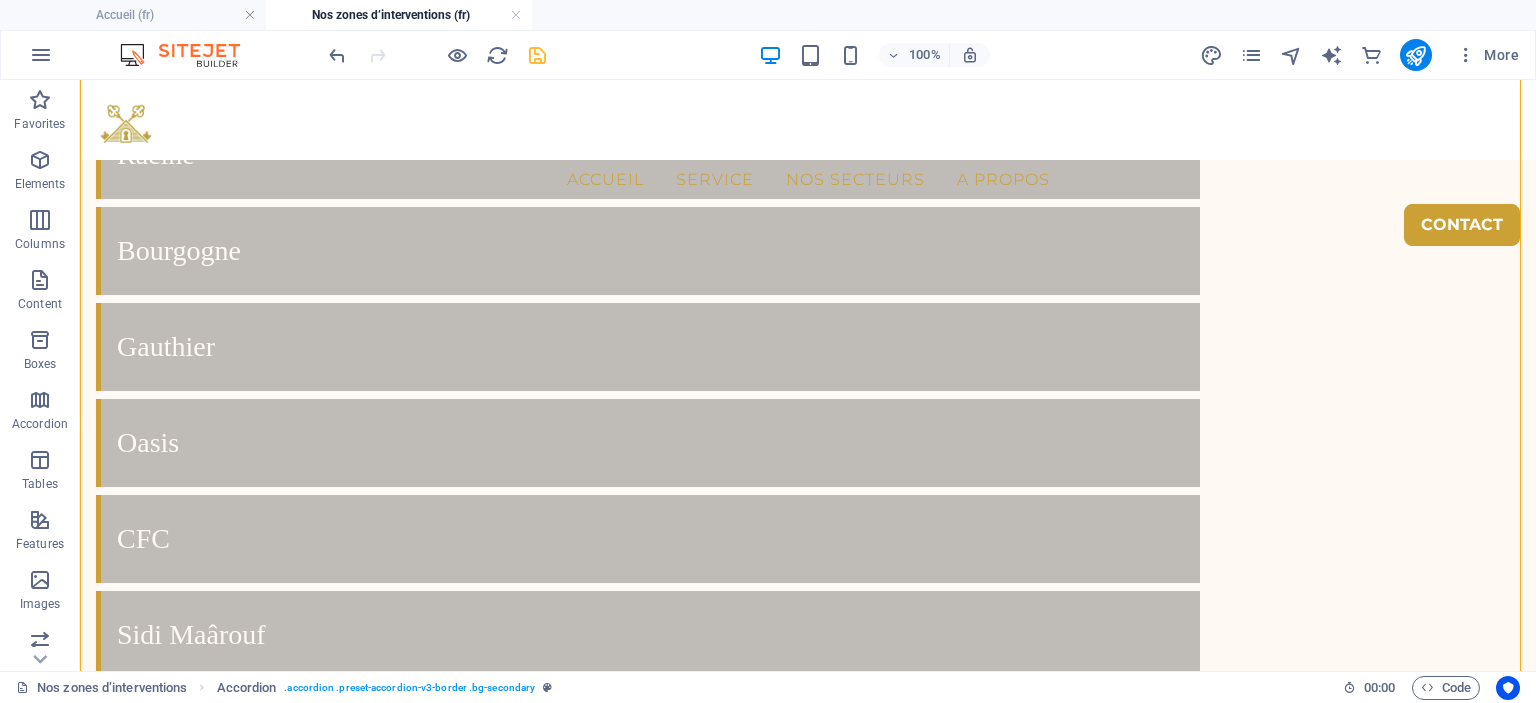 click at bounding box center (437, 55) 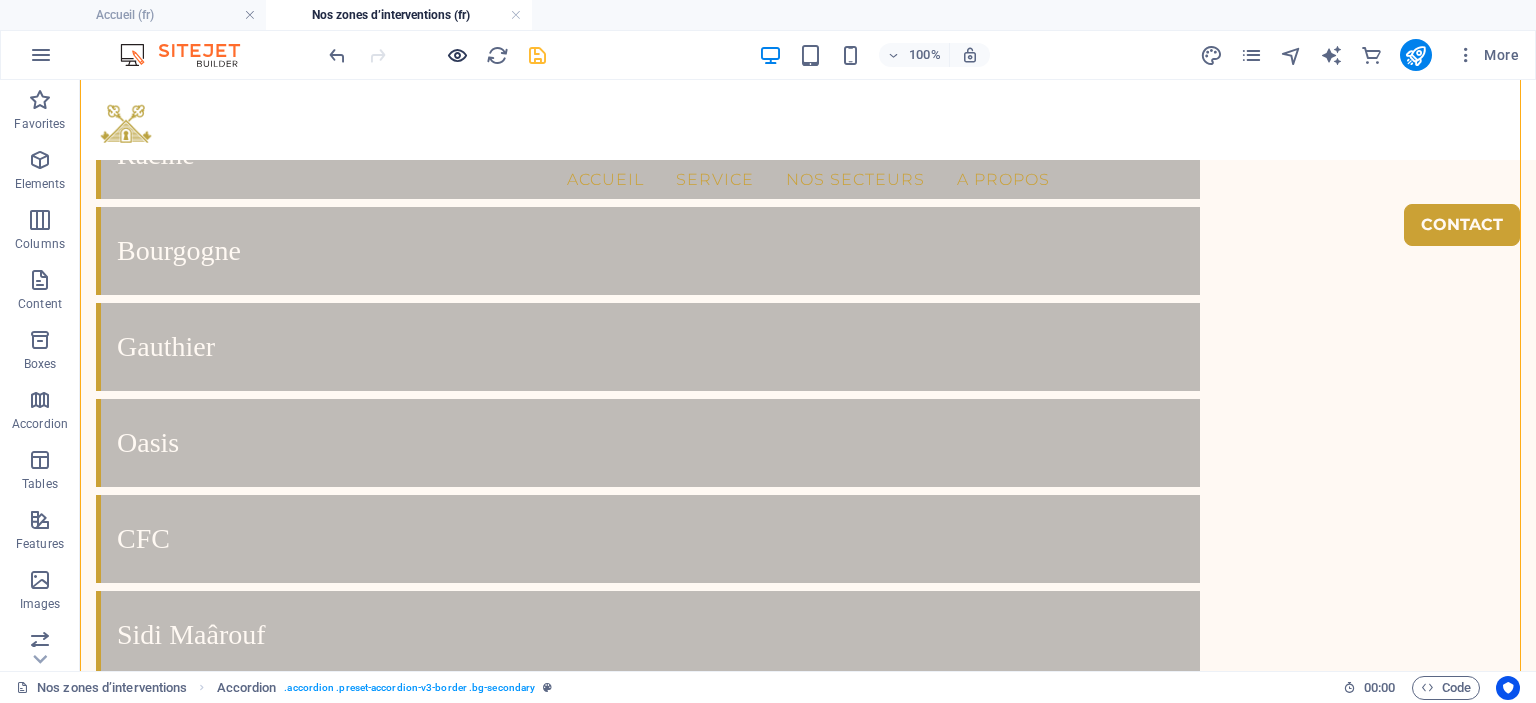 click at bounding box center (457, 55) 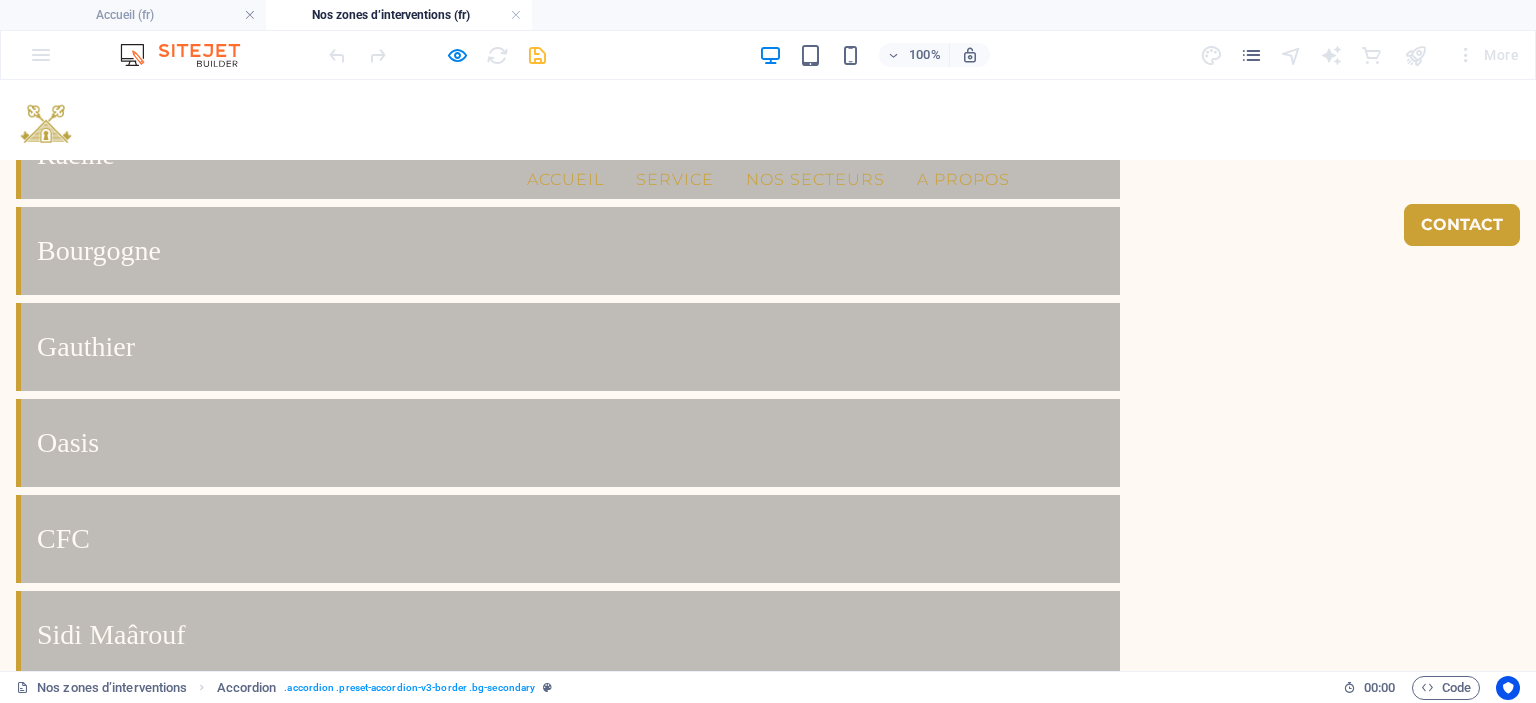 click on "Foire aux questions – Conciergerie Airbnb à Marrakech & Casablanca Quels types de biens gérez-vous ? Nous gérons une large gamme de biens : appartements en centre-ville, riads traditionnels, villas avec piscine, et résidences en bord de mer. Dois-je habiter au Maroc pour utiliser votre service ? Non. Nous travaillons avec de nombreux propriétaires vivant à l’étranger. Notre présence locale permet une gestion complète sans que vous soyez sur place. Est-ce que vous proposez un service de gestion clé en main ? Oui, notre conciergerie s’occupe de tout : annonces, accueil, ménage, maintenance, communication voyageurs. Quels quartiers recommandez-vous pour investir à Casablanca ou Marrakech ? À Casablanca : Gauthier, Racine, Maarif, Casa Finance City. À Marrakech : Guéliz, Hivernage, Médina, Palmeraie. Comment sont calculés vos frais de gestion ? Nos frais sont proportionnels aux revenus locatifs, sans frais cachés. Contactez-nous pour une estimation personnalisée." at bounding box center [768, 4715] 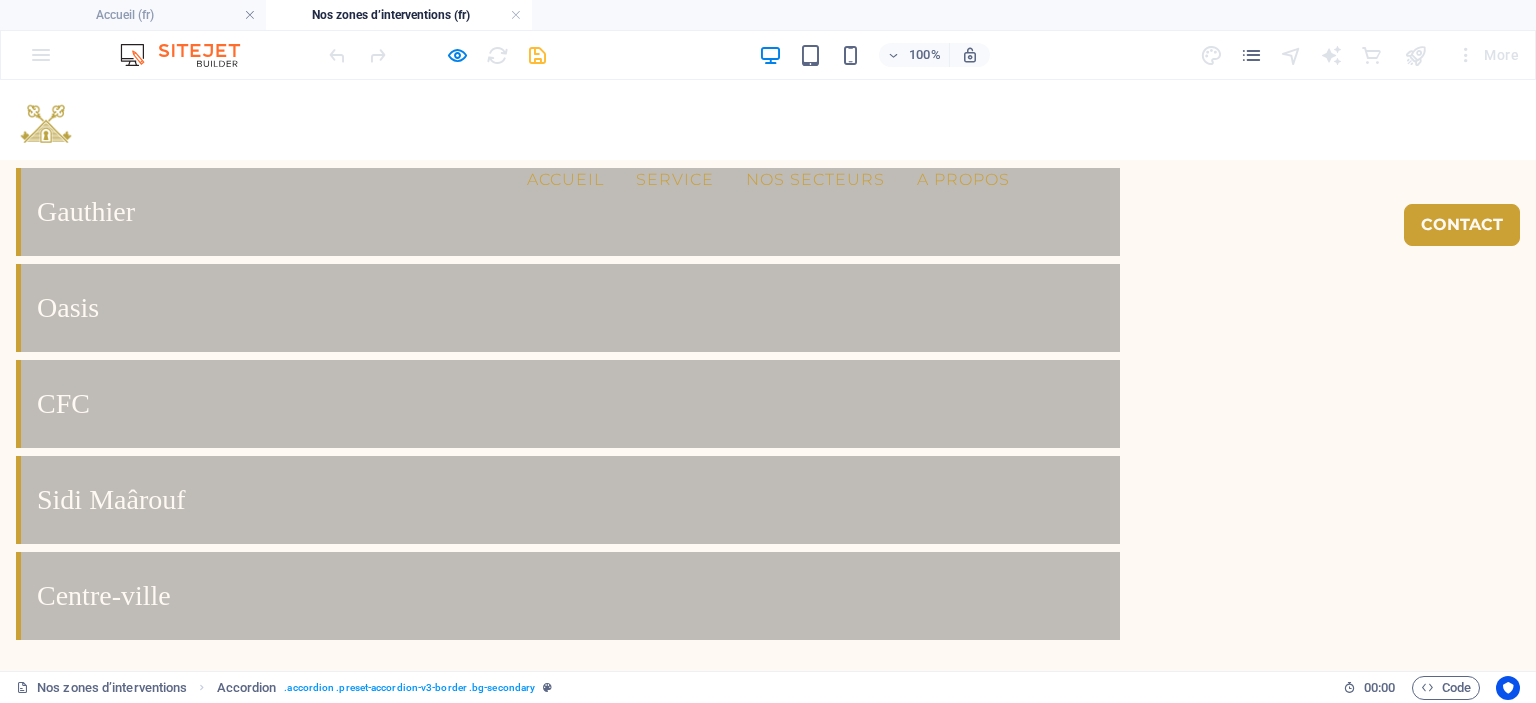 scroll, scrollTop: 4773, scrollLeft: 0, axis: vertical 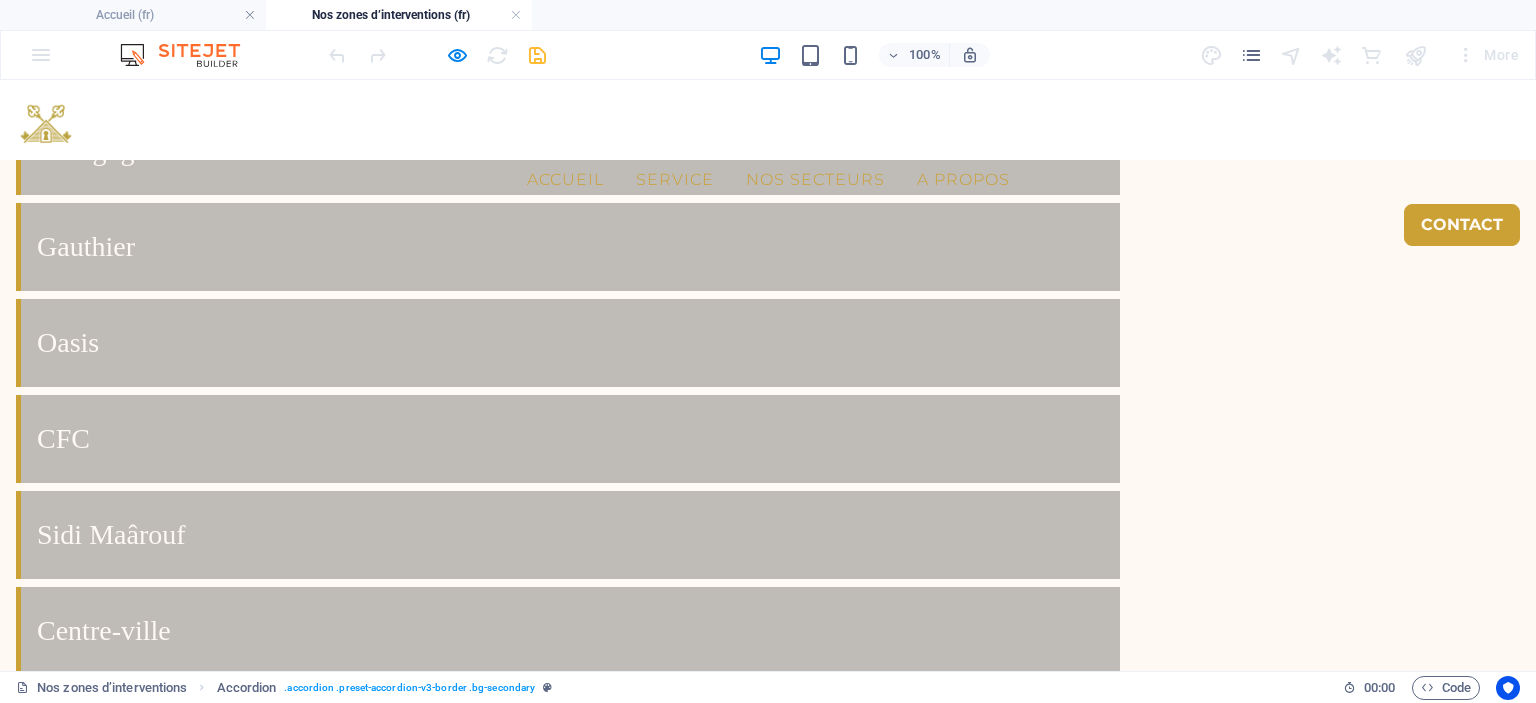 click on "Quels types de biens gérez-vous ?" at bounding box center (568, 4455) 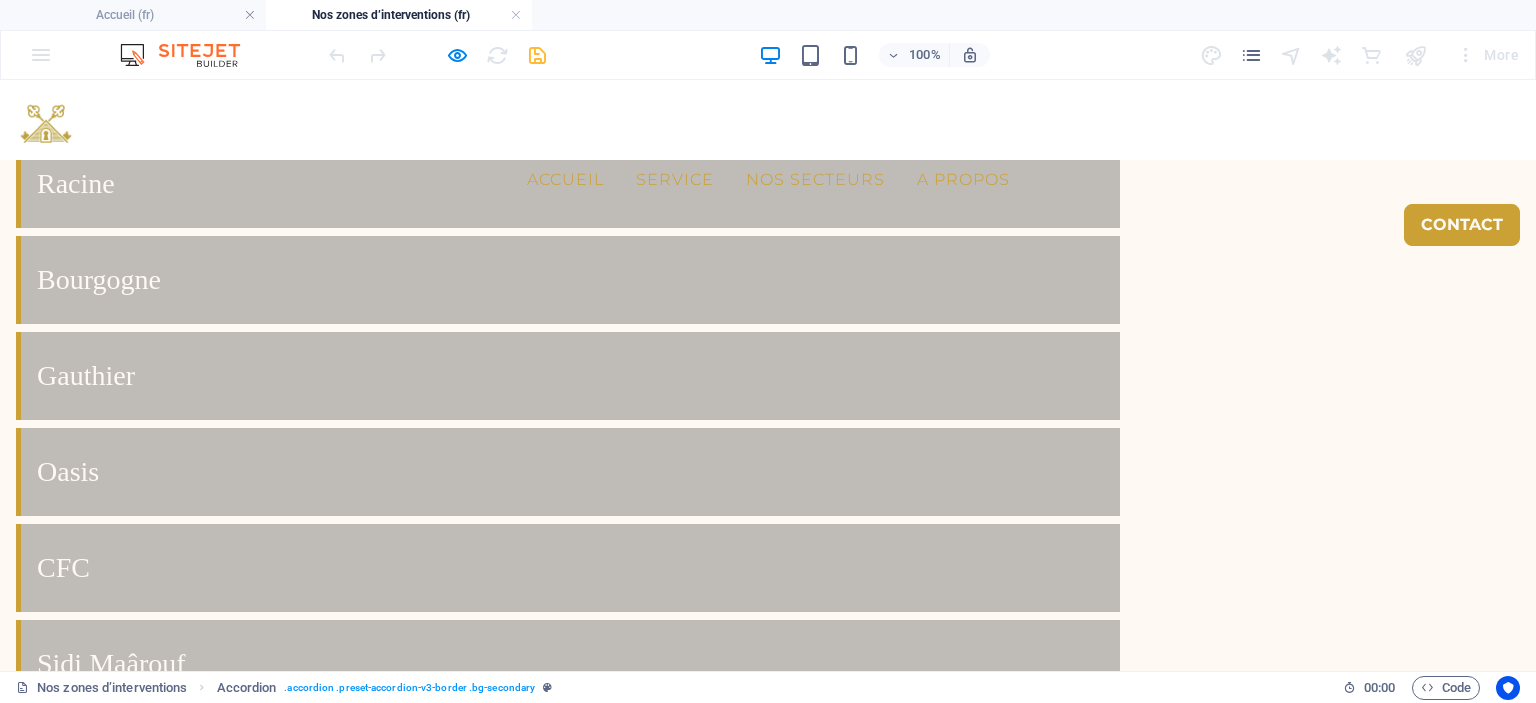 scroll, scrollTop: 4773, scrollLeft: 0, axis: vertical 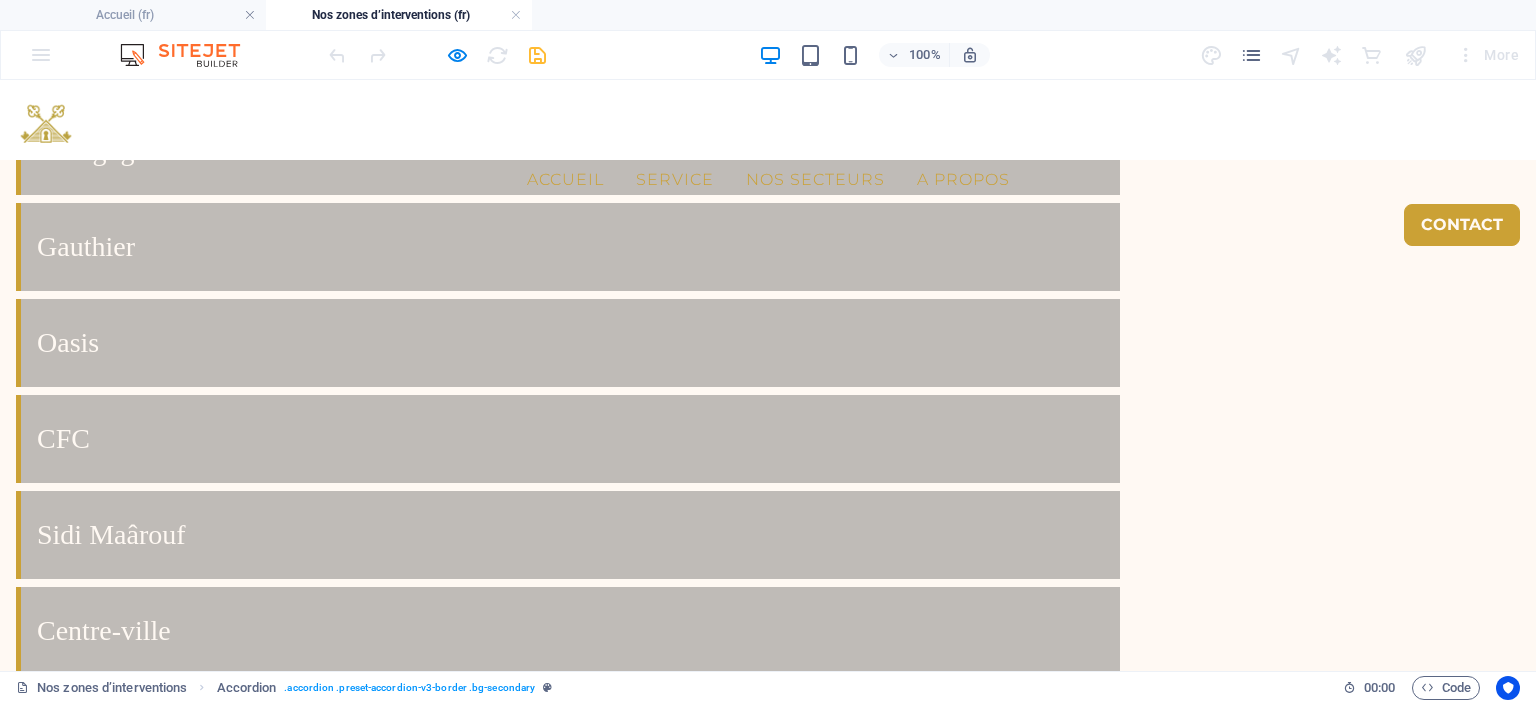 click on "Quels types de biens gérez-vous ?" at bounding box center [568, 4455] 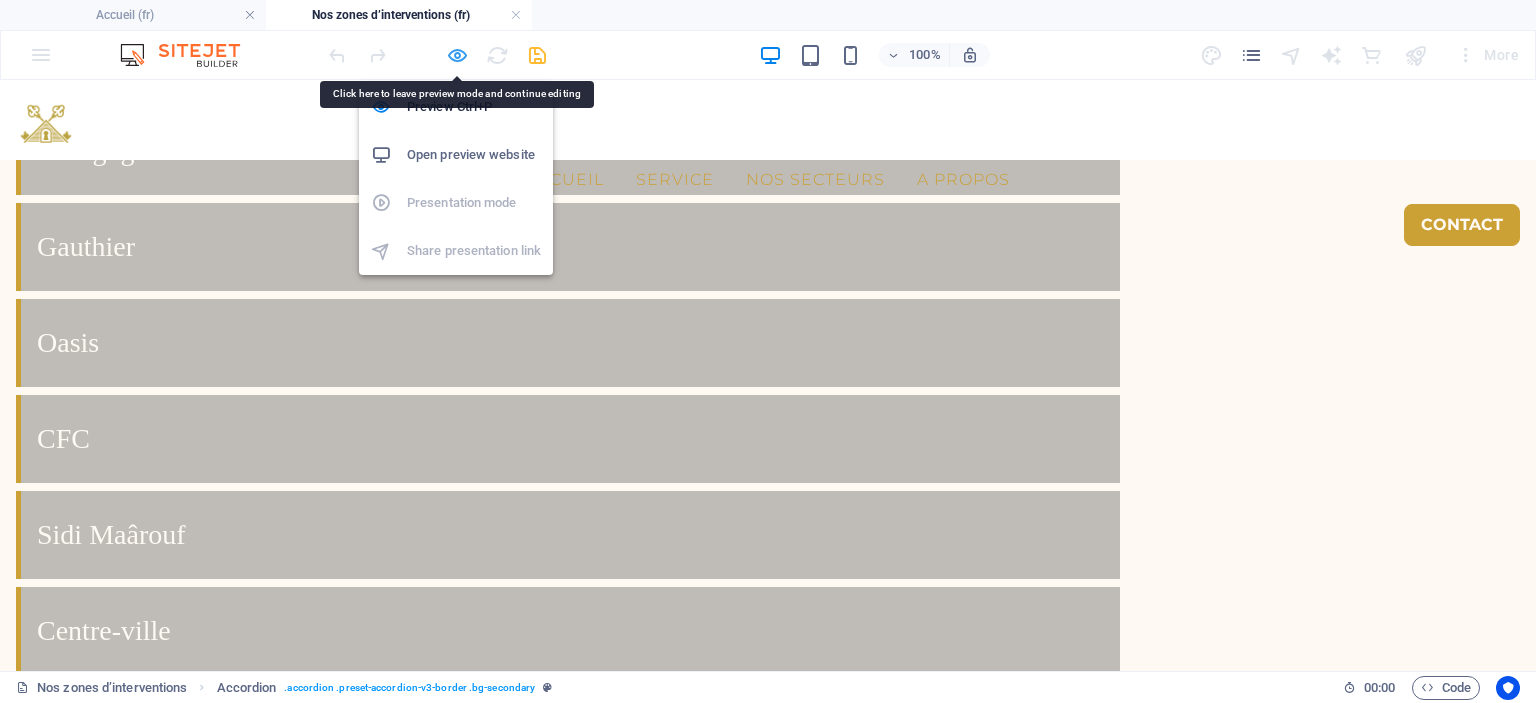 click at bounding box center [457, 55] 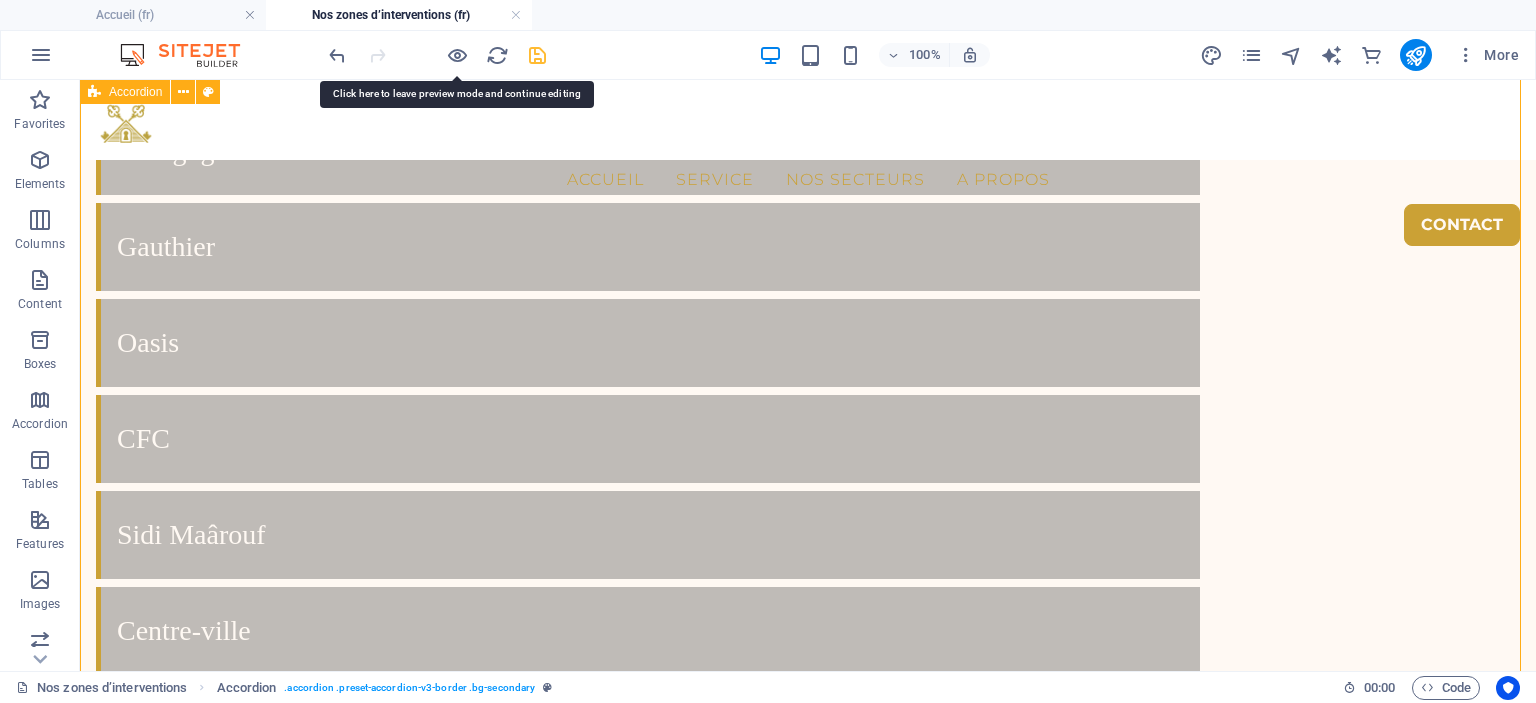 click on "Foire aux questions – Conciergerie Airbnb à Marrakech & Casablanca Quels types de biens gérez-vous ? Nous gérons une large gamme de biens : appartements en centre-ville, riads traditionnels, villas avec piscine, et résidences en bord de mer. Dois-je habiter au Maroc pour utiliser votre service ? Non. Nous travaillons avec de nombreux propriétaires vivant à l’étranger. Notre présence locale permet une gestion complète sans que vous soyez sur place. Est-ce que vous proposez un service de gestion clé en main ? Oui, notre conciergerie s’occupe de tout : annonces, accueil, ménage, maintenance, communication voyageurs. Quels quartiers recommandez-vous pour investir à Casablanca ou Marrakech ? À Casablanca : Gauthier, Racine, Maarif, Casa Finance City. À Marrakech : Guéliz, Hivernage, Médina, Palmeraie. Comment sont calculés vos frais de gestion ? Nos frais sont proportionnels aux revenus locatifs, sans frais cachés. Contactez-nous pour une estimation personnalisée." at bounding box center [808, 4814] 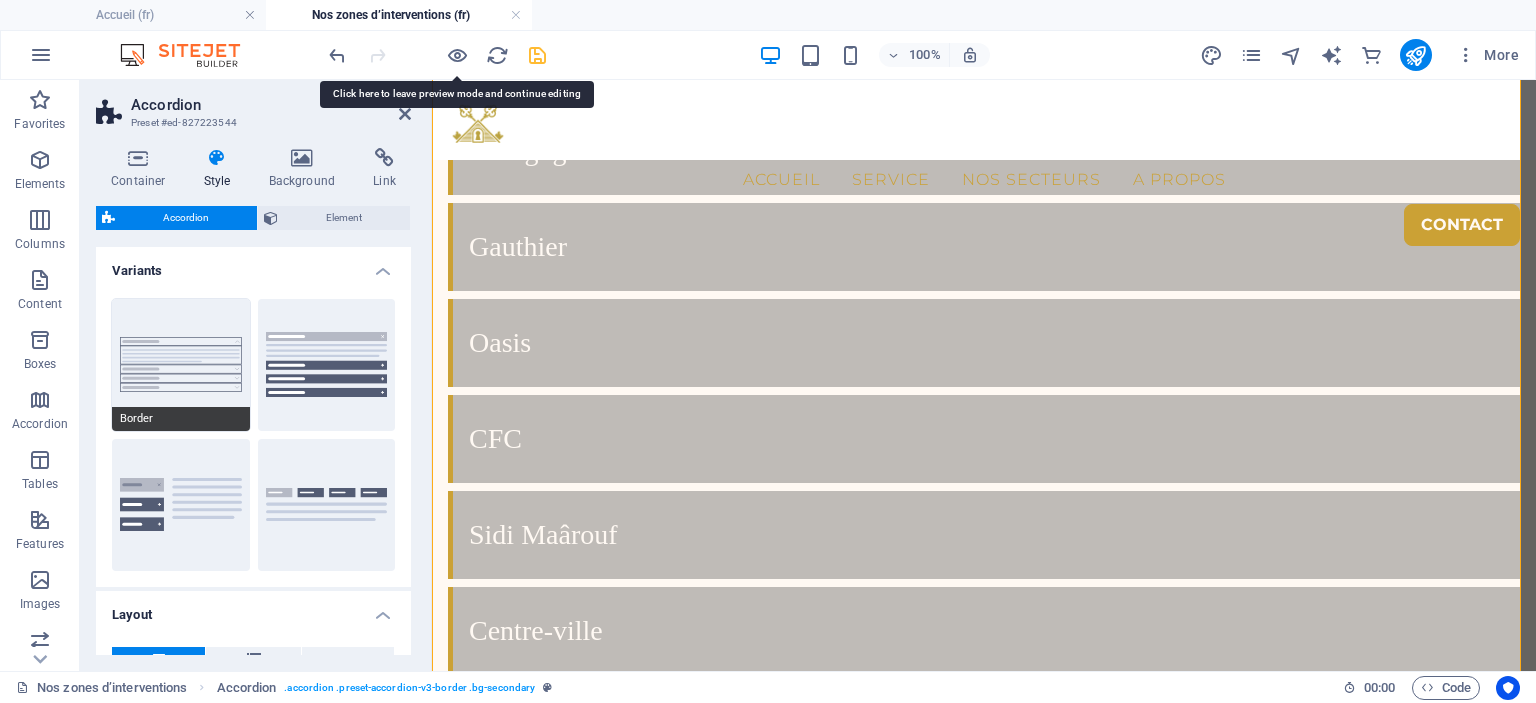 type 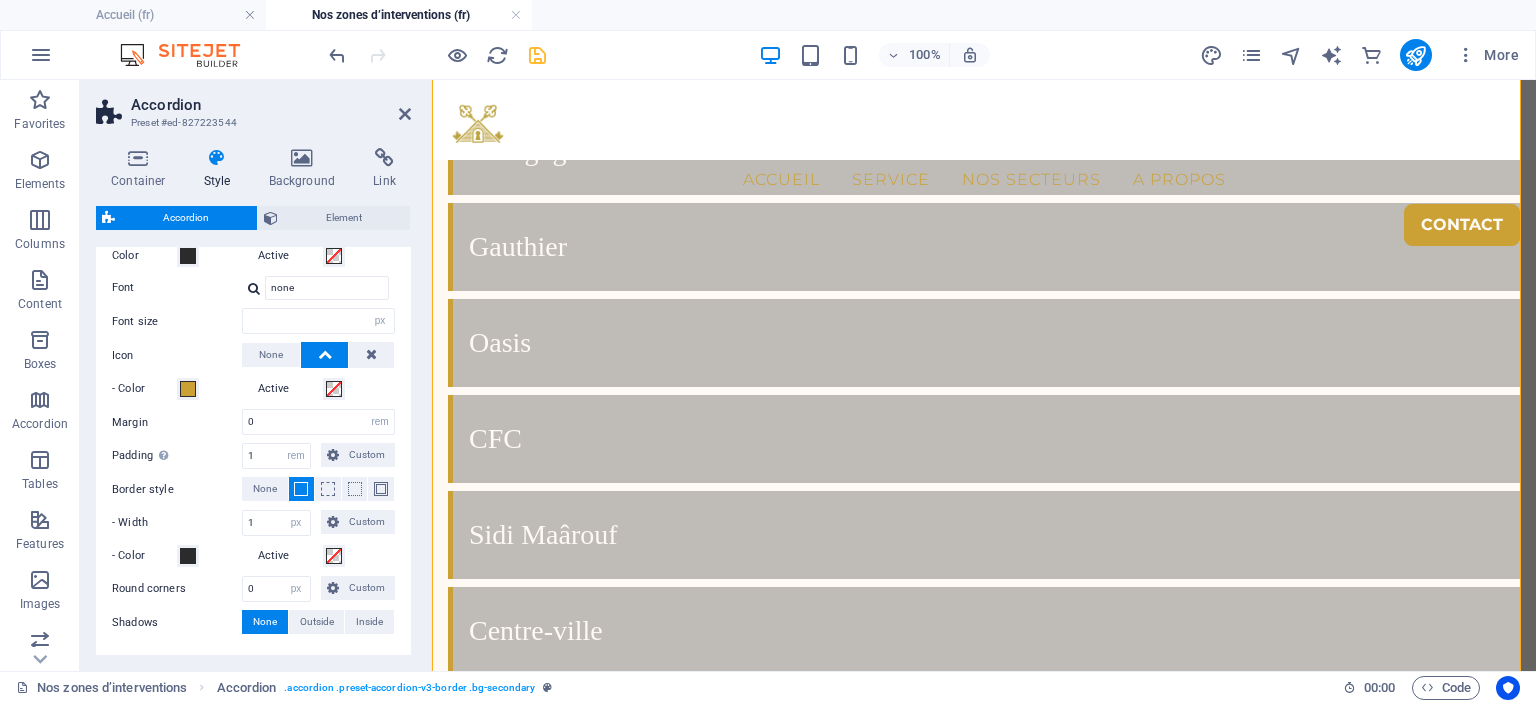 scroll, scrollTop: 700, scrollLeft: 0, axis: vertical 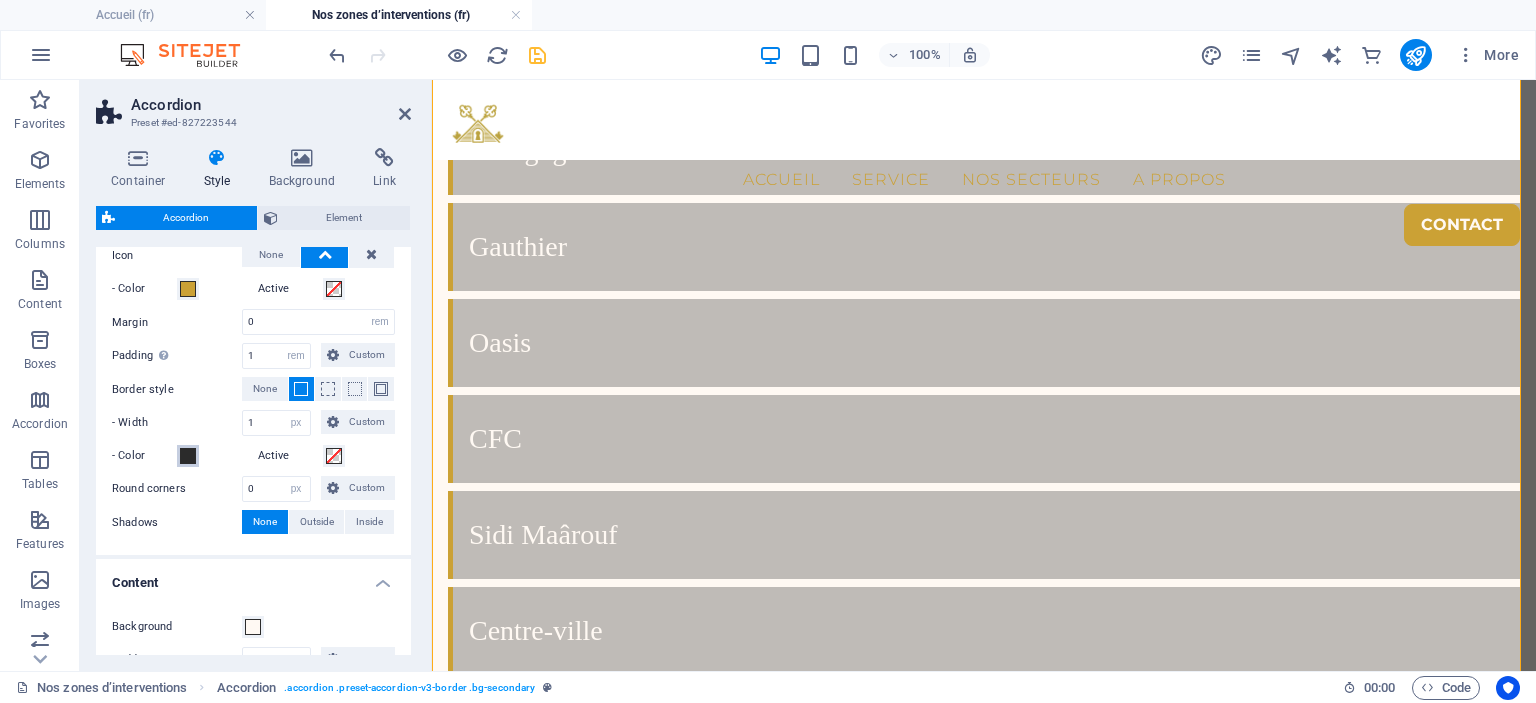 click at bounding box center [188, 456] 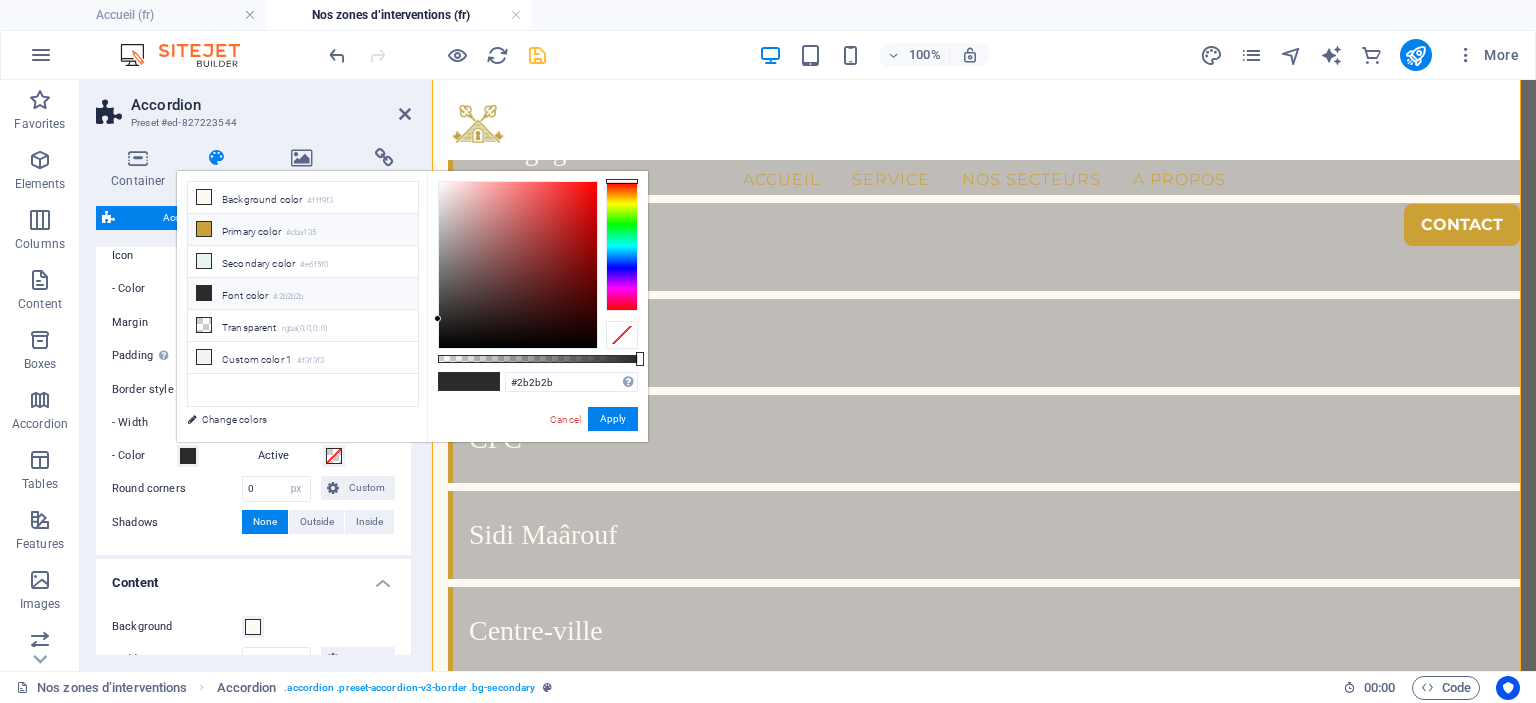 click on "Primary color
#cba135" at bounding box center [303, 230] 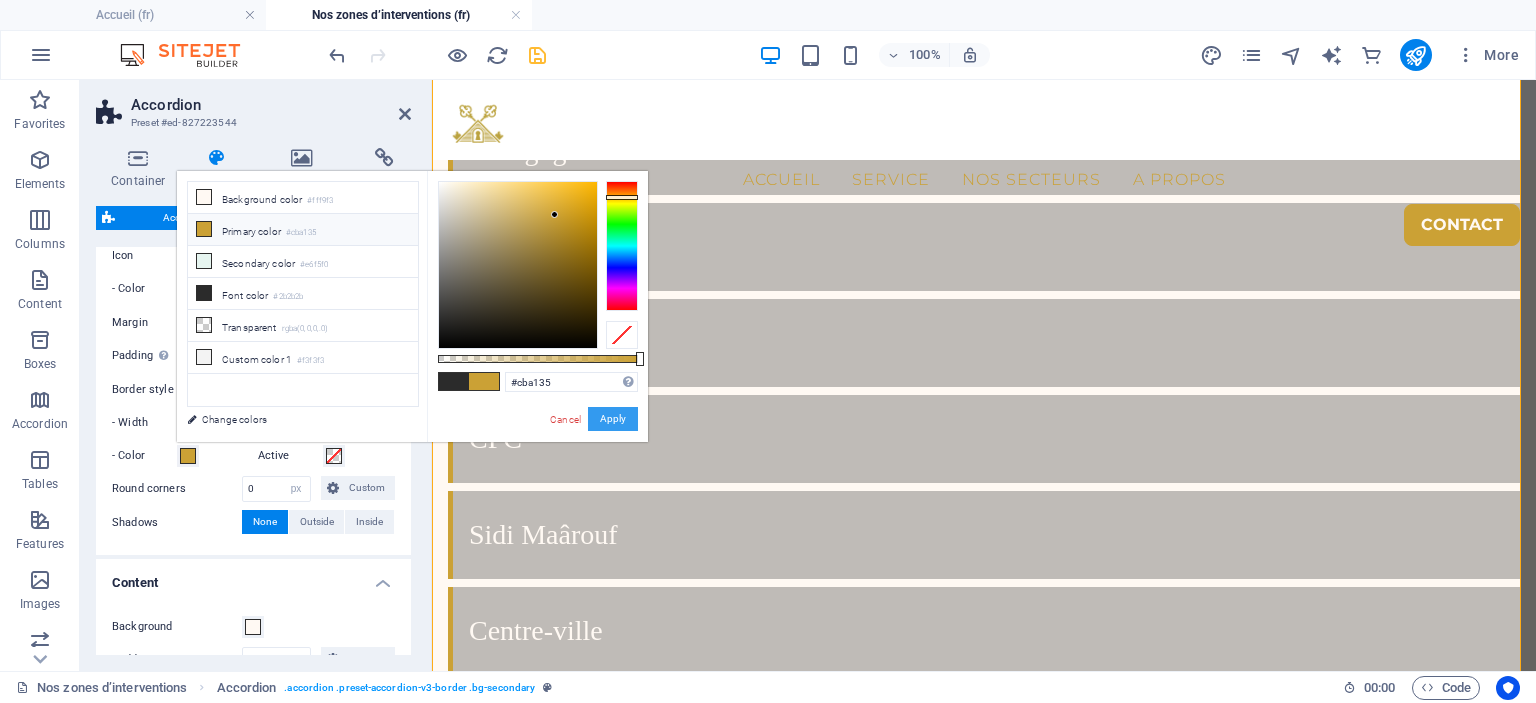 click on "Apply" at bounding box center (613, 419) 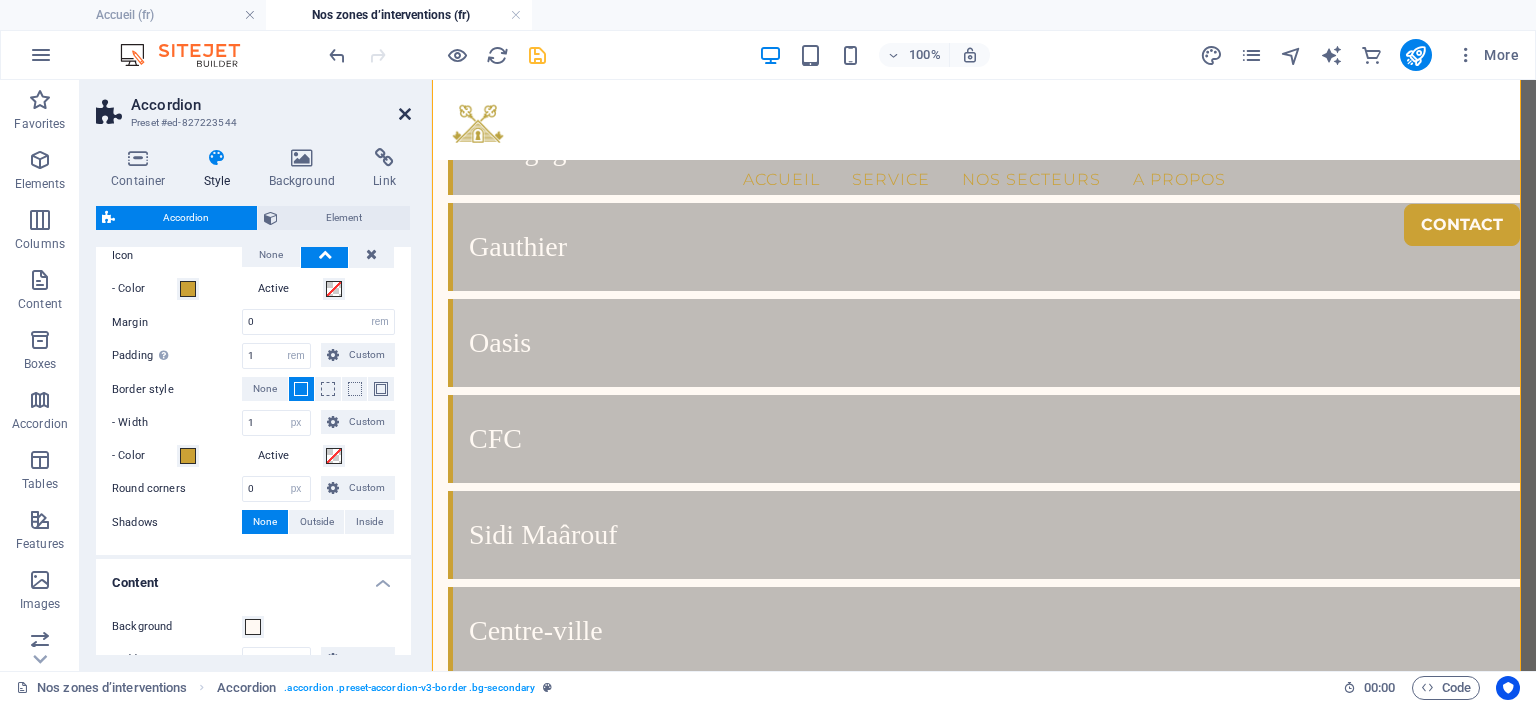 click at bounding box center [405, 114] 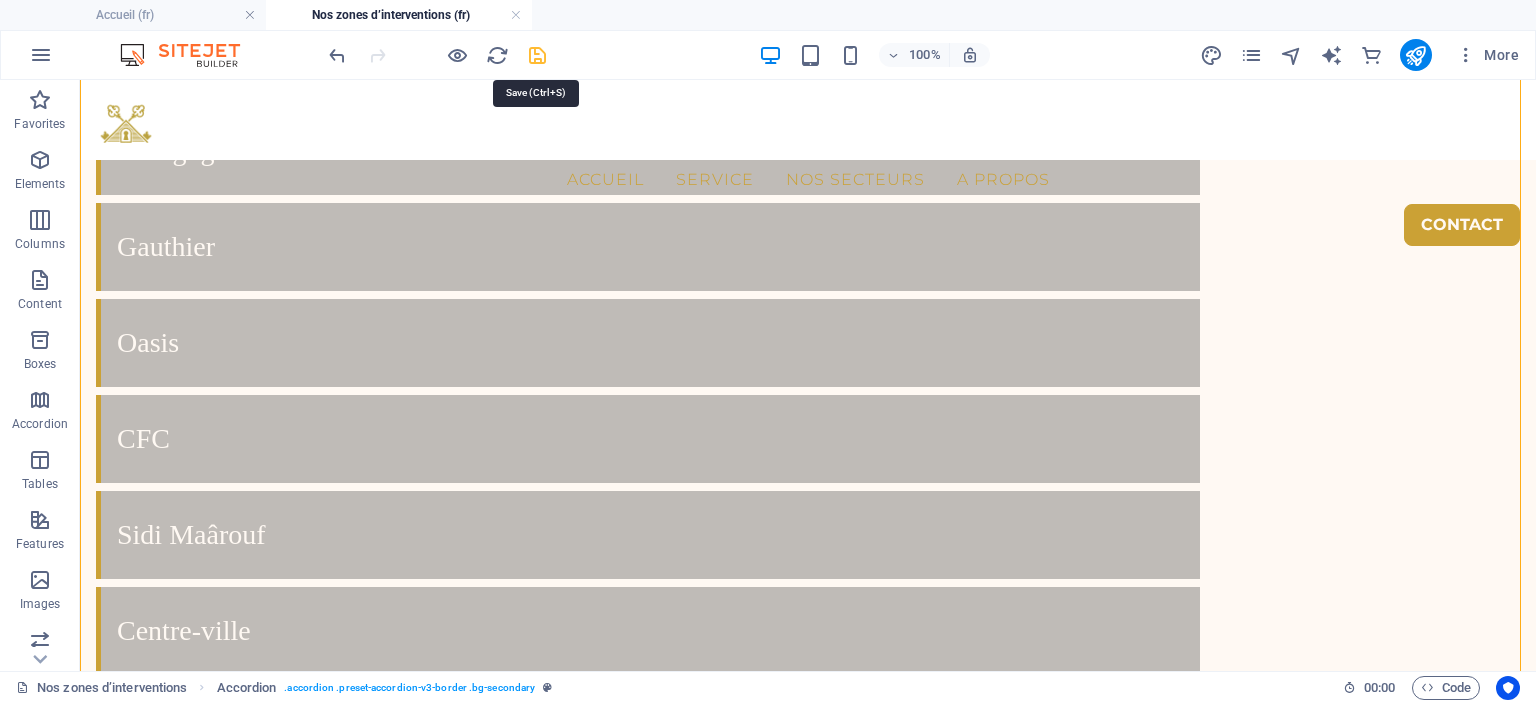 click at bounding box center (537, 55) 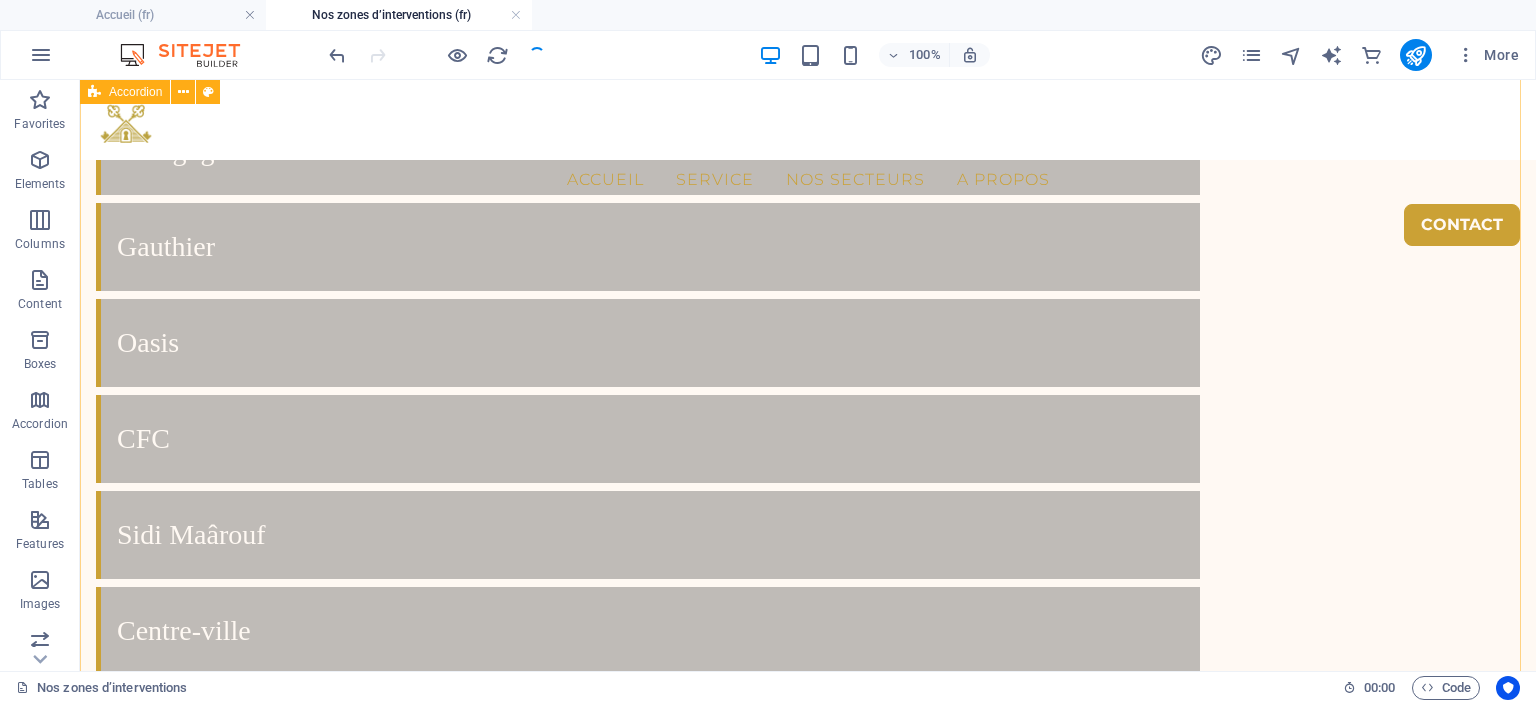 click on "Foire aux questions – Conciergerie Airbnb à Marrakech & Casablanca Quels types de biens gérez-vous ? Nous gérons une large gamme de biens : appartements en centre-ville, riads traditionnels, villas avec piscine, et résidences en bord de mer. Dois-je habiter au Maroc pour utiliser votre service ? Non. Nous travaillons avec de nombreux propriétaires vivant à l’étranger. Notre présence locale permet une gestion complète sans que vous soyez sur place. Est-ce que vous proposez un service de gestion clé en main ? Oui, notre conciergerie s’occupe de tout : annonces, accueil, ménage, maintenance, communication voyageurs. Quels quartiers recommandez-vous pour investir à Casablanca ou Marrakech ? À Casablanca : Gauthier, Racine, Maarif, Casa Finance City. À Marrakech : Guéliz, Hivernage, Médina, Palmeraie. Comment sont calculés vos frais de gestion ? Nos frais sont proportionnels aux revenus locatifs, sans frais cachés. Contactez-nous pour une estimation personnalisée." at bounding box center (808, 4814) 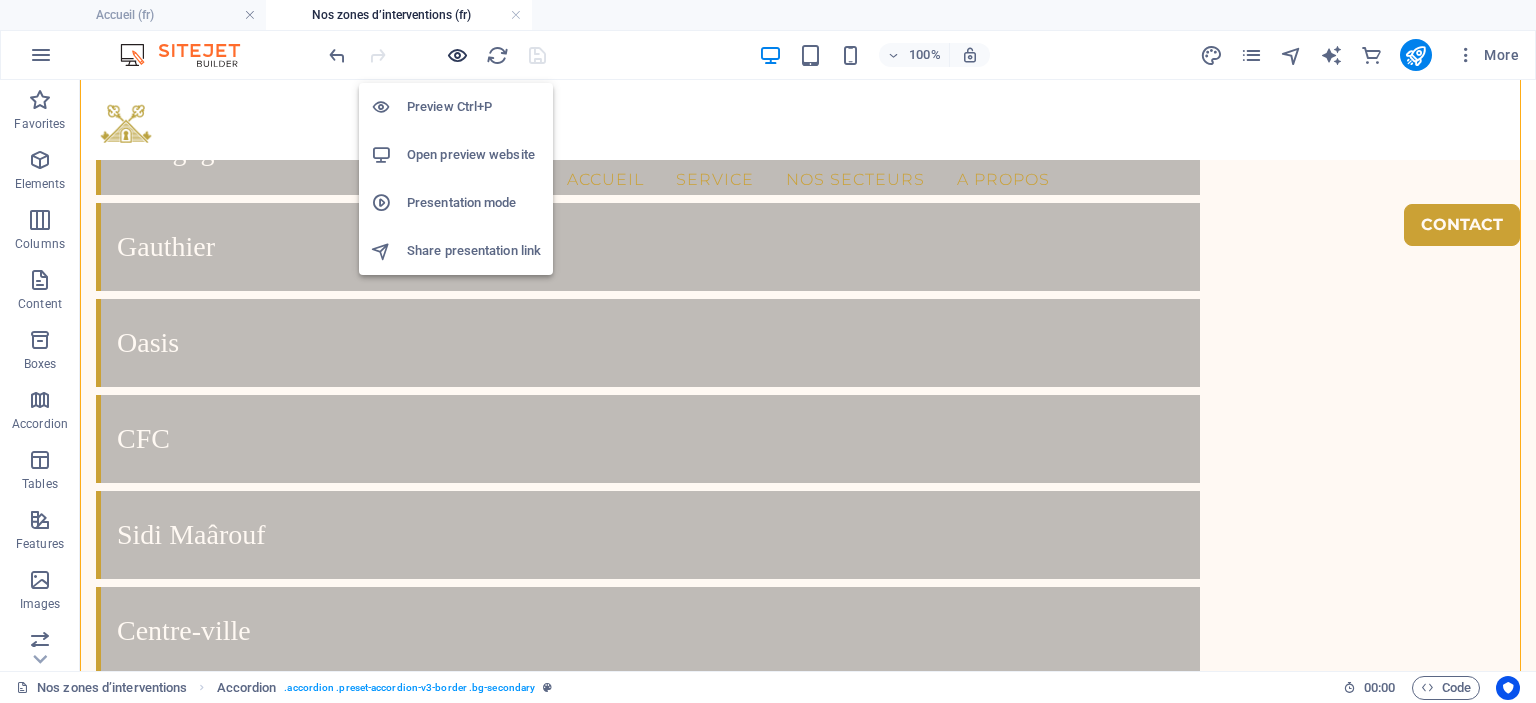 click at bounding box center [457, 55] 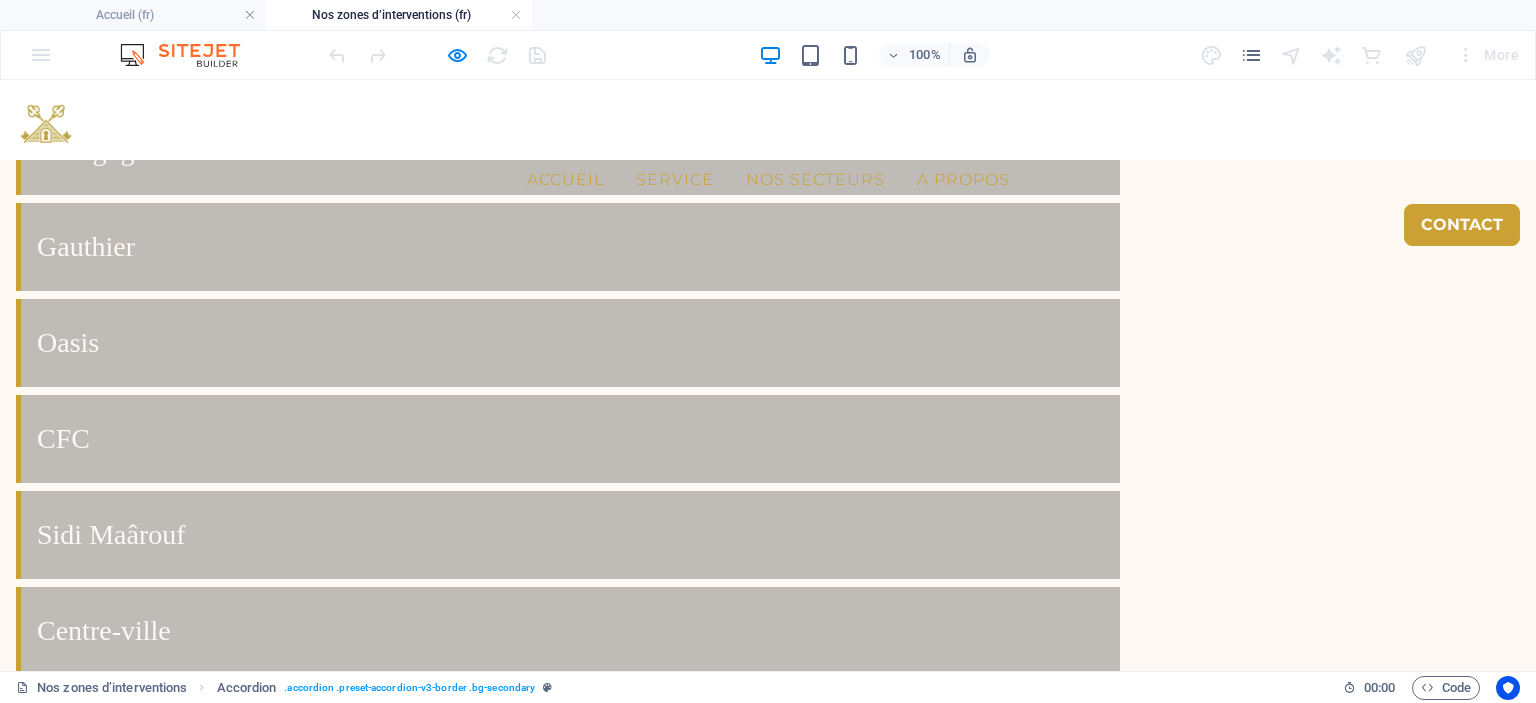 click on "Foire aux questions – Conciergerie Airbnb à Marrakech & Casablanca Quels types de biens gérez-vous ? Nous gérons une large gamme de biens : appartements en centre-ville, riads traditionnels, villas avec piscine, et résidences en bord de mer. Dois-je habiter au Maroc pour utiliser votre service ? Non. Nous travaillons avec de nombreux propriétaires vivant à l’étranger. Notre présence locale permet une gestion complète sans que vous soyez sur place. Est-ce que vous proposez un service de gestion clé en main ? Oui, notre conciergerie s’occupe de tout : annonces, accueil, ménage, maintenance, communication voyageurs. Quels quartiers recommandez-vous pour investir à Casablanca ou Marrakech ? À Casablanca : Gauthier, Racine, Maarif, Casa Finance City. À Marrakech : Guéliz, Hivernage, Médina, Palmeraie. Comment sont calculés vos frais de gestion ? Nos frais sont proportionnels aux revenus locatifs, sans frais cachés. Contactez-nous pour une estimation personnalisée." at bounding box center (768, 4615) 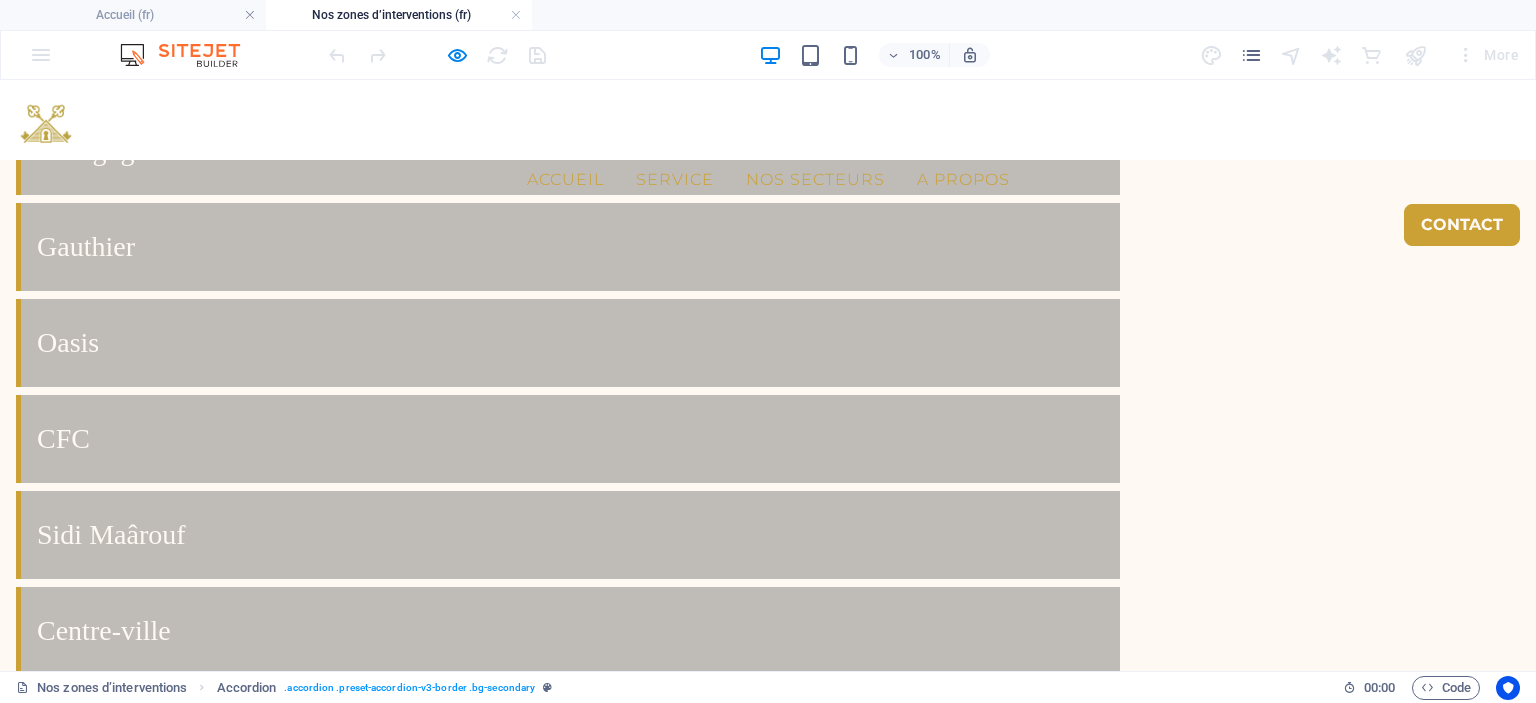 click on "Foire aux questions – Conciergerie Airbnb à Marrakech & Casablanca Quels types de biens gérez-vous ? Nous gérons une large gamme de biens : appartements en centre-ville, riads traditionnels, villas avec piscine, et résidences en bord de mer. Dois-je habiter au Maroc pour utiliser votre service ? Non. Nous travaillons avec de nombreux propriétaires vivant à l’étranger. Notre présence locale permet une gestion complète sans que vous soyez sur place. Est-ce que vous proposez un service de gestion clé en main ? Oui, notre conciergerie s’occupe de tout : annonces, accueil, ménage, maintenance, communication voyageurs. Quels quartiers recommandez-vous pour investir à Casablanca ou Marrakech ? À Casablanca : Gauthier, Racine, Maarif, Casa Finance City. À Marrakech : Guéliz, Hivernage, Médina, Palmeraie. Comment sont calculés vos frais de gestion ? Nos frais sont proportionnels aux revenus locatifs, sans frais cachés. Contactez-nous pour une estimation personnalisée." at bounding box center [768, 4615] 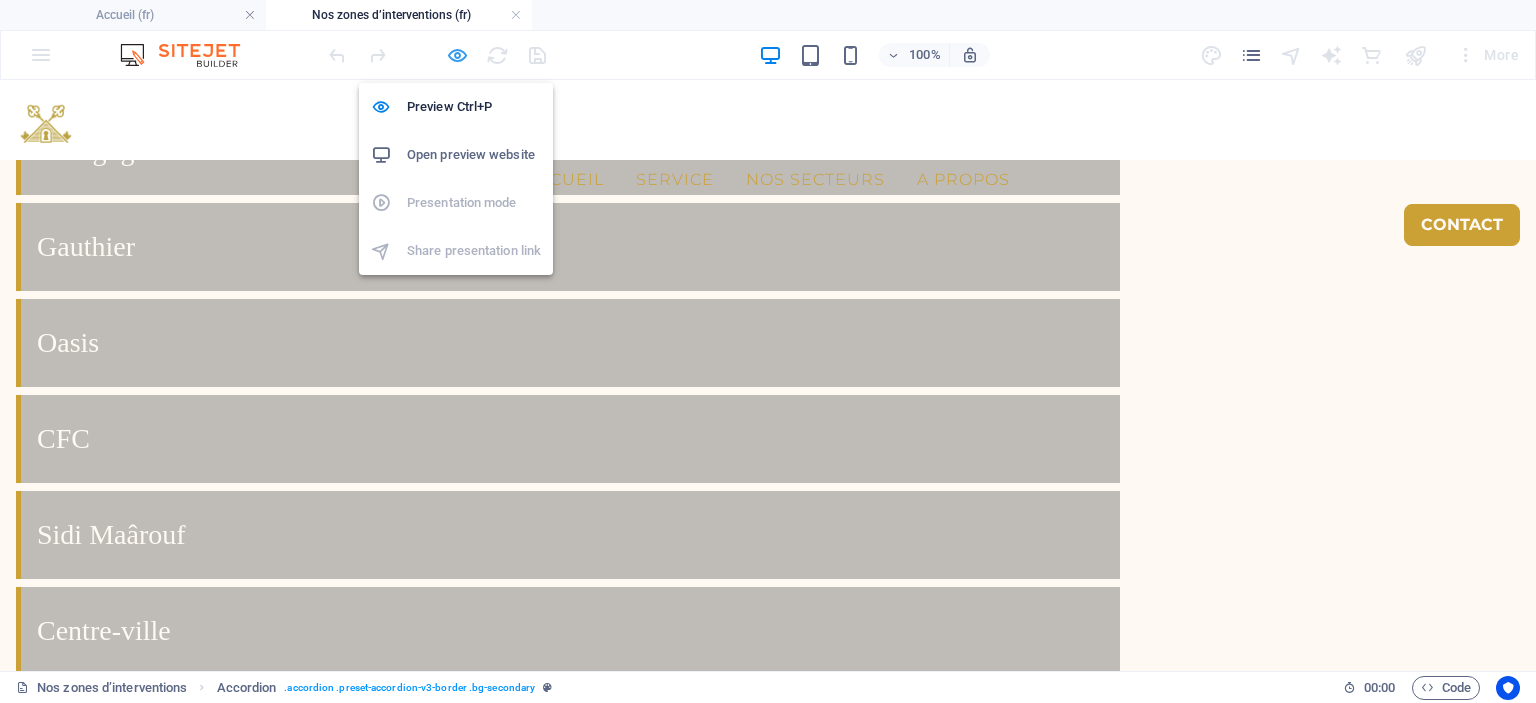 click at bounding box center [457, 55] 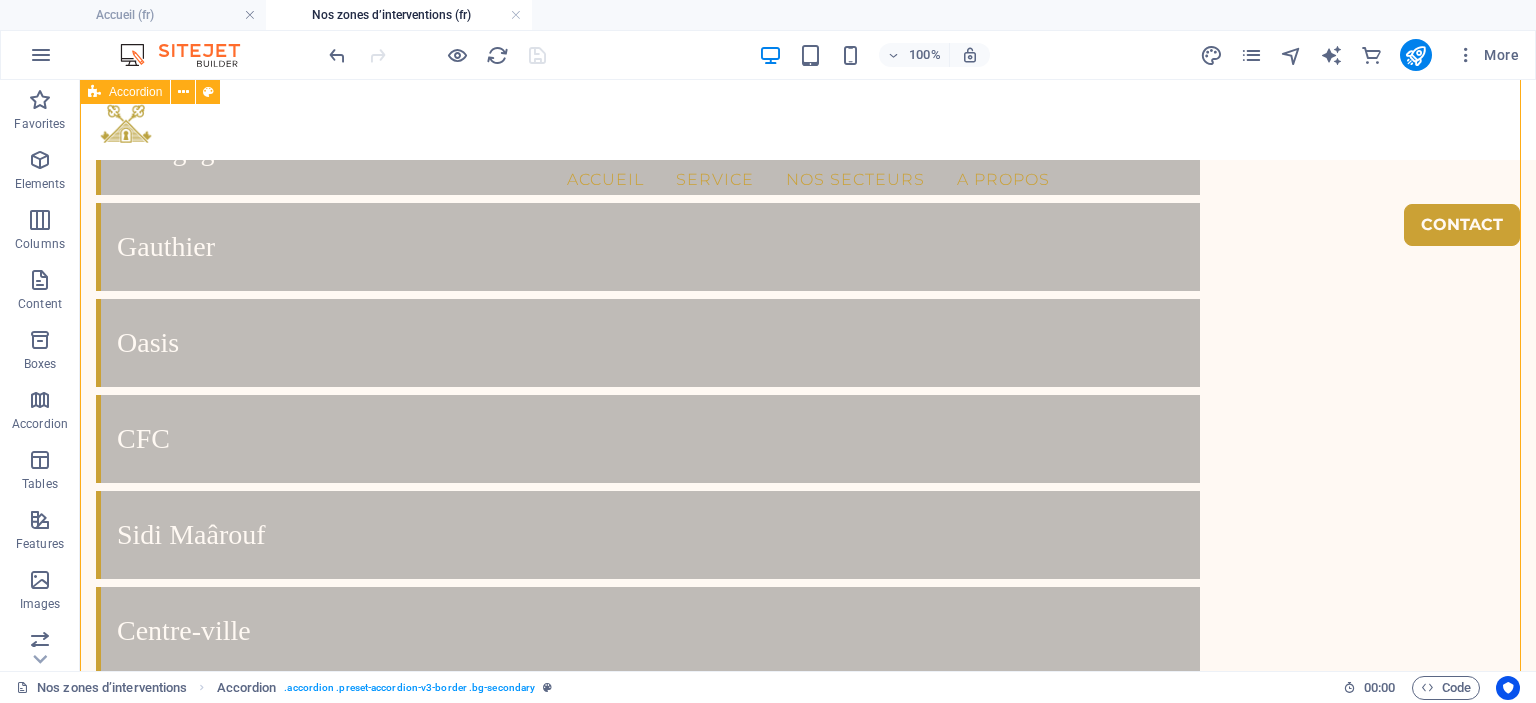 click on "Foire aux questions – Conciergerie Airbnb à Marrakech & Casablanca Quels types de biens gérez-vous ? Nous gérons une large gamme de biens : appartements en centre-ville, riads traditionnels, villas avec piscine, et résidences en bord de mer. Dois-je habiter au Maroc pour utiliser votre service ? Non. Nous travaillons avec de nombreux propriétaires vivant à l’étranger. Notre présence locale permet une gestion complète sans que vous soyez sur place. Est-ce que vous proposez un service de gestion clé en main ? Oui, notre conciergerie s’occupe de tout : annonces, accueil, ménage, maintenance, communication voyageurs. Quels quartiers recommandez-vous pour investir à Casablanca ou Marrakech ? À Casablanca : Gauthier, Racine, Maarif, Casa Finance City. À Marrakech : Guéliz, Hivernage, Médina, Palmeraie. Comment sont calculés vos frais de gestion ? Nos frais sont proportionnels aux revenus locatifs, sans frais cachés. Contactez-nous pour une estimation personnalisée." at bounding box center [808, 4814] 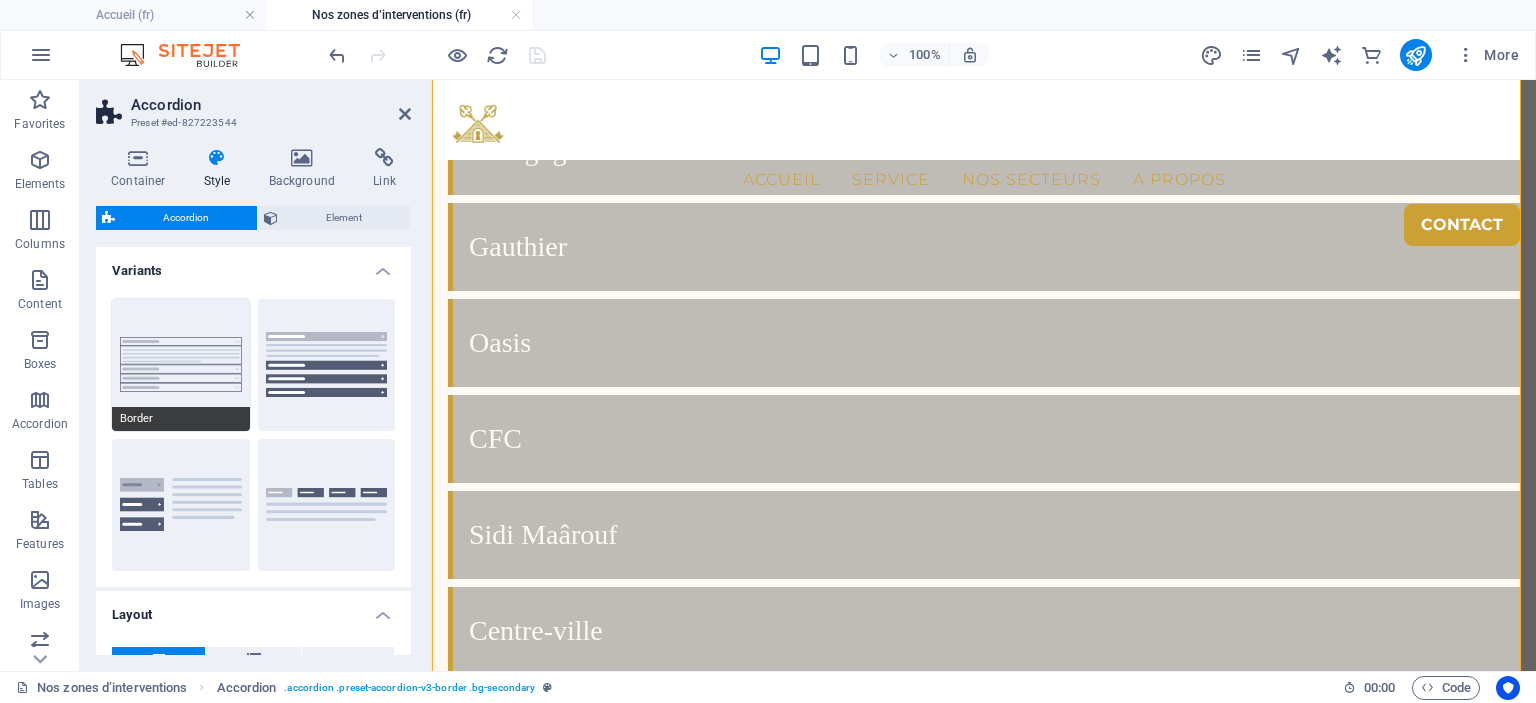 type 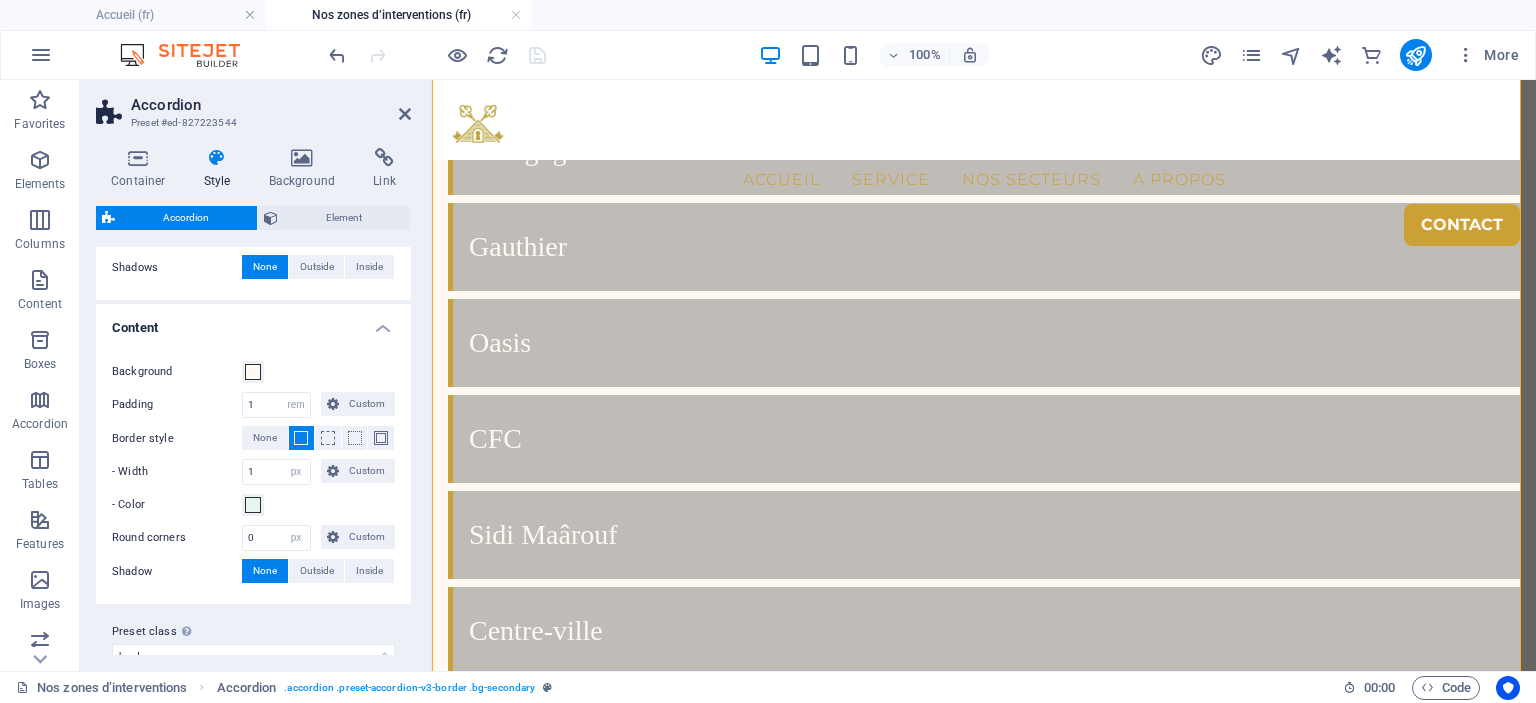 scroll, scrollTop: 979, scrollLeft: 0, axis: vertical 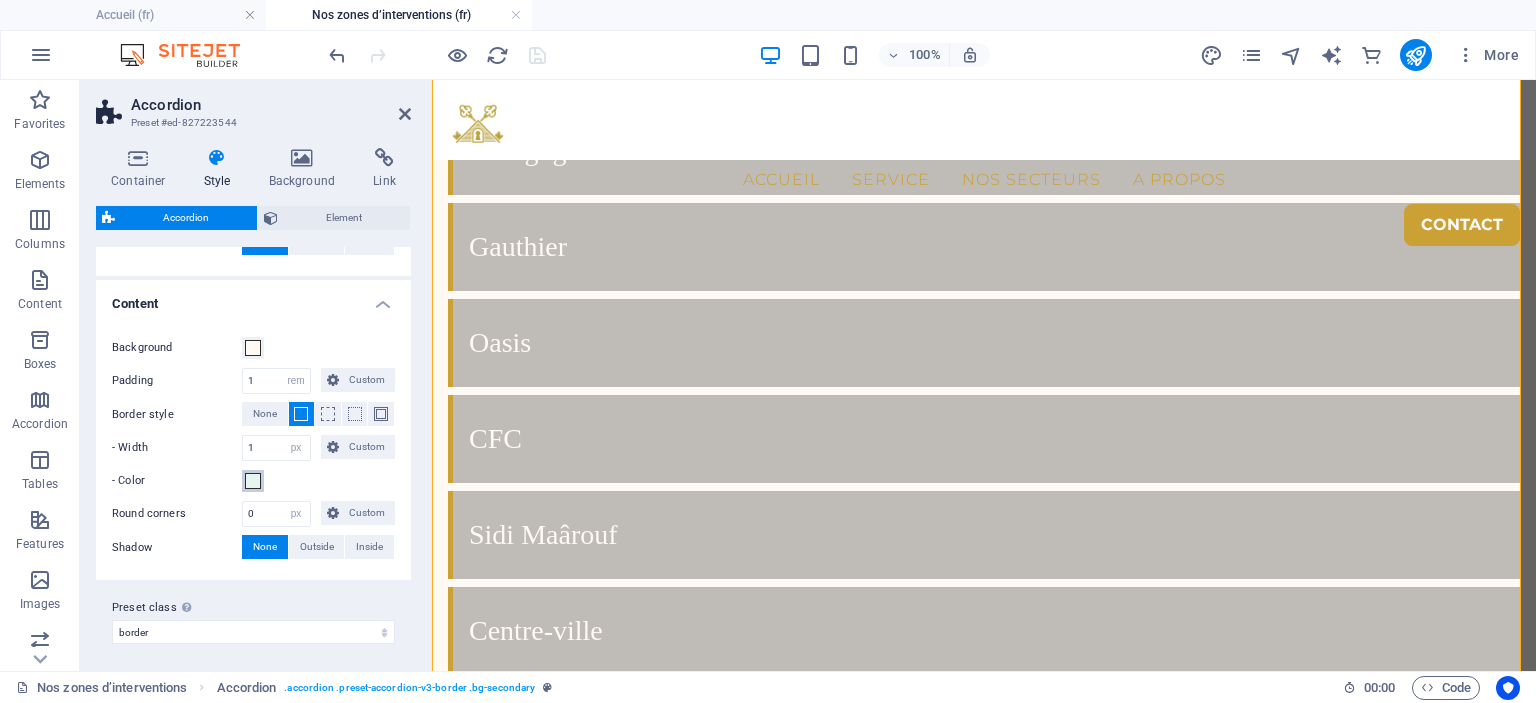 click at bounding box center (253, 481) 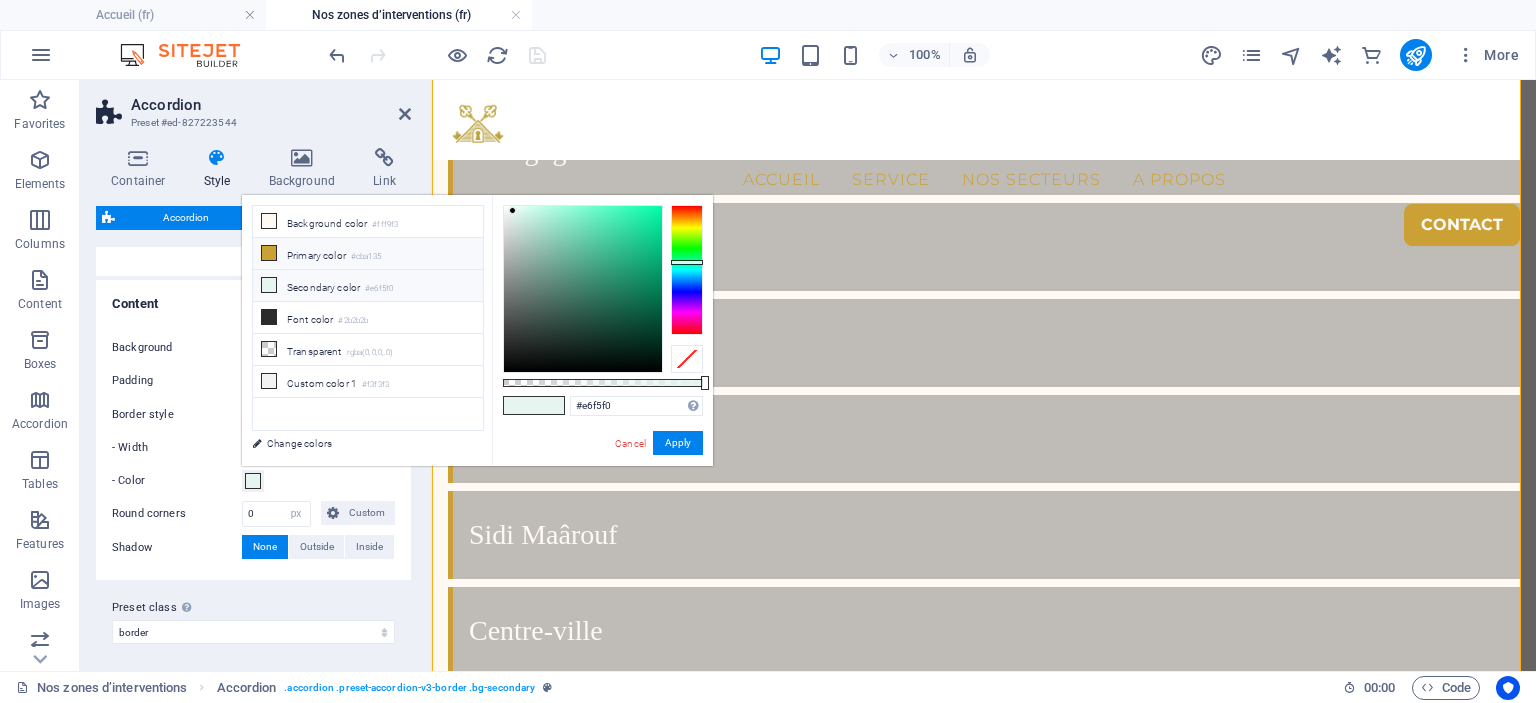 click on "Primary color
#cba135" at bounding box center [368, 254] 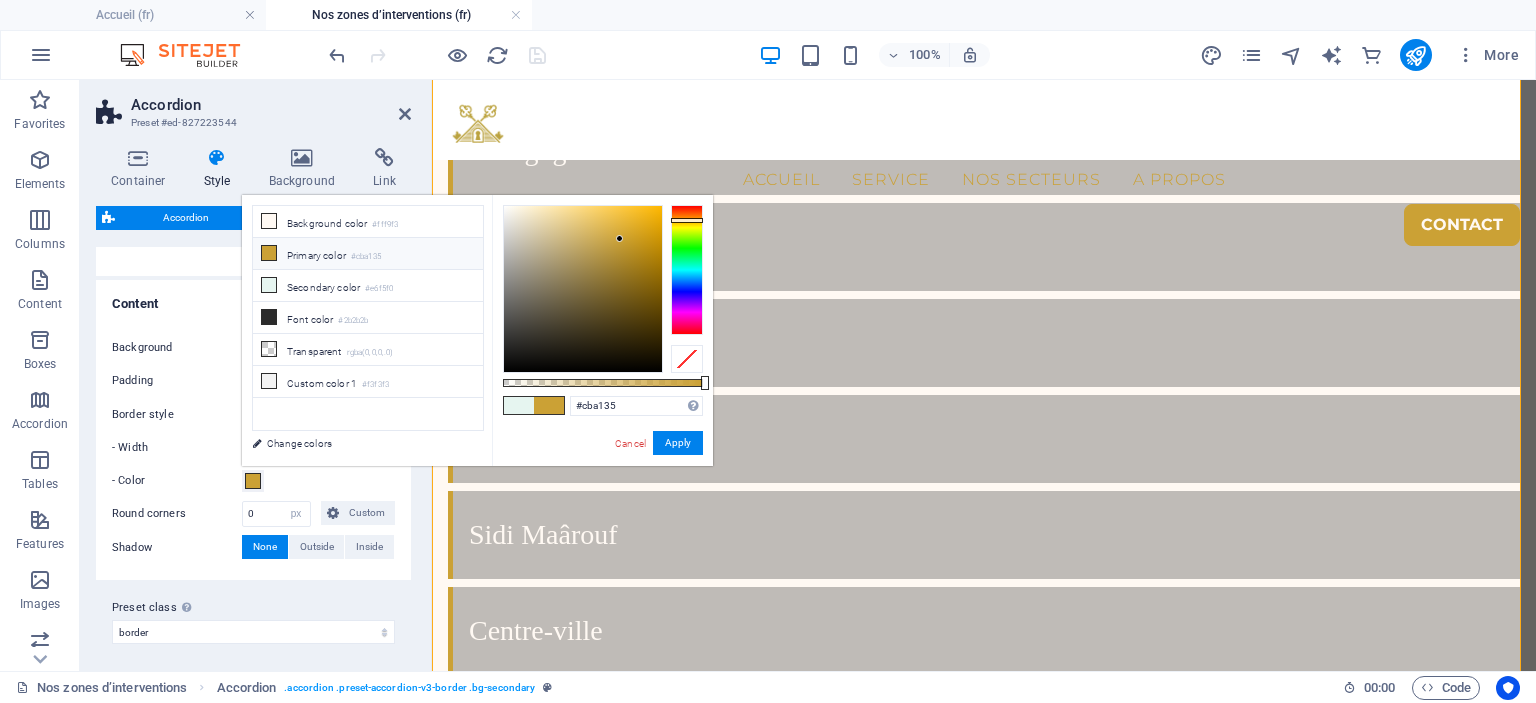 click on "Cancel Apply" at bounding box center [658, 443] 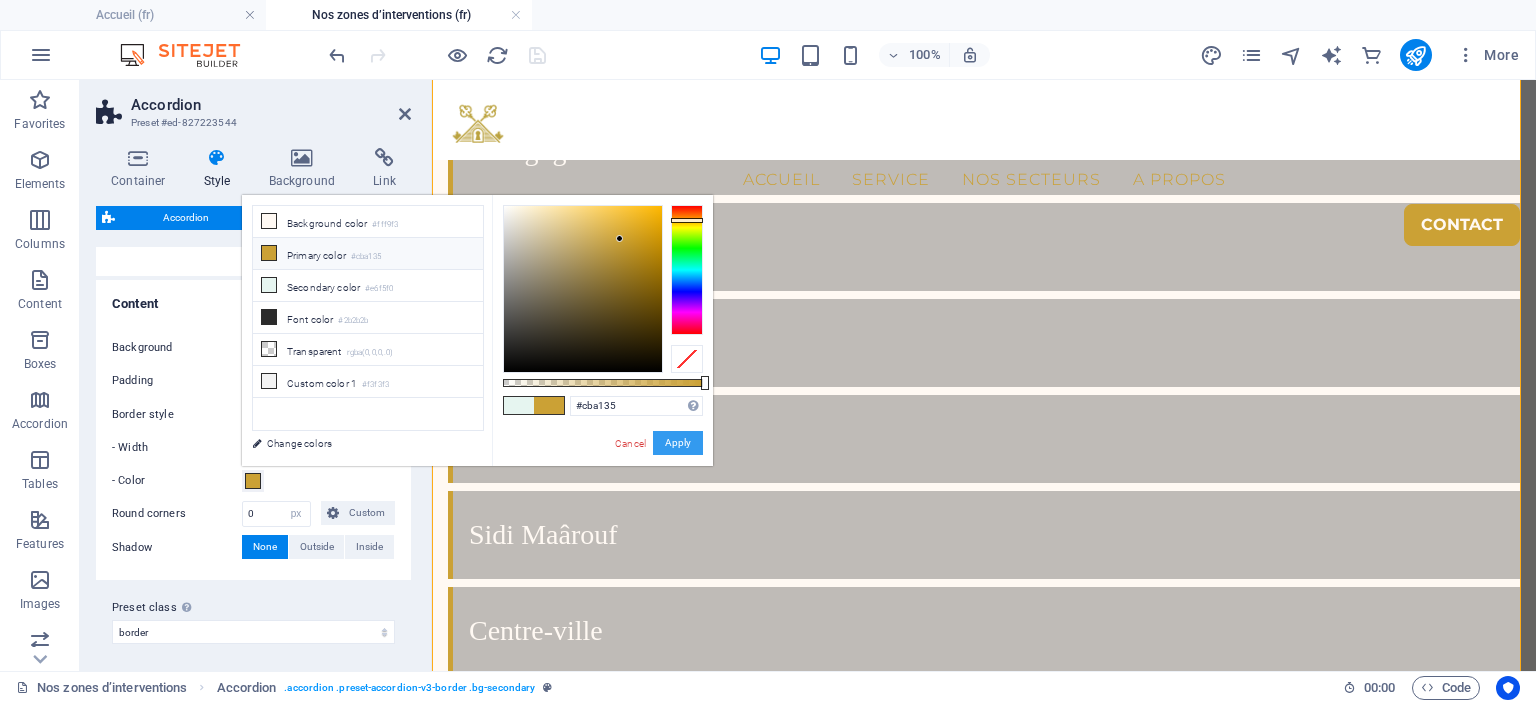 click on "Apply" at bounding box center [678, 443] 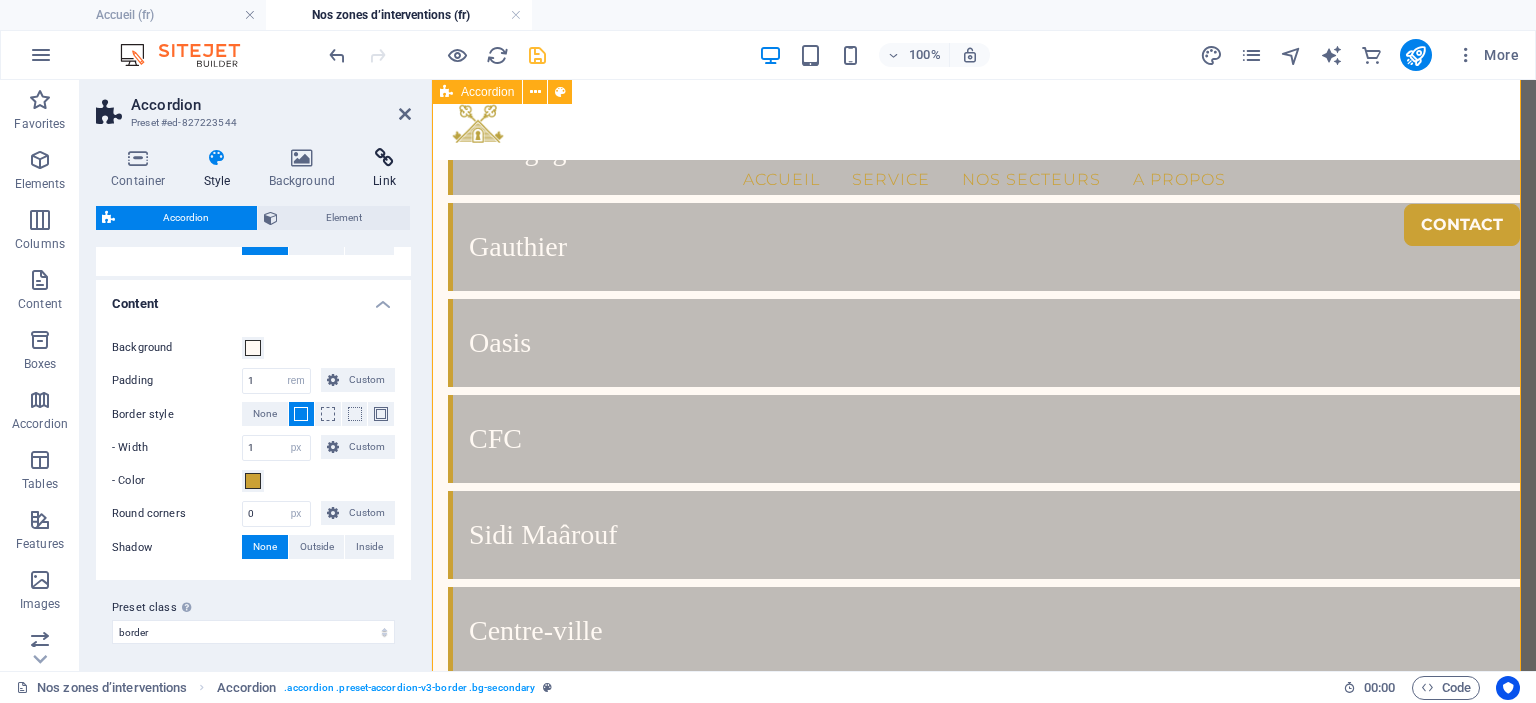 type 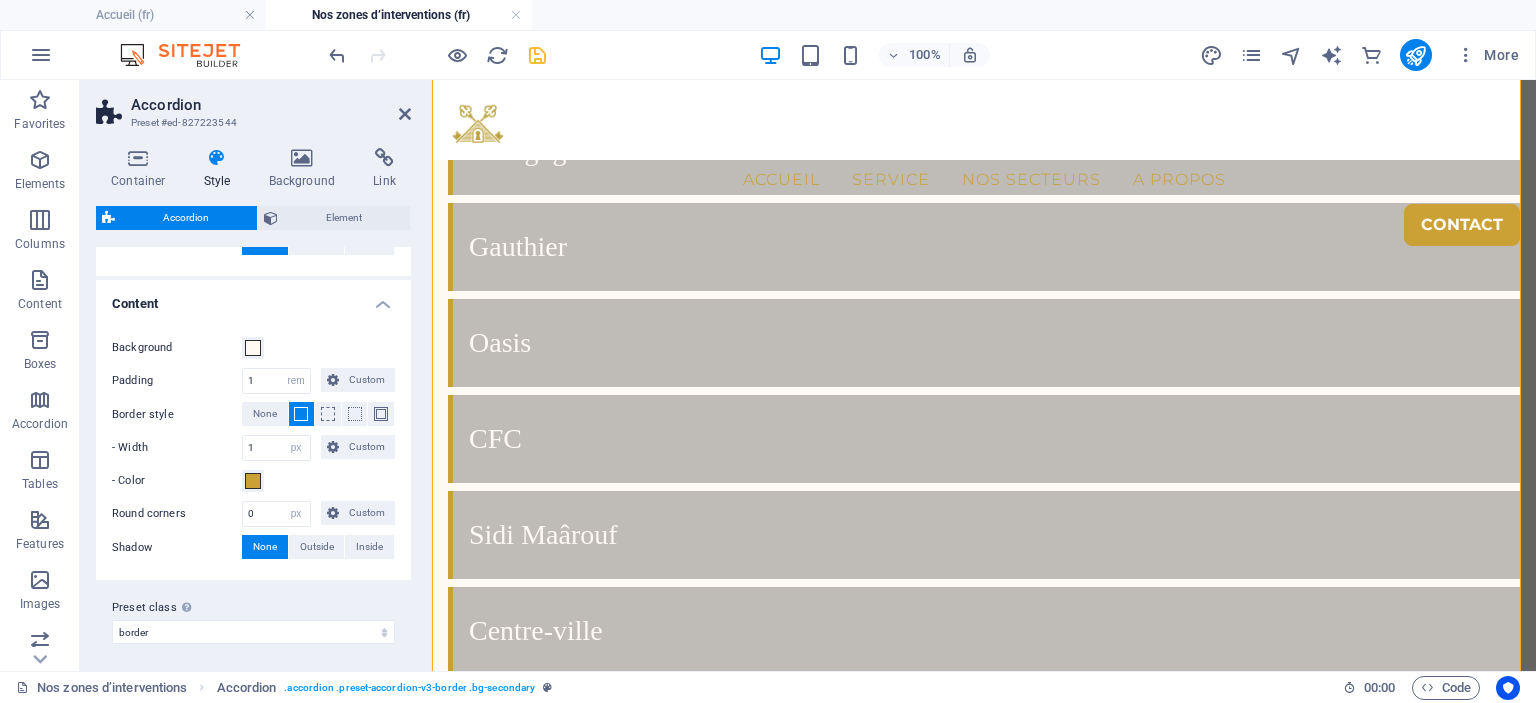 click on "Accordion" at bounding box center (271, 105) 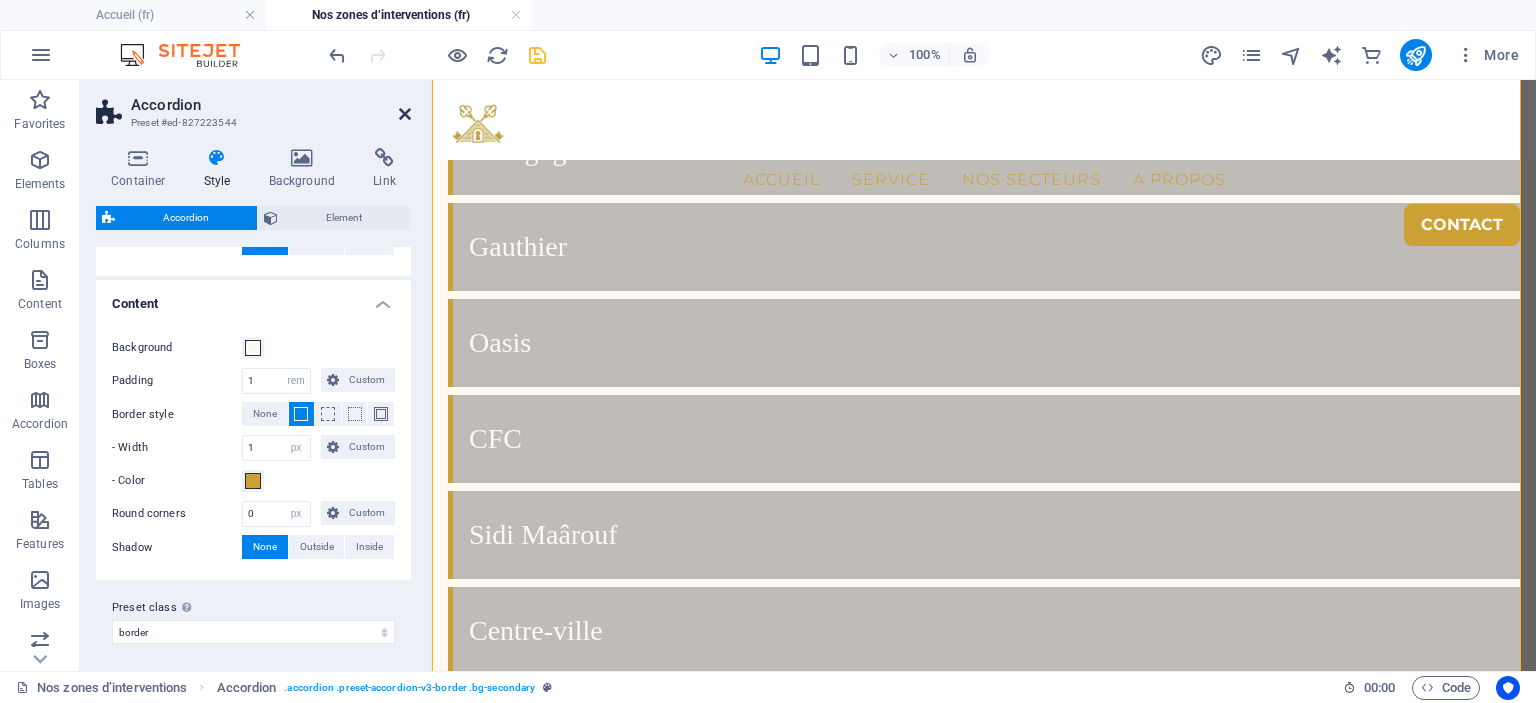 drag, startPoint x: 400, startPoint y: 110, endPoint x: 344, endPoint y: 24, distance: 102.625534 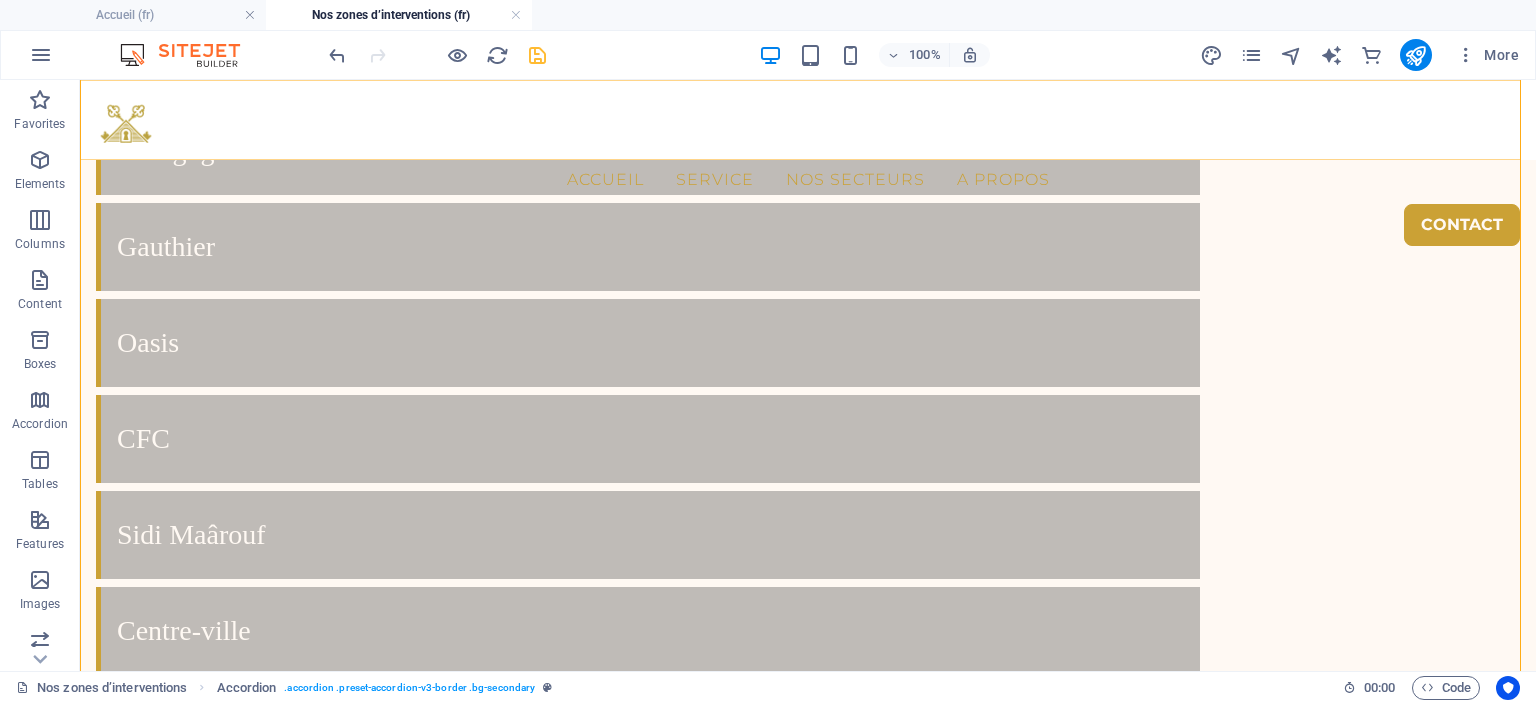 click on "Foire aux questions – Conciergerie Airbnb à Marrakech & Casablanca Quels types de biens gérez-vous ? Nous gérons une large gamme de biens : appartements en centre-ville, riads traditionnels, villas avec piscine, et résidences en bord de mer. Dois-je habiter au Maroc pour utiliser votre service ? Non. Nous travaillons avec de nombreux propriétaires vivant à l’étranger. Notre présence locale permet une gestion complète sans que vous soyez sur place. Est-ce que vous proposez un service de gestion clé en main ? Oui, notre conciergerie s’occupe de tout : annonces, accueil, ménage, maintenance, communication voyageurs. Quels quartiers recommandez-vous pour investir à Casablanca ou Marrakech ? À Casablanca : Gauthier, Racine, Maarif, Casa Finance City. À Marrakech : Guéliz, Hivernage, Médina, Palmeraie. Comment sont calculés vos frais de gestion ? Nos frais sont proportionnels aux revenus locatifs, sans frais cachés. Contactez-nous pour une estimation personnalisée." at bounding box center [808, 4814] 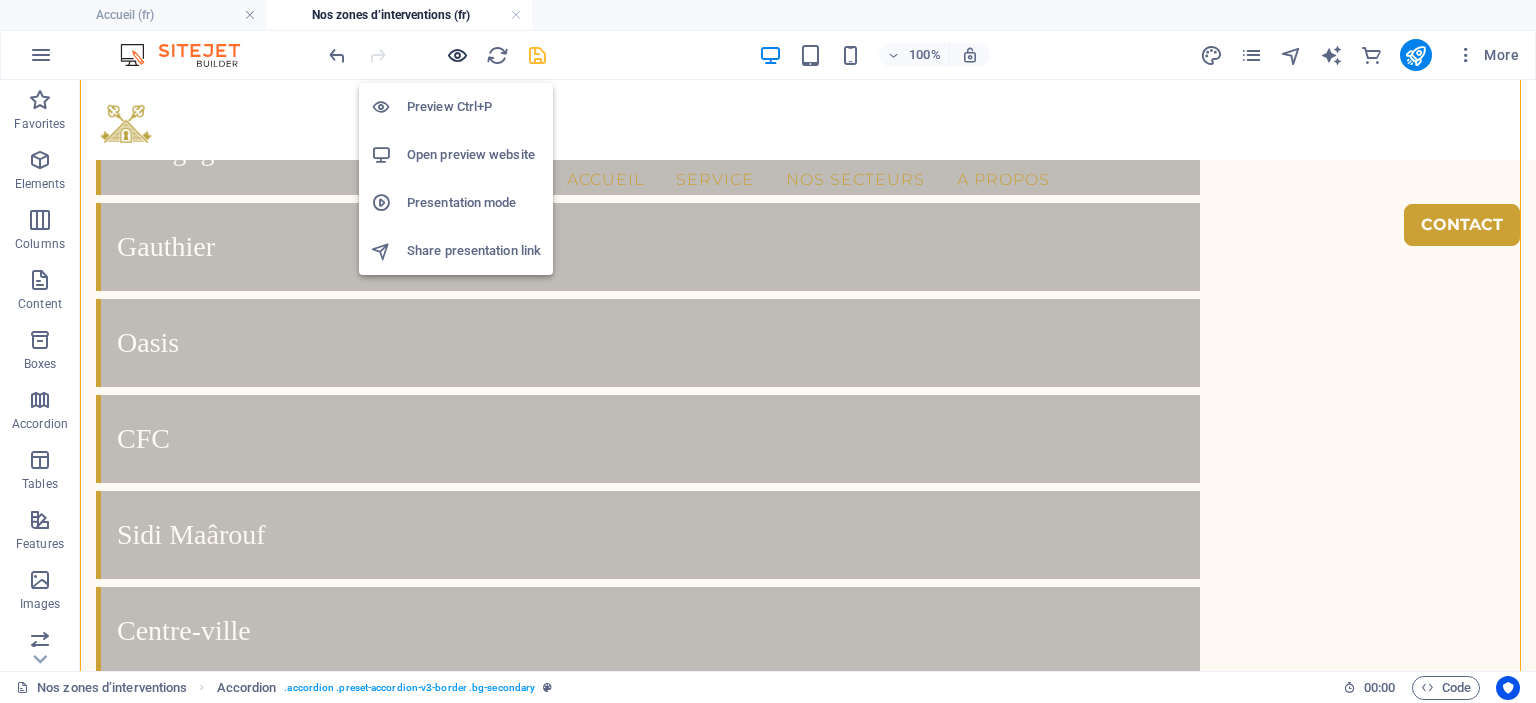 click at bounding box center [457, 55] 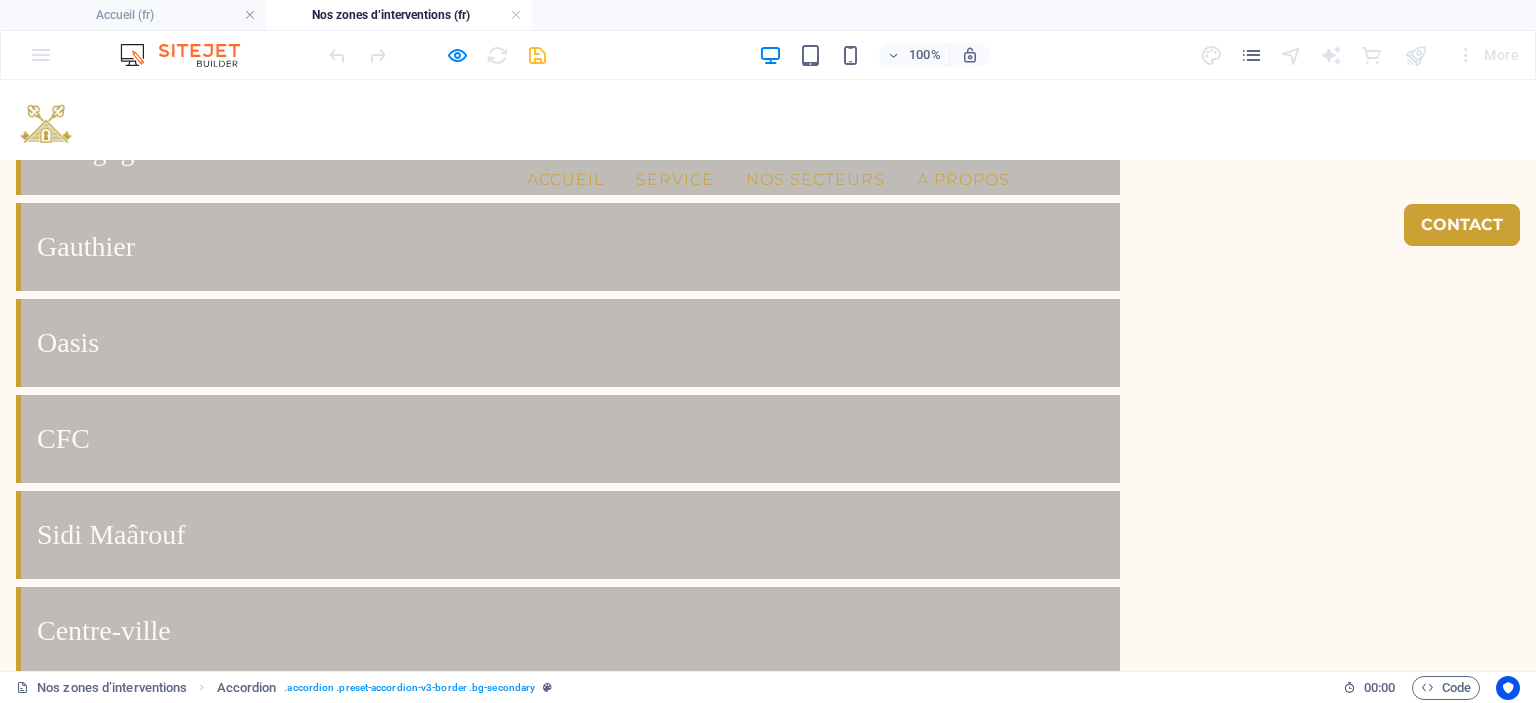 click on "Foire aux questions – Conciergerie Airbnb à Marrakech & Casablanca Quels types de biens gérez-vous ? Nous gérons une large gamme de biens : appartements en centre-ville, riads traditionnels, villas avec piscine, et résidences en bord de mer. Dois-je habiter au Maroc pour utiliser votre service ? Non. Nous travaillons avec de nombreux propriétaires vivant à l’étranger. Notre présence locale permet une gestion complète sans que vous soyez sur place. Est-ce que vous proposez un service de gestion clé en main ? Oui, notre conciergerie s’occupe de tout : annonces, accueil, ménage, maintenance, communication voyageurs. Quels quartiers recommandez-vous pour investir à Casablanca ou Marrakech ? À Casablanca : Gauthier, Racine, Maarif, Casa Finance City. À Marrakech : Guéliz, Hivernage, Médina, Palmeraie. Comment sont calculés vos frais de gestion ? Nos frais sont proportionnels aux revenus locatifs, sans frais cachés. Contactez-nous pour une estimation personnalisée." at bounding box center [768, 4615] 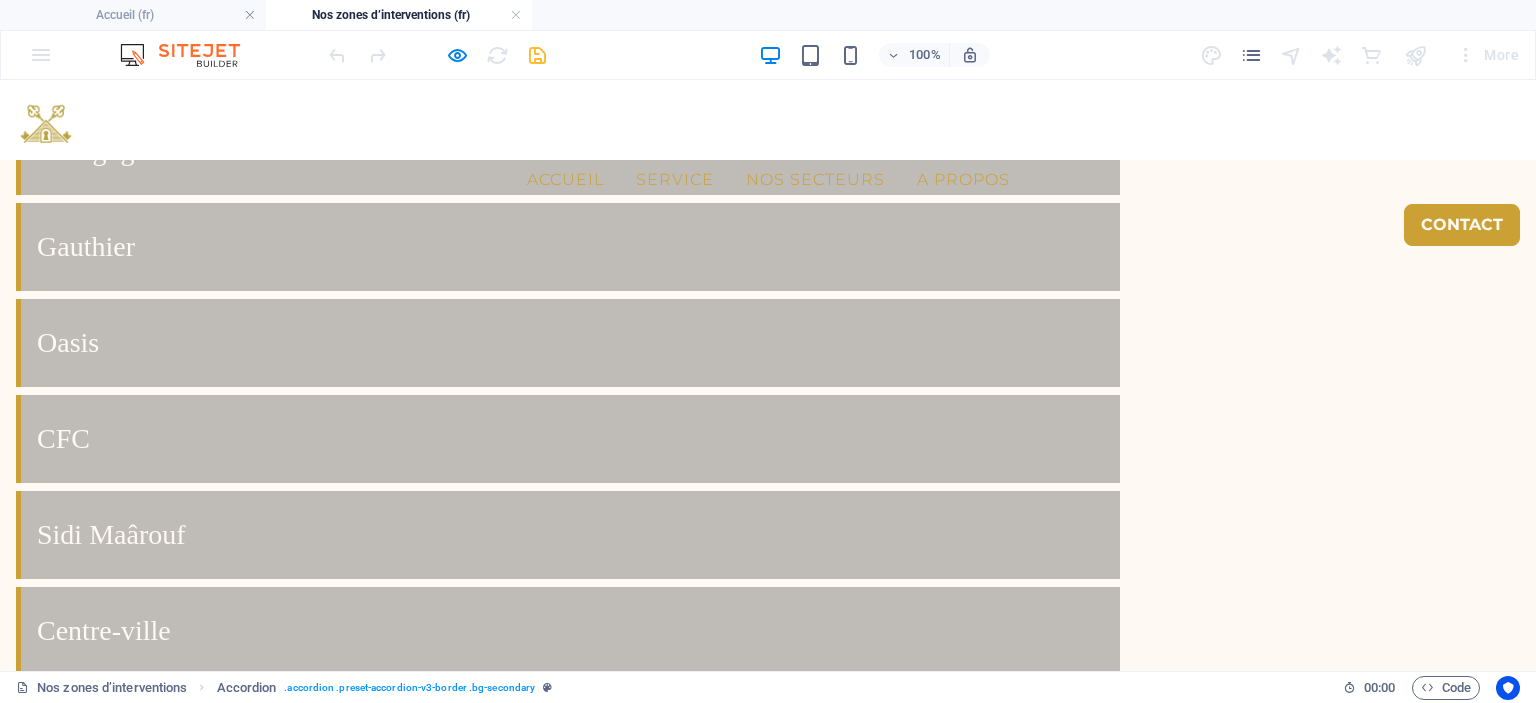 click on "Quels types de biens gérez-vous ?" at bounding box center (568, 4455) 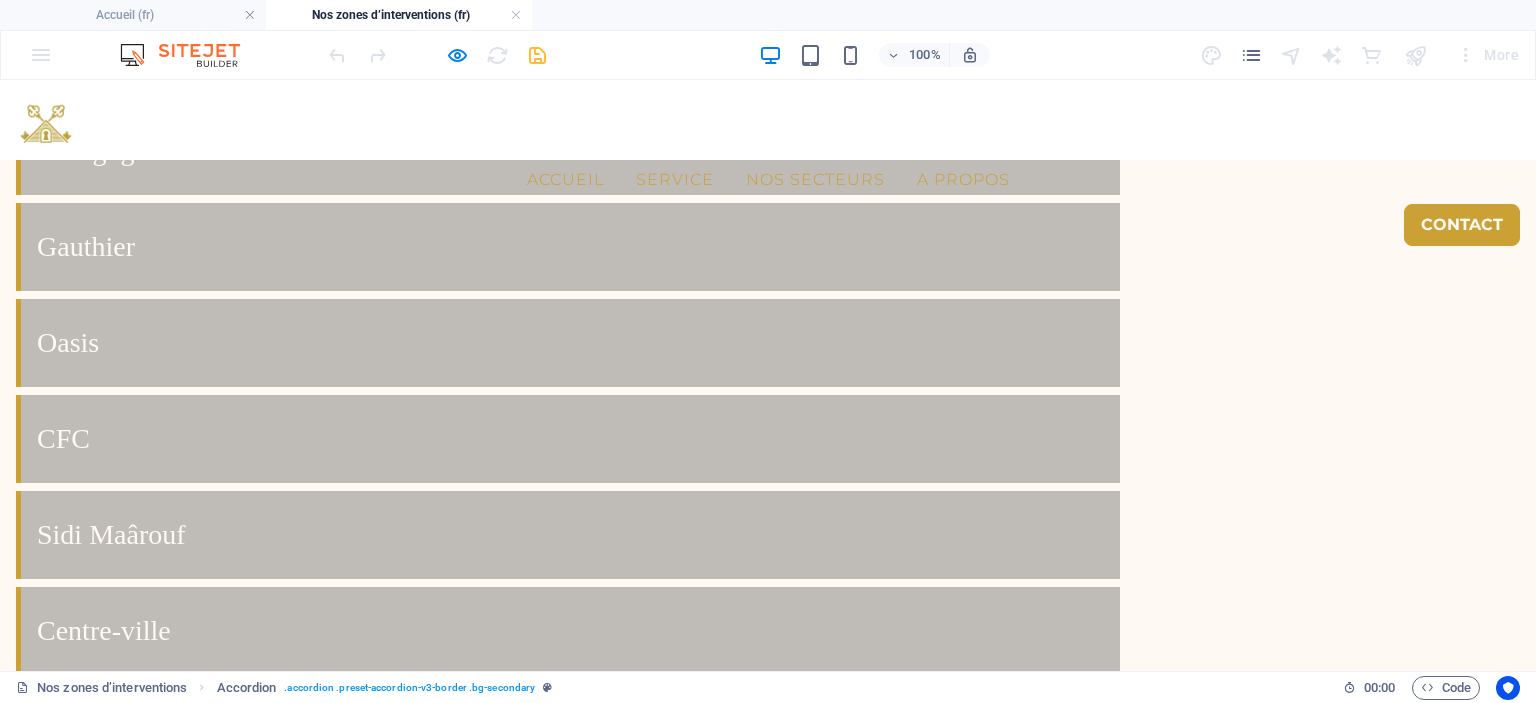 click on "Quels types de biens gérez-vous ?" at bounding box center [568, 4455] 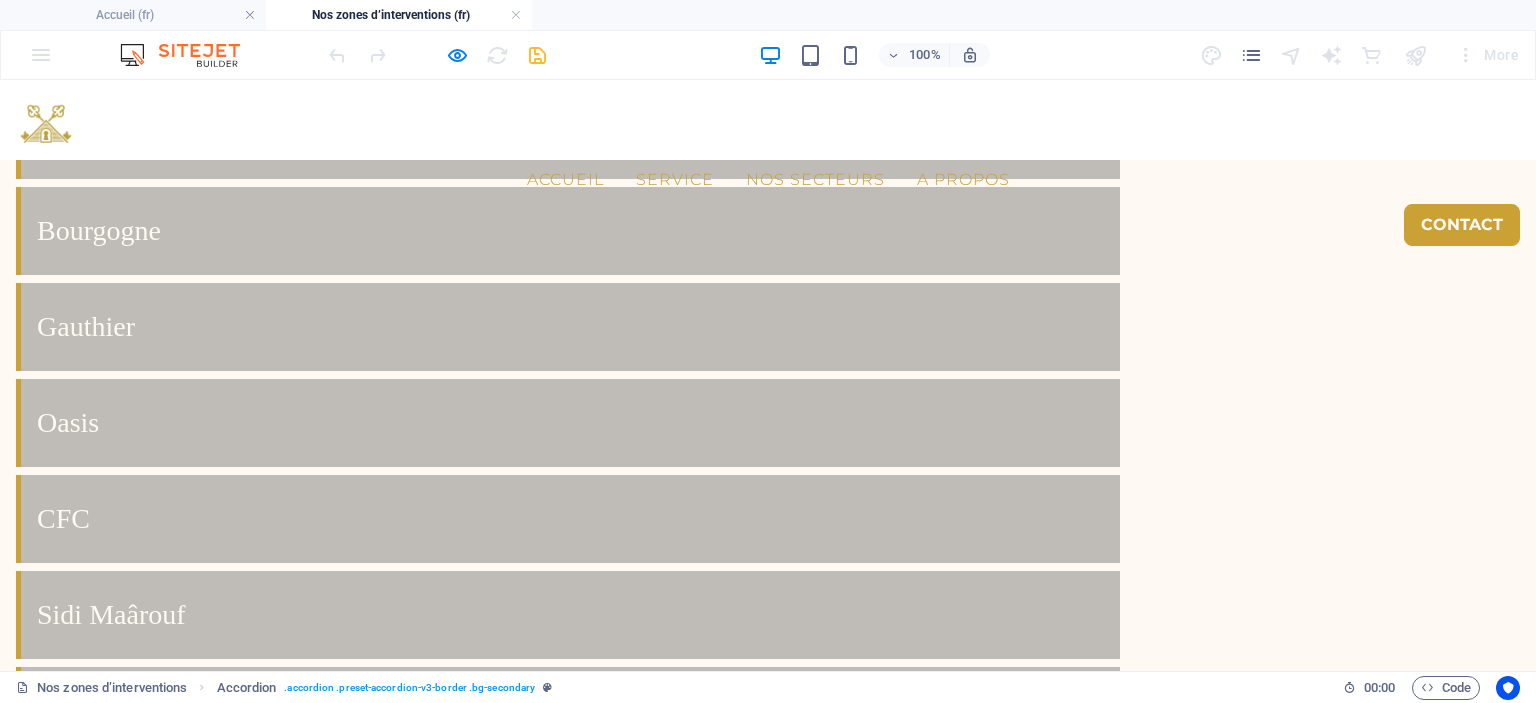 scroll, scrollTop: 4673, scrollLeft: 0, axis: vertical 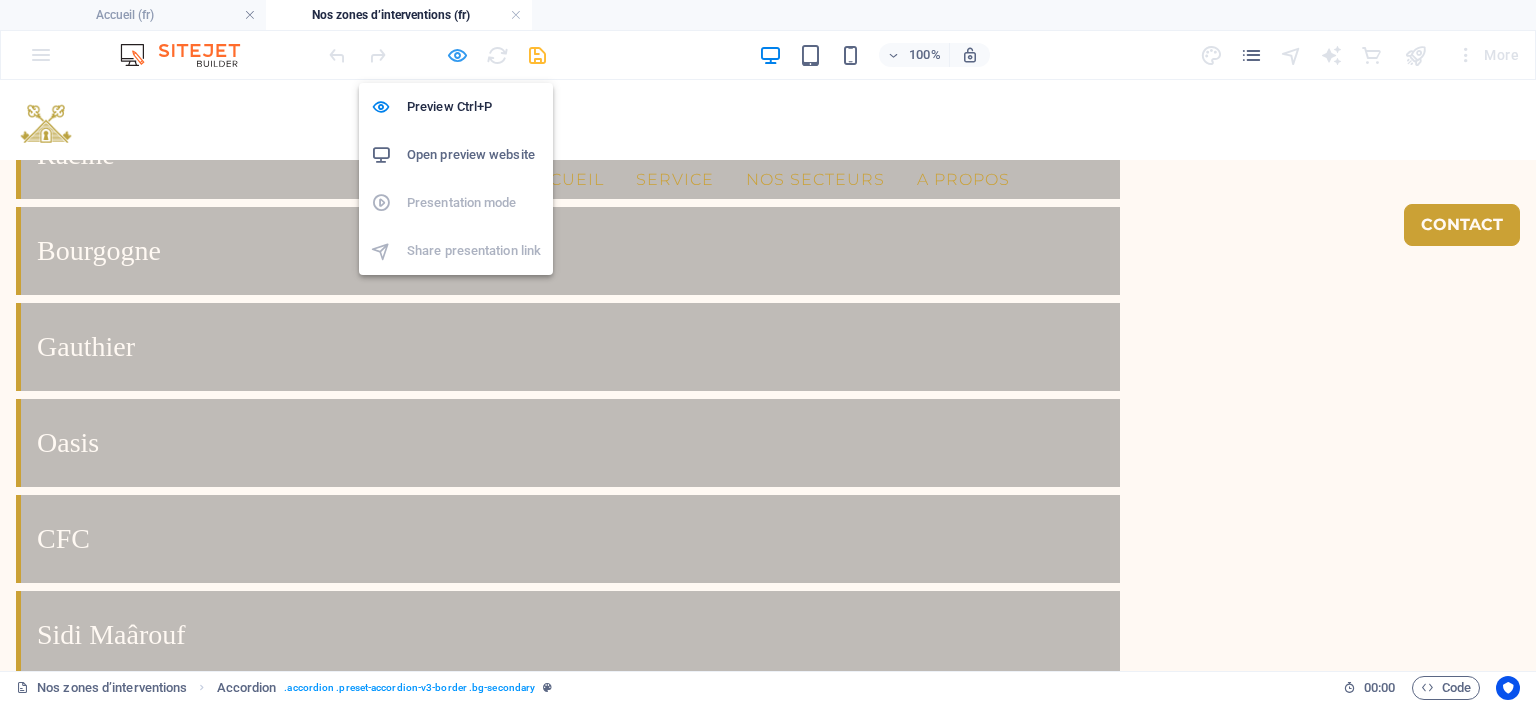 click at bounding box center (457, 55) 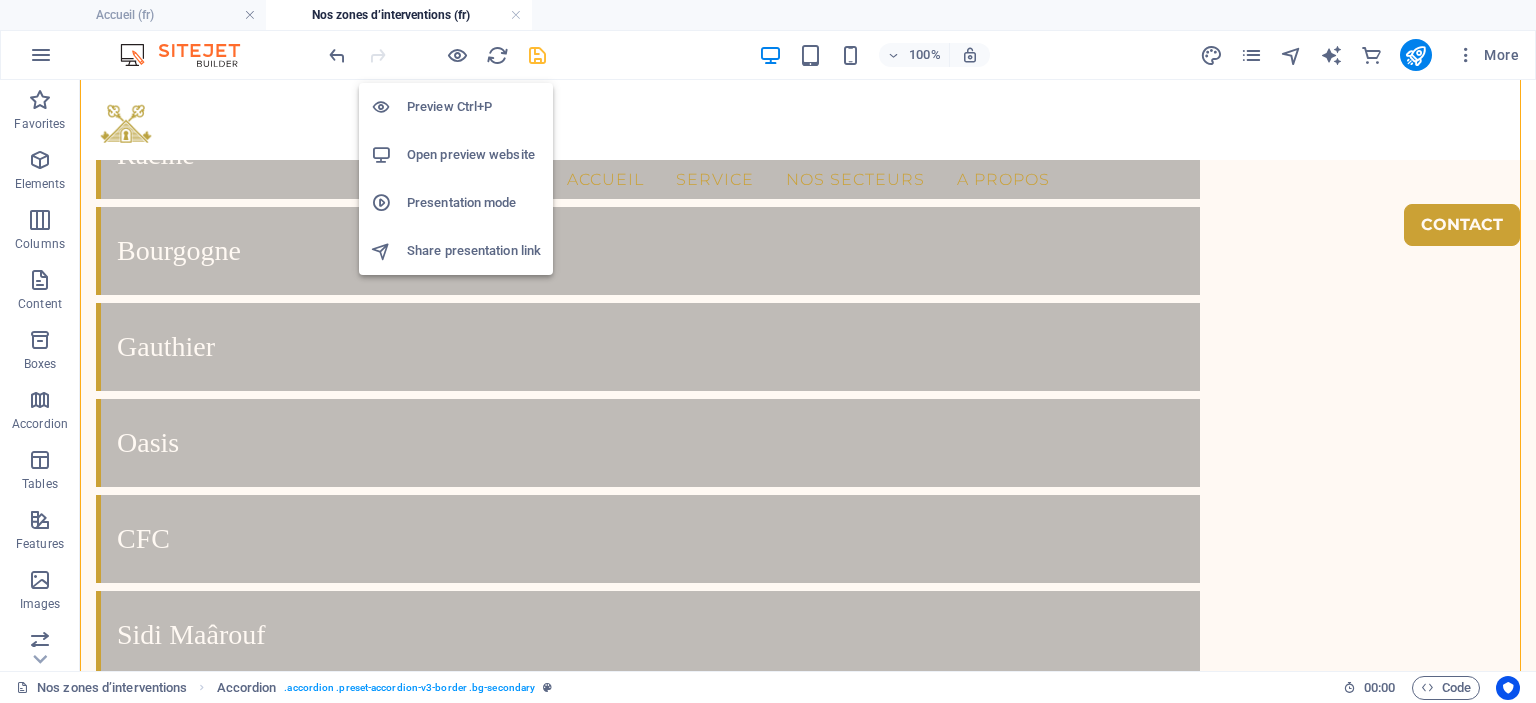 click at bounding box center (537, 55) 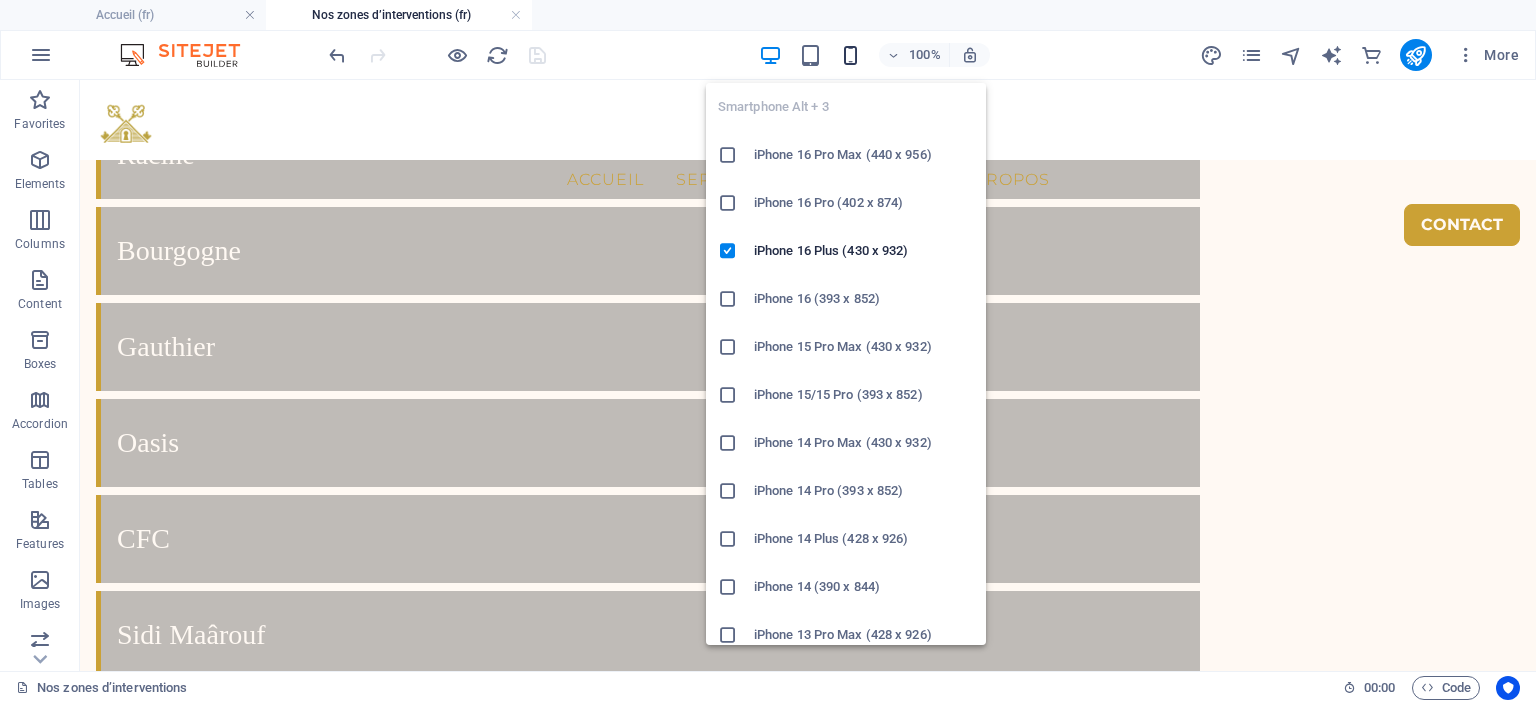 click at bounding box center [850, 55] 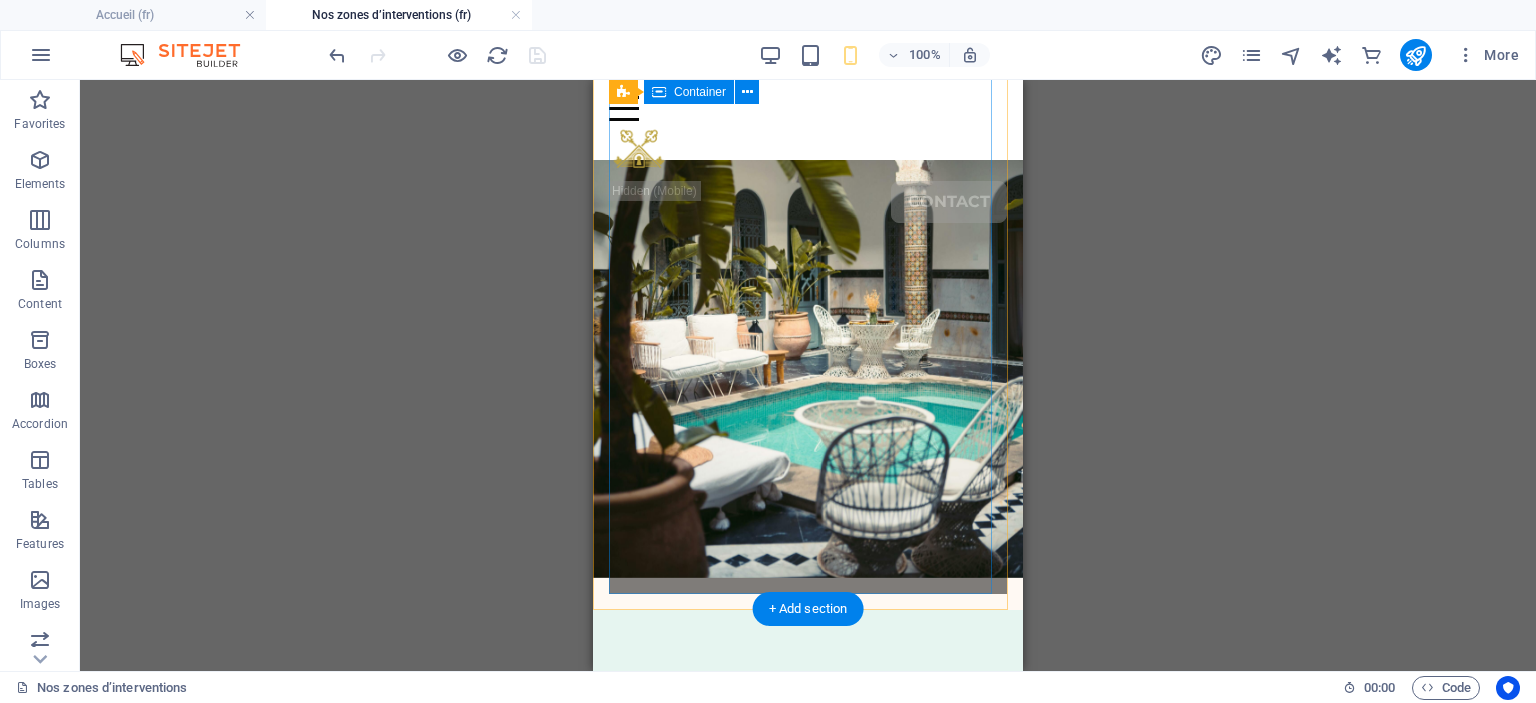 scroll, scrollTop: 0, scrollLeft: 0, axis: both 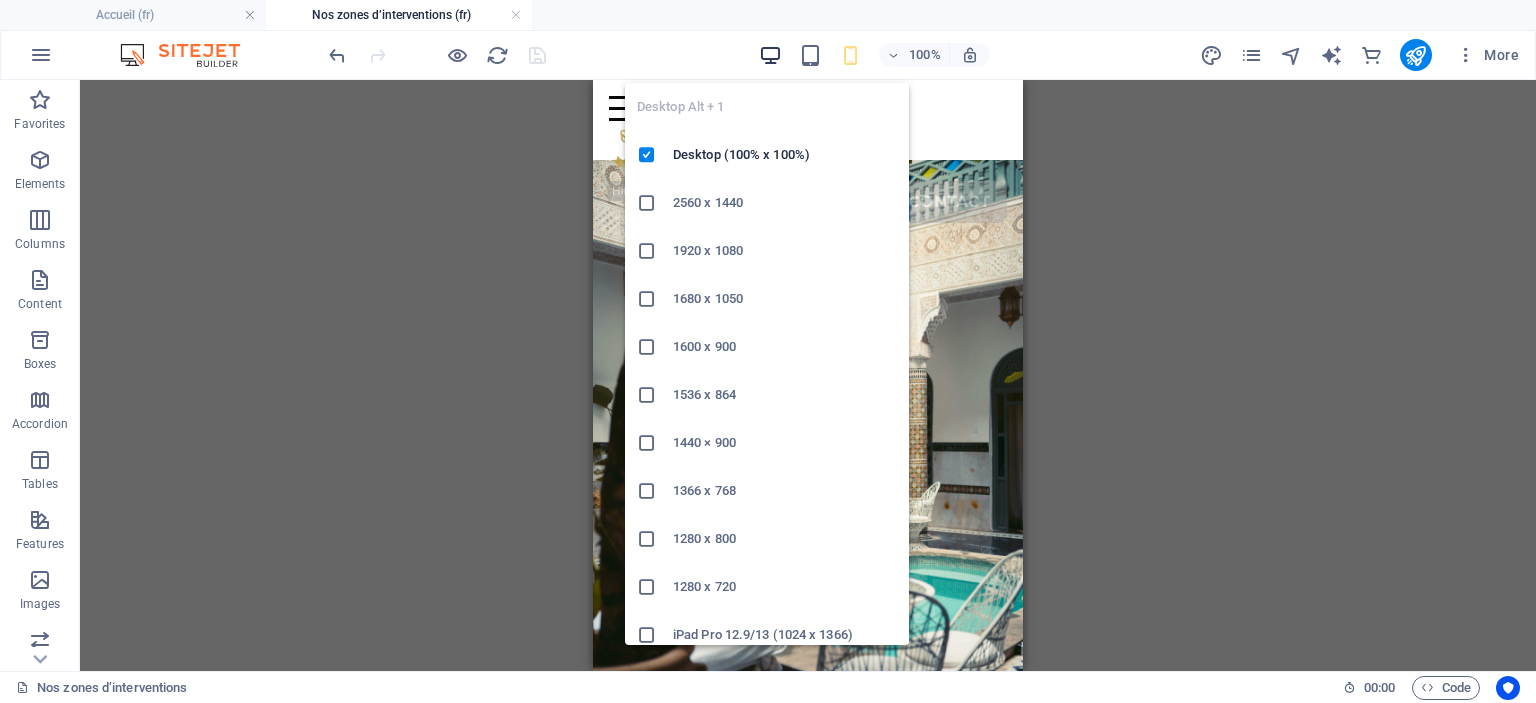click at bounding box center (770, 55) 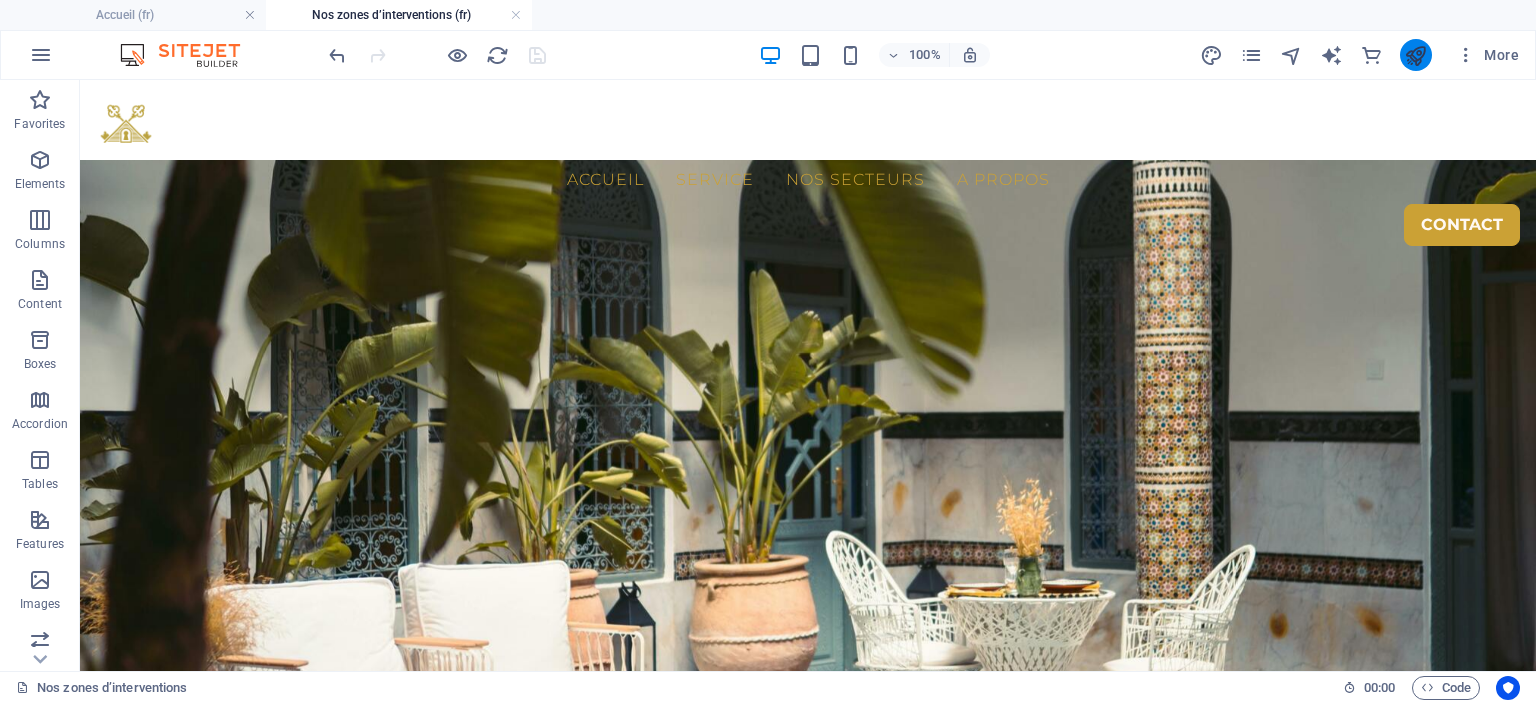 click at bounding box center [1415, 55] 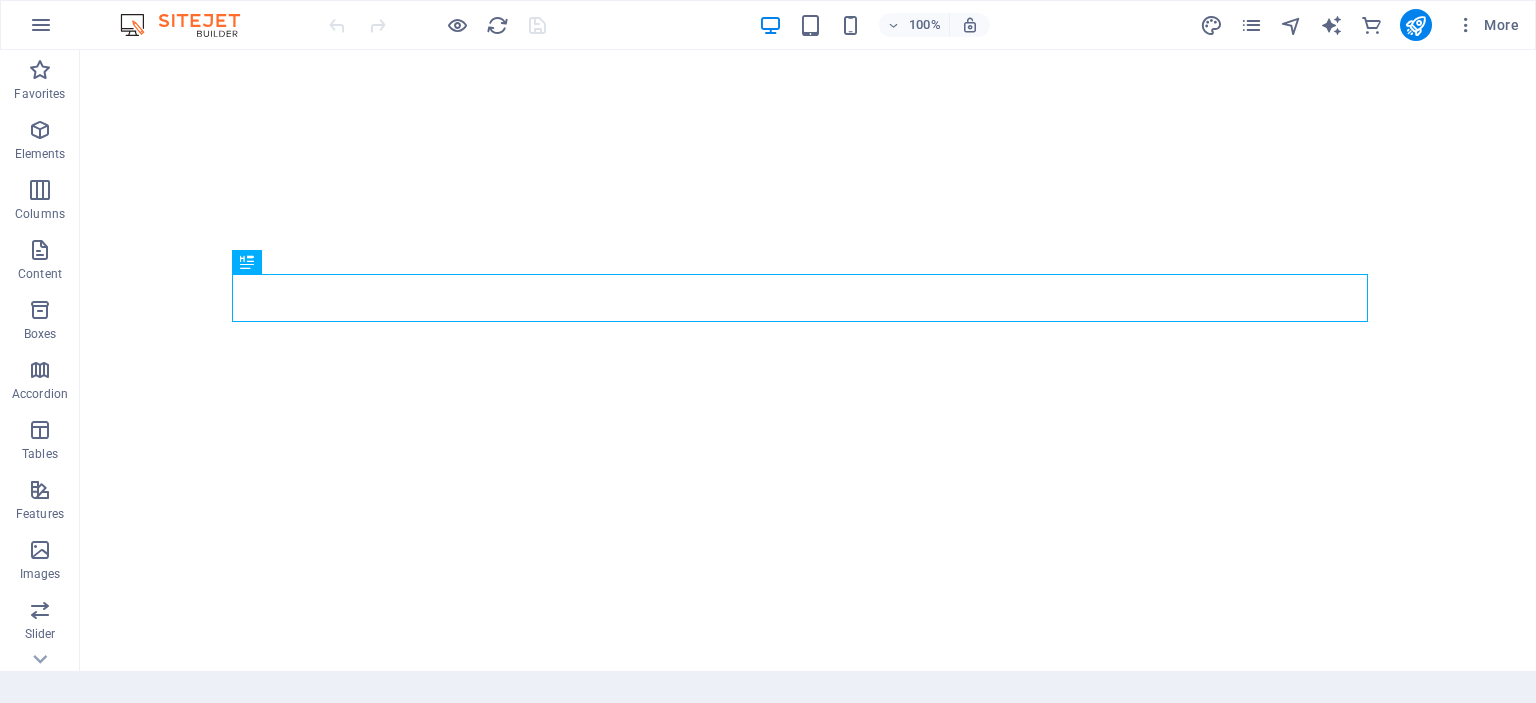 scroll, scrollTop: 0, scrollLeft: 0, axis: both 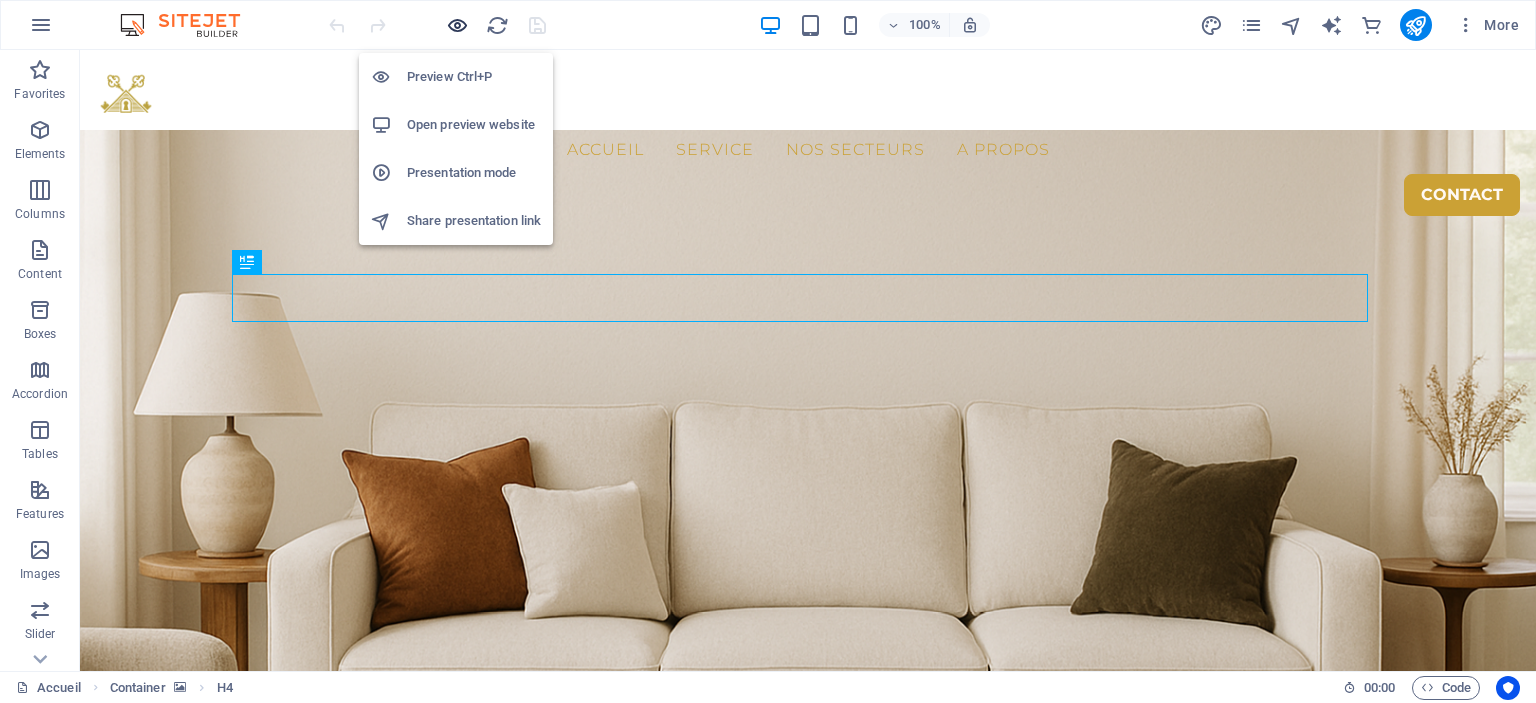 click at bounding box center (457, 25) 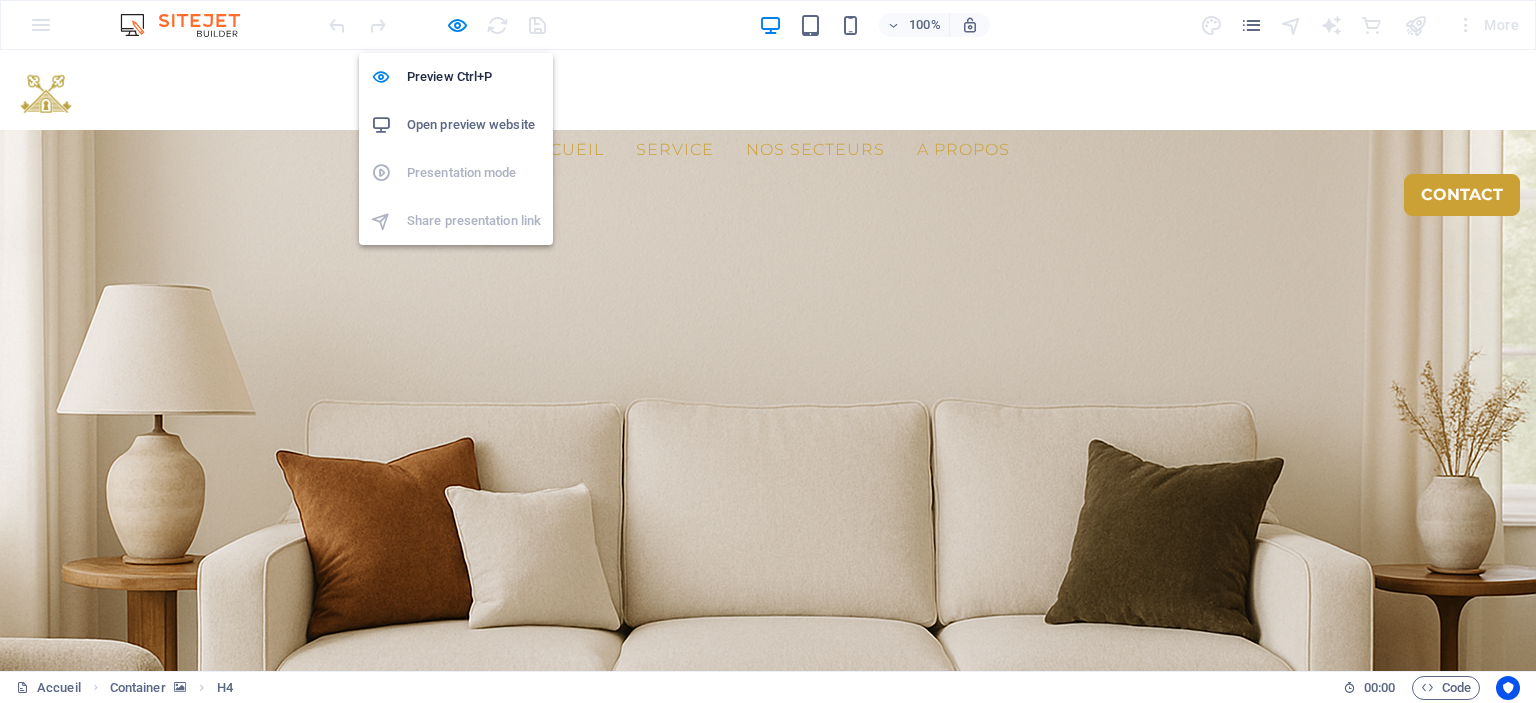 click on "Open preview website" at bounding box center [474, 125] 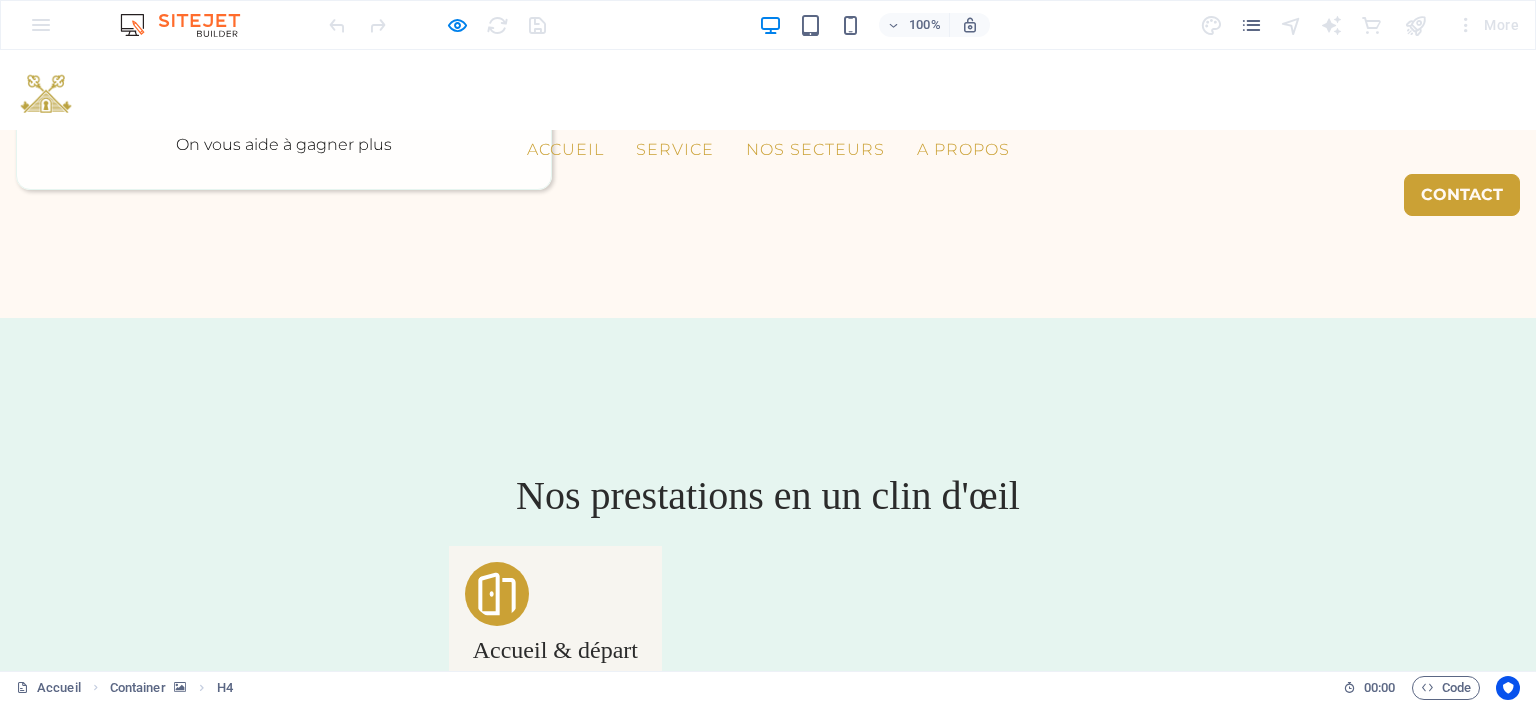 scroll, scrollTop: 3100, scrollLeft: 0, axis: vertical 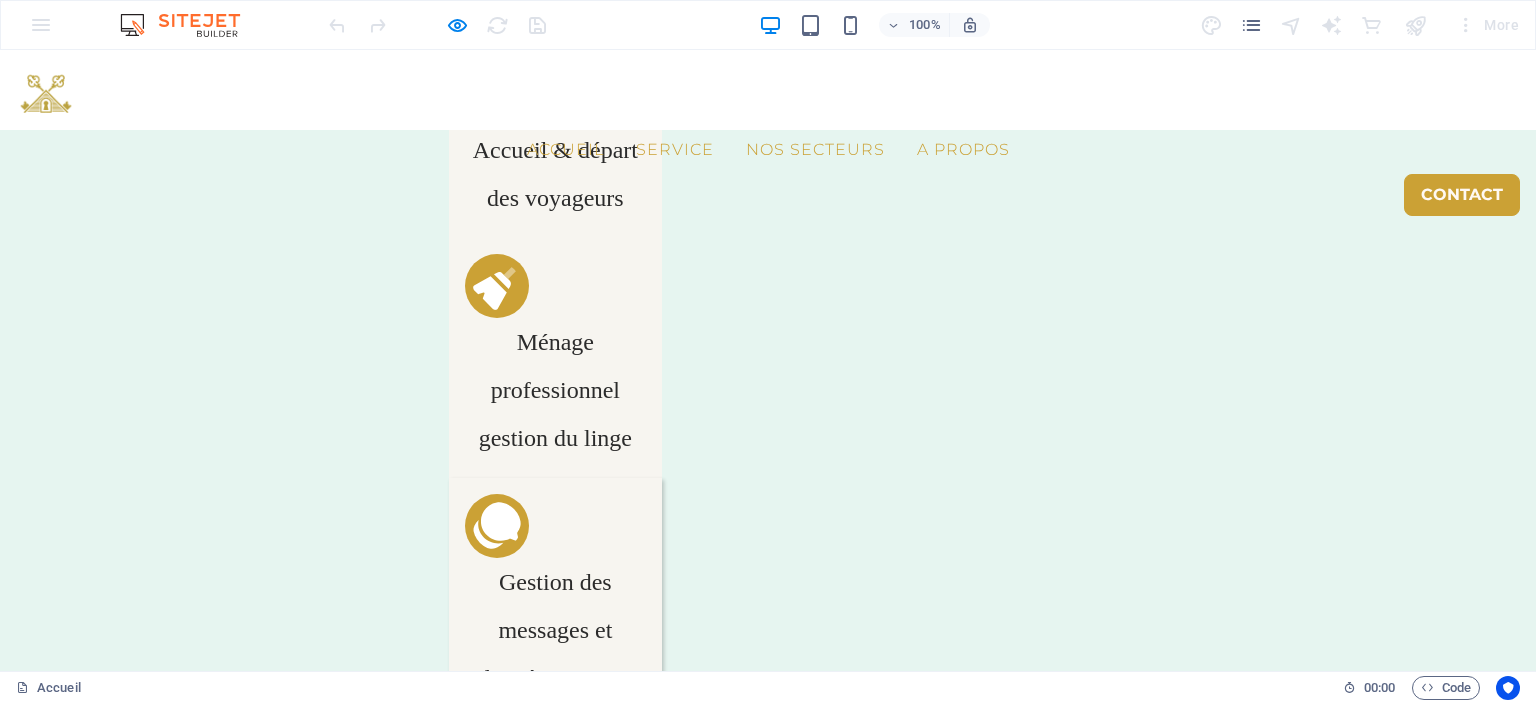 click on "Nos secteurs" at bounding box center [815, 150] 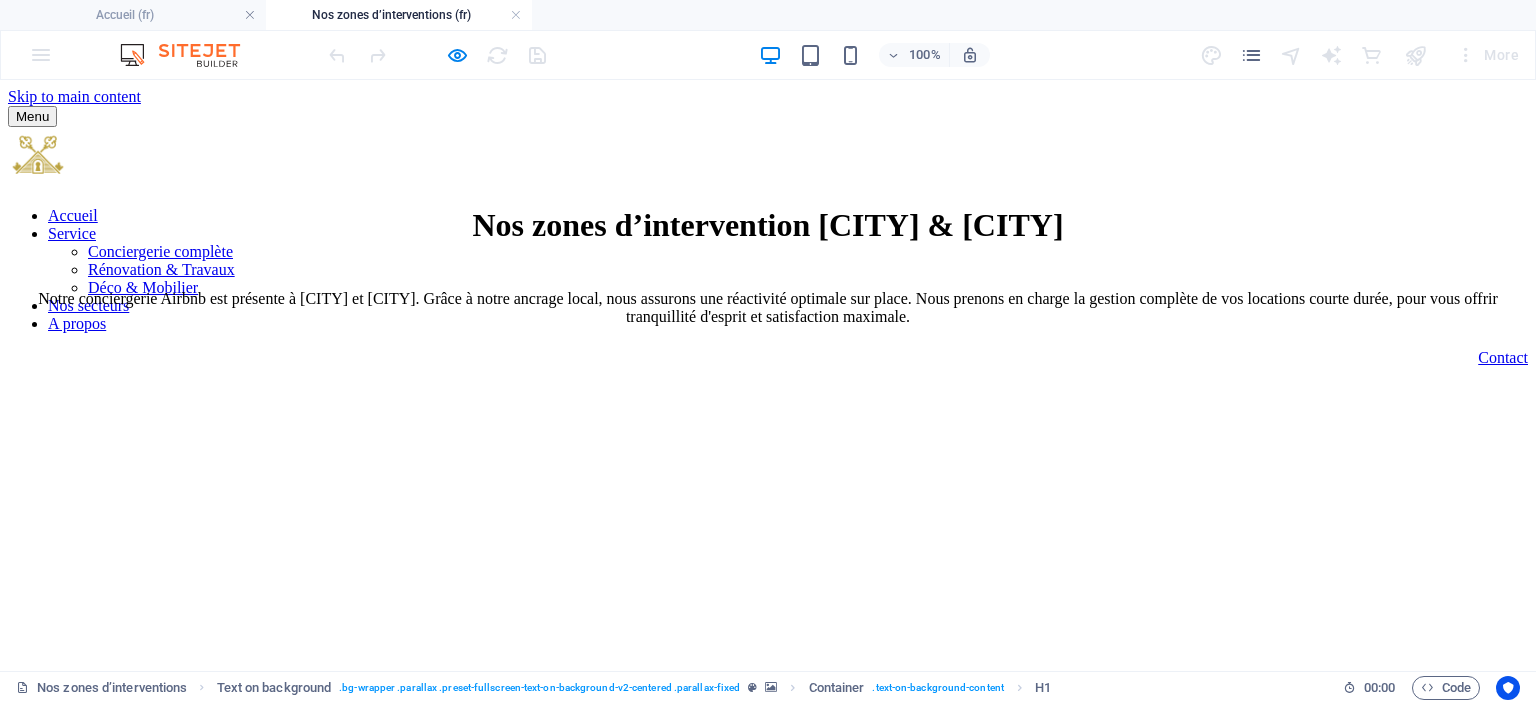 scroll, scrollTop: 0, scrollLeft: 0, axis: both 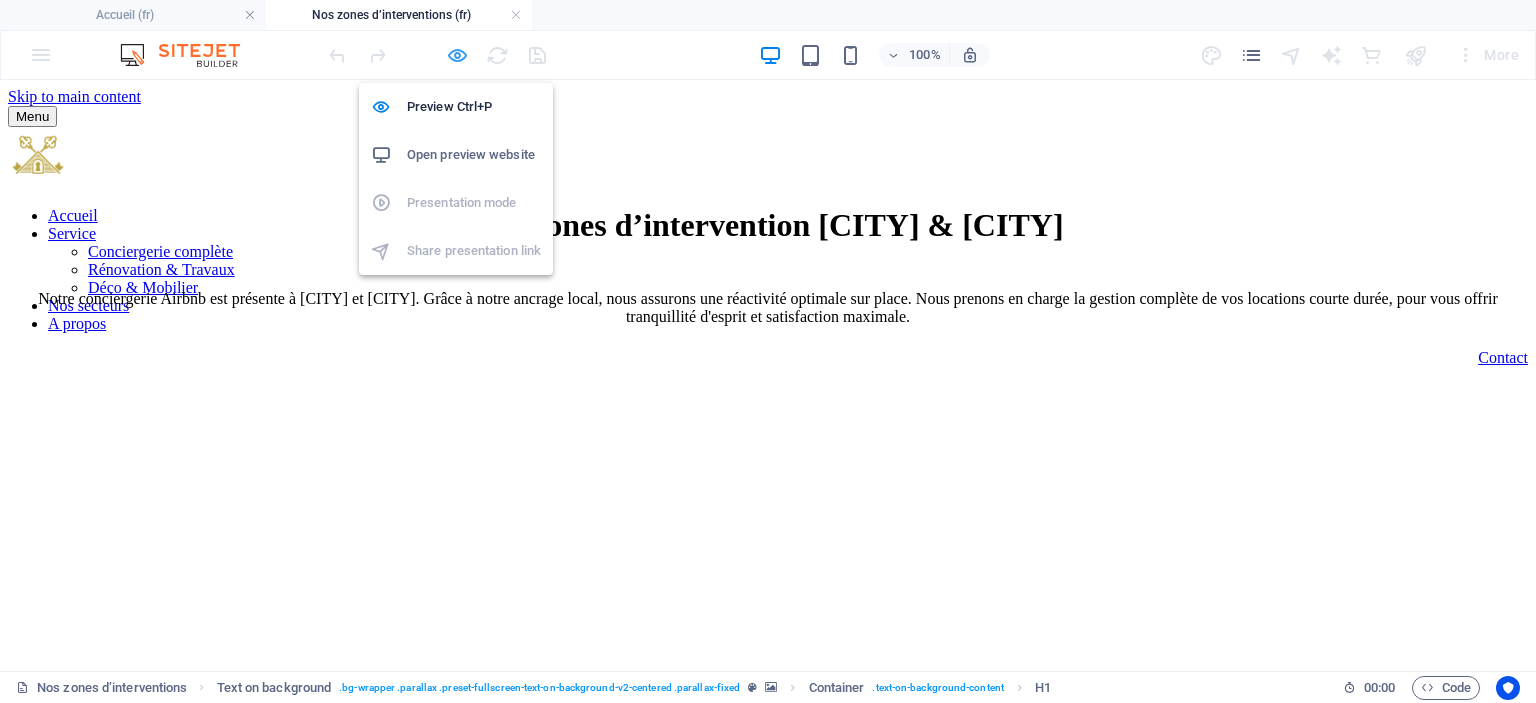 drag, startPoint x: 452, startPoint y: 58, endPoint x: 358, endPoint y: 252, distance: 215.57365 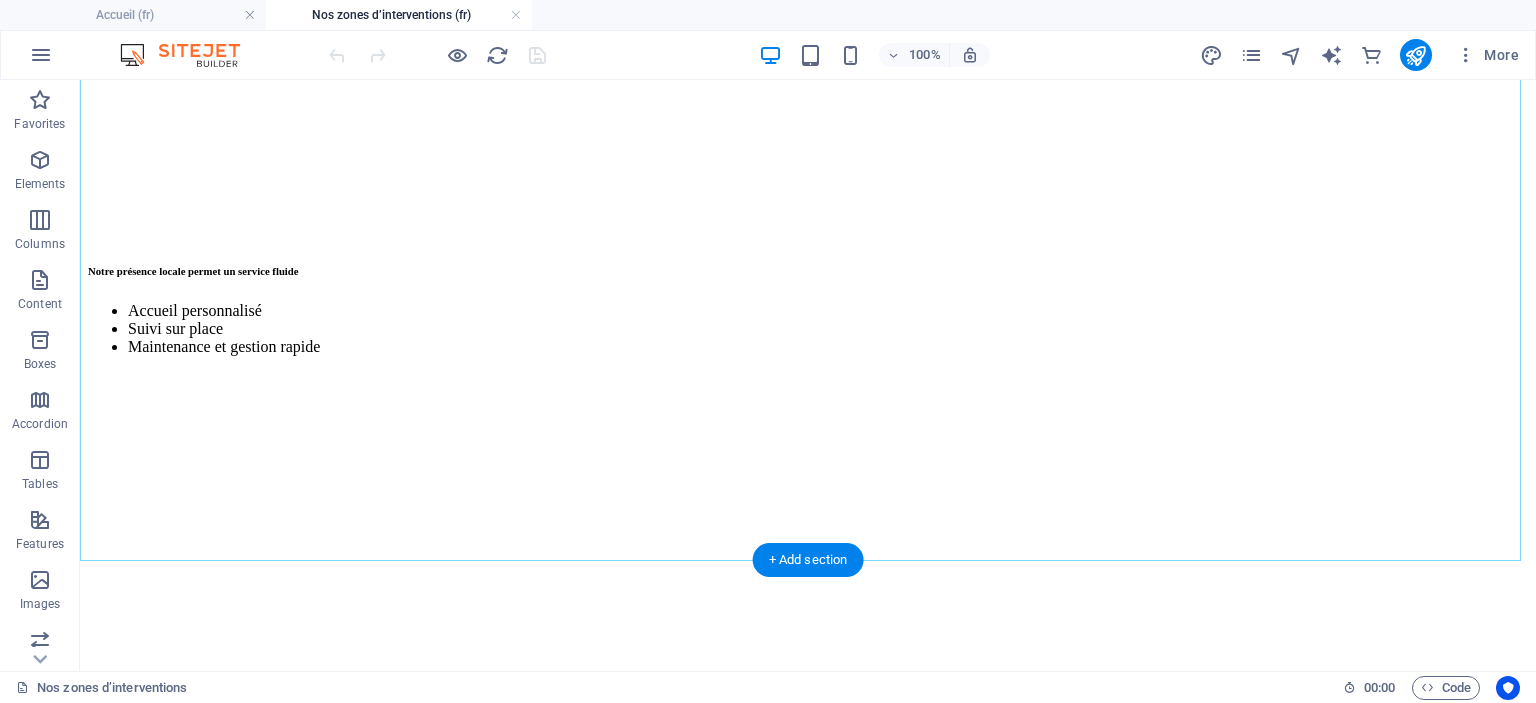 scroll, scrollTop: 6000, scrollLeft: 0, axis: vertical 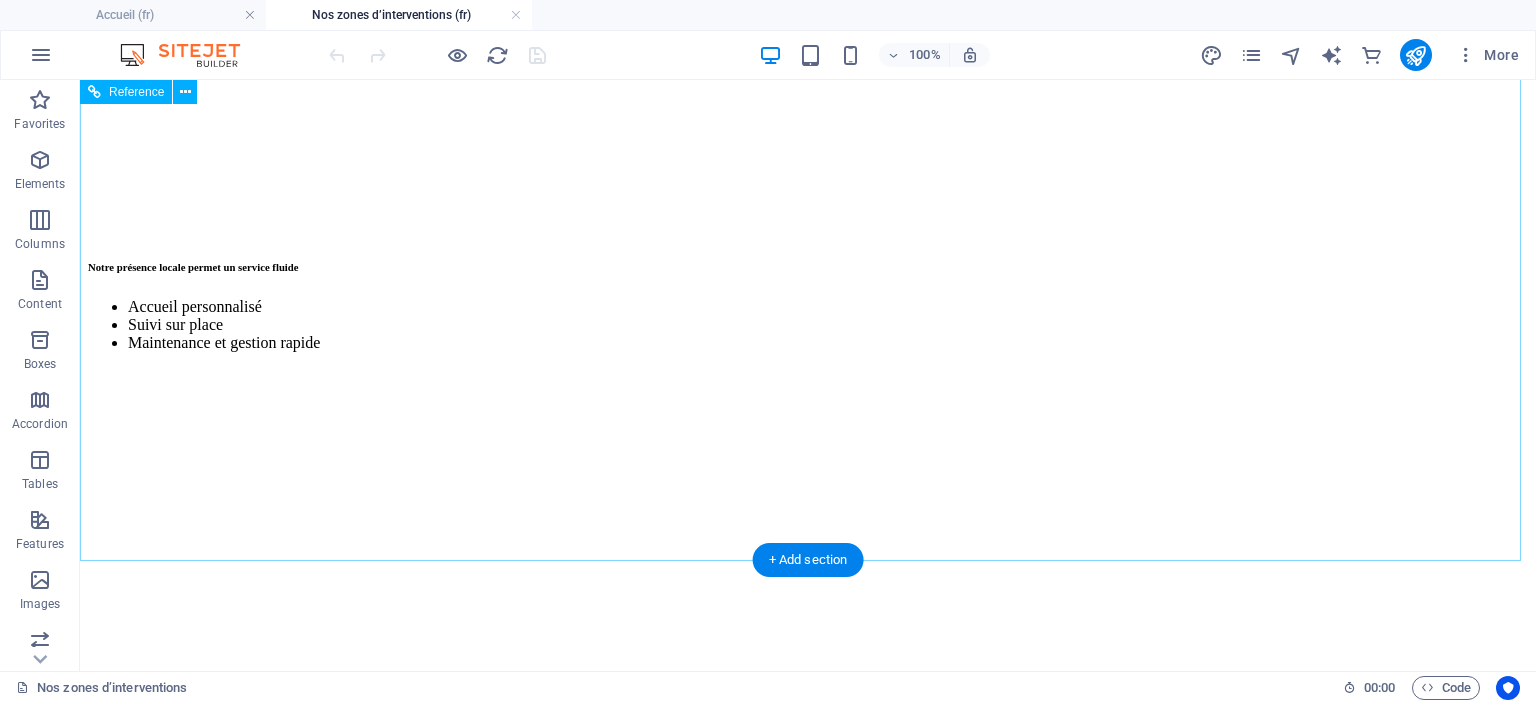 click on "Contact & prise de rendez-vous Vous souhaitez confier la gestion de votre appartement ? Échangeons sur votre projet et vos objectifs. Par Email Par WhatsApp" at bounding box center [808, 16101] 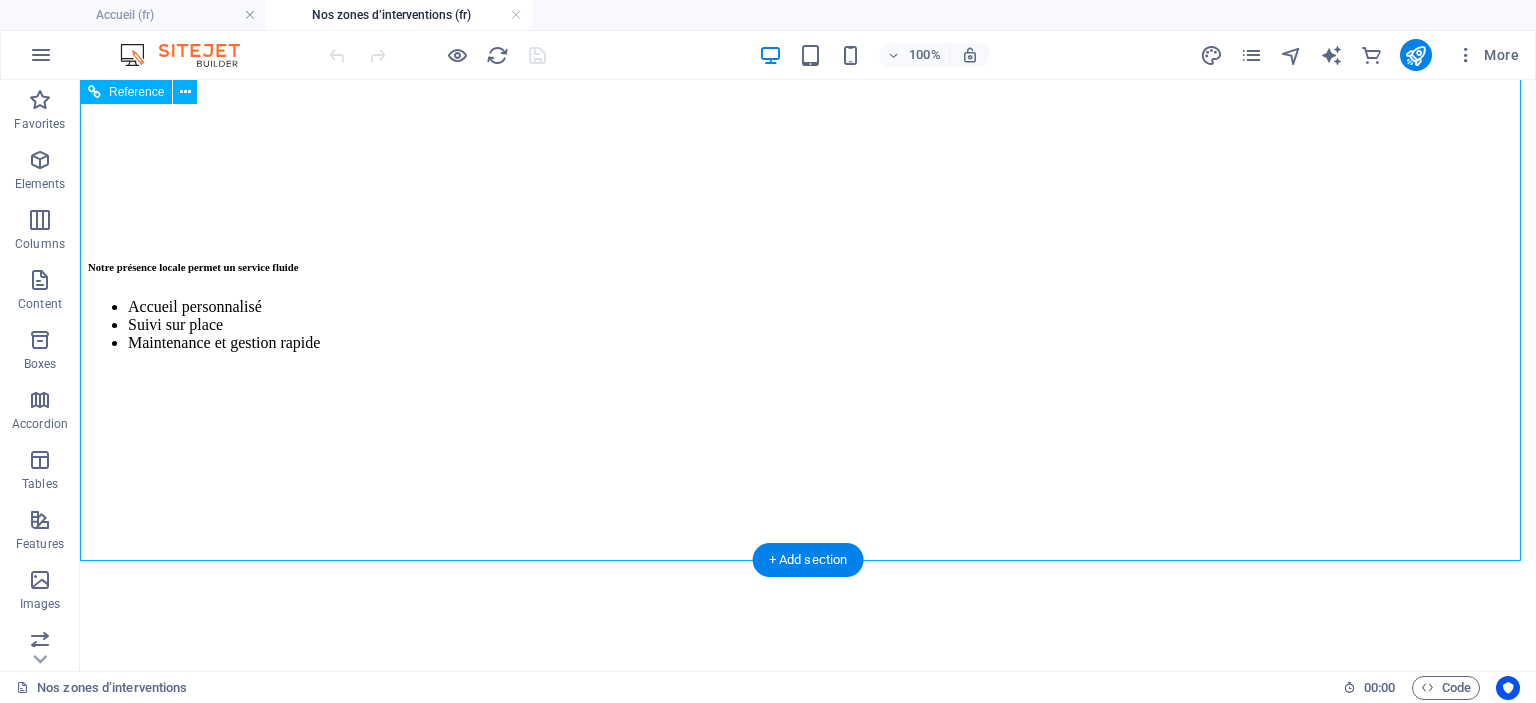 click on "Contact & prise de rendez-vous Vous souhaitez confier la gestion de votre appartement ? Échangeons sur votre projet et vos objectifs. Par Email Par WhatsApp" at bounding box center (808, 16101) 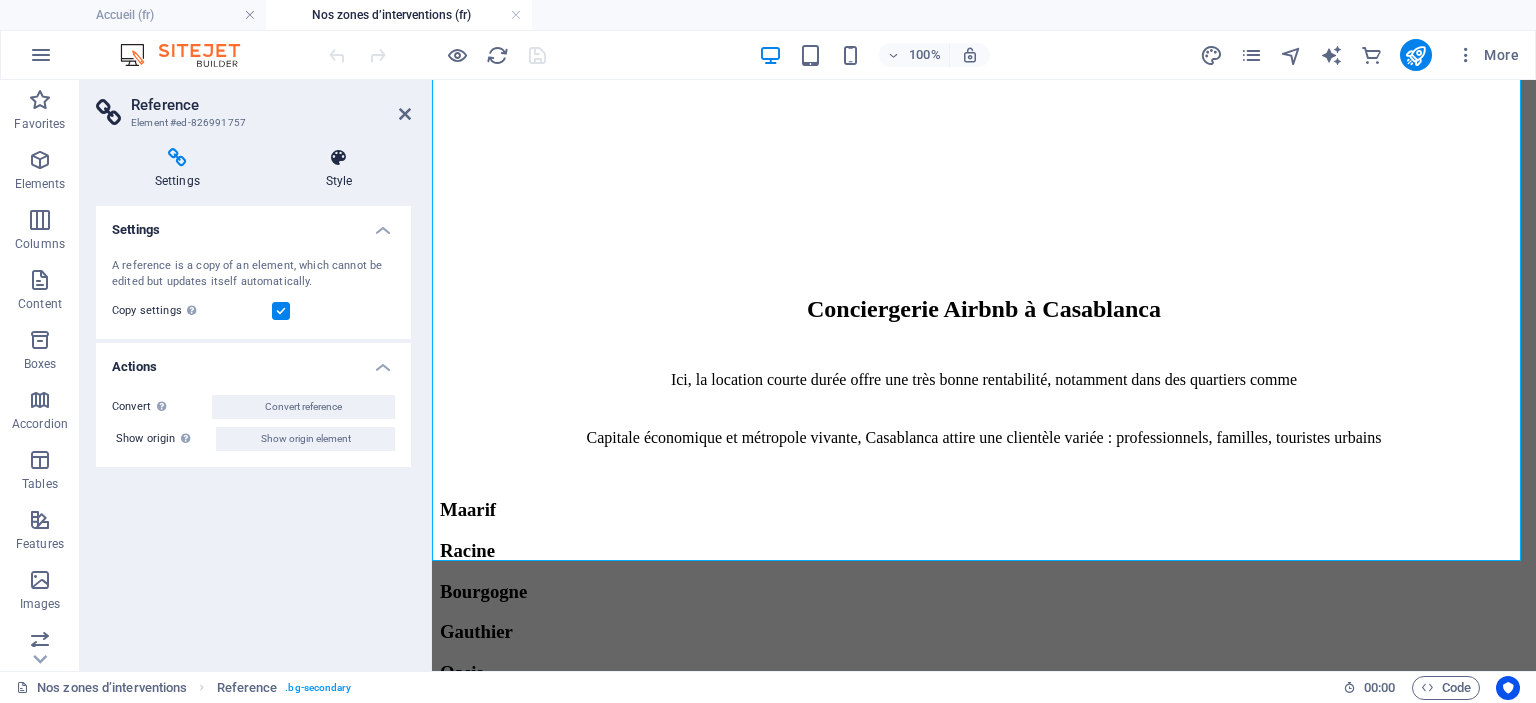 click on "Style" at bounding box center (339, 169) 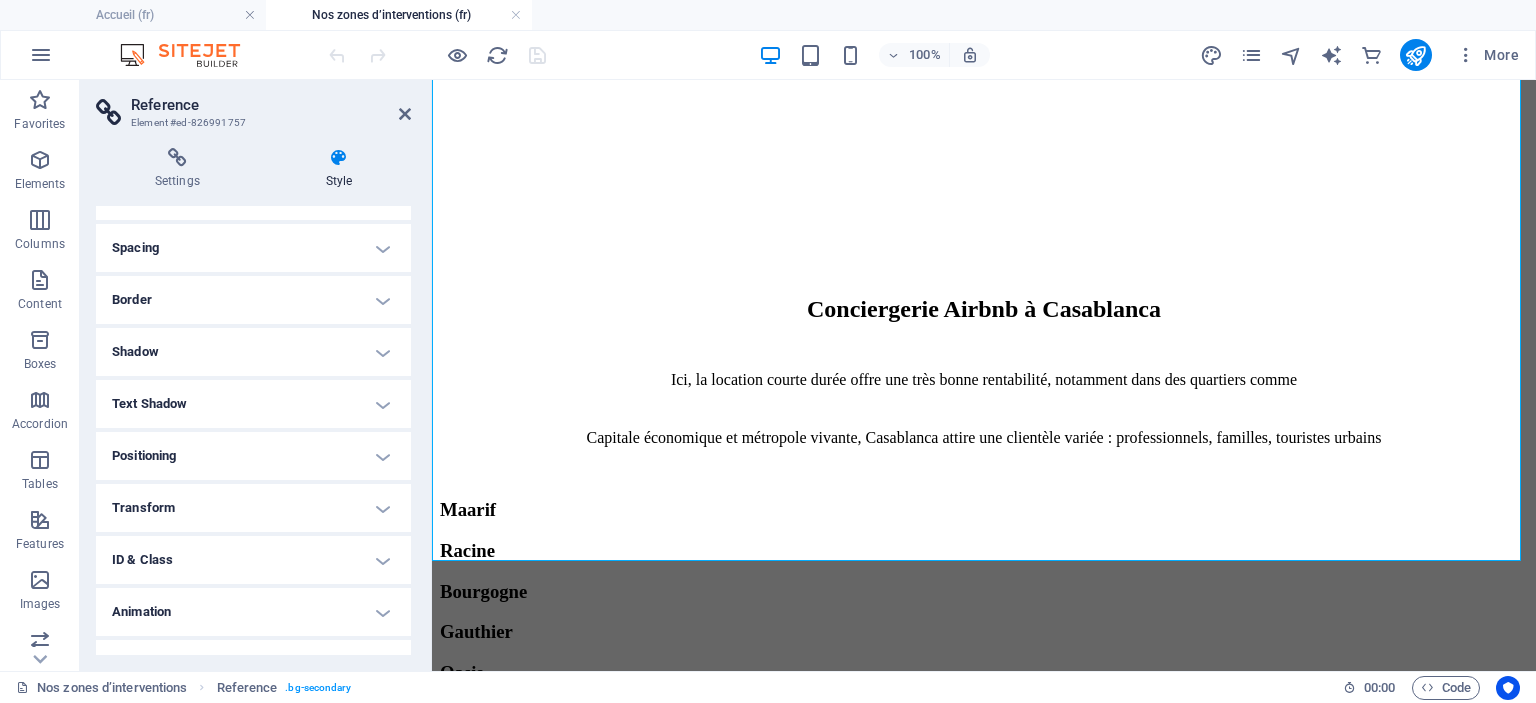 scroll, scrollTop: 181, scrollLeft: 0, axis: vertical 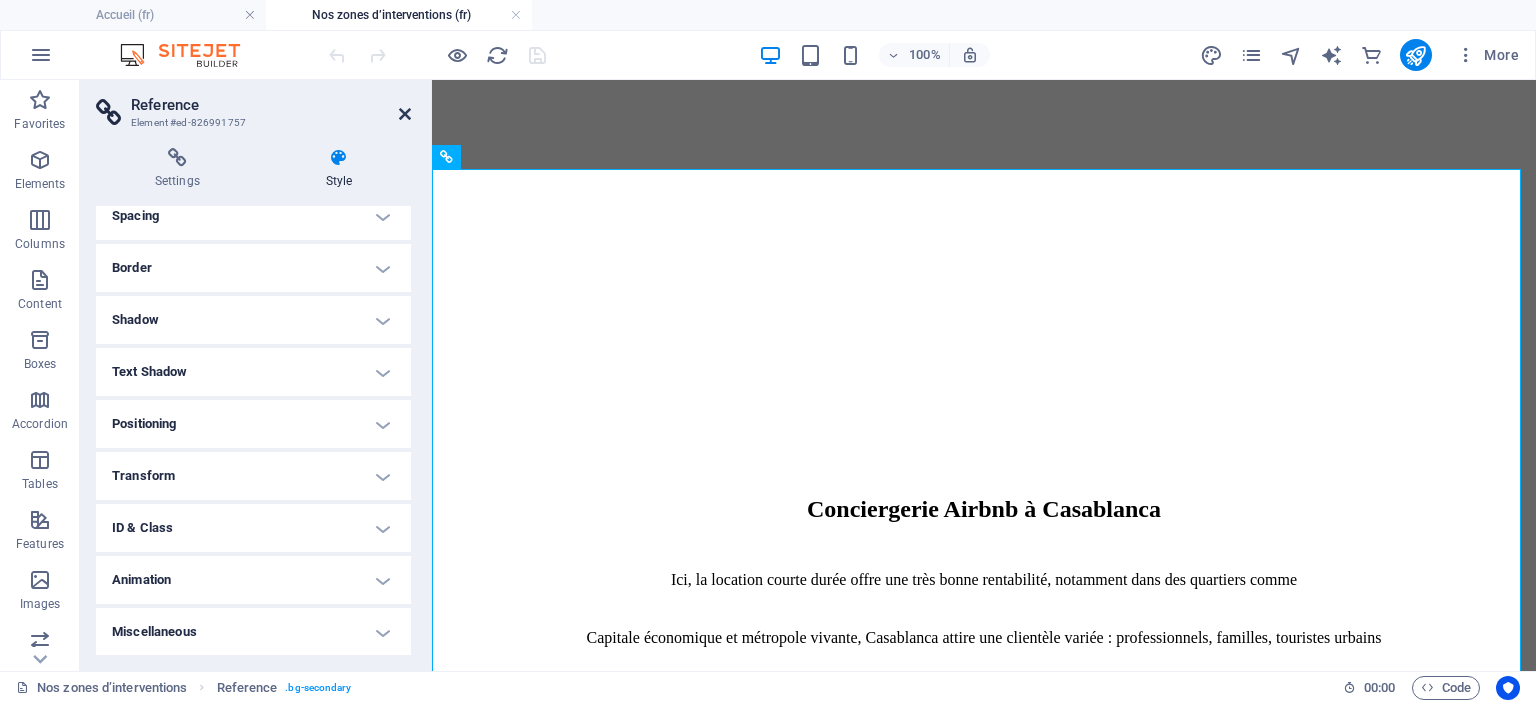 click at bounding box center (405, 114) 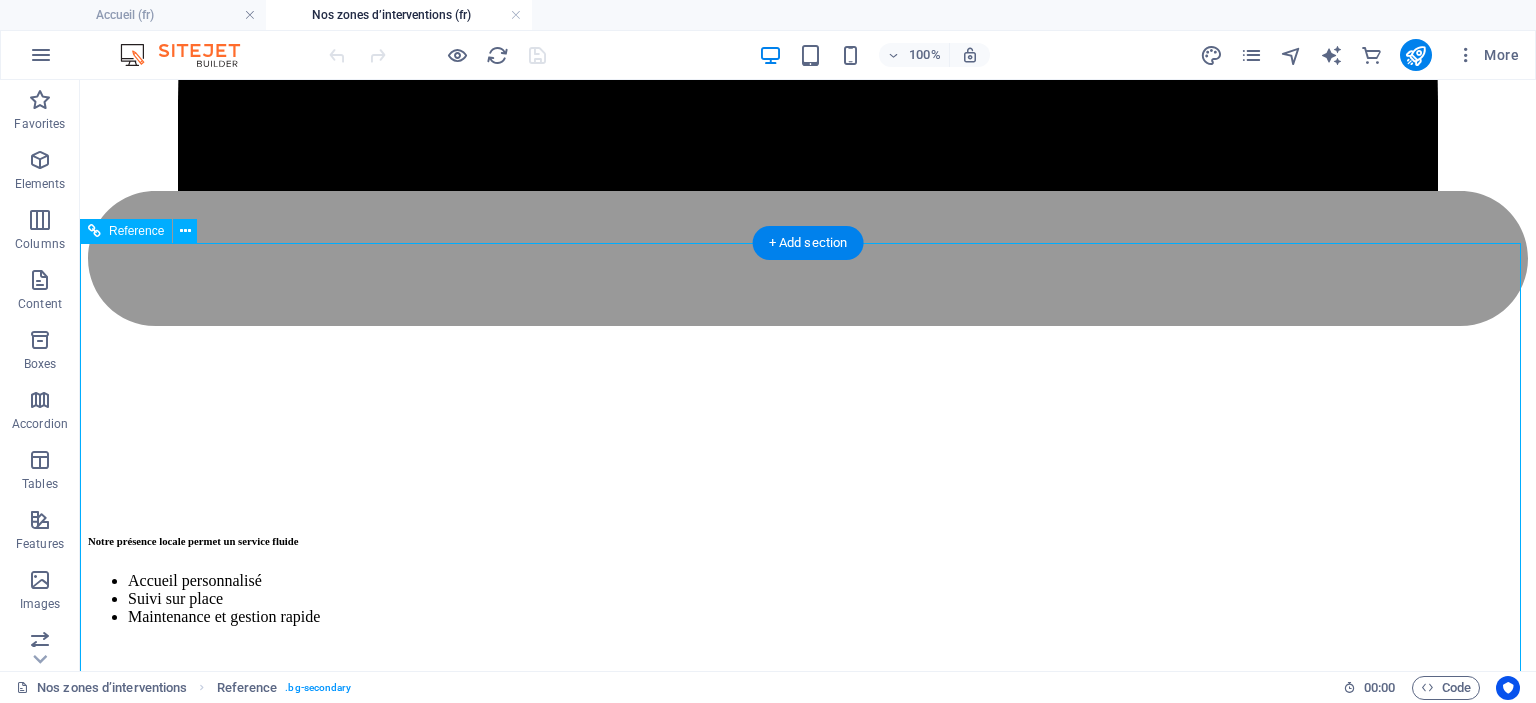 scroll, scrollTop: 5700, scrollLeft: 0, axis: vertical 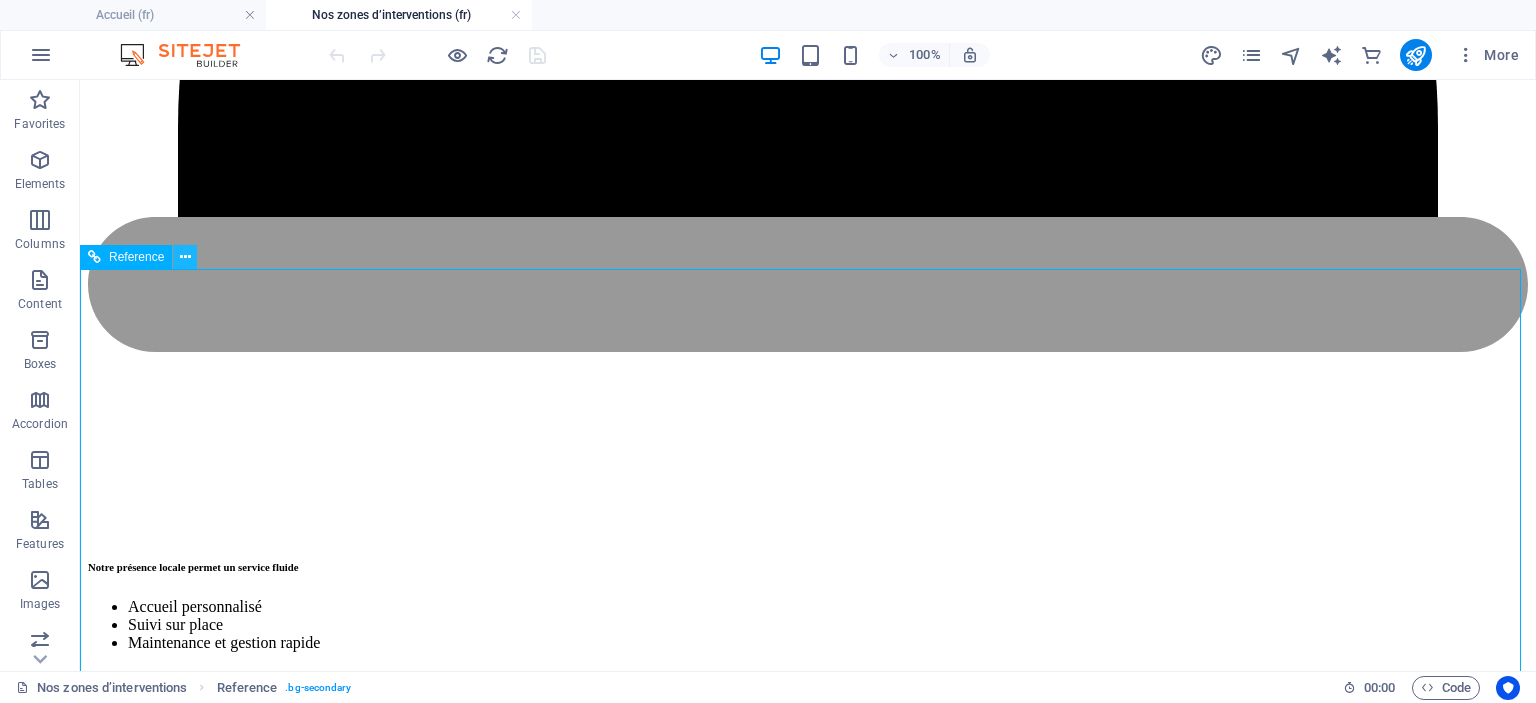 click at bounding box center [185, 257] 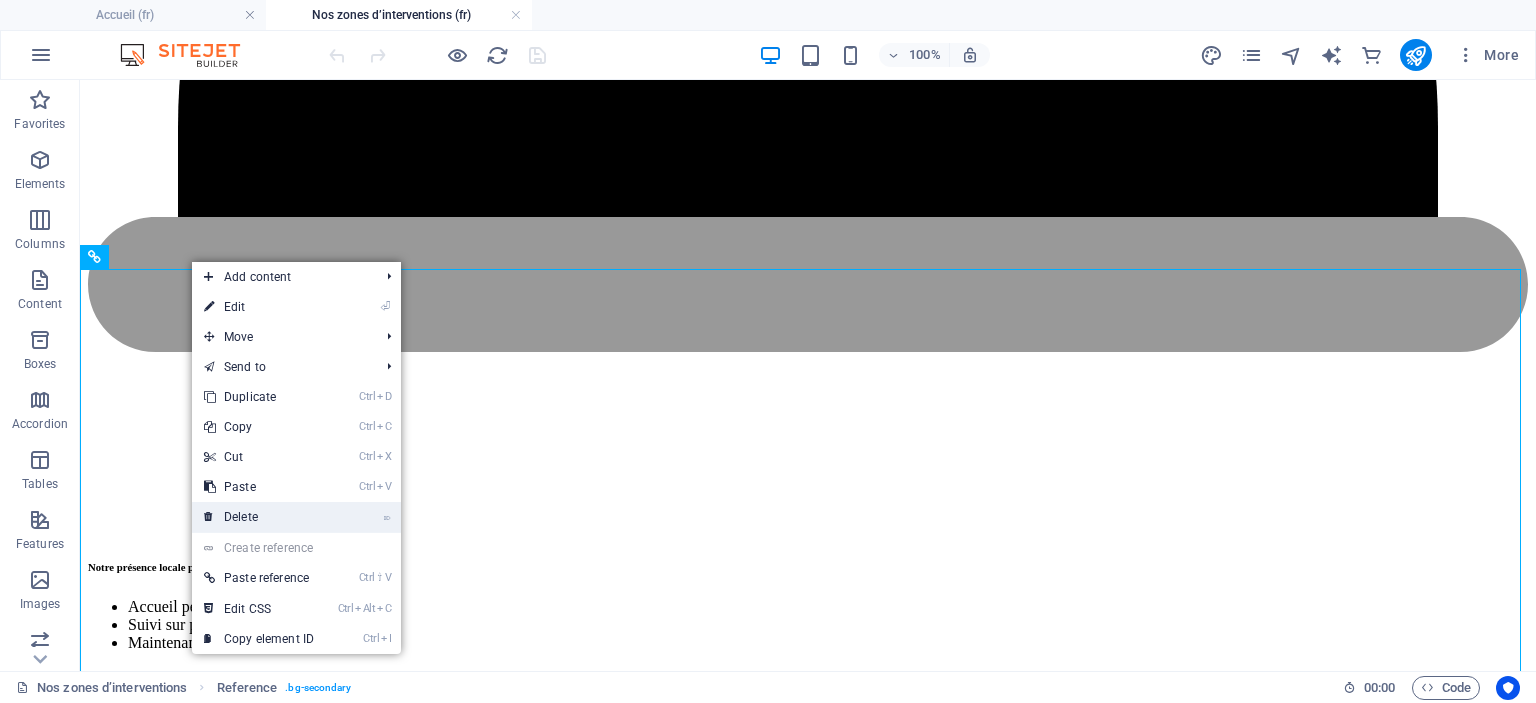 click on "⌦  Delete" at bounding box center [259, 517] 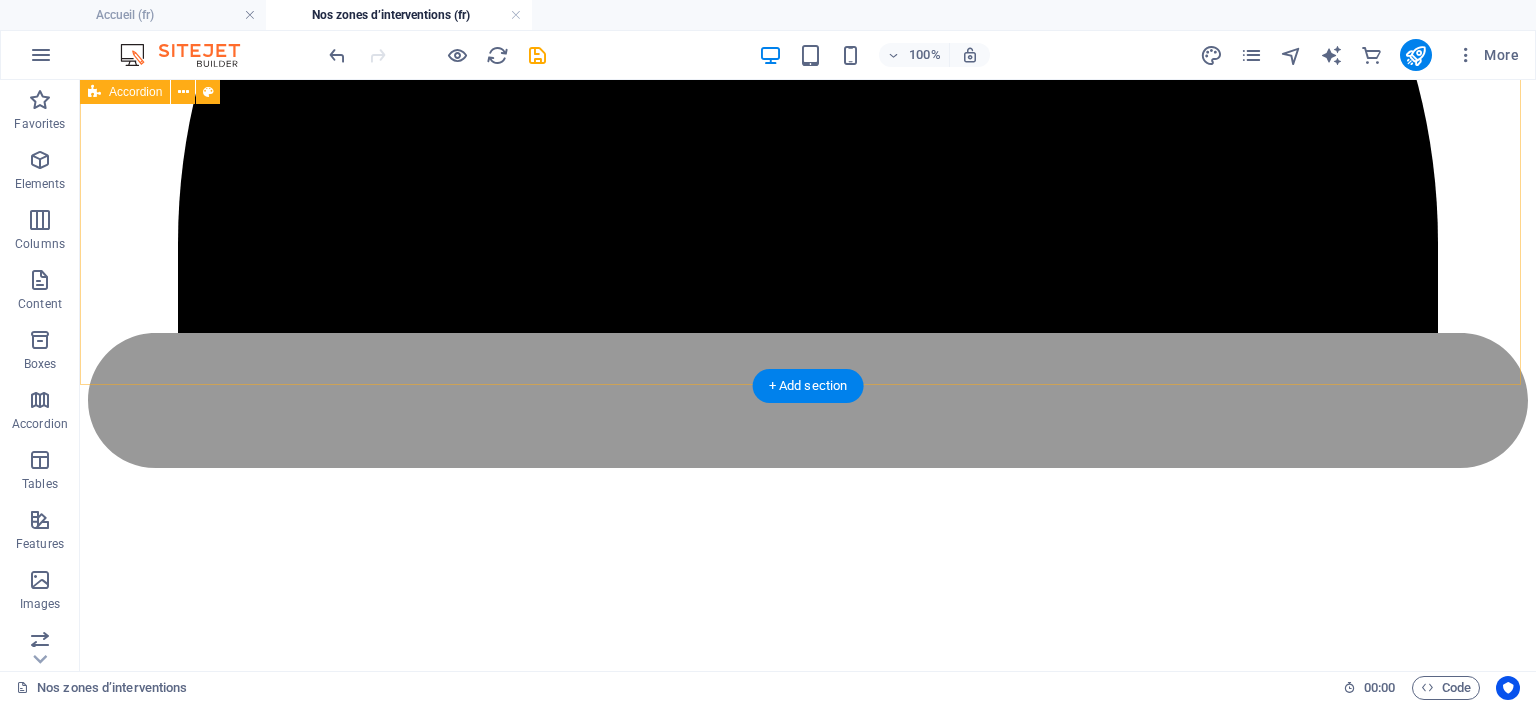 scroll, scrollTop: 5500, scrollLeft: 0, axis: vertical 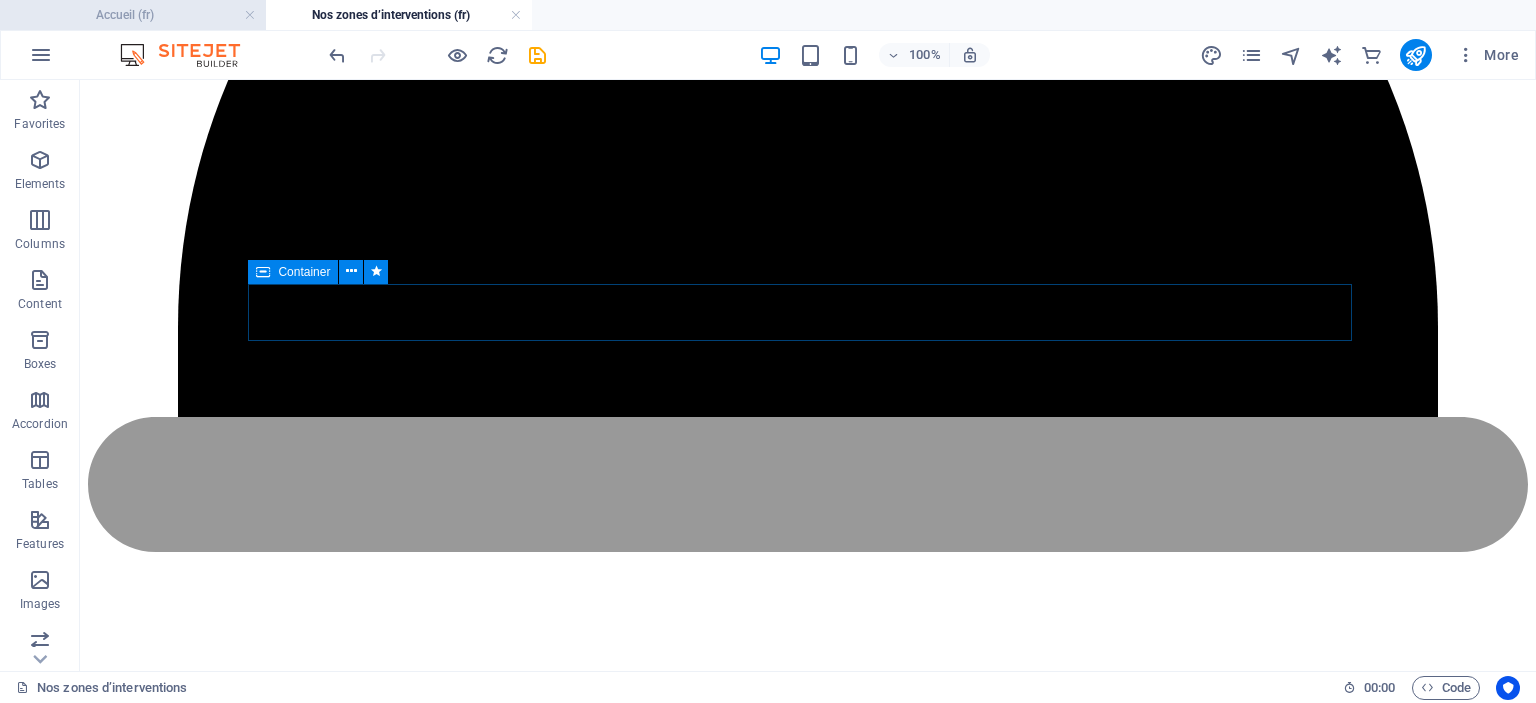 click on "Accueil (fr)" at bounding box center (133, 15) 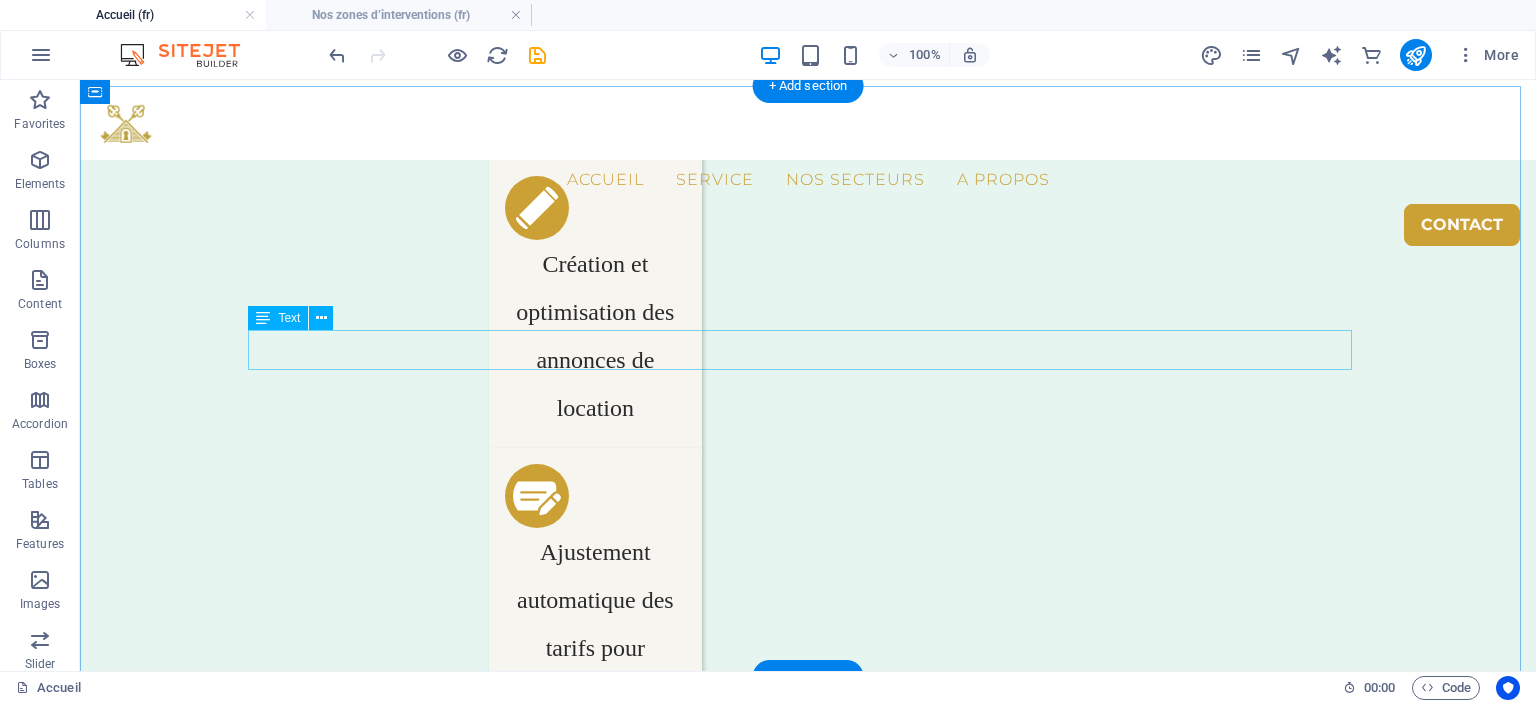 scroll, scrollTop: 3677, scrollLeft: 0, axis: vertical 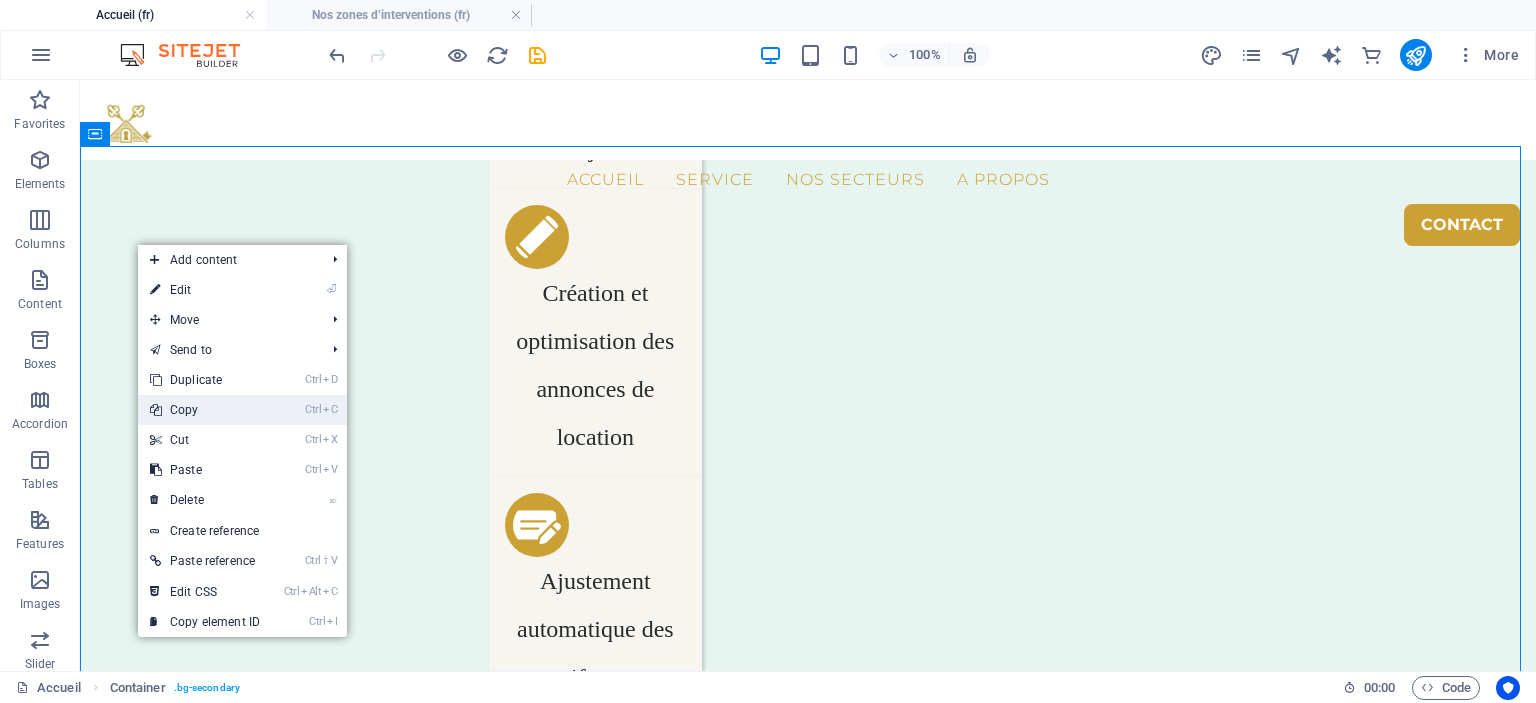 click on "Ctrl C  Copy" at bounding box center [205, 410] 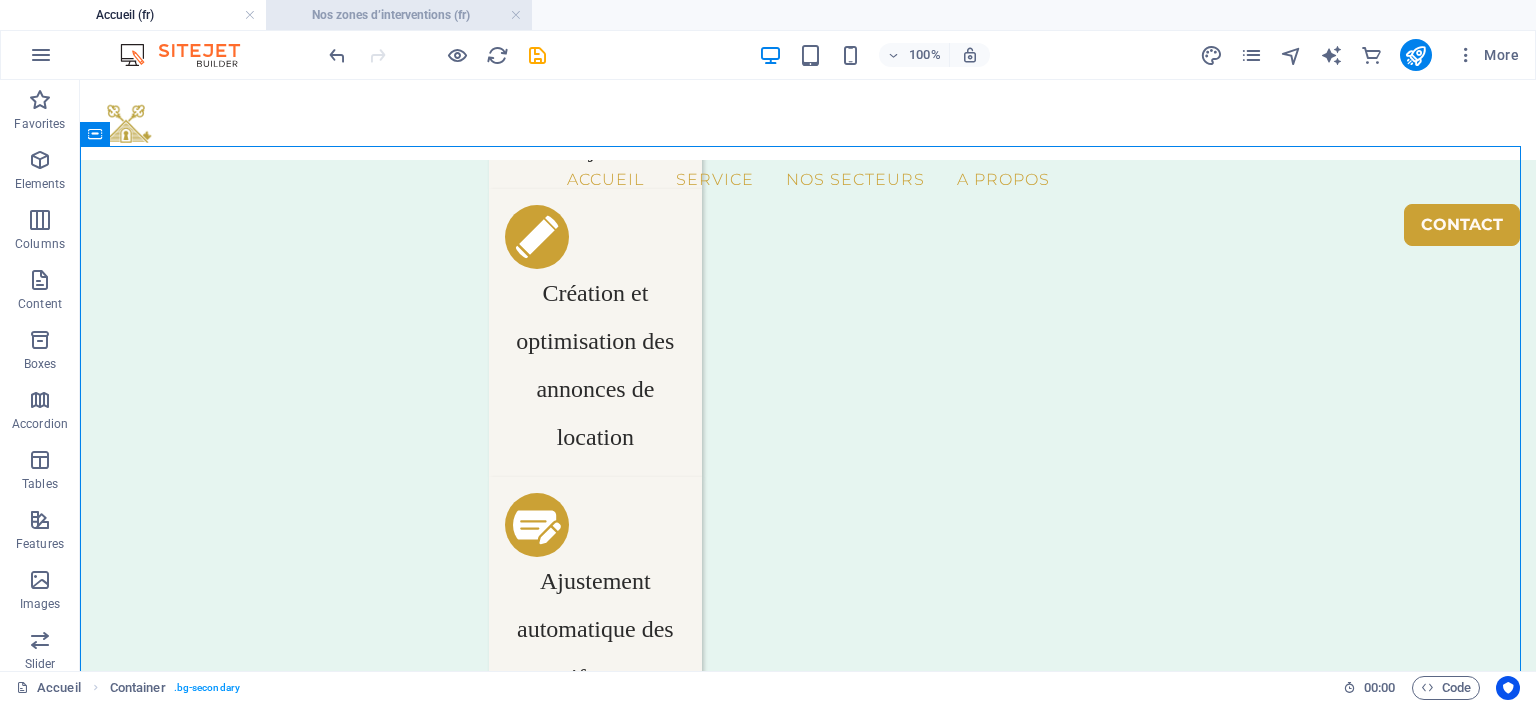 click on "Nos zones d’interventions (fr)" at bounding box center [399, 15] 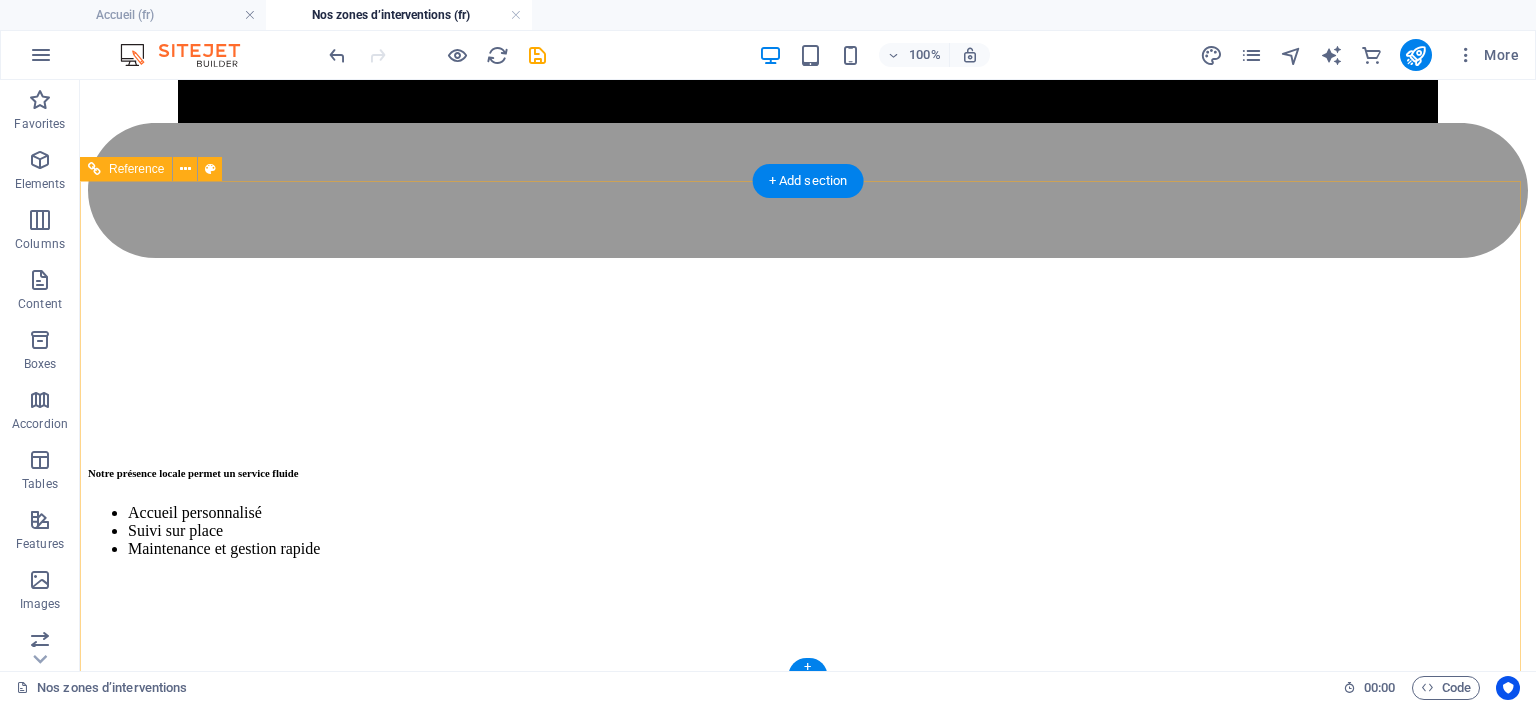 scroll, scrollTop: 5494, scrollLeft: 0, axis: vertical 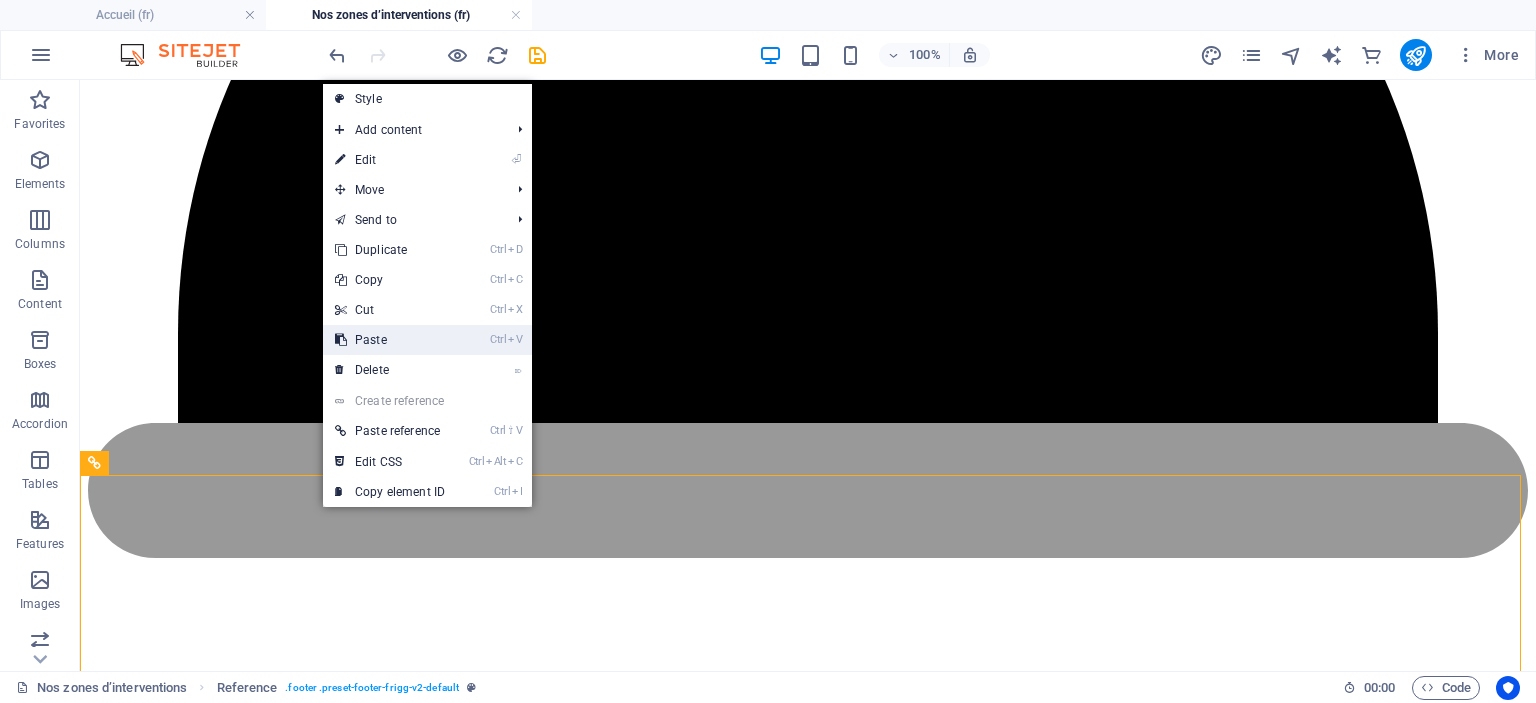 click on "Ctrl V  Paste" at bounding box center [390, 340] 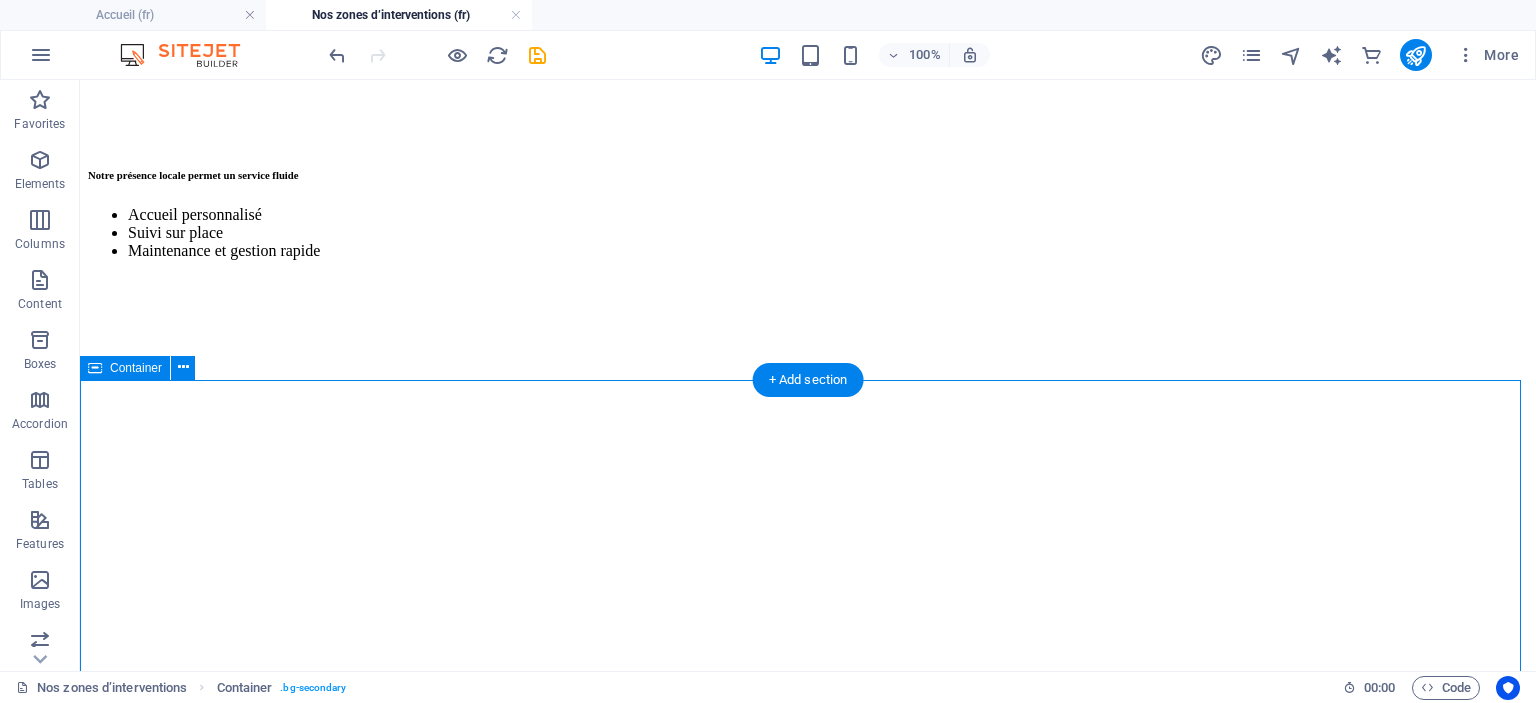 scroll, scrollTop: 6085, scrollLeft: 0, axis: vertical 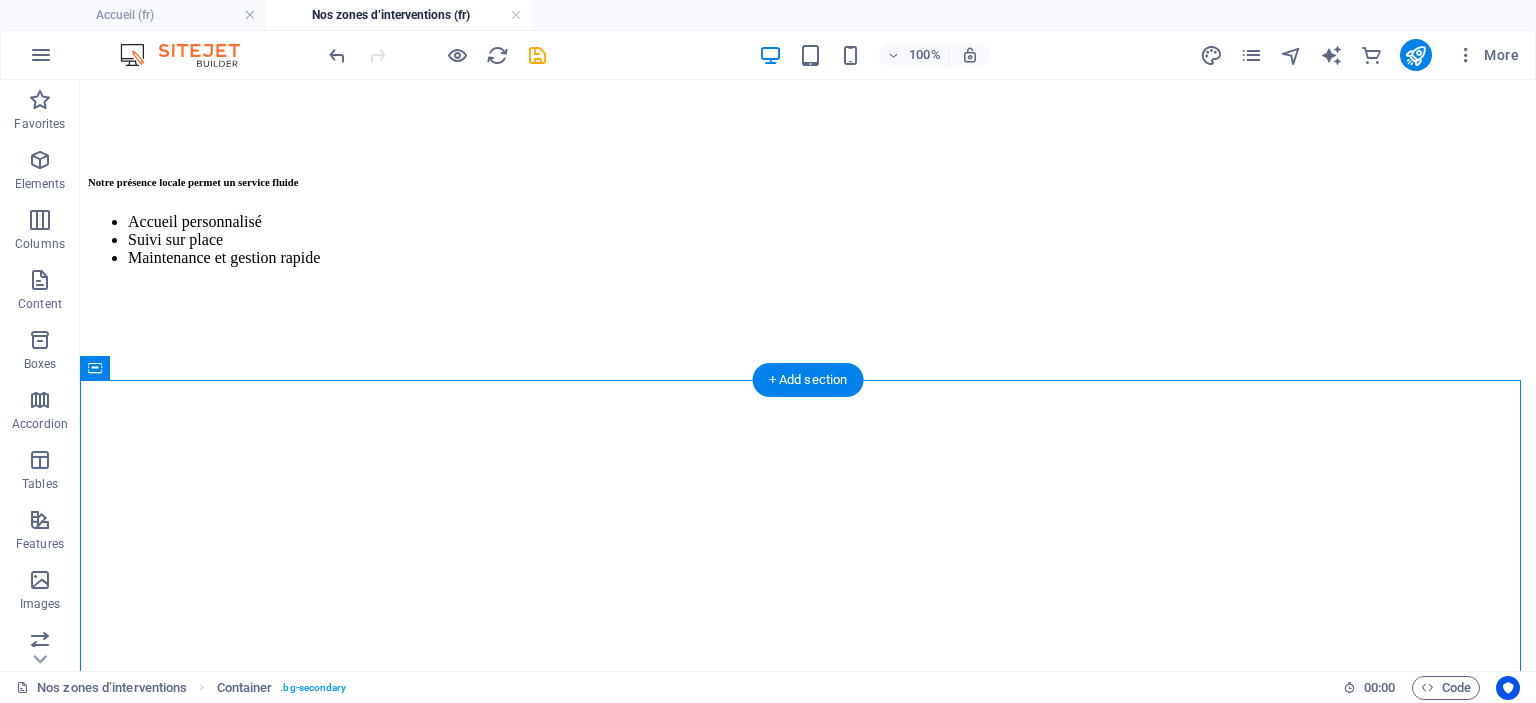drag, startPoint x: 268, startPoint y: 464, endPoint x: 263, endPoint y: 193, distance: 271.0461 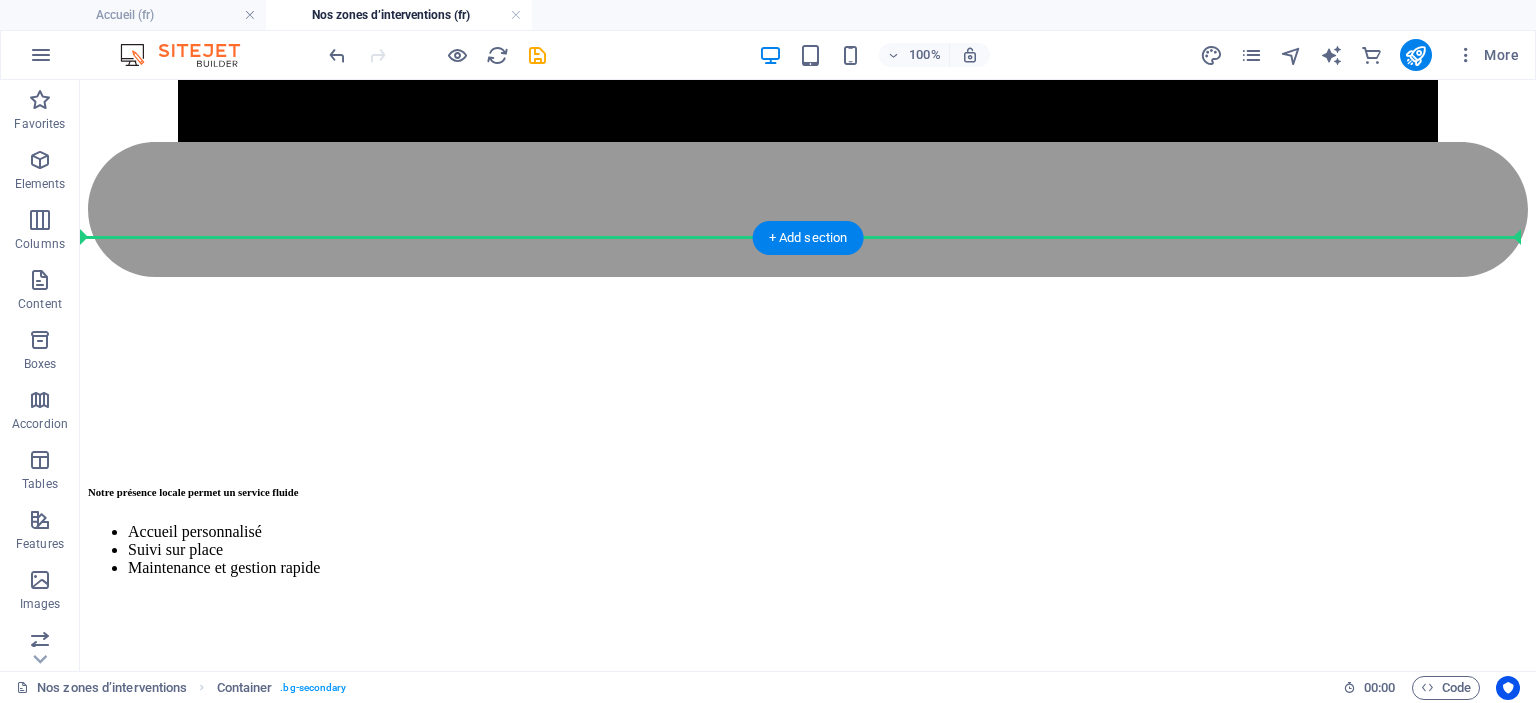 scroll, scrollTop: 5732, scrollLeft: 0, axis: vertical 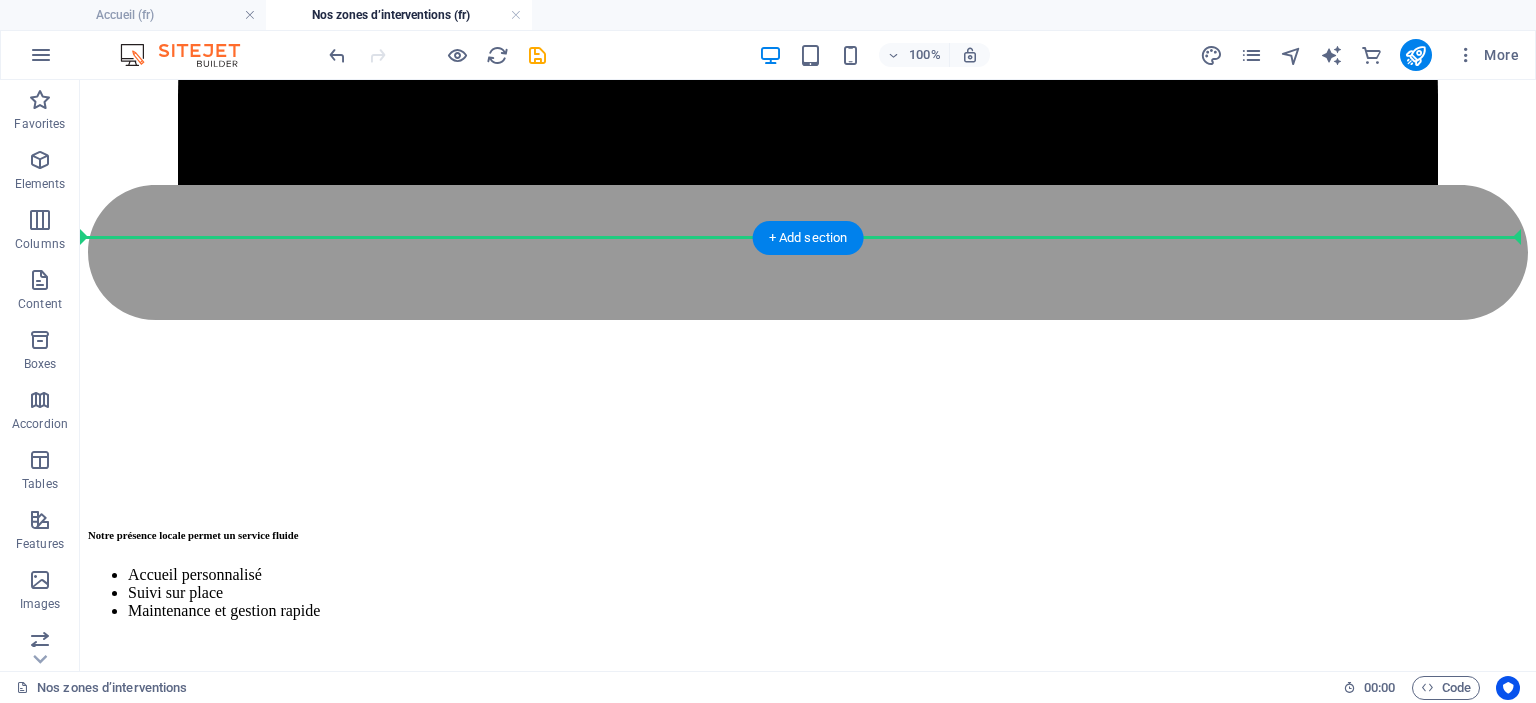 drag, startPoint x: 129, startPoint y: 627, endPoint x: 192, endPoint y: 227, distance: 404.93085 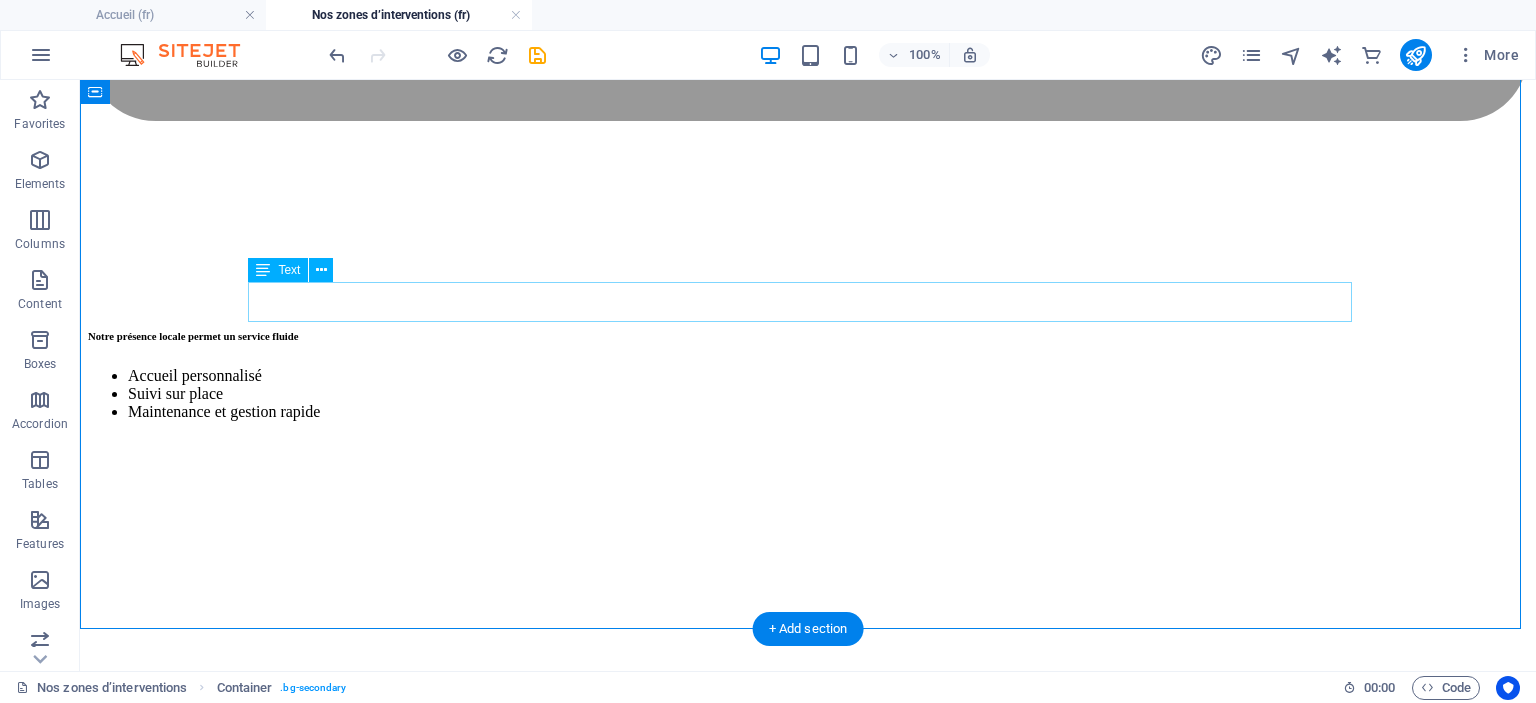 scroll, scrollTop: 5932, scrollLeft: 0, axis: vertical 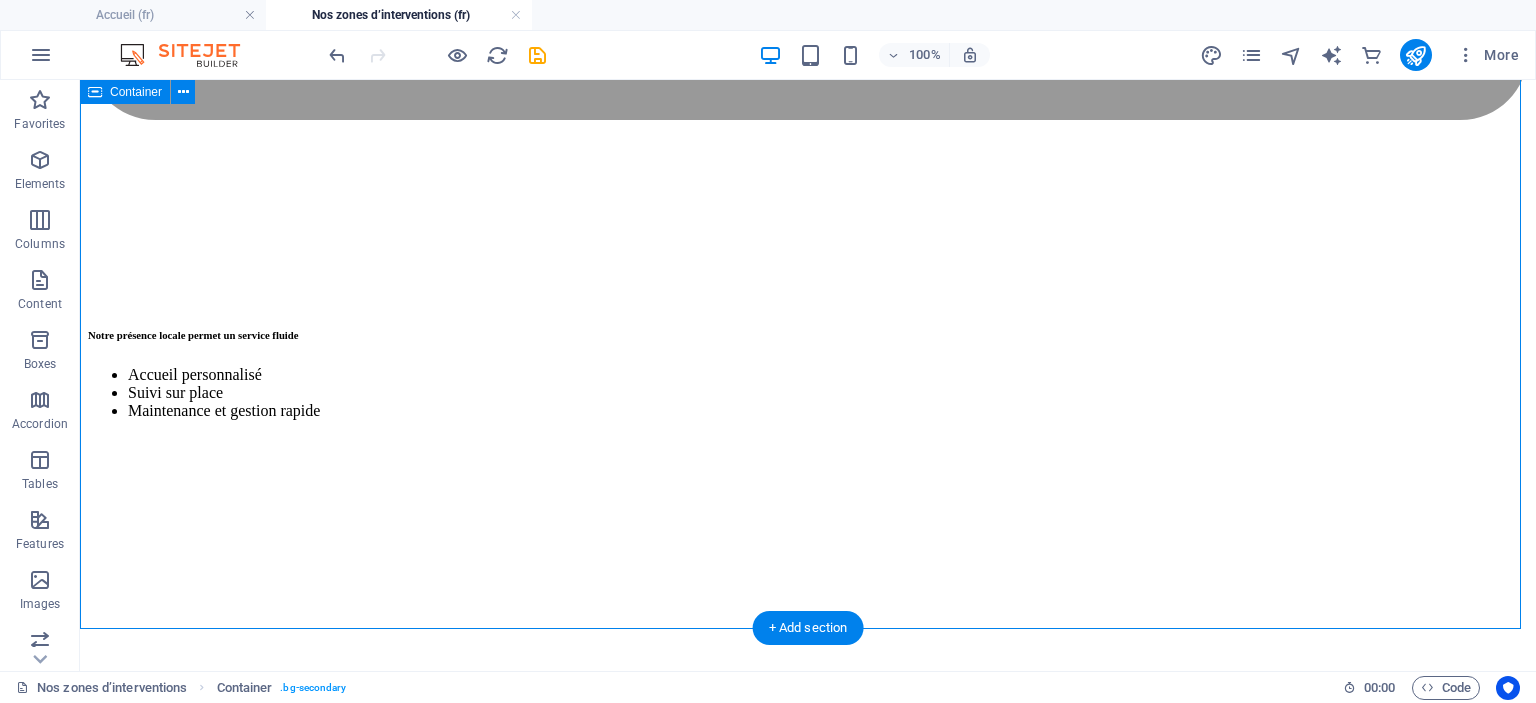 click on "Contact & prise de rendez-vous Vous souhaitez confier la gestion de votre appartement ? Échangeons sur votre projet et vos objectifs. Par Email Par WhatsApp" at bounding box center (808, 16169) 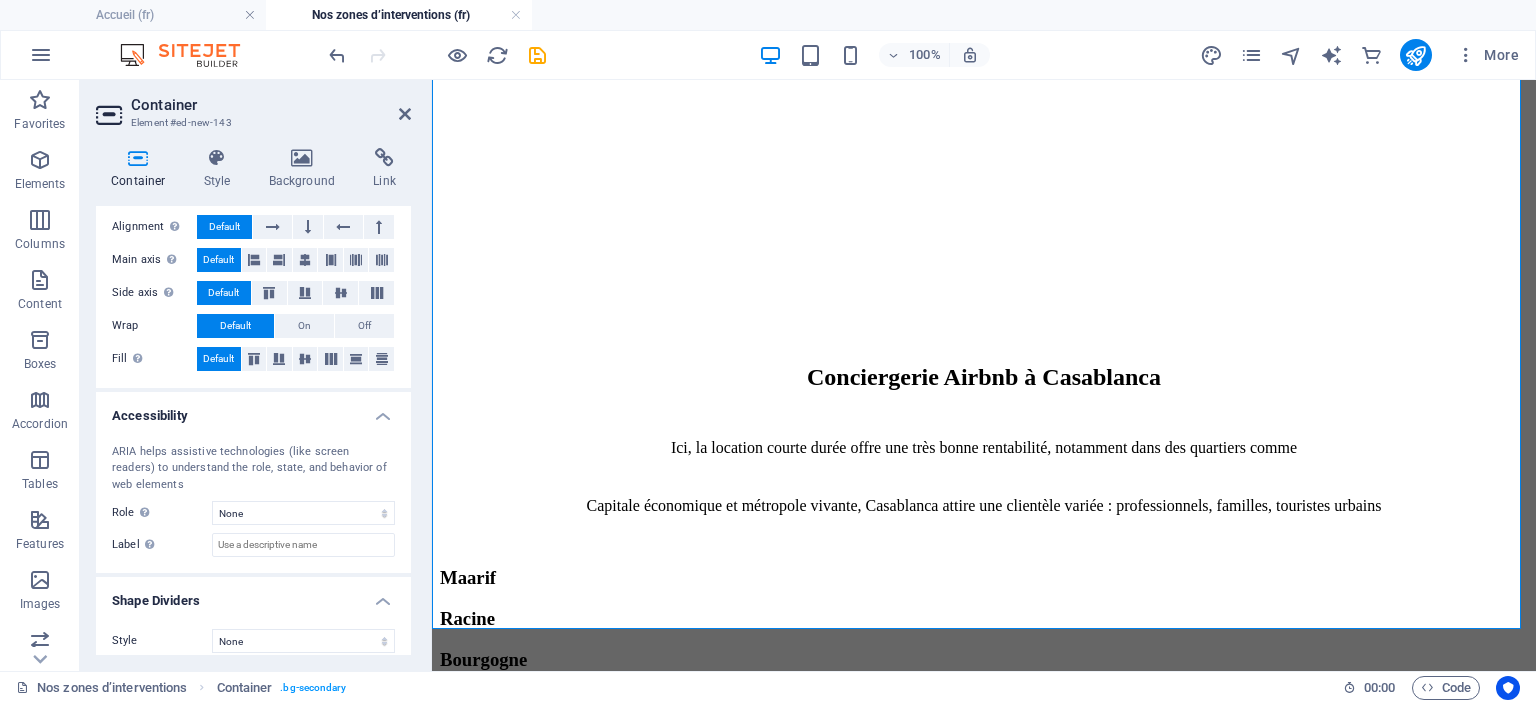 scroll, scrollTop: 324, scrollLeft: 0, axis: vertical 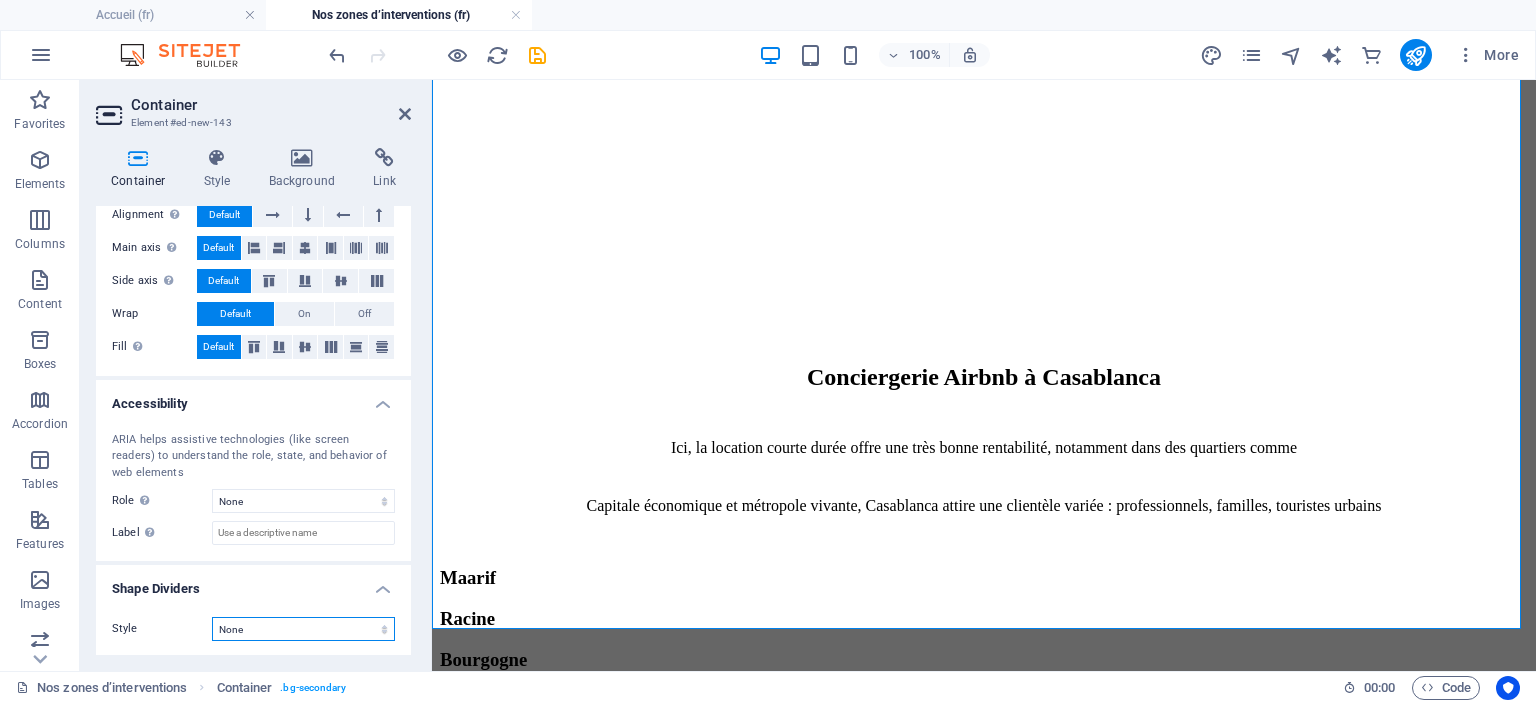 click on "None Triangle Square Diagonal Polygon 1 Polygon 2 Zigzag Multiple Zigzags Waves Multiple Waves Half Circle Circle Circle Shadow Blocks Hexagons Clouds Multiple Clouds Fan Pyramids Book Paint Drip Fire Shredded Paper Arrow" at bounding box center [303, 629] 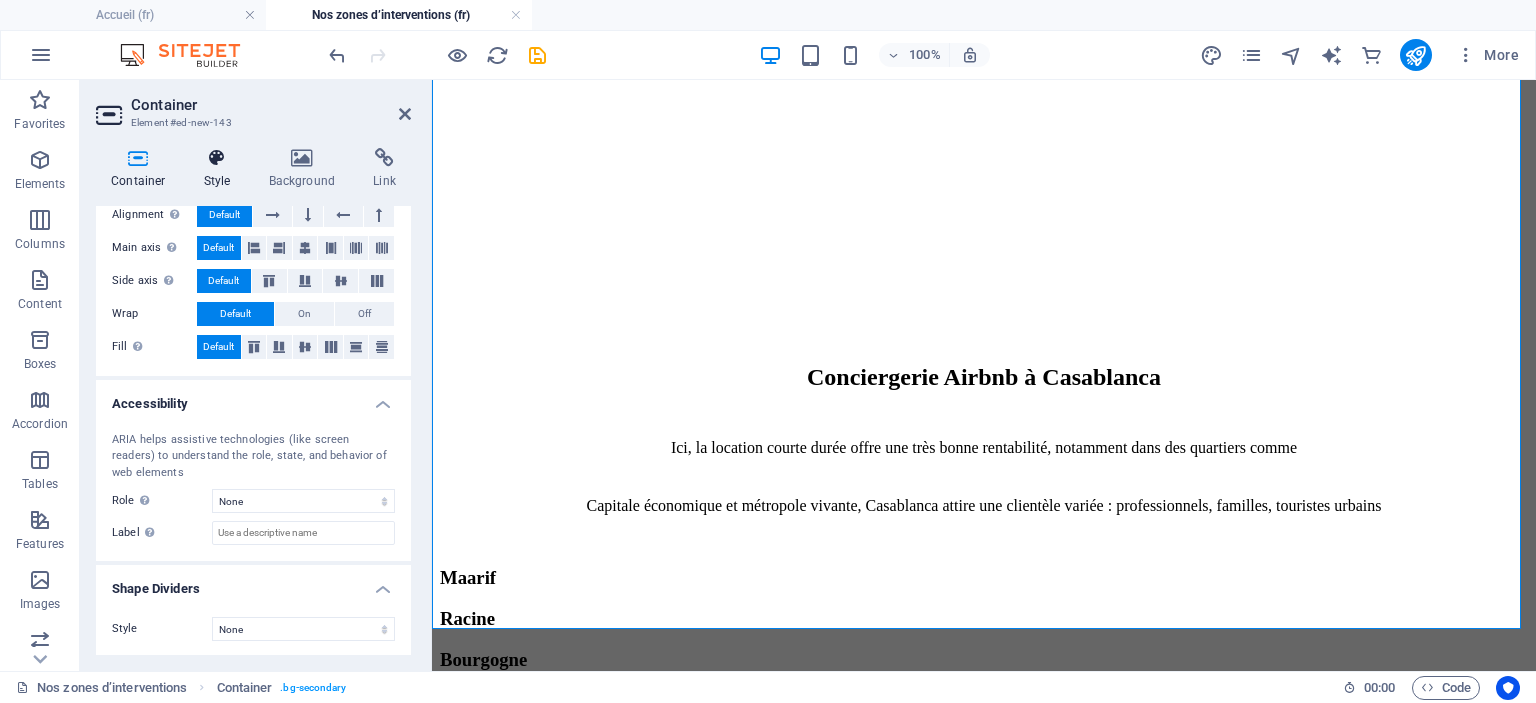 click at bounding box center (217, 158) 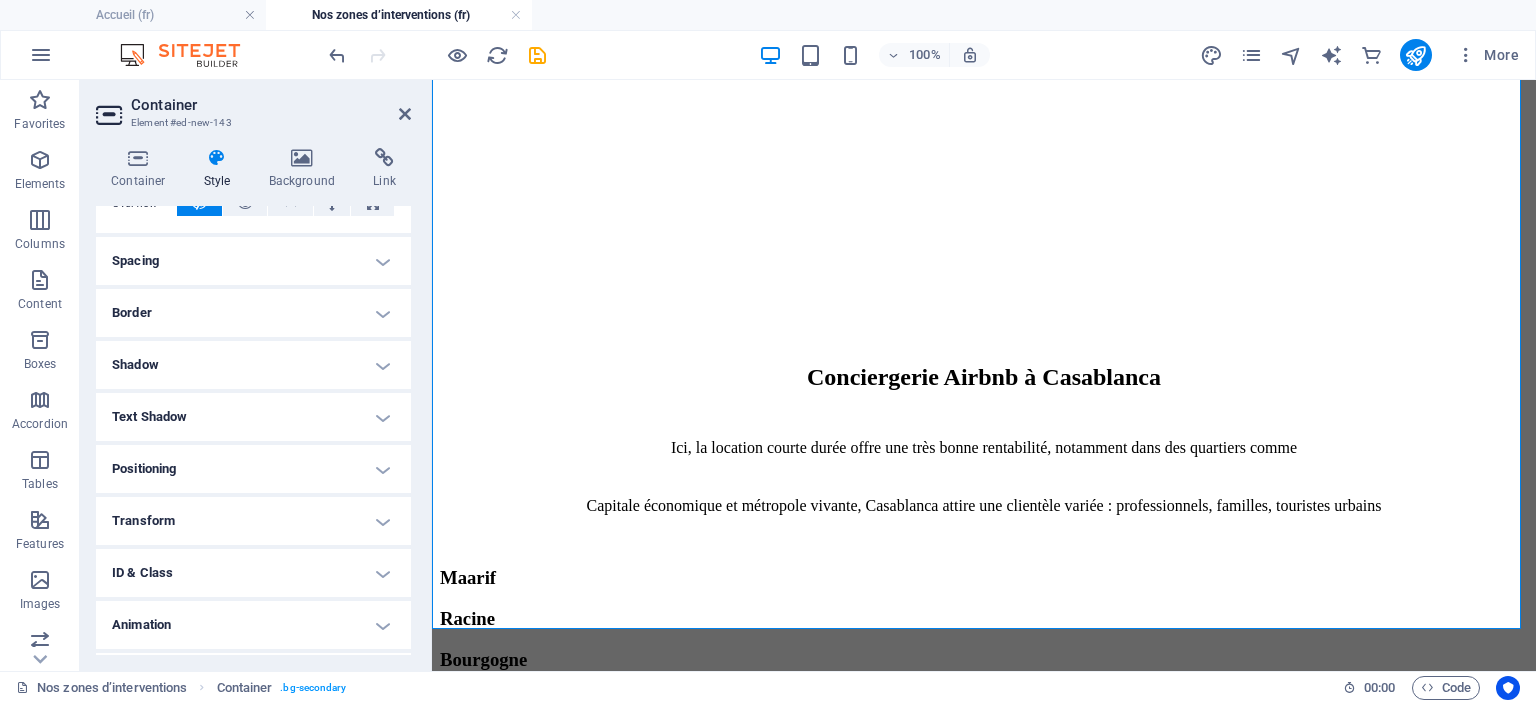scroll, scrollTop: 181, scrollLeft: 0, axis: vertical 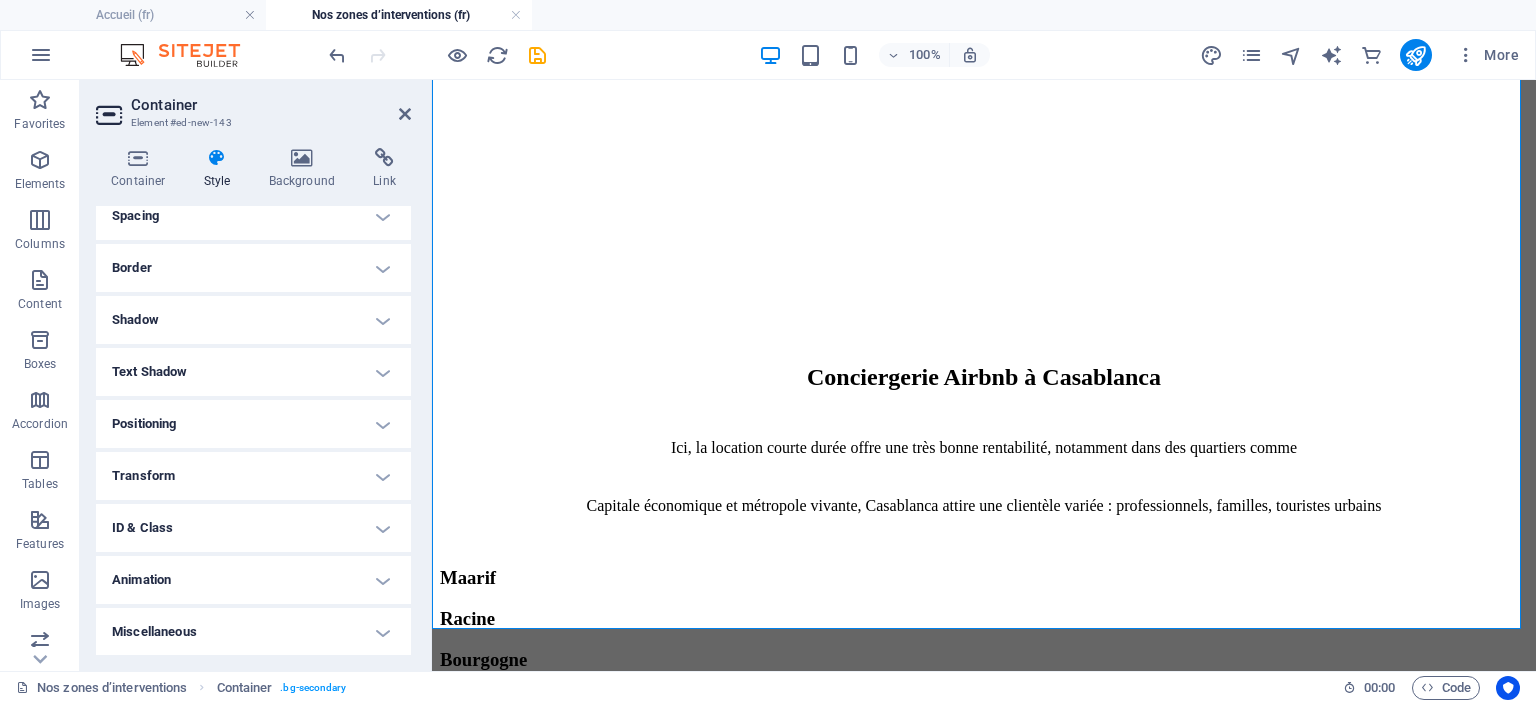 click on "Container Style Background Link Size Height Default px rem % vh vw Min. height None px rem % vh vw Width Default px rem % em vh vw Min. width None px rem % vh vw Content width Default Custom width Width Default px rem % em vh vw Min. width None px rem % vh vw Default padding Custom spacing Default content width and padding can be changed under Design. Edit design Layout (Flexbox) Alignment Determines the flex direction. Default Main axis Determine how elements should behave along the main axis inside this container (justify content). Default Side axis Control the vertical direction of the element inside of the container (align items). Default Wrap Default On Off Fill Controls the distances and direction of elements on the y-axis across several lines (align content). Default Accessibility ARIA helps assistive technologies (like screen readers) to understand the role, state, and behavior of web elements Role The ARIA role defines the purpose of an element.  None Alert Article Banner Comment Fan" at bounding box center (253, 401) 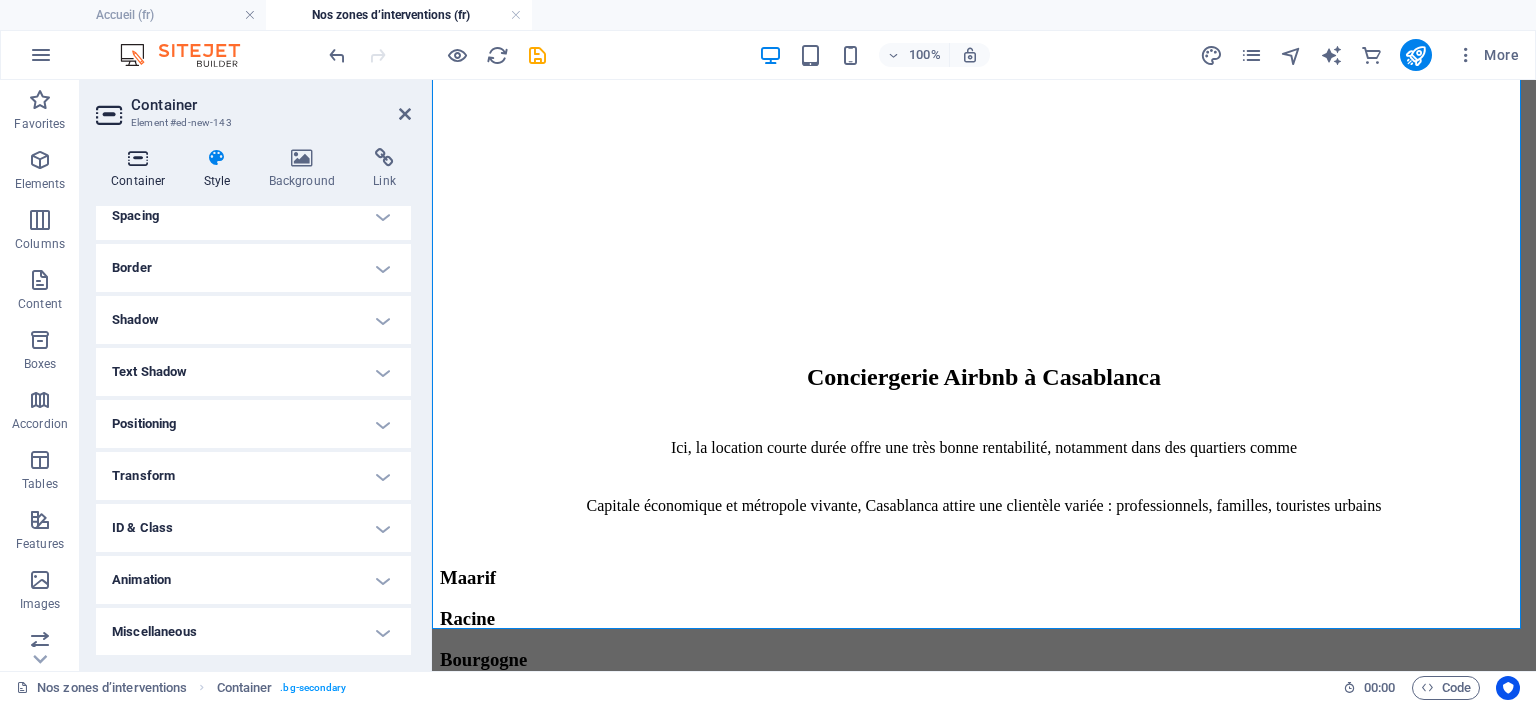 click at bounding box center (138, 158) 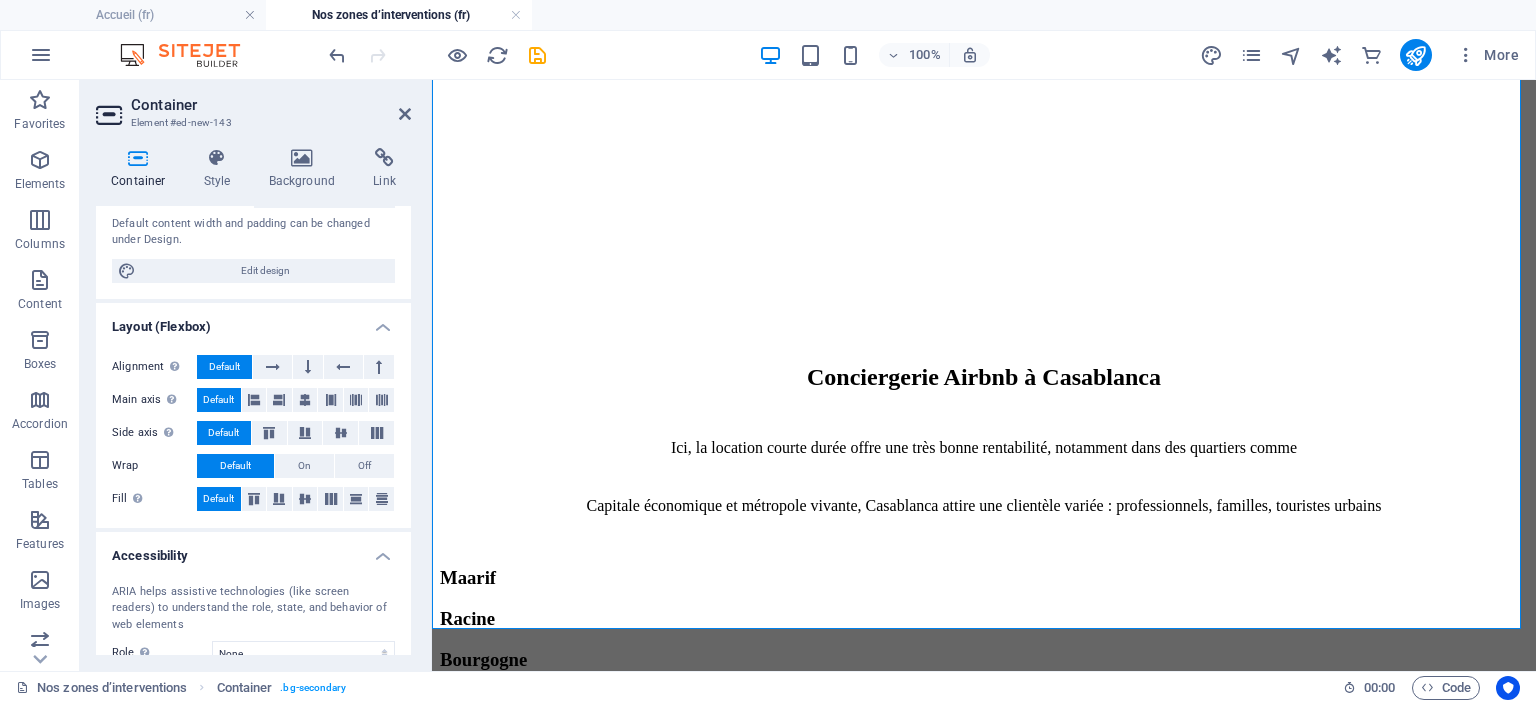 scroll, scrollTop: 0, scrollLeft: 0, axis: both 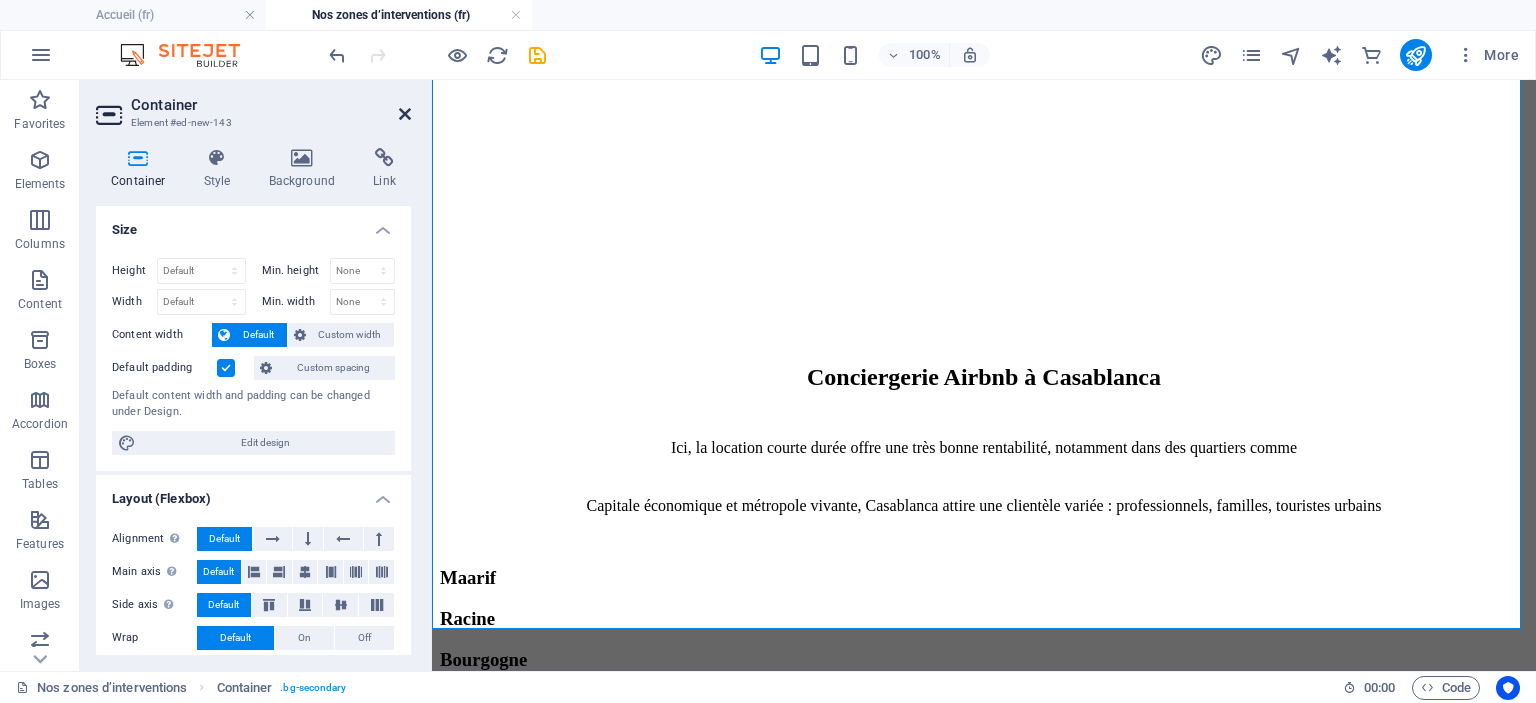 click at bounding box center [405, 114] 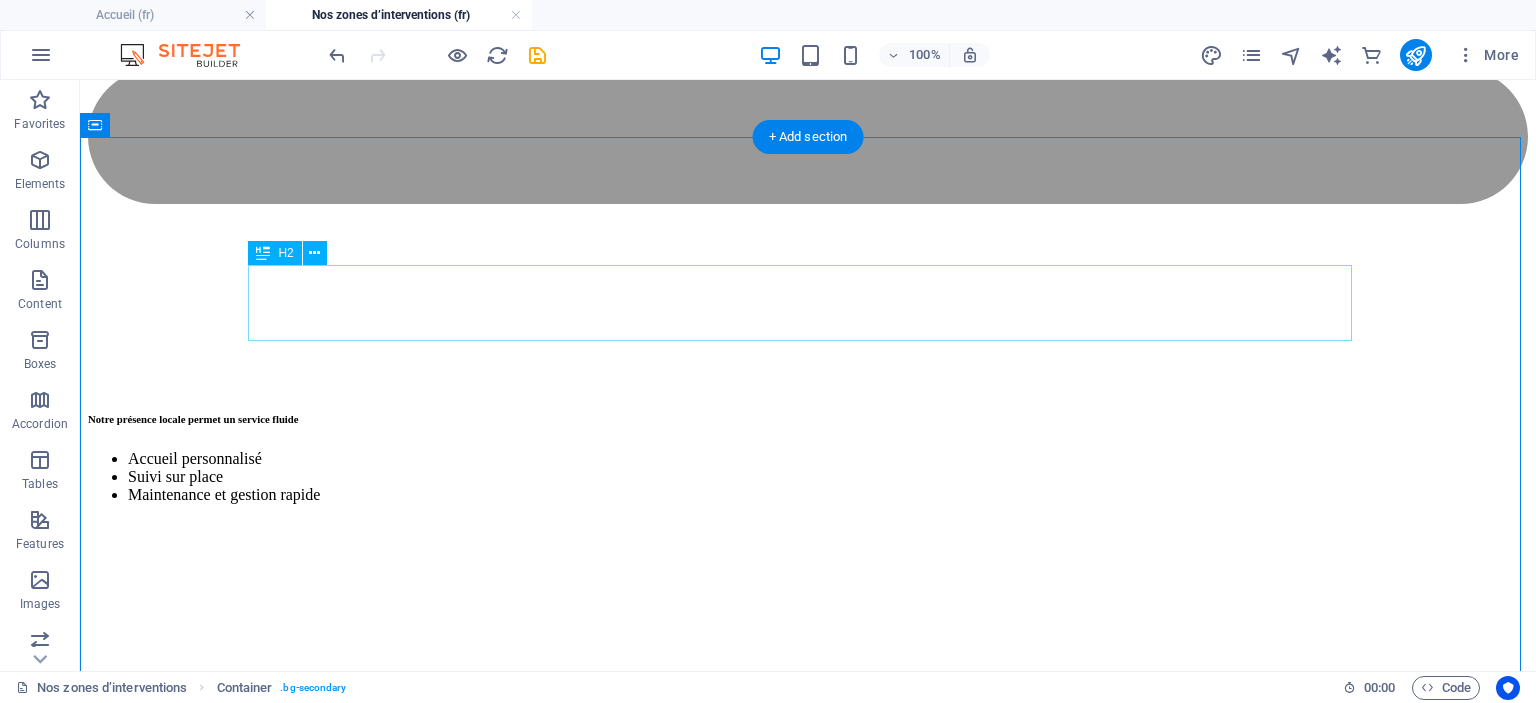 scroll, scrollTop: 5832, scrollLeft: 0, axis: vertical 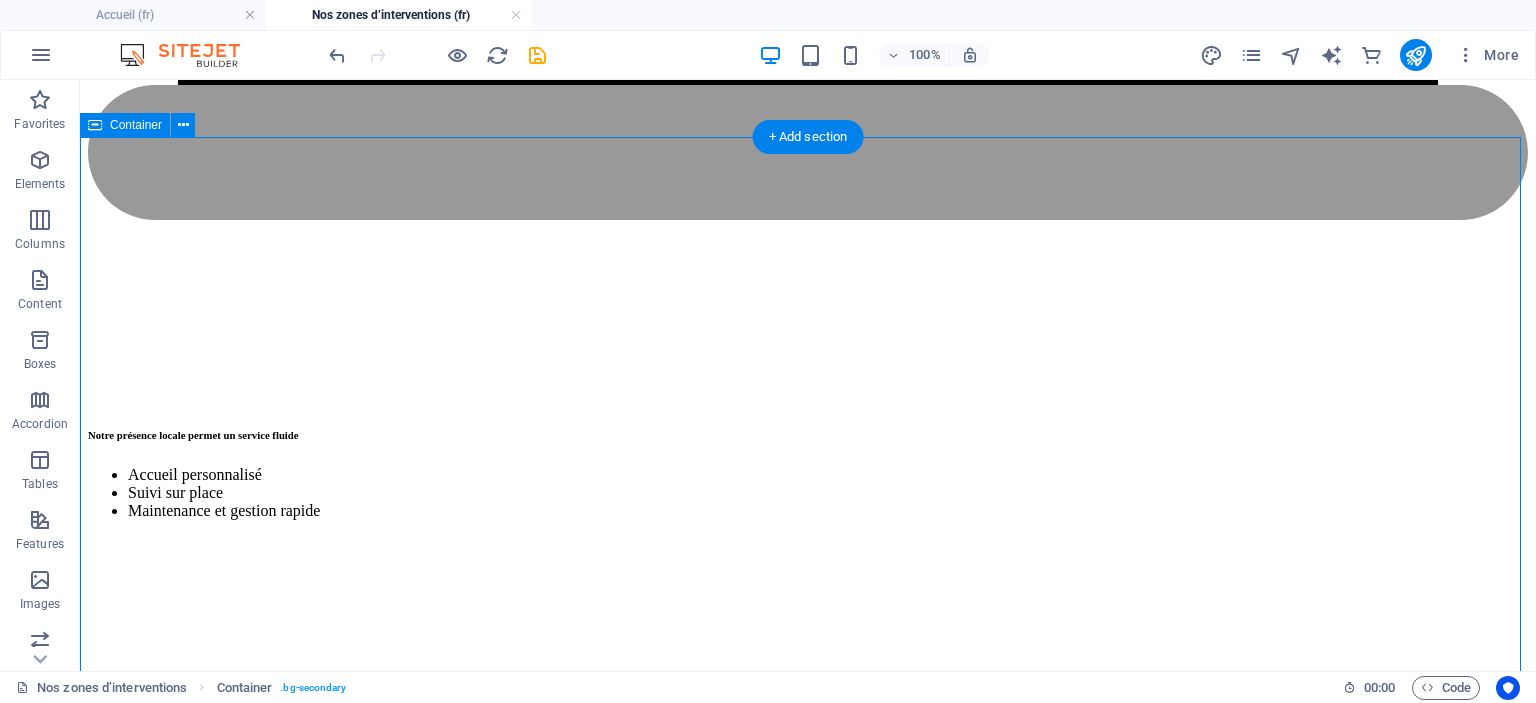 click on "Contact & prise de rendez-vous Vous souhaitez confier la gestion de votre appartement ? Échangeons sur votre projet et vos objectifs. Par Email Par WhatsApp" at bounding box center (808, 16269) 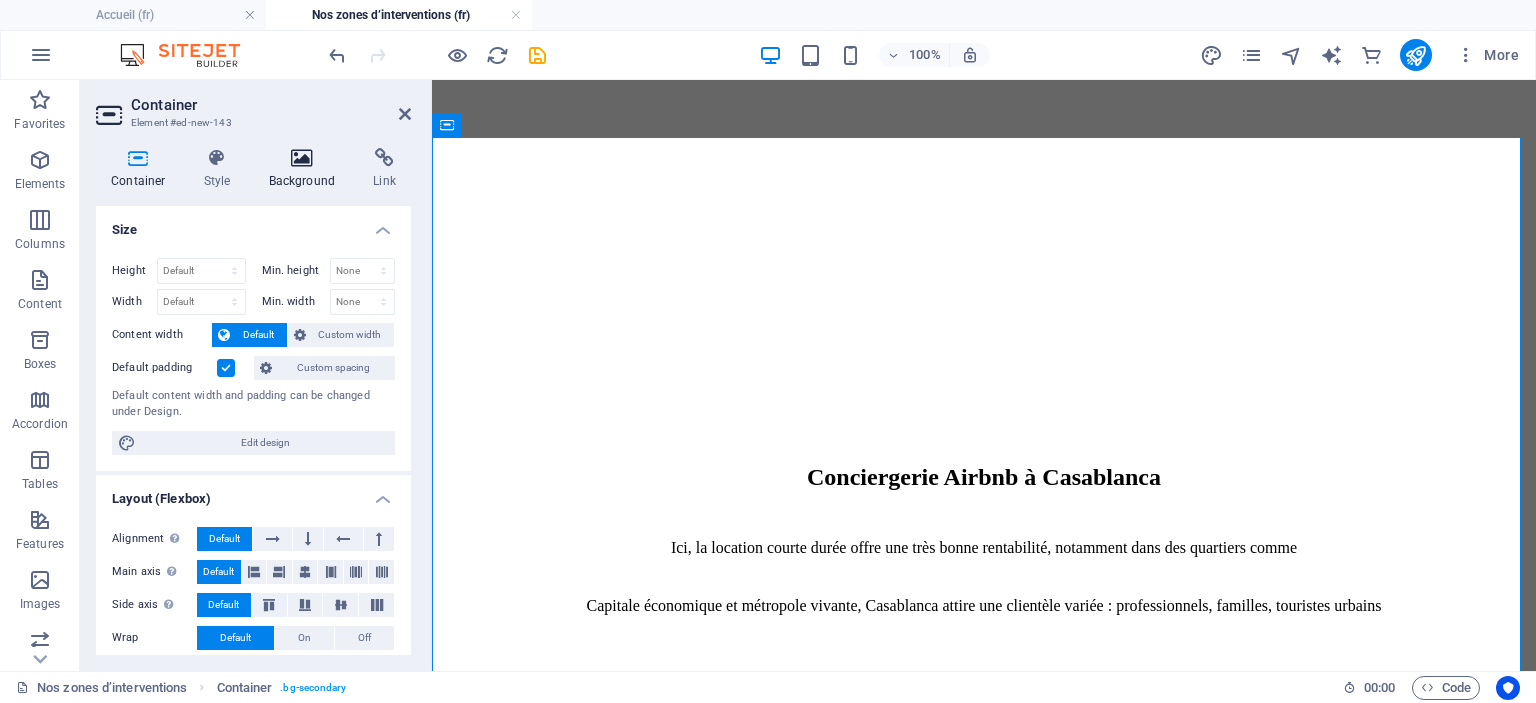 click on "Background" at bounding box center (306, 169) 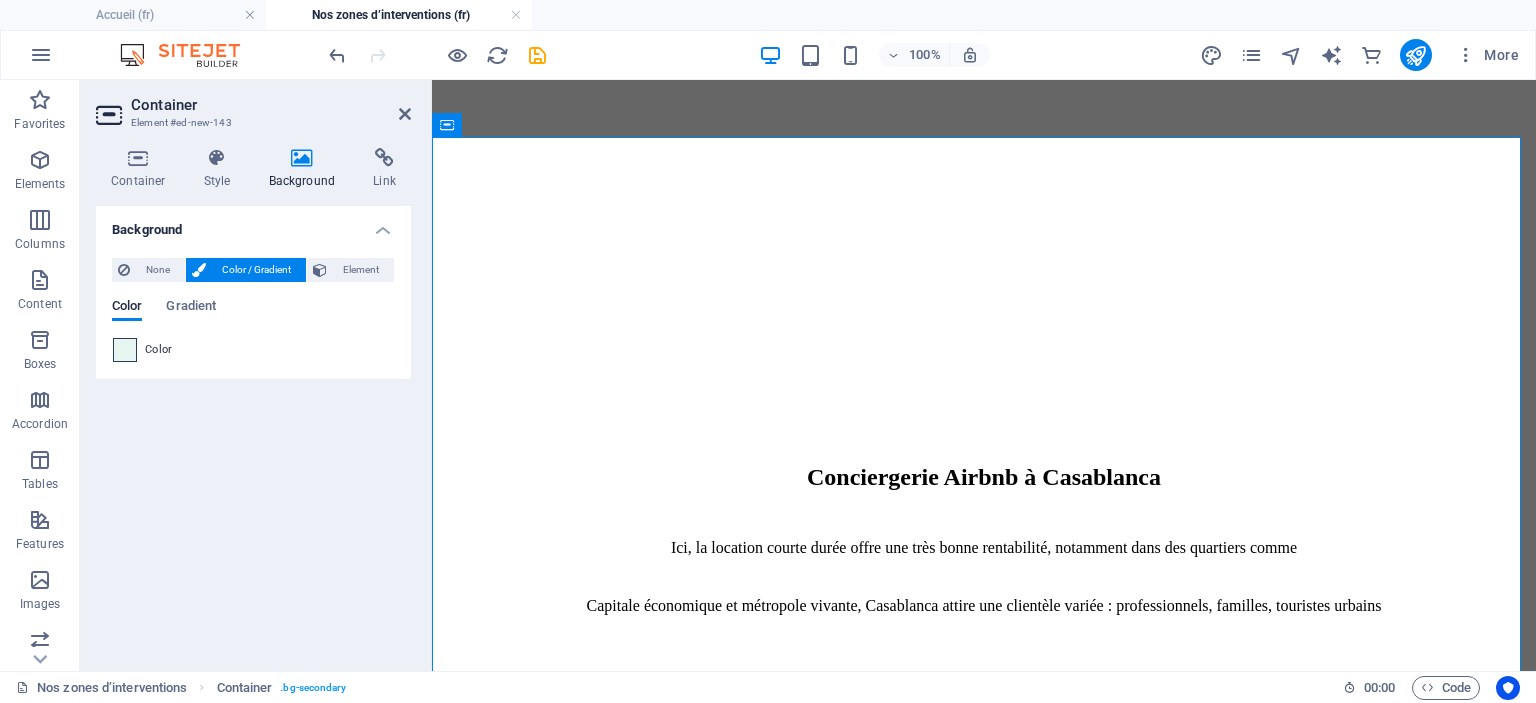 click at bounding box center [125, 350] 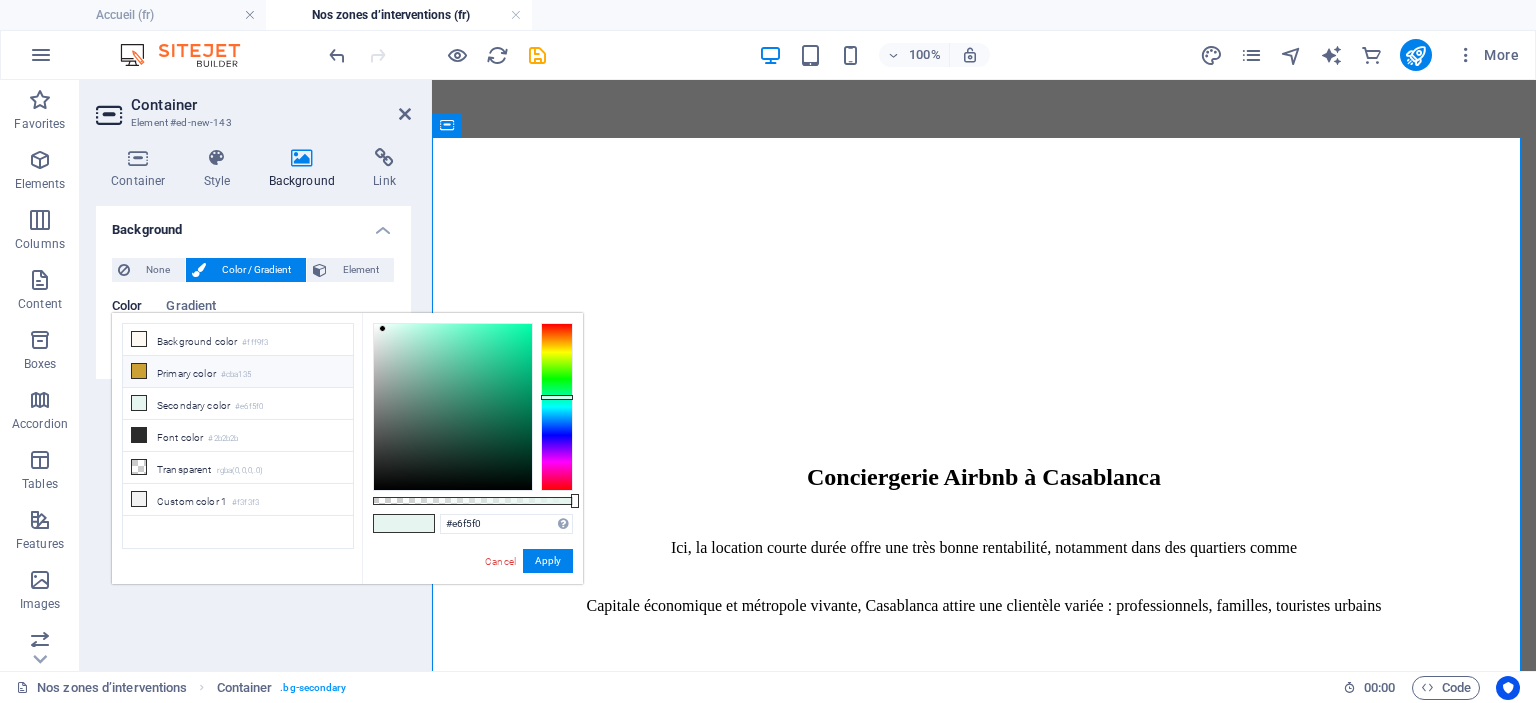click on "Primary color
#cba135" at bounding box center [238, 372] 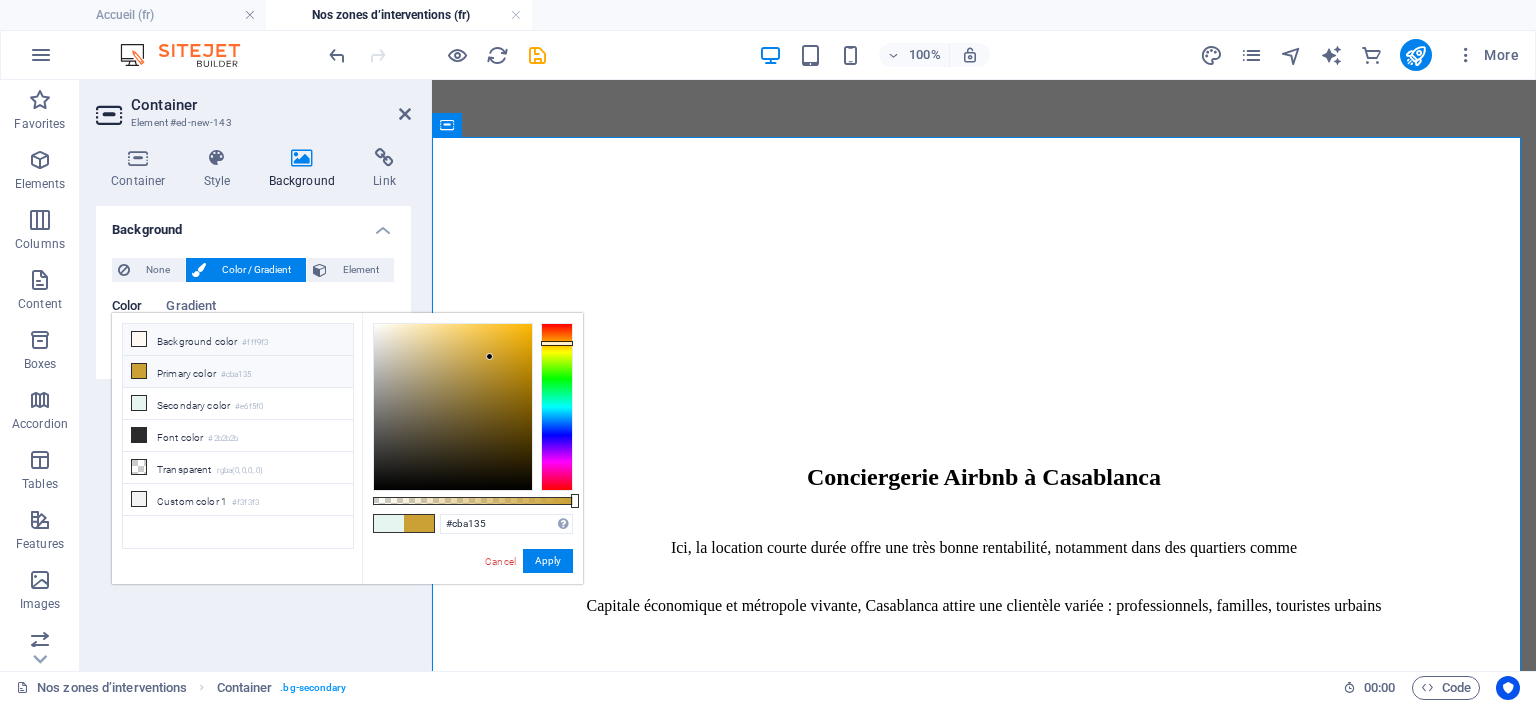 click on "Background color
#fff9f3" at bounding box center [238, 340] 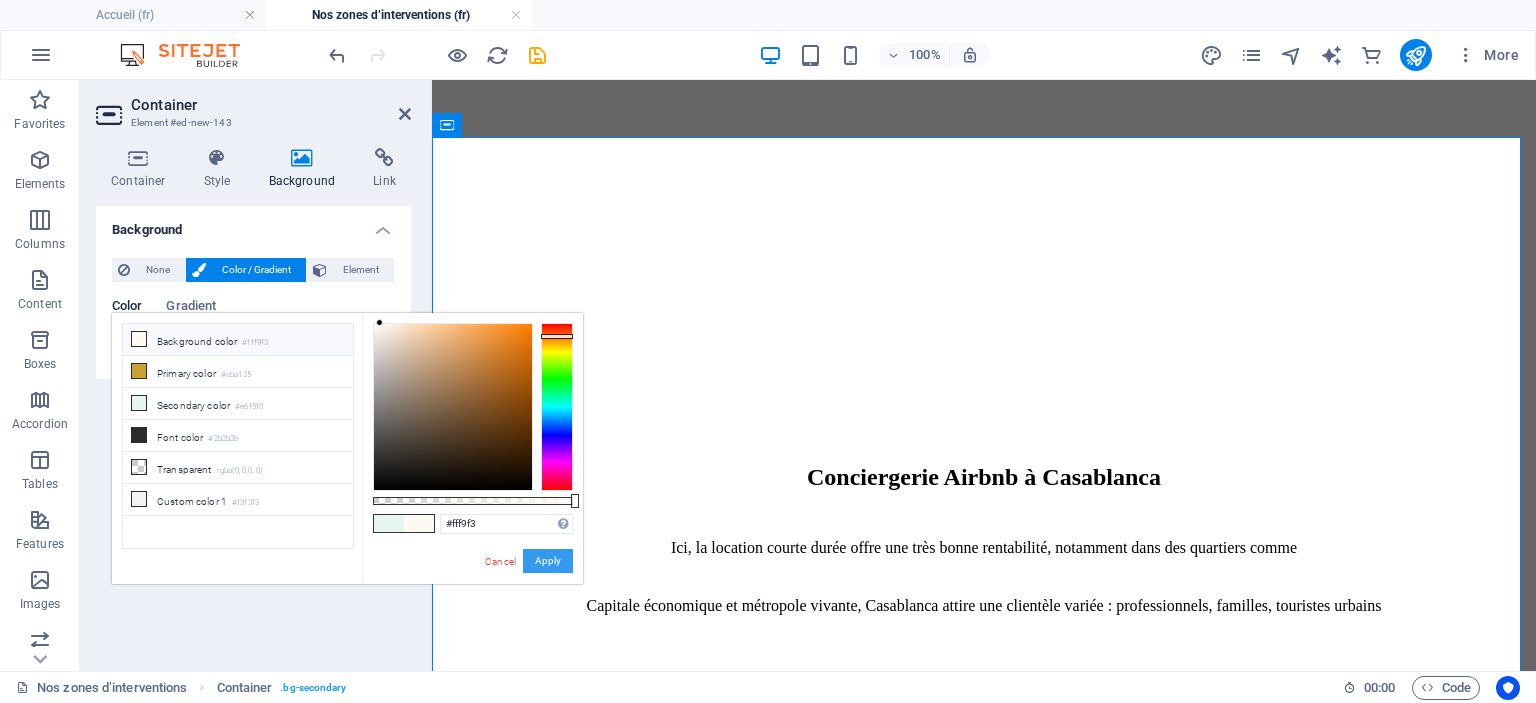 drag, startPoint x: 550, startPoint y: 556, endPoint x: 36, endPoint y: 196, distance: 627.5317 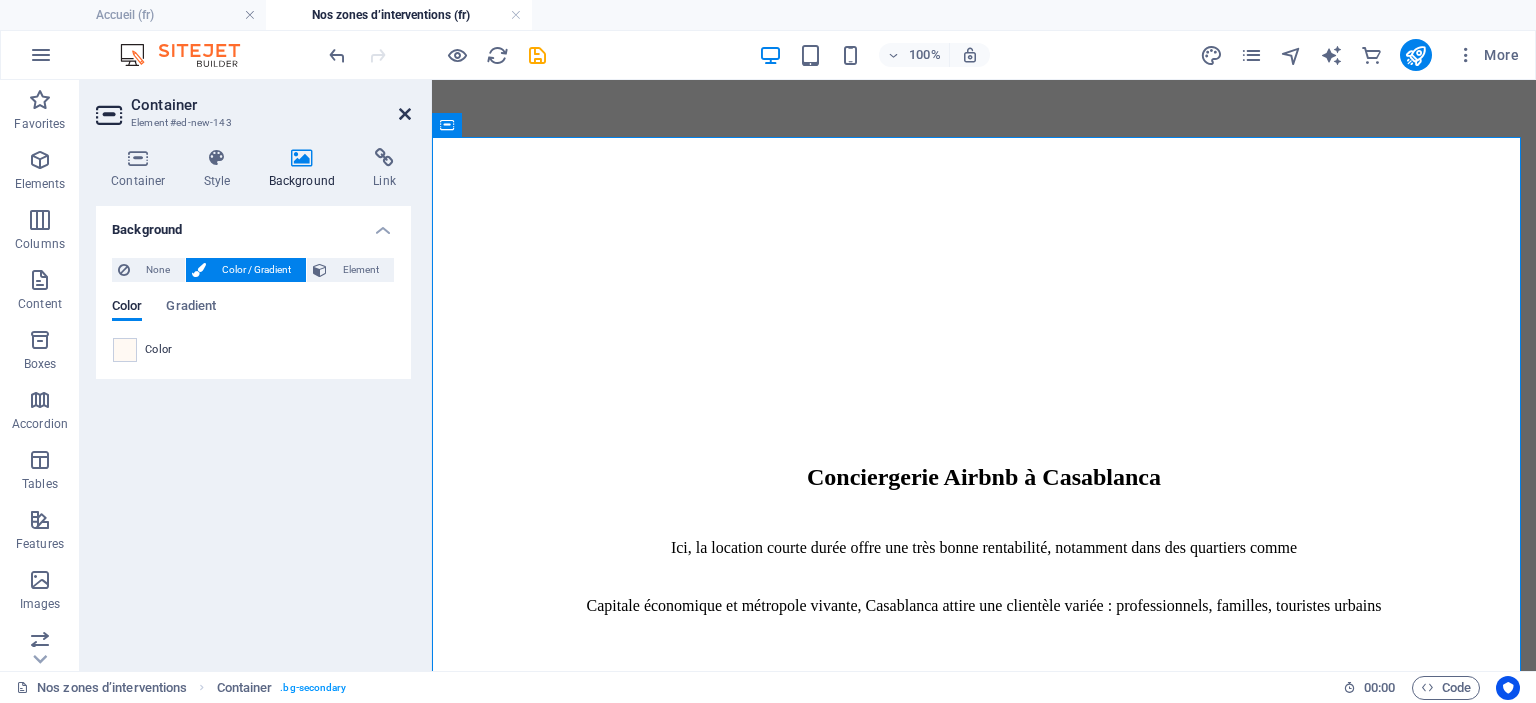 drag, startPoint x: 402, startPoint y: 116, endPoint x: 328, endPoint y: 207, distance: 117.29024 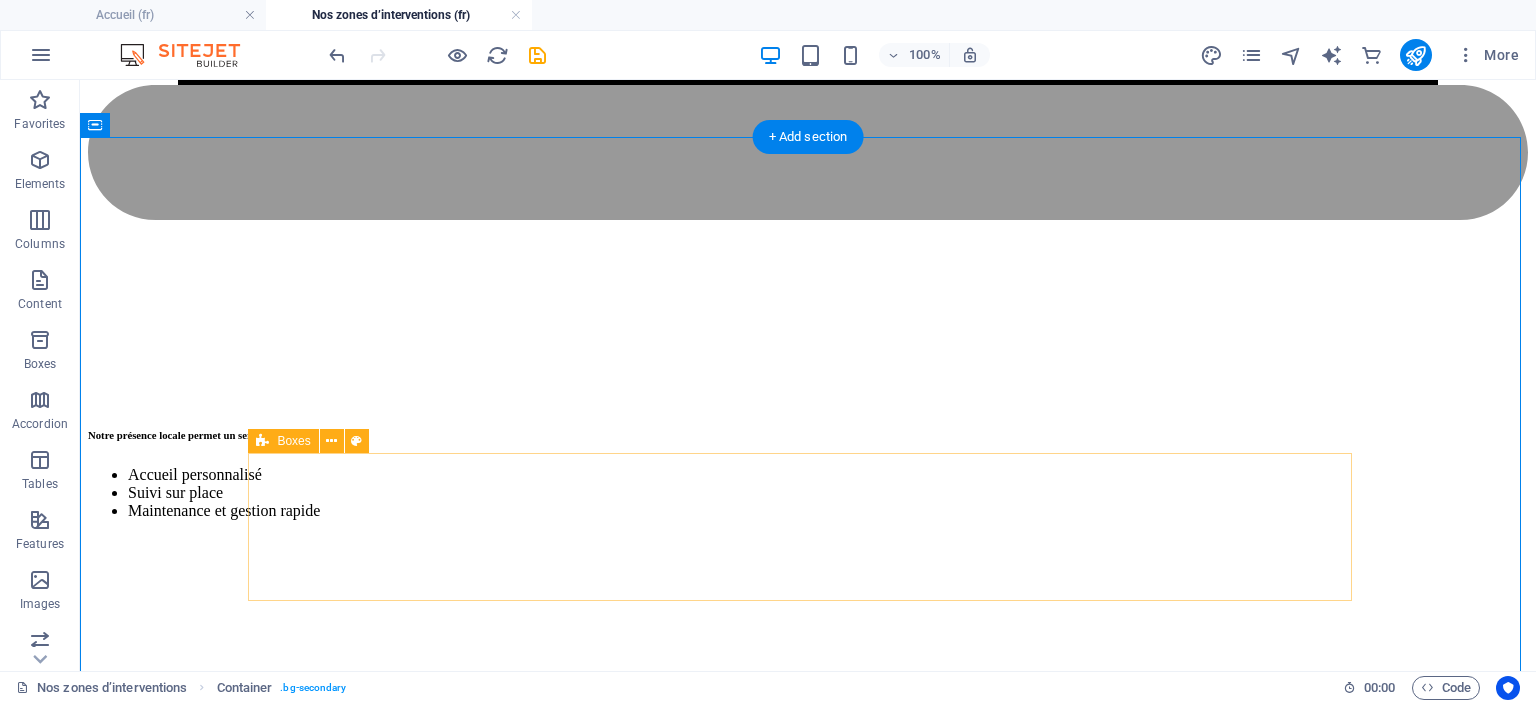 click on "Par Email Par WhatsApp" at bounding box center [808, 16383] 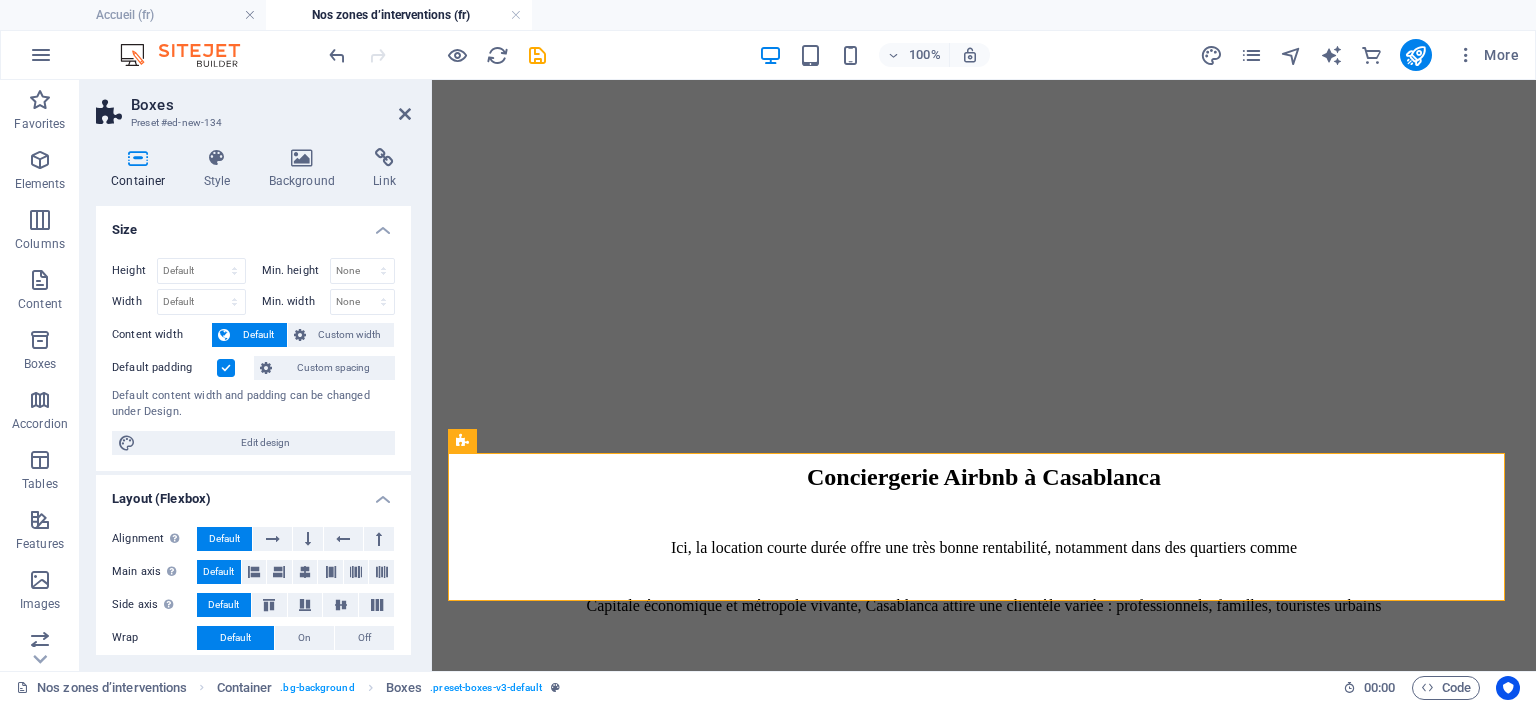 scroll, scrollTop: 324, scrollLeft: 0, axis: vertical 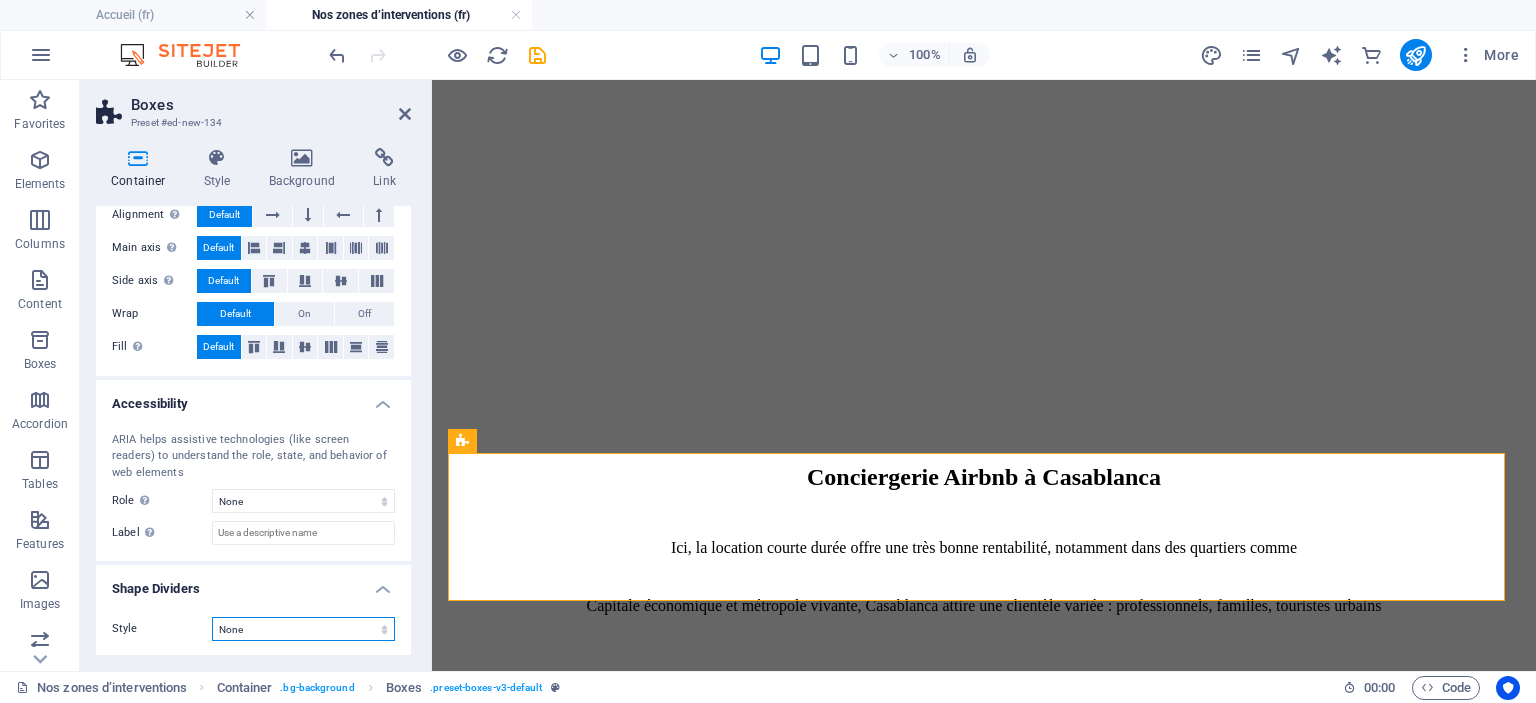 click on "None Triangle Square Diagonal Polygon 1 Polygon 2 Zigzag Multiple Zigzags Waves Multiple Waves Half Circle Circle Circle Shadow Blocks Hexagons Clouds Multiple Clouds Fan Pyramids Book Paint Drip Fire Shredded Paper Arrow" at bounding box center (303, 629) 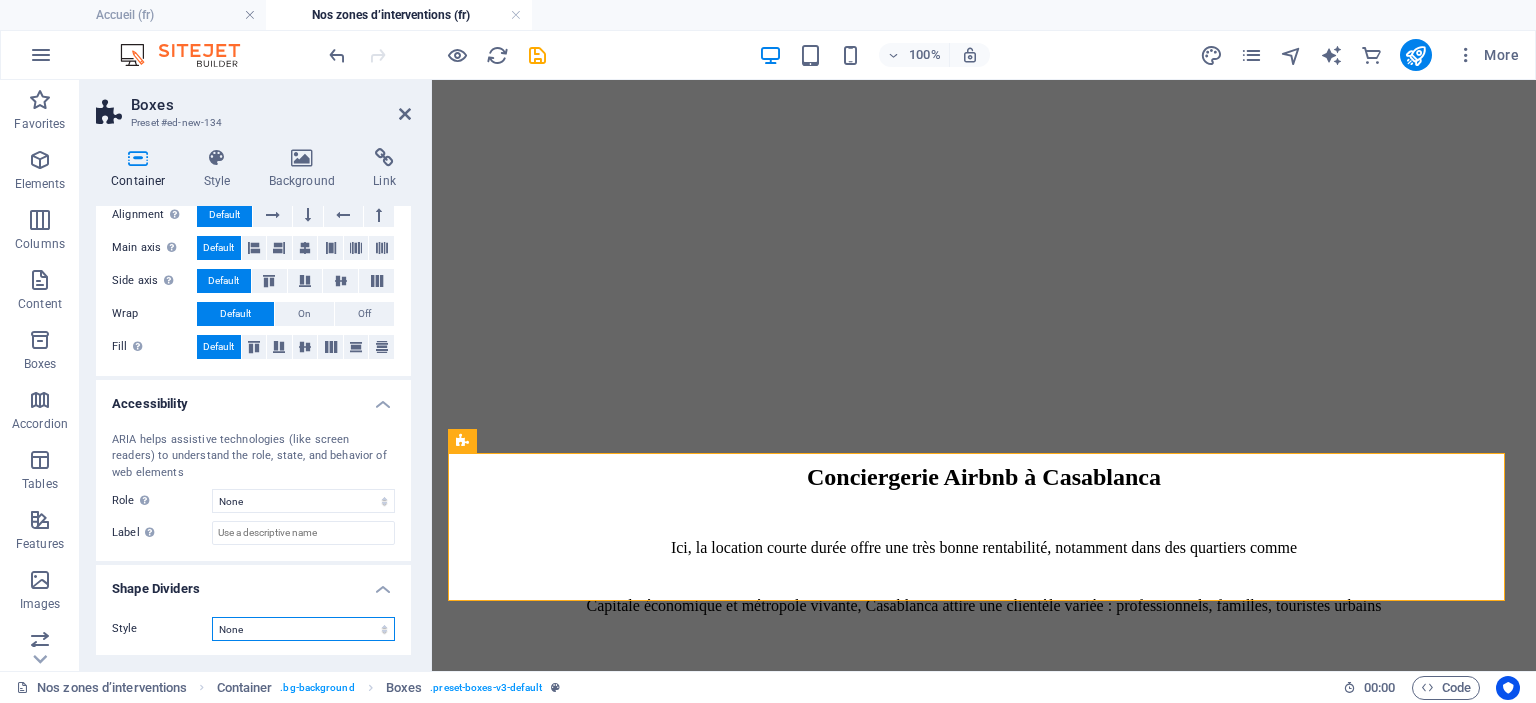 click on "None Triangle Square Diagonal Polygon 1 Polygon 2 Zigzag Multiple Zigzags Waves Multiple Waves Half Circle Circle Circle Shadow Blocks Hexagons Clouds Multiple Clouds Fan Pyramids Book Paint Drip Fire Shredded Paper Arrow" at bounding box center (303, 629) 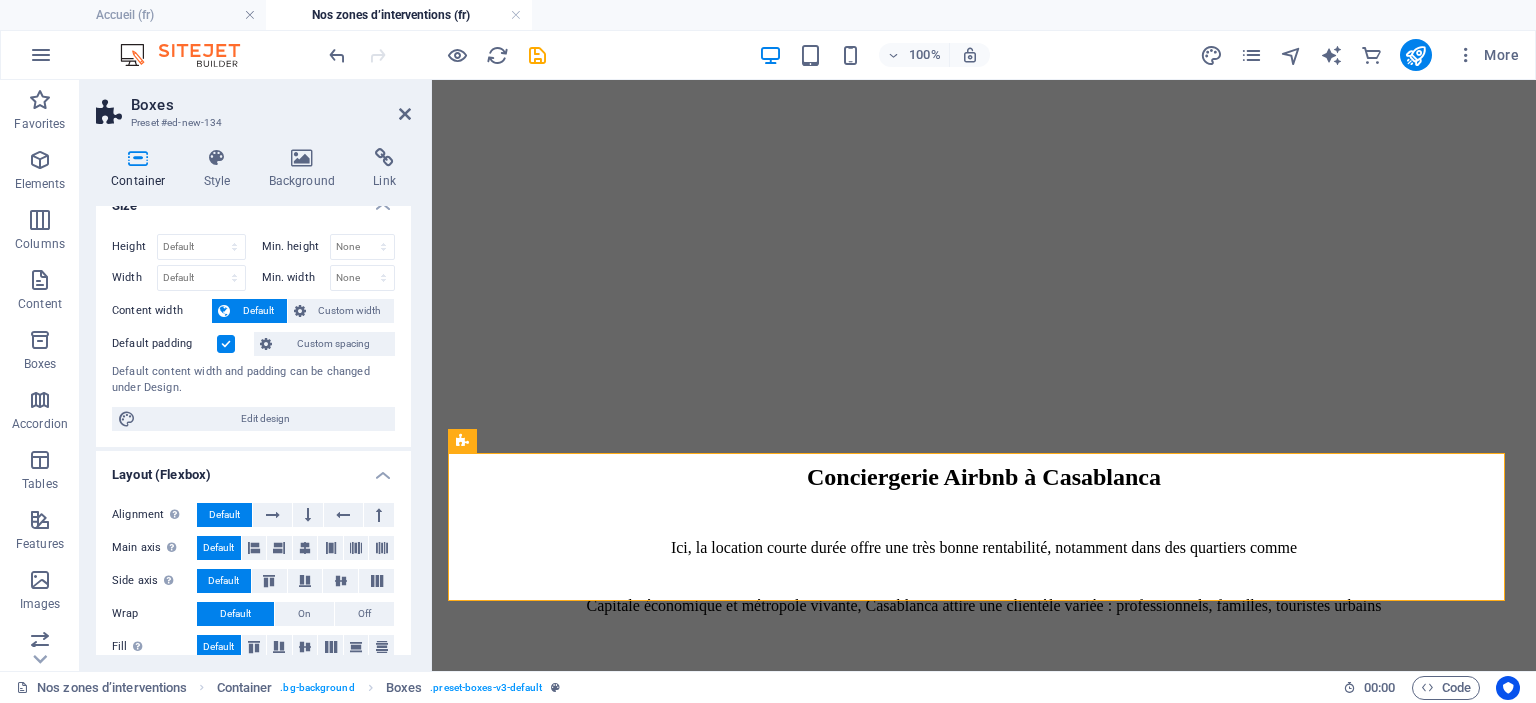scroll, scrollTop: 0, scrollLeft: 0, axis: both 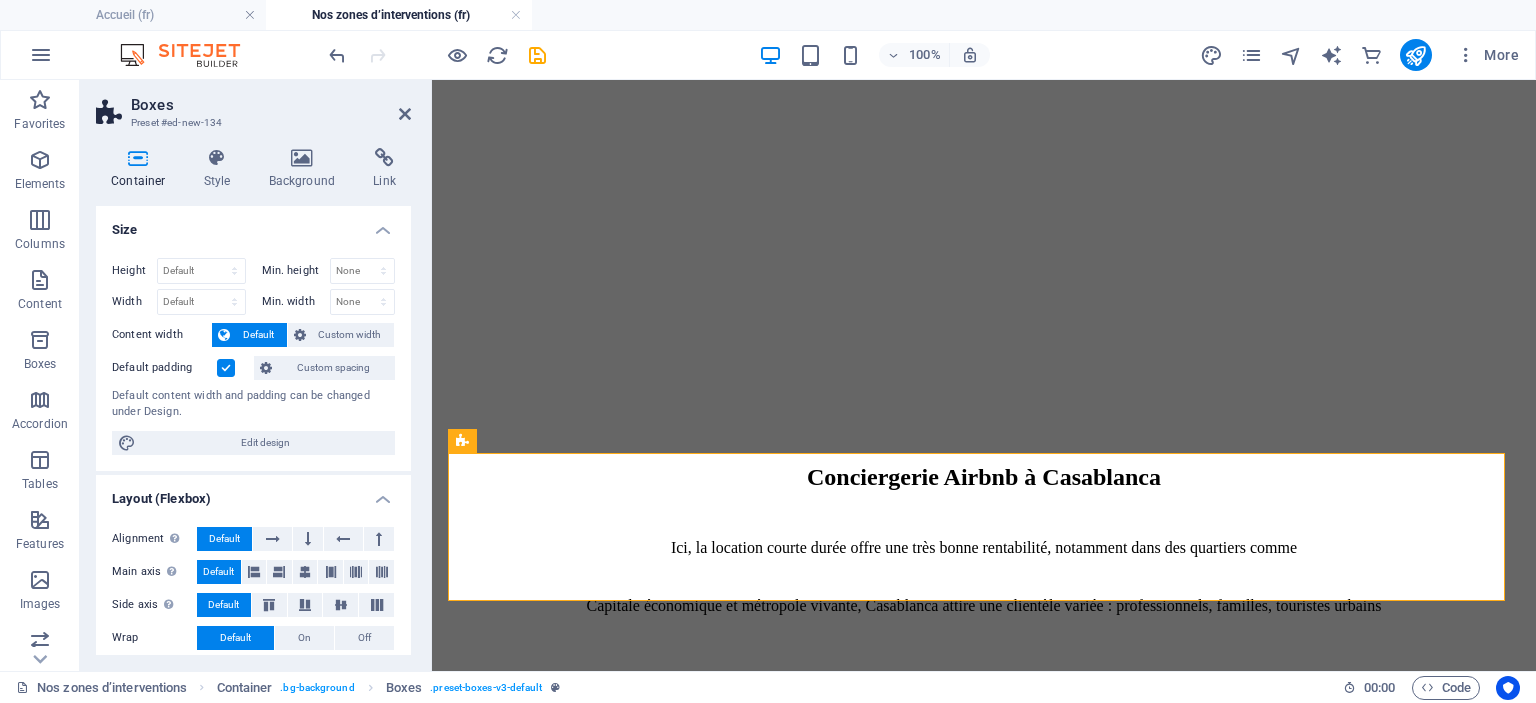 click at bounding box center (138, 158) 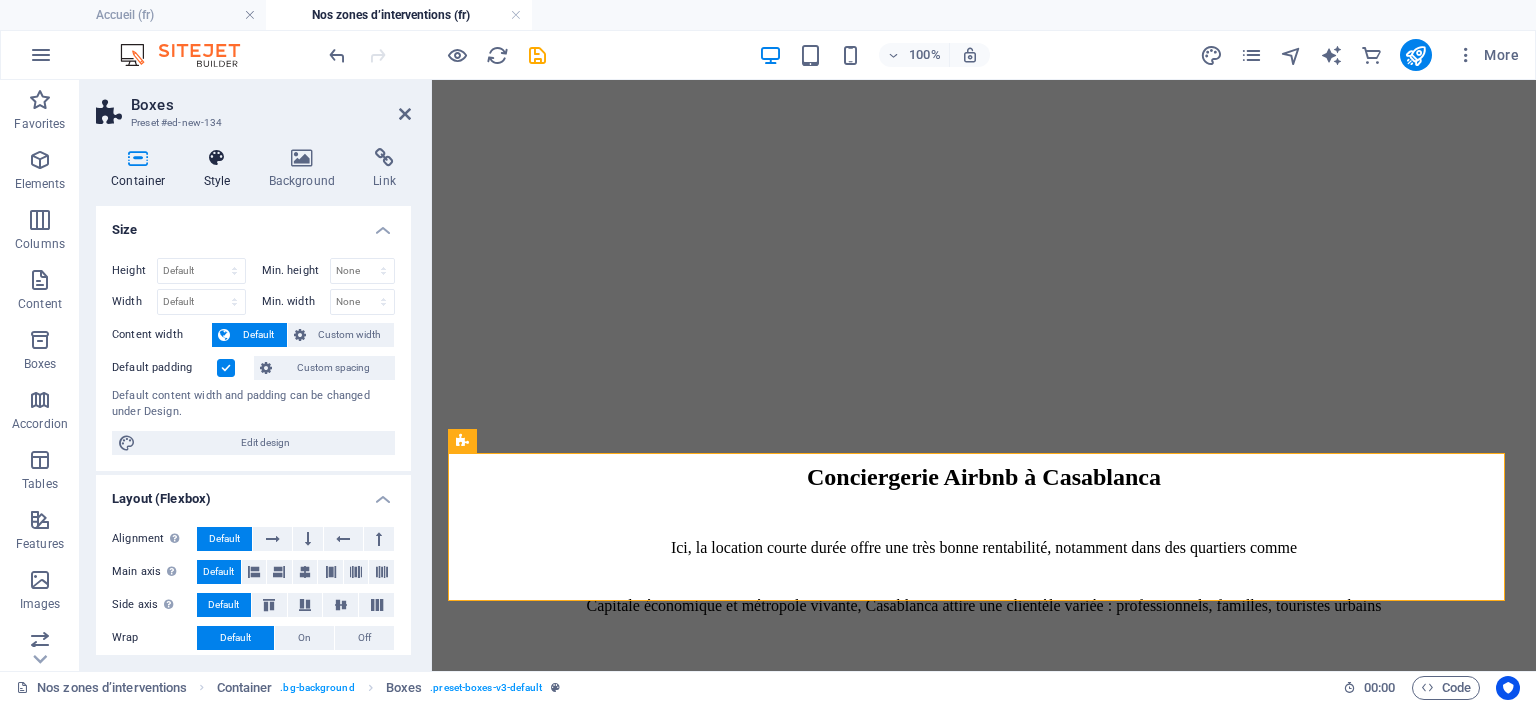 click at bounding box center (217, 158) 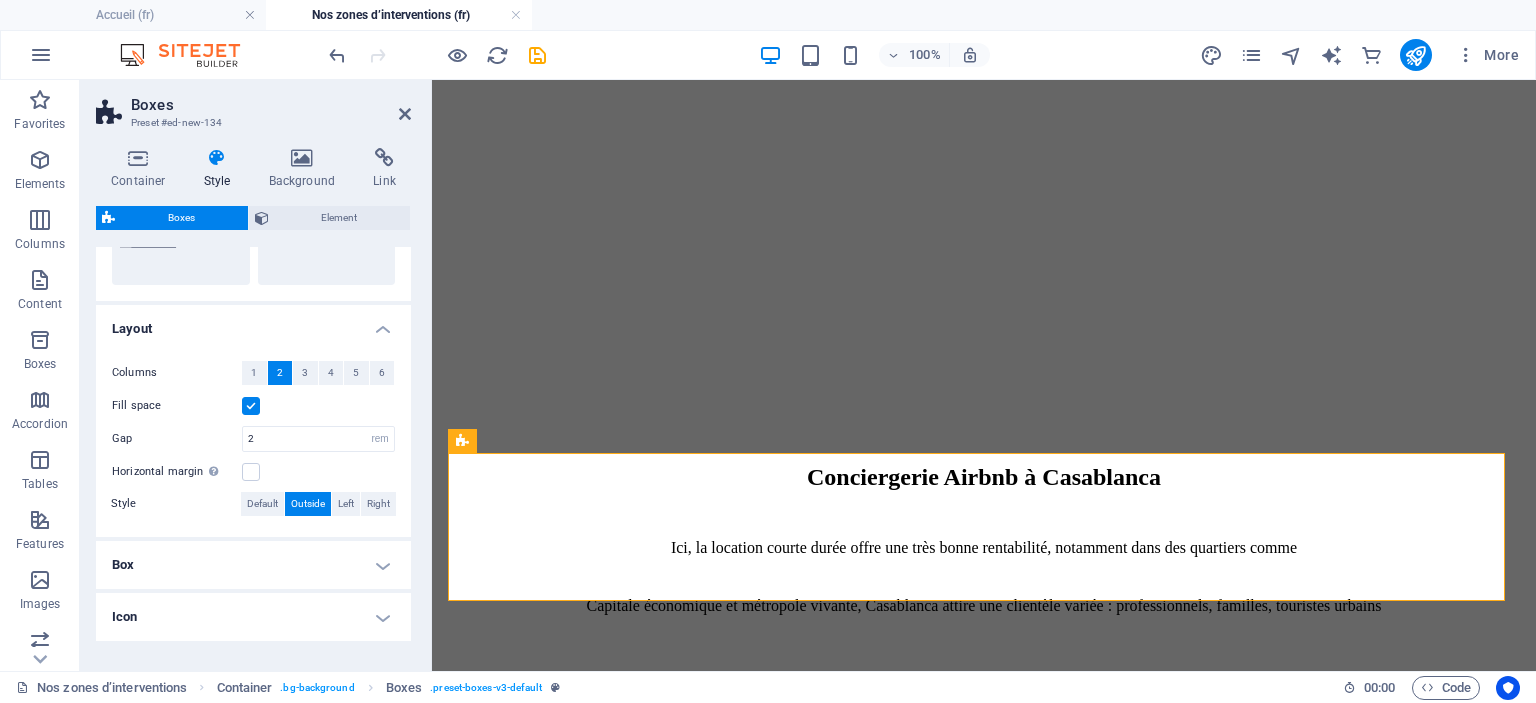 scroll, scrollTop: 351, scrollLeft: 0, axis: vertical 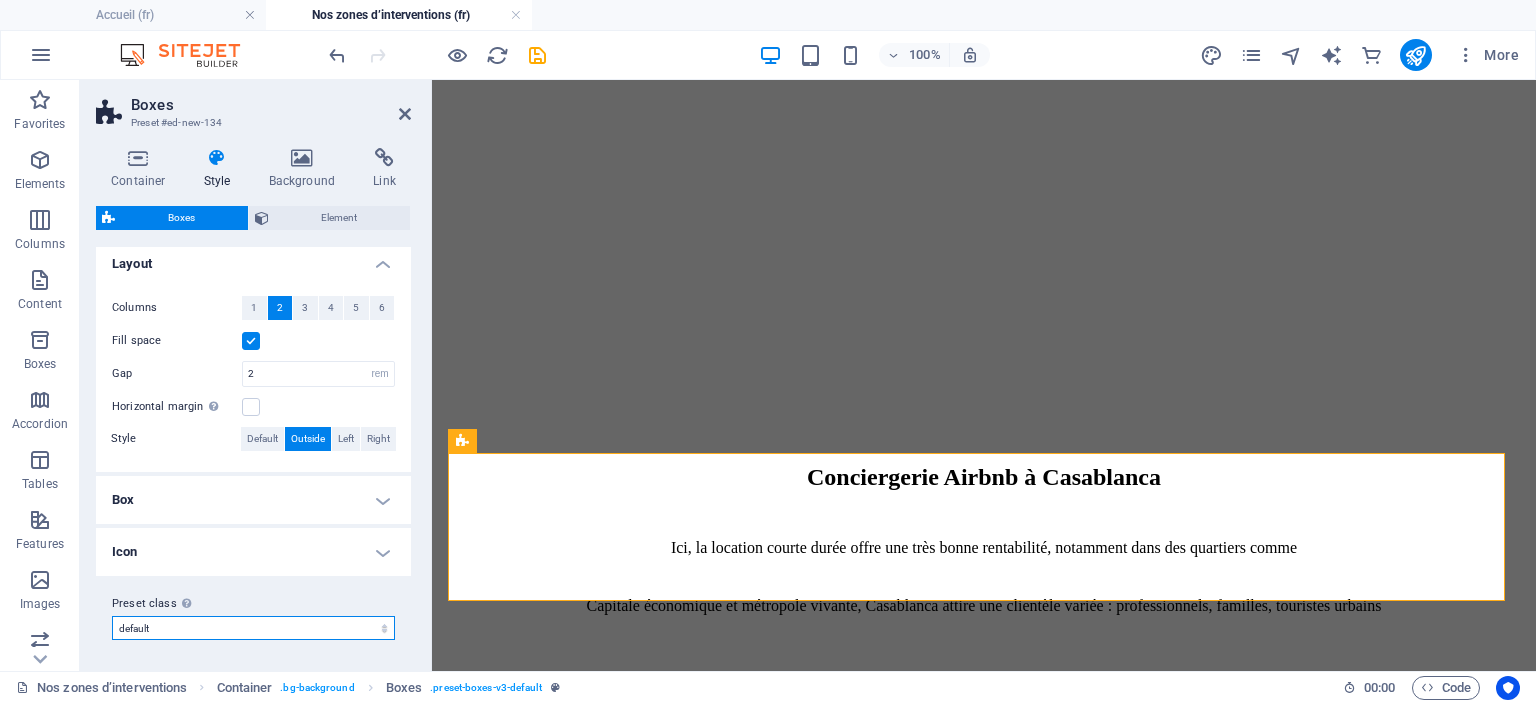 click on "default border icons-left icons-outside contact-buttons contanct-pre default-left ed-element-preset-boxes-v3-default-left wwe new-one contact-buttons-propos deco-contact and-new left-zones Add preset class" at bounding box center [253, 628] 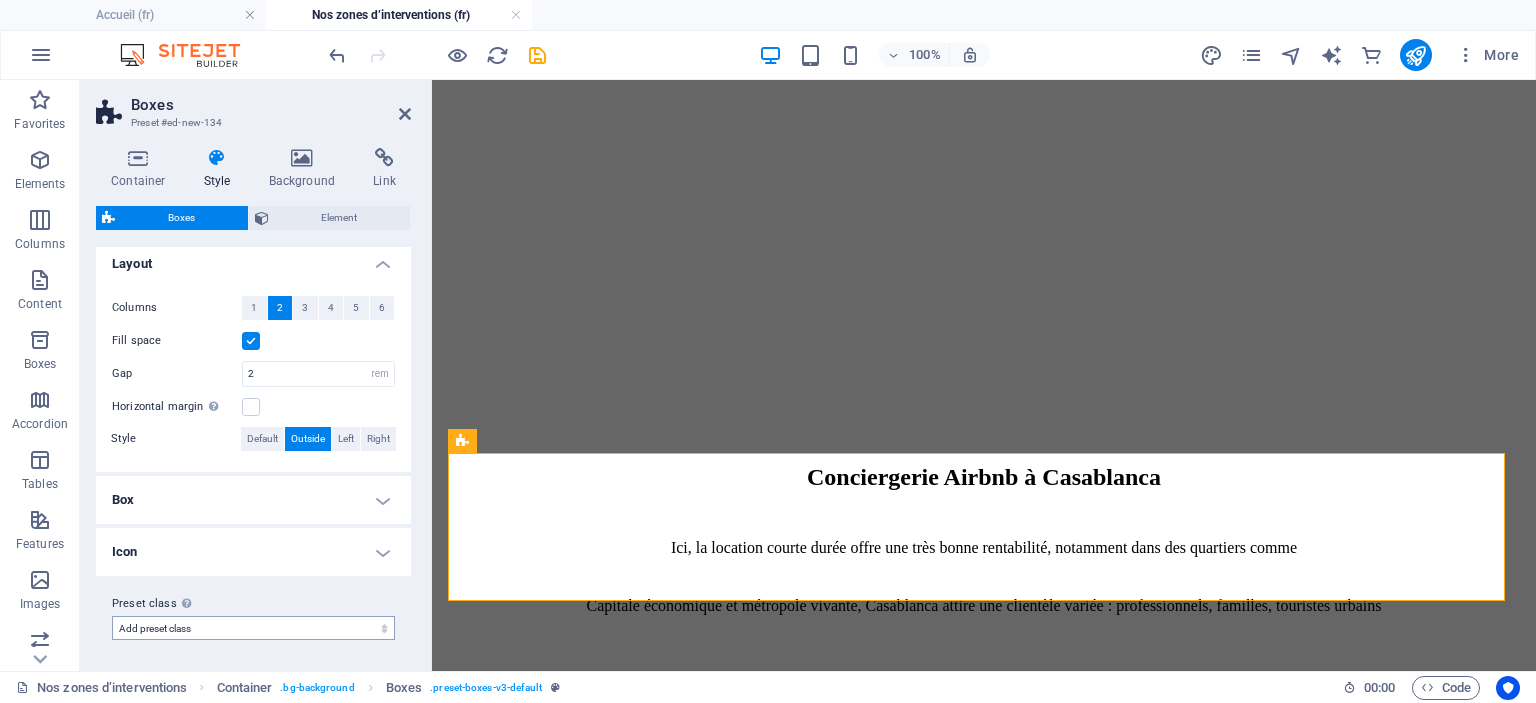 click on "default border icons-left icons-outside contact-buttons contanct-pre default-left ed-element-preset-boxes-v3-default-left wwe new-one contact-buttons-propos deco-contact and-new left-zones Add preset class" at bounding box center [253, 628] 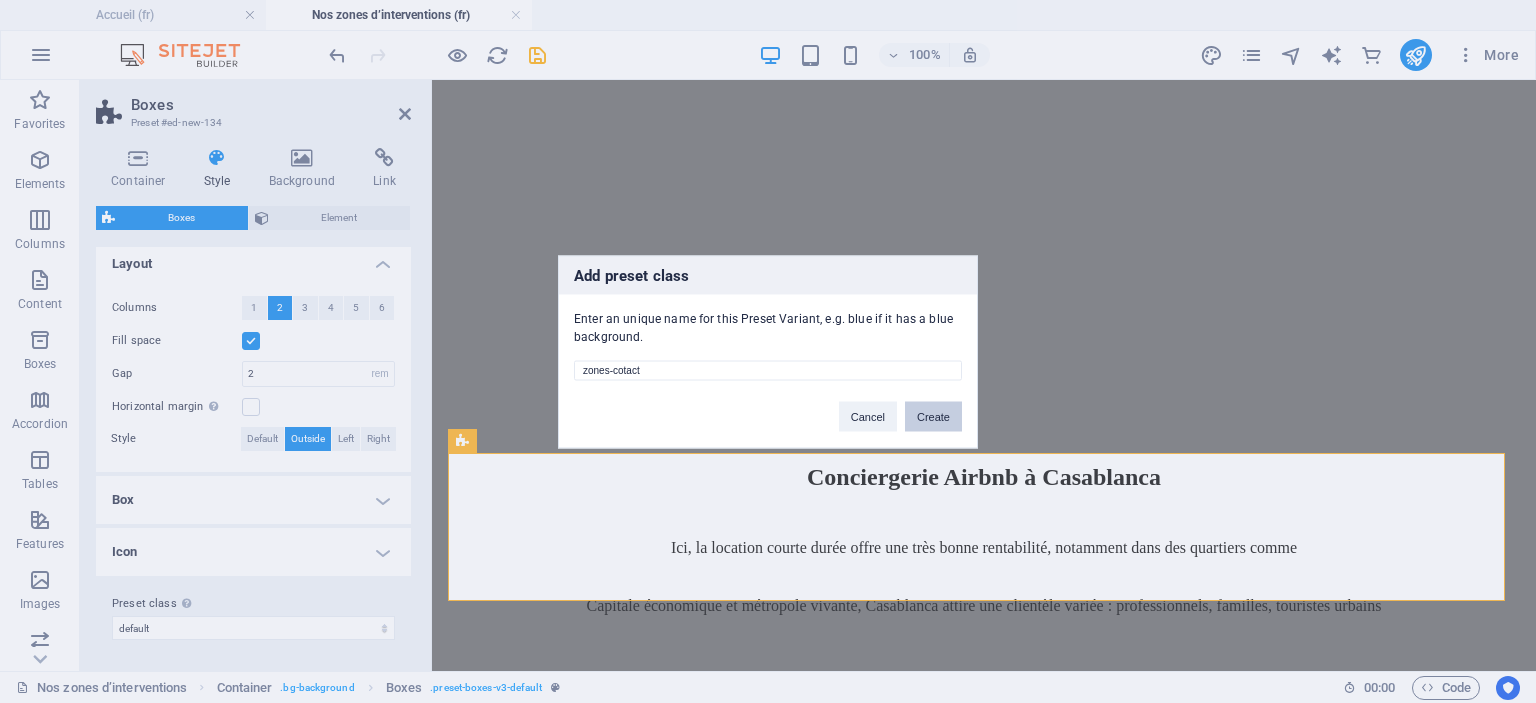 type on "zones-cotact" 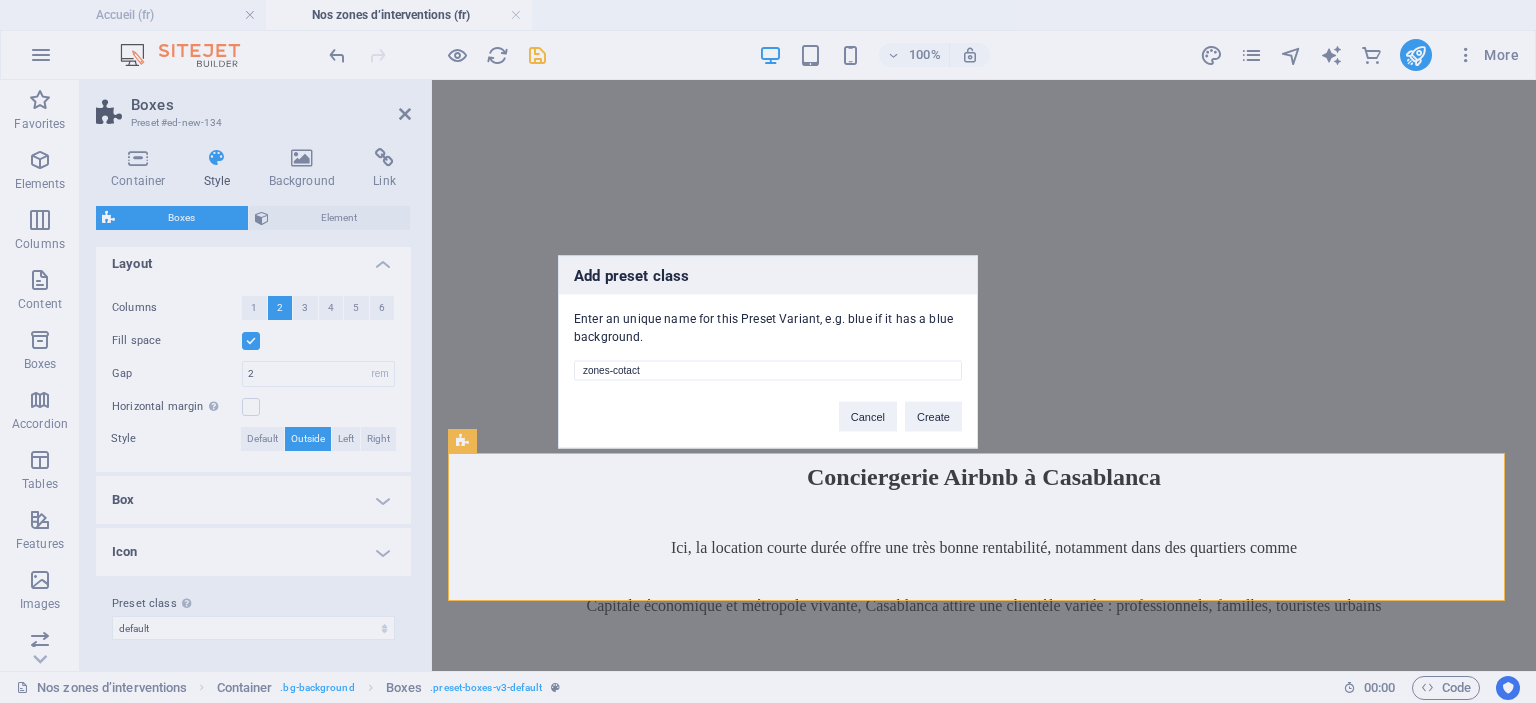 select on "preset-boxes-v3-zones-cotact" 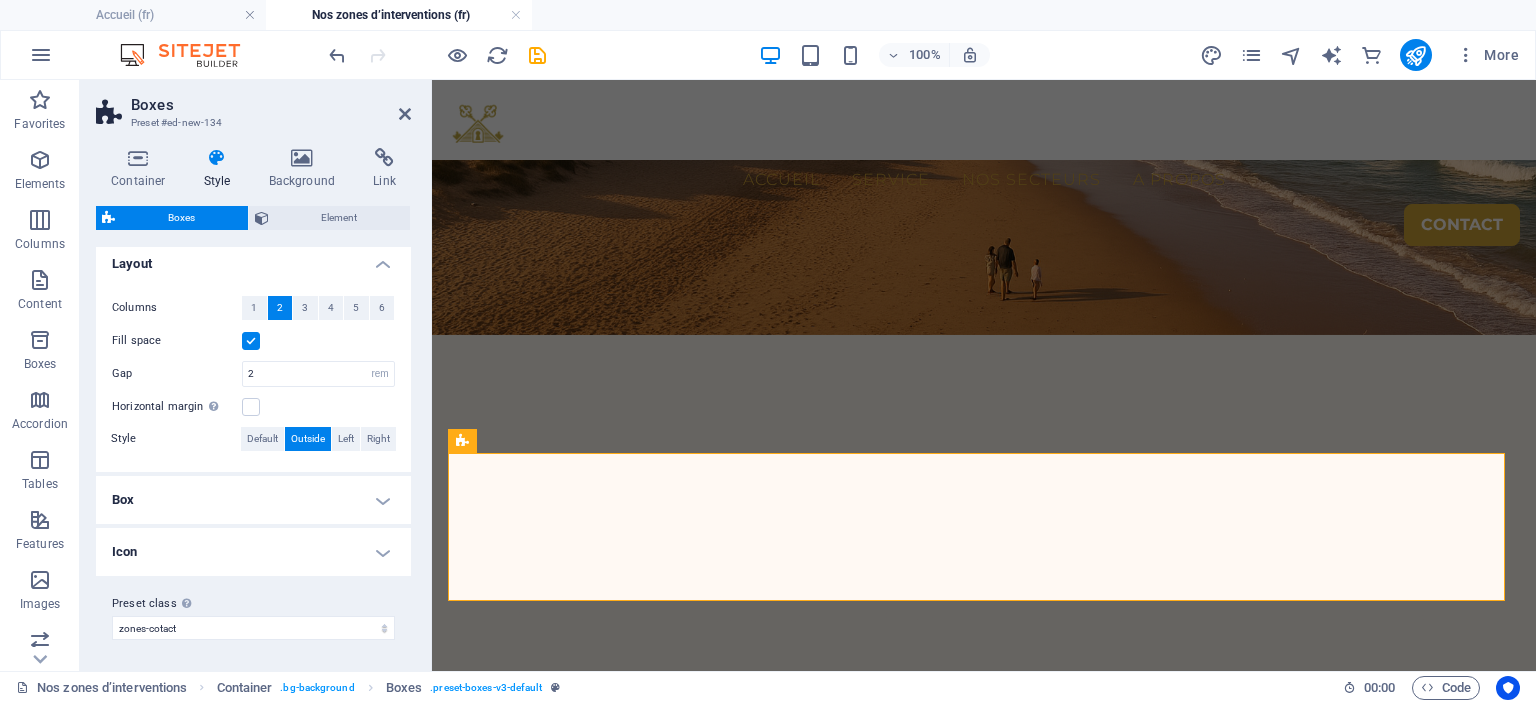 click on "Boxes Preset #ed-new-134
Container Style Background Link Size Height Default px rem % vh vw Min. height None px rem % vh vw Width Default px rem % em vh vw Min. width None px rem % vh vw Content width Default Custom width Width Default px rem % em vh vw Min. width None px rem % vh vw Default padding Custom spacing Default content width and padding can be changed under Design. Edit design Layout (Flexbox) Alignment Determines the flex direction. Default Main axis Determine how elements should behave along the main axis inside this container (justify content). Default Side axis Control the vertical direction of the element inside of the container (align items). Default Wrap Default On Off Fill Controls the distances and direction of elements on the y-axis across several lines (align content). Default Accessibility ARIA helps assistive technologies (like screen readers) to understand the role, state, and behavior of web elements Role The ARIA role defines the purpose of an element.  None Alert %" at bounding box center (256, 375) 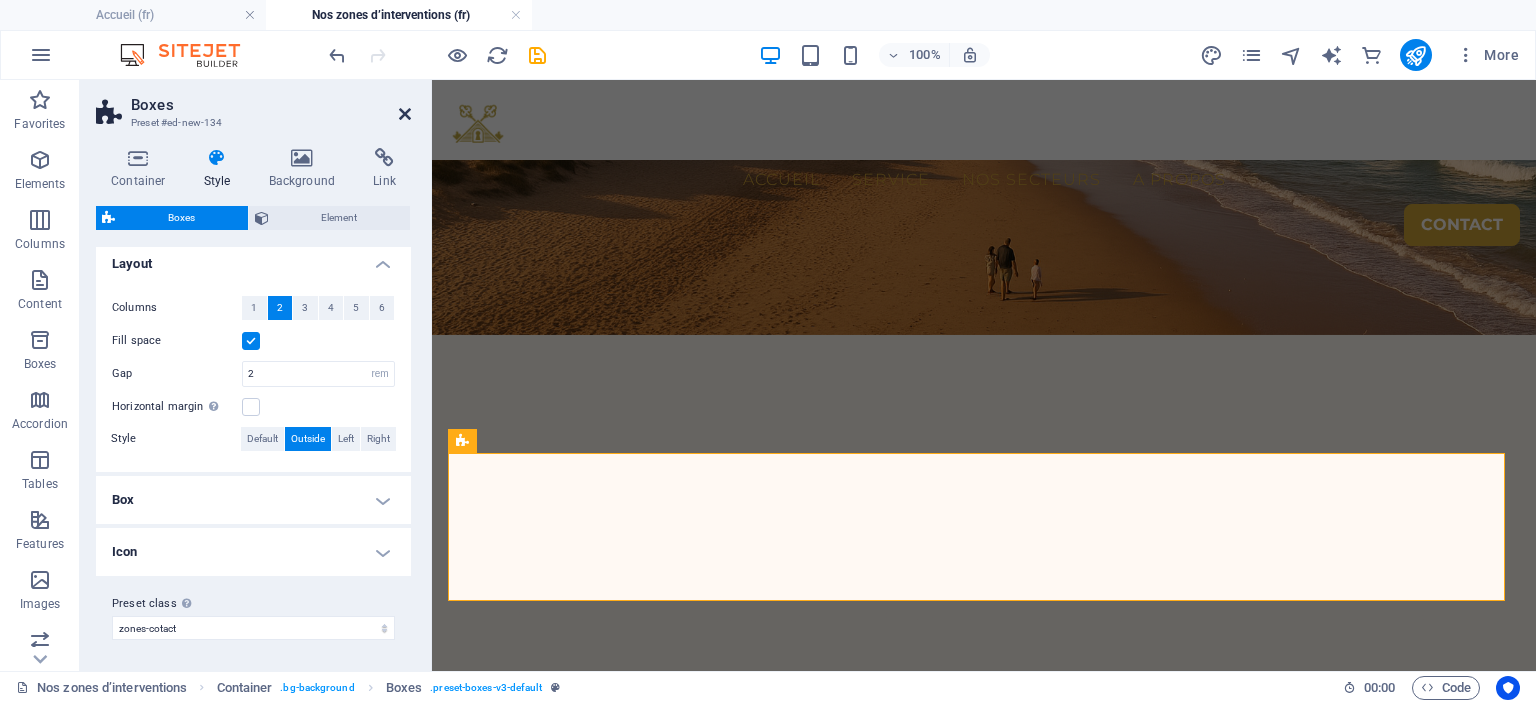 click at bounding box center (405, 114) 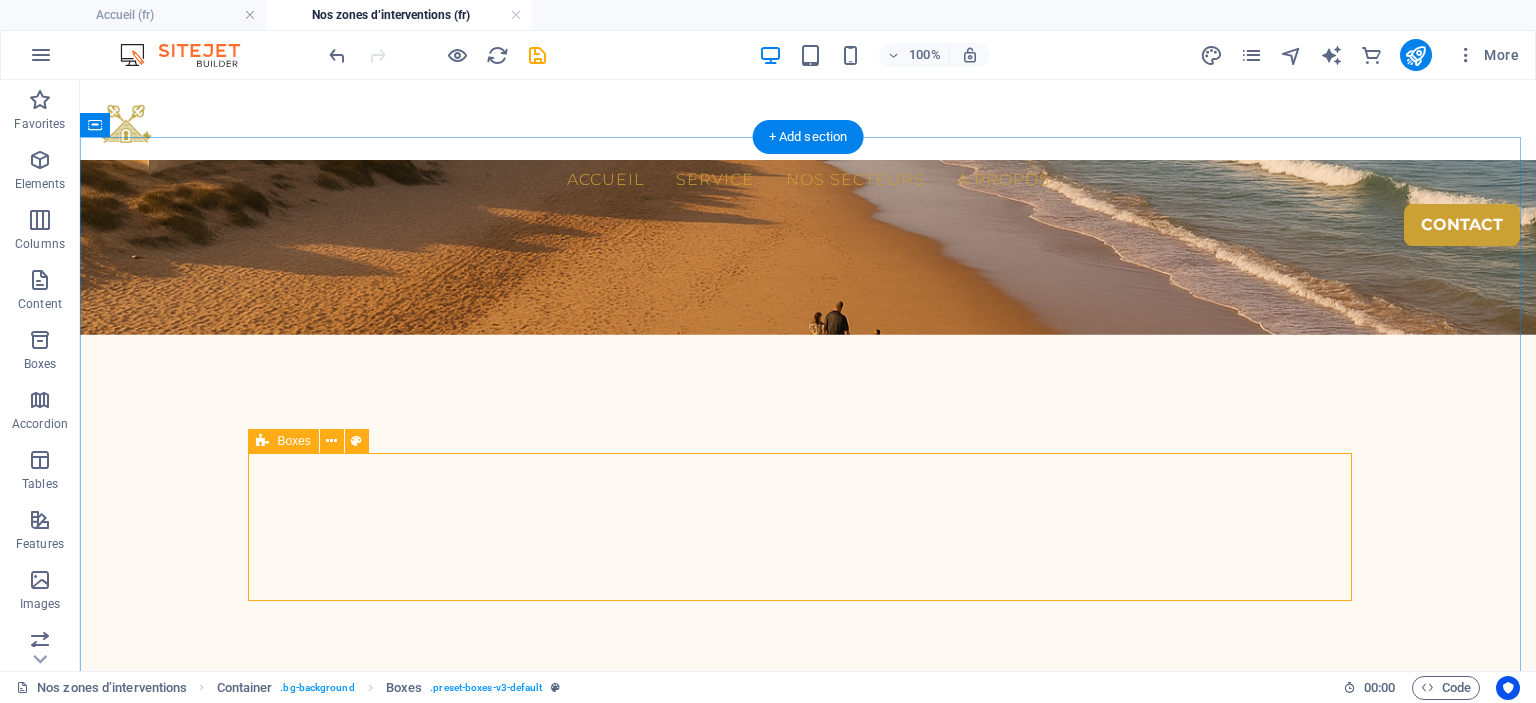 click on "Par Email Par WhatsApp" at bounding box center [808, 4855] 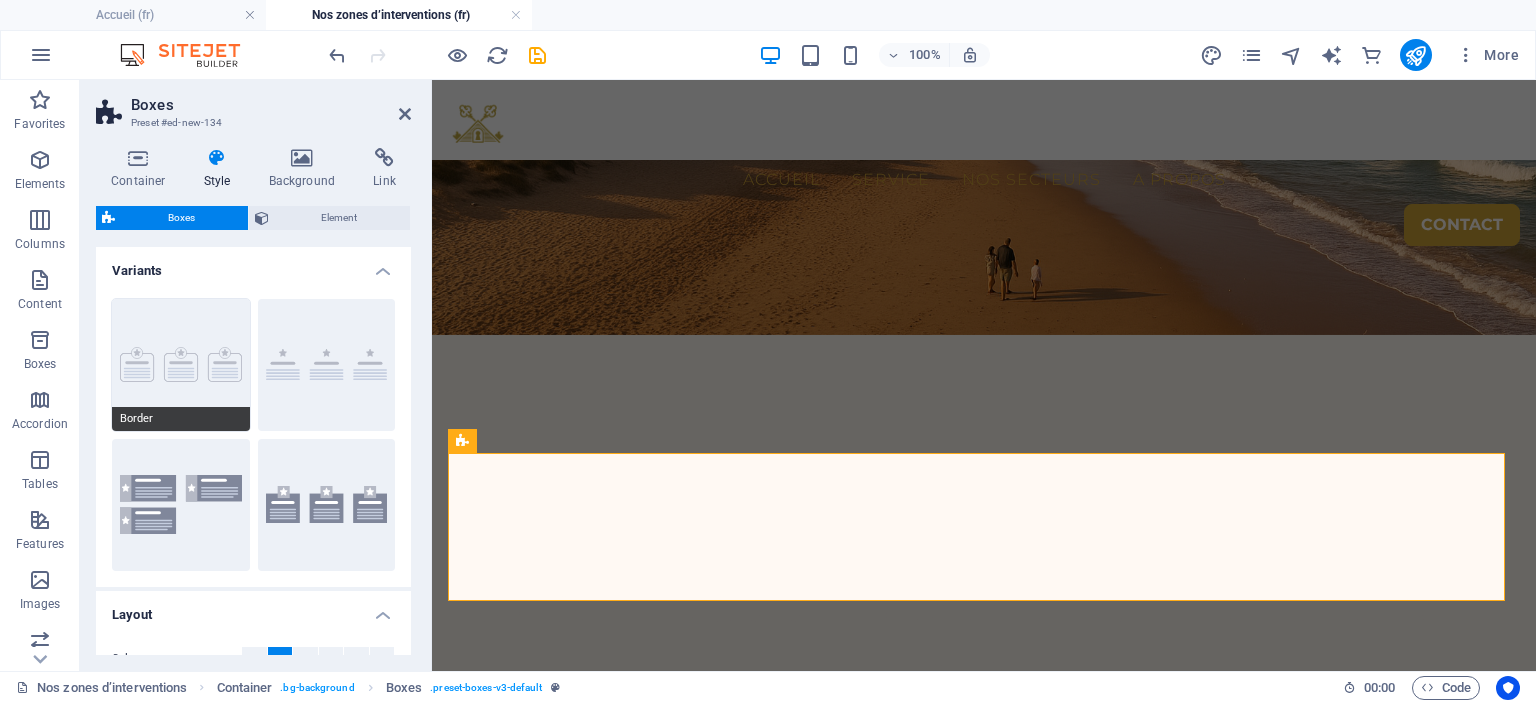 scroll, scrollTop: 351, scrollLeft: 0, axis: vertical 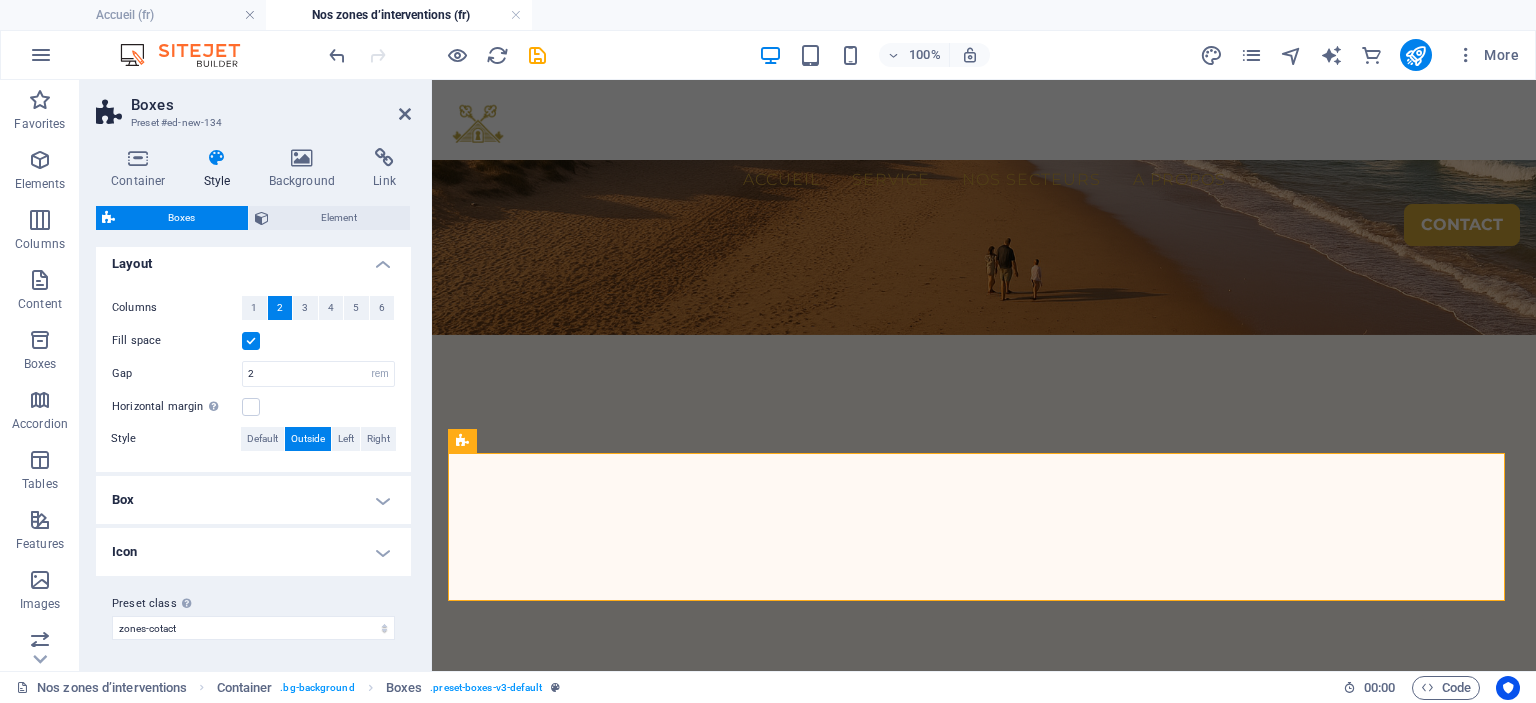 click on "Box" at bounding box center (253, 500) 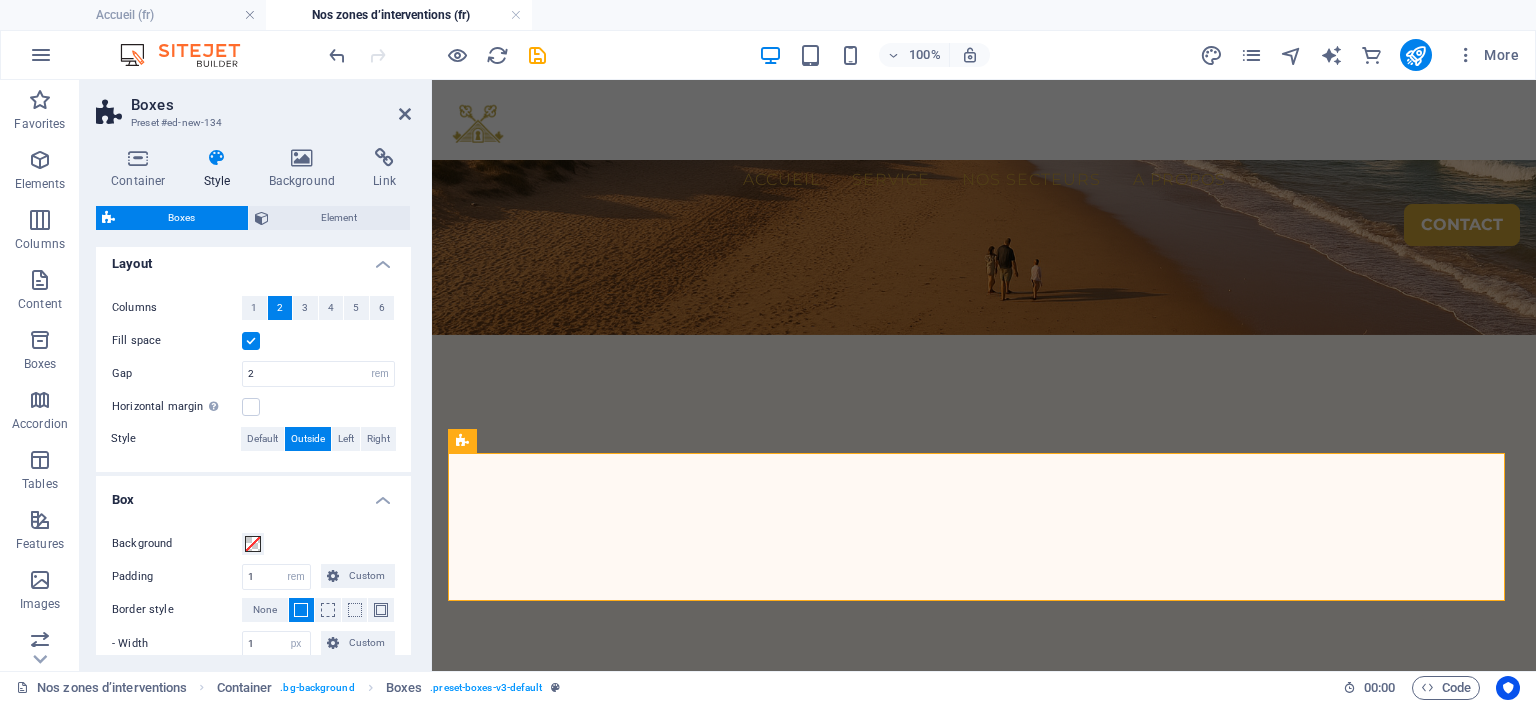scroll, scrollTop: 601, scrollLeft: 0, axis: vertical 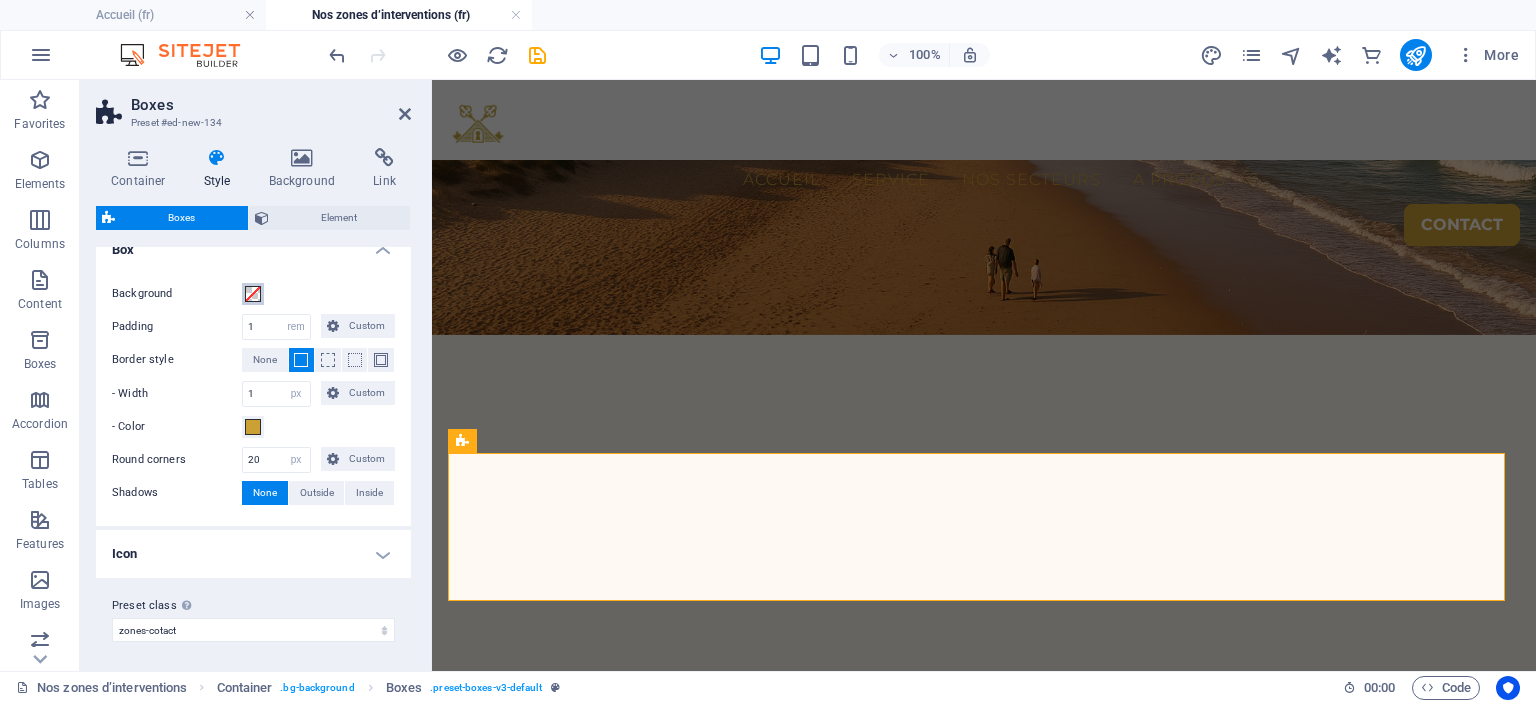 click at bounding box center [253, 294] 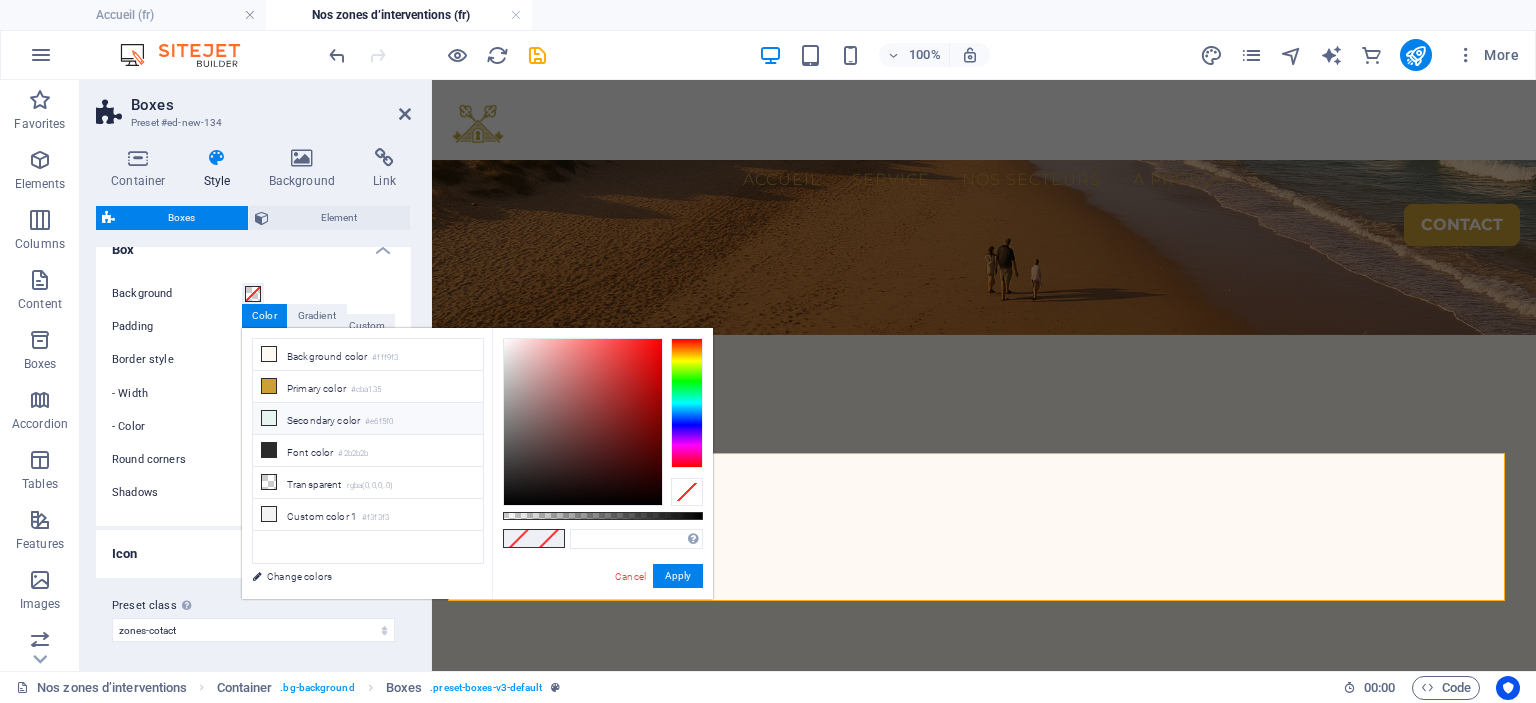 click on "Secondary color
#e6f5f0" at bounding box center [368, 419] 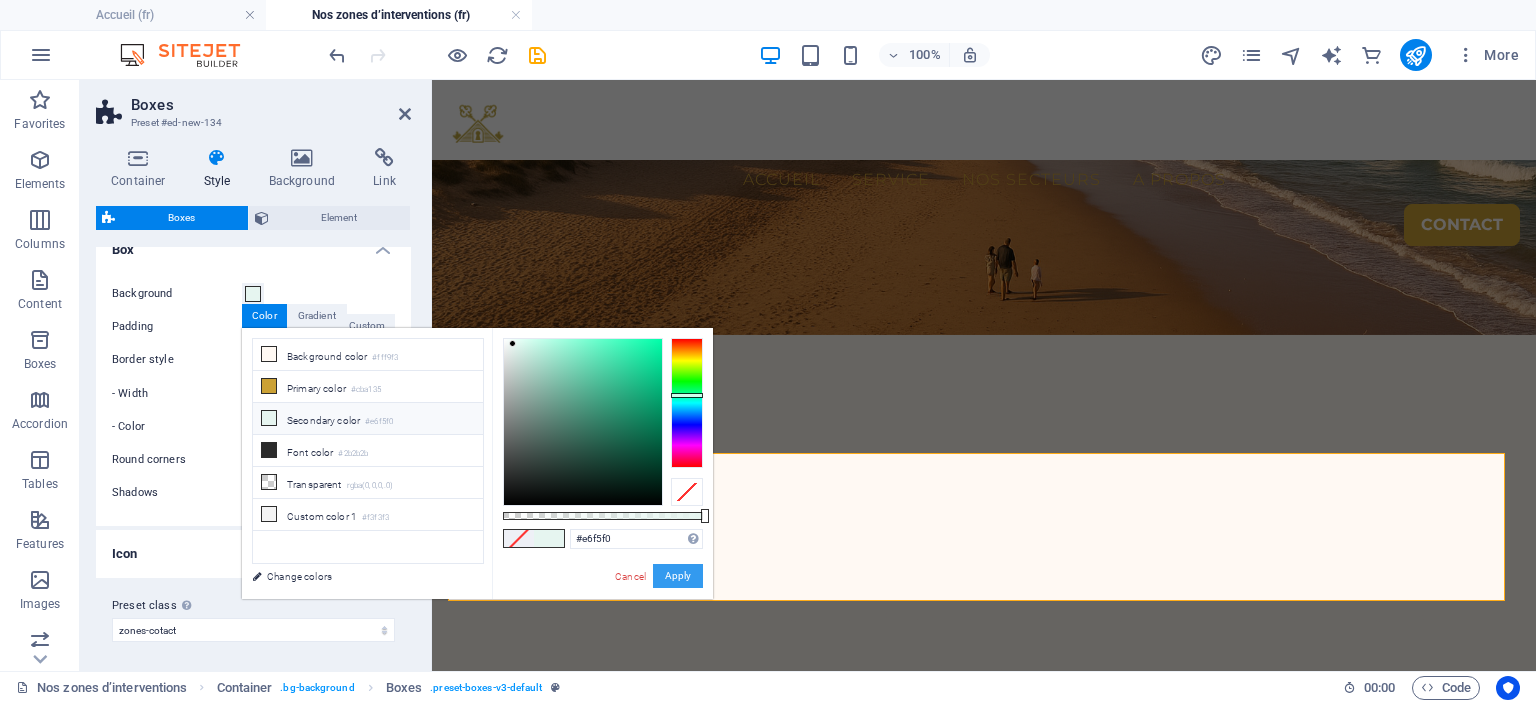 click on "Apply" at bounding box center [678, 576] 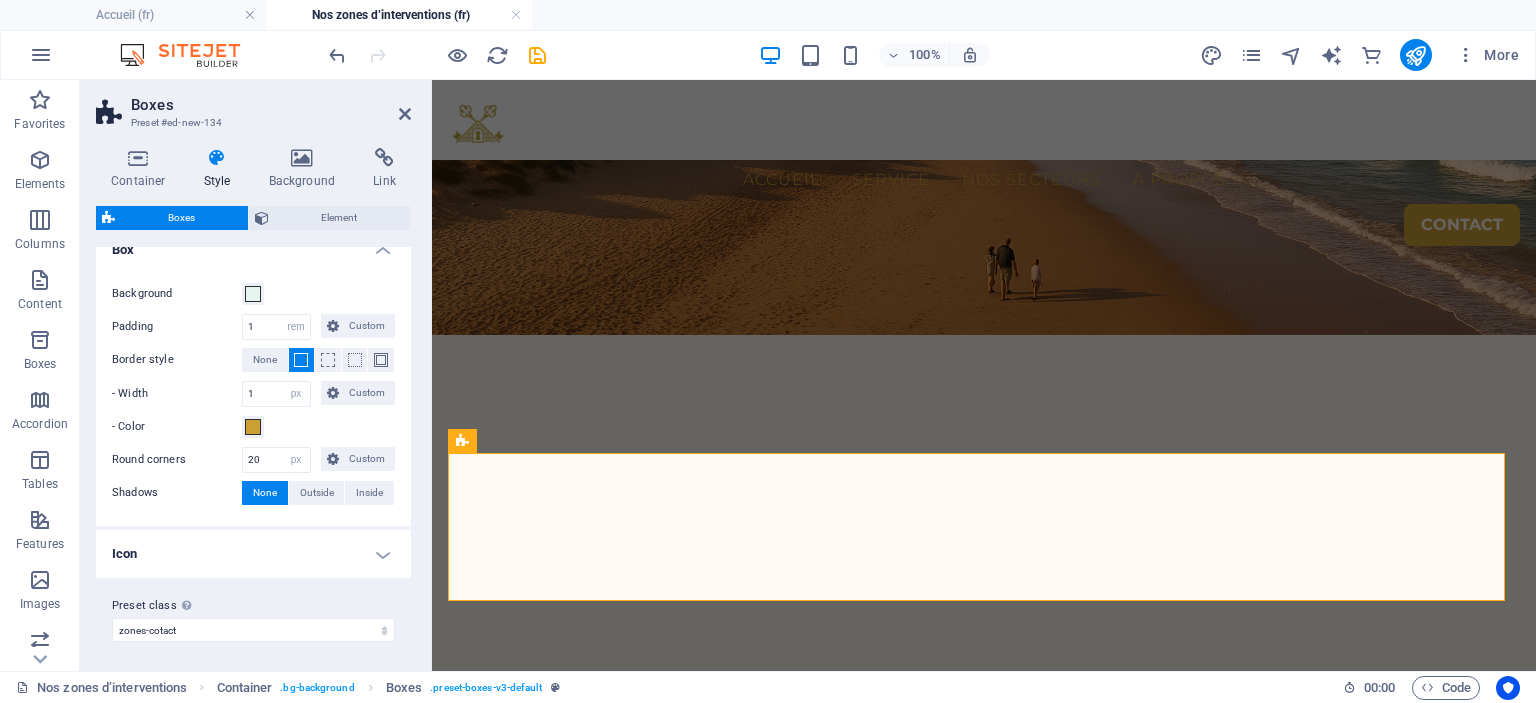 click on "Container Style Background Link Size Height Default px rem % vh vw Min. height None px rem % vh vw Width Default px rem % em vh vw Min. width None px rem % vh vw Content width Default Custom width Width Default px rem % em vh vw Min. width None px rem % vh vw Default padding Custom spacing Default content width and padding can be changed under Design. Edit design Layout (Flexbox) Alignment Determines the flex direction. Default Main axis Determine how elements should behave along the main axis inside this container (justify content). Default Side axis Control the vertical direction of the element inside of the container (align items). Default Wrap Default On Off Fill Controls the distances and direction of elements on the y-axis across several lines (align content). Default Accessibility ARIA helps assistive technologies (like screen readers) to understand the role, state, and behavior of web elements Role The ARIA role defines the purpose of an element.  None Alert Article Banner Comment Fan" at bounding box center [253, 401] 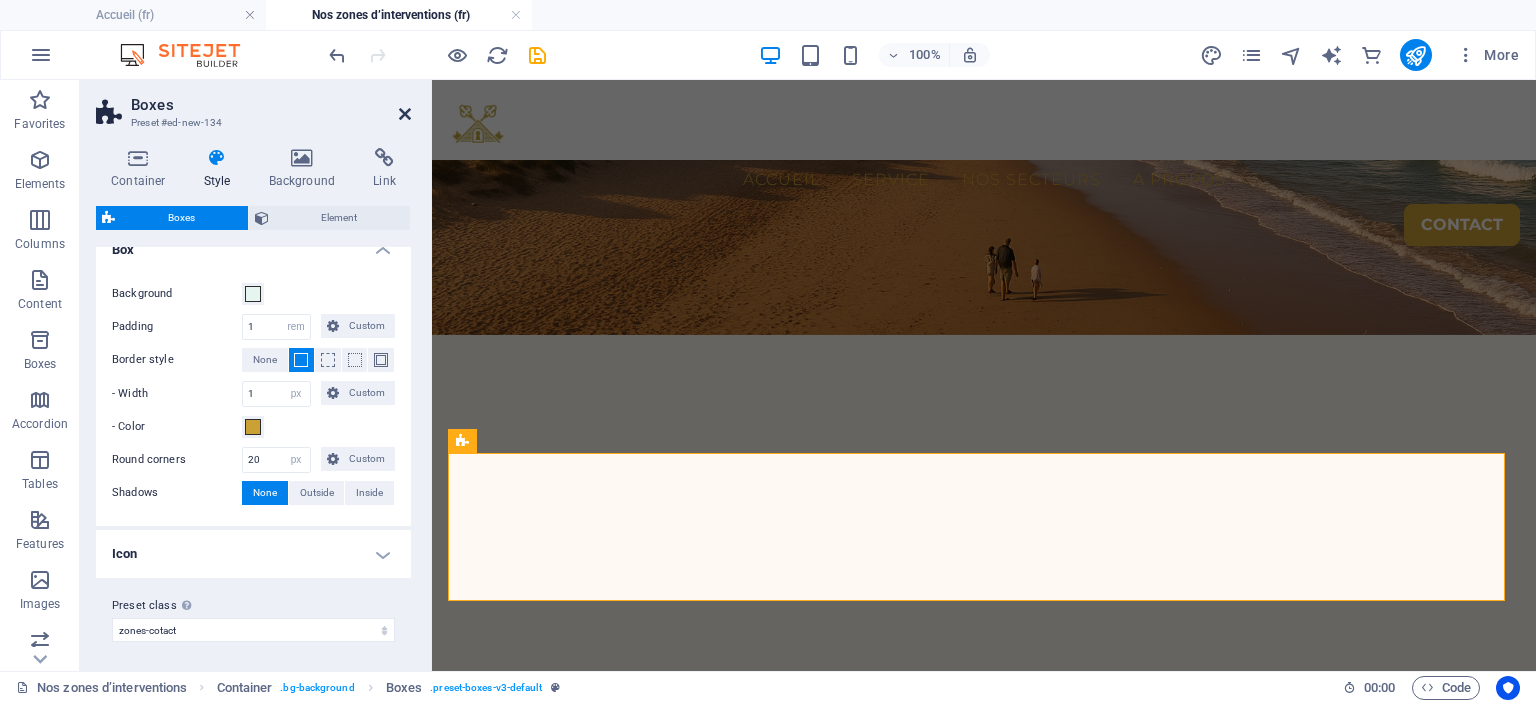 click at bounding box center (405, 114) 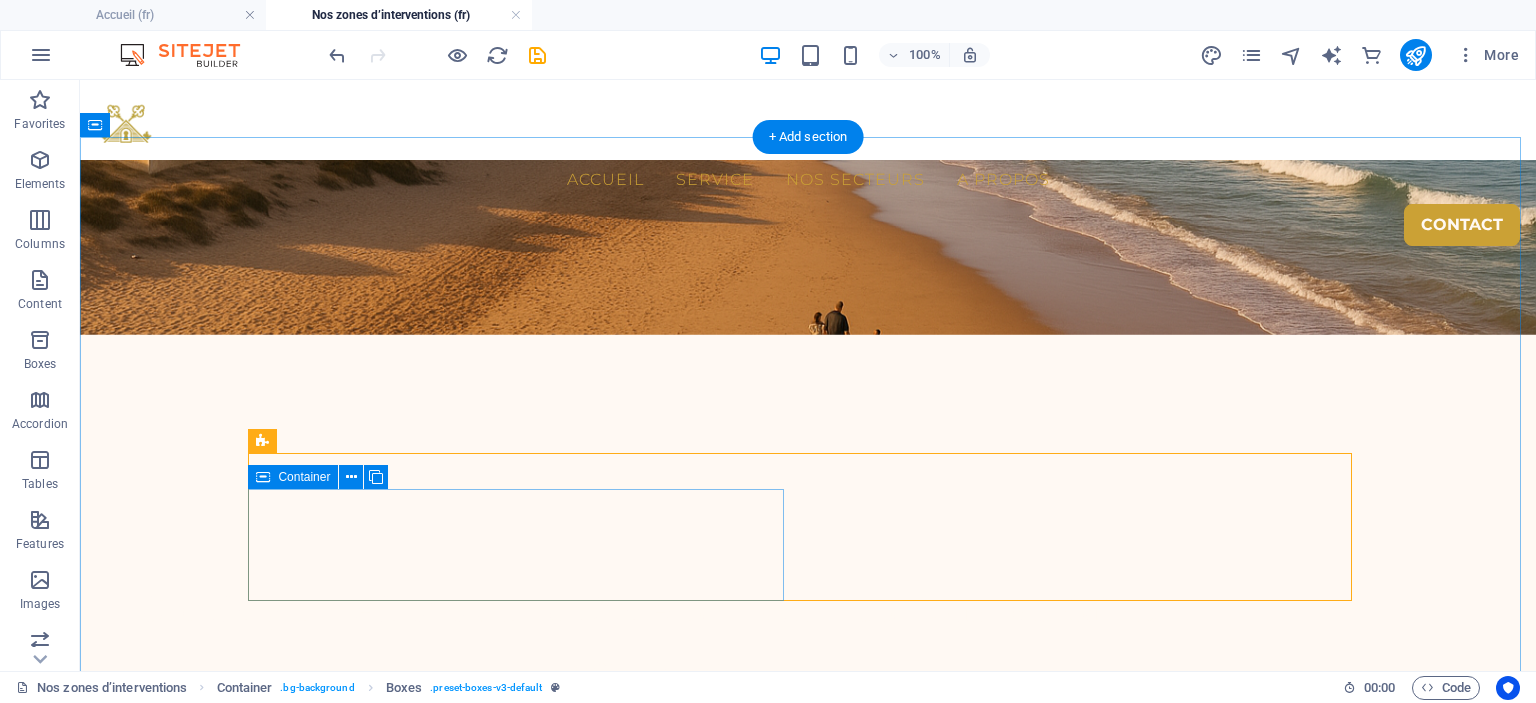 click on "Par Email" at bounding box center [808, 4783] 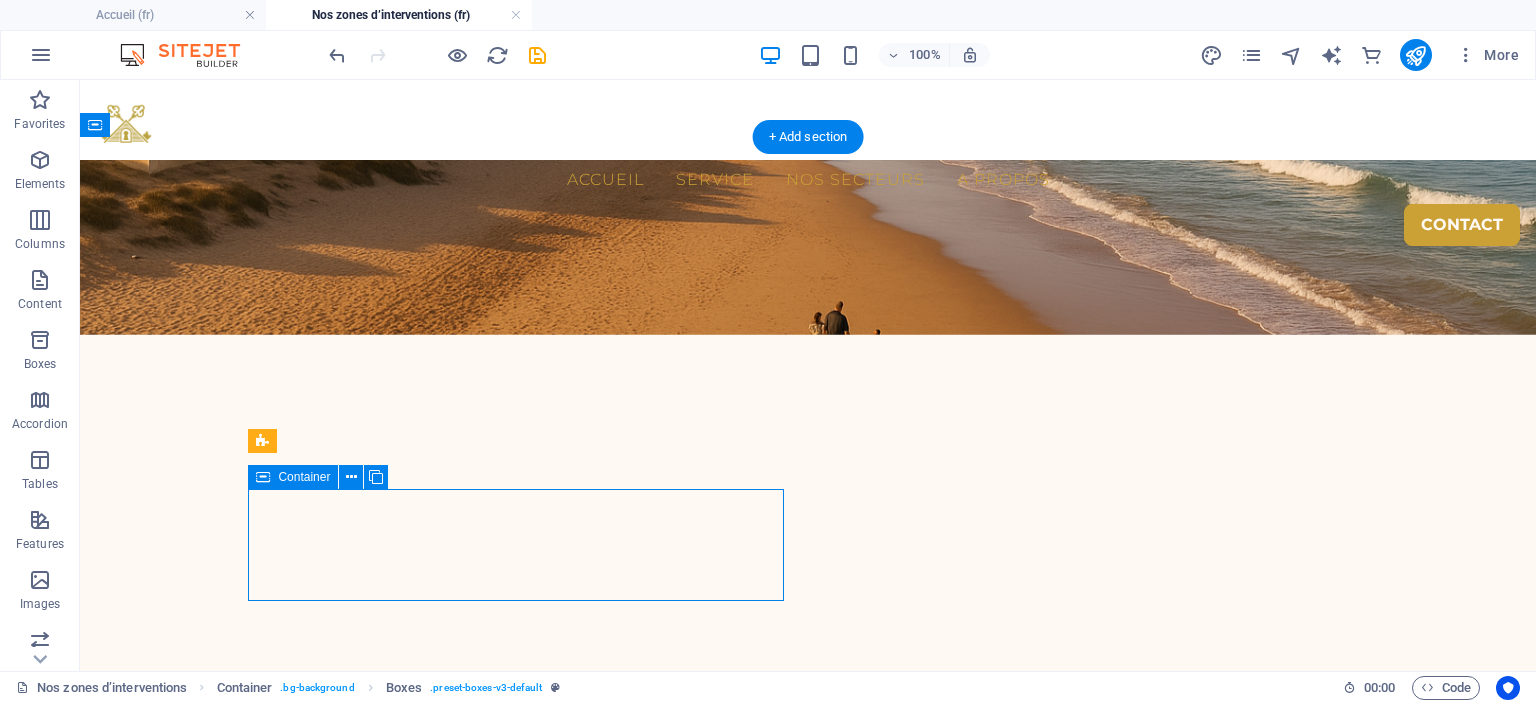 click on "Par Email" at bounding box center (808, 4783) 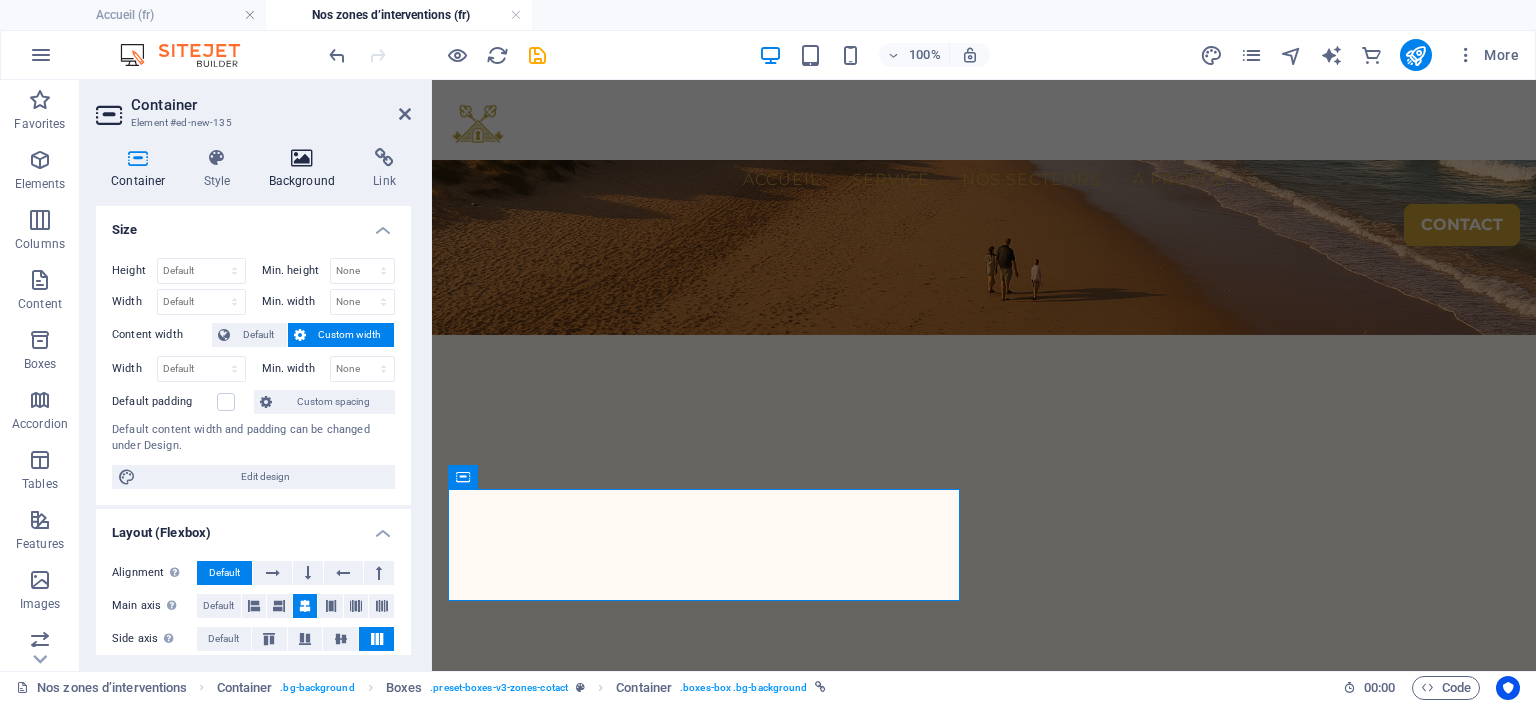 click on "Background" at bounding box center (306, 169) 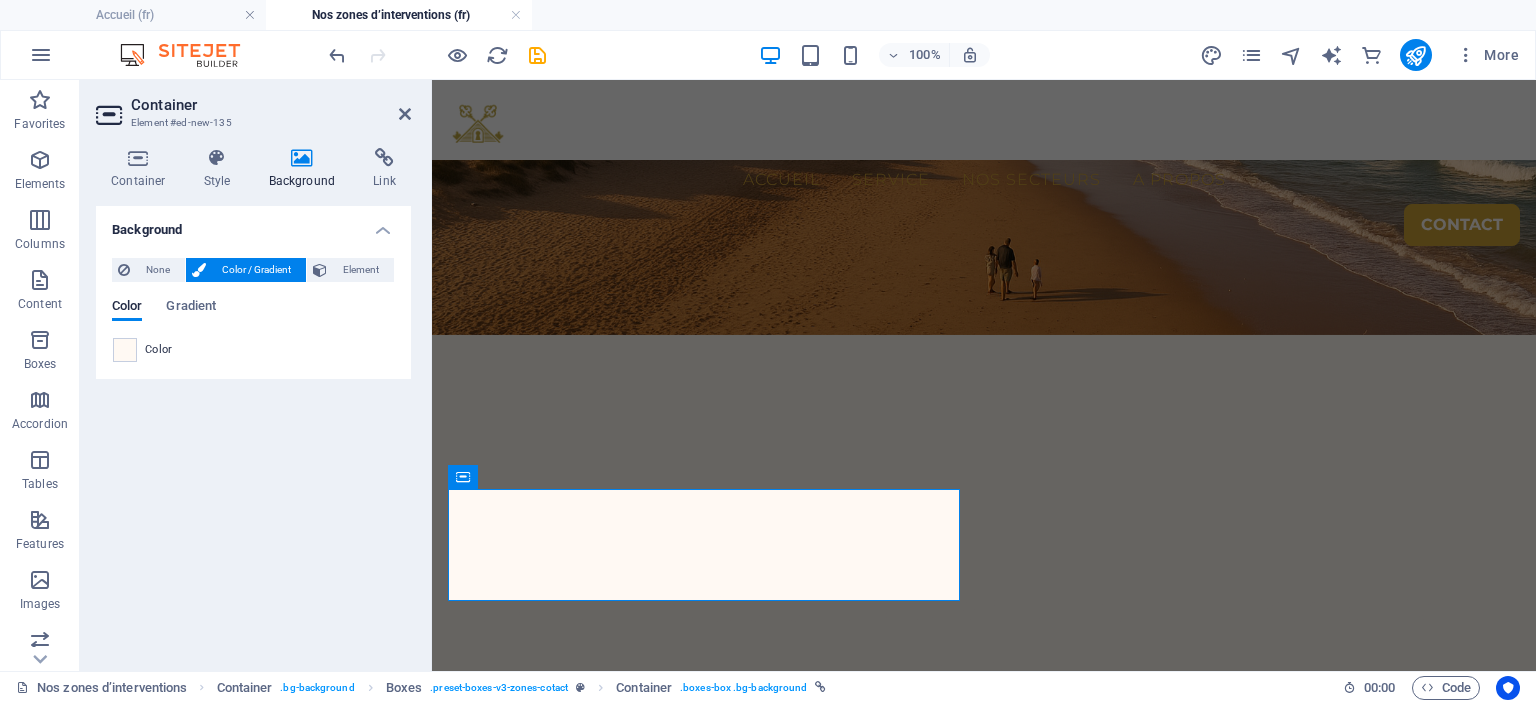click on "Color" at bounding box center [253, 350] 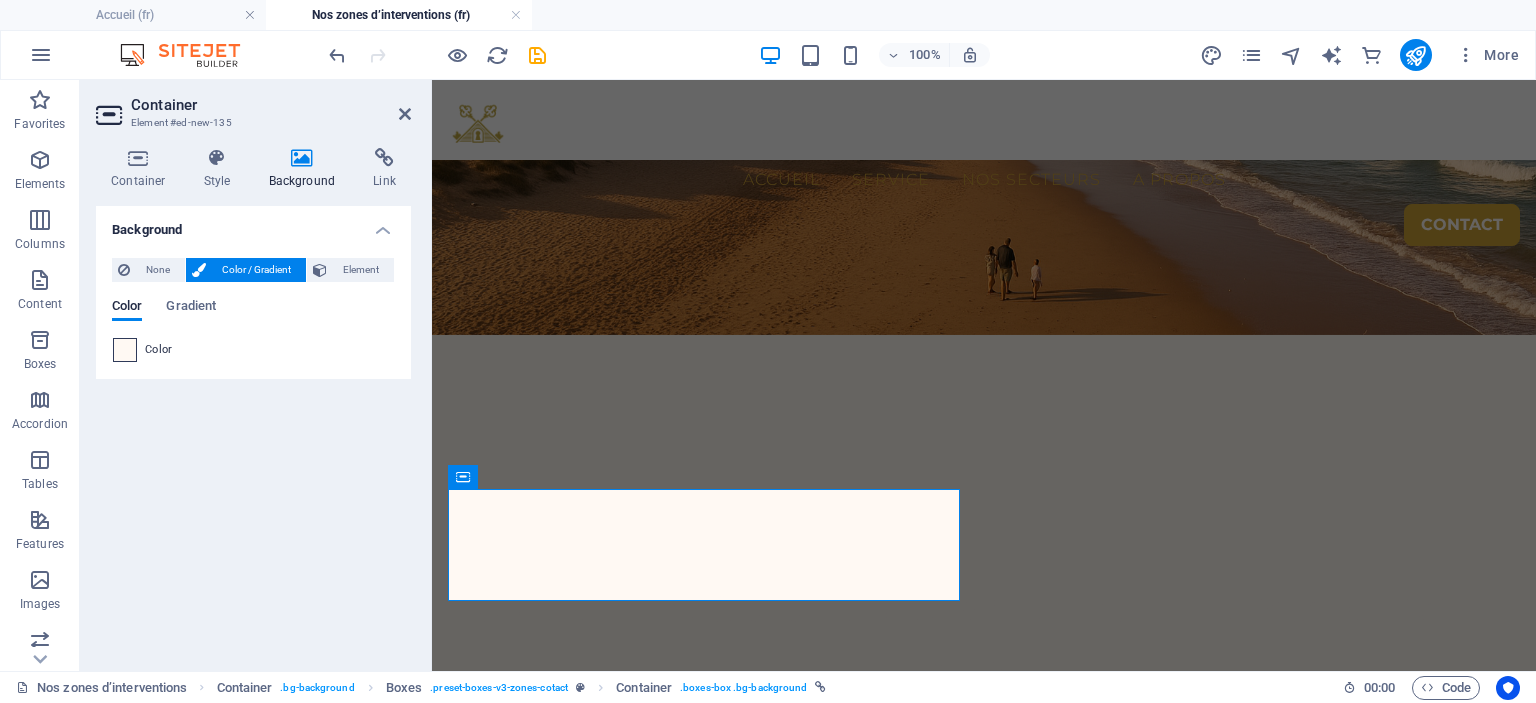 click at bounding box center [125, 350] 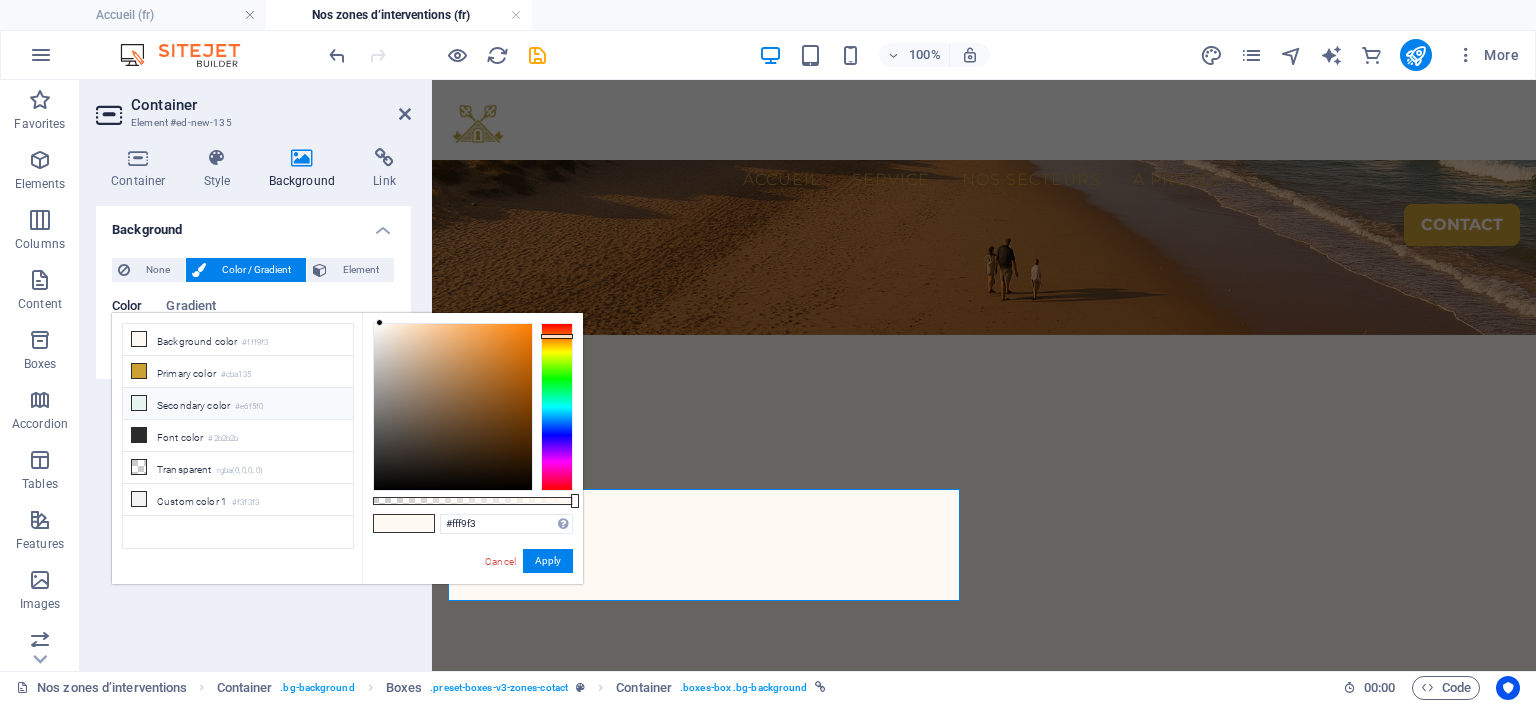 click on "Secondary color
#e6f5f0" at bounding box center [238, 404] 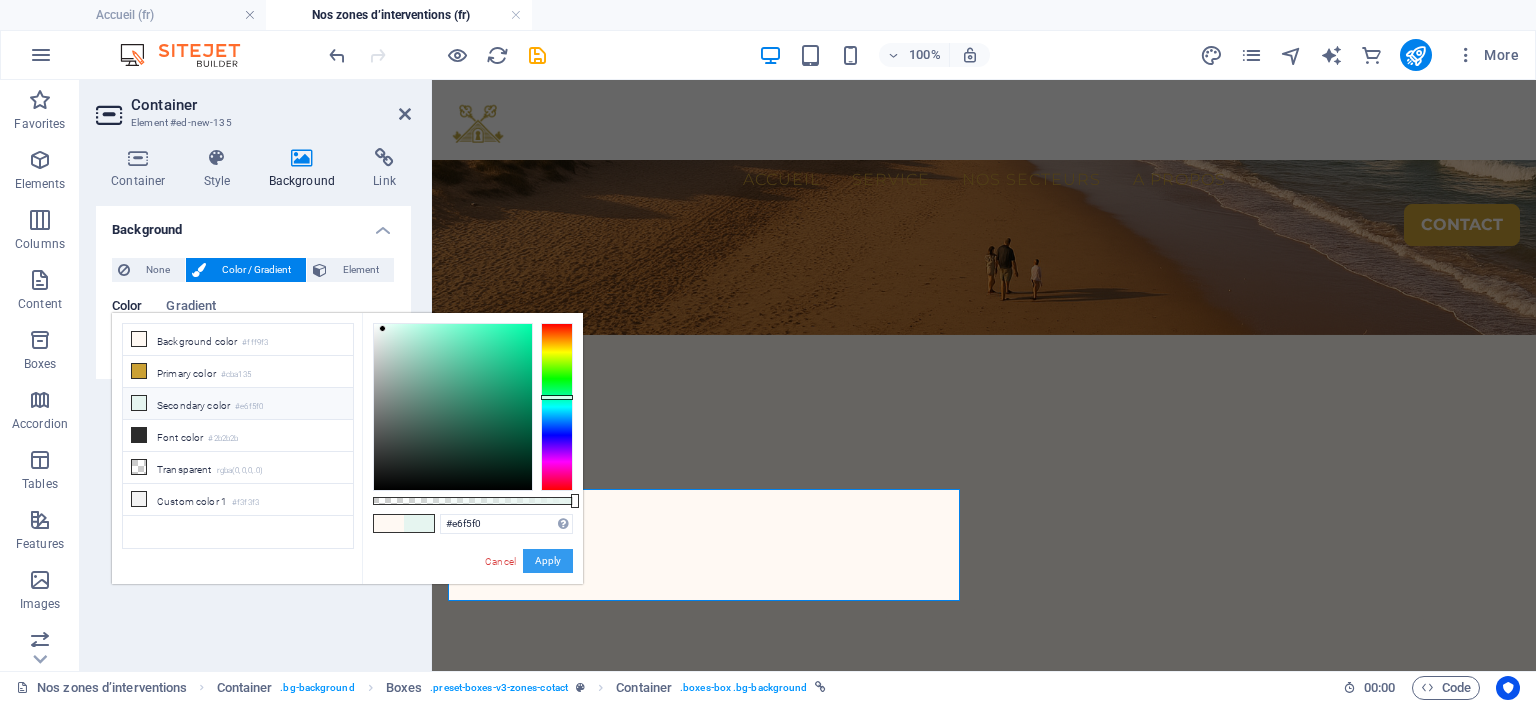 drag, startPoint x: 539, startPoint y: 567, endPoint x: 44, endPoint y: 201, distance: 615.6143 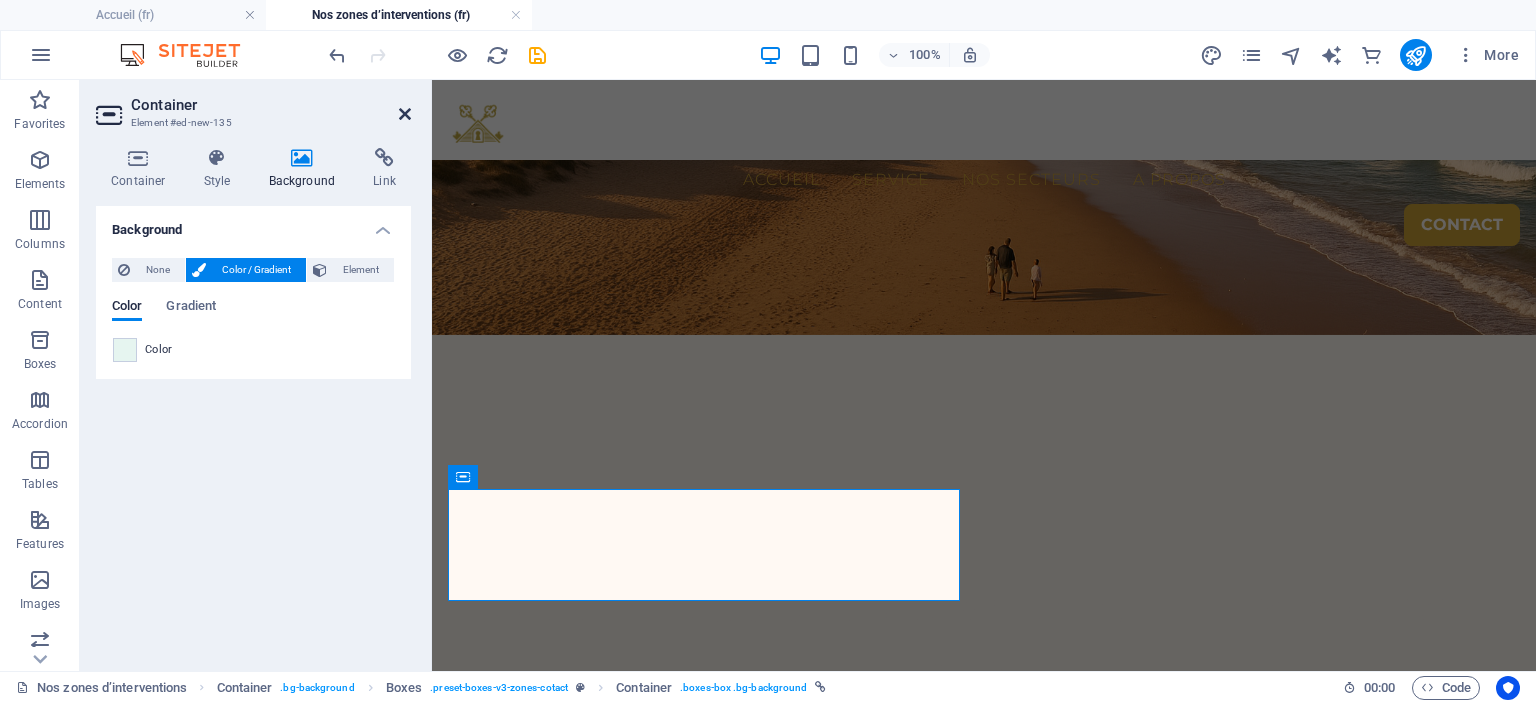 drag, startPoint x: 413, startPoint y: 104, endPoint x: 406, endPoint y: 113, distance: 11.401754 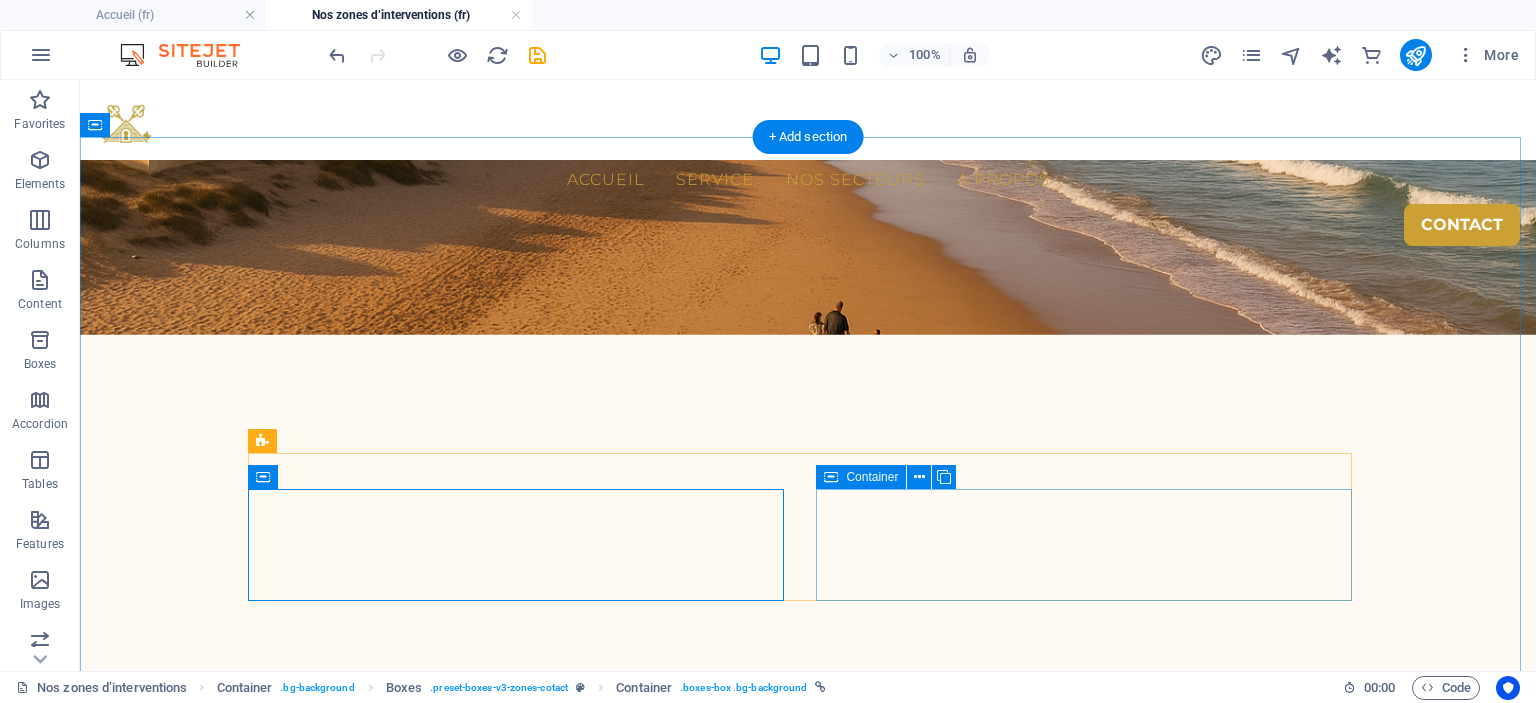 click on "Par WhatsApp" at bounding box center (808, 4963) 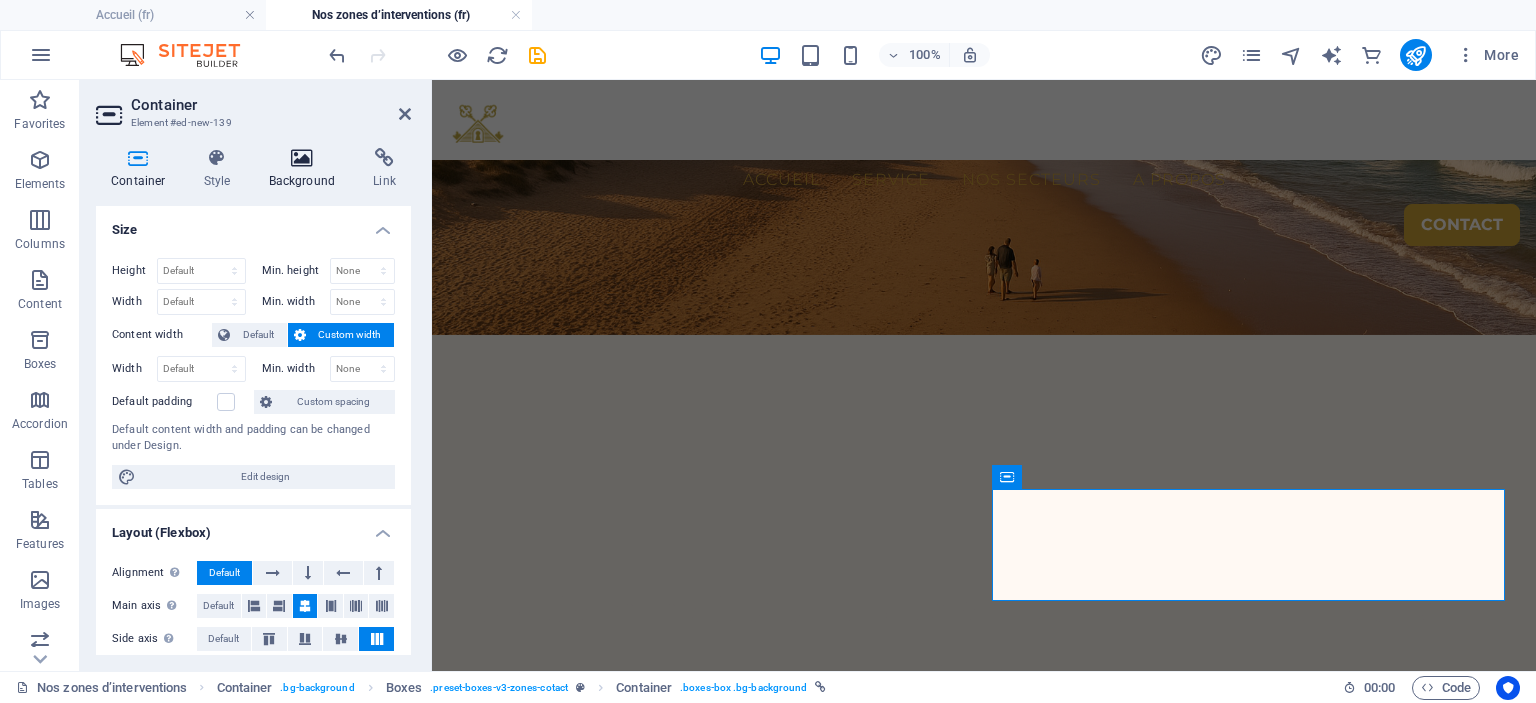 click at bounding box center (302, 158) 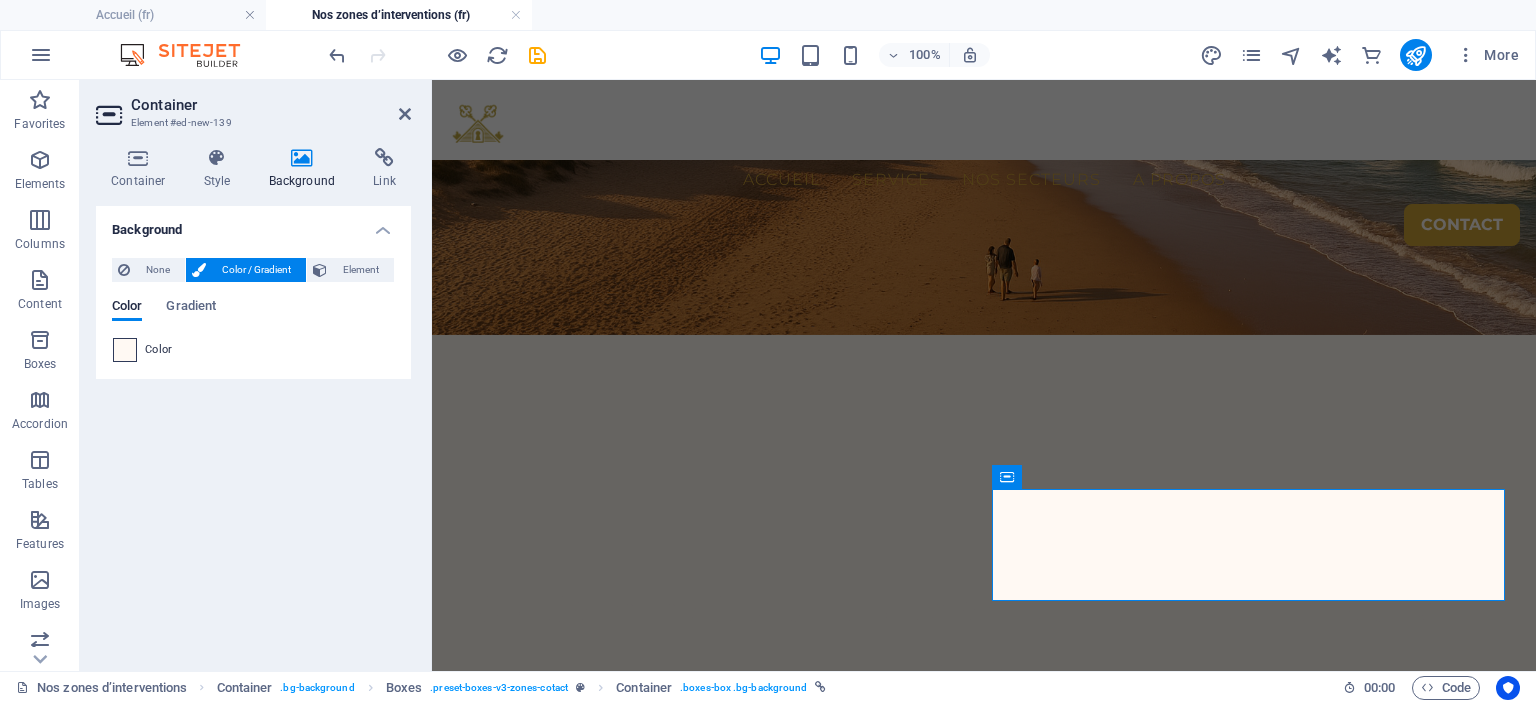 click at bounding box center (125, 350) 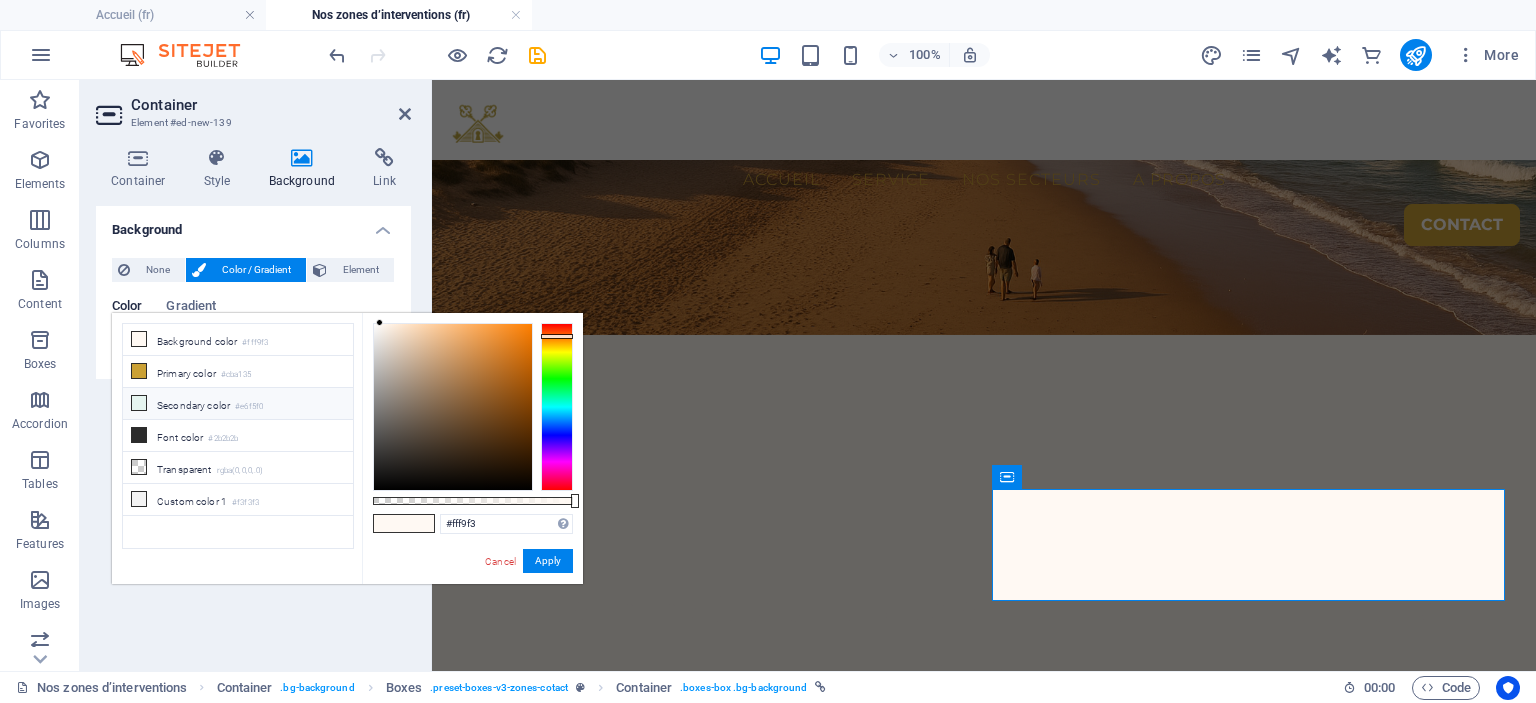 click on "Secondary color
#e6f5f0" at bounding box center [238, 404] 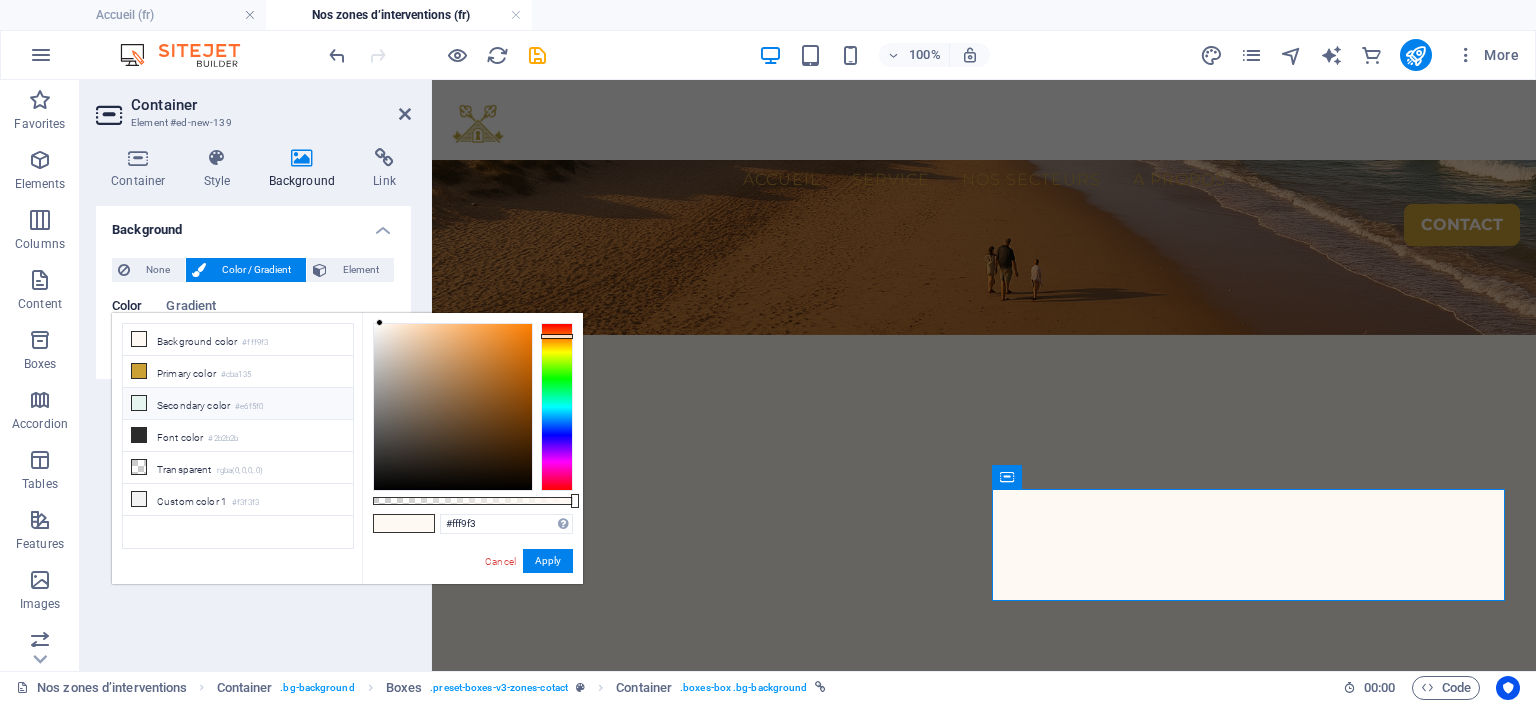 type on "#e6f5f0" 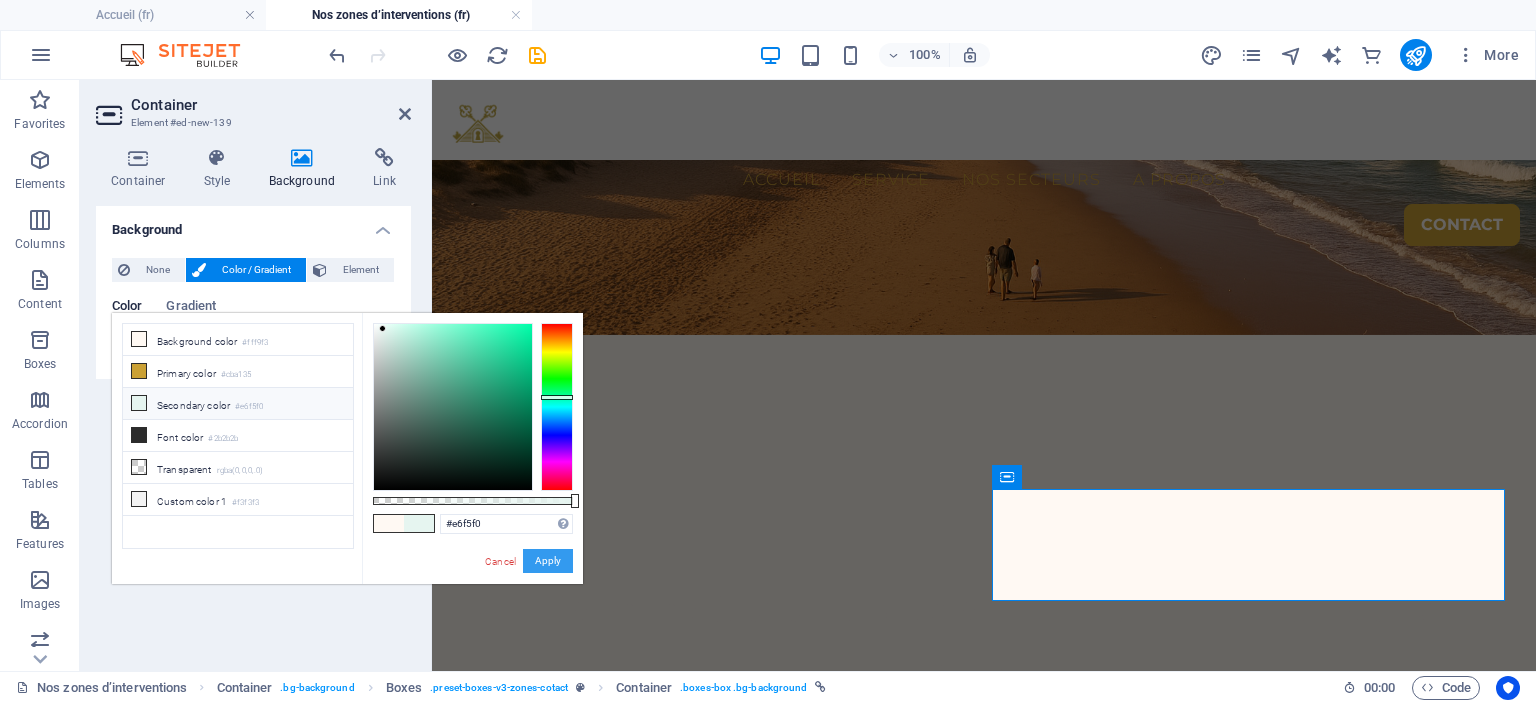 click on "Apply" at bounding box center [548, 561] 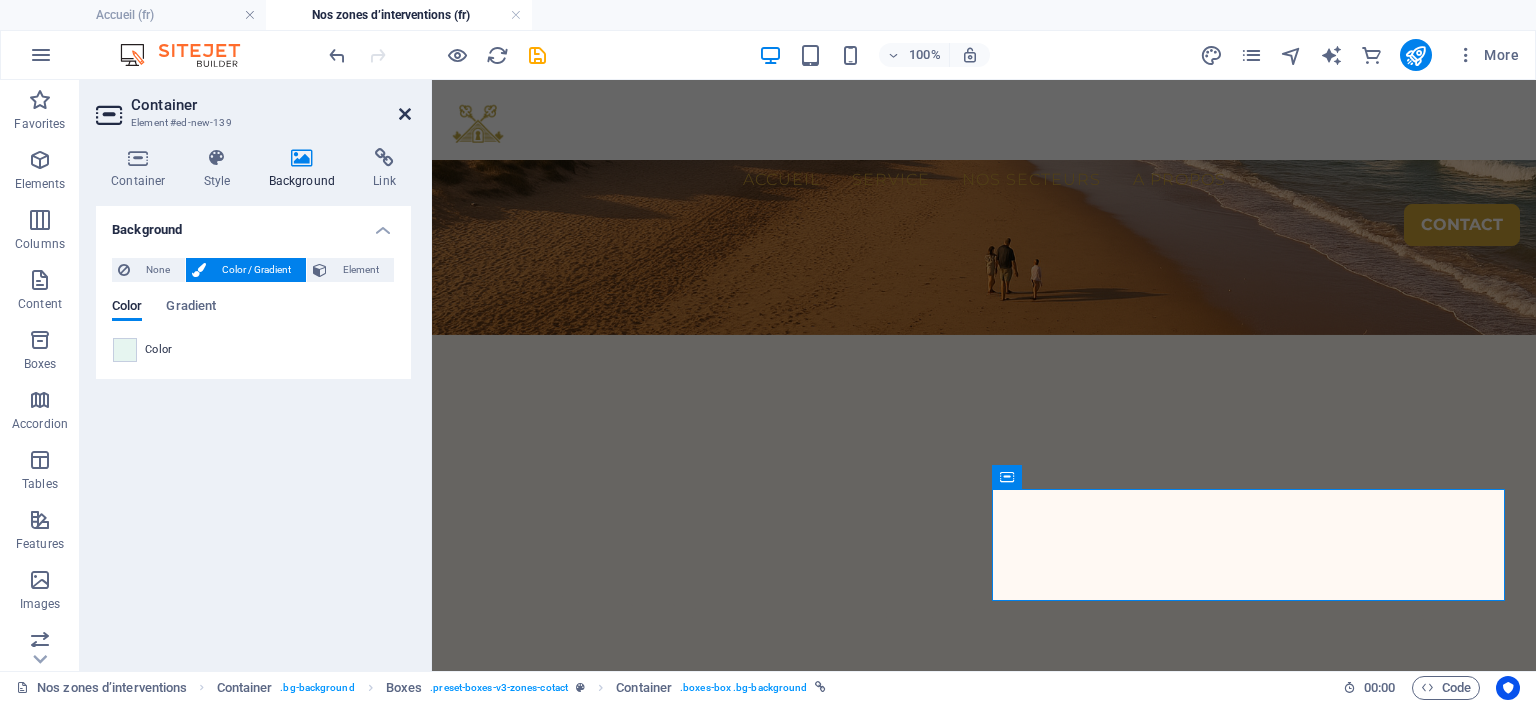 click at bounding box center (405, 114) 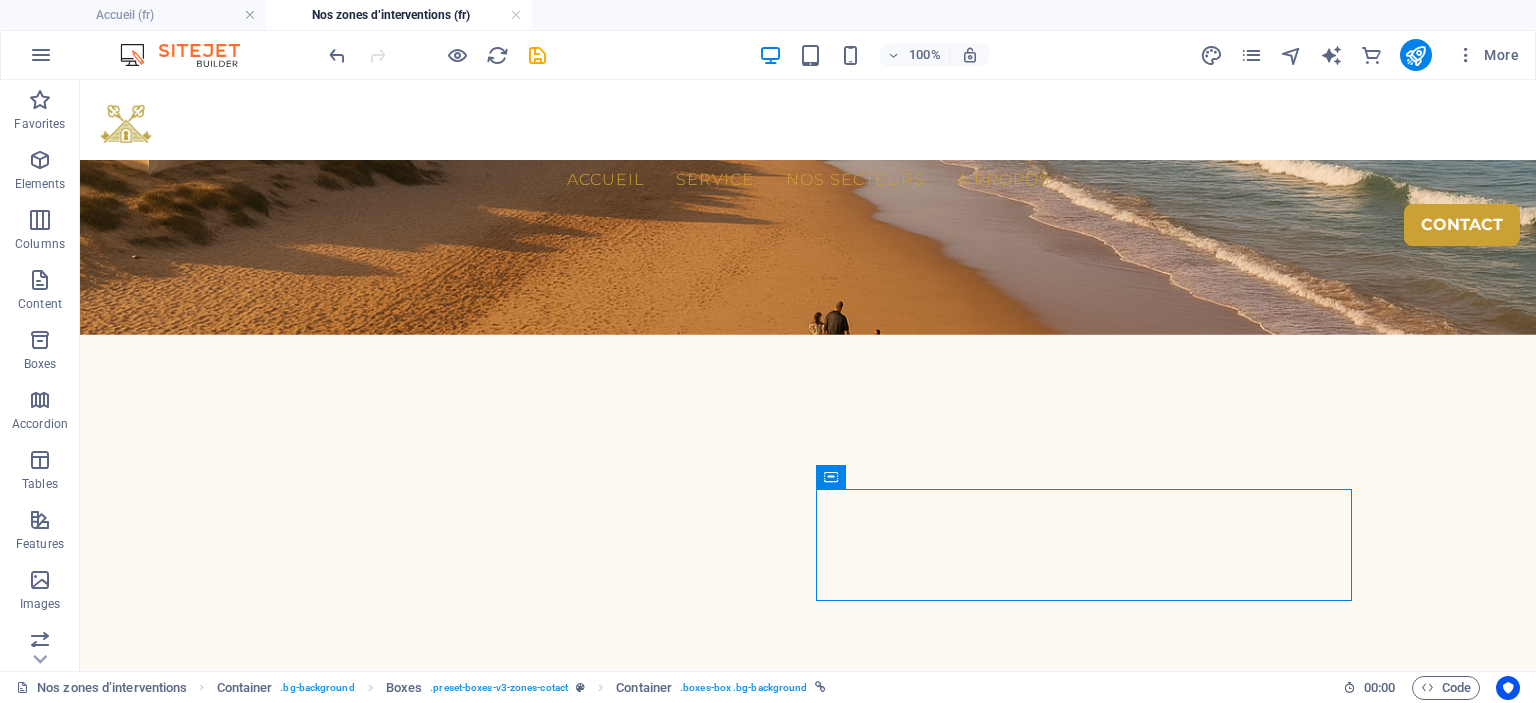 click at bounding box center (437, 55) 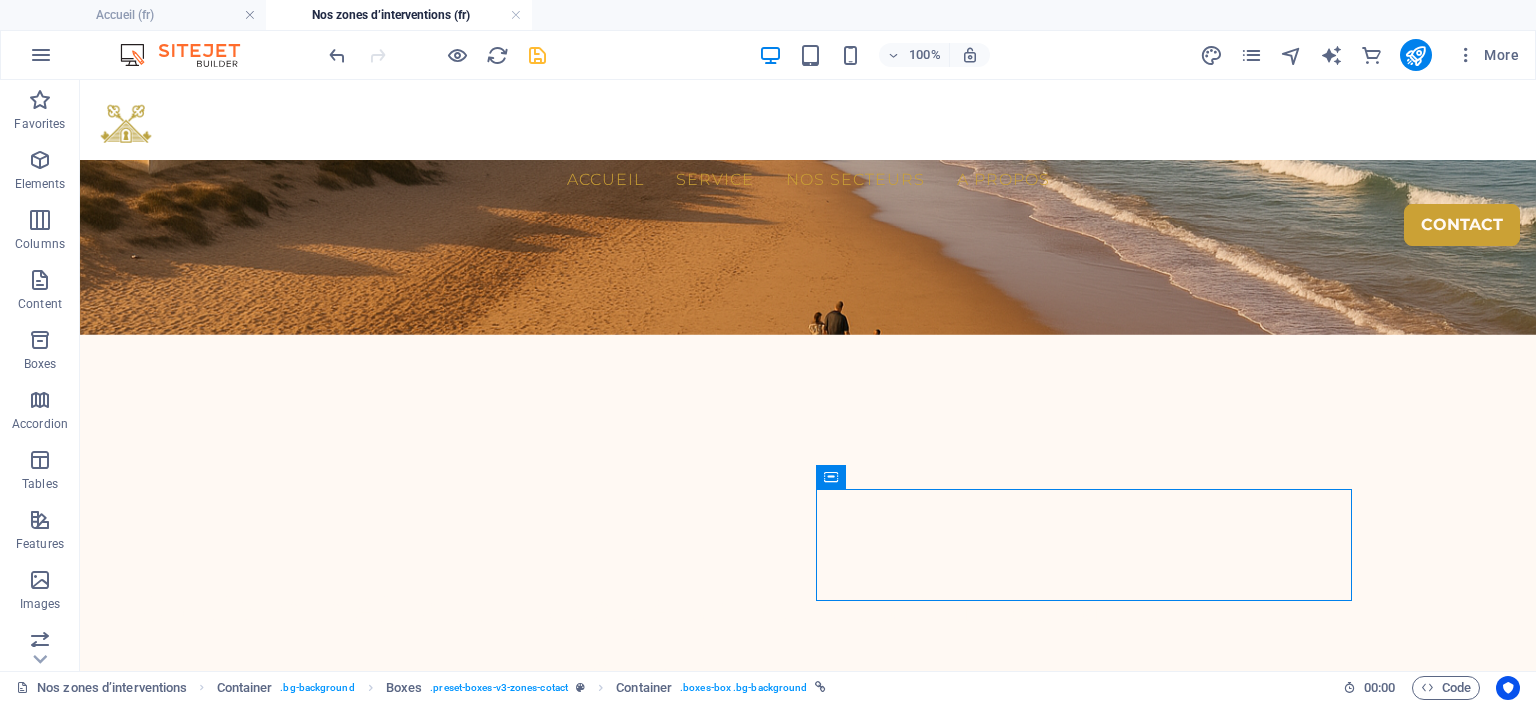click at bounding box center (537, 55) 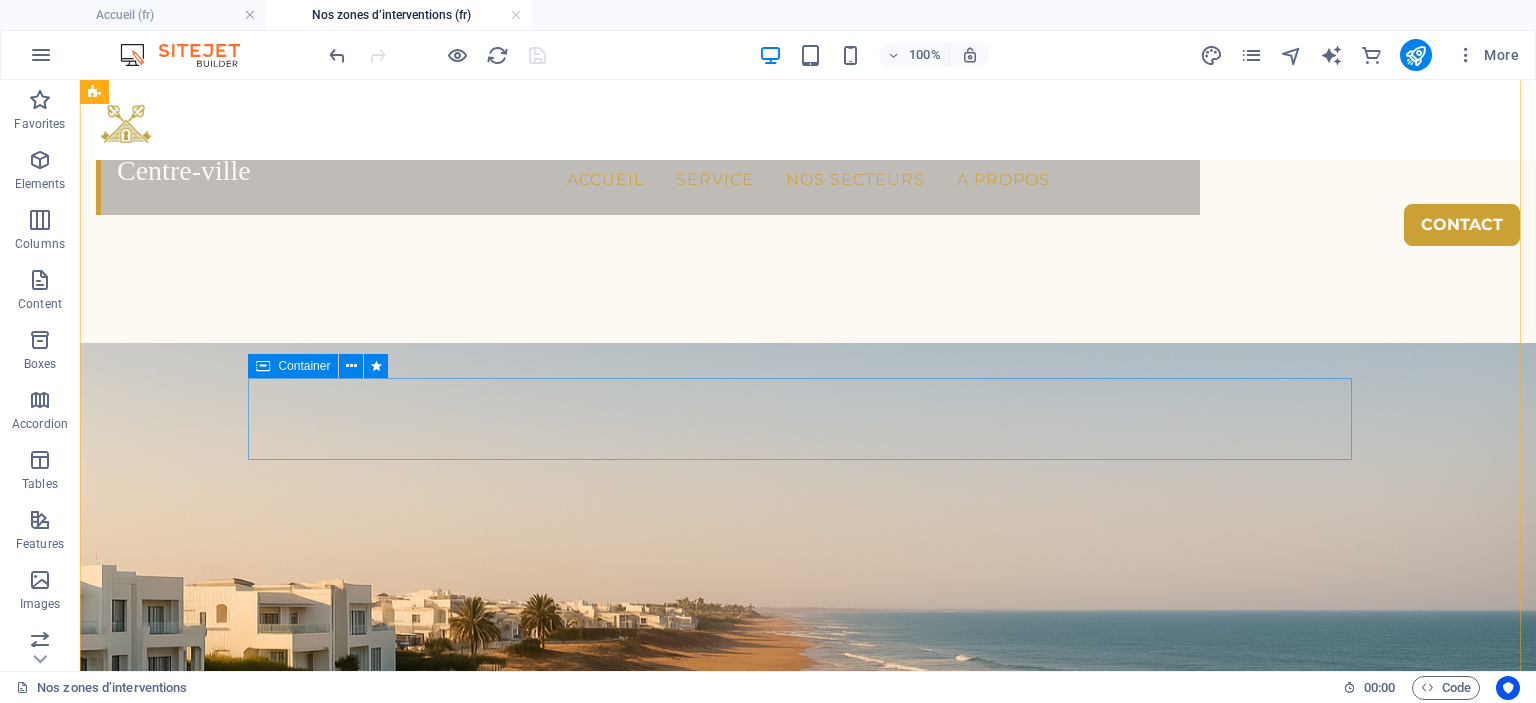 scroll, scrollTop: 5132, scrollLeft: 0, axis: vertical 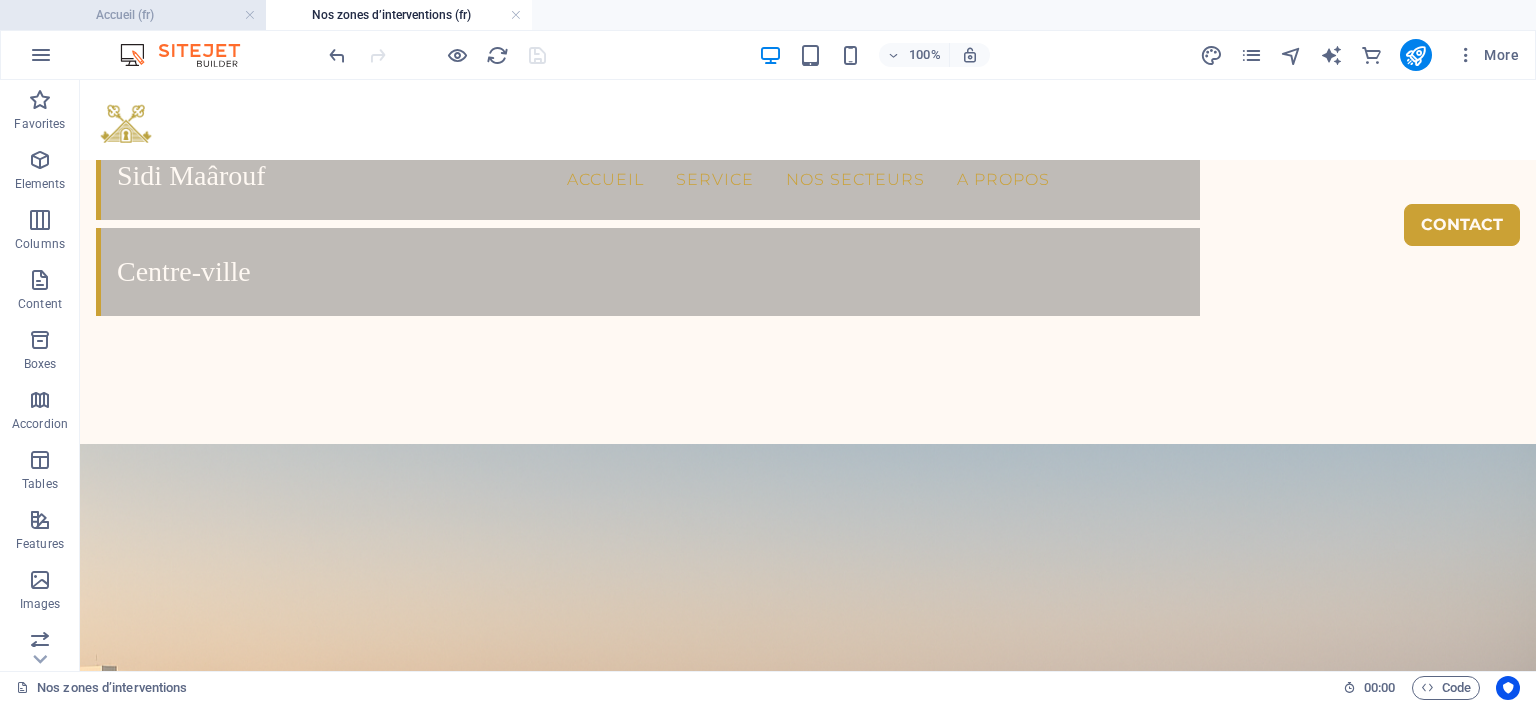 click on "Accueil (fr)" at bounding box center (133, 15) 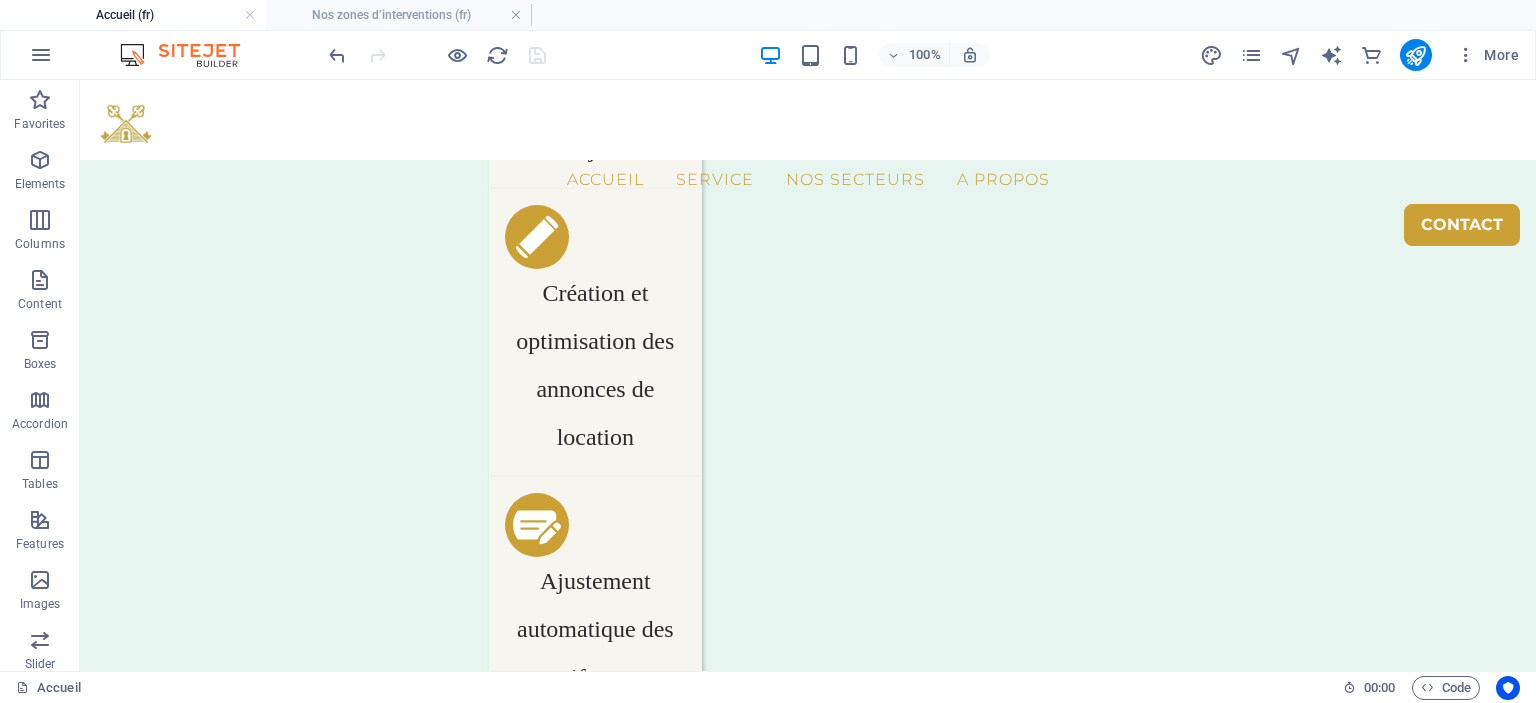 scroll, scrollTop: 0, scrollLeft: 0, axis: both 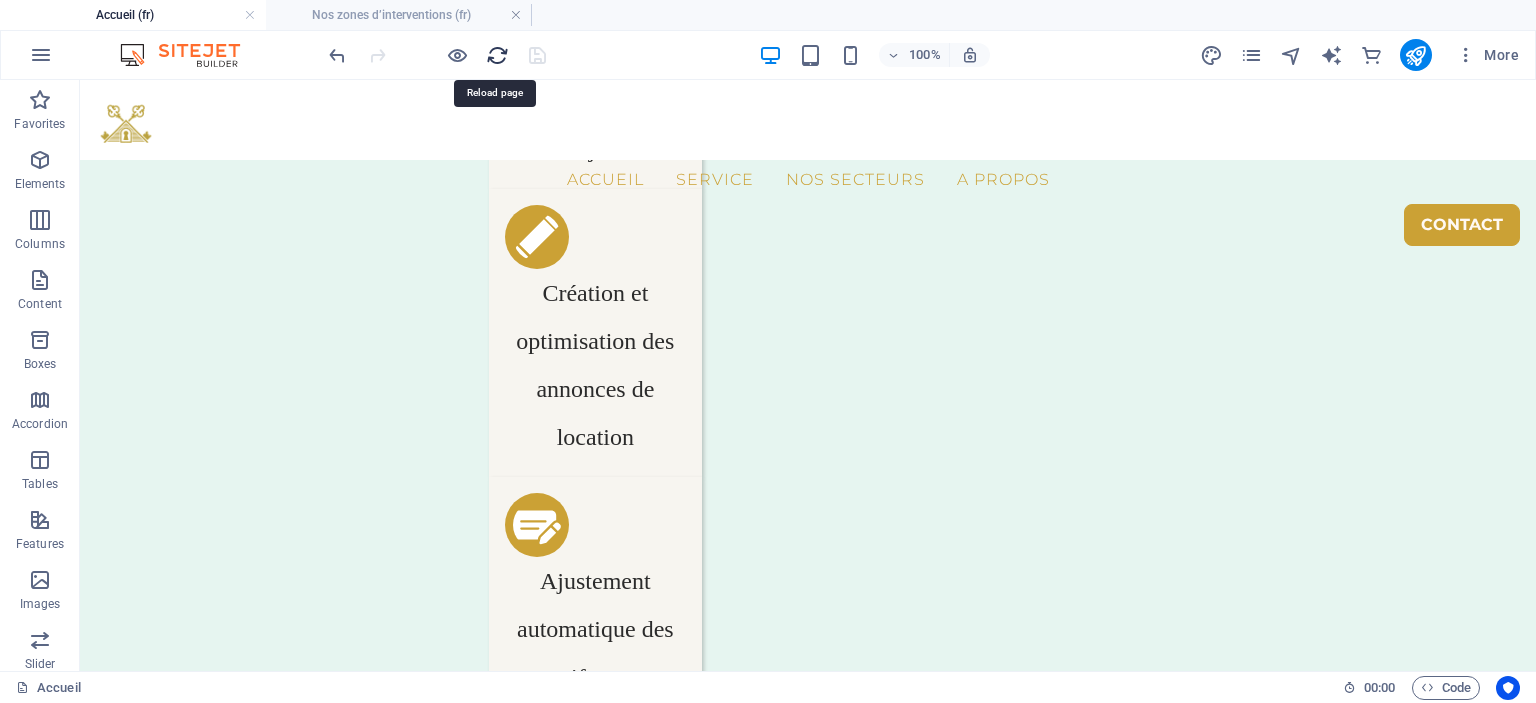 click at bounding box center [497, 55] 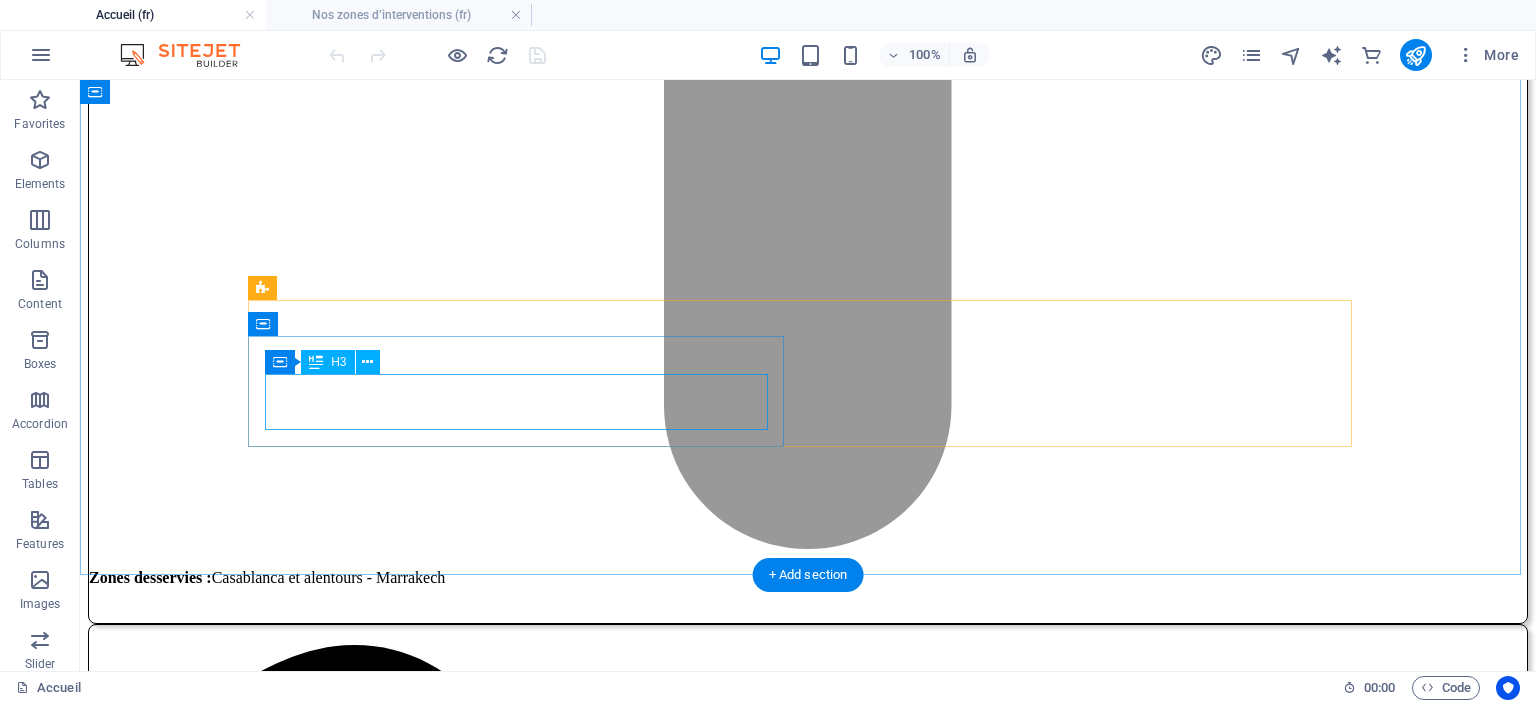 scroll, scrollTop: 3839, scrollLeft: 0, axis: vertical 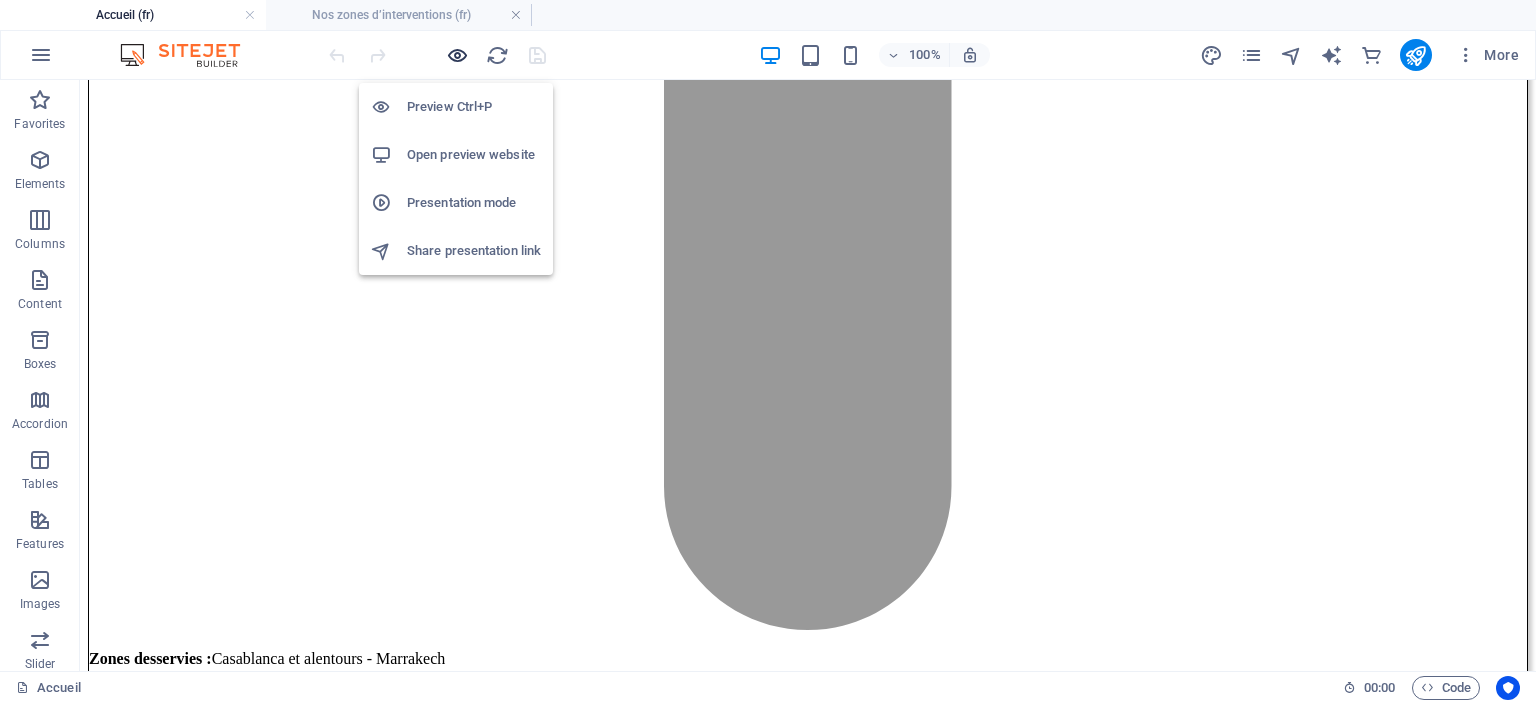 click at bounding box center [457, 55] 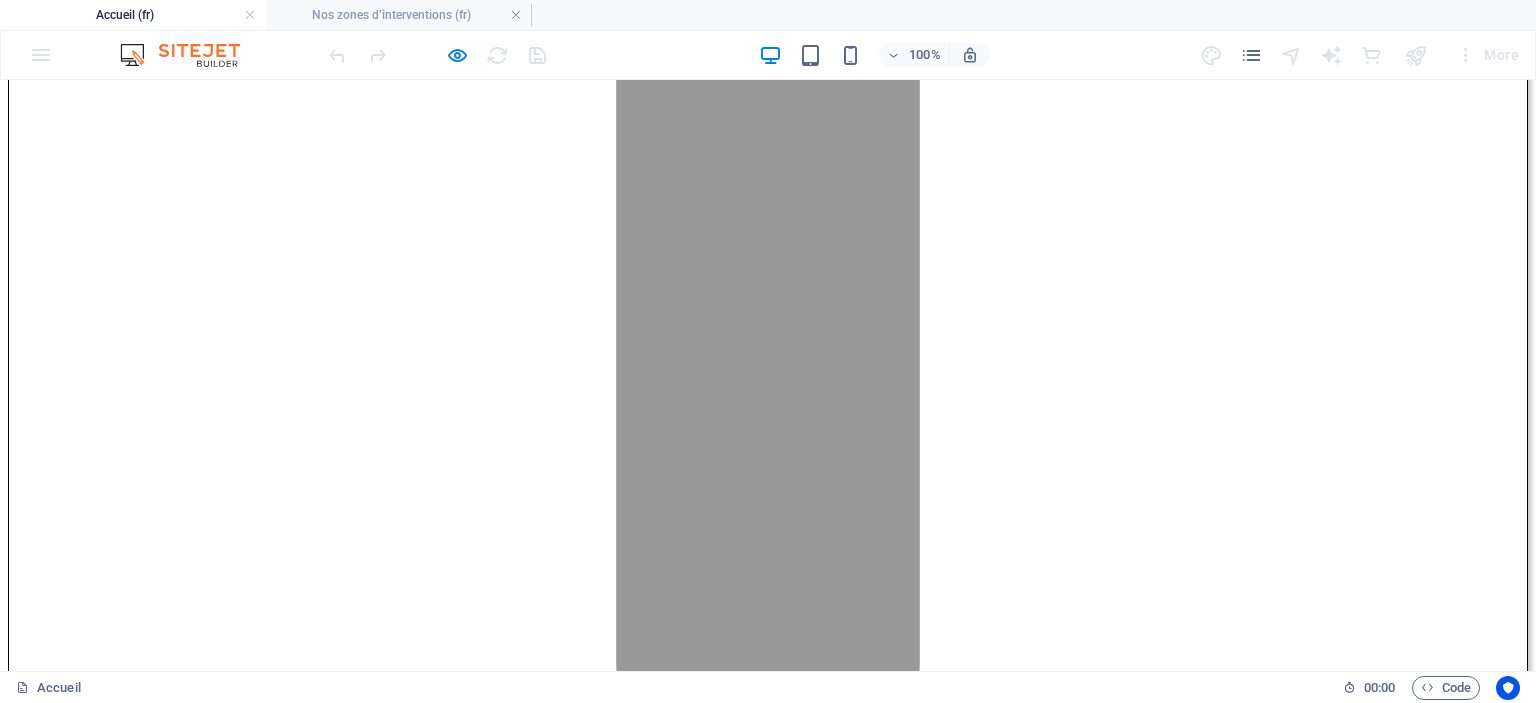 click on "Nos secteurs" at bounding box center [88, -3534] 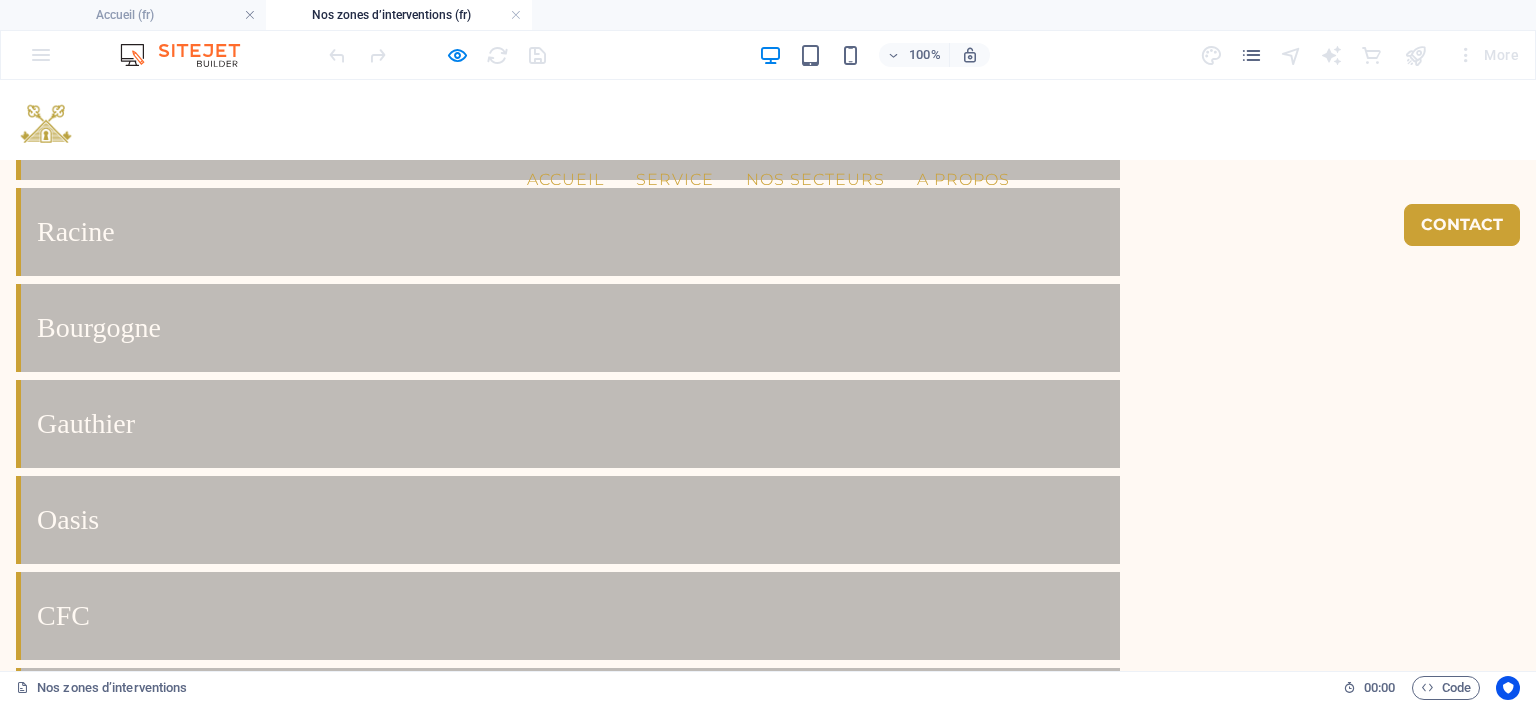 scroll, scrollTop: 4592, scrollLeft: 0, axis: vertical 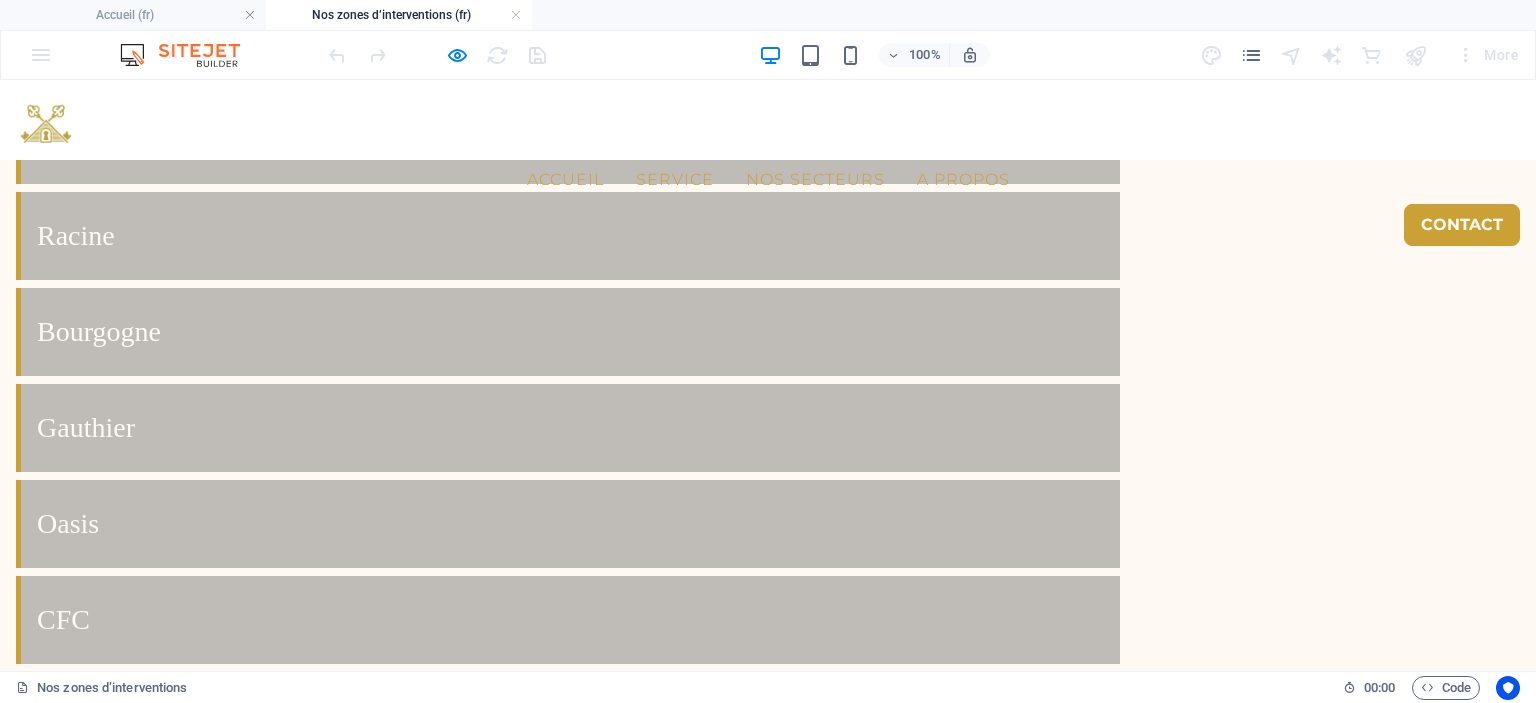 click on "Quels types de biens gérez-vous ?" at bounding box center (568, 4636) 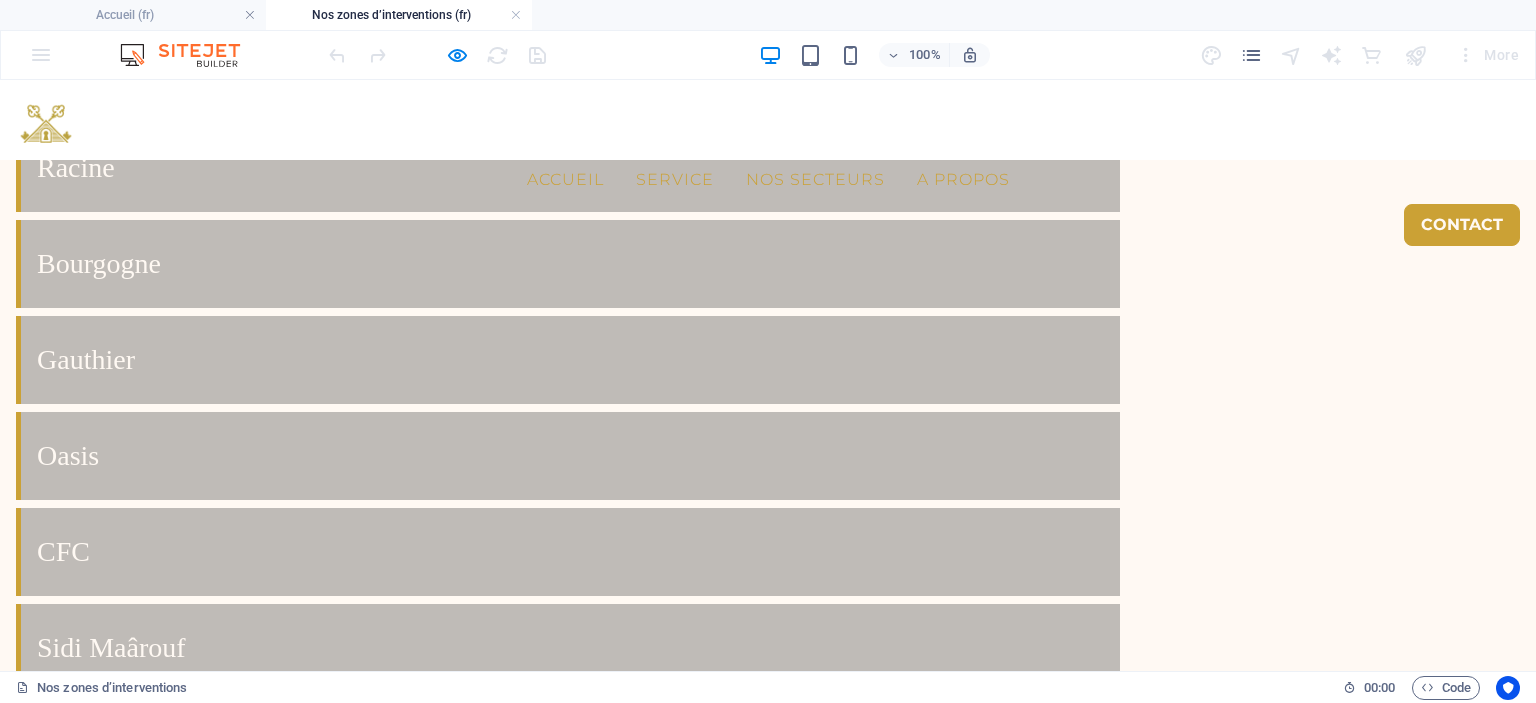 scroll, scrollTop: 4692, scrollLeft: 0, axis: vertical 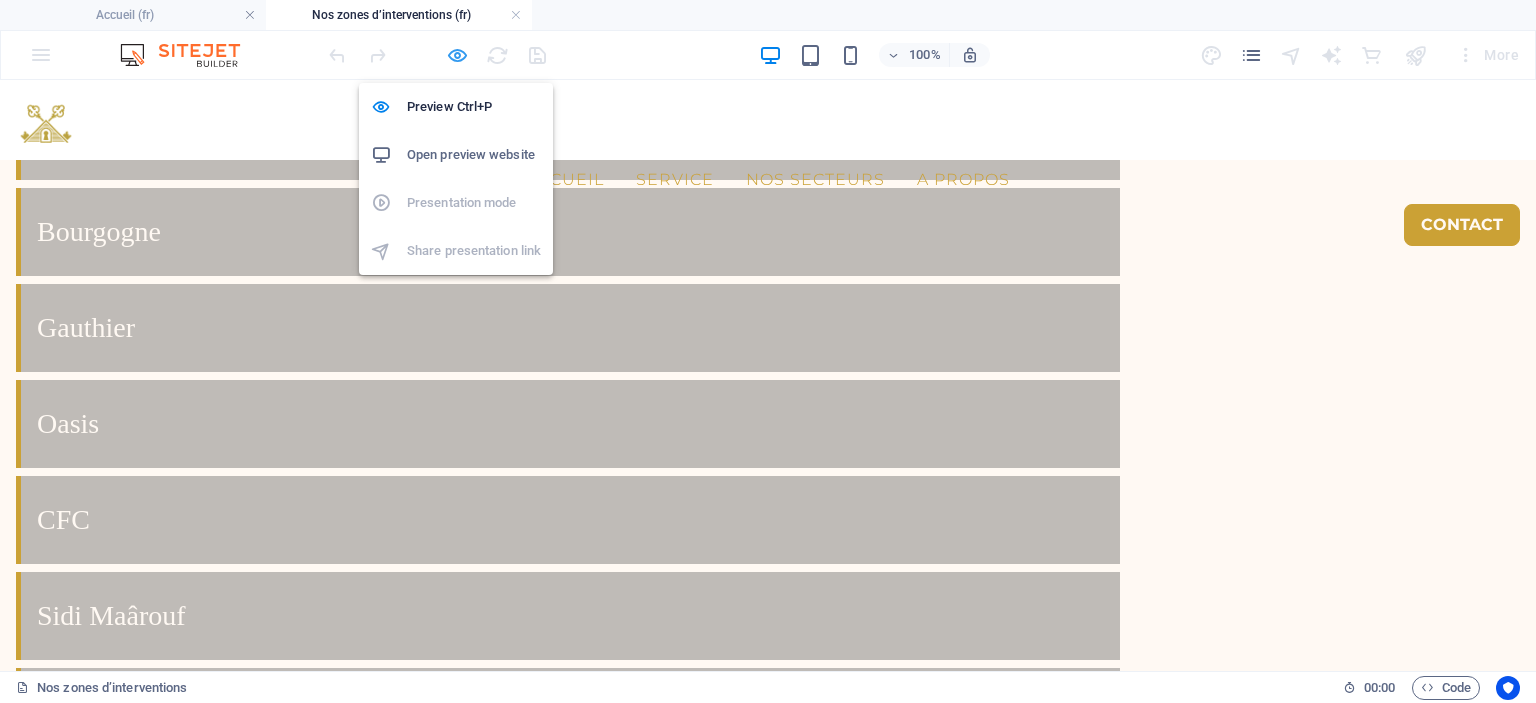 click at bounding box center [457, 55] 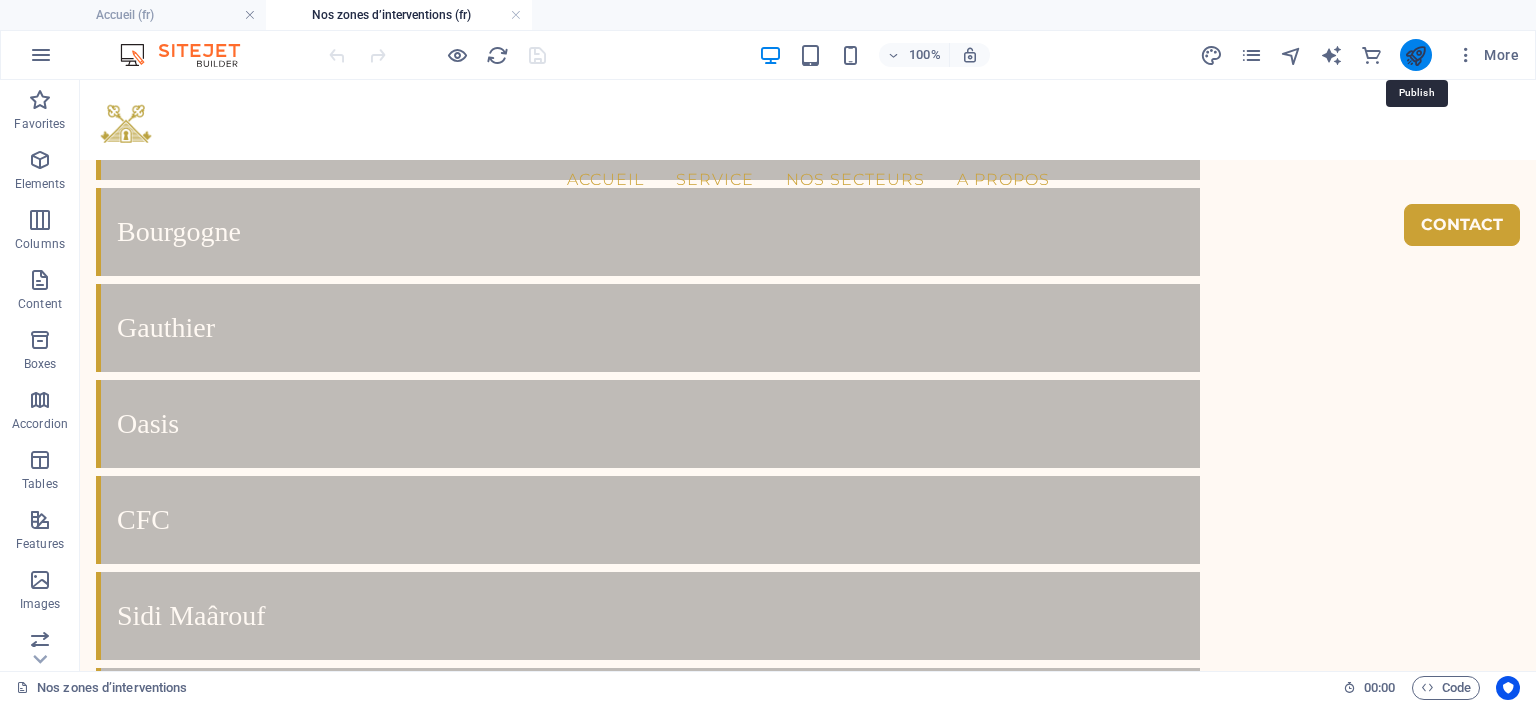 click at bounding box center (1415, 55) 